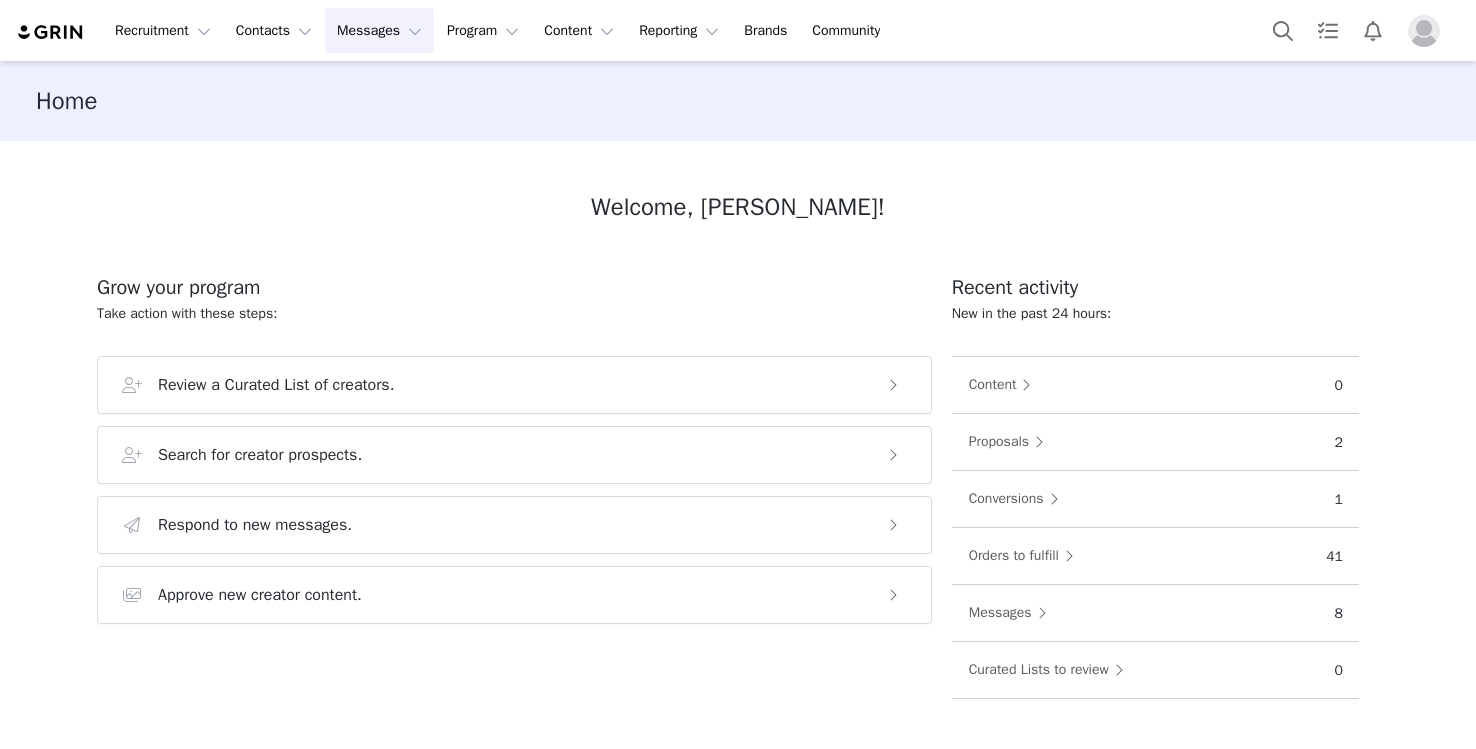 scroll, scrollTop: 0, scrollLeft: 0, axis: both 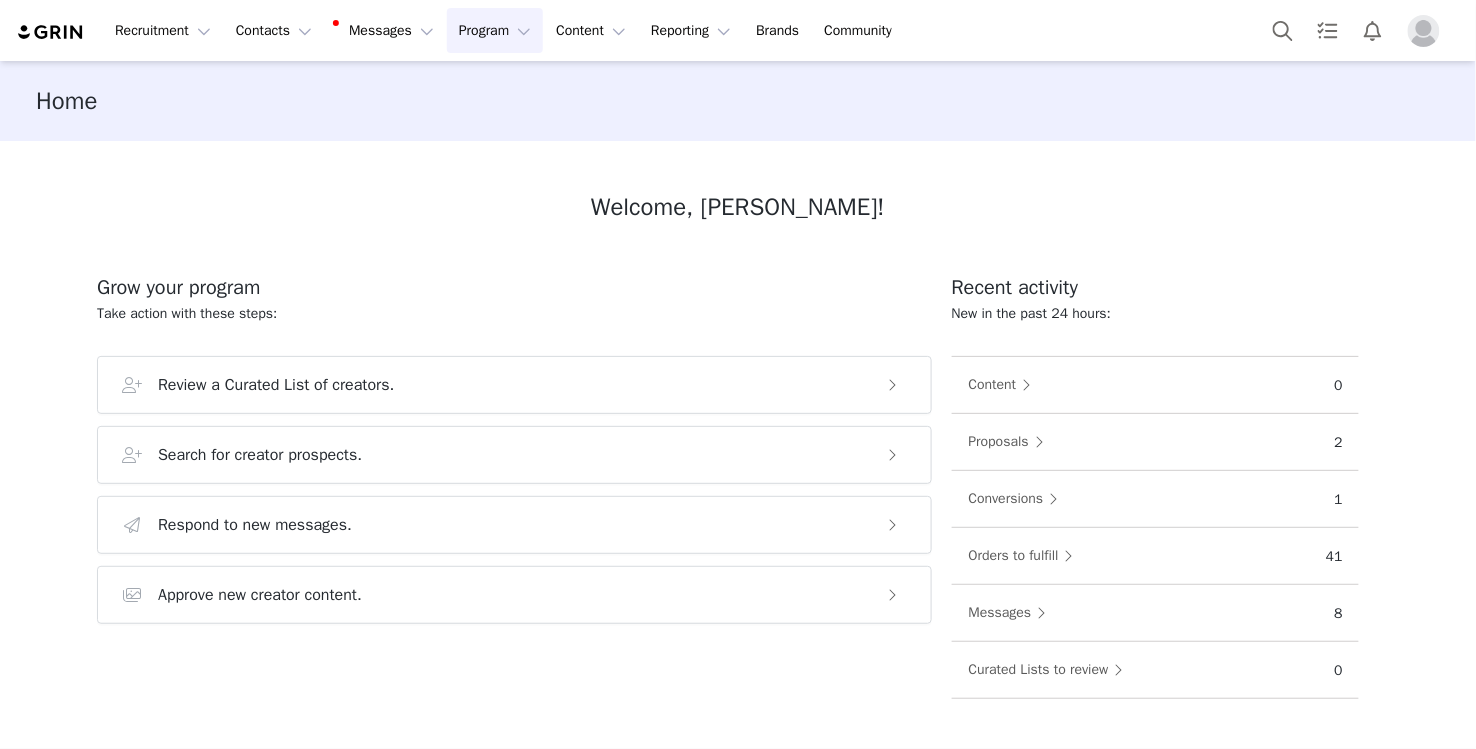 click on "Program Program" at bounding box center [495, 30] 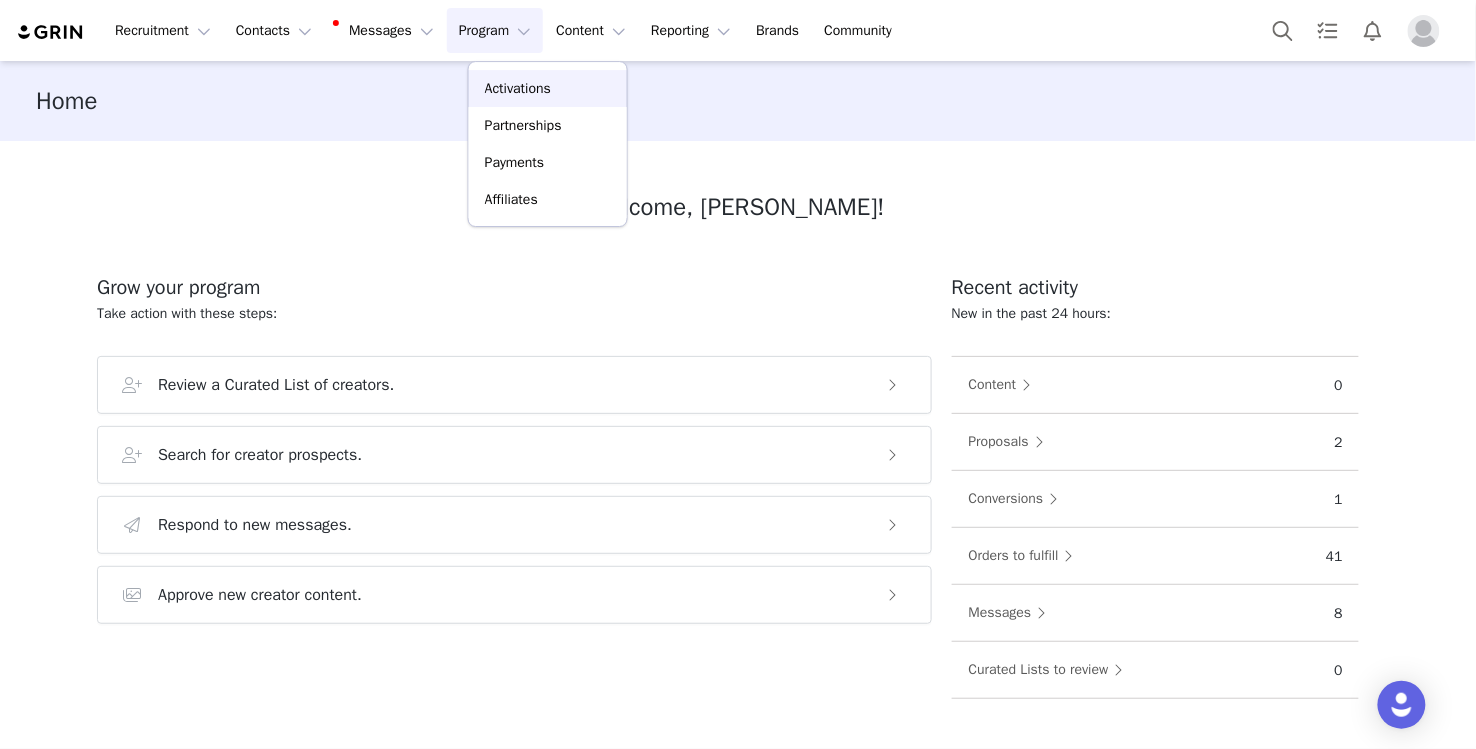 click on "Activations" at bounding box center (518, 88) 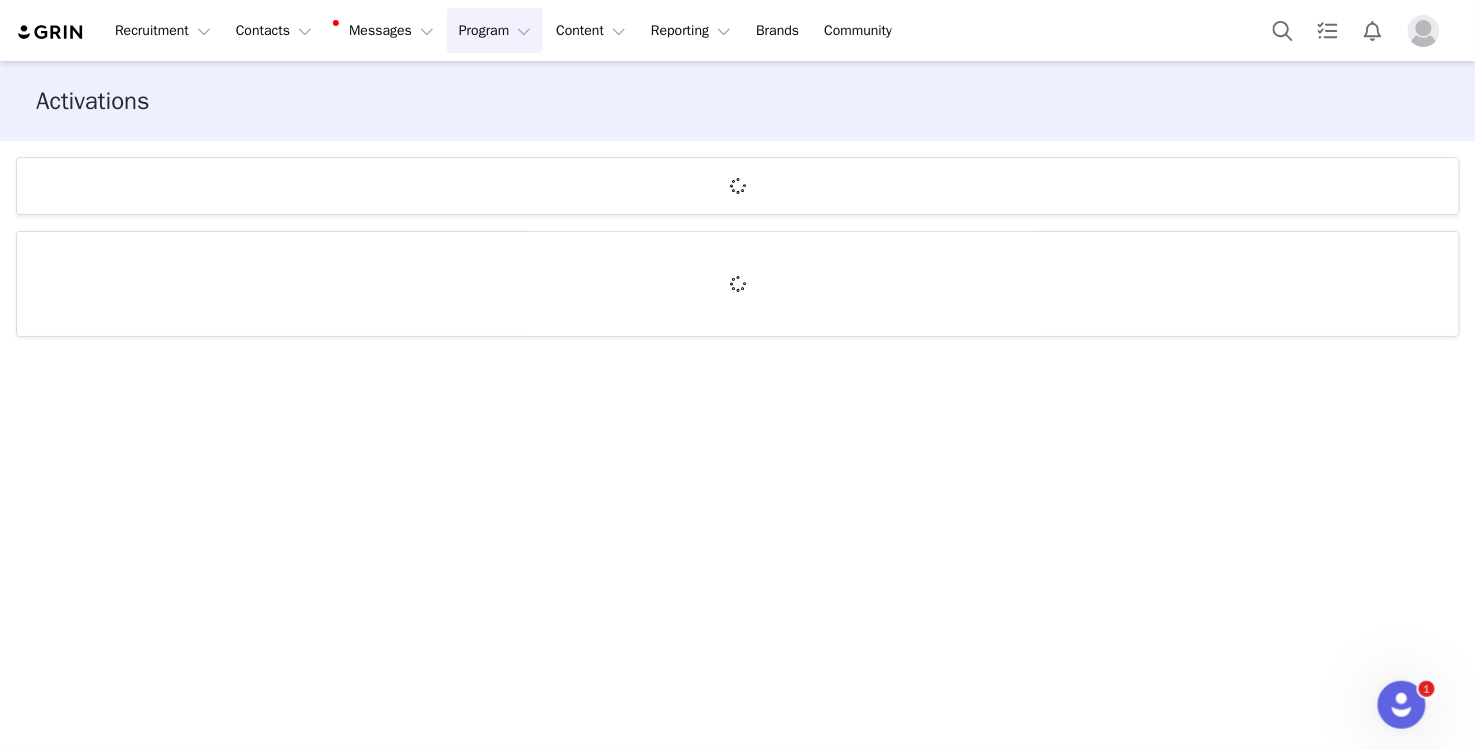 scroll, scrollTop: 0, scrollLeft: 0, axis: both 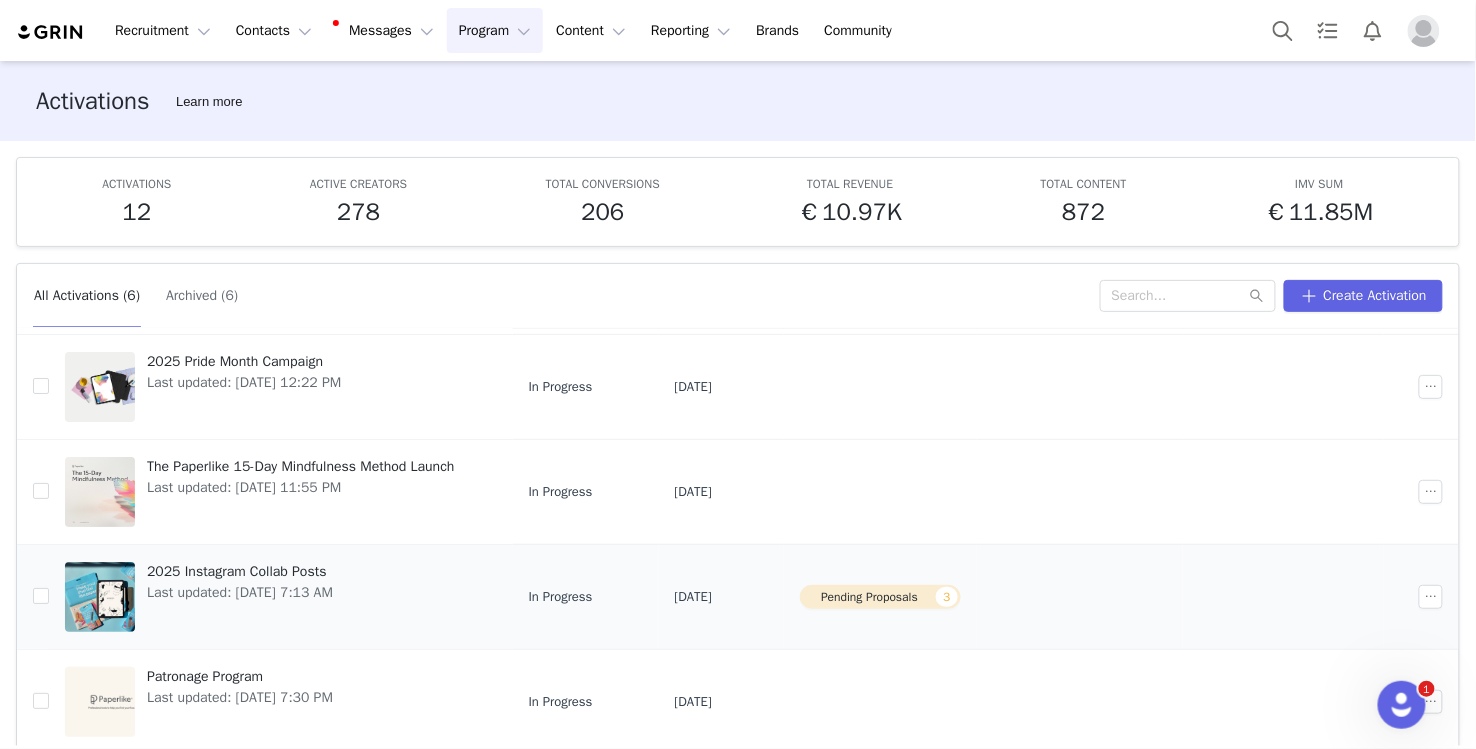 click on "2025 Instagram Collab Posts" at bounding box center [240, 571] 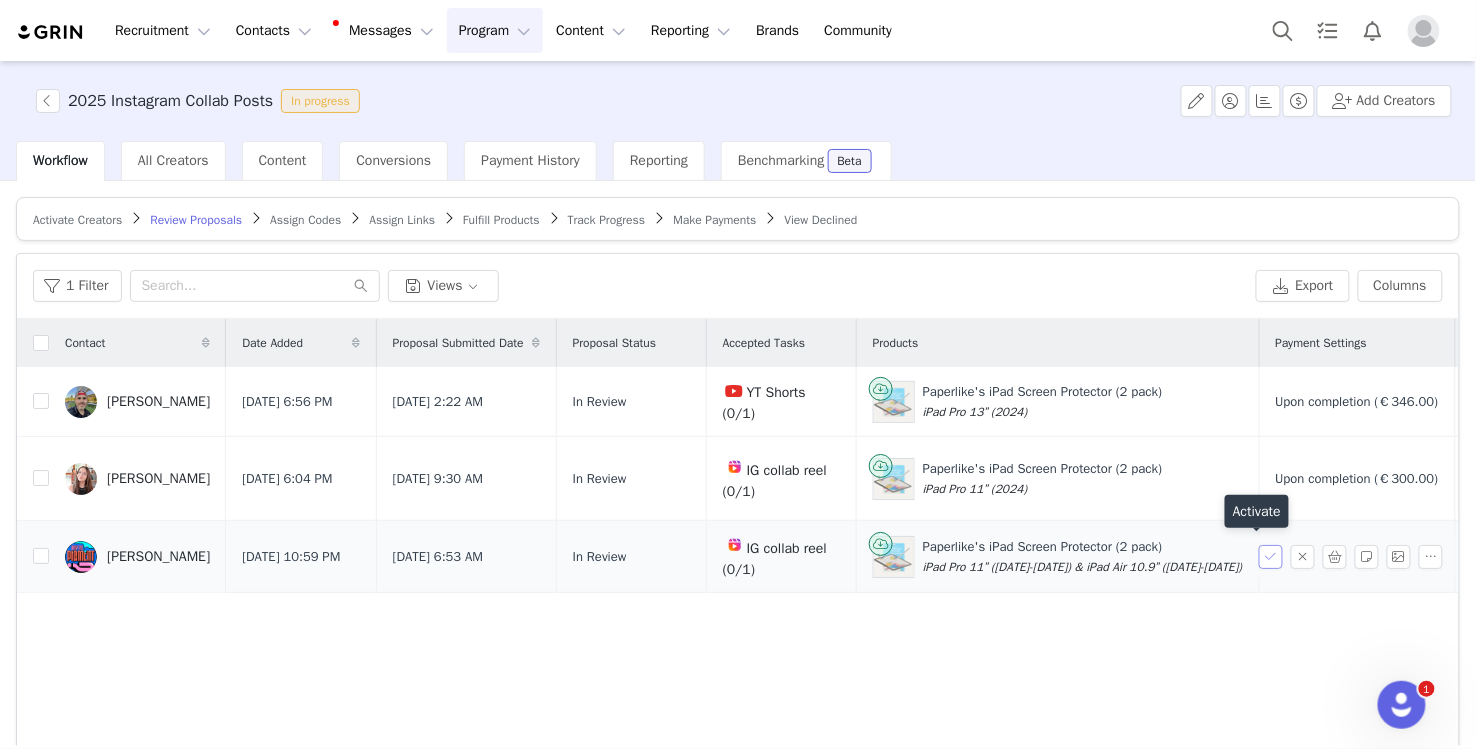 click at bounding box center (1271, 557) 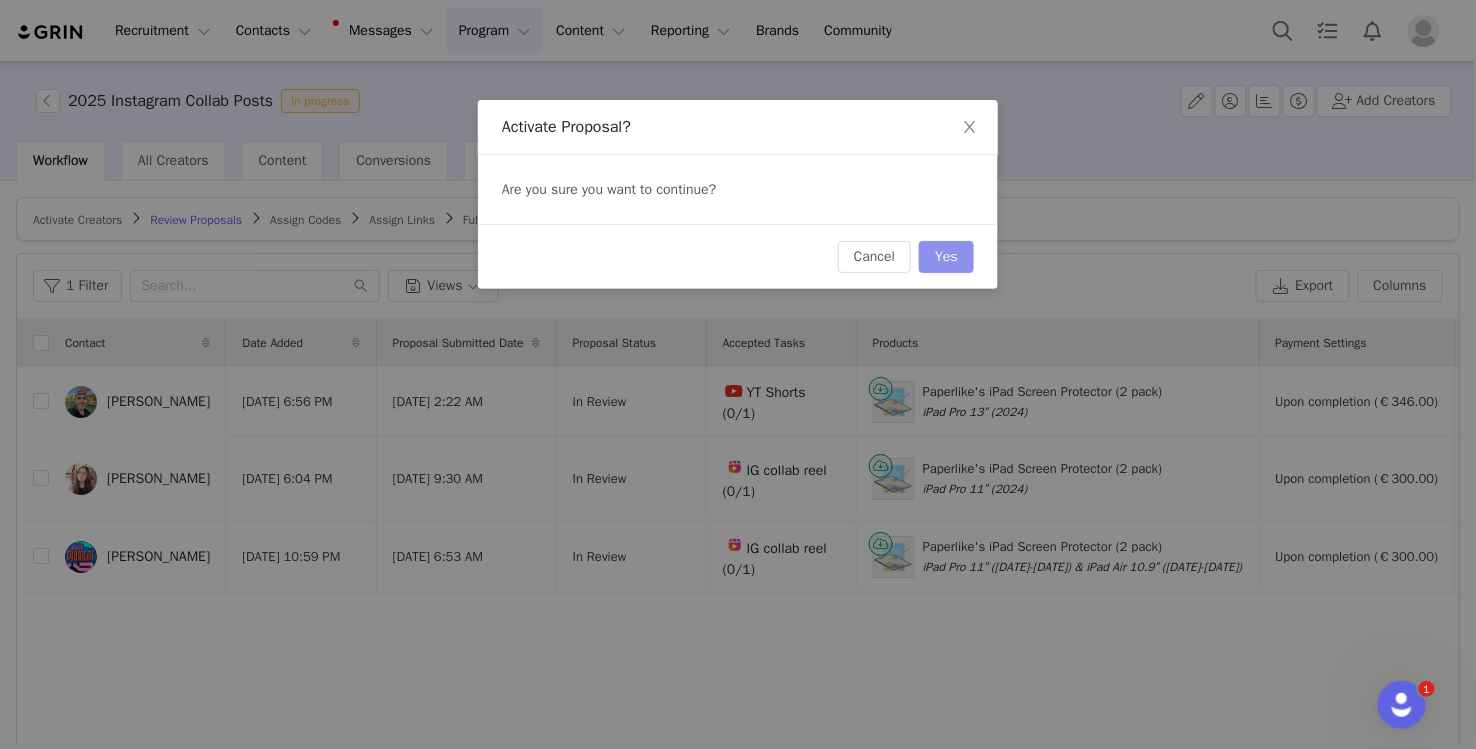 click on "Yes" at bounding box center (946, 257) 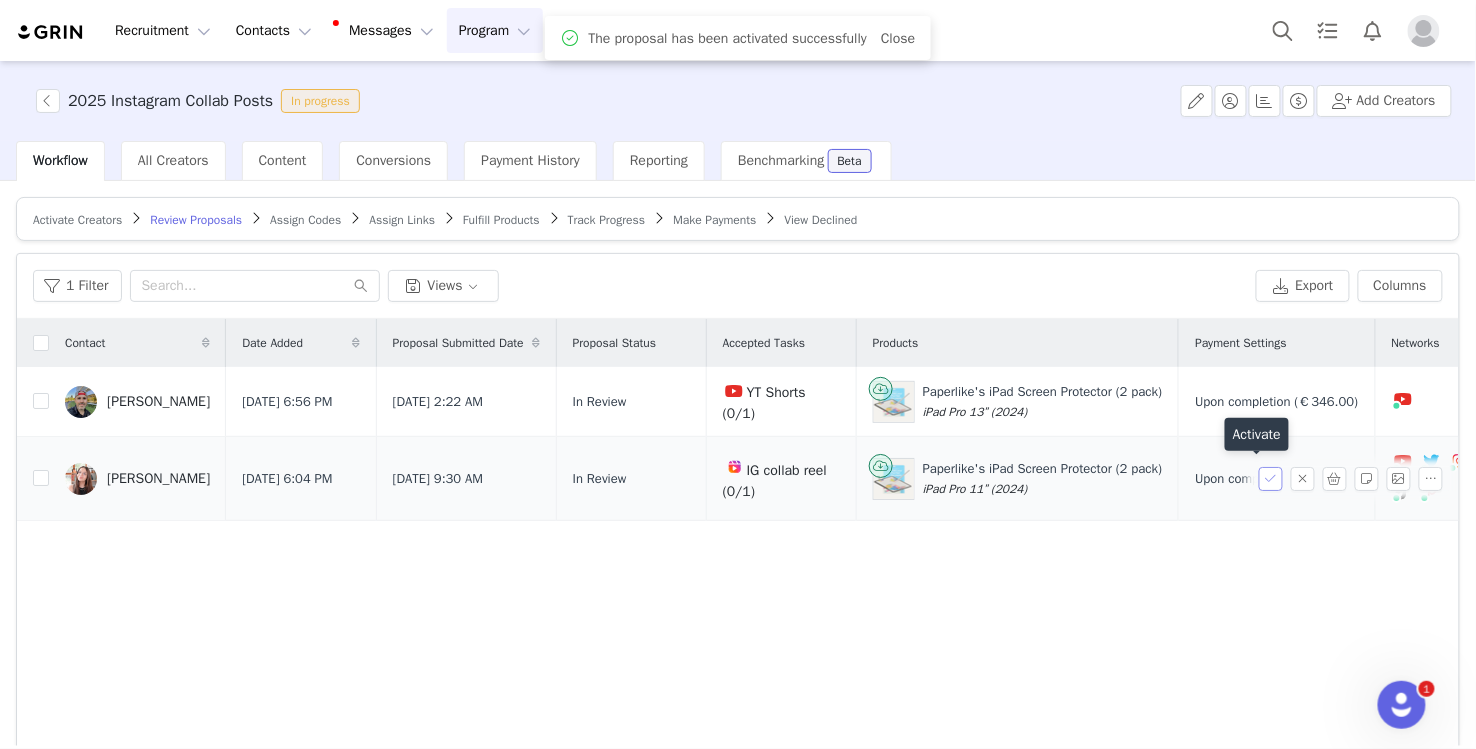 click at bounding box center (1271, 479) 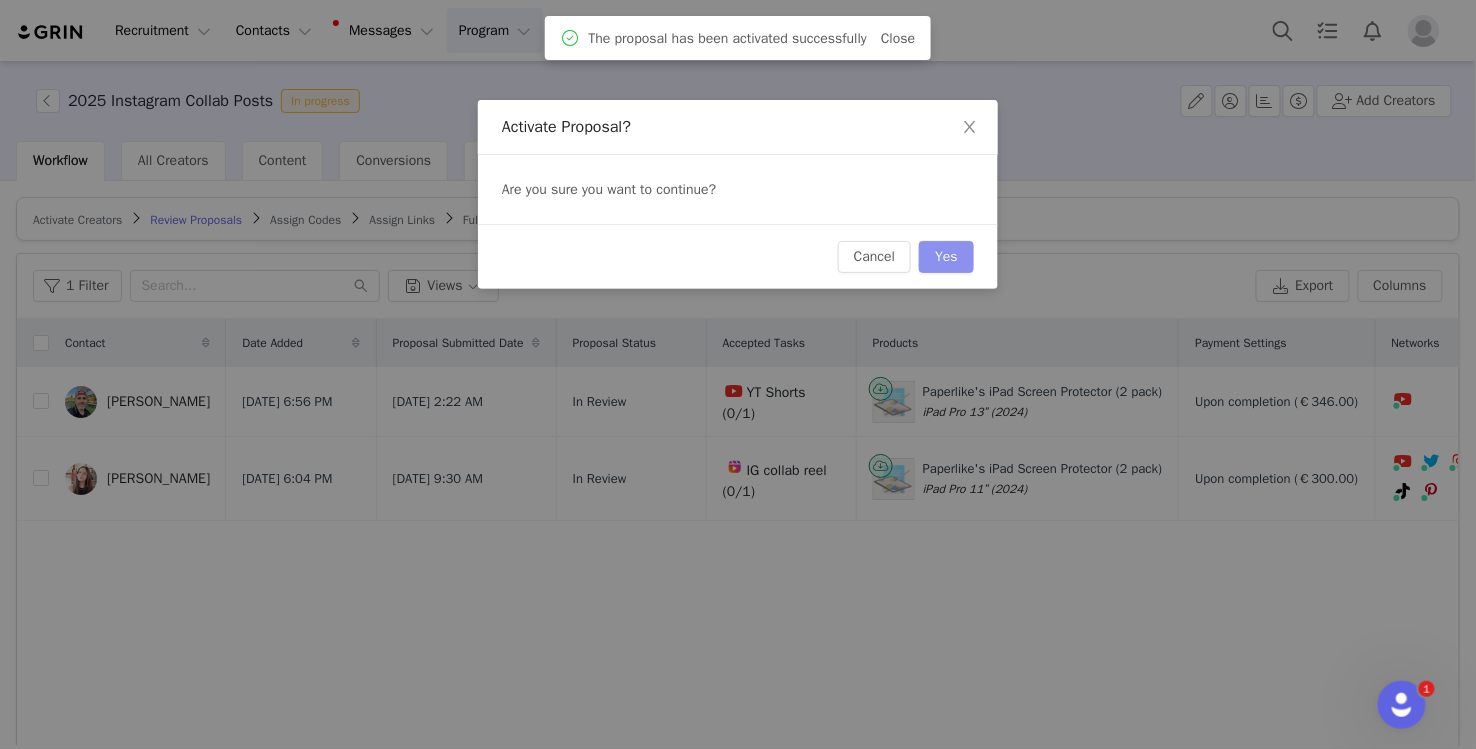 click on "Yes" at bounding box center [946, 257] 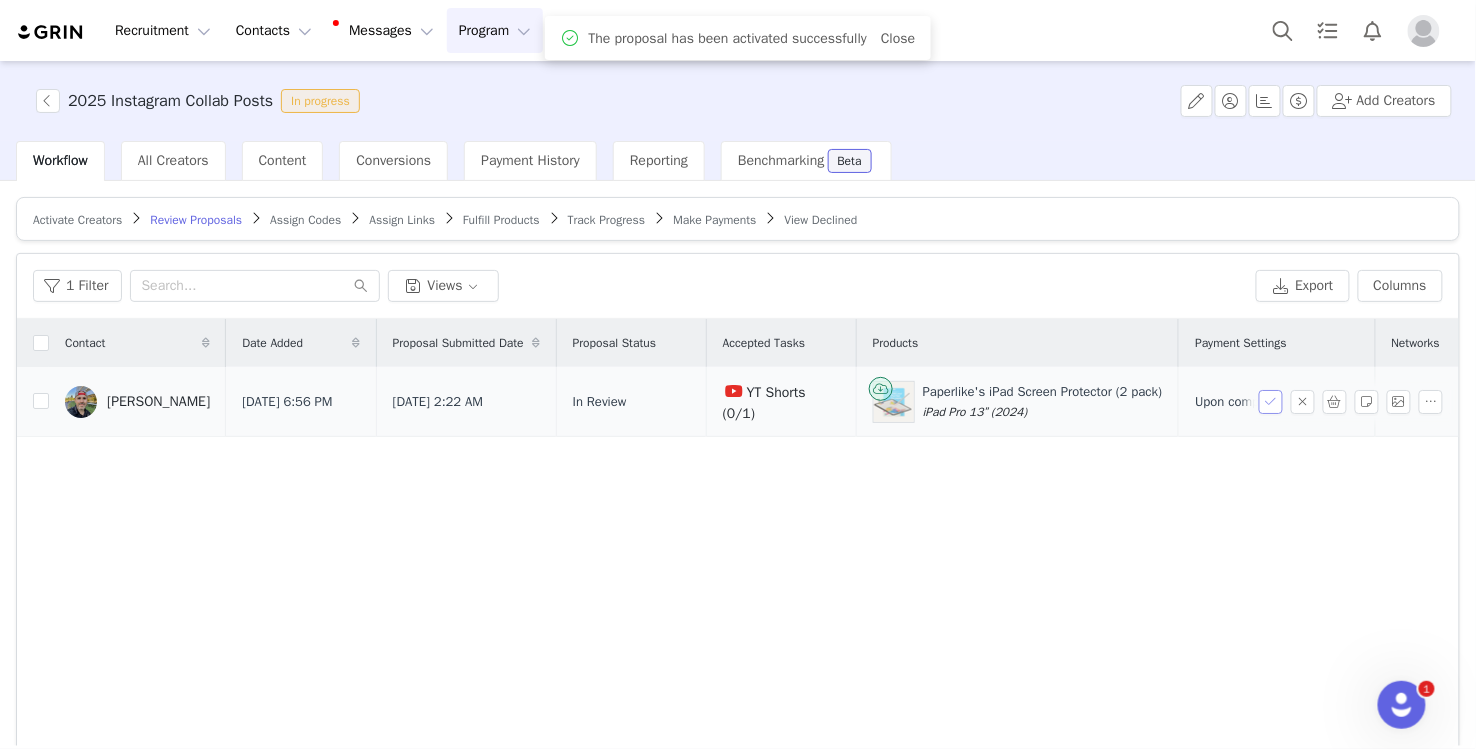 click at bounding box center (1271, 402) 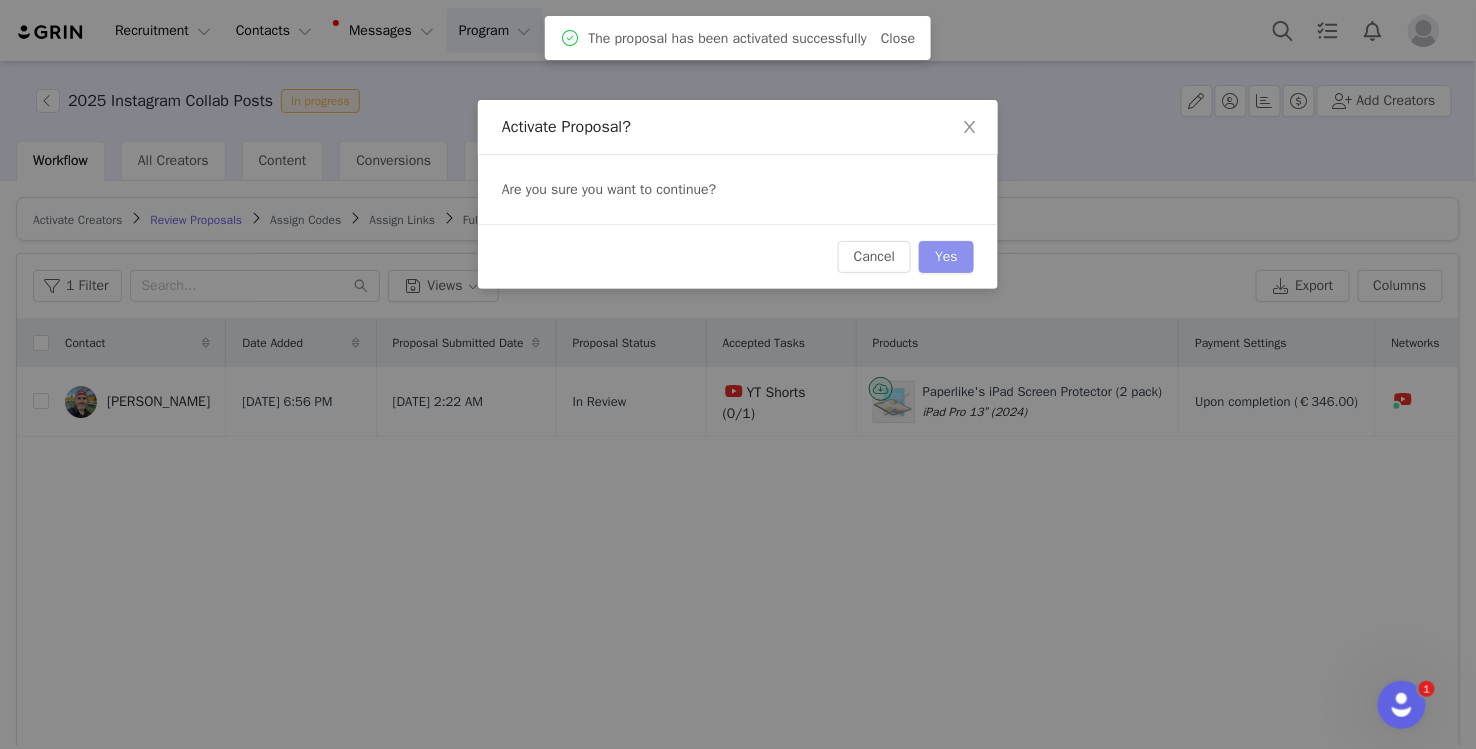 click on "Yes" at bounding box center (946, 257) 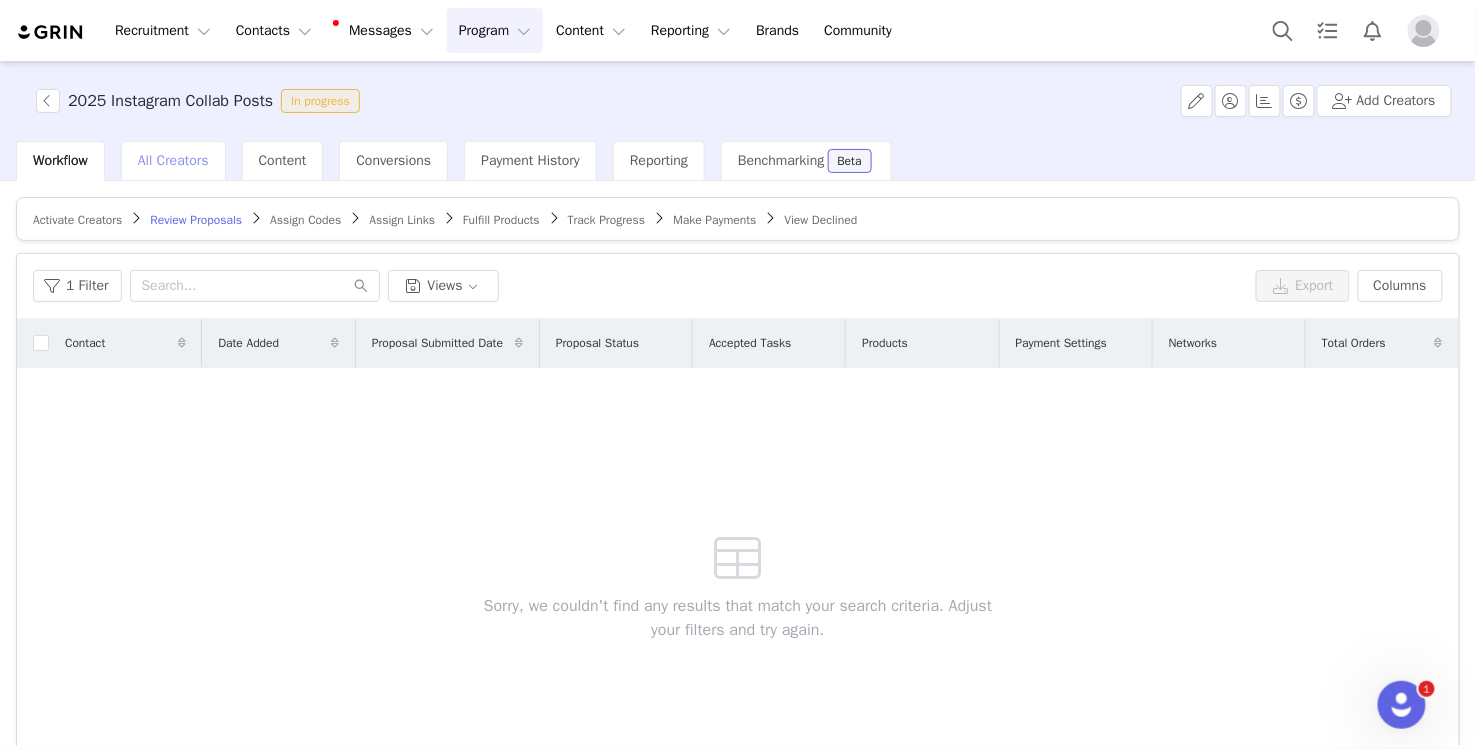 click on "All Creators" at bounding box center (173, 161) 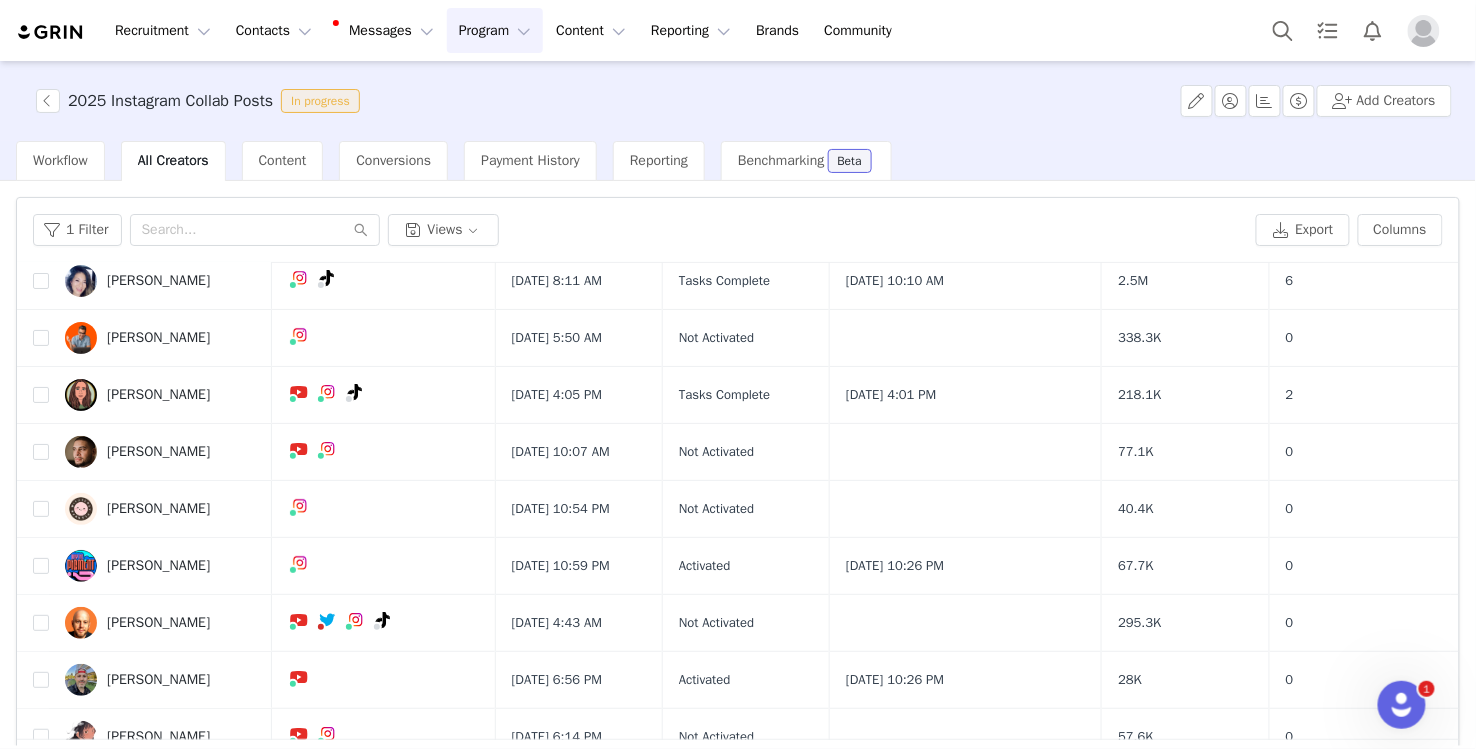 scroll, scrollTop: 0, scrollLeft: 0, axis: both 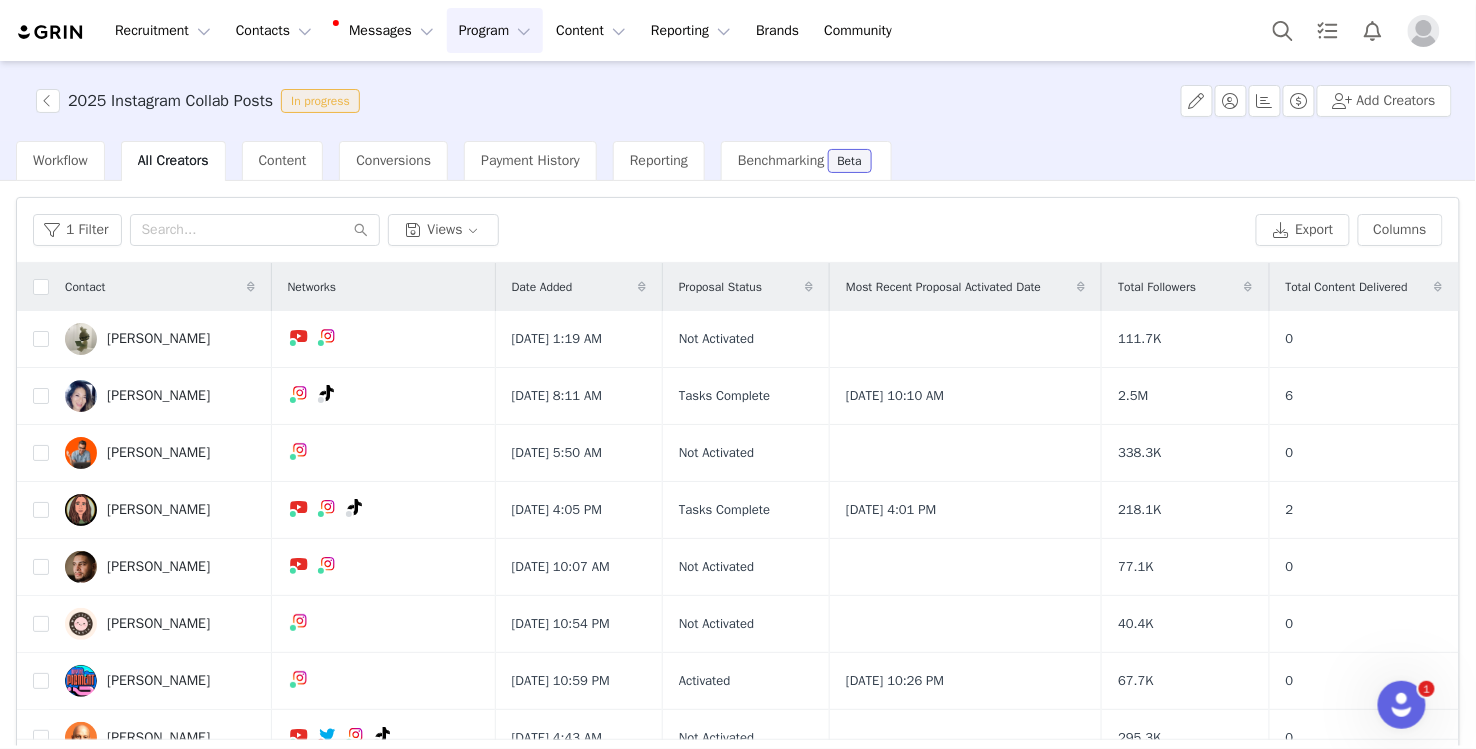 drag, startPoint x: 39, startPoint y: 166, endPoint x: 83, endPoint y: 195, distance: 52.69725 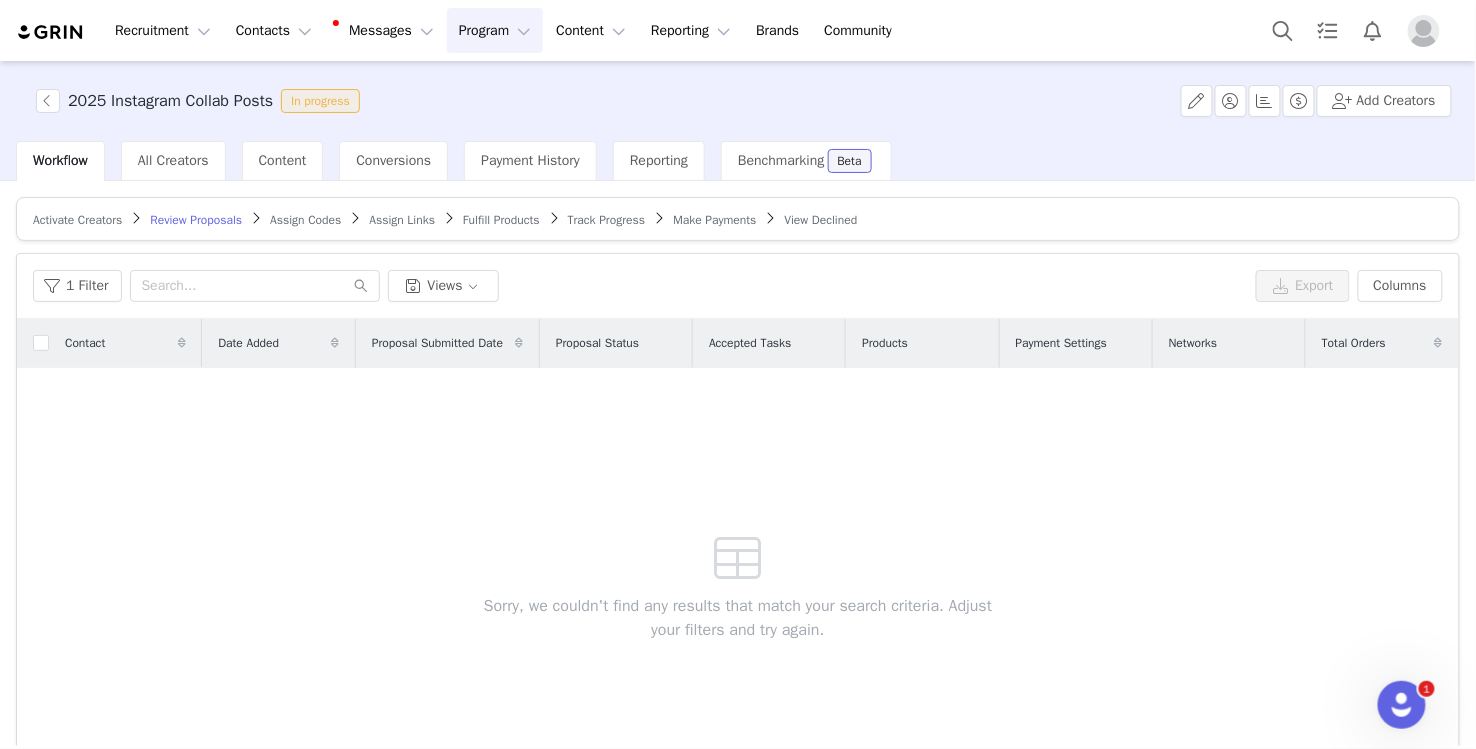 click on "Assign Codes" at bounding box center (305, 220) 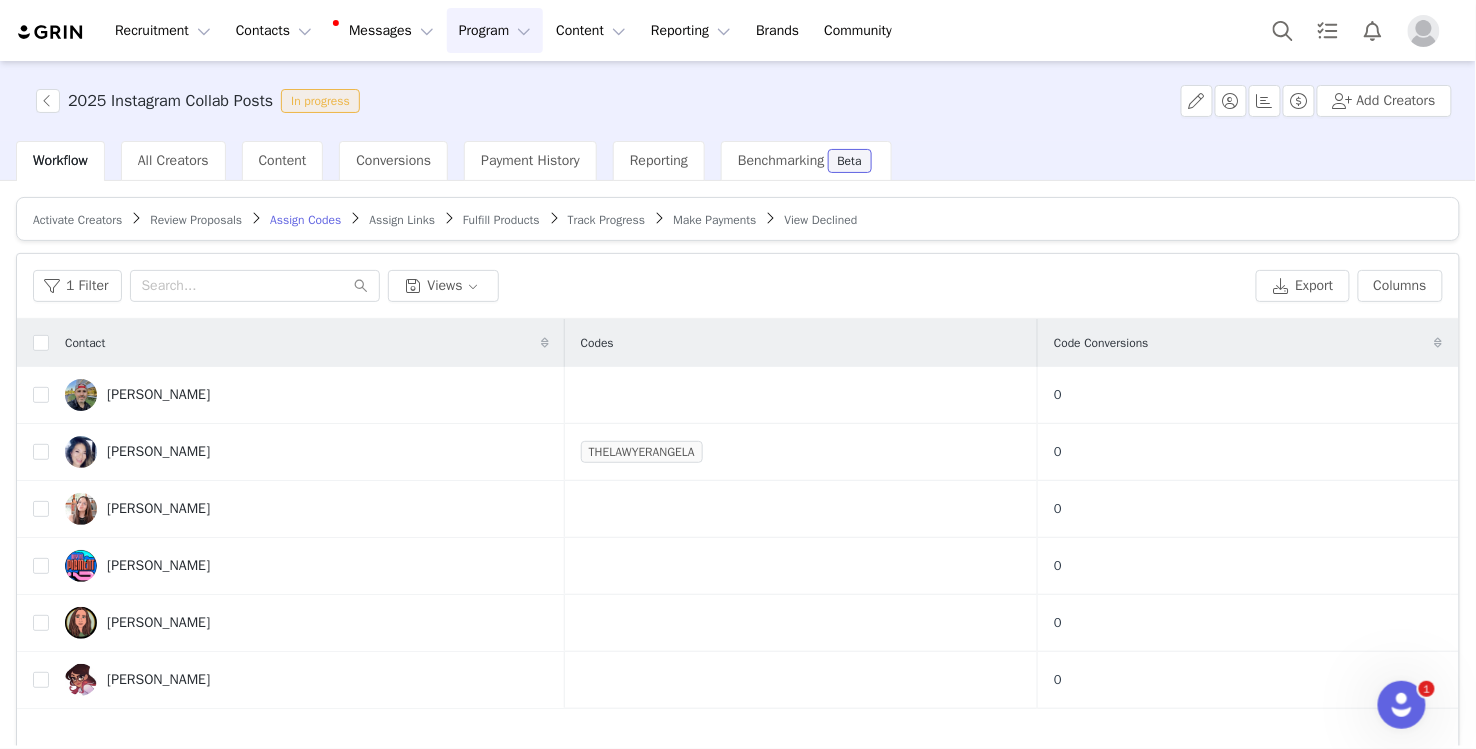 click on "Fulfill Products" at bounding box center (501, 220) 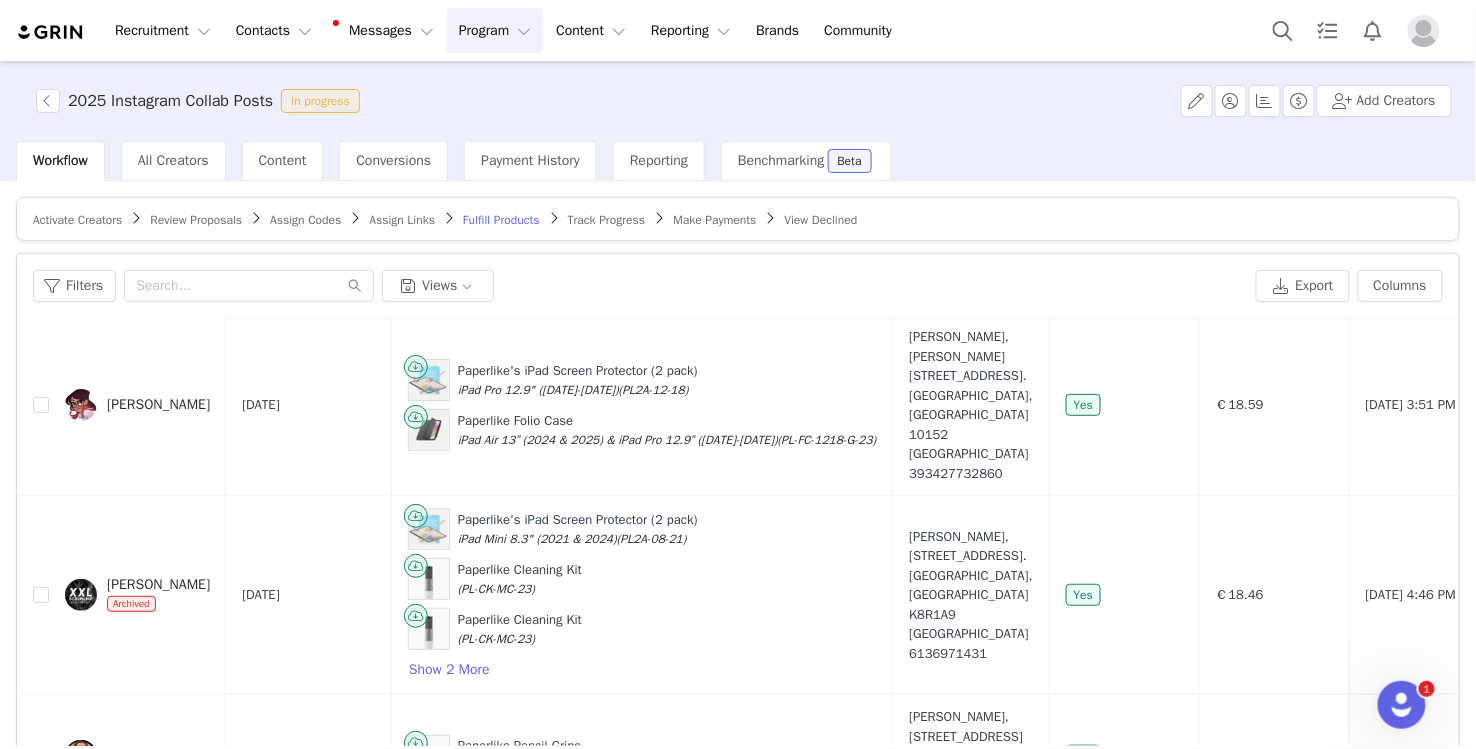 scroll, scrollTop: 301, scrollLeft: 0, axis: vertical 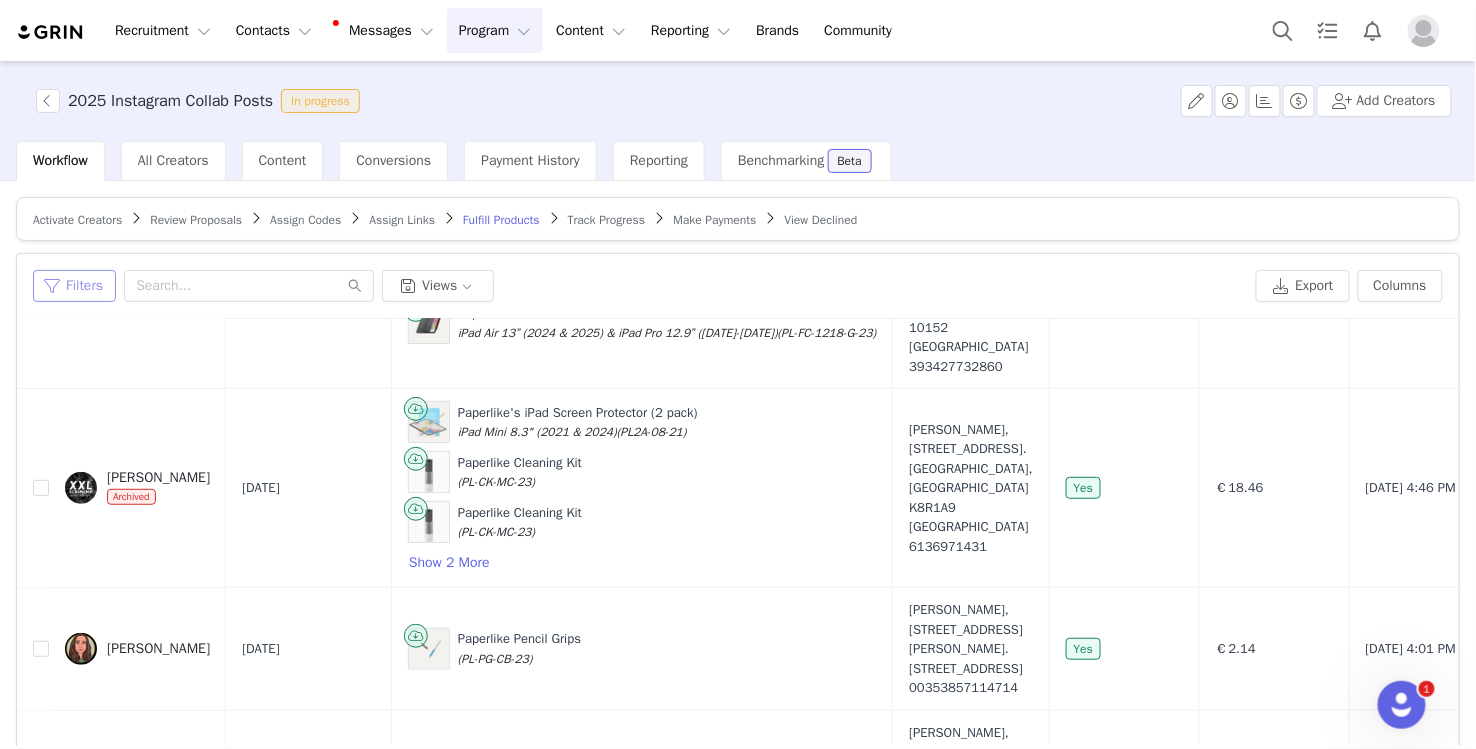 click on "Filters" at bounding box center [74, 286] 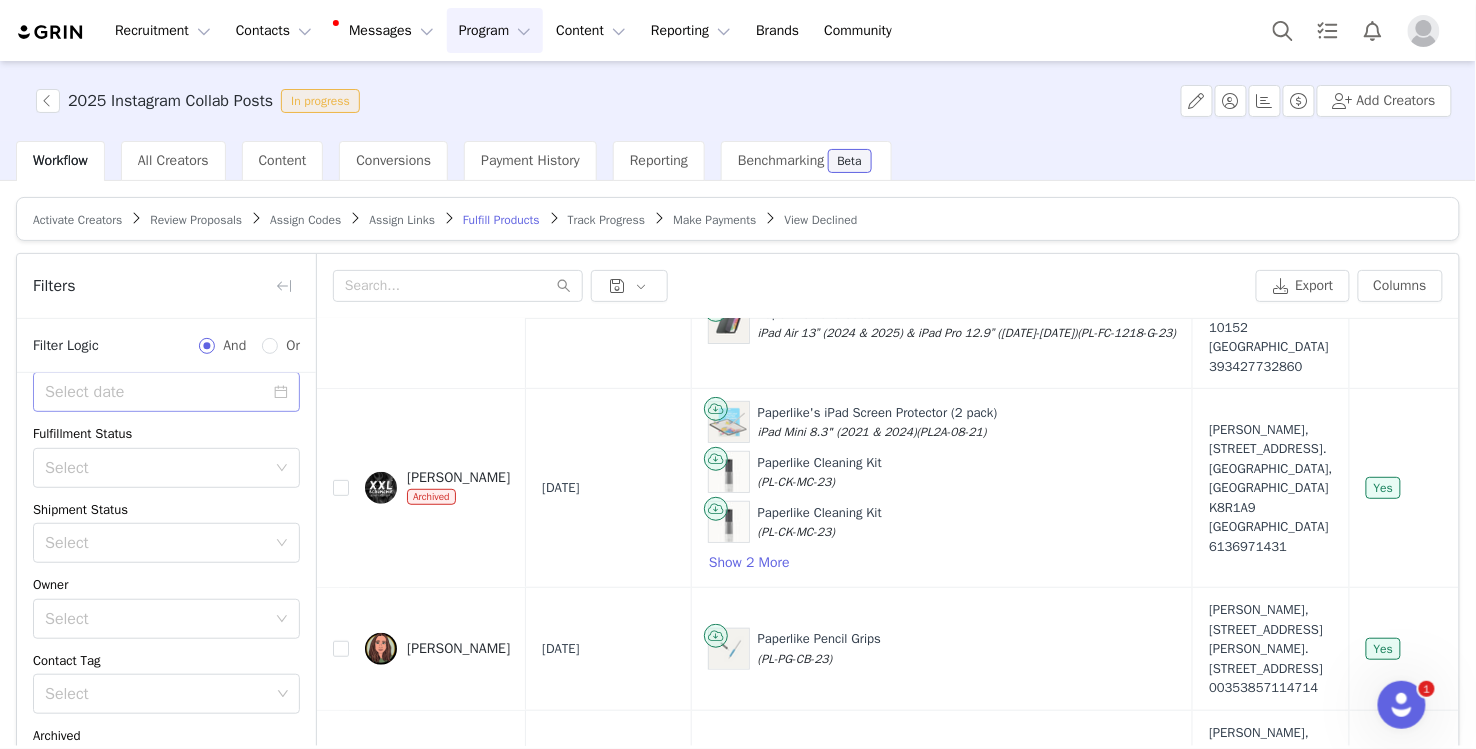 scroll, scrollTop: 204, scrollLeft: 0, axis: vertical 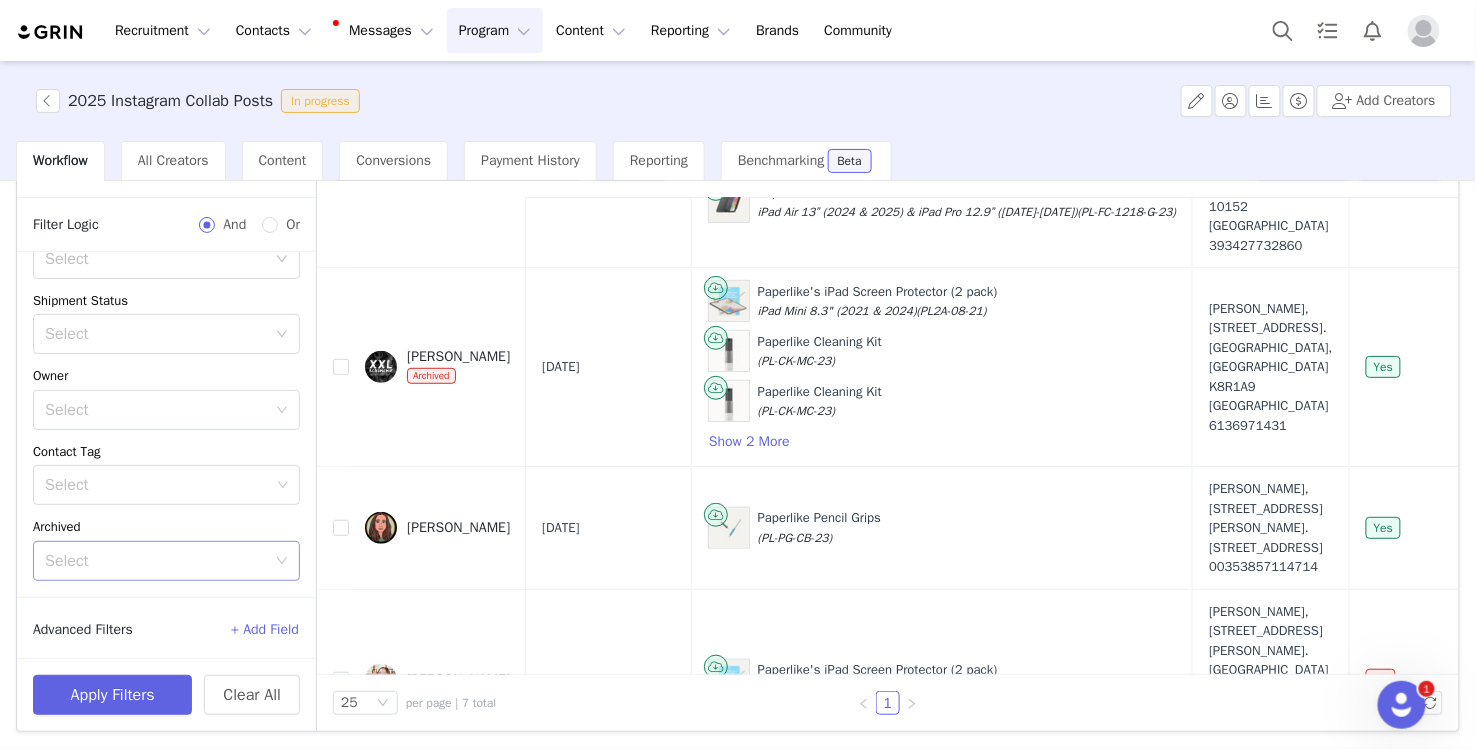 click on "Select" at bounding box center (155, 561) 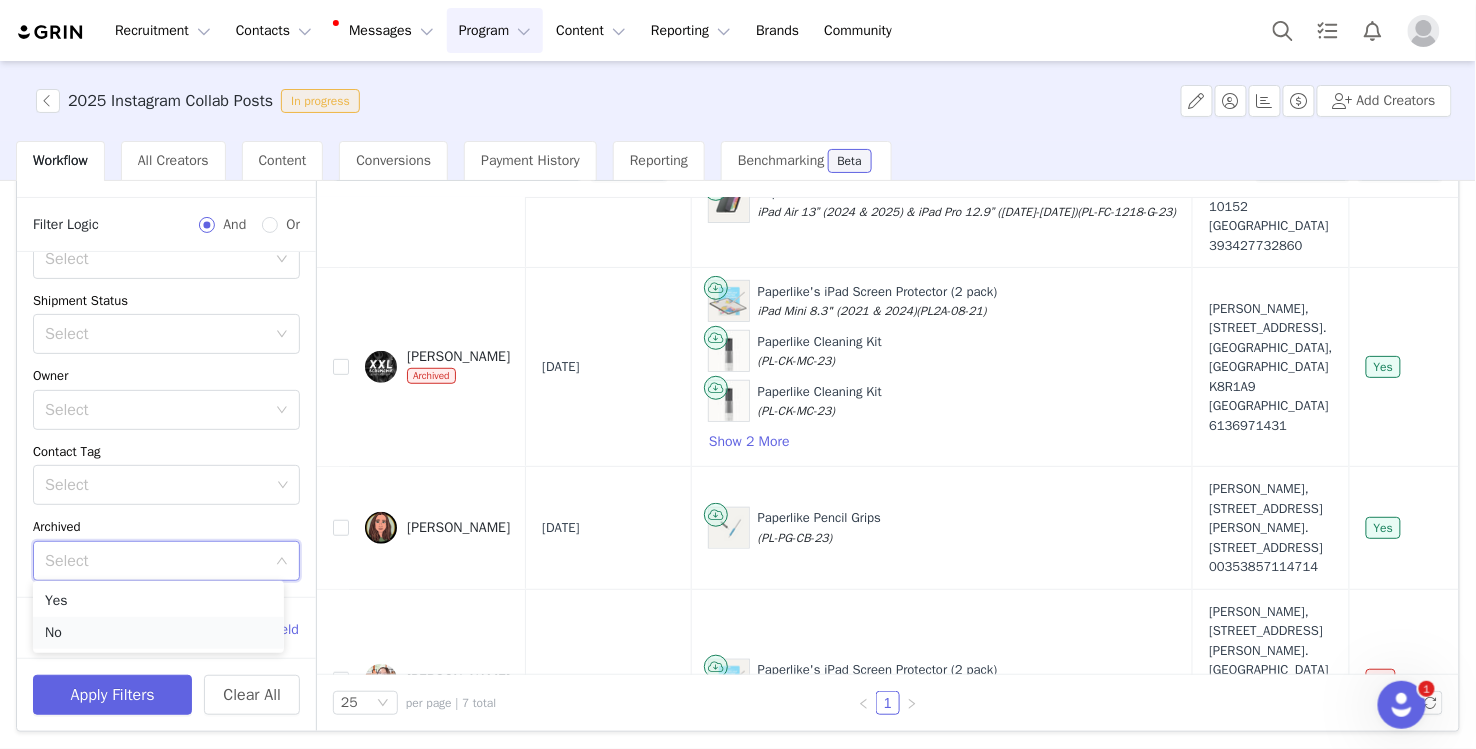 click on "No" at bounding box center (158, 633) 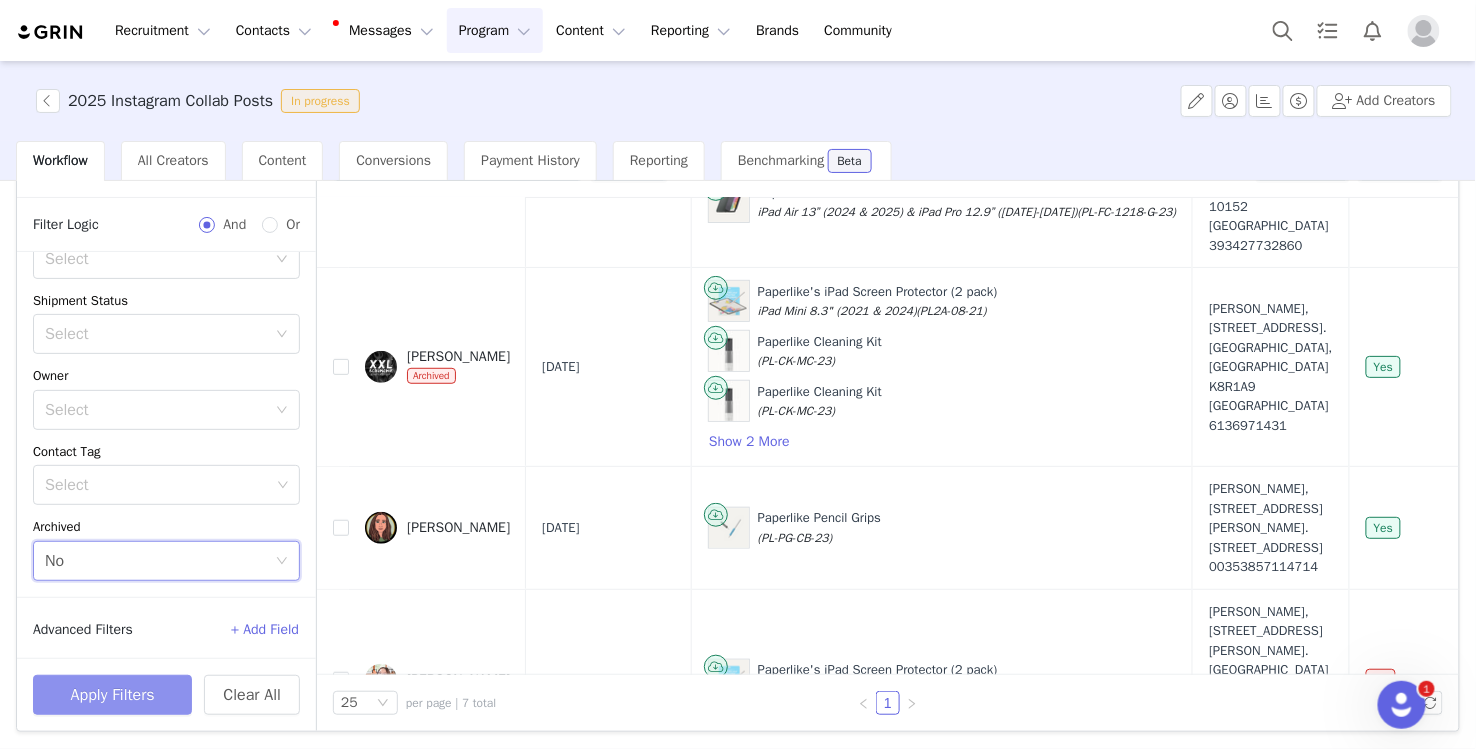 click on "Apply Filters" at bounding box center (112, 695) 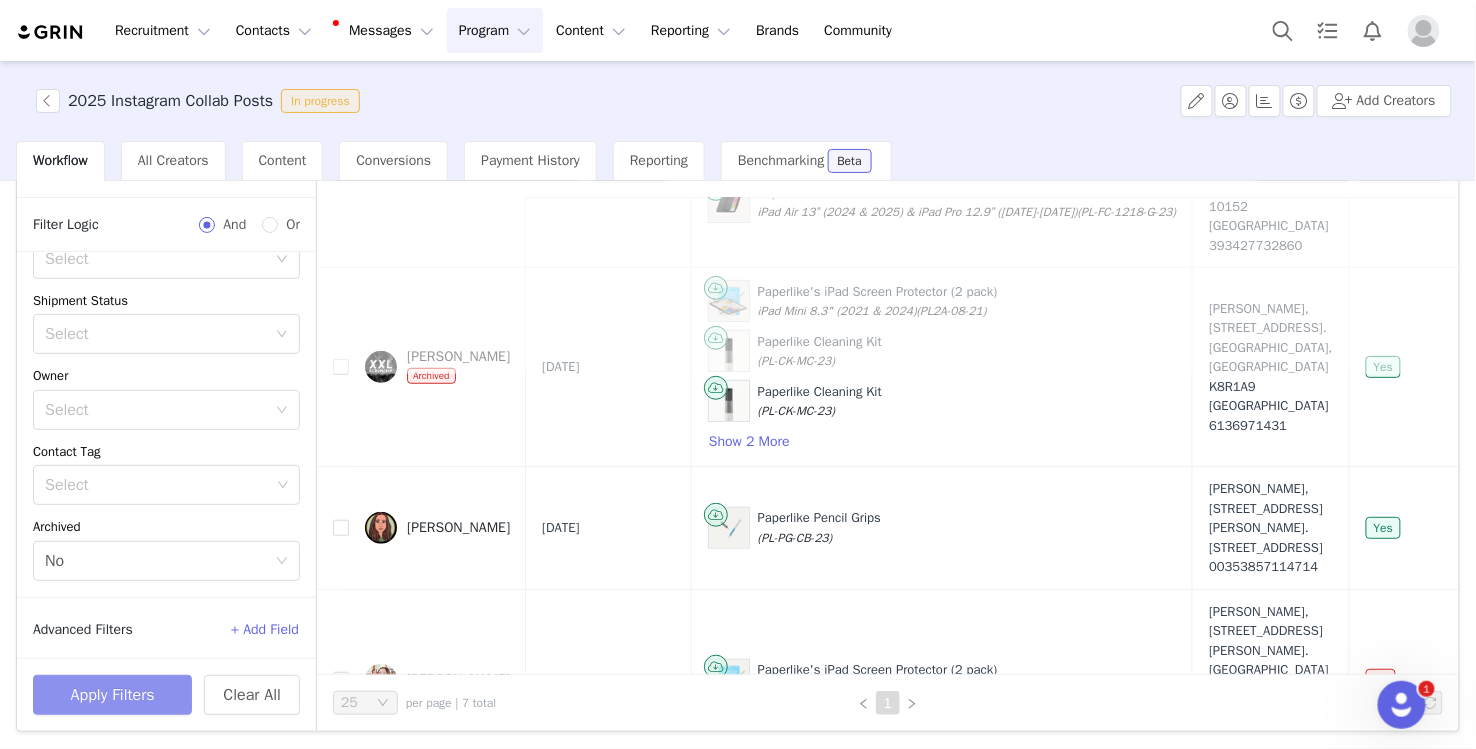 scroll, scrollTop: 0, scrollLeft: 0, axis: both 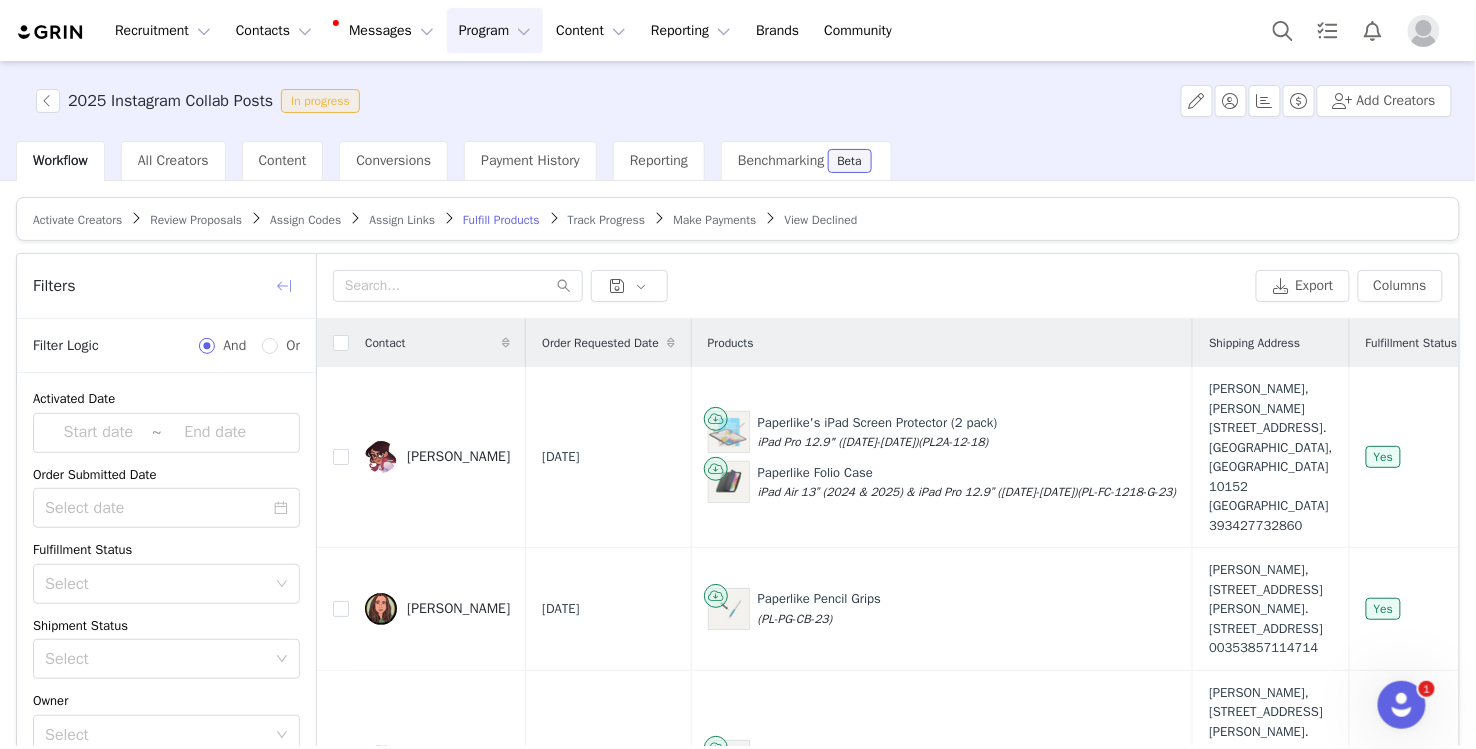 click at bounding box center (284, 286) 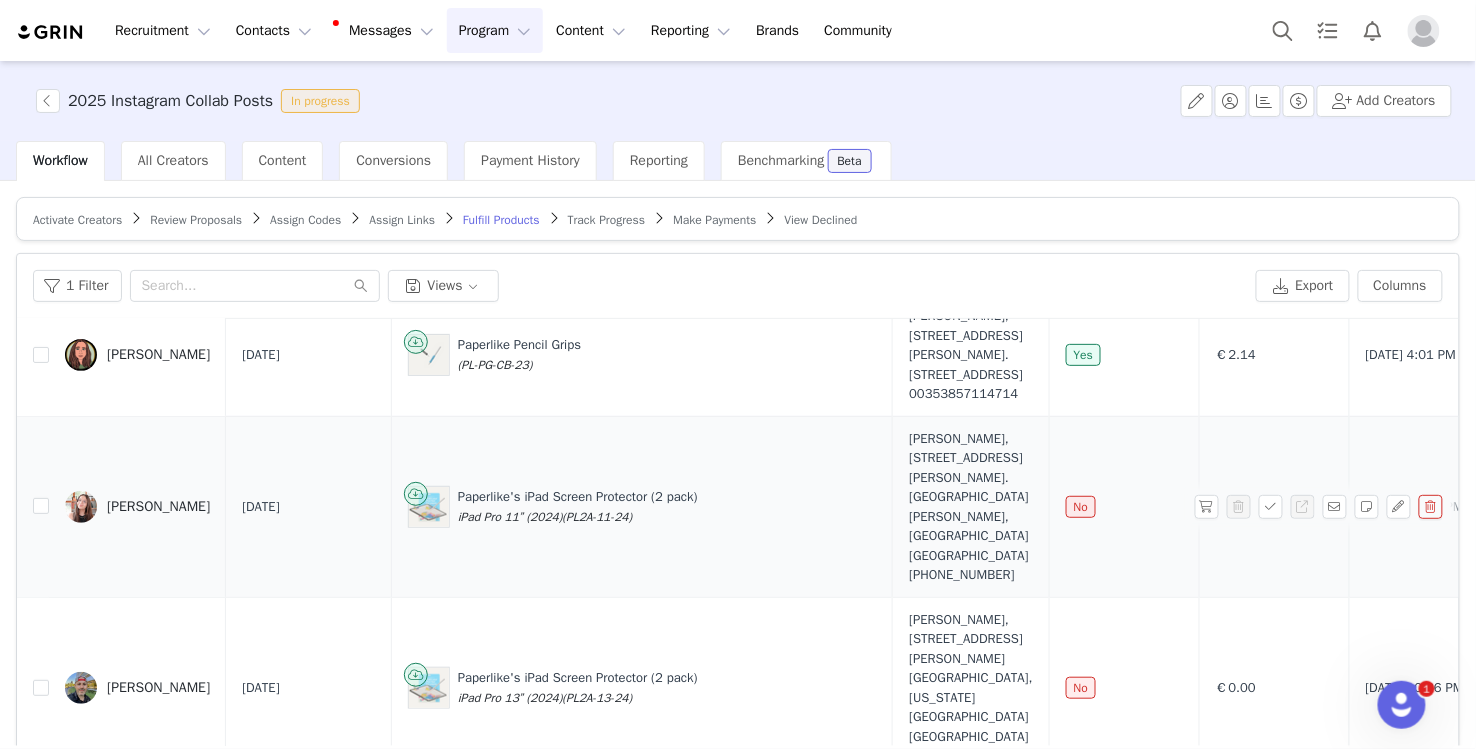scroll, scrollTop: 255, scrollLeft: 0, axis: vertical 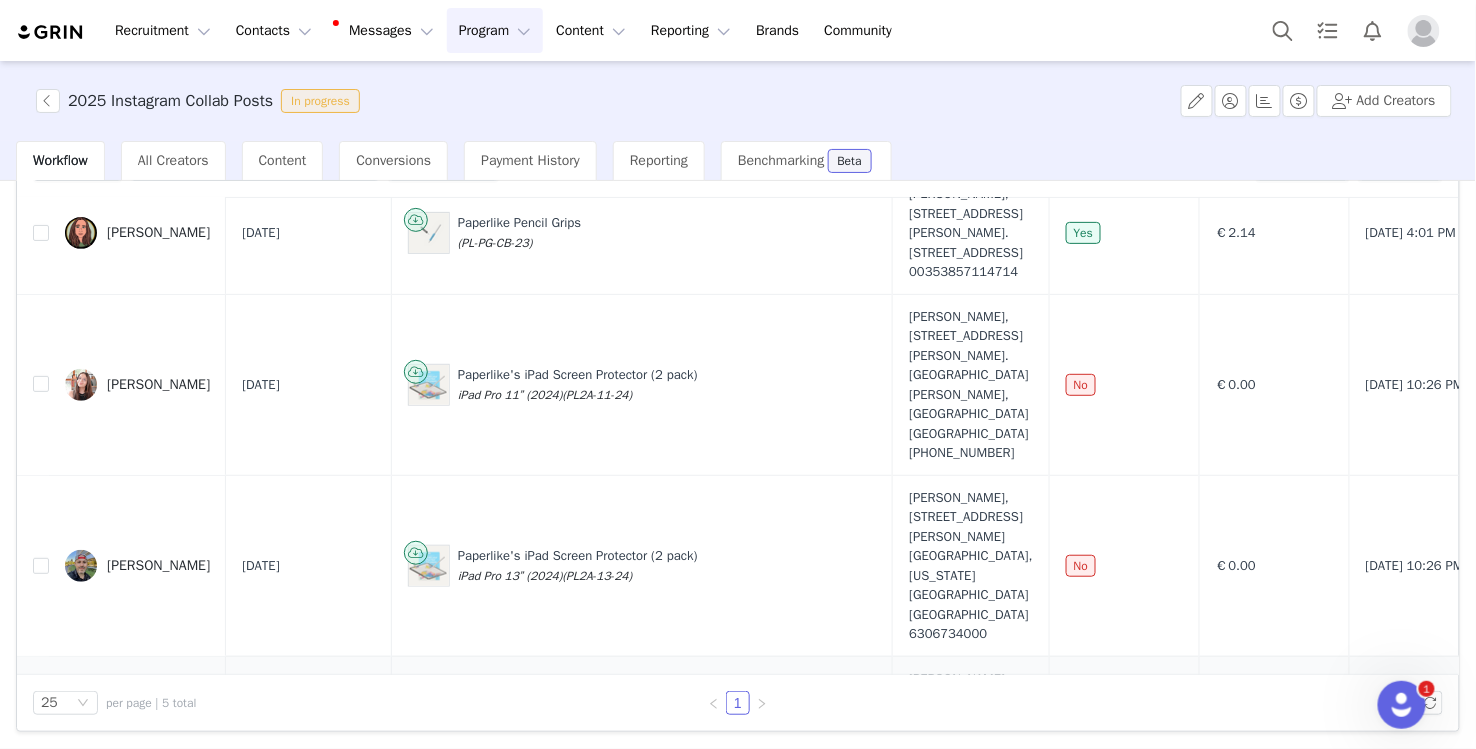 click at bounding box center (1399, 728) 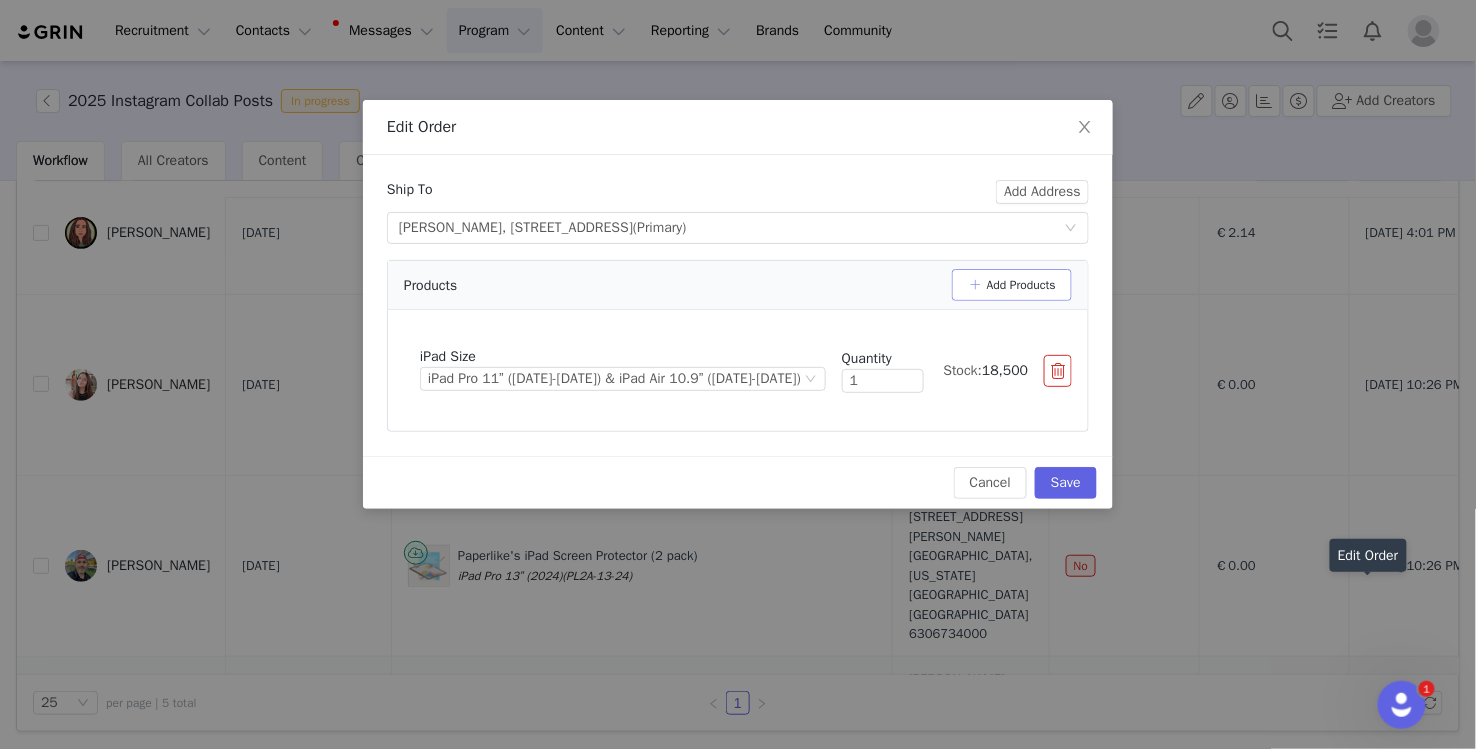 click on "Add Products" at bounding box center [1012, 285] 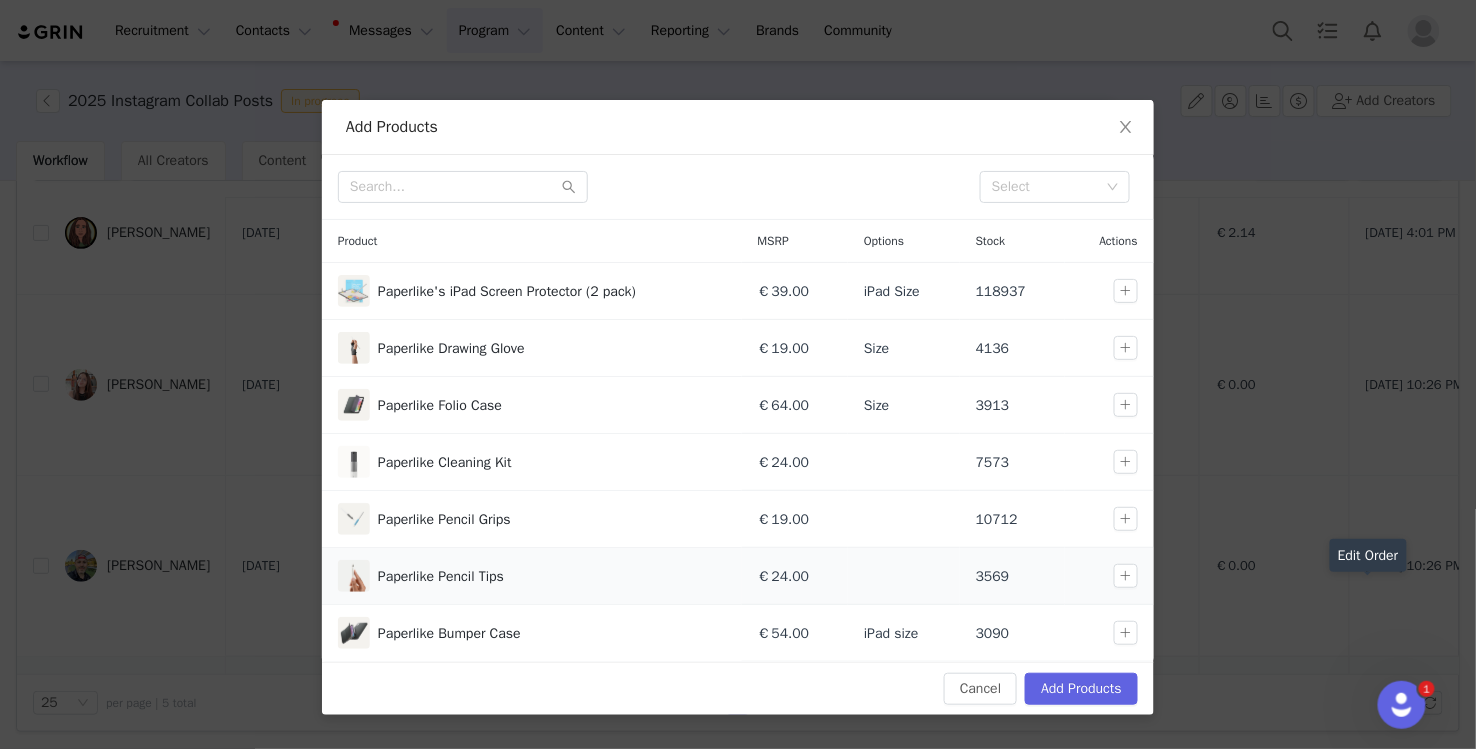 click at bounding box center (1113, 576) 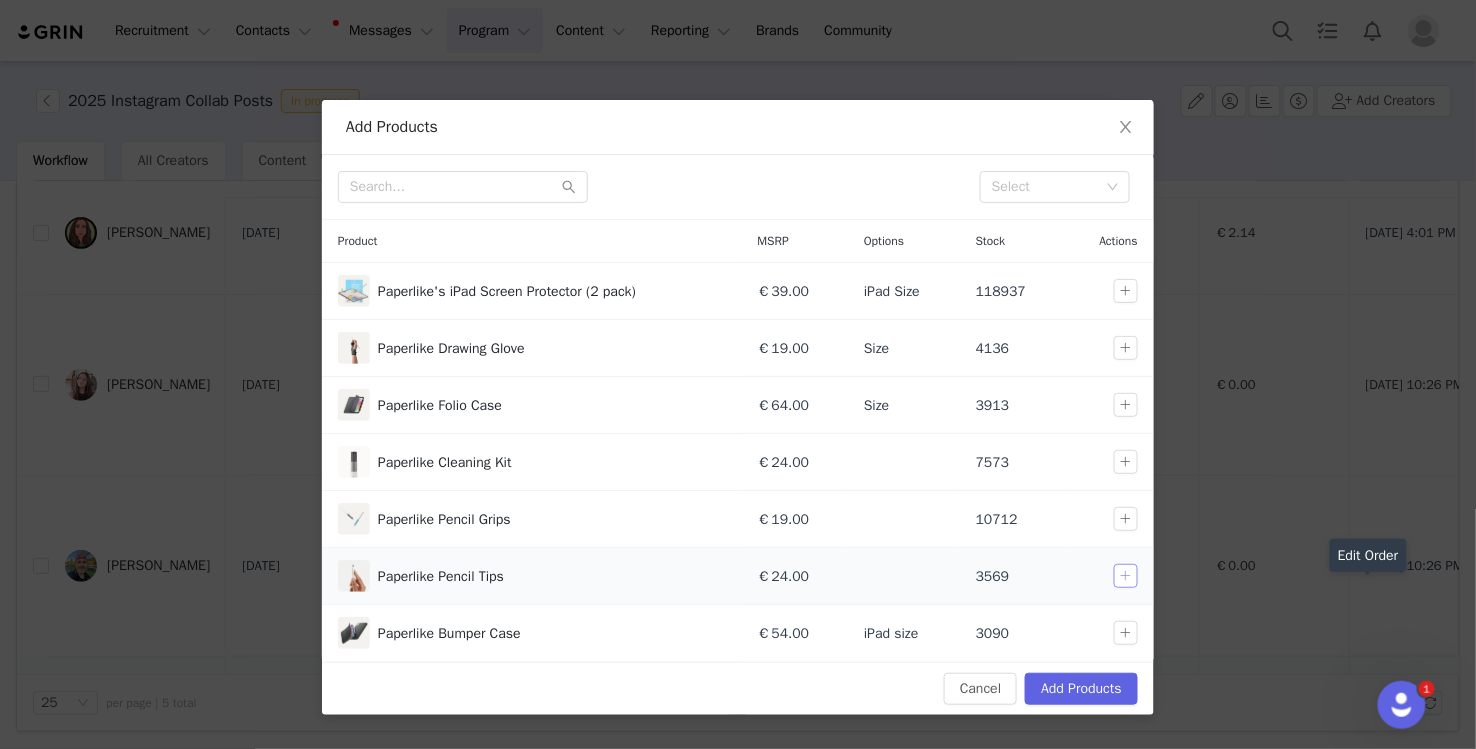 click at bounding box center (1126, 576) 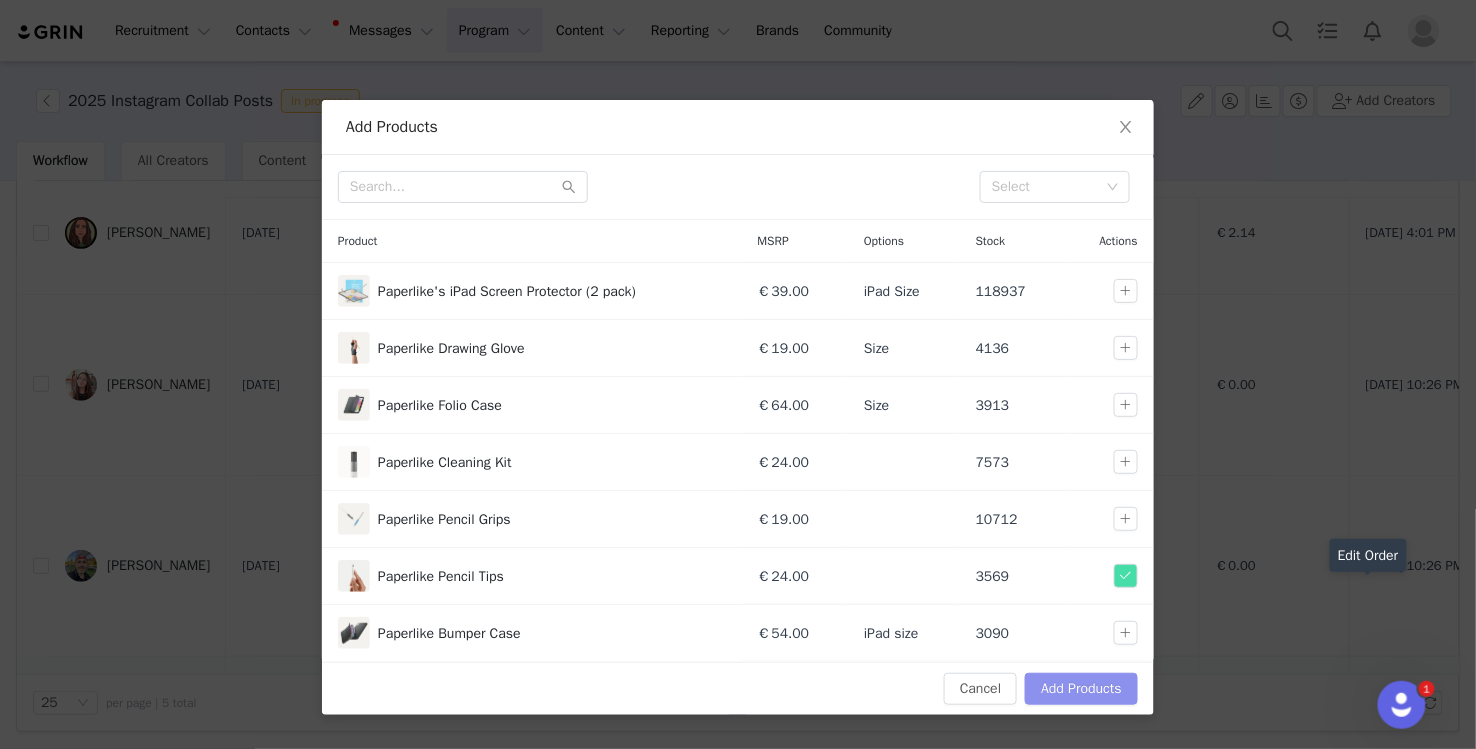 click on "Add Products" at bounding box center [1081, 689] 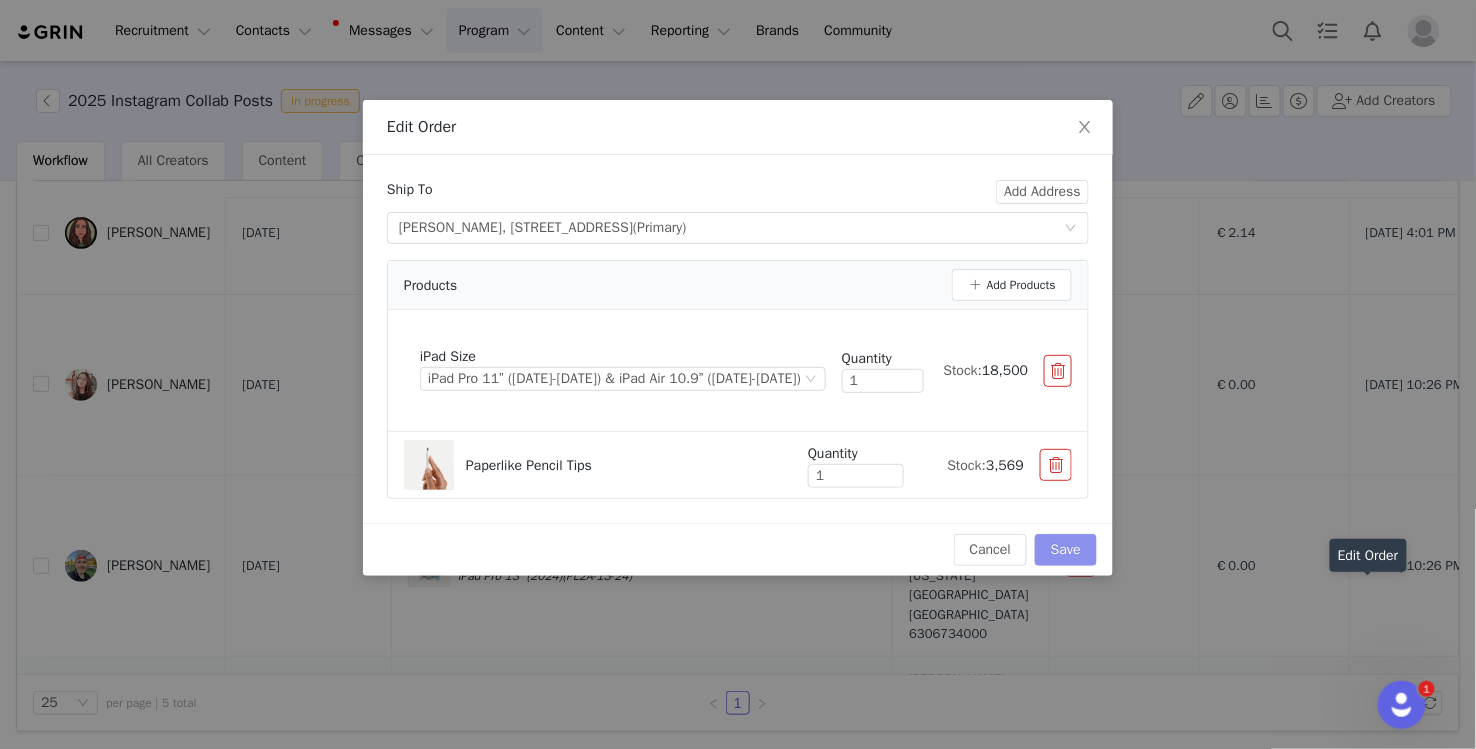 click on "Save" at bounding box center [1066, 550] 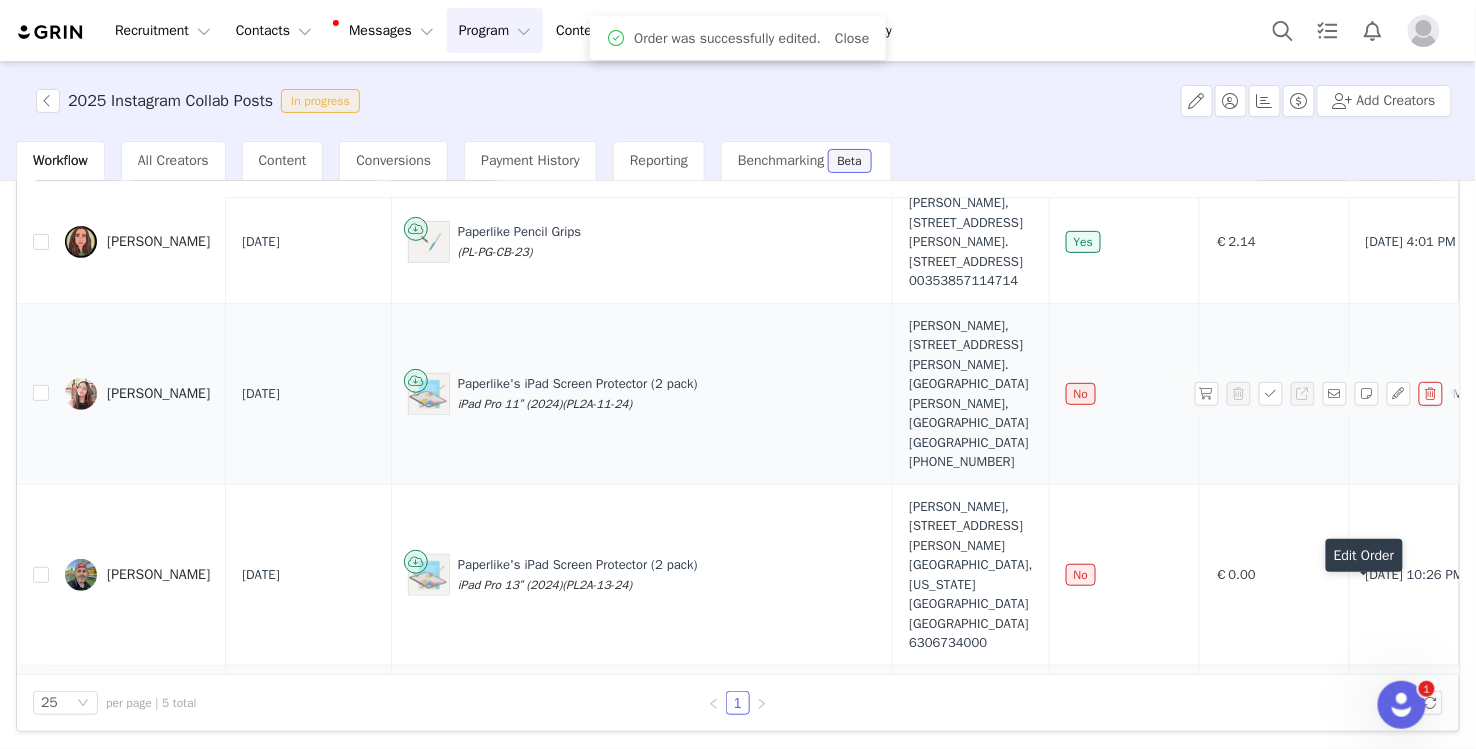 scroll, scrollTop: 255, scrollLeft: 0, axis: vertical 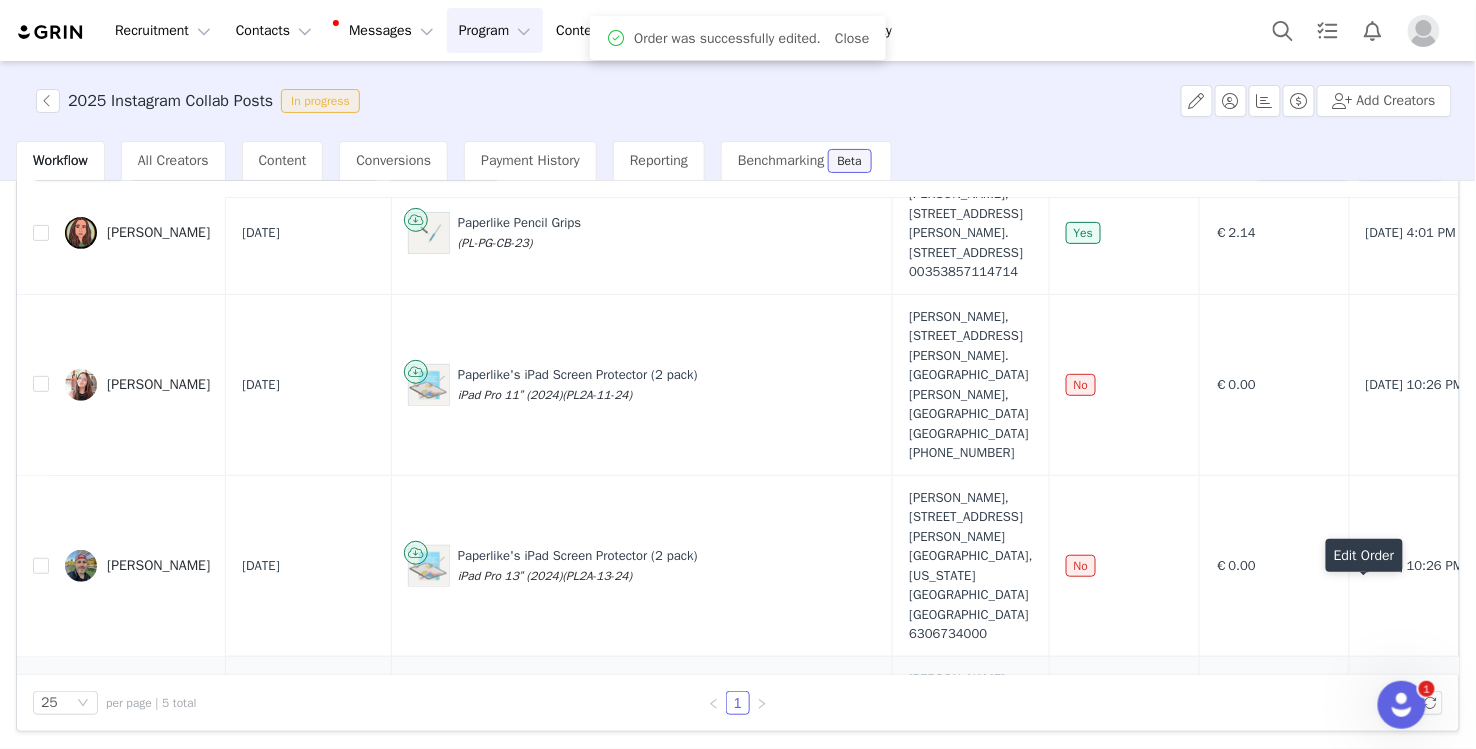 click on "Paul Tesnière" at bounding box center [137, 728] 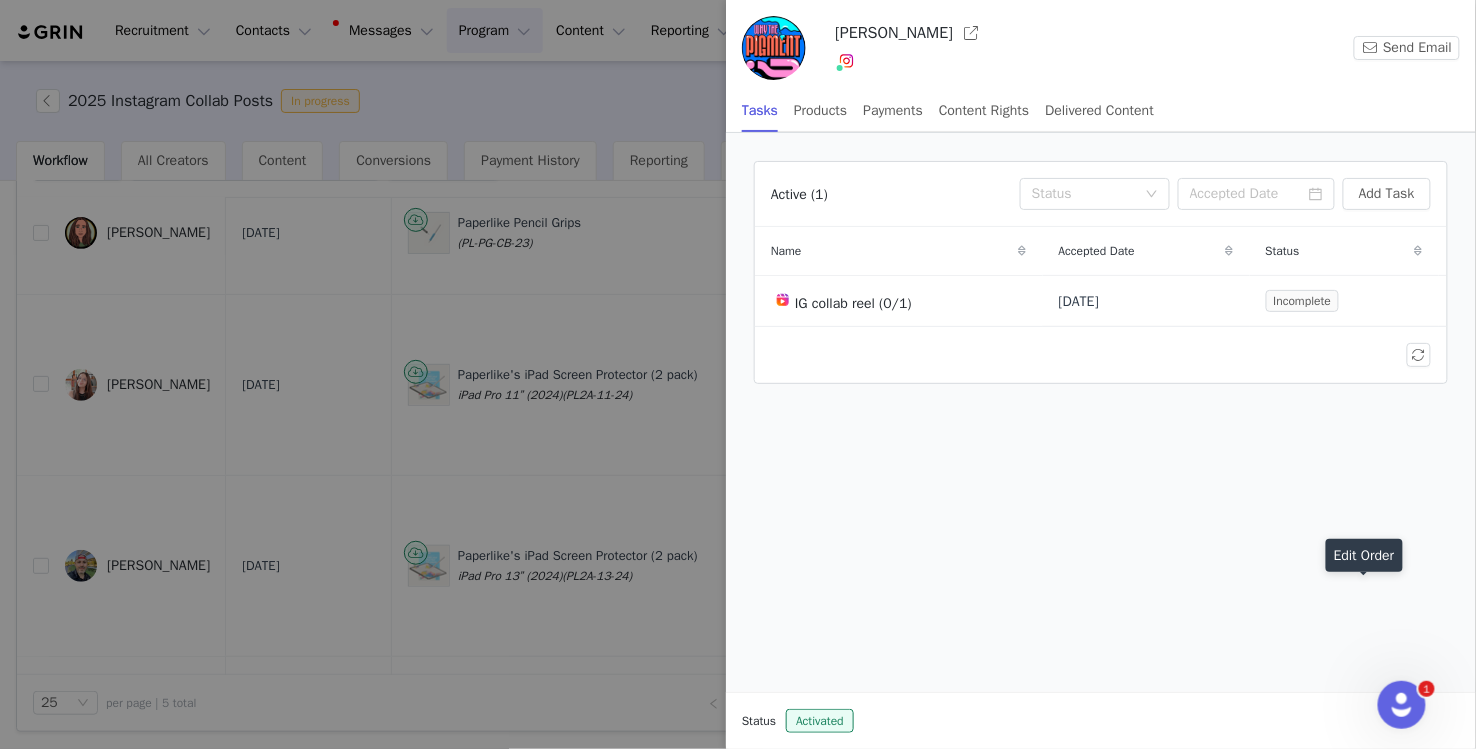 click at bounding box center [738, 374] 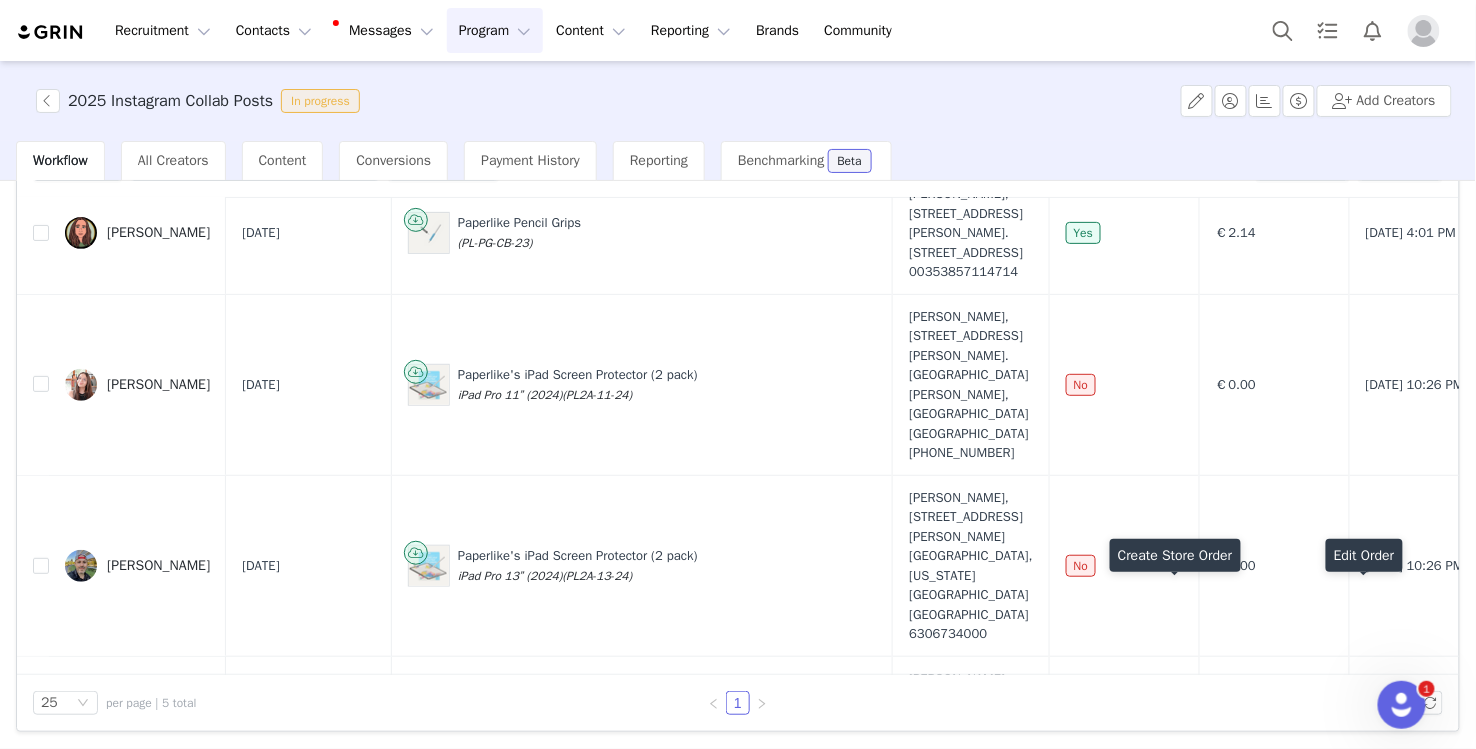 click at bounding box center (1207, 728) 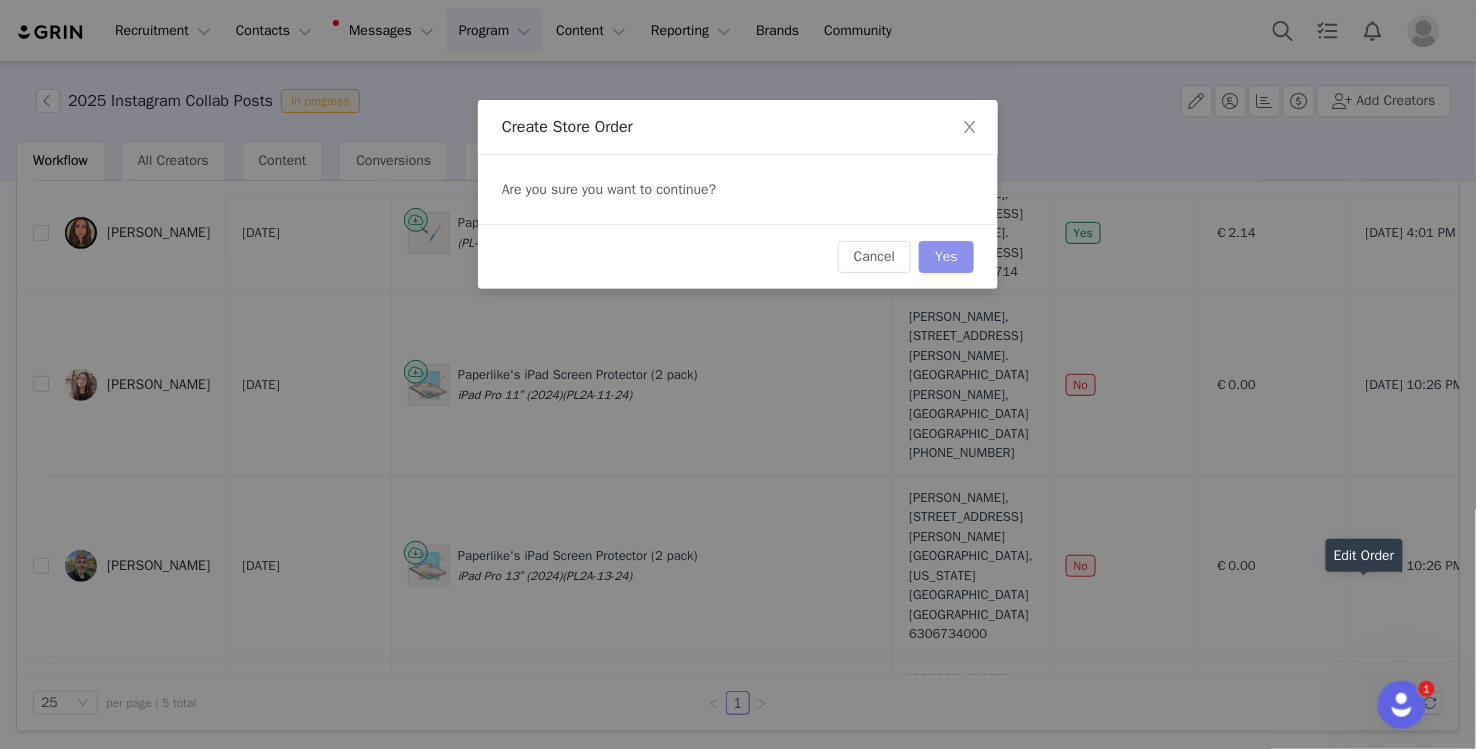 click on "Yes" at bounding box center (946, 257) 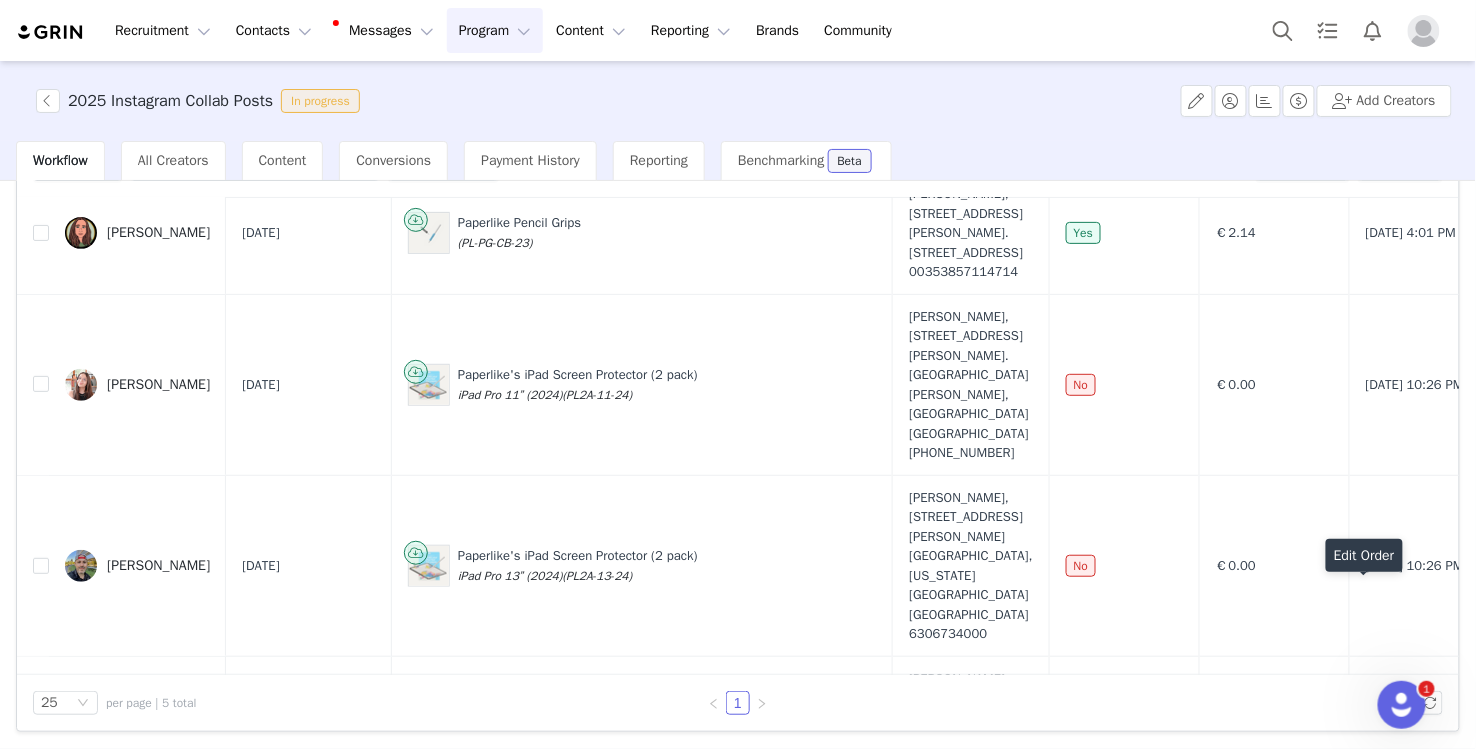 scroll, scrollTop: 0, scrollLeft: 0, axis: both 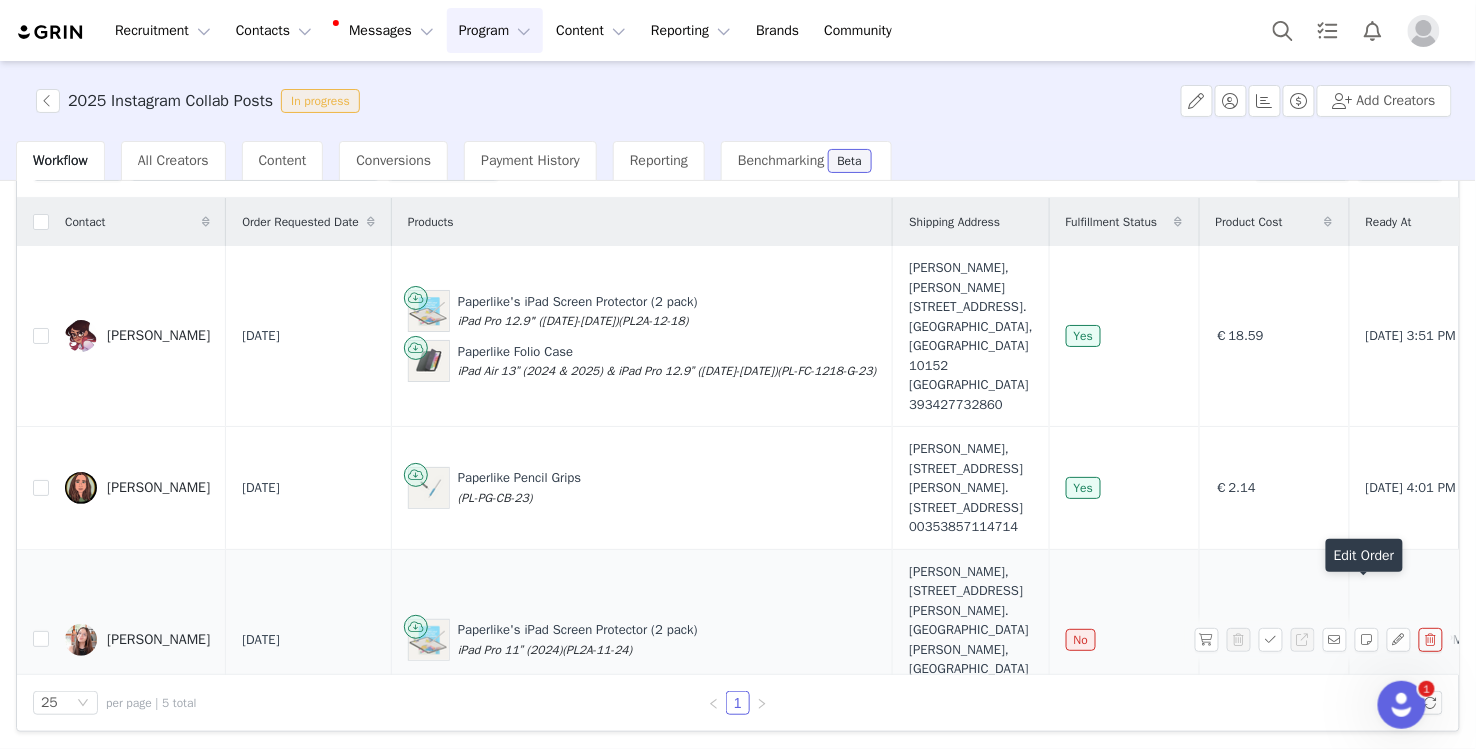 click on "Kayla Le Roux" at bounding box center (158, 640) 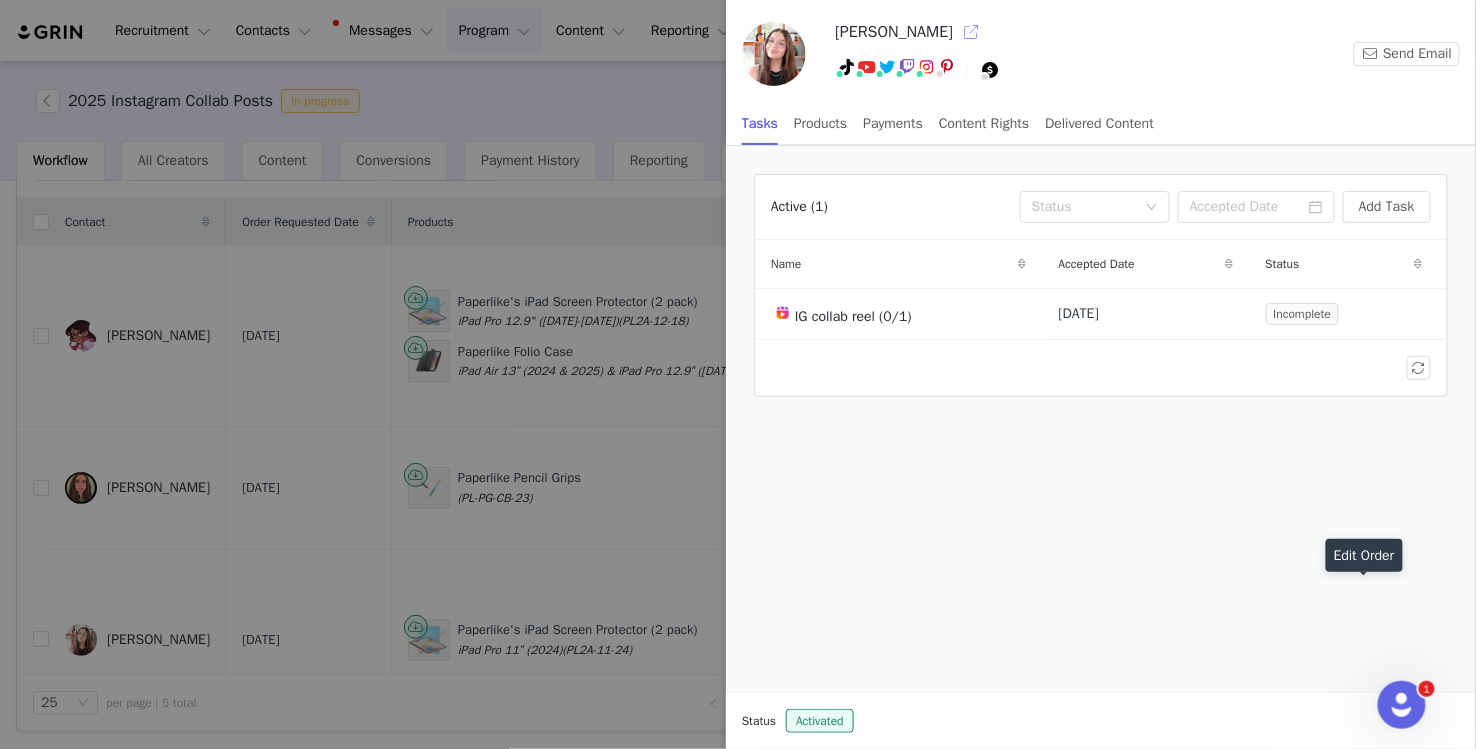 click at bounding box center [971, 32] 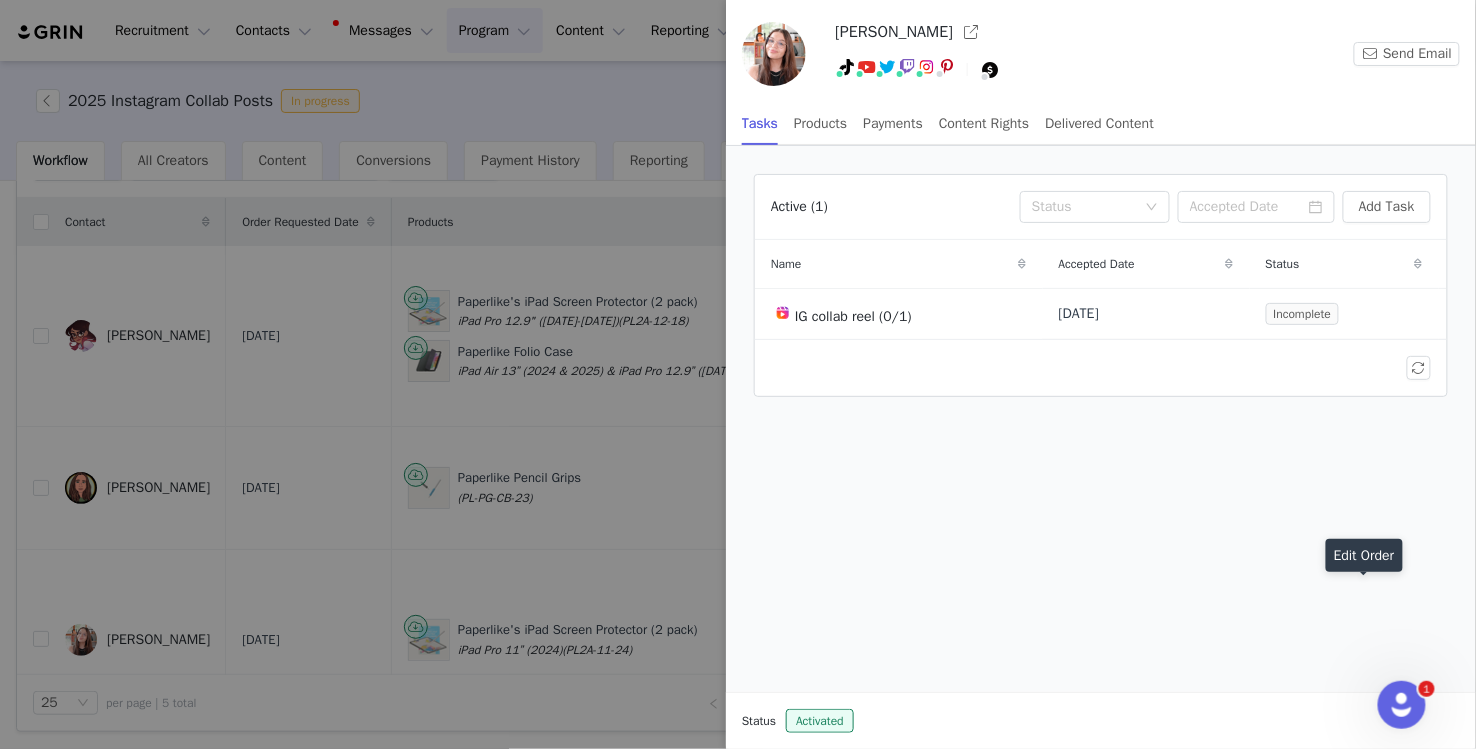click at bounding box center [738, 374] 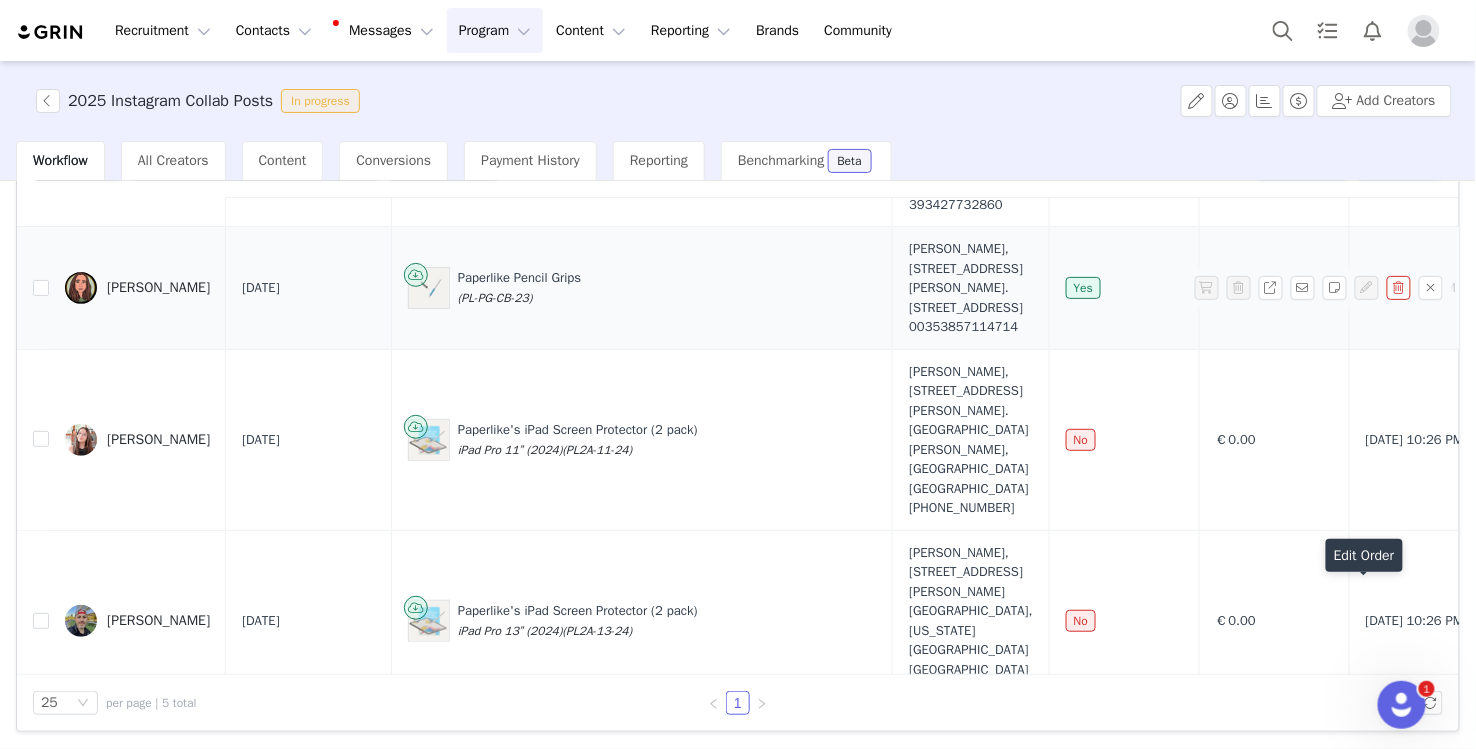 scroll, scrollTop: 255, scrollLeft: 0, axis: vertical 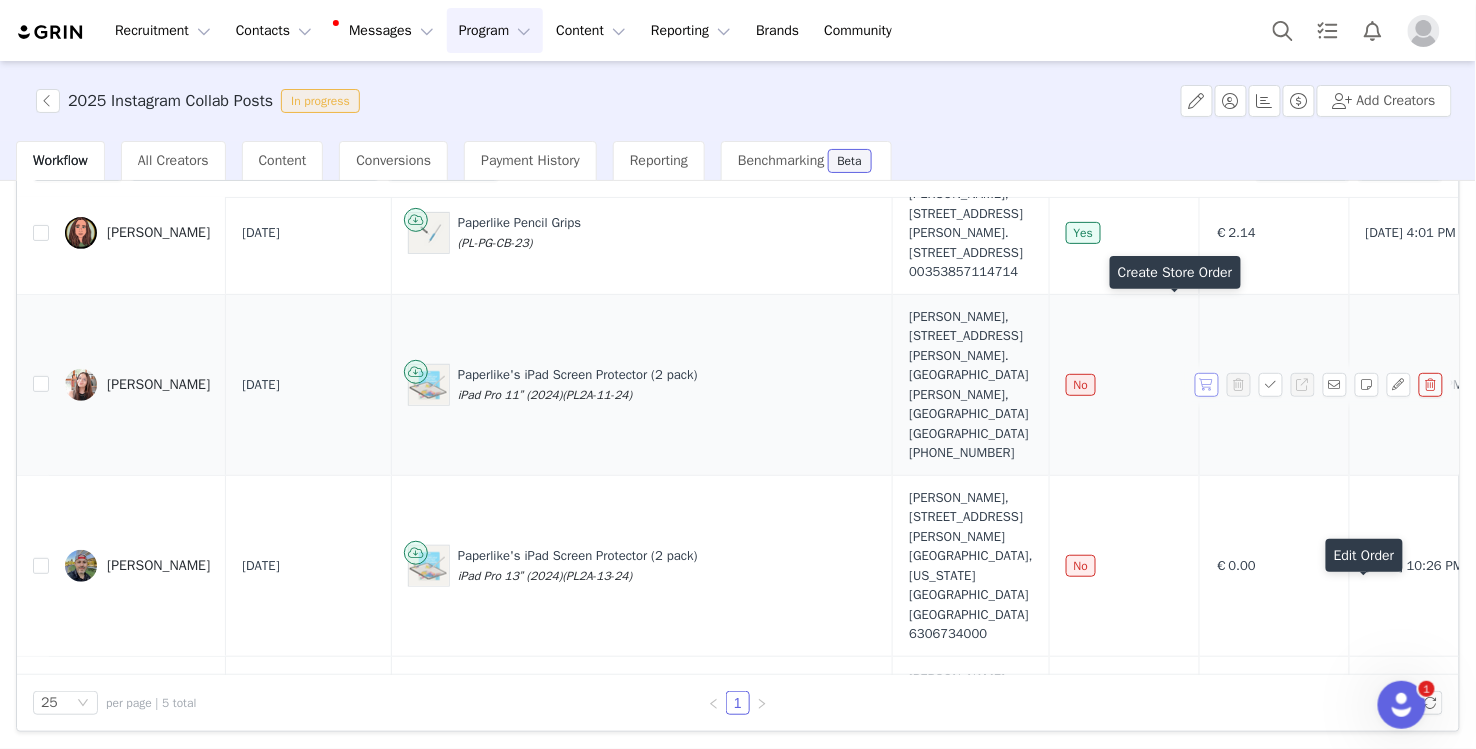click at bounding box center (1207, 385) 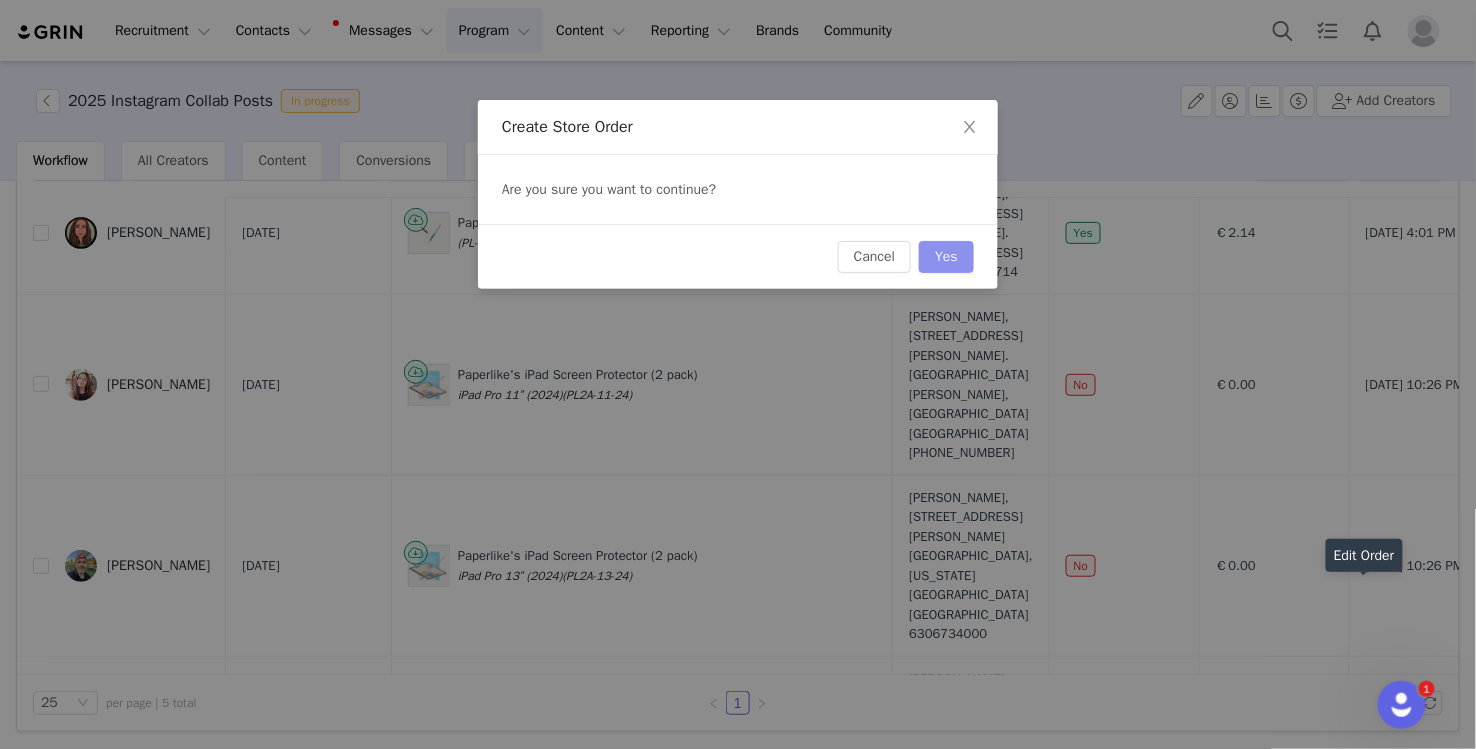 click on "Yes" at bounding box center [946, 257] 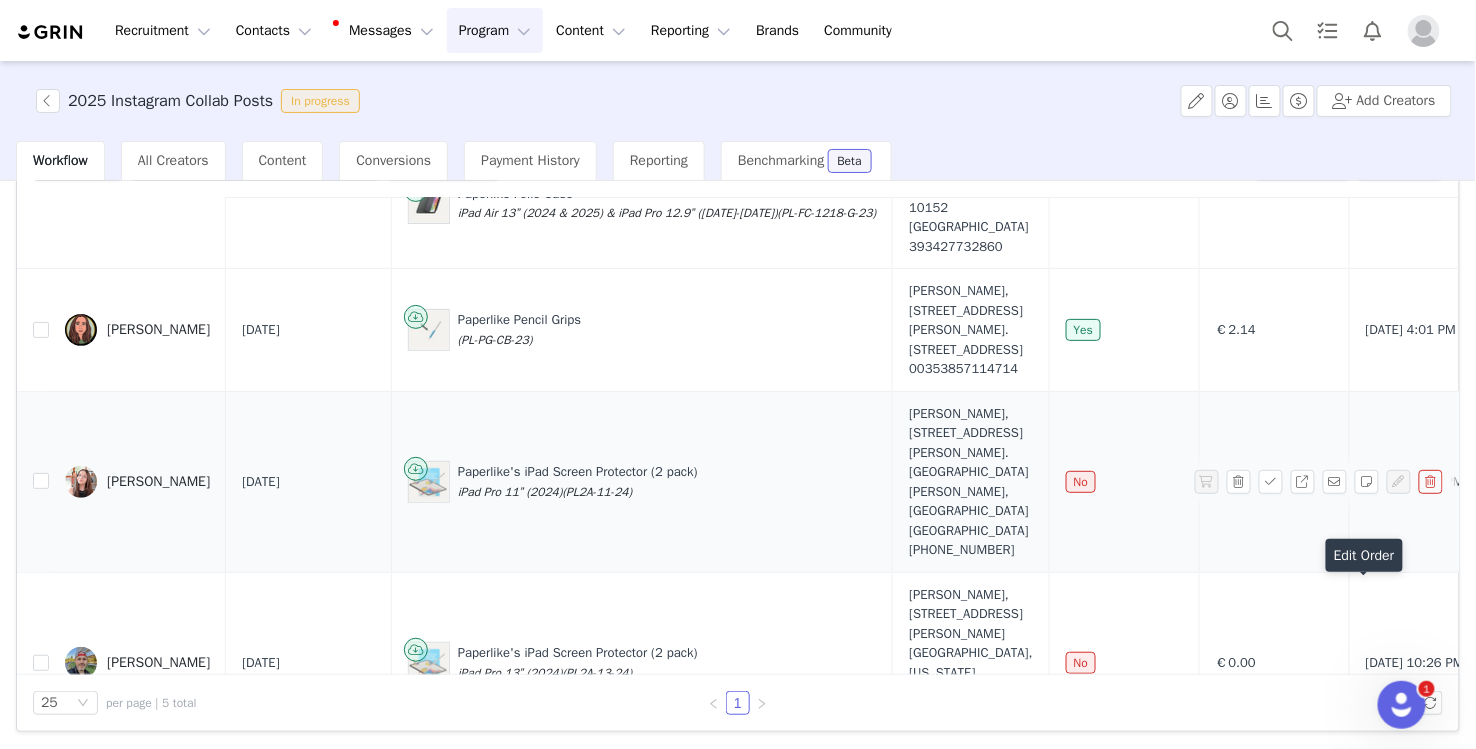 scroll, scrollTop: 162, scrollLeft: 0, axis: vertical 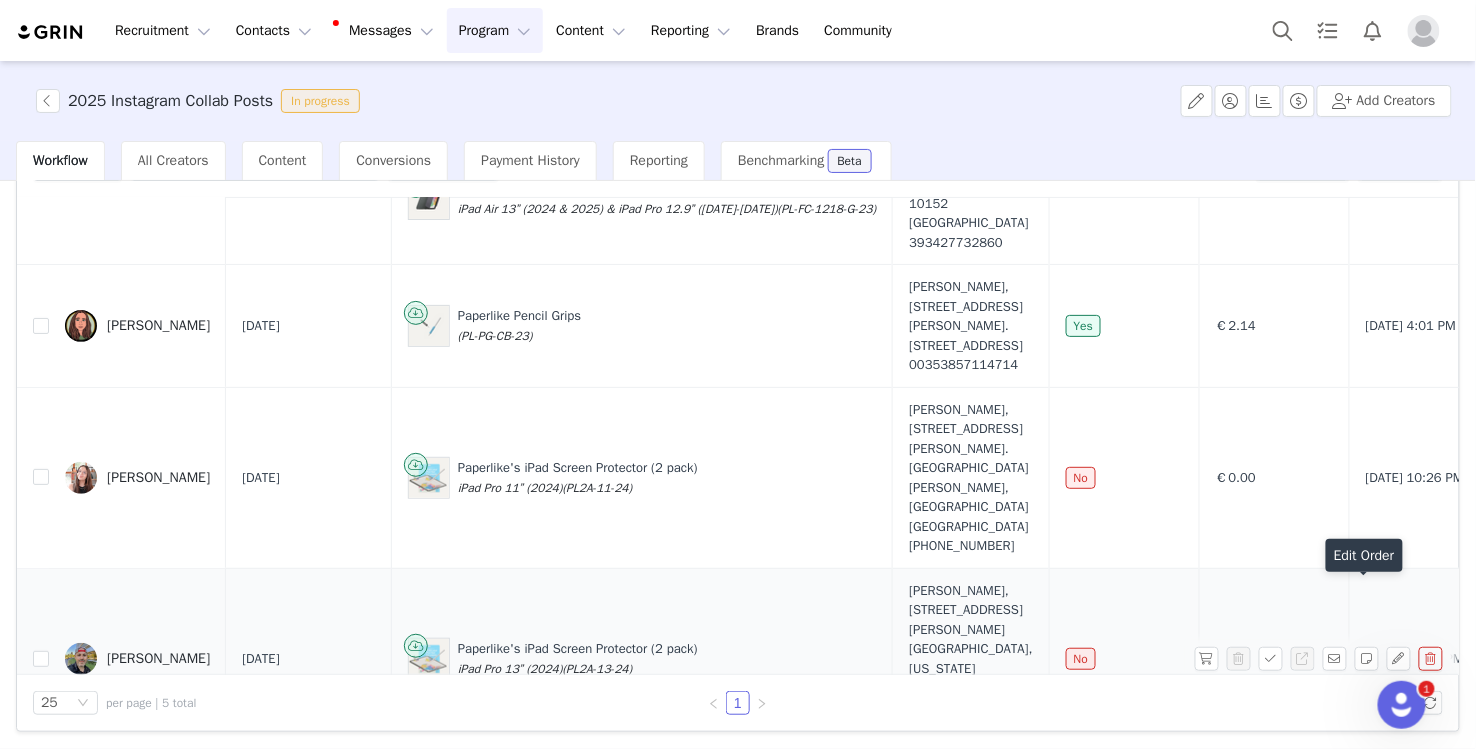 click on "Michael Caputo" at bounding box center (158, 659) 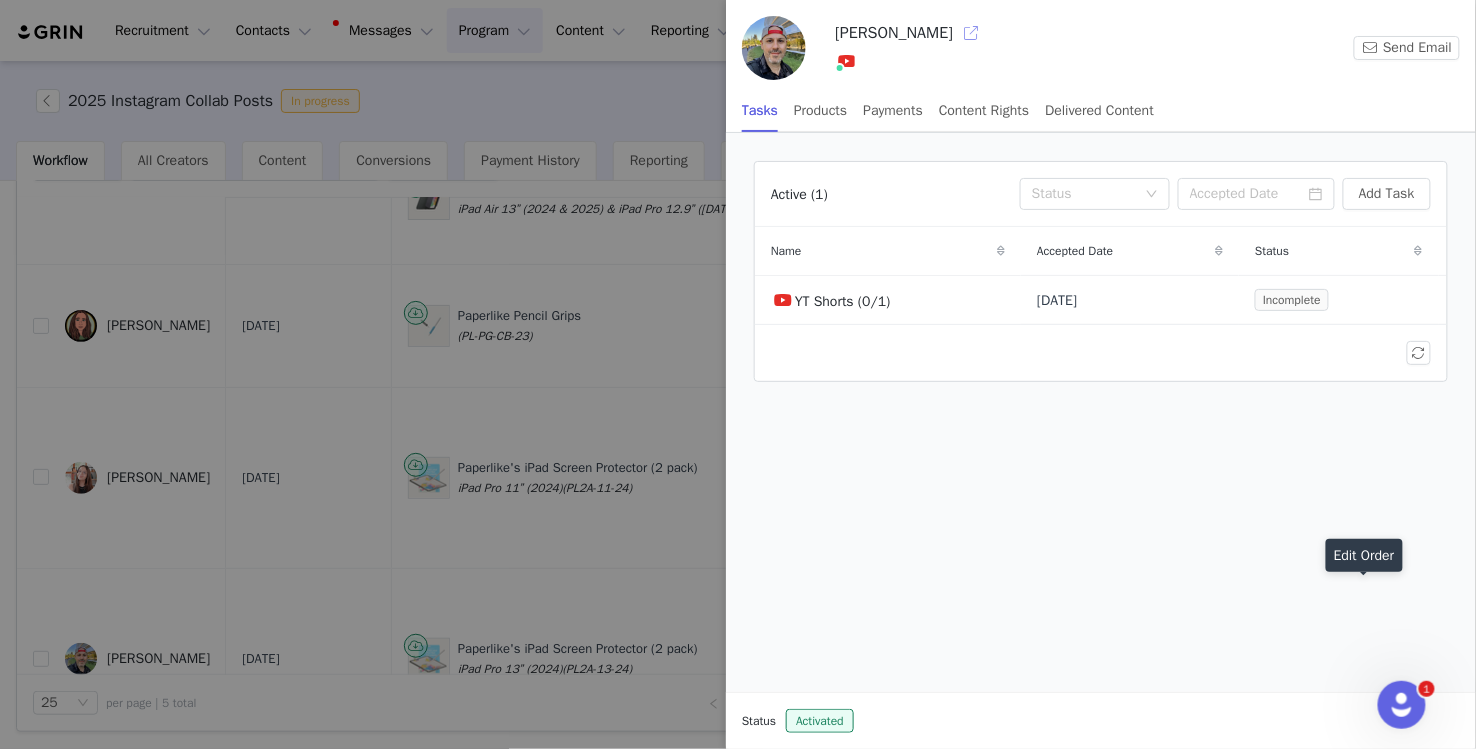click at bounding box center (971, 33) 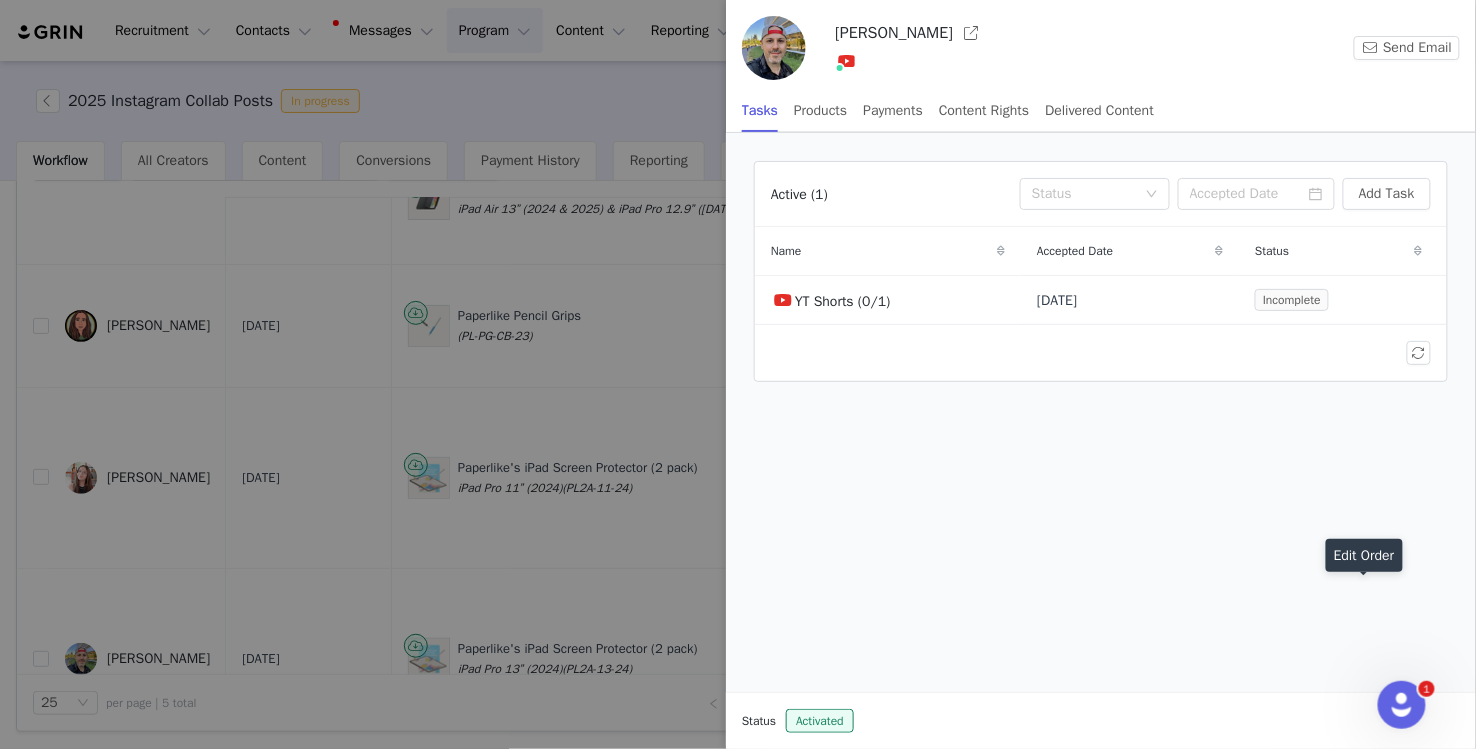 click at bounding box center (738, 374) 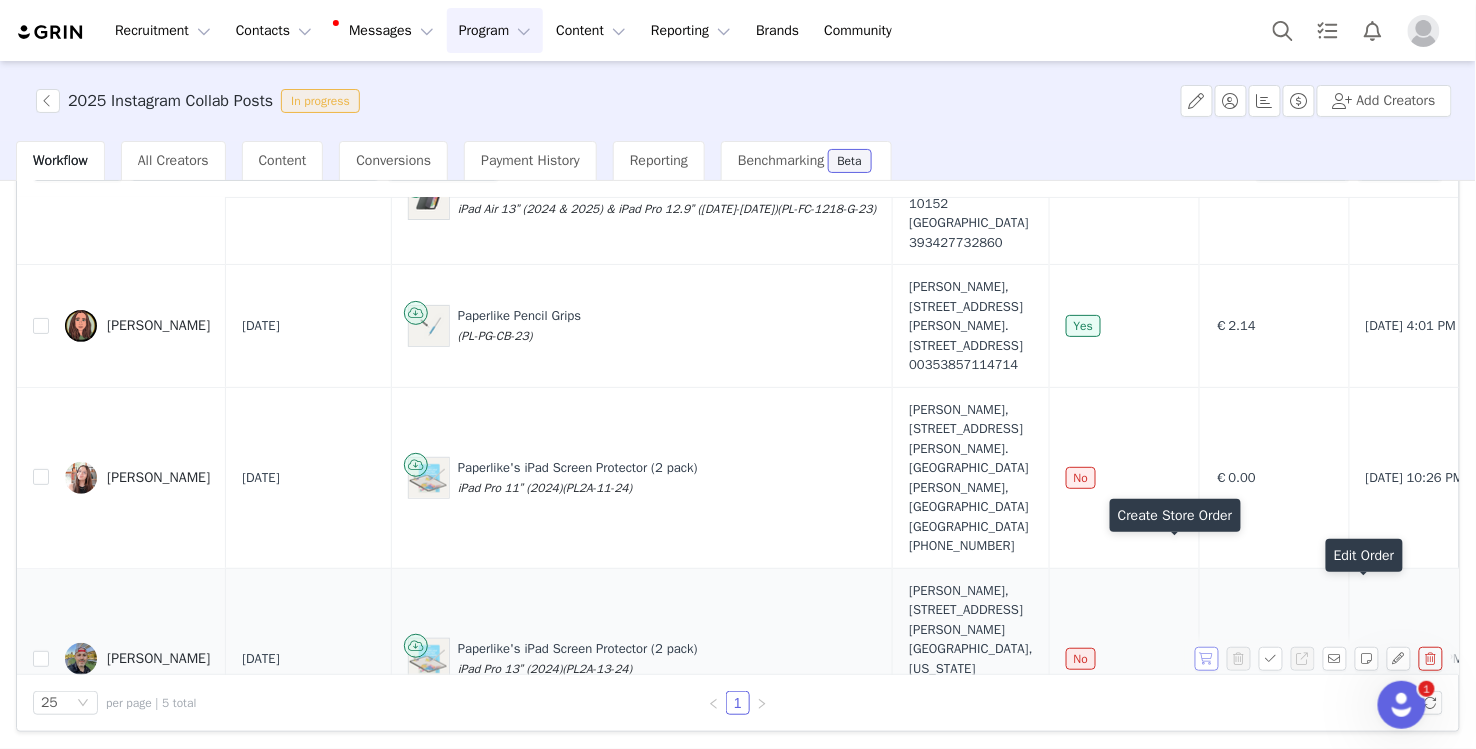 click at bounding box center (1207, 659) 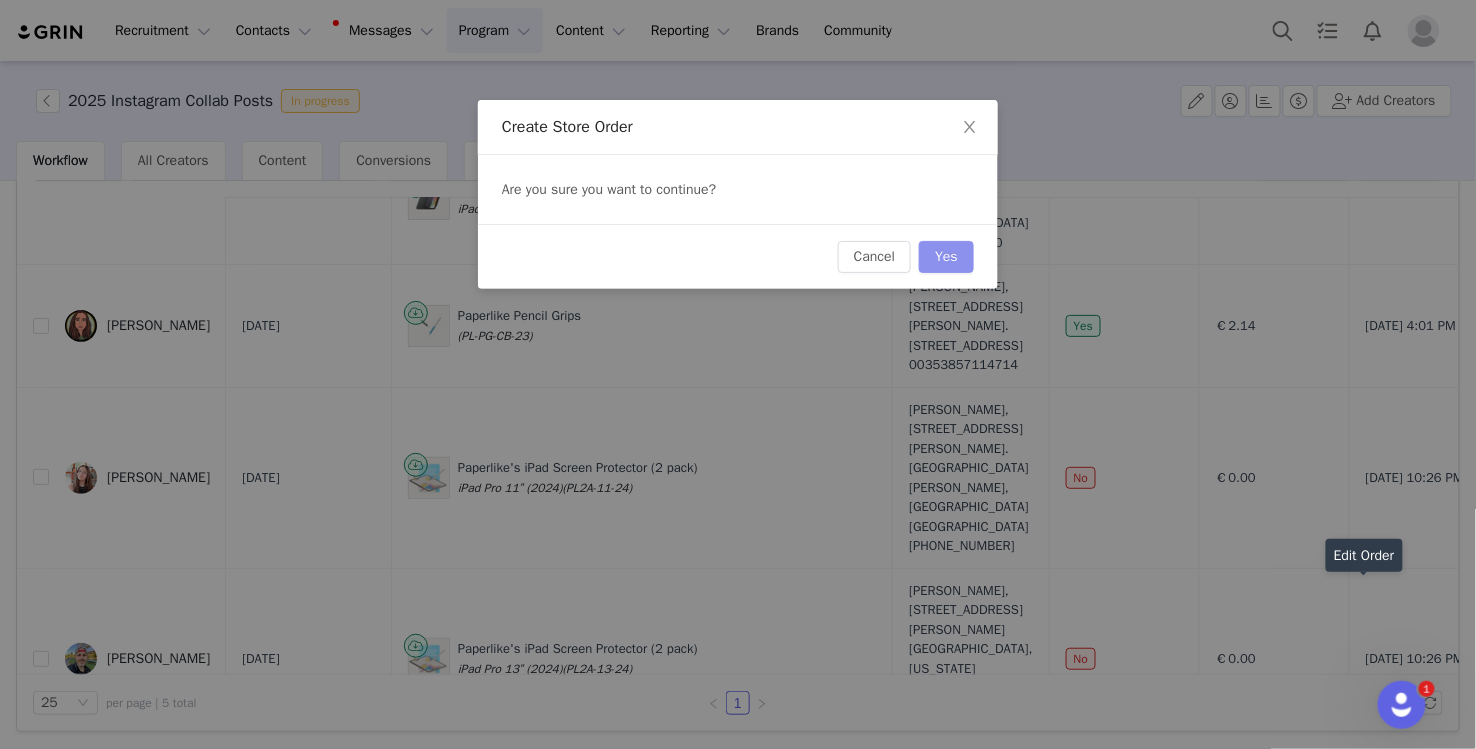 click on "Yes" at bounding box center [946, 257] 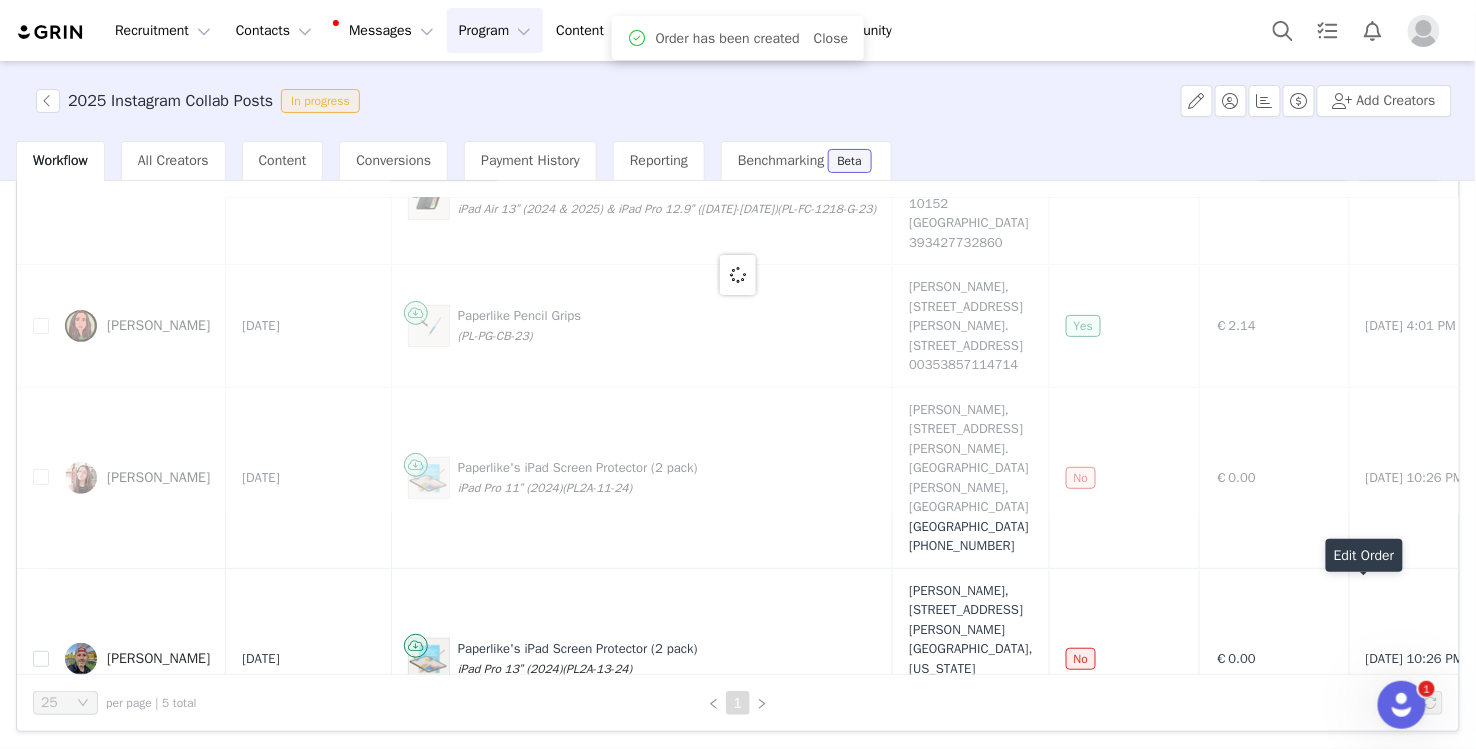 scroll, scrollTop: 0, scrollLeft: 0, axis: both 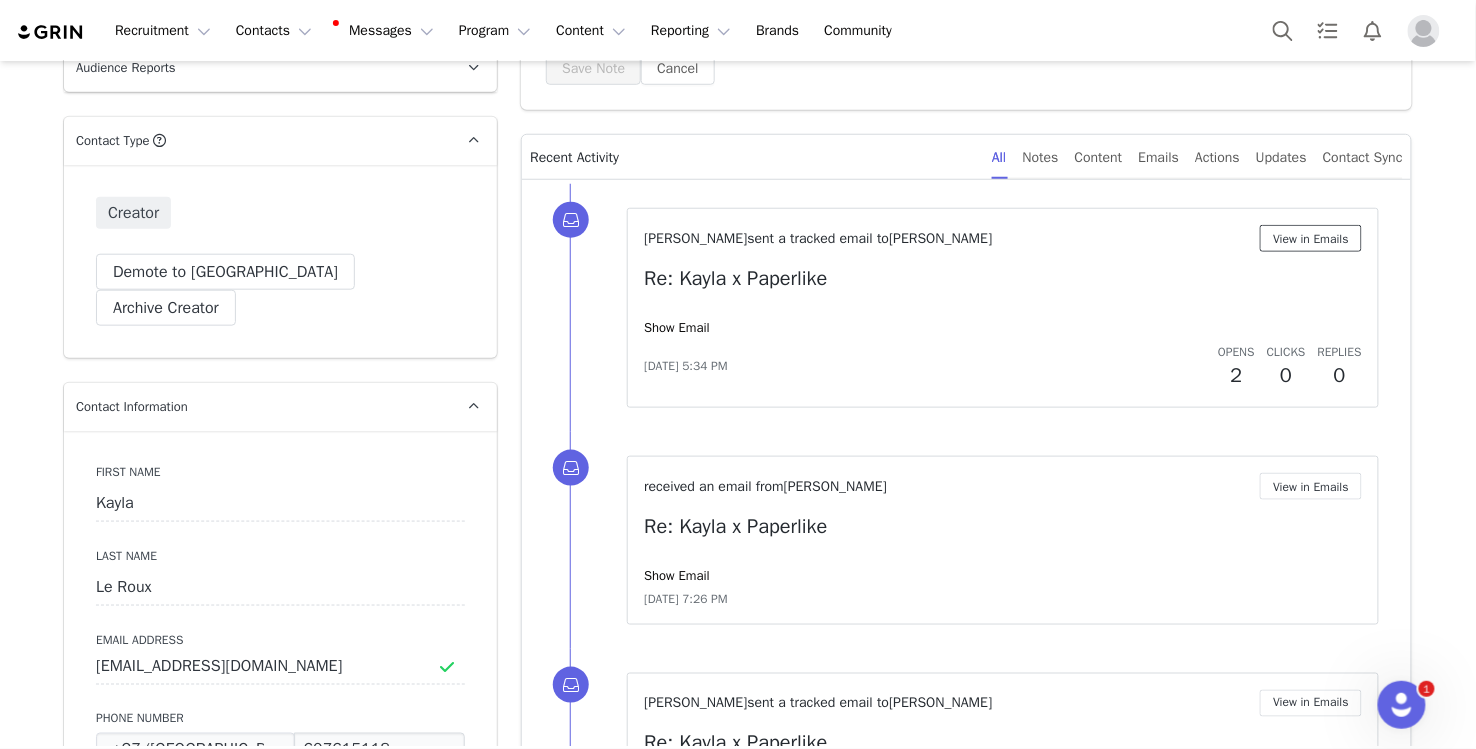 click on "View in Emails" at bounding box center (1311, 238) 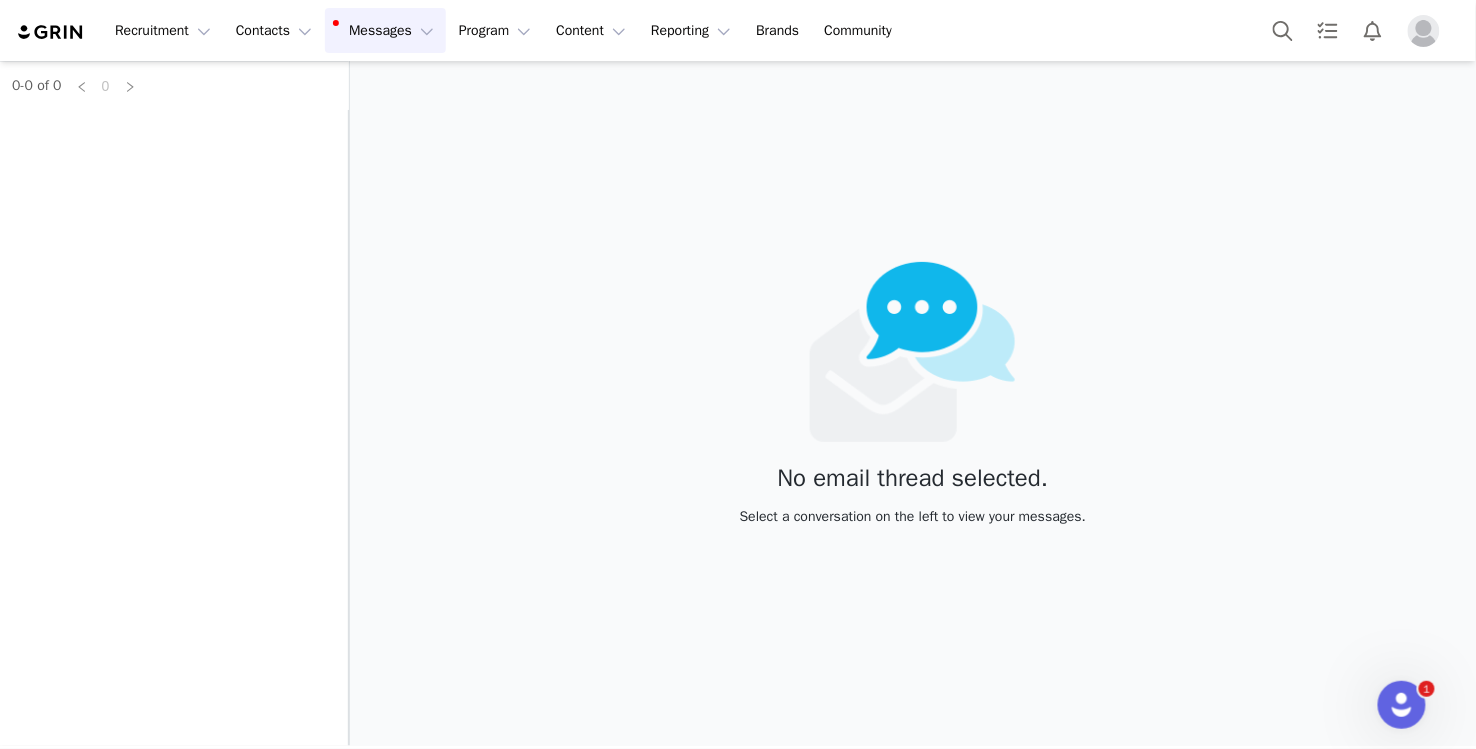 scroll, scrollTop: 0, scrollLeft: 0, axis: both 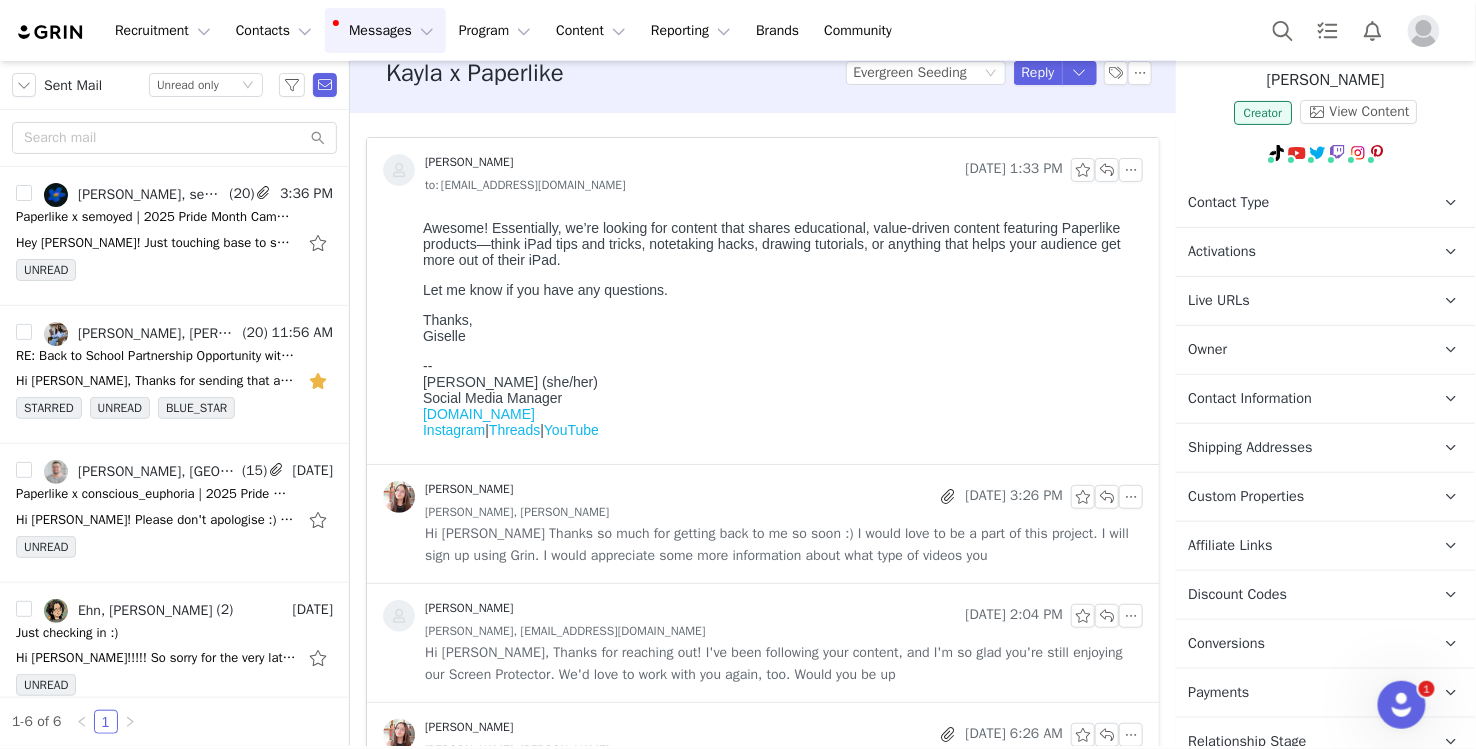 click on "Contact Information" at bounding box center [1251, 399] 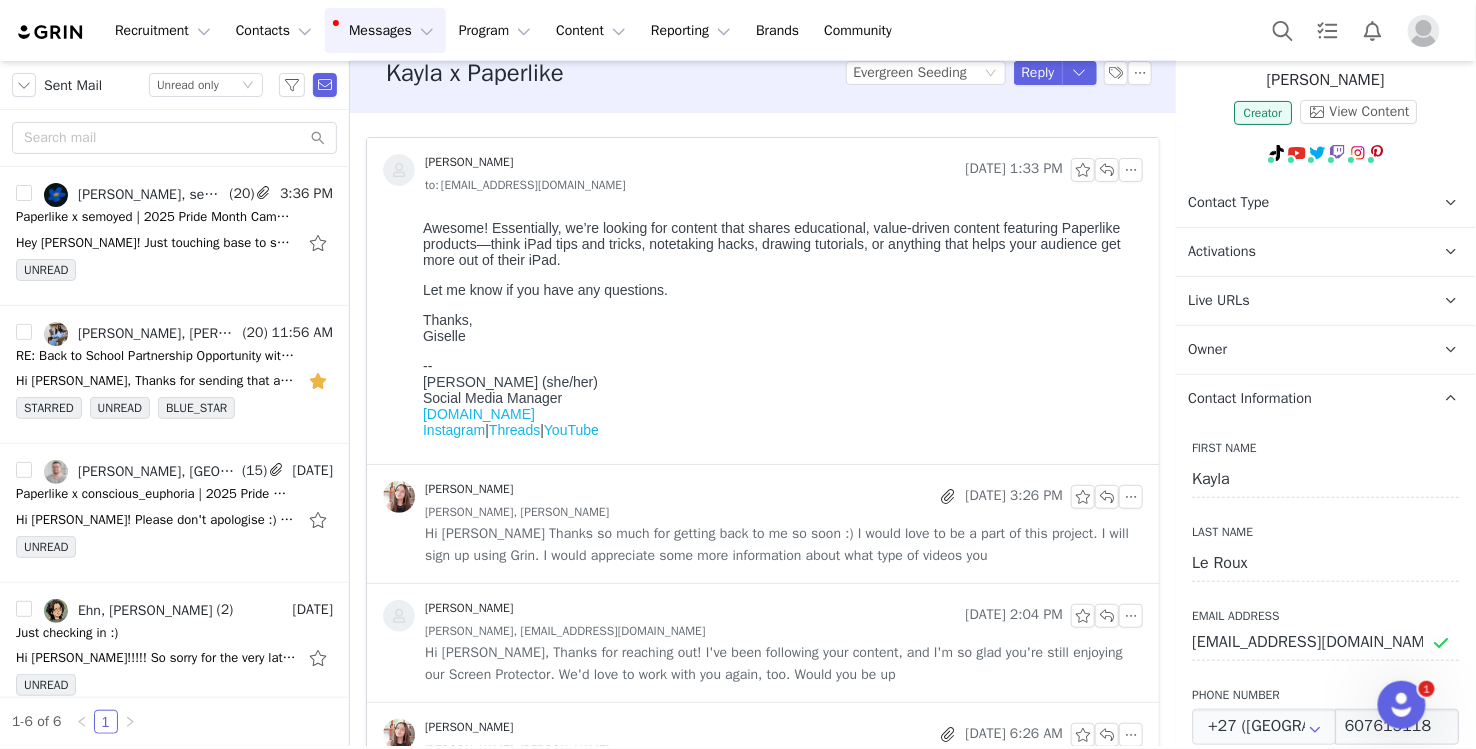 click on "Contact Information" at bounding box center [1251, 399] 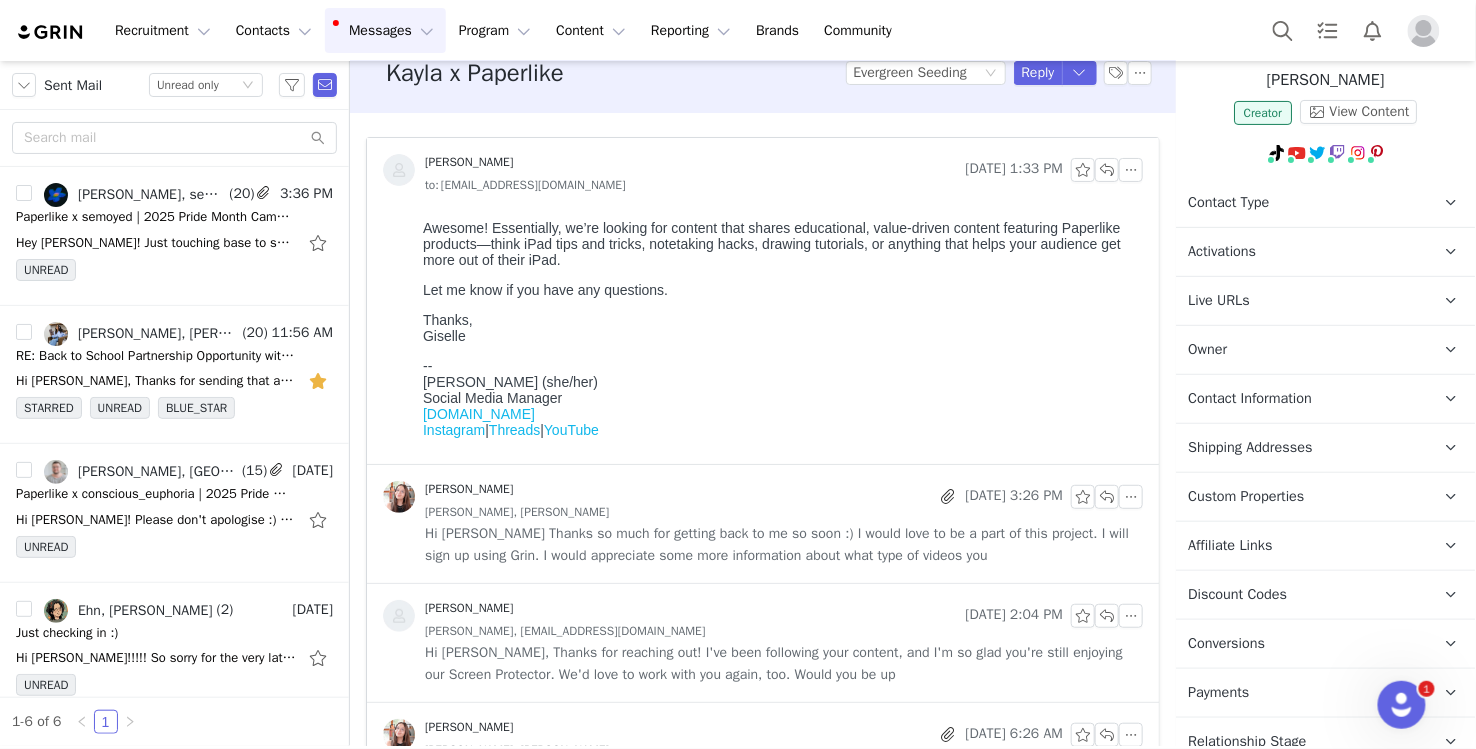 click on "Custom Properties" at bounding box center [1247, 497] 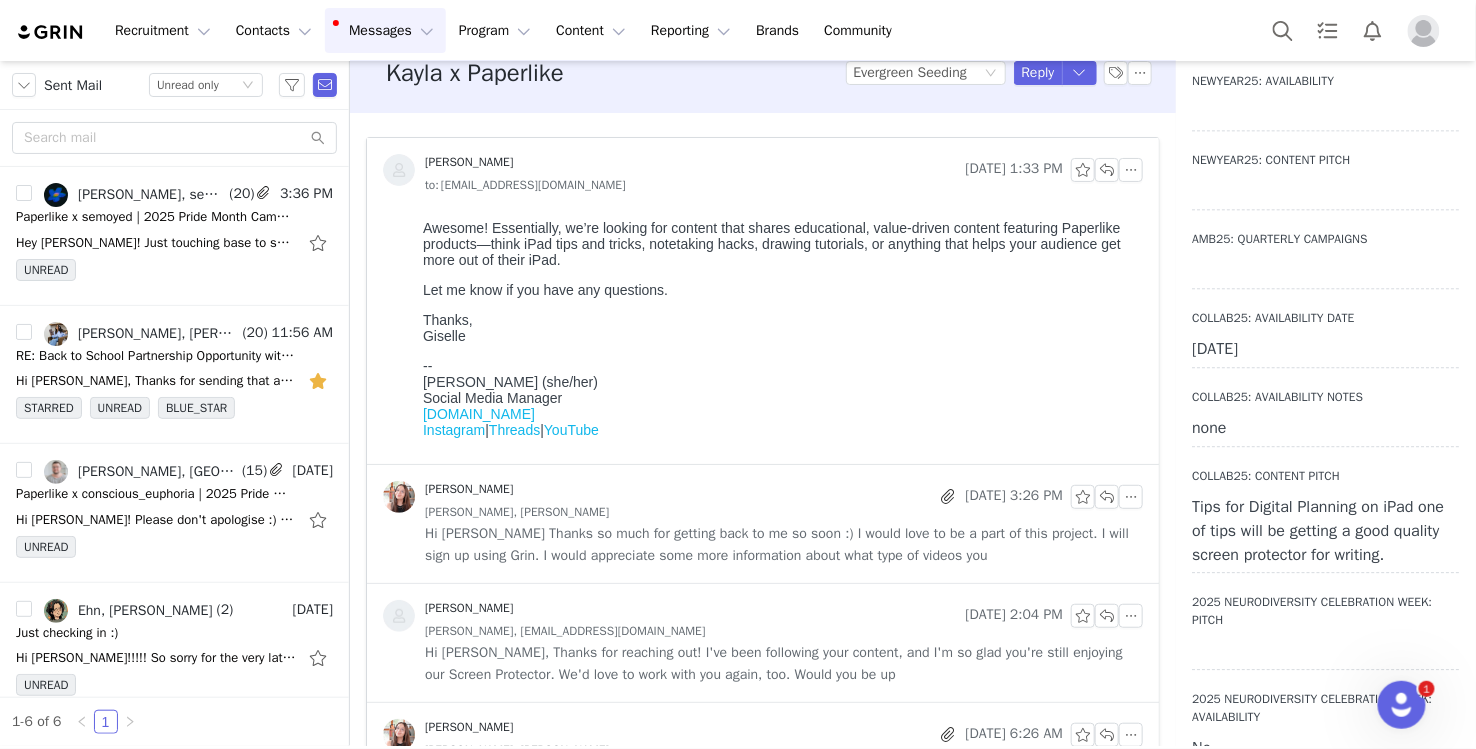 scroll, scrollTop: 1522, scrollLeft: 0, axis: vertical 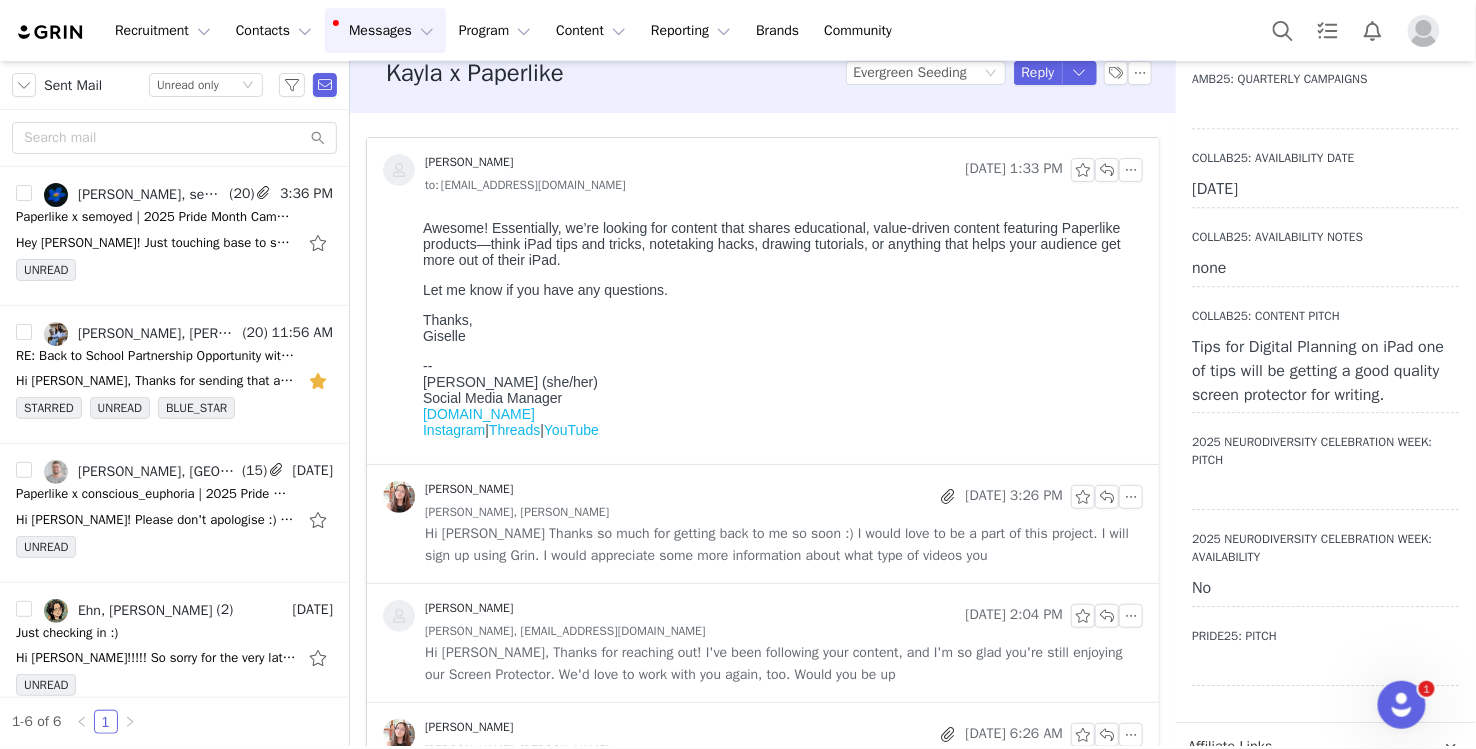 drag, startPoint x: 1197, startPoint y: 391, endPoint x: 1270, endPoint y: 473, distance: 109.786156 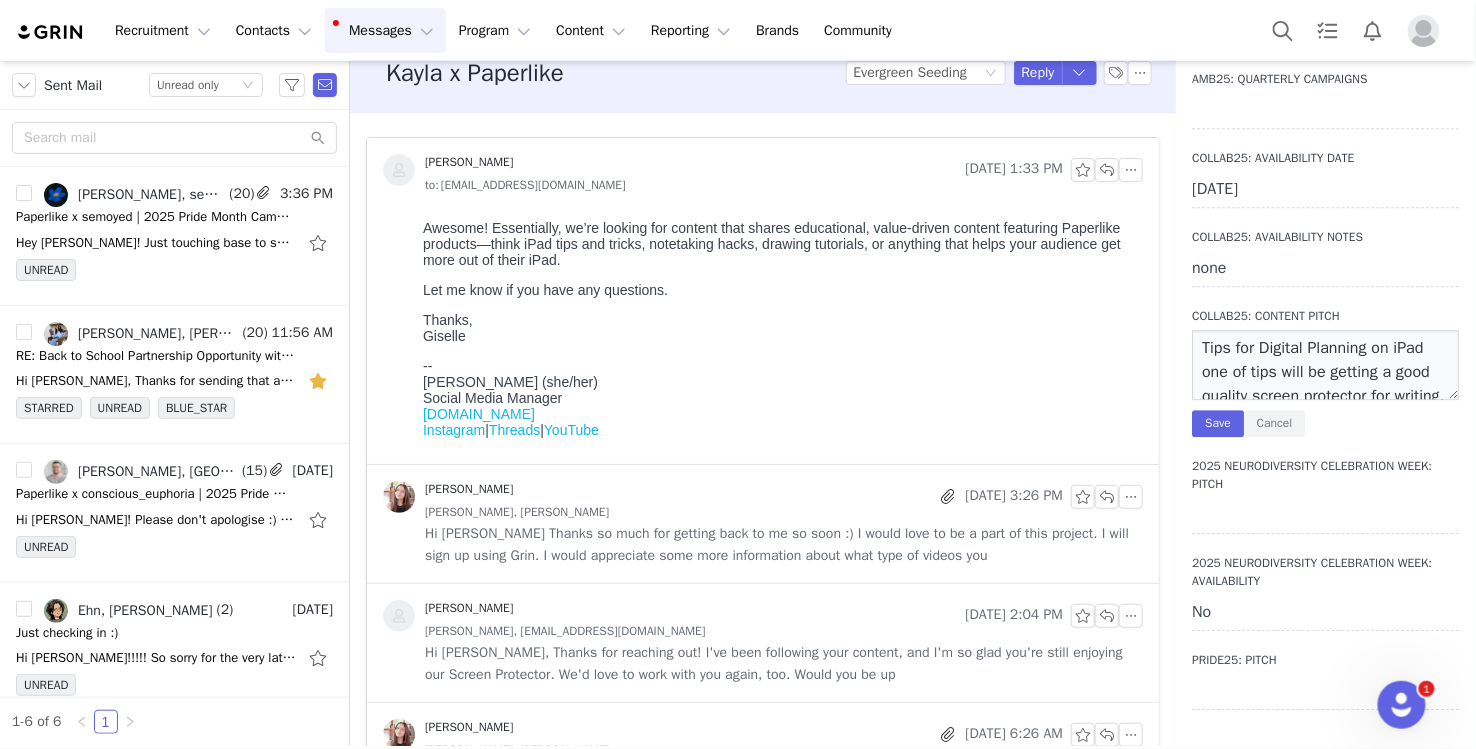 click on "Tips for Digital Planning on iPad
one of tips will be getting a good quality screen protector for writing." at bounding box center [1326, 365] 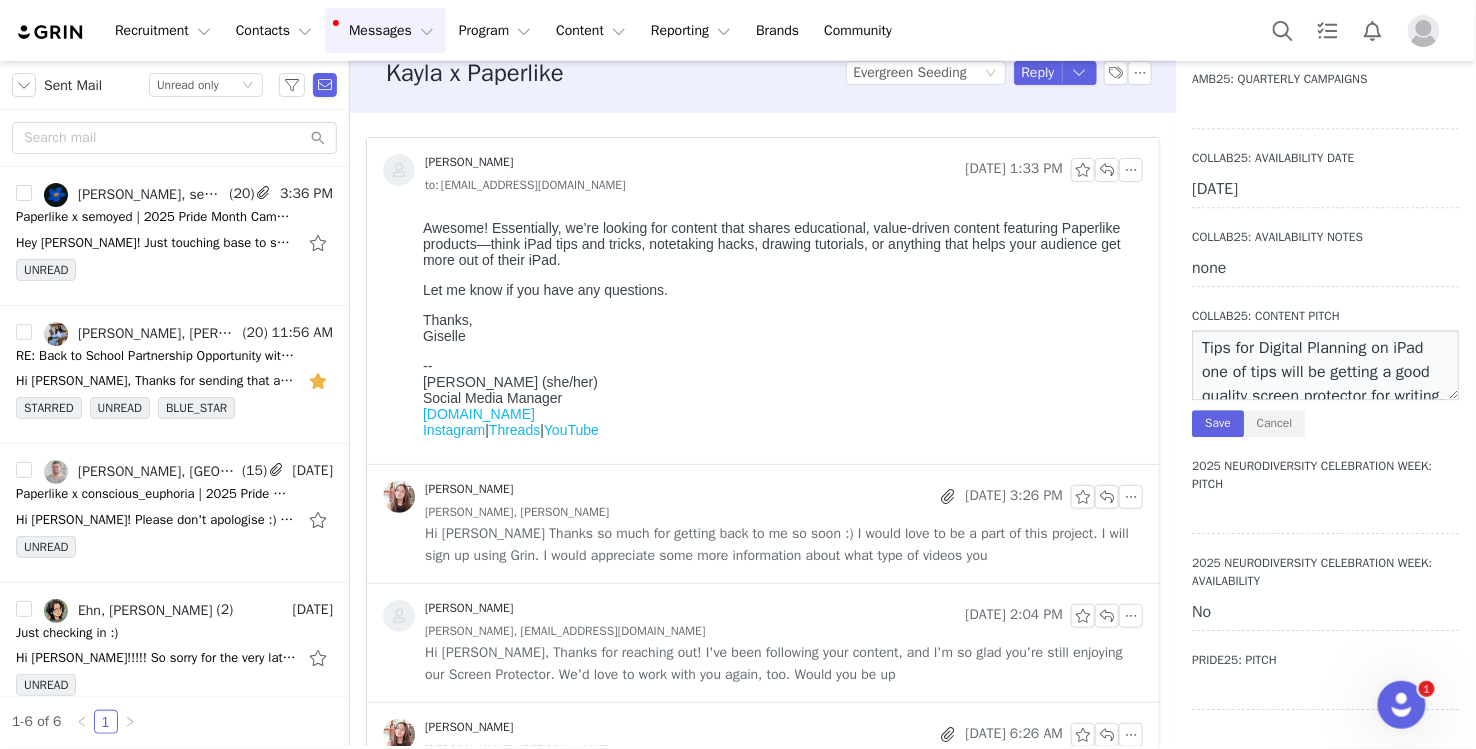 click on "-- [PERSON_NAME] (she/her) Social Media Manager [DOMAIN_NAME] Instagram  |  Threads  |  YouTube" at bounding box center [778, 397] 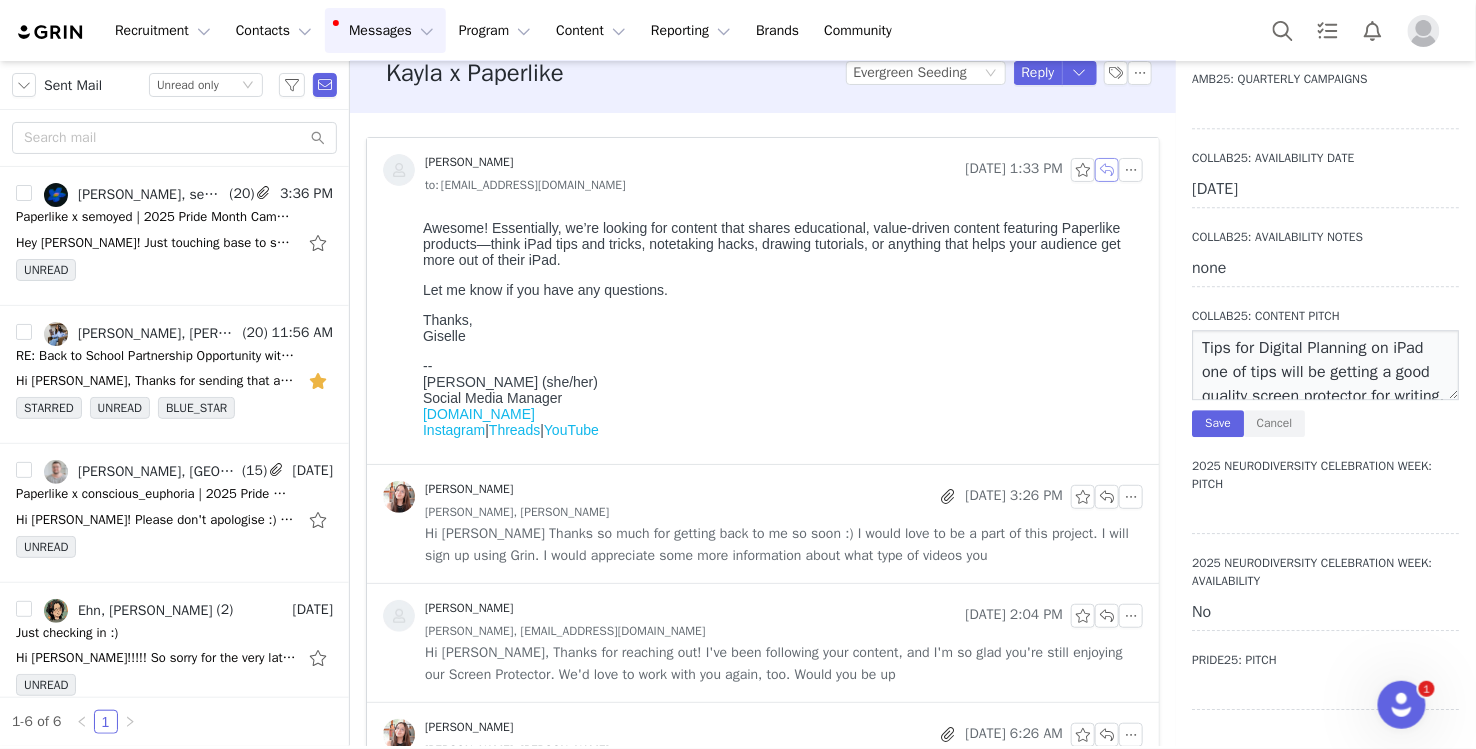 click at bounding box center [1107, 170] 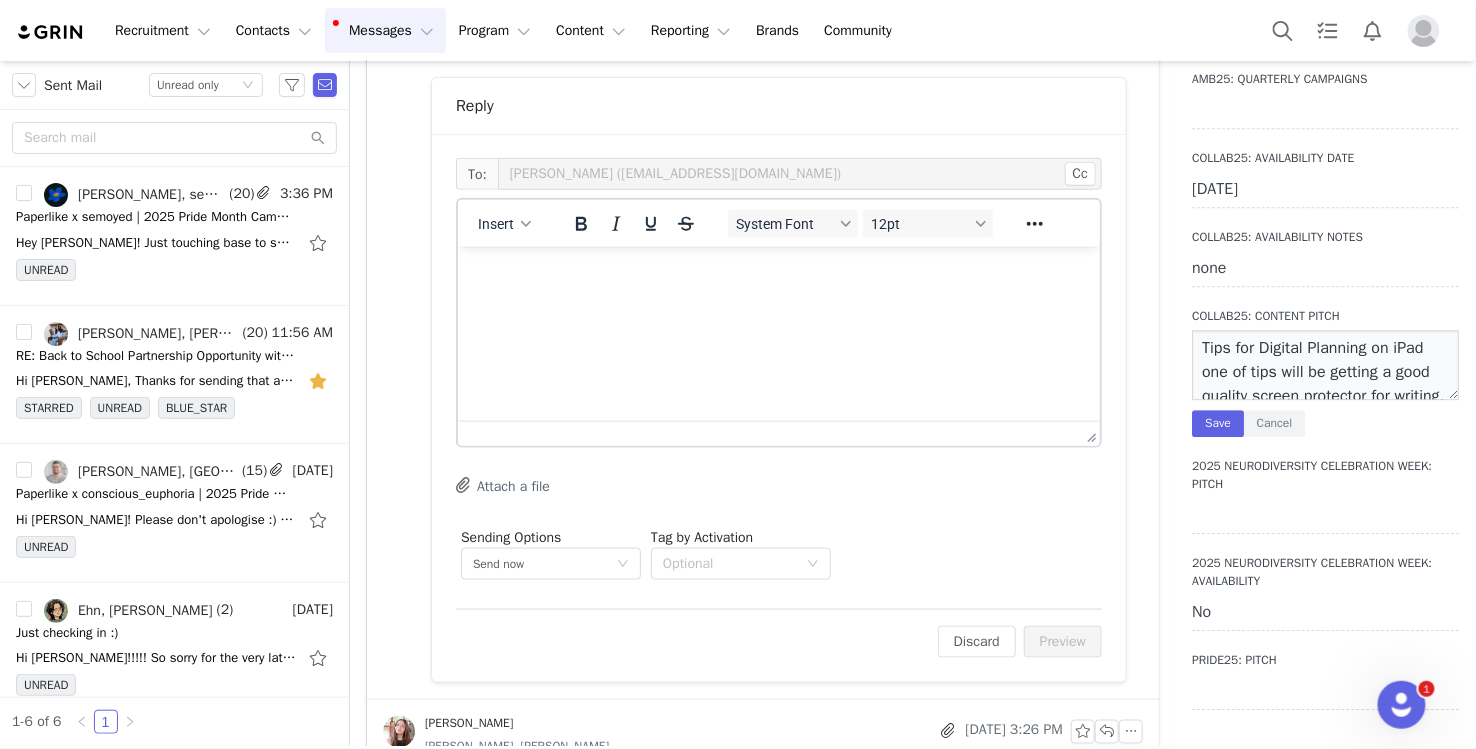 scroll, scrollTop: 452, scrollLeft: 0, axis: vertical 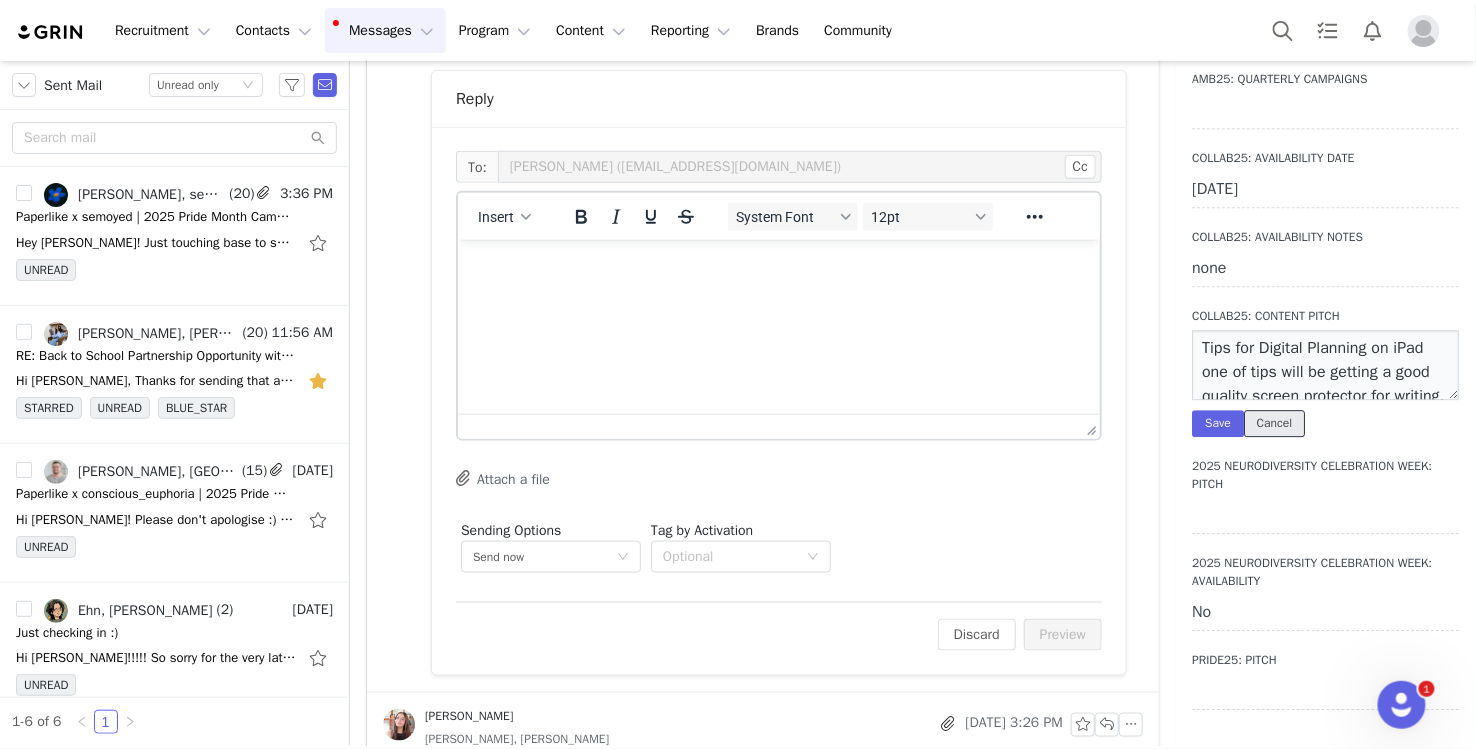 click on "Cancel" at bounding box center (1275, 423) 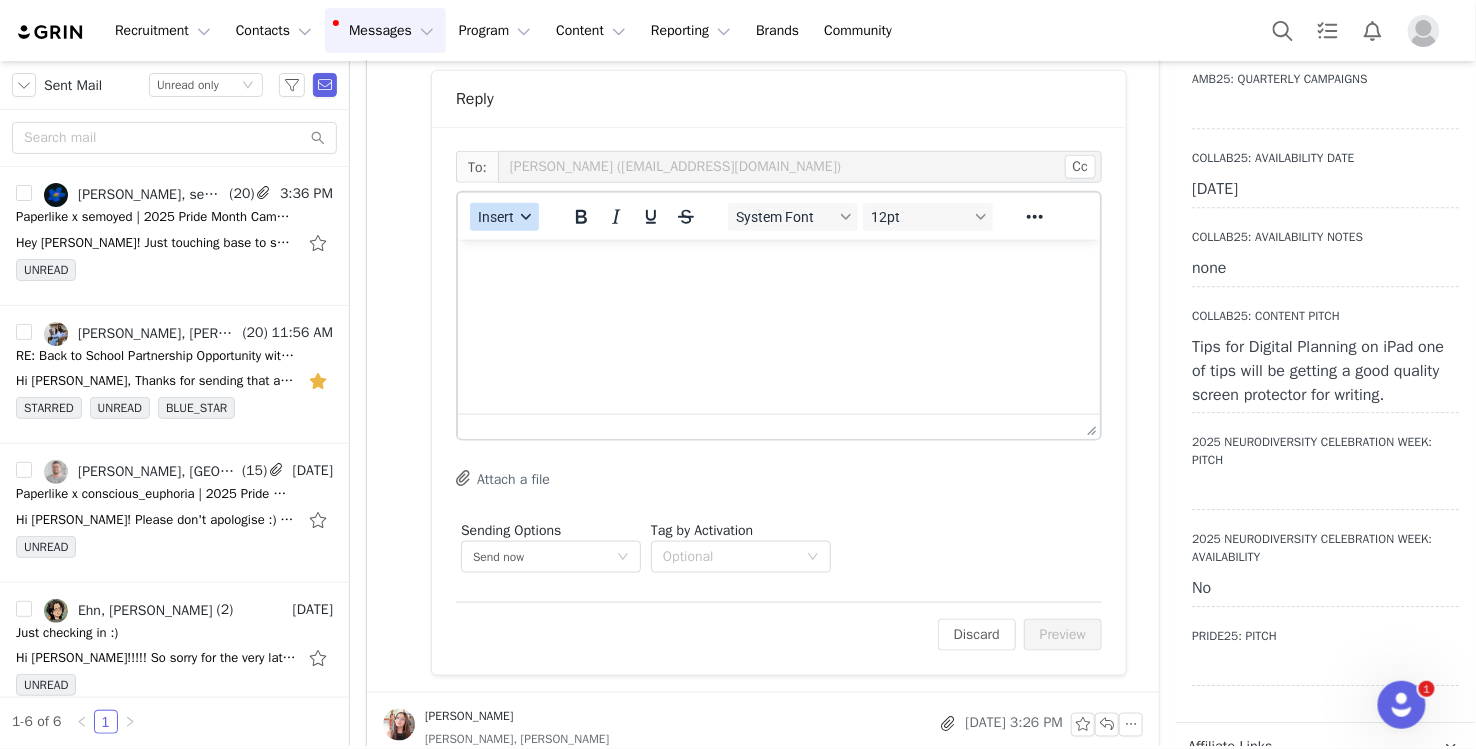 click on "Insert" at bounding box center (504, 217) 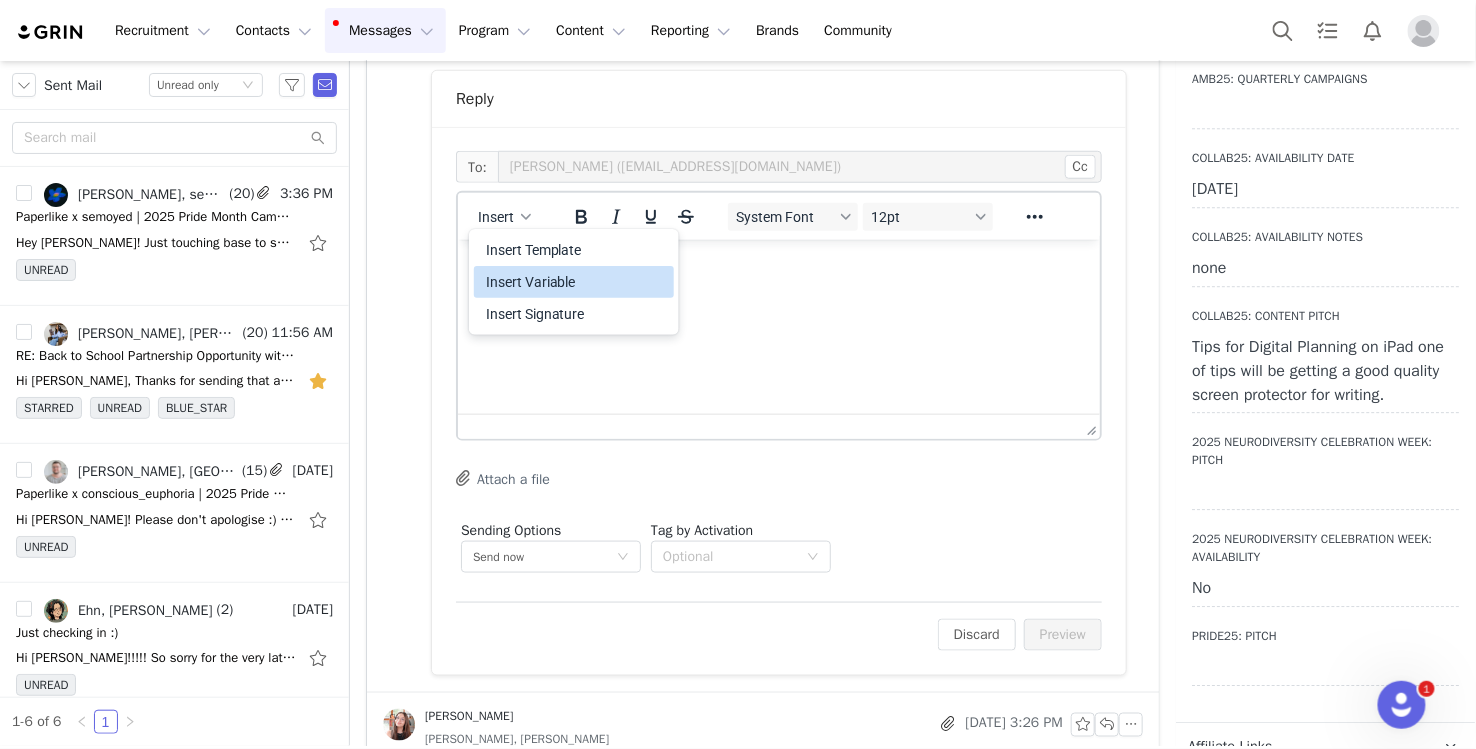click on "Insert Template" at bounding box center [576, 250] 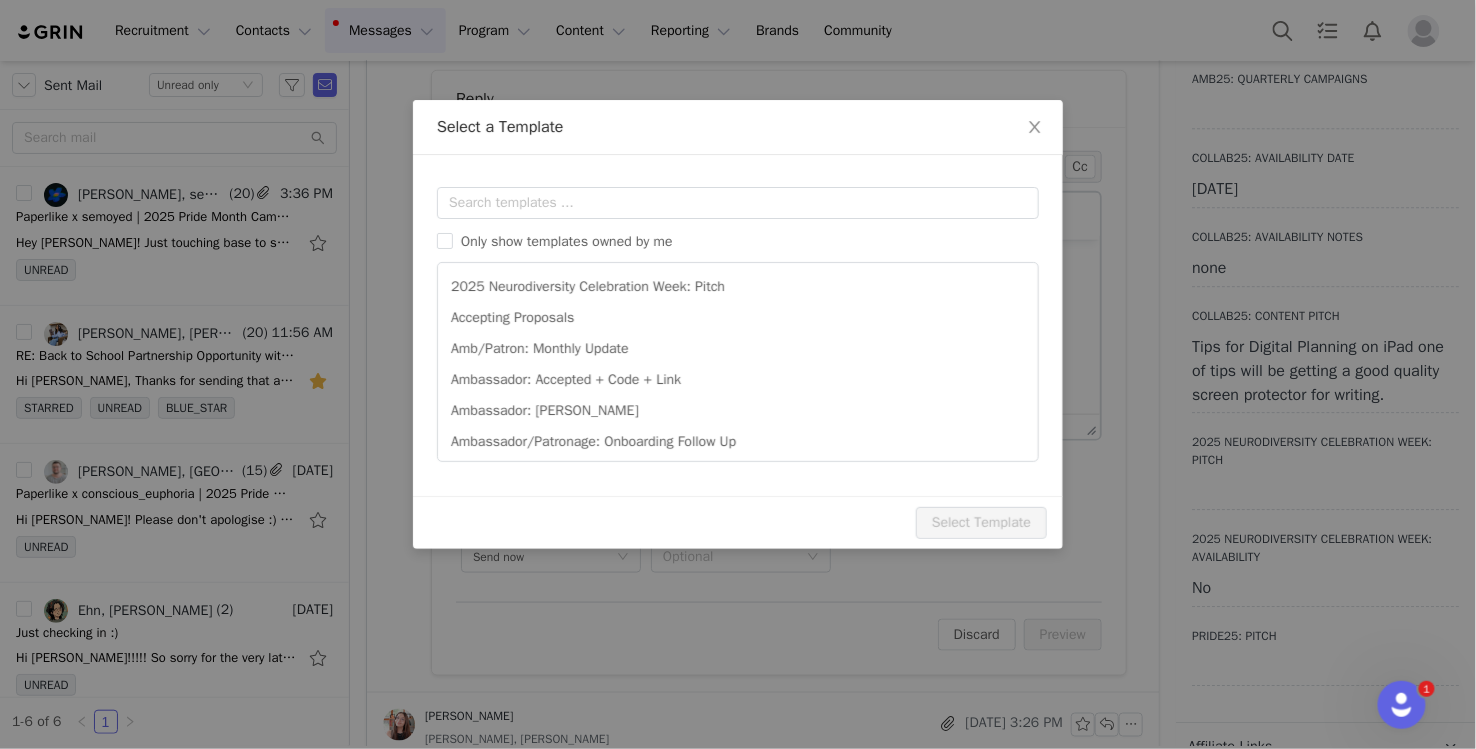 scroll, scrollTop: 0, scrollLeft: 0, axis: both 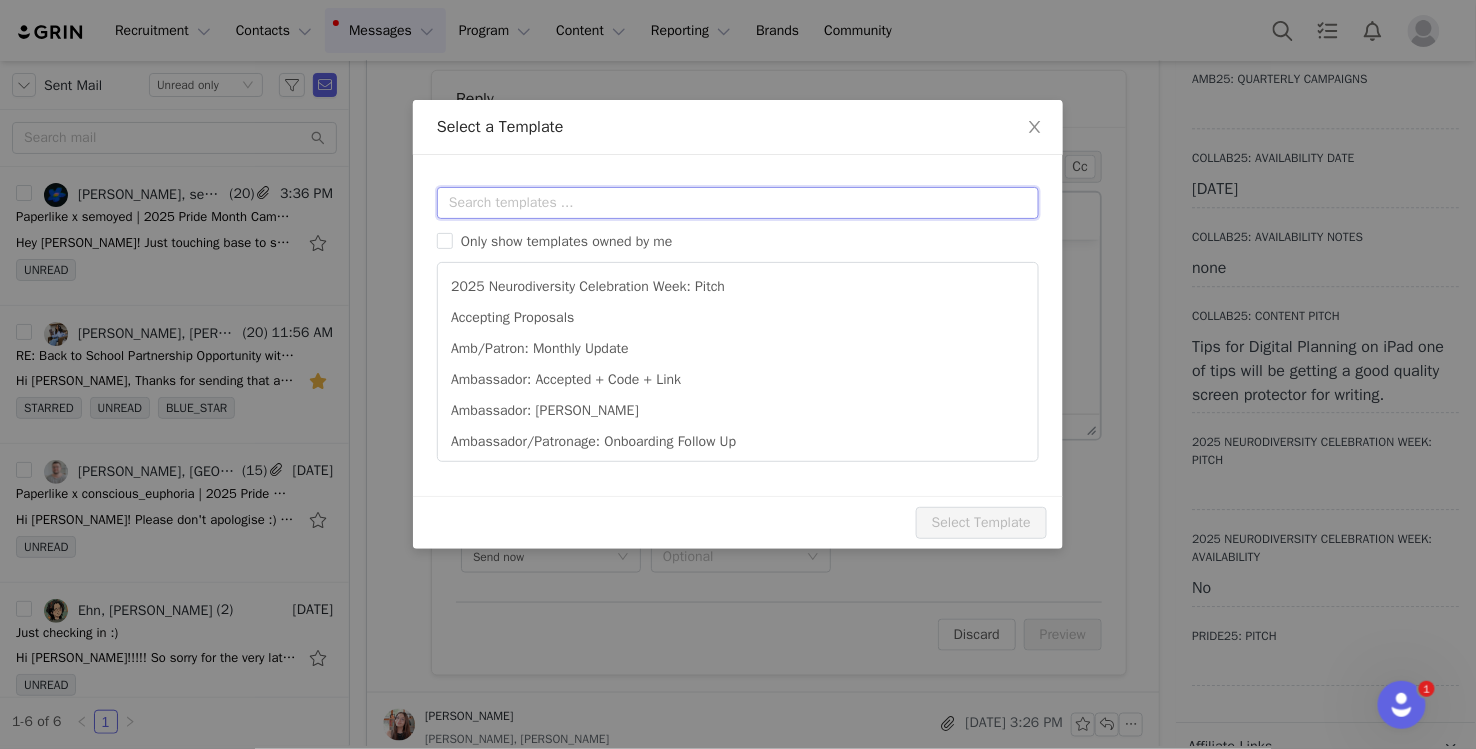 click at bounding box center (738, 203) 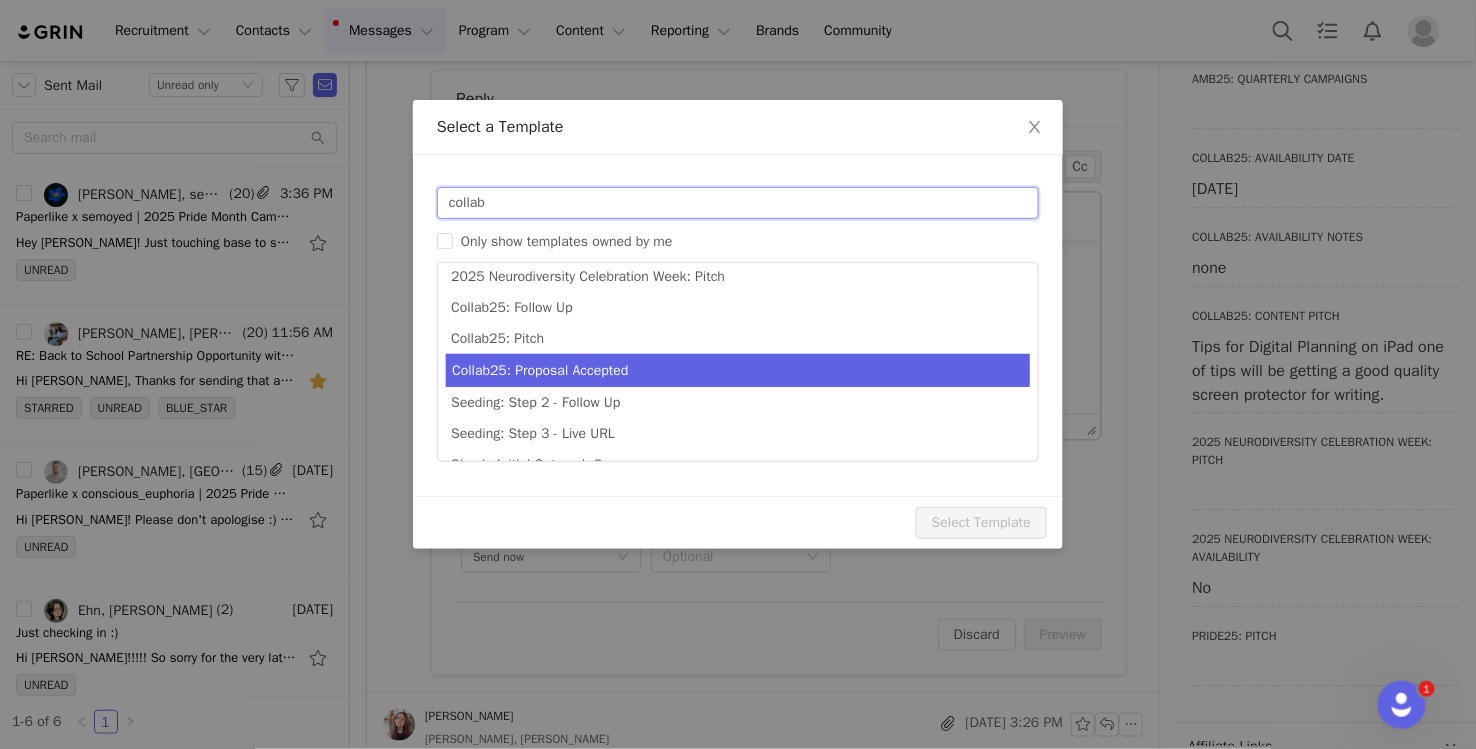 scroll, scrollTop: 7, scrollLeft: 0, axis: vertical 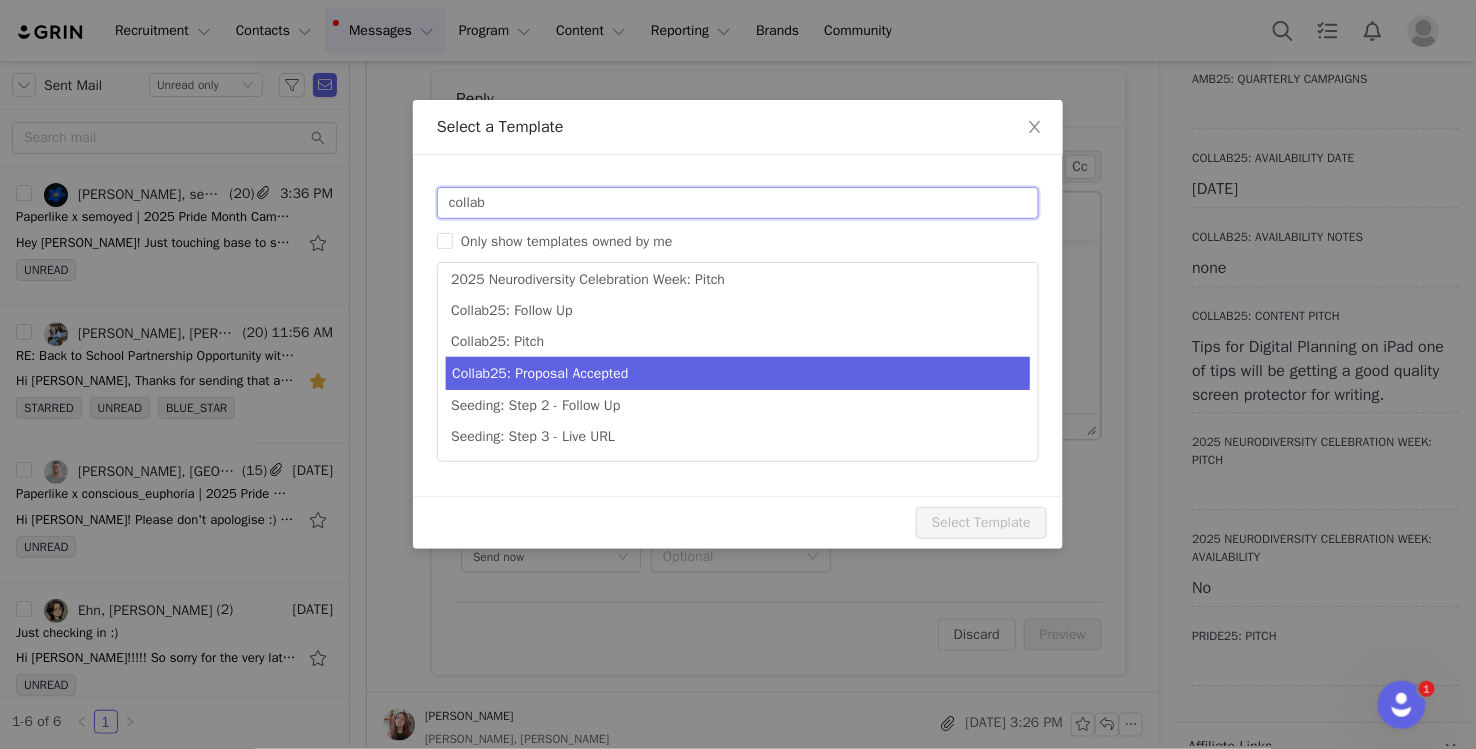 type on "collab" 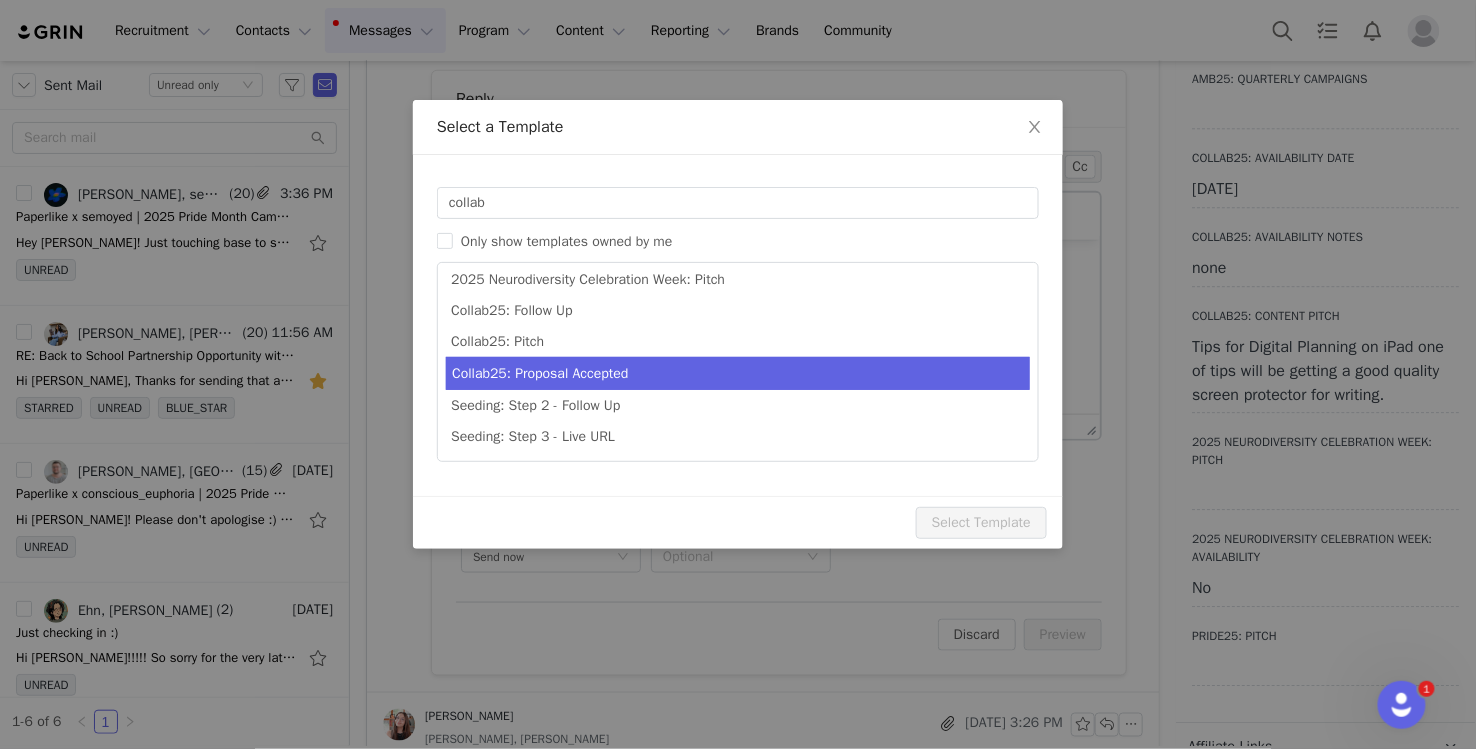 click on "Collab25: Proposal Accepted" at bounding box center (738, 373) 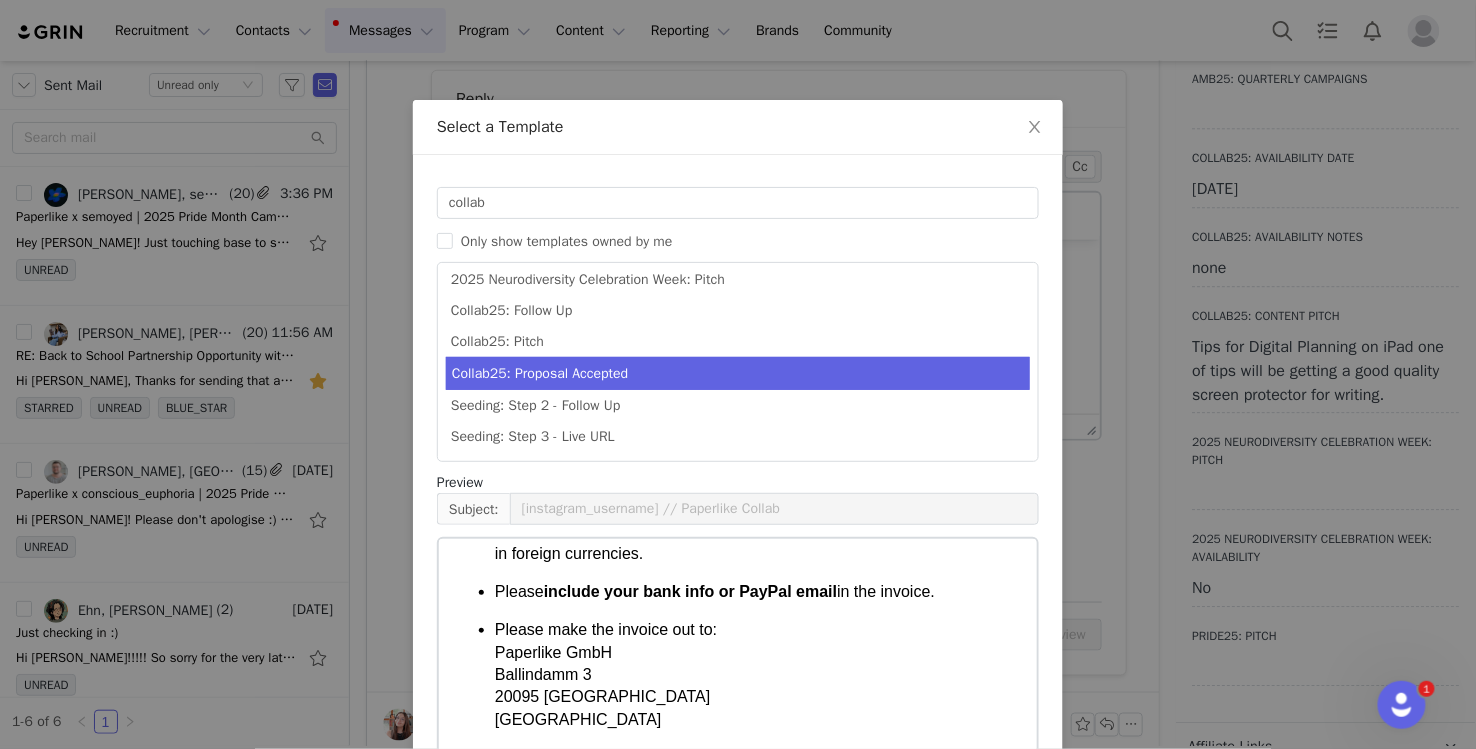 scroll, scrollTop: 1583, scrollLeft: 0, axis: vertical 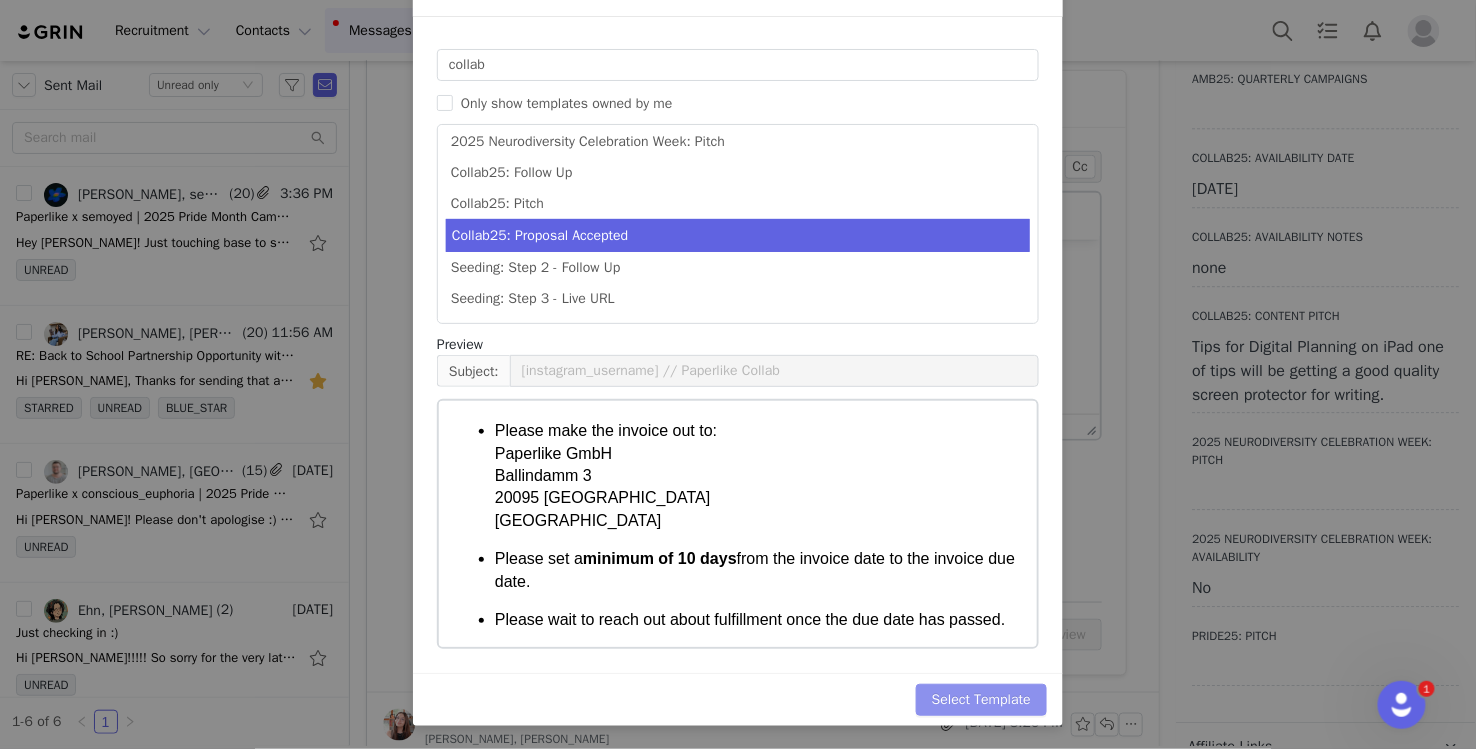 click on "Select Template" at bounding box center (981, 700) 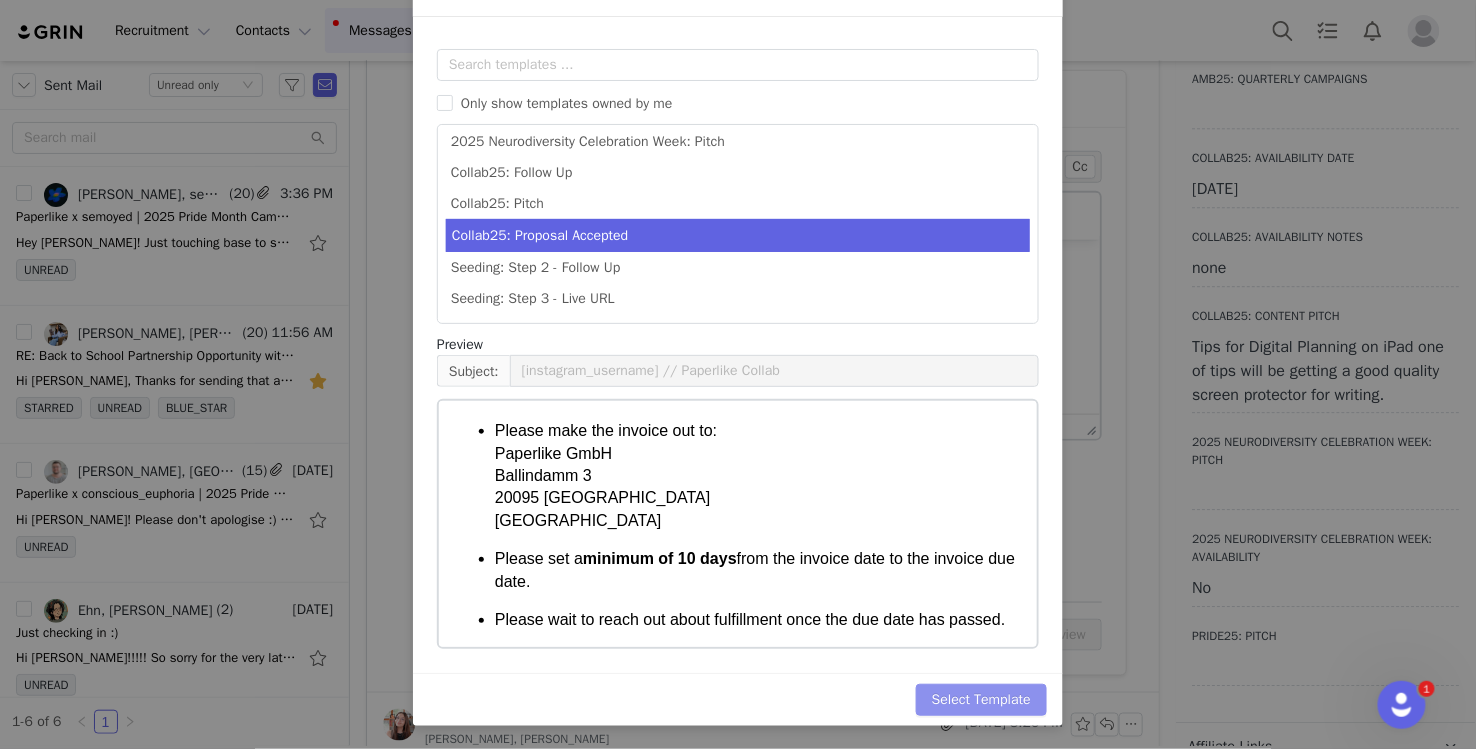 scroll, scrollTop: 0, scrollLeft: 0, axis: both 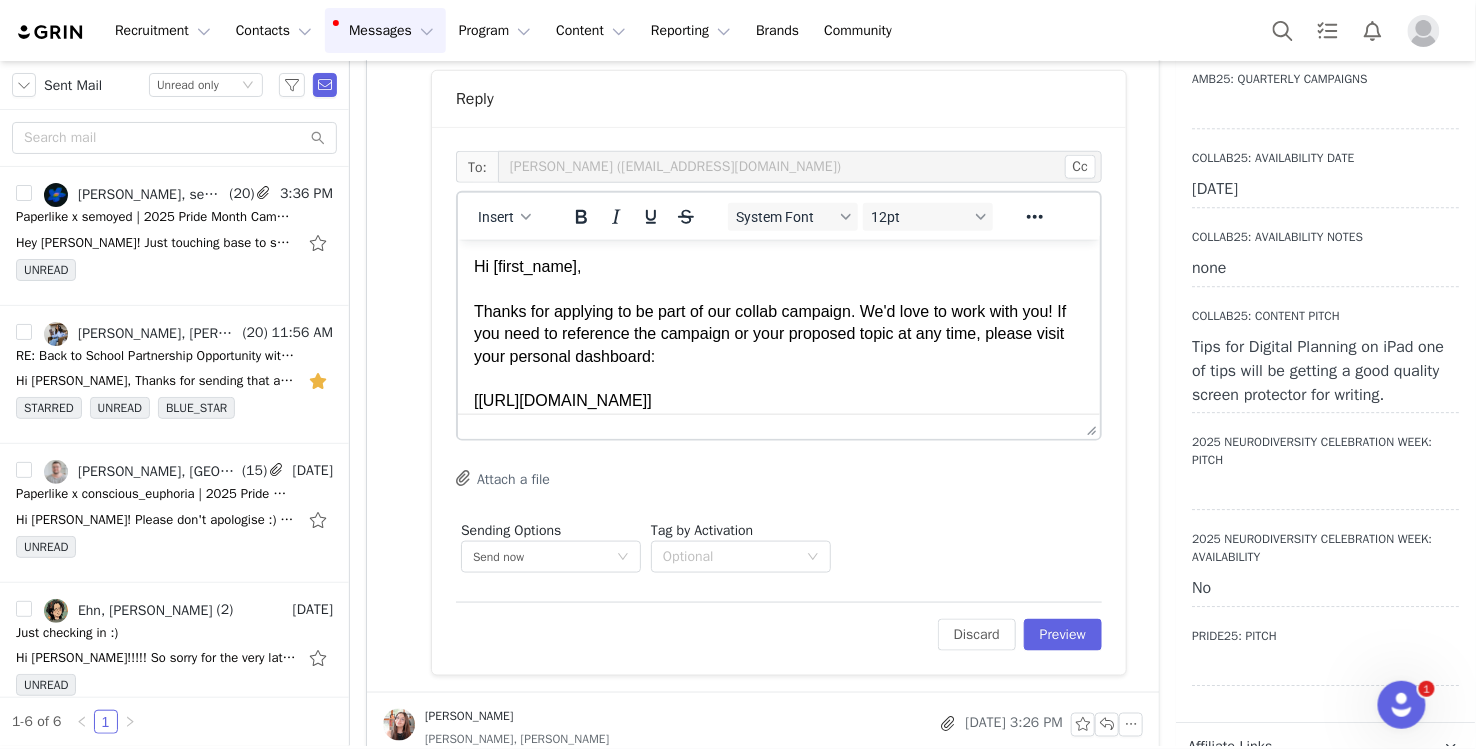 click on "Hi [first_name],  Thanks for applying to be part of our collab campaign. We'd love to work with you! If you need to reference the campaign or your proposed topic at any time, please visit your personal dashboard:  [live_url_creators.paperlike.com]   Caption Guidelines  + Music" at bounding box center (778, 356) 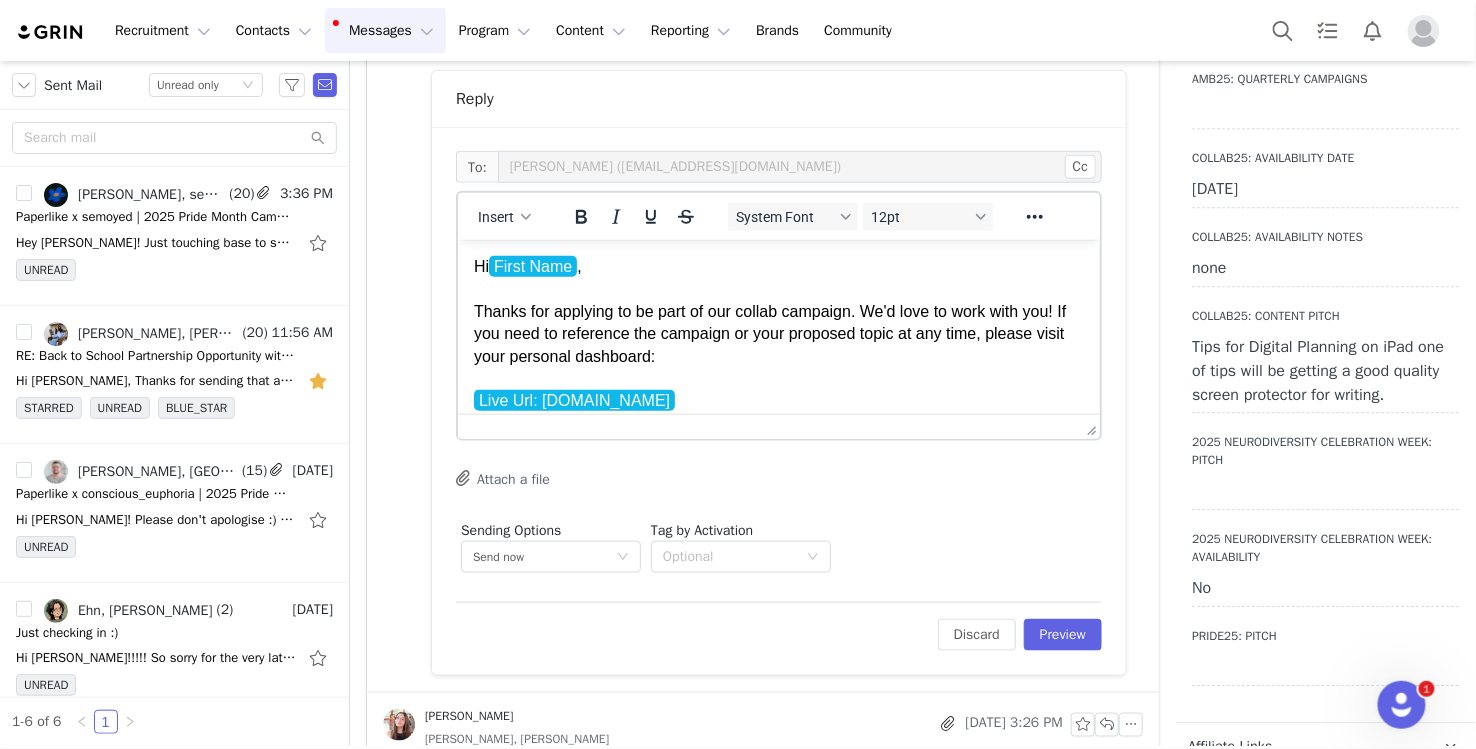click on "Hi  First Name ,  Thanks for applying to be part of our collab campaign. We'd love to work with you! If you need to reference the campaign or your proposed topic at any time, please visit your personal dashboard:  Live Url: creators.paperlike.com ﻿    Caption Guidelines  + Music" at bounding box center (778, 356) 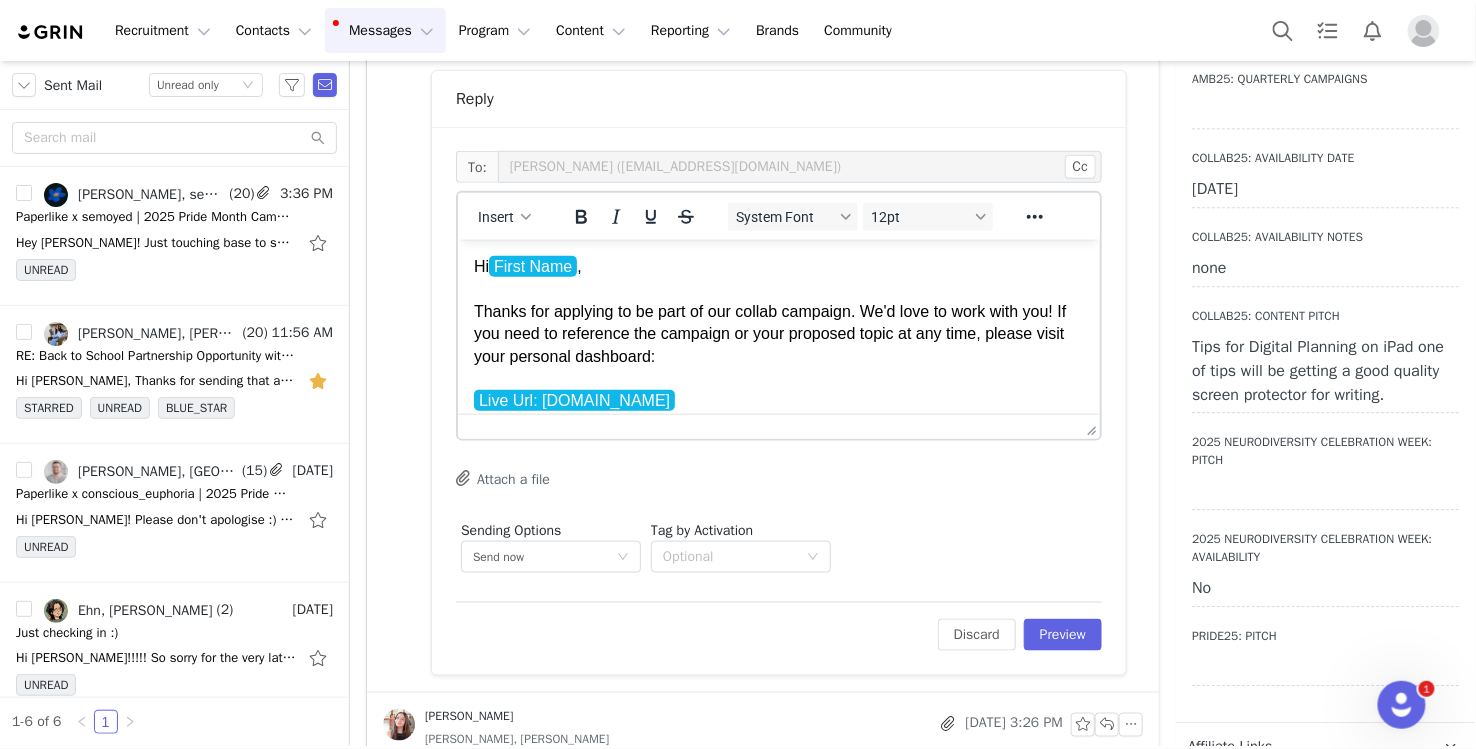 drag, startPoint x: 874, startPoint y: 309, endPoint x: 892, endPoint y: 356, distance: 50.32892 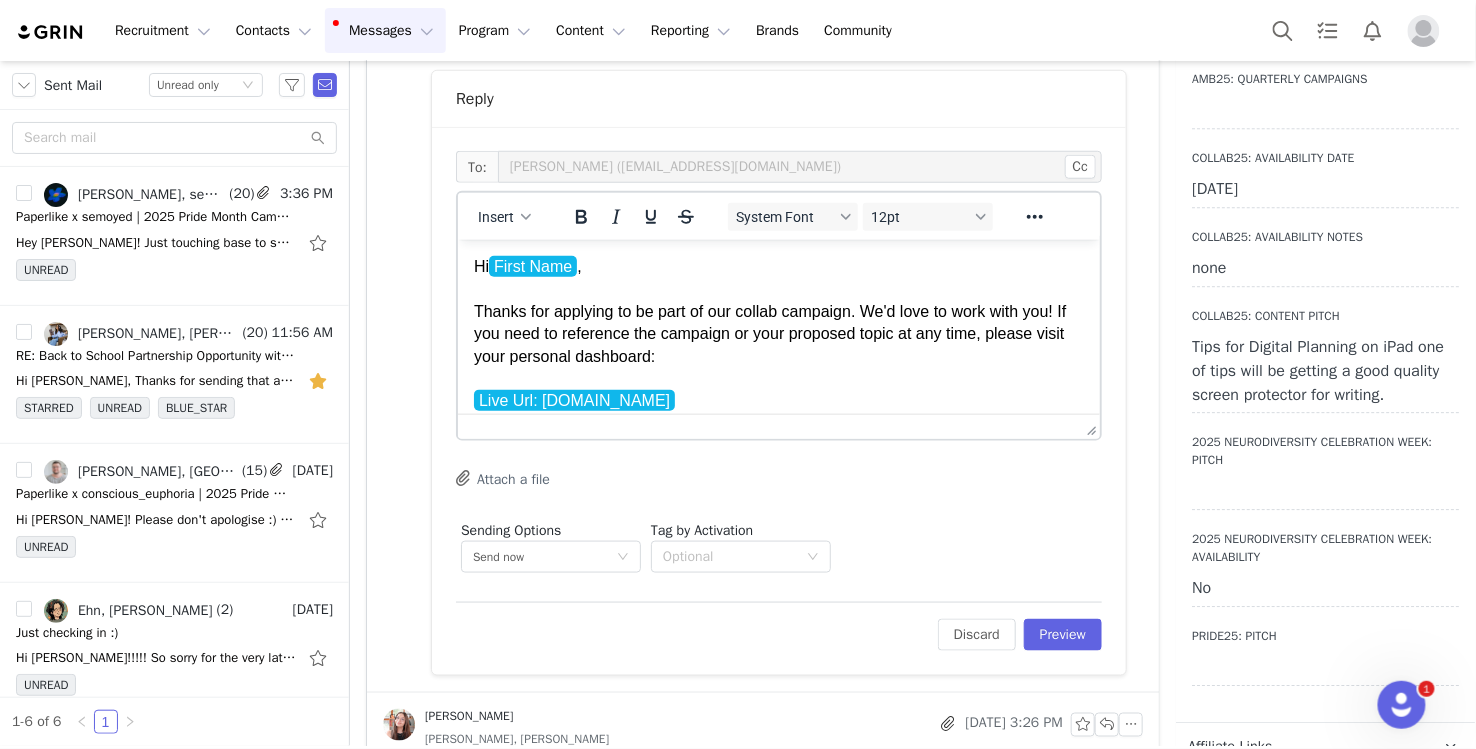 click on "Hi  First Name ,  Thanks for applying to be part of our collab campaign. We'd love to work with you! If you need to reference the campaign or your proposed topic at any time, please visit your personal dashboard:  Live Url: creators.paperlike.com    Caption Guidelines  + Music" at bounding box center (778, 356) 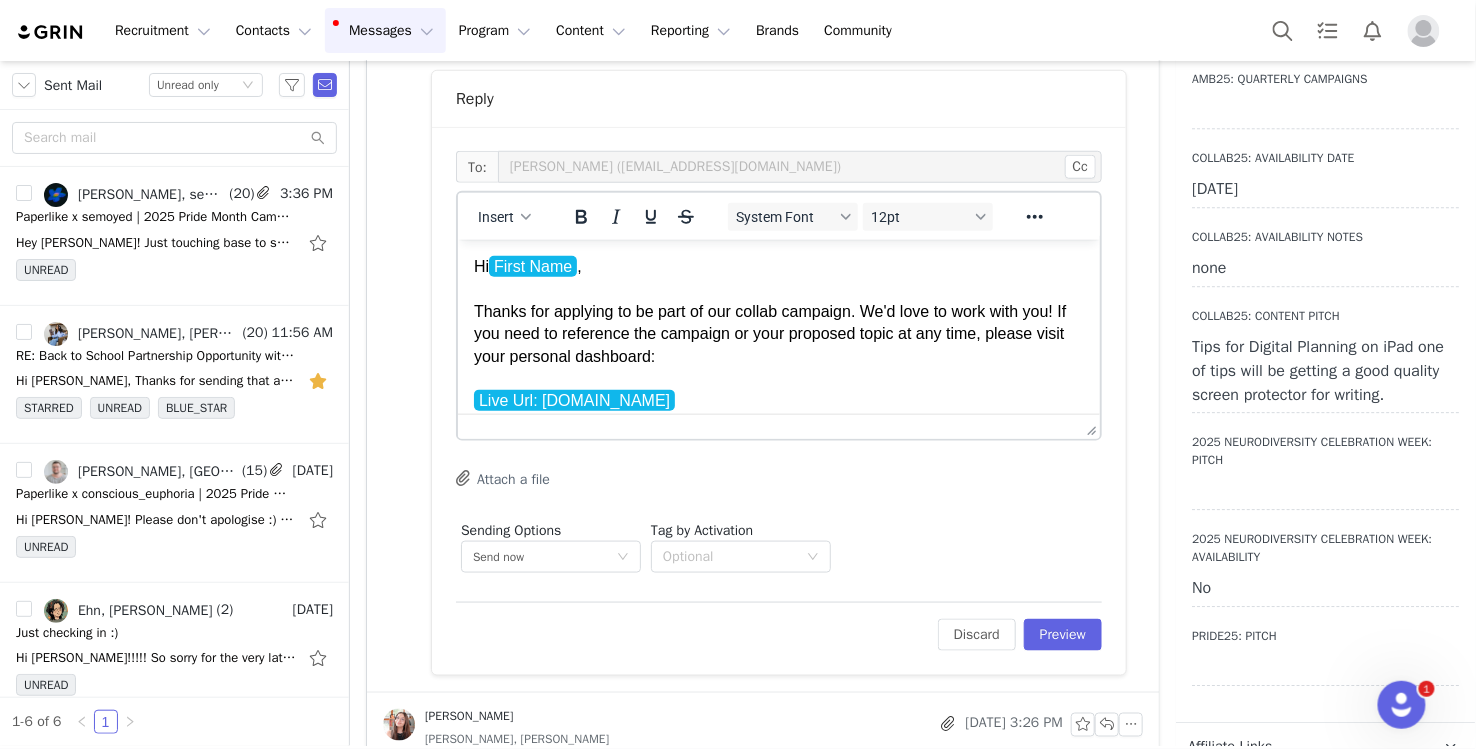 click on "Hi  First Name ,  Thanks for applying to be part of our collab campaign. We'd love to work with you! If you need to reference the campaign or your proposed topic at any time, please visit your personal dashboard:  Live Url: creators.paperlike.com    Caption Guidelines  + Music" at bounding box center (778, 356) 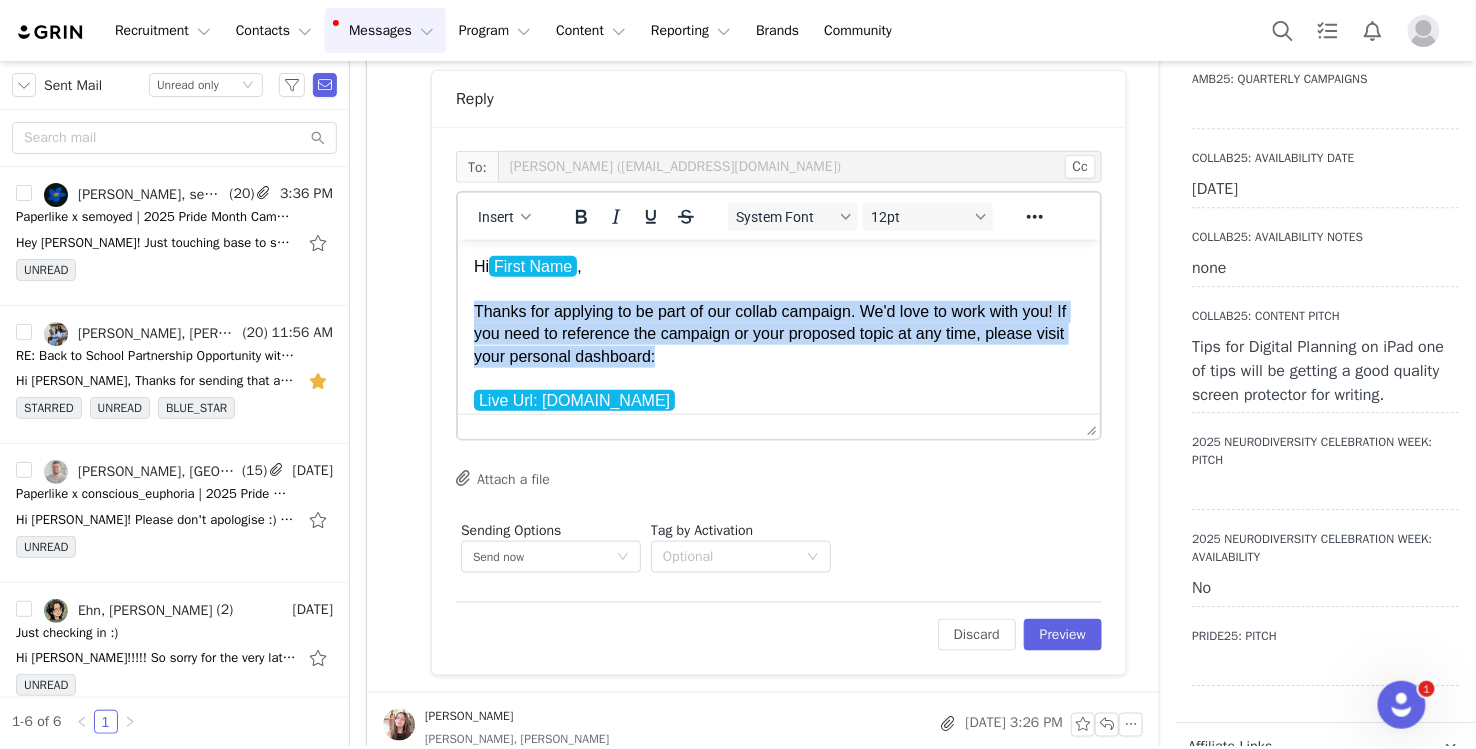 drag, startPoint x: 741, startPoint y: 357, endPoint x: 463, endPoint y: 319, distance: 280.5851 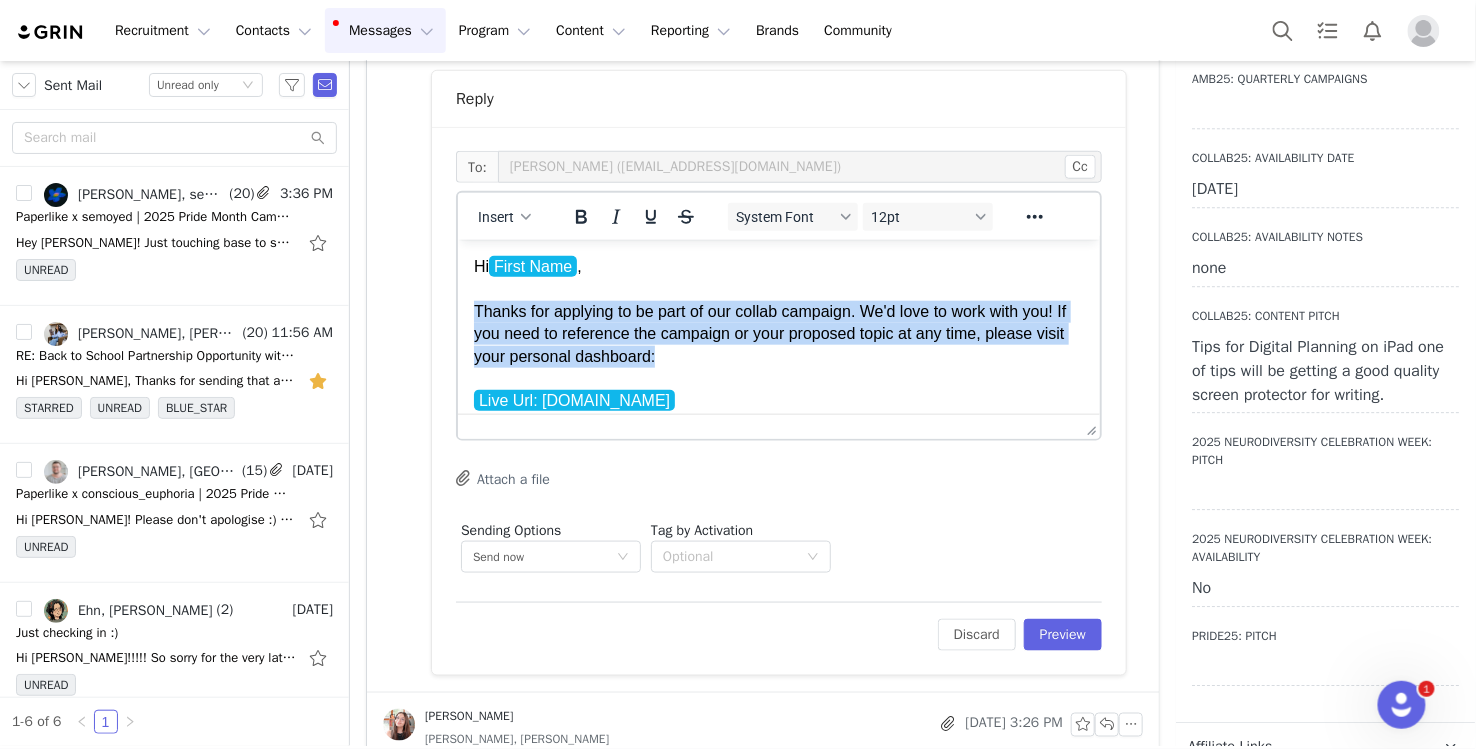click on "Hi  First Name ,  Thanks for applying to be part of our collab campaign. We'd love to work with you! If you need to reference the campaign or your proposed topic at any time, please visit your personal dashboard:  Live Url: creators.paperlike.com    Caption Guidelines  + Music We leave the topic and caption up to you!  Our only requirement is in the video and caption to connect what you created/showed to it being "made with Paperlike." Also since this is an Insta collab post, Instagram will limit the music you can choose. We recommend using a trending sound instead of pulling from Instagram's Music Library. If you need to use music, you can see the music avail if you draft a video in Insta > add @paperlike as a collaborator > then go back to editing the video and it'll show you the music you can choose from. Any approvals can be uploaded to Grin without music for ease of process. Submitting Content For Approval submit your video and caption Payments and Commission Let me know if you have any questions! --" at bounding box center [778, 1086] 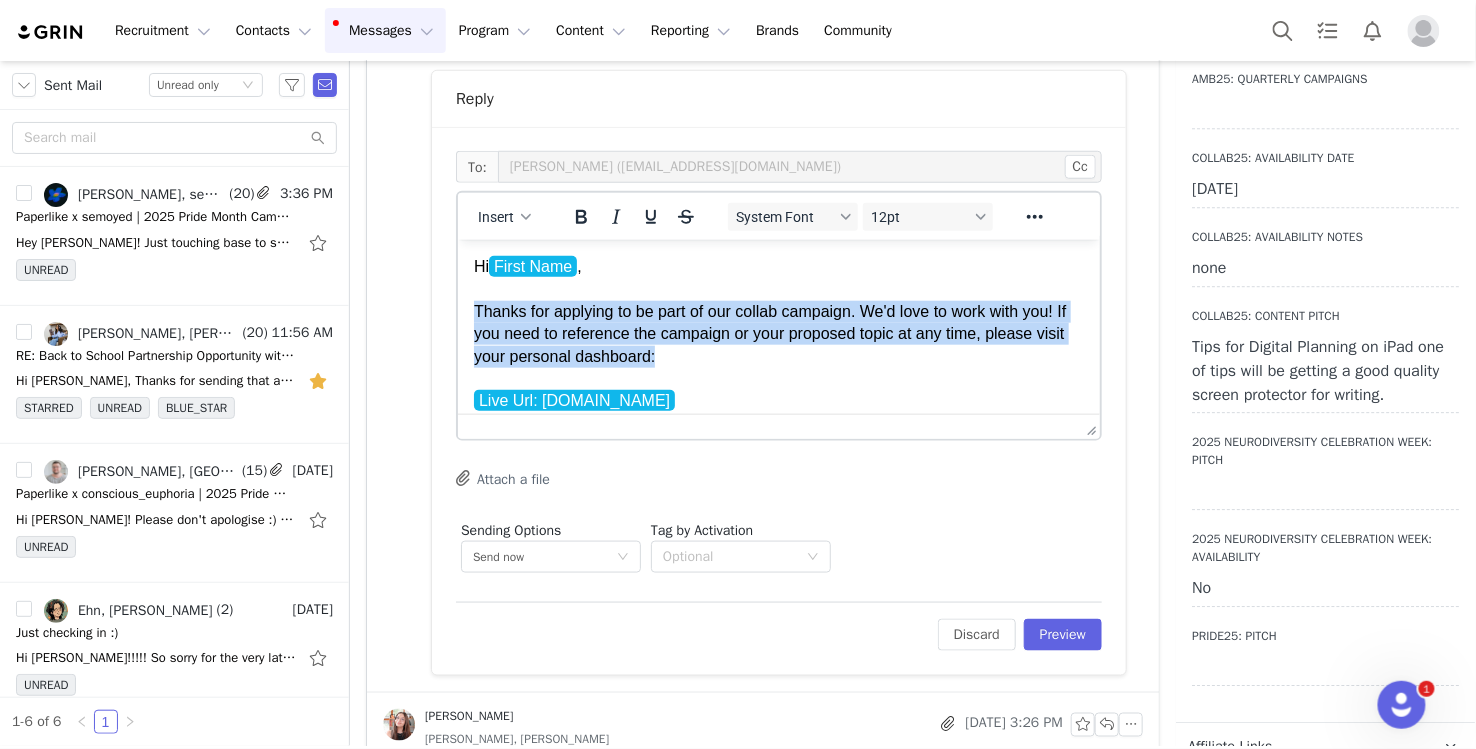 type 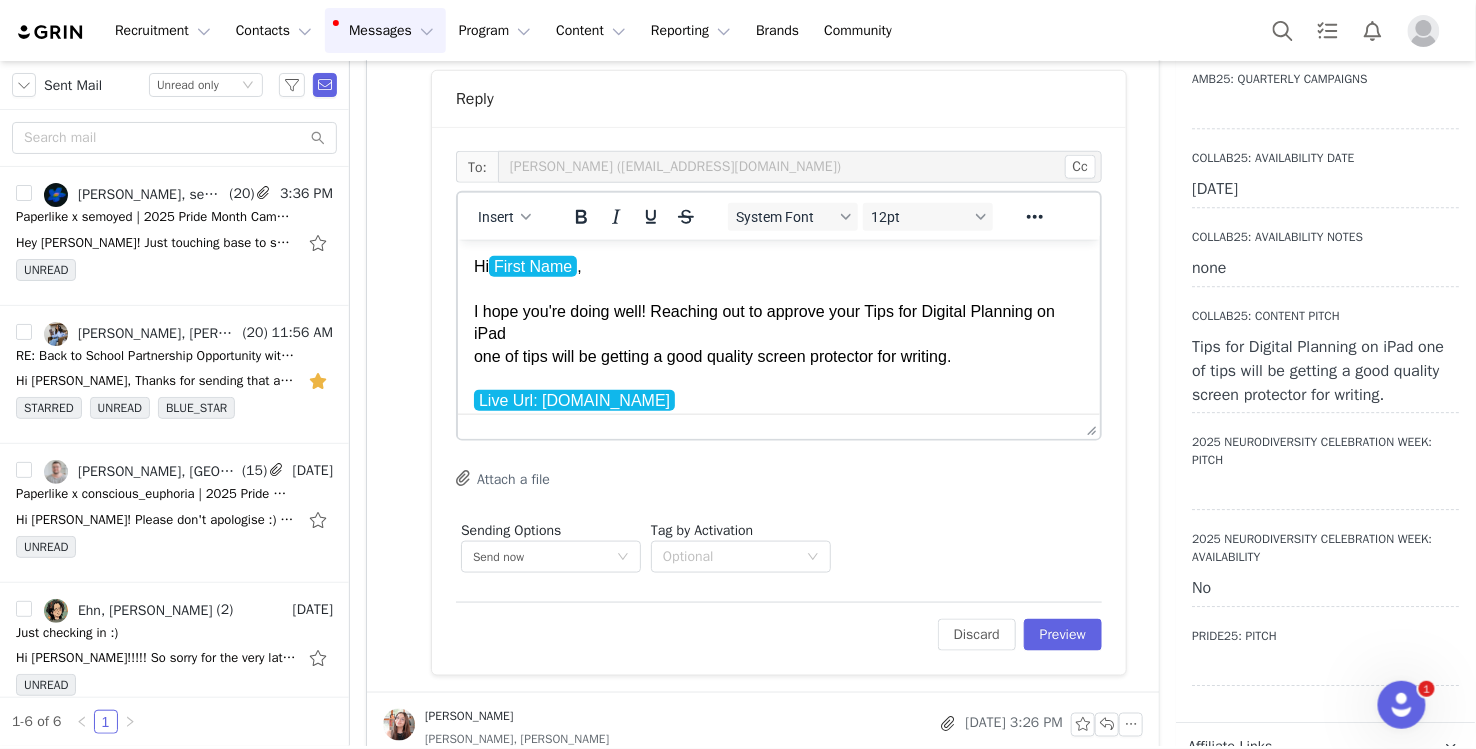 drag, startPoint x: 590, startPoint y: 339, endPoint x: 985, endPoint y: 353, distance: 395.24802 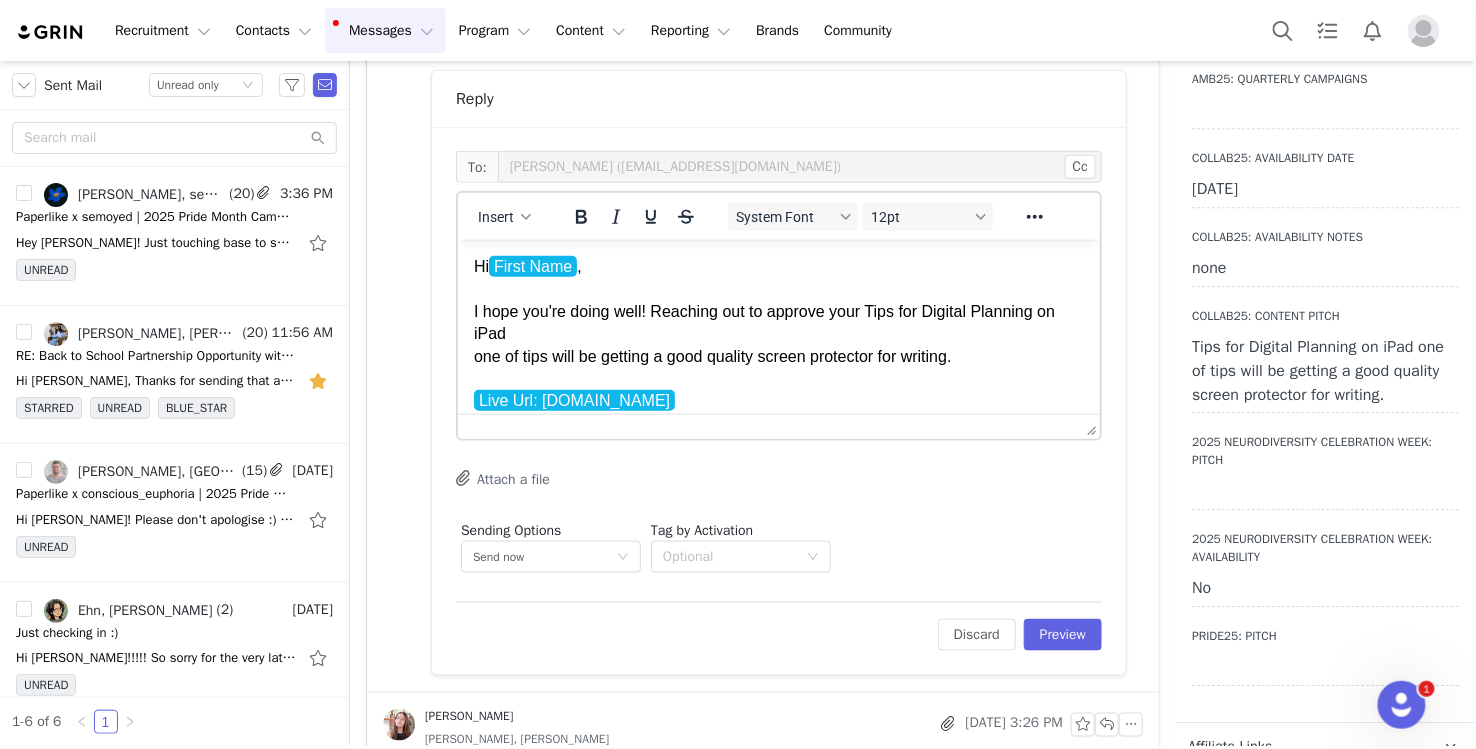 click on "Hi  First Name ,  I️ hope you're doing well! Reaching out to approve your Tips for Digital Planning on iPad  one of tips will be getting a good quality screen protector for writing.  Live Url: creators.paperlike.com    Caption Guidelines  + Music" at bounding box center (778, 356) 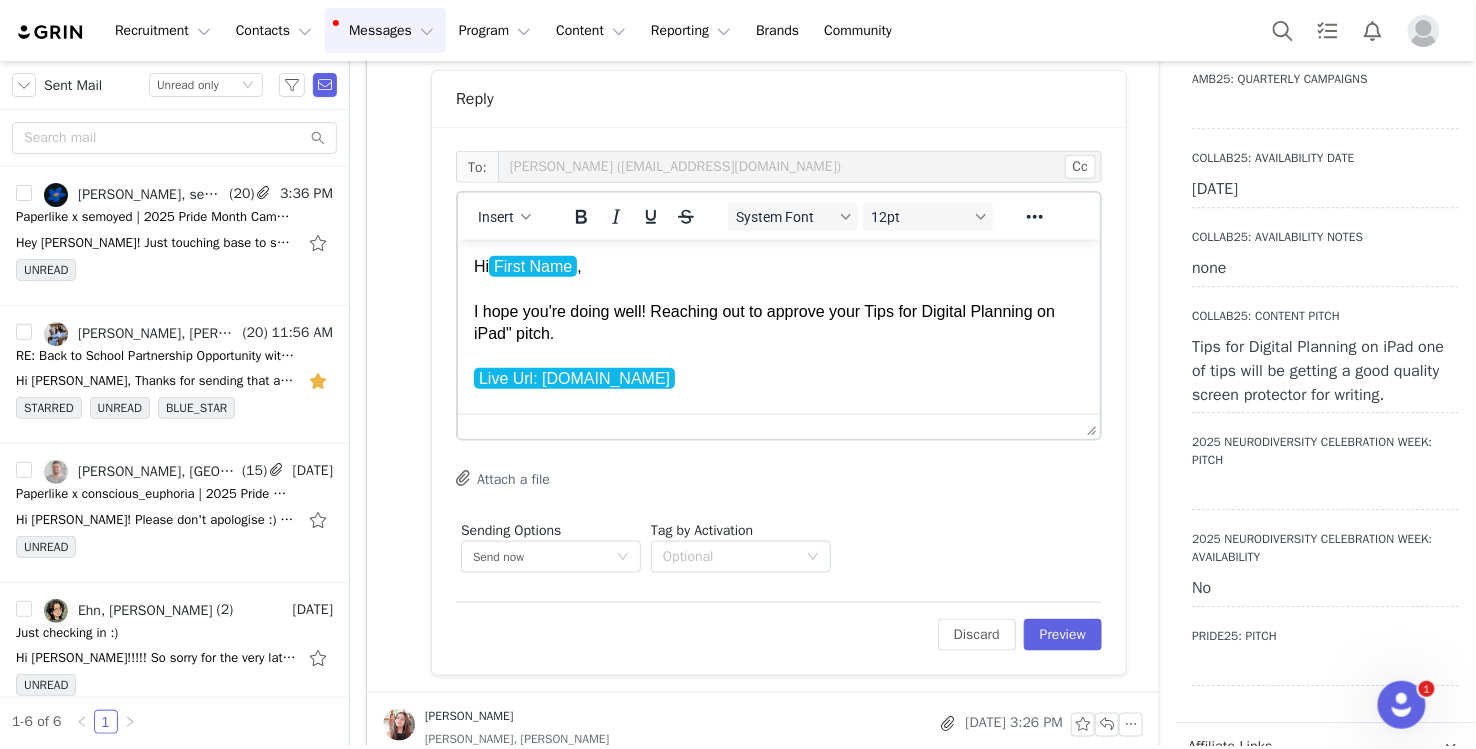 click on "Hi  First Name ,  I️ hope you're doing well! Reaching out to approve your Tips for Digital Planning on iPad" pitch. Live Url: creators.paperlike.com    Caption Guidelines  + Music" at bounding box center (778, 344) 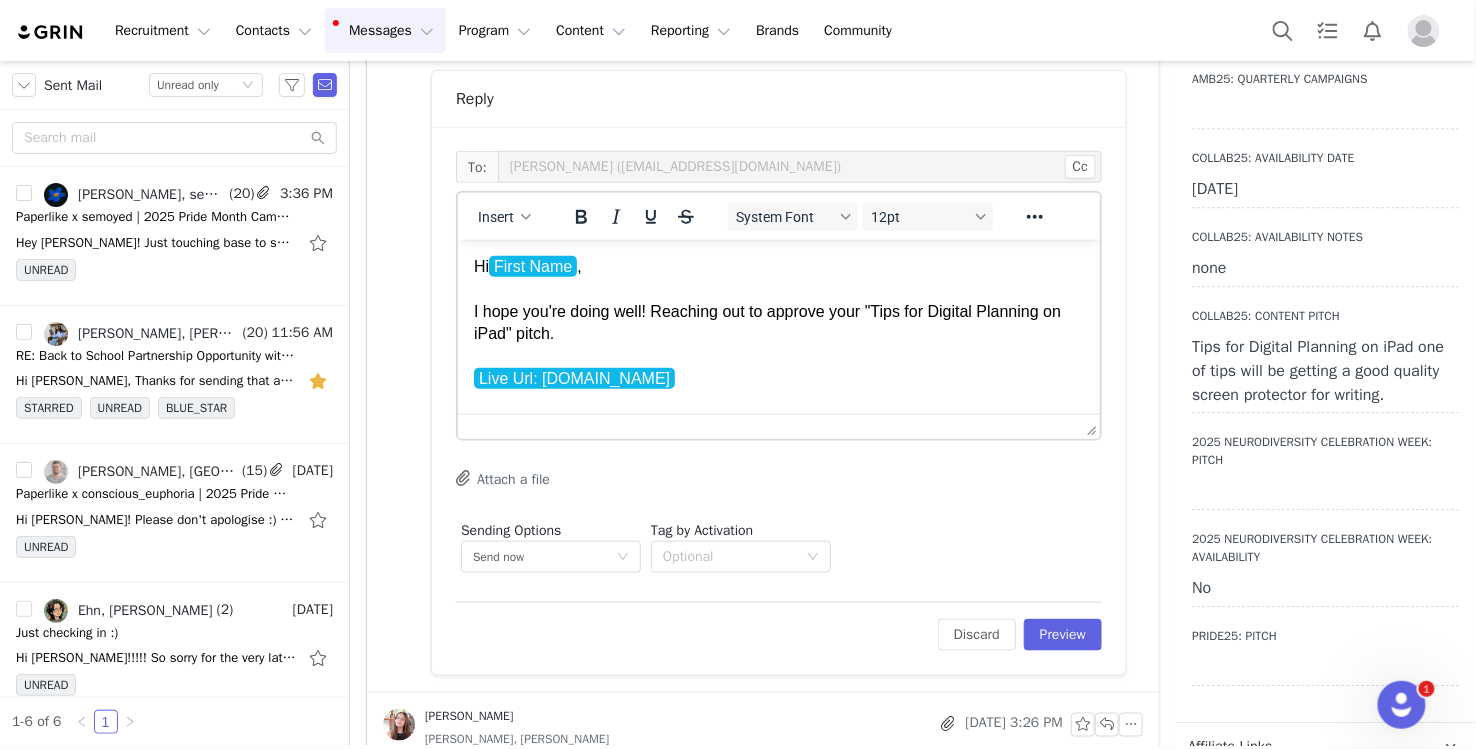 click on "Hi  First Name ,  I️ hope you're doing well! Reaching out to approve your "Tips for Digital Planning on iPad" pitch. Live Url: creators.paperlike.com    Caption Guidelines  + Music" at bounding box center (778, 344) 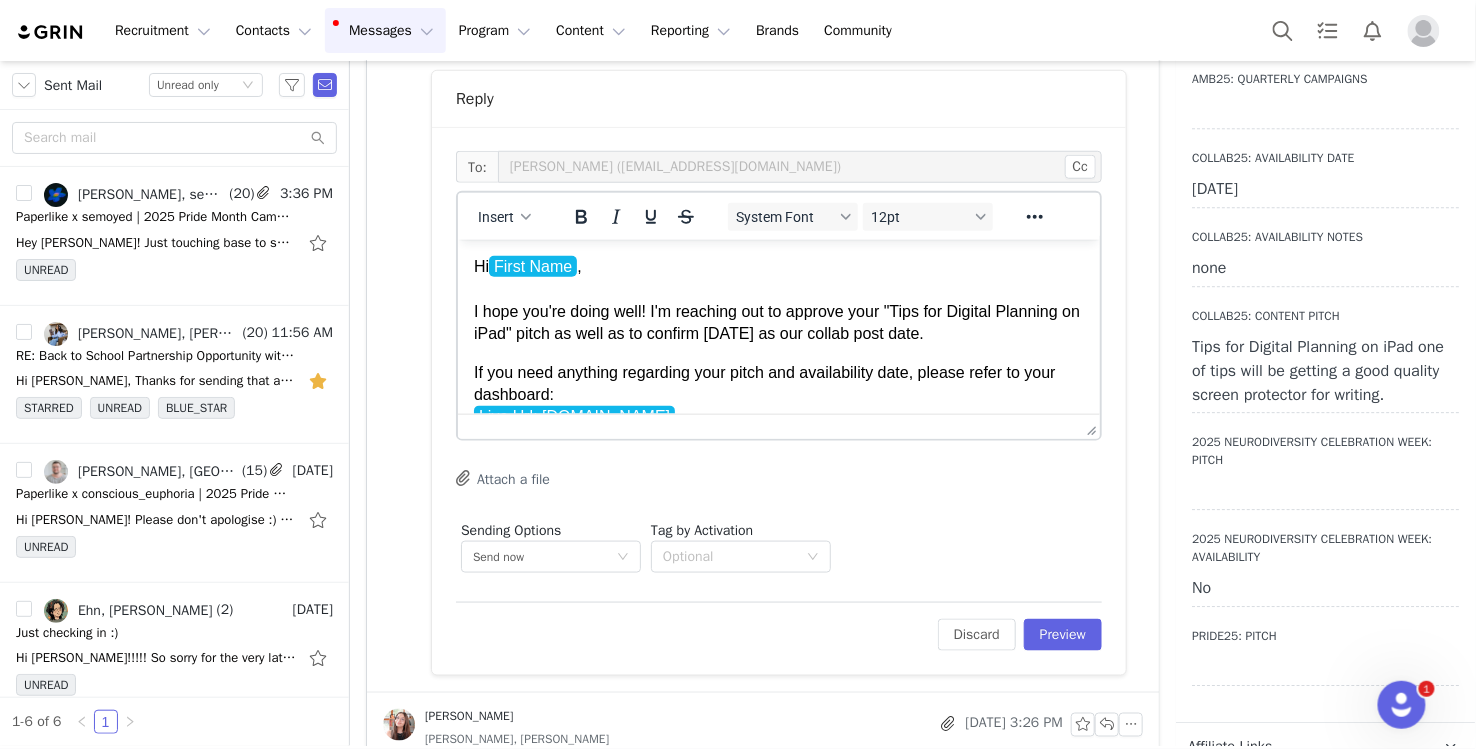 scroll, scrollTop: 15, scrollLeft: 0, axis: vertical 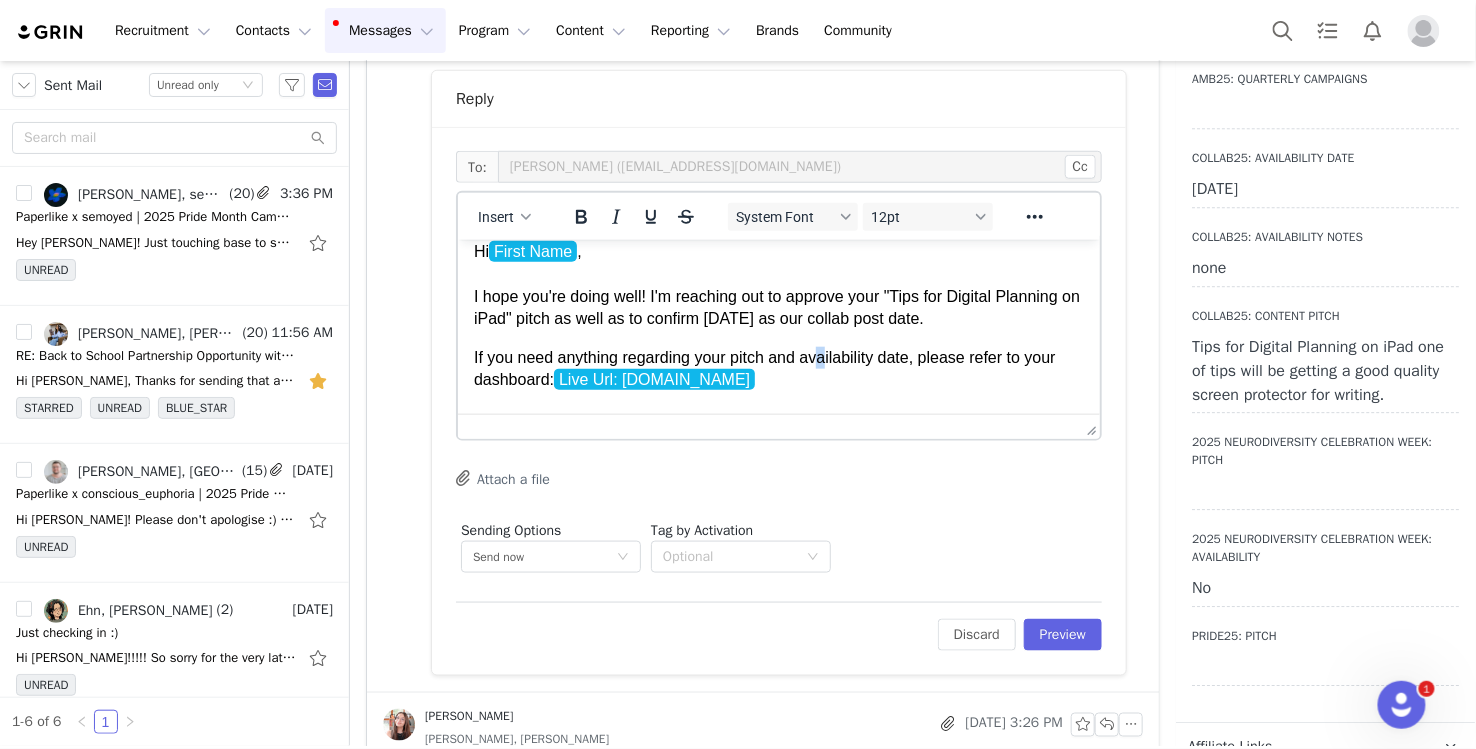 click on "If you need anything regarding your pitch and availabili️ty date, please refer to your dashboard:  Live Url: creators.paperlike.com    Caption Guidelines  + Music" at bounding box center [778, 391] 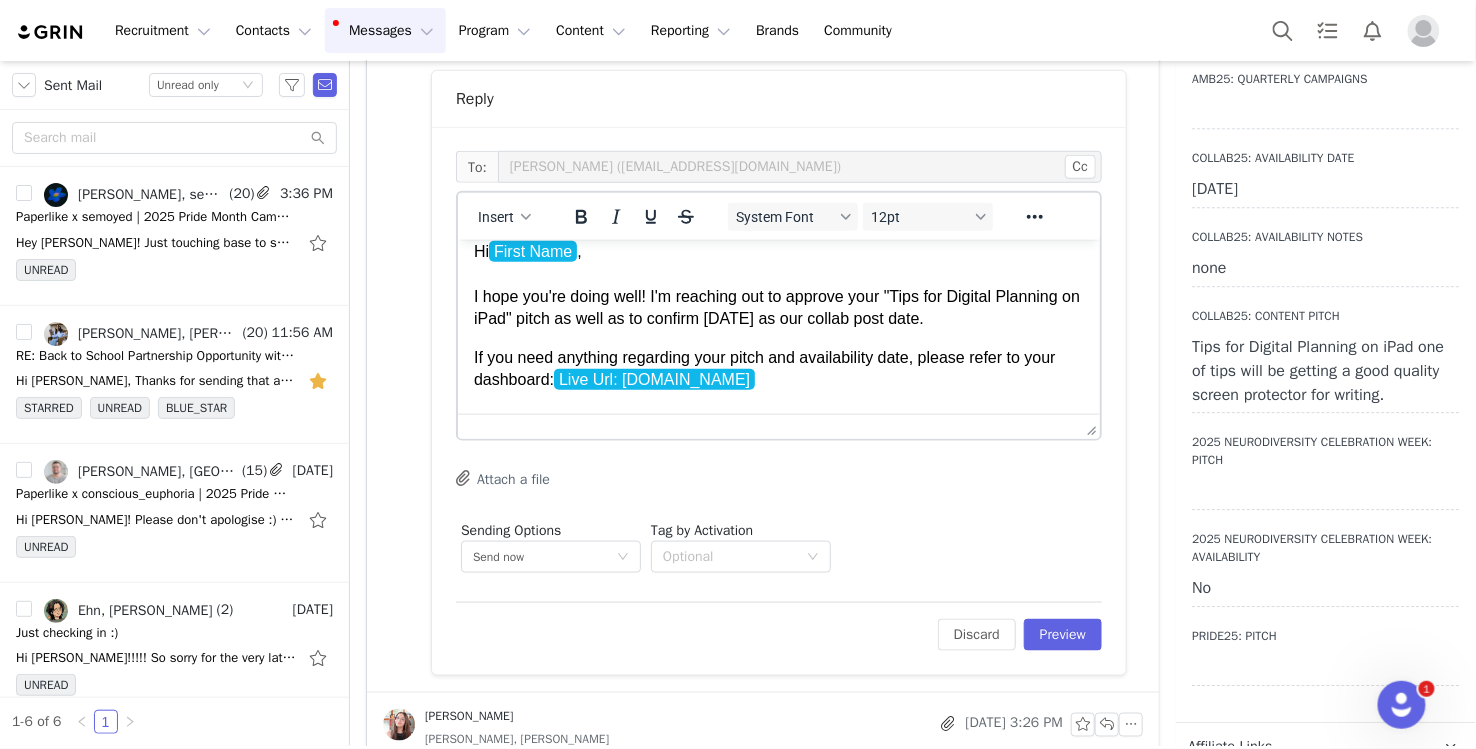 click on "If you need anything regarding your pitch and availabili️ty date, please refer to your dashboard:  Live Url: creators.paperlike.com    Caption Guidelines  + Music" at bounding box center [778, 391] 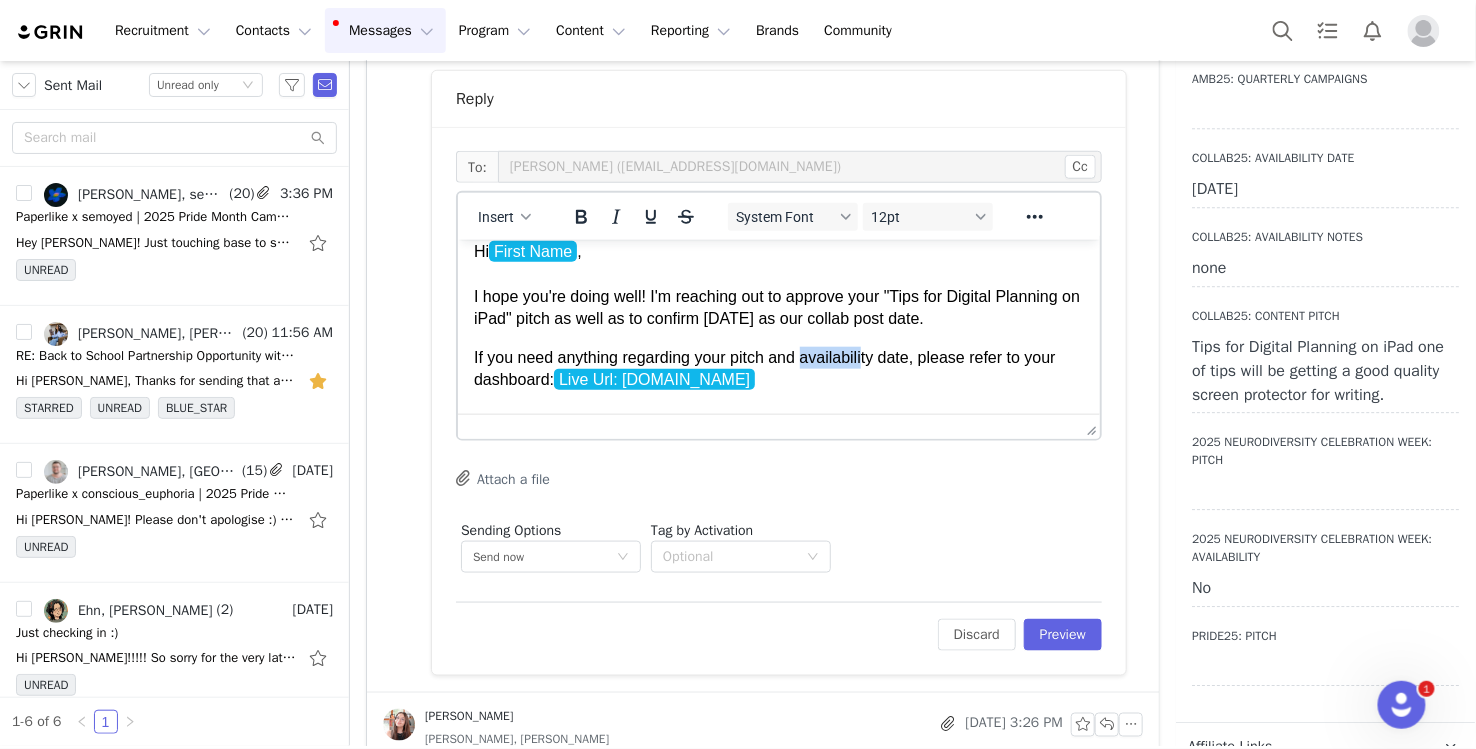 click on "If you need anything regarding your pitch and availabili️ty date, please refer to your dashboard:  Live Url: creators.paperlike.com    Caption Guidelines  + Music" at bounding box center (778, 391) 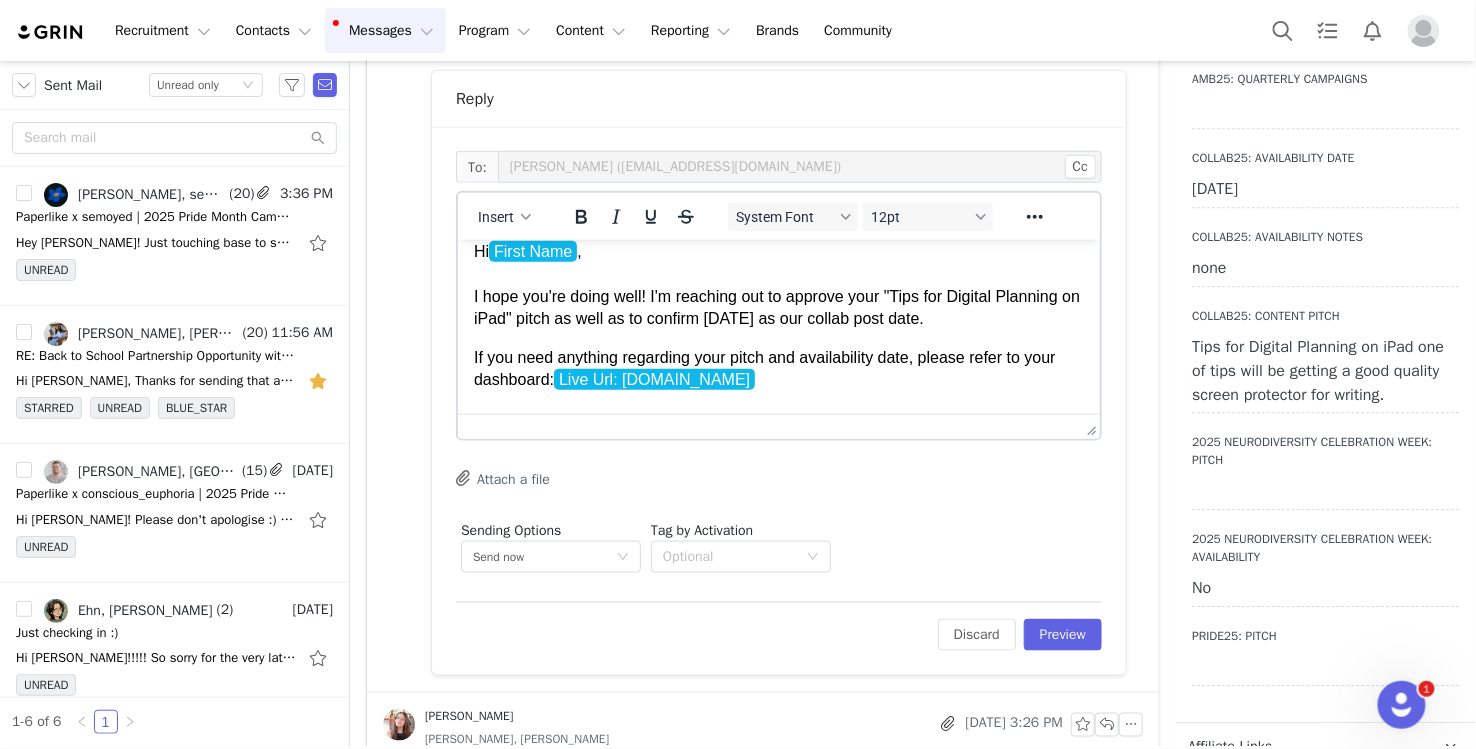 click on "If you need anything regarding your pitch and availabili️ty date, please refer to your dashboard:  Live Url: creators.paperlike.com    Caption Guidelines  + Music" at bounding box center (778, 391) 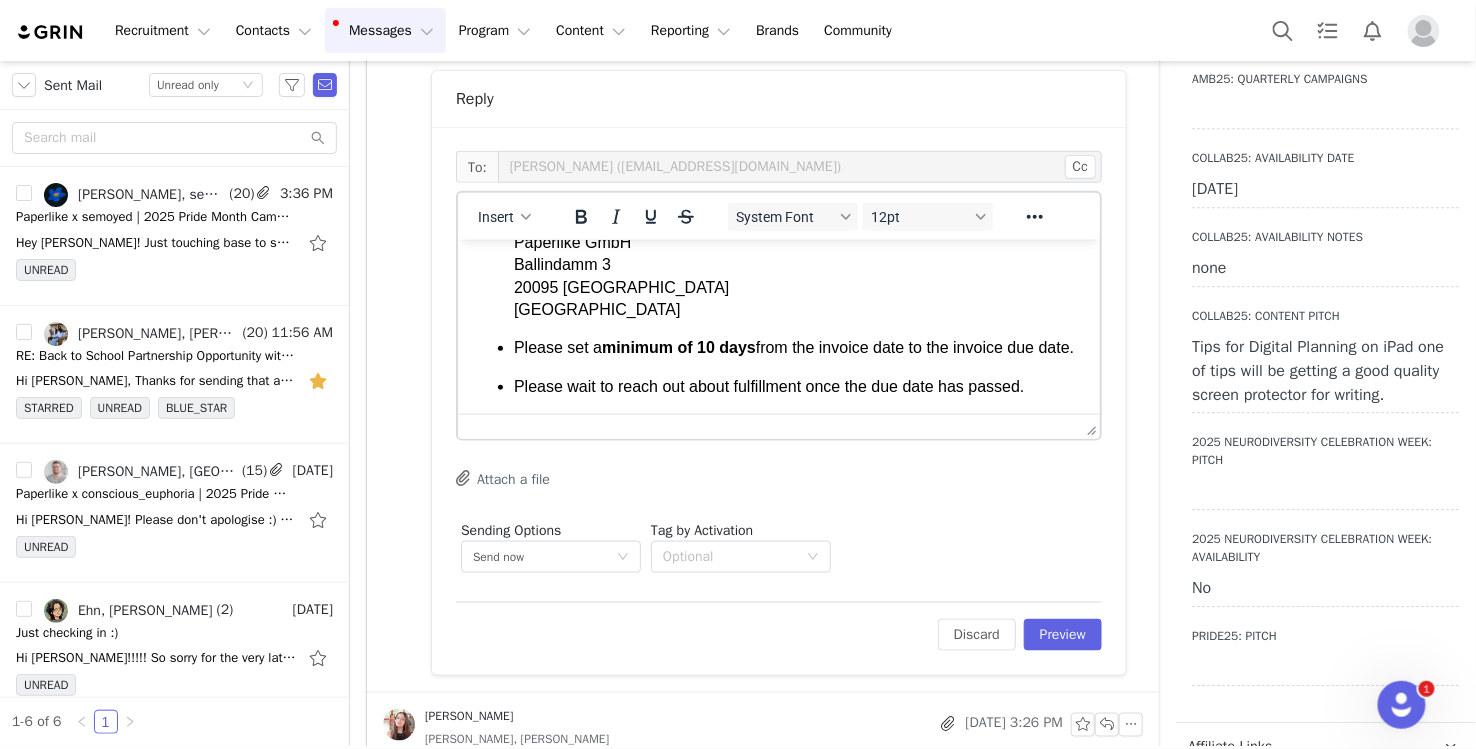 scroll, scrollTop: 1658, scrollLeft: 0, axis: vertical 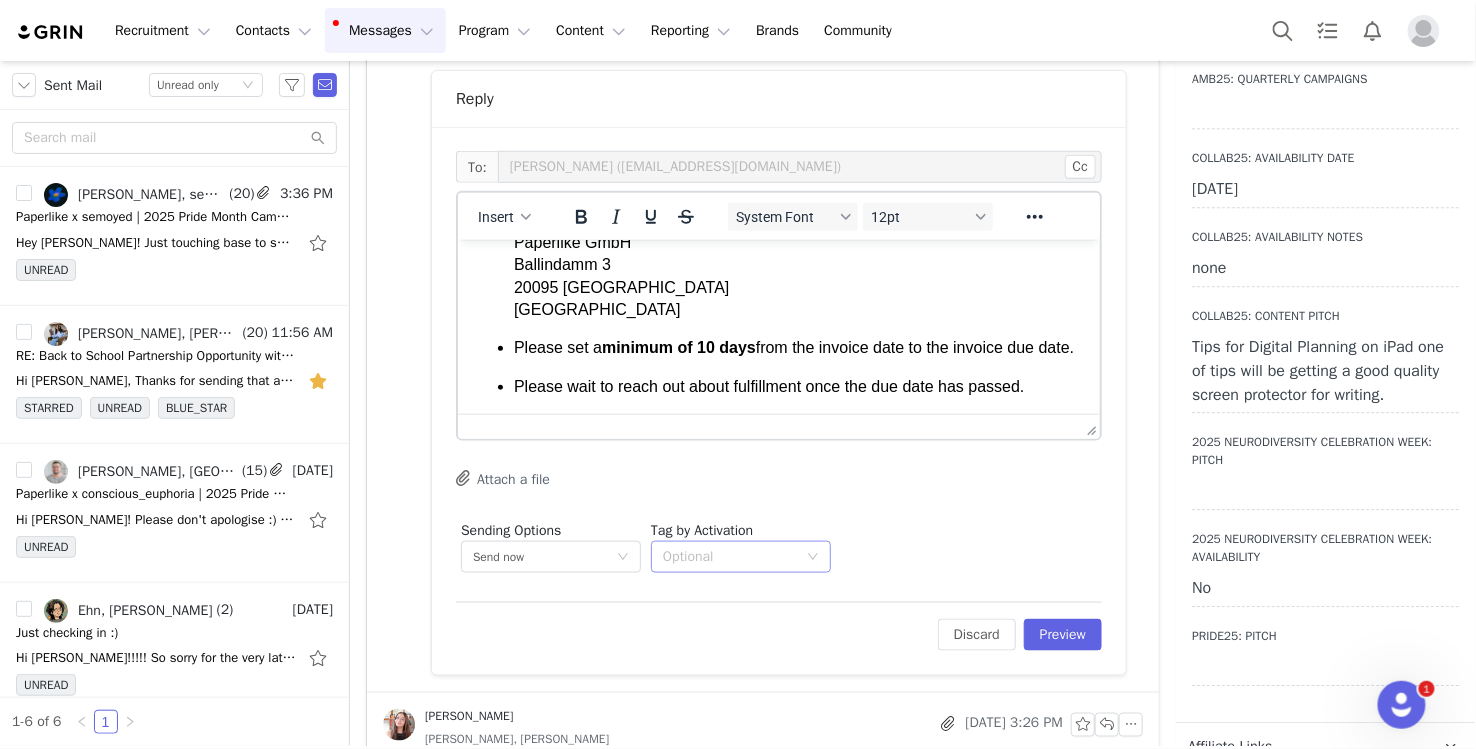 click on "Optional" at bounding box center [734, 557] 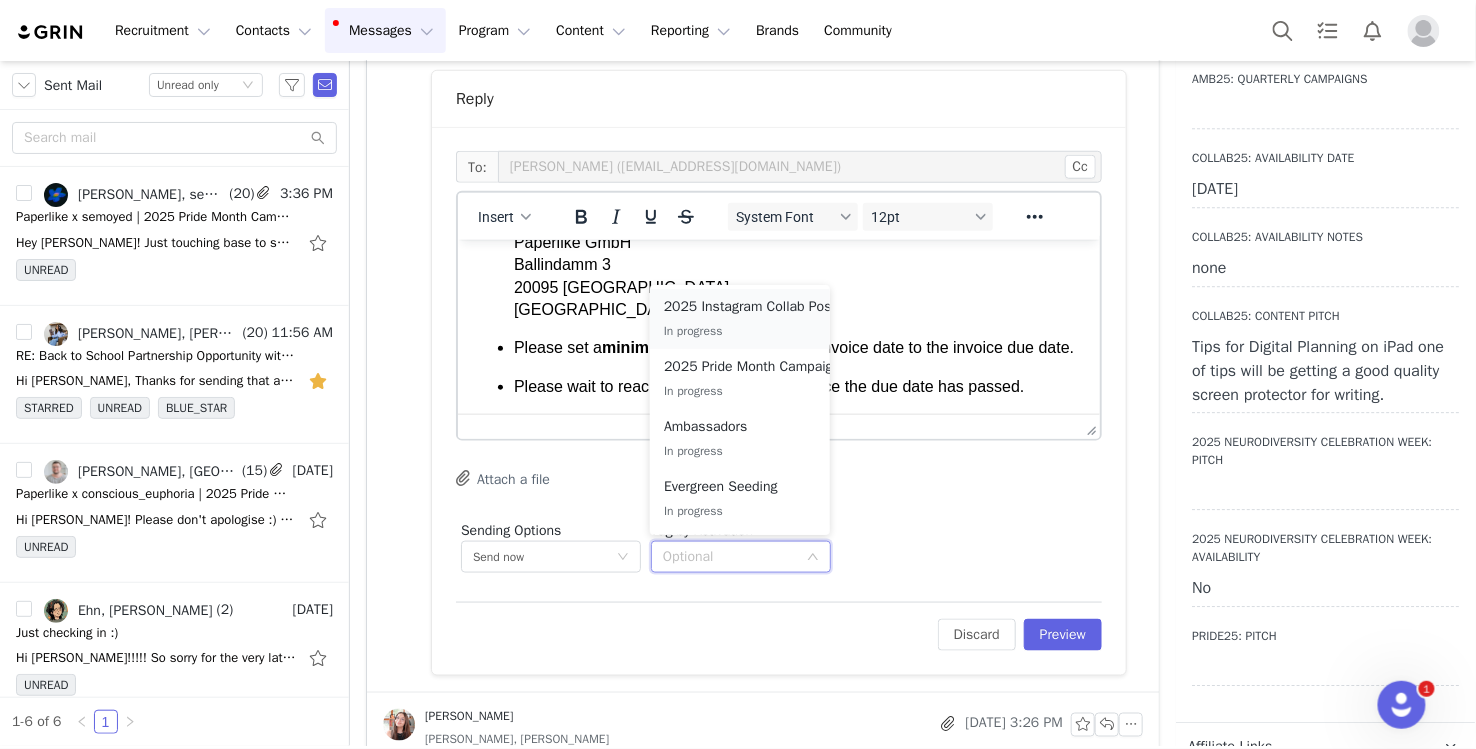 click on "In progress" at bounding box center [754, 331] 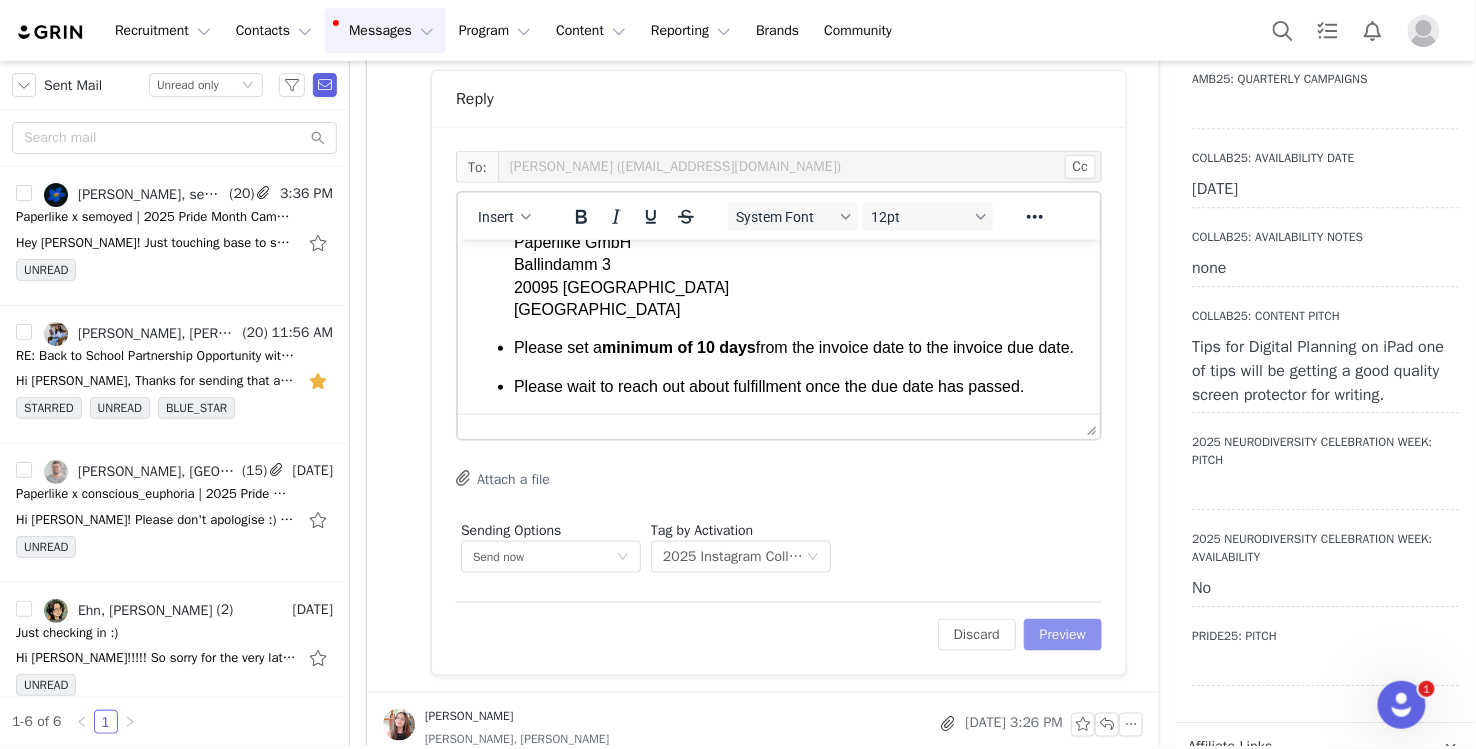 click on "Preview" at bounding box center [1063, 635] 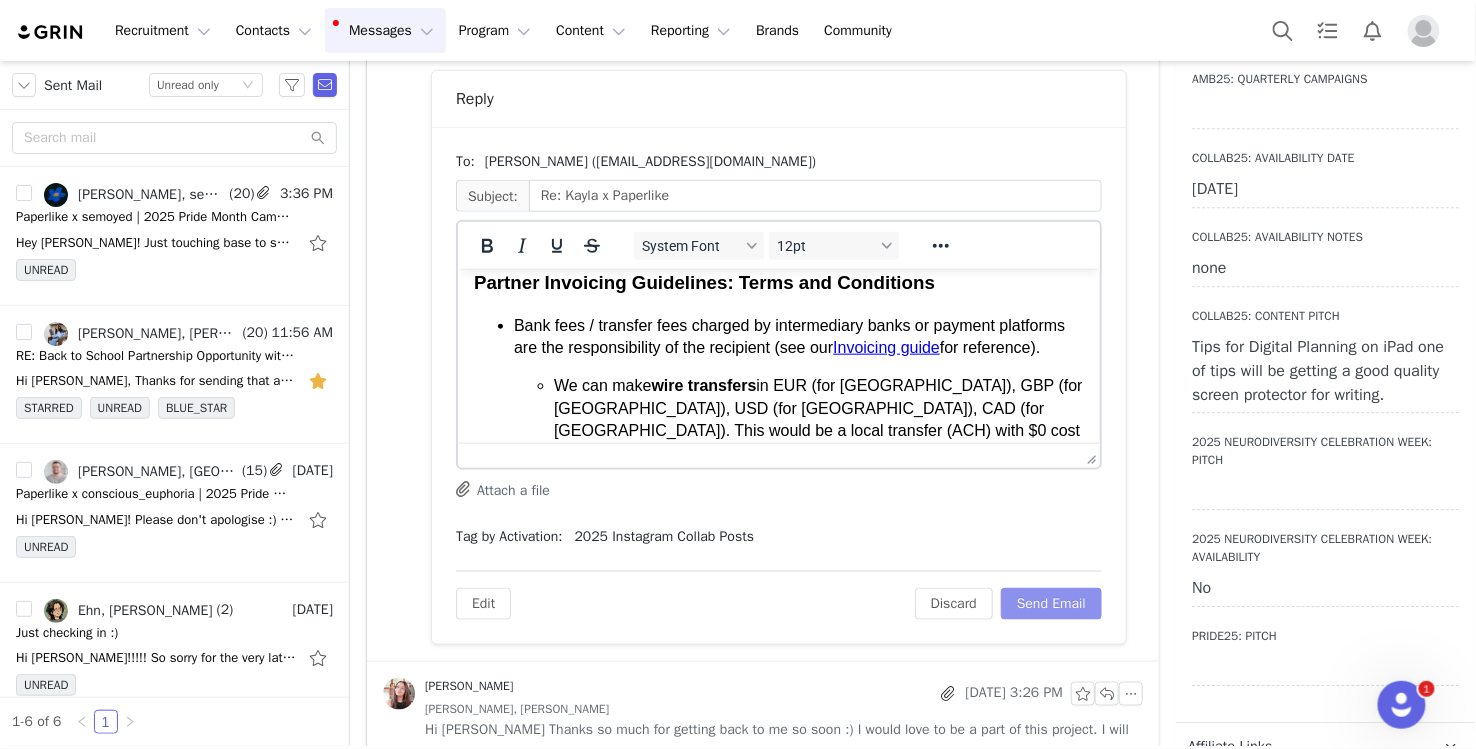 scroll, scrollTop: 933, scrollLeft: 0, axis: vertical 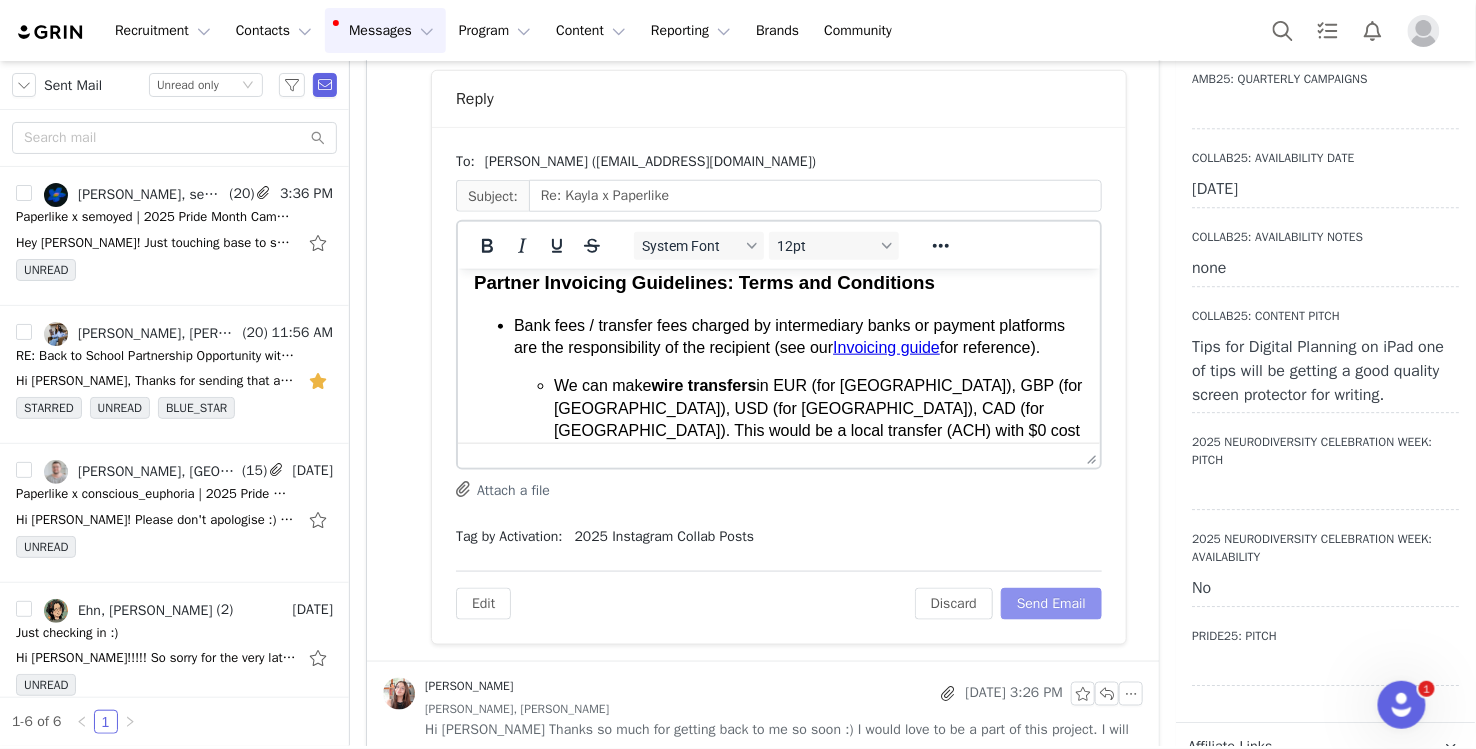 click on "Send Email" at bounding box center [1051, 604] 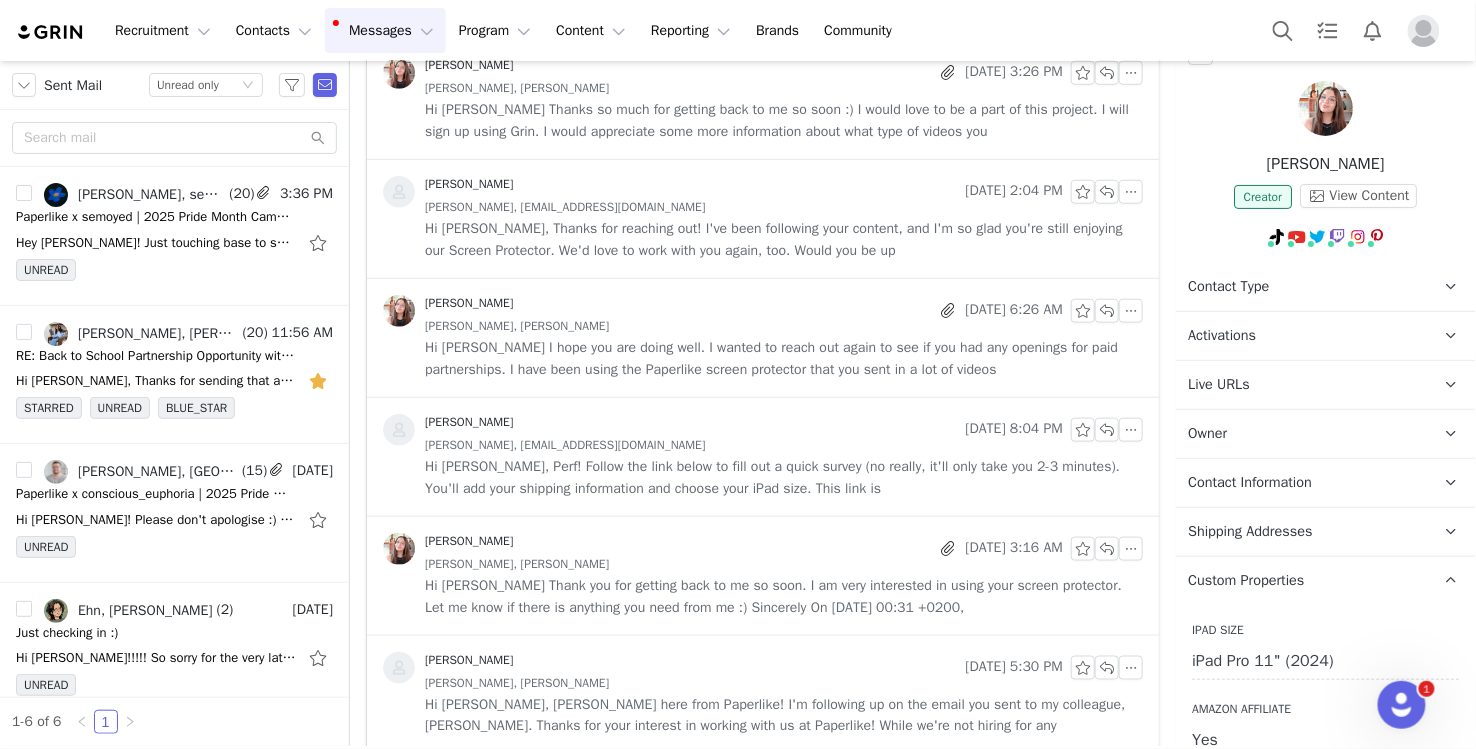 scroll, scrollTop: 0, scrollLeft: 0, axis: both 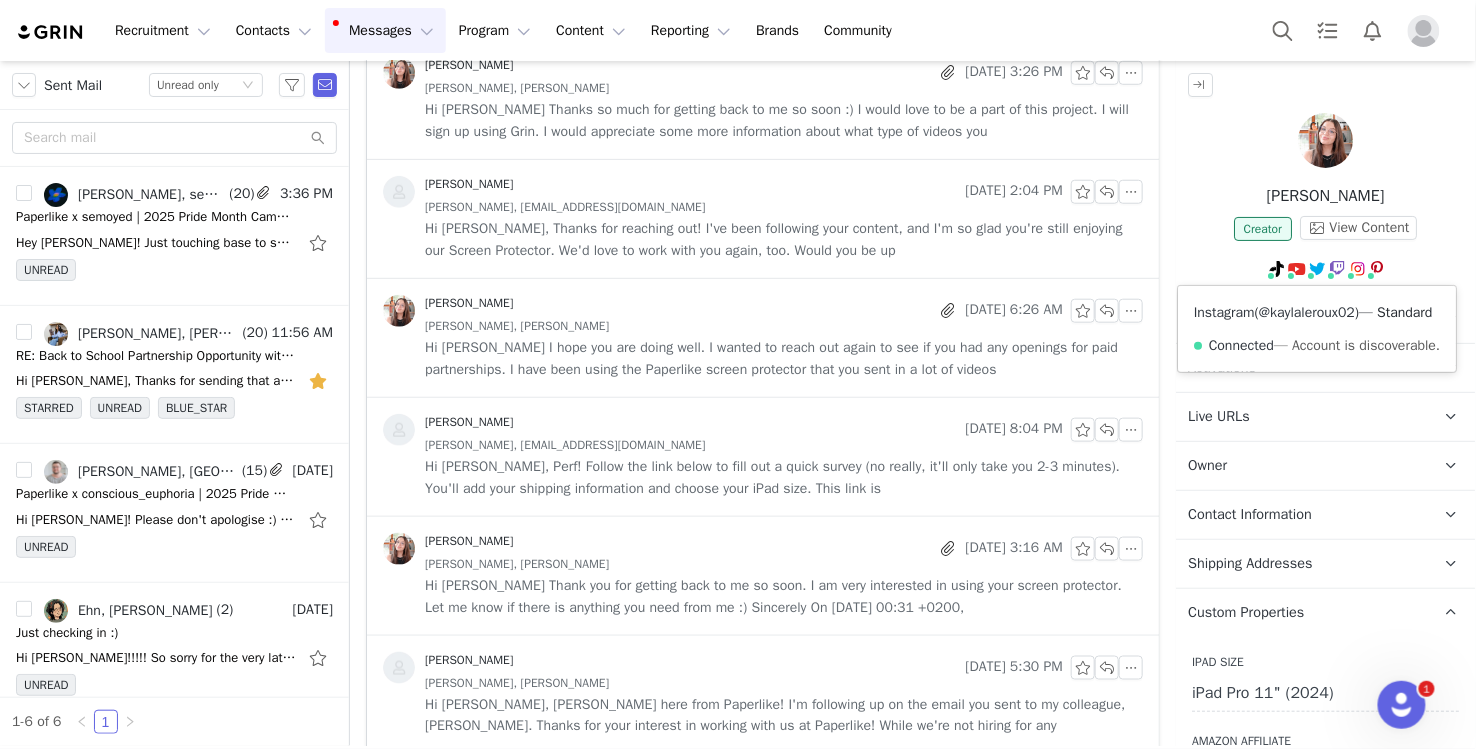 click on "@kaylaleroux02" at bounding box center (1308, 312) 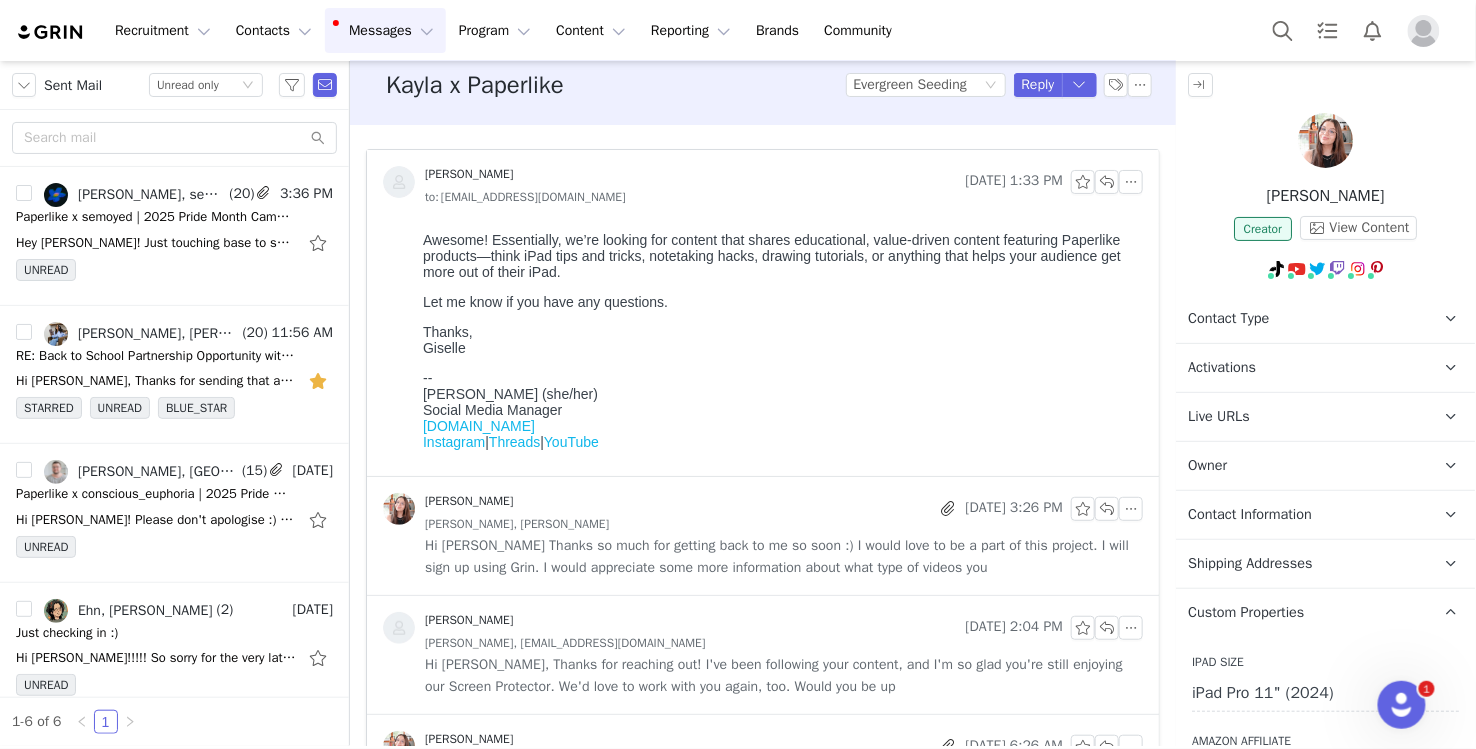 scroll, scrollTop: 0, scrollLeft: 0, axis: both 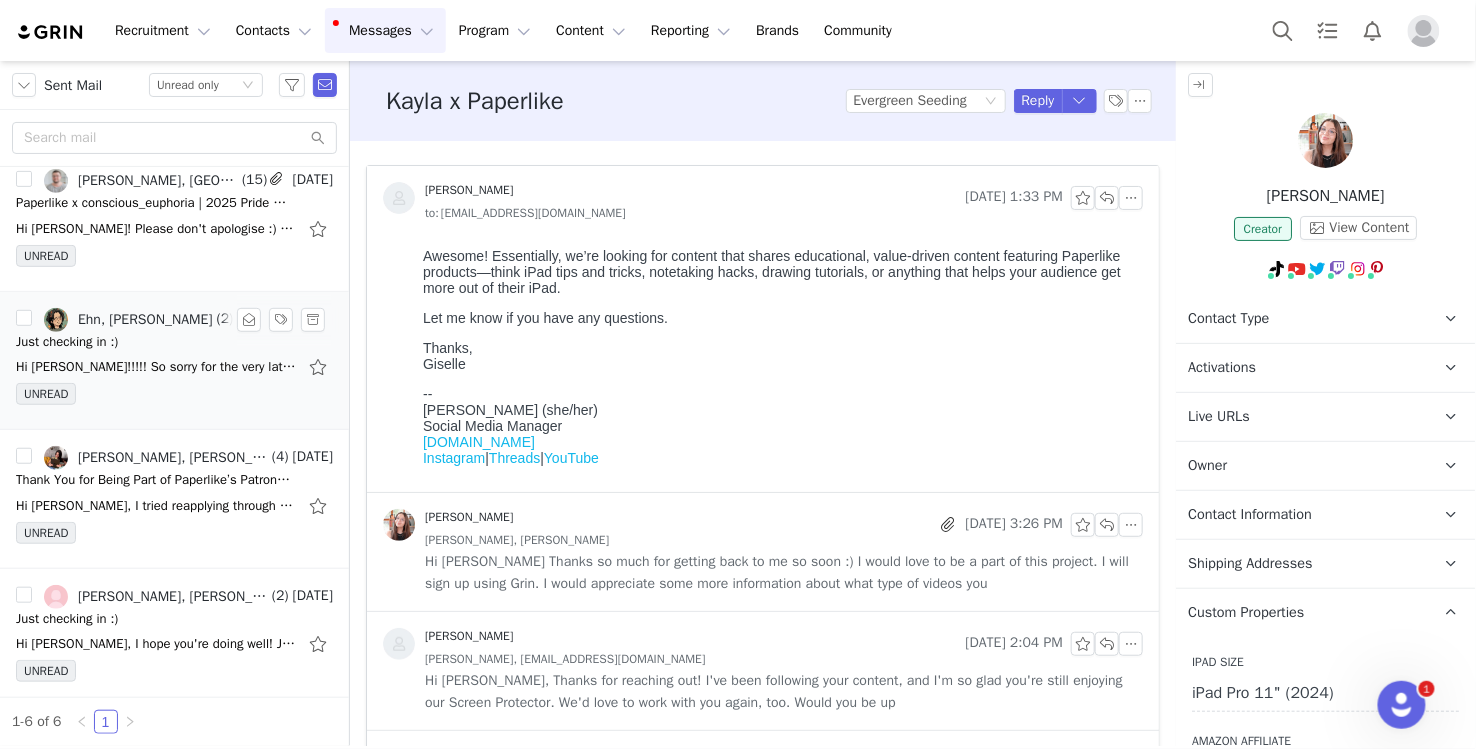click on "Hi Giselle!!!!! So sorry for the very late reply. I wasn't able to immediately try the screen protector because it was so busy!! I recently tried it last month, and unfortunately I did a very bad" at bounding box center [156, 367] 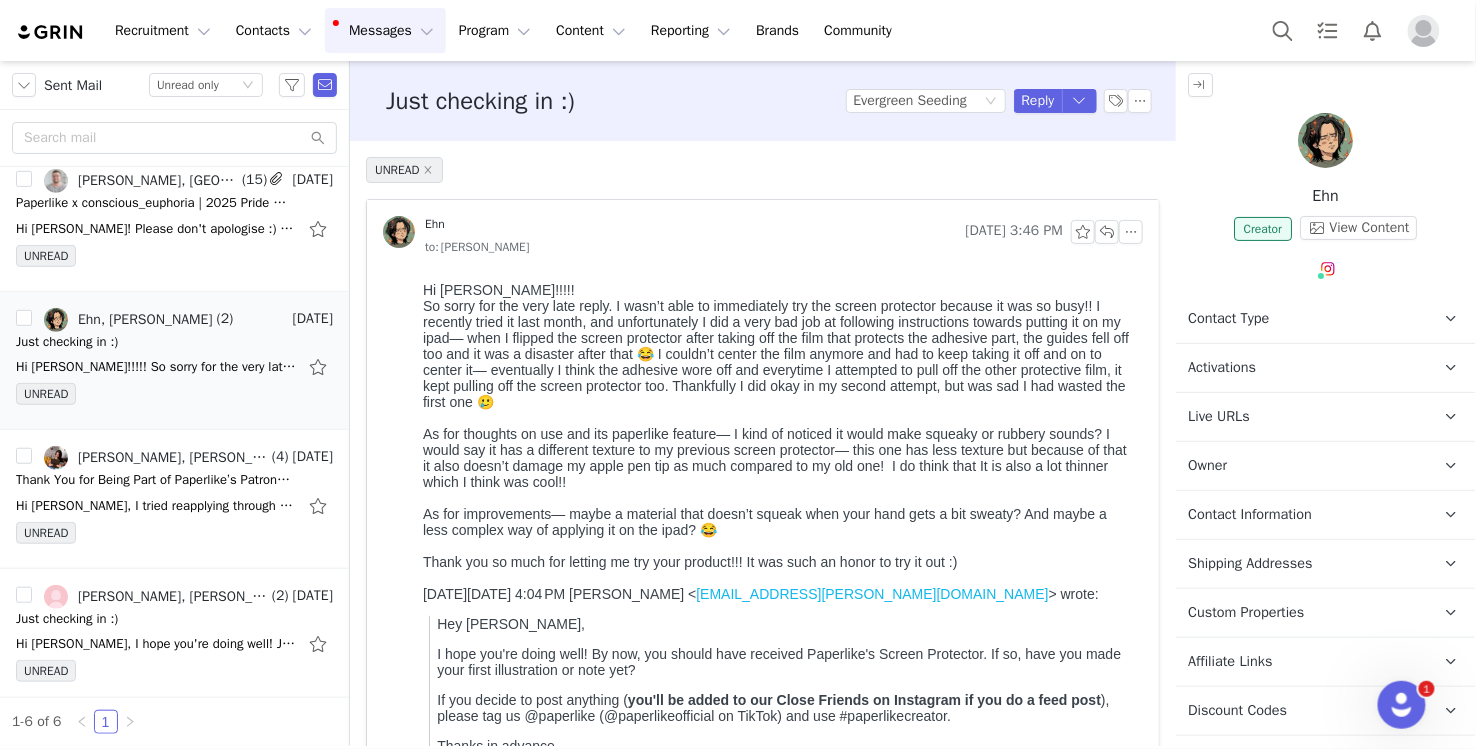 scroll, scrollTop: 0, scrollLeft: 0, axis: both 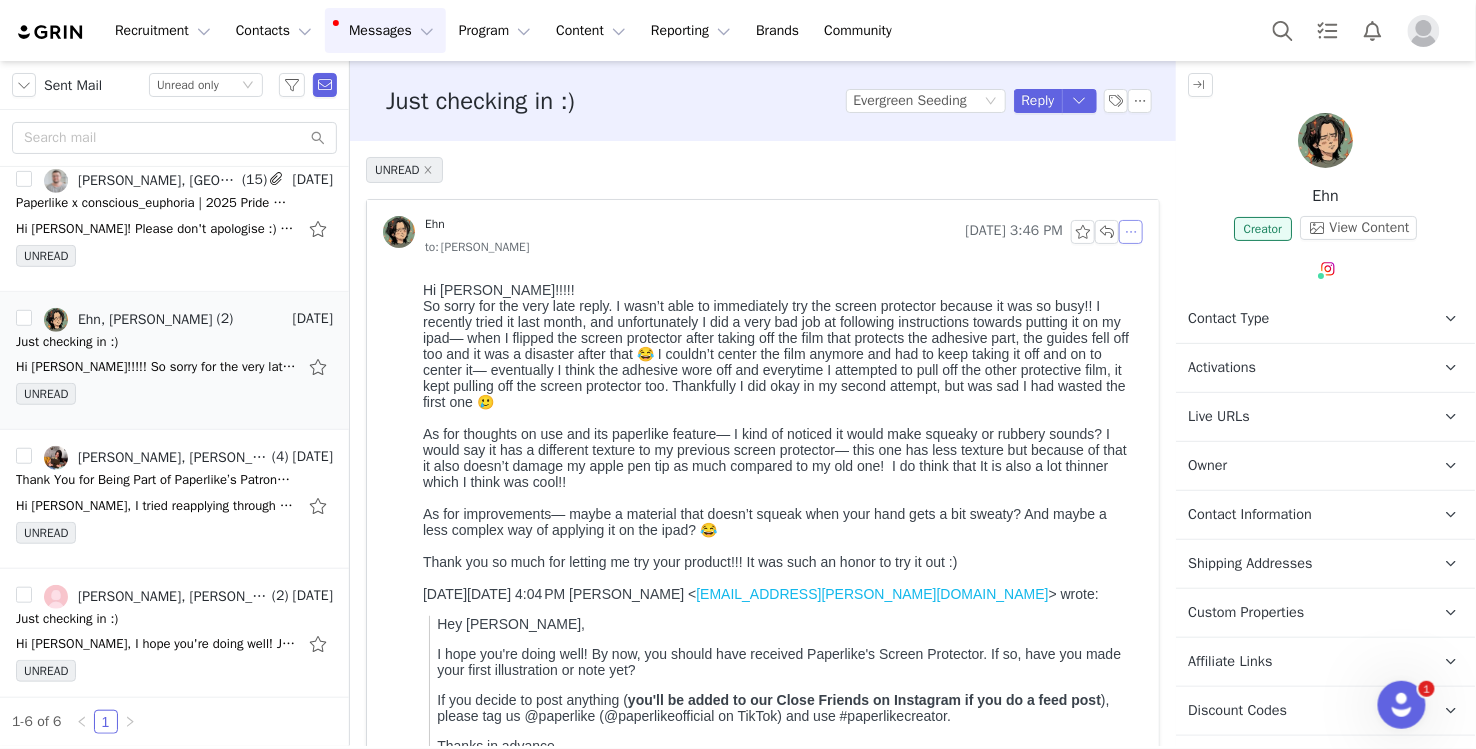 click at bounding box center (1131, 232) 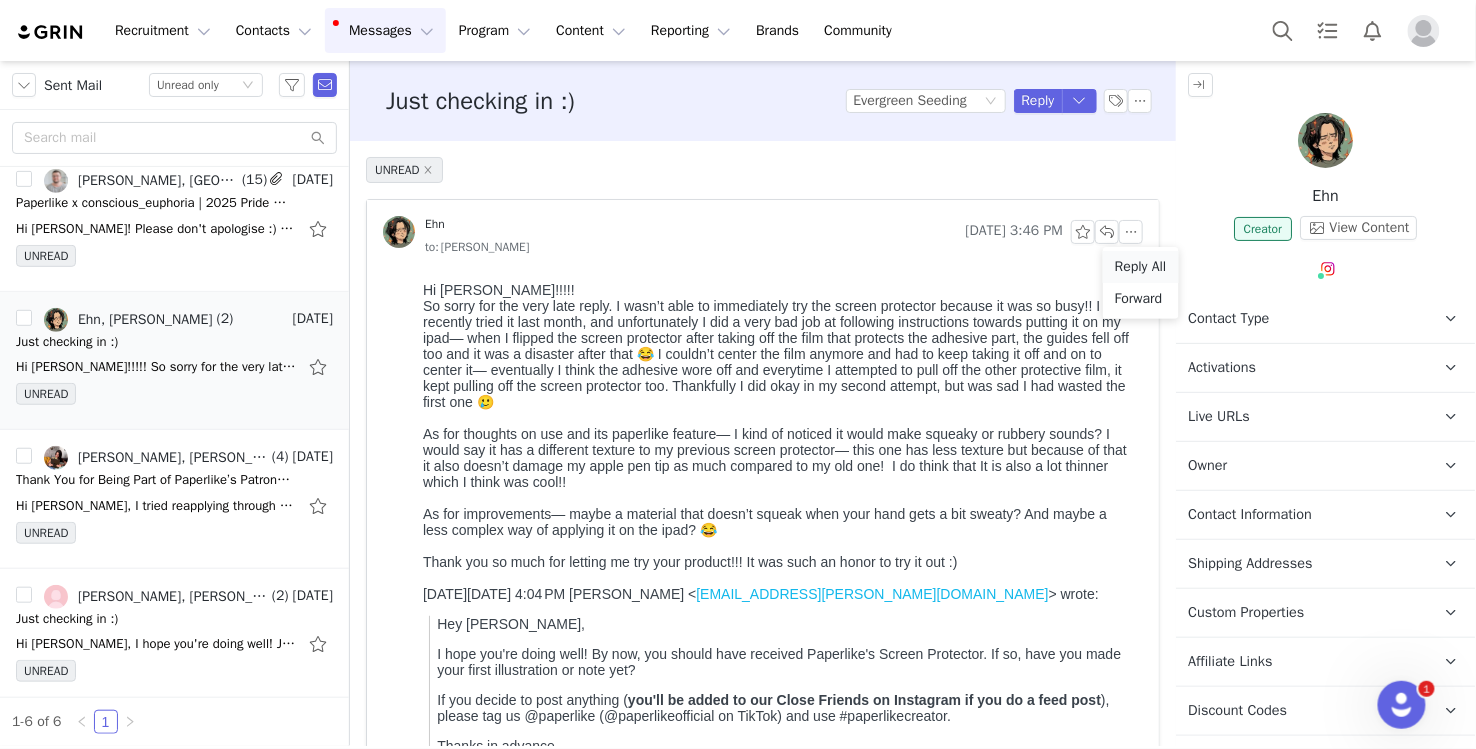 click on "Reply All" at bounding box center [1141, 267] 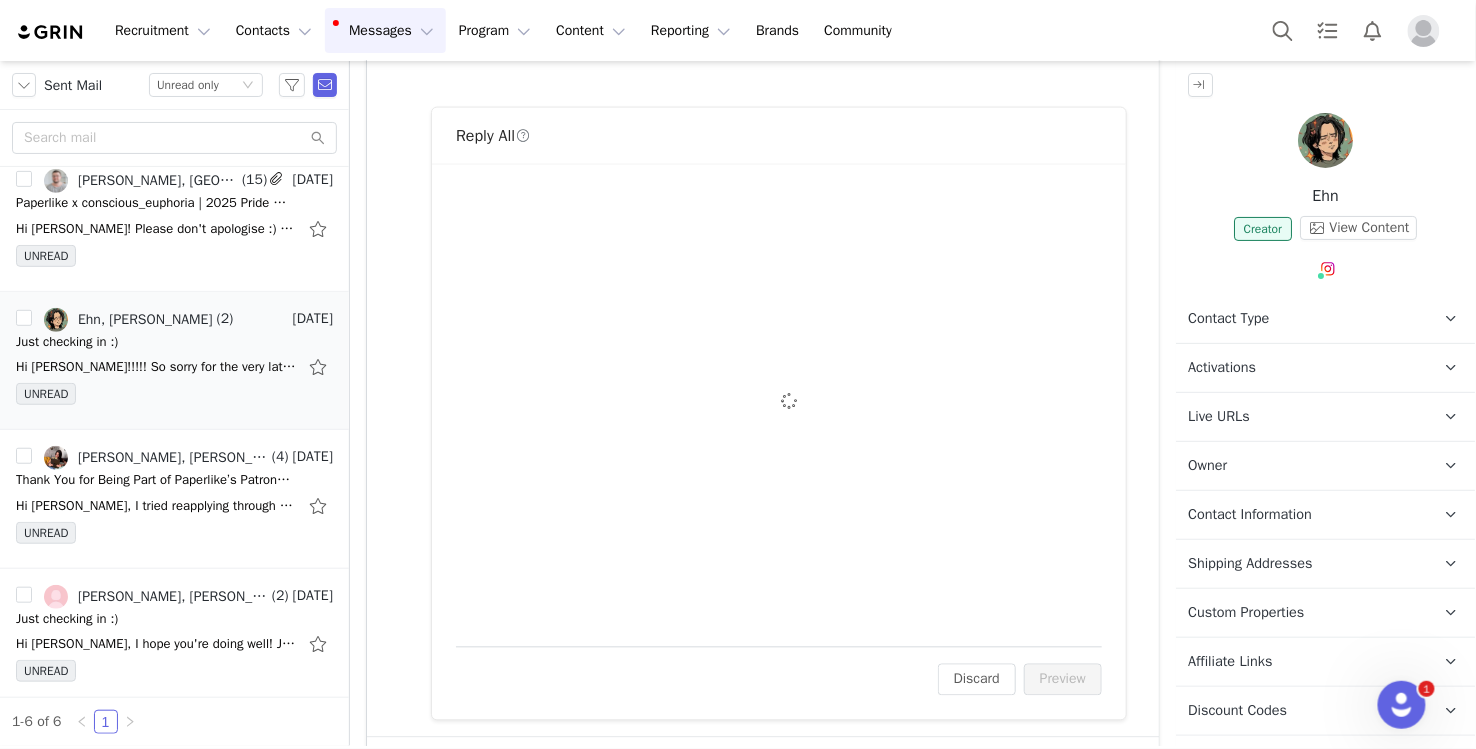 scroll, scrollTop: 916, scrollLeft: 0, axis: vertical 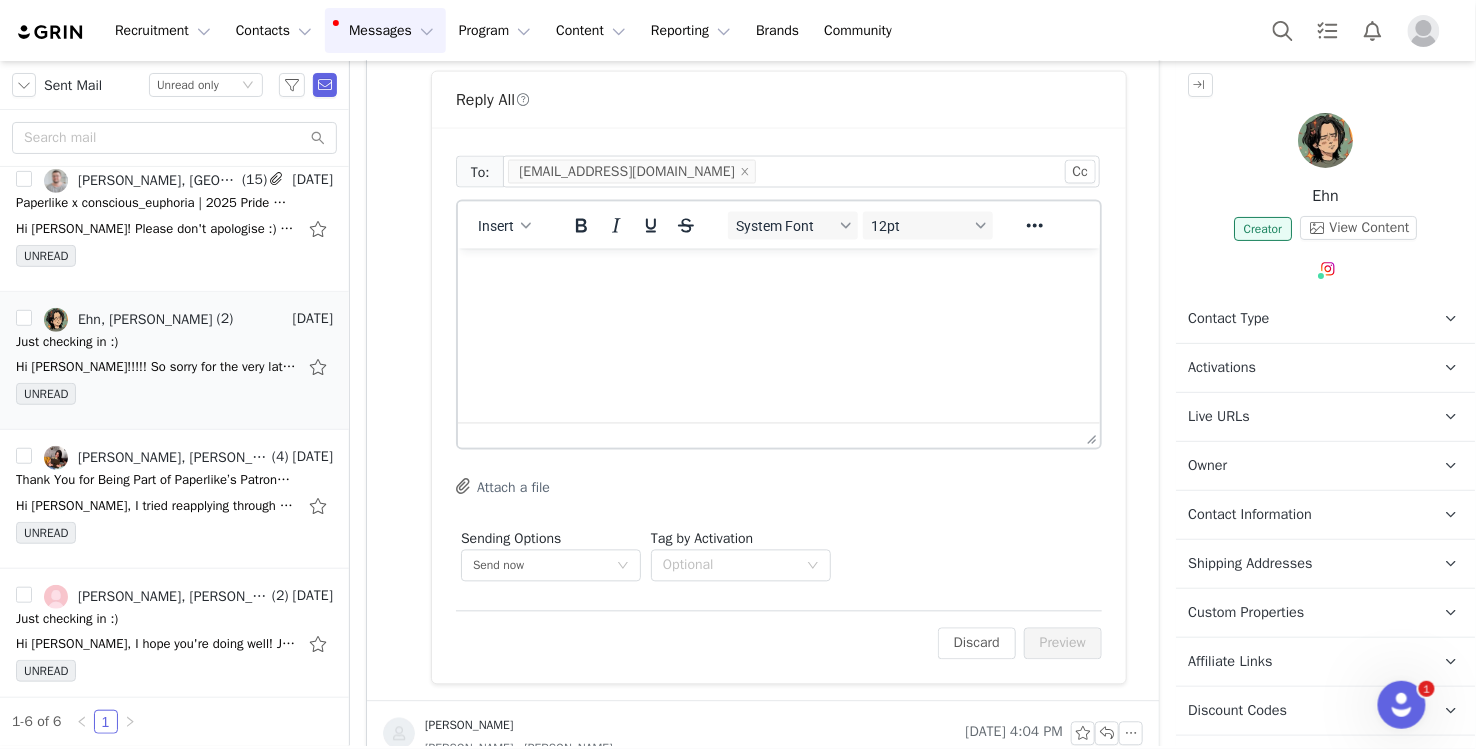 click at bounding box center (778, 275) 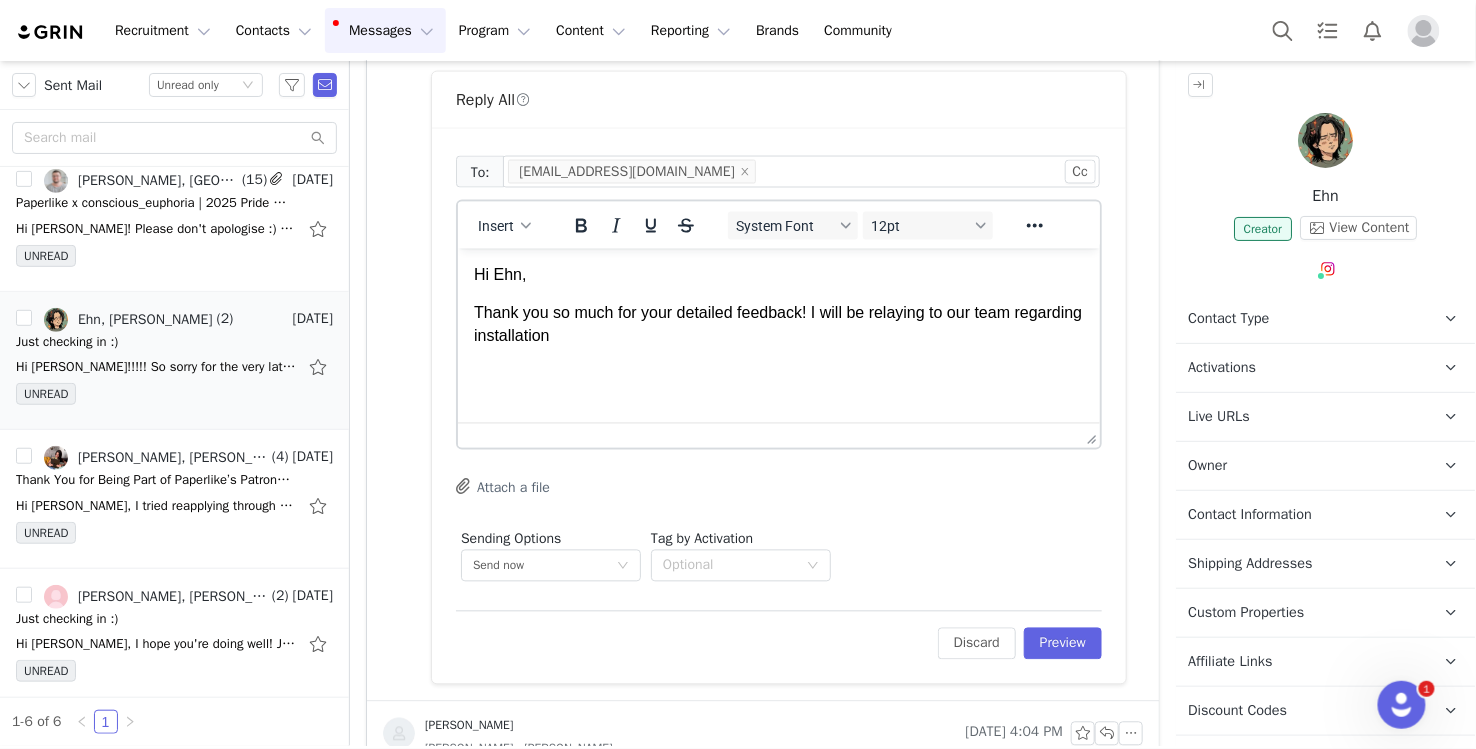 click on "Thank you so much for your detailed feedback! I️ will be relaying to our team regarding installation" at bounding box center (778, 324) 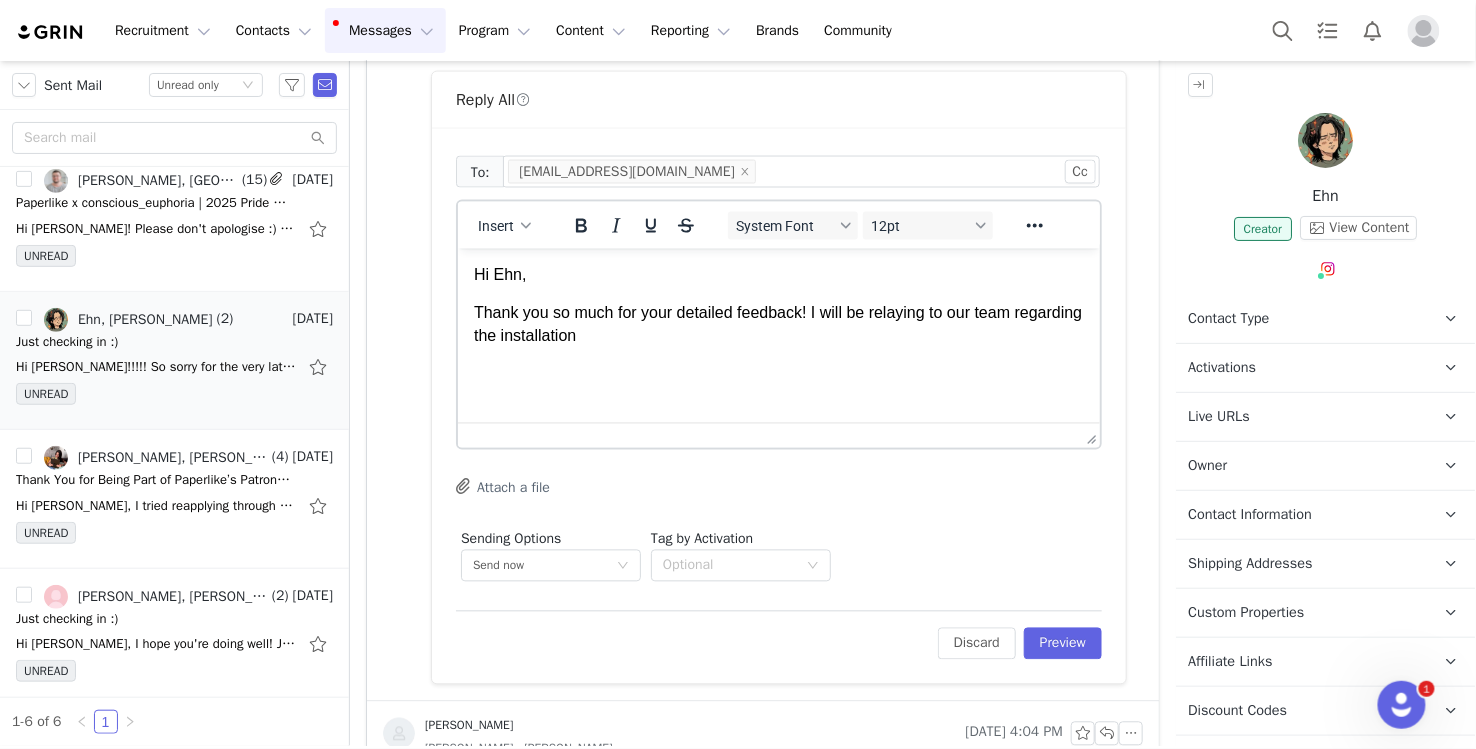 click on "Thank you so much for your detailed feedback! I️ will be relaying to our team regarding the installation" at bounding box center [778, 324] 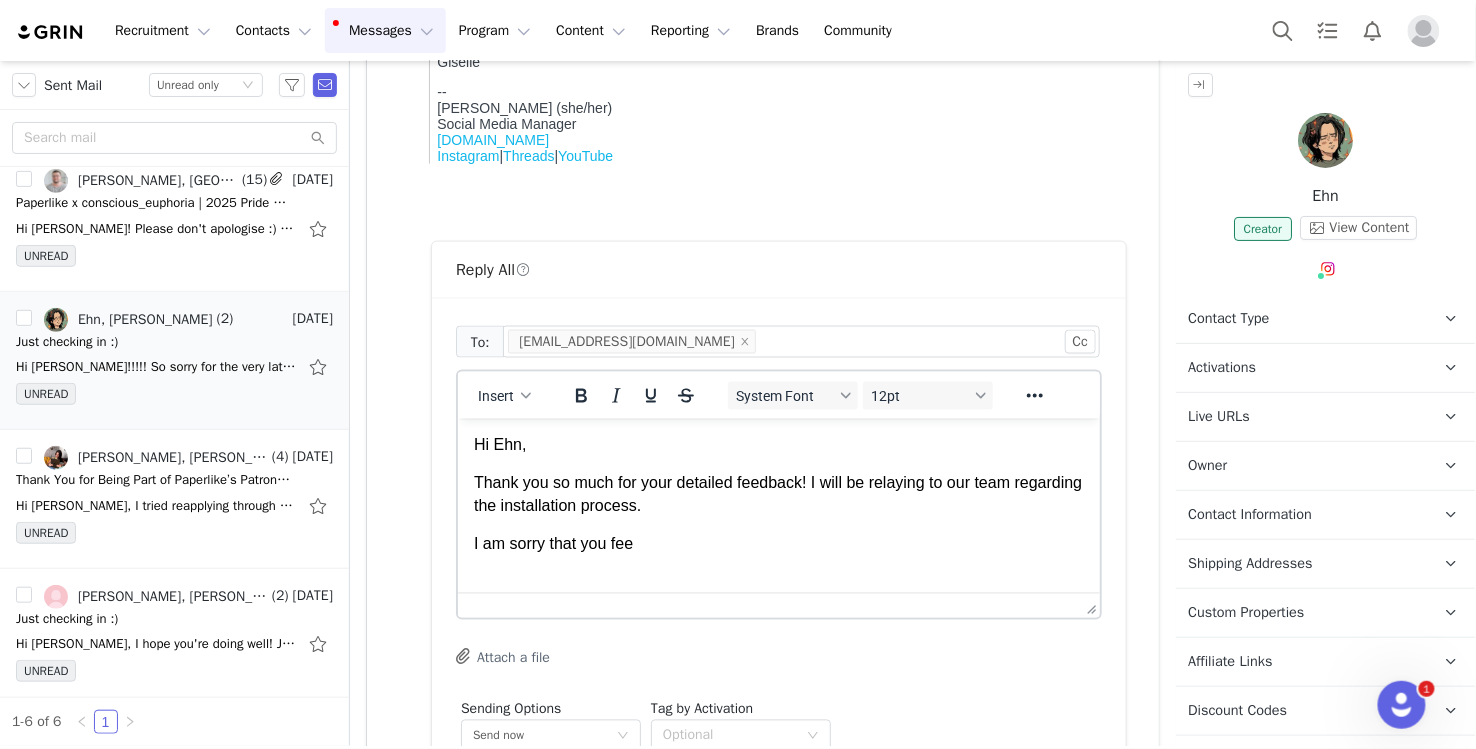 scroll, scrollTop: 955, scrollLeft: 0, axis: vertical 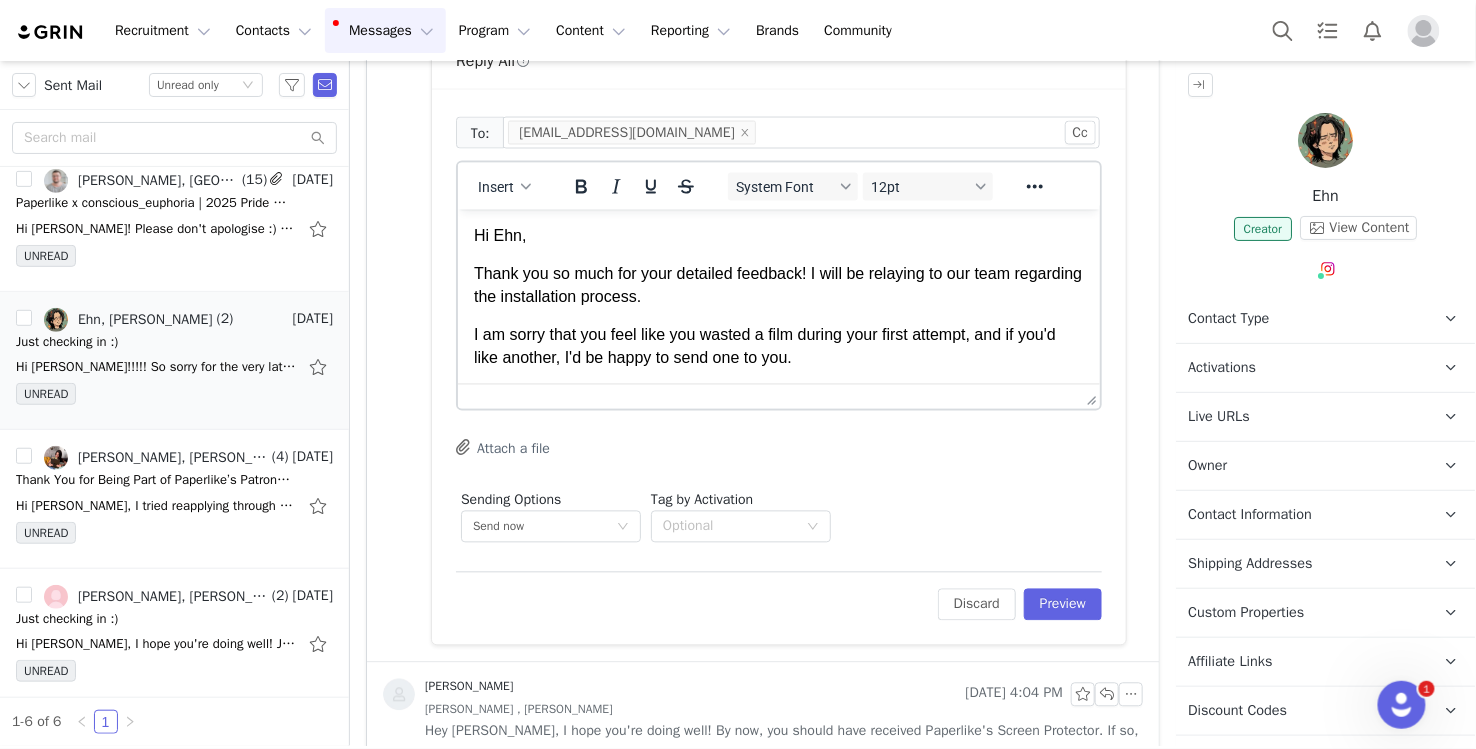 click on "I️ am sorry that you feel like you wasted a film during your first attempt, and if you'd like another, I'd be happy to send one to you." at bounding box center (778, 346) 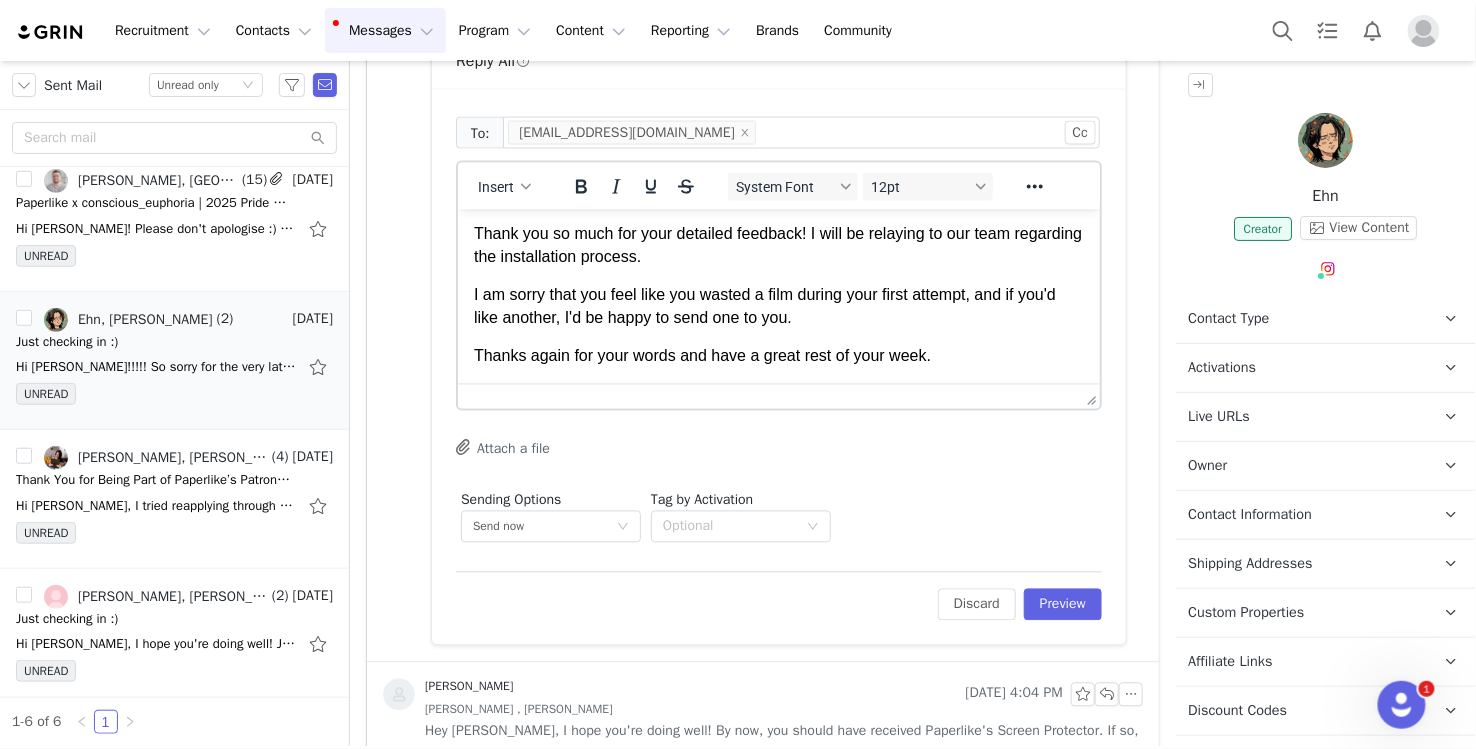 scroll, scrollTop: 62, scrollLeft: 0, axis: vertical 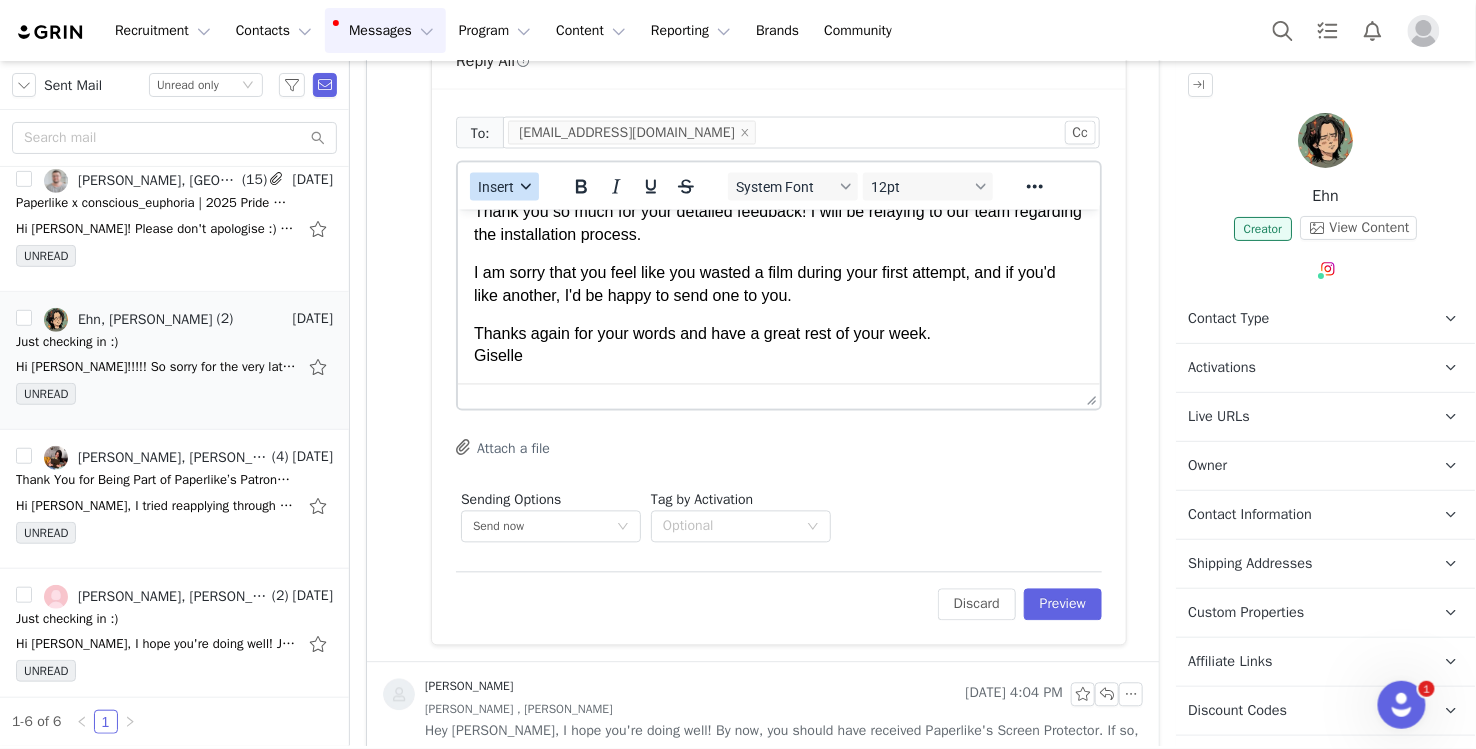 click on "Insert" at bounding box center [504, 187] 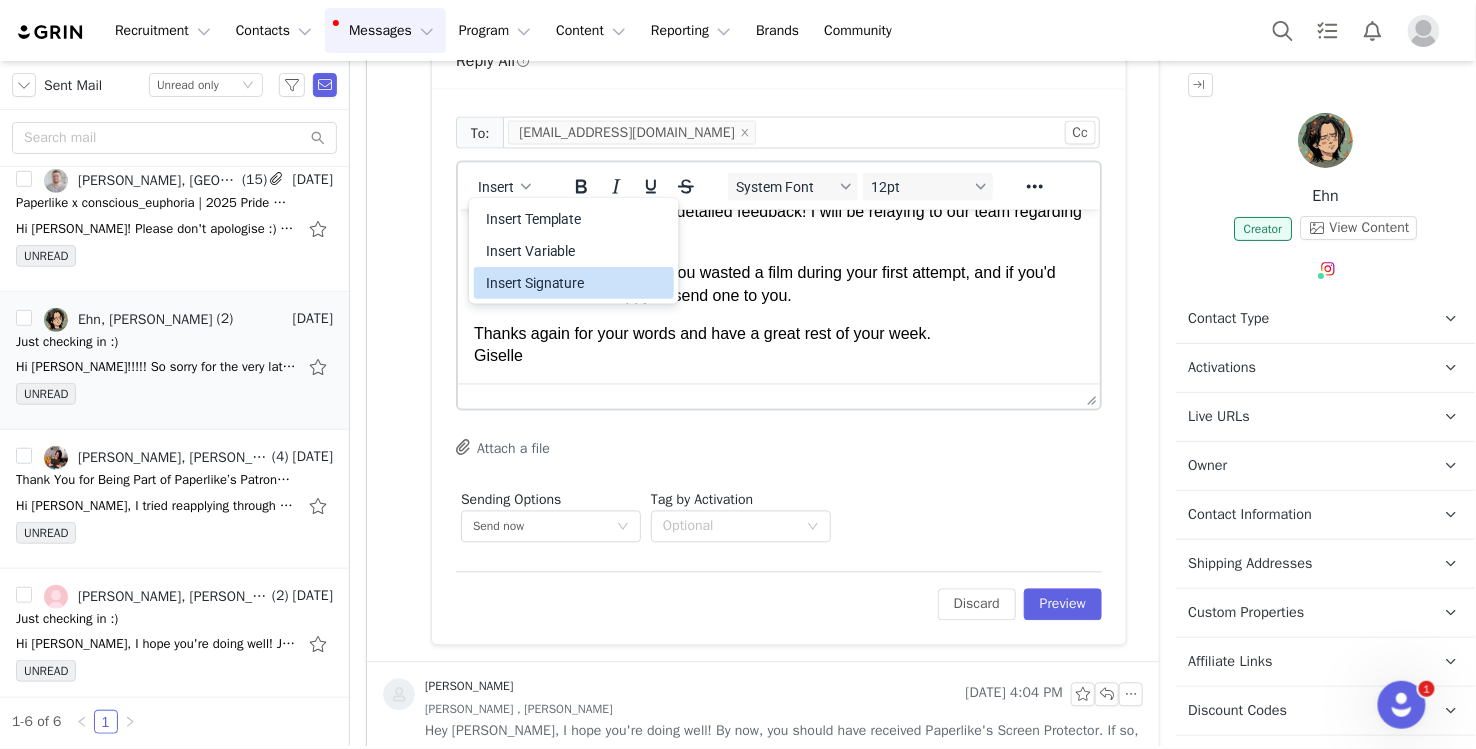 click on "Insert Signature" at bounding box center [576, 283] 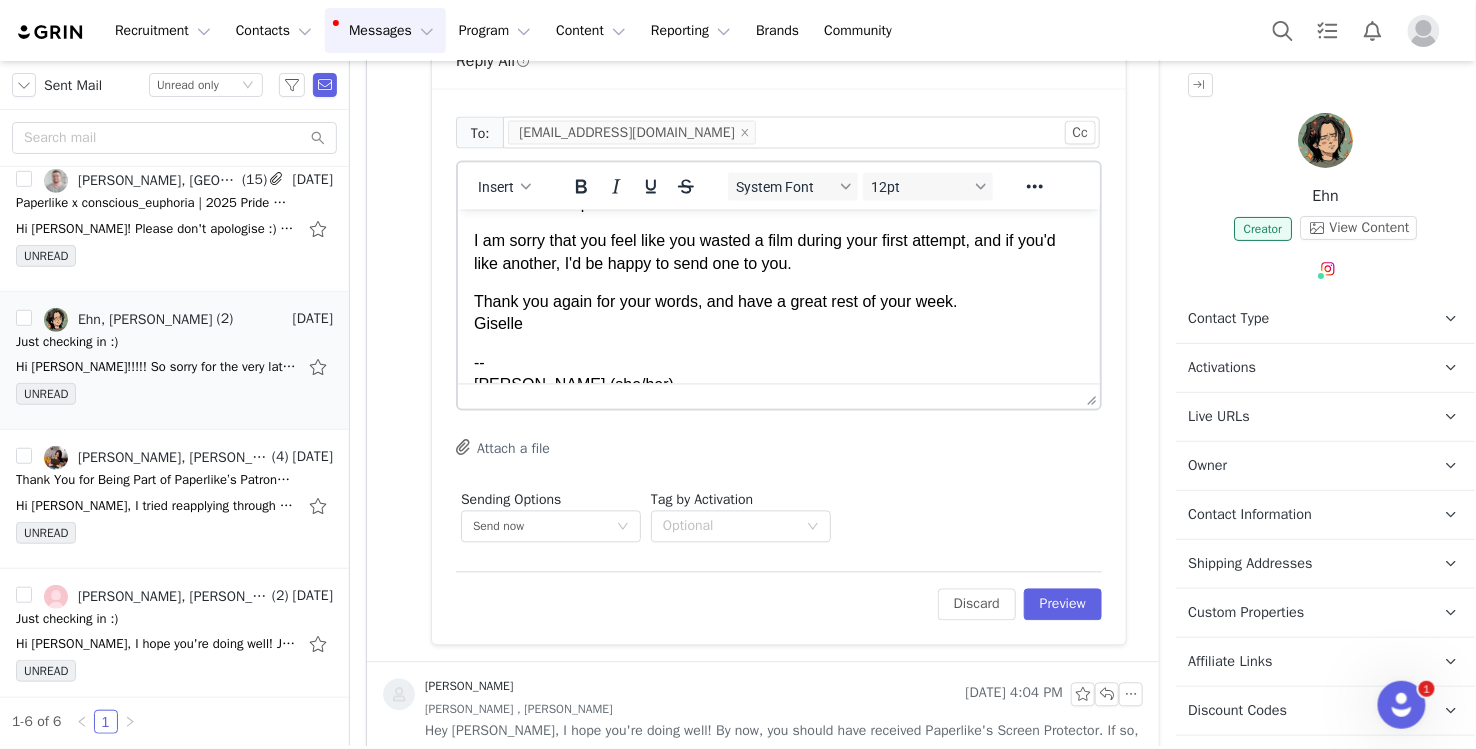 scroll, scrollTop: 0, scrollLeft: 0, axis: both 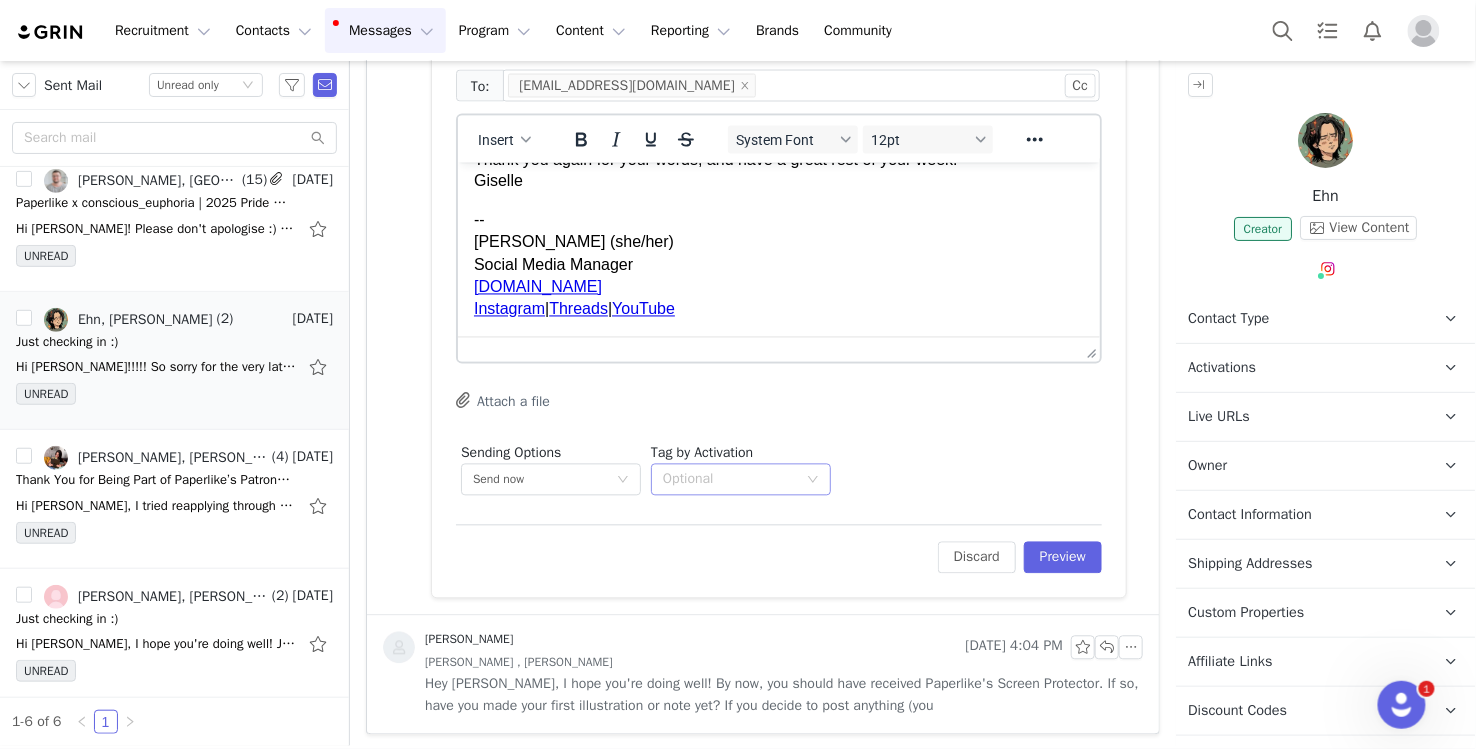 click on "Optional" at bounding box center (730, 480) 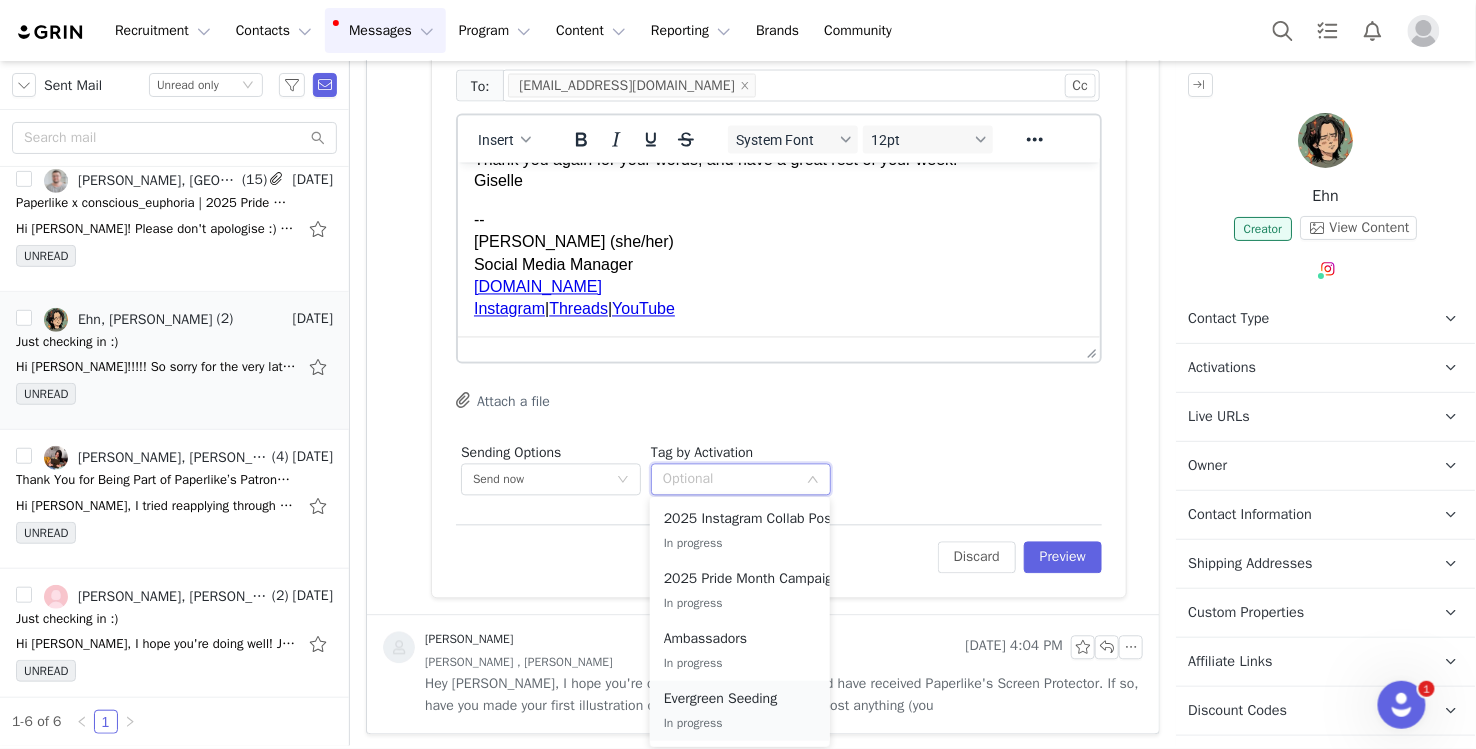 click on "Evergreen Seeding" at bounding box center (740, 699) 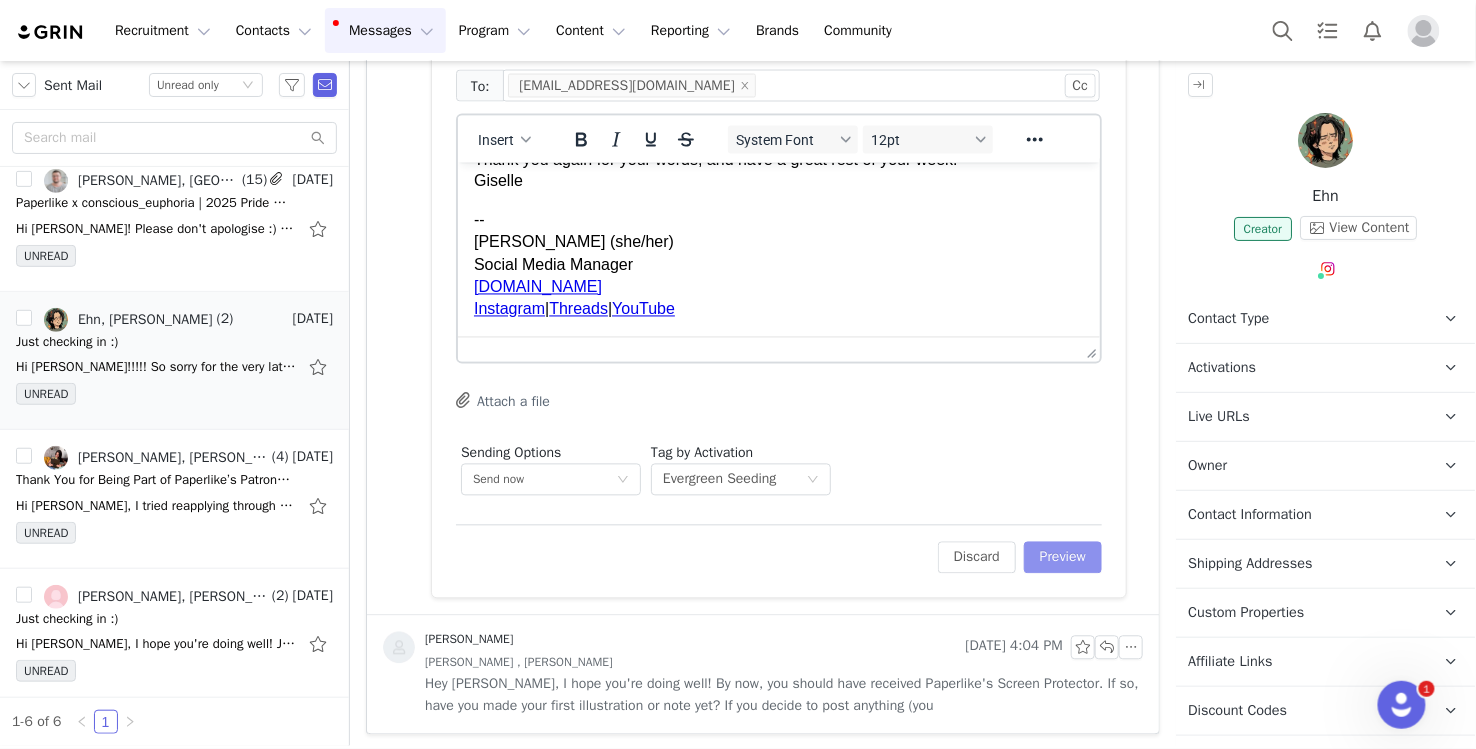 click on "Preview" at bounding box center [1063, 558] 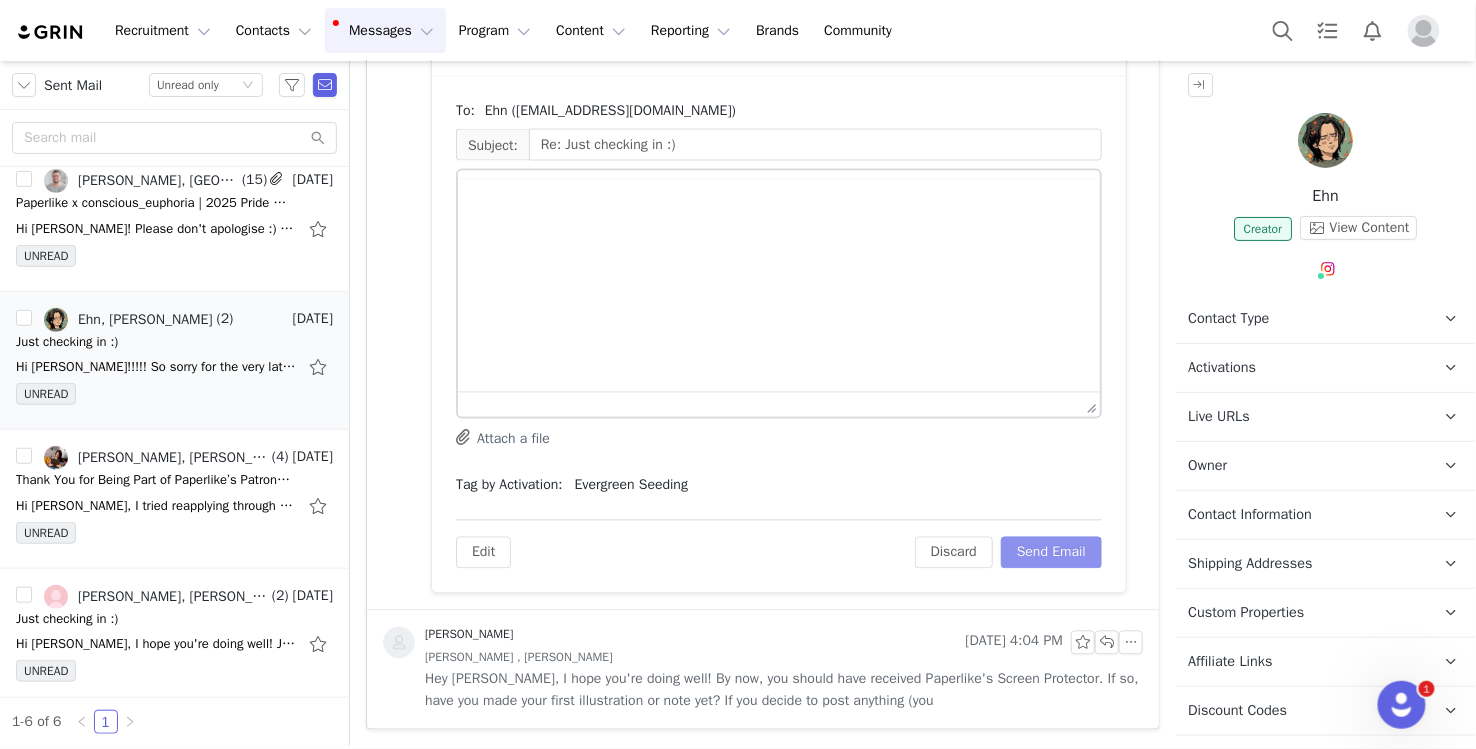 scroll, scrollTop: 963, scrollLeft: 0, axis: vertical 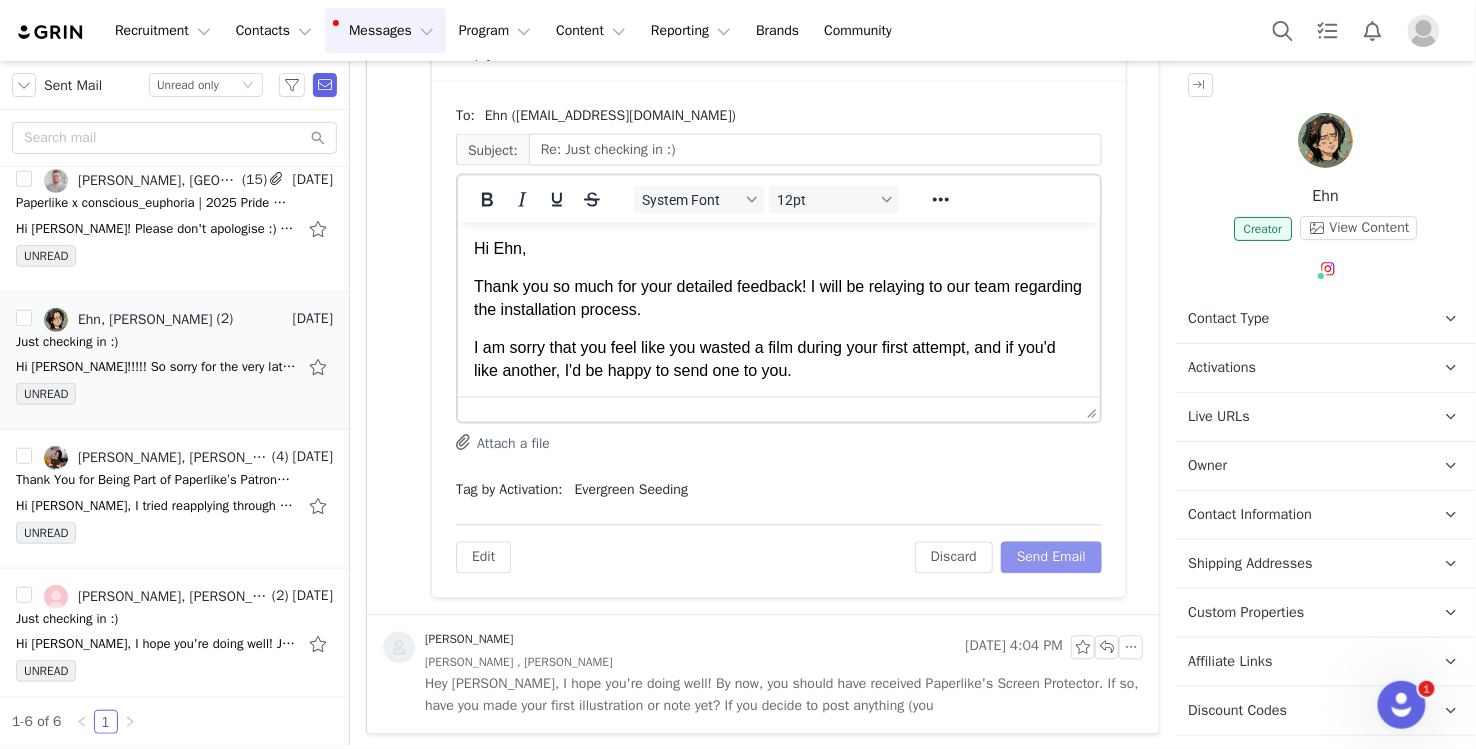 click on "Send Email" at bounding box center (1051, 558) 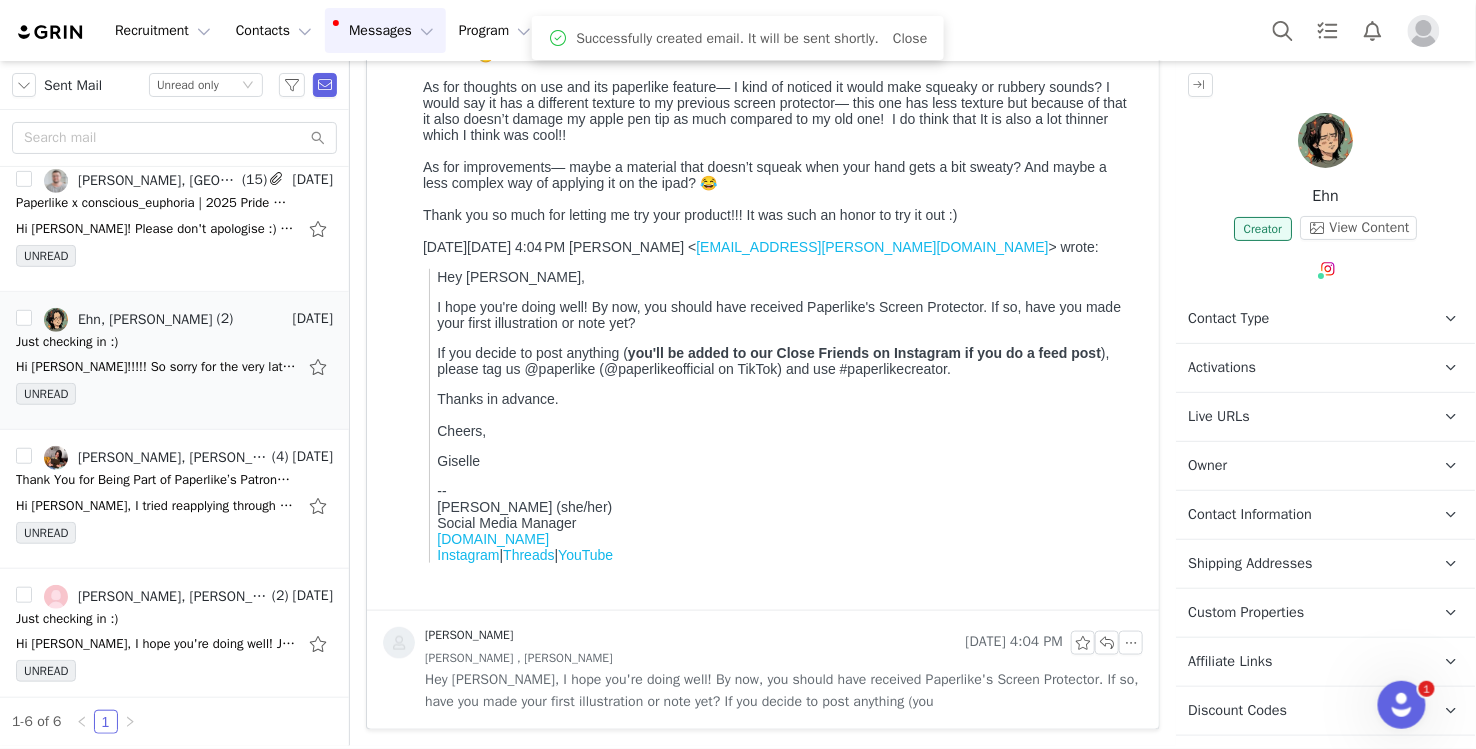 scroll, scrollTop: 345, scrollLeft: 0, axis: vertical 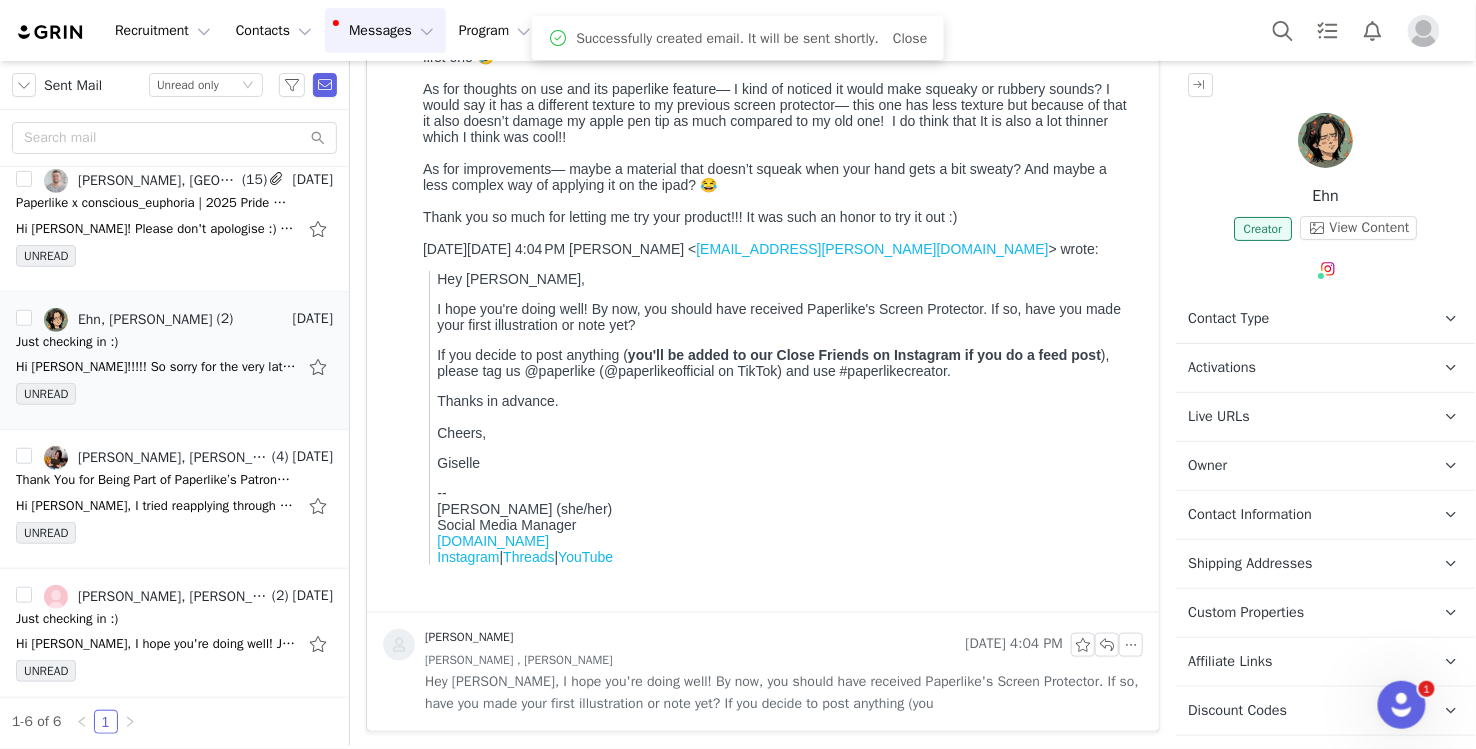 click on "Contact Type" at bounding box center [1229, 319] 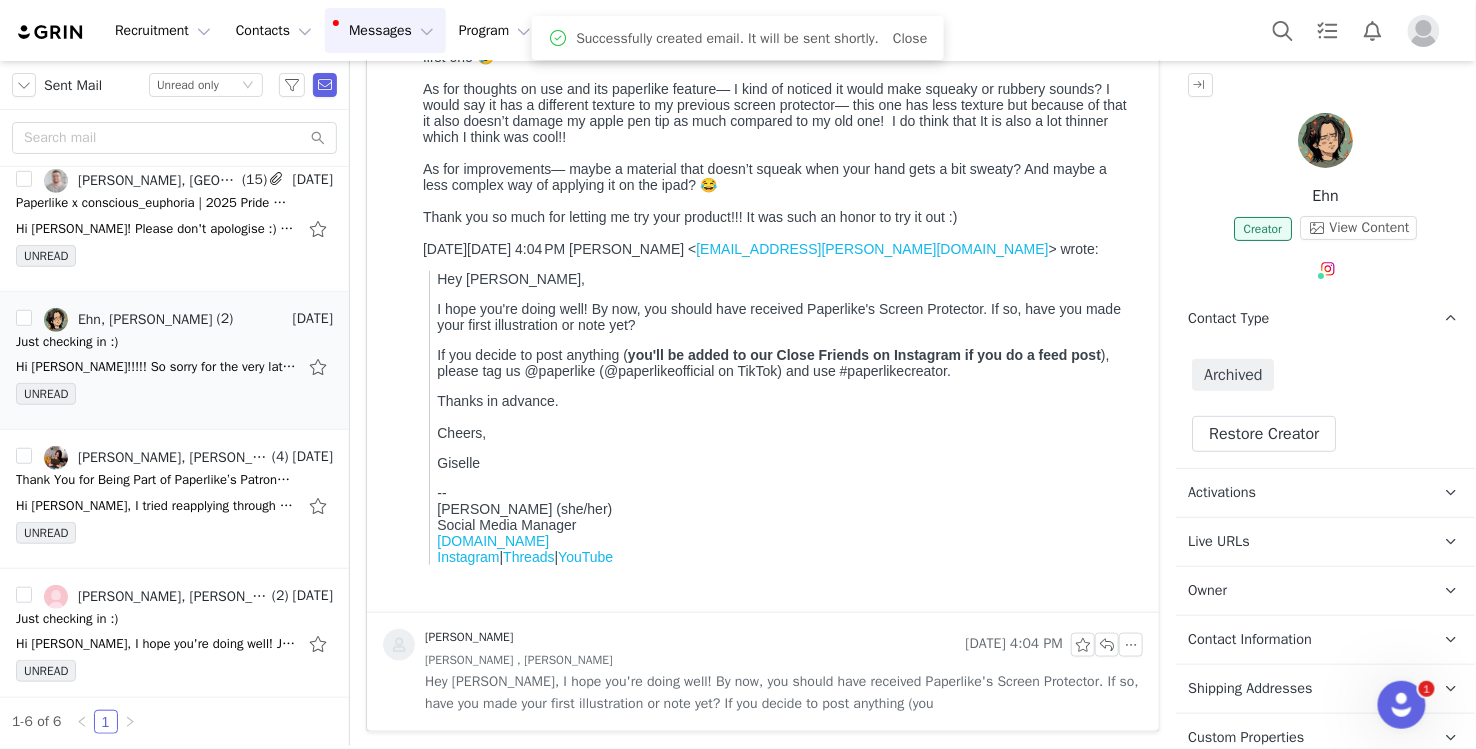 click on "Contact Type  Contact type can be Creator, Prospect, Application, or Manager." at bounding box center [1302, 319] 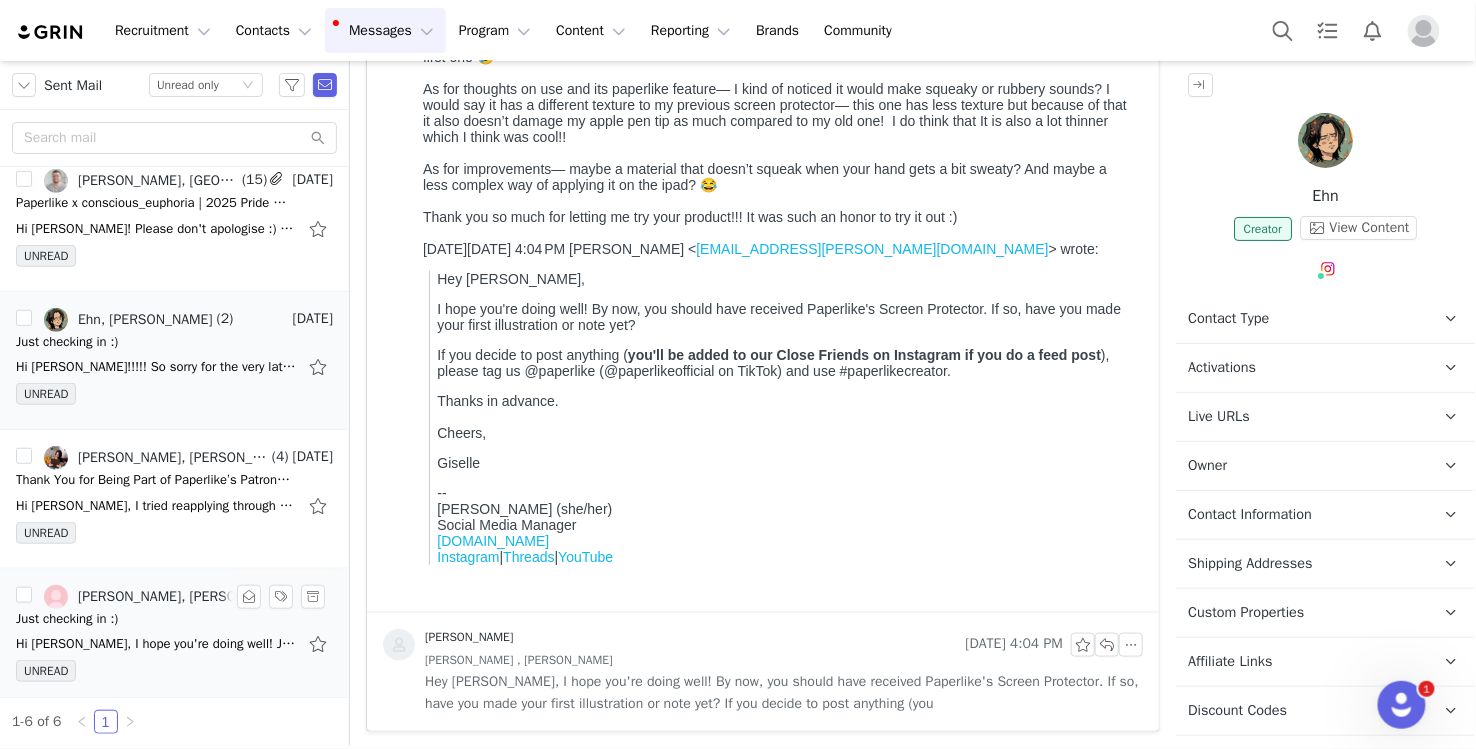 click on "Hi Giselle, I hope you're doing well! Just wanted to let you know I've posted my YouTube video featuring Paperlike — here's the link if you'd like to check it out: https://www.youtube." at bounding box center [156, 644] 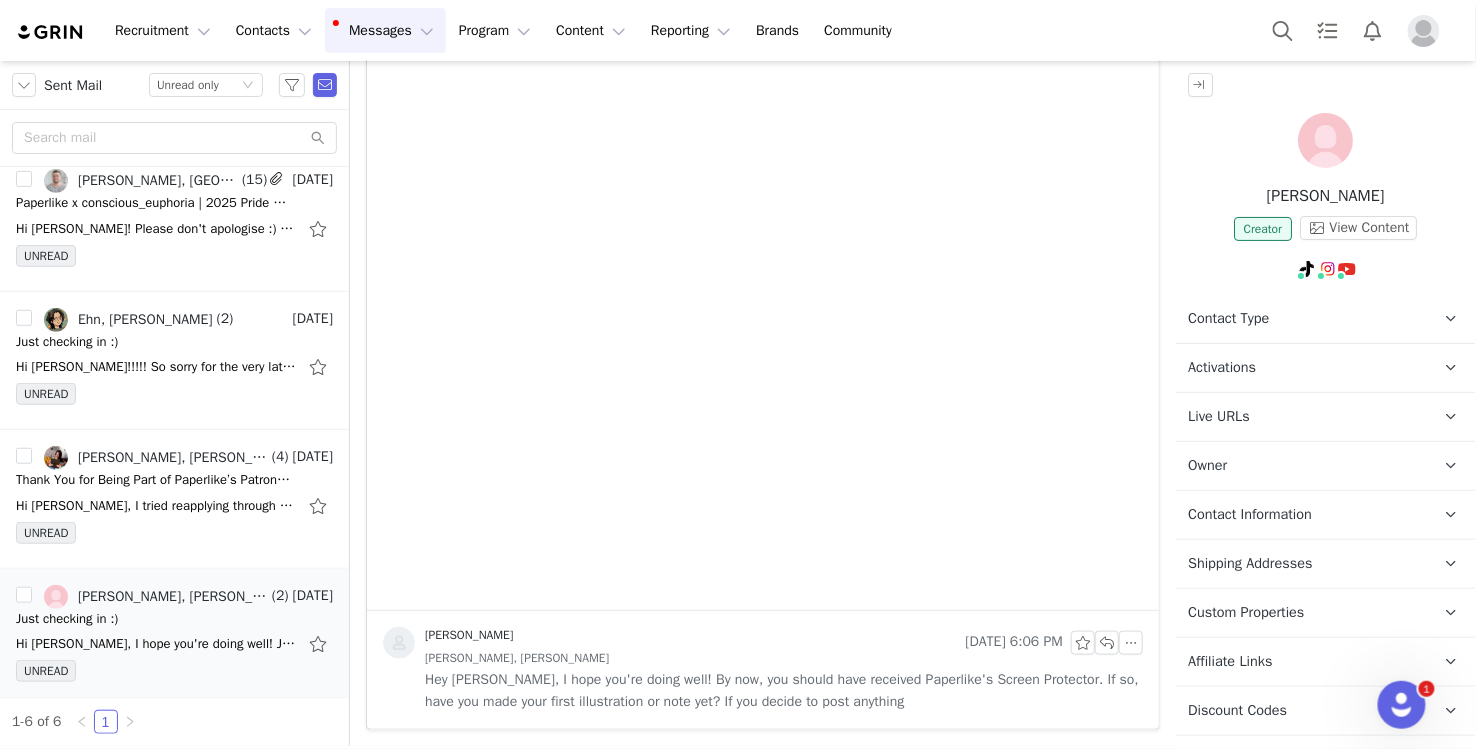 scroll, scrollTop: 0, scrollLeft: 0, axis: both 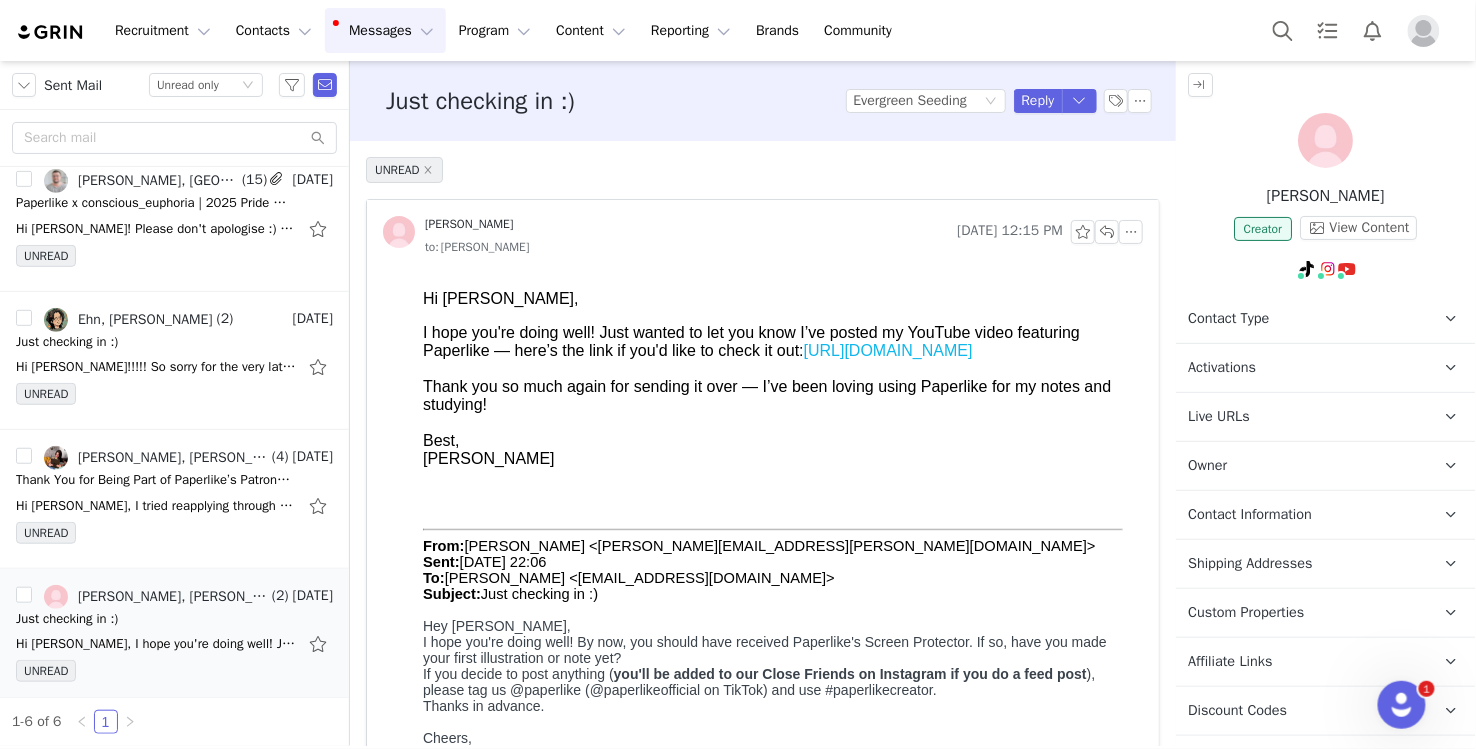 click on "https://www.youtube.com/watch?v=74uI_8-WisI&t=5s" at bounding box center (887, 349) 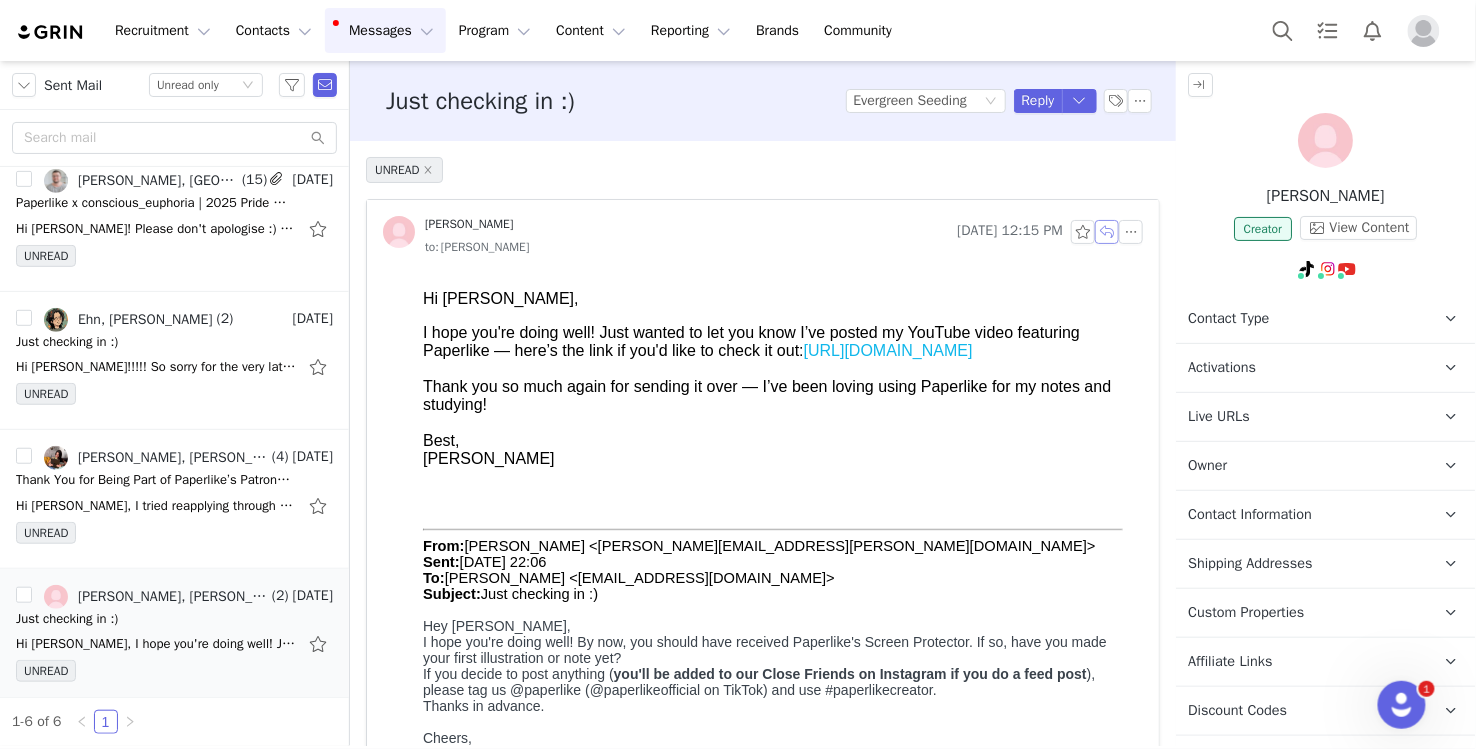 click at bounding box center (1107, 232) 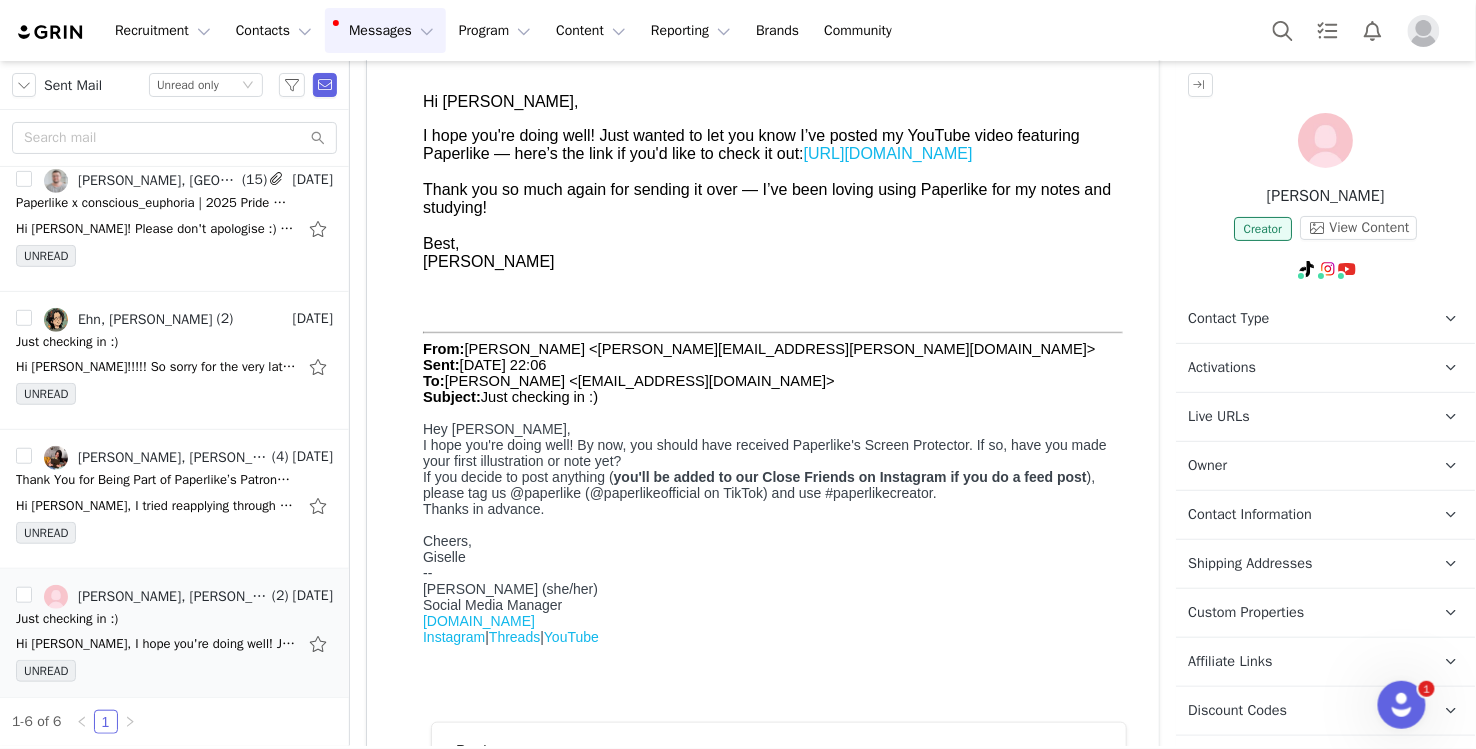 scroll, scrollTop: 755, scrollLeft: 0, axis: vertical 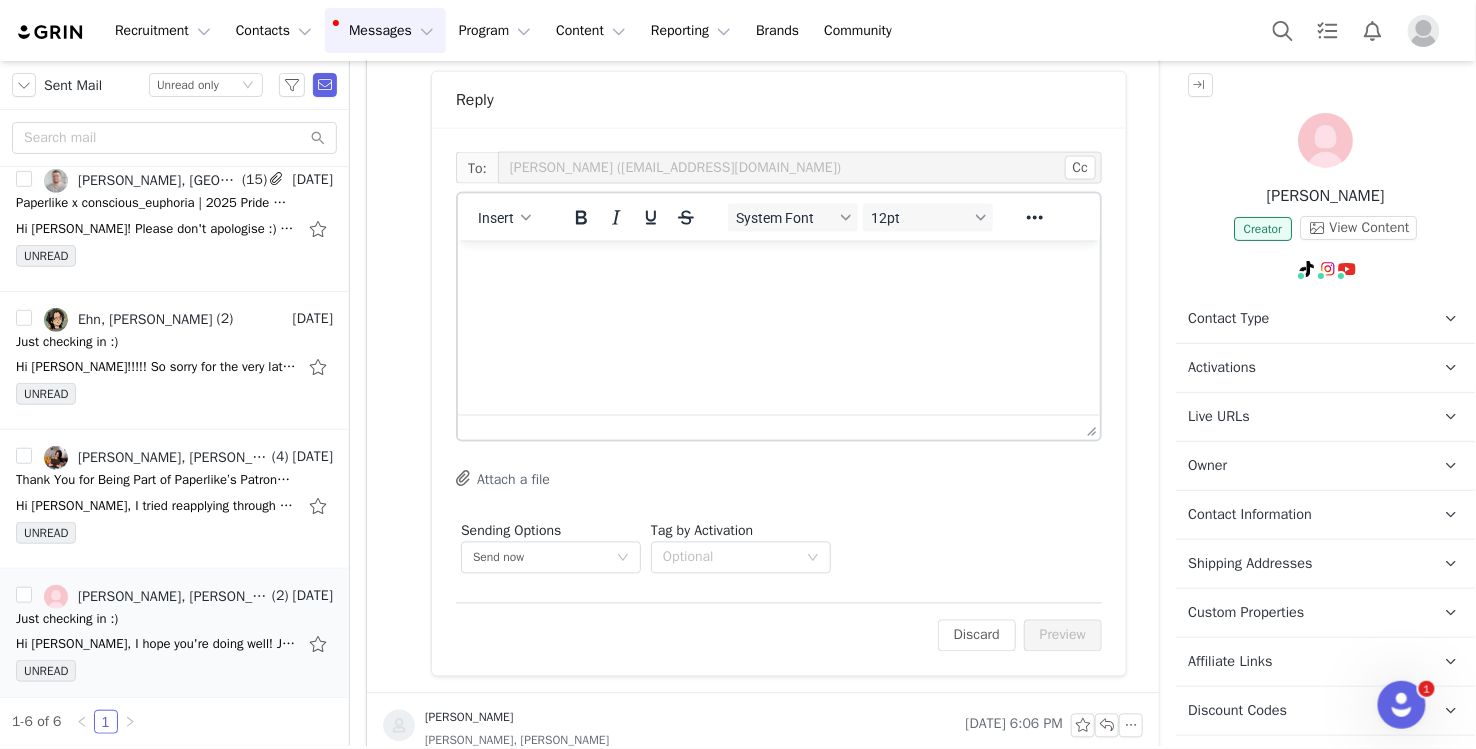 click at bounding box center [778, 267] 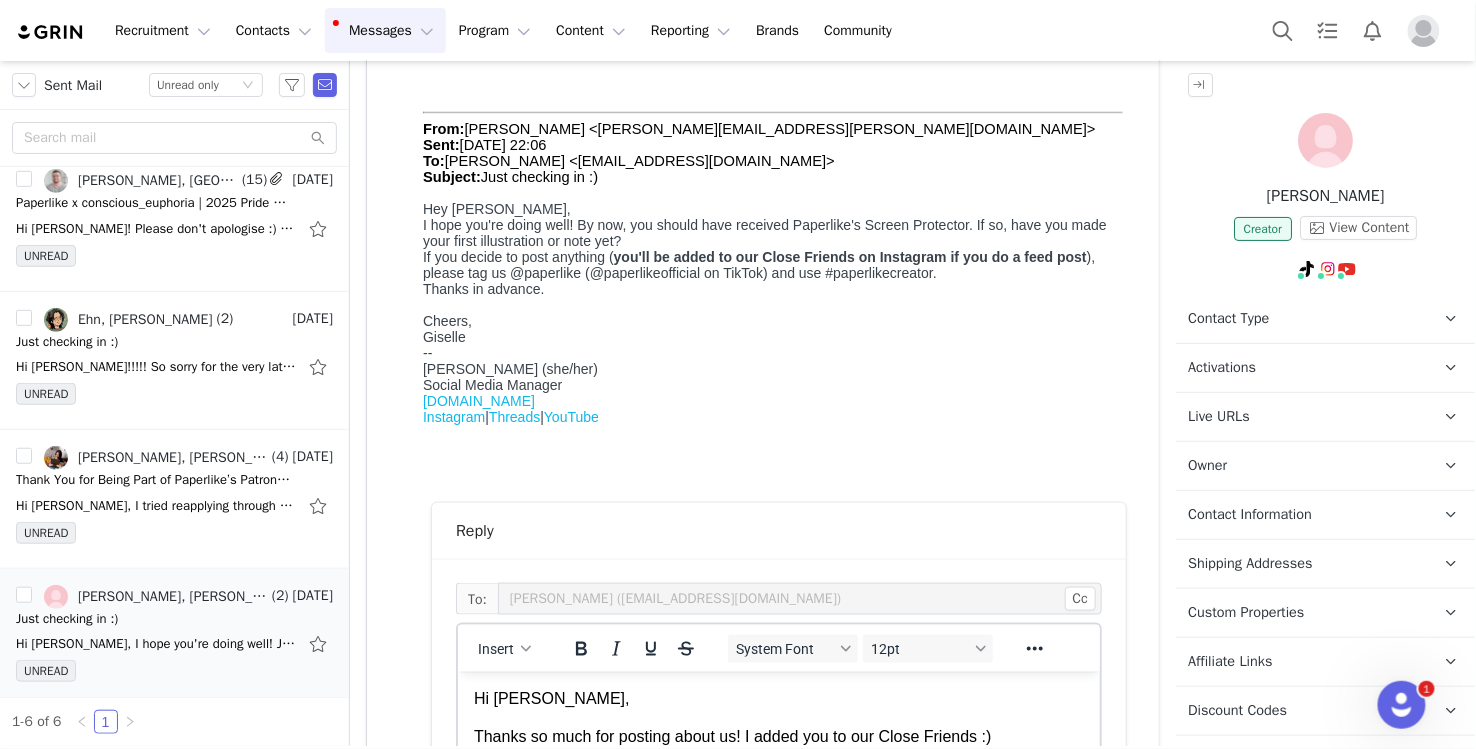scroll, scrollTop: 455, scrollLeft: 0, axis: vertical 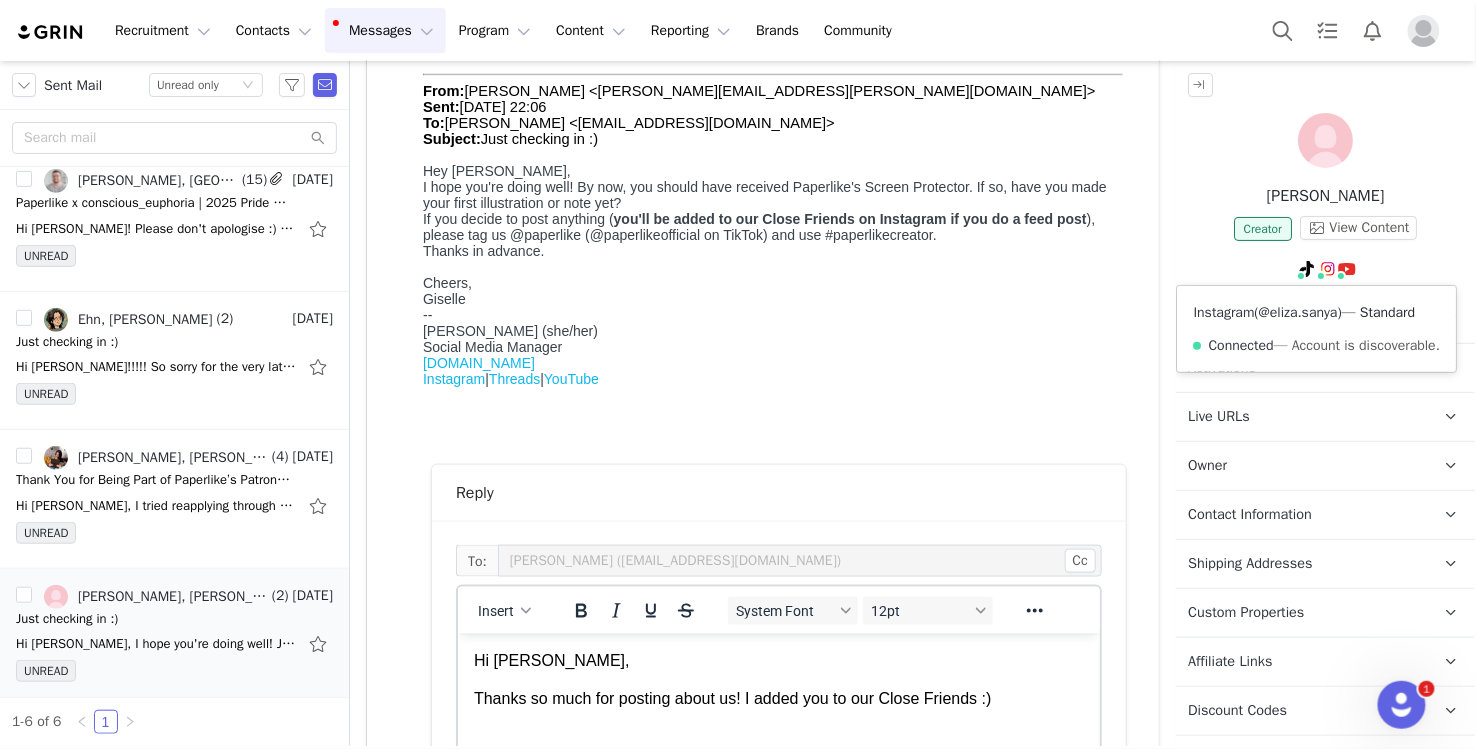 click on "@eliza.sanya" at bounding box center [1299, 312] 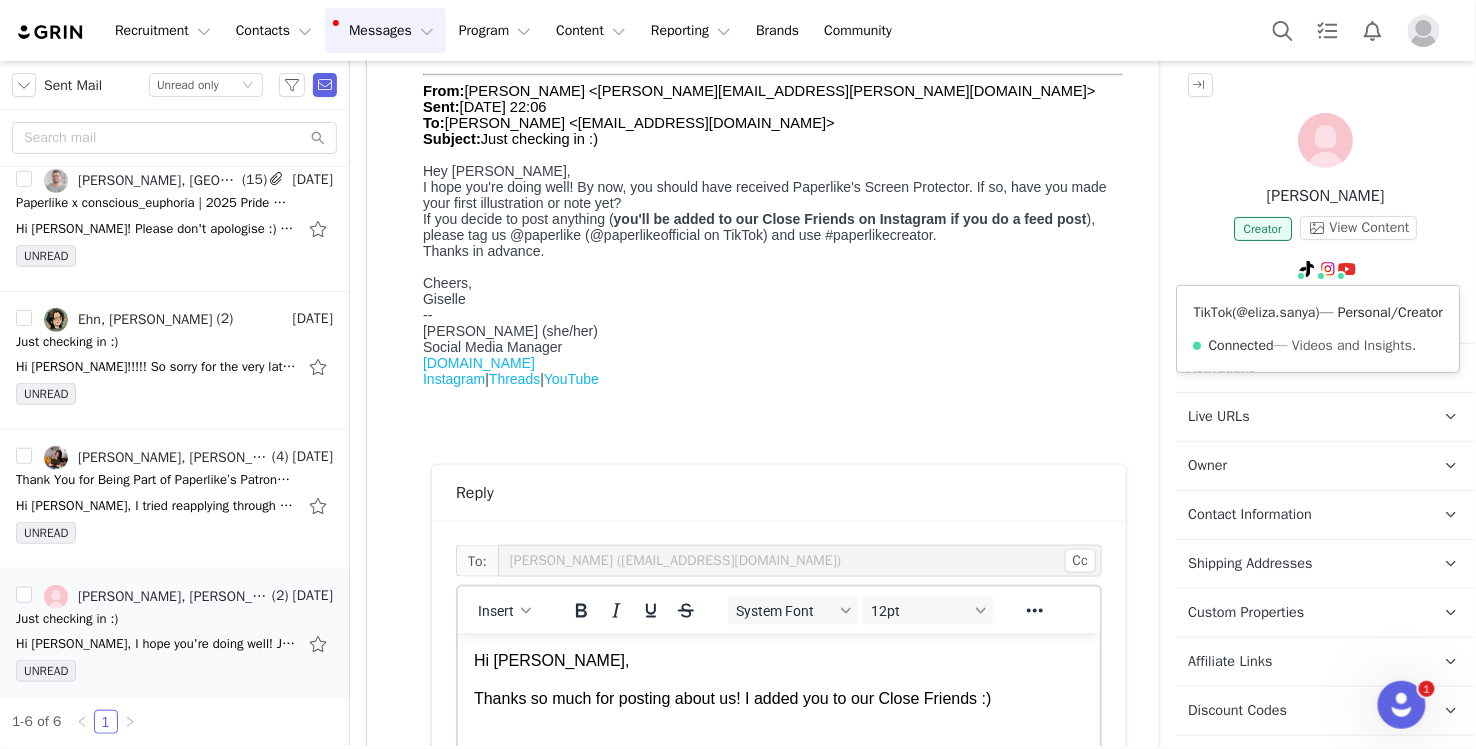 click on "@eliza.sanya" at bounding box center (1277, 312) 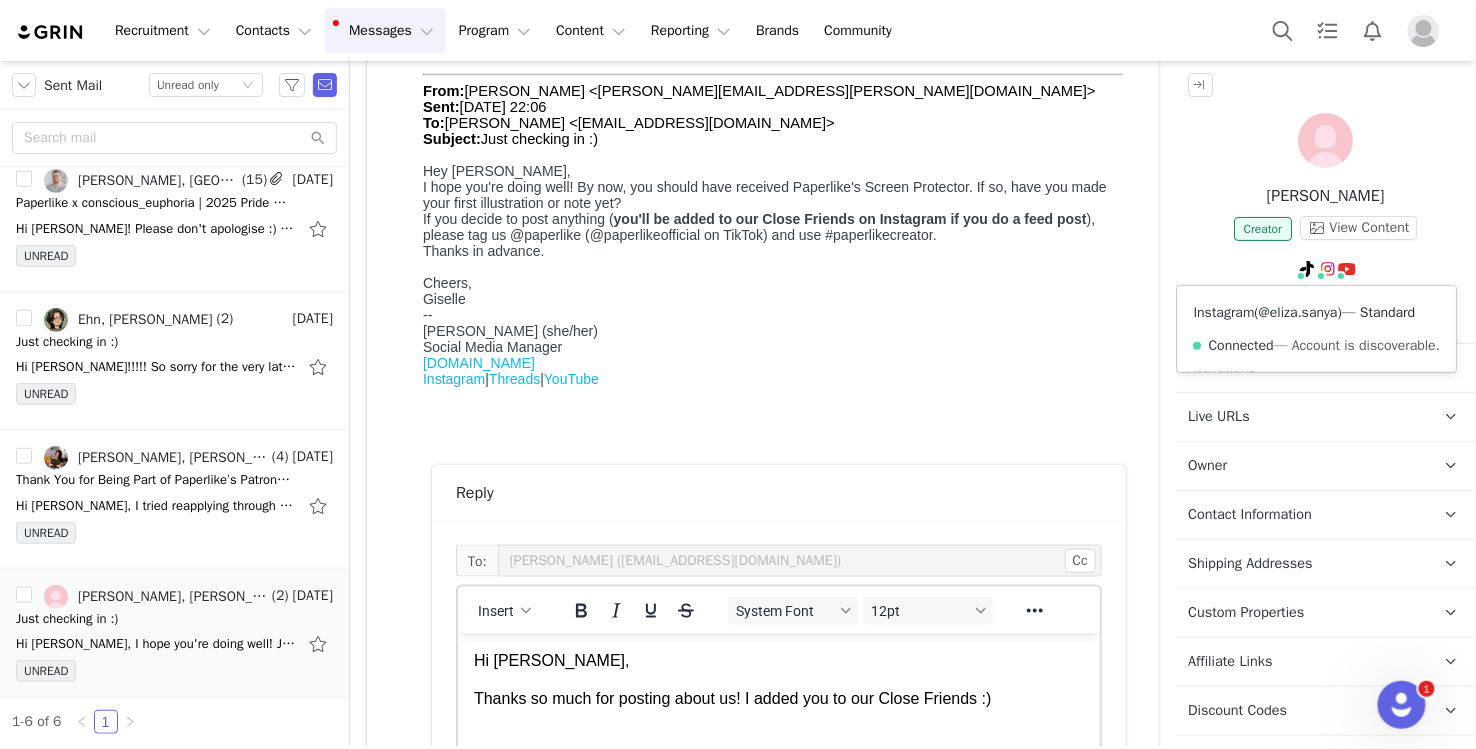 click on "@eliza.sanya" at bounding box center [1299, 312] 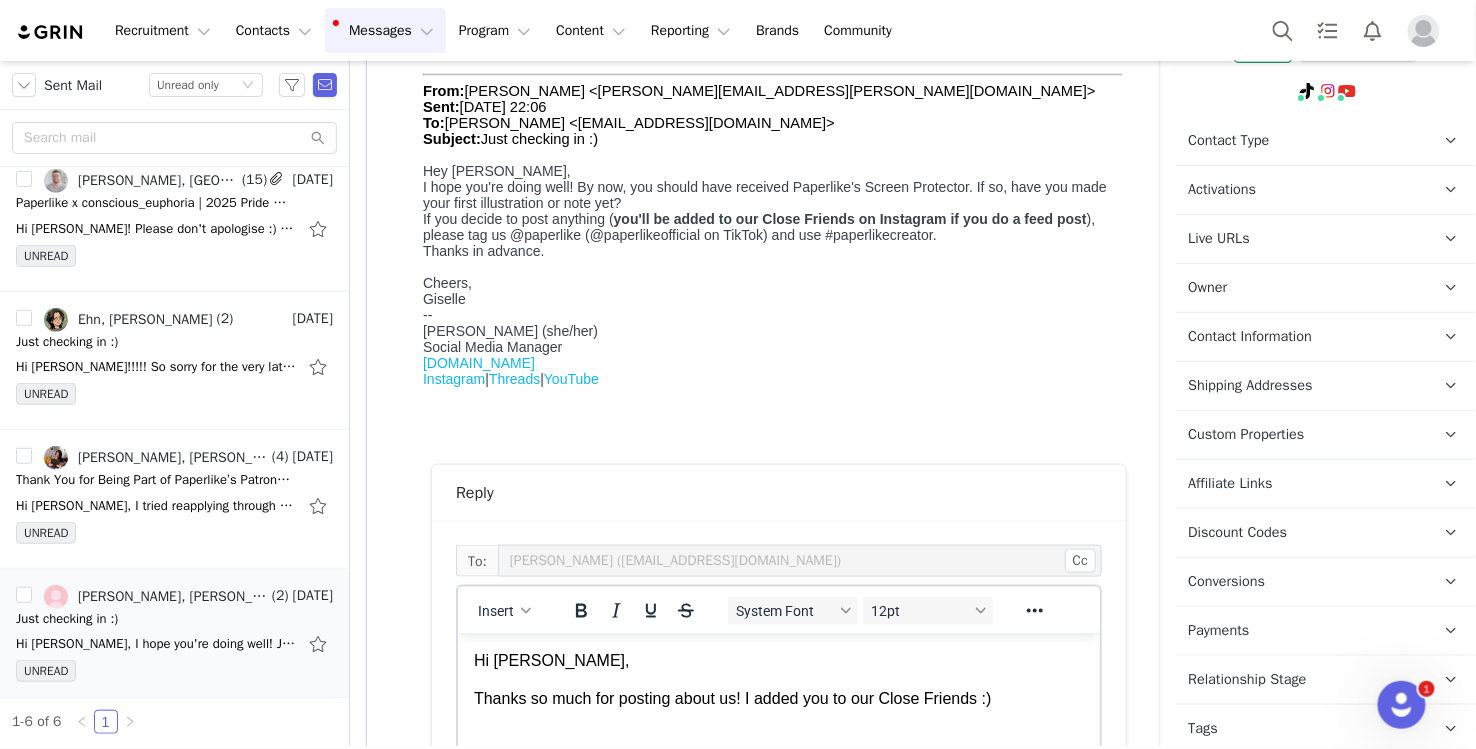 scroll, scrollTop: 180, scrollLeft: 0, axis: vertical 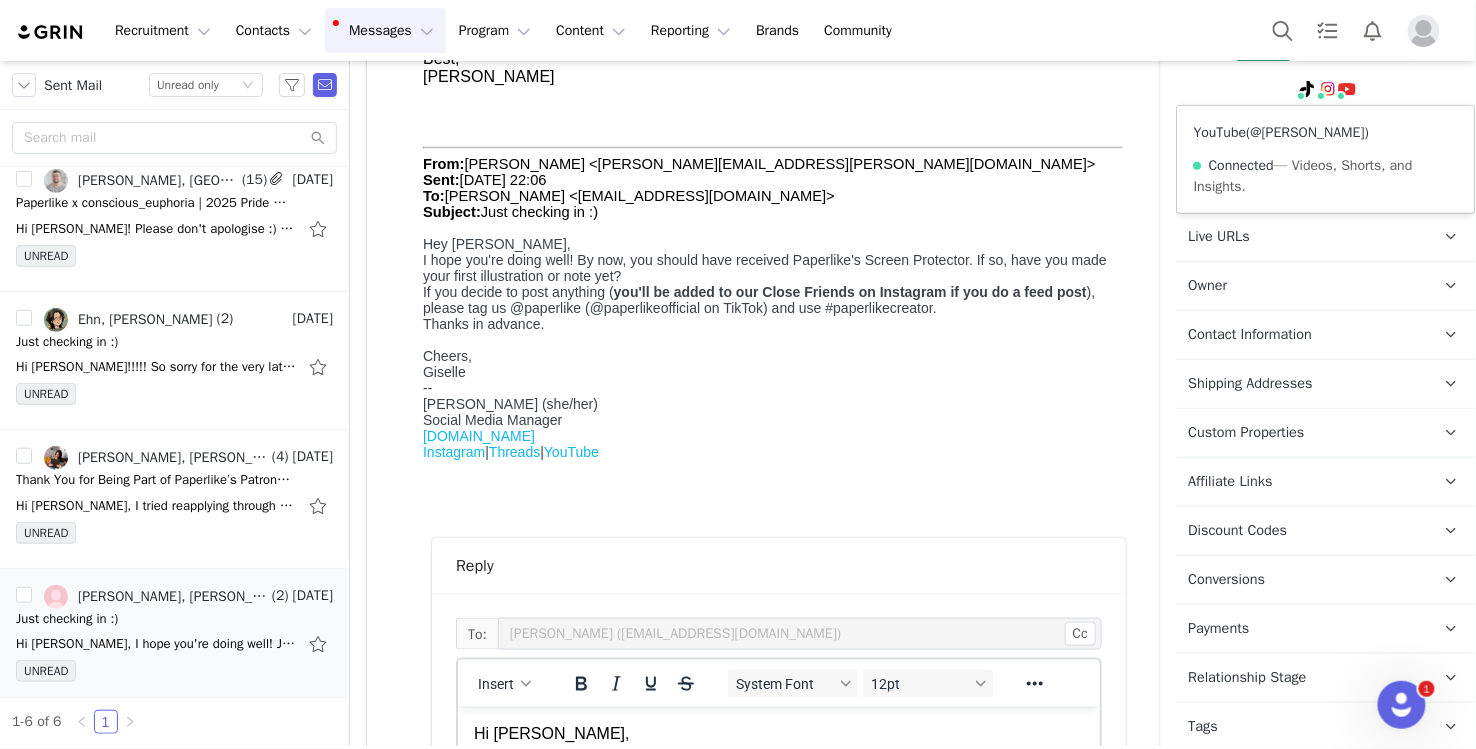 click on "@Liza Sanya" at bounding box center [1308, 132] 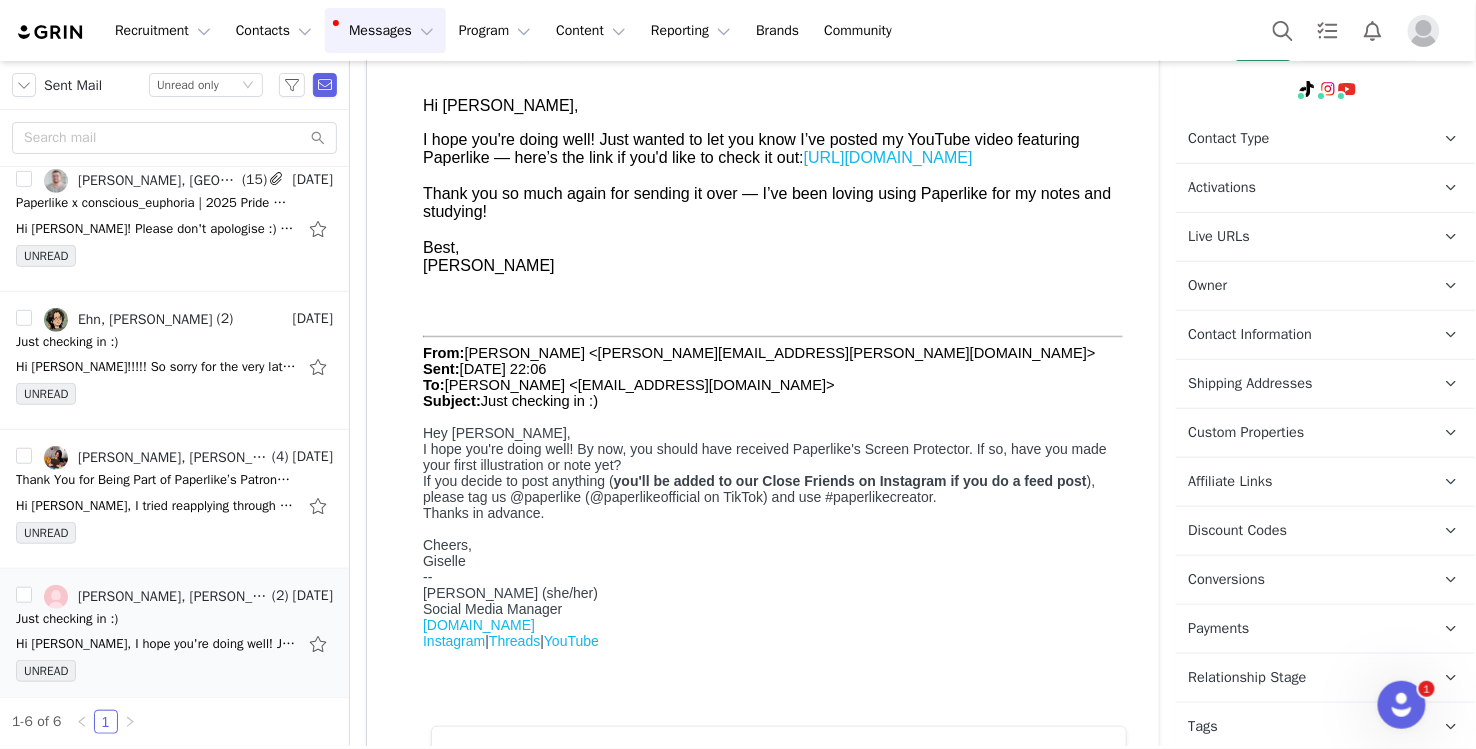 scroll, scrollTop: 192, scrollLeft: 0, axis: vertical 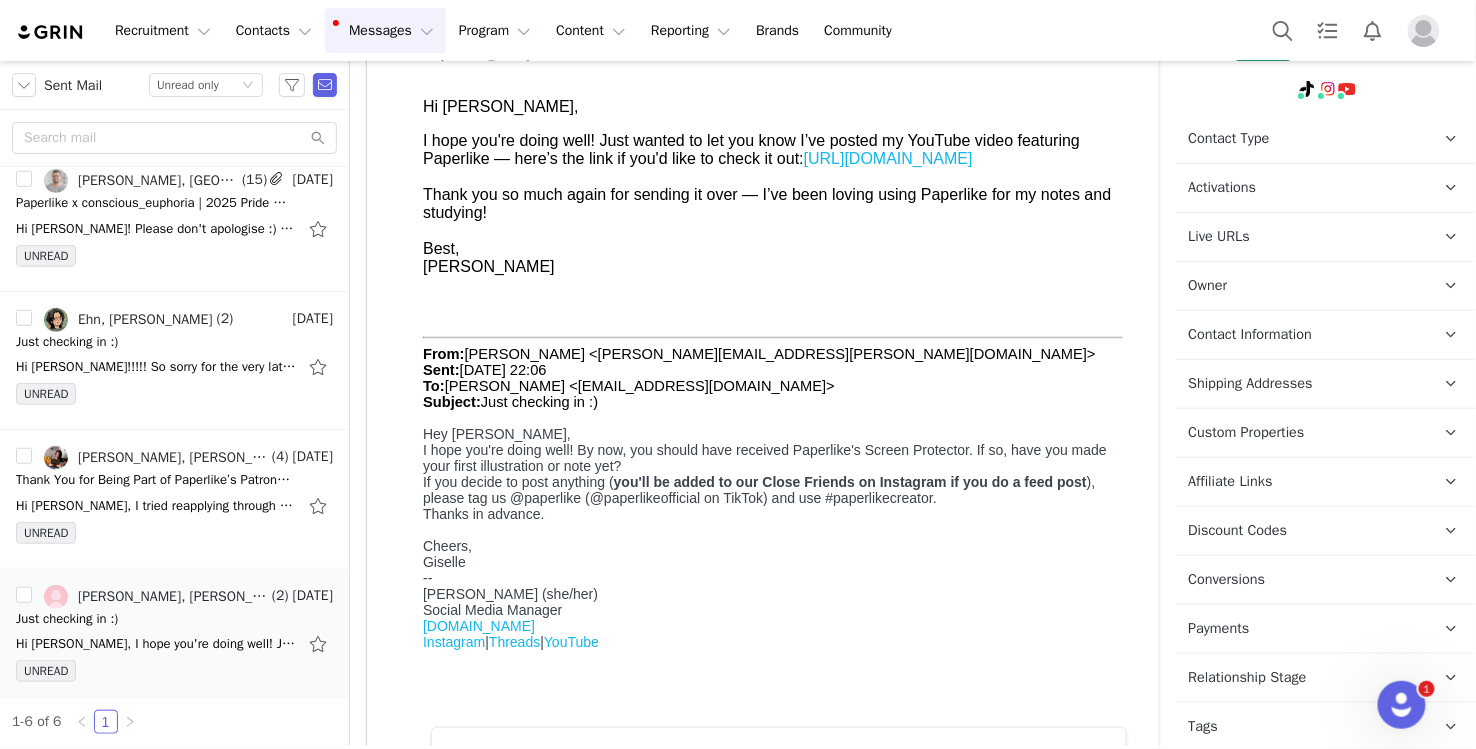click on "https://www.youtube.com/watch?v=74uI_8-WisI&t=5s" at bounding box center [887, 157] 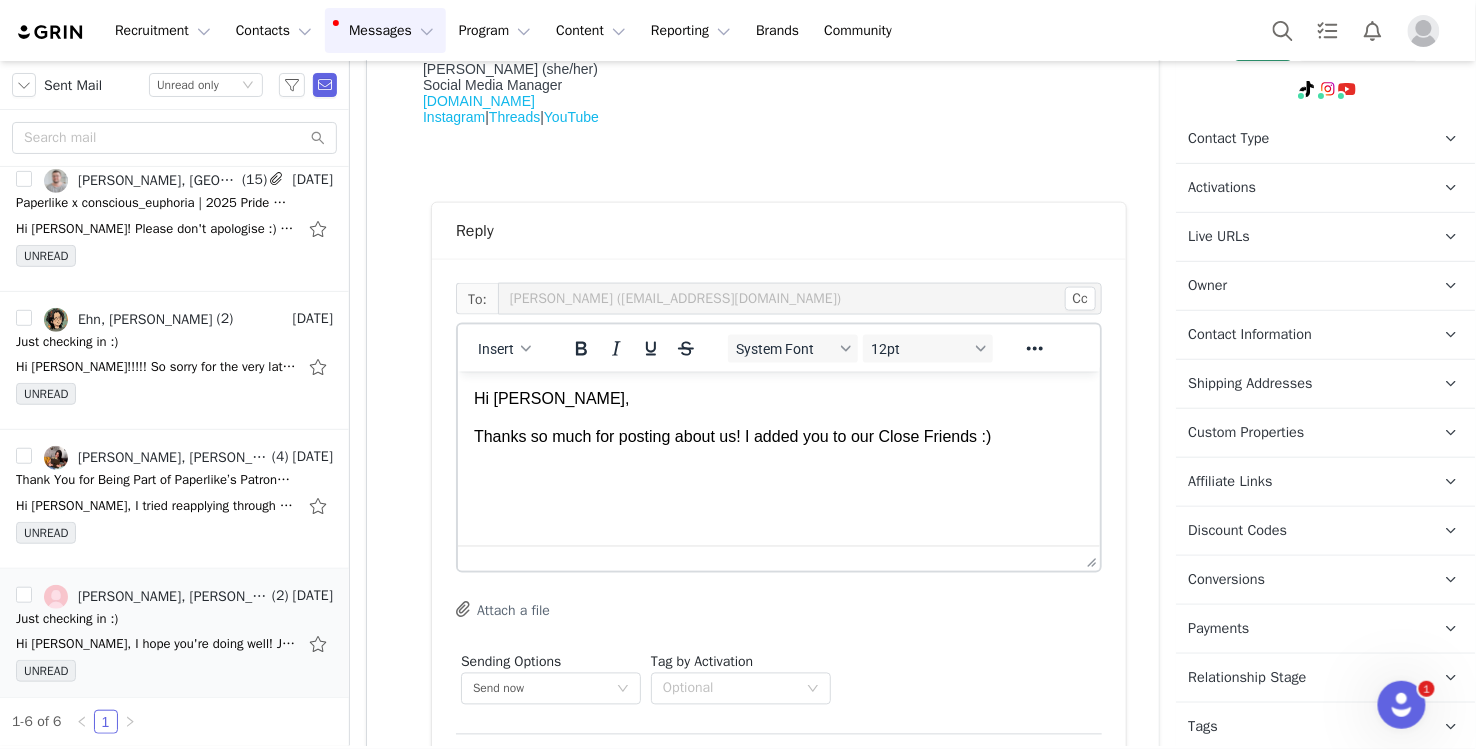 scroll, scrollTop: 717, scrollLeft: 0, axis: vertical 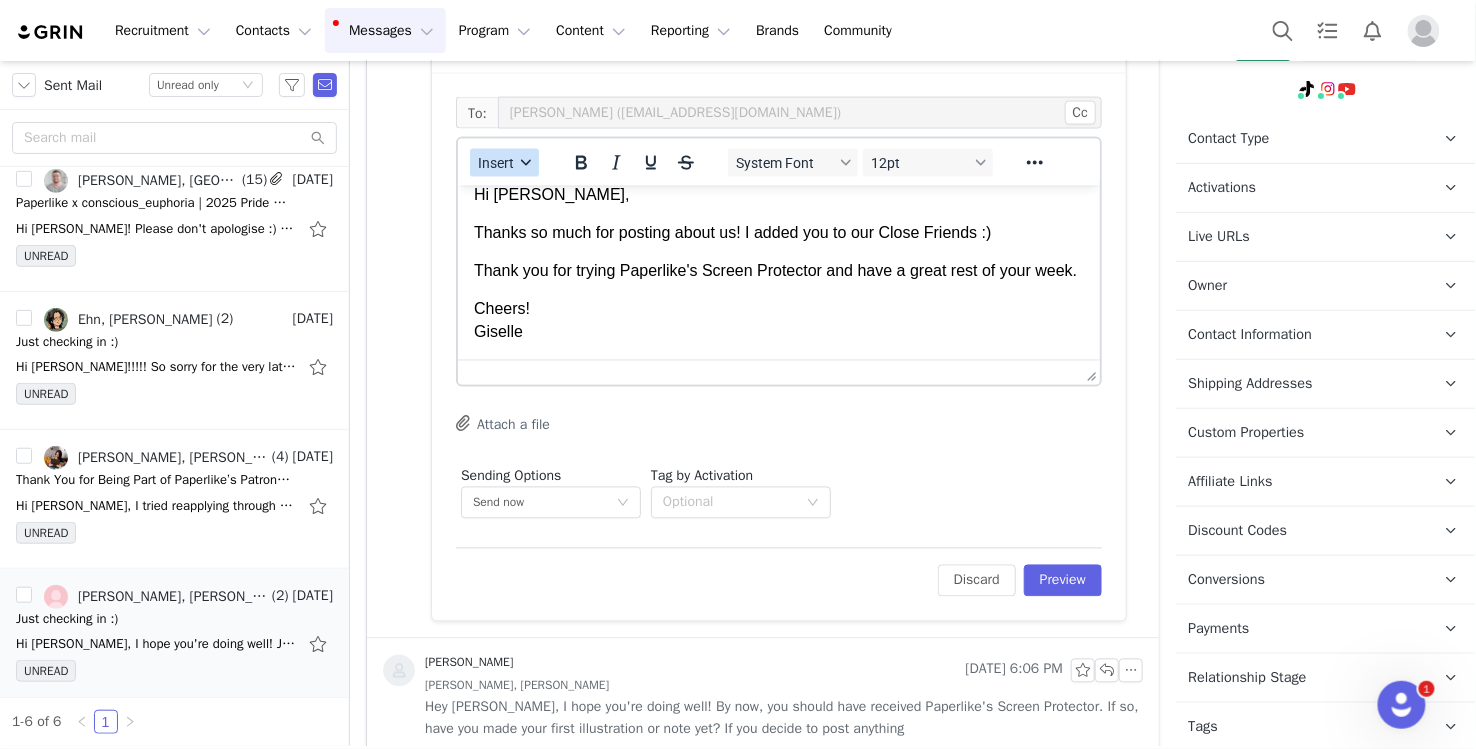 click on "Insert" at bounding box center [504, 163] 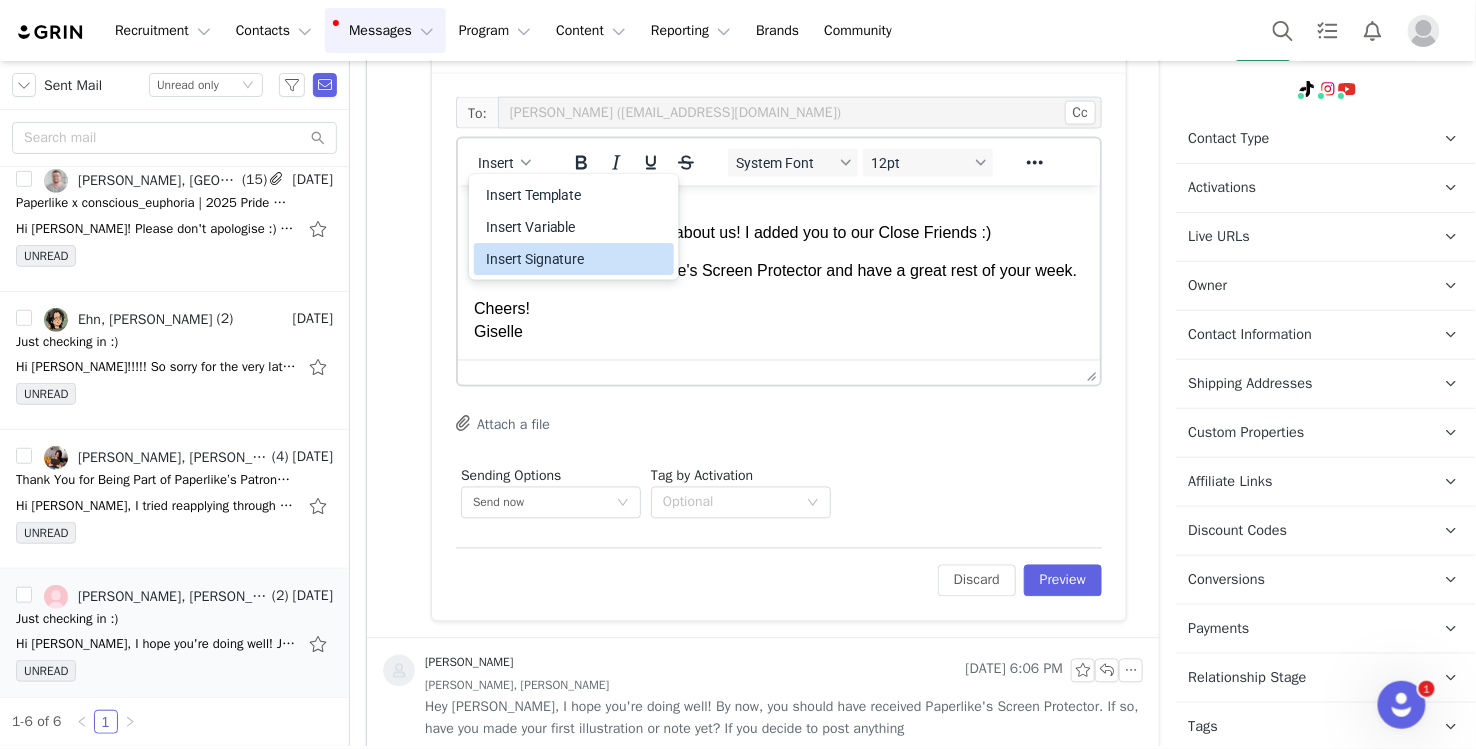 click on "Insert Signature" at bounding box center [576, 259] 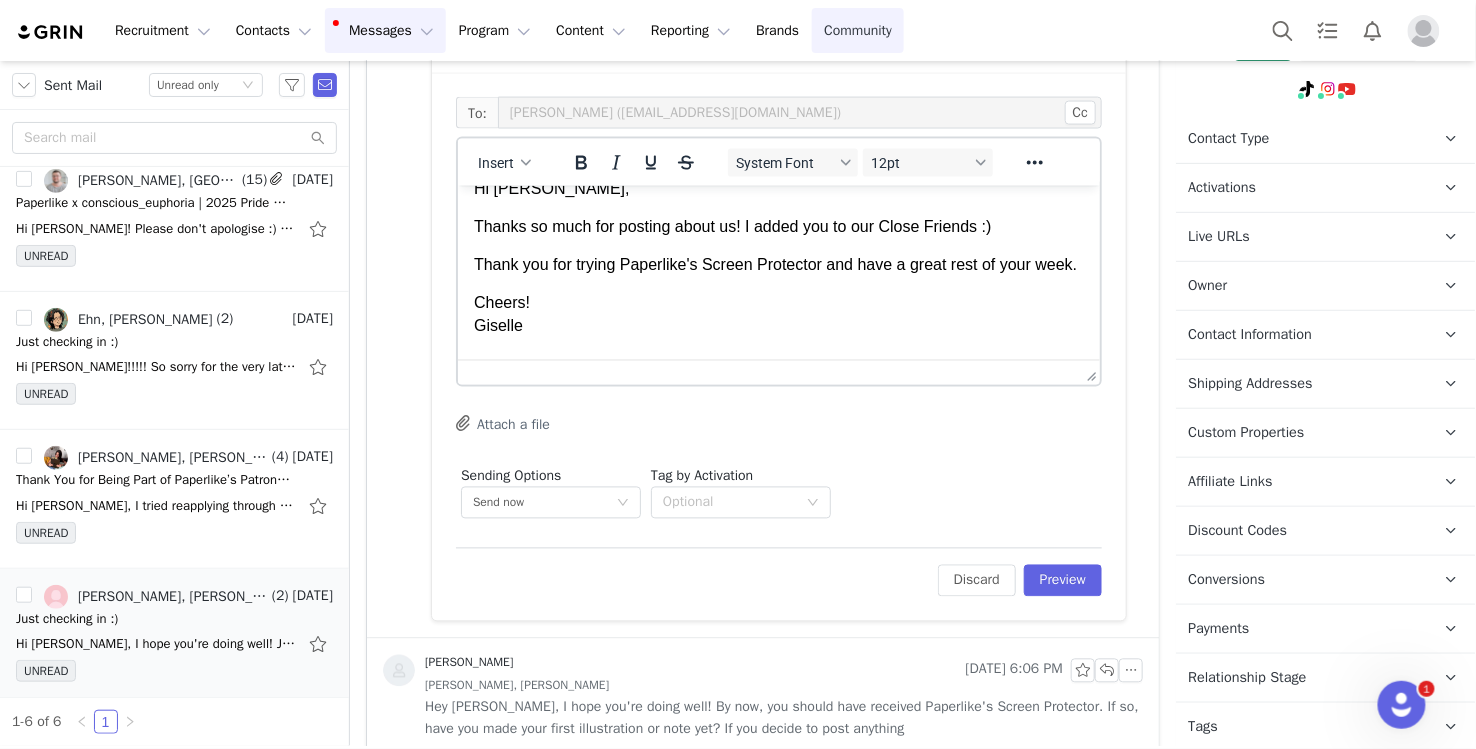 scroll, scrollTop: 150, scrollLeft: 0, axis: vertical 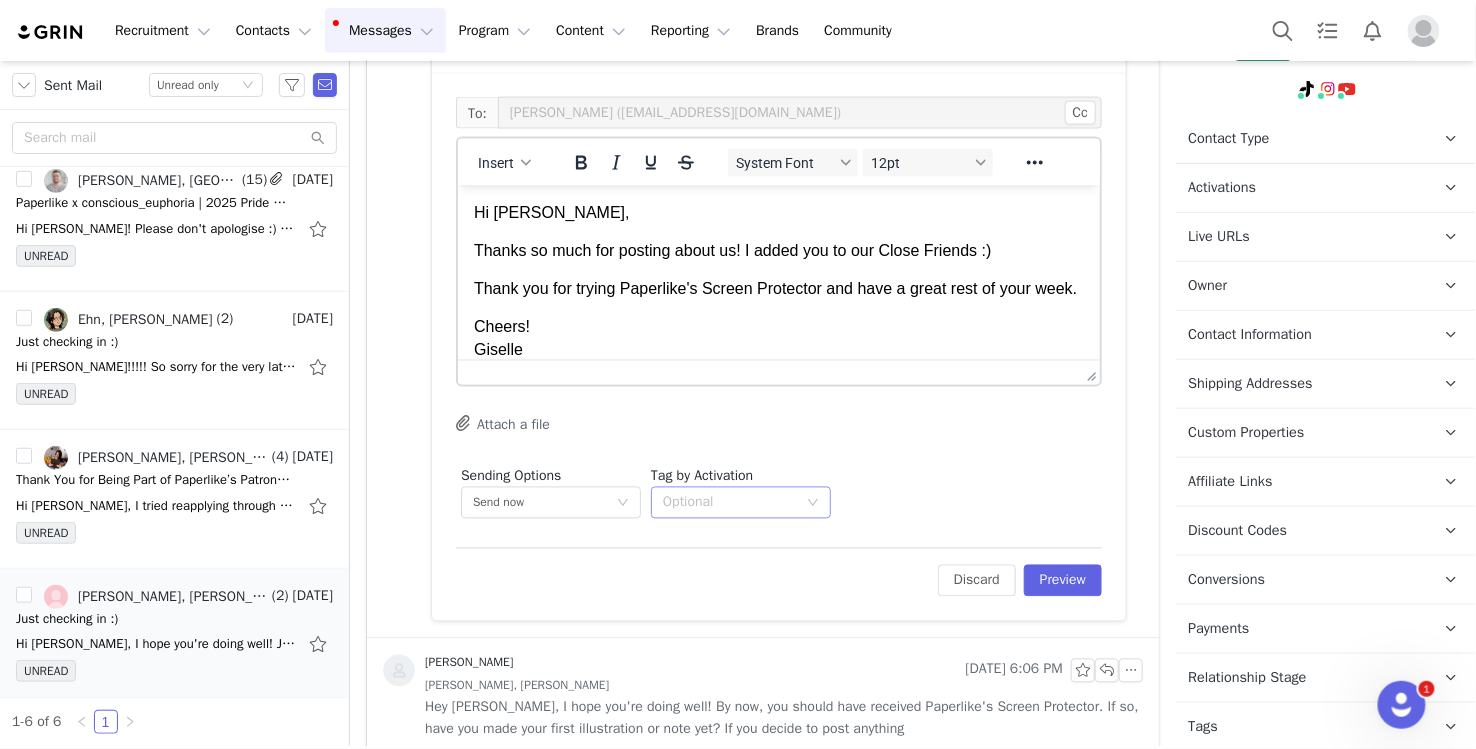 click on "Optional" at bounding box center [734, 503] 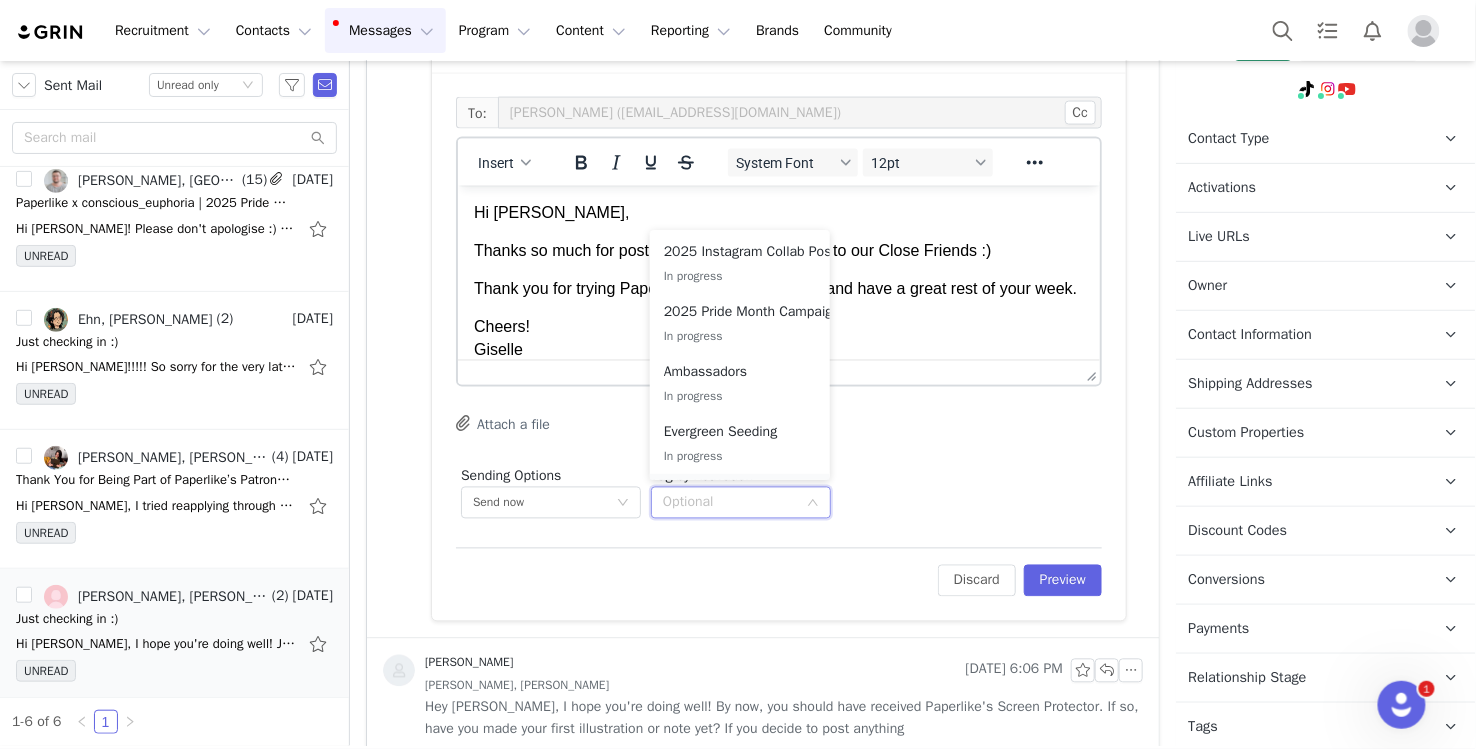 scroll, scrollTop: 53, scrollLeft: 0, axis: vertical 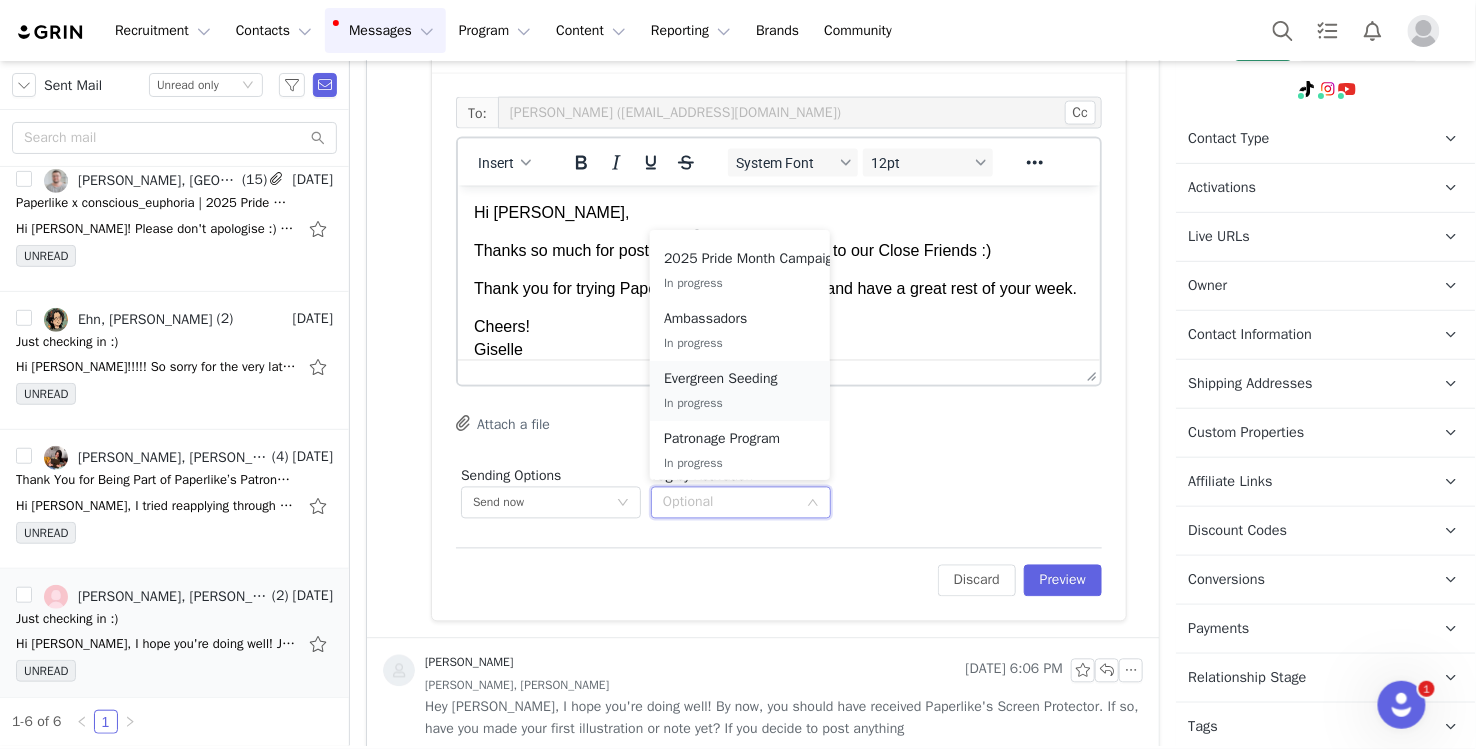 click on "In progress" at bounding box center [740, 403] 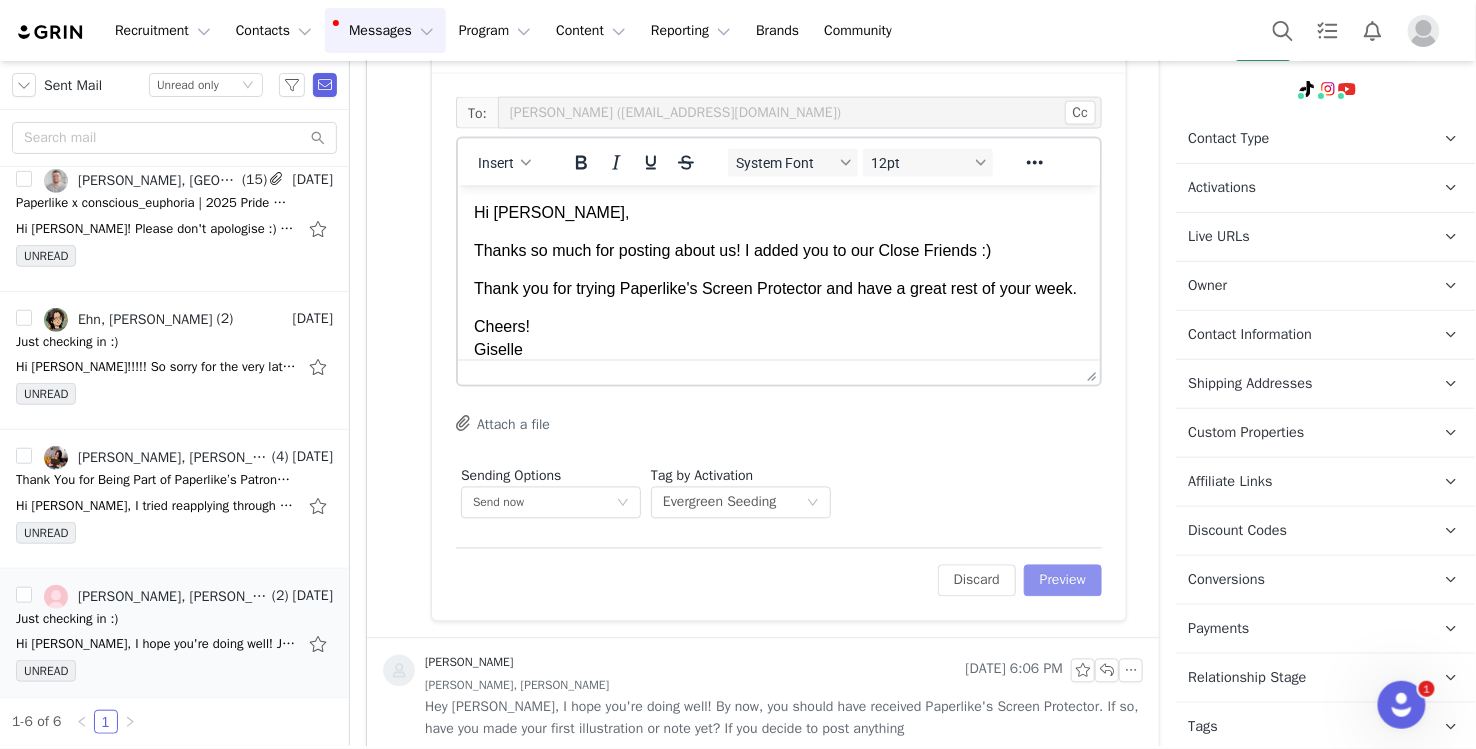 click on "Preview" at bounding box center (1063, 581) 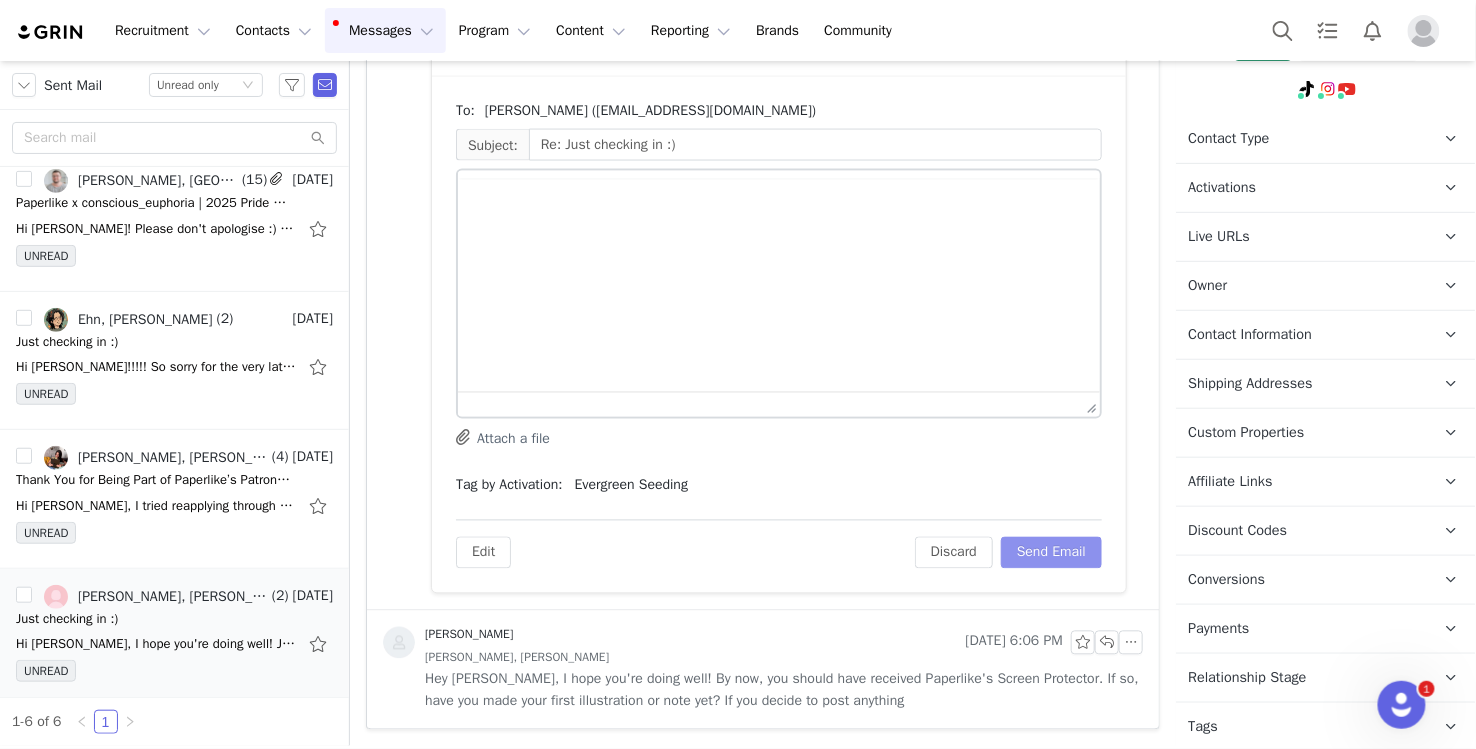 scroll, scrollTop: 896, scrollLeft: 0, axis: vertical 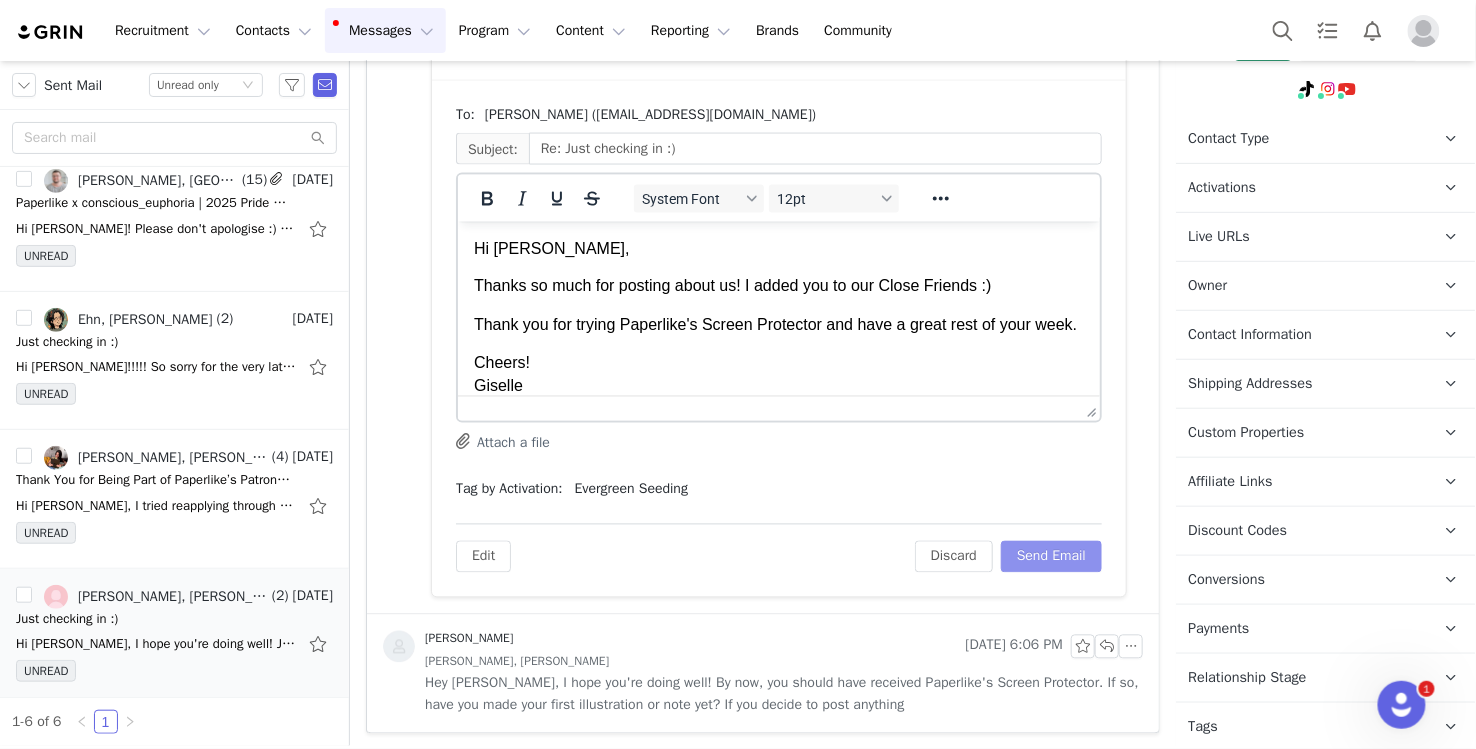 click on "Send Email" at bounding box center [1051, 557] 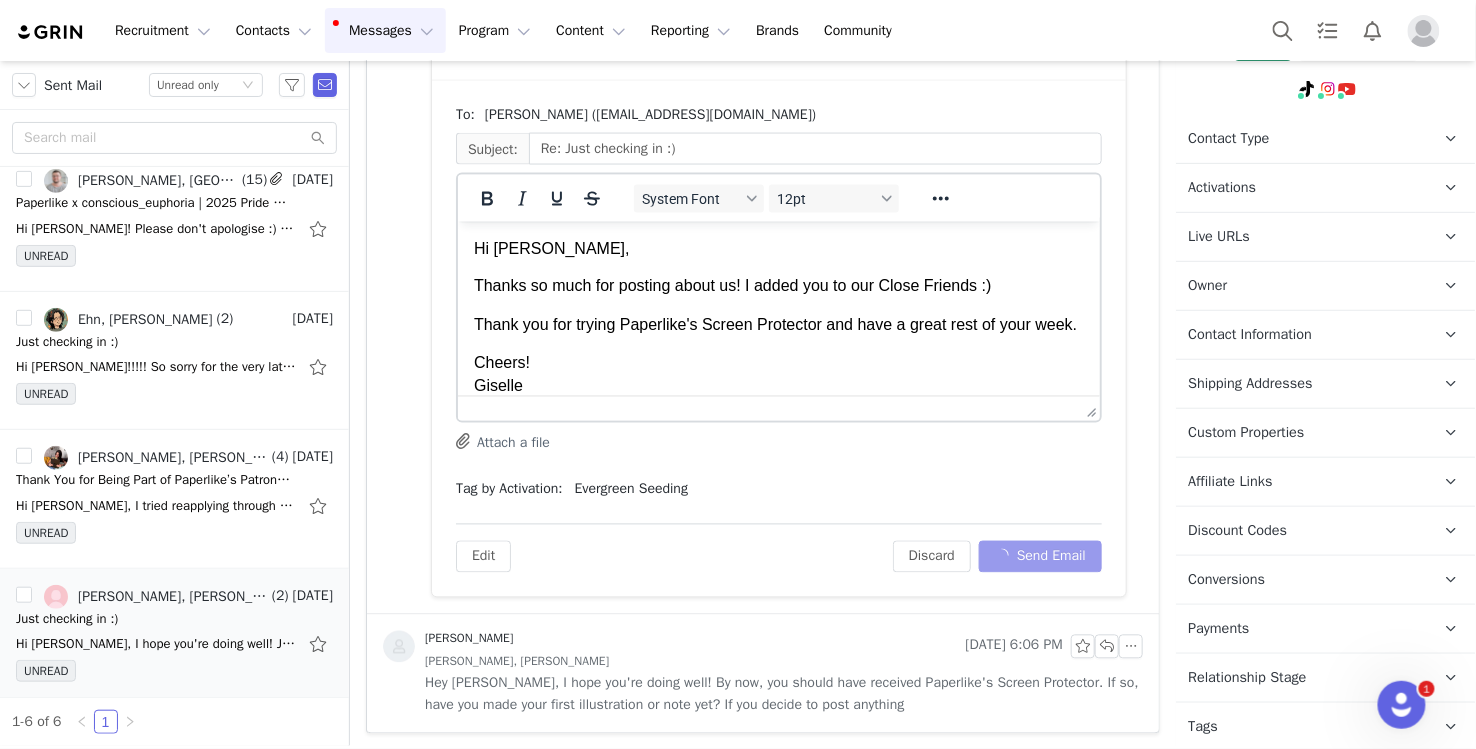 scroll, scrollTop: 276, scrollLeft: 0, axis: vertical 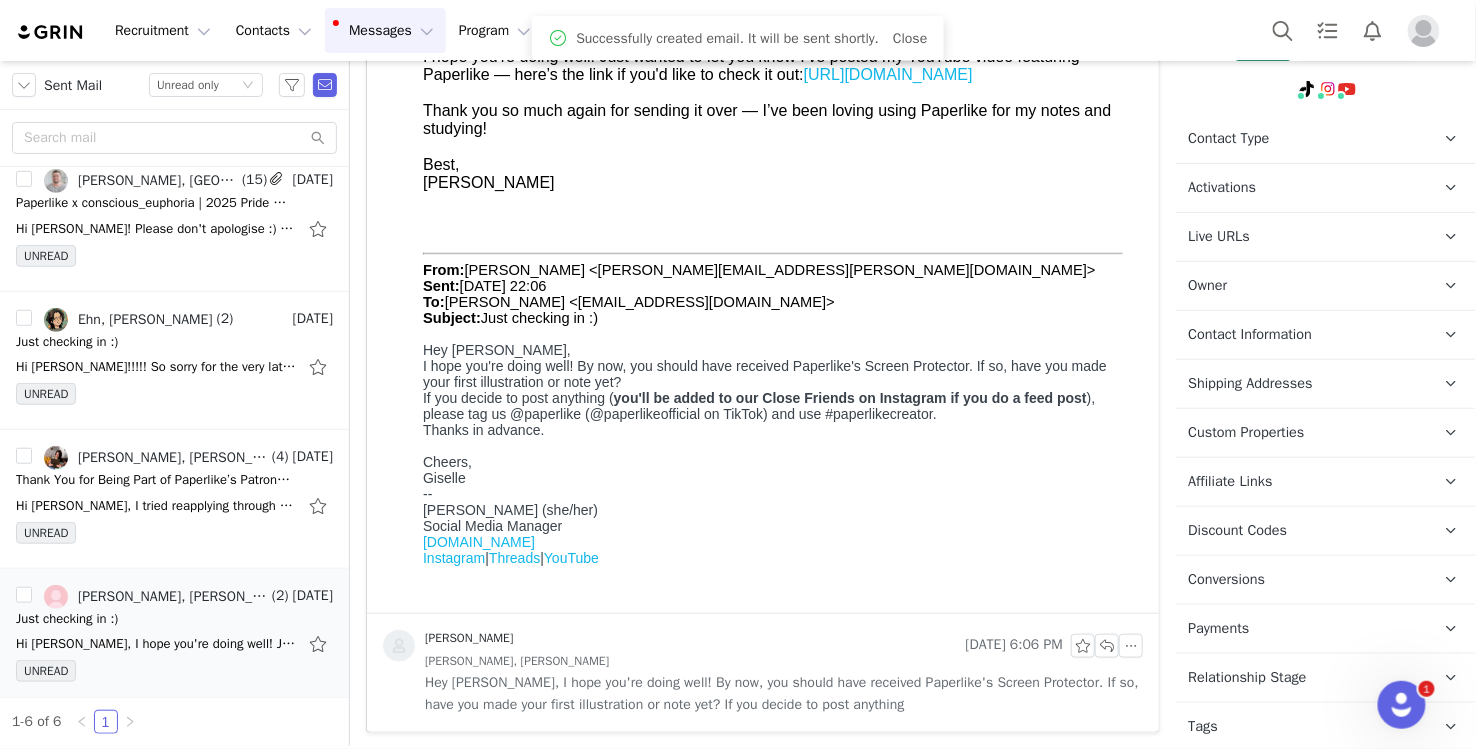 click on "Contact Type  Contact type can be Creator, Prospect, Application, or Manager." at bounding box center (1302, 139) 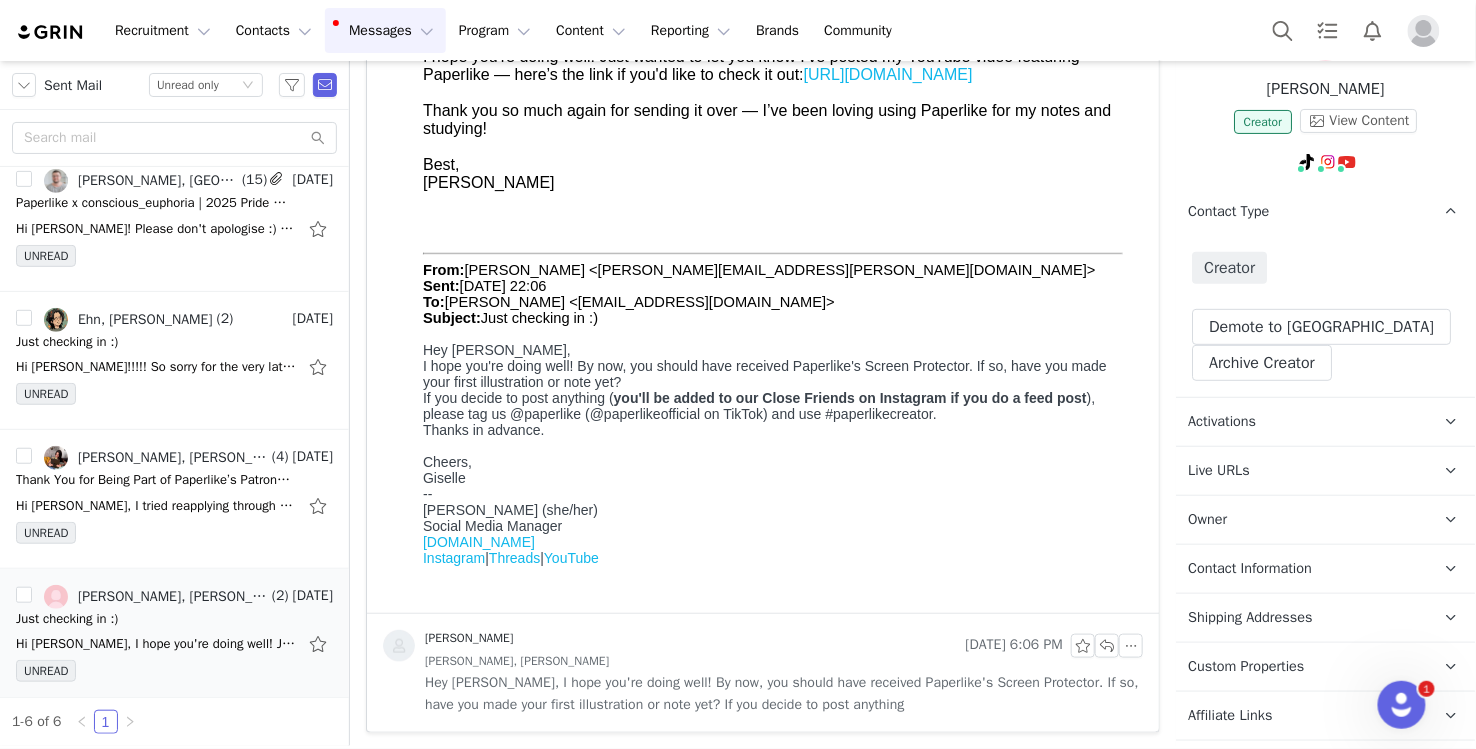scroll, scrollTop: 0, scrollLeft: 0, axis: both 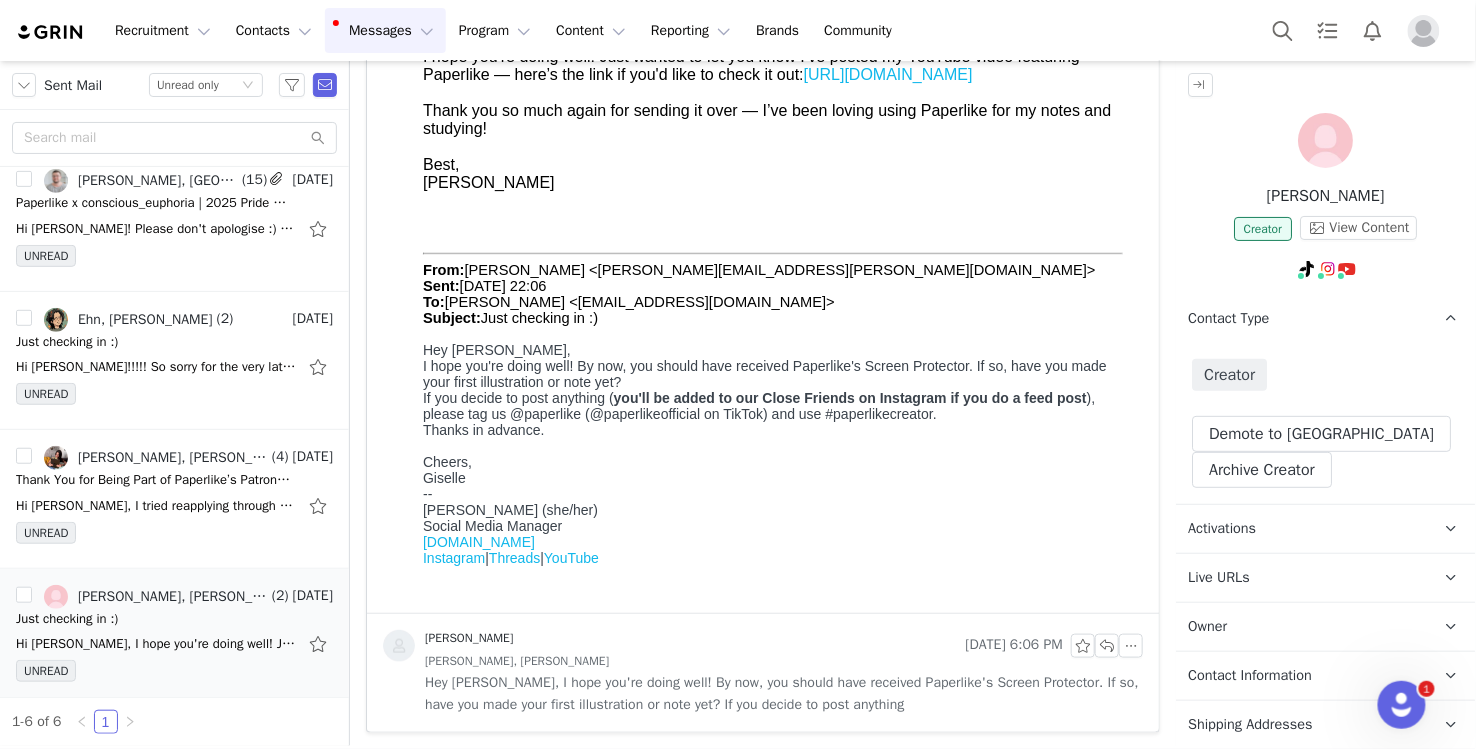 click on "https://www.youtube.com/watch?v=74uI_8-WisI&t=5s" at bounding box center [887, 74] 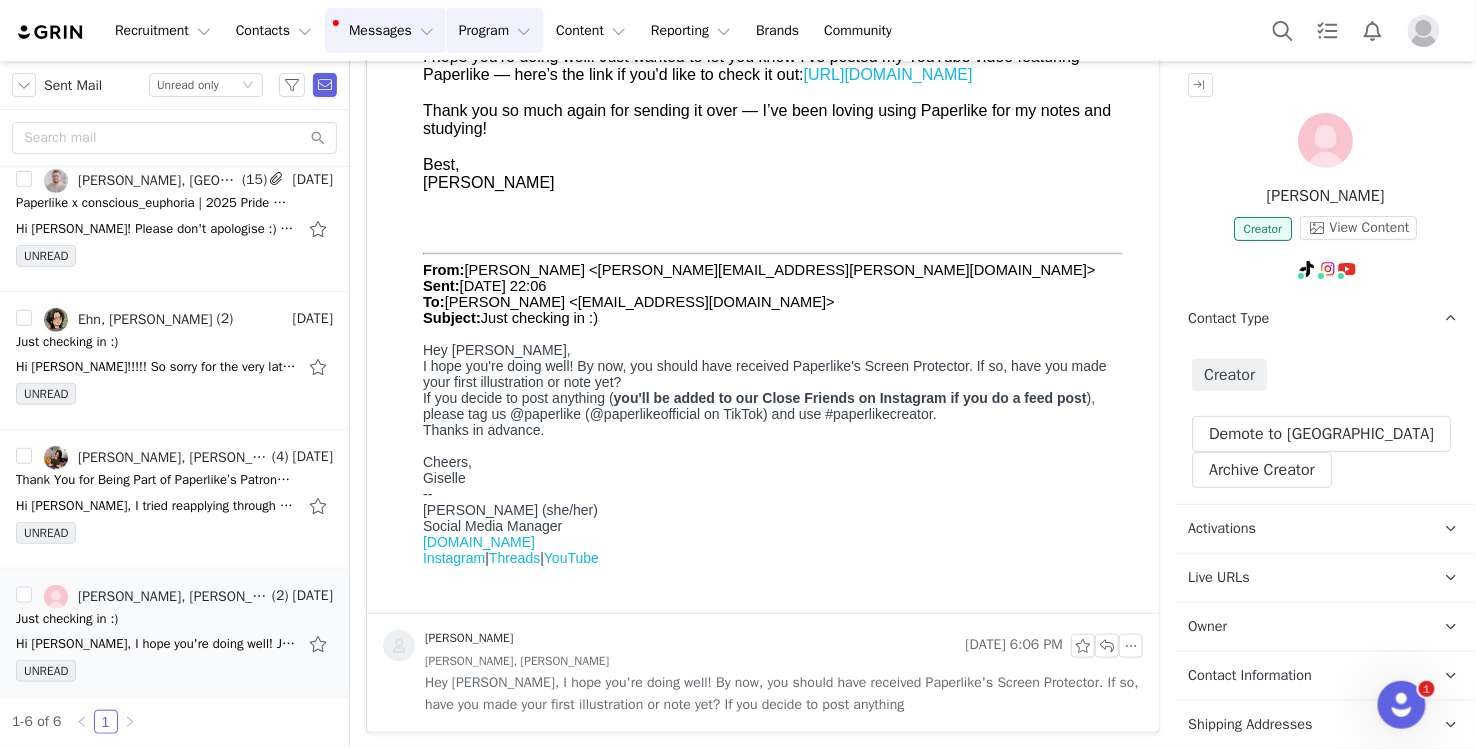click on "Program Program" at bounding box center [495, 30] 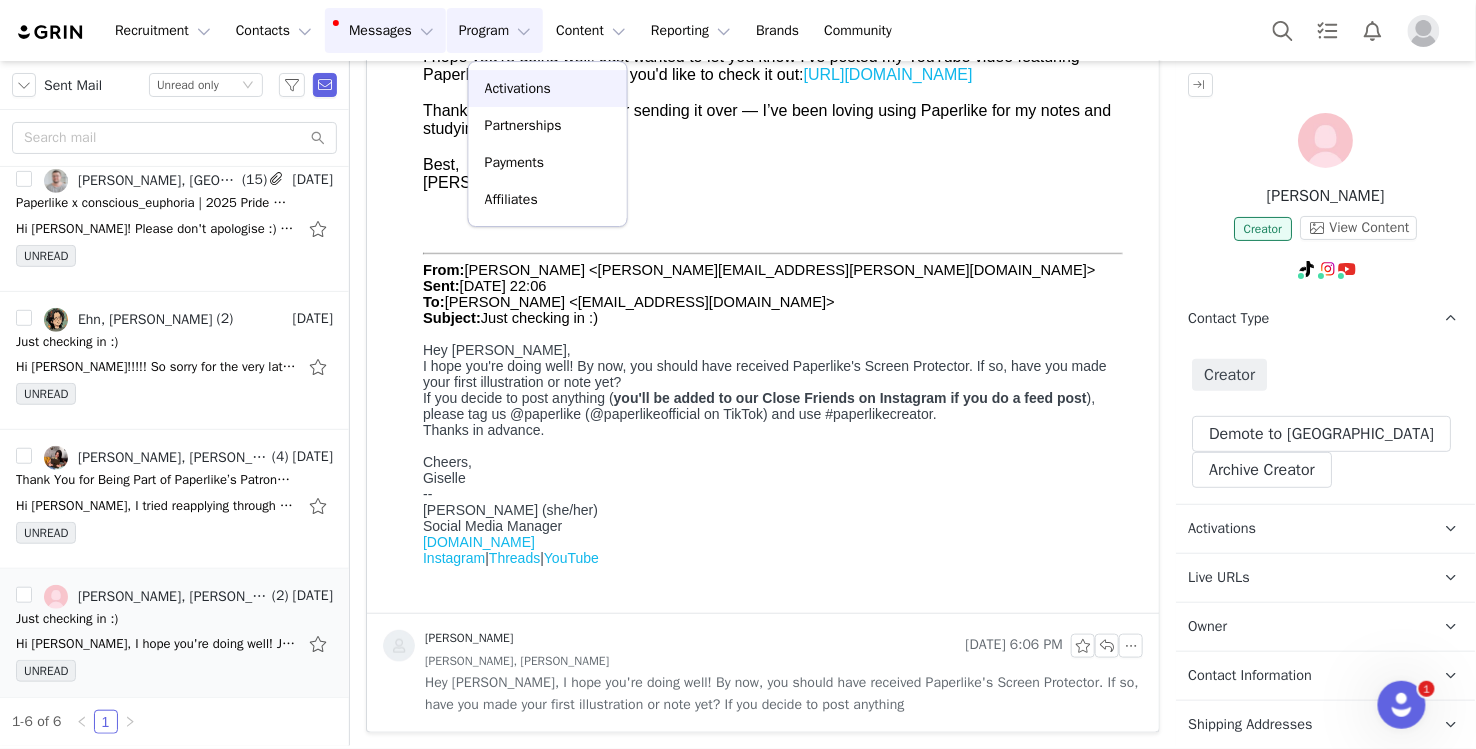 click on "Activations" at bounding box center [548, 88] 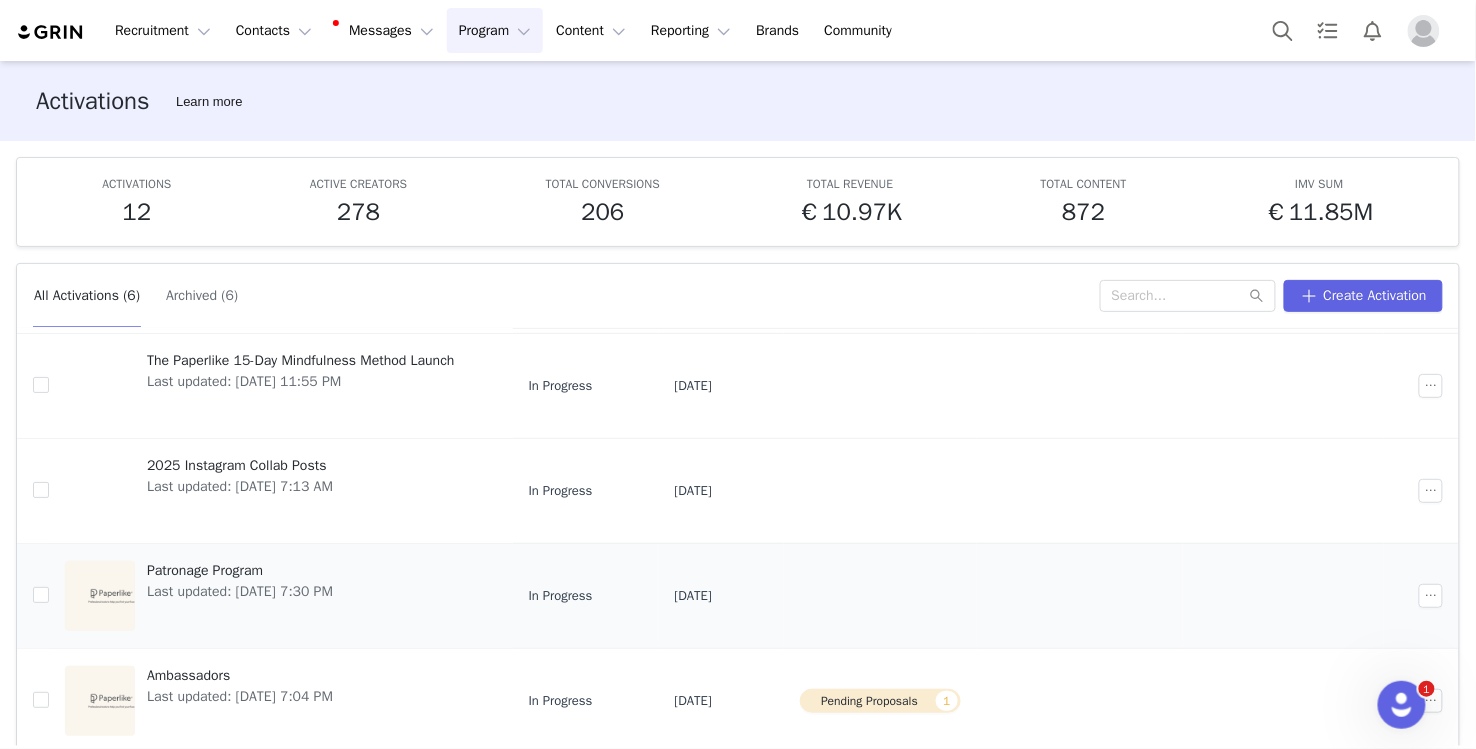 scroll, scrollTop: 225, scrollLeft: 0, axis: vertical 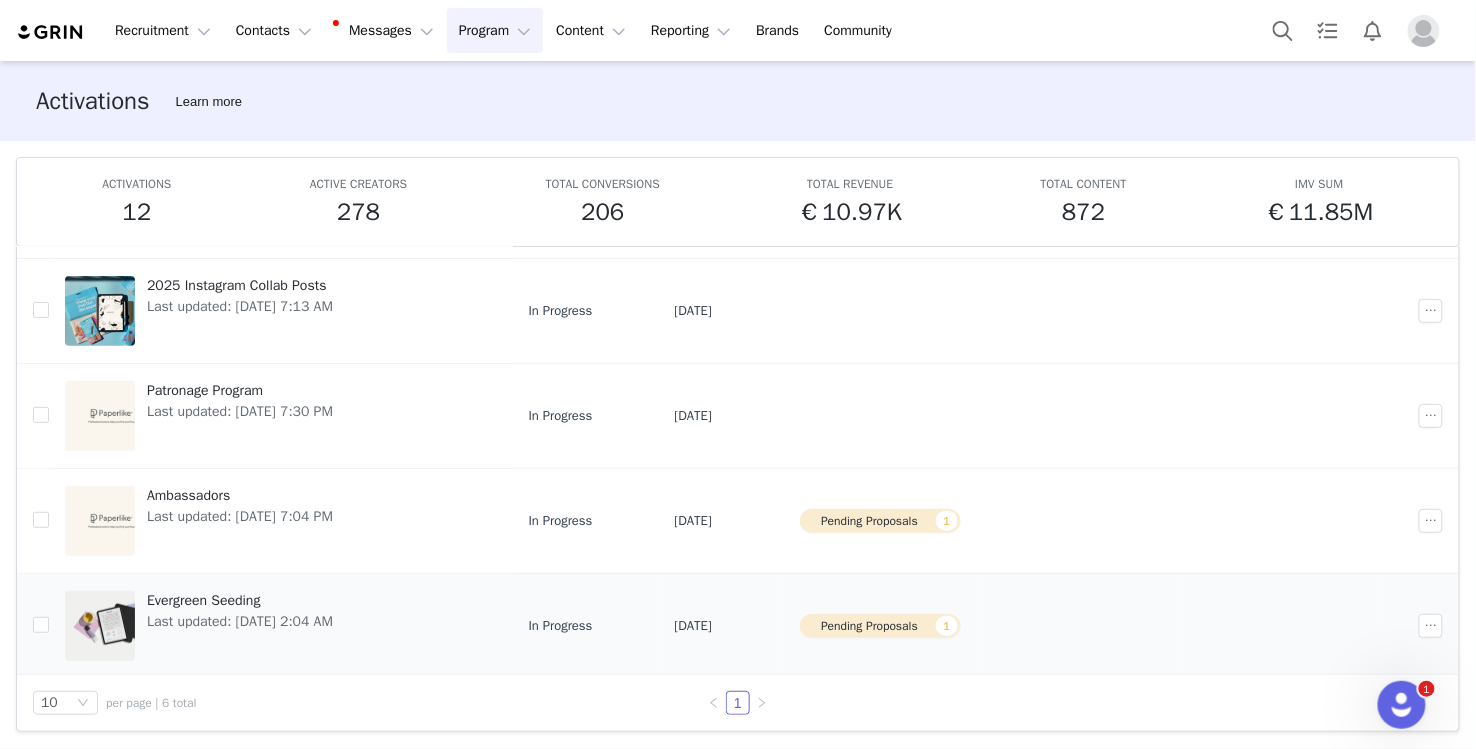 click on "Evergreen Seeding" at bounding box center (240, 600) 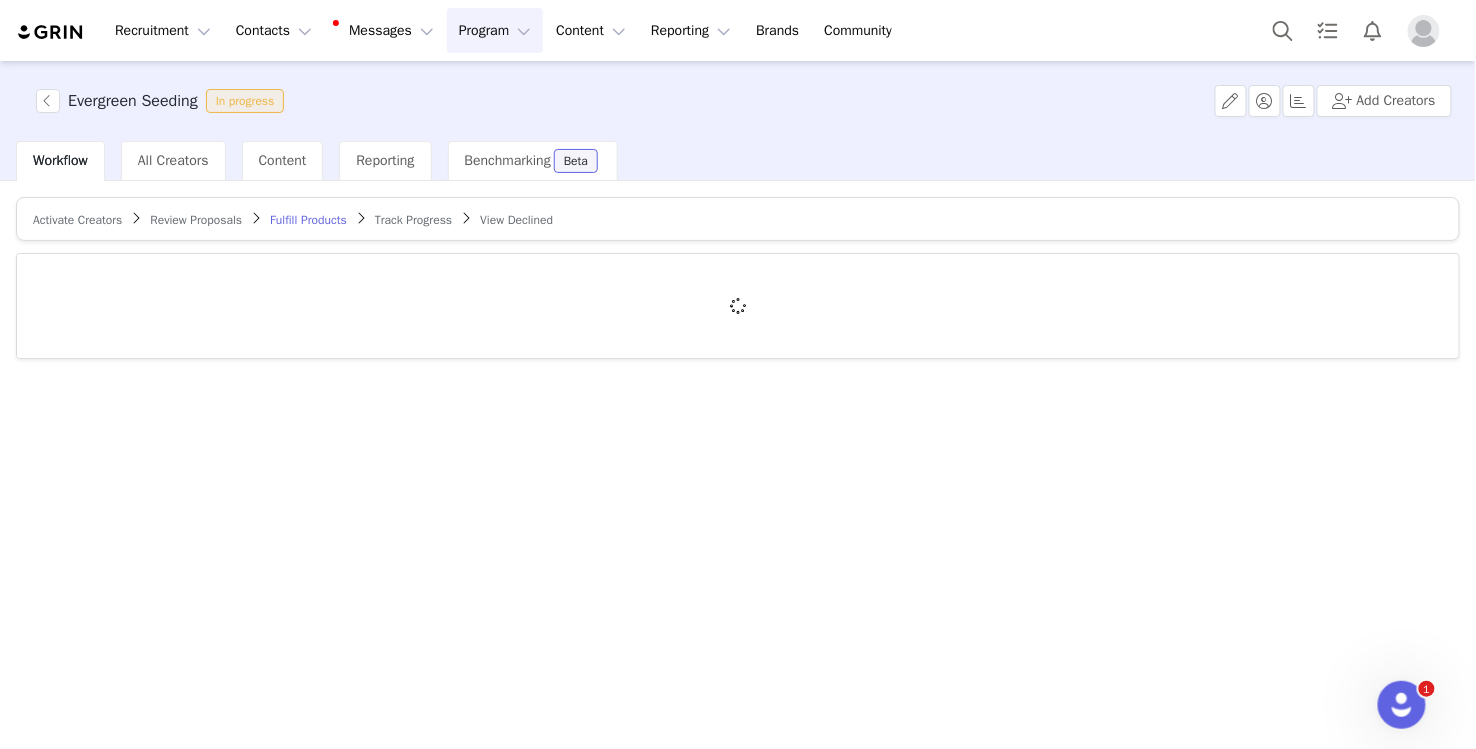 click on "Review Proposals" at bounding box center [196, 220] 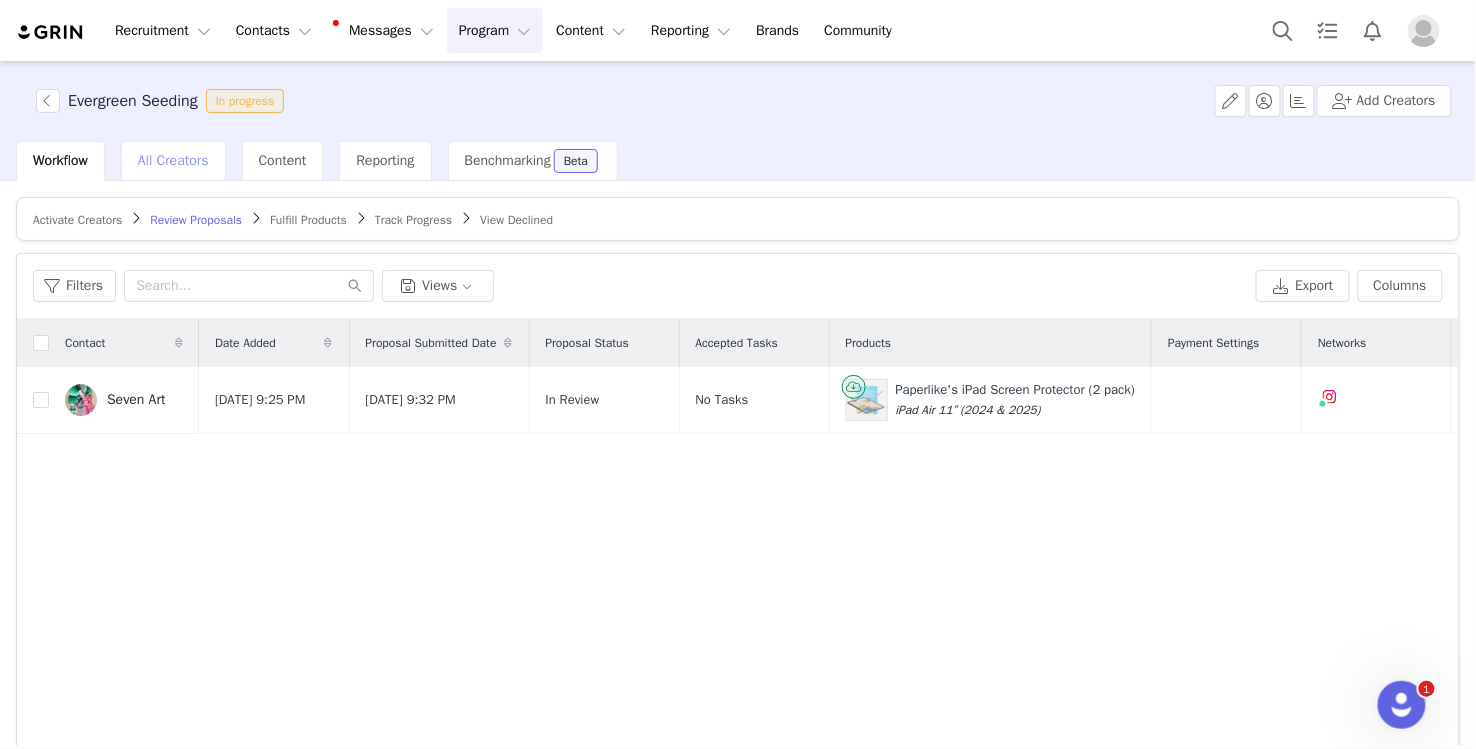 click on "All Creators" at bounding box center (173, 160) 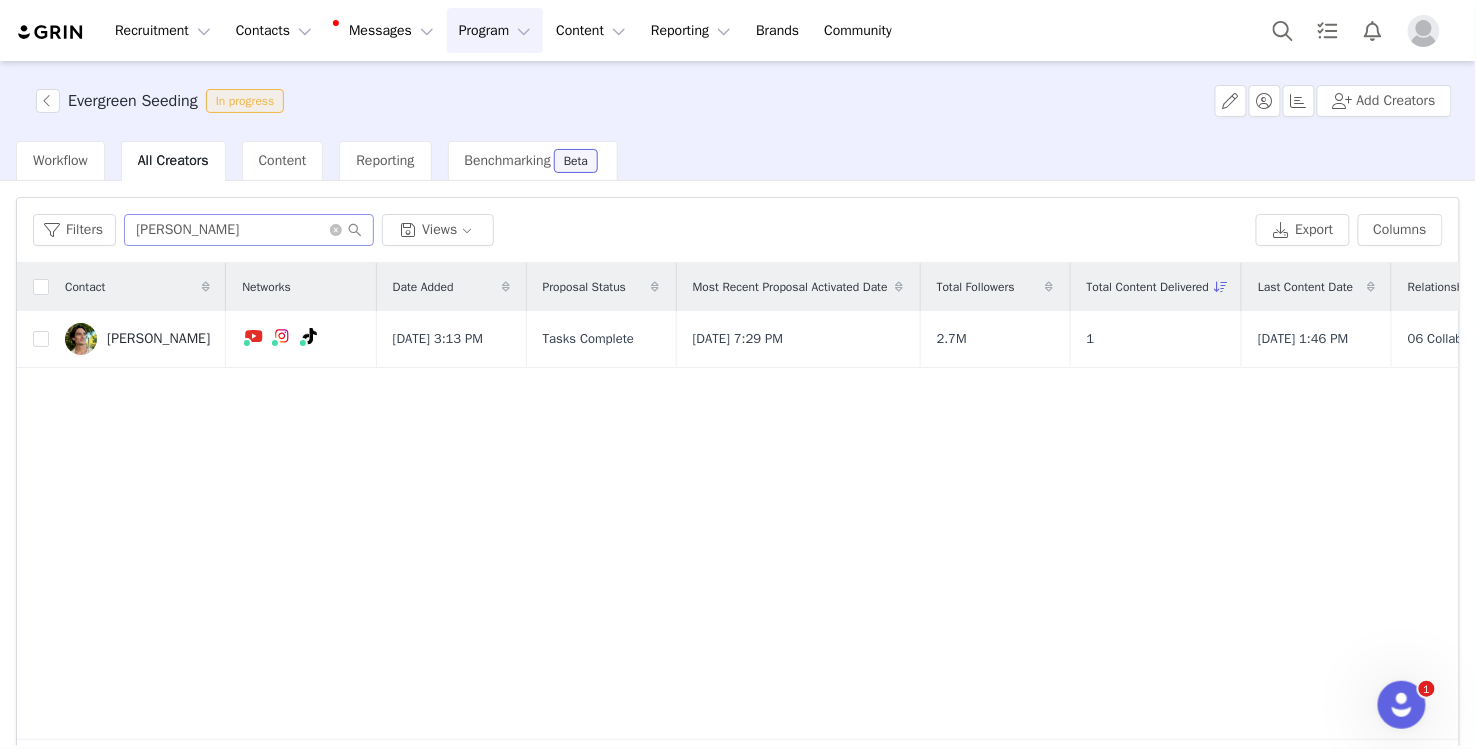 click at bounding box center [346, 230] 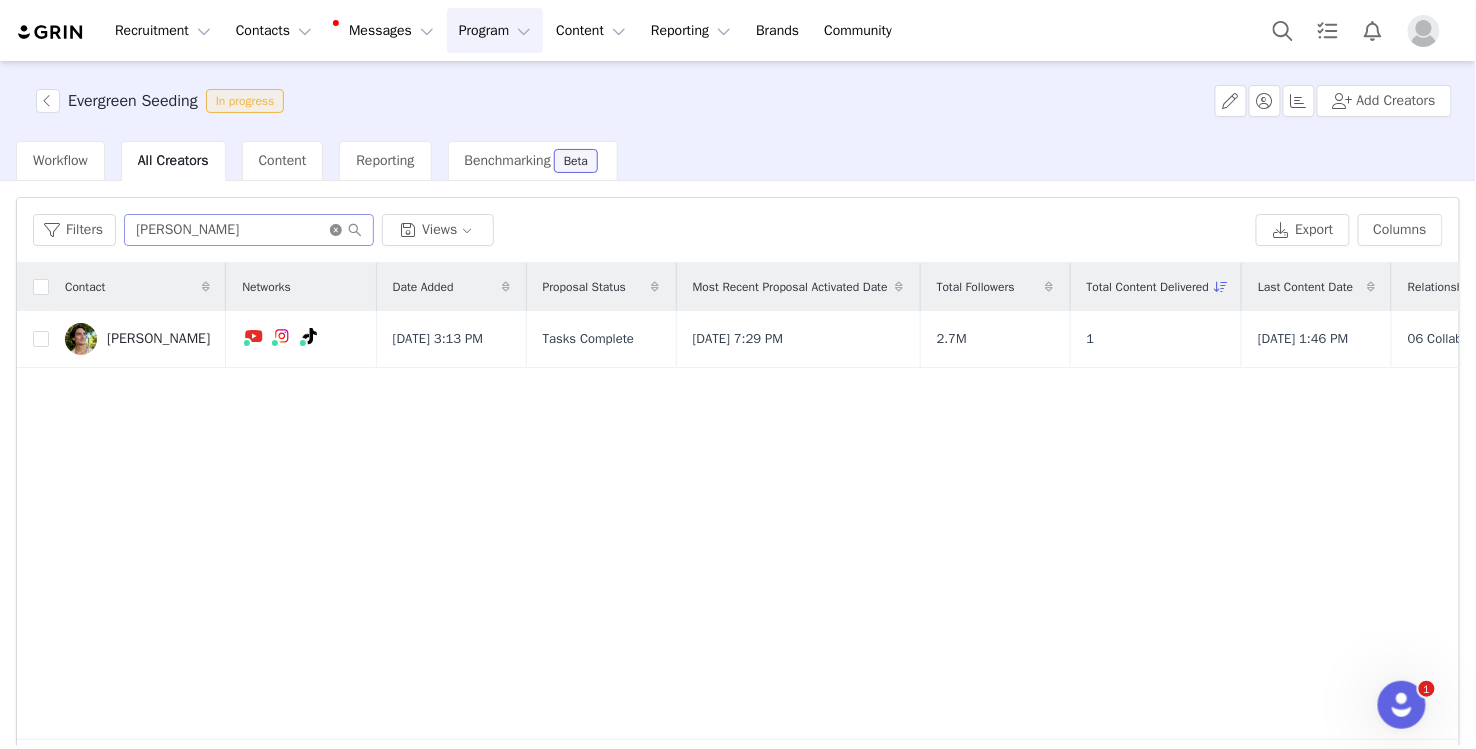 click 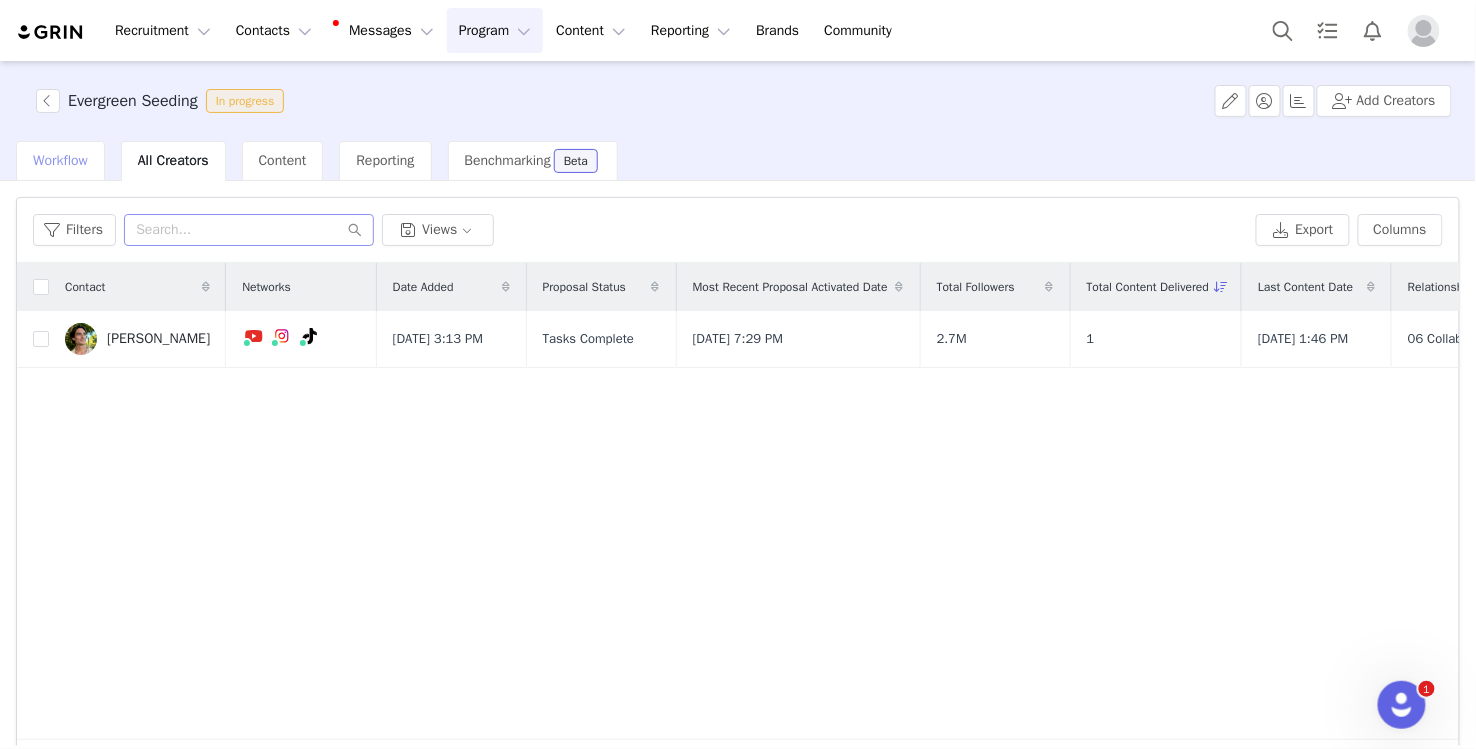 click on "Workflow" at bounding box center [60, 160] 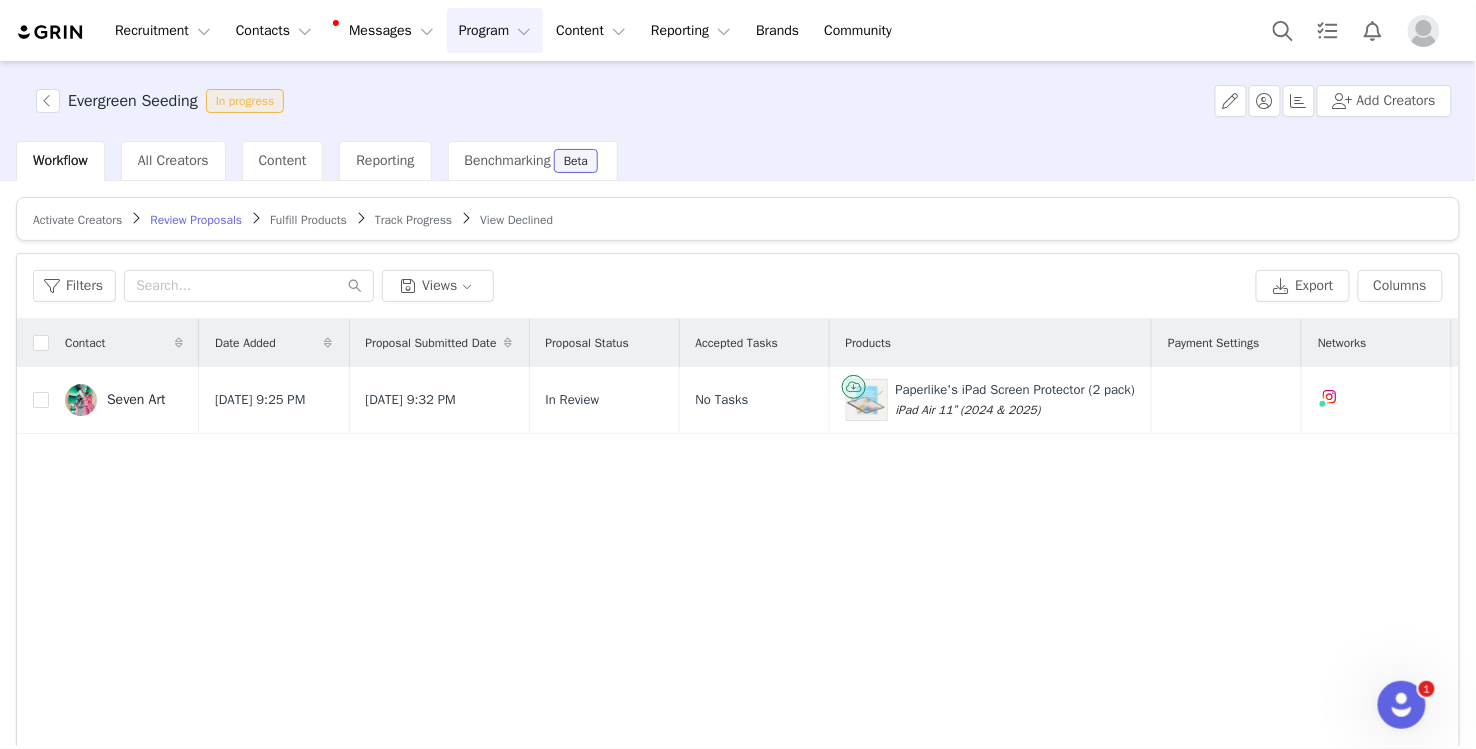 click on "Track Progress" at bounding box center (413, 220) 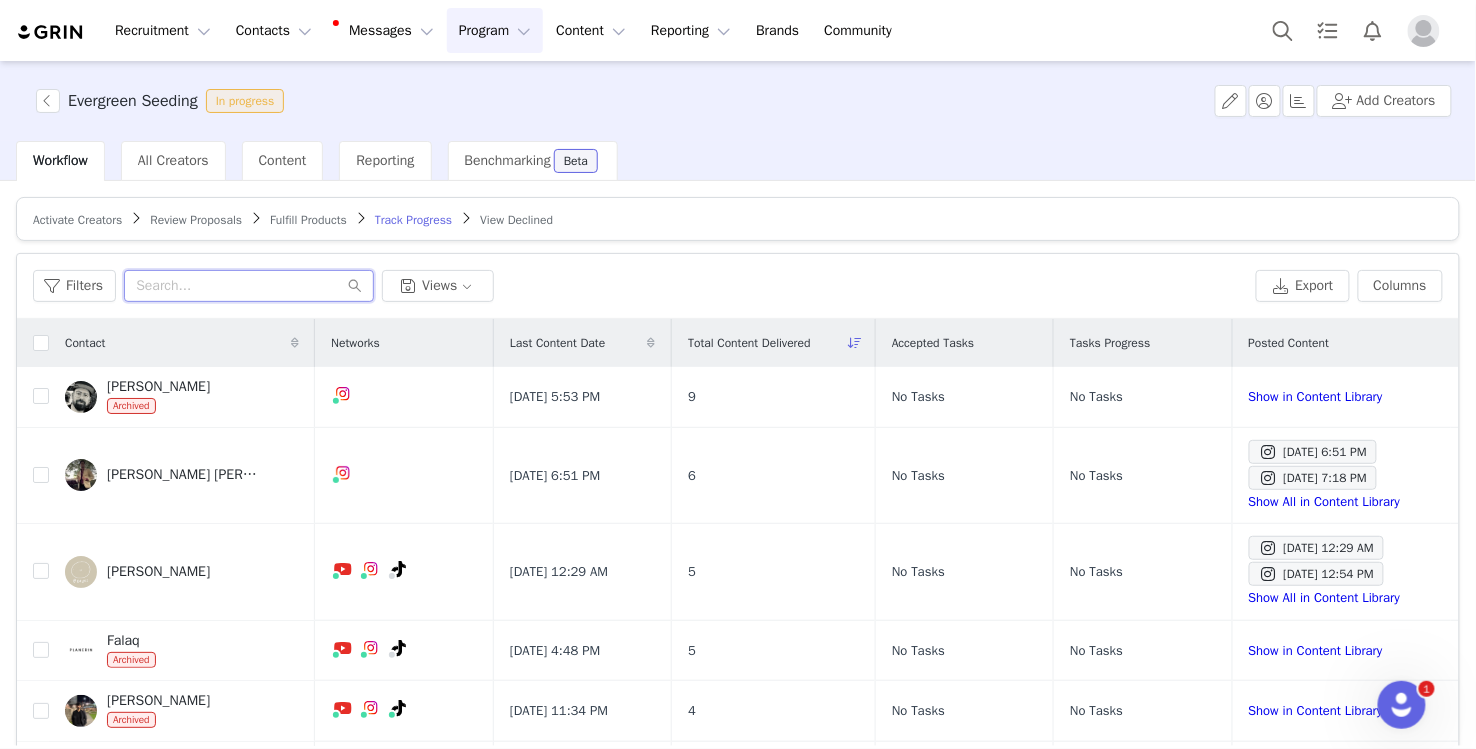 click at bounding box center [249, 286] 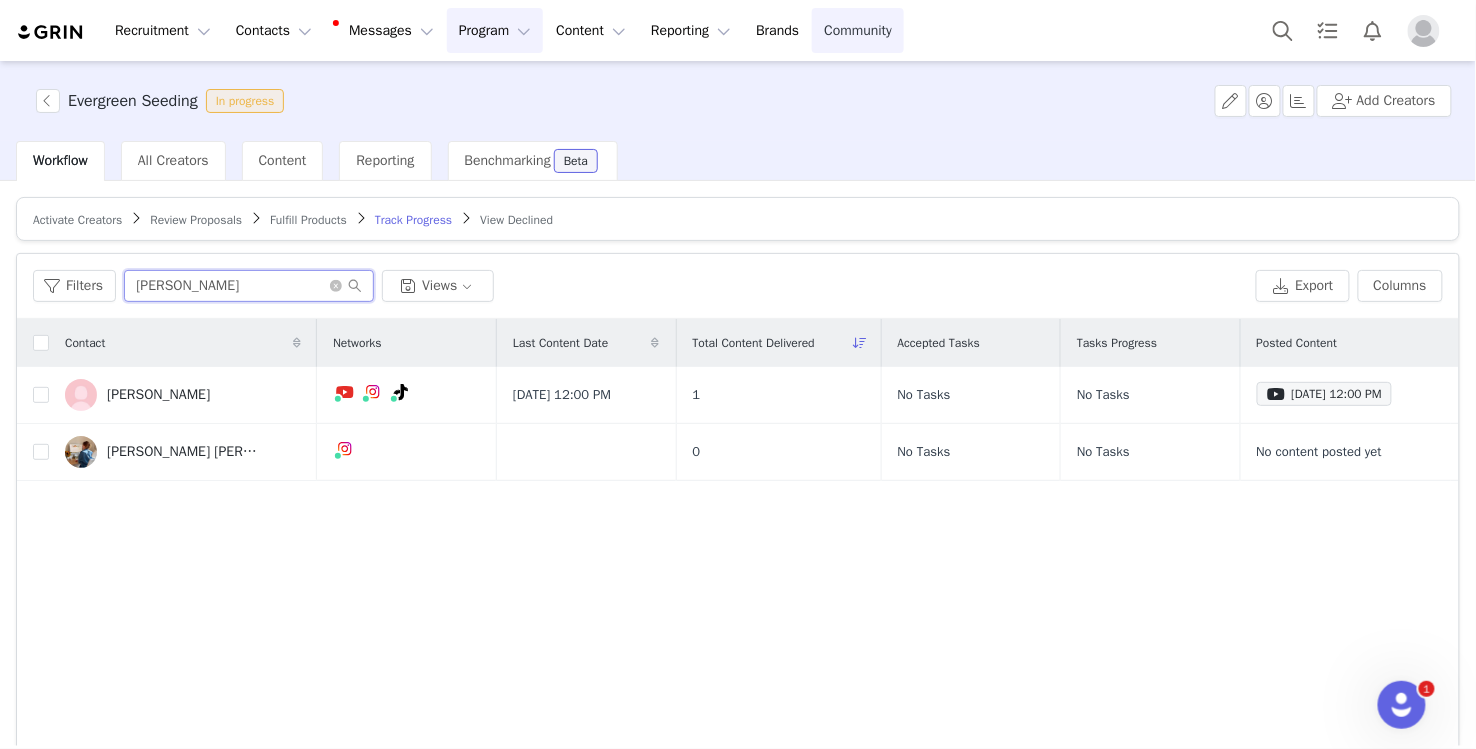 type on "elizabet" 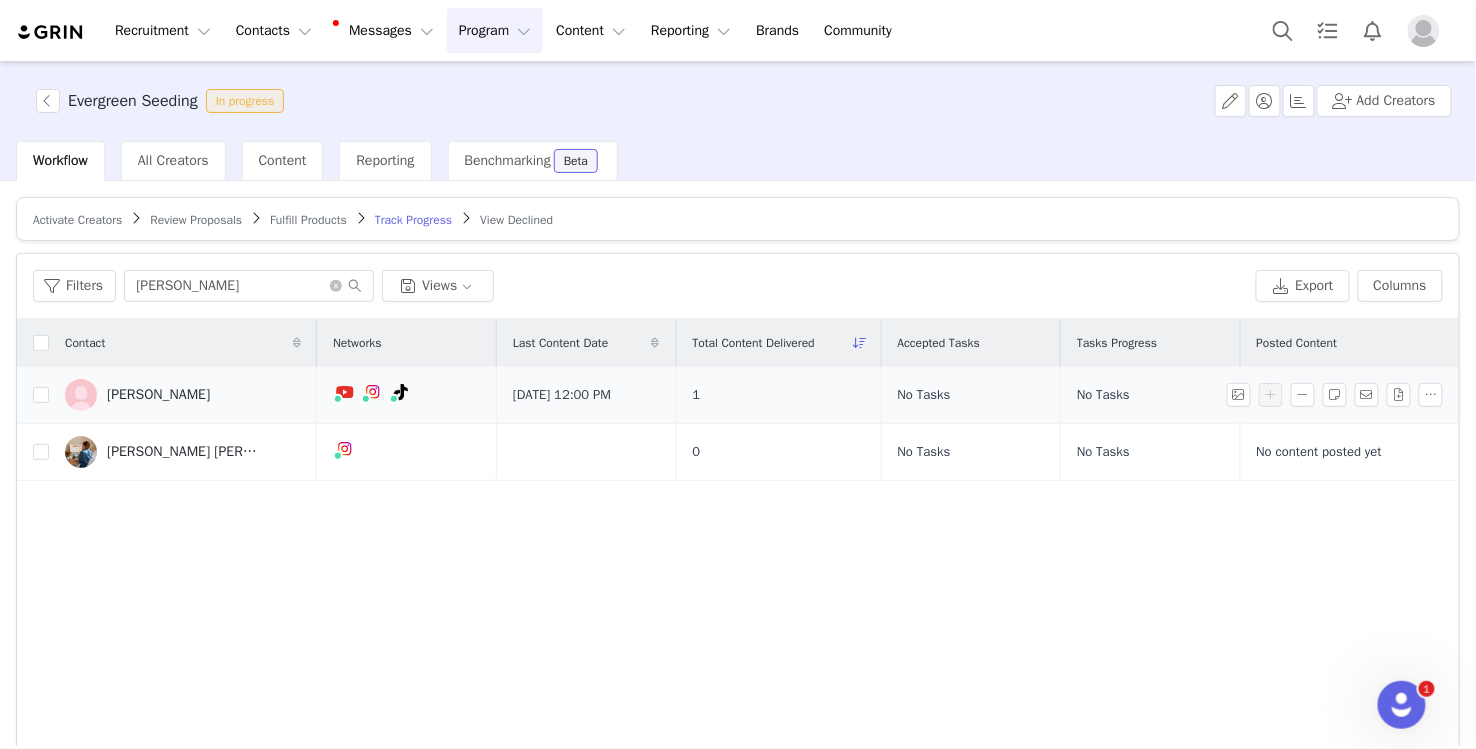 click on "Elizabeth Sanyaolu" at bounding box center [158, 395] 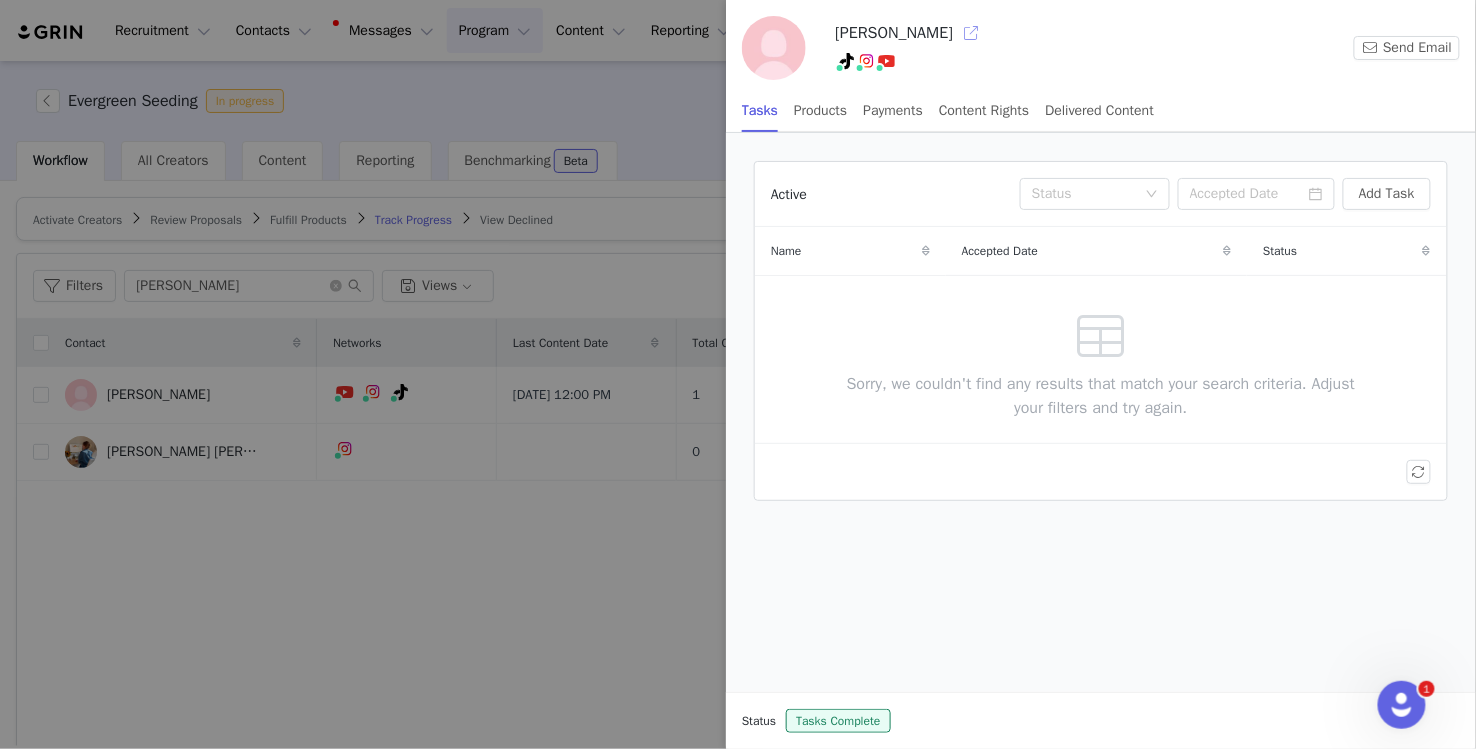 click at bounding box center (971, 33) 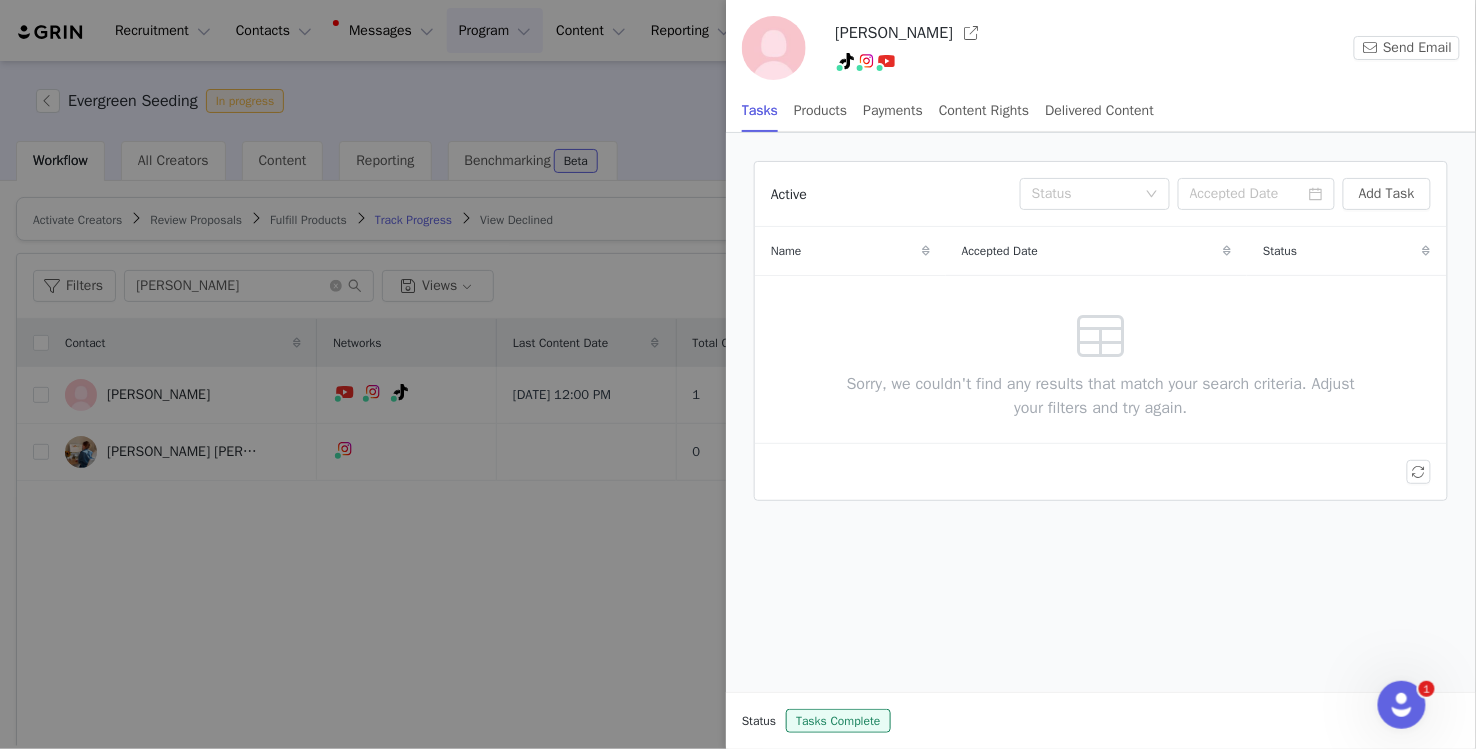 click at bounding box center (738, 374) 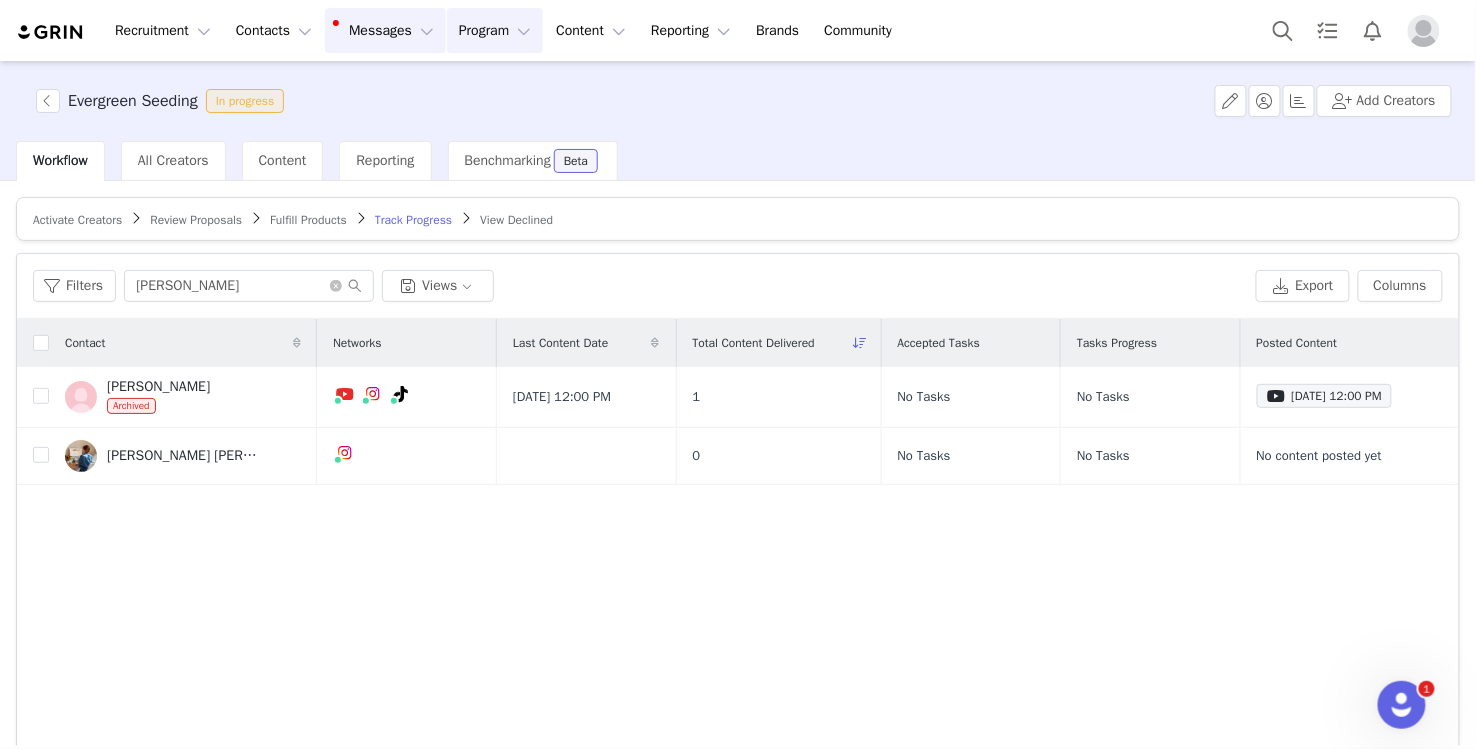 click on "Messages Messages" at bounding box center [385, 30] 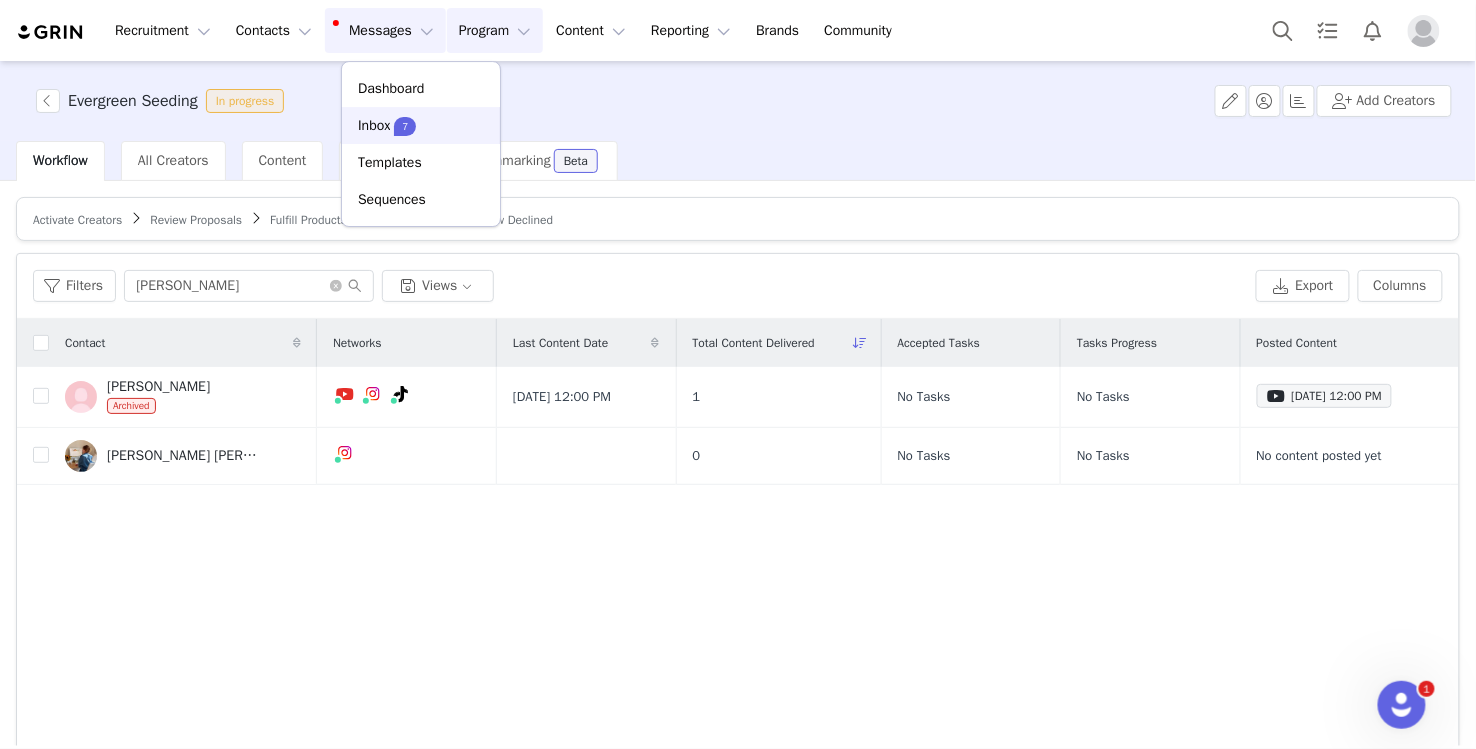 click on "Inbox" at bounding box center [374, 125] 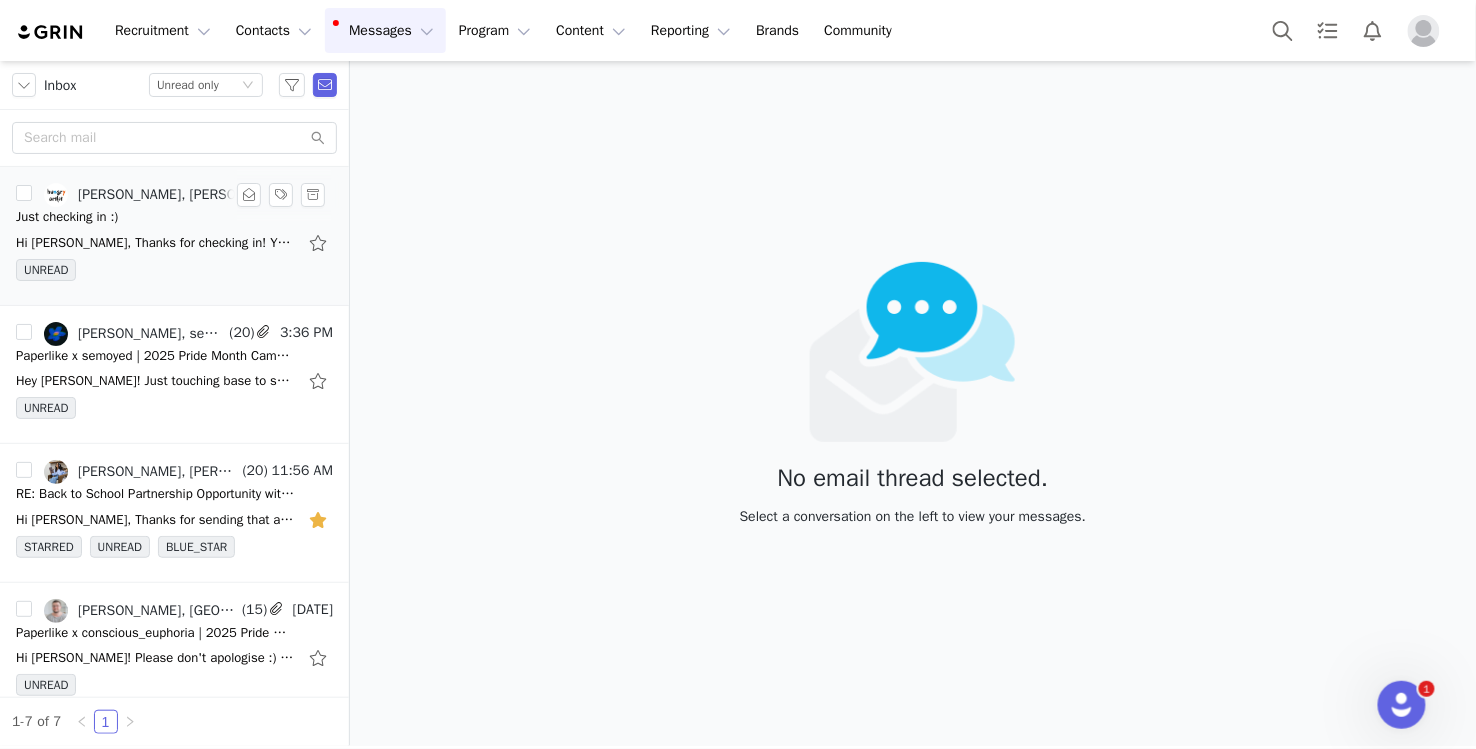 click on "UNREAD" at bounding box center [174, 274] 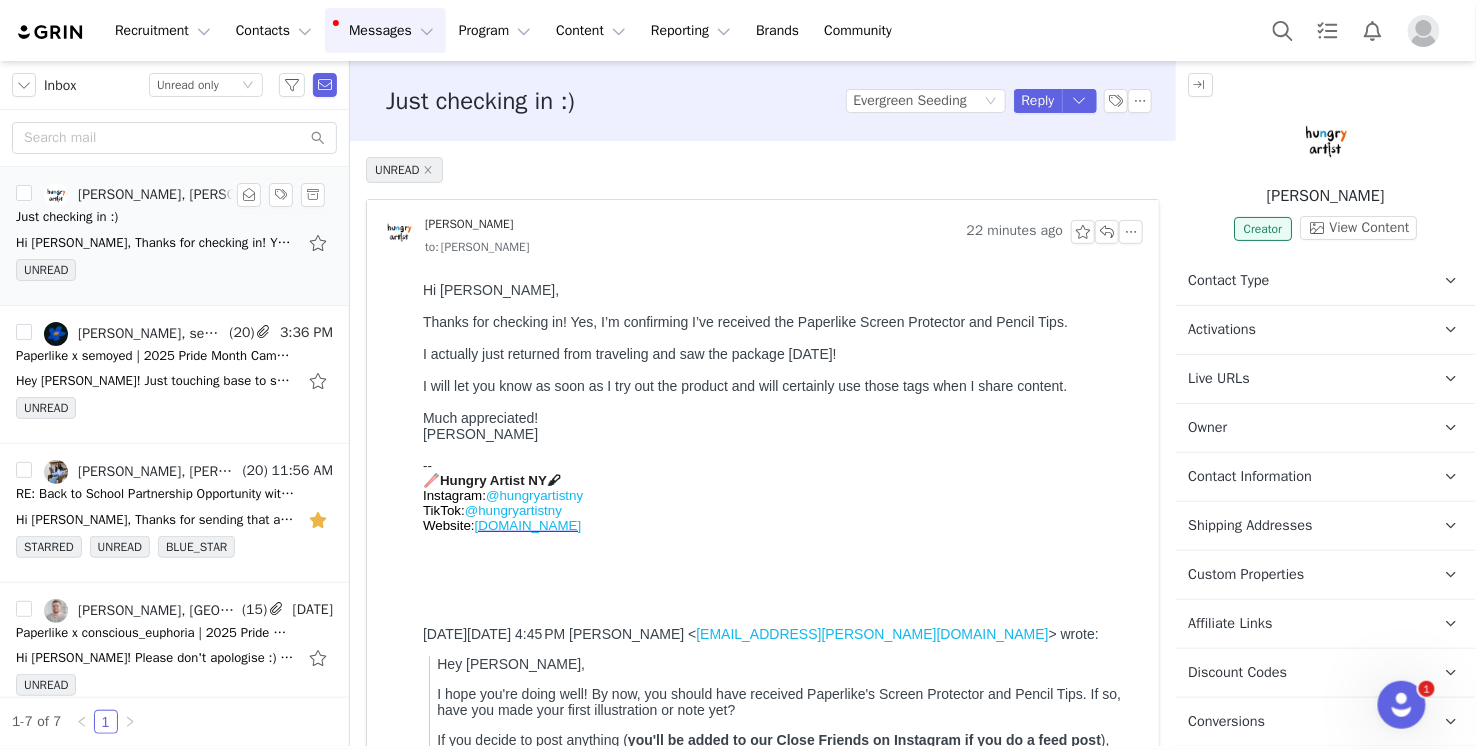 scroll, scrollTop: 0, scrollLeft: 0, axis: both 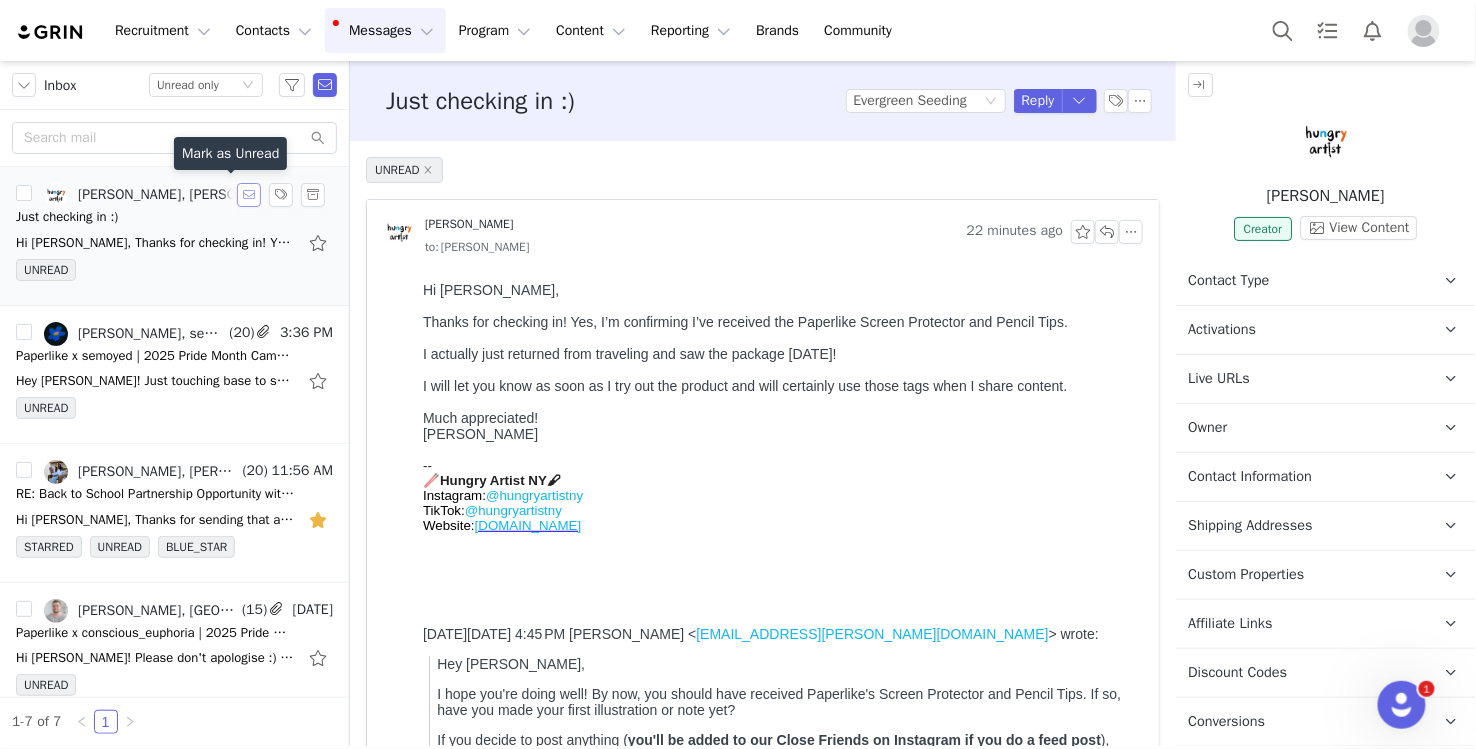click at bounding box center (249, 195) 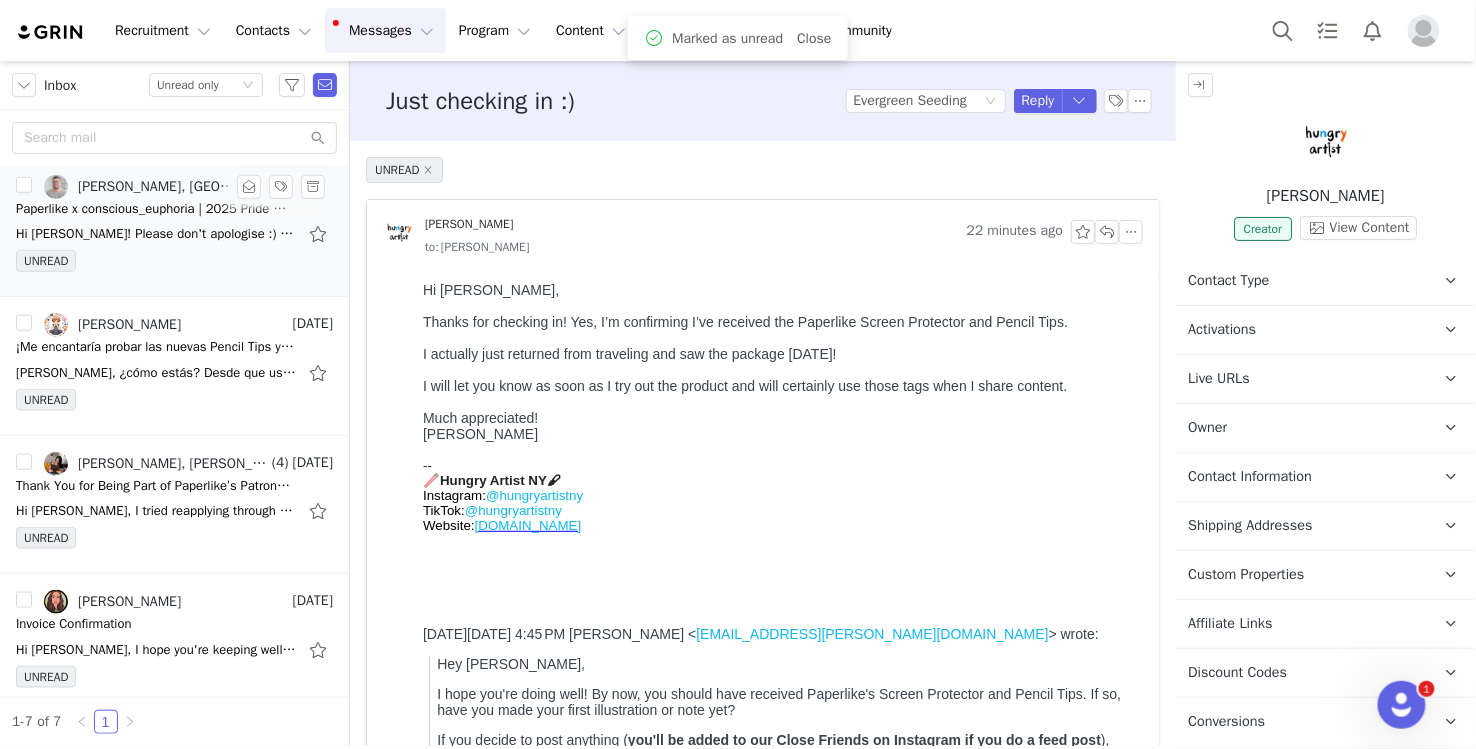 scroll, scrollTop: 428, scrollLeft: 0, axis: vertical 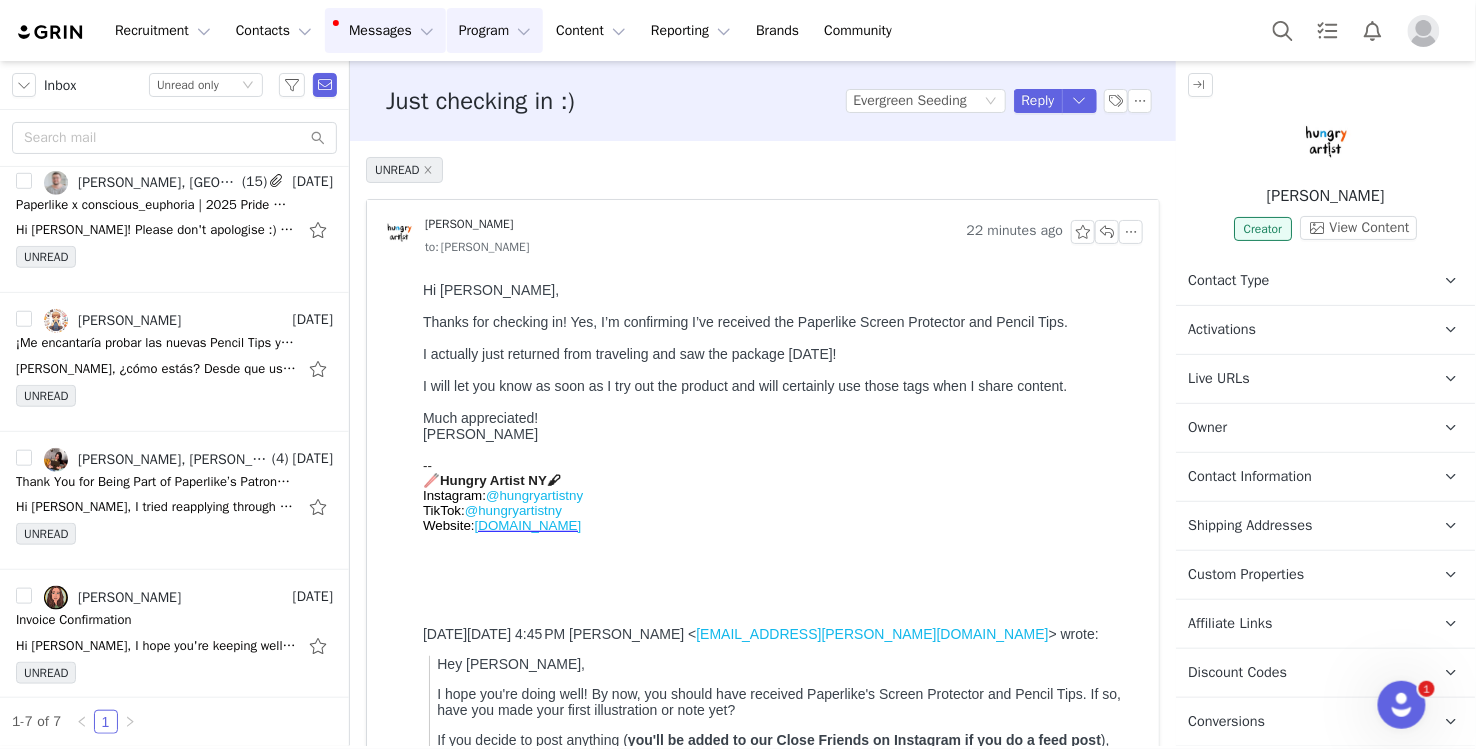 click on "Program Program" at bounding box center [495, 30] 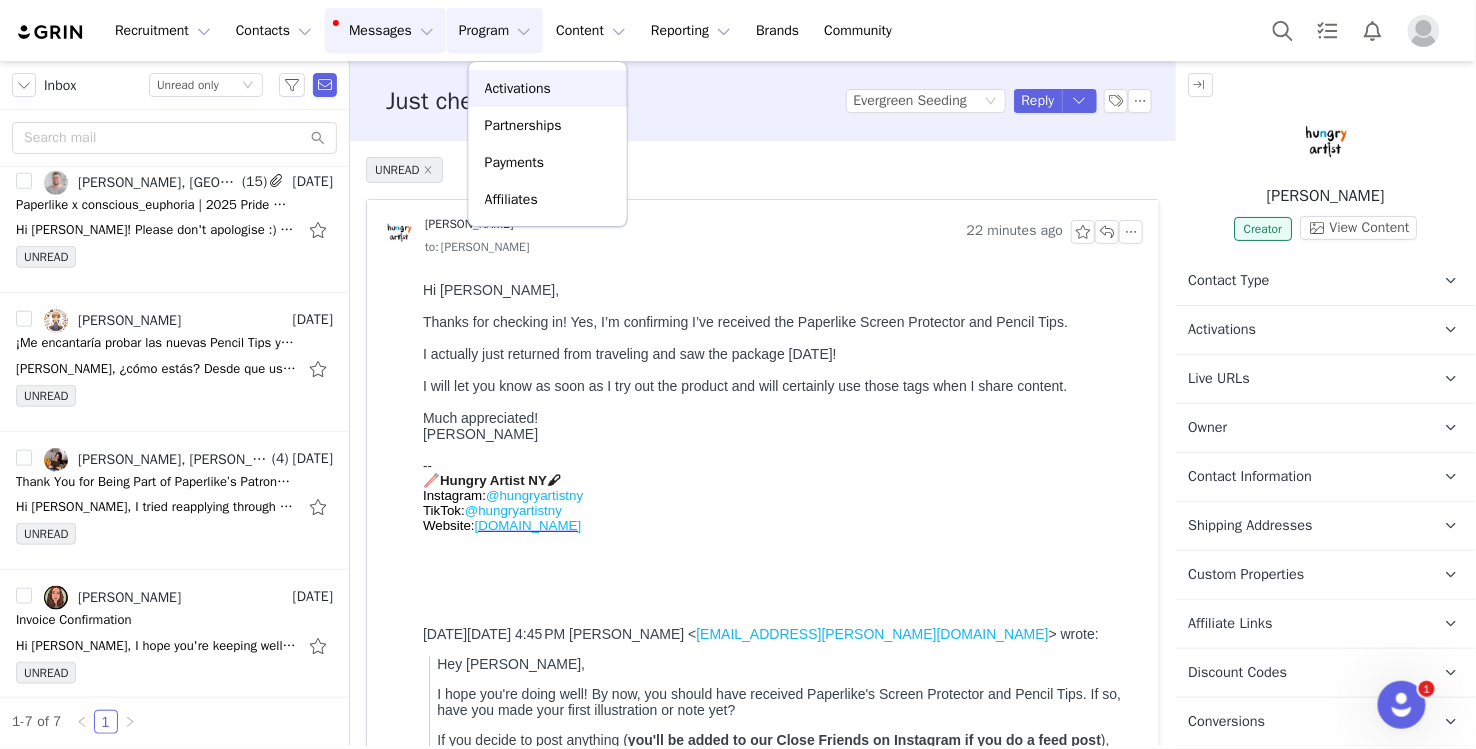 click on "Activations" at bounding box center (518, 88) 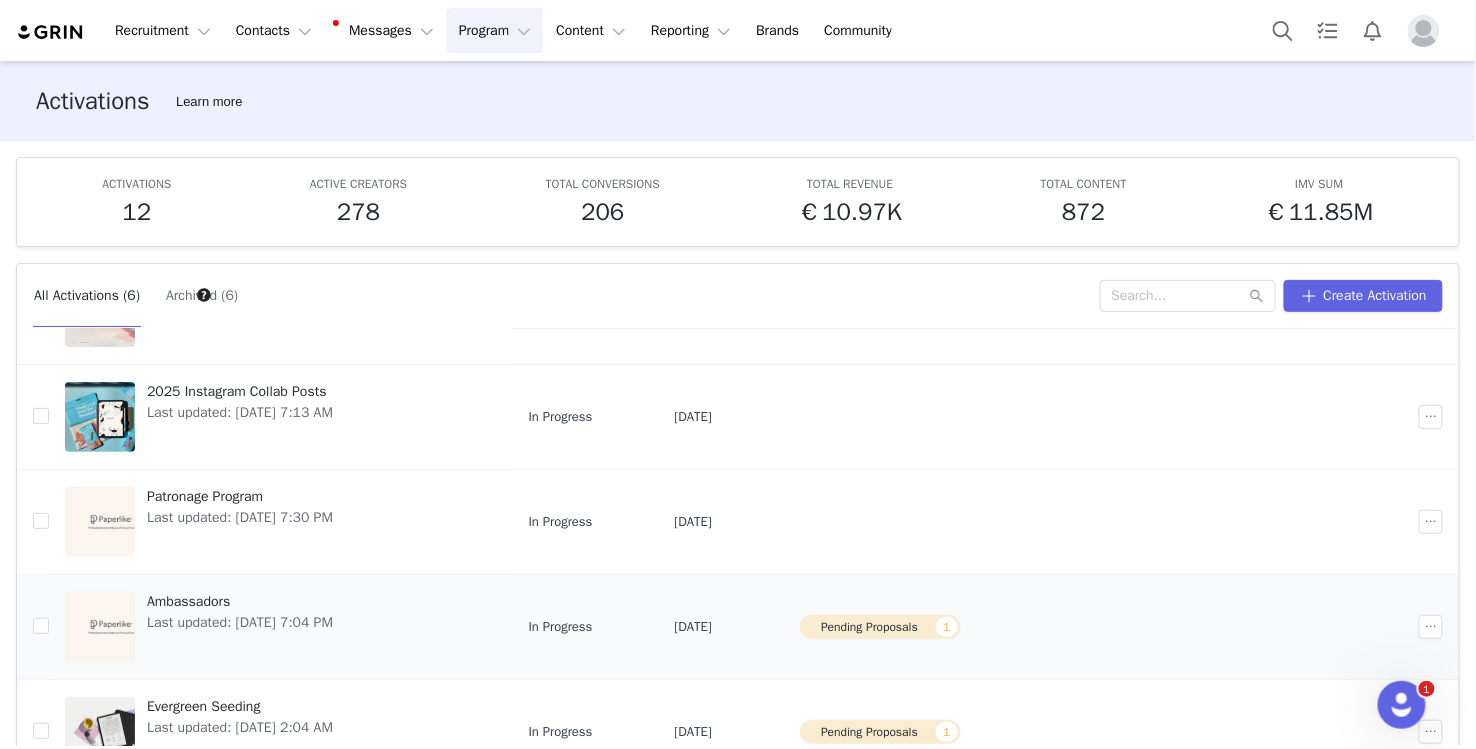scroll, scrollTop: 225, scrollLeft: 0, axis: vertical 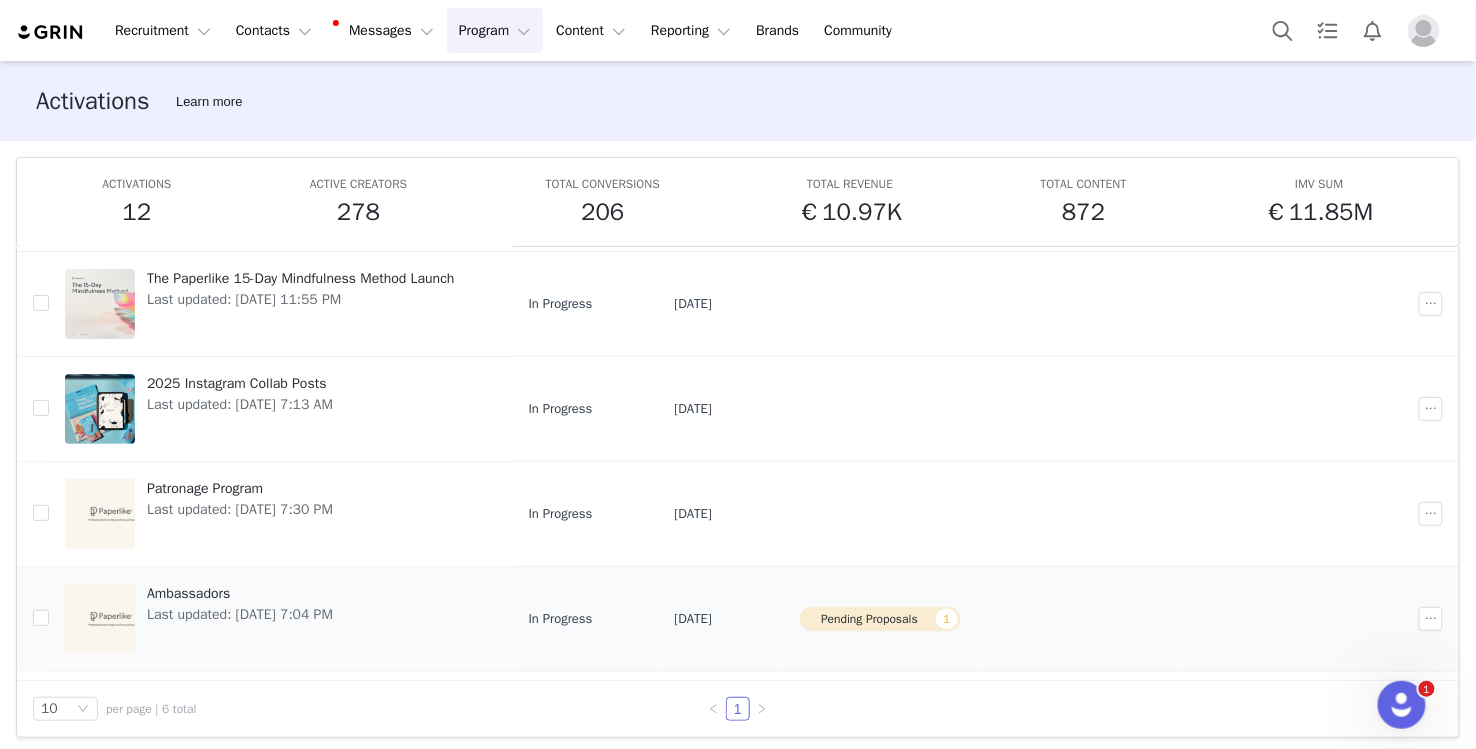 click on "Ambassadors" at bounding box center [240, 593] 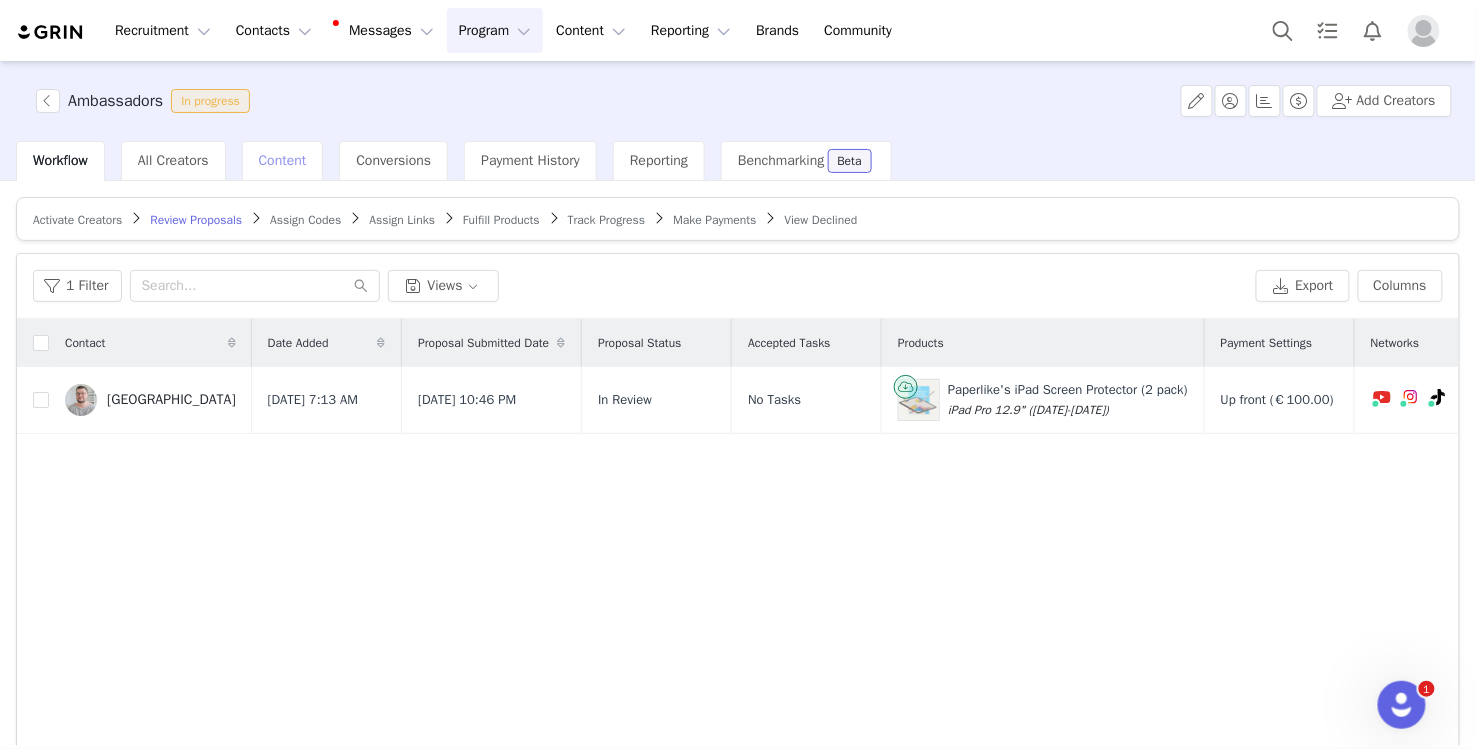 click on "Content" at bounding box center (283, 160) 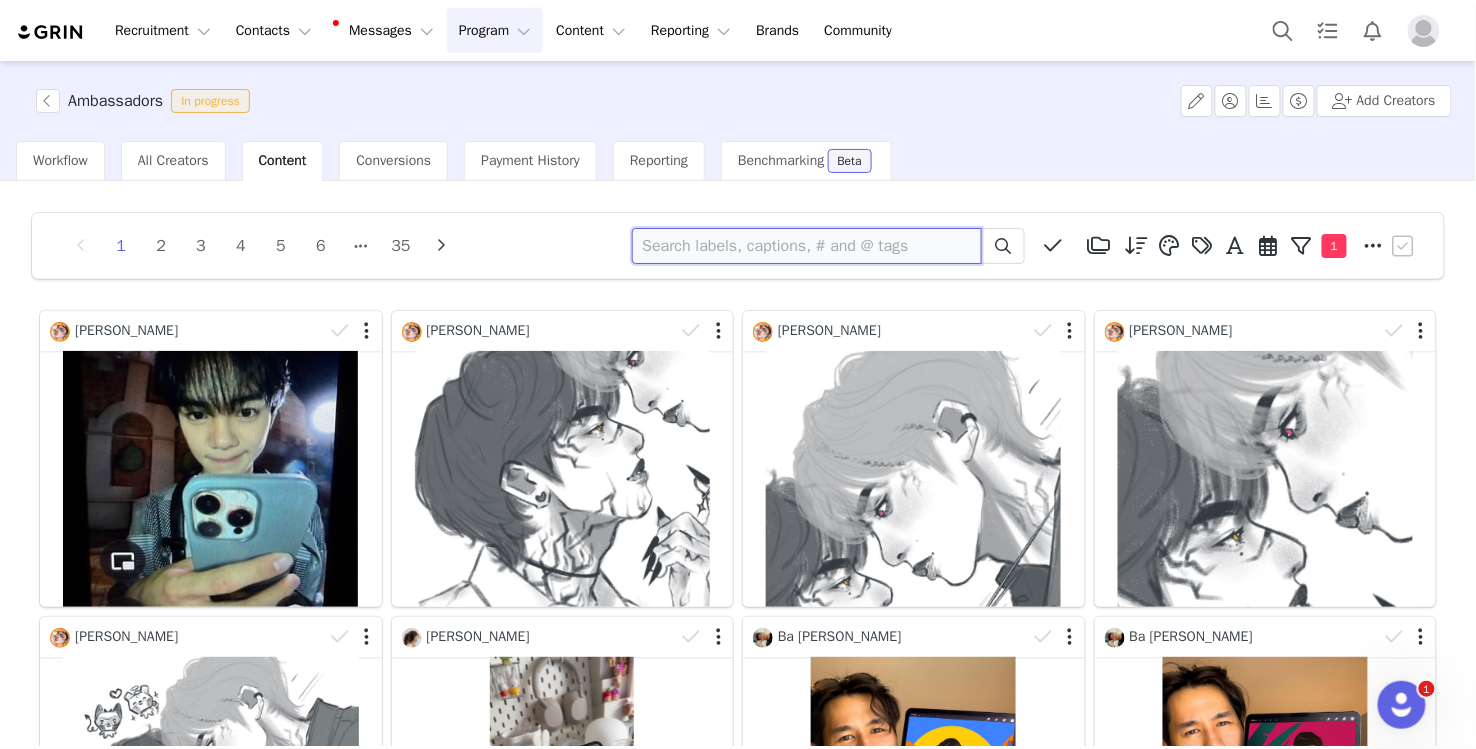 click at bounding box center (807, 246) 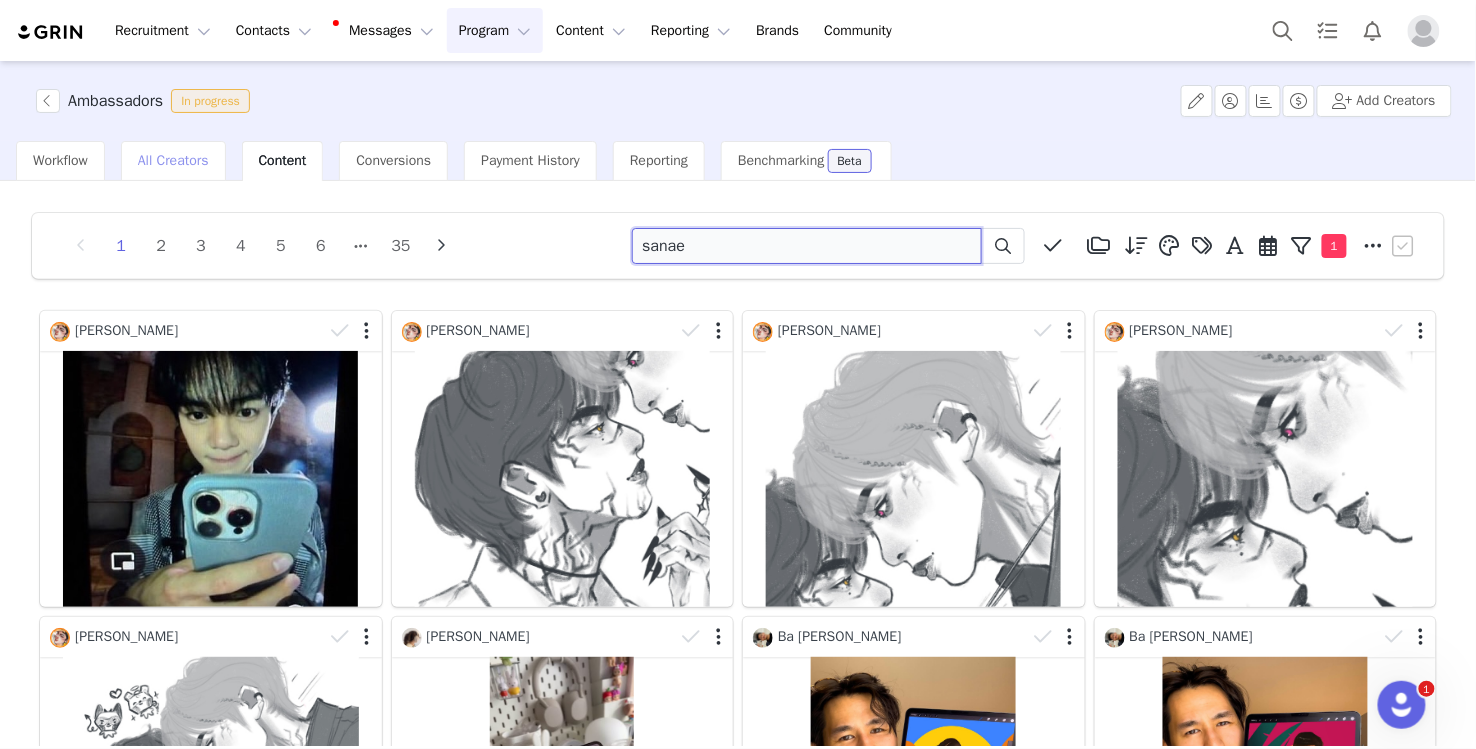 type on "sanae" 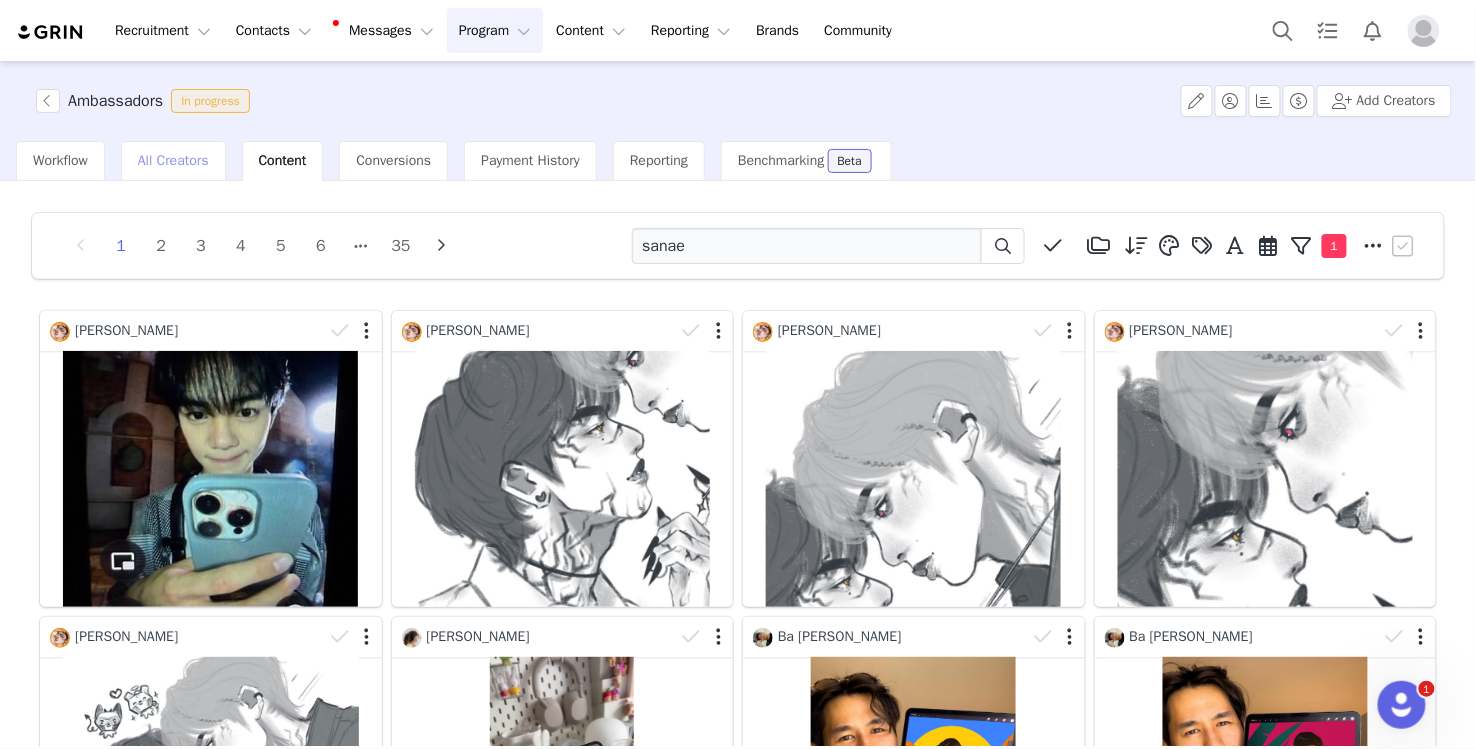 click on "All Creators" at bounding box center (173, 160) 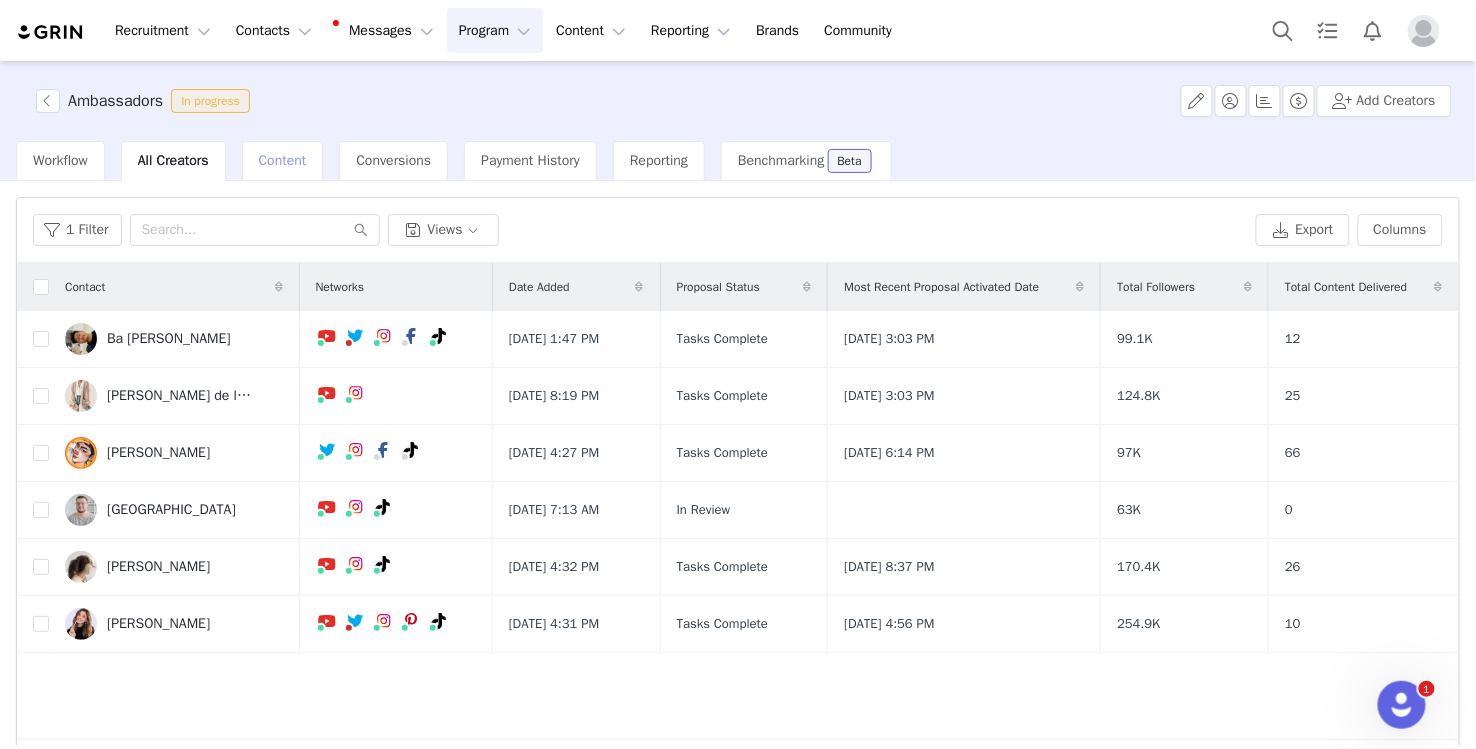 click on "Content" at bounding box center (283, 161) 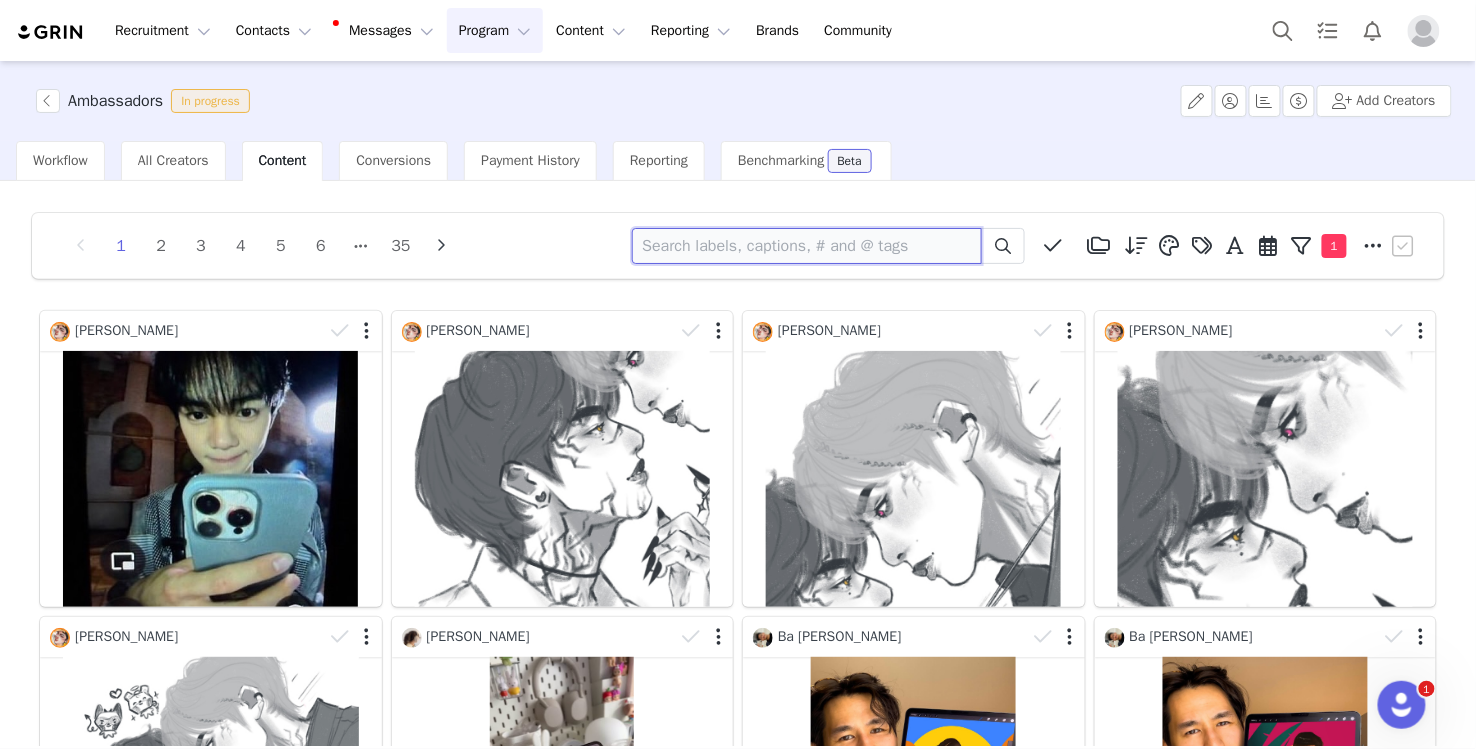 click at bounding box center (807, 246) 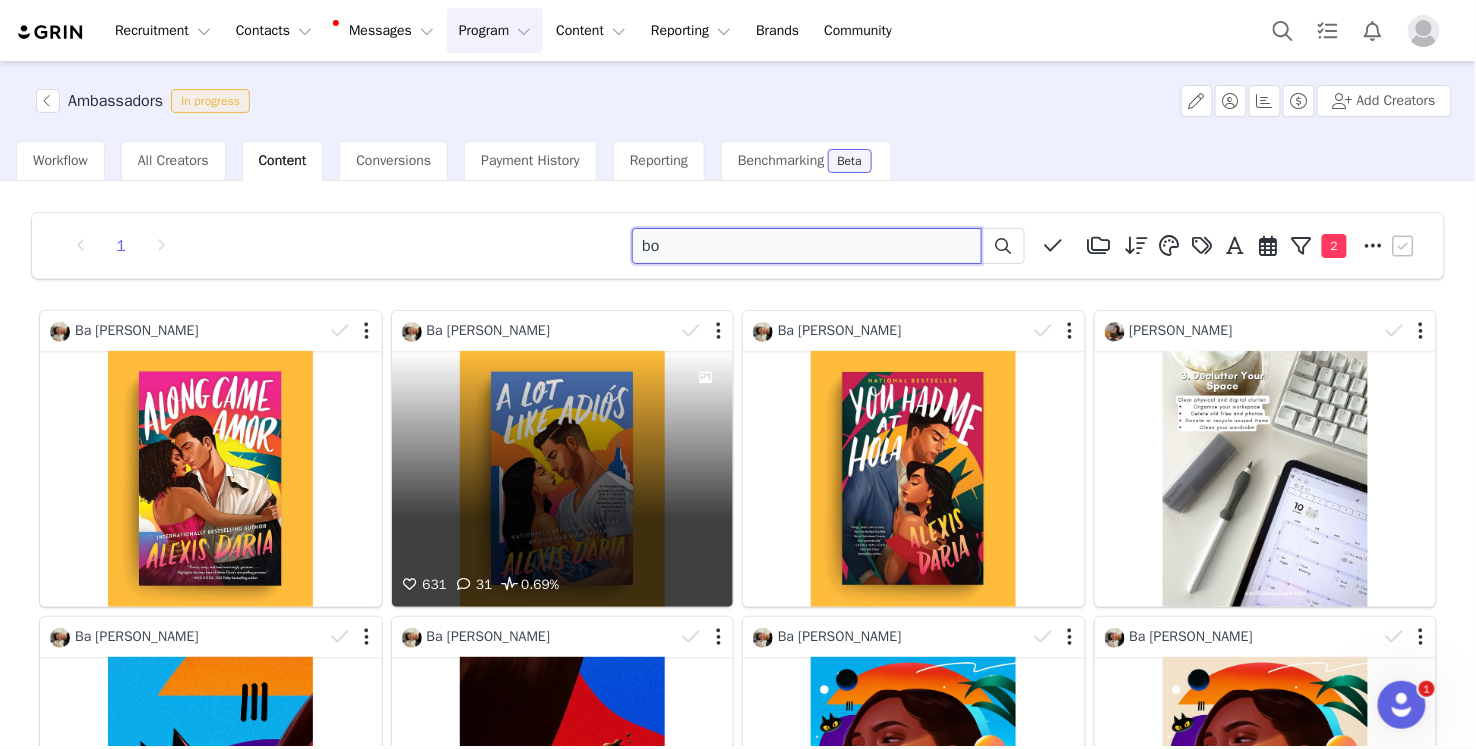 scroll, scrollTop: 4, scrollLeft: 0, axis: vertical 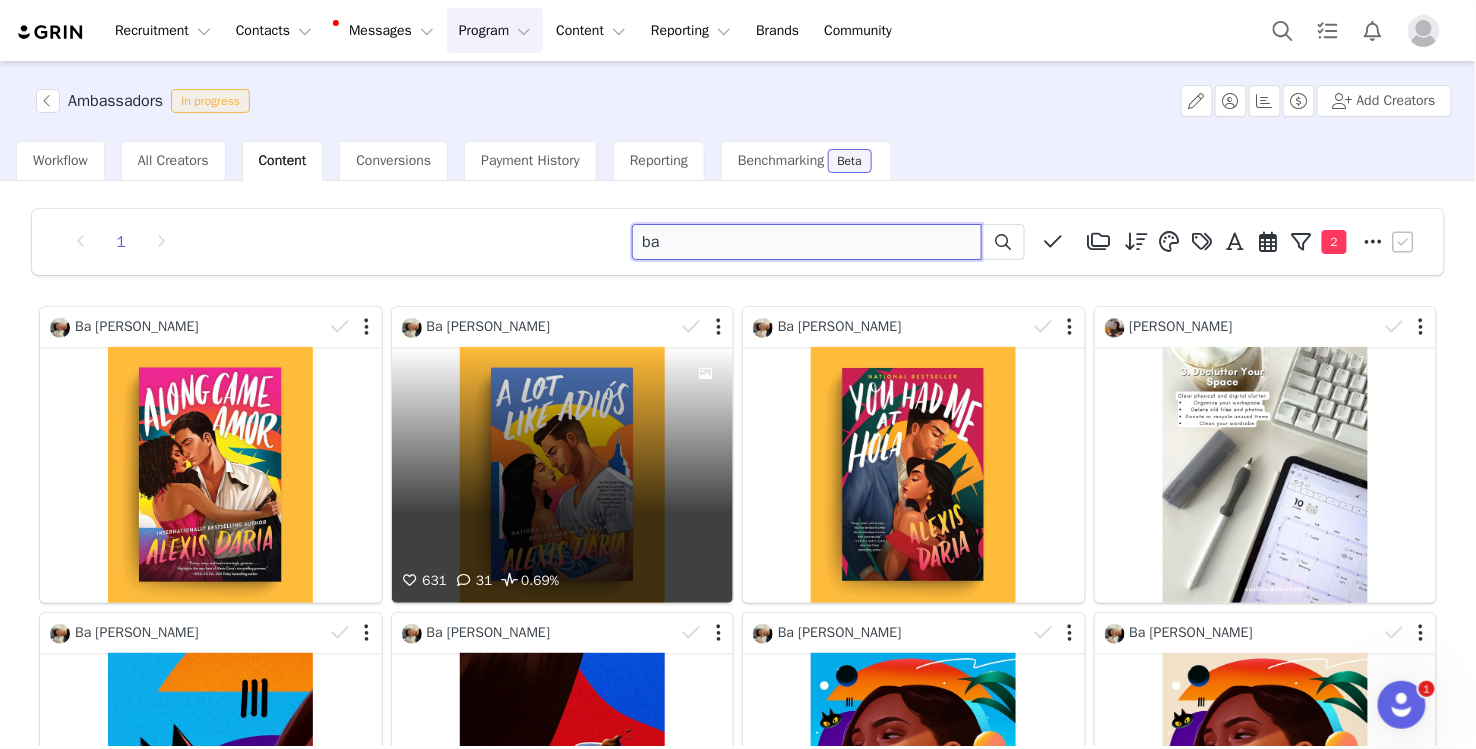 type on "ba" 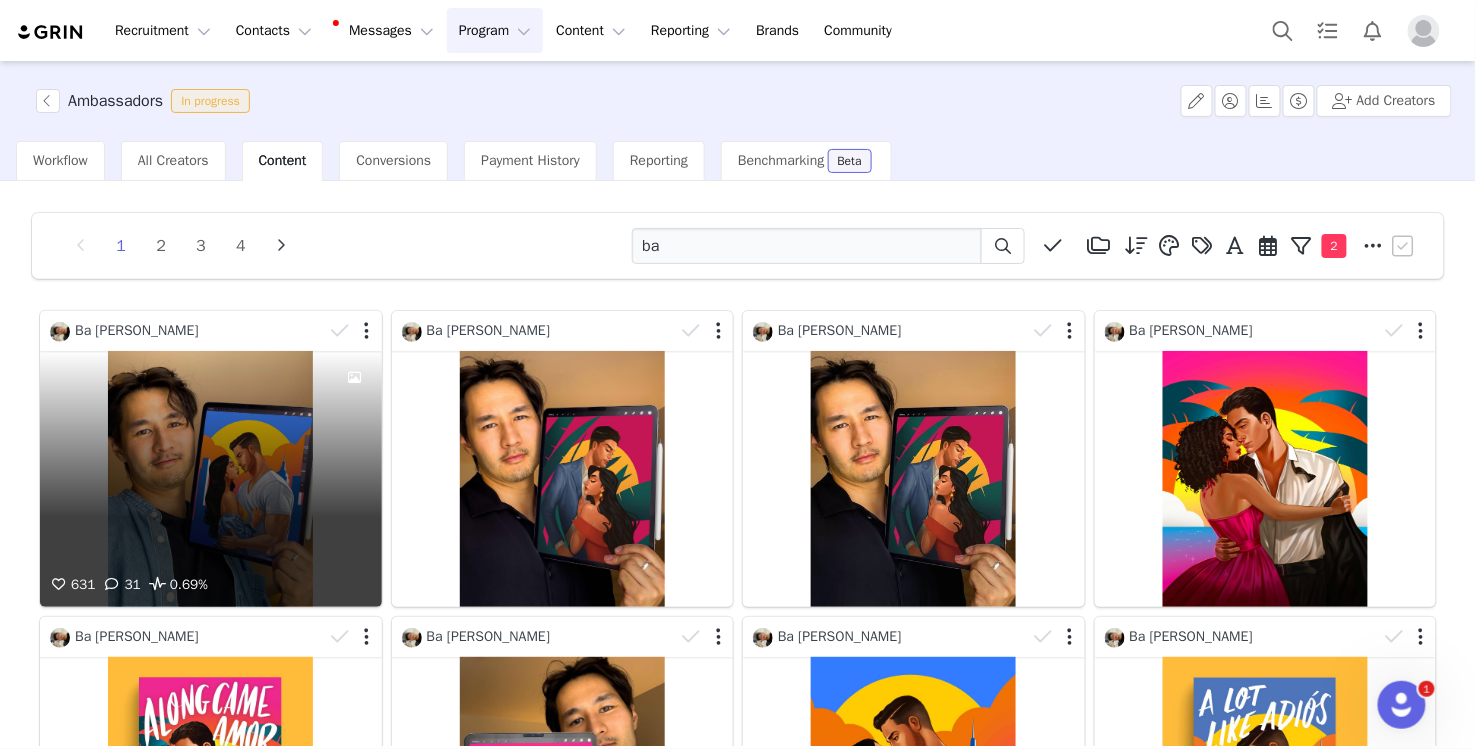 click on "631  31  0.69%" at bounding box center [211, 479] 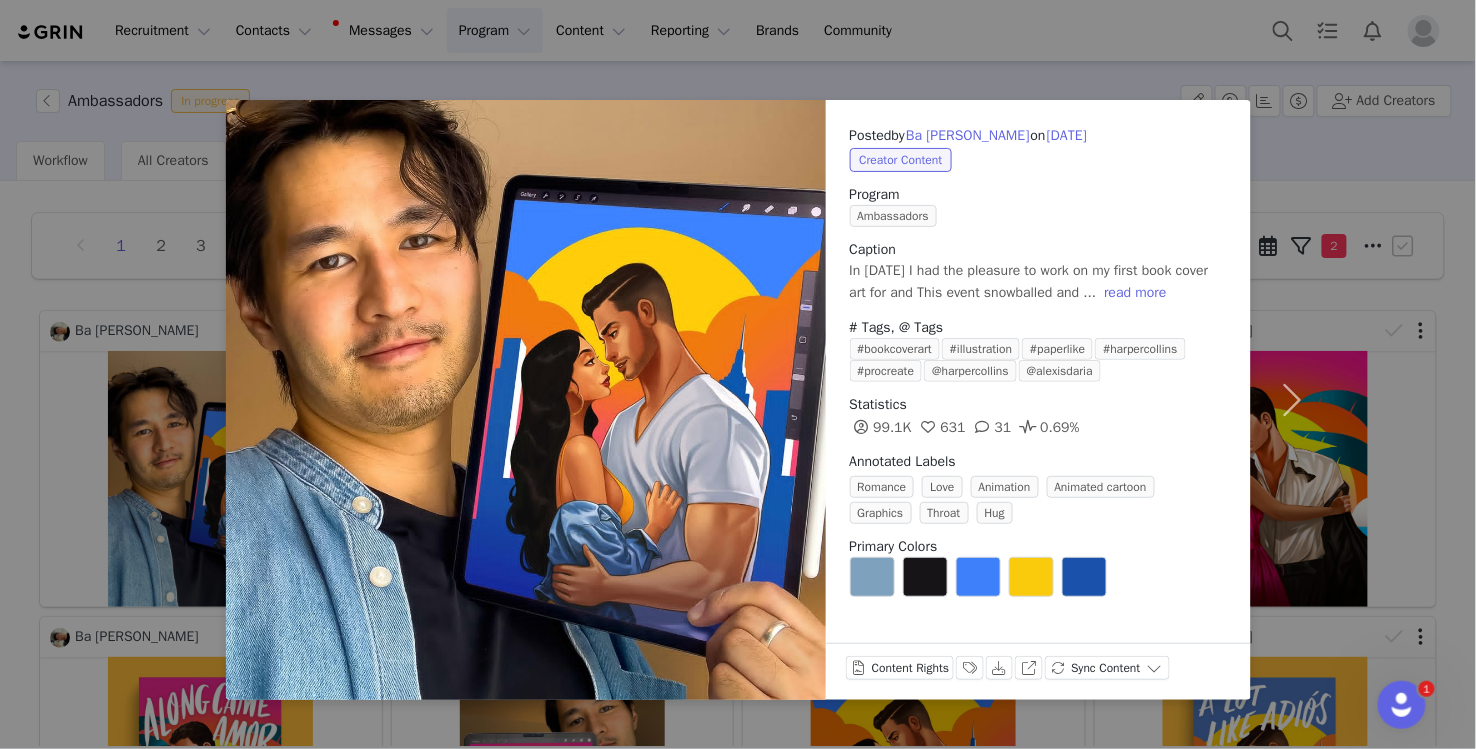 click on "Posted  by  Ba Phong Lam  on  Jun 30, 2025  Creator Content  Program Ambassadors Caption In 2018 I had the pleasure to work on my first book cover art for  and
This event snowballed and ... read more # Tags, @ Tags  #bookcoverart   #illustration   #paperlike   #harpercollins   #procreate   @harpercollins   @alexisdaria      Statistics 99.1K  631  31  0.69%  Annotated Labels  Romance   Love   Animation   Animated cartoon   Graphics   Throat   Hug  Primary Colors Content Rights Labels & Tags Download View on Instagram Sync Content" at bounding box center (738, 374) 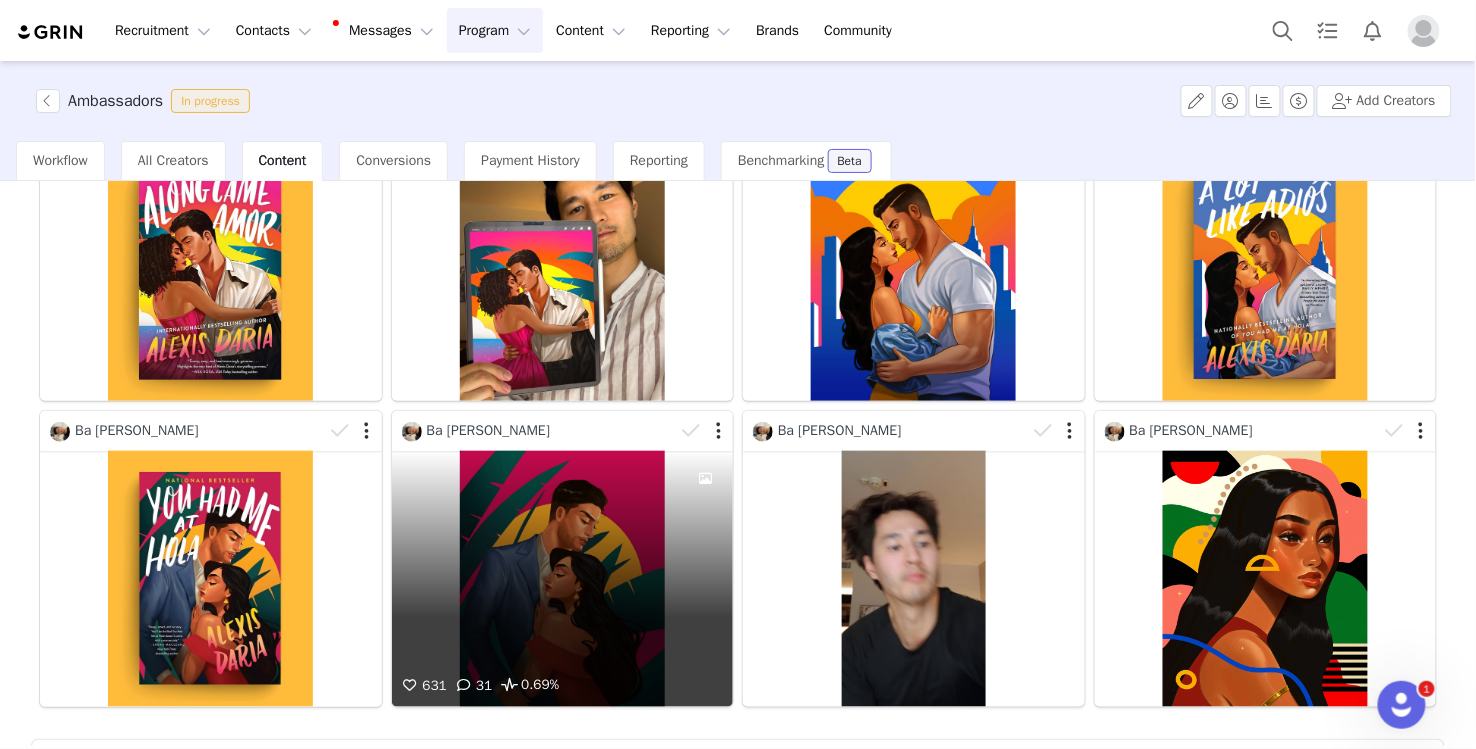 scroll, scrollTop: 590, scrollLeft: 0, axis: vertical 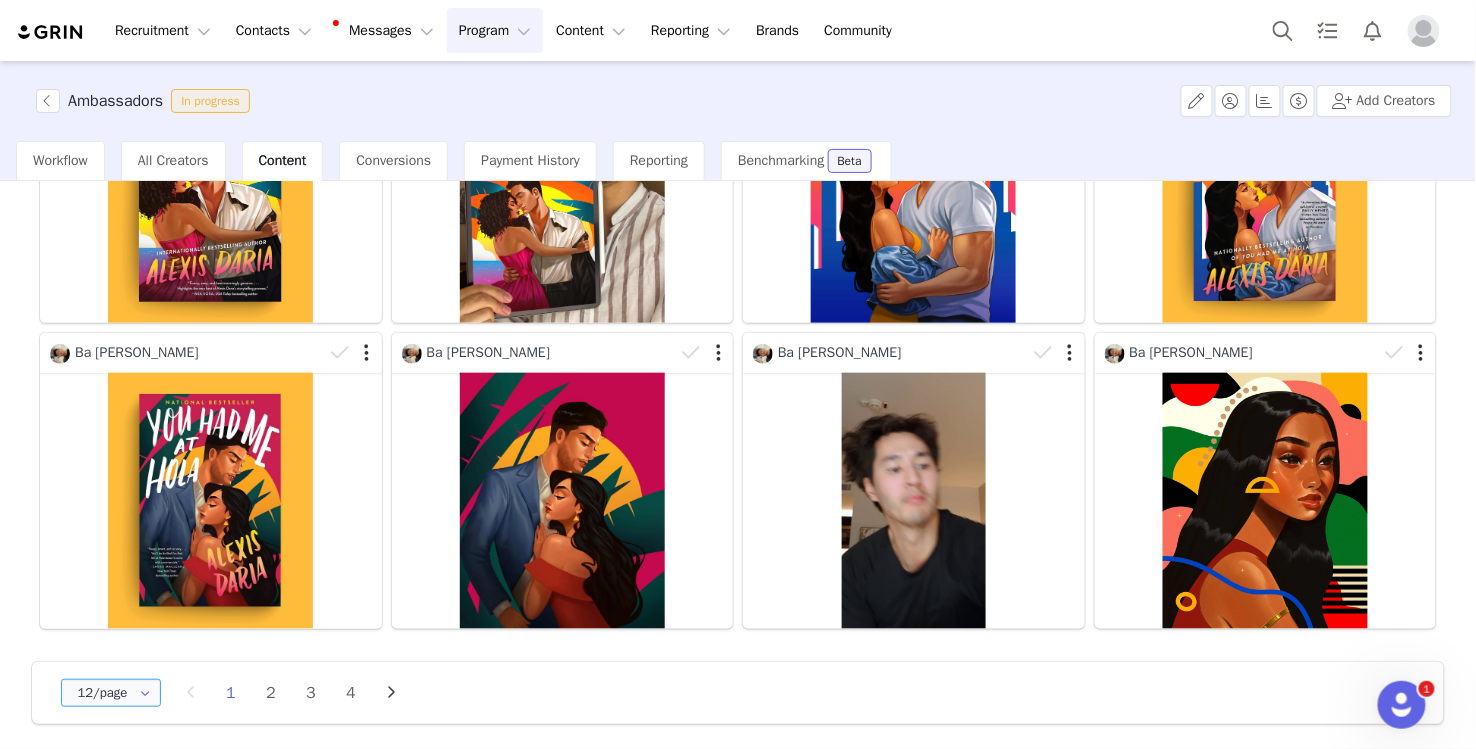 click on "12/page" at bounding box center [111, 693] 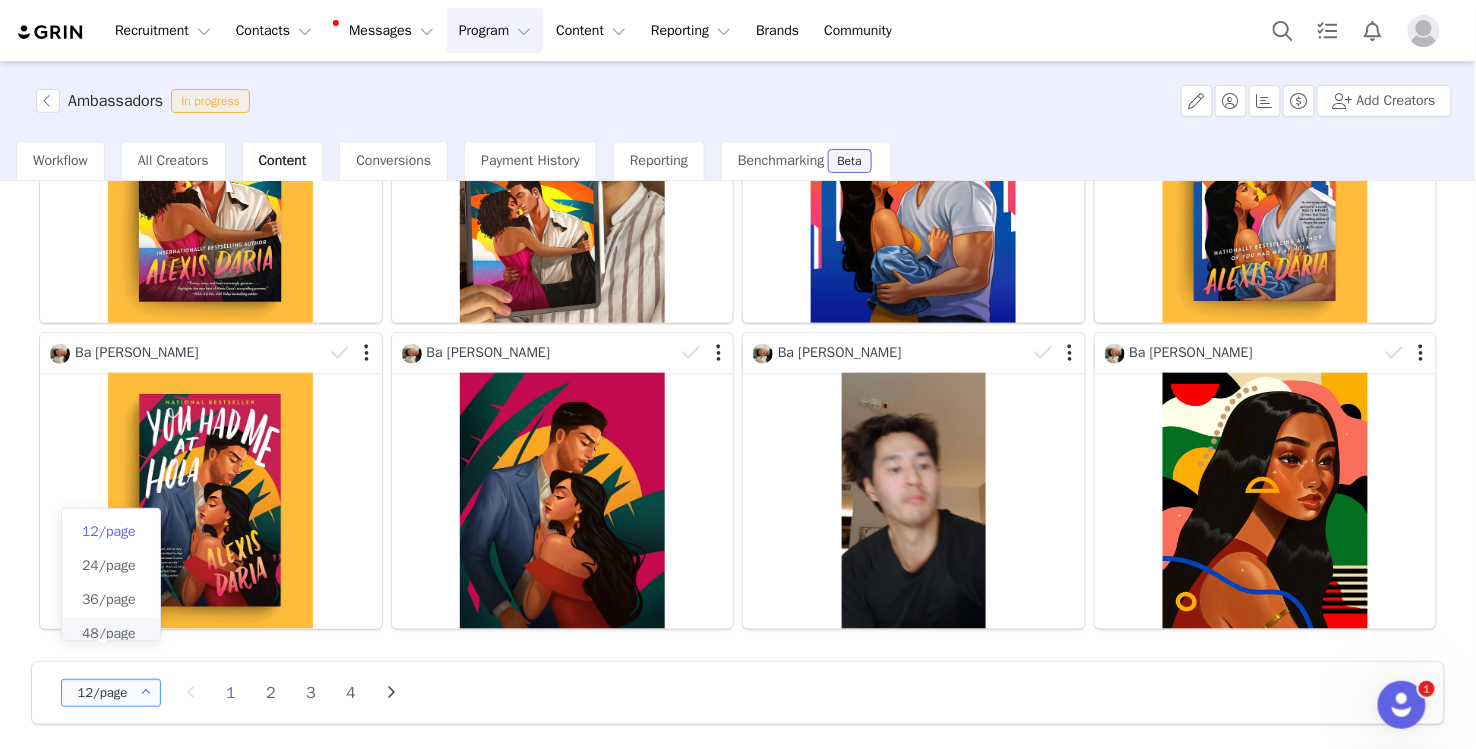 click on "48/page" at bounding box center [109, 633] 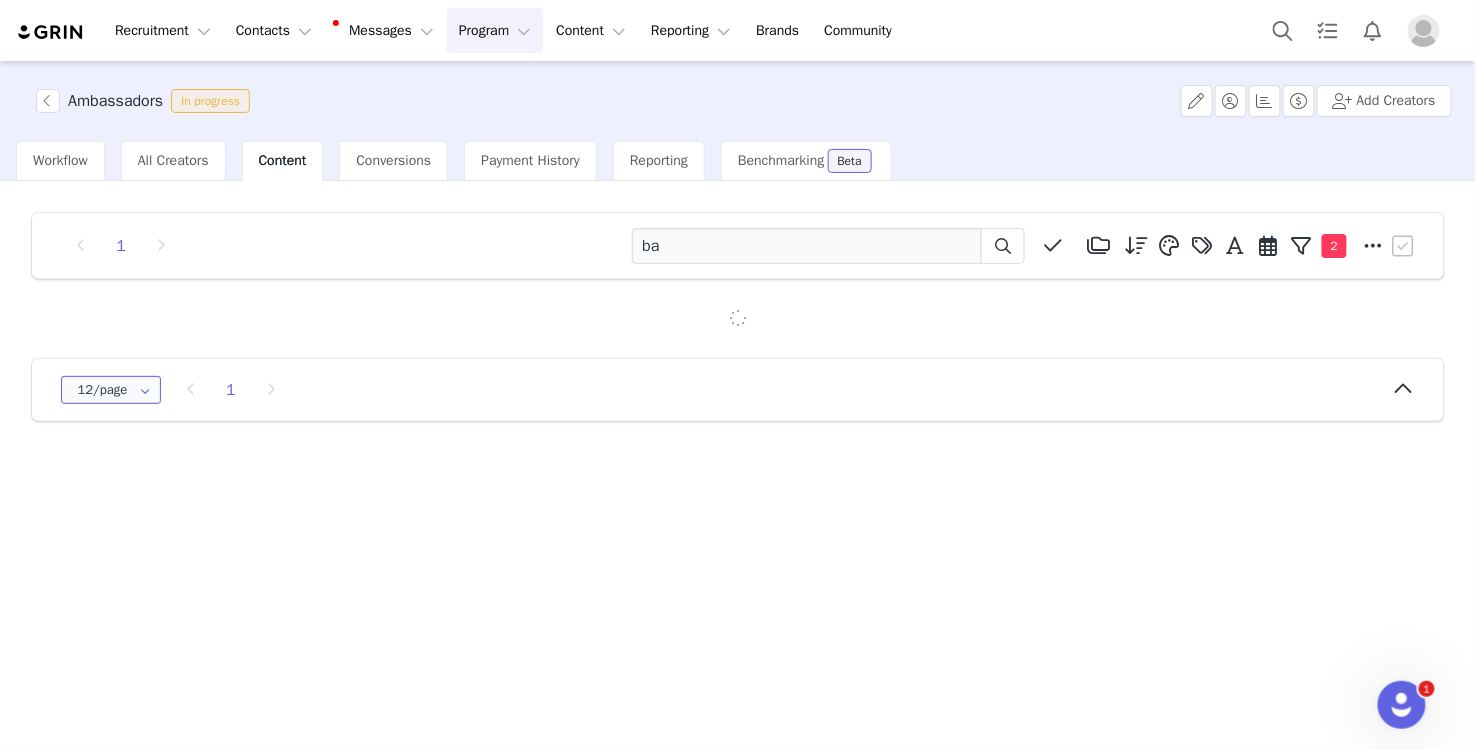 type on "48/page" 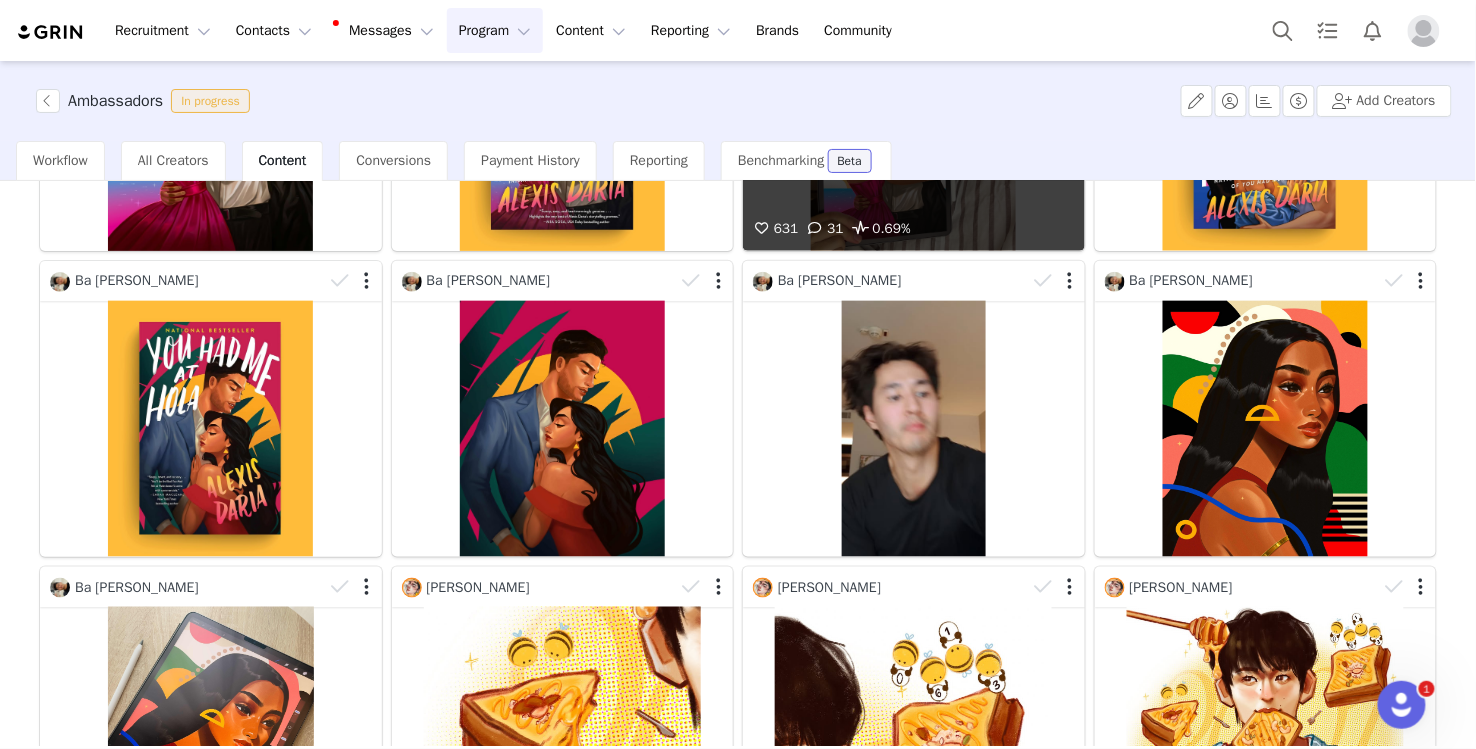 scroll, scrollTop: 665, scrollLeft: 0, axis: vertical 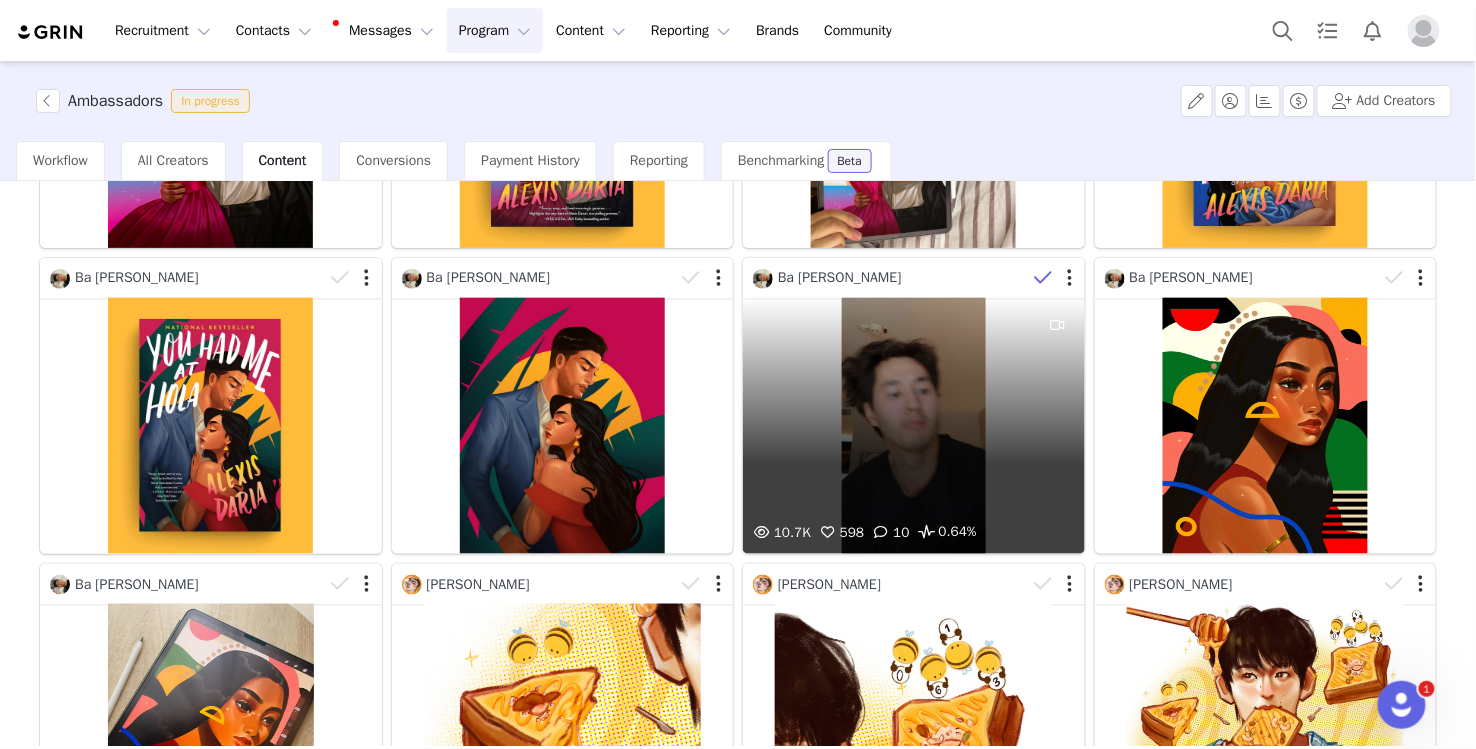 click at bounding box center [1043, 278] 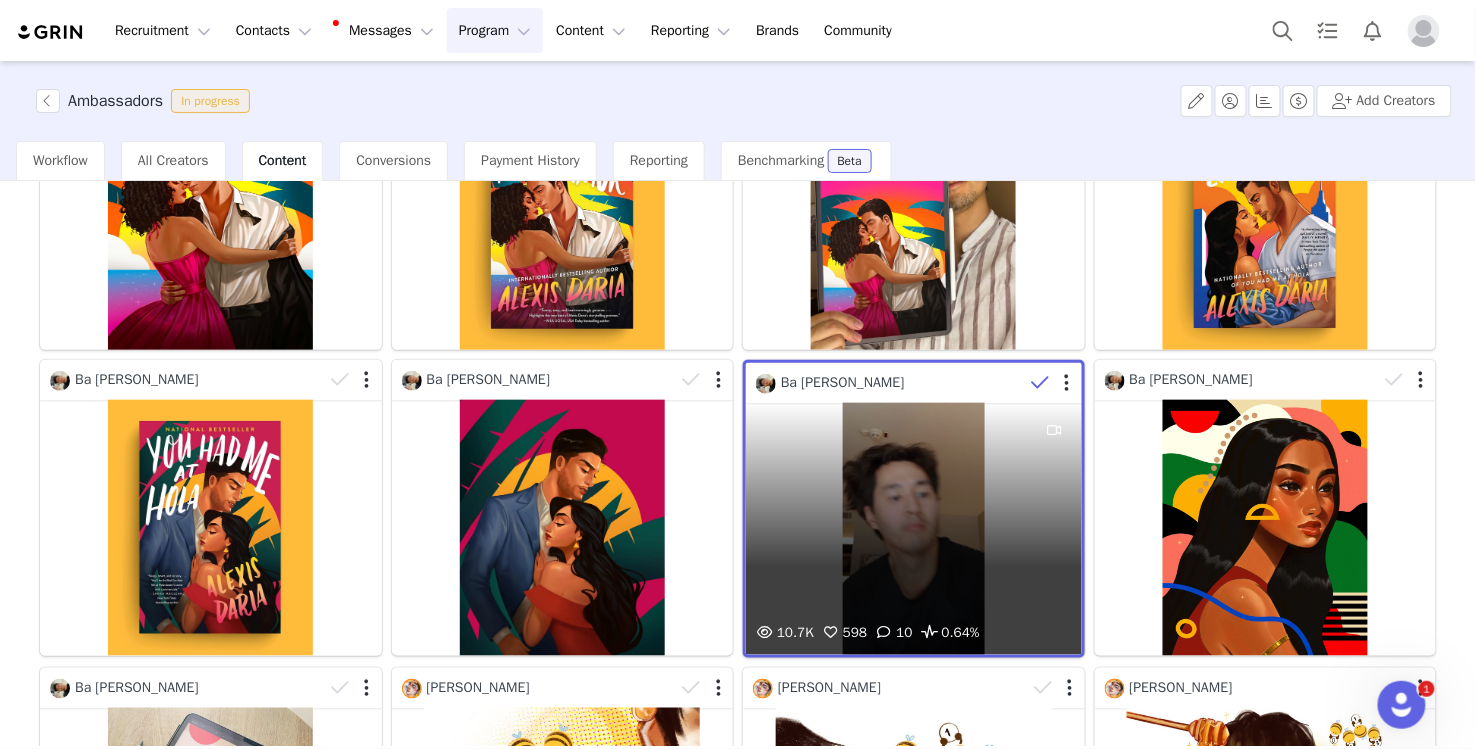 scroll, scrollTop: 240, scrollLeft: 0, axis: vertical 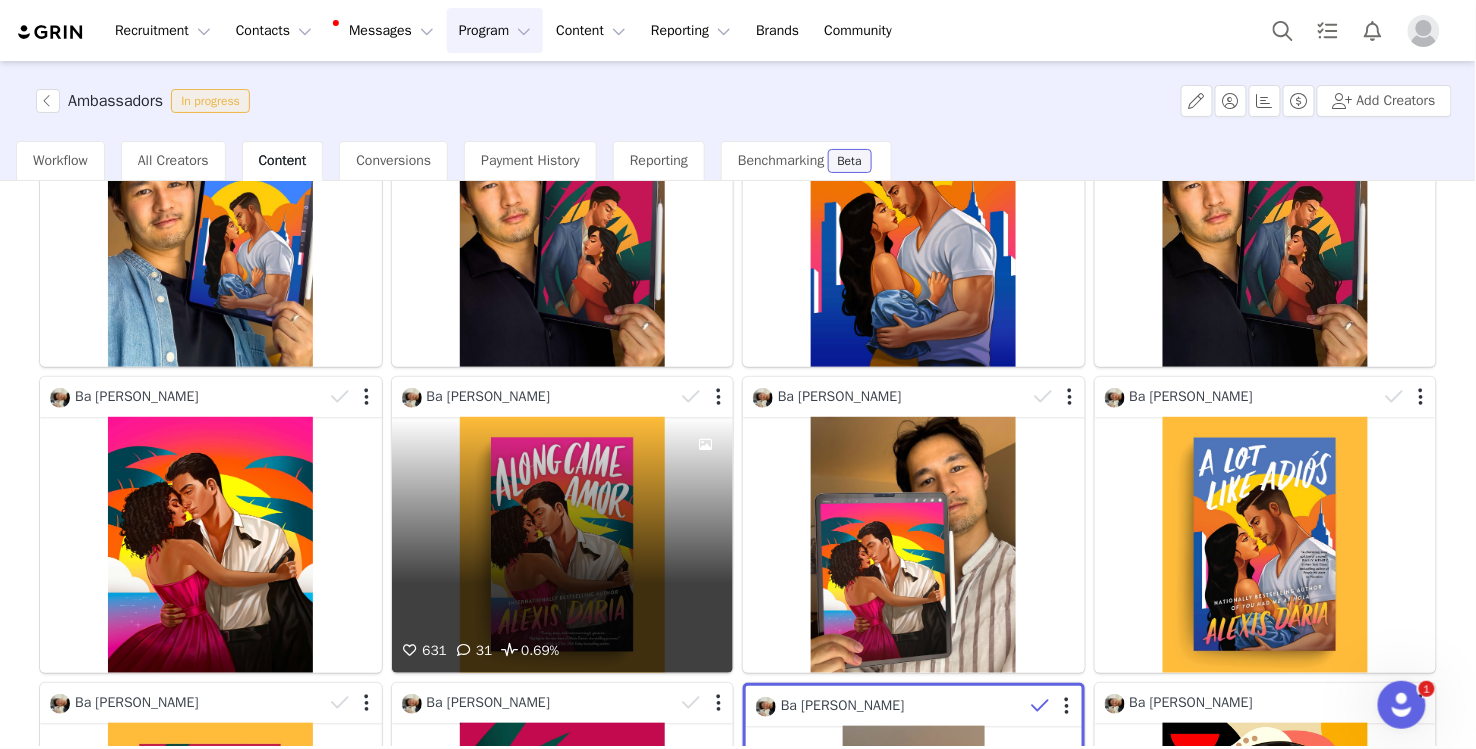 type 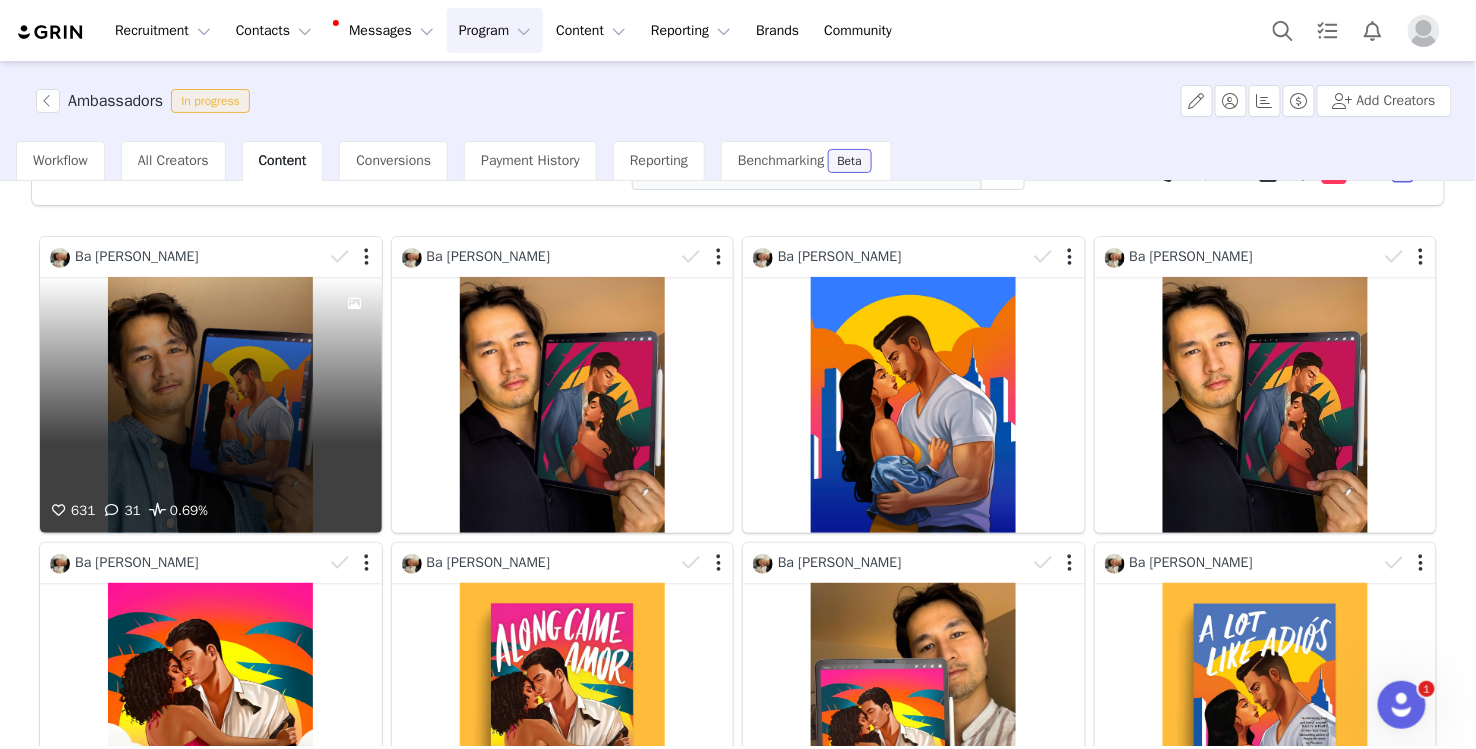 scroll, scrollTop: 0, scrollLeft: 0, axis: both 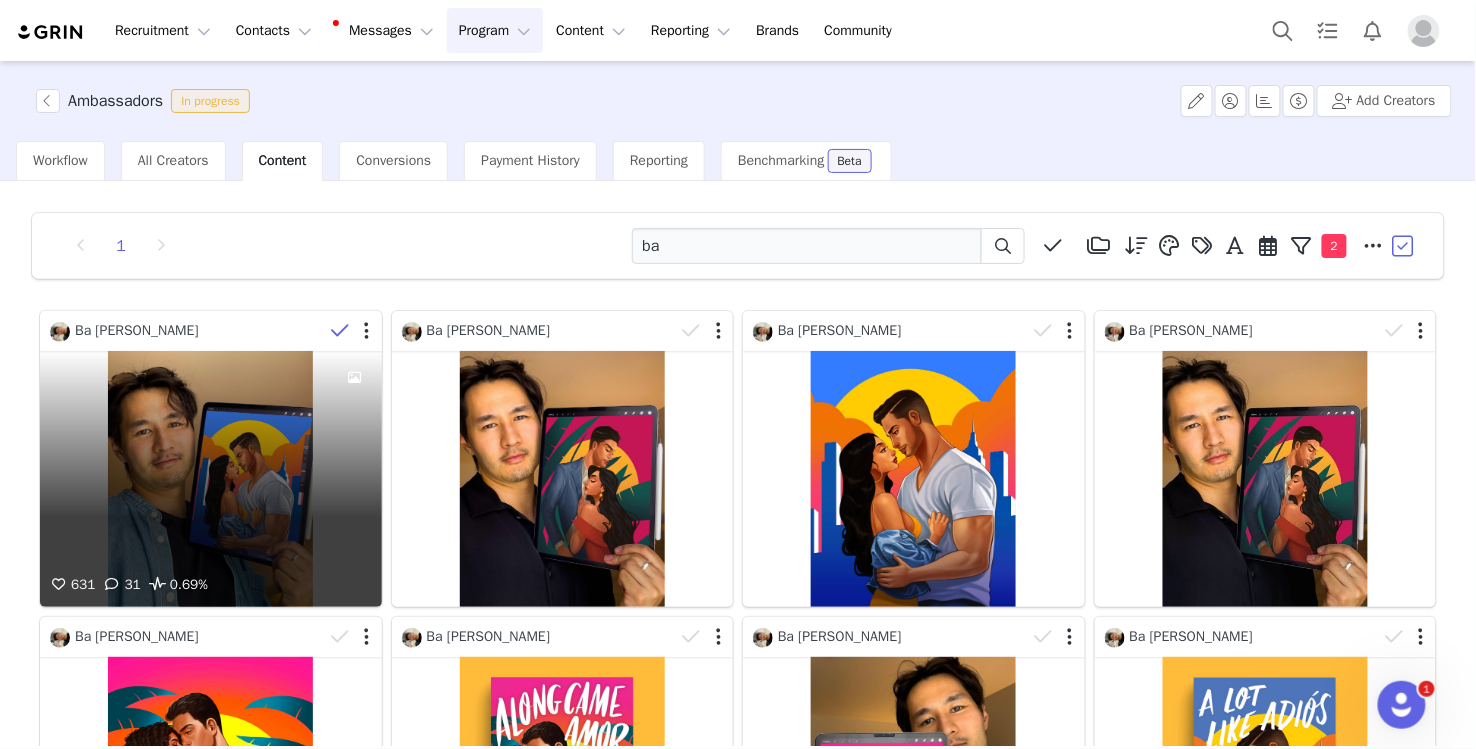 click at bounding box center (340, 331) 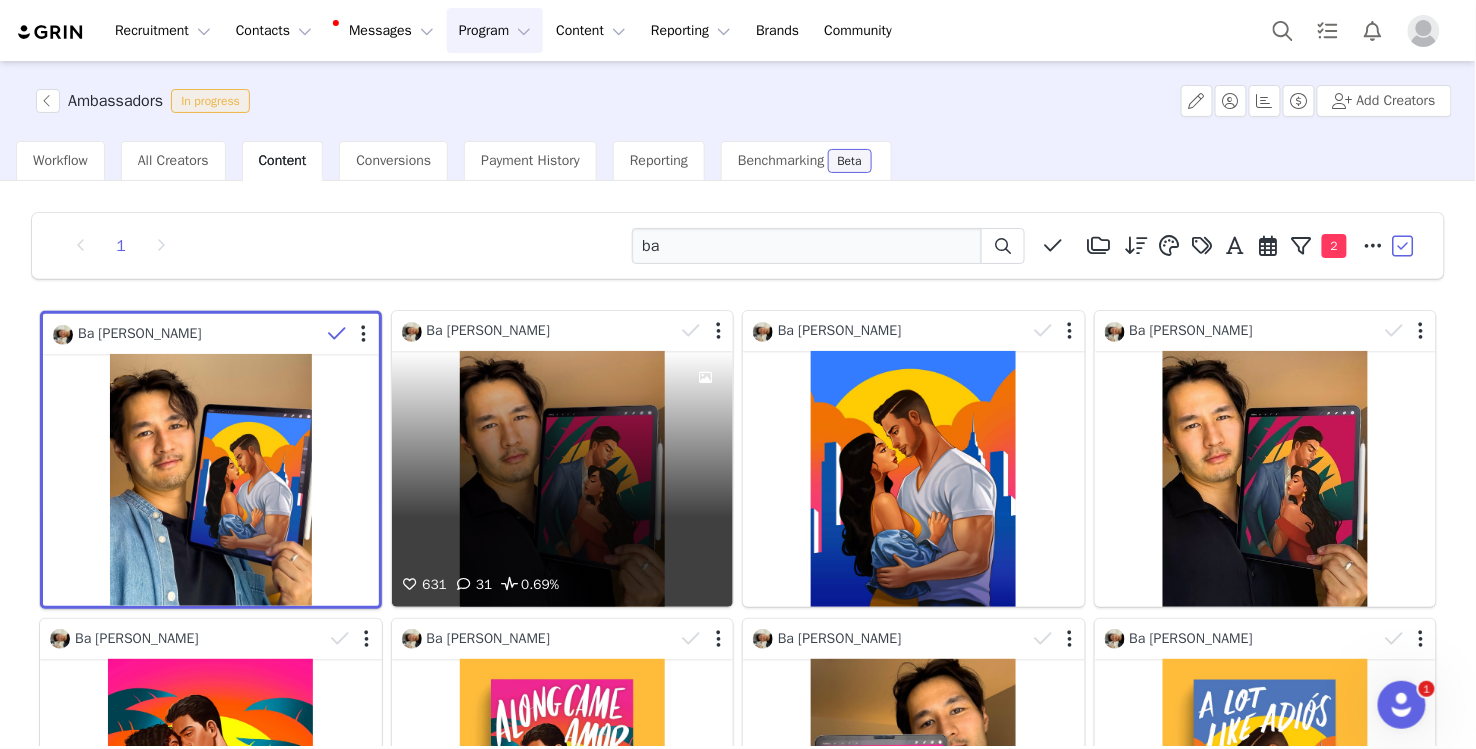 type 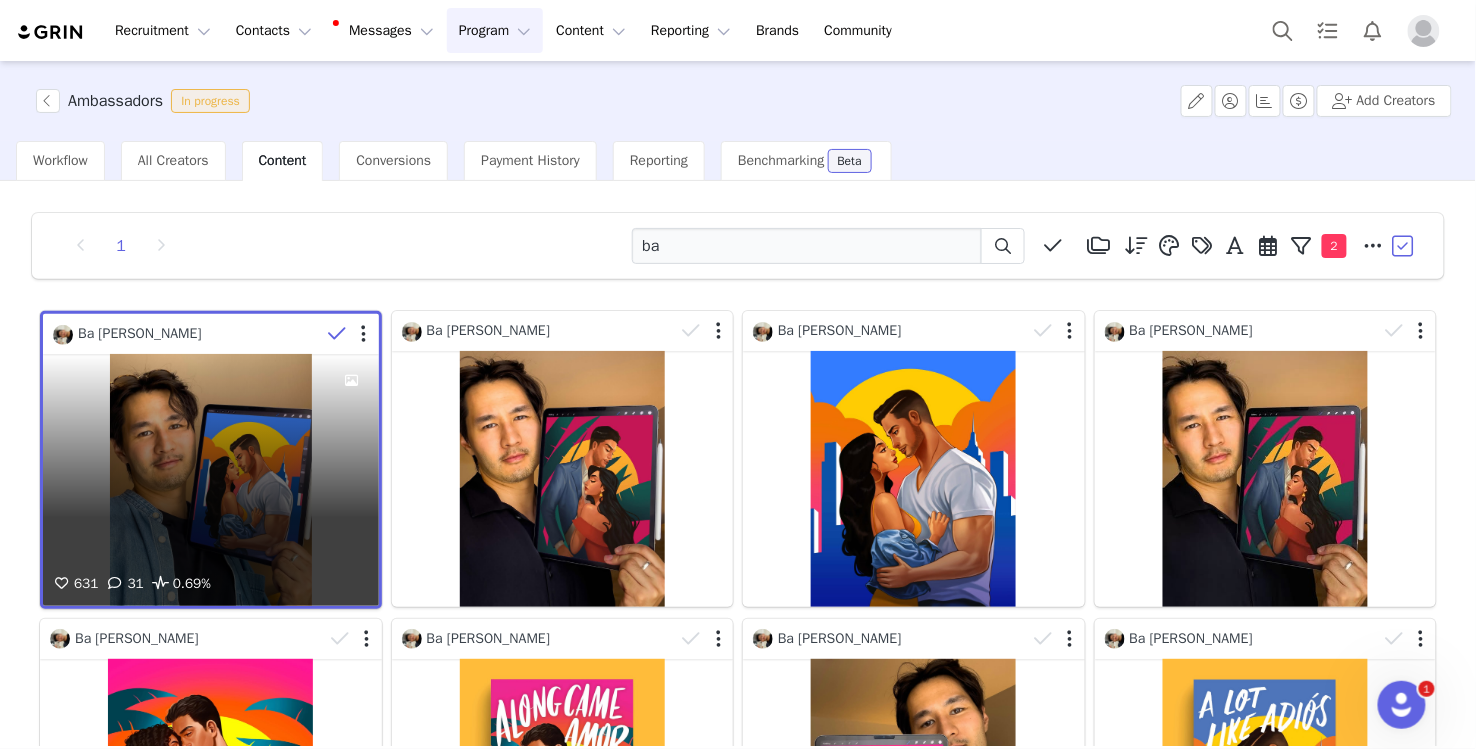 click at bounding box center (337, 334) 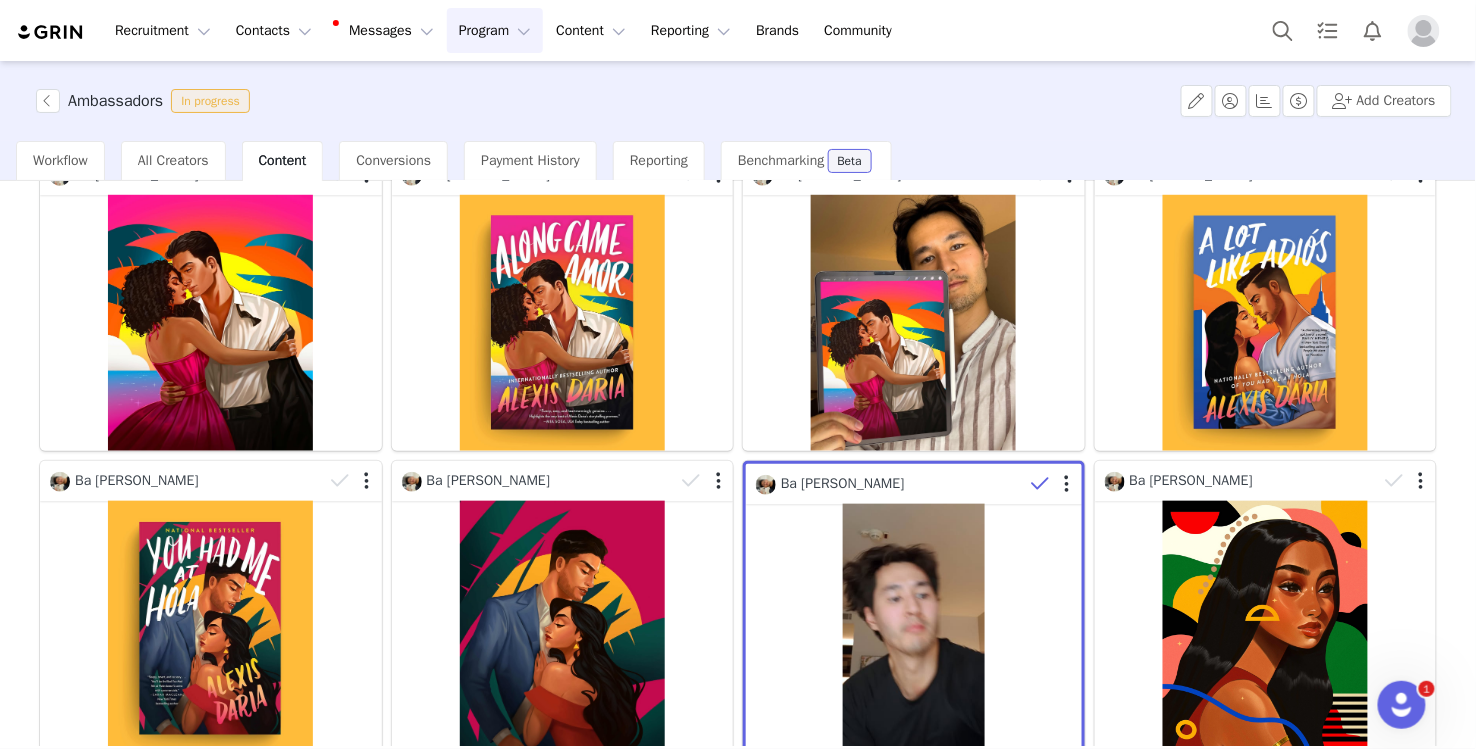 scroll, scrollTop: 463, scrollLeft: 0, axis: vertical 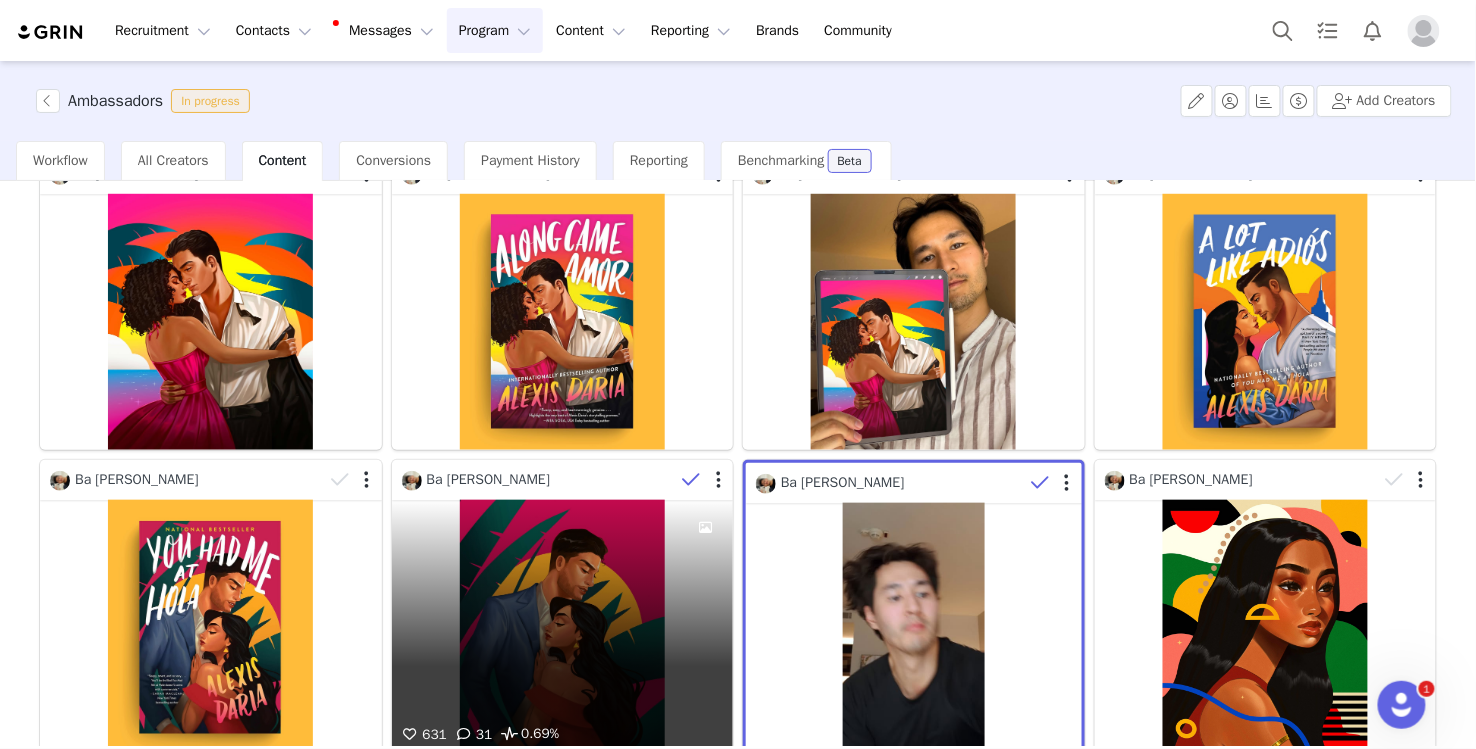 click at bounding box center (692, 480) 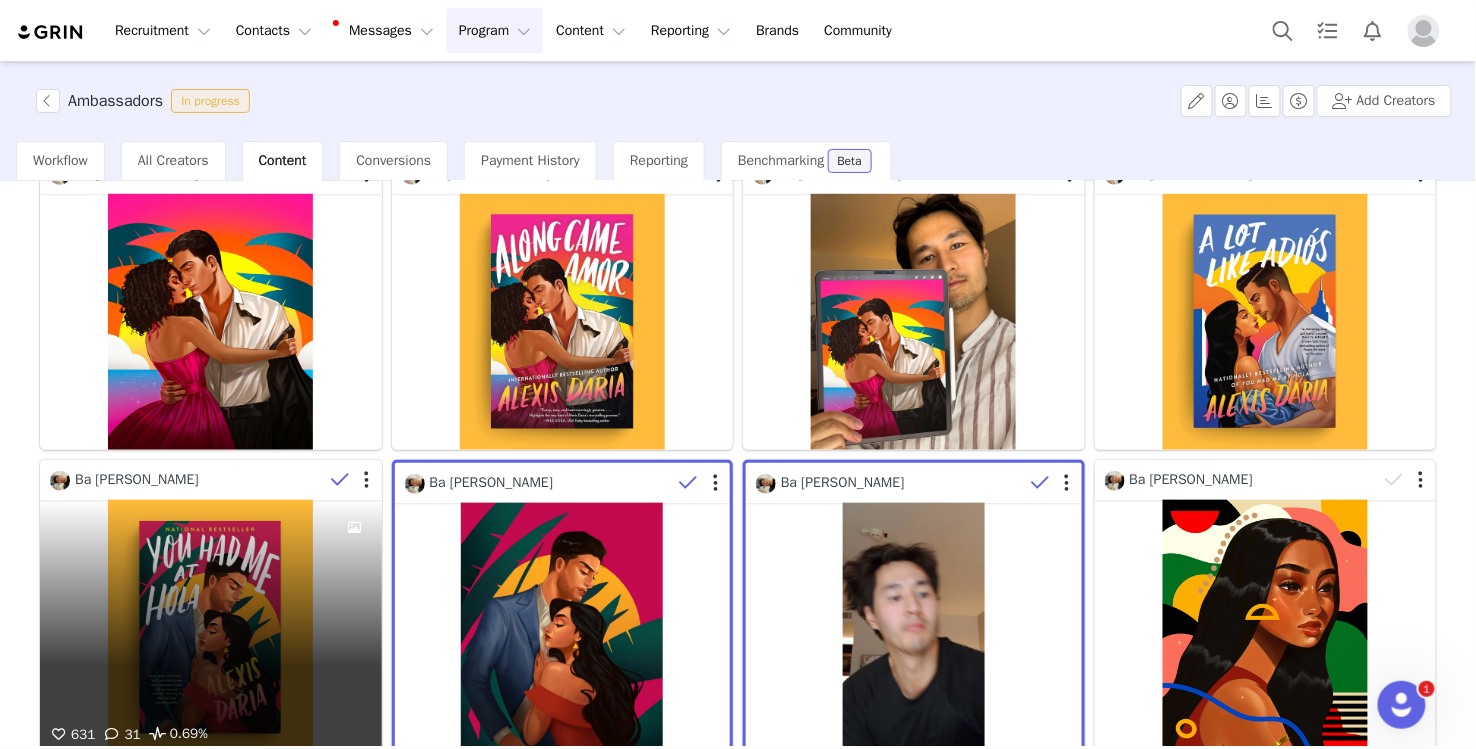 click at bounding box center [340, 480] 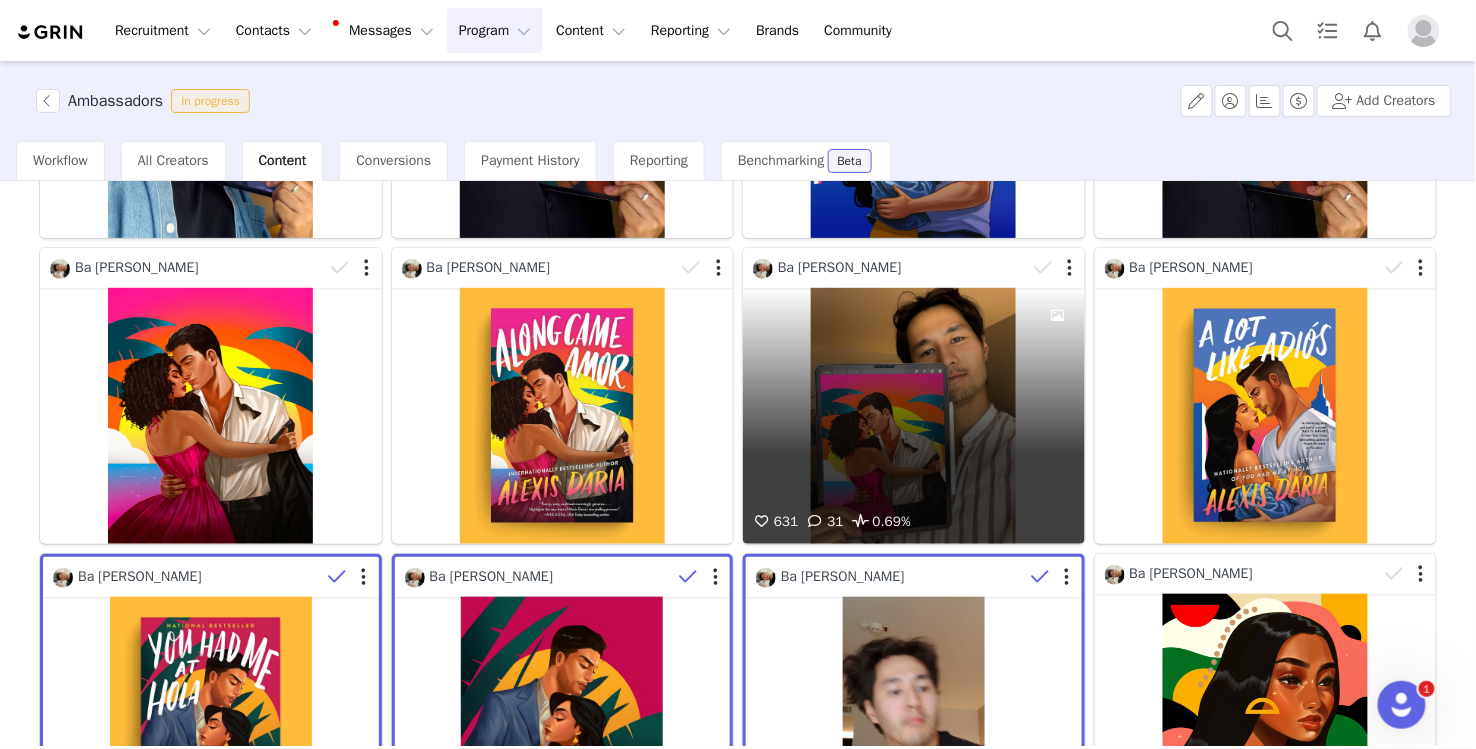 scroll, scrollTop: 280, scrollLeft: 0, axis: vertical 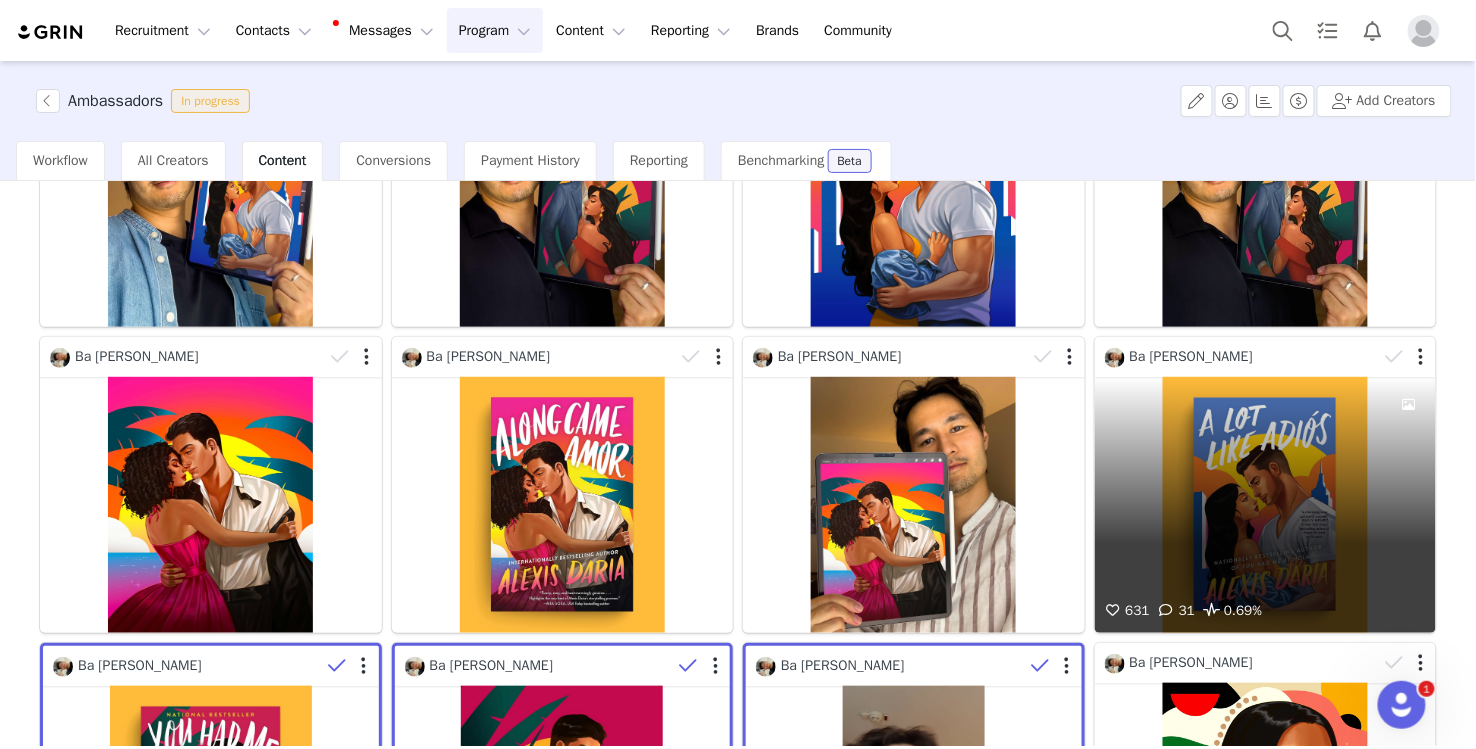 click at bounding box center [1394, 357] 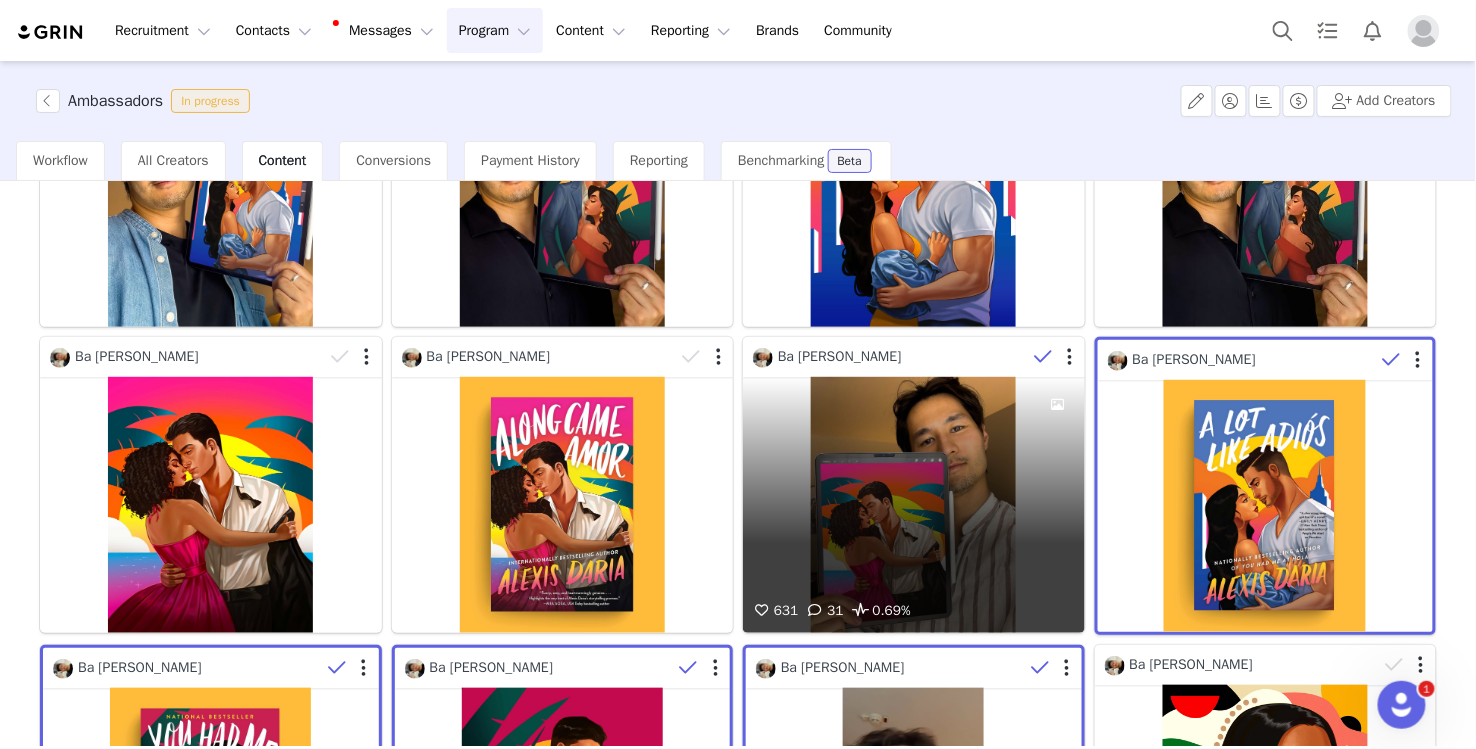 click at bounding box center (1043, 357) 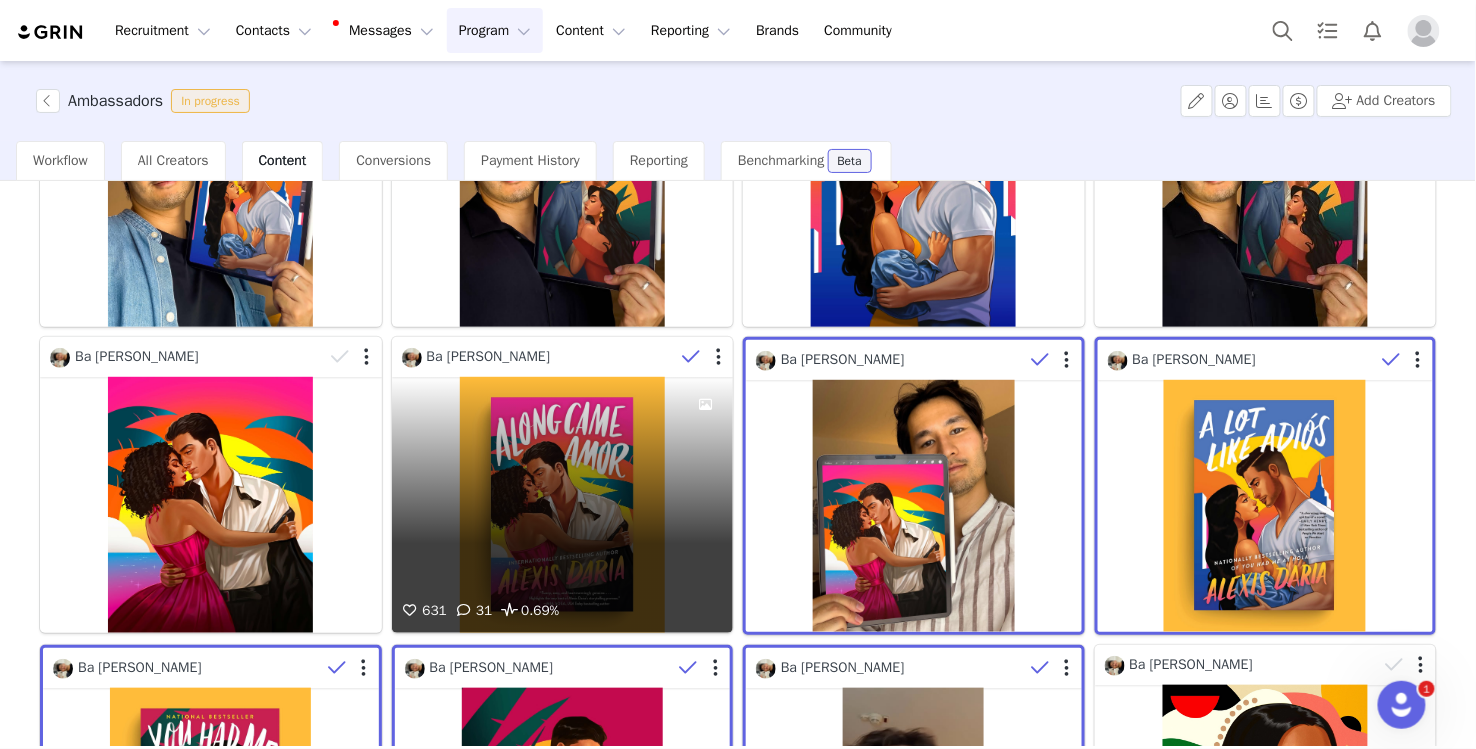 click at bounding box center (692, 357) 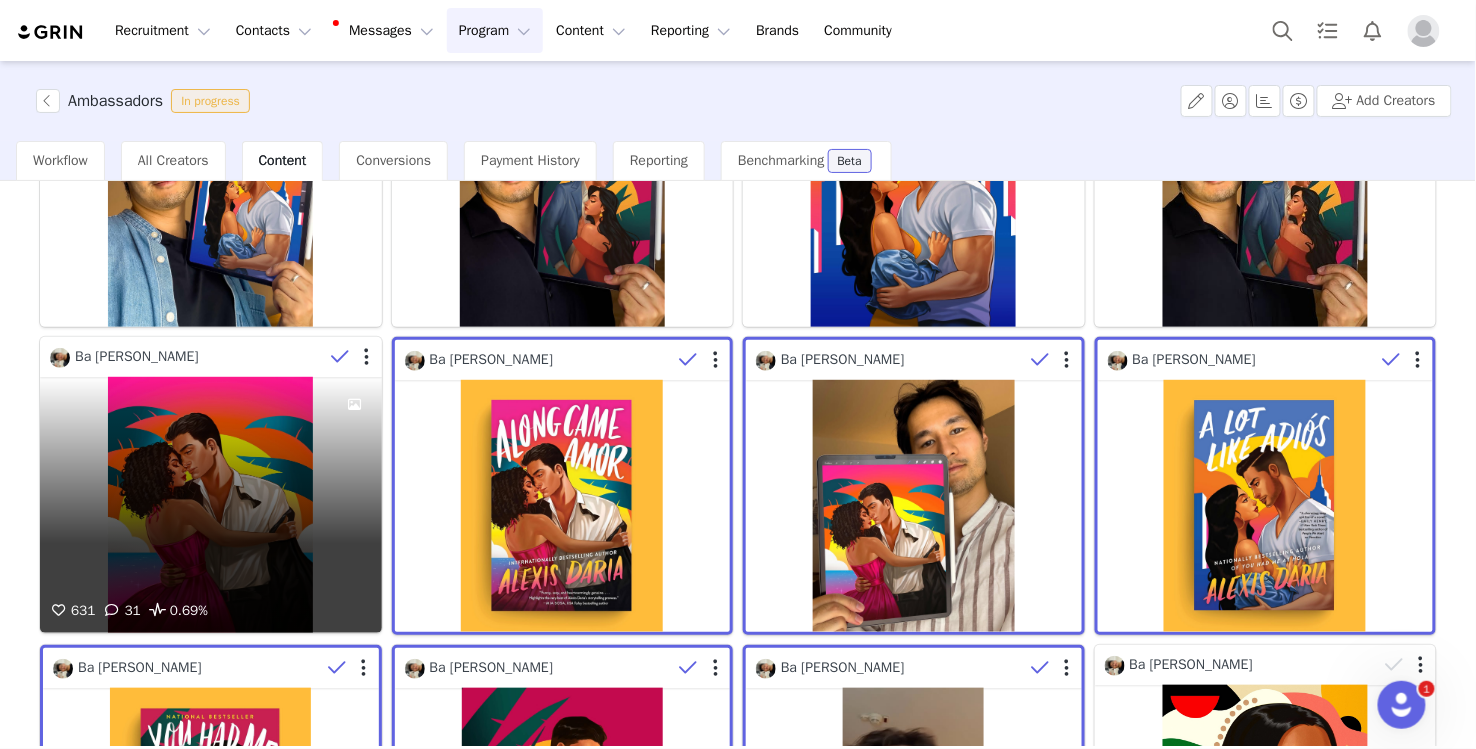 click at bounding box center (340, 357) 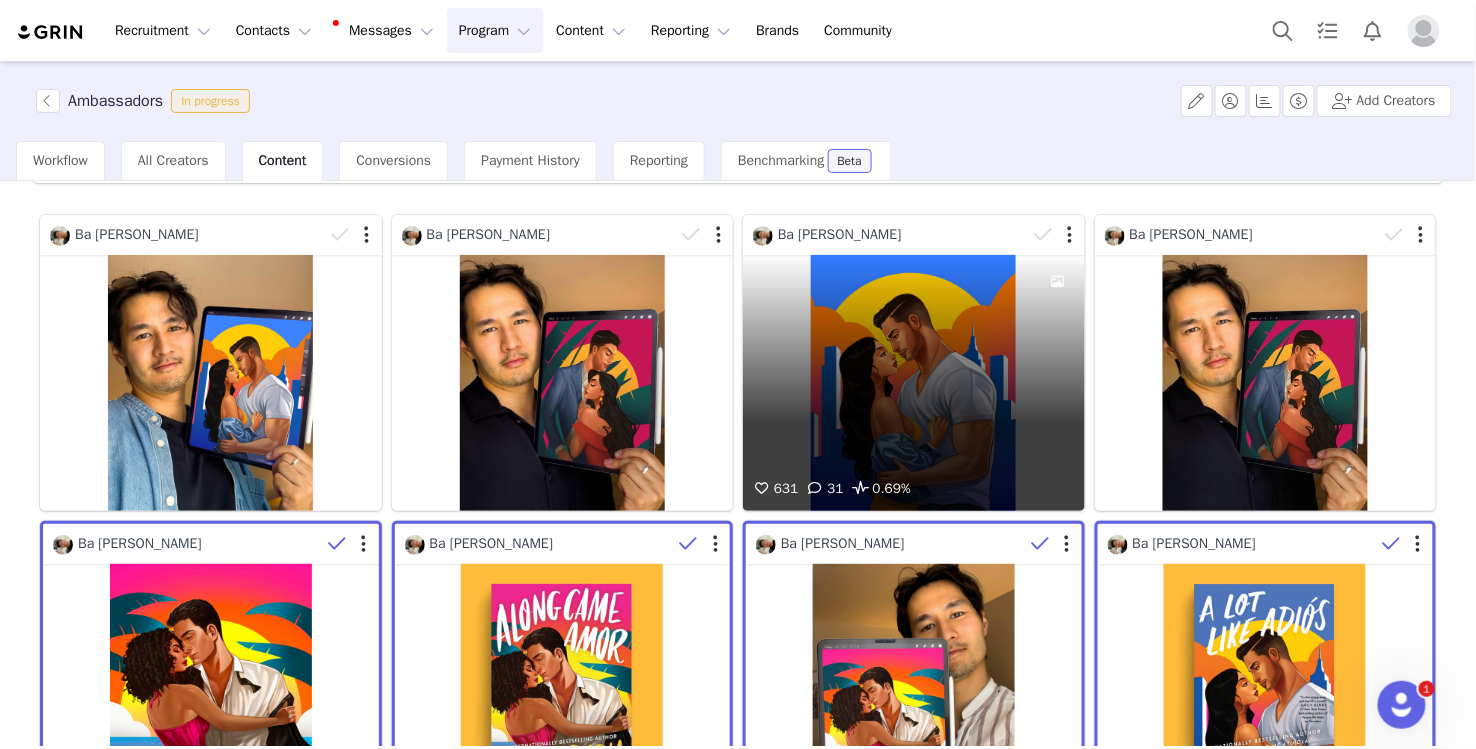 scroll, scrollTop: 96, scrollLeft: 0, axis: vertical 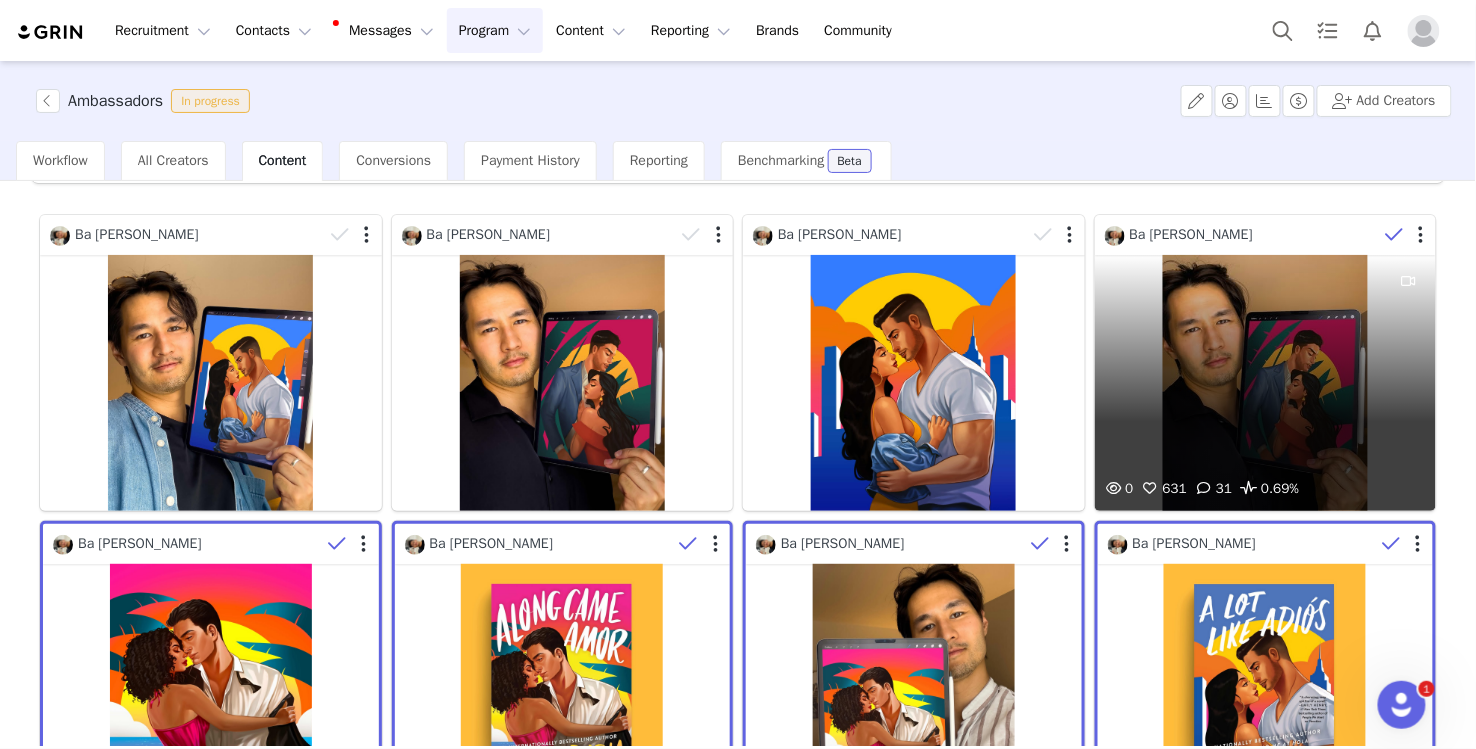 click at bounding box center [1395, 235] 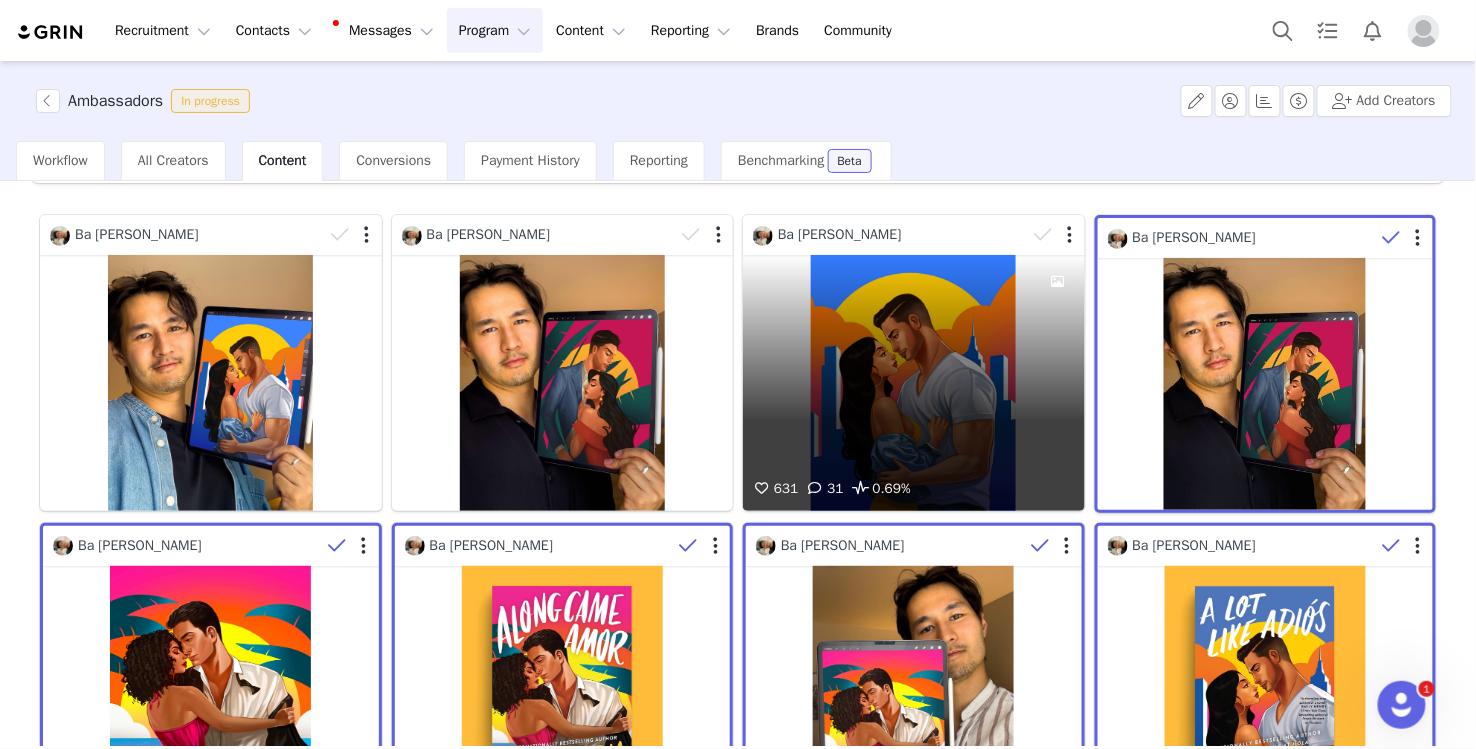 click on "Ba Phong Lam" at bounding box center [890, 235] 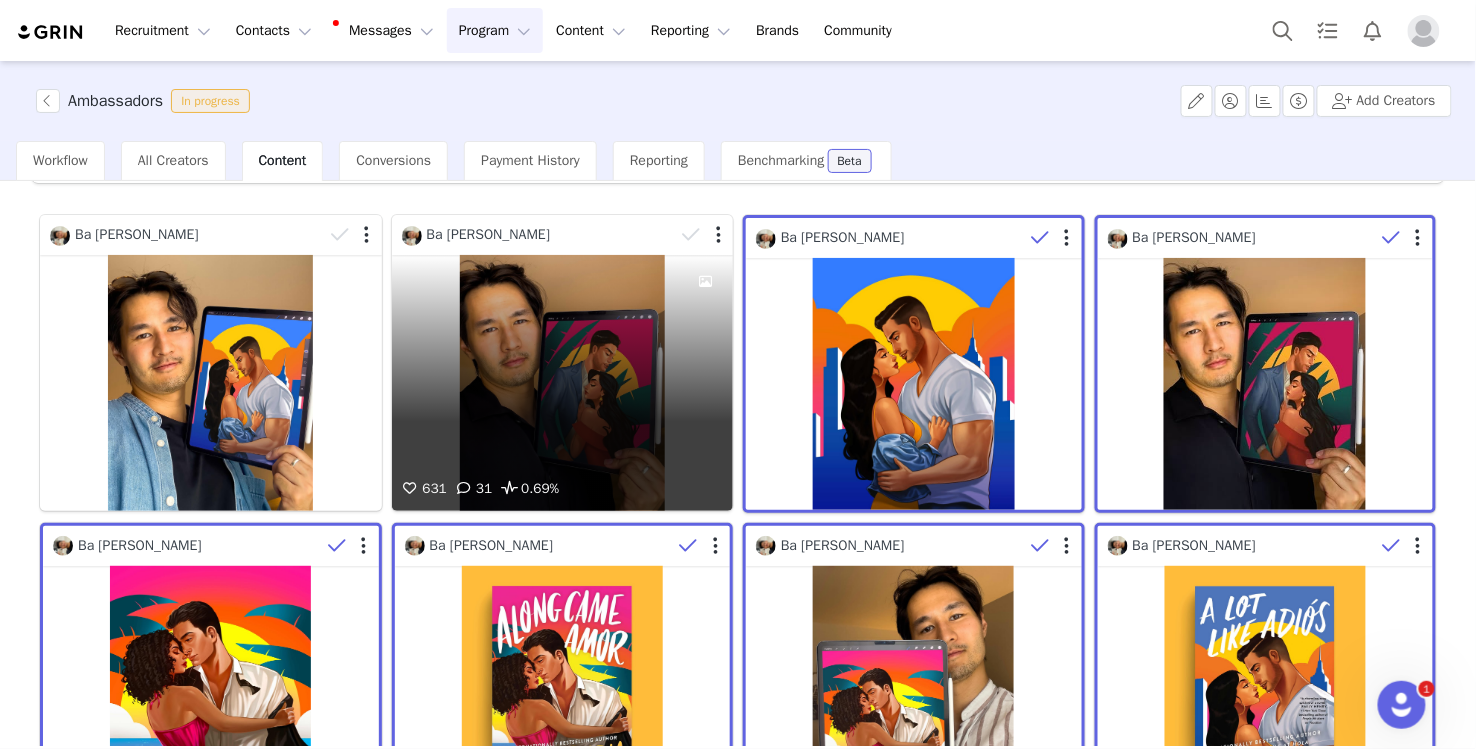 click on "Ba Phong Lam" at bounding box center [539, 235] 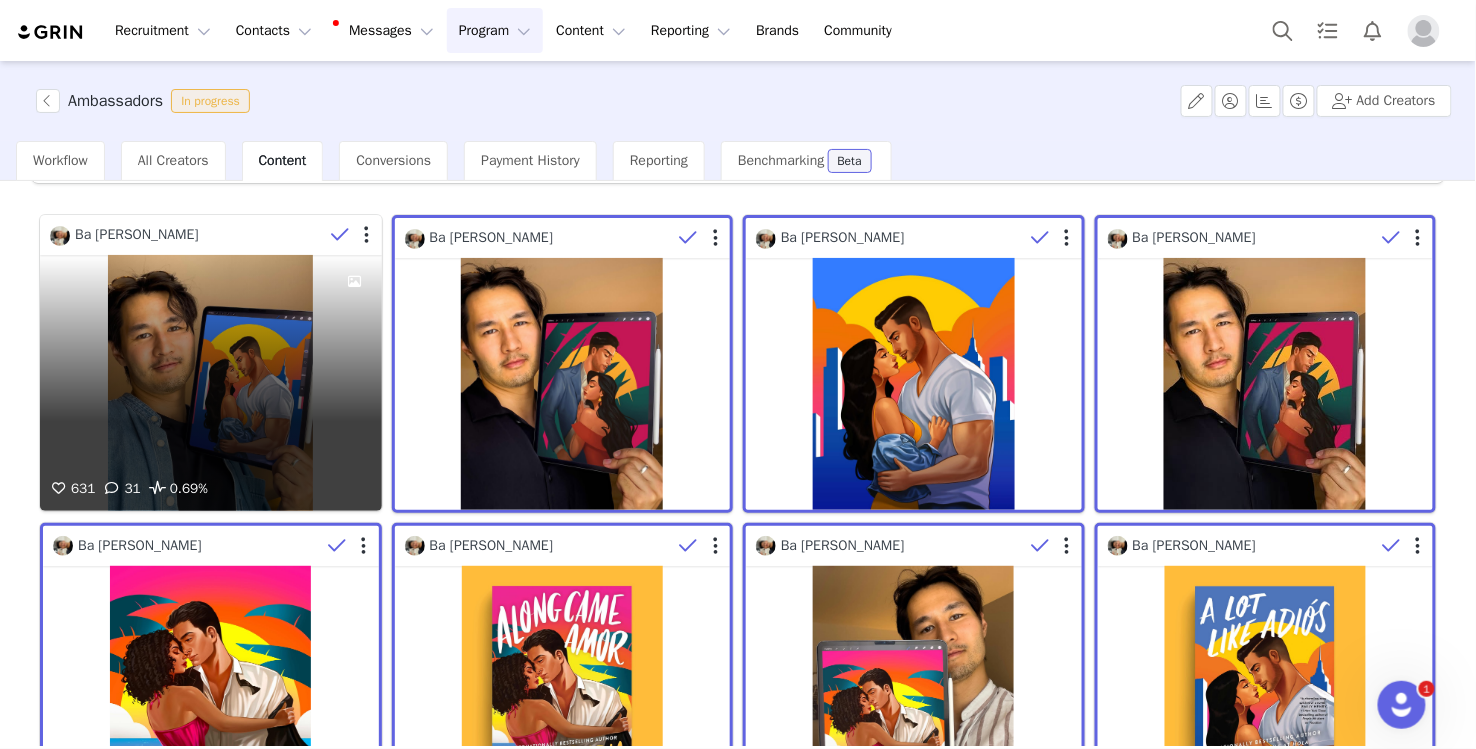 click at bounding box center (340, 235) 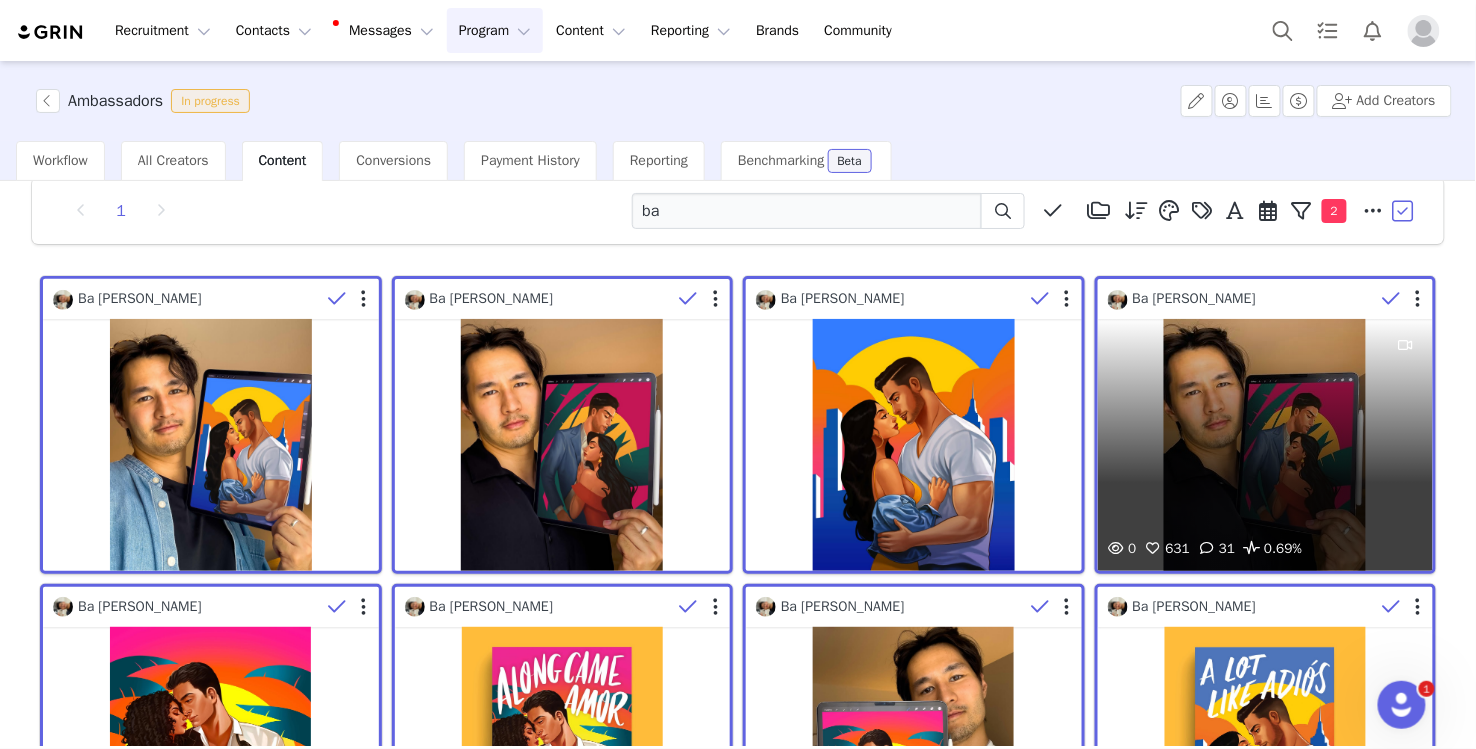 scroll, scrollTop: 0, scrollLeft: 0, axis: both 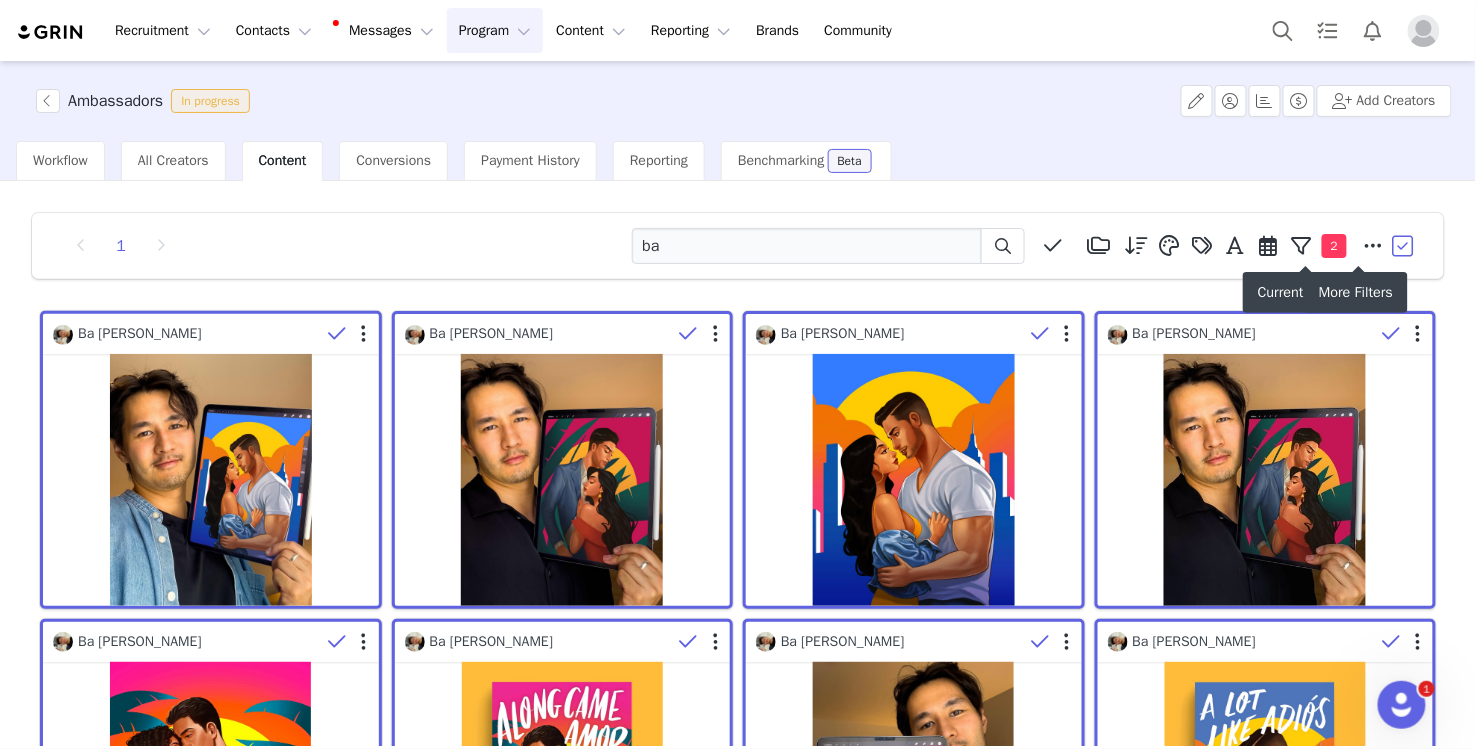 click at bounding box center (1374, 246) 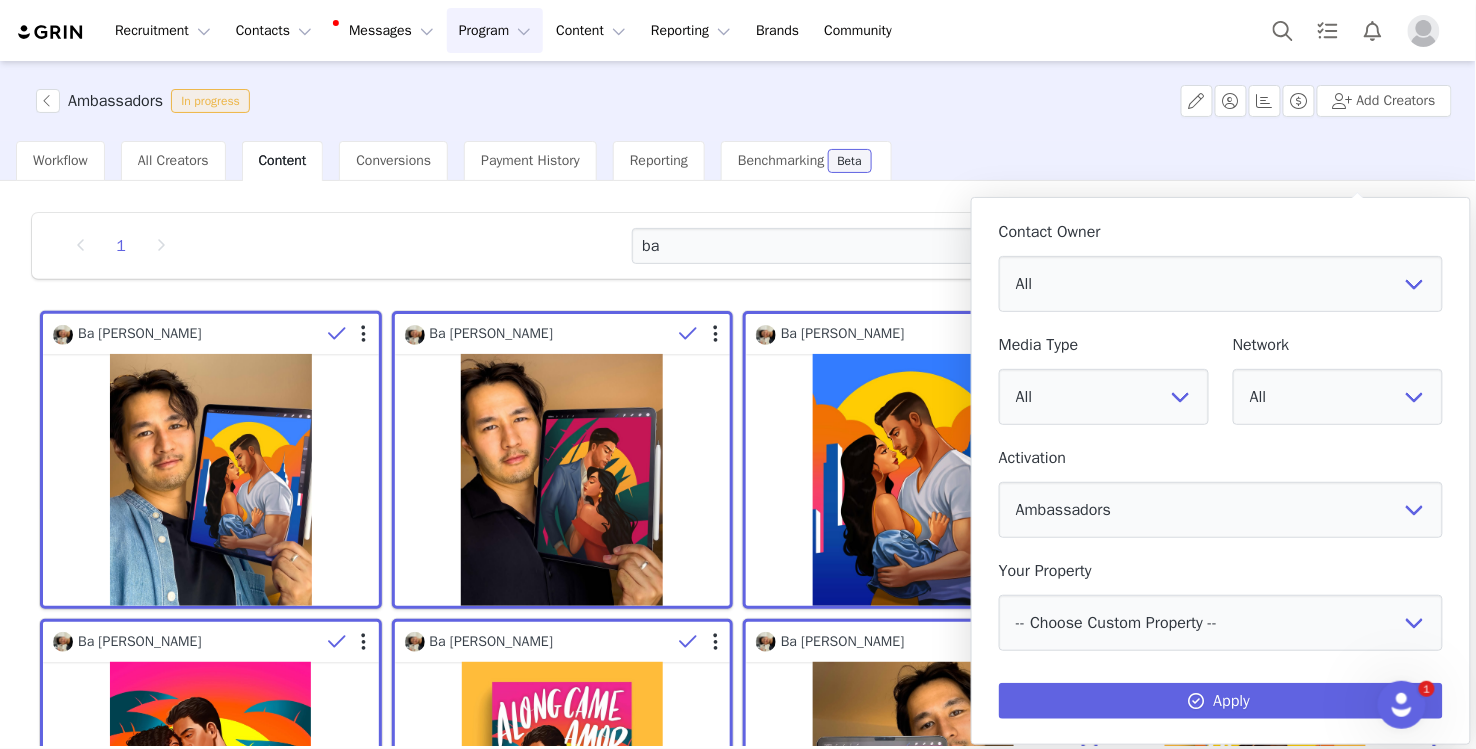 click on "Workflow All Creators Content Conversions Payment History Reporting Benchmarking Beta" at bounding box center [746, 161] 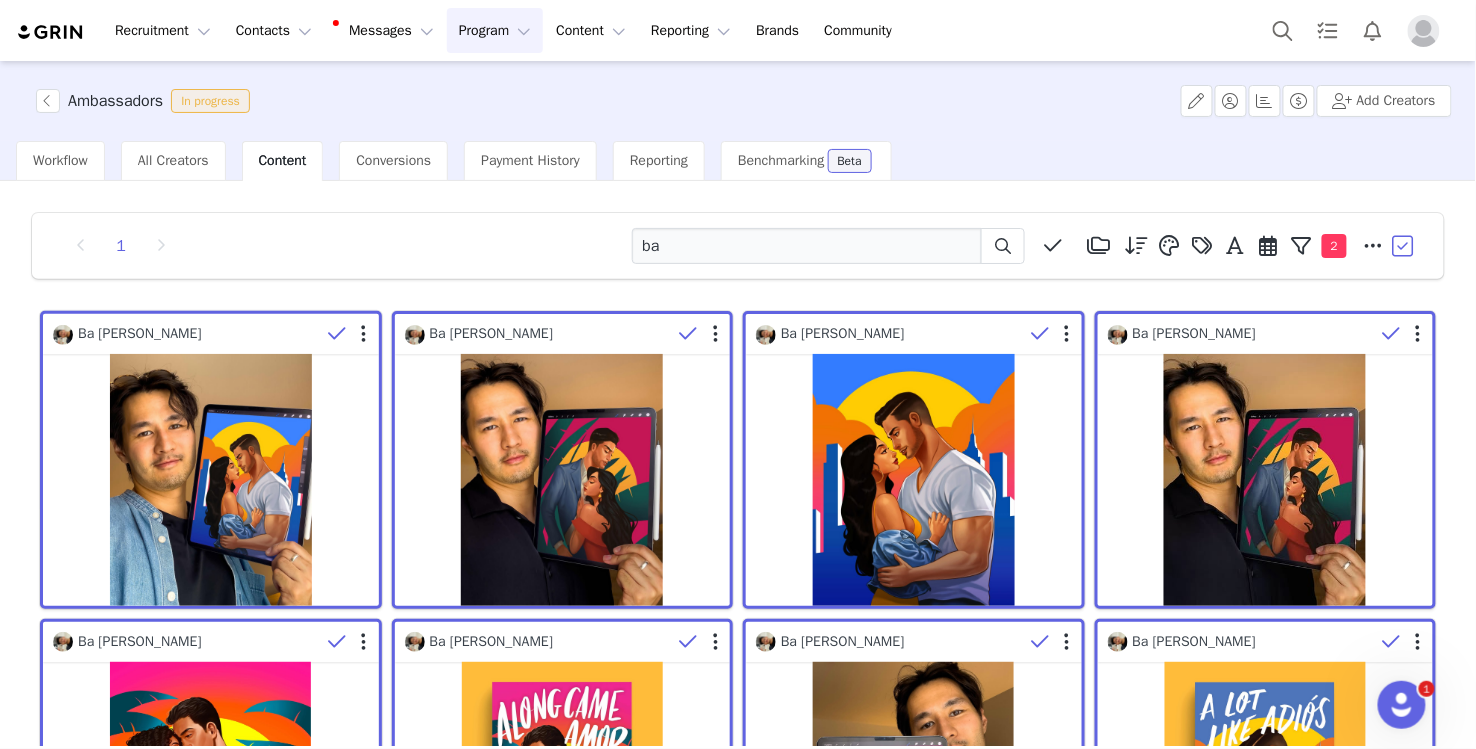 click at bounding box center [1405, 246] 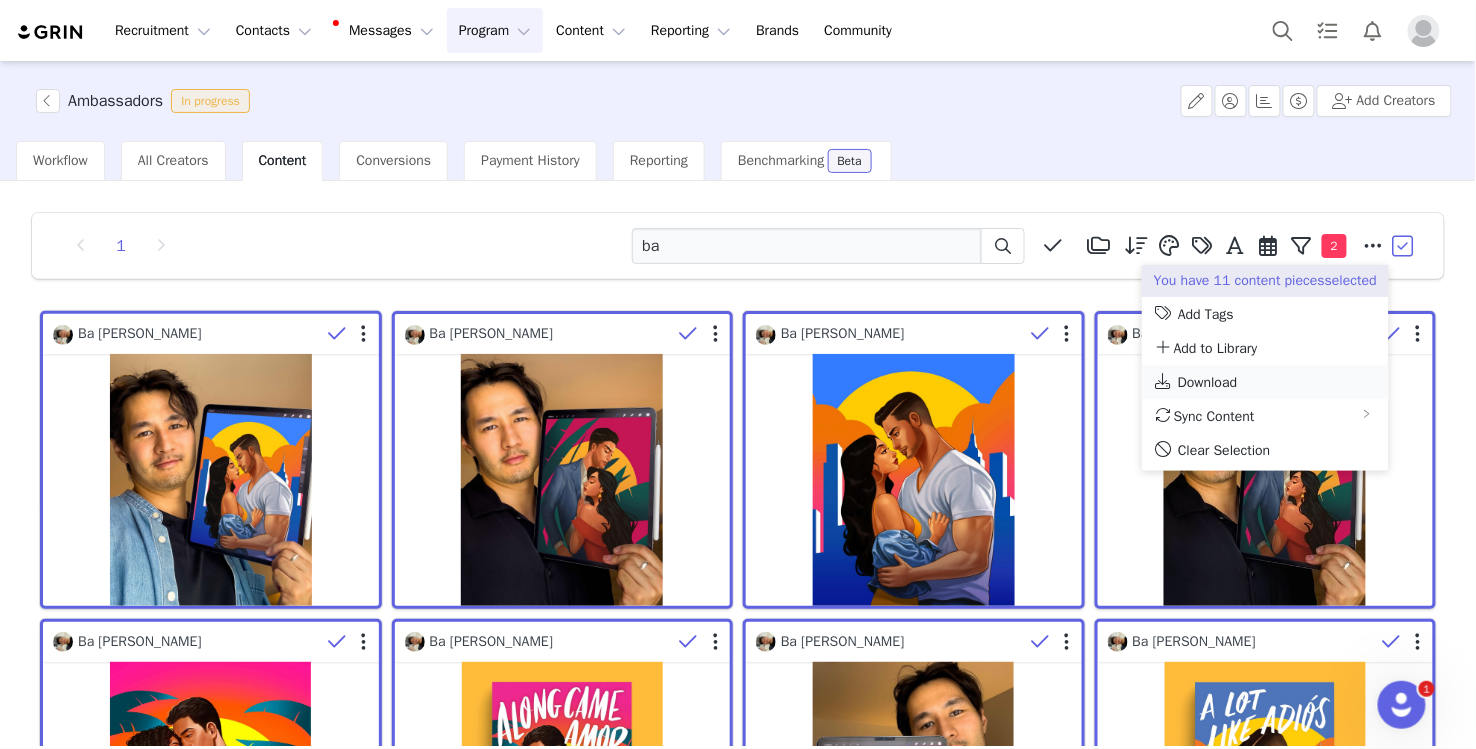 click on "Download" at bounding box center [1208, 382] 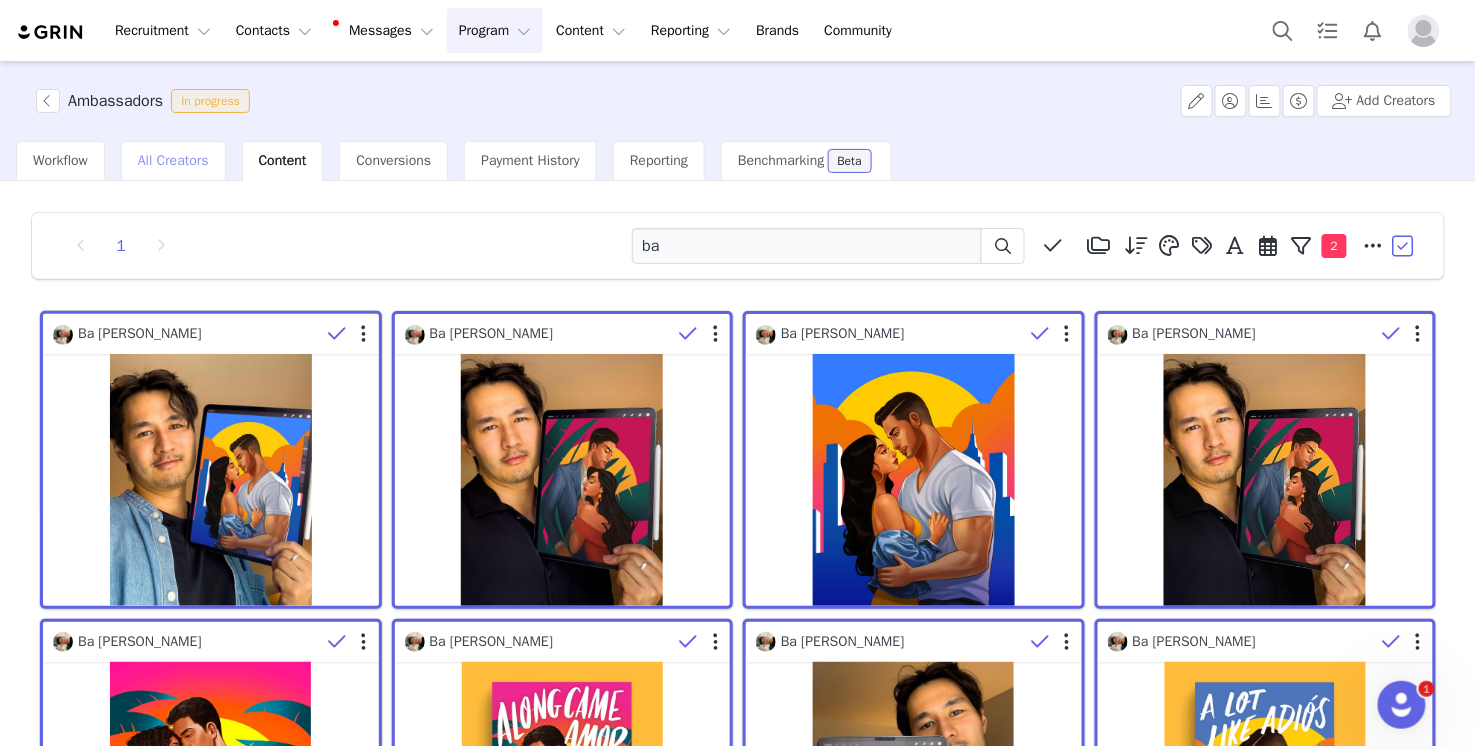 click on "All Creators" at bounding box center [173, 160] 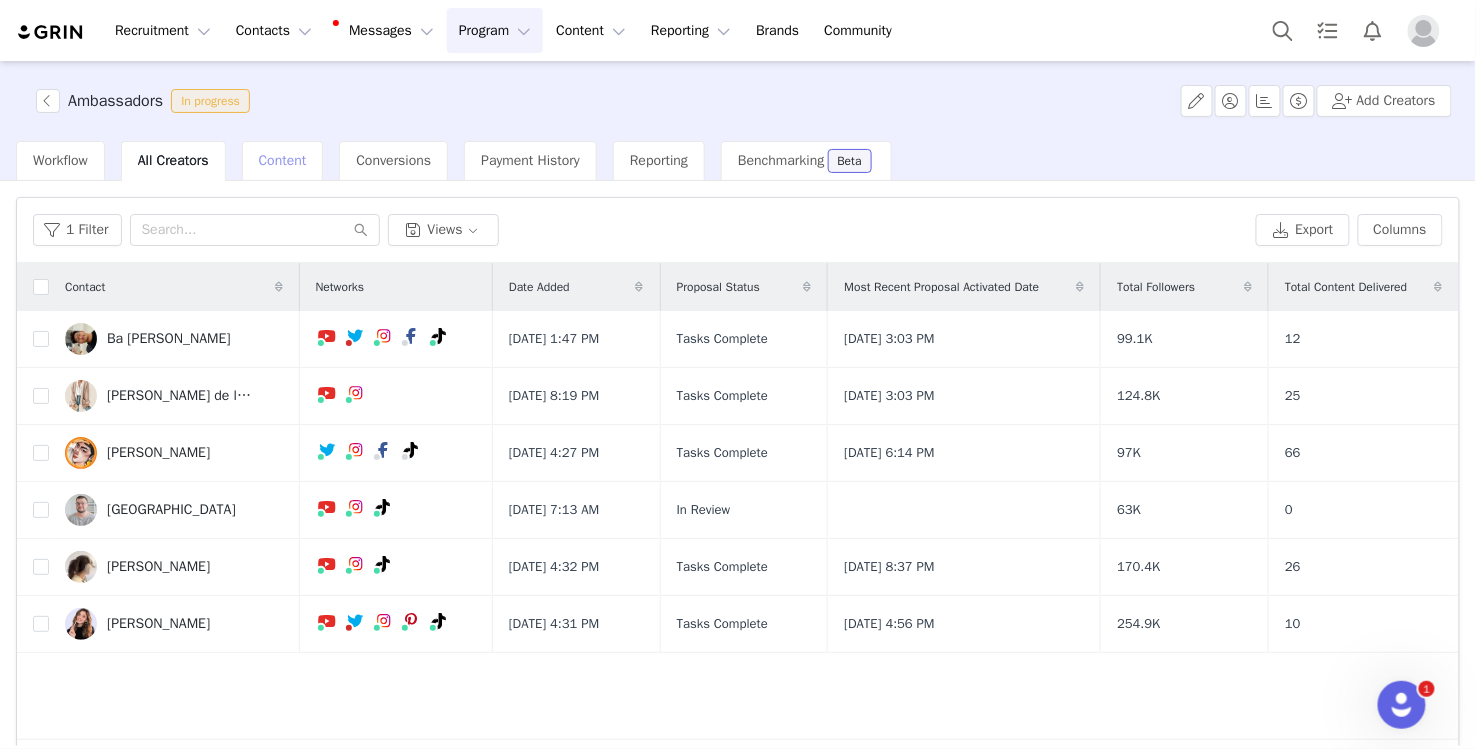 click on "Content" at bounding box center (283, 161) 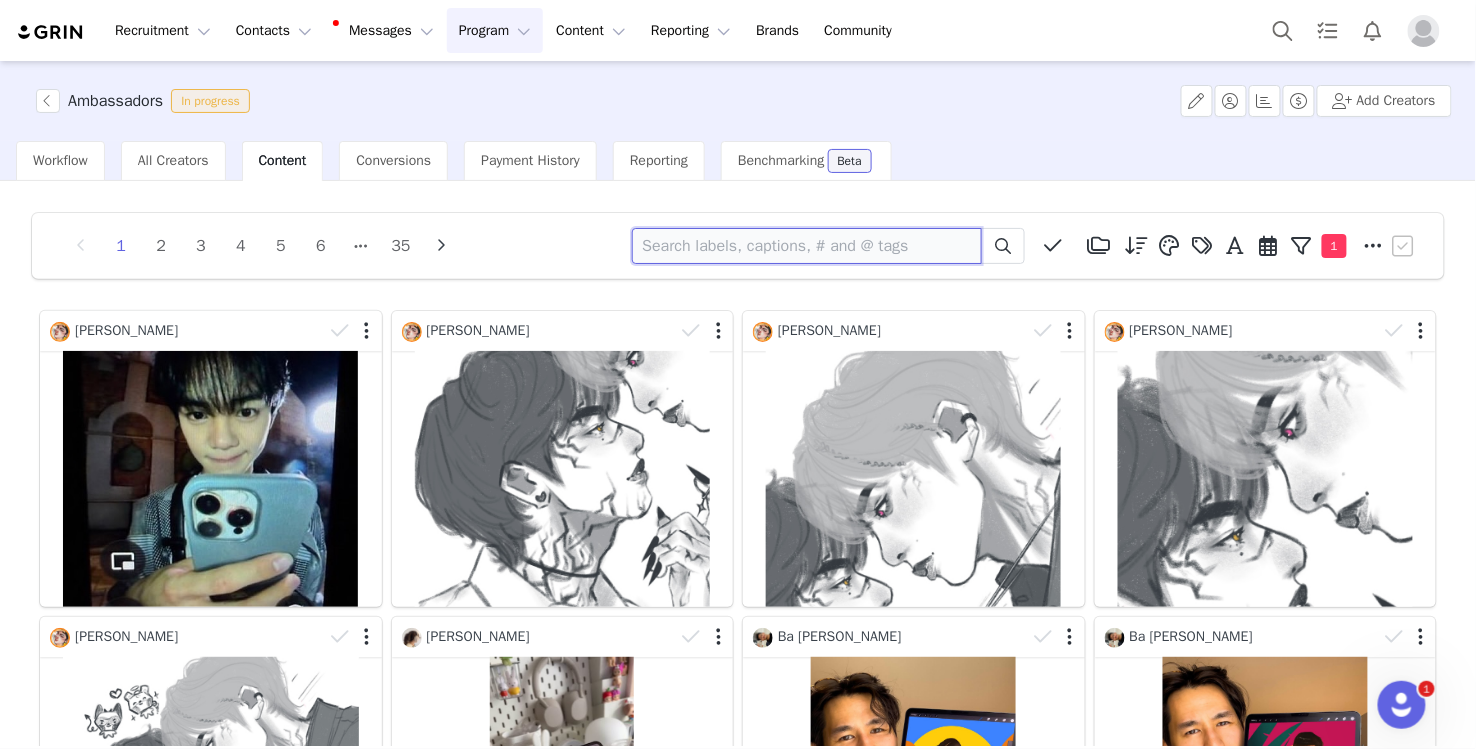 click at bounding box center (807, 246) 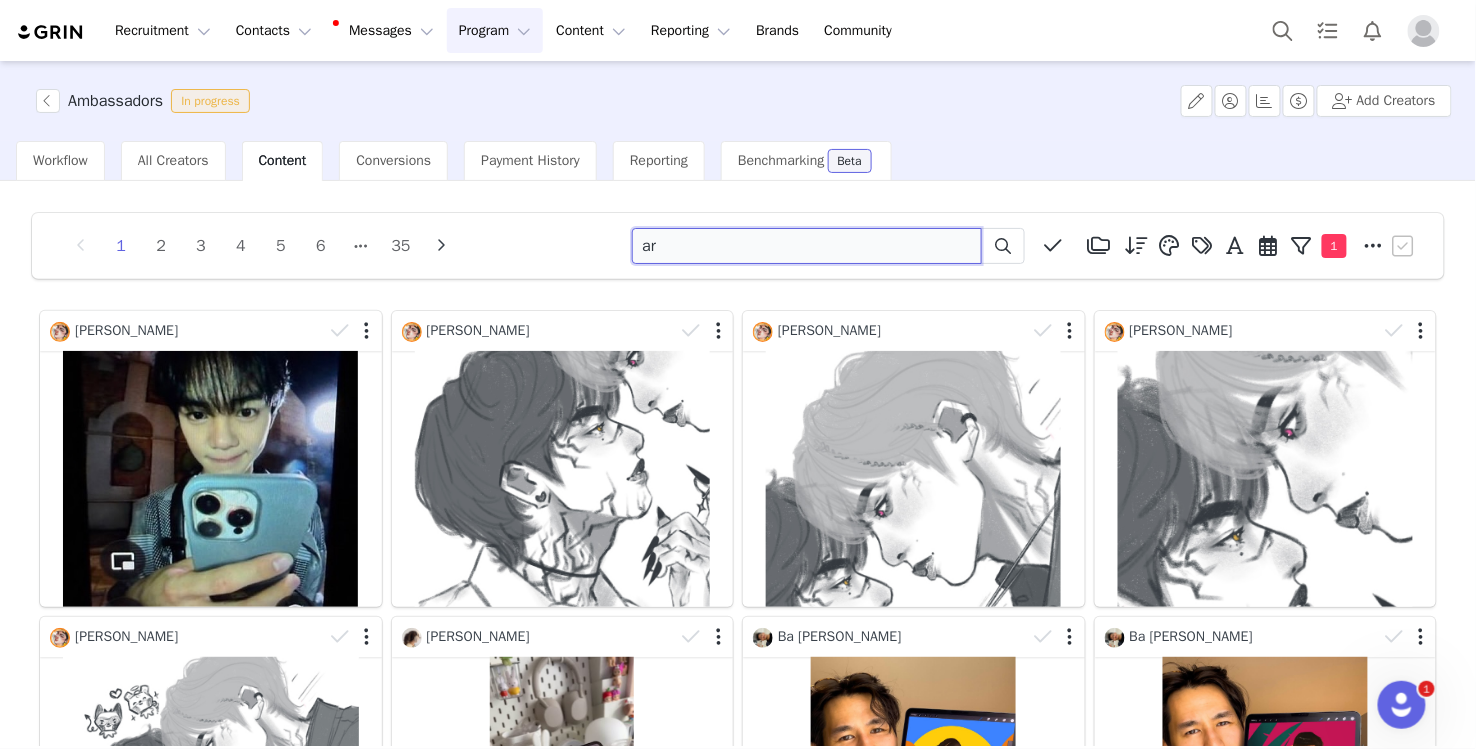 type on "a" 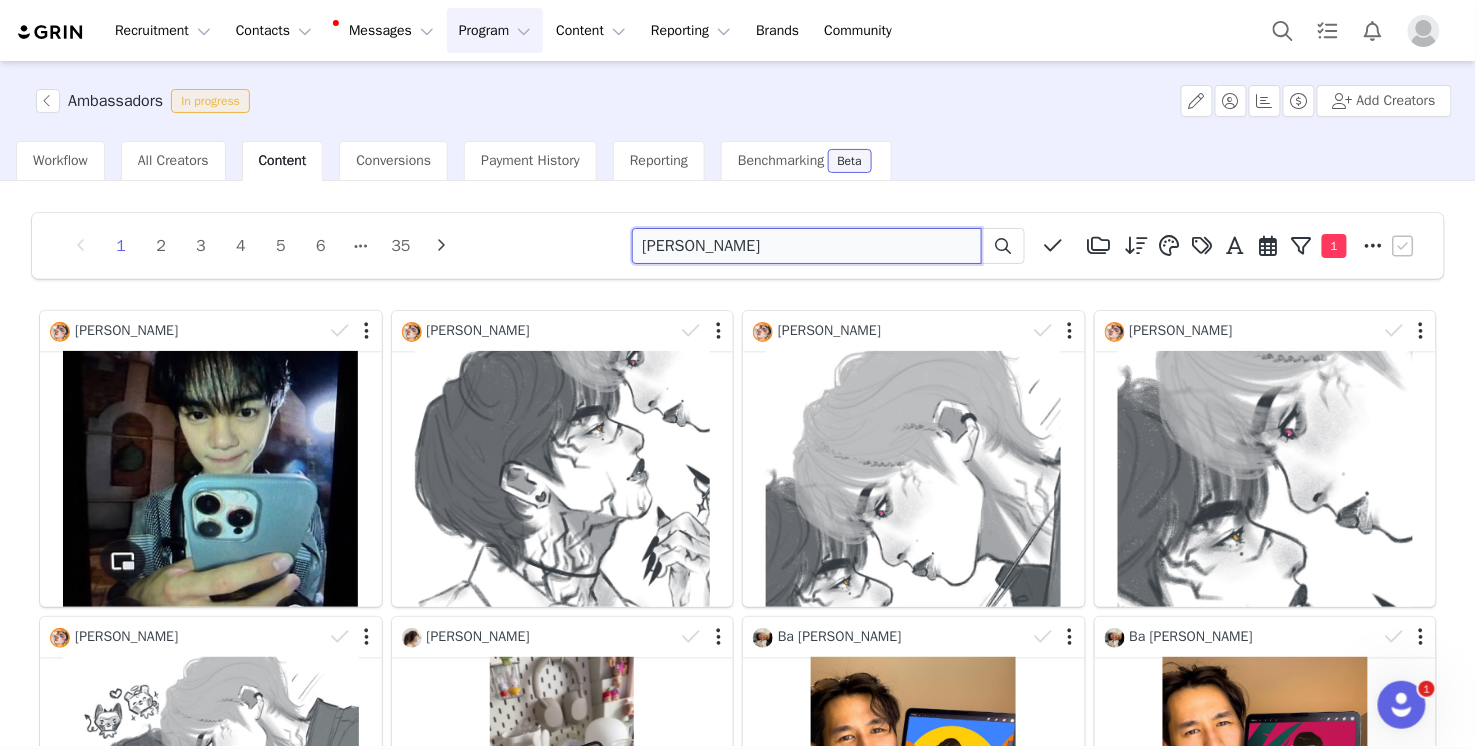 type on "carmen" 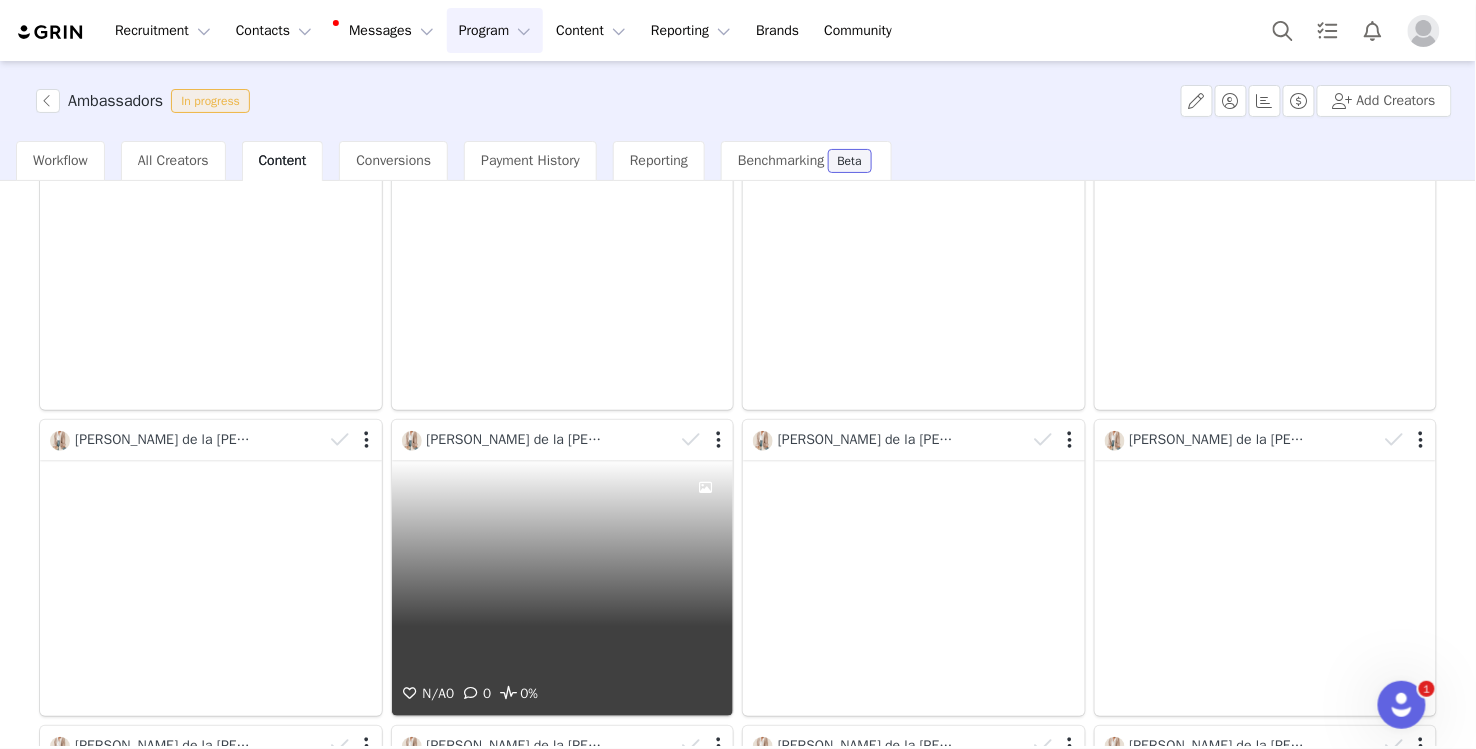 scroll, scrollTop: 196, scrollLeft: 0, axis: vertical 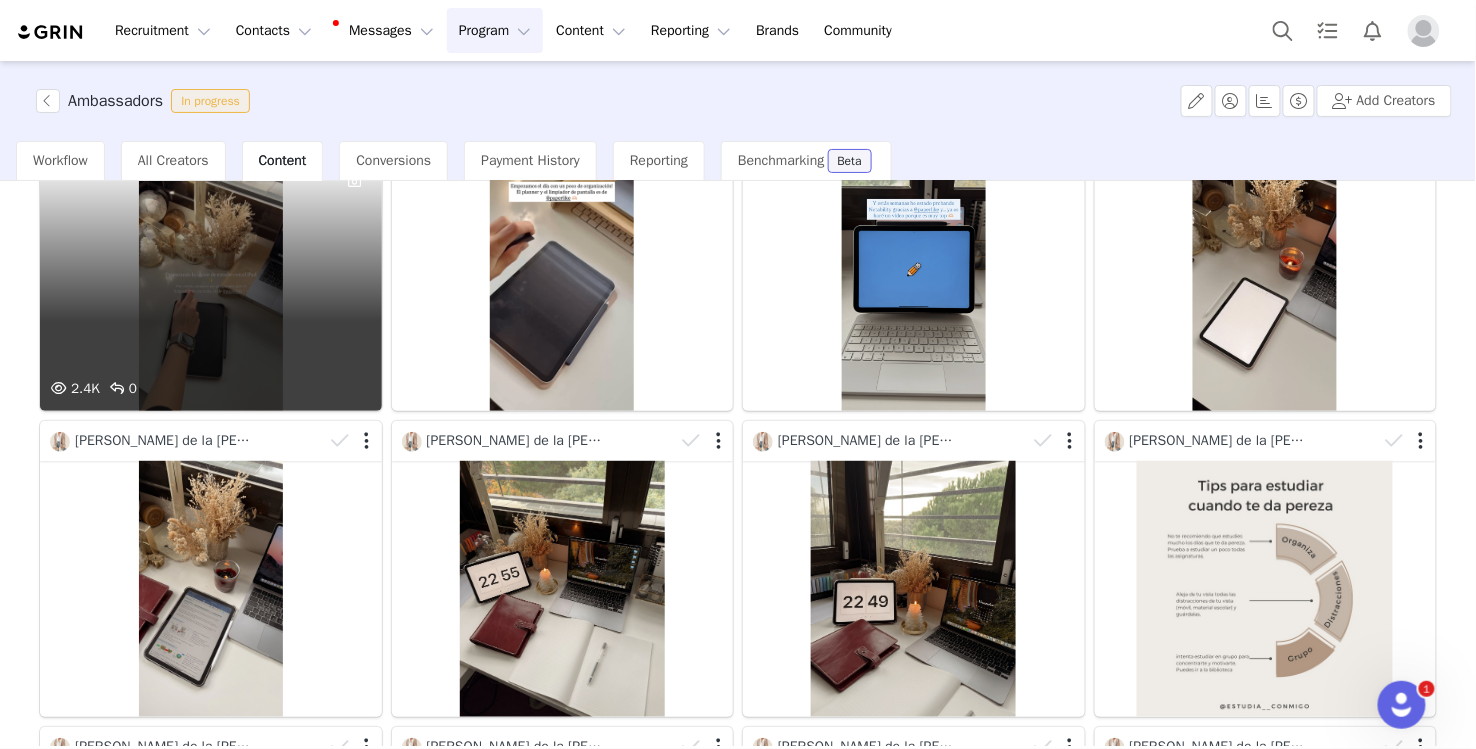click on "2.4K  0" at bounding box center [211, 283] 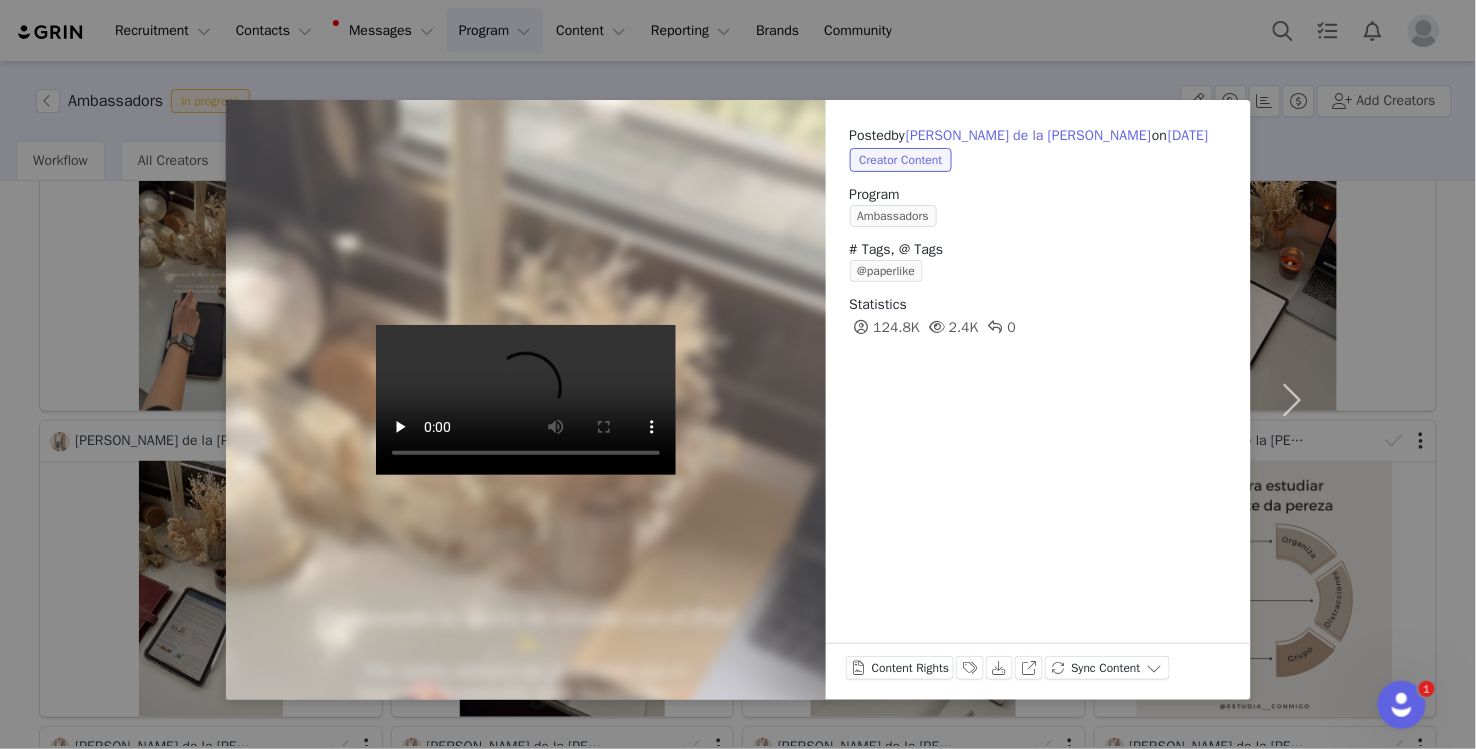 click on "Posted  by  Carmen de la Cruz  on  Apr 22, 2025  Creator Content  Program Ambassadors # Tags, @ Tags  @paperlike      Statistics 124.8K  2.4K  0  Content Rights Labels & Tags Download View on Instagram Sync Content" at bounding box center [738, 374] 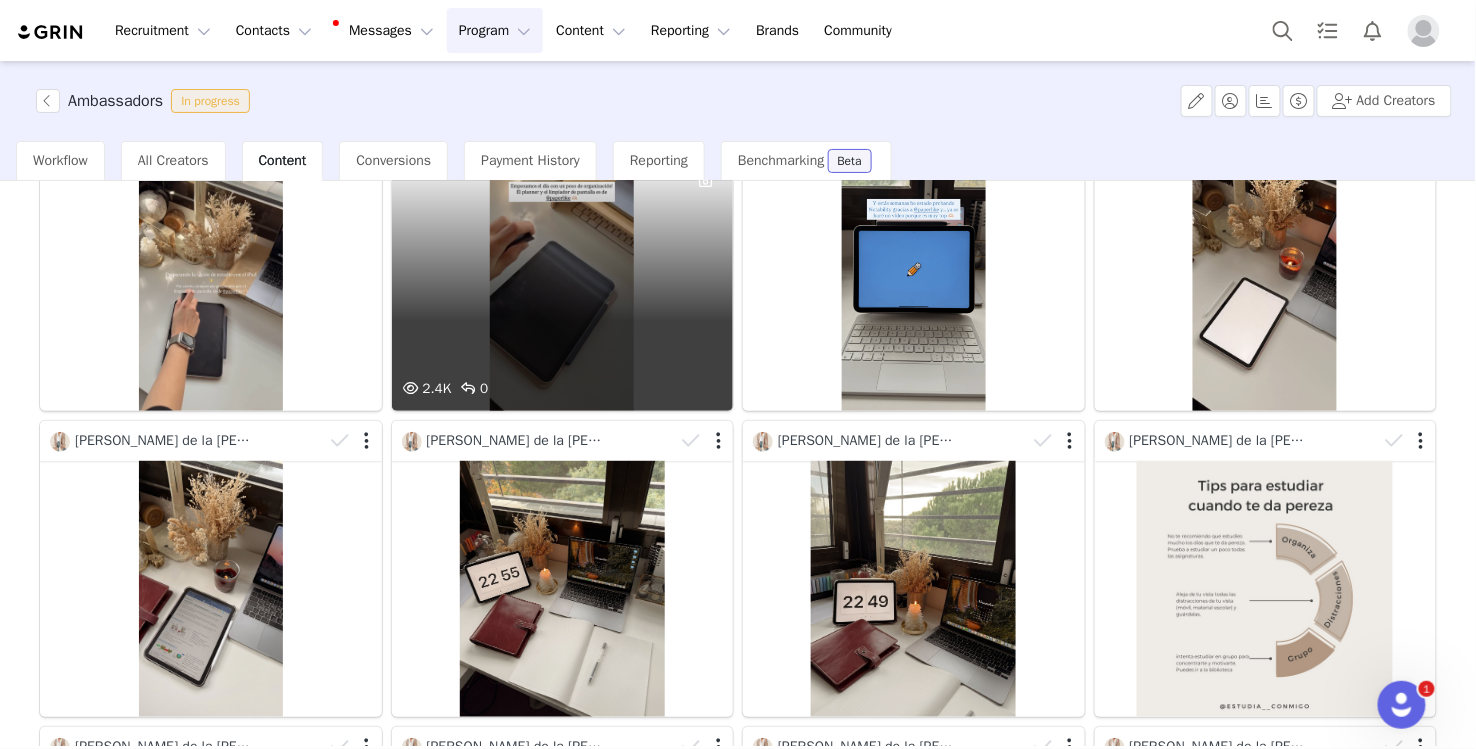 scroll, scrollTop: 0, scrollLeft: 0, axis: both 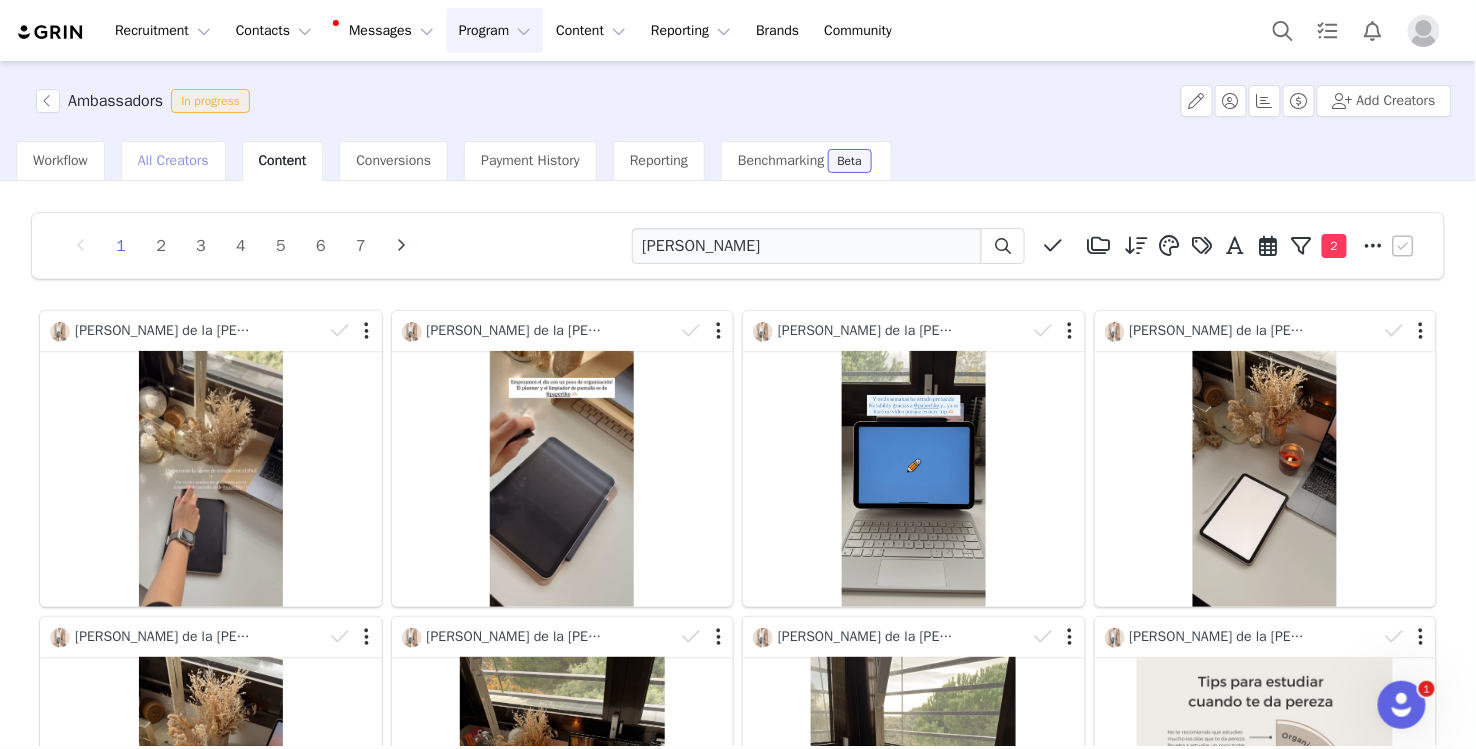 click on "All Creators" at bounding box center [173, 160] 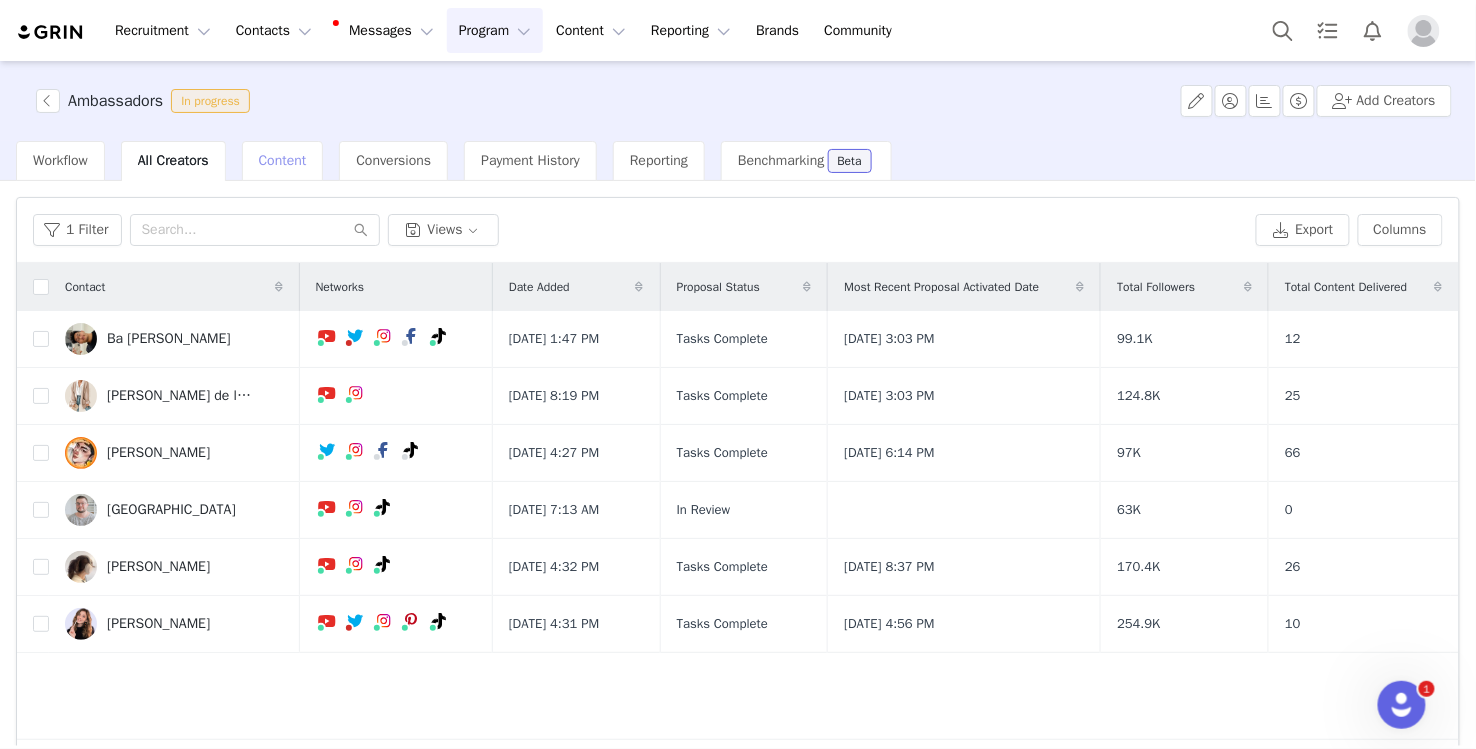 drag, startPoint x: 329, startPoint y: 156, endPoint x: 330, endPoint y: 169, distance: 13.038404 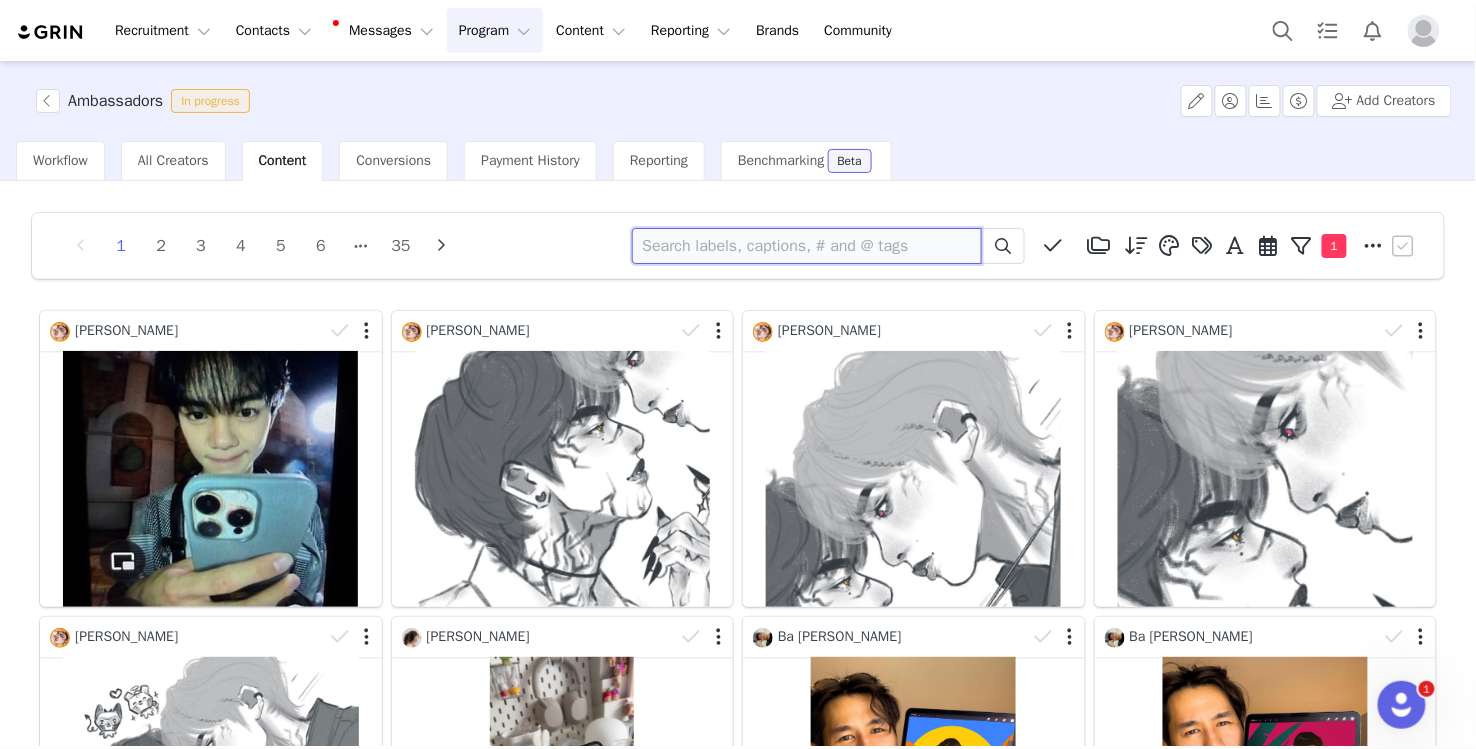 click at bounding box center (807, 246) 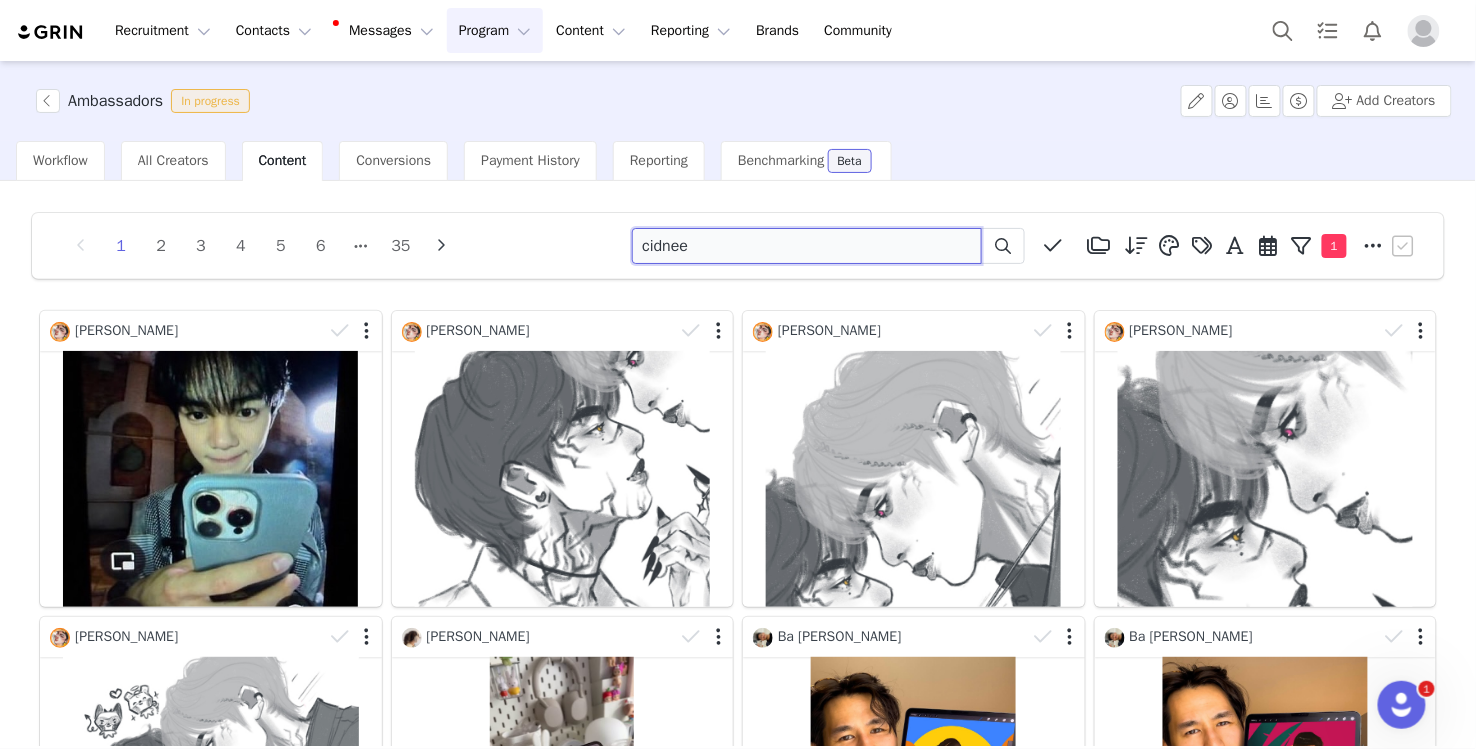 type on "cidnee" 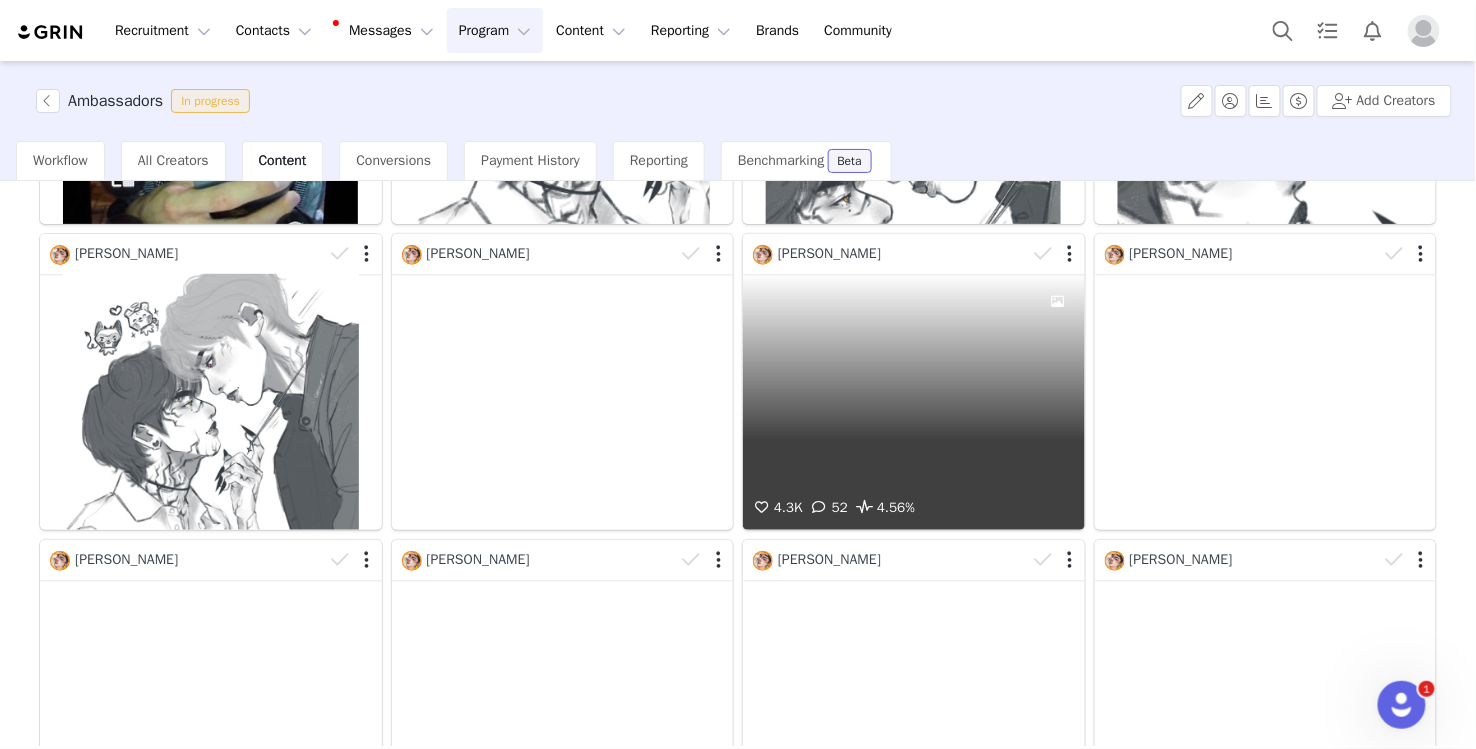 scroll, scrollTop: 590, scrollLeft: 0, axis: vertical 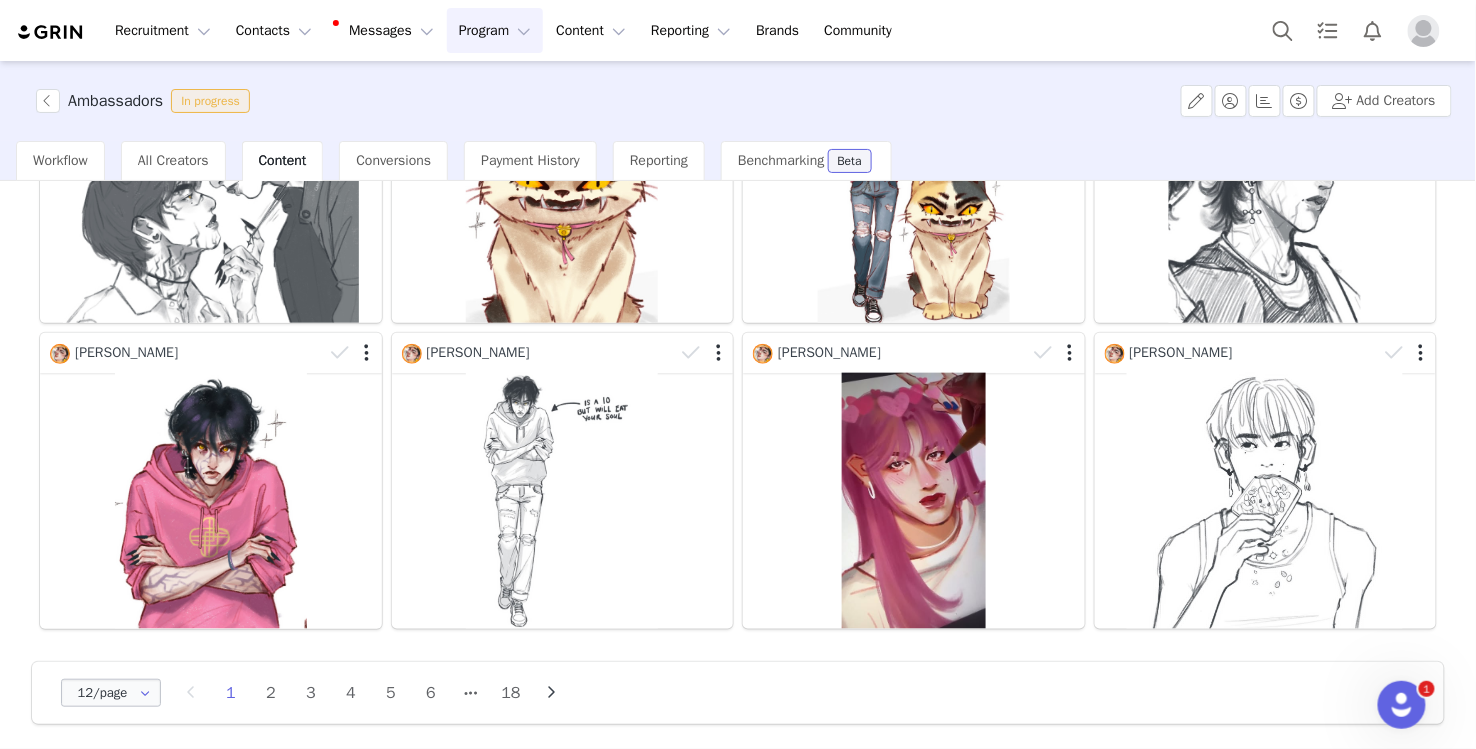 click at bounding box center [145, 693] 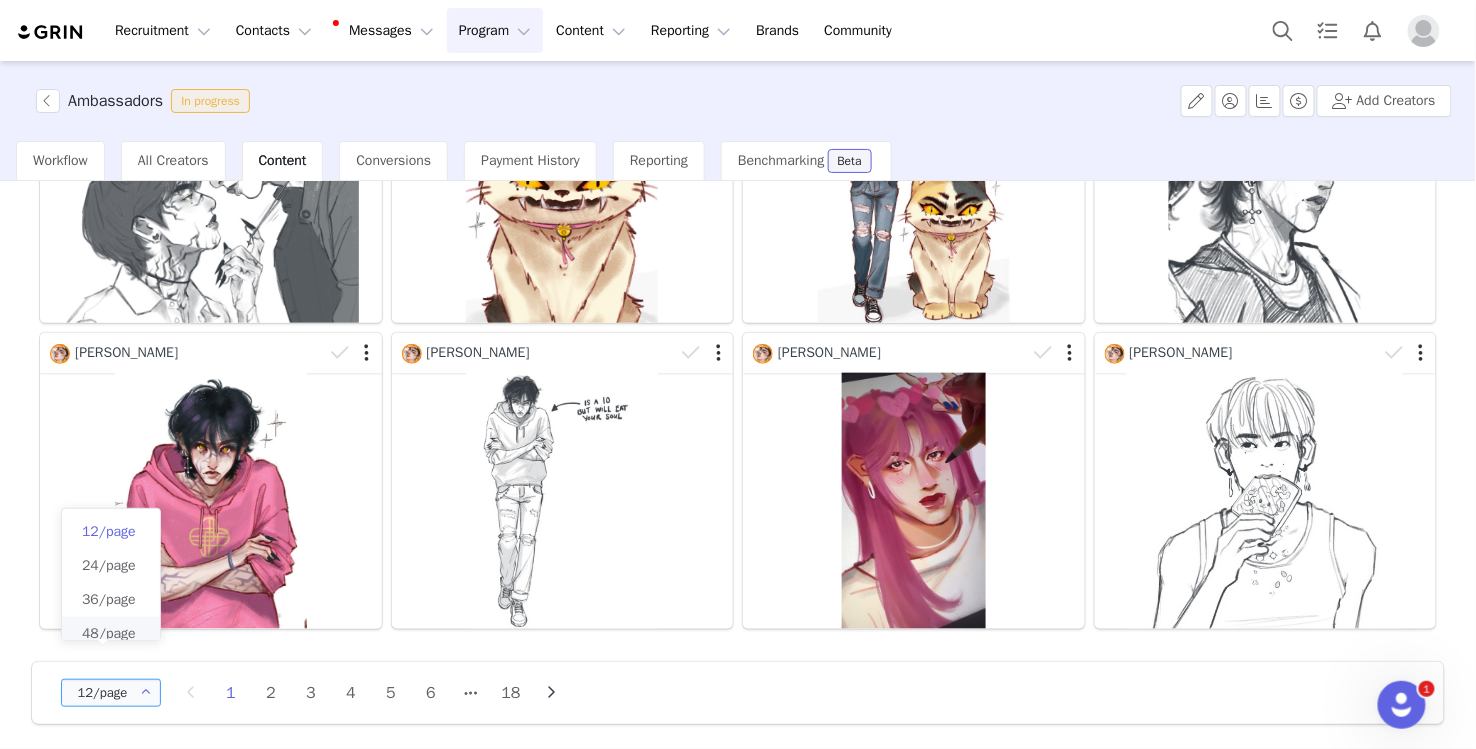 click on "48/page" at bounding box center [109, 633] 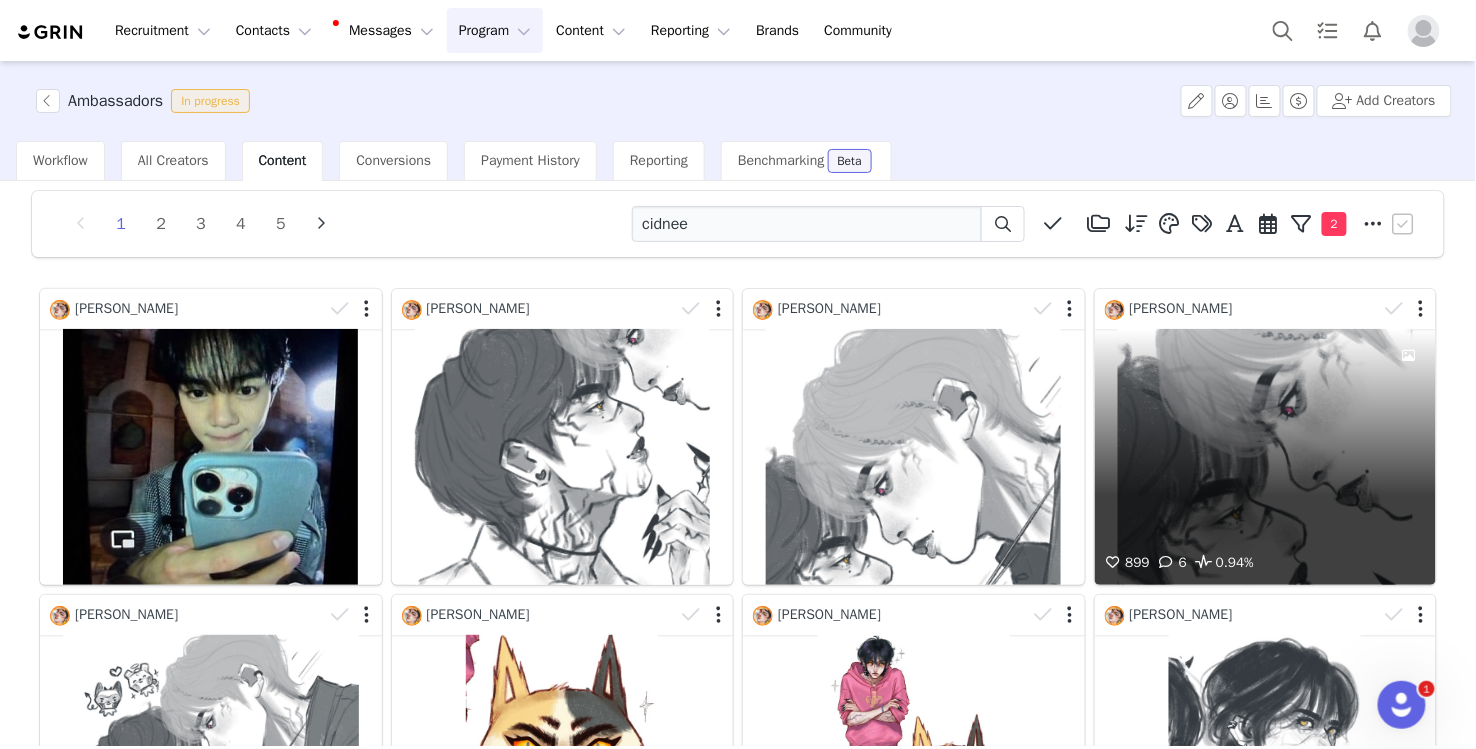 scroll, scrollTop: 51, scrollLeft: 0, axis: vertical 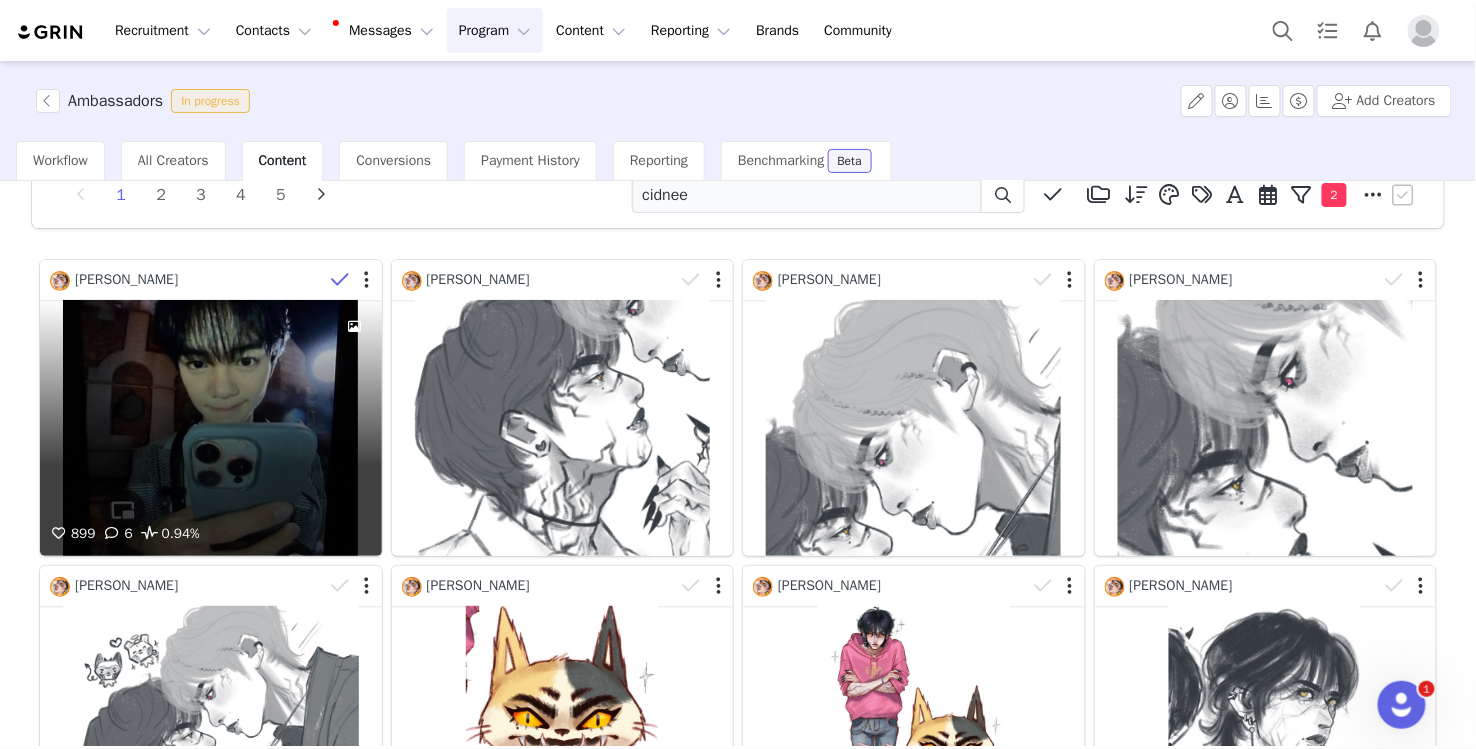 click at bounding box center (340, 280) 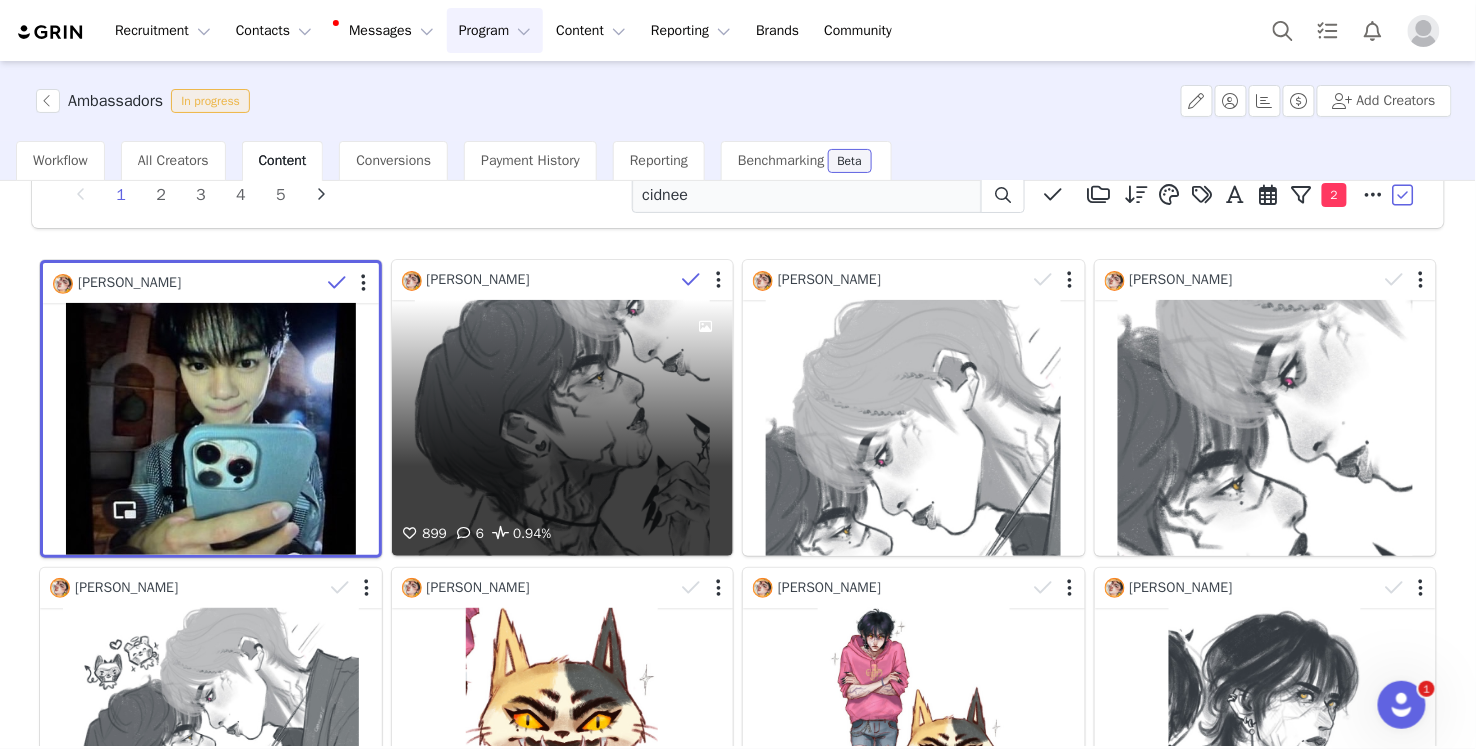 click at bounding box center [692, 280] 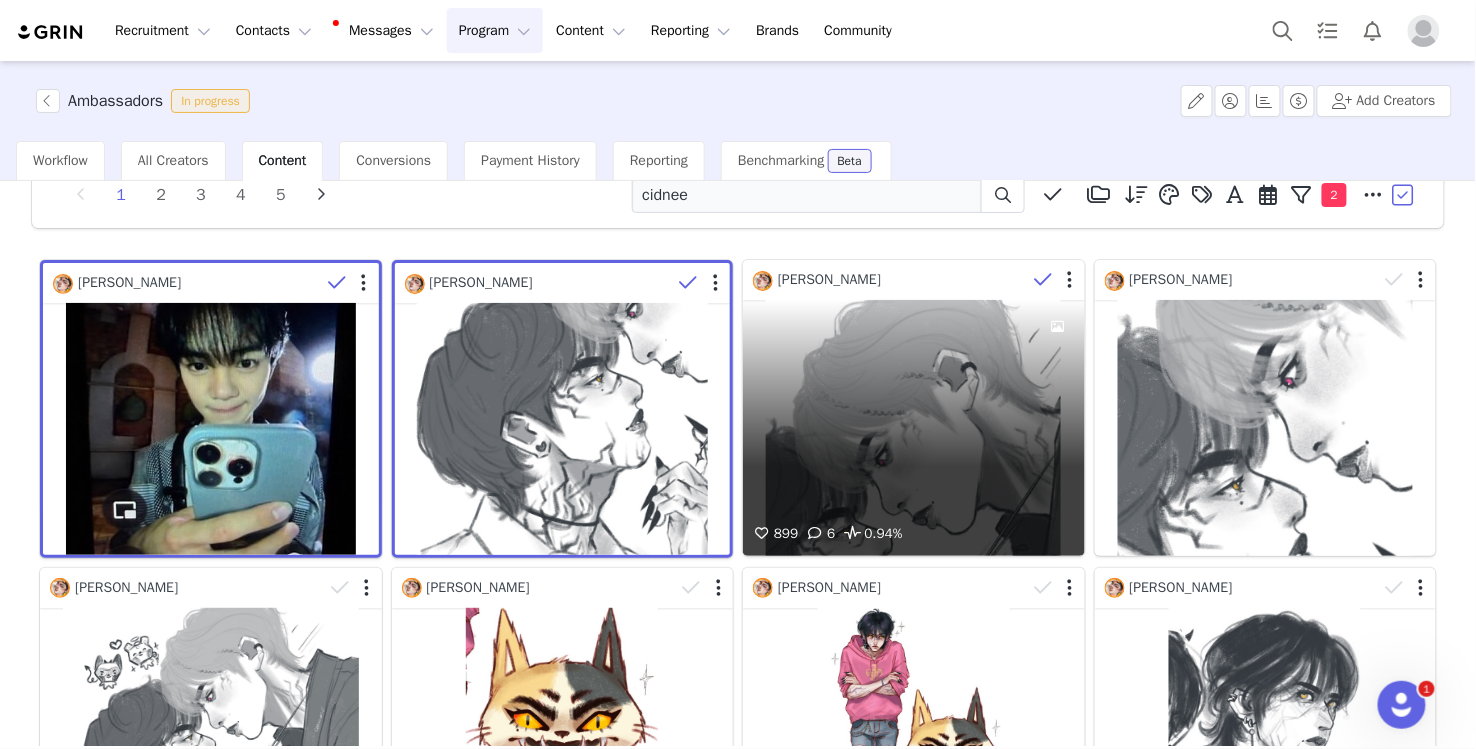 click at bounding box center [1043, 280] 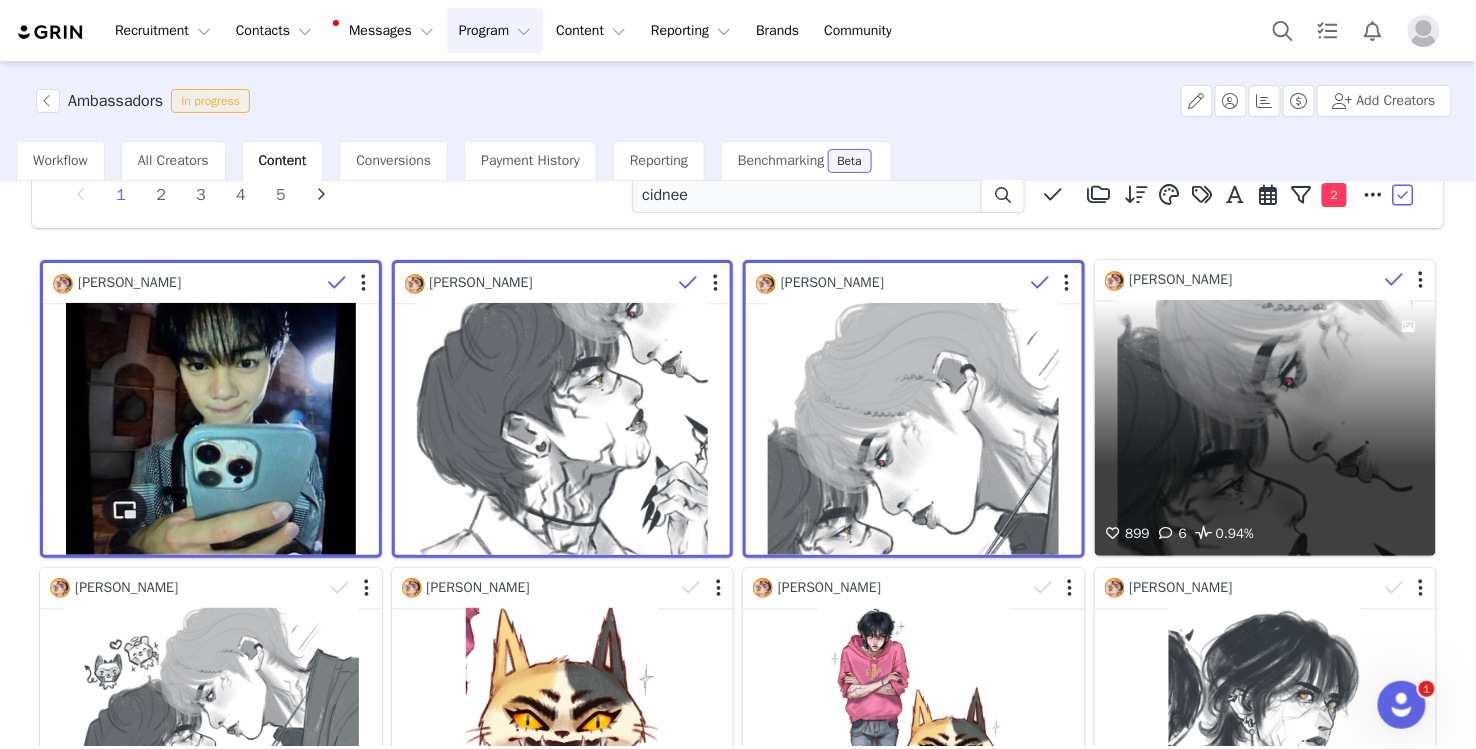 click at bounding box center (1395, 280) 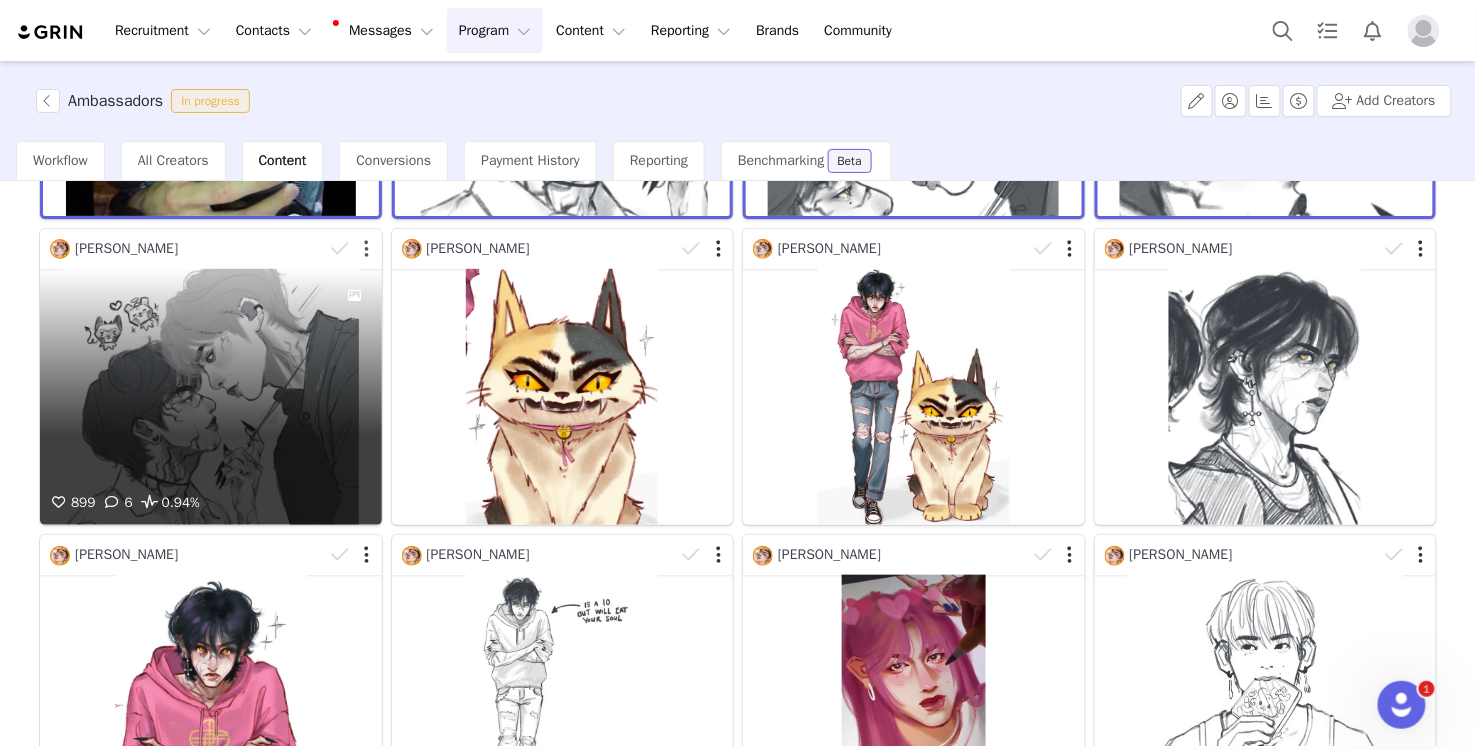 scroll, scrollTop: 390, scrollLeft: 0, axis: vertical 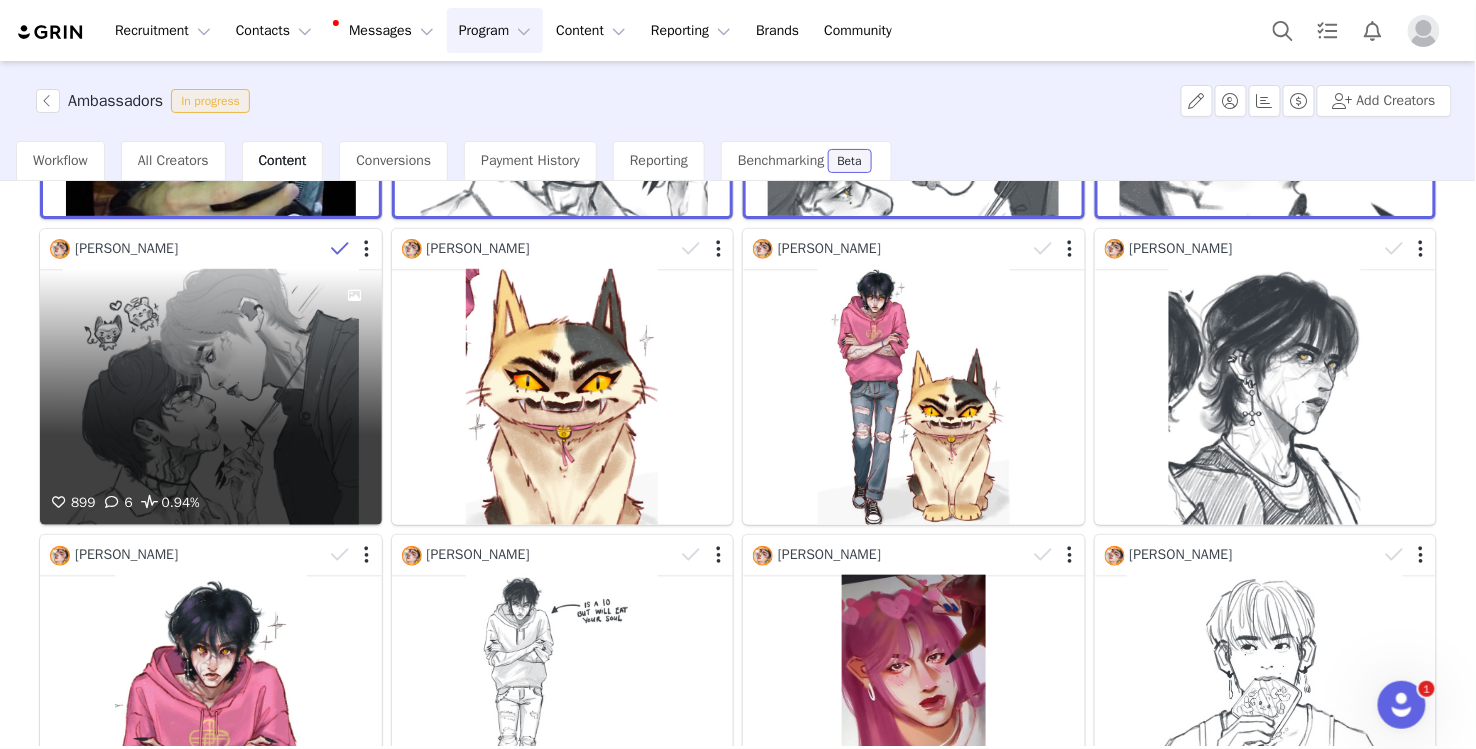 click at bounding box center (340, 249) 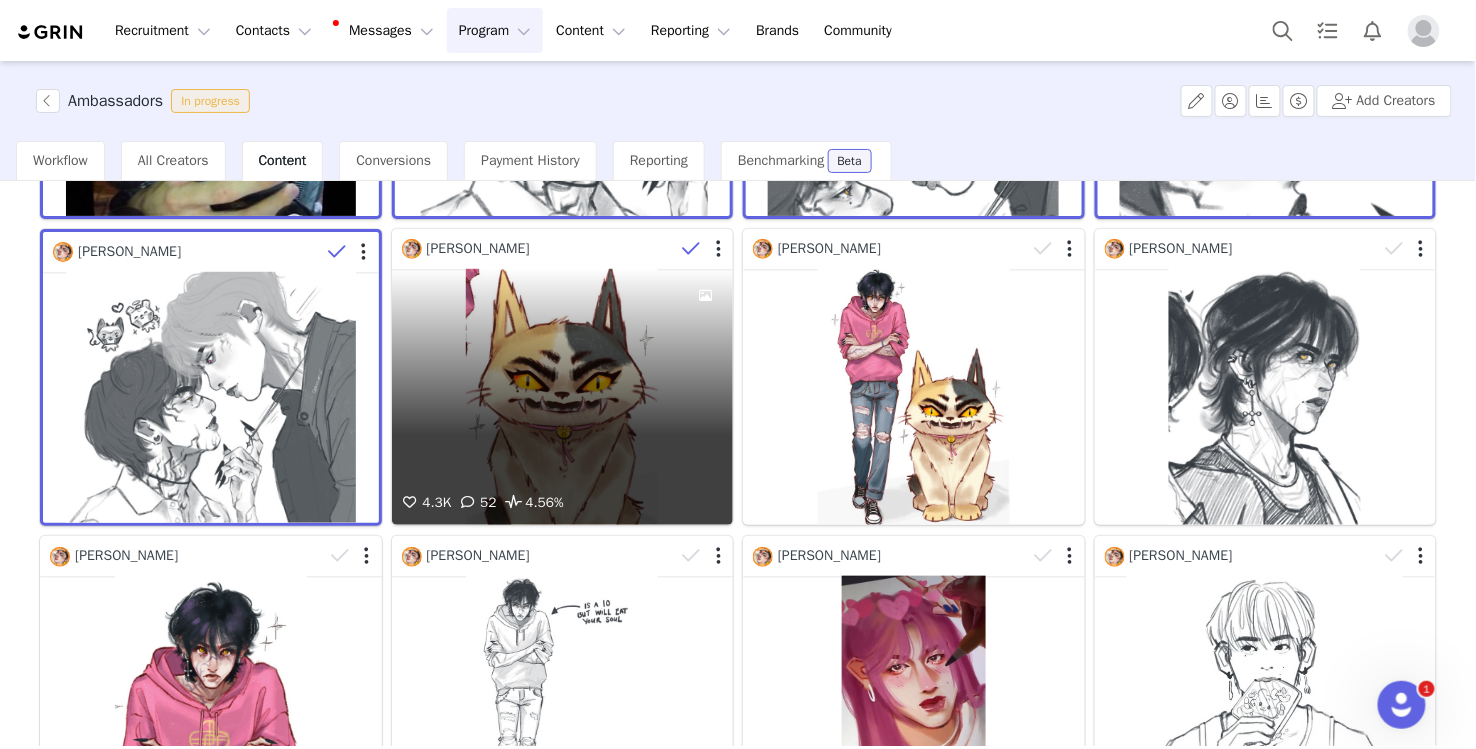 click at bounding box center [692, 249] 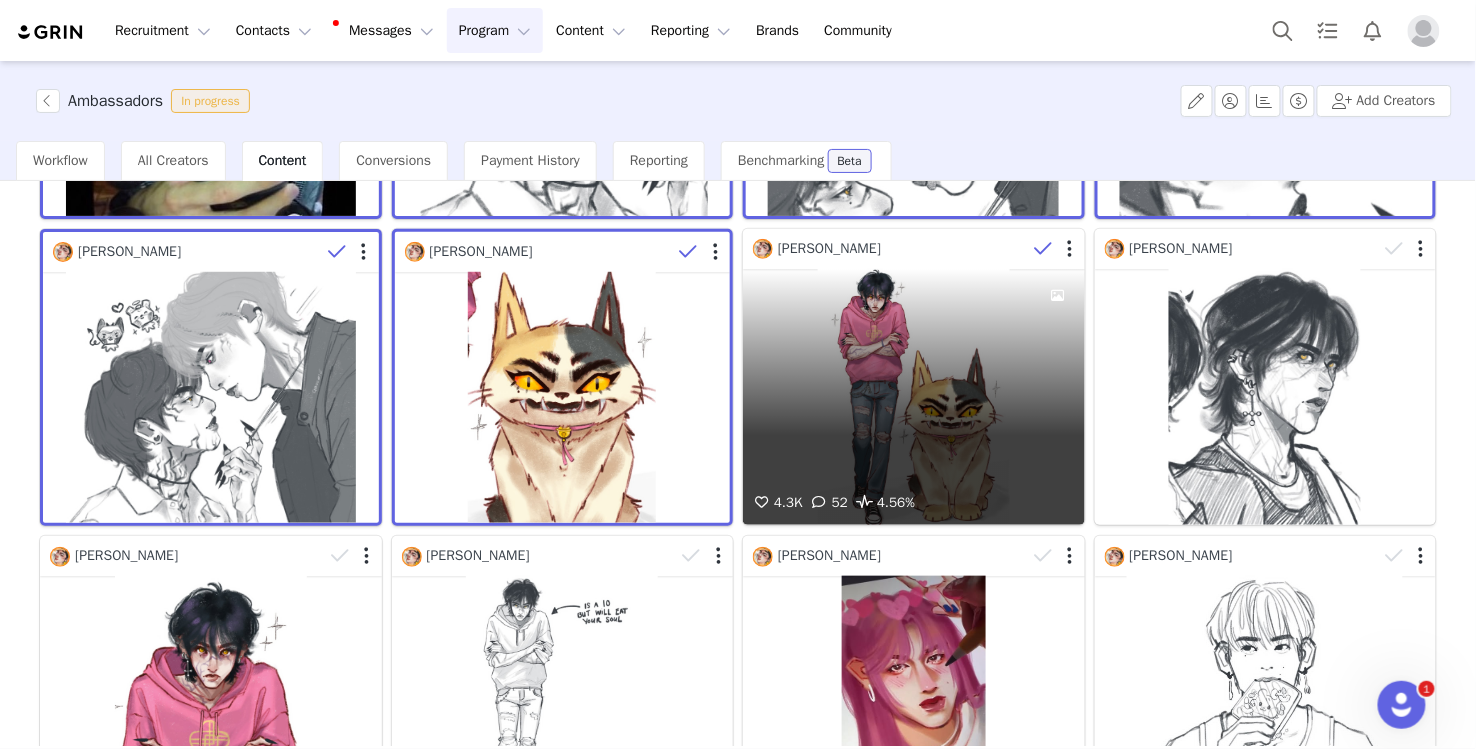 click at bounding box center [1043, 249] 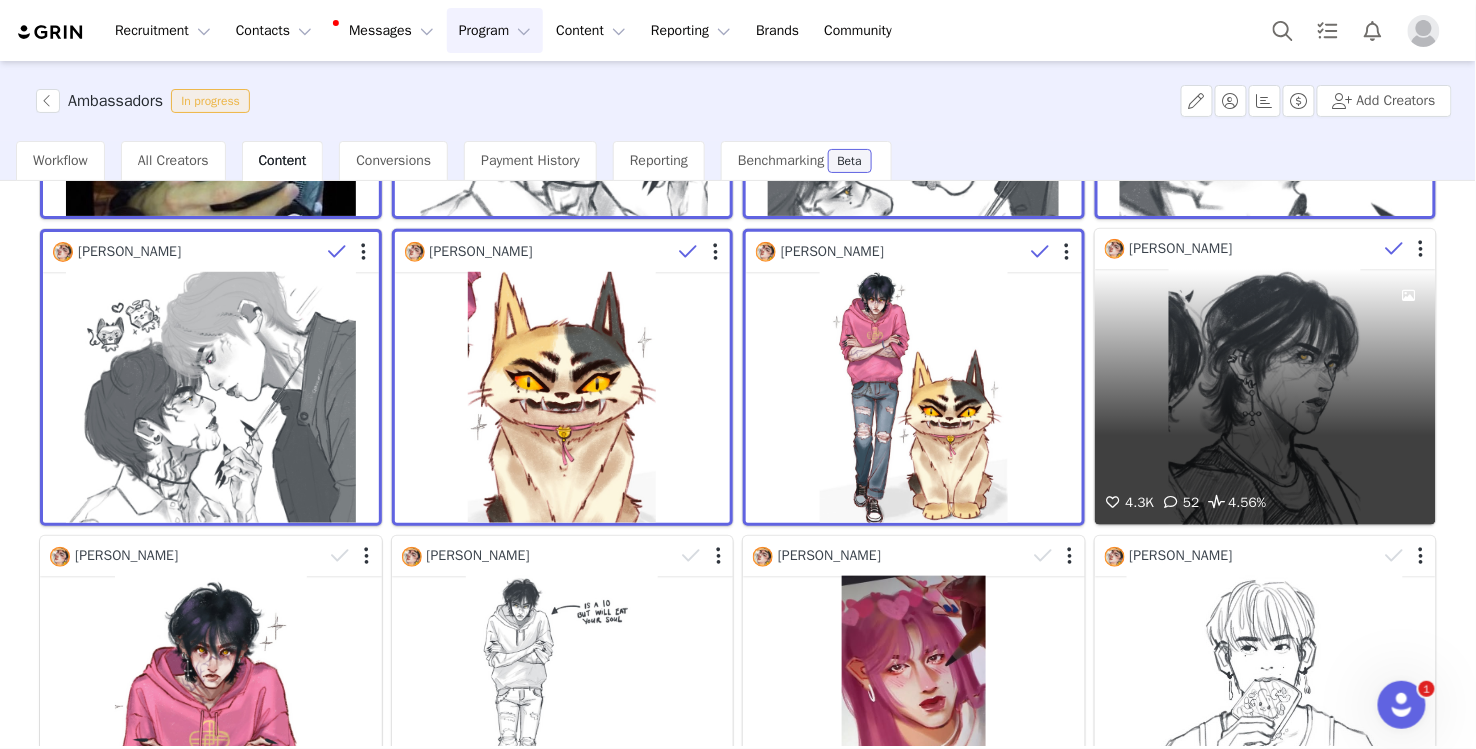 click at bounding box center [1395, 249] 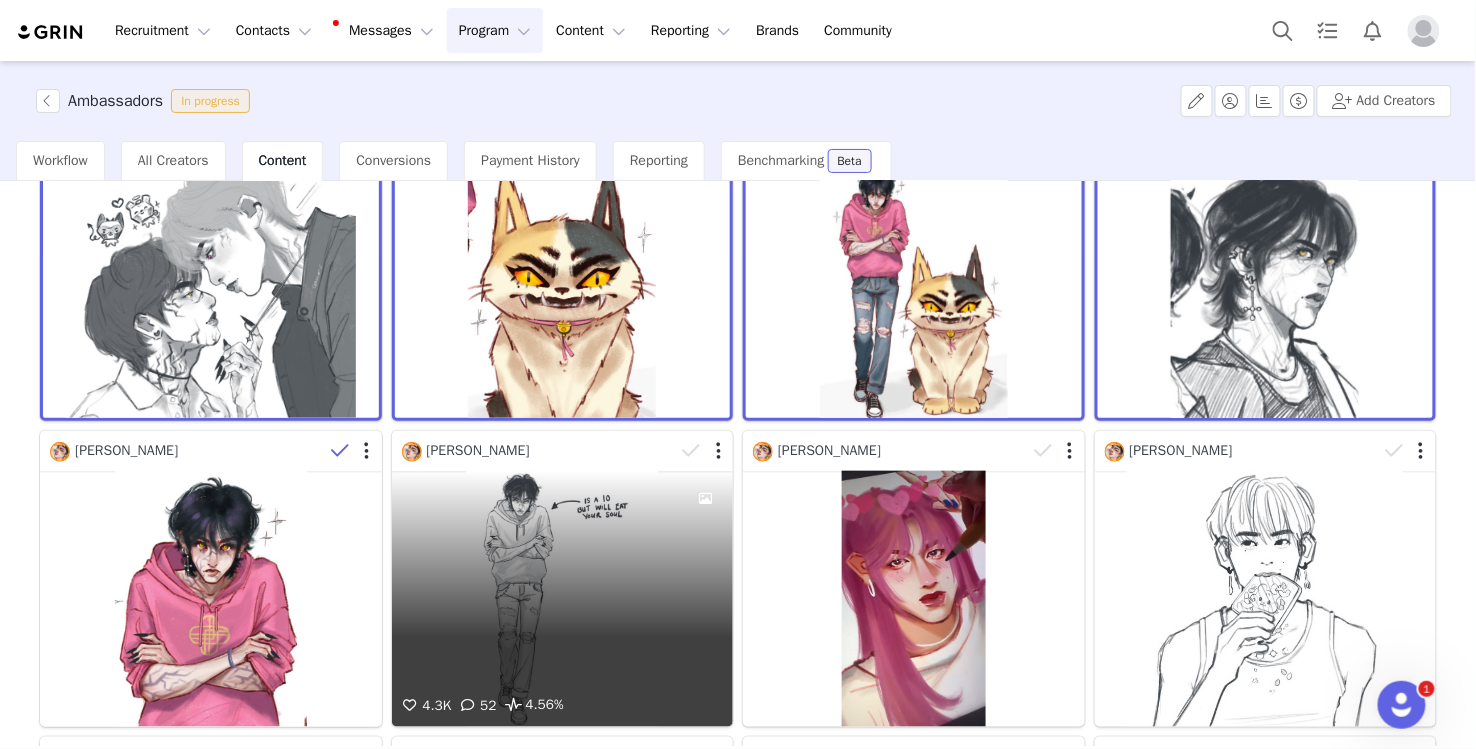 scroll, scrollTop: 497, scrollLeft: 0, axis: vertical 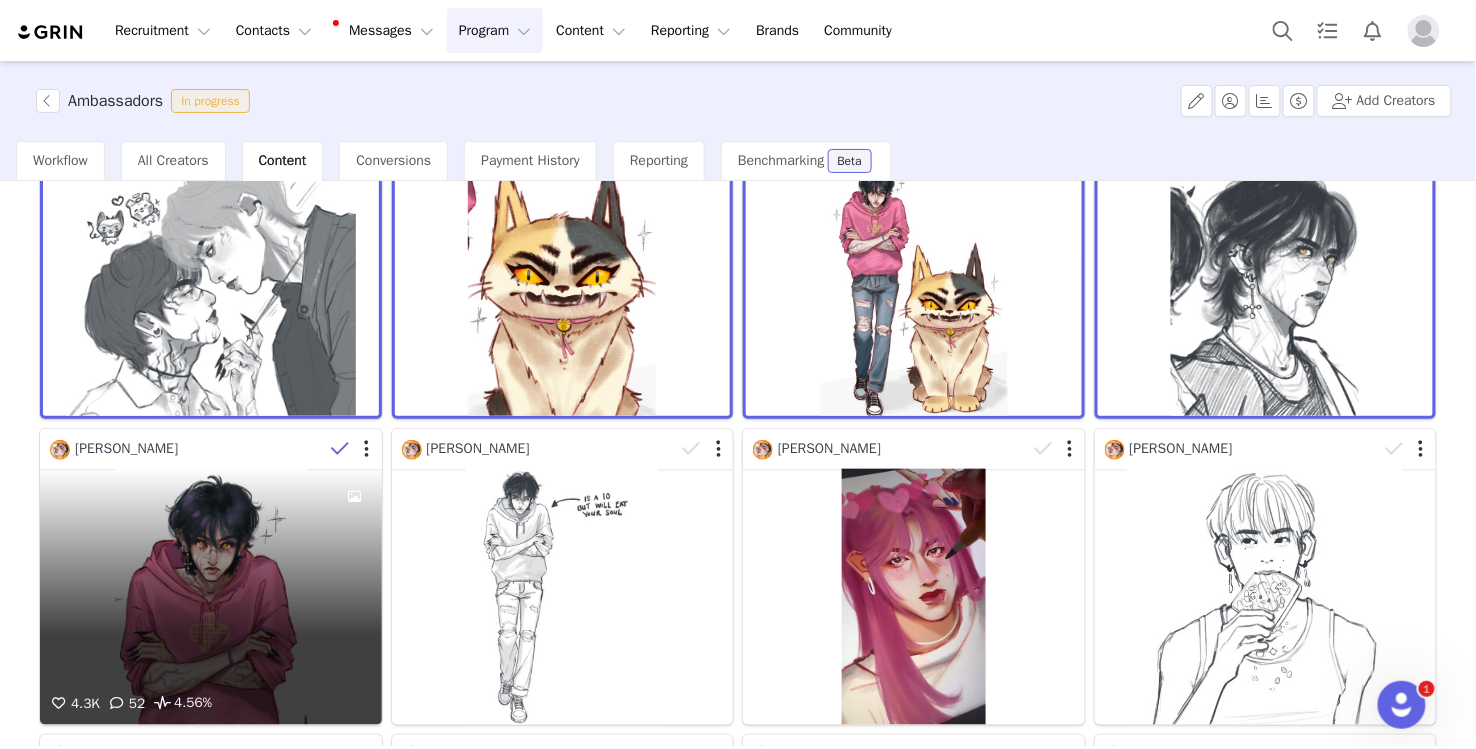 click at bounding box center (340, 449) 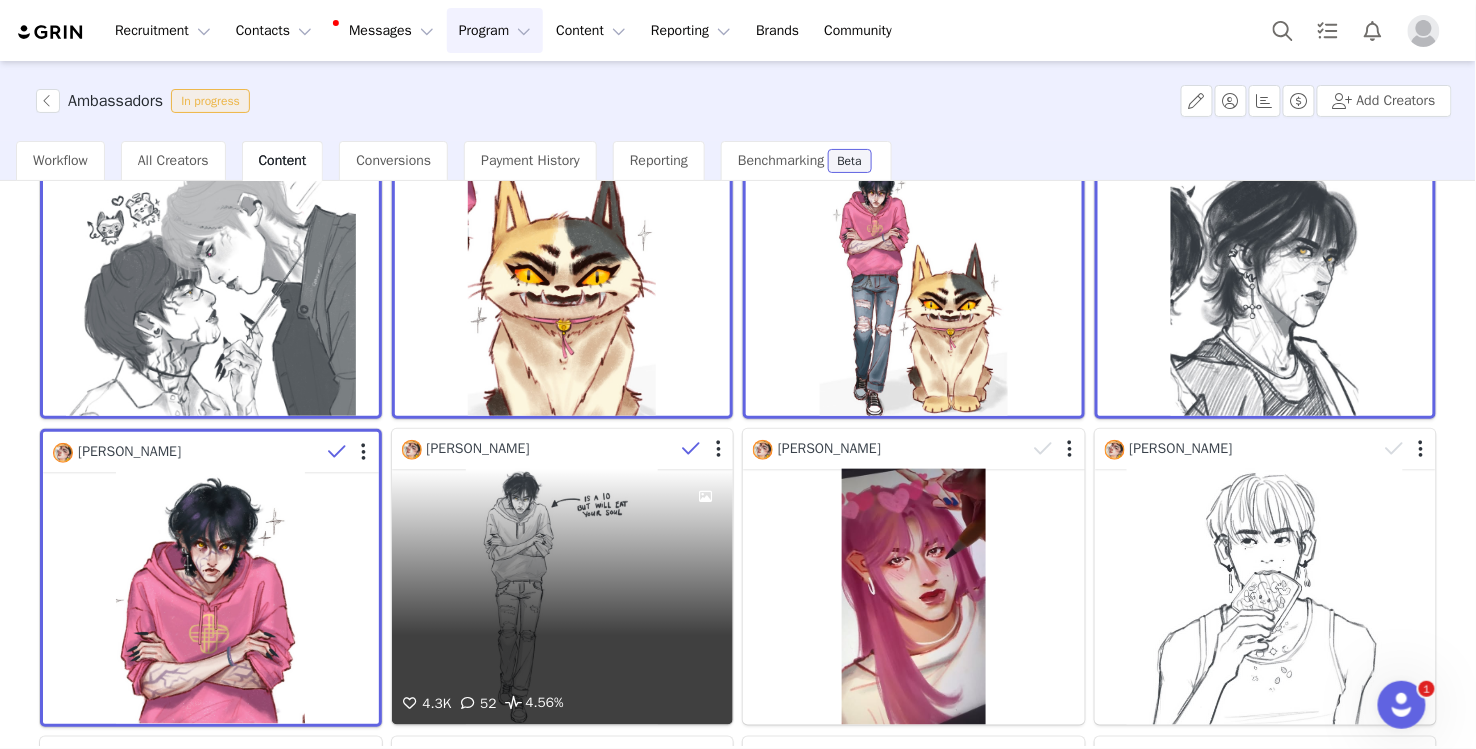 click at bounding box center [692, 449] 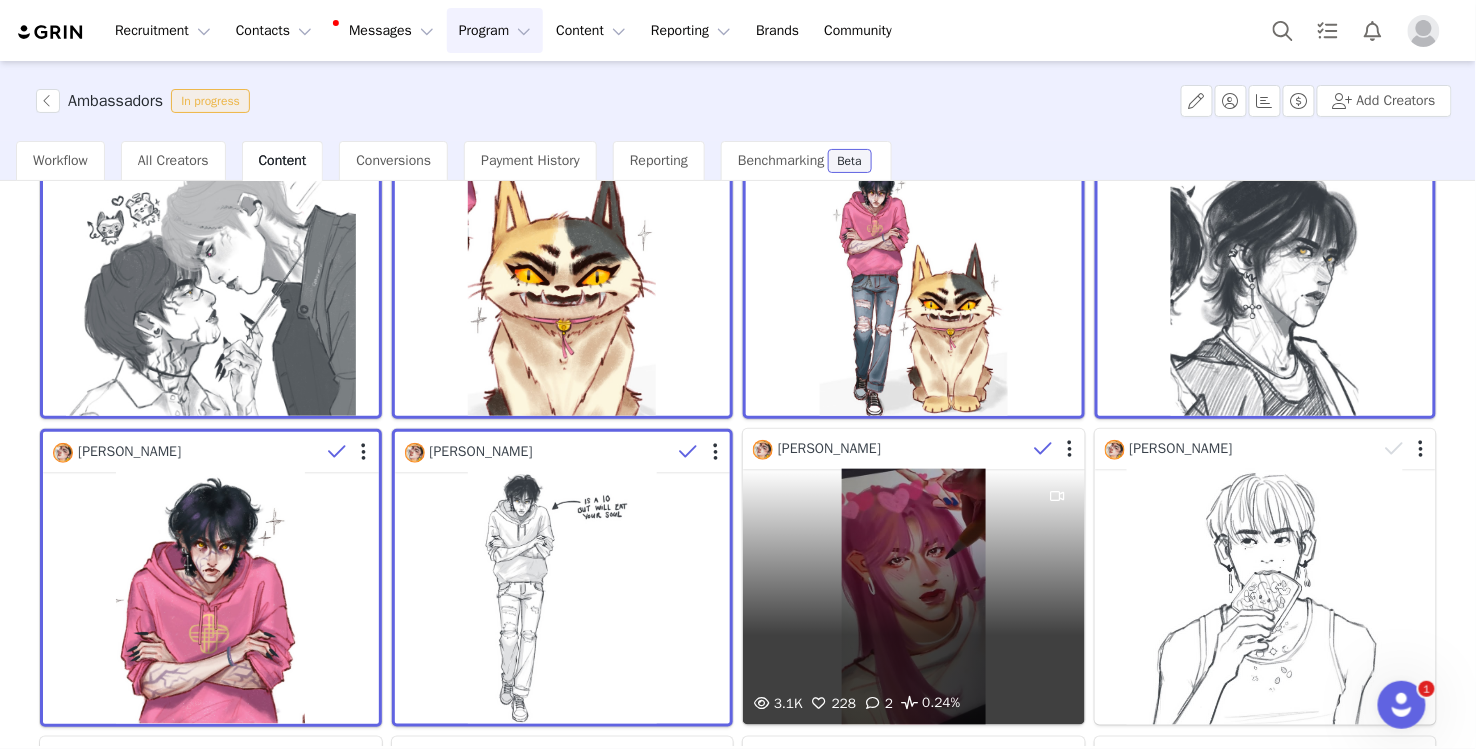 click at bounding box center (1043, 449) 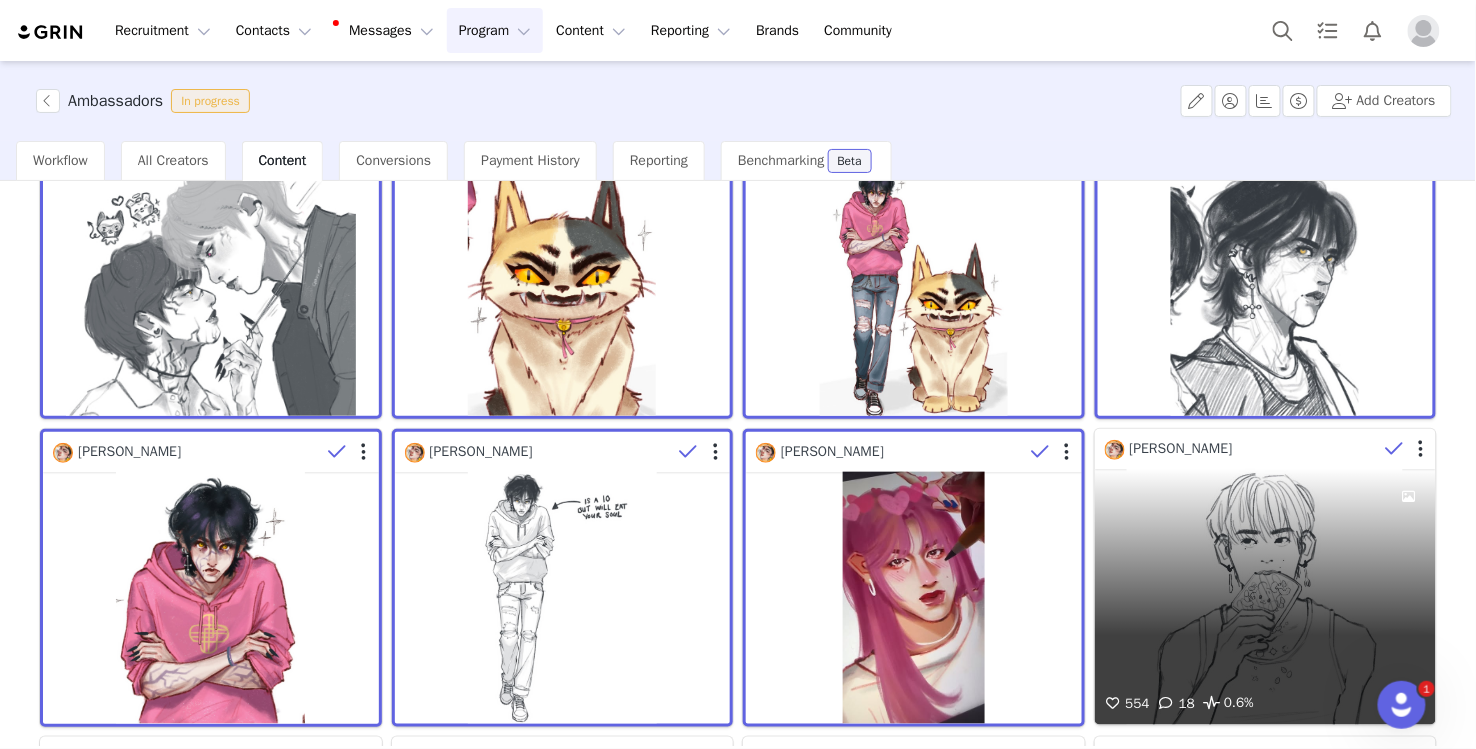 click at bounding box center (1395, 449) 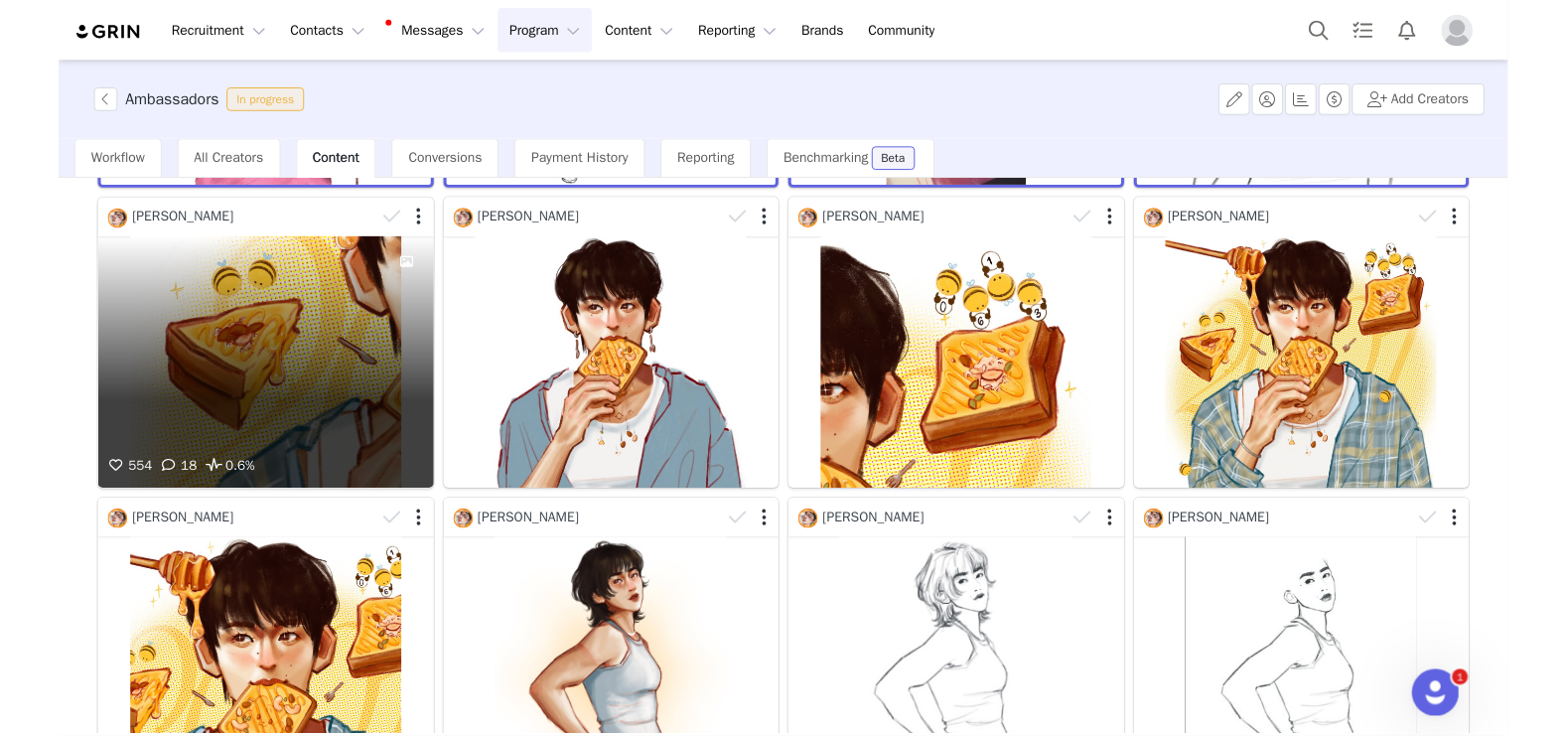 scroll, scrollTop: 1025, scrollLeft: 0, axis: vertical 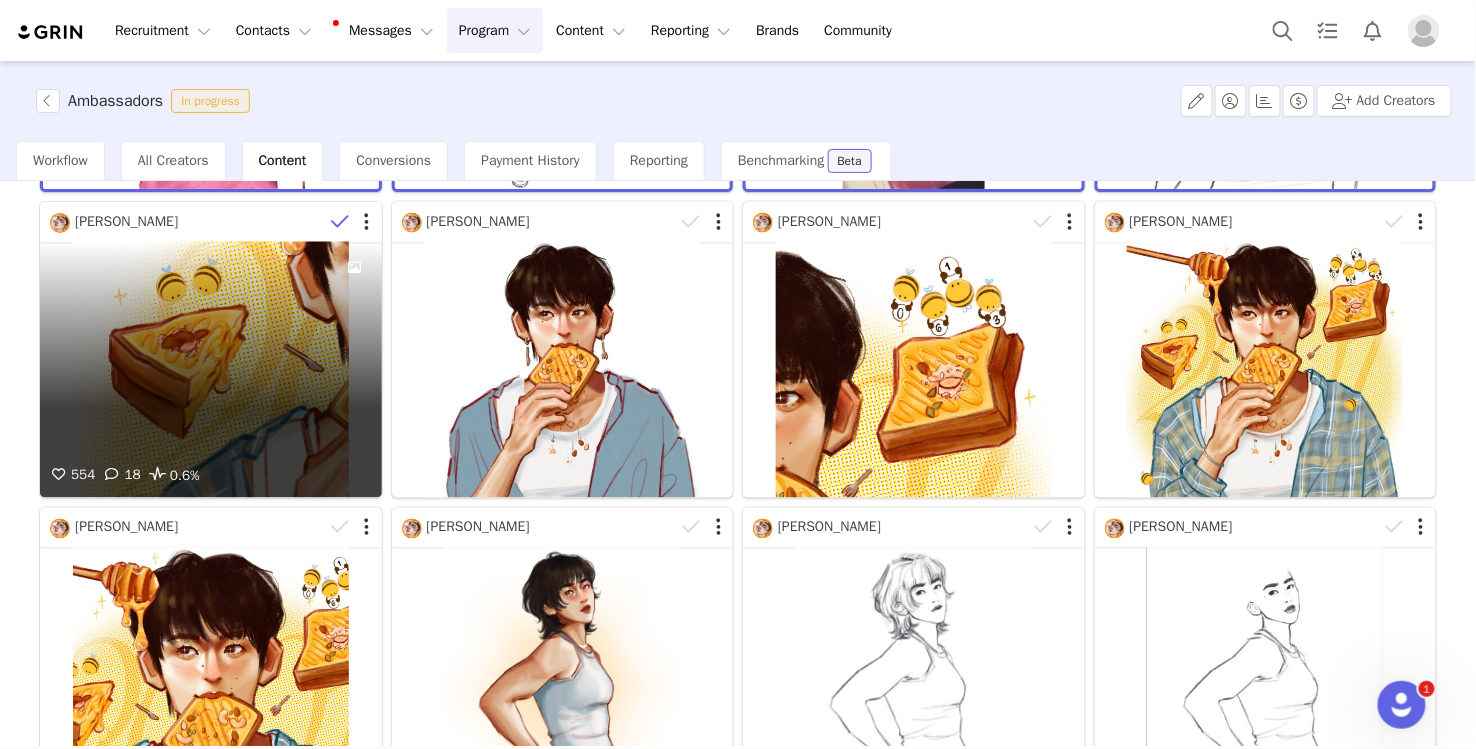 click at bounding box center (340, 222) 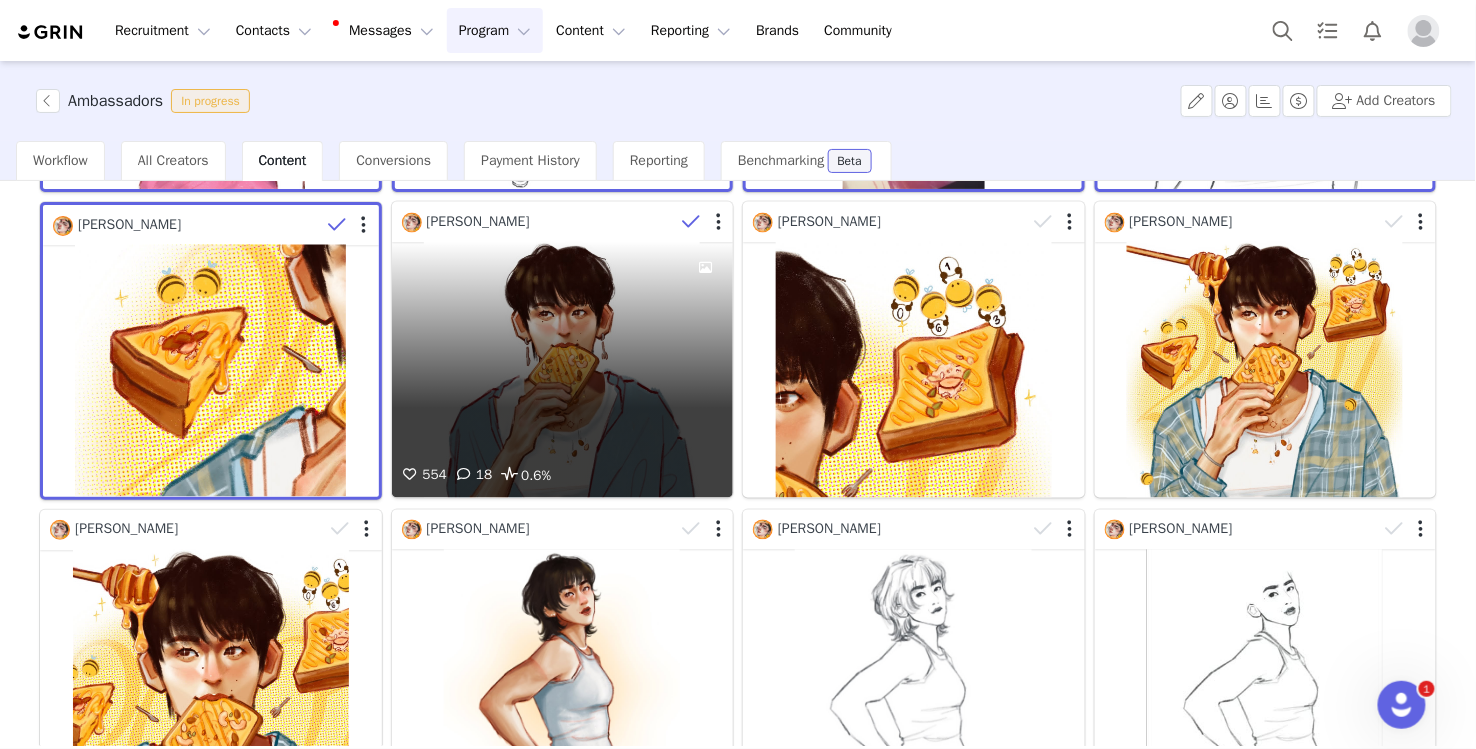 click at bounding box center [692, 222] 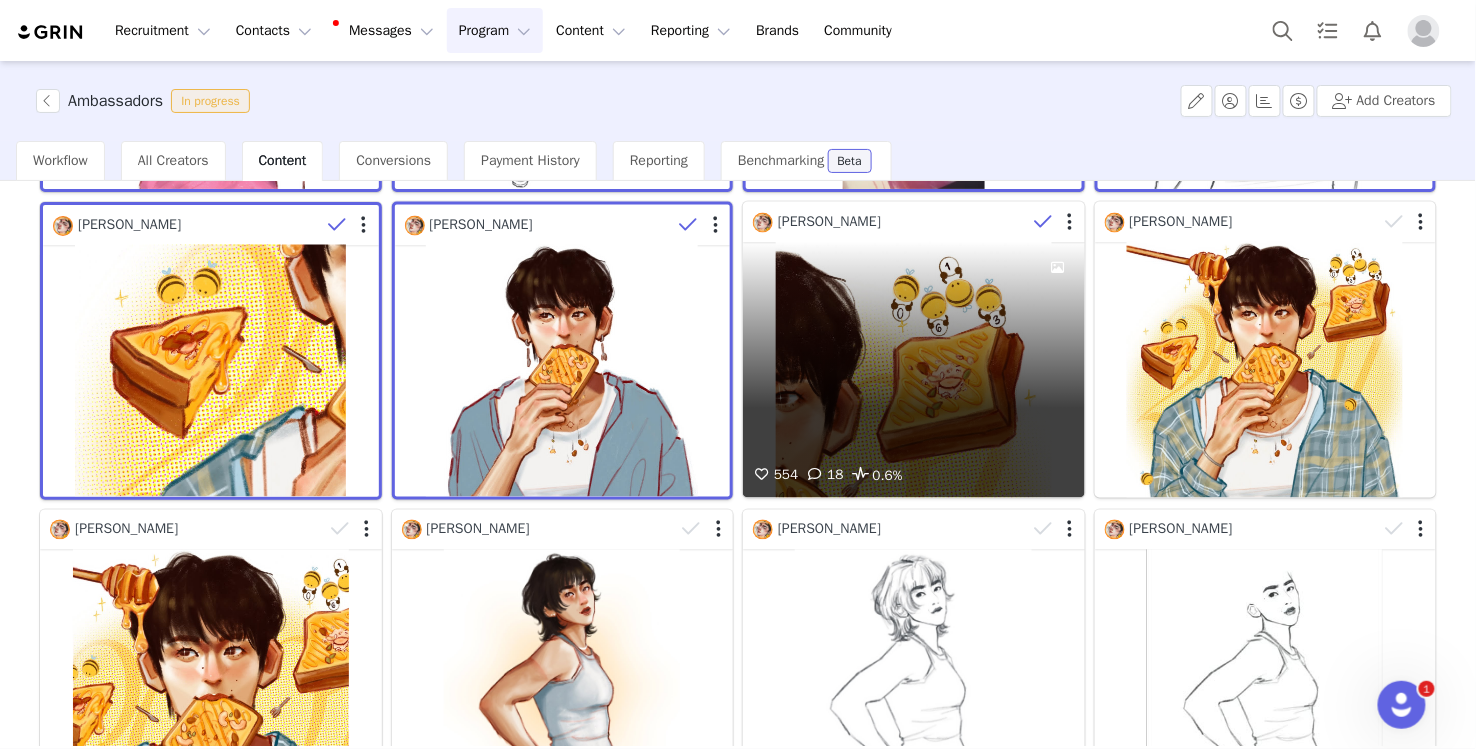 click at bounding box center [1043, 222] 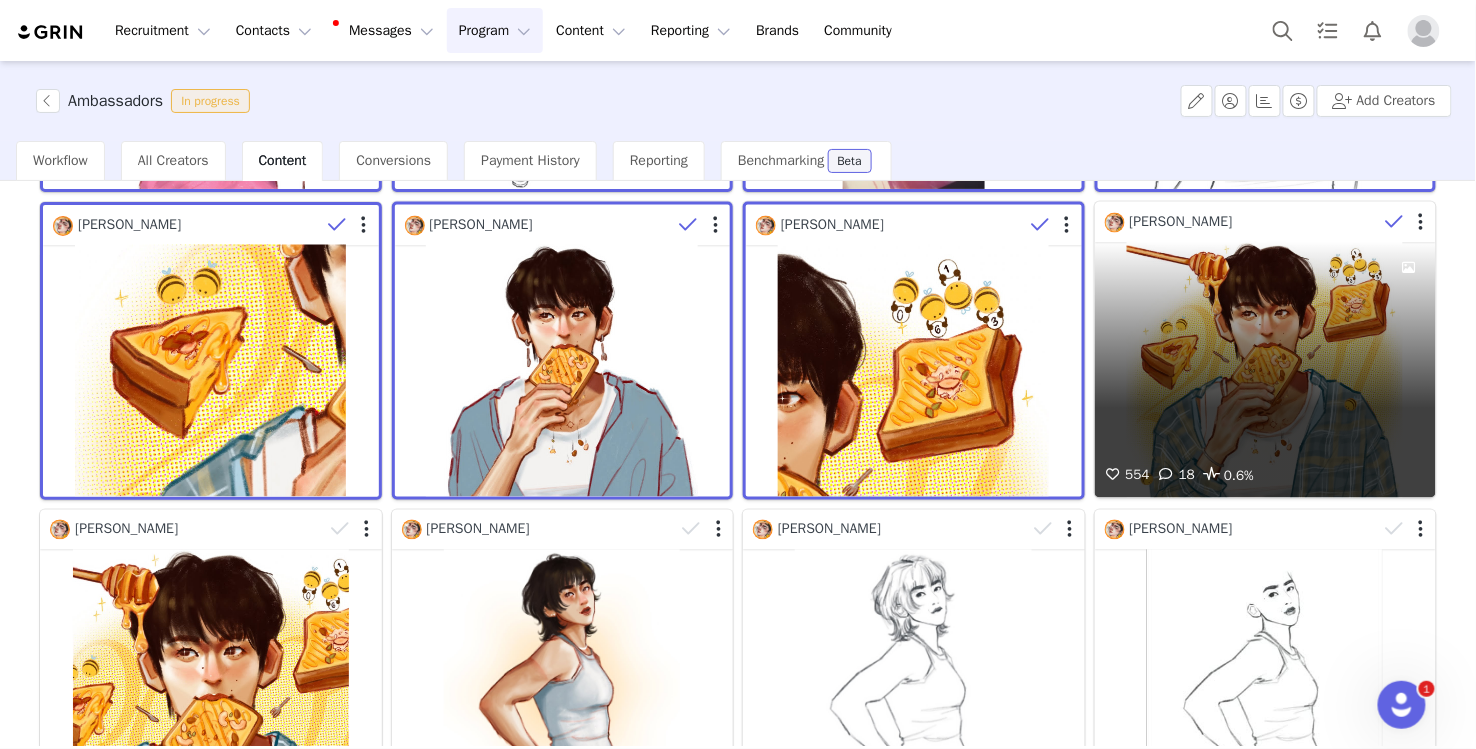 click at bounding box center [1395, 222] 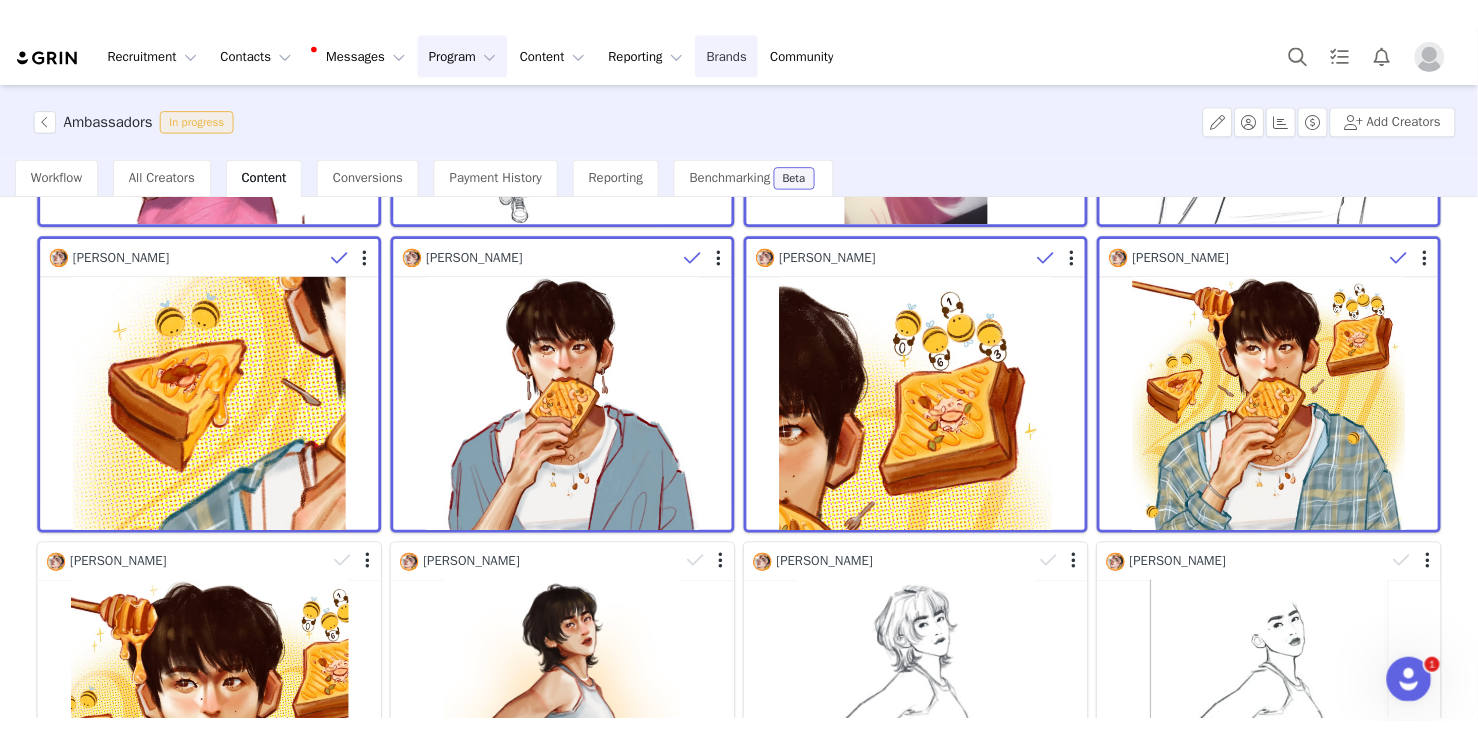 scroll, scrollTop: 1032, scrollLeft: 0, axis: vertical 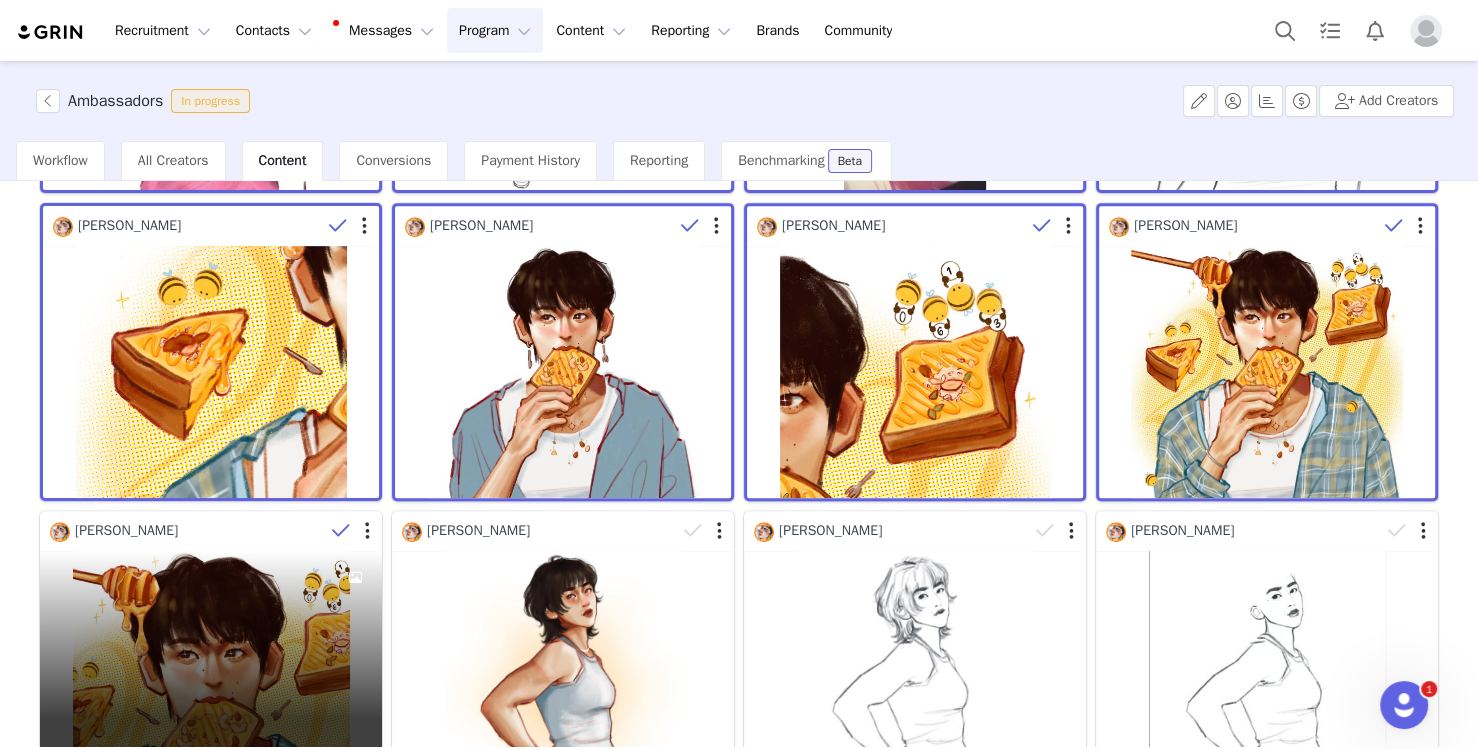click at bounding box center [341, 531] 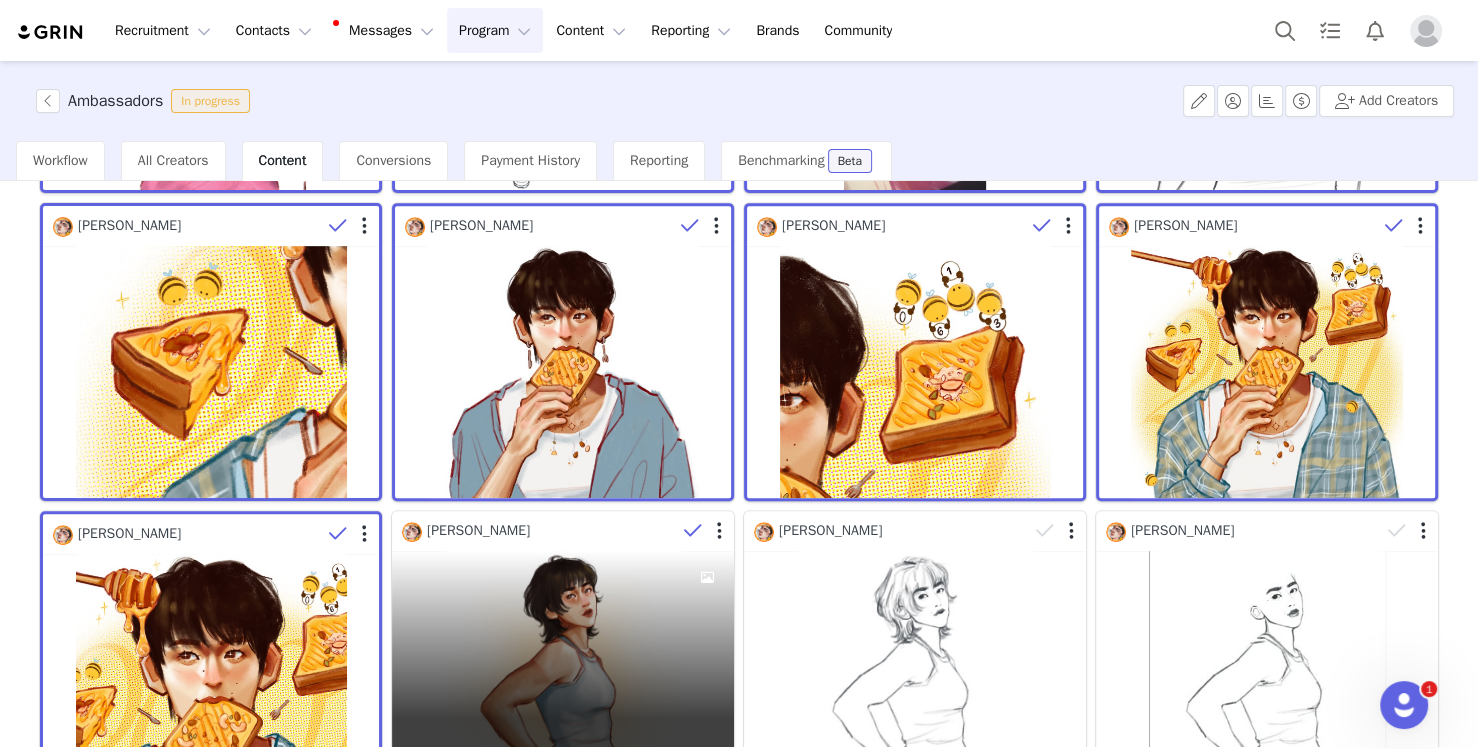 click at bounding box center (693, 531) 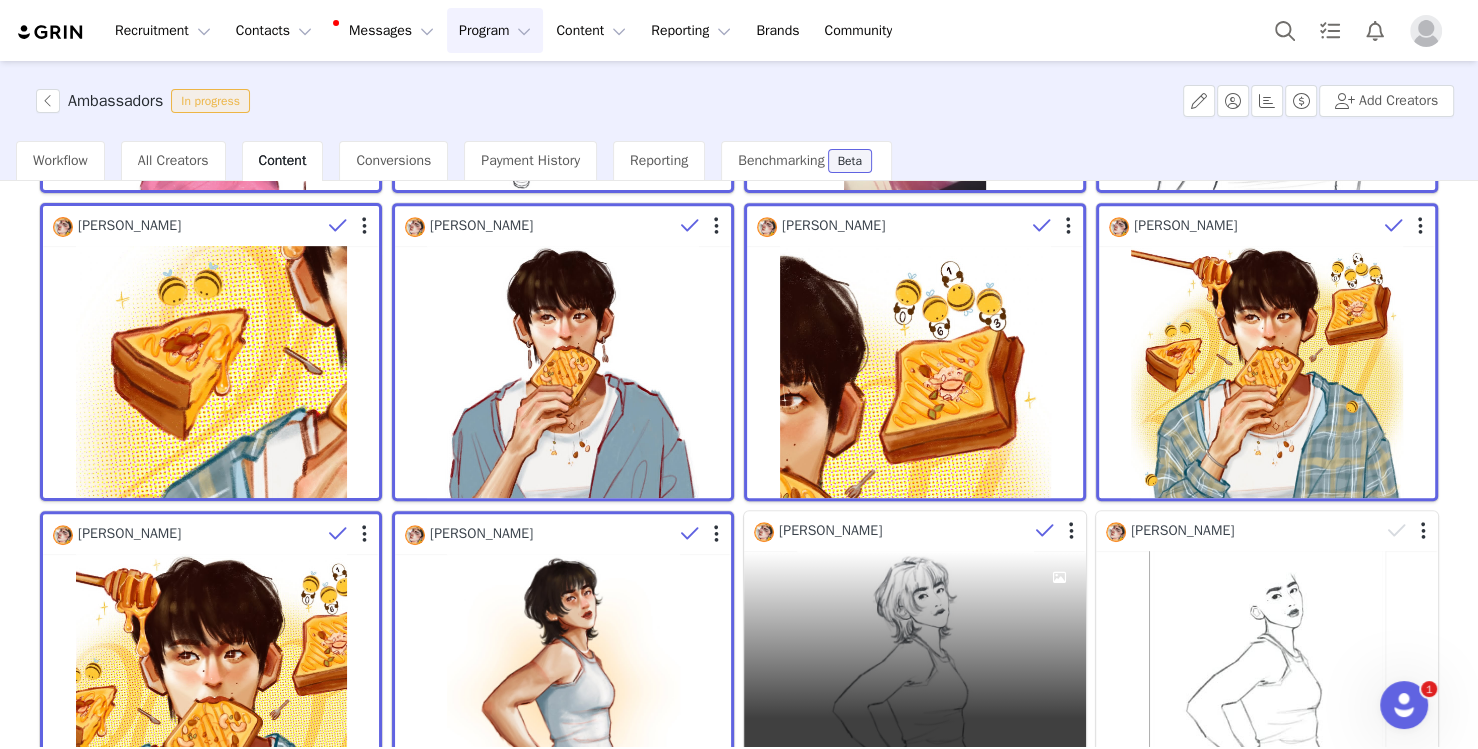 click at bounding box center (1045, 531) 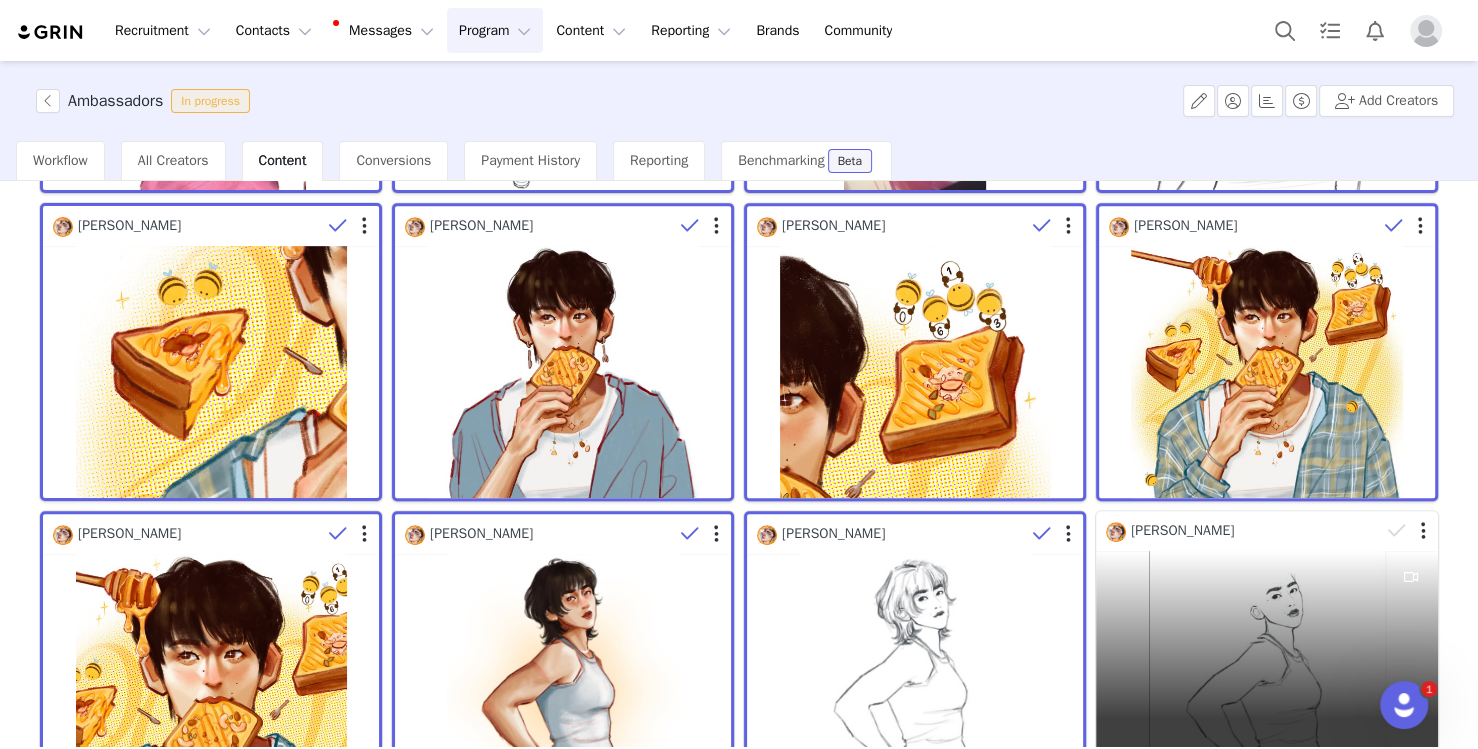 click on "Cidnee Lassiter" at bounding box center (1243, 531) 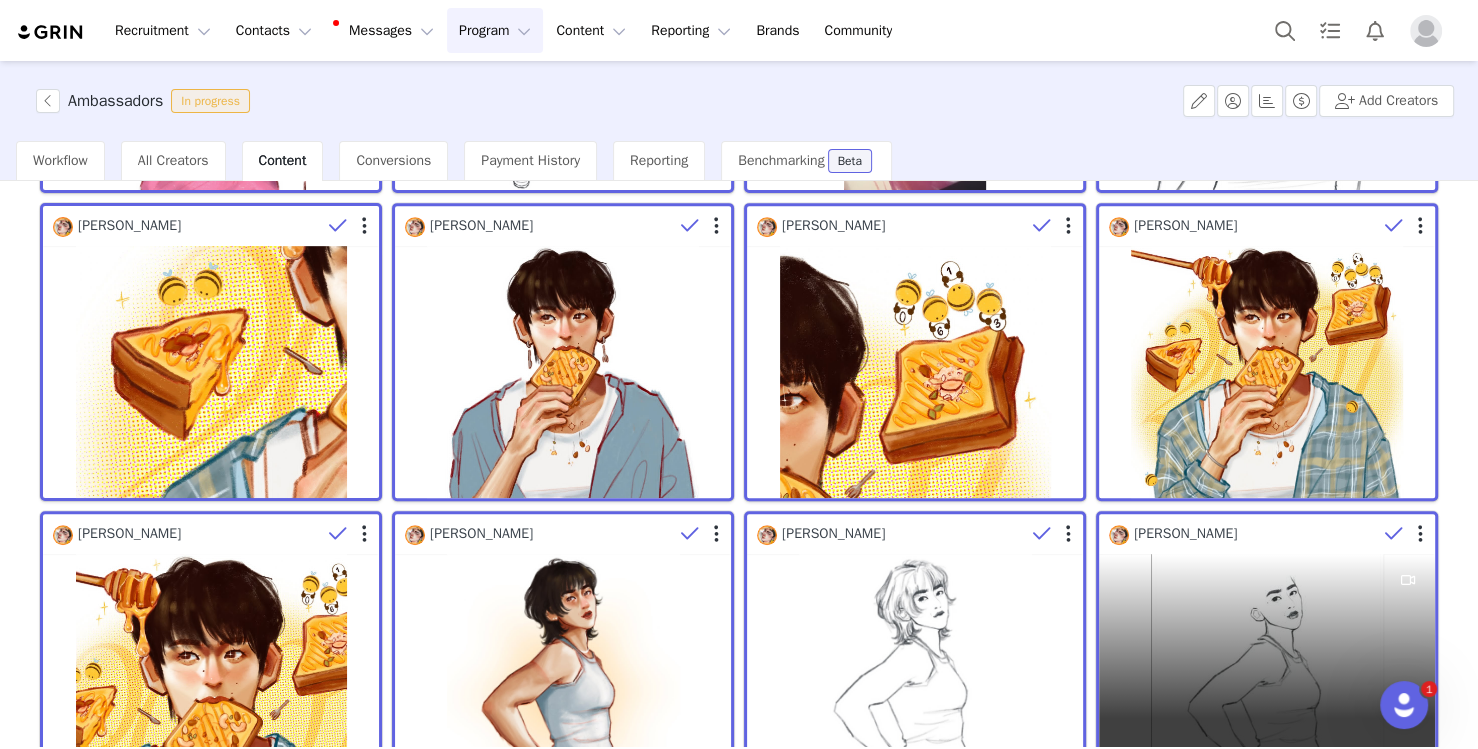click at bounding box center (1394, 534) 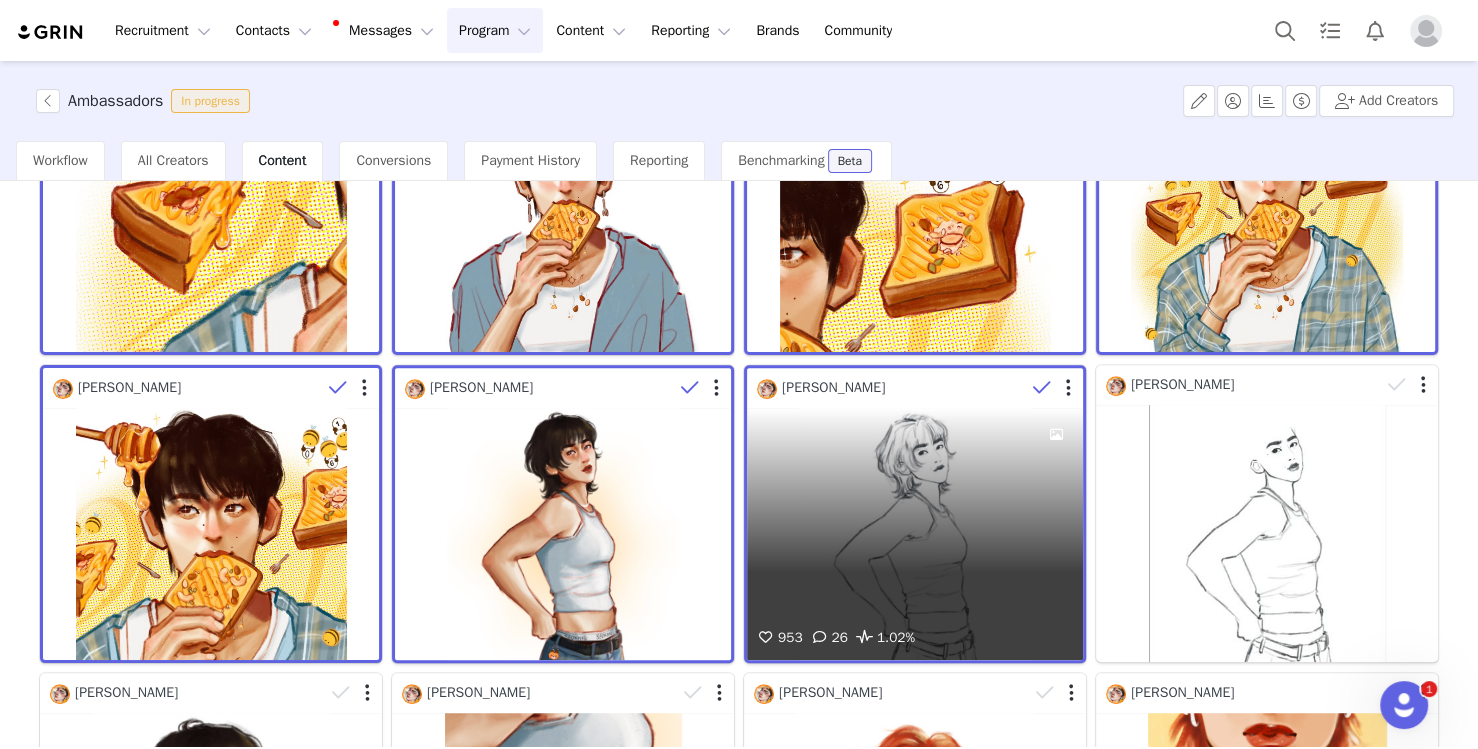 scroll, scrollTop: 1182, scrollLeft: 0, axis: vertical 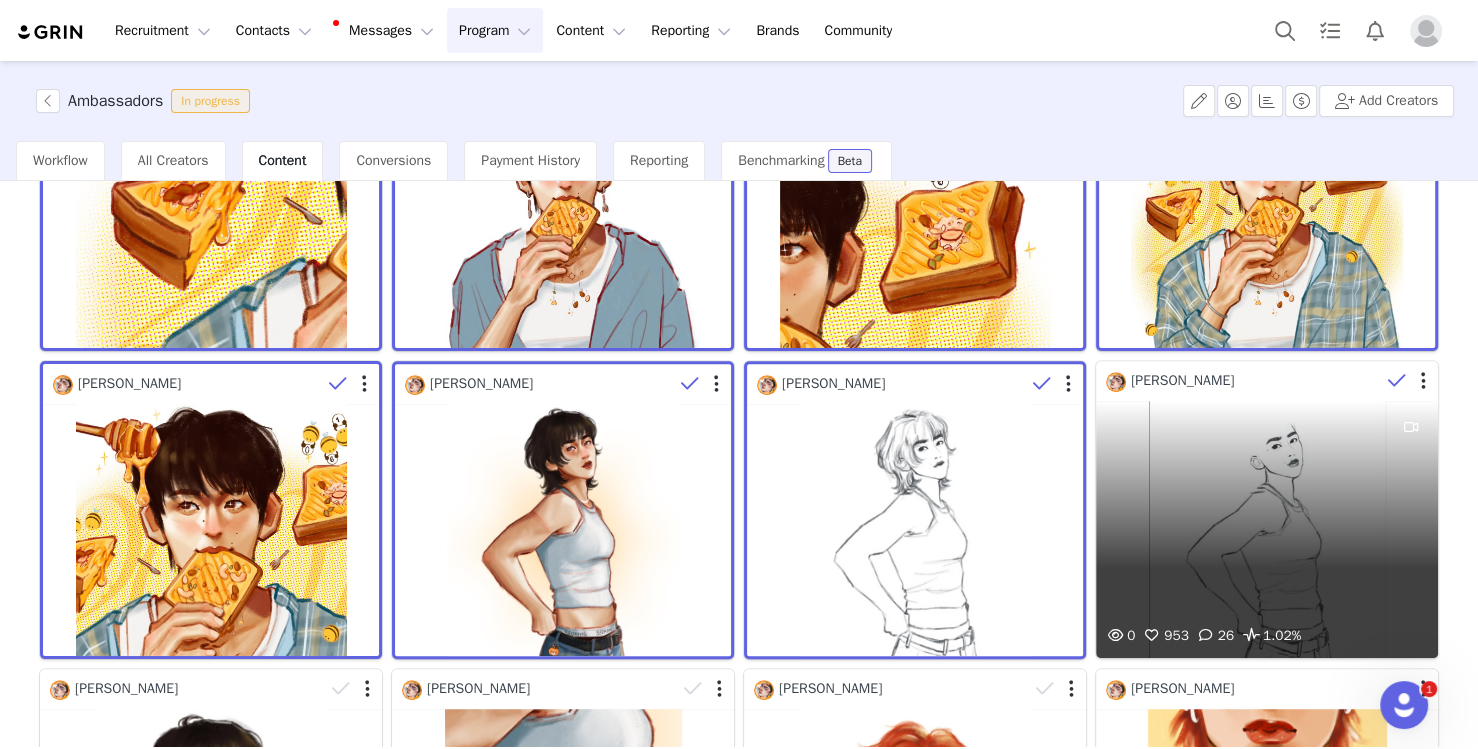 click at bounding box center (1397, 381) 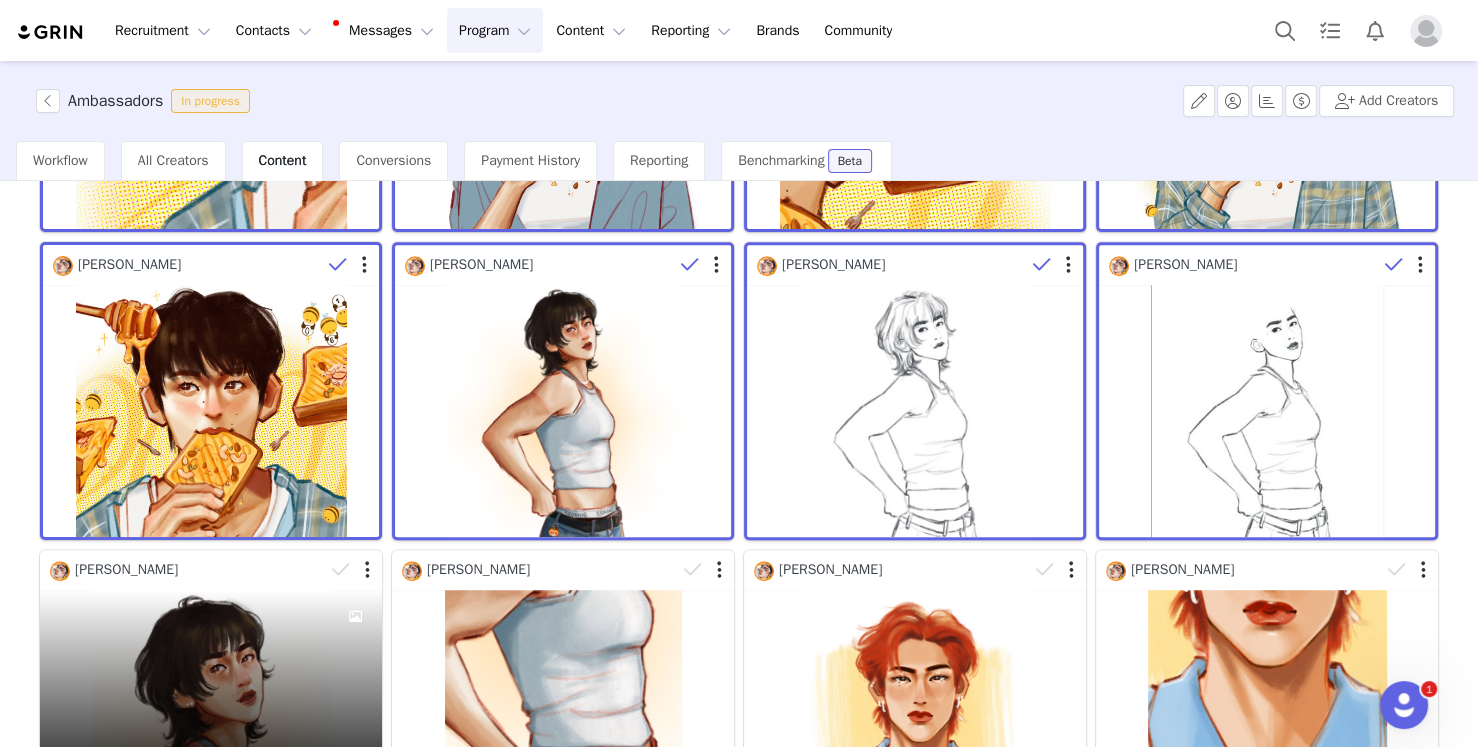 scroll, scrollTop: 1305, scrollLeft: 0, axis: vertical 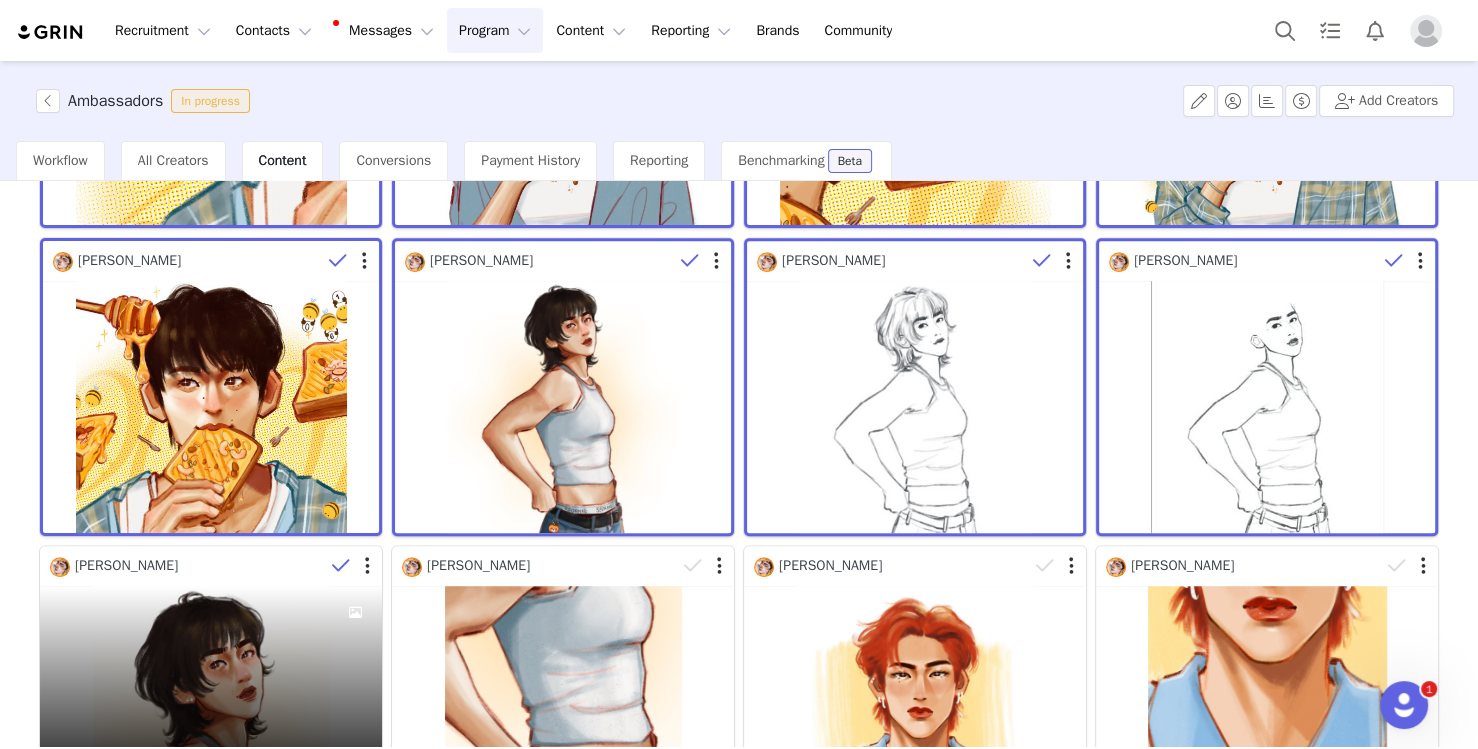 click at bounding box center [341, 566] 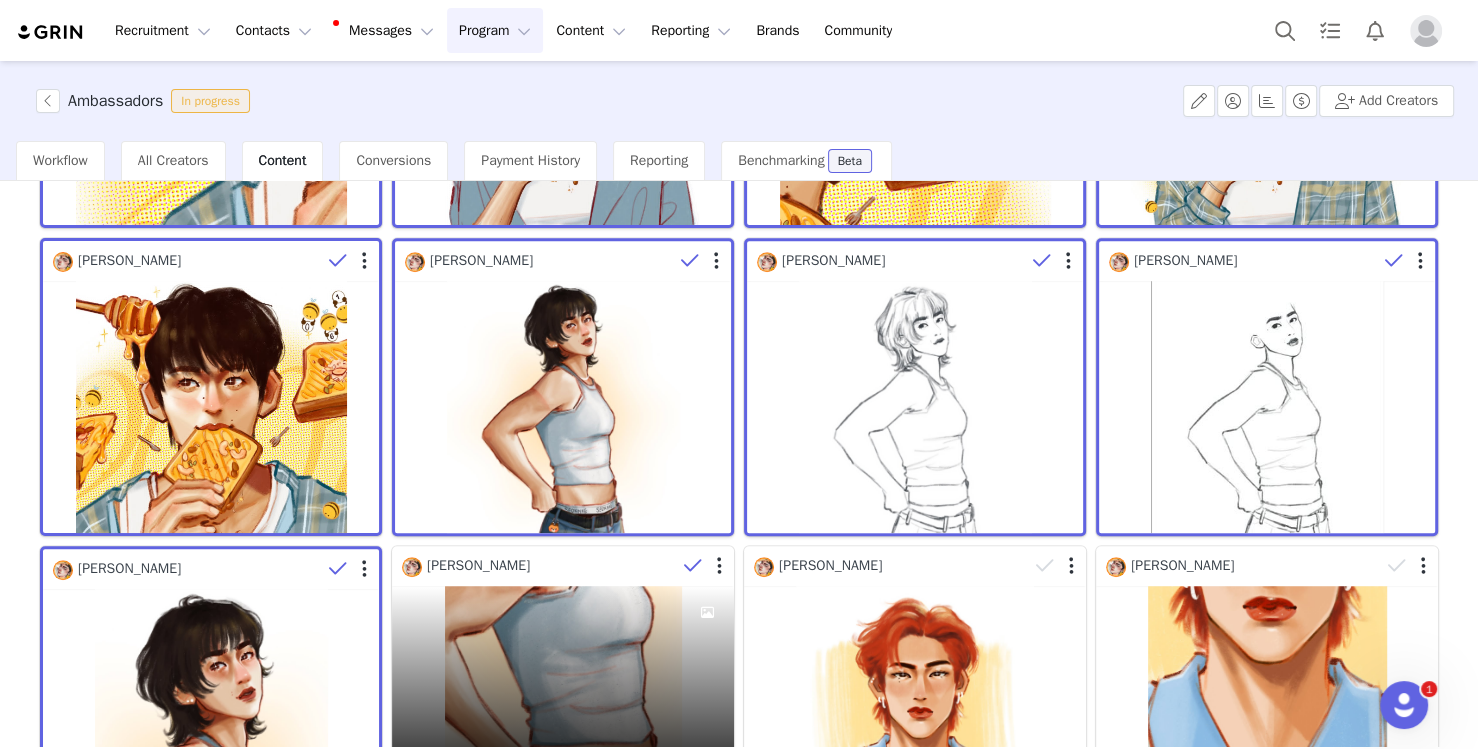 click at bounding box center (693, 566) 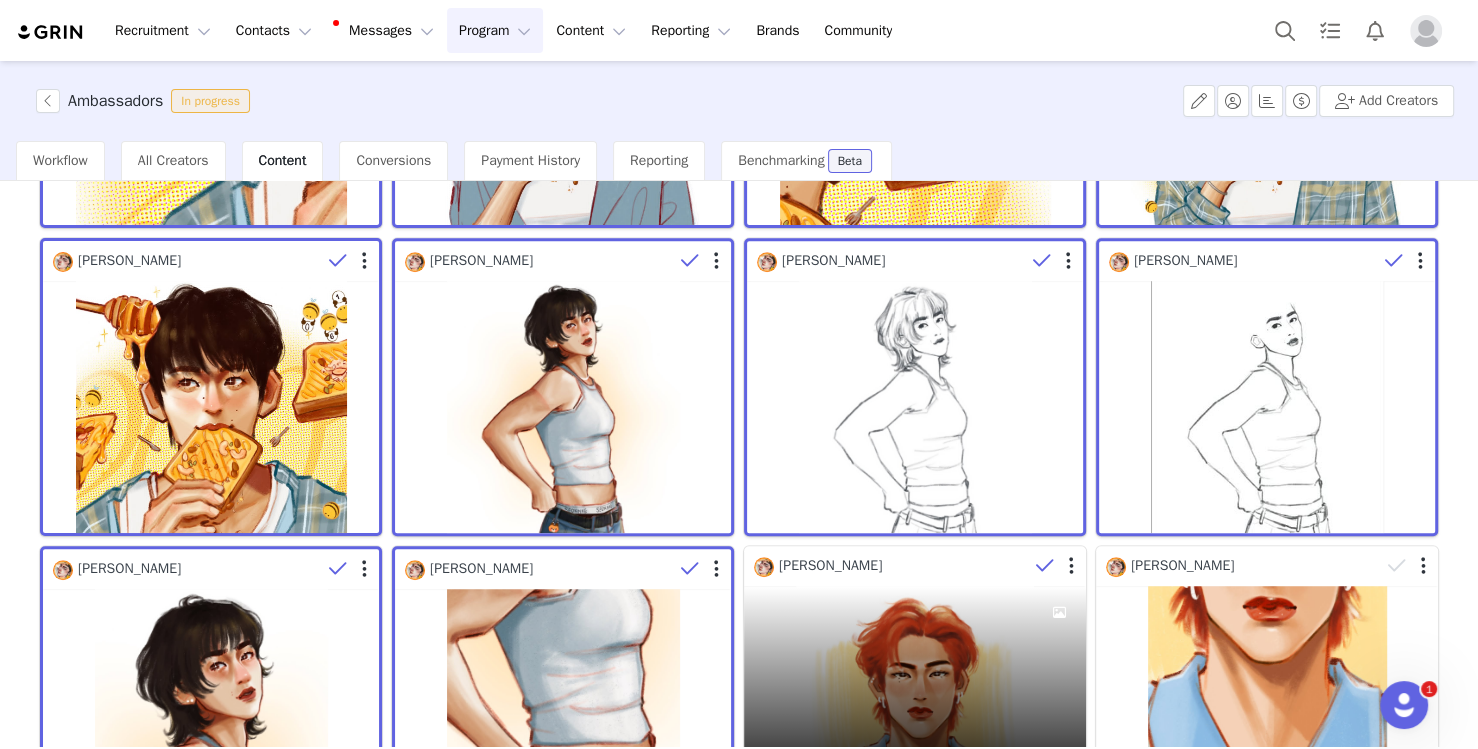 click at bounding box center (1045, 566) 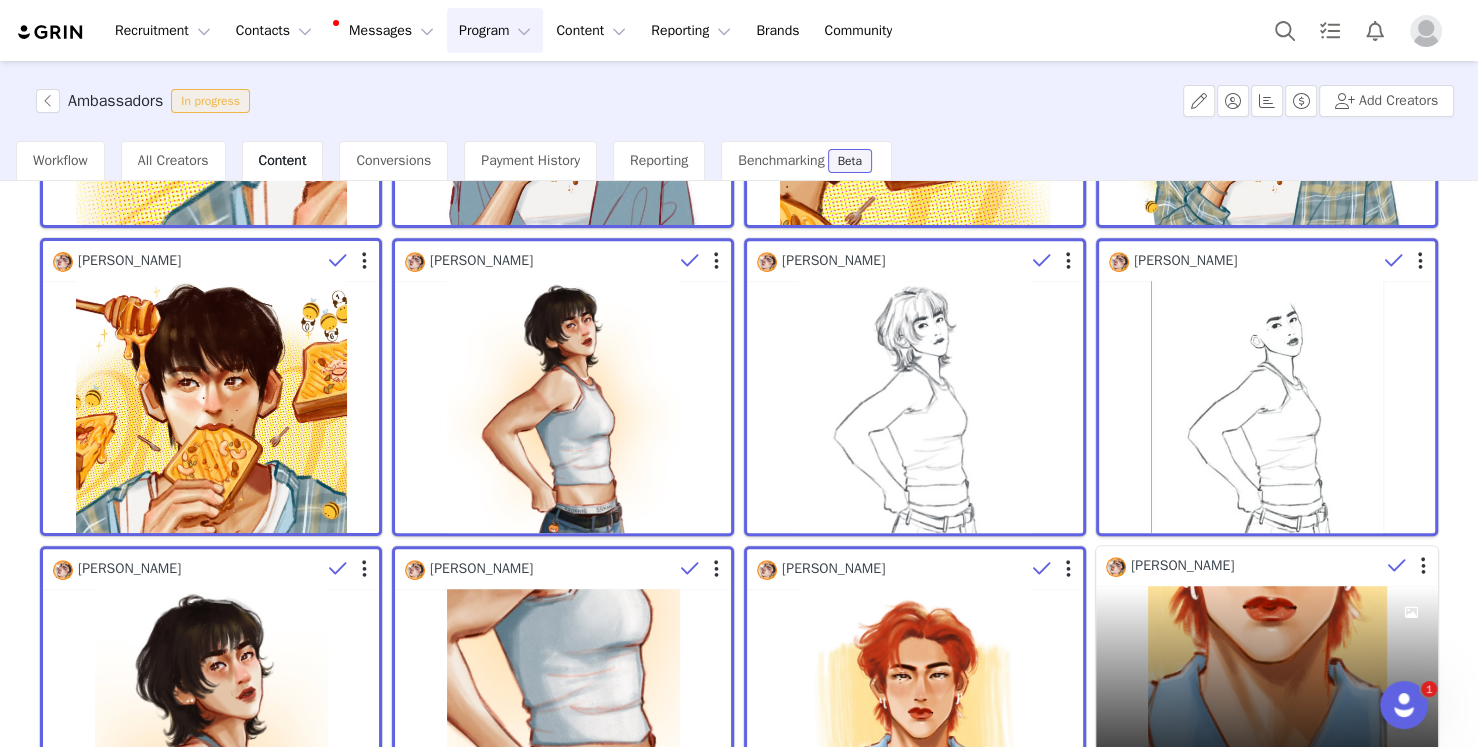 click at bounding box center (1397, 566) 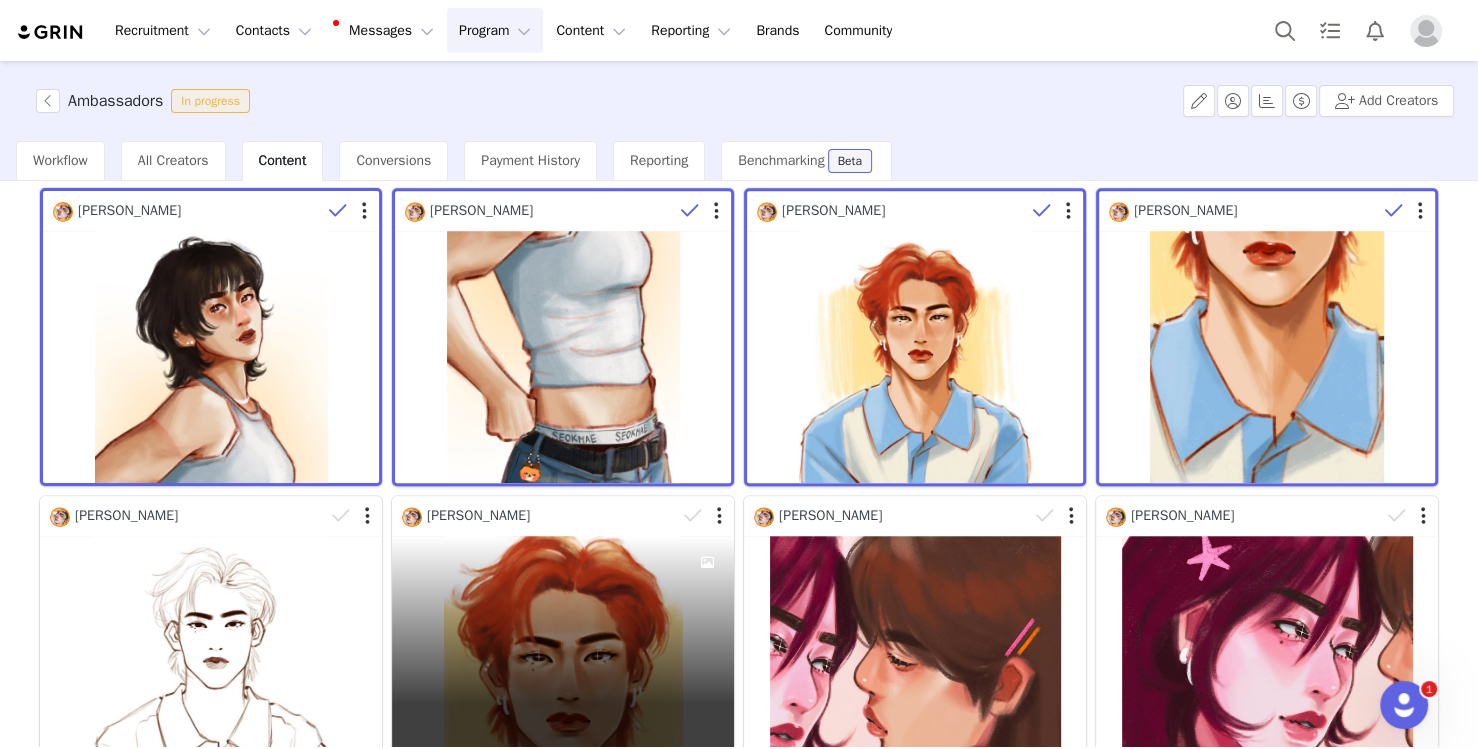 scroll, scrollTop: 1756, scrollLeft: 0, axis: vertical 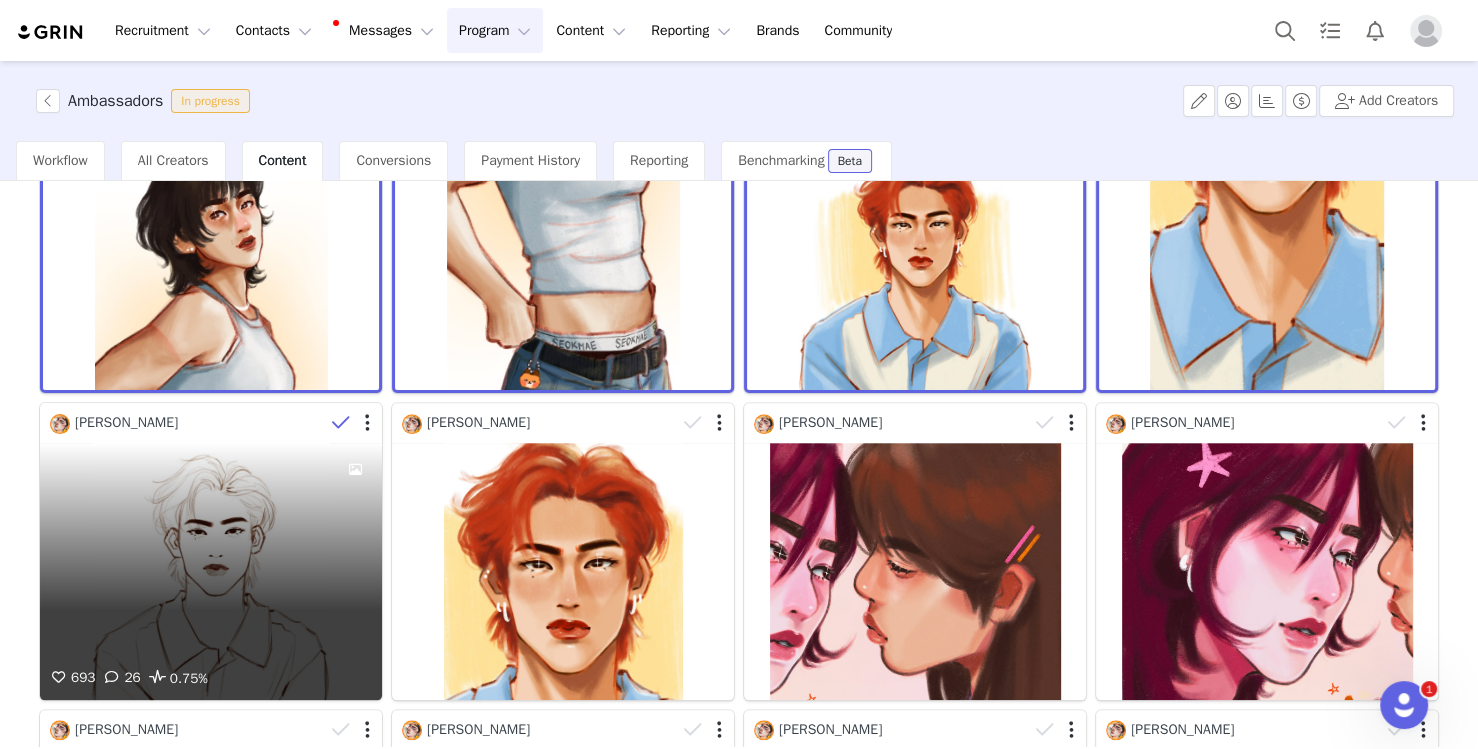click at bounding box center [341, 423] 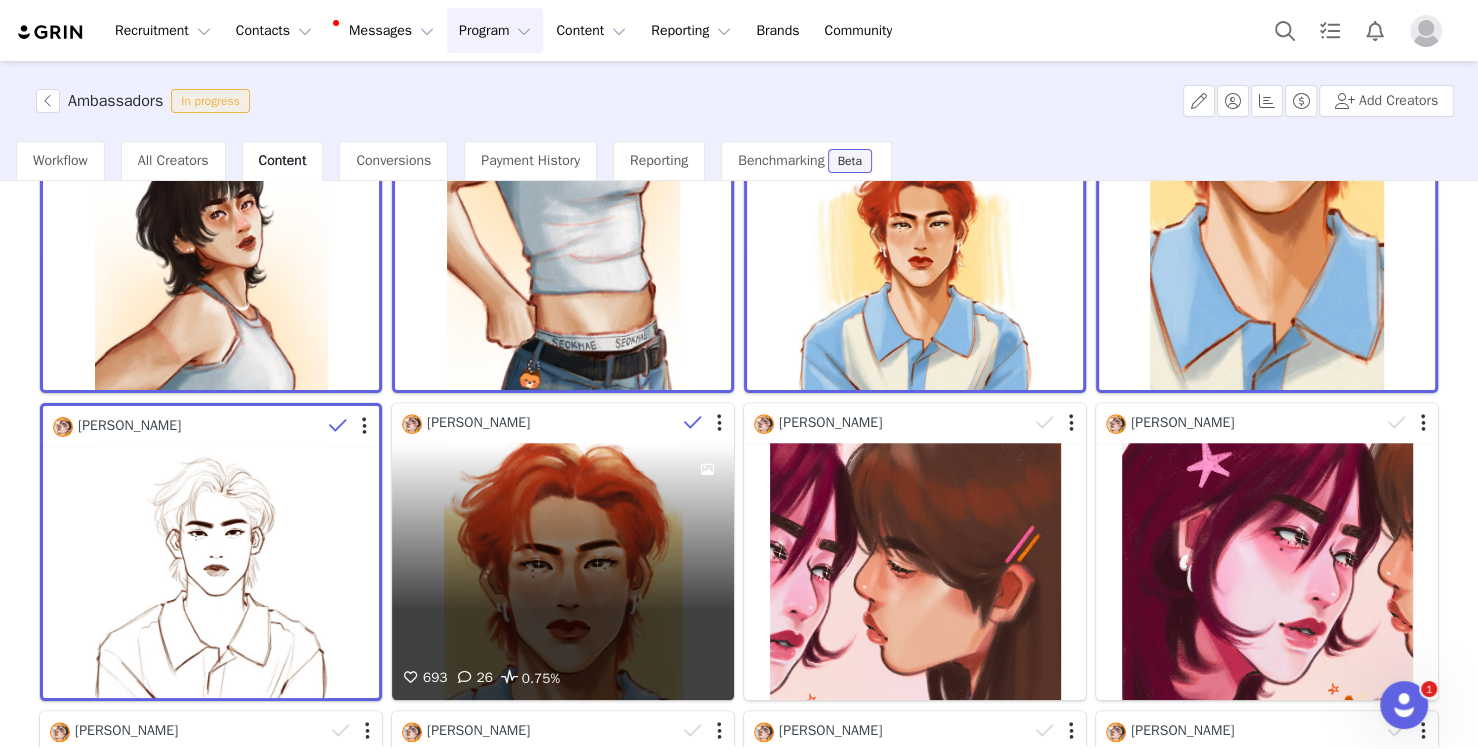 click at bounding box center (693, 423) 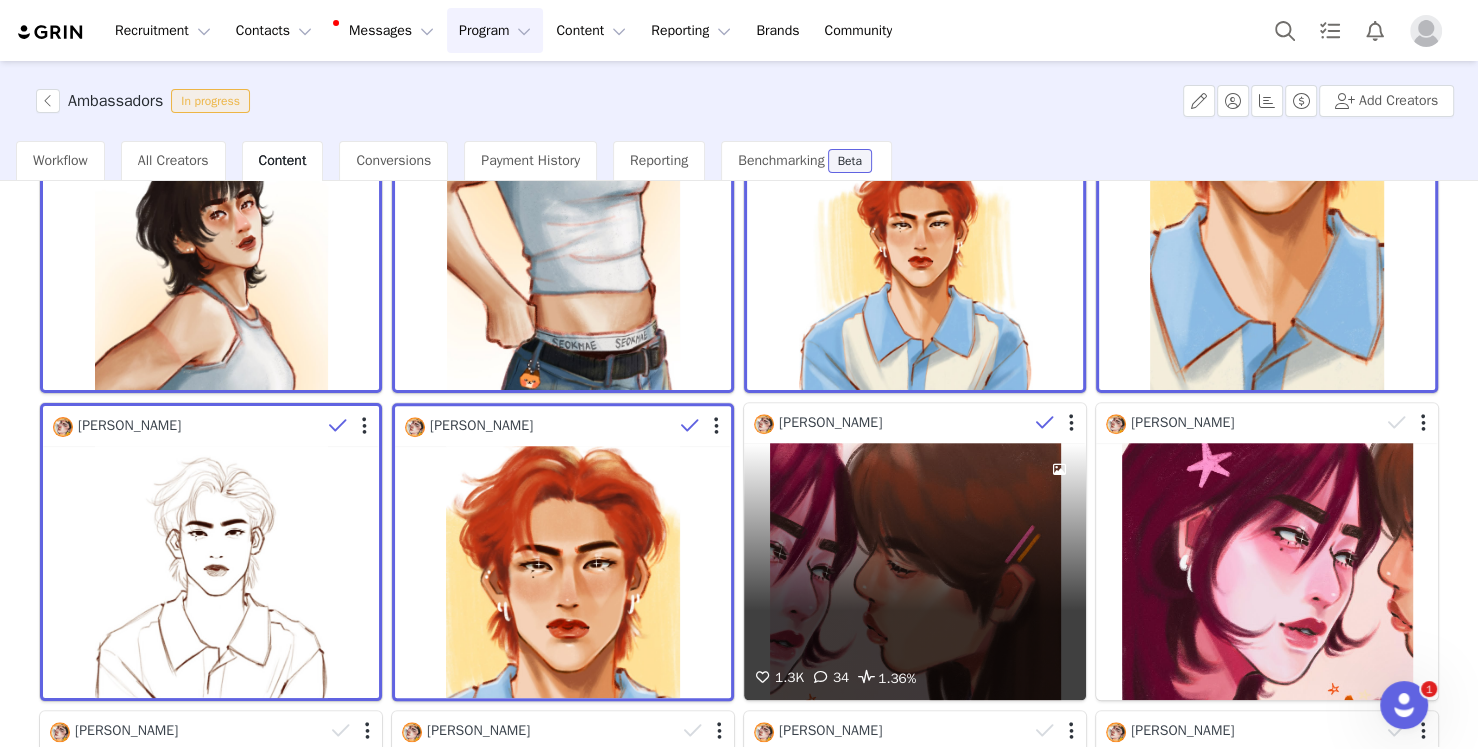 click at bounding box center [1045, 423] 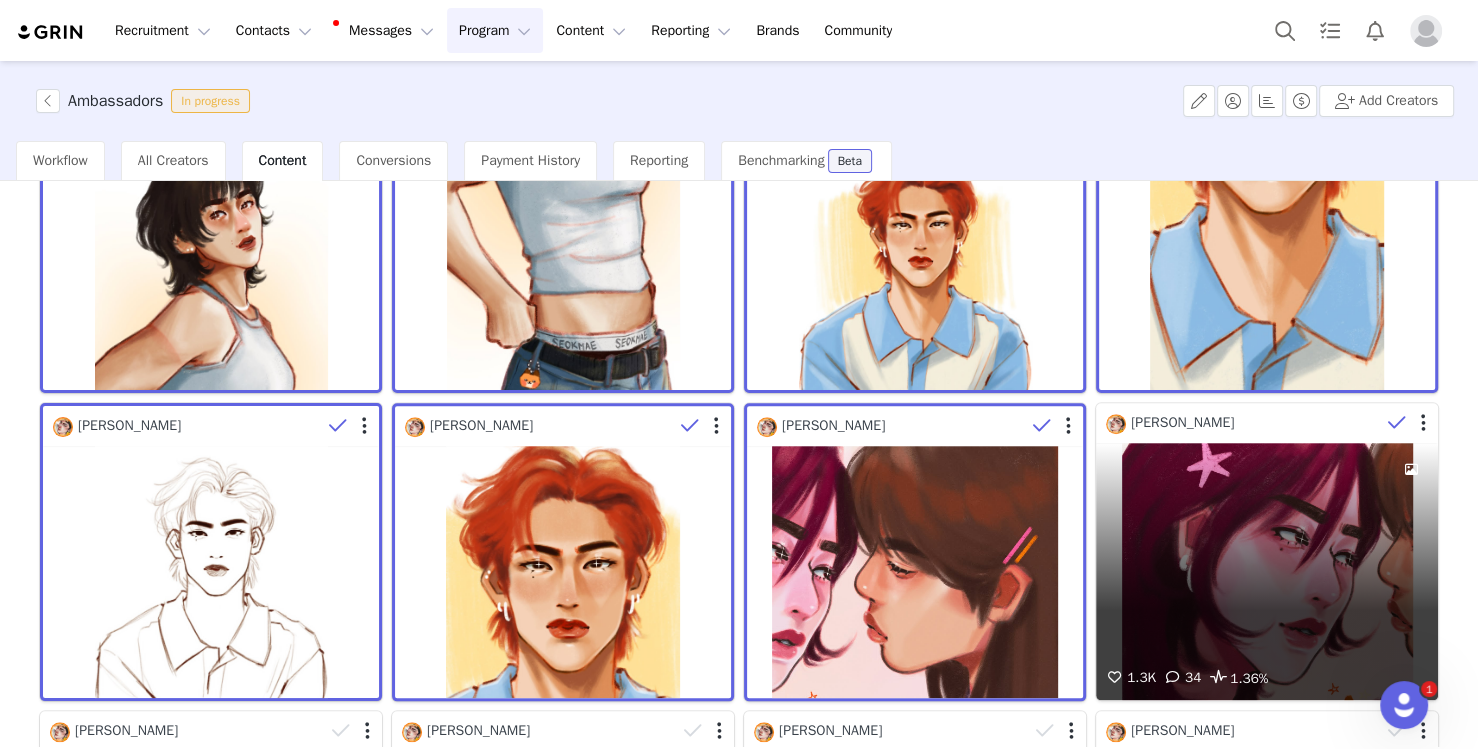 click at bounding box center [1397, 423] 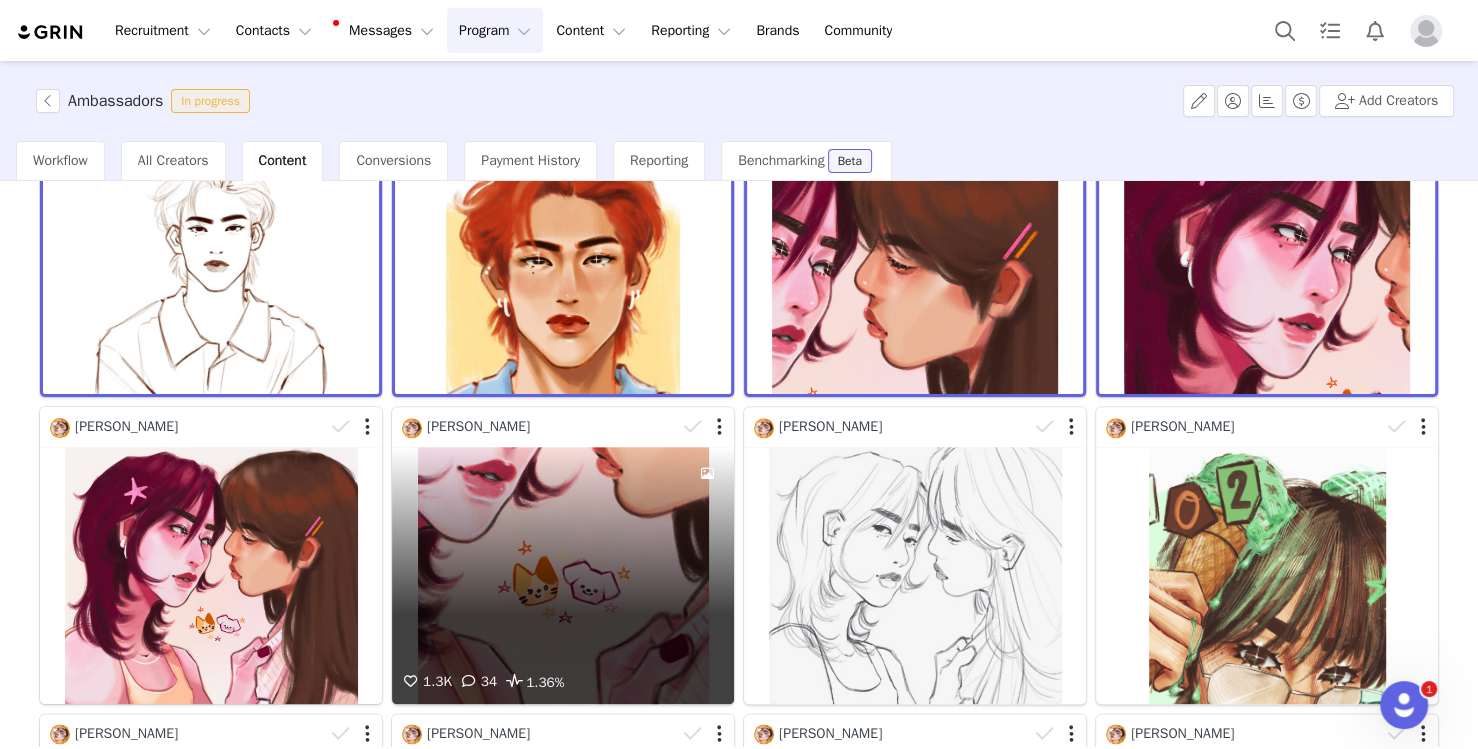 scroll, scrollTop: 2068, scrollLeft: 0, axis: vertical 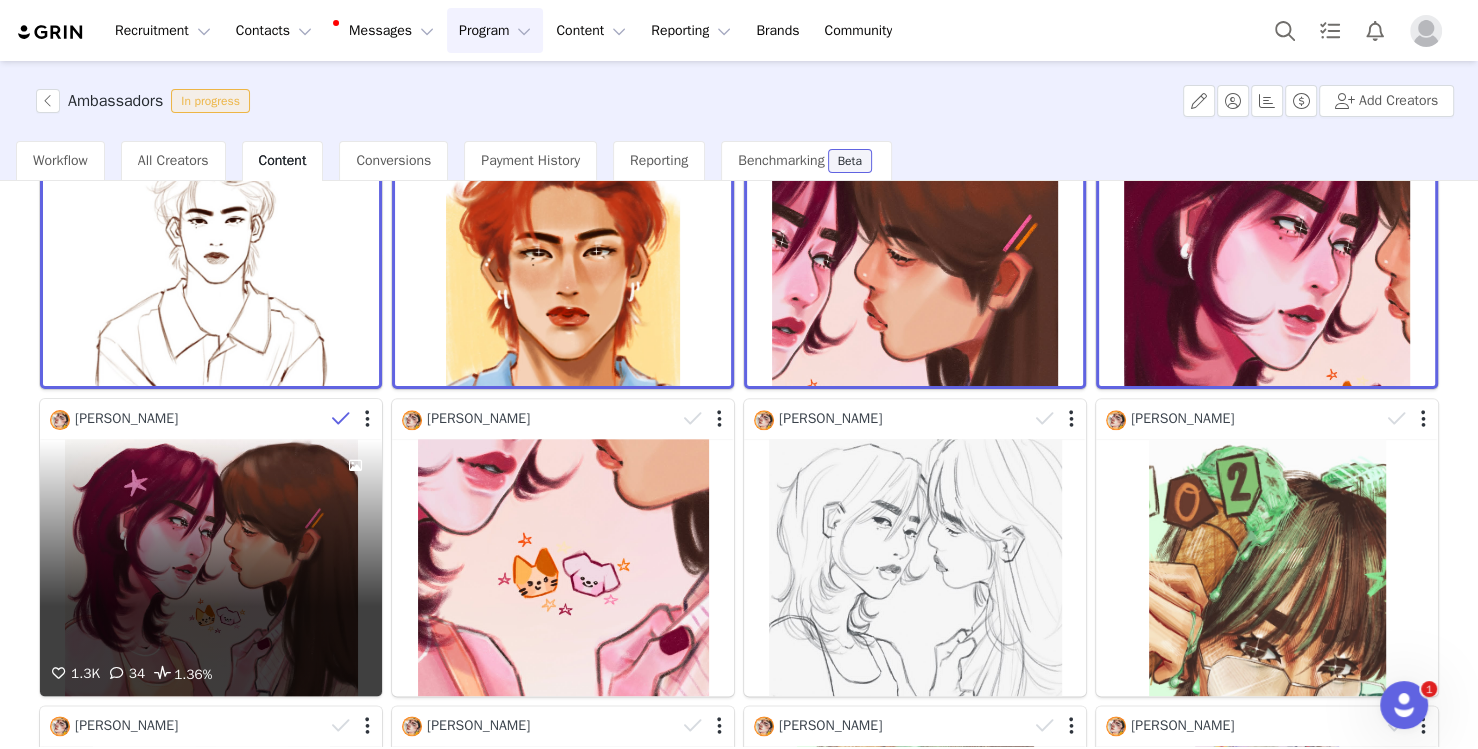 click at bounding box center [341, 419] 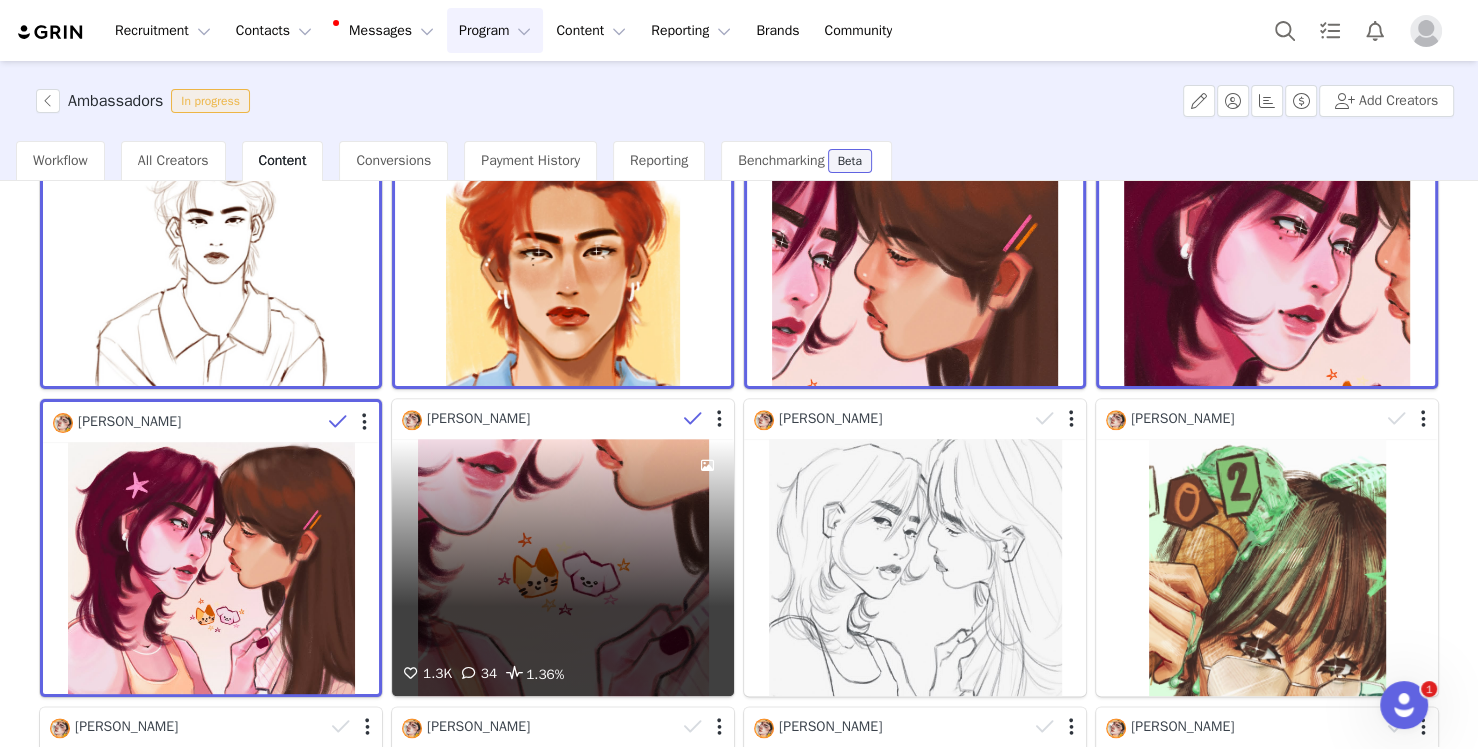 click at bounding box center (693, 419) 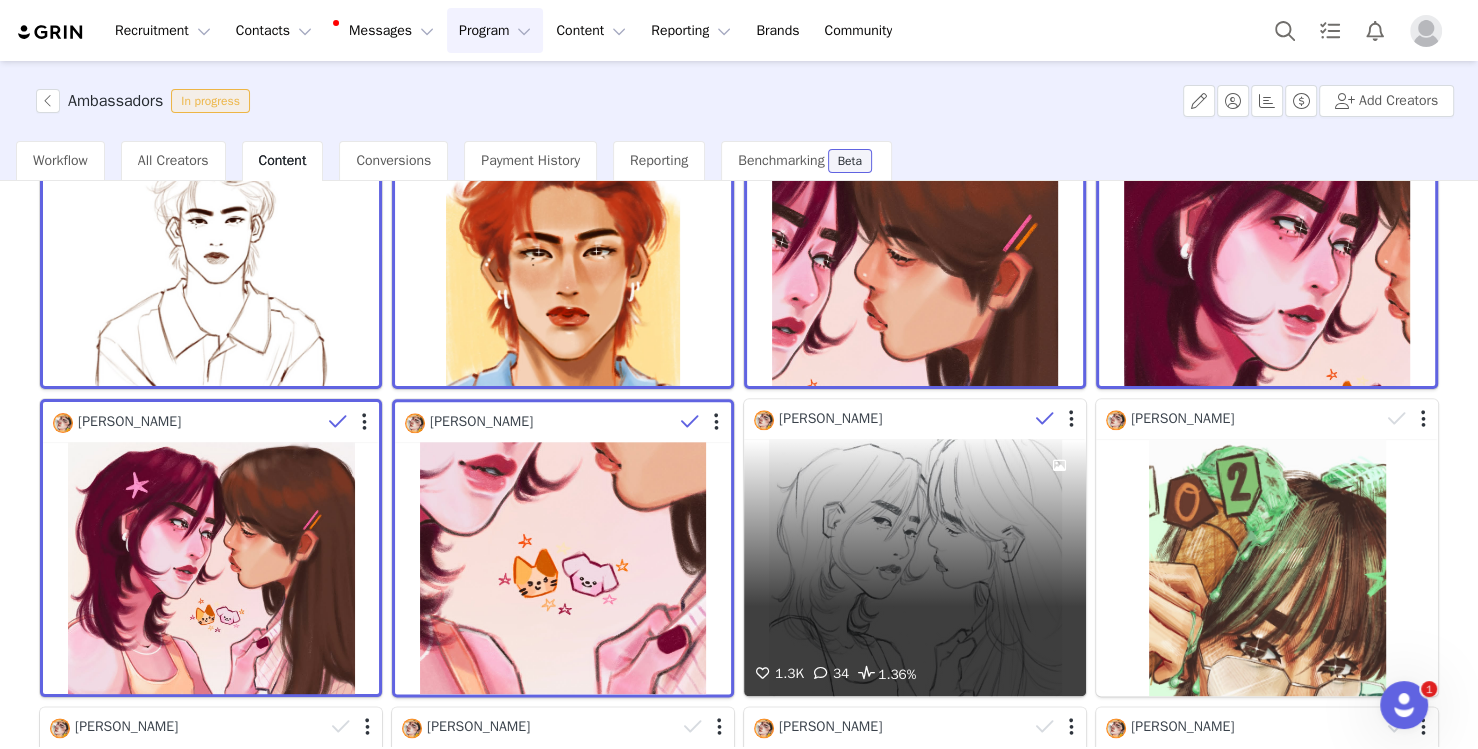 click at bounding box center (1045, 419) 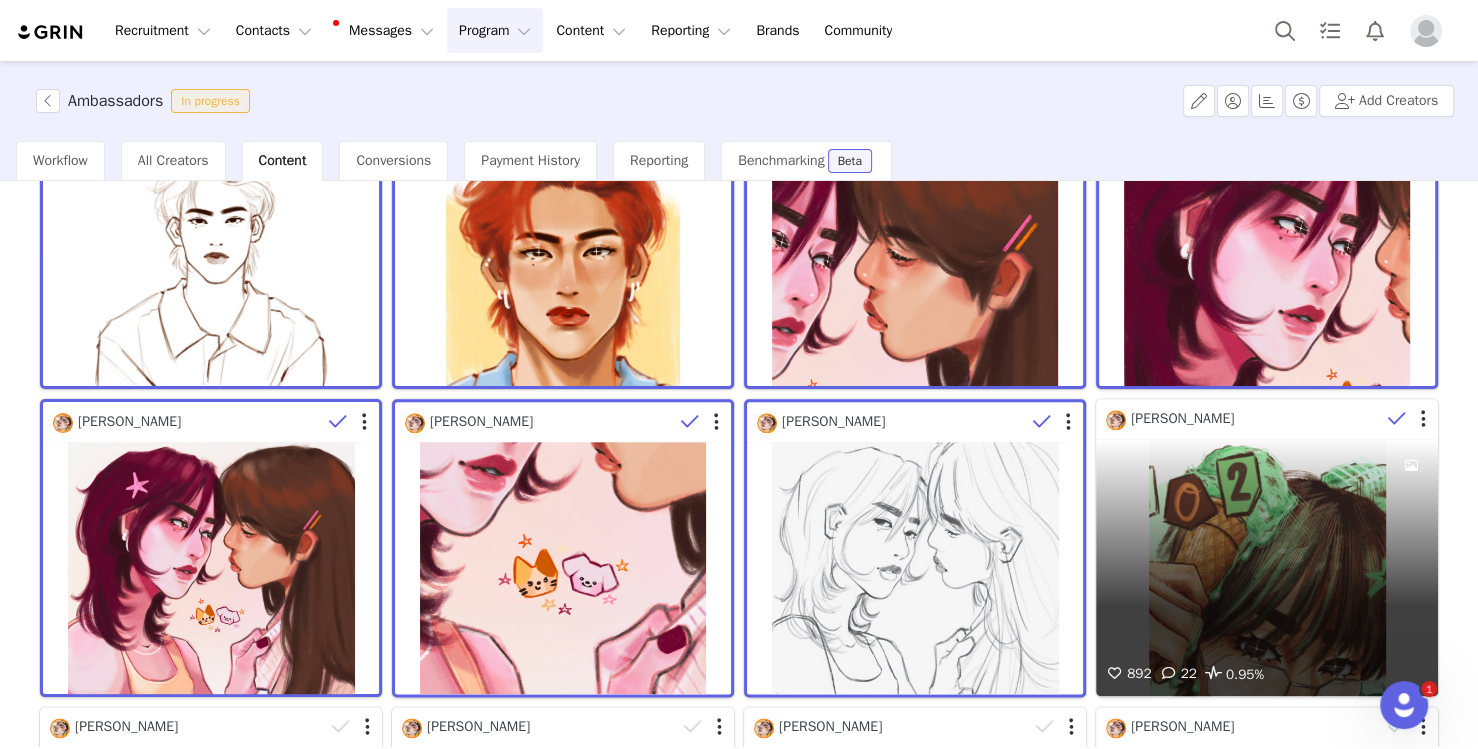 click at bounding box center [1397, 419] 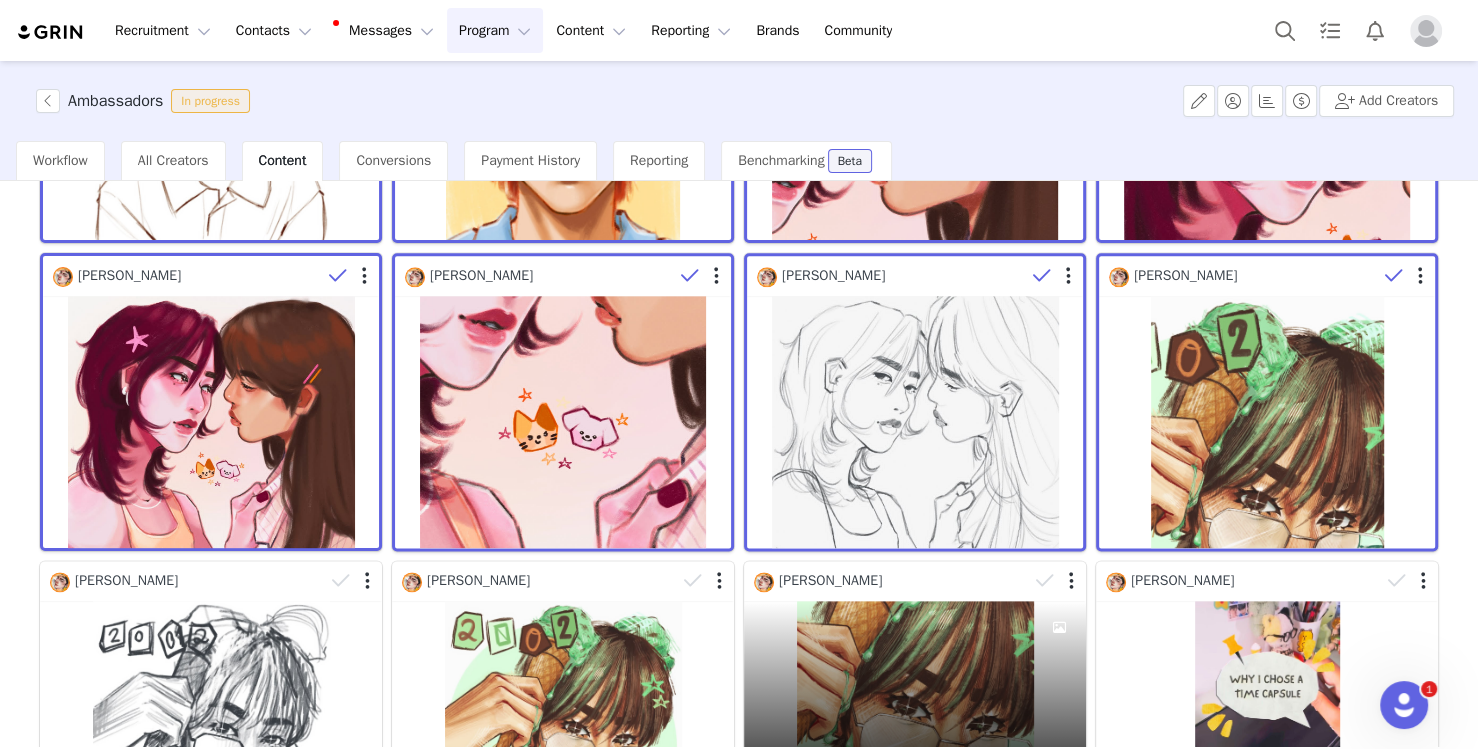 scroll, scrollTop: 2471, scrollLeft: 0, axis: vertical 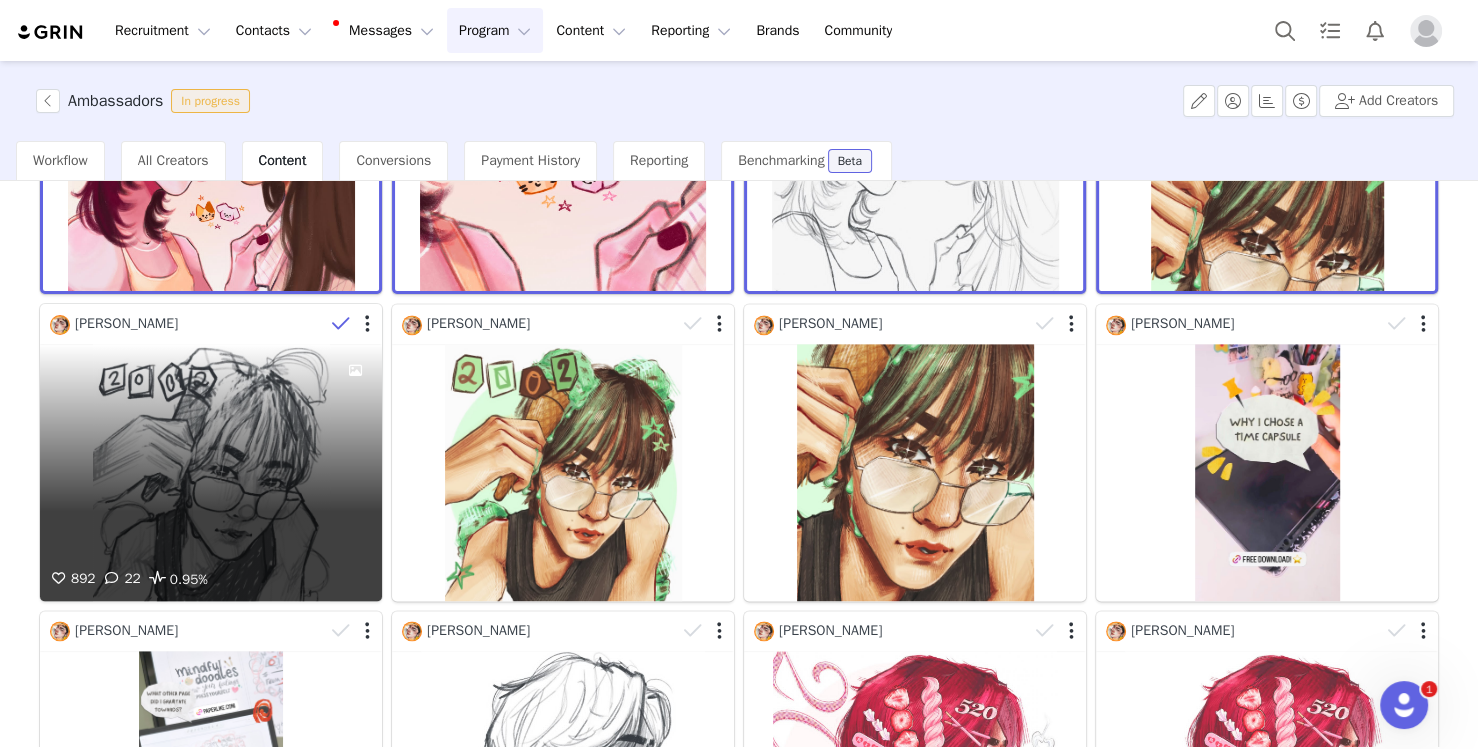 click at bounding box center [341, 324] 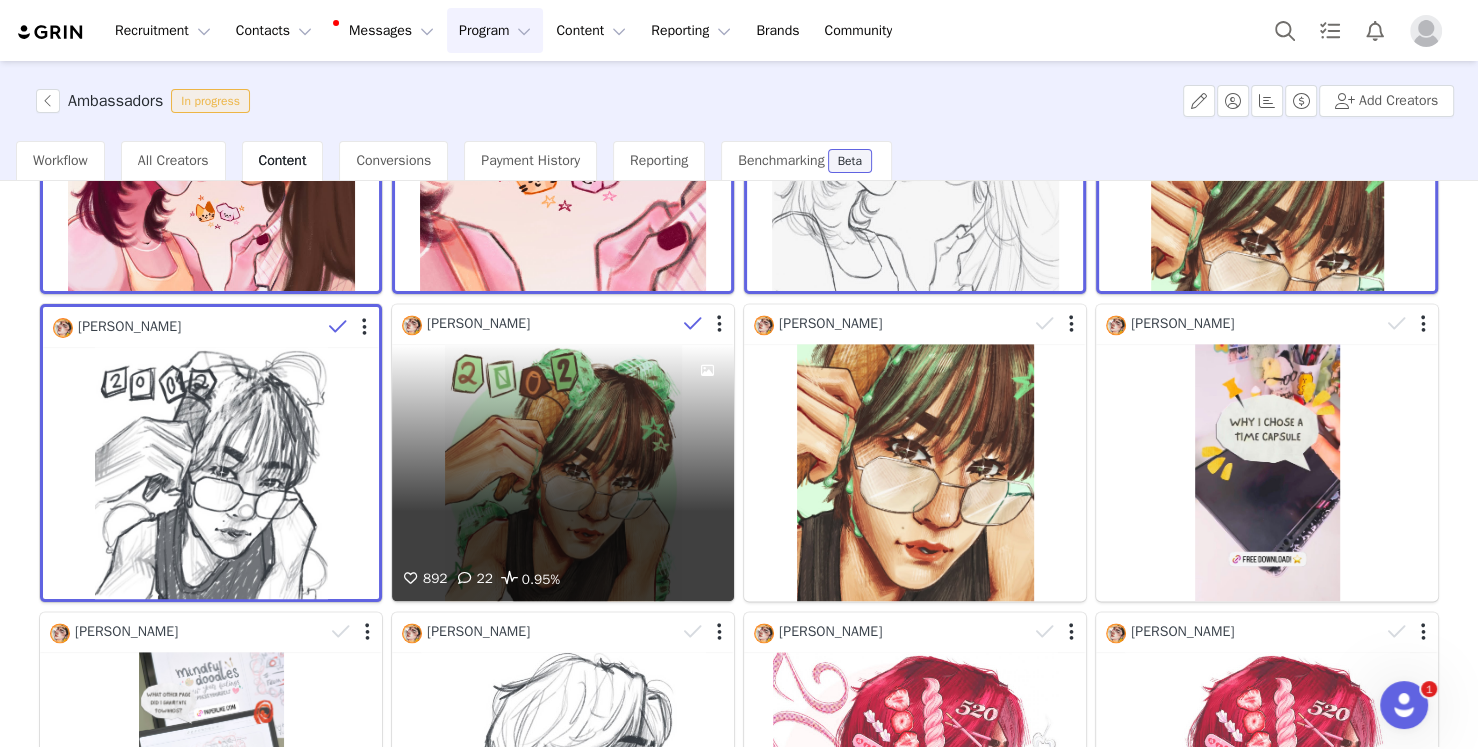 click at bounding box center [693, 324] 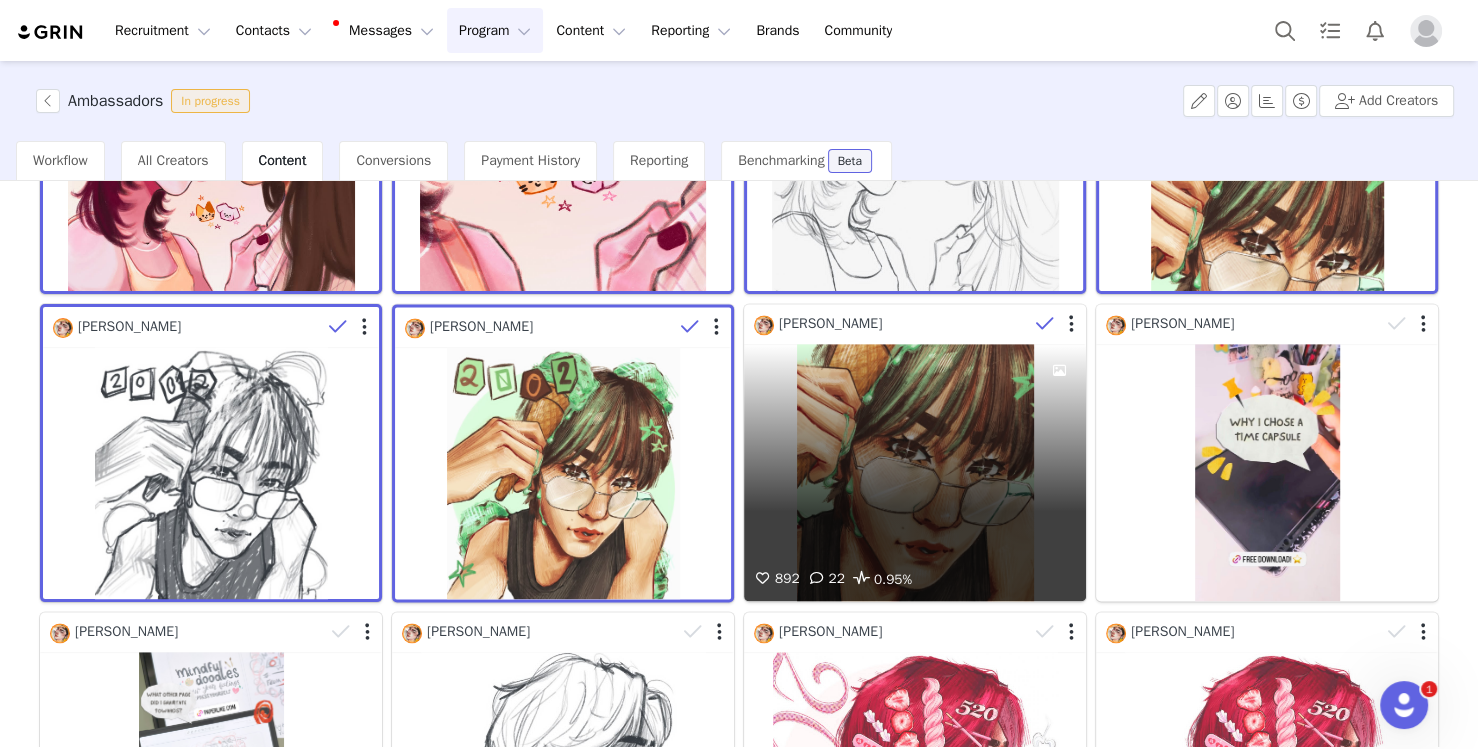 click at bounding box center [1045, 324] 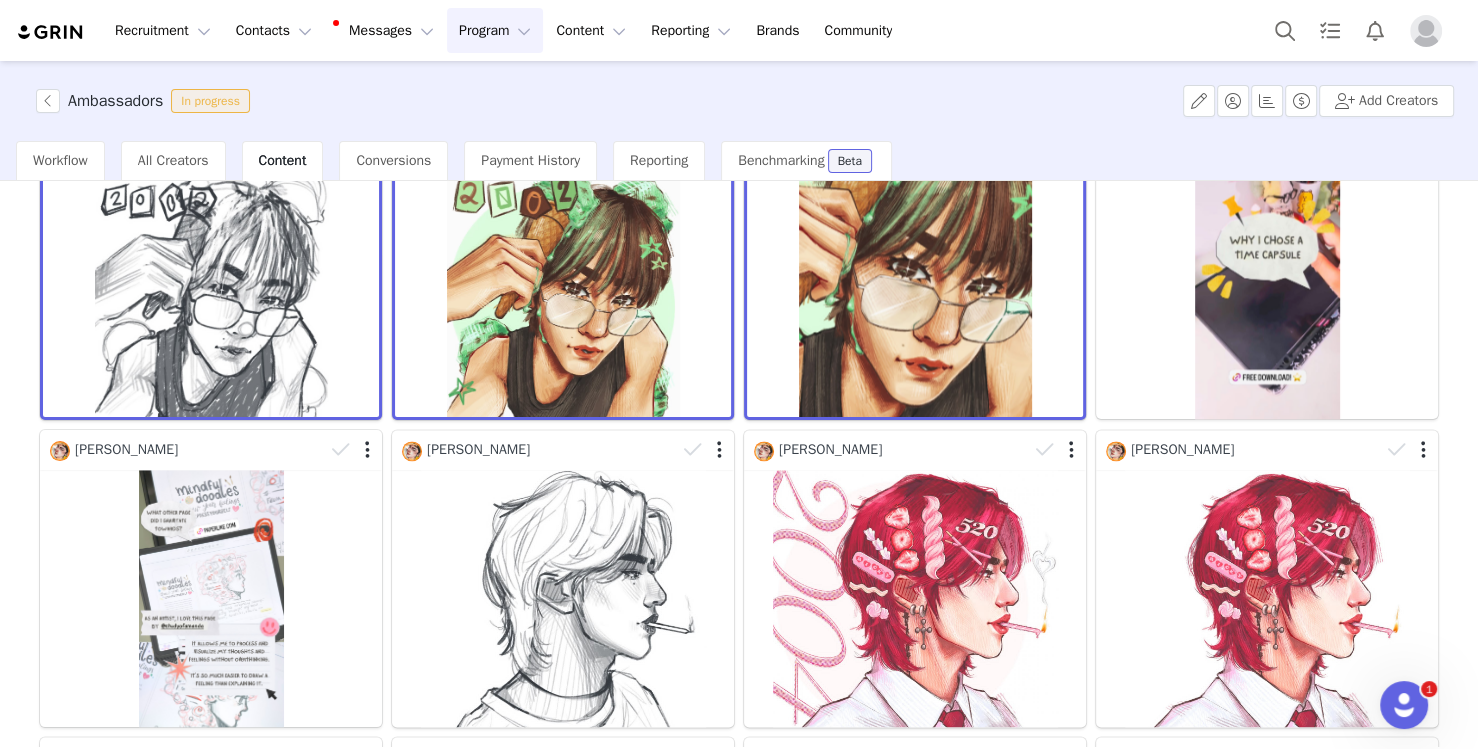 scroll, scrollTop: 2622, scrollLeft: 0, axis: vertical 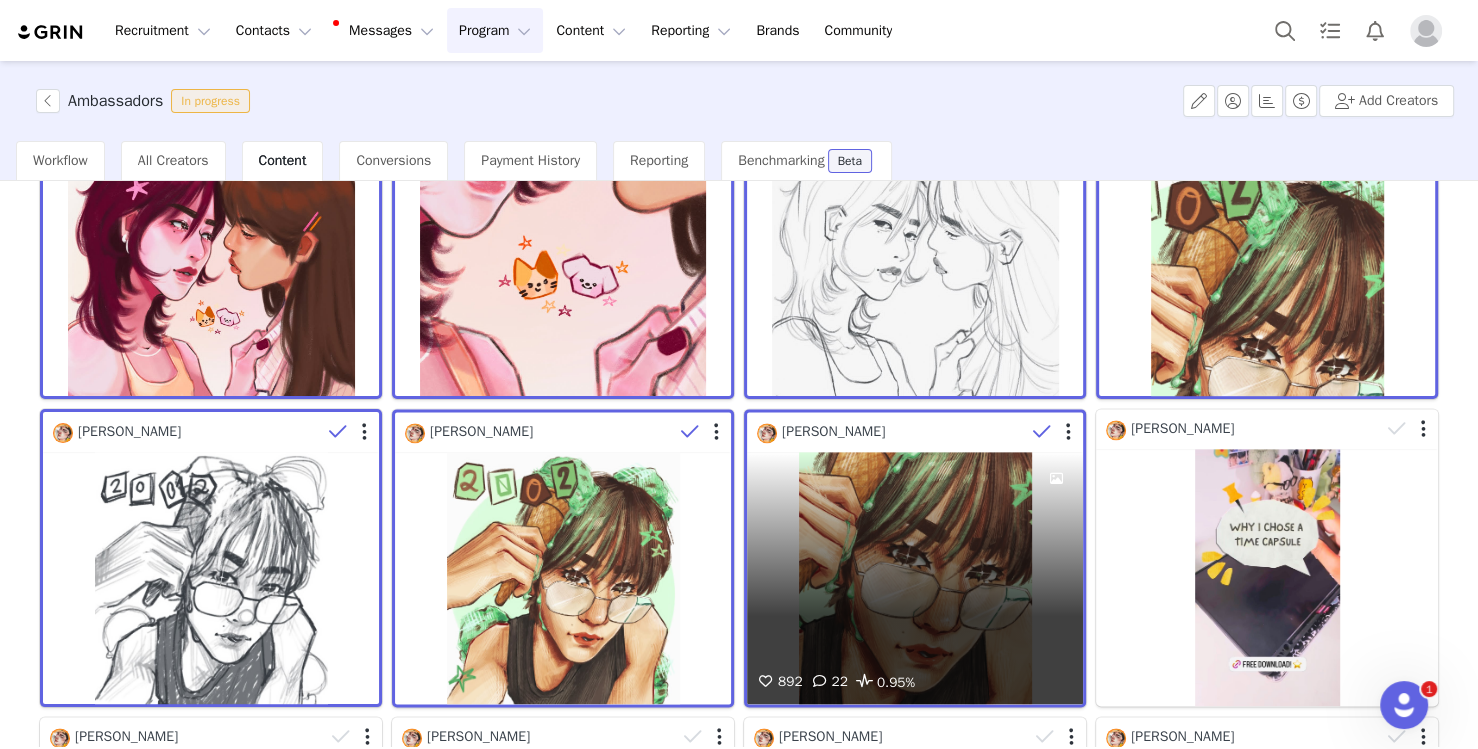 click at bounding box center (1042, 432) 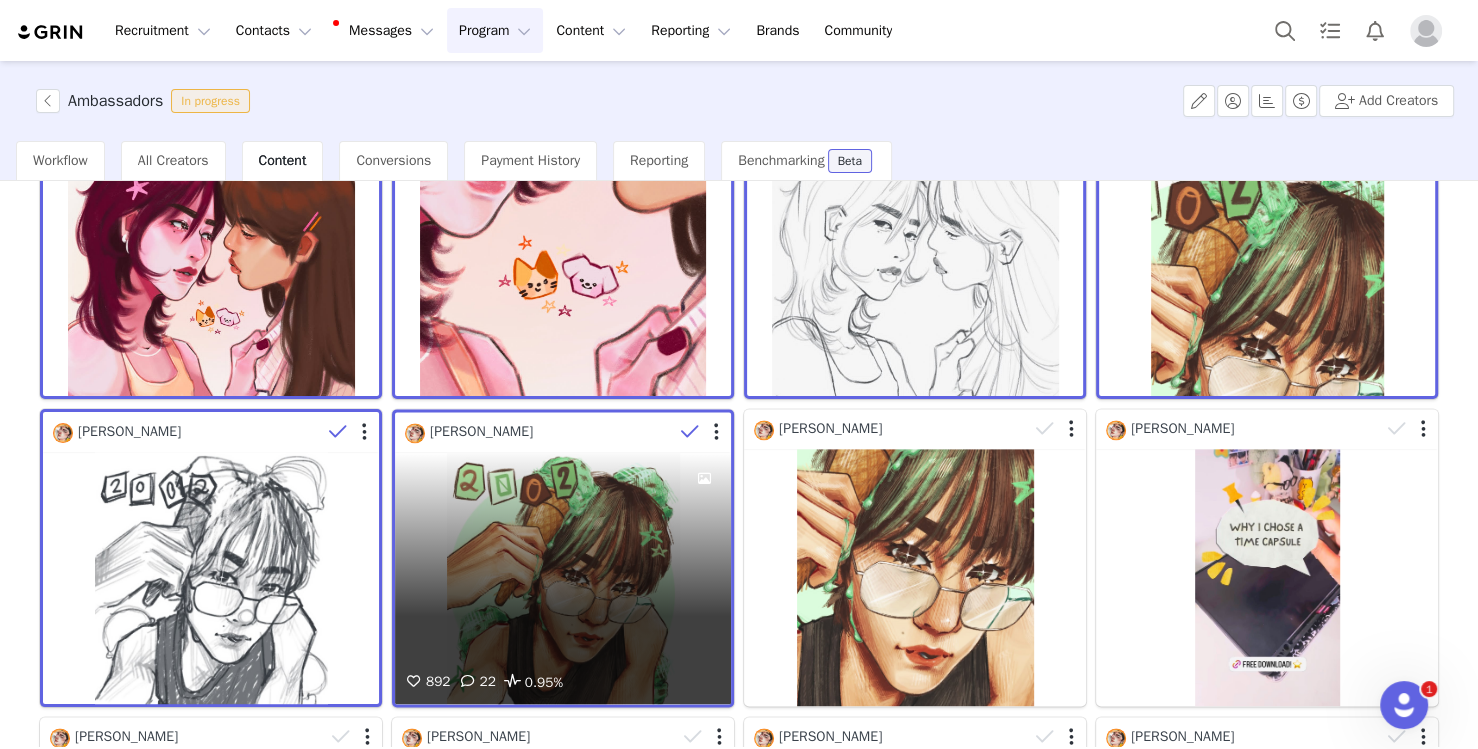 drag, startPoint x: 695, startPoint y: 395, endPoint x: 687, endPoint y: 405, distance: 12.806249 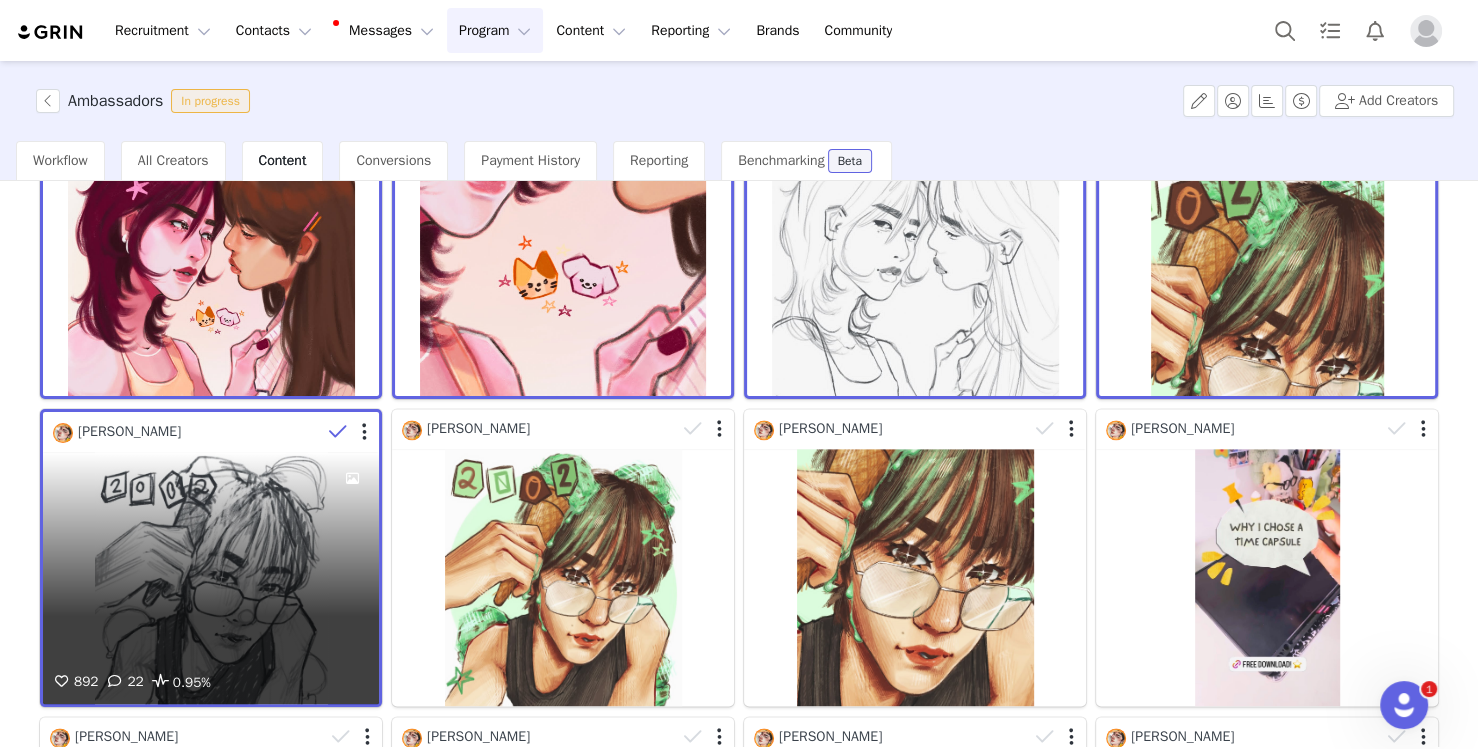 click at bounding box center [338, 432] 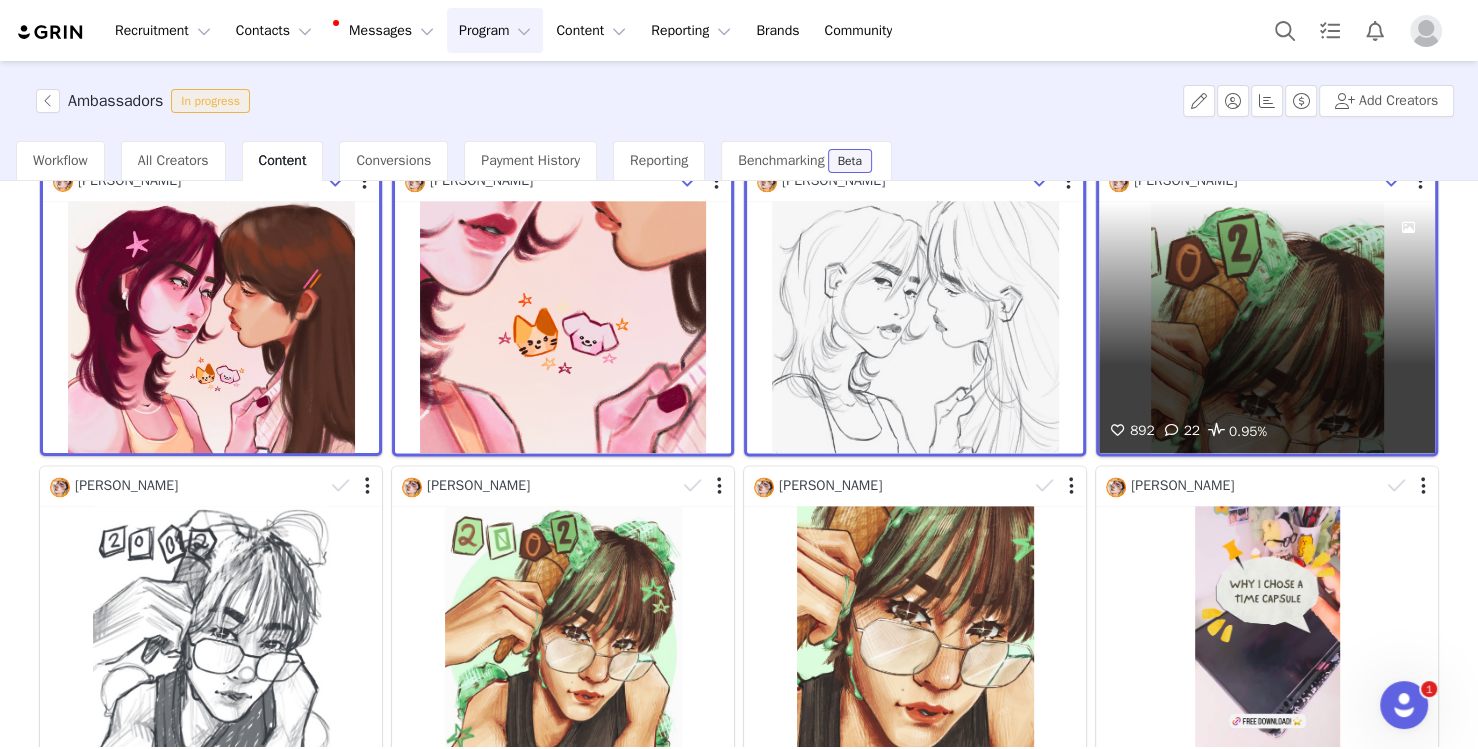 scroll, scrollTop: 2228, scrollLeft: 0, axis: vertical 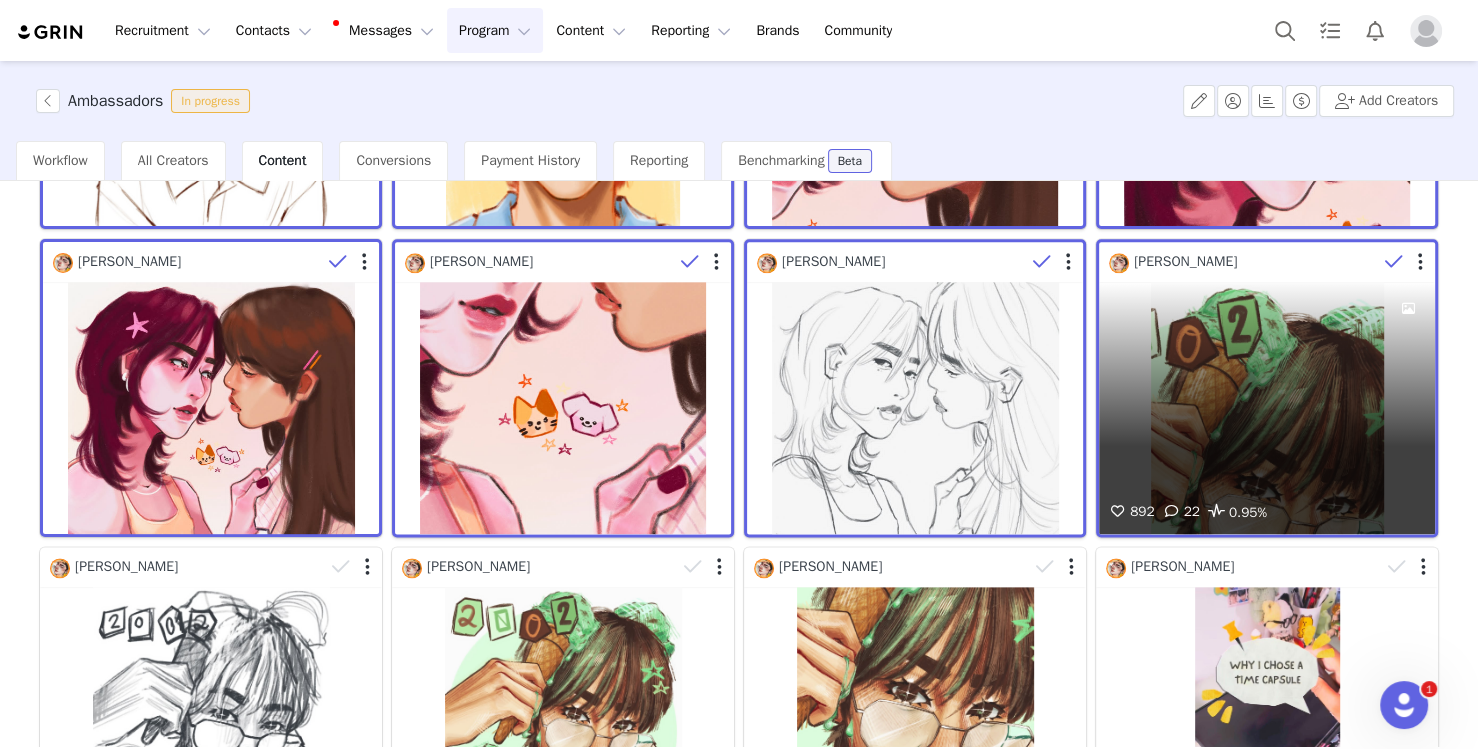 click at bounding box center [1394, 262] 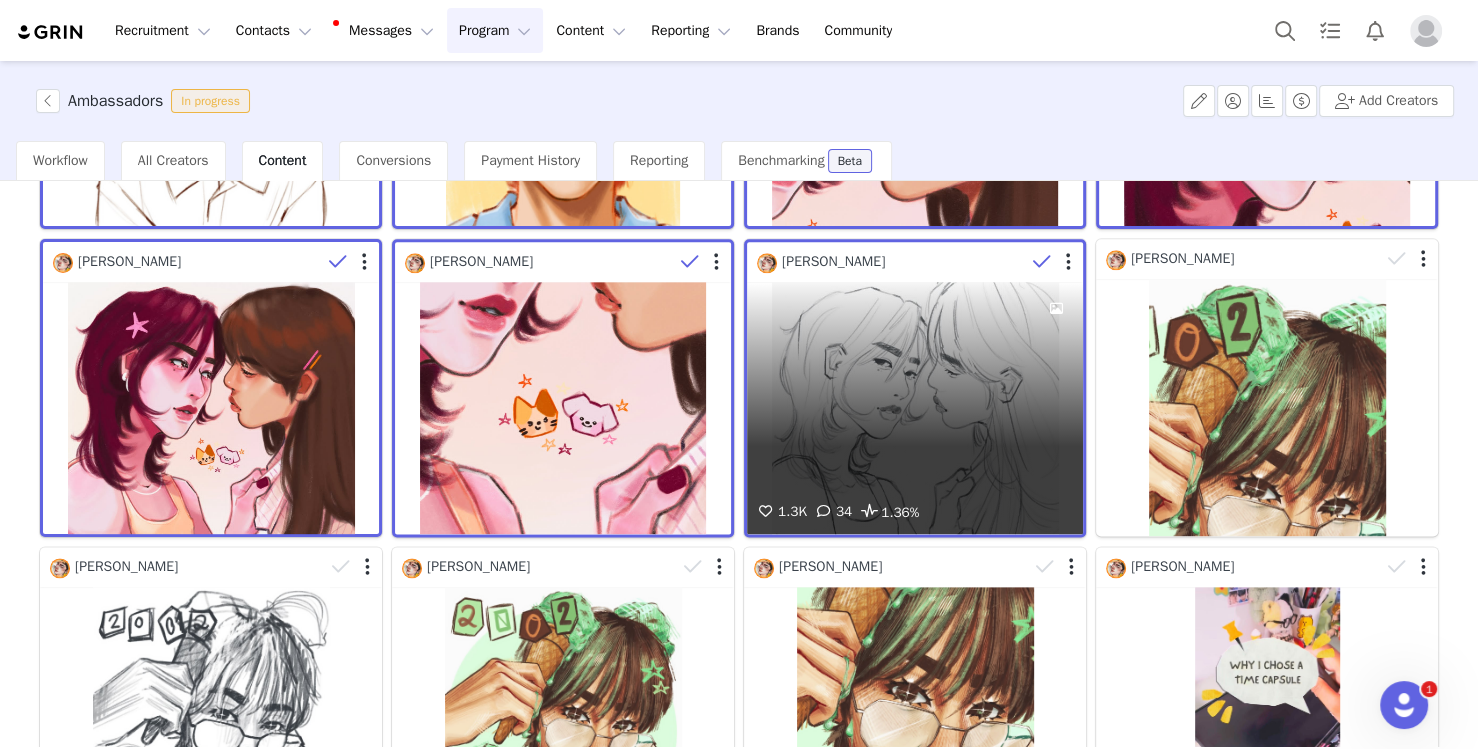 click at bounding box center (1042, 262) 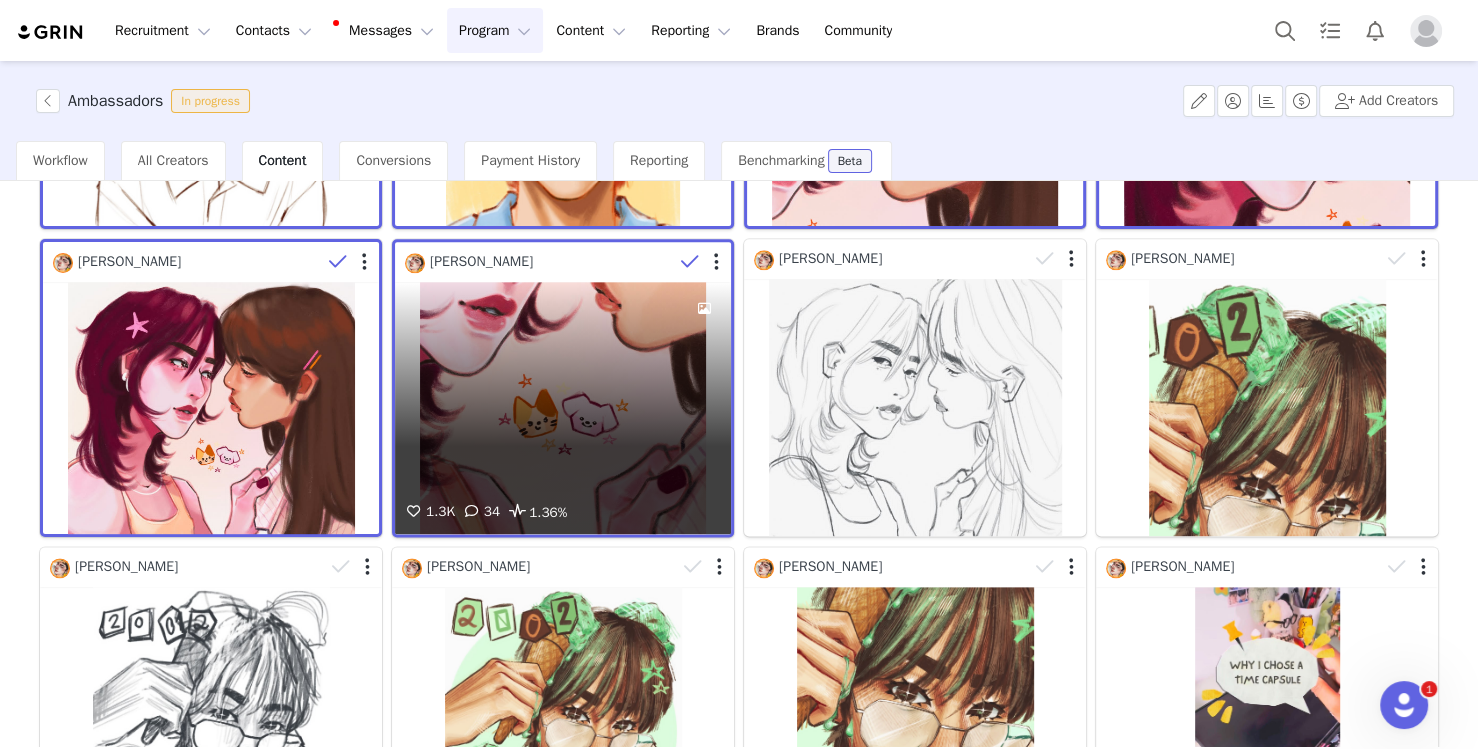 click at bounding box center [690, 262] 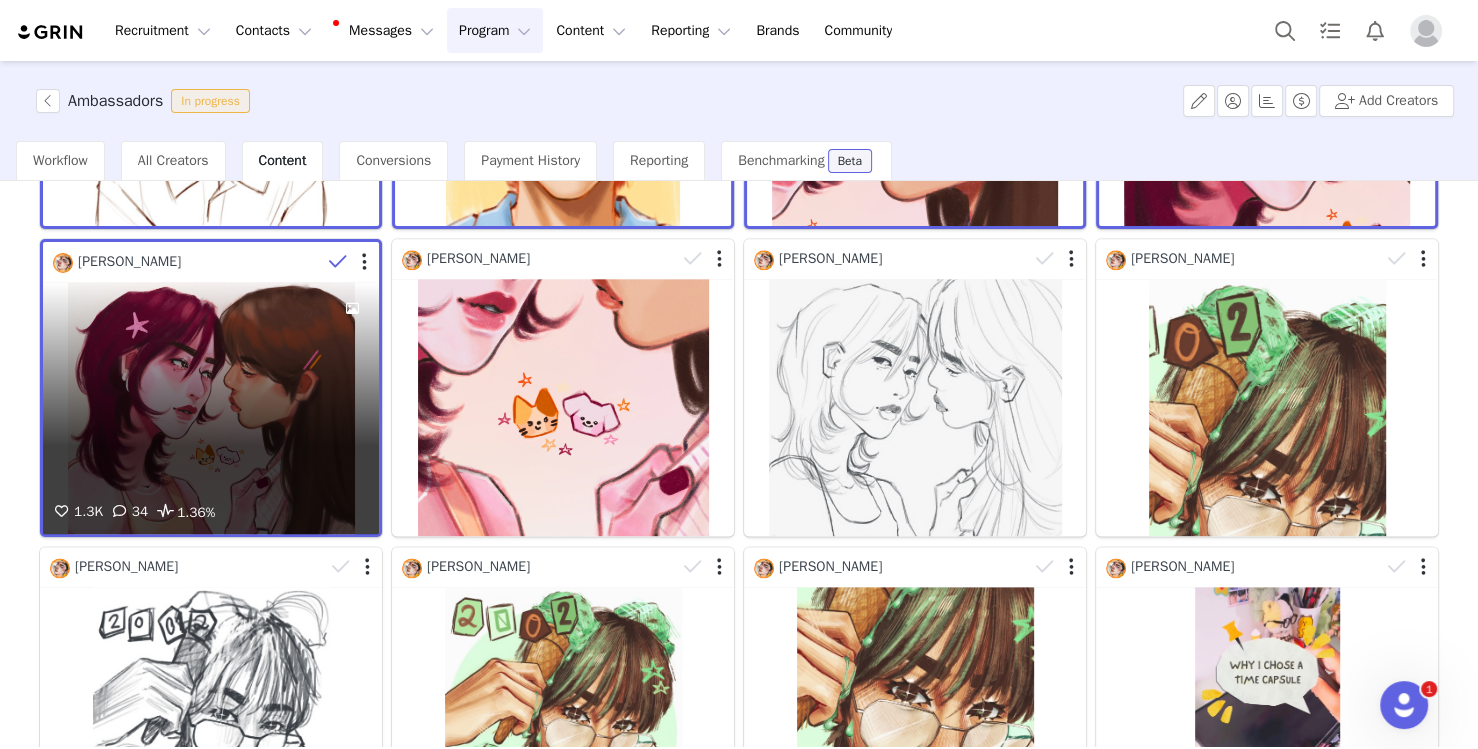 click at bounding box center (338, 262) 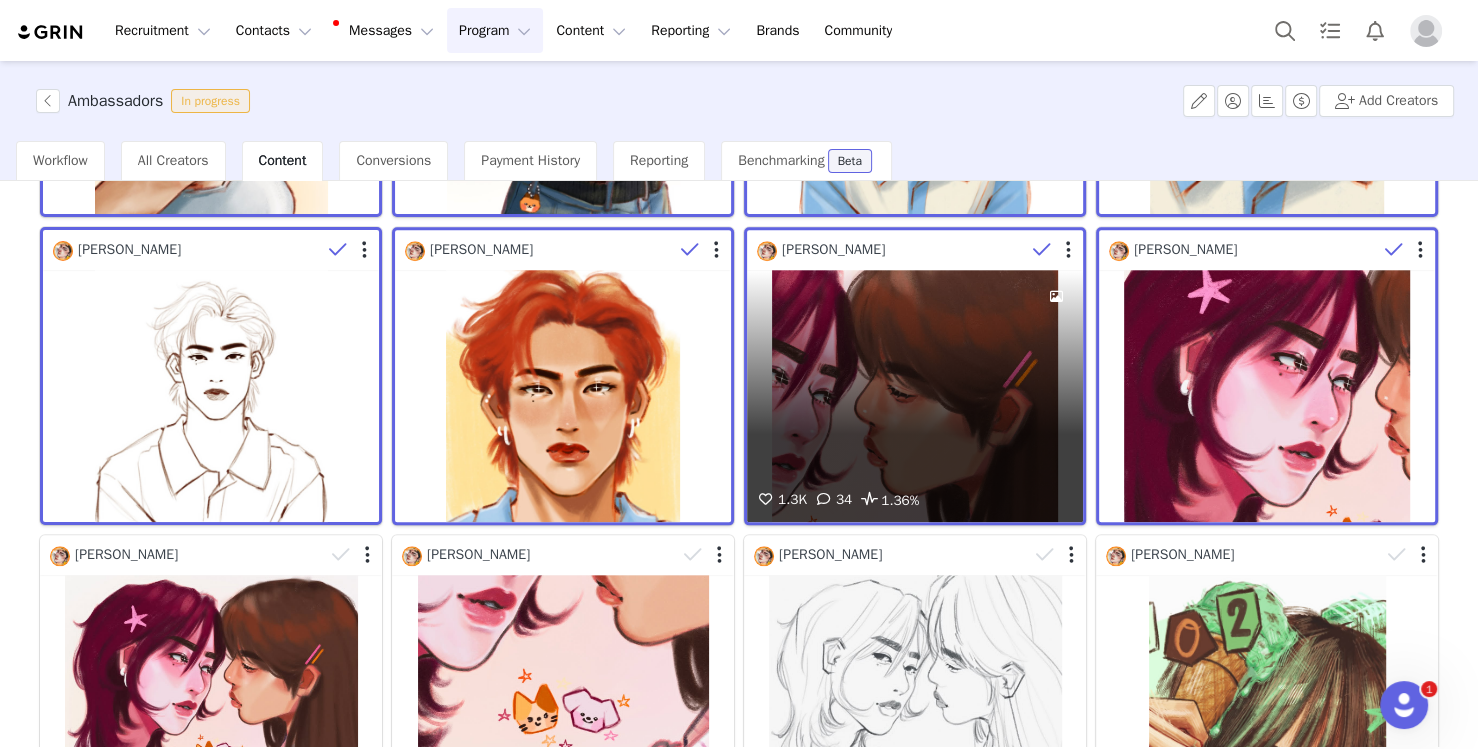 scroll, scrollTop: 1843, scrollLeft: 0, axis: vertical 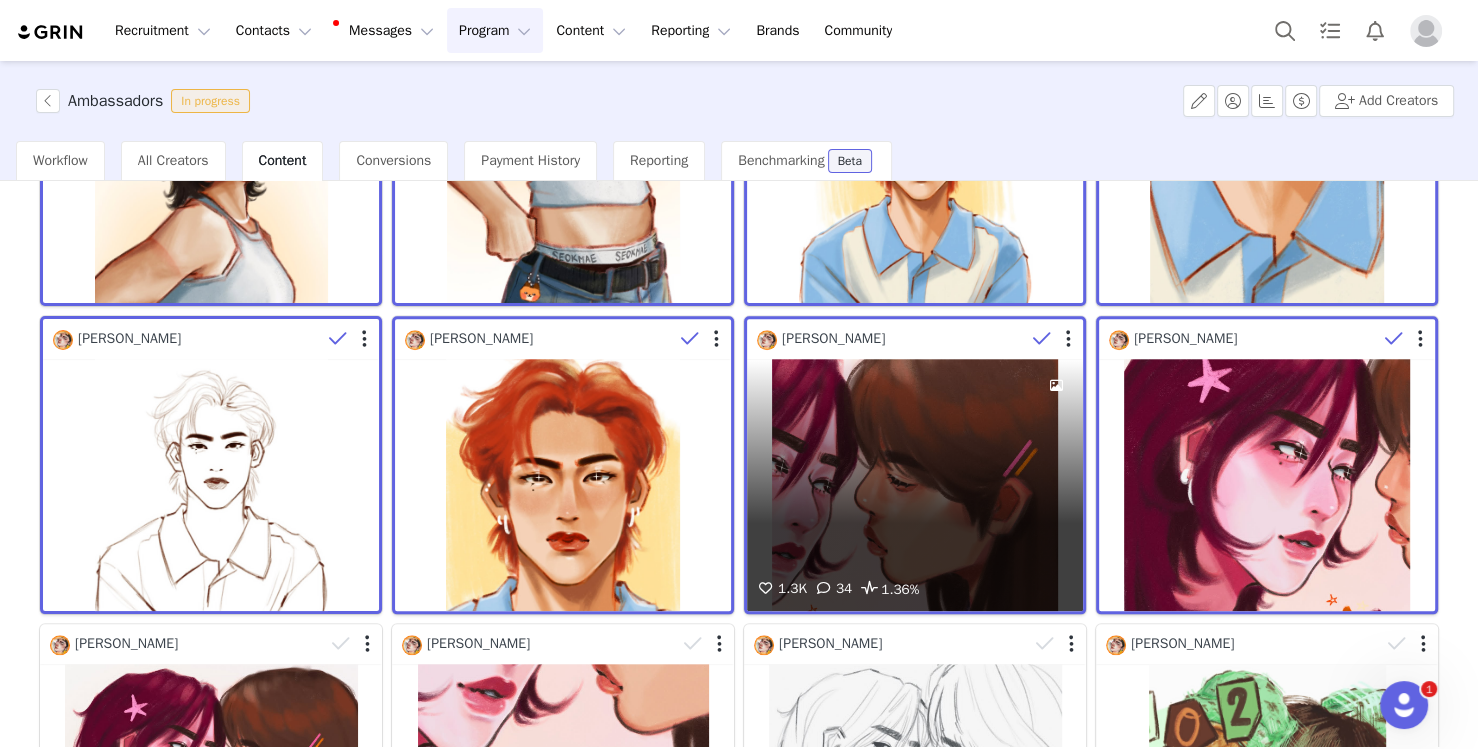 click at bounding box center (1042, 339) 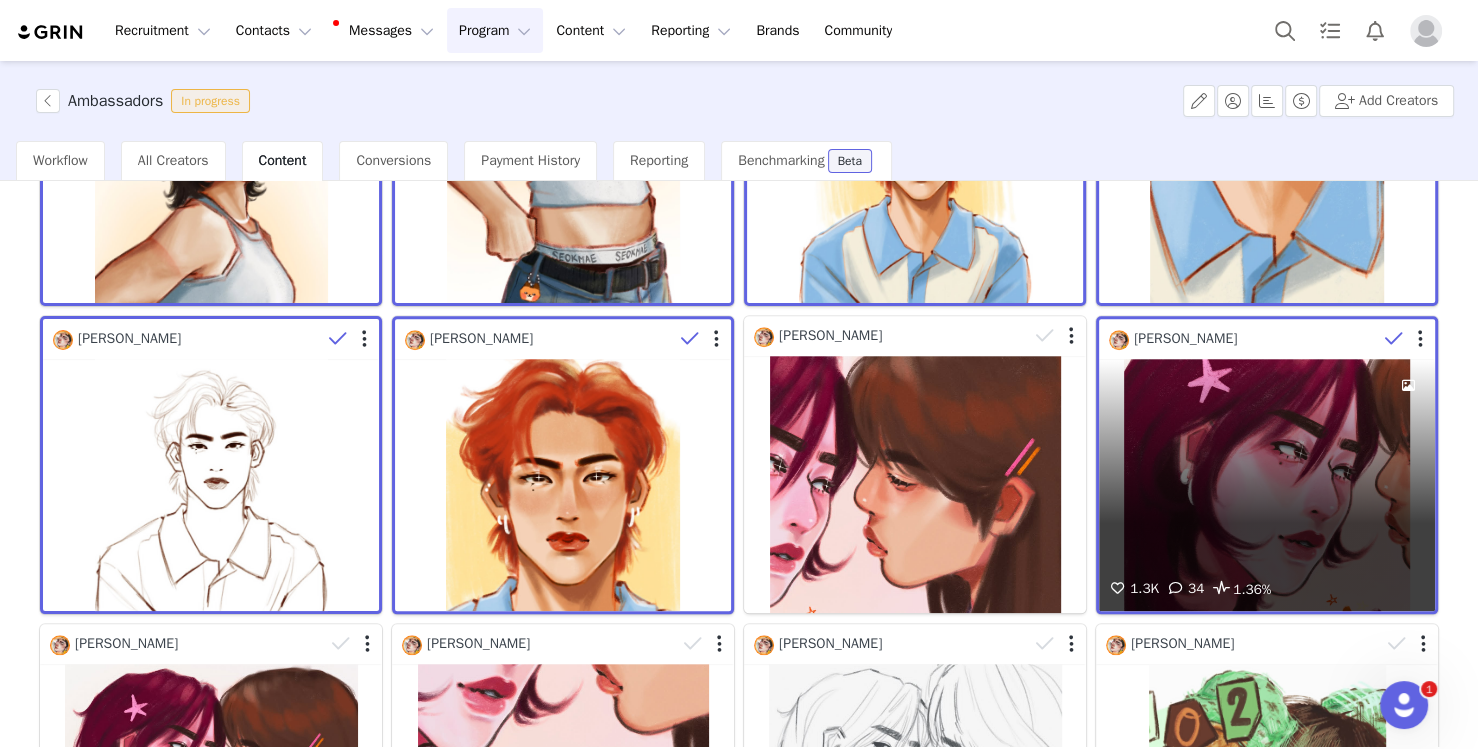 click at bounding box center [1394, 339] 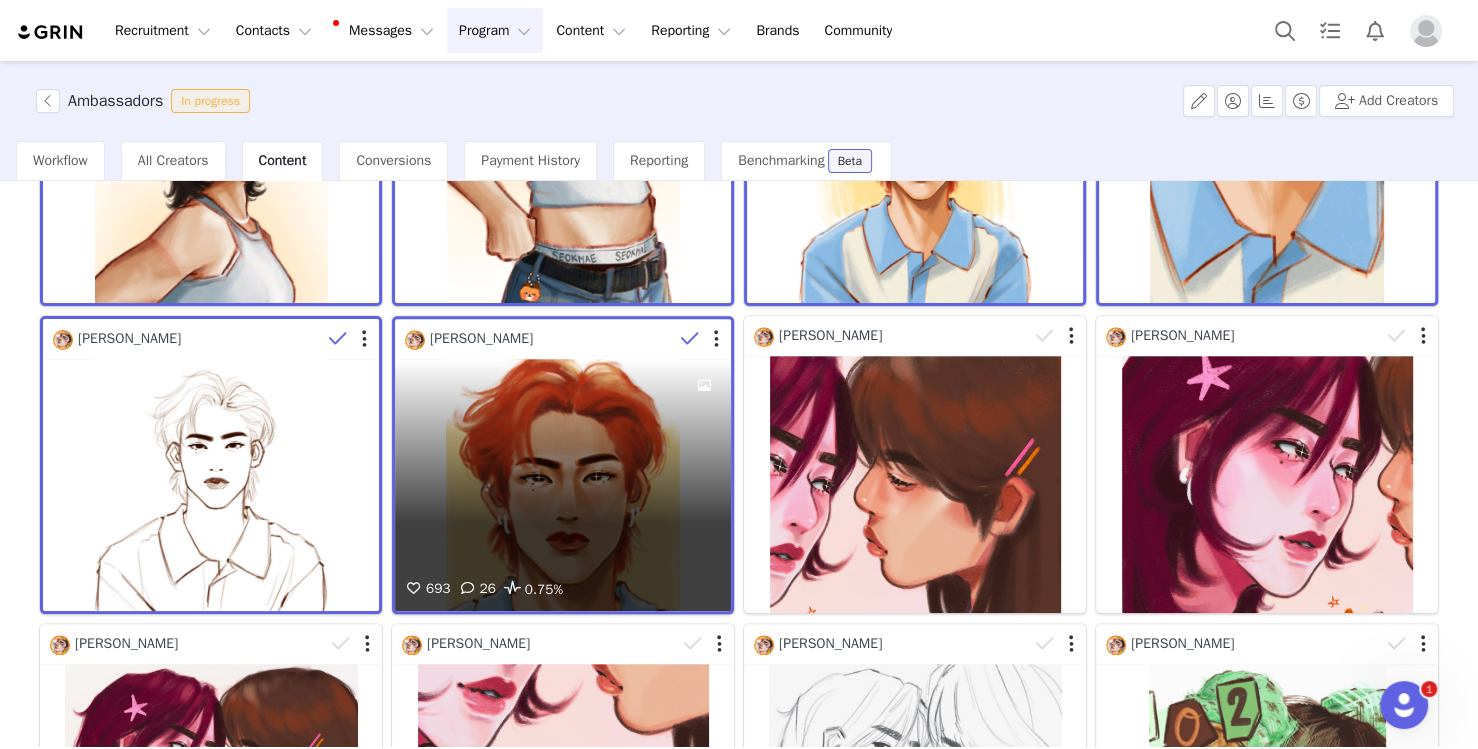 click at bounding box center [690, 339] 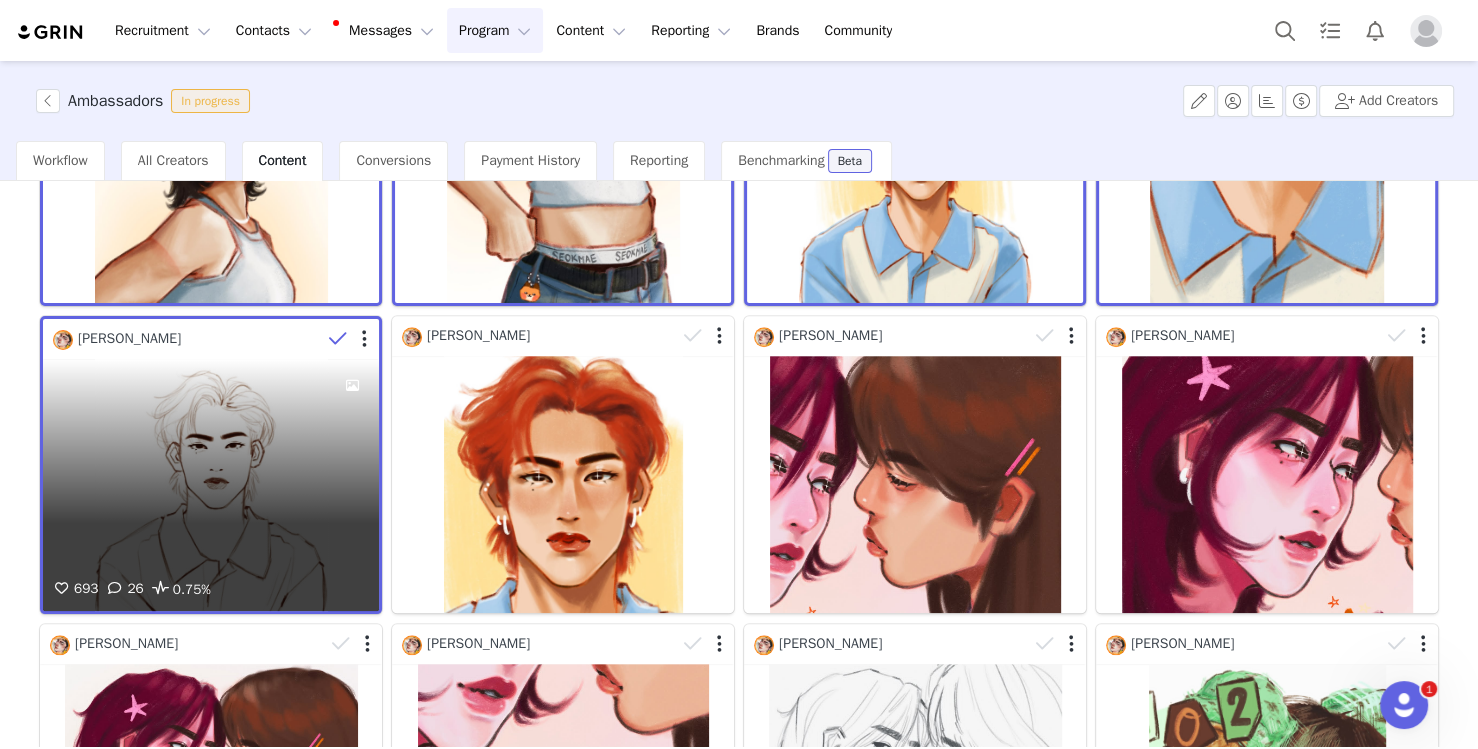 click at bounding box center (338, 339) 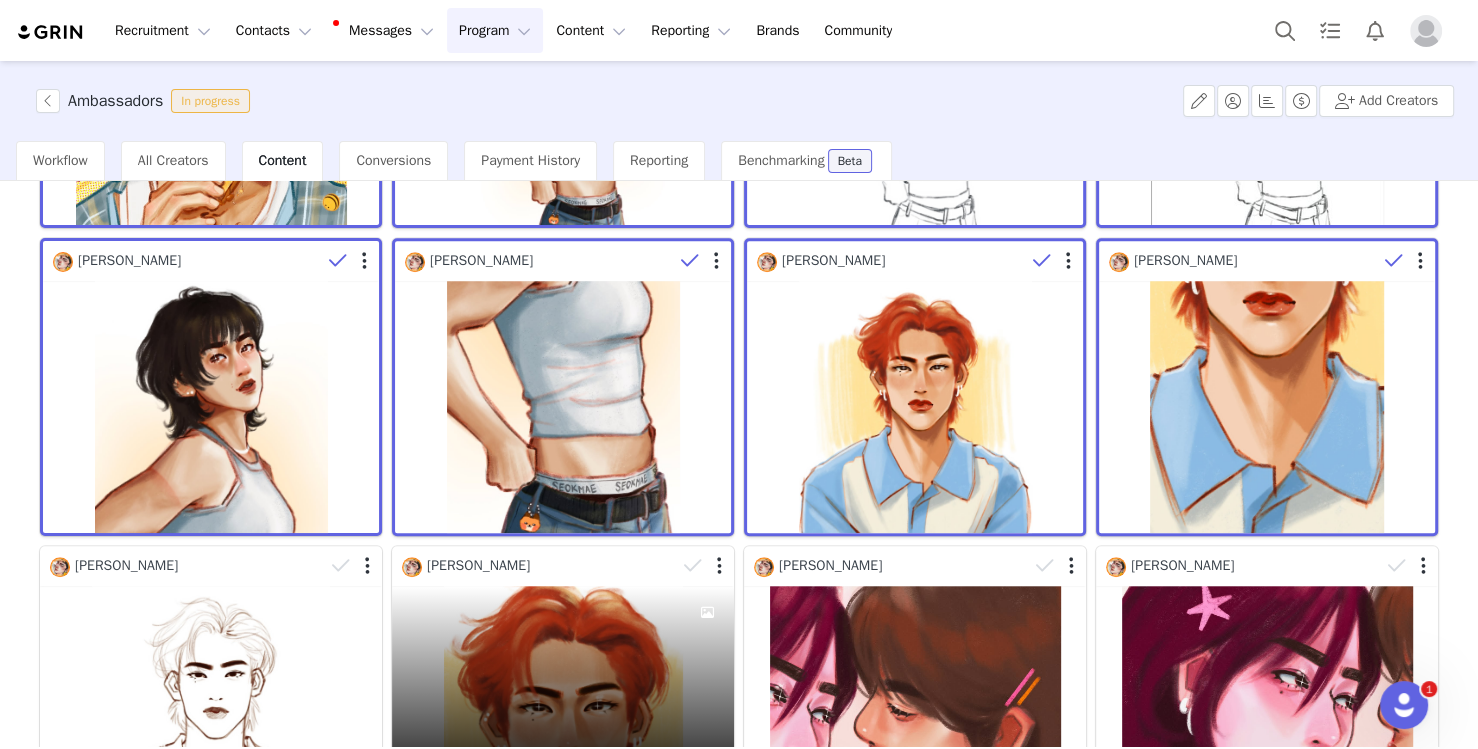 scroll, scrollTop: 1510, scrollLeft: 0, axis: vertical 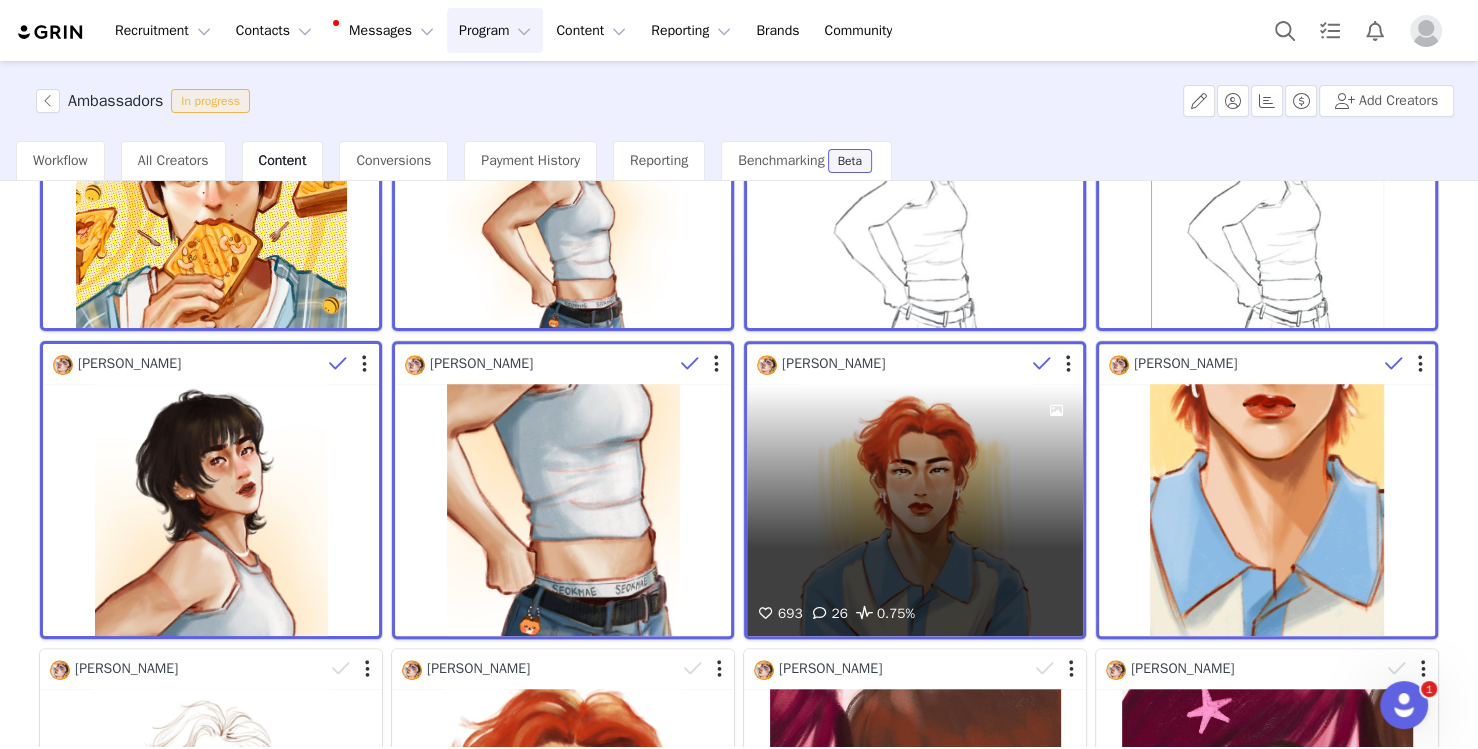 click at bounding box center [1042, 364] 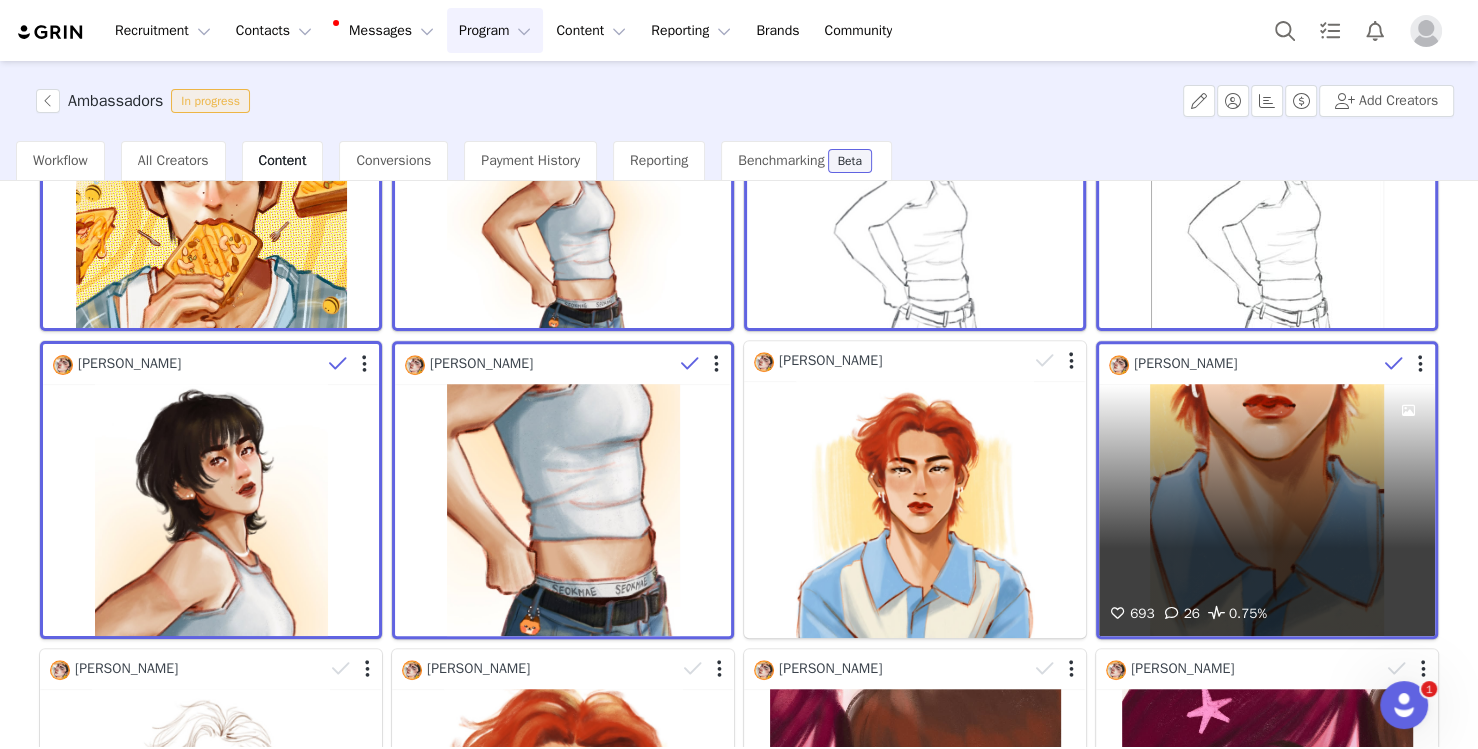 click at bounding box center (1394, 364) 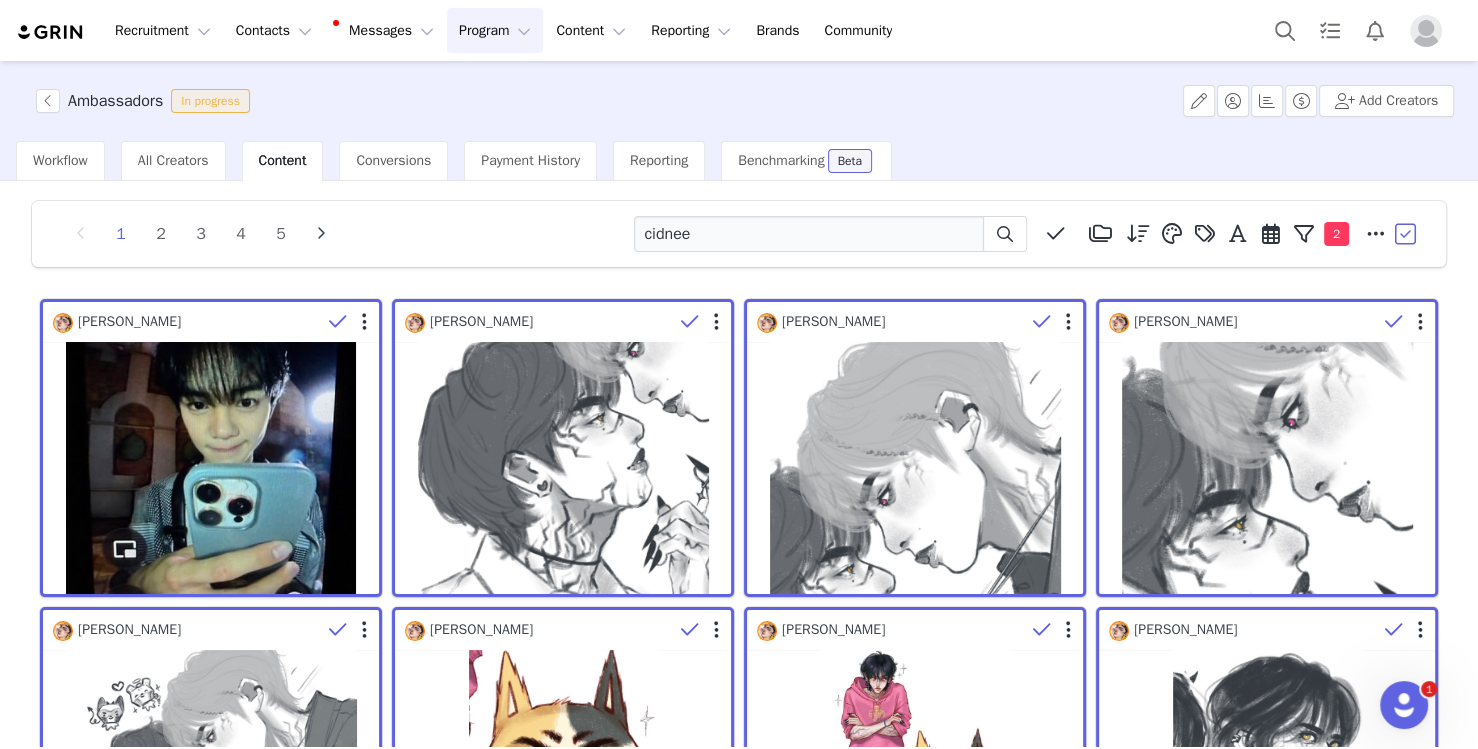 scroll, scrollTop: 0, scrollLeft: 0, axis: both 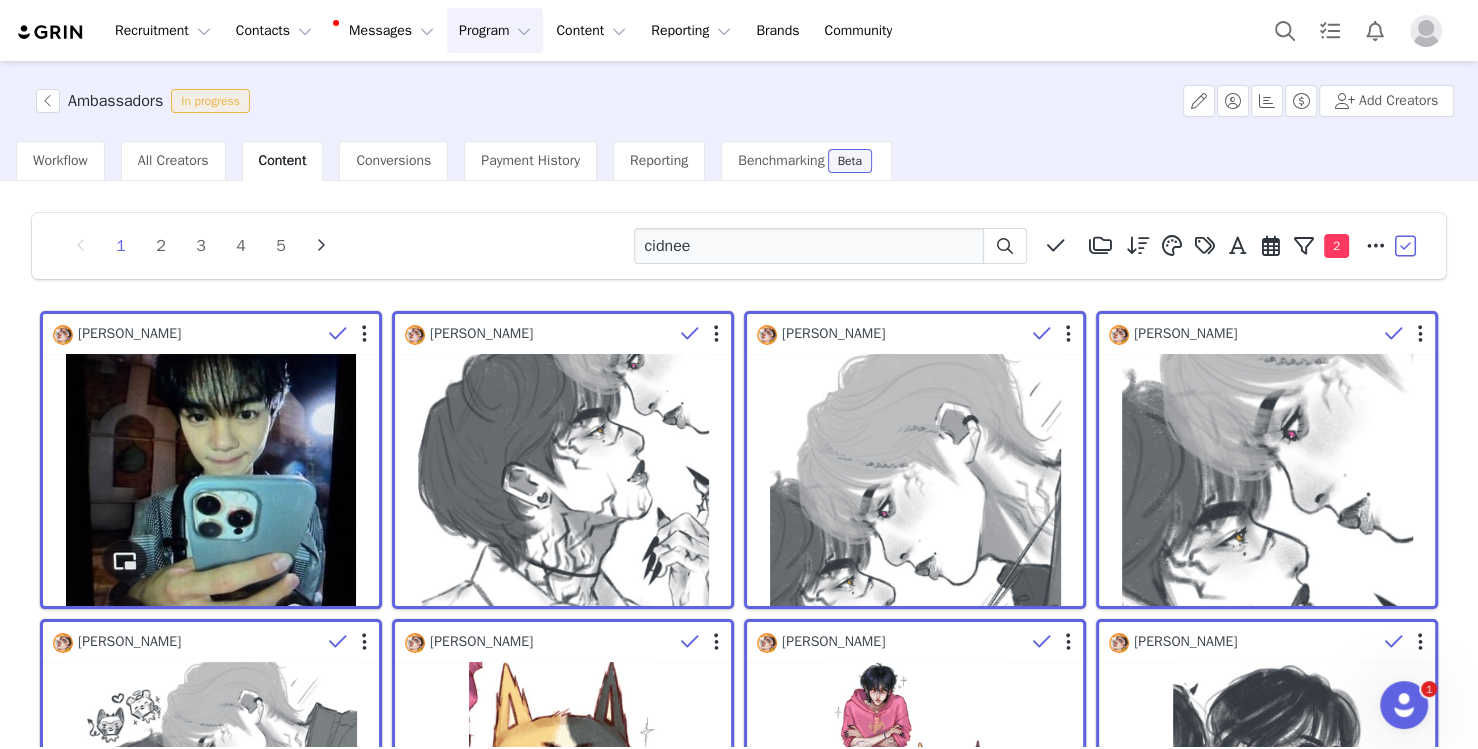 click at bounding box center [1407, 246] 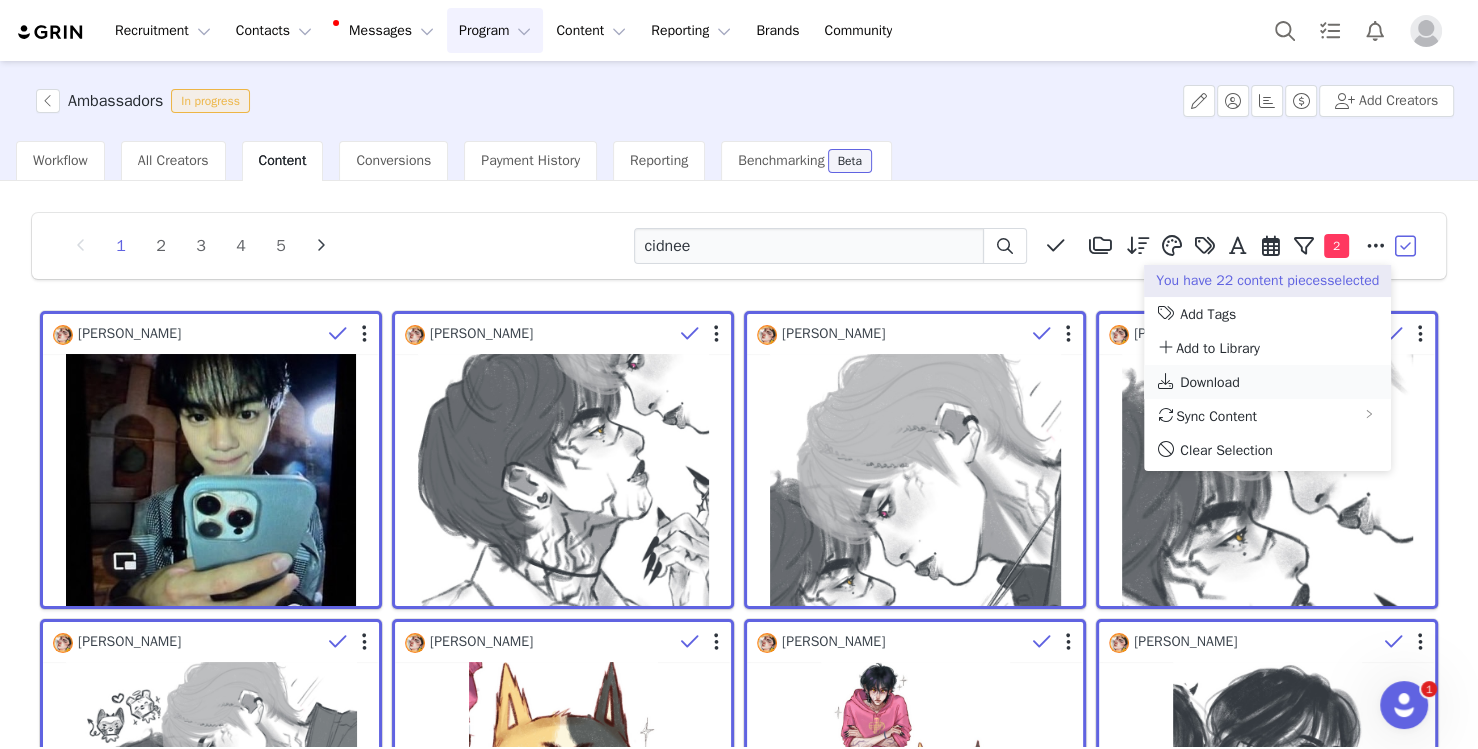 click on "Download" at bounding box center [1267, 382] 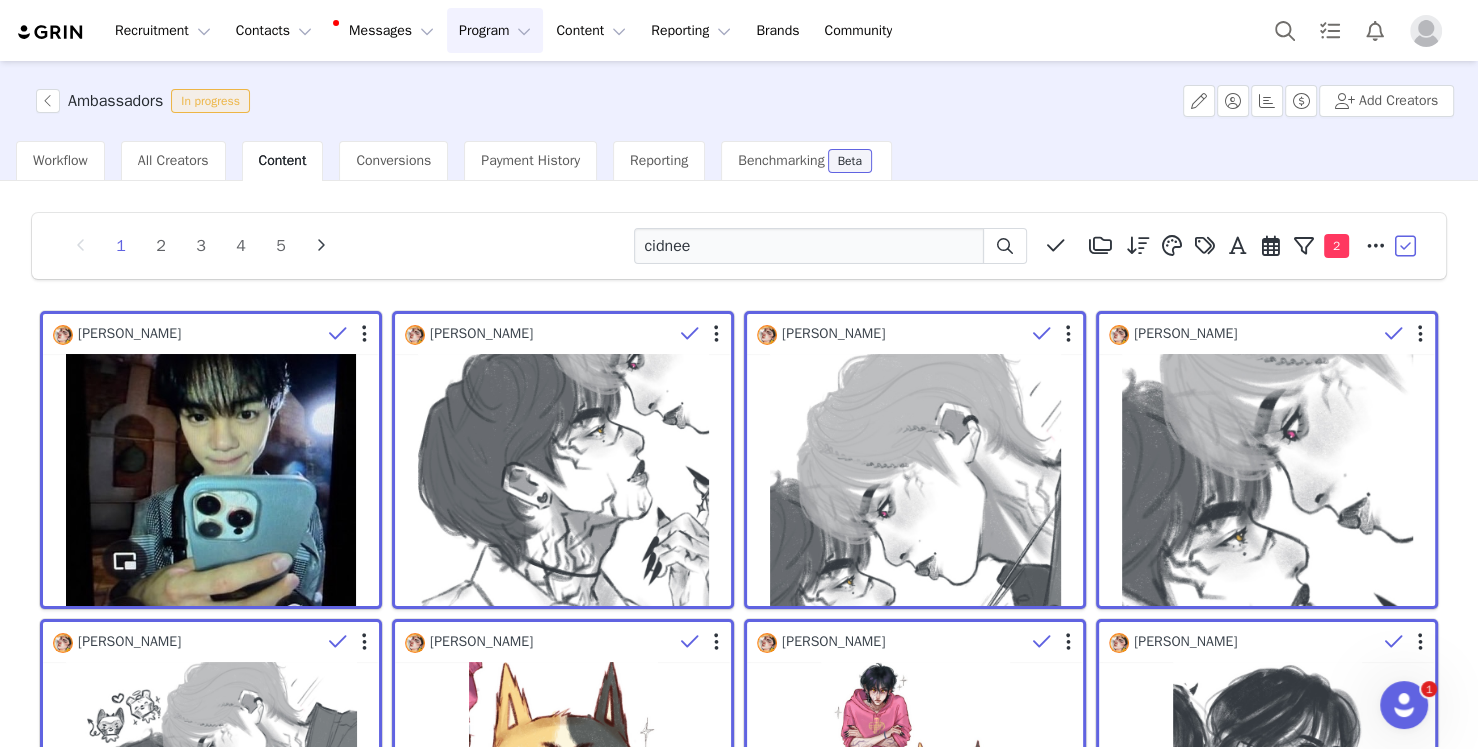 click on "1 2 3 4 5 cidnee  Media Library  (0) Folders No folders have been created yet.  New Folder   Descending order, go  ascending .   Relevance   Like Count   Comment Count   Engagements   Engagement Rate   Story Reply Rate   Video View Count   Date Posted  You have not created any tags yet  Manage Tags   Apply   Gadget (177)   Font (156)   Electronic device (118)   Animation (110)   Display device (99)   Communication Device (94)   Apply  Posted On or After Posted On or Before  Apply  Current Filters Search Query:  Cidnee  Activations:  Ambassadors  Clear All 2 Contact Owner All  Kayla Williamson   Giselle Medina   Mark McManus   Paperlike Partnerships   Sebastian Geis  Media Type All  Image   Video  Network All  YouTube   Twitter   Facebook   Twitch   Instagram   Pinterest   TikTok   Other Uploads  Activation All  2025 Pride Month Campaign   Patronage Program   2025 Instagram Collab Posts   2025 Start the New Year Right   The Paperlike 15-Day Mindfulness Method Launch   Evergreen Seeding   Tote Gift Box   Rates" at bounding box center [739, 463] 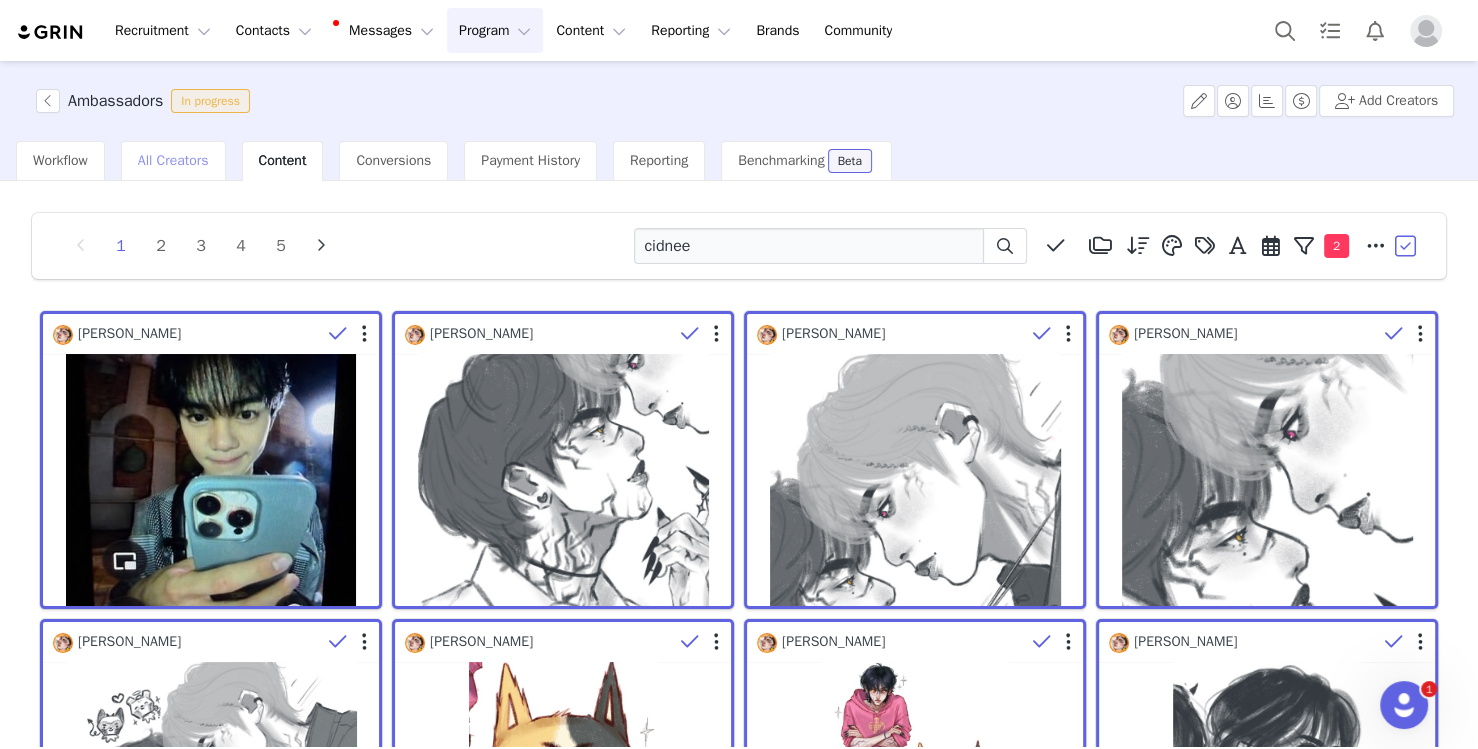 click on "All Creators" at bounding box center [173, 160] 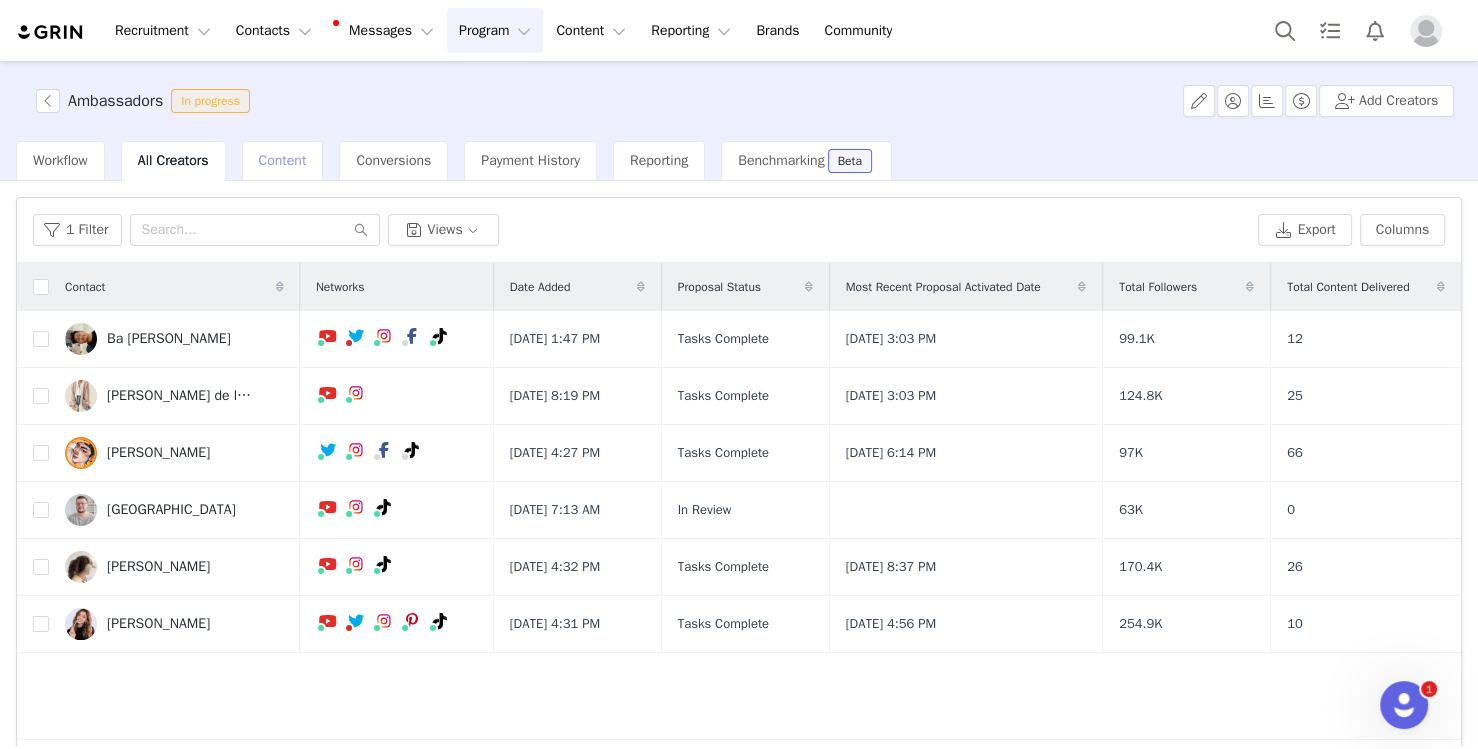 click on "Content" at bounding box center (283, 161) 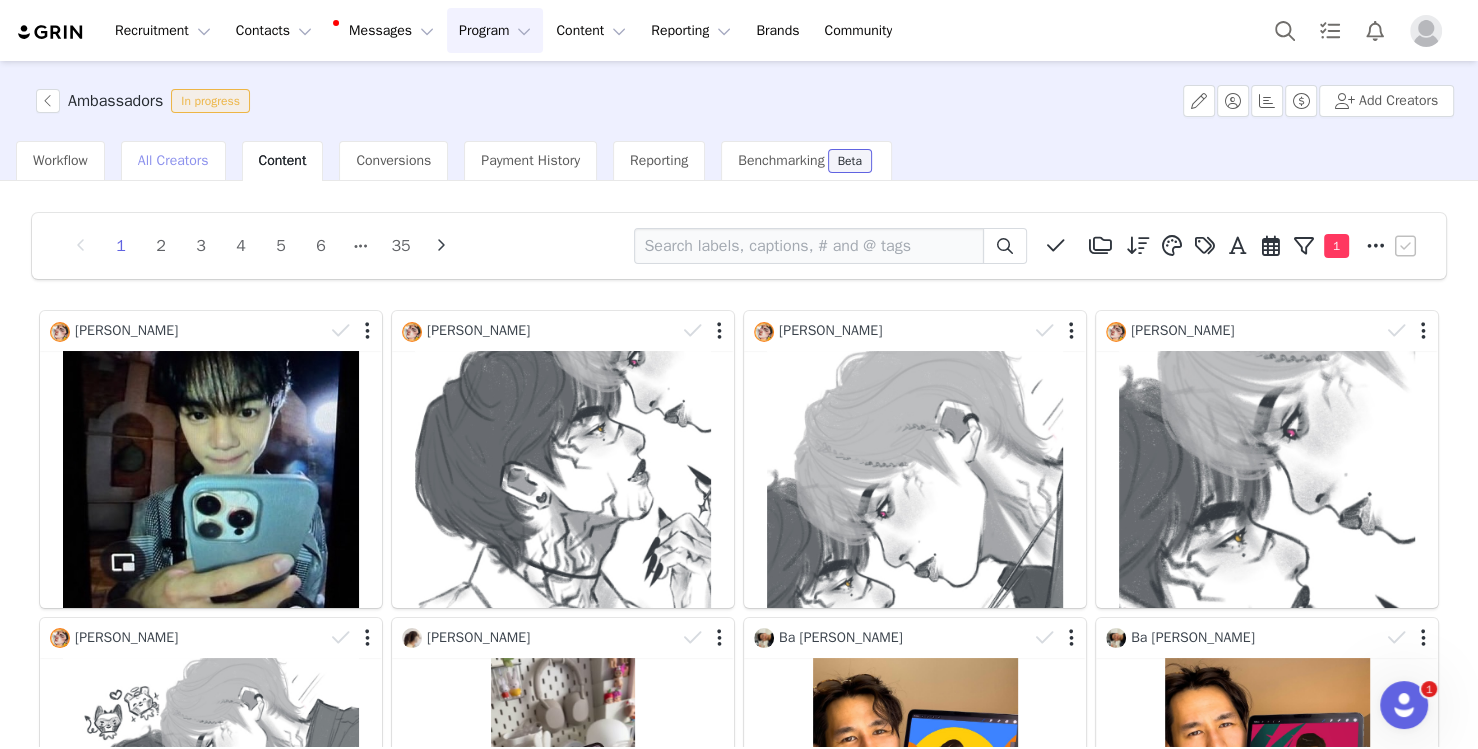 click on "All Creators" at bounding box center [173, 161] 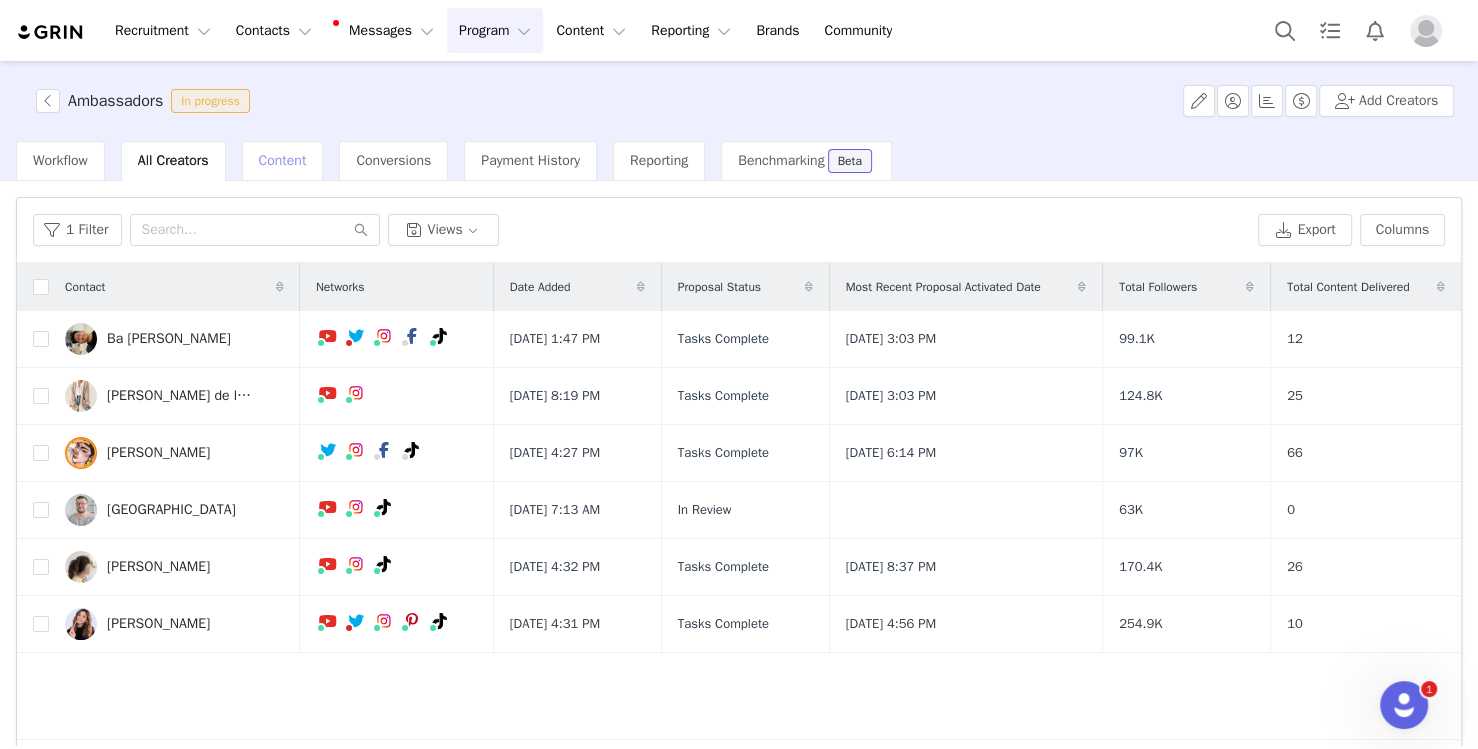 click on "Content" at bounding box center [283, 160] 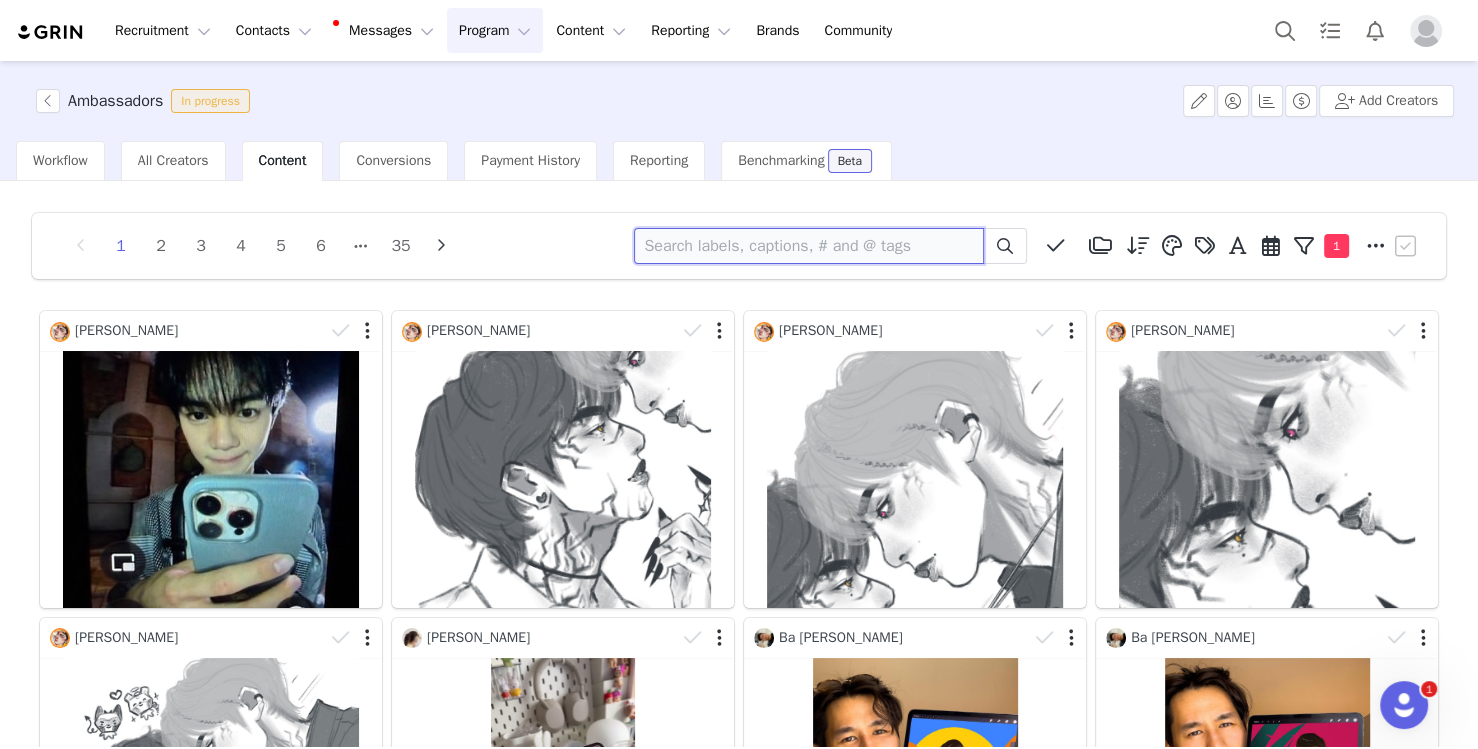 click at bounding box center [809, 246] 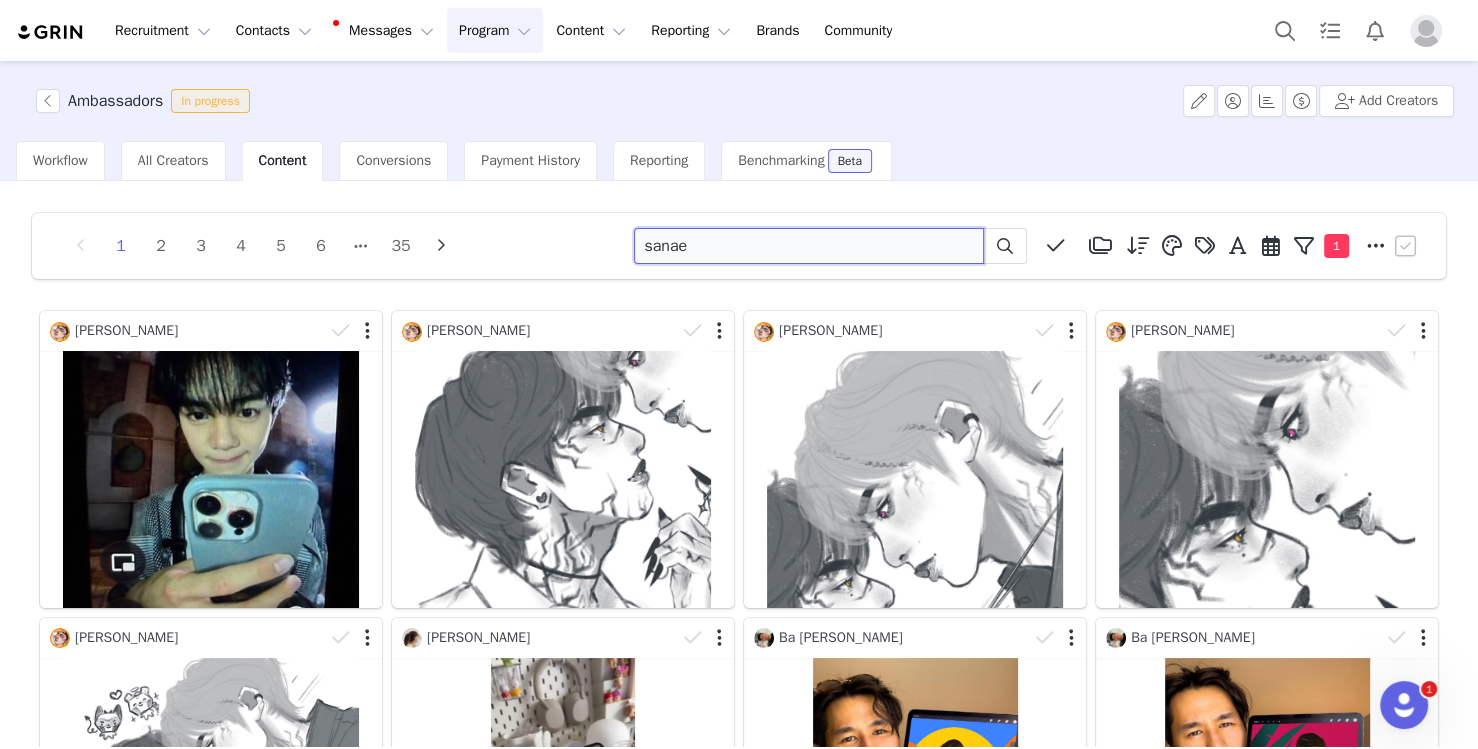 type on "sanae" 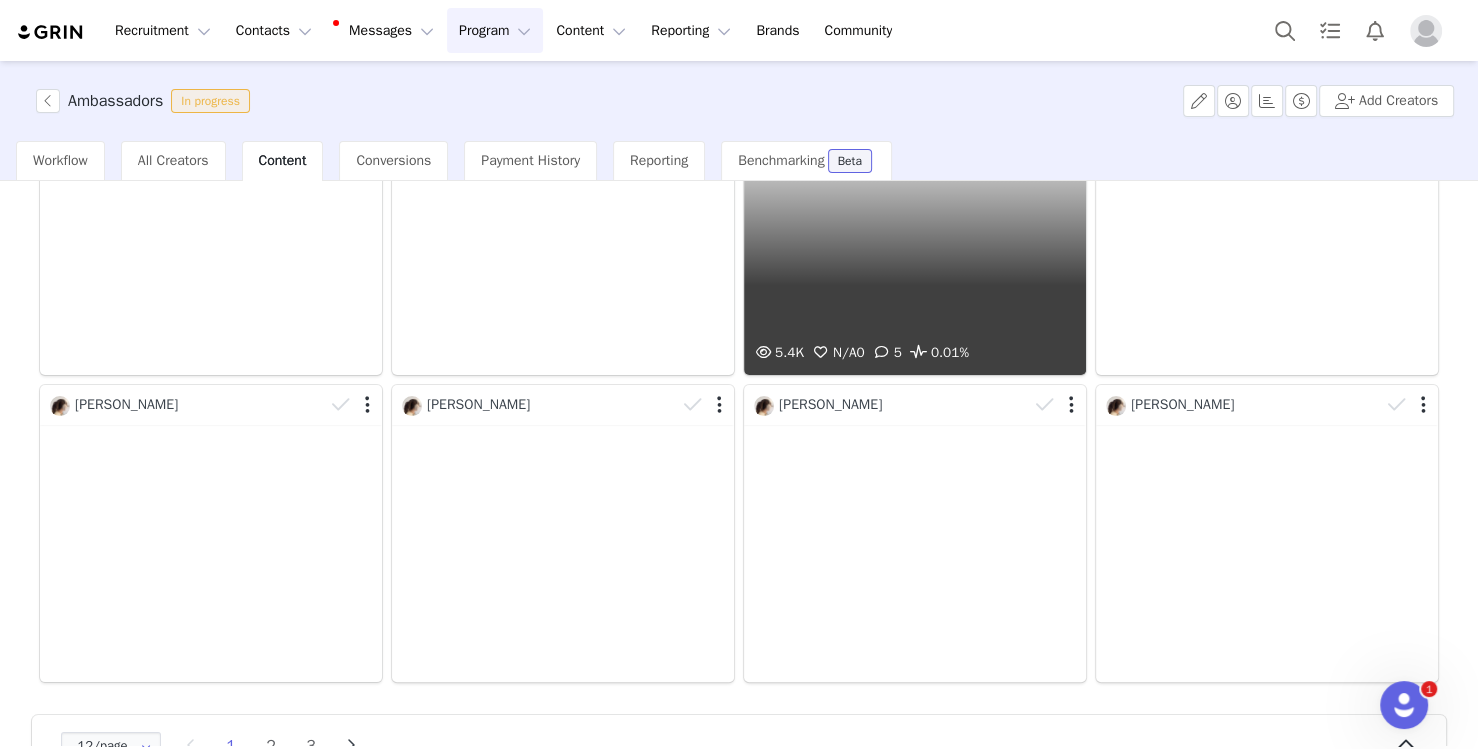 scroll, scrollTop: 587, scrollLeft: 0, axis: vertical 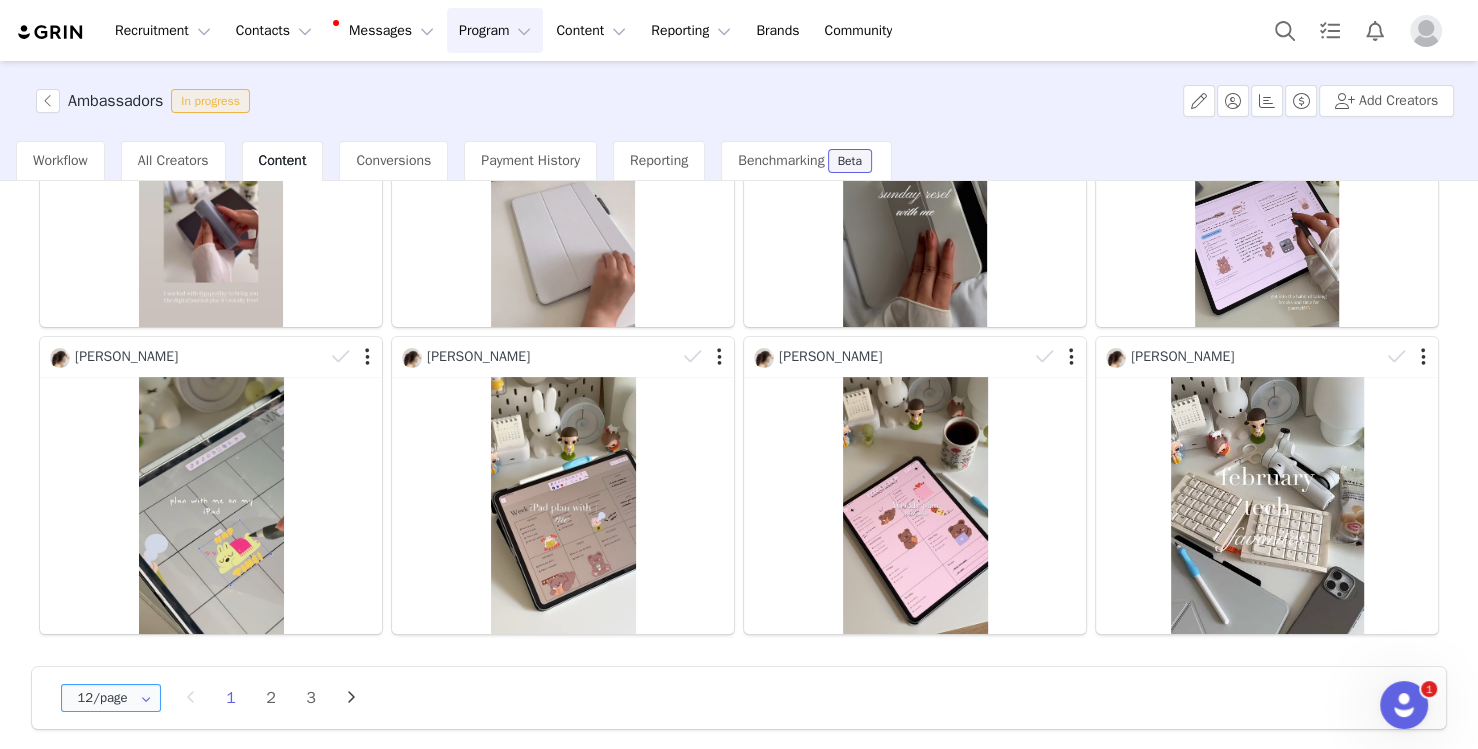 click on "12/page" at bounding box center (111, 698) 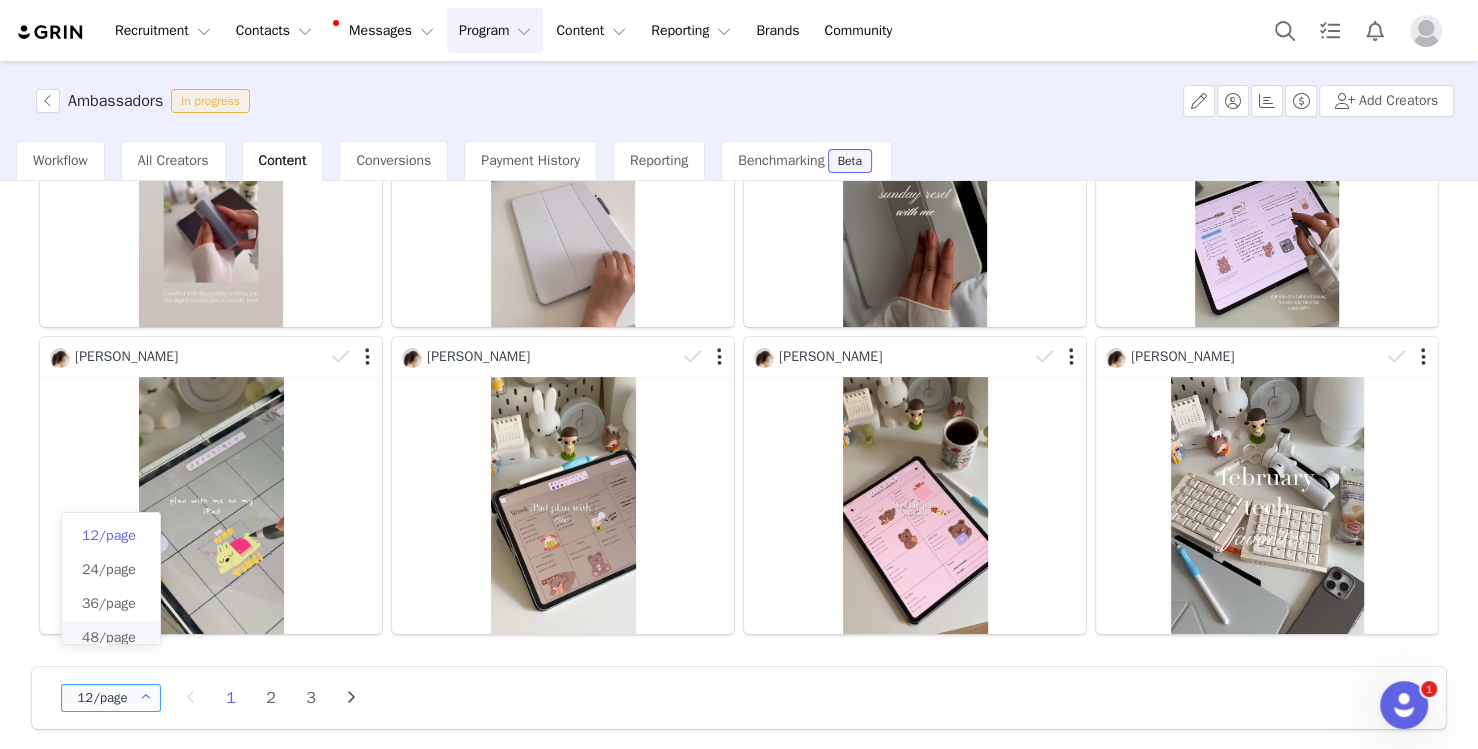 click on "48/page" at bounding box center [109, 637] 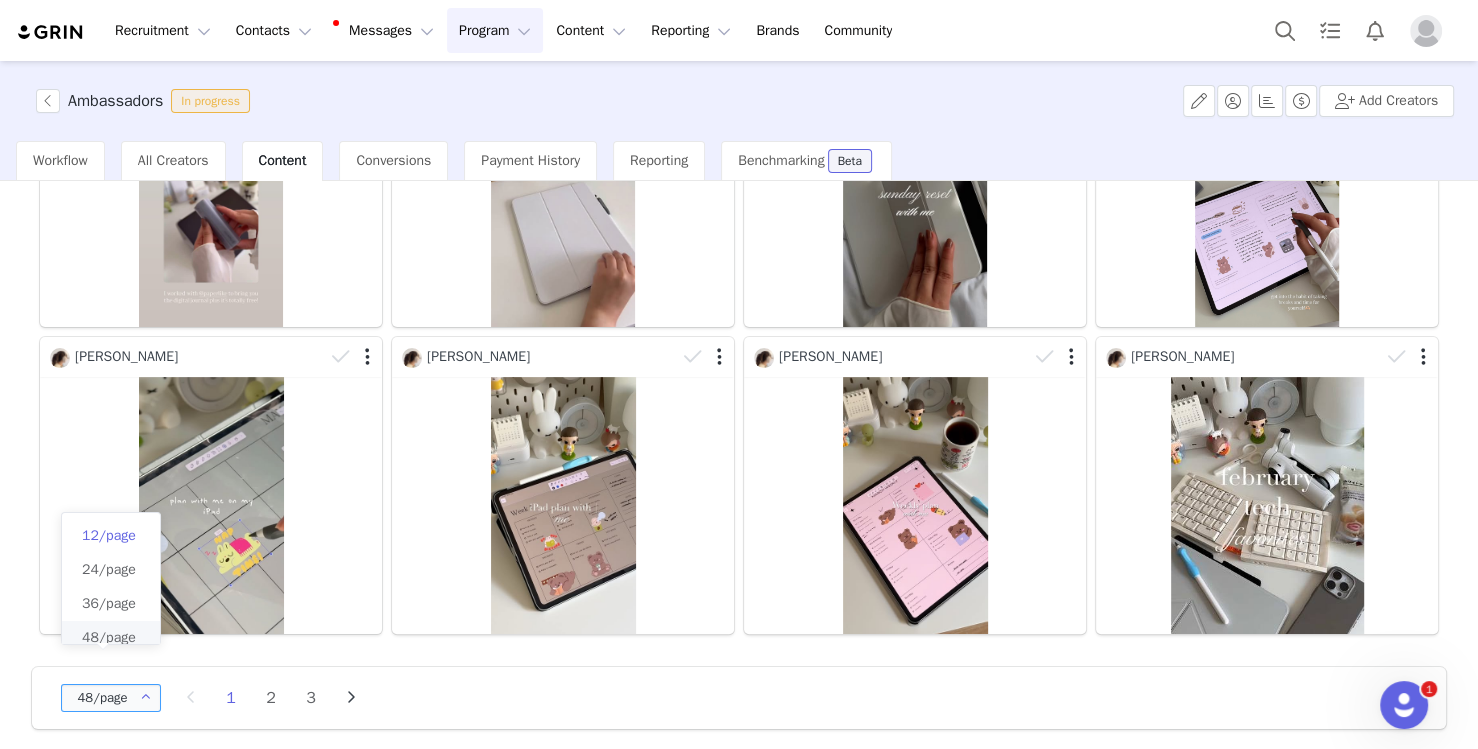 scroll, scrollTop: 0, scrollLeft: 0, axis: both 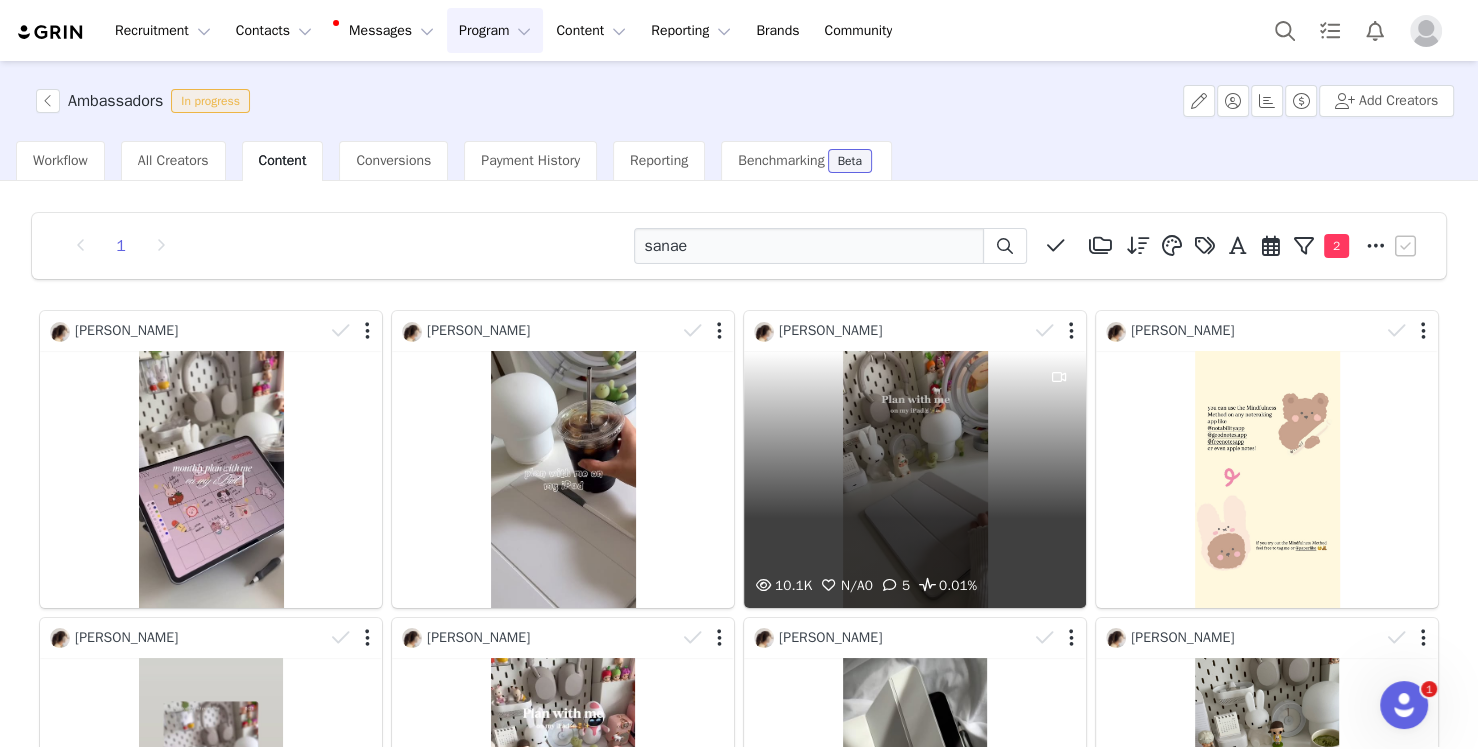 click on "10.1K   N/A  0  5  0.01%" at bounding box center (915, 479) 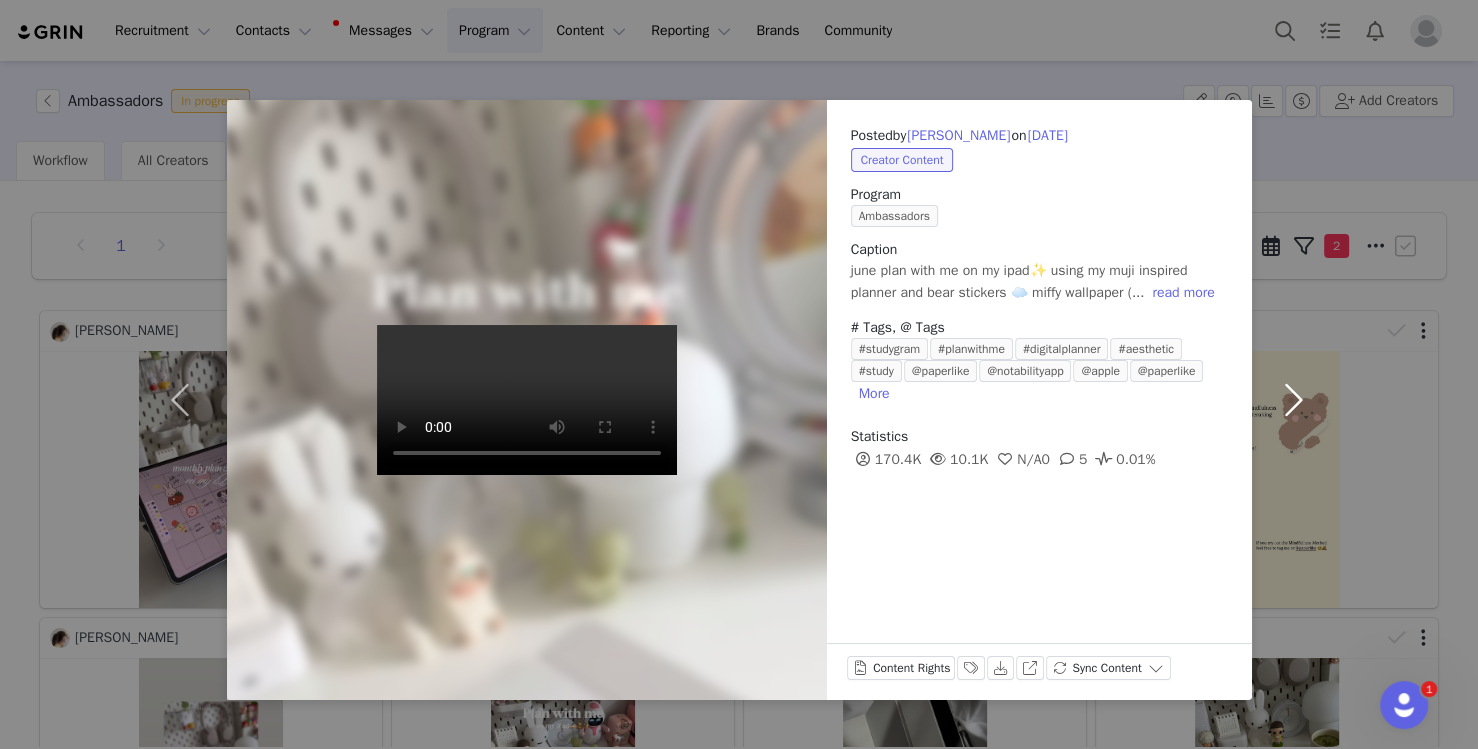 click at bounding box center [1294, 400] 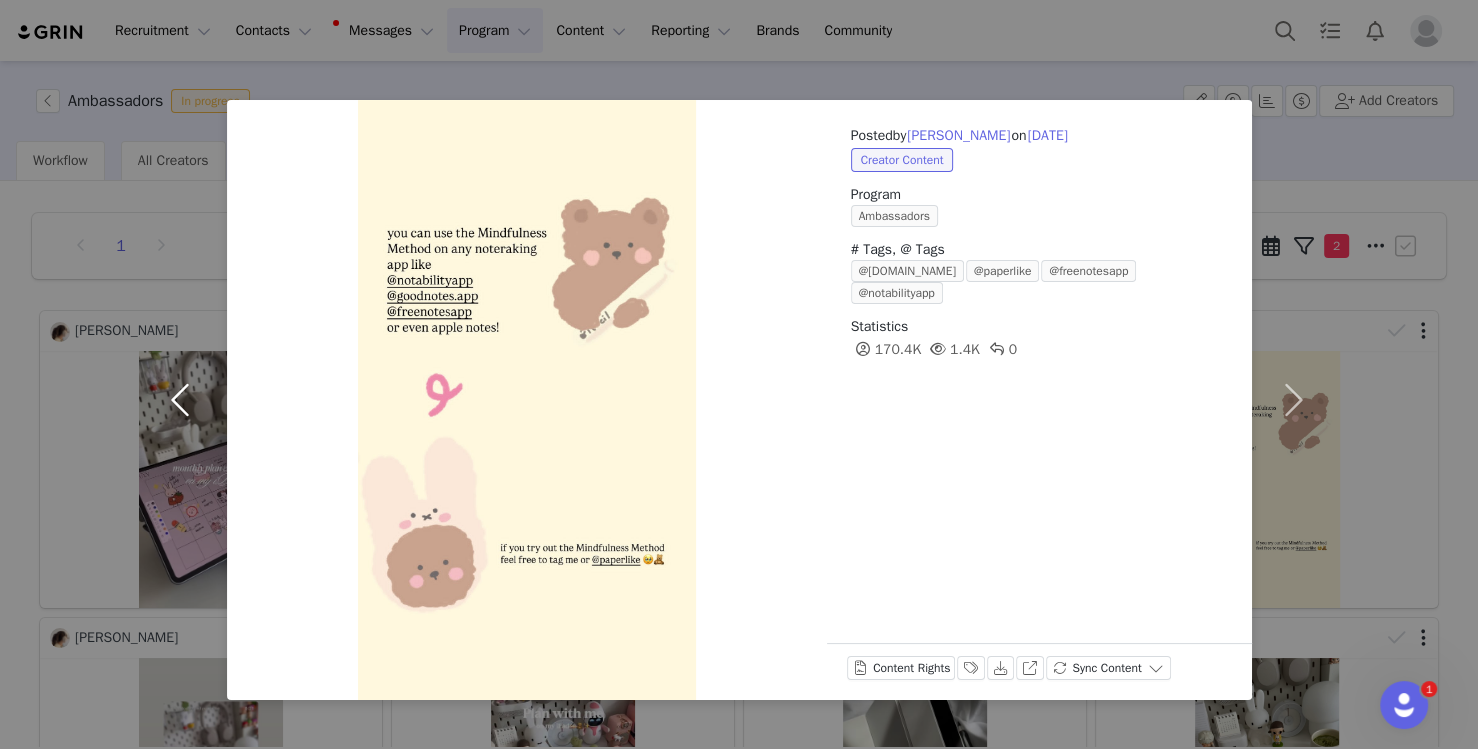 click at bounding box center [185, 400] 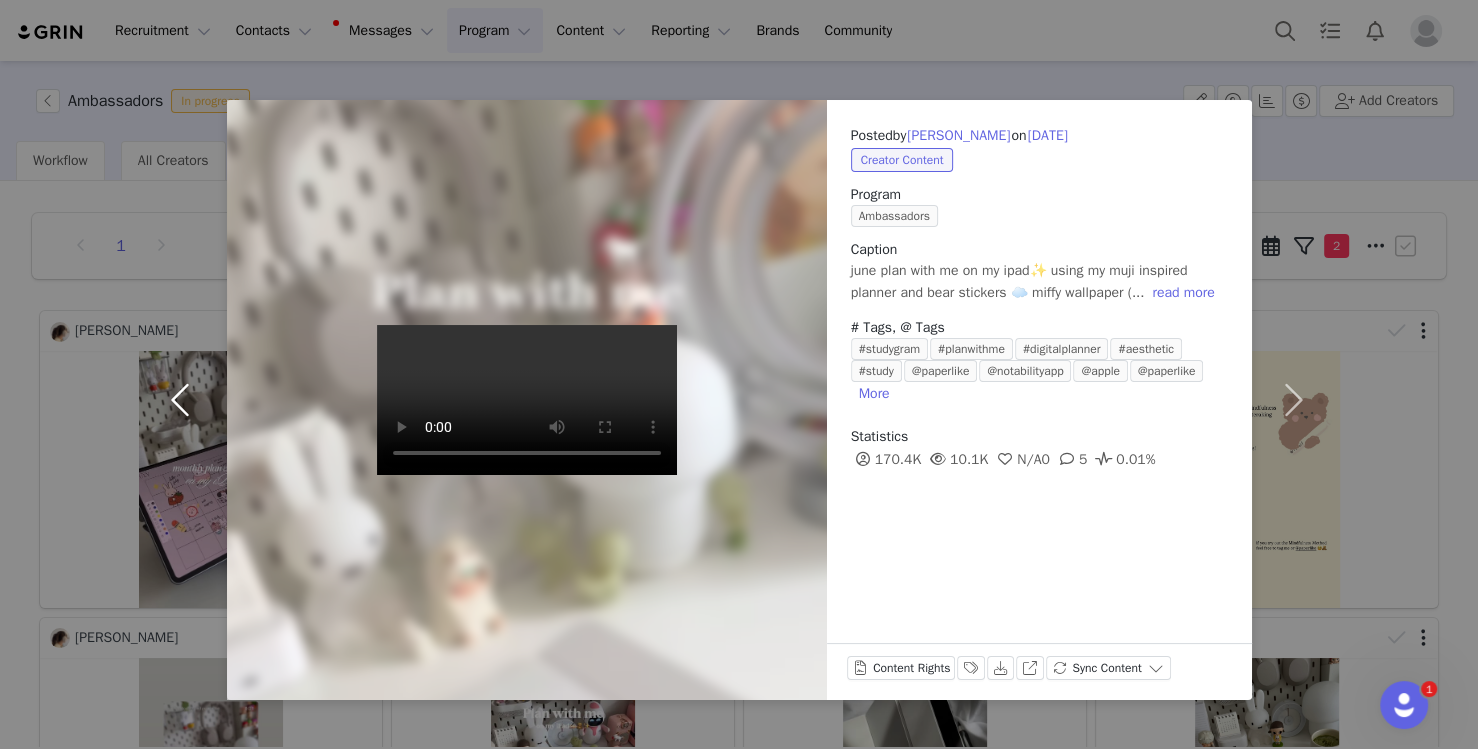 click at bounding box center [185, 400] 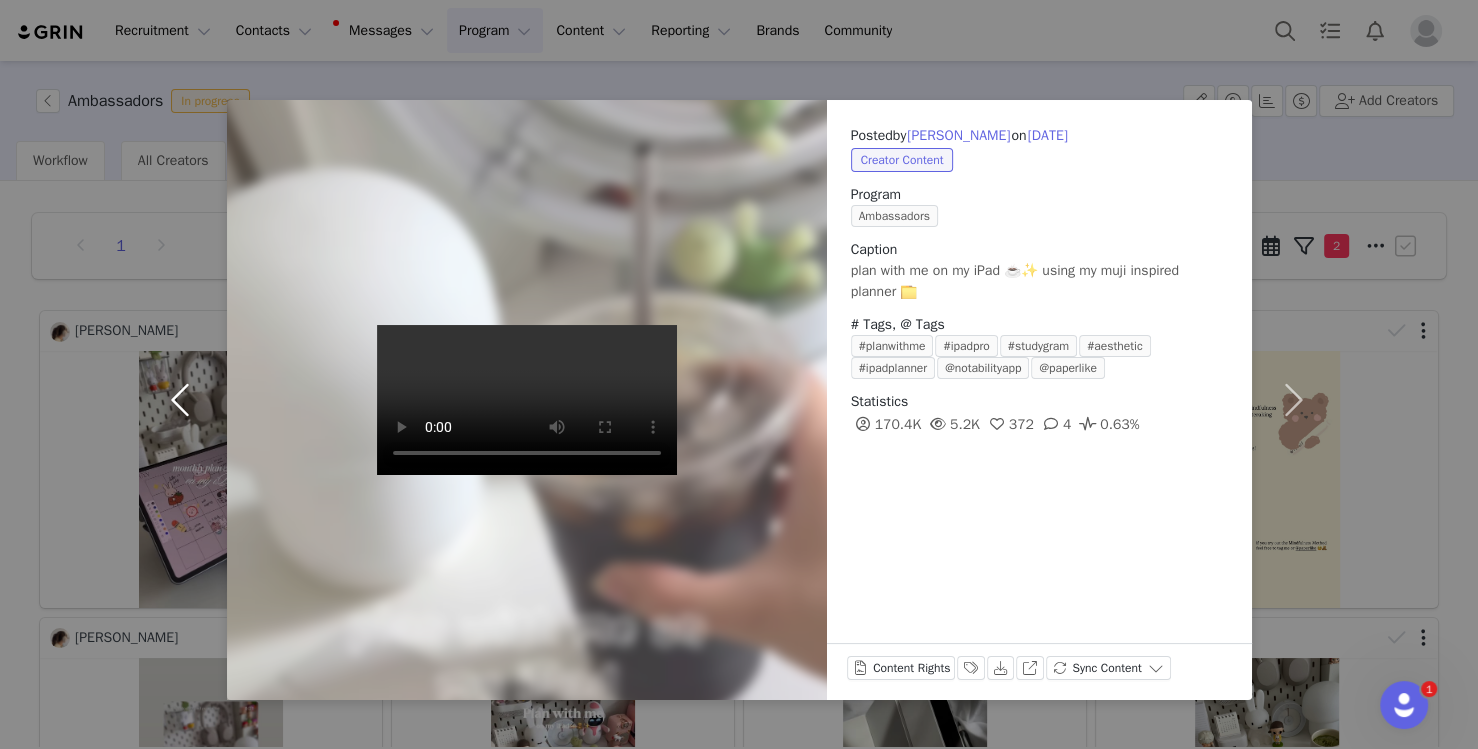 click at bounding box center [185, 400] 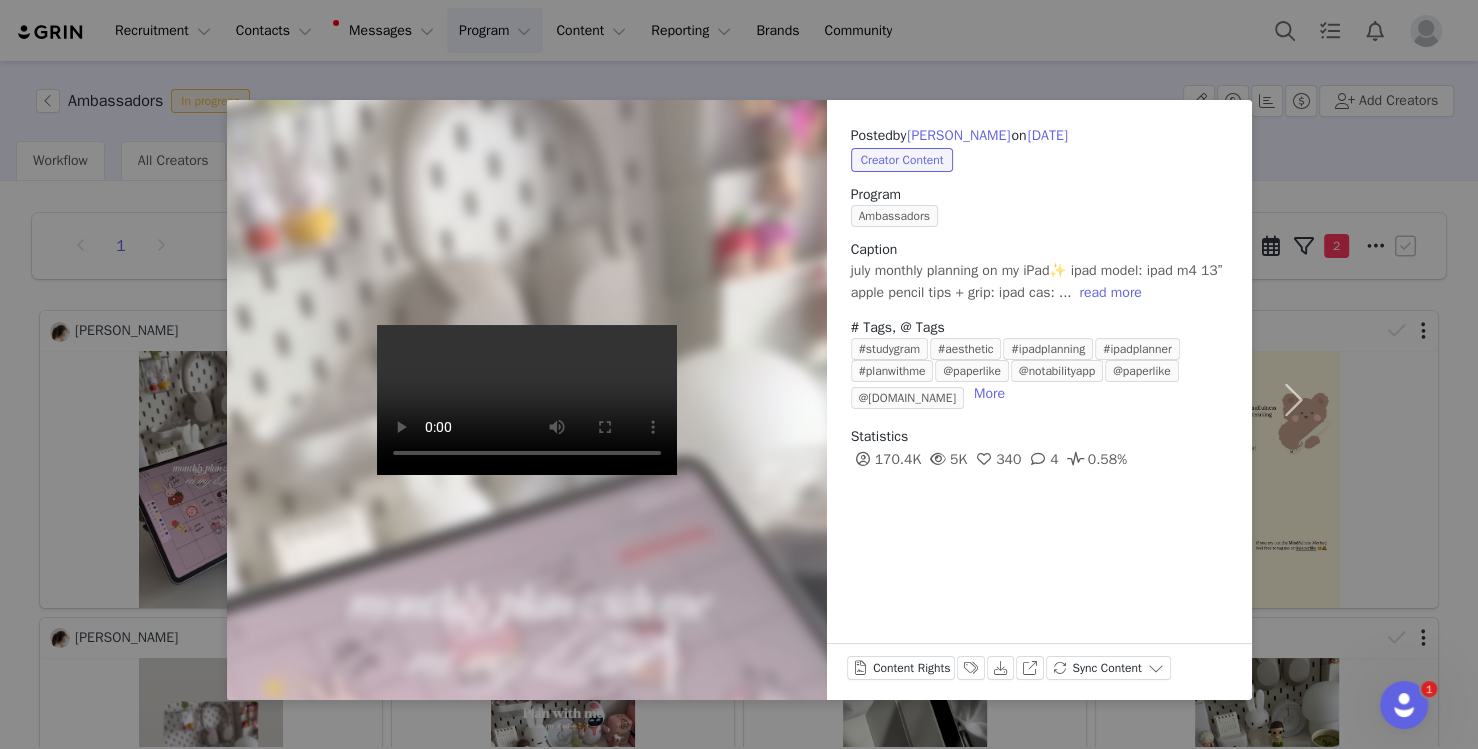 click on "Posted  by  Sanae Ouaraz  on  Jul 3, 2025  Creator Content  Program Ambassadors Caption july monthly planning on my iPad✨
ipad model: ipad m4 13”
apple pencil tips + grip:
ipad cas:
... read more # Tags, @ Tags  #studygram   #aesthetic   #ipadplanning   #ipadplanner   #planwithme   @paperlike   @notabilityapp   @paperlike   @moft.us  More     Statistics 170.4K  5K  340  4  0.58%  Content Rights Labels & Tags Download View on Instagram Sync Content" at bounding box center (739, 374) 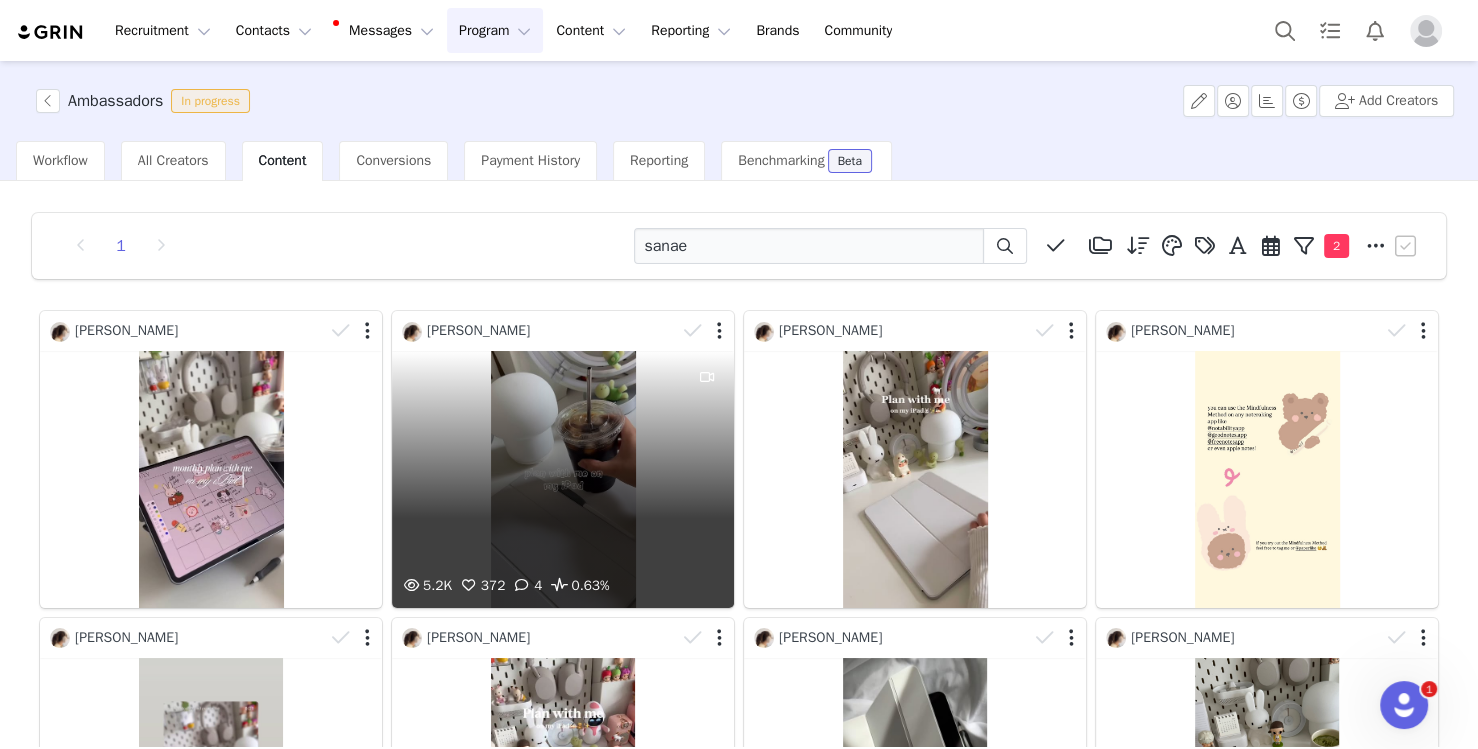 click on "5.2K  372  4  0.63%" at bounding box center [563, 479] 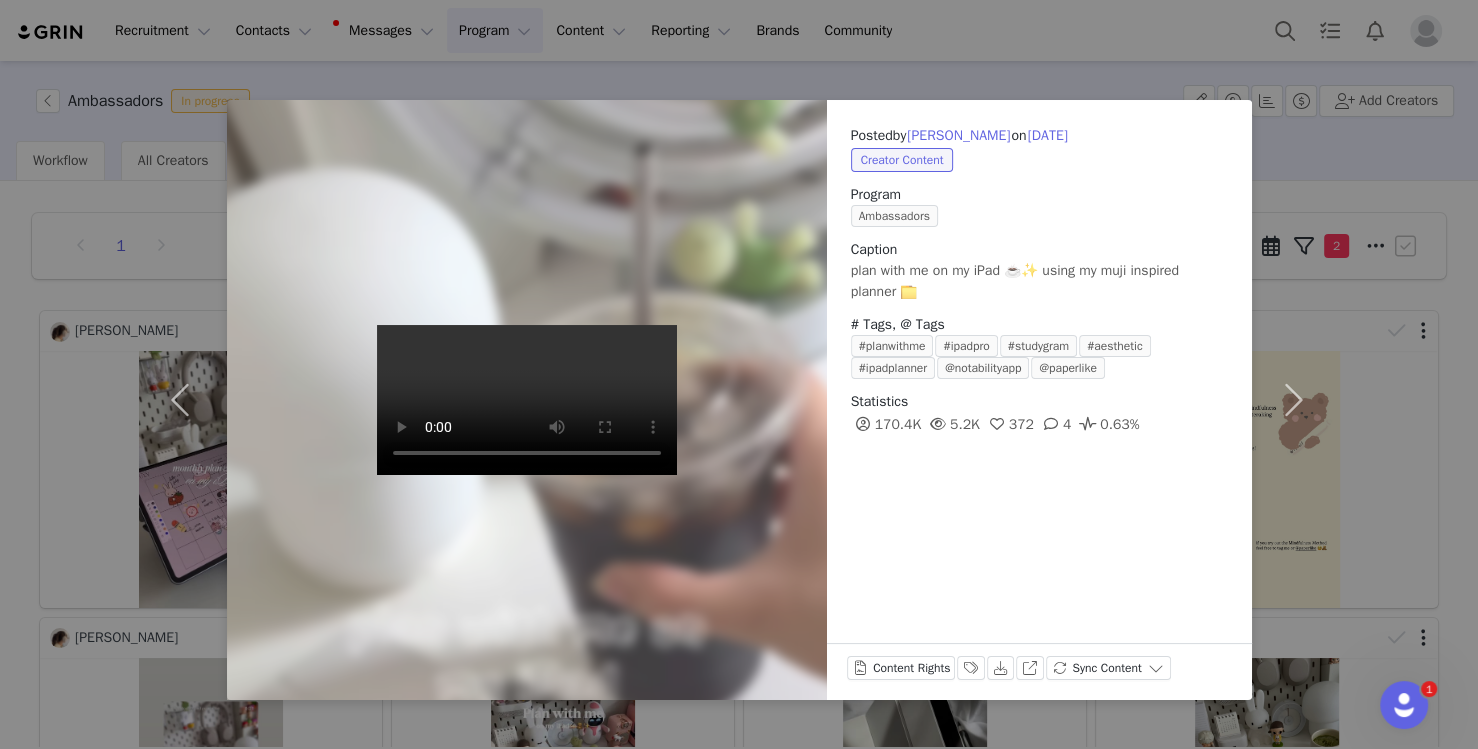 click at bounding box center (527, 400) 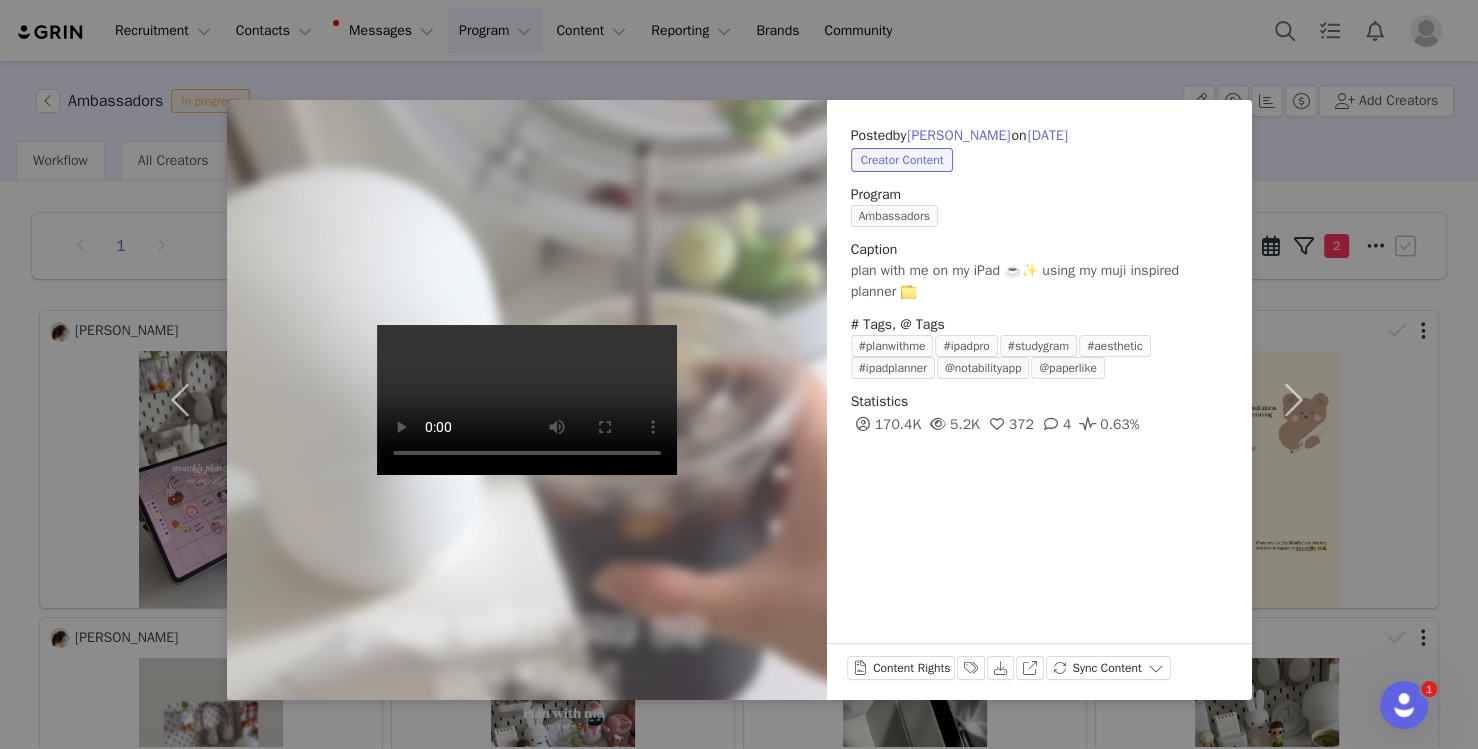 click on "Posted  by  Sanae Ouaraz  on  Jun 14, 2025  Creator Content  Program Ambassadors Caption plan with me on my iPad ☕️✨
using my muji inspired planner 📁
# Tags, @ Tags  #planwithme   #ipadpro   #studygram   #aesthetic   #ipadplanner   @notabilityapp   @paperlike      Statistics 170.4K  5.2K  372  4  0.63%  Content Rights Labels & Tags Download View on Instagram Sync Content" at bounding box center [739, 374] 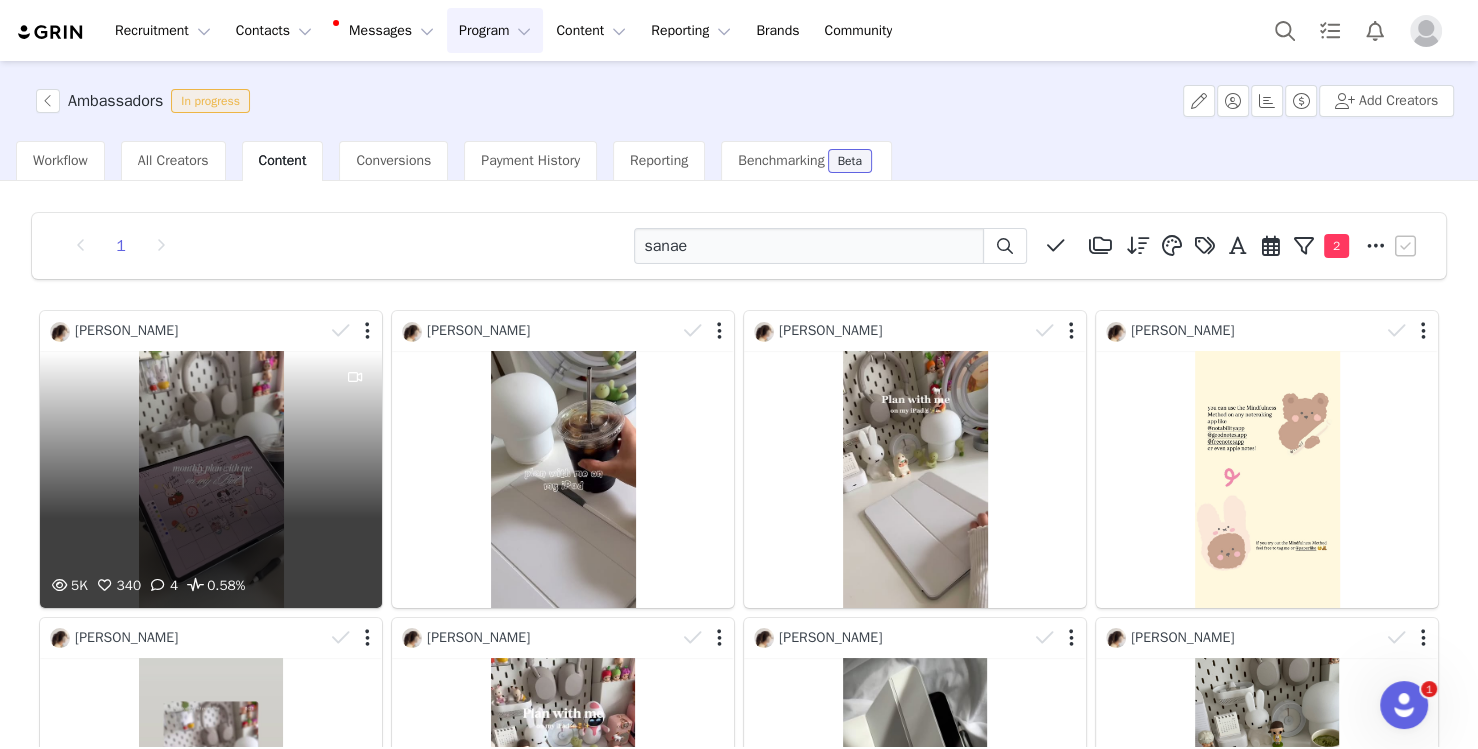 click on "5K  340  4  0.58%" at bounding box center (211, 479) 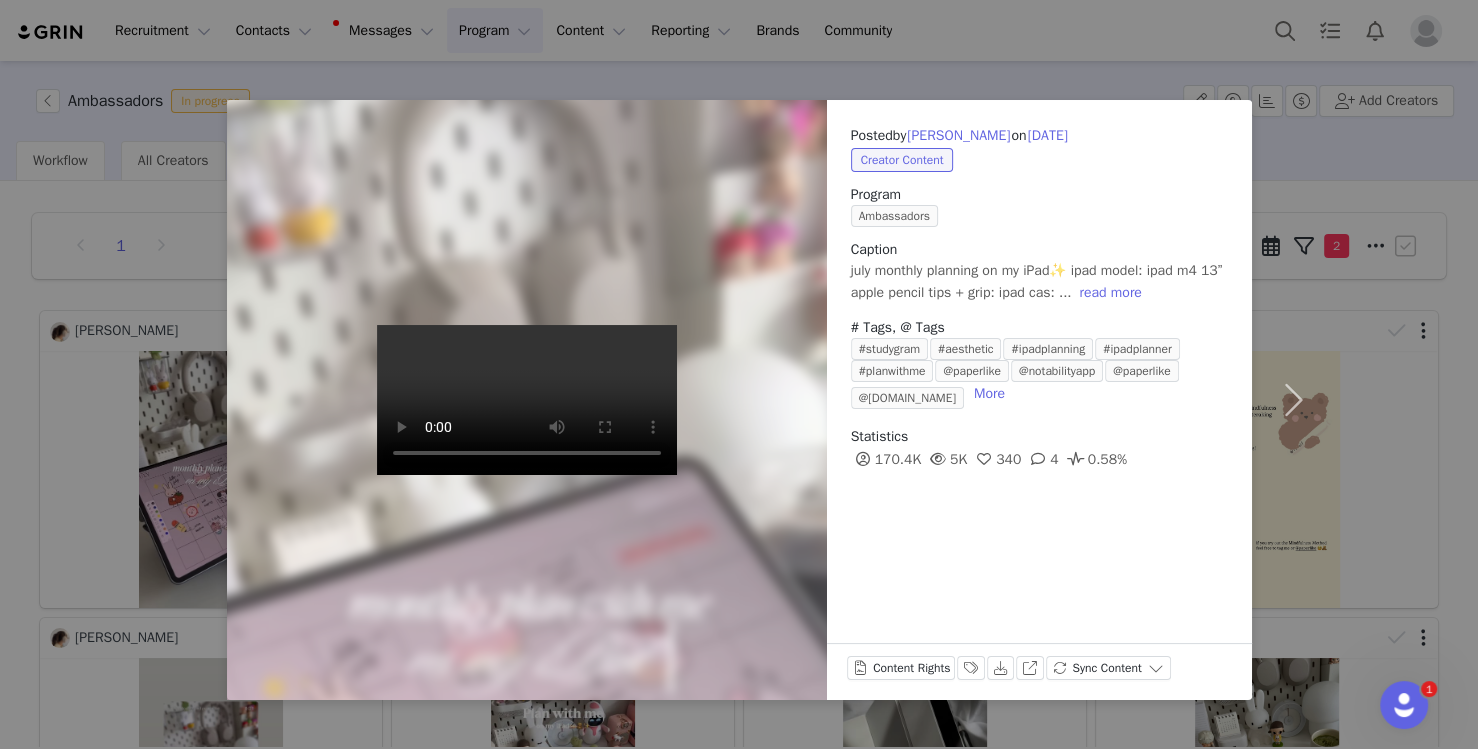 click on "Posted  by  Sanae Ouaraz  on  Jul 3, 2025  Creator Content  Program Ambassadors Caption july monthly planning on my iPad✨
ipad model: ipad m4 13”
apple pencil tips + grip:
ipad cas:
... read more # Tags, @ Tags  #studygram   #aesthetic   #ipadplanning   #ipadplanner   #planwithme   @paperlike   @notabilityapp   @paperlike   @moft.us  More     Statistics 170.4K  5K  340  4  0.58%  Content Rights Labels & Tags Download View on Instagram Sync Content" at bounding box center (739, 374) 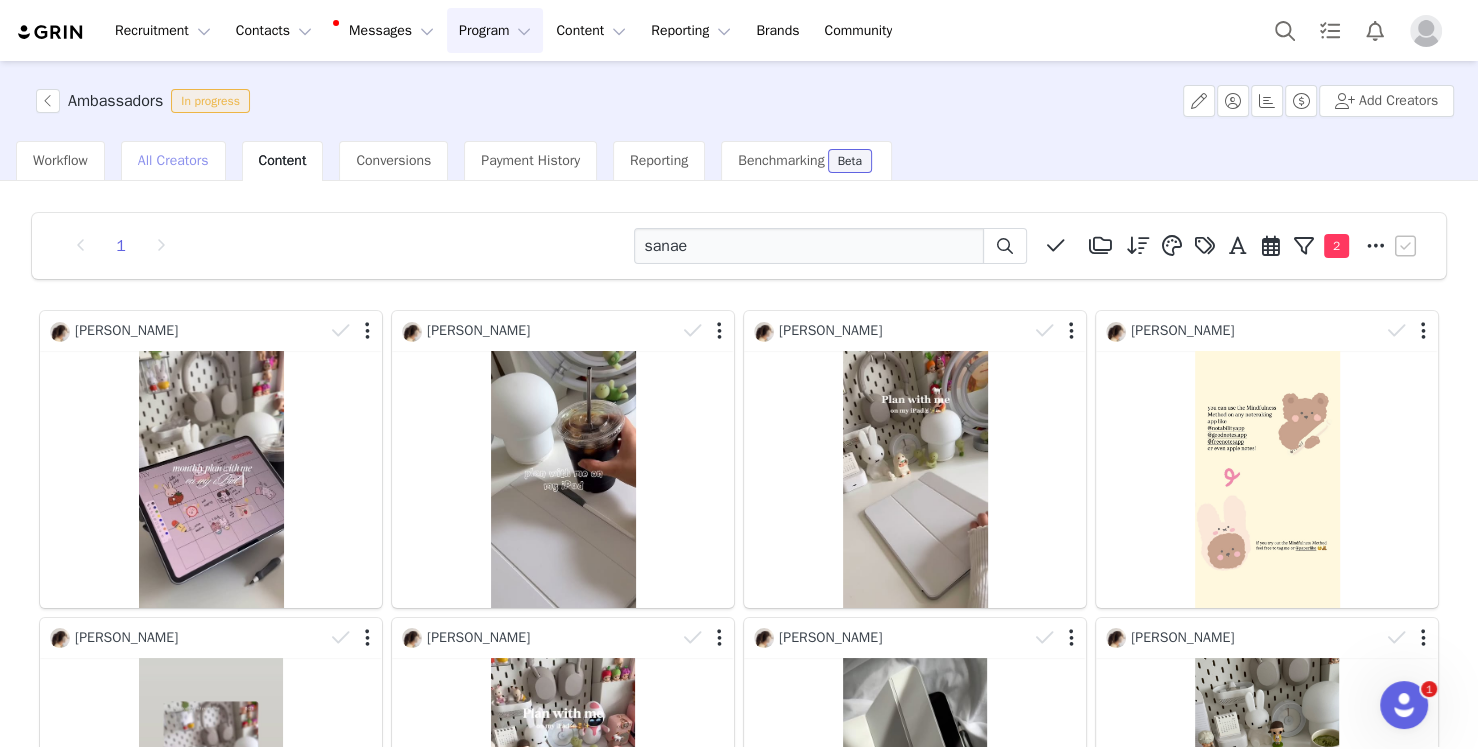 click on "All Creators" at bounding box center (173, 161) 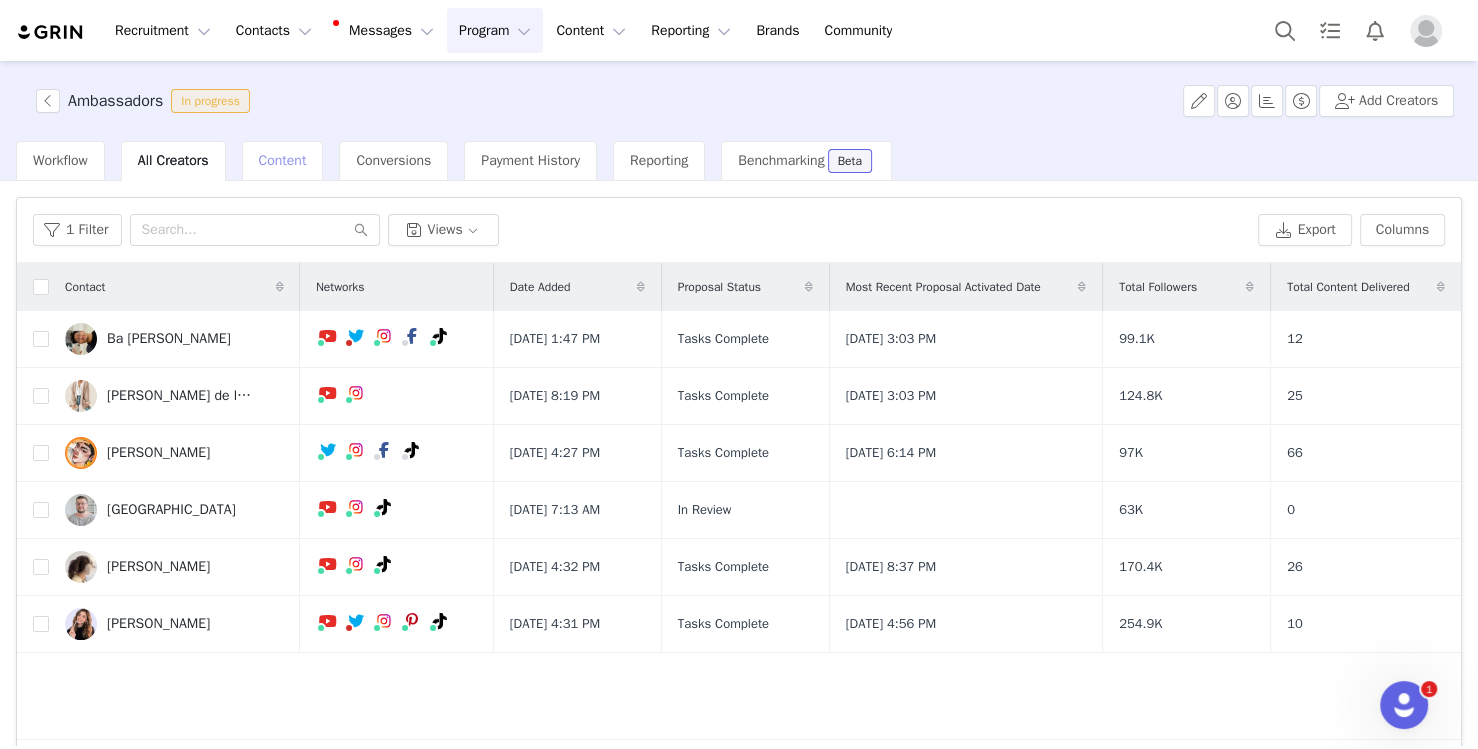 click on "Content" at bounding box center (283, 160) 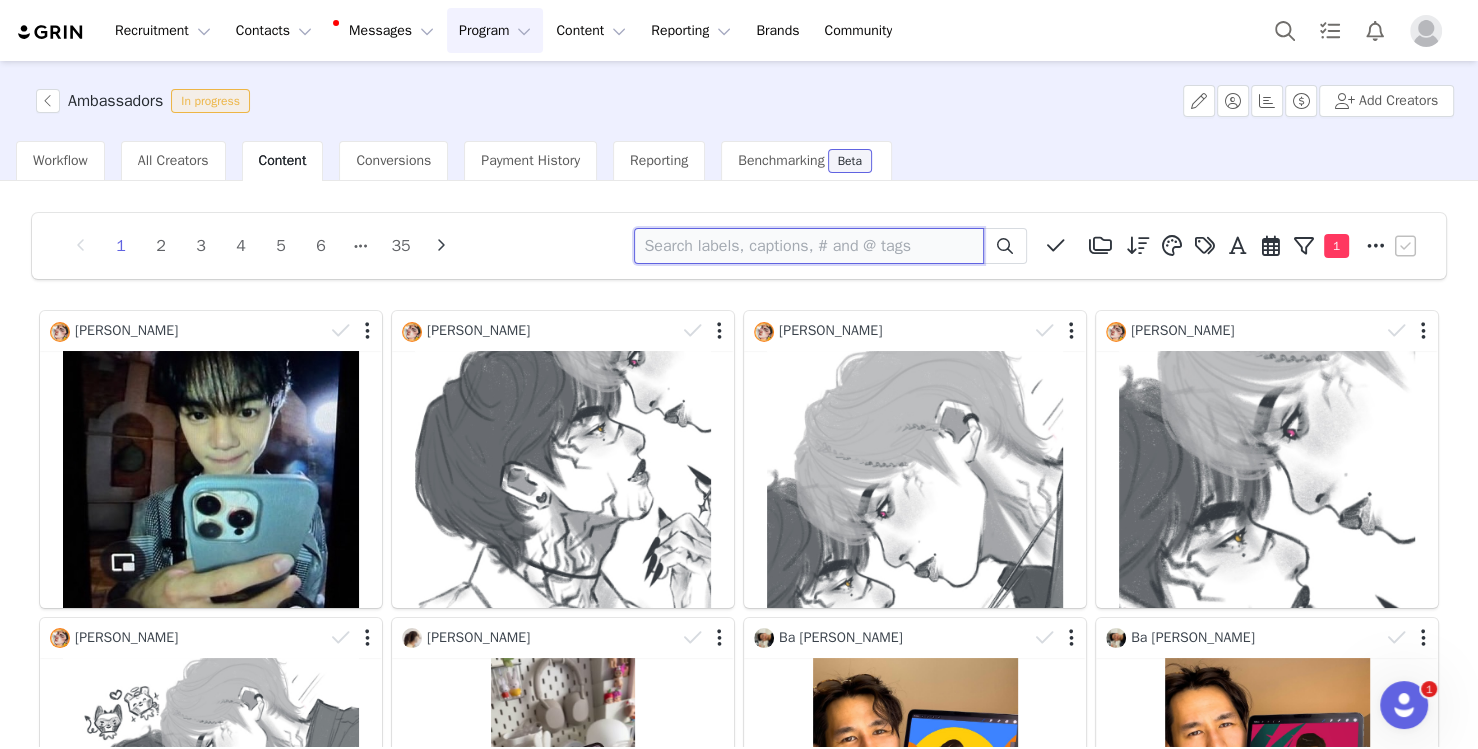 click at bounding box center [809, 246] 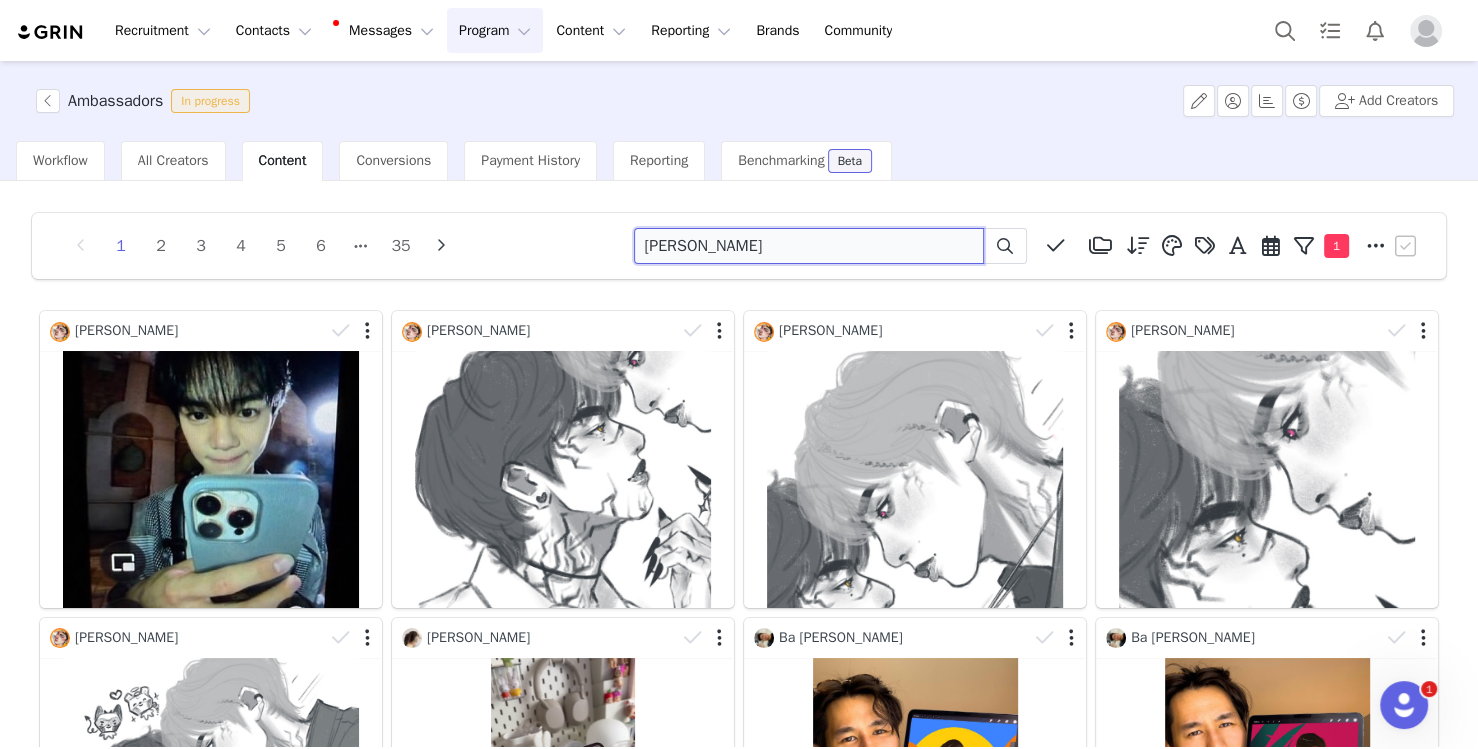 type on "kirstin" 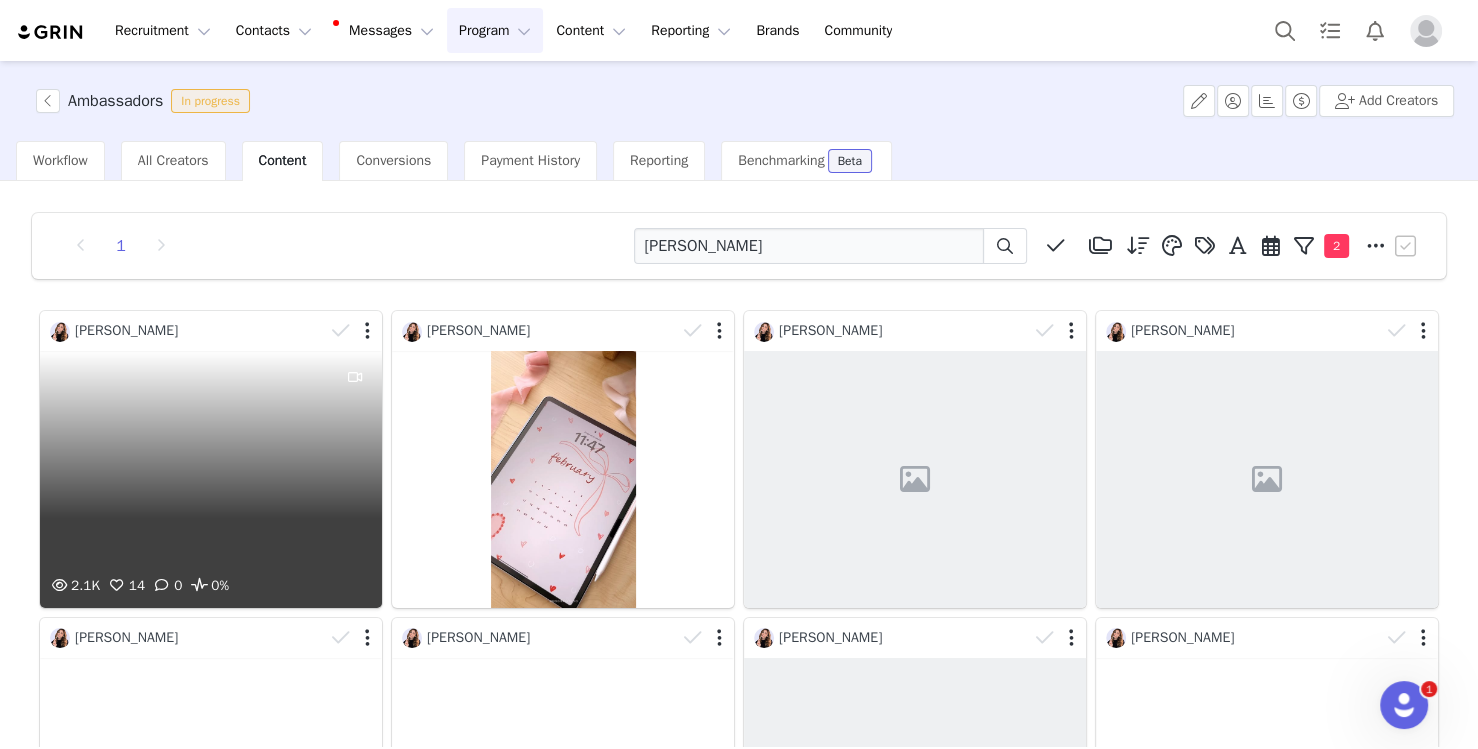click on "2.1K  14  0  0%" at bounding box center (211, 479) 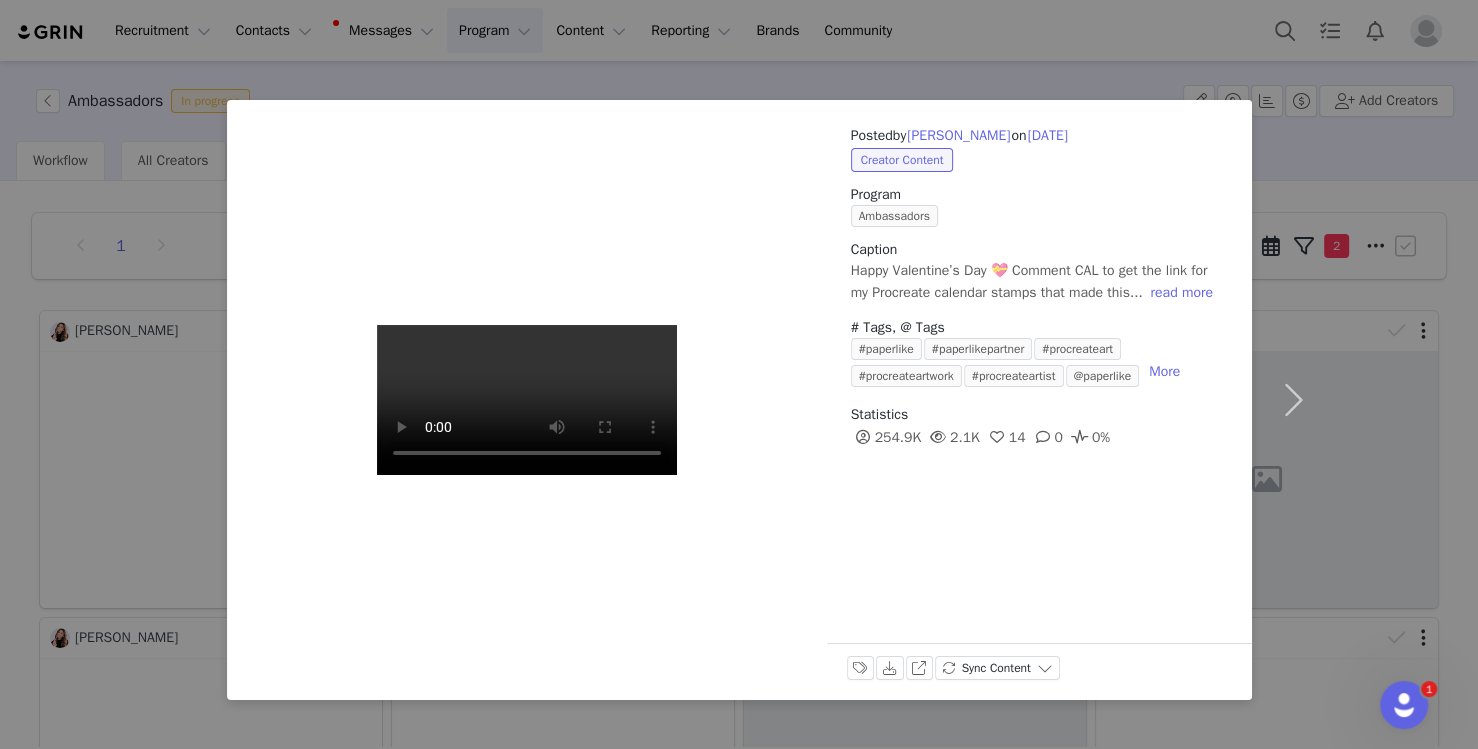 click on "Posted  by  Kirstin Gadwill  on  Feb 15, 2025  Creator Content  Program Ambassadors Caption Happy Valentine’s Day 💝 Comment CAL to get the link for my Procreate calendar stamps that made this... read more # Tags, @ Tags  #paperlike   #paperlikepartner   #procreateart   #procreateartwork   #procreateartist   @paperlike  More     Statistics 254.9K  2.1K  14  0  0%  Labels & Tags Download View on Pinterest Sync Content" at bounding box center [739, 374] 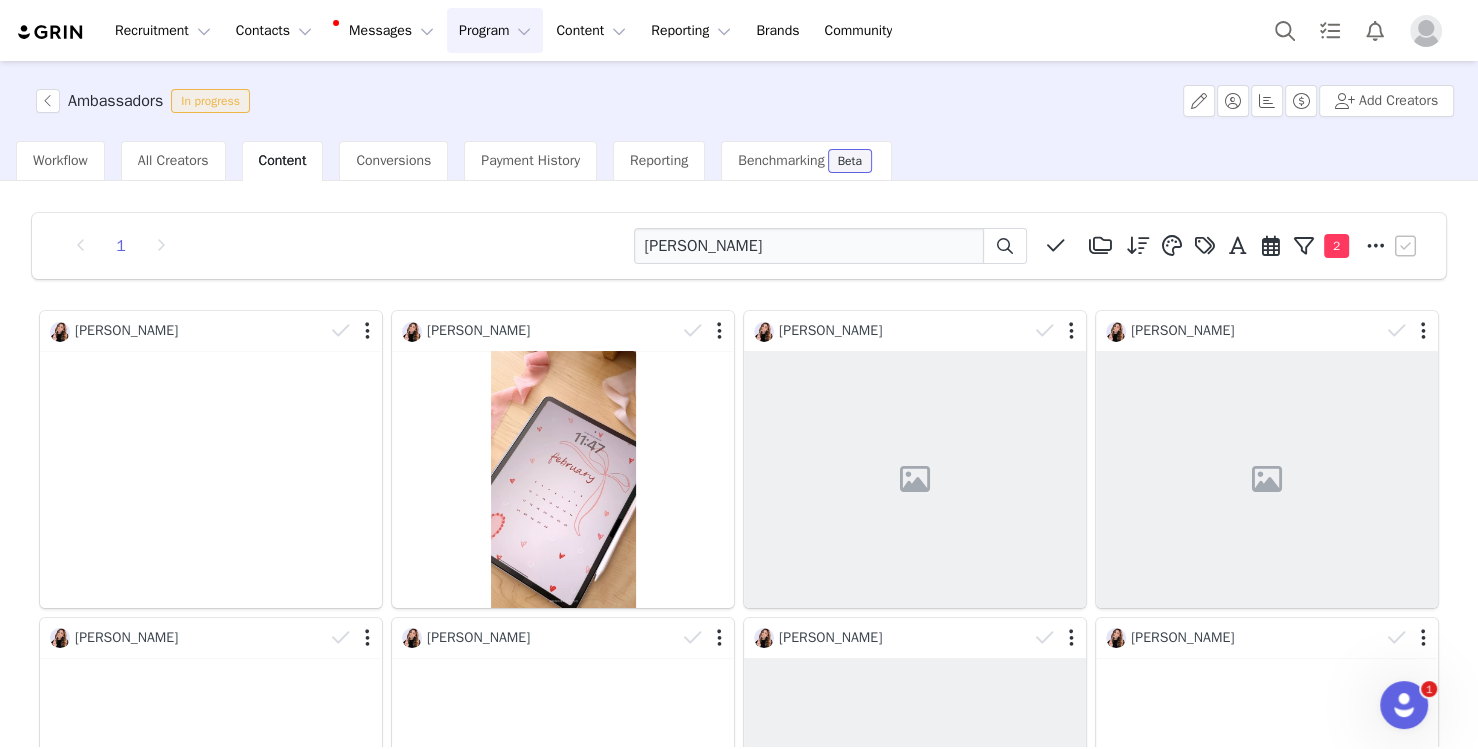 click on "Ambassadors In progress" at bounding box center (147, 101) 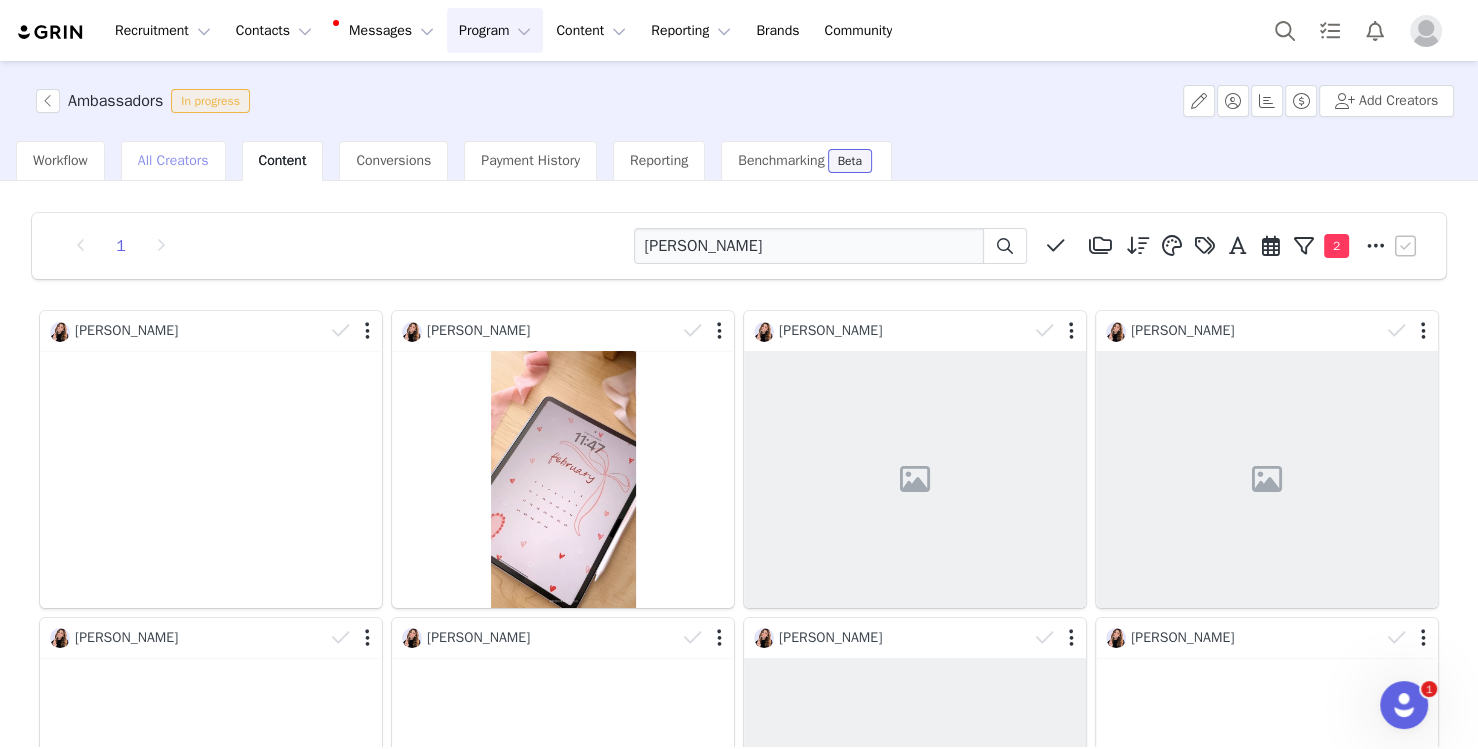 click on "All Creators" at bounding box center [173, 161] 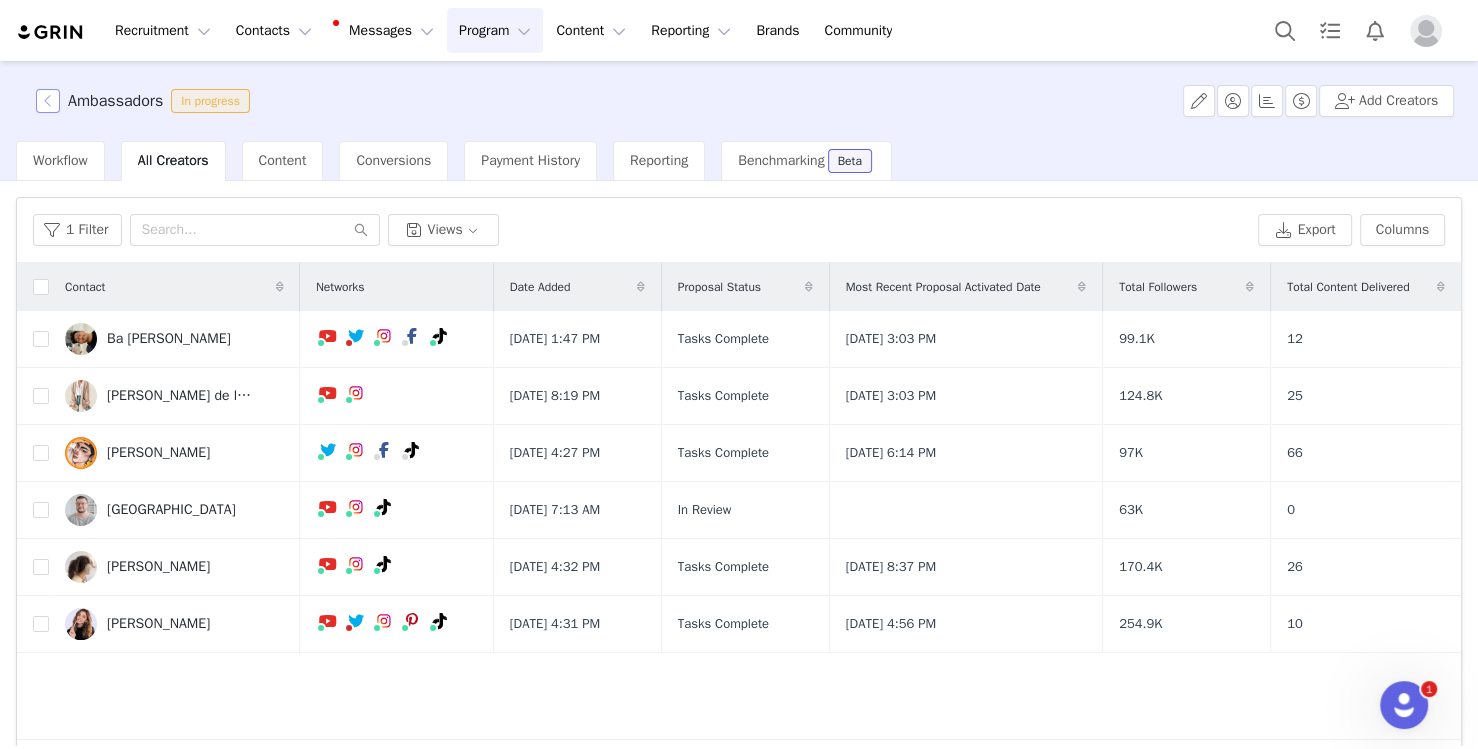 click at bounding box center [48, 101] 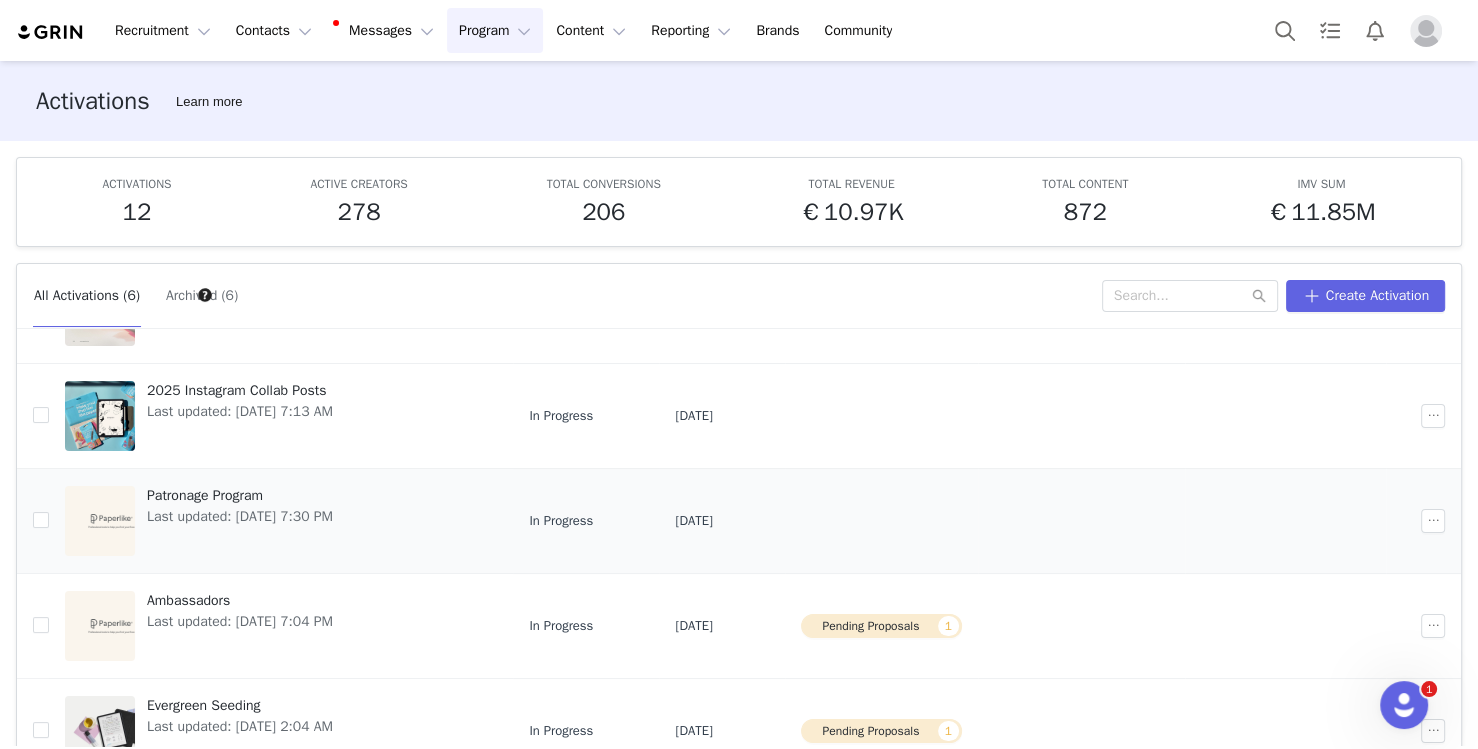 scroll, scrollTop: 225, scrollLeft: 0, axis: vertical 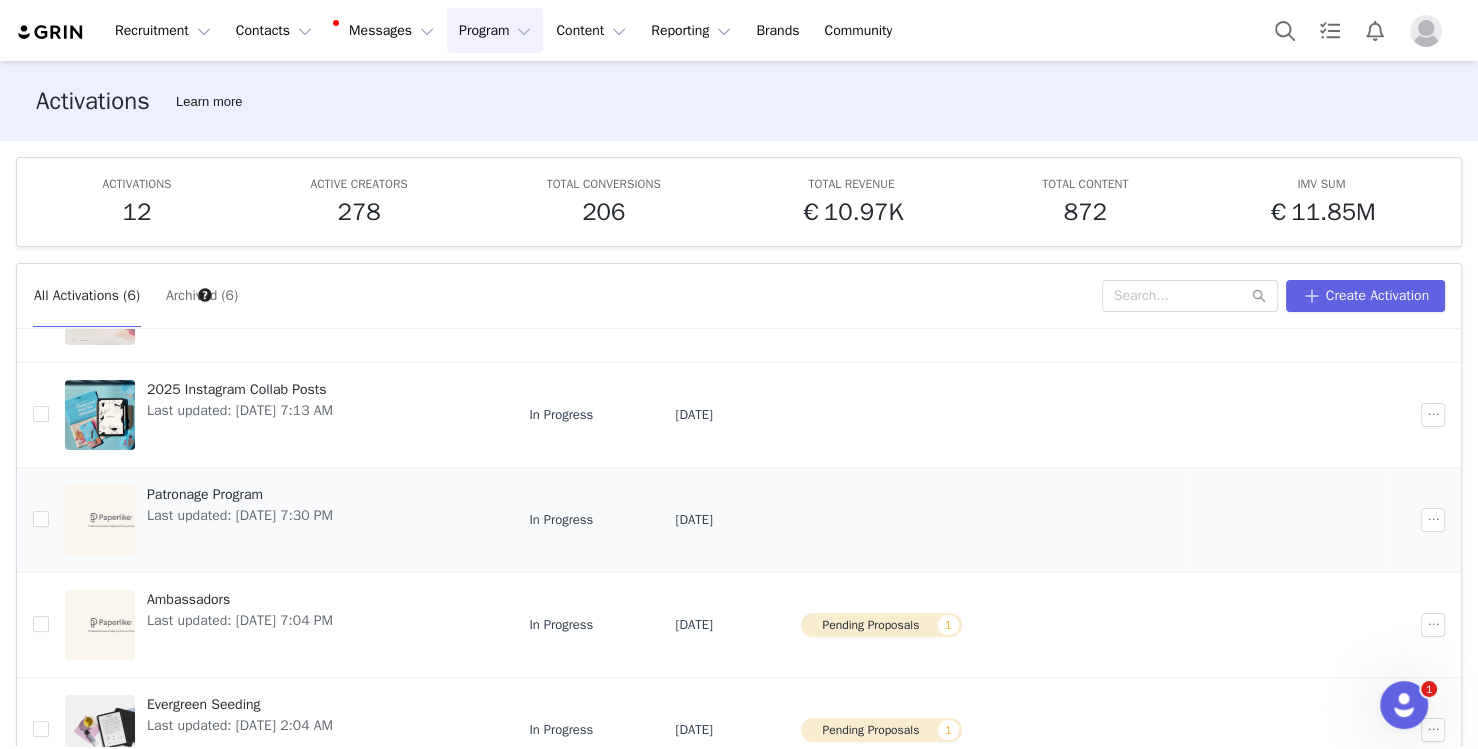 click on "Patronage Program" at bounding box center (240, 494) 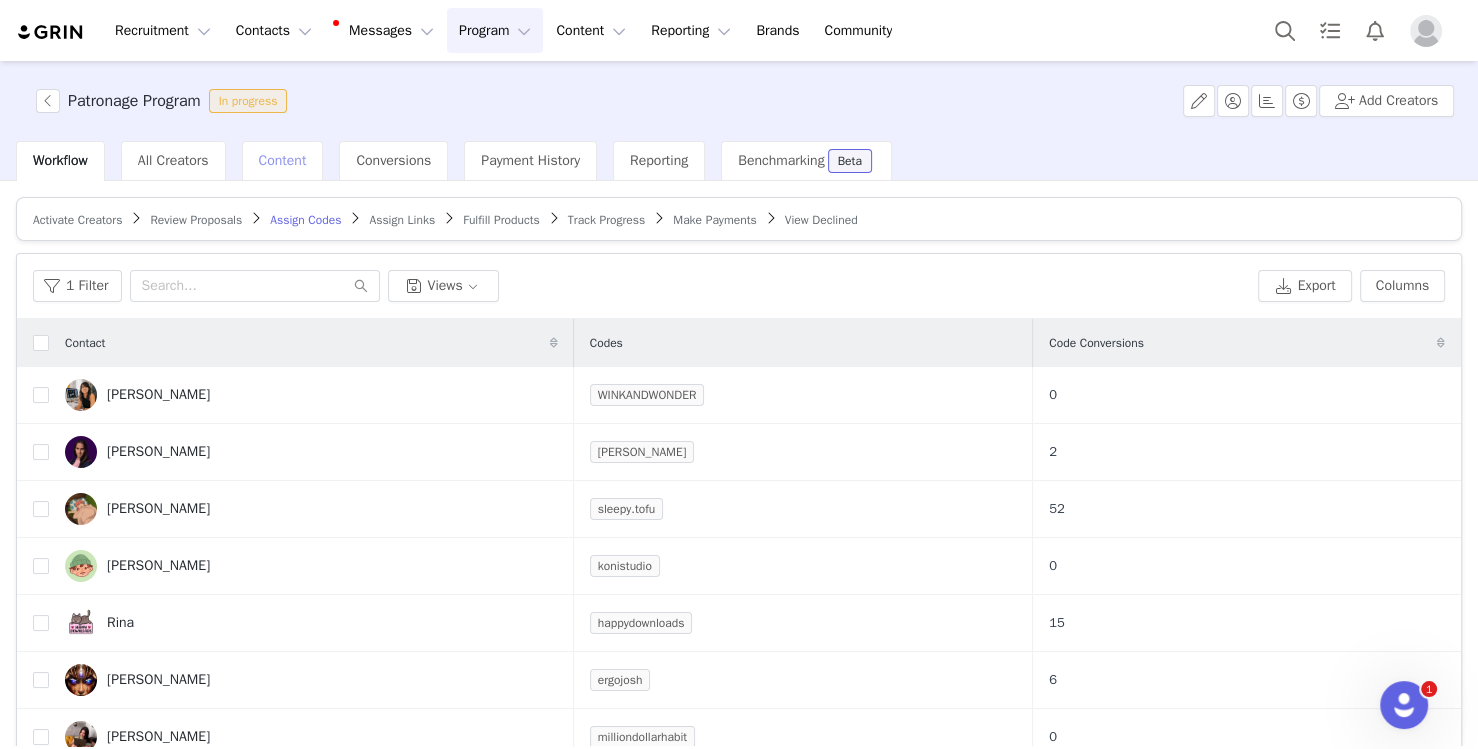 click on "Content" at bounding box center (283, 160) 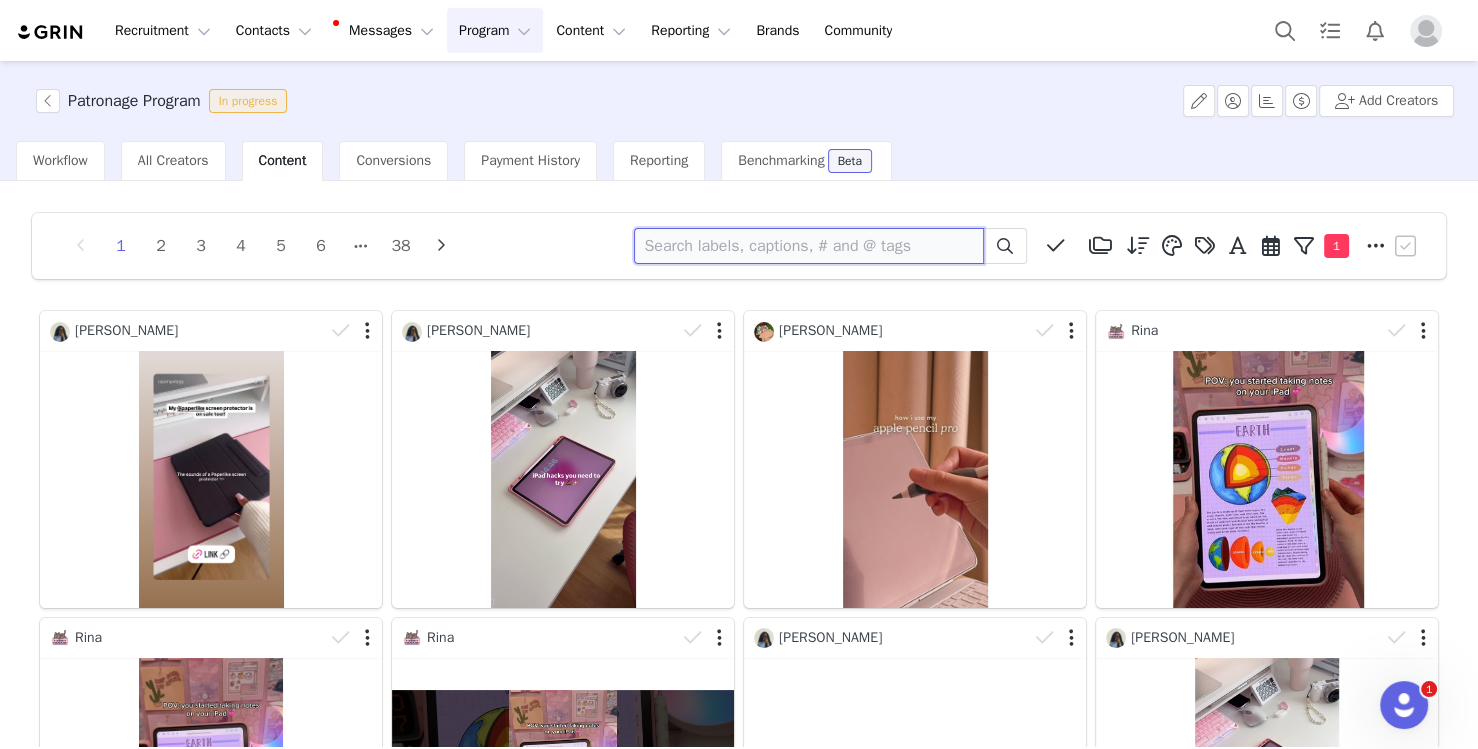 click at bounding box center (809, 246) 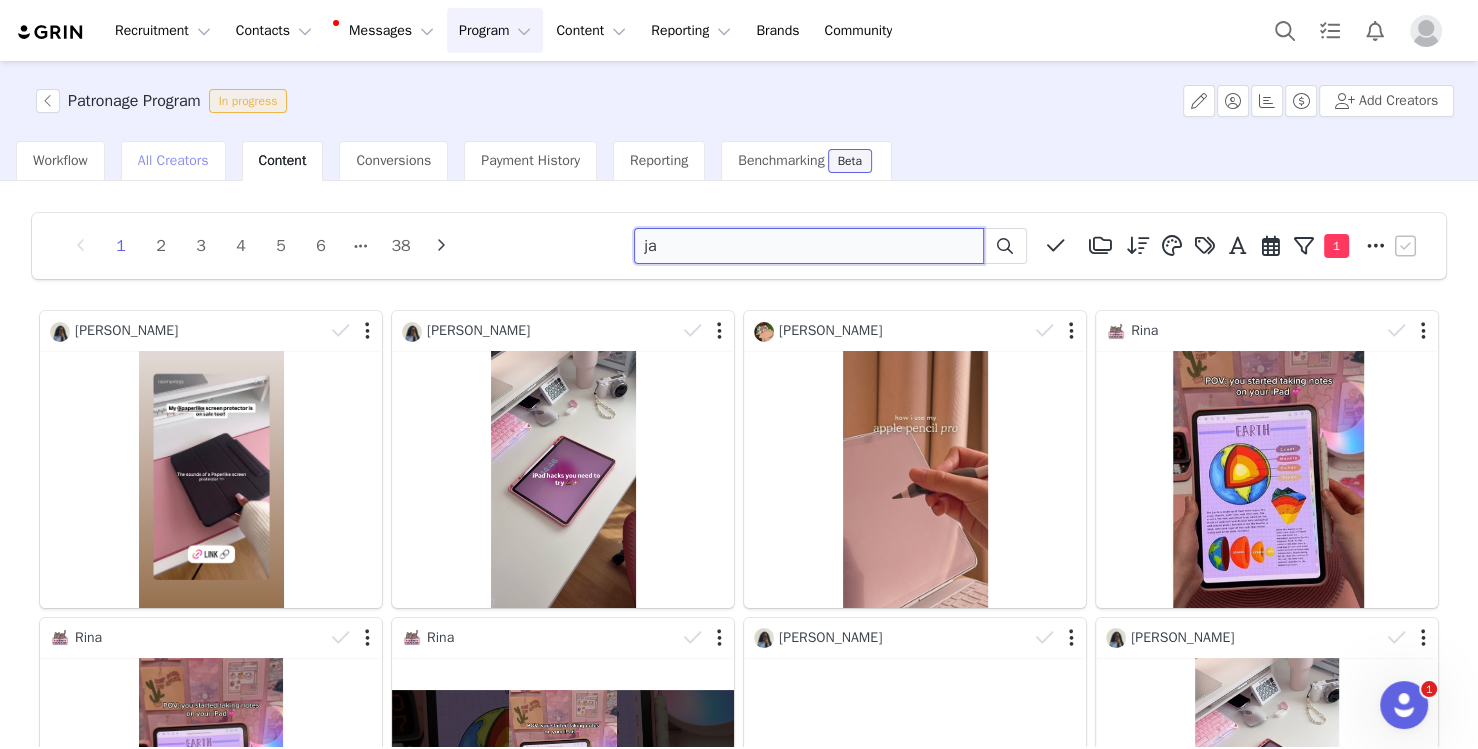 type on "ja" 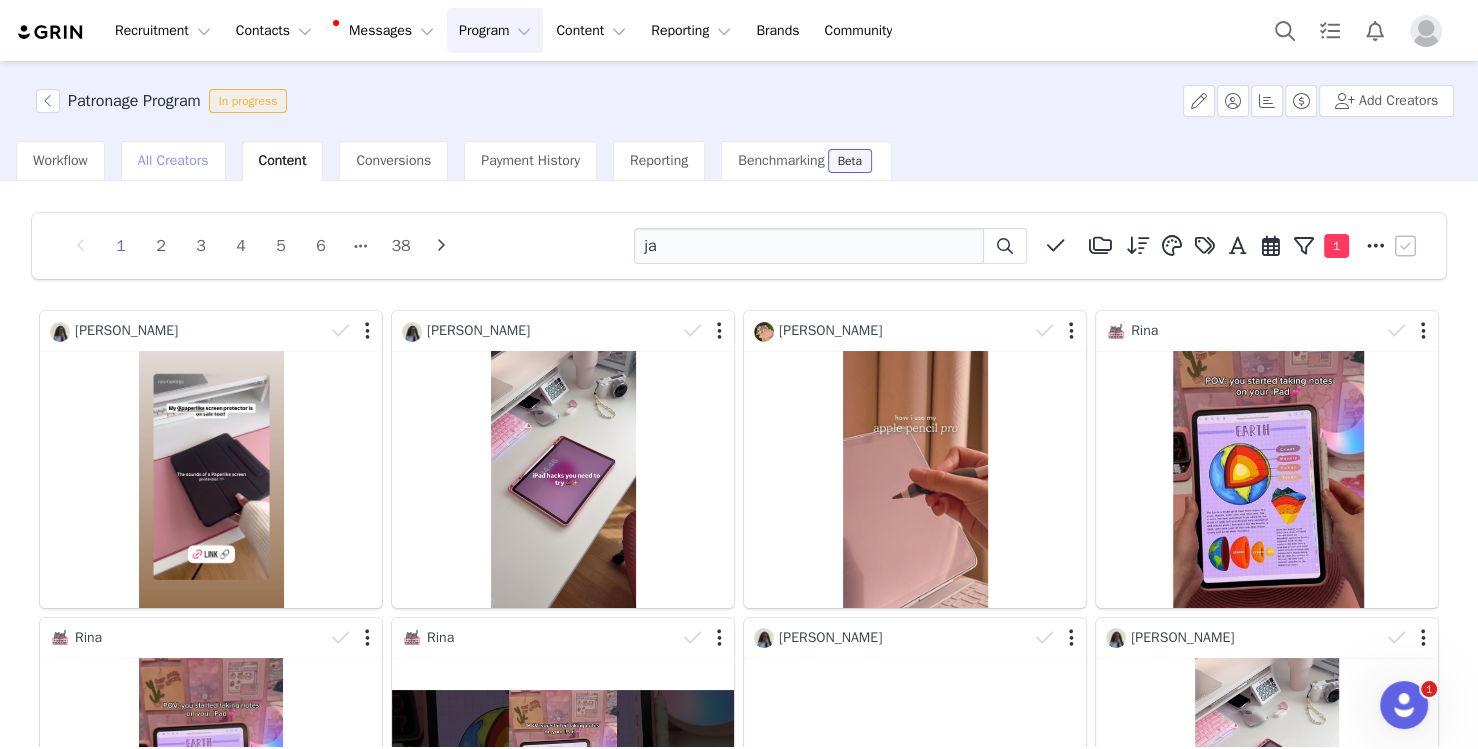 click on "All Creators" at bounding box center (173, 160) 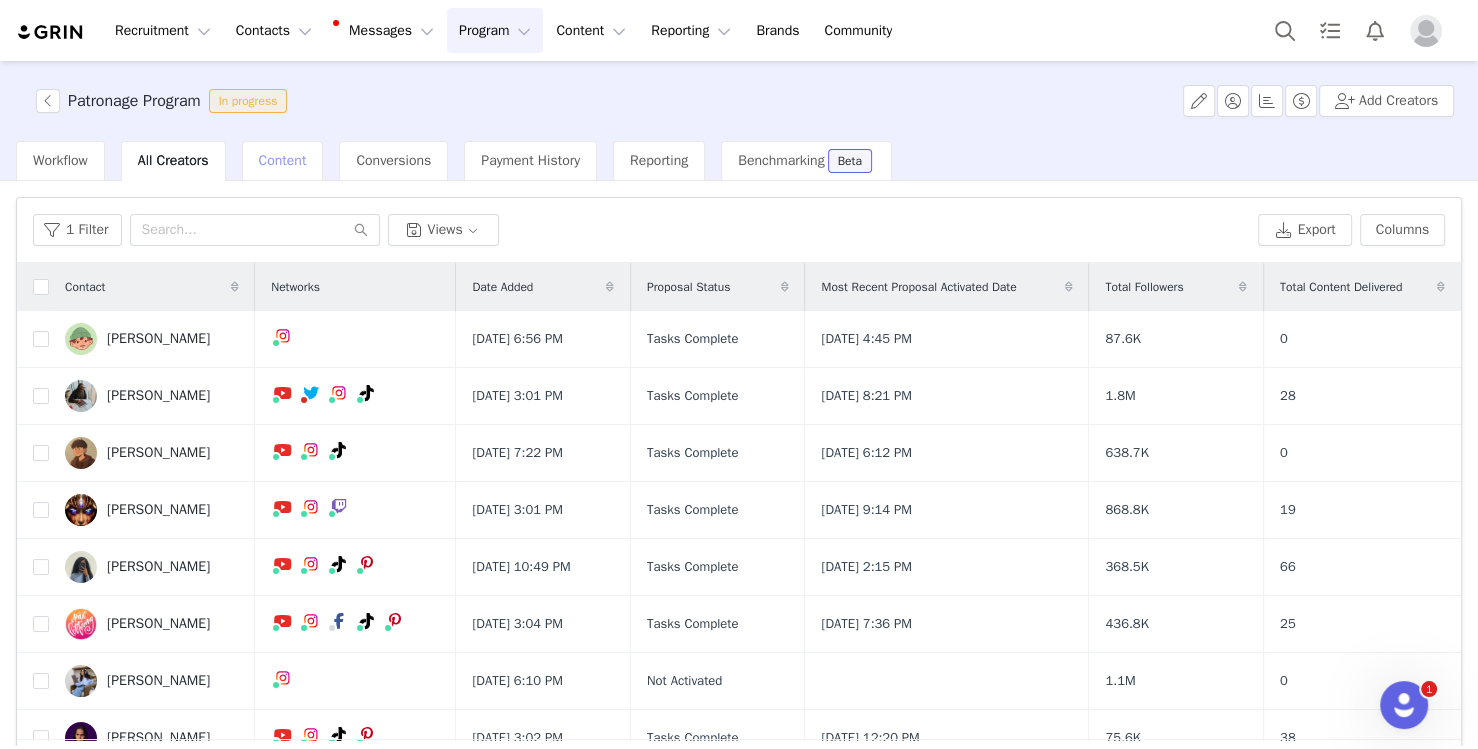 click on "Content" at bounding box center [283, 161] 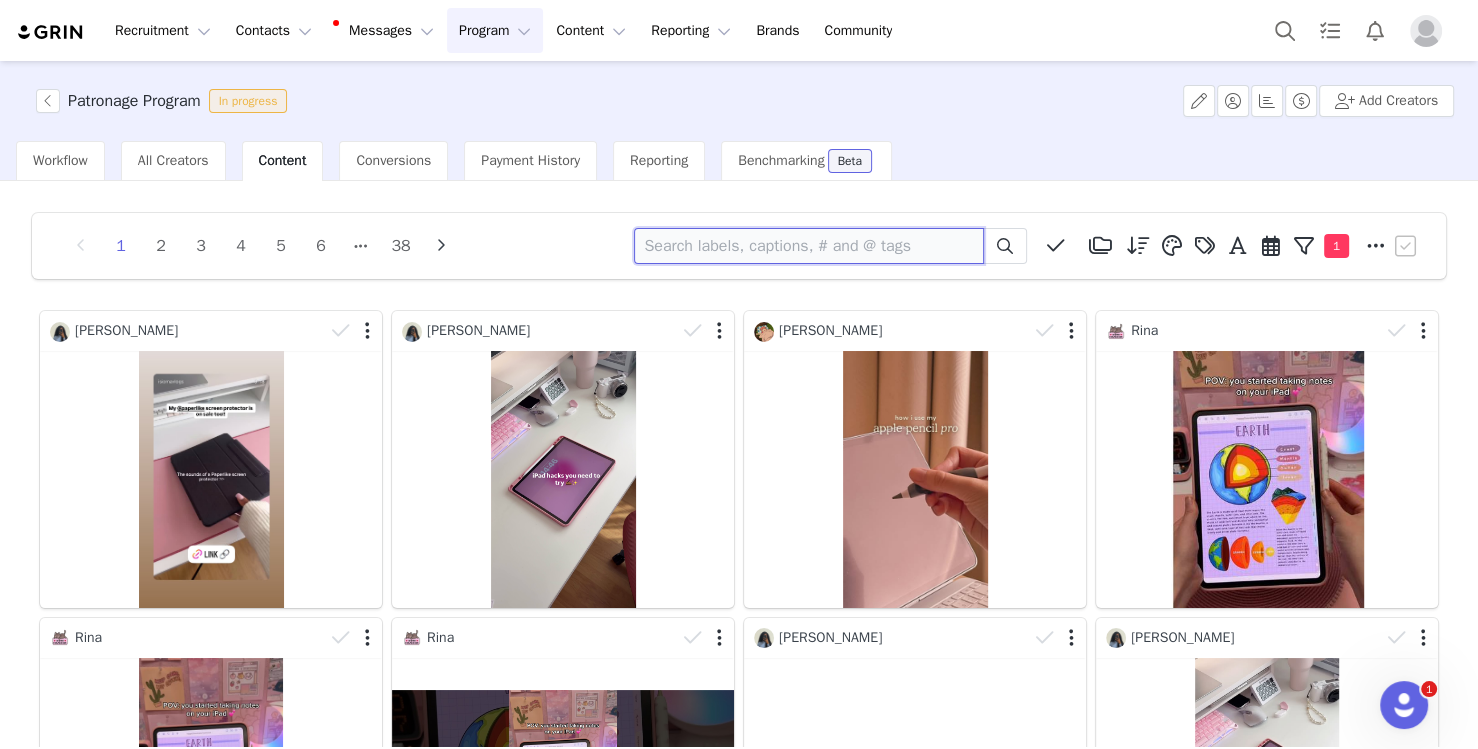 click at bounding box center [809, 246] 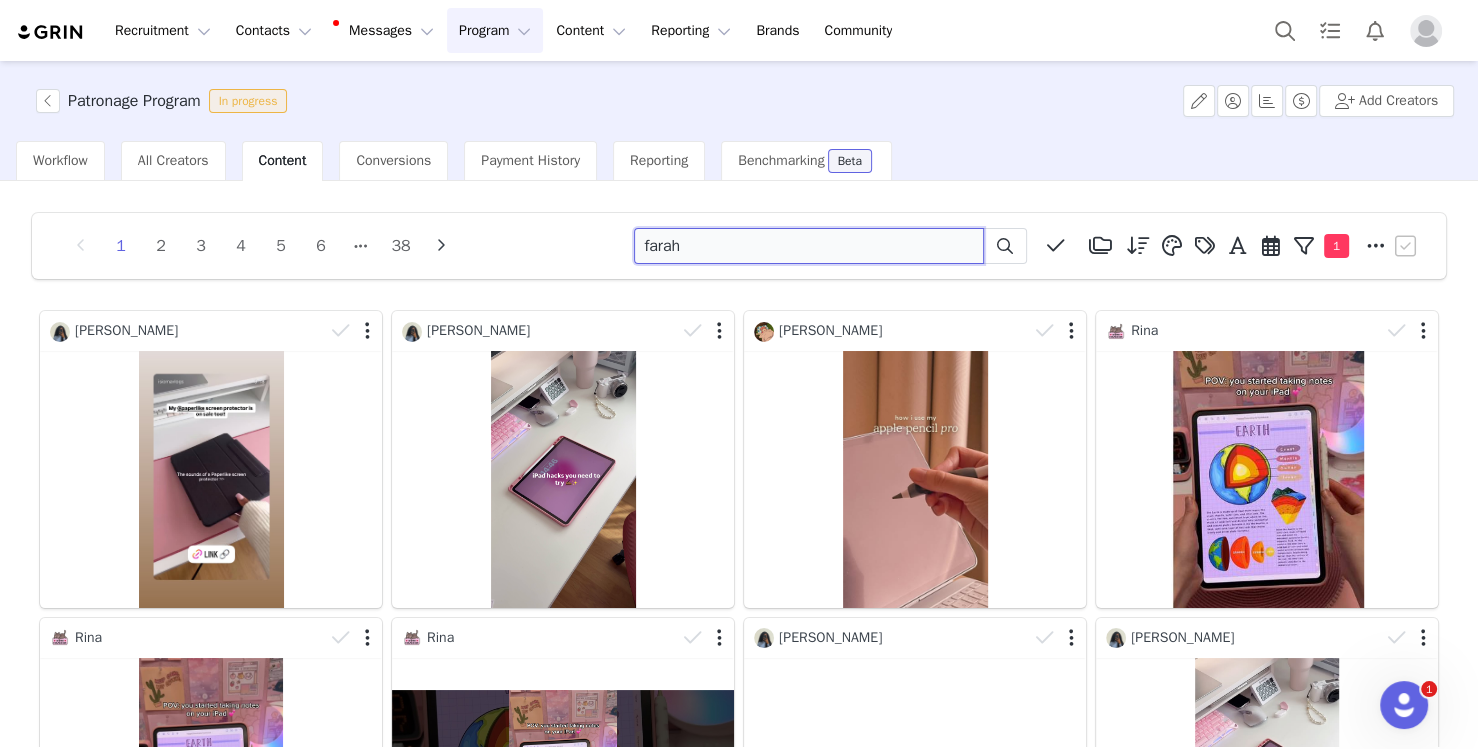 type on "farah" 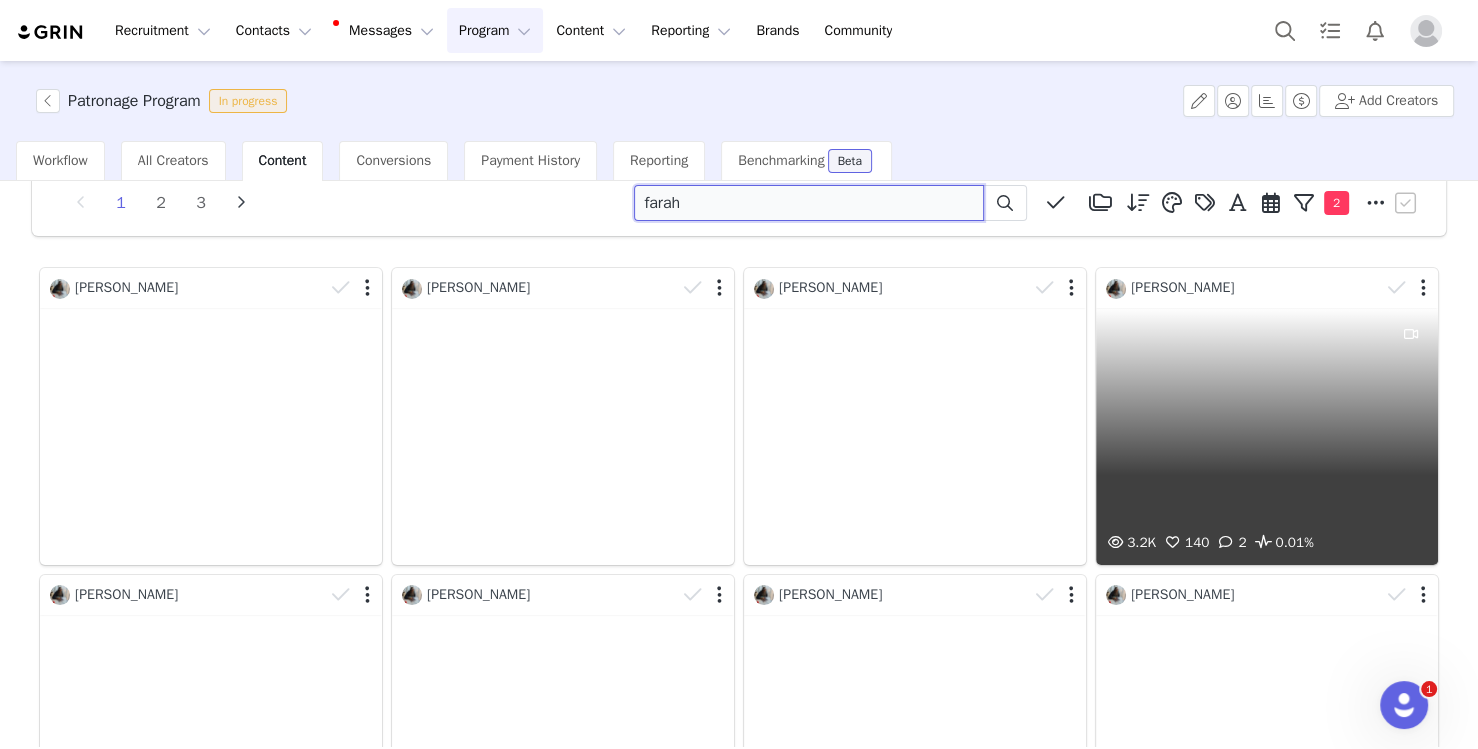 scroll, scrollTop: 248, scrollLeft: 0, axis: vertical 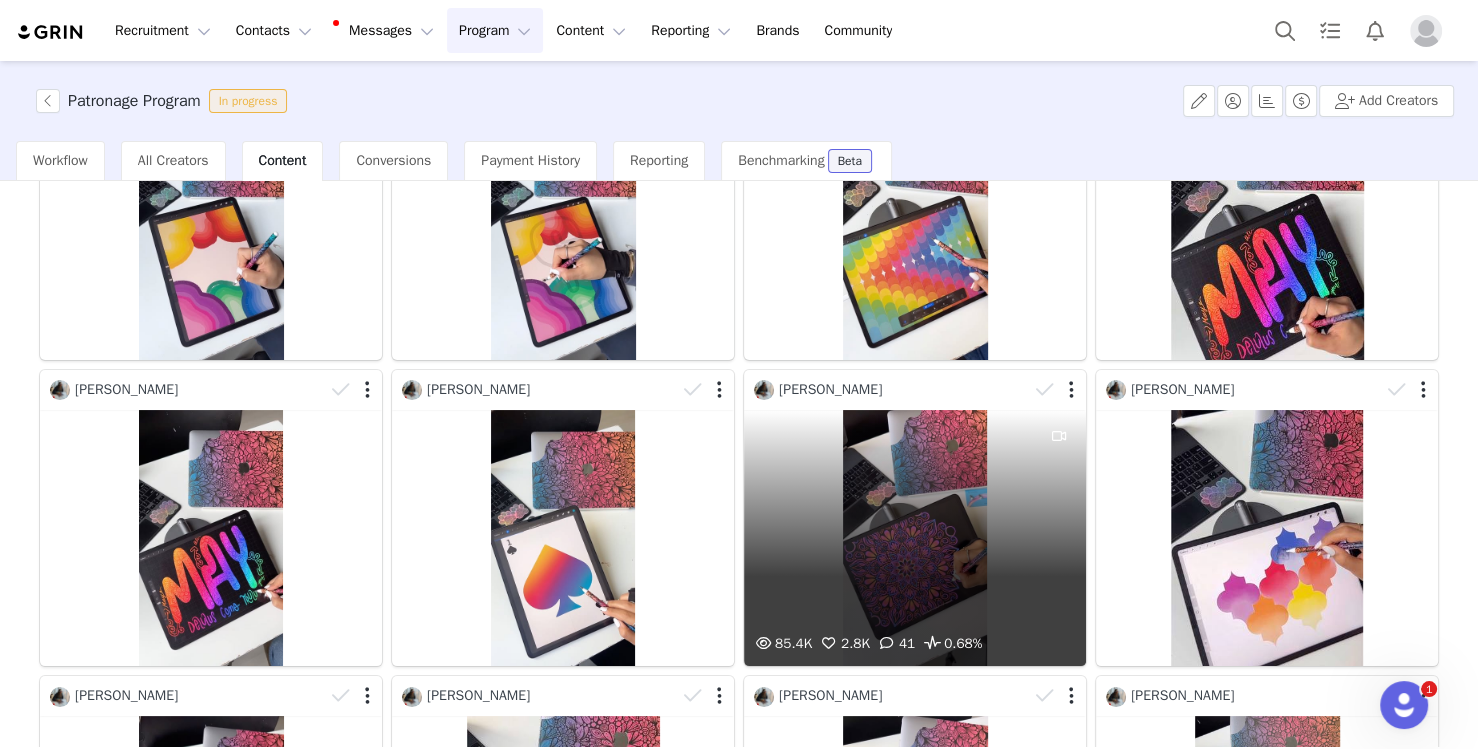 click on "85.4K  2.8K  41  0.68%" at bounding box center (915, 538) 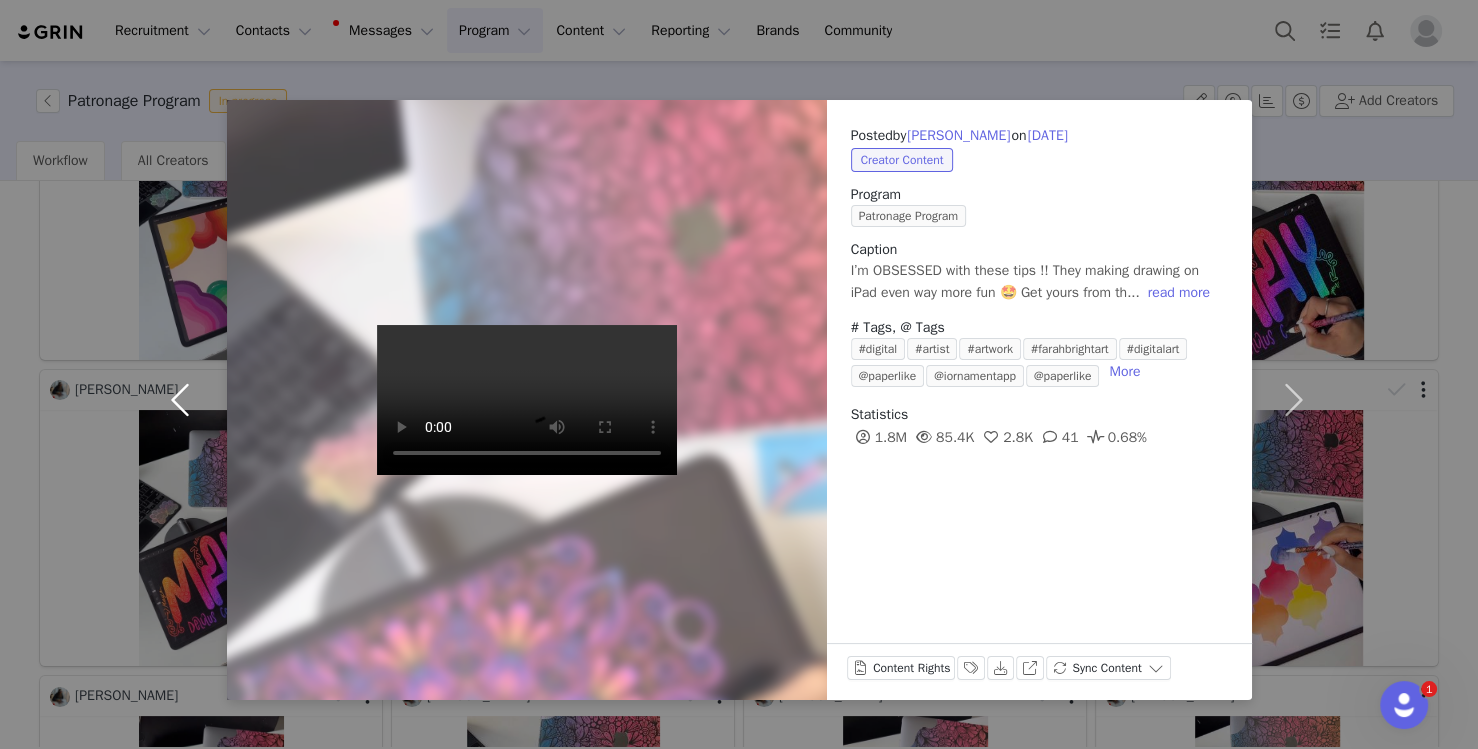 click at bounding box center [185, 400] 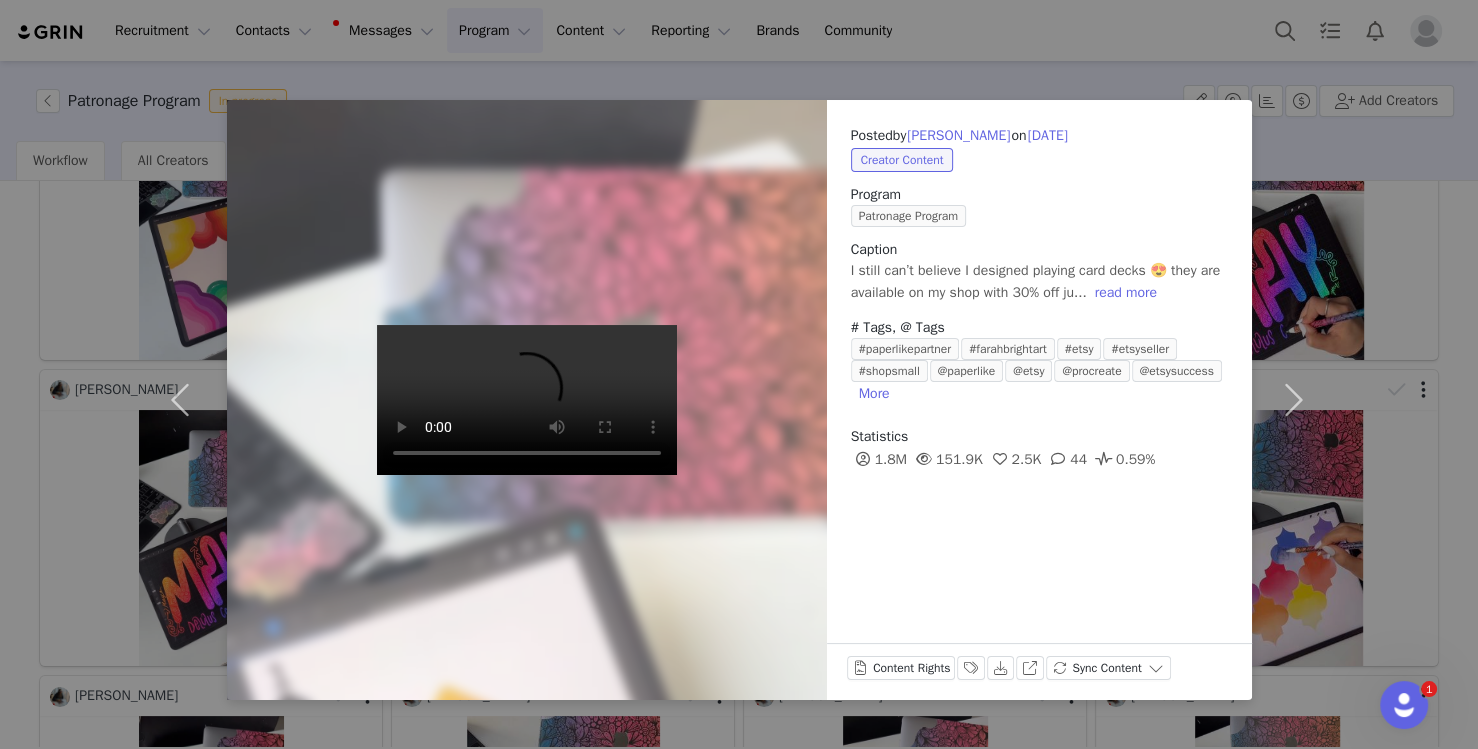 click on "Posted  by  Farah Alhamawi  on  Apr 22, 2025  Creator Content  Program Patronage Program Caption I still can’t believe I designed playing card decks 😍 they are available on my shop with 30% off ju... read more # Tags, @ Tags  #paperlikepartner   #farahbrightart   #etsy   #etsyseller   #shopsmall   @paperlike   @etsy   @procreate   @etsysuccess  More     Statistics 1.8M  151.9K  2.5K  44  0.59%  Content Rights Labels & Tags Download View on Instagram Sync Content" at bounding box center (739, 374) 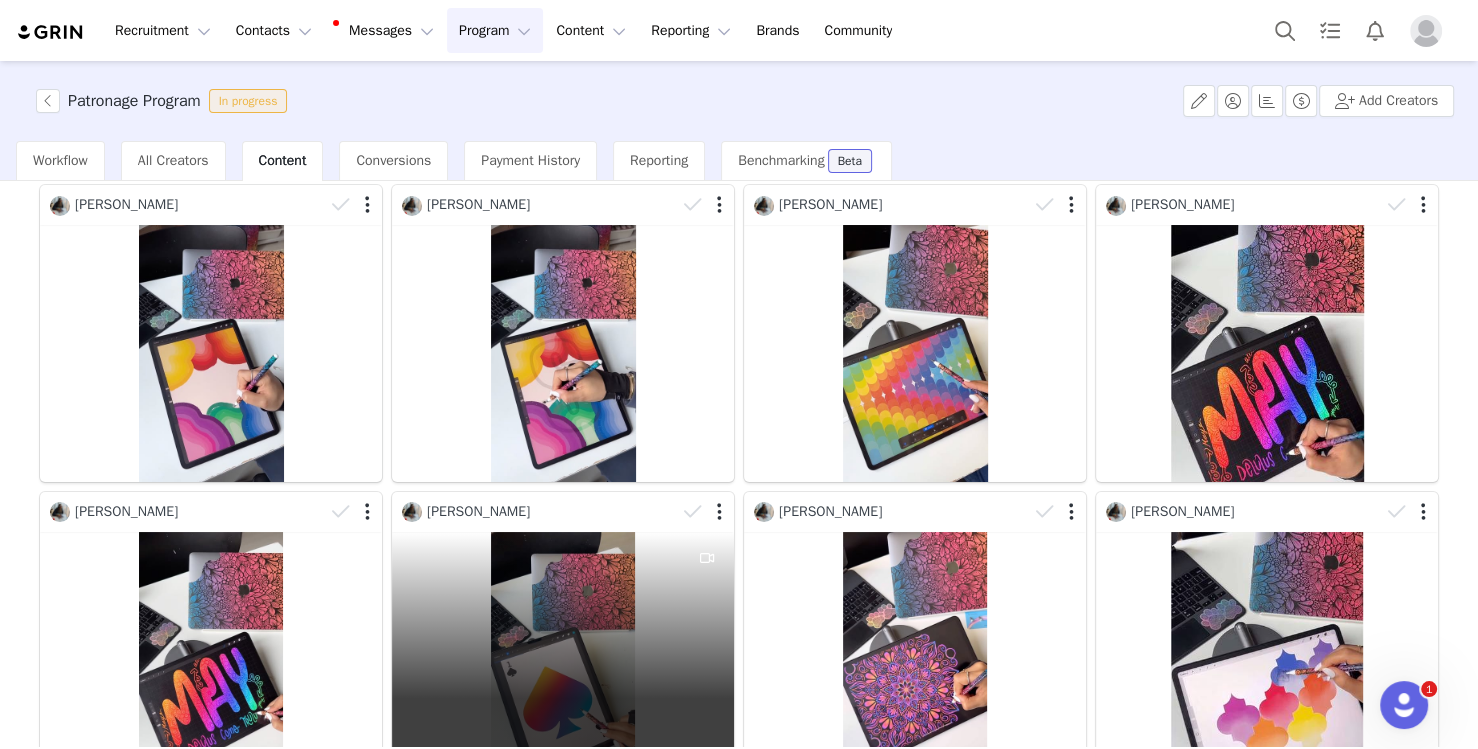 scroll, scrollTop: 0, scrollLeft: 0, axis: both 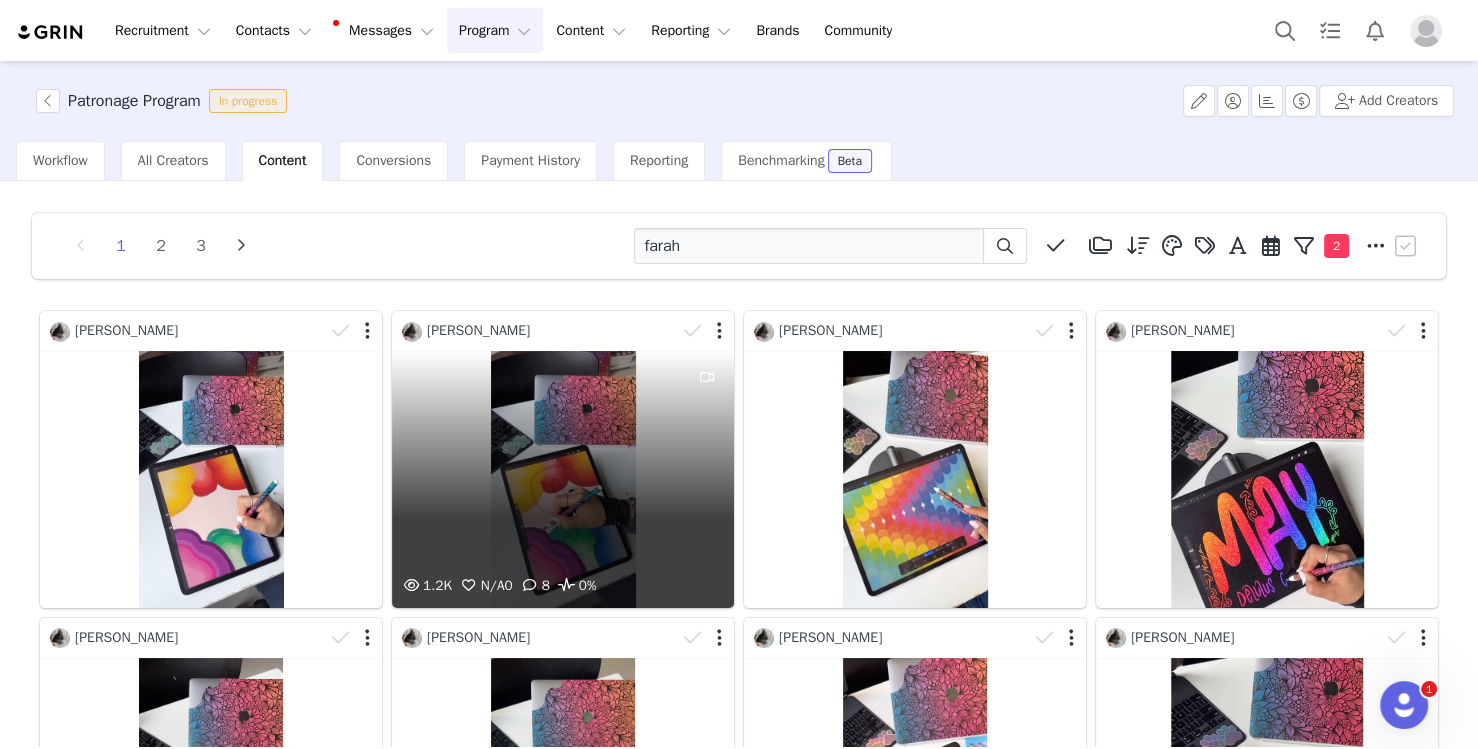 click on "1.2K   N/A  0  8  0%" at bounding box center (563, 479) 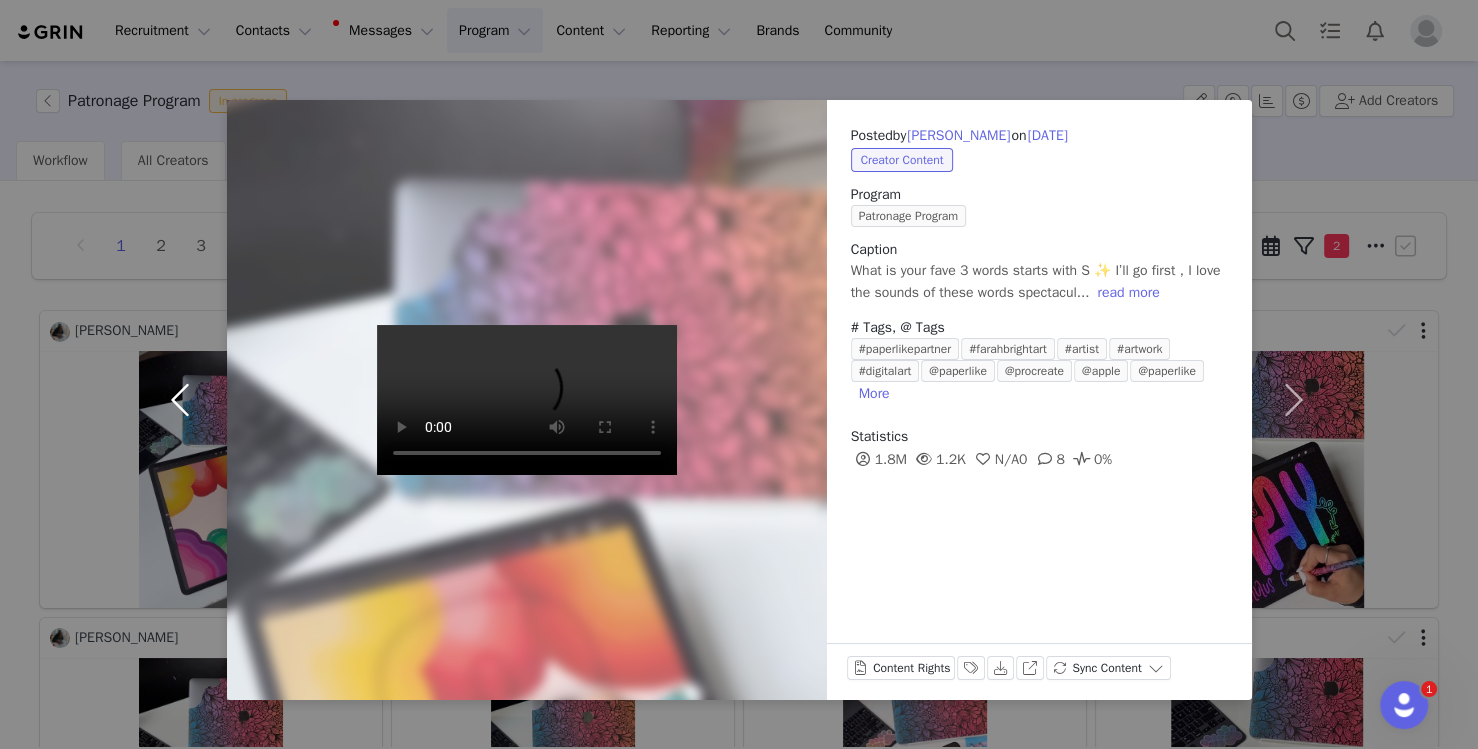 click at bounding box center [185, 400] 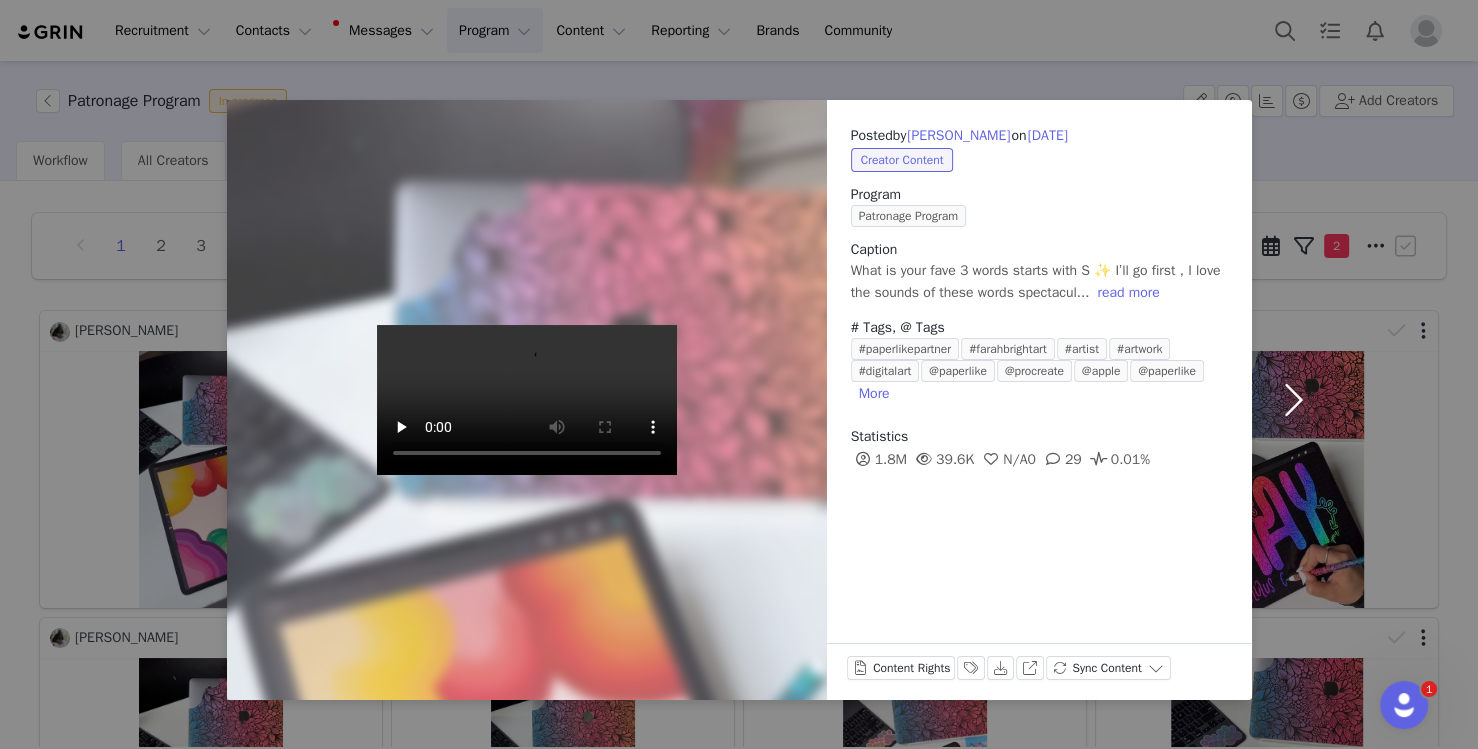 click at bounding box center (1294, 400) 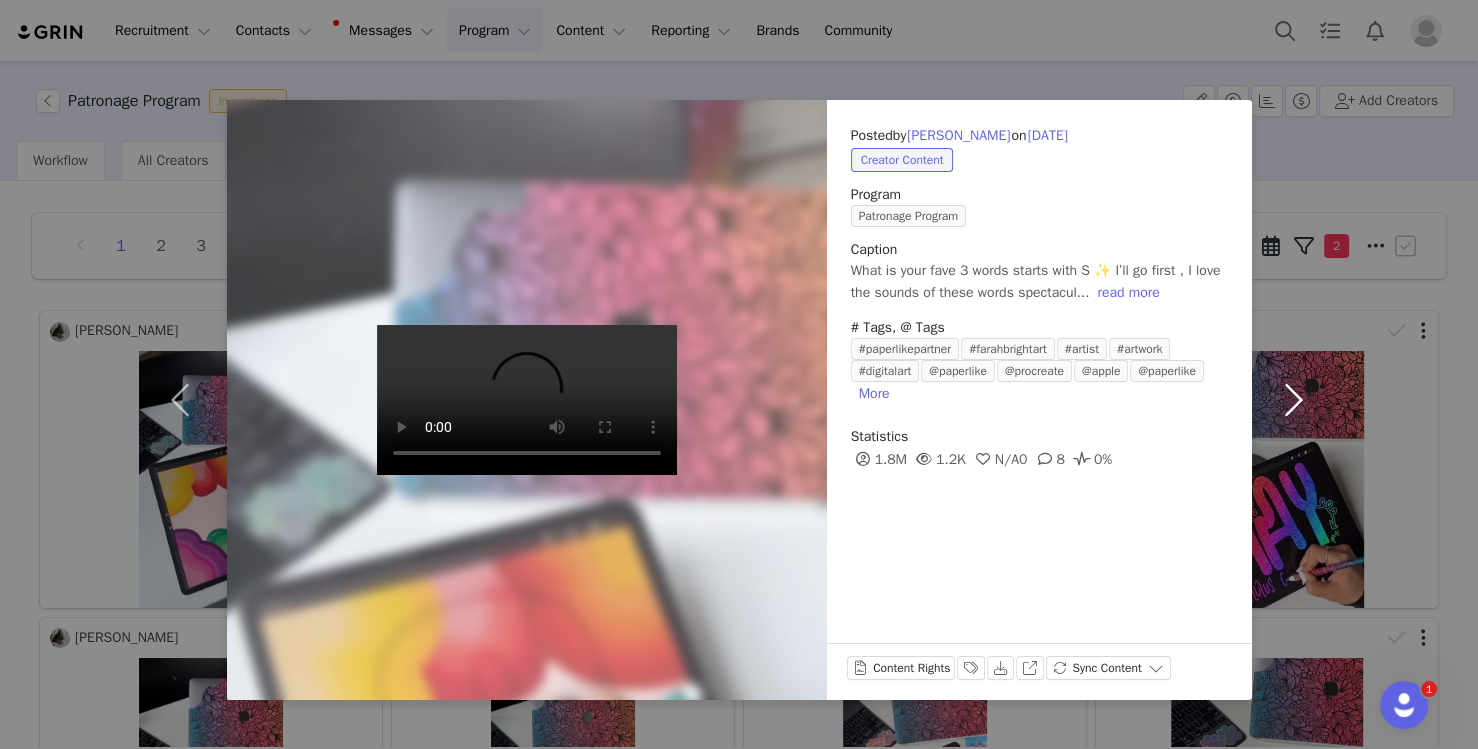click at bounding box center (1294, 400) 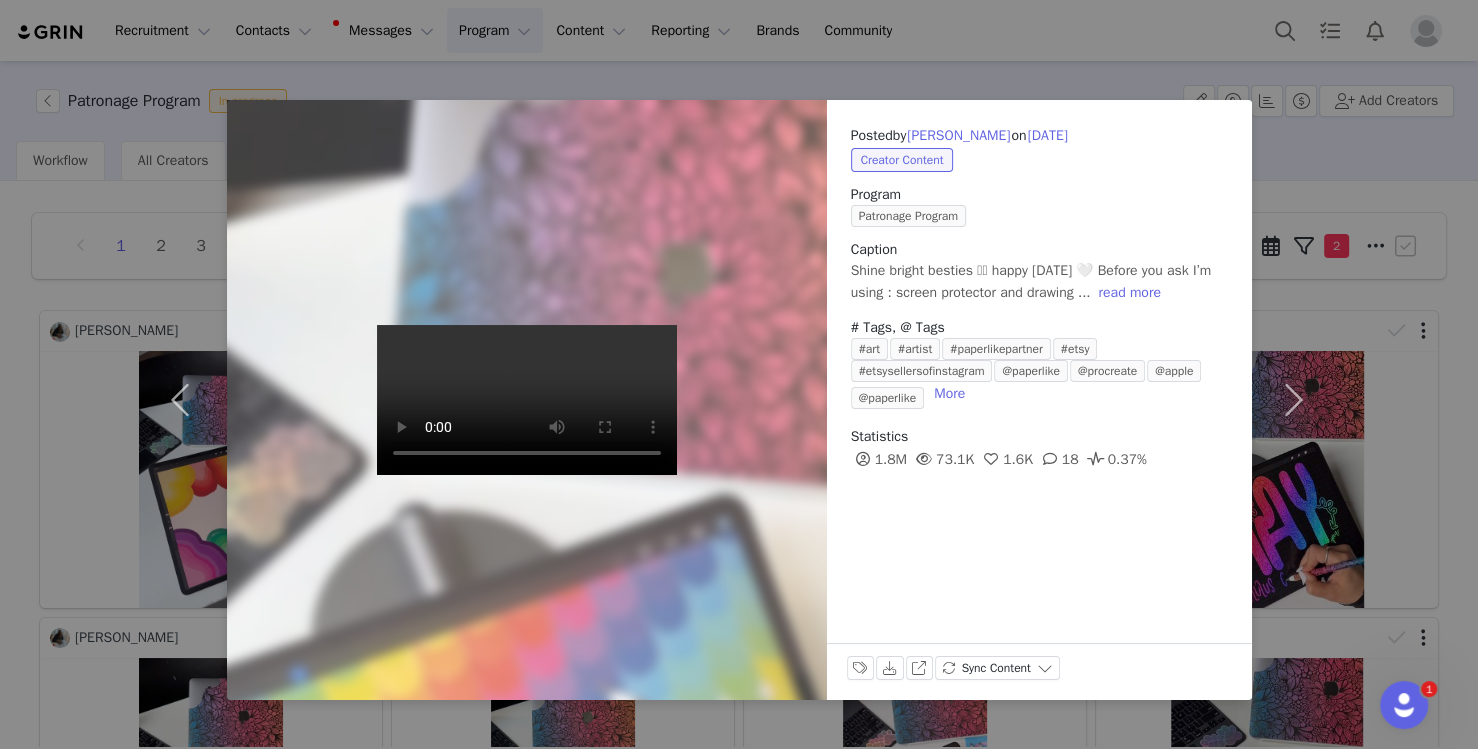 click on "Posted  by  Farah Alhamawi  on  May 12, 2025  Creator Content  Program Patronage Program Caption Shine bright besties 🫶🏻 happy Monday 🤍
Before you ask I’m using :
screen protector and drawing ... read more # Tags, @ Tags  #art   #artist   #paperlikepartner   #etsy   #etsysellersofinstagram   @paperlike   @procreate   @apple   @paperlike  More     Statistics 1.8M  73.1K  1.6K  18  0.37%  Labels & Tags Download View on Instagram Sync Content" at bounding box center (739, 374) 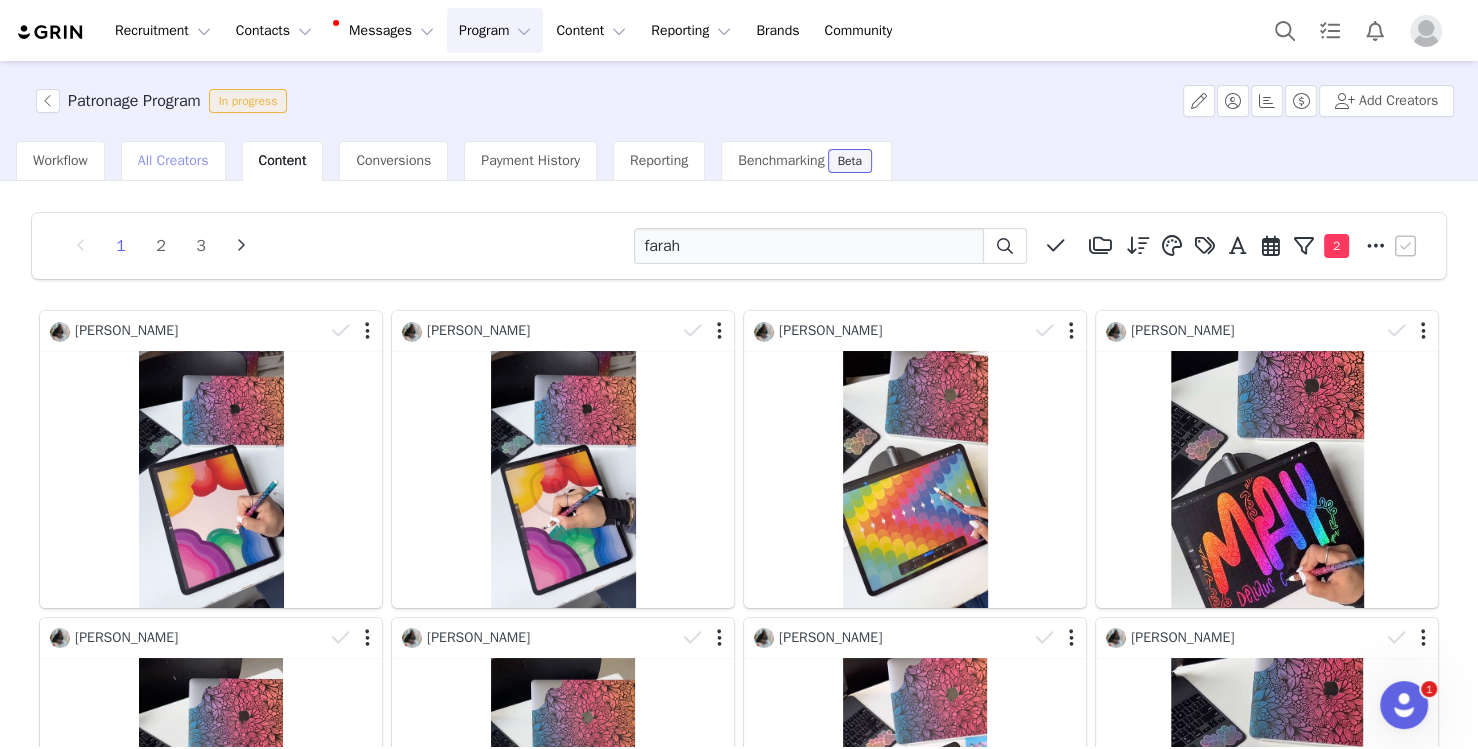 click on "All Creators" at bounding box center [173, 161] 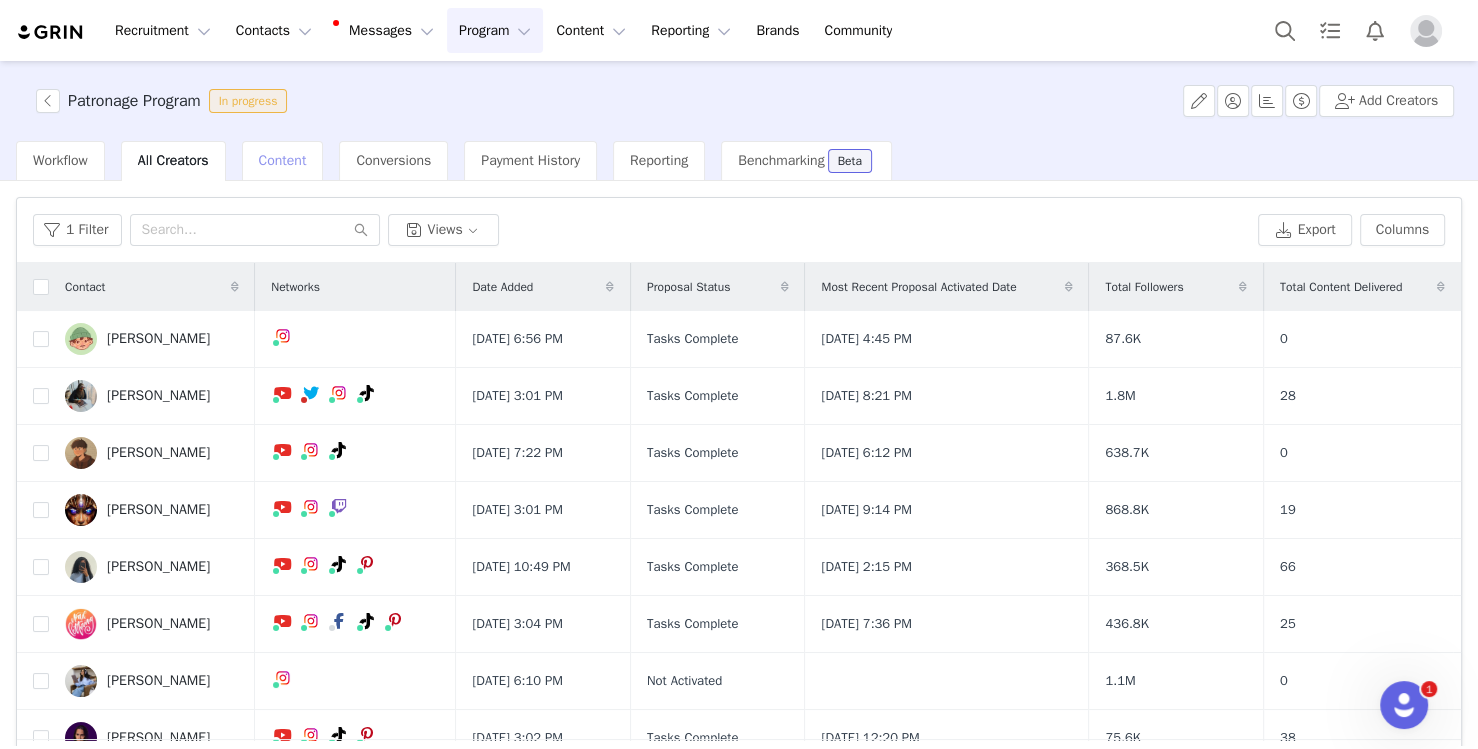 click on "Content" at bounding box center (283, 160) 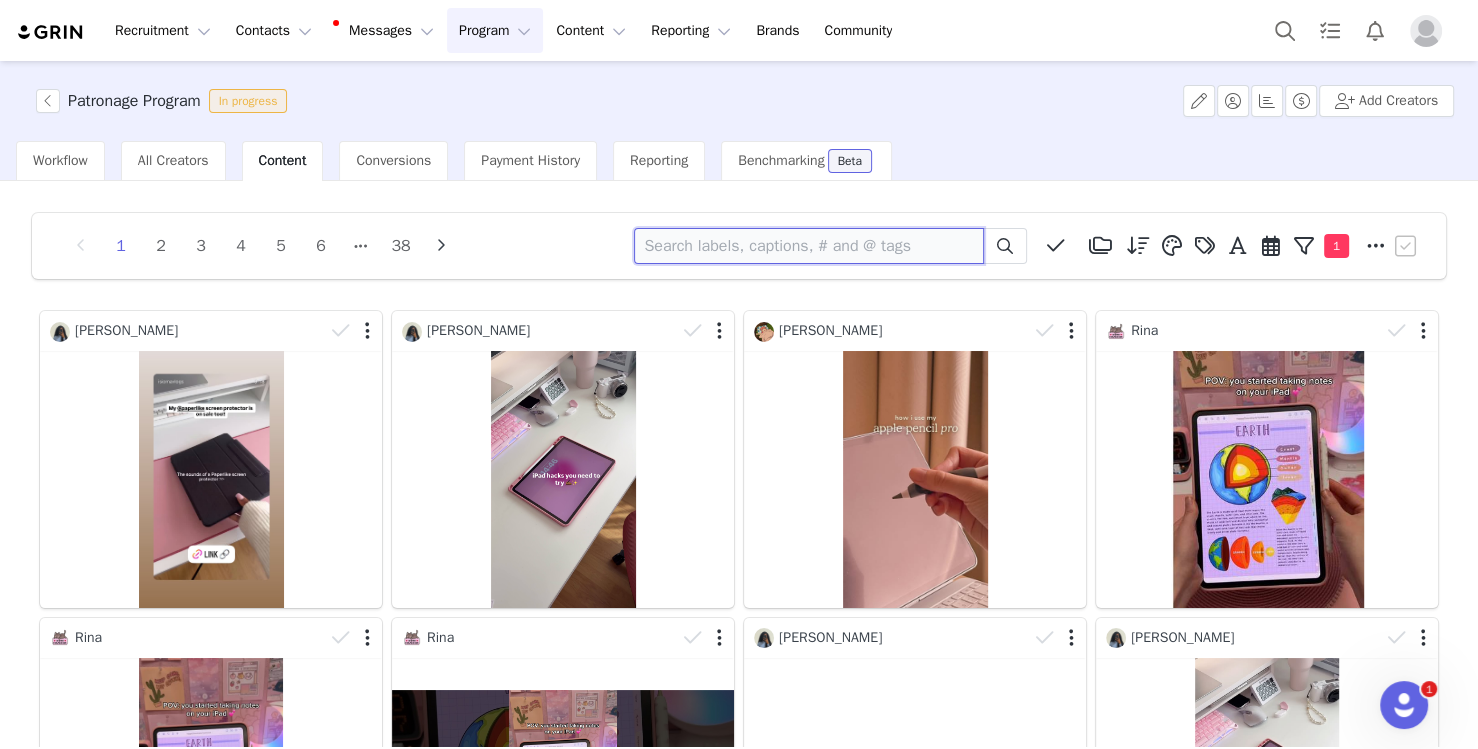 click at bounding box center [809, 246] 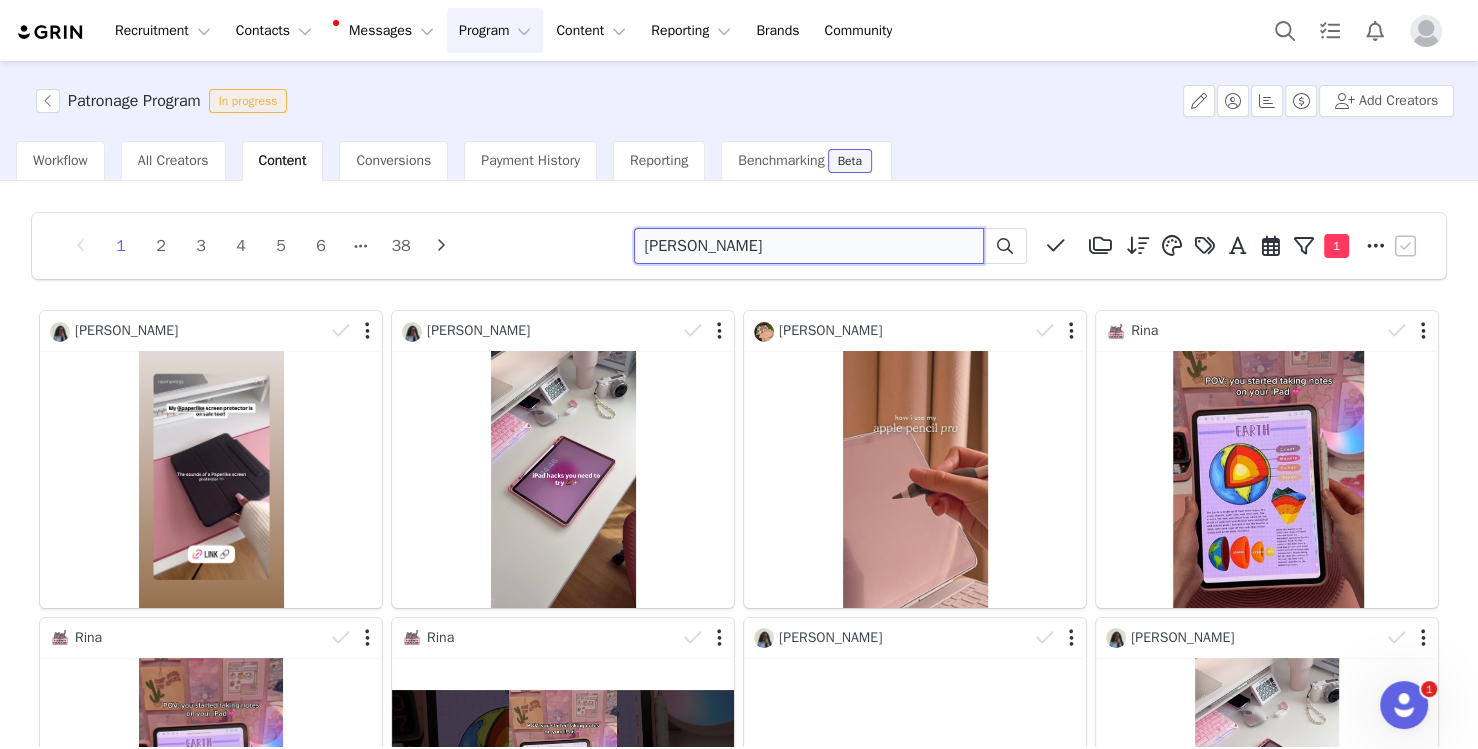 type on "joshua" 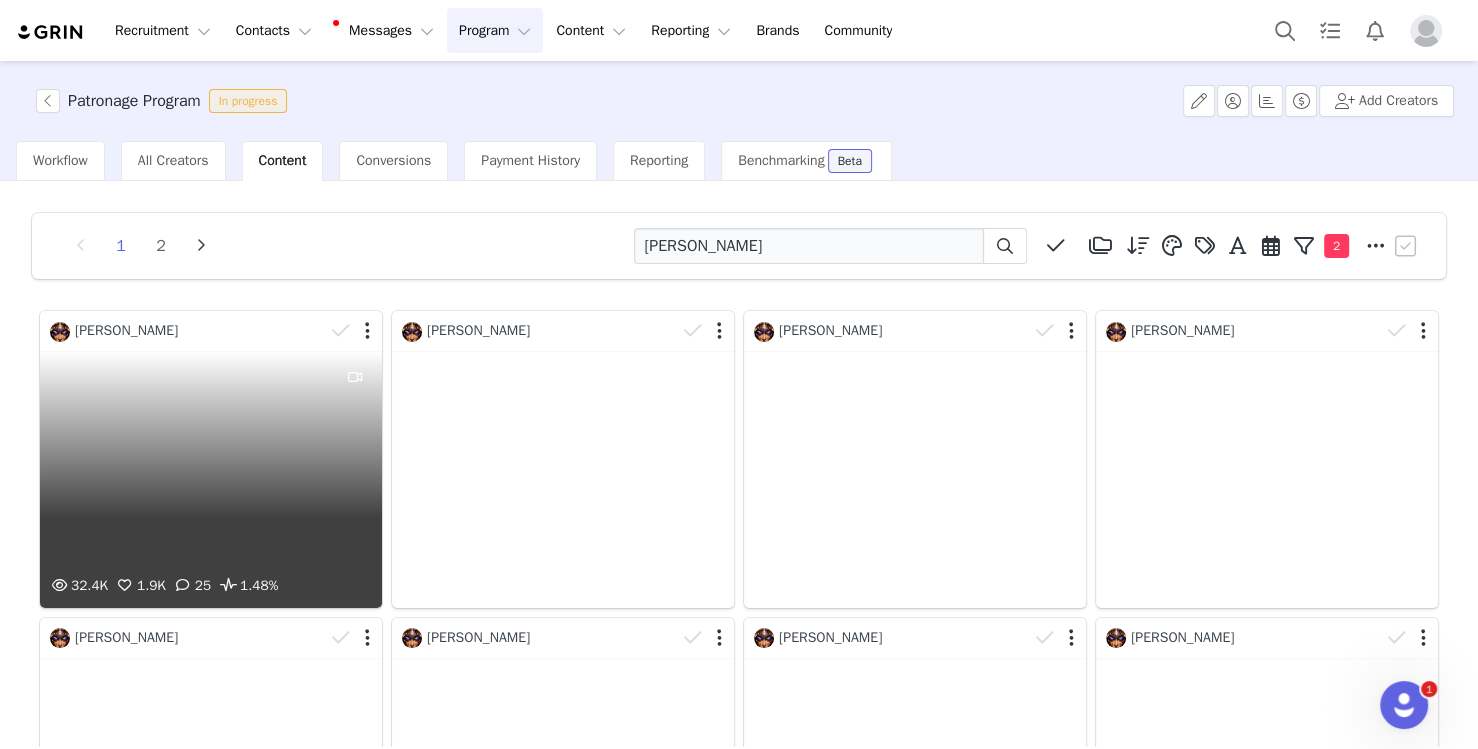 click on "32.4K  1.9K  25  1.48%" at bounding box center (211, 479) 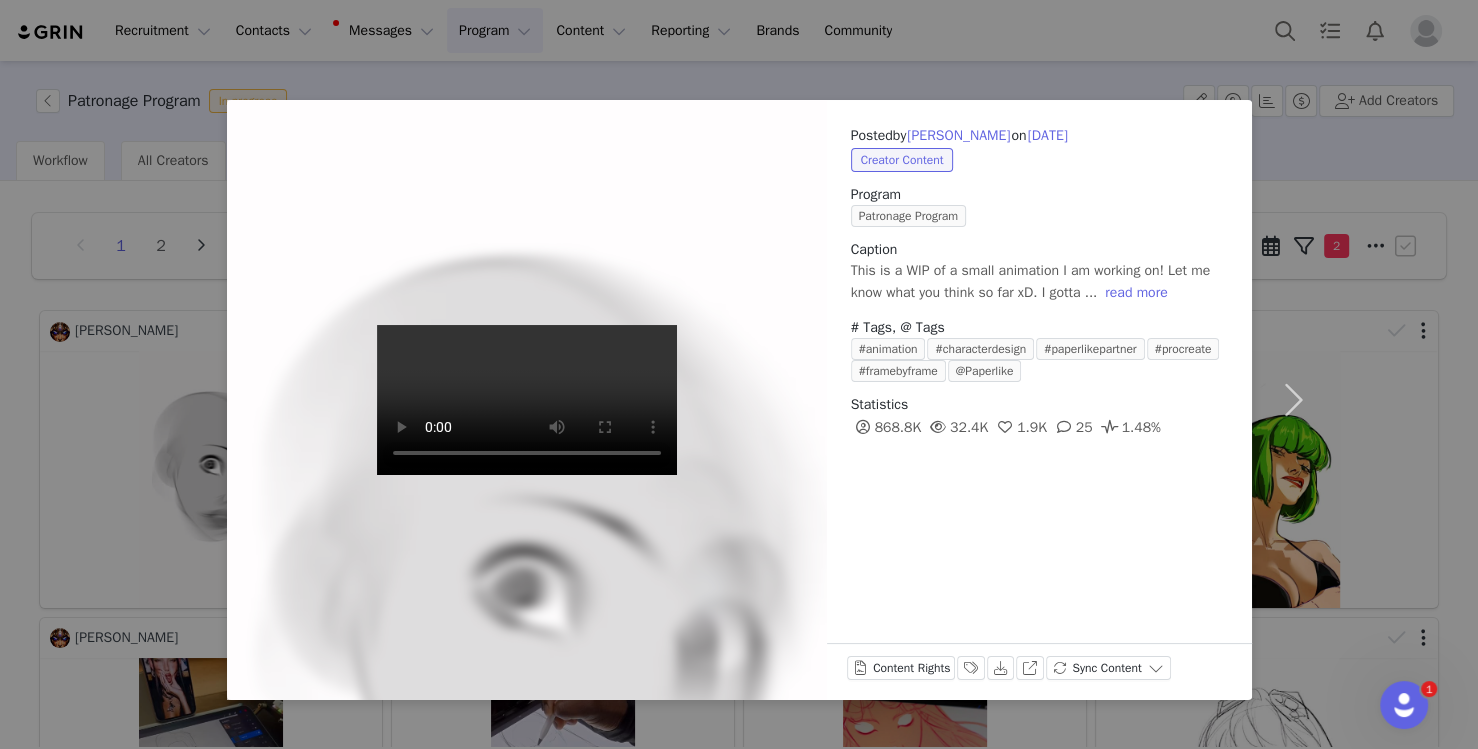 click on "Posted  by  Joshua Stephens  on  Jun 9, 2025  Creator Content  Program Patronage Program Caption This is a WIP of a small animation I am working on! Let me know what you think so far xD.
I gotta ... read more # Tags, @ Tags  #animation   #characterdesign   #paperlikepartner   #procreate   #framebyframe   @Paperlike      Statistics 868.8K  32.4K  1.9K  25  1.48%  Content Rights Labels & Tags Download View on Instagram Sync Content" at bounding box center (739, 374) 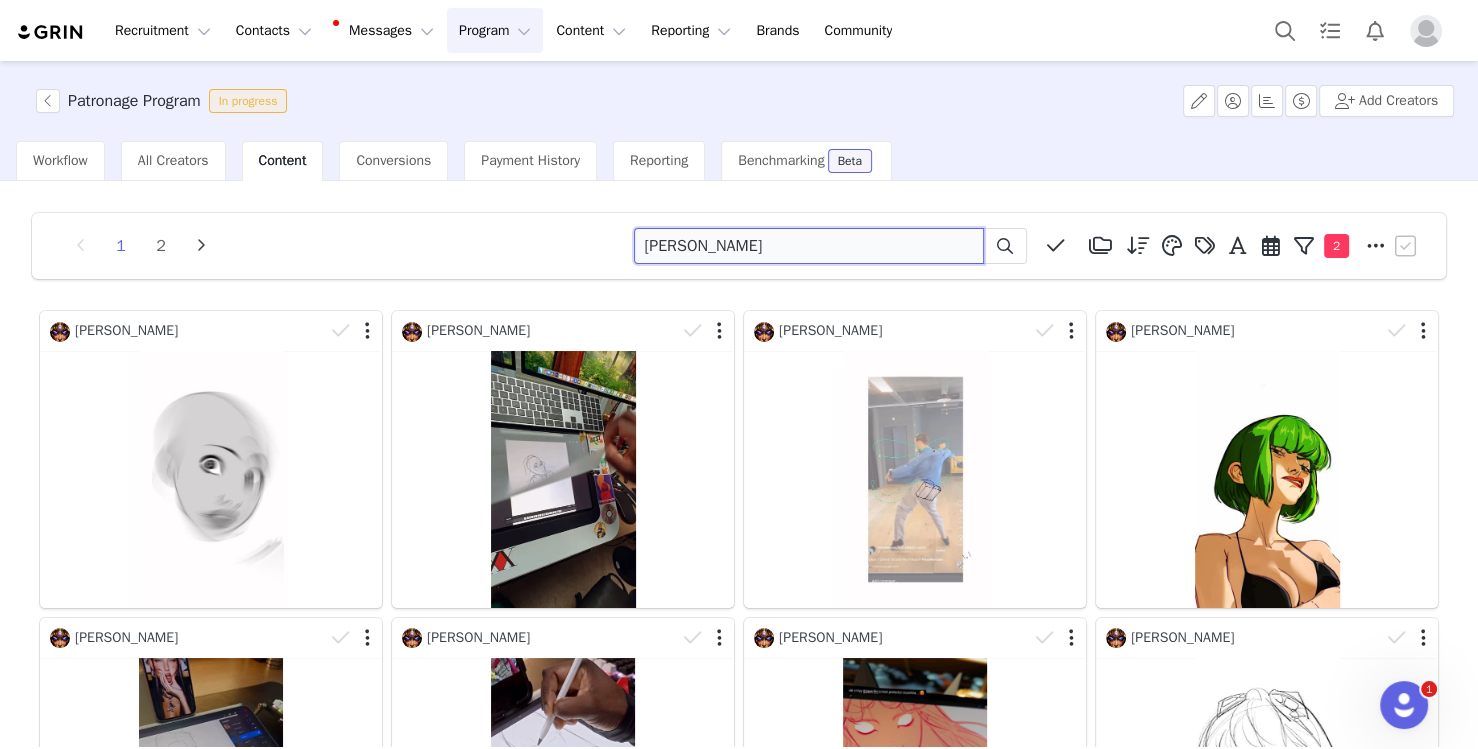 click on "joshua" at bounding box center [809, 246] 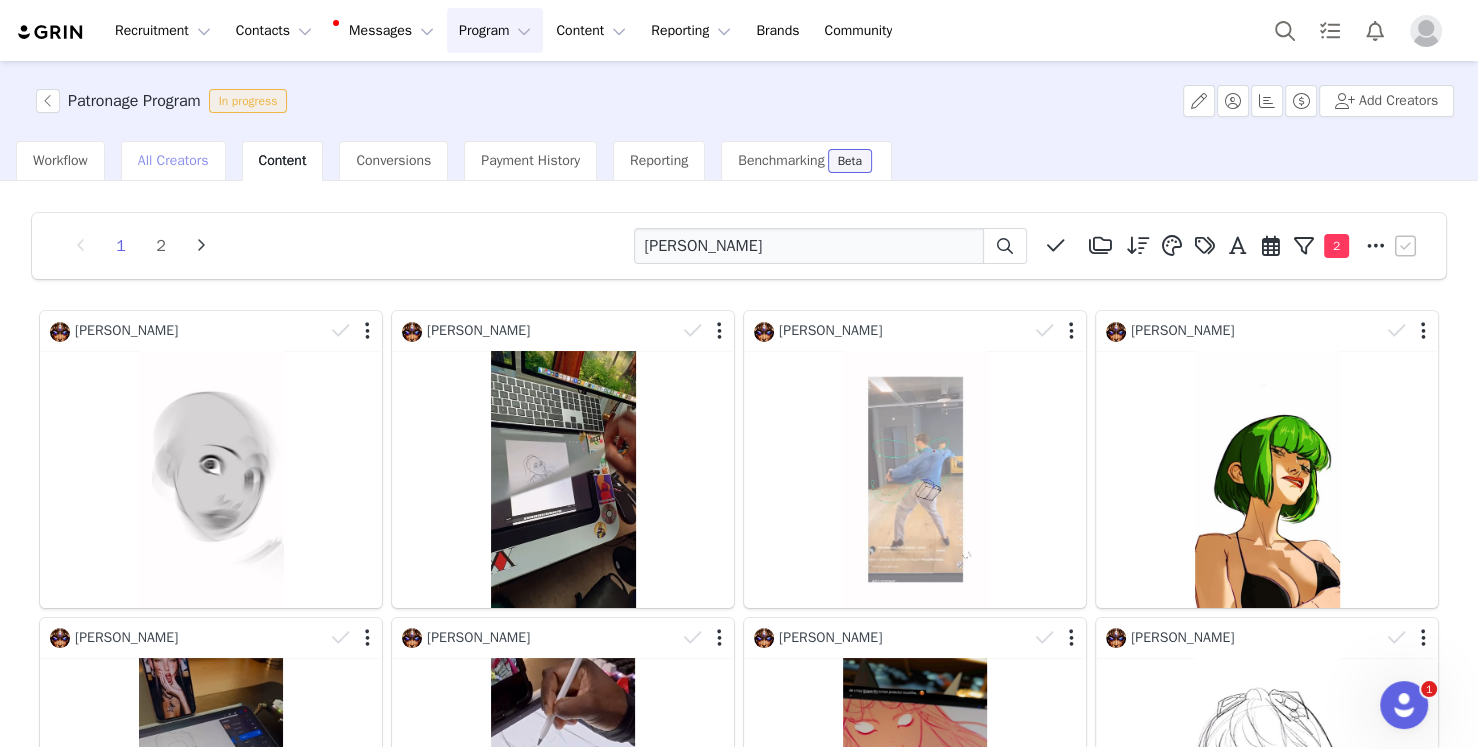 click on "All Creators" at bounding box center (173, 160) 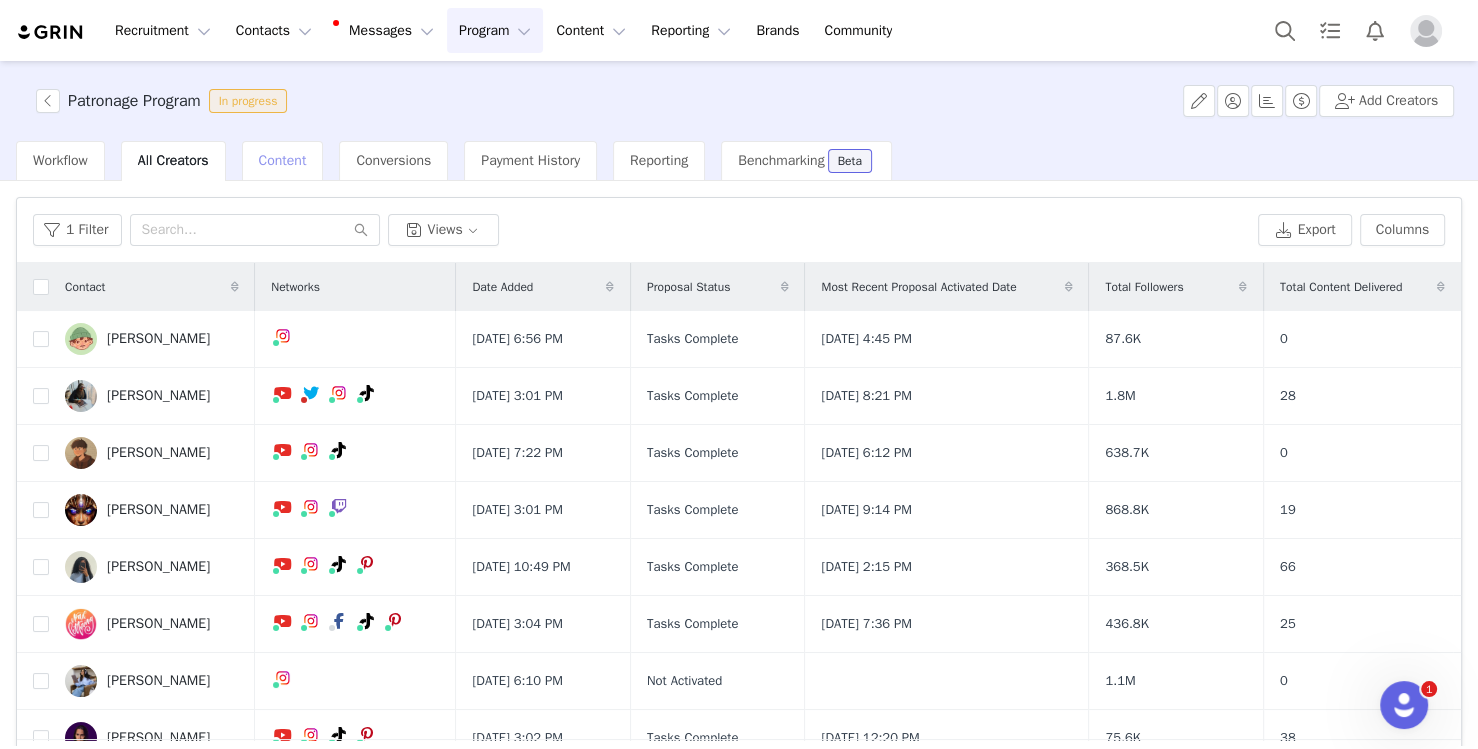 click on "Content" at bounding box center [283, 160] 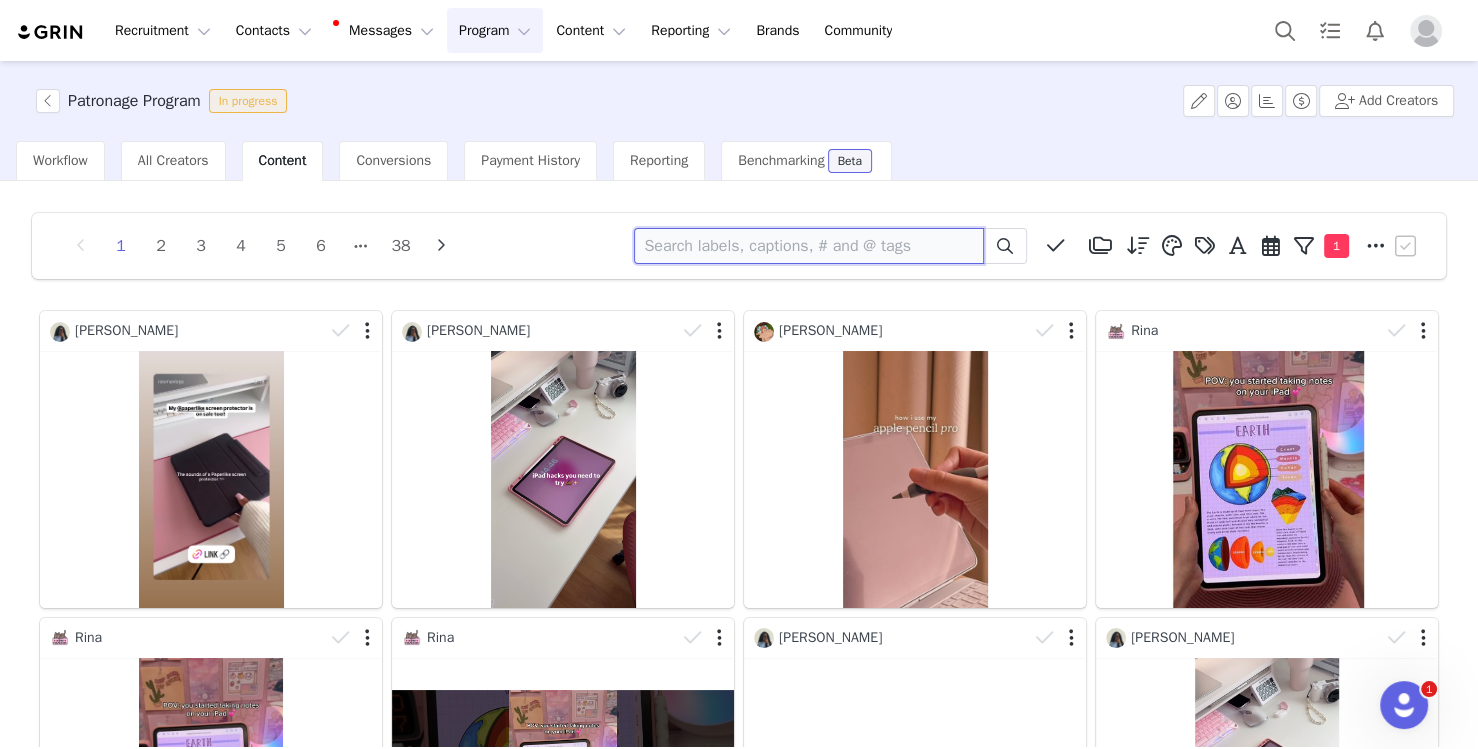 click at bounding box center (809, 246) 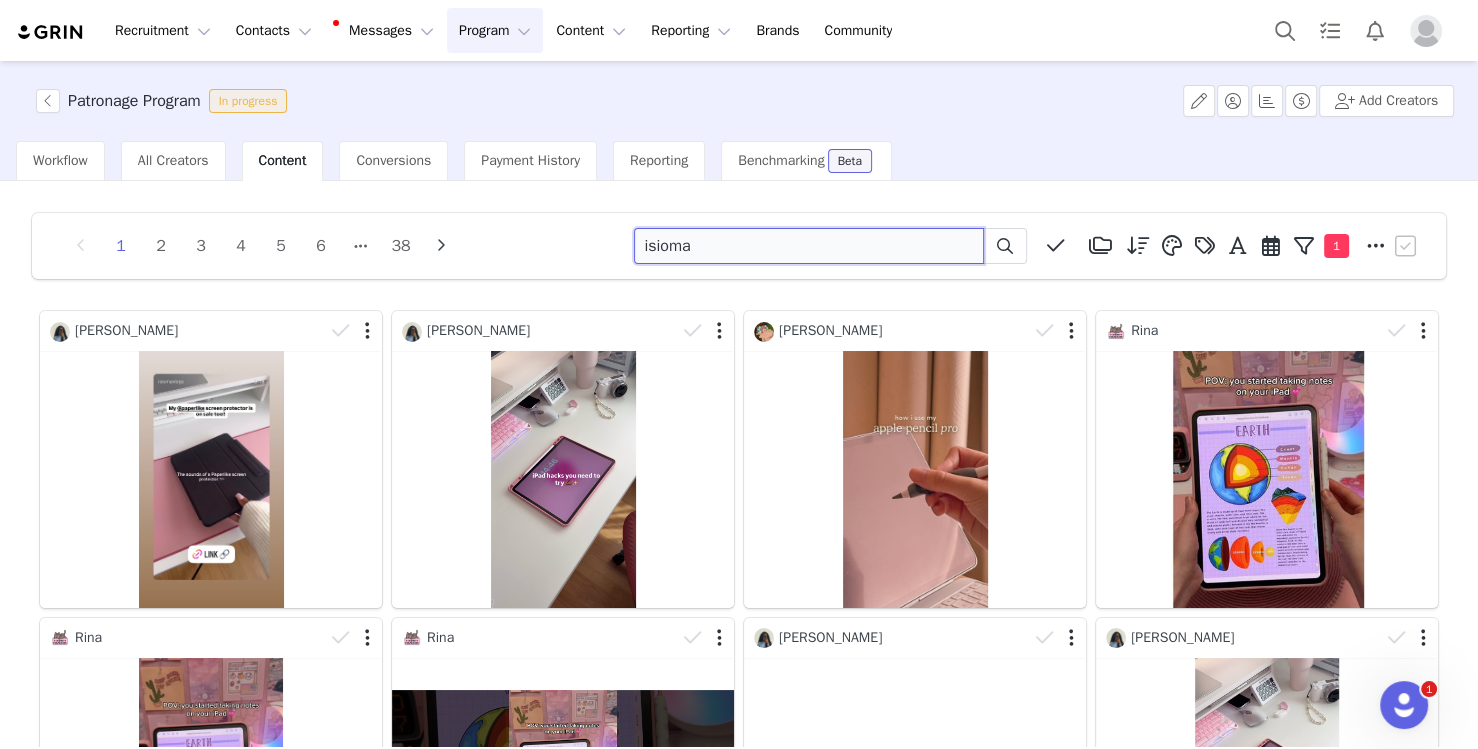 type on "isioma" 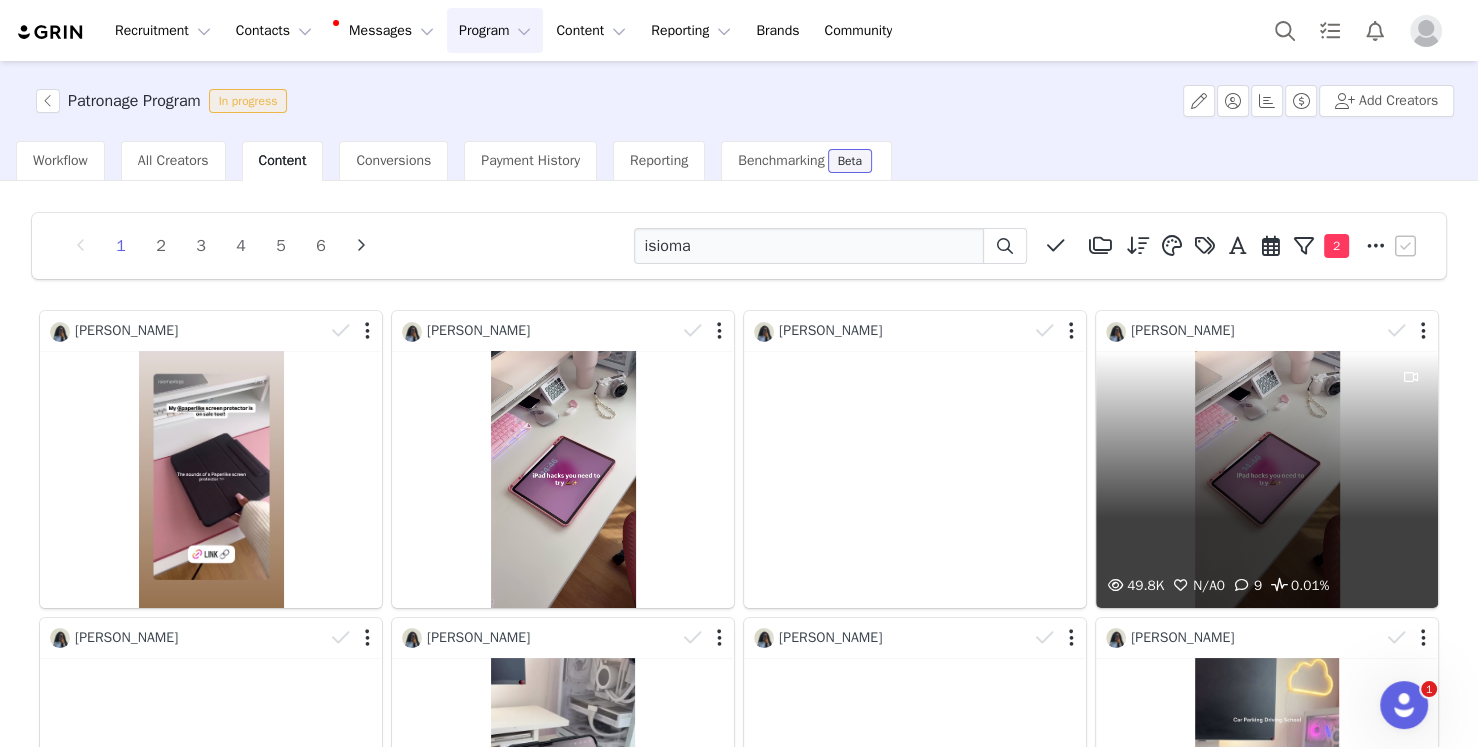 click on "49.8K   N/A  0  9  0.01%" at bounding box center [1267, 479] 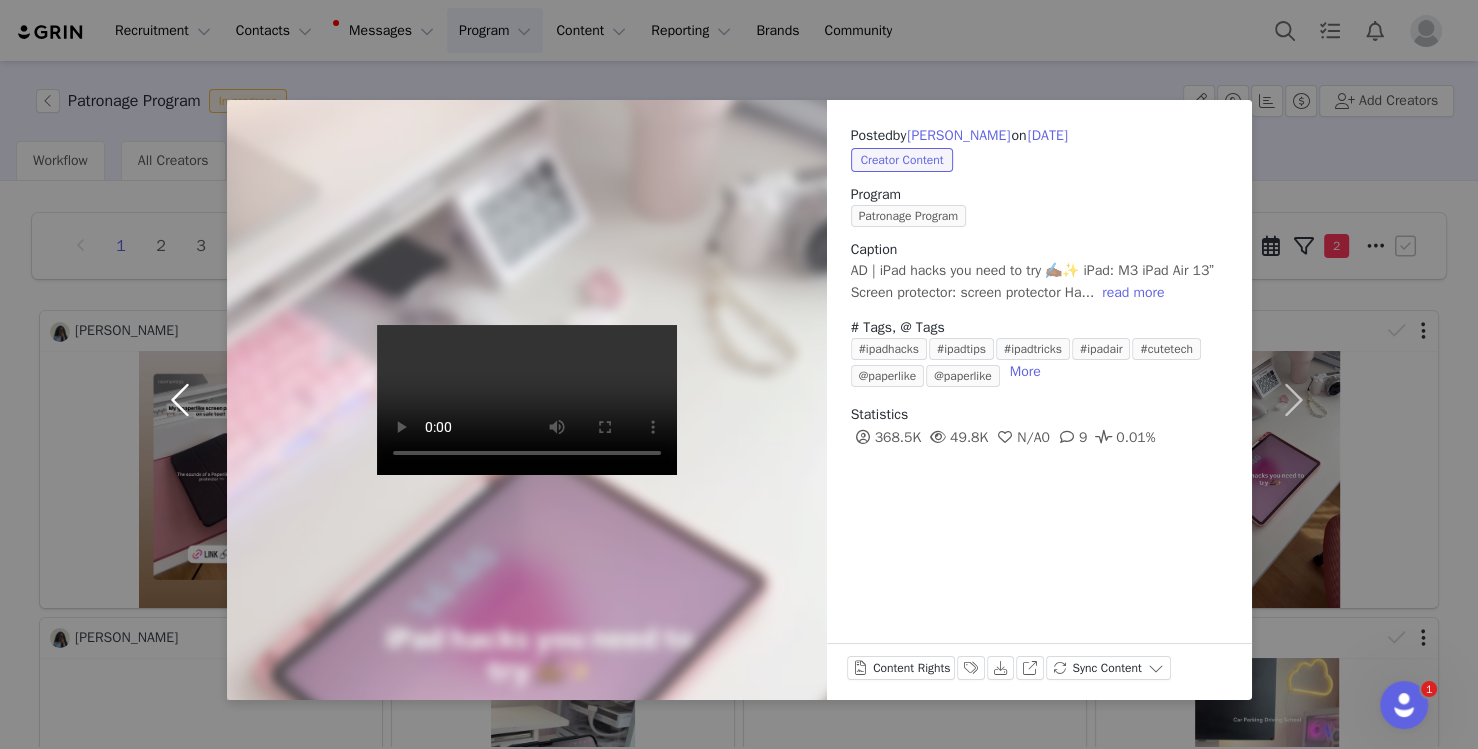 click at bounding box center (185, 400) 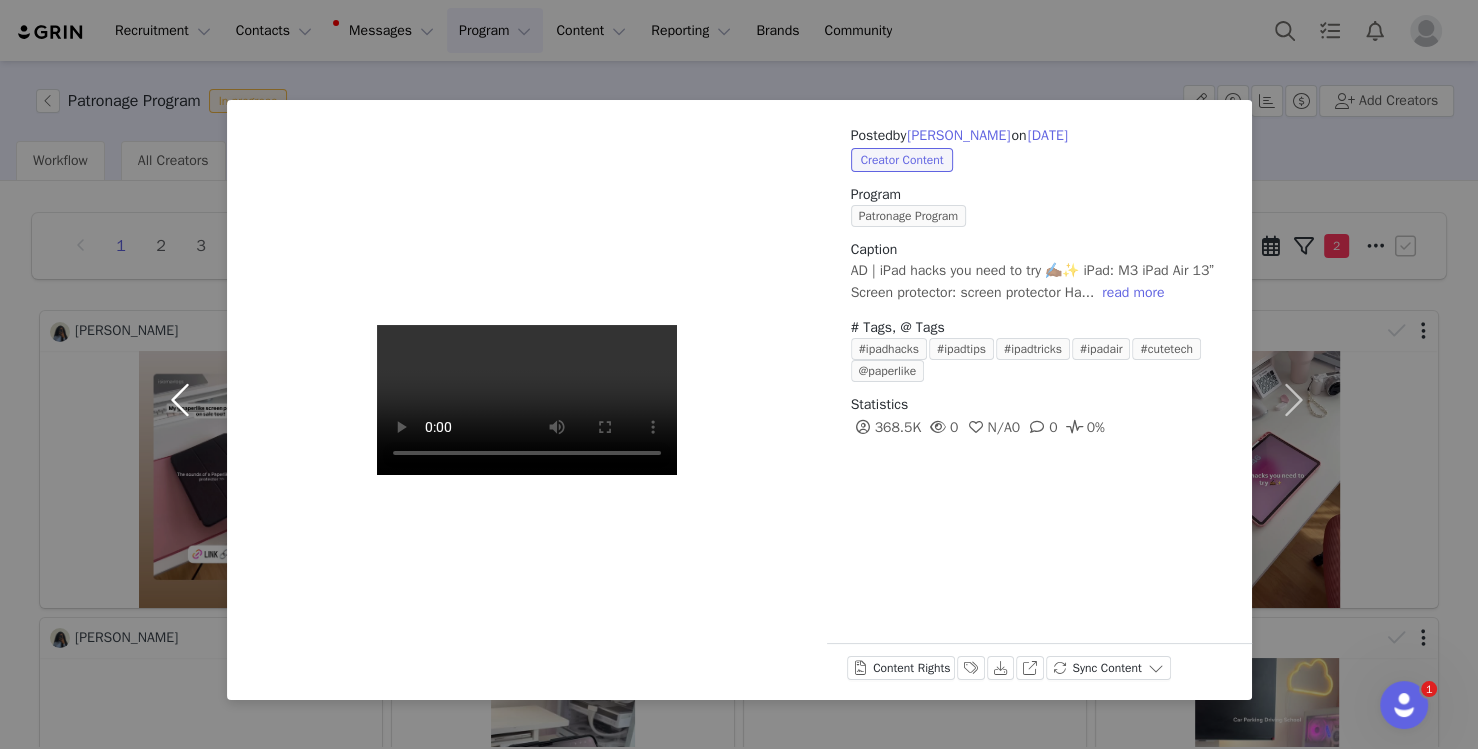 click at bounding box center (185, 400) 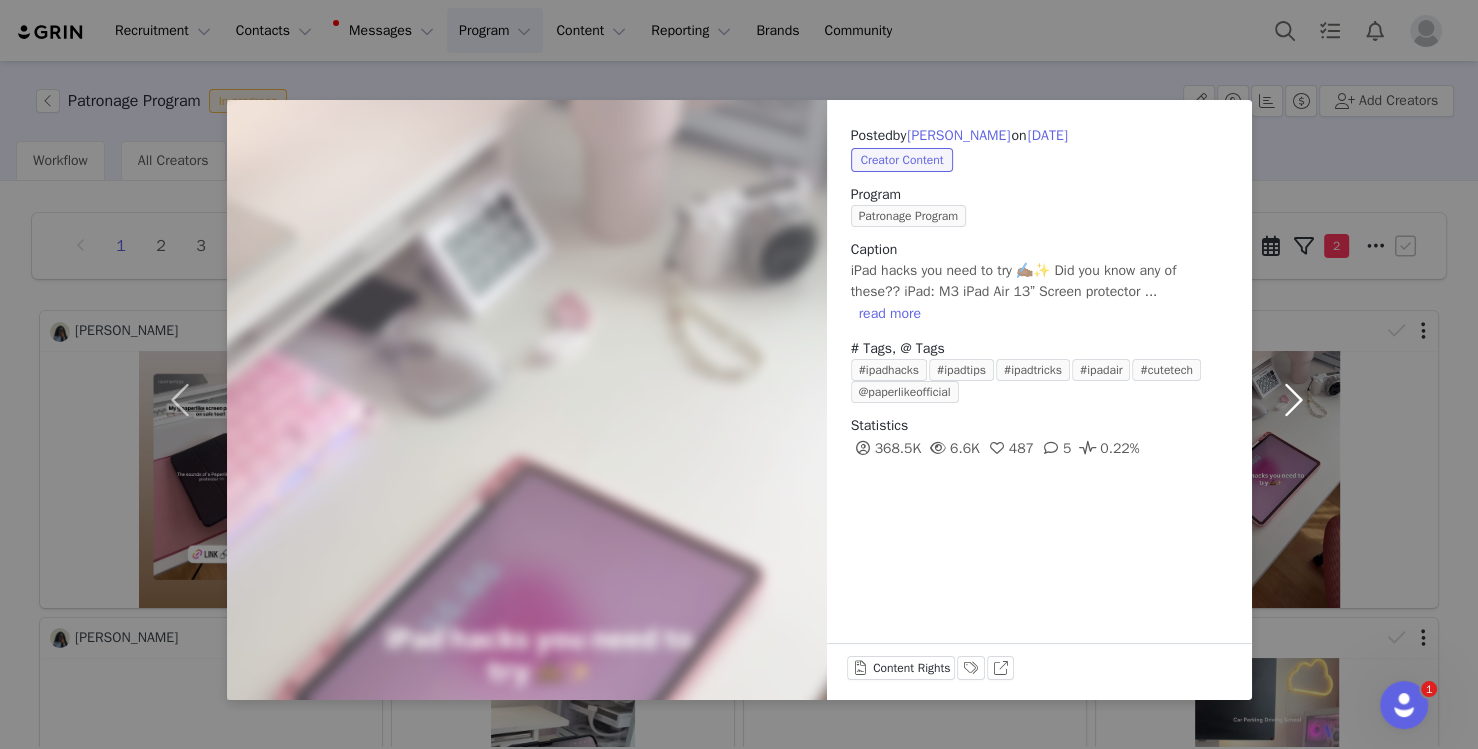 click at bounding box center [1294, 400] 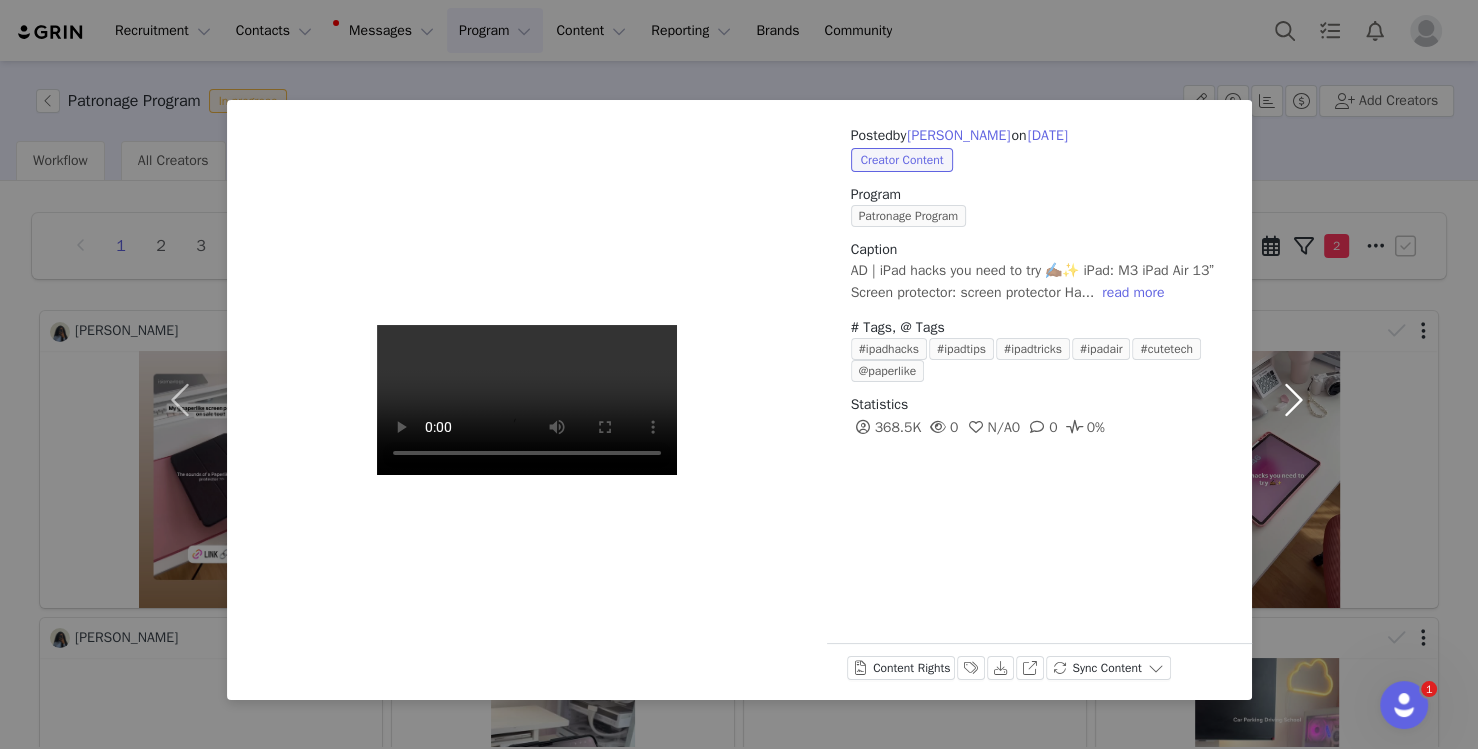 click at bounding box center [1294, 400] 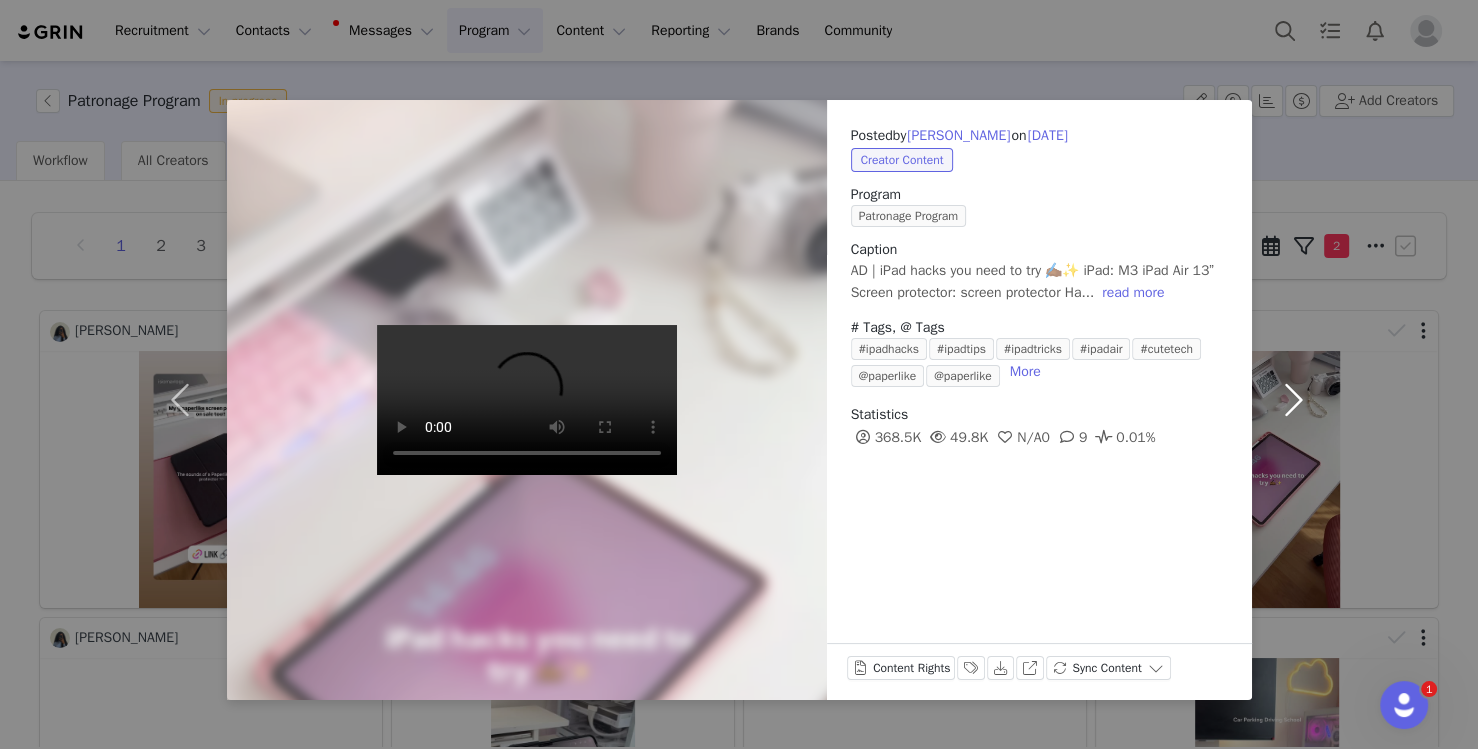 click at bounding box center (1294, 400) 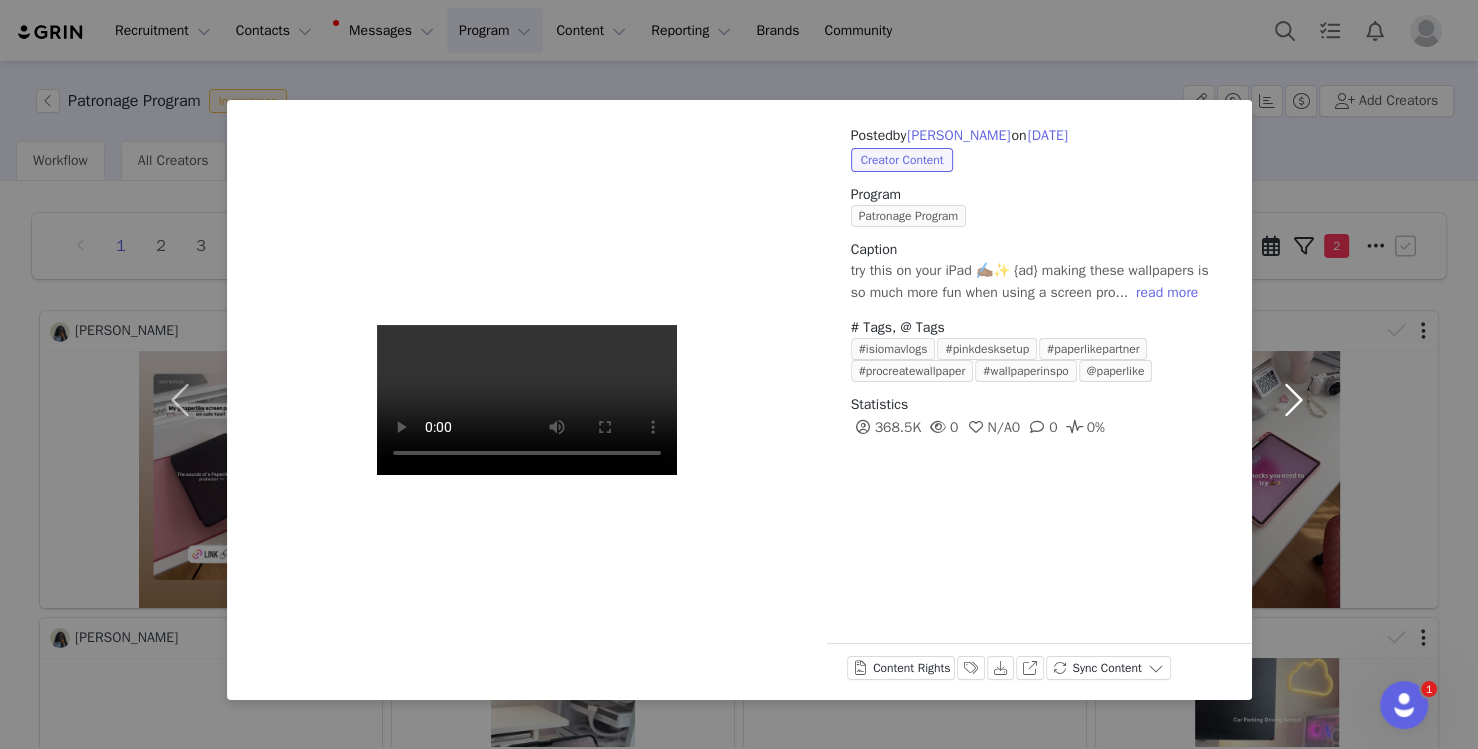 click at bounding box center (1294, 400) 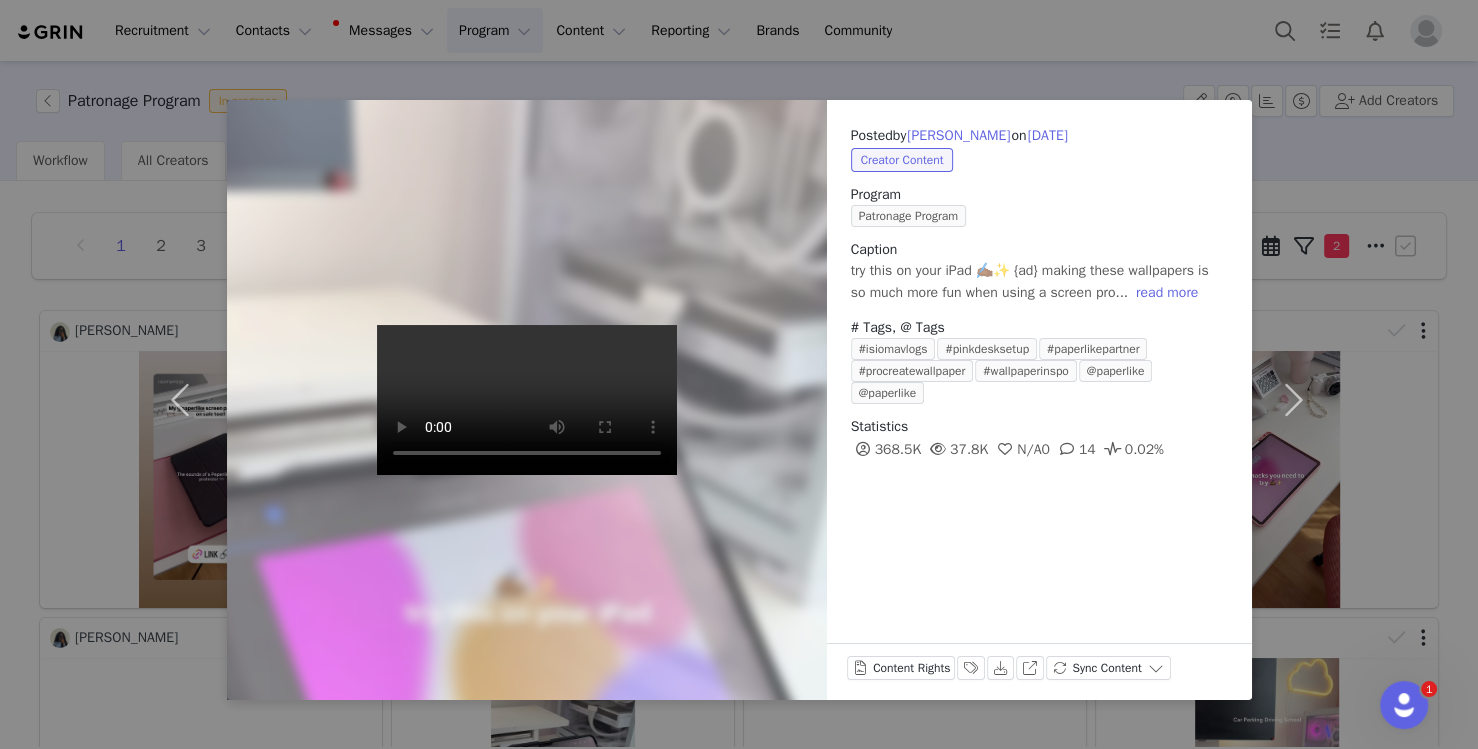 click at bounding box center (527, 400) 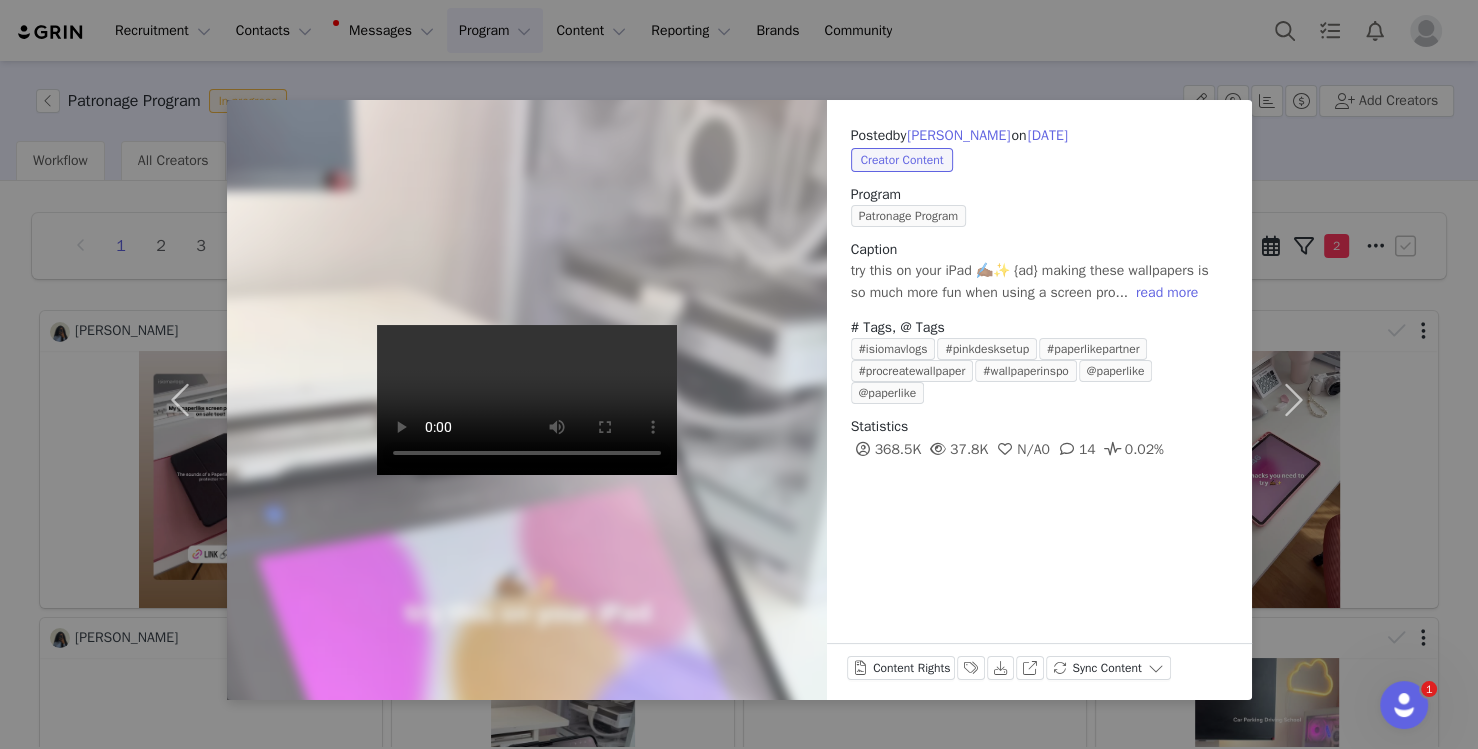 click on "Posted  by  Isioma Amaefule  on  Jun 25, 2025  Creator Content  Program Patronage Program Caption try this on your iPad ✍🏾✨ {ad}
making these wallpapers is so much more fun when using a screen pro... read more # Tags, @ Tags  #isiomavlogs   #pinkdesksetup   #paperlikepartner   #procreatewallpaper   #wallpaperinspo   @paperlike   @paperlike      Statistics 368.5K  37.8K   N/A  0  14  0.02%  Content Rights Labels & Tags Download View on Instagram Sync Content" at bounding box center [739, 374] 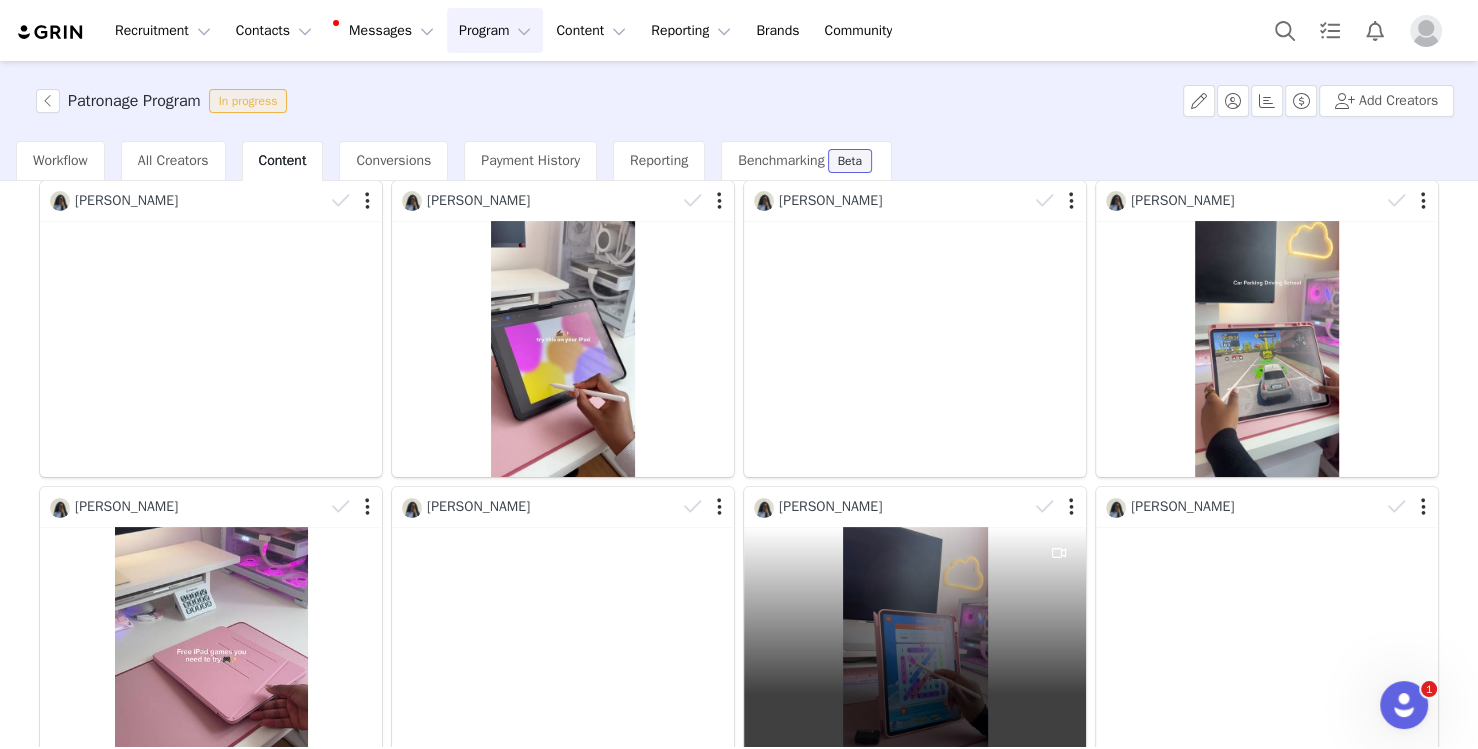 scroll, scrollTop: 437, scrollLeft: 0, axis: vertical 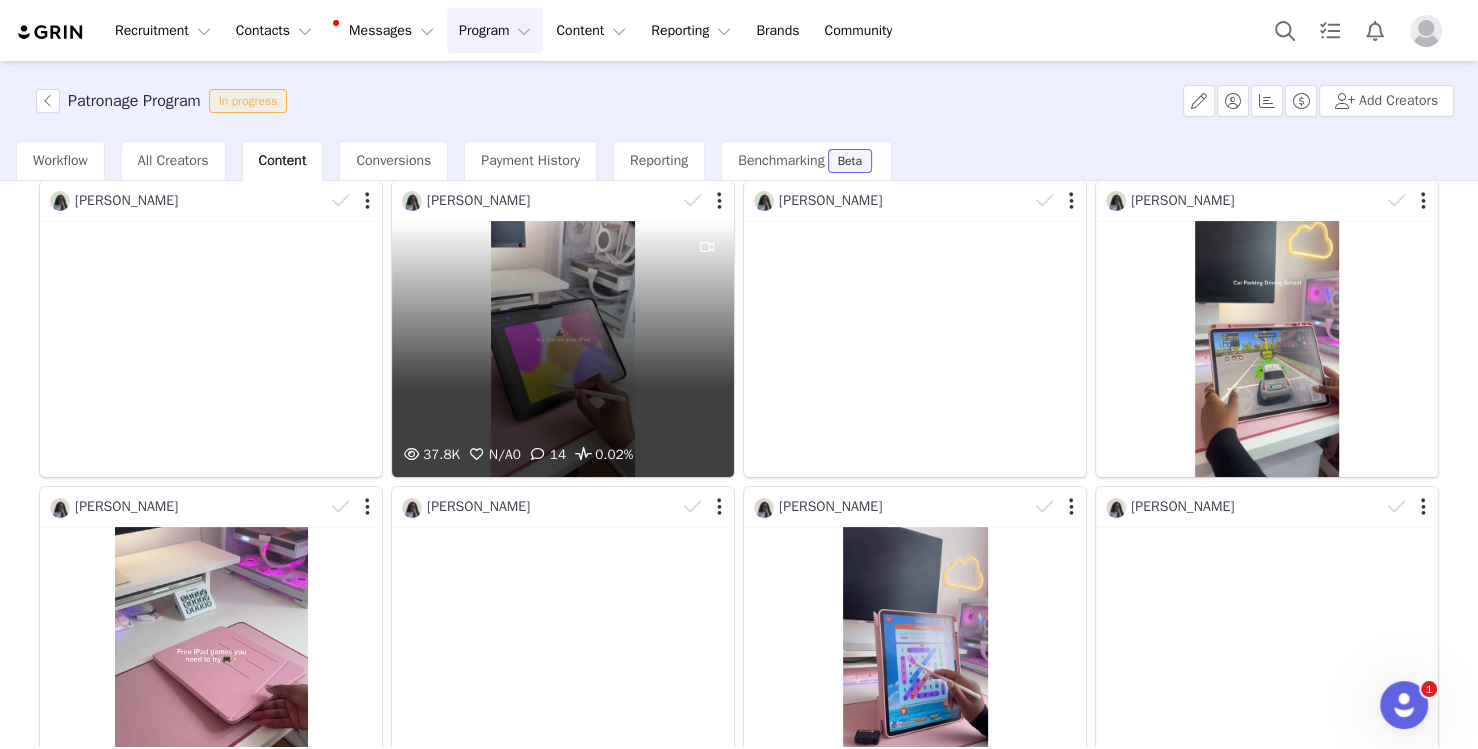 click on "37.8K   N/A  0  14  0.02%" at bounding box center (563, 349) 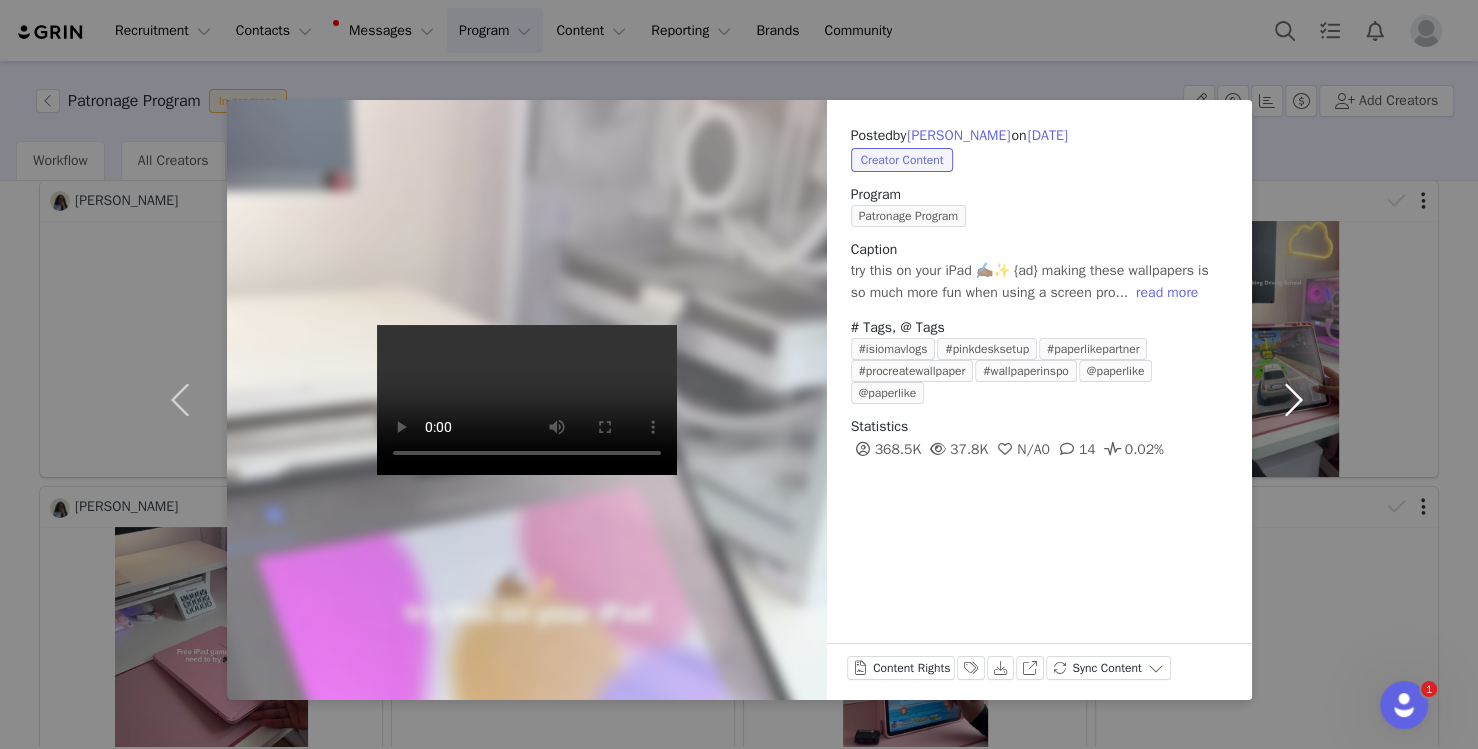 click at bounding box center [1294, 400] 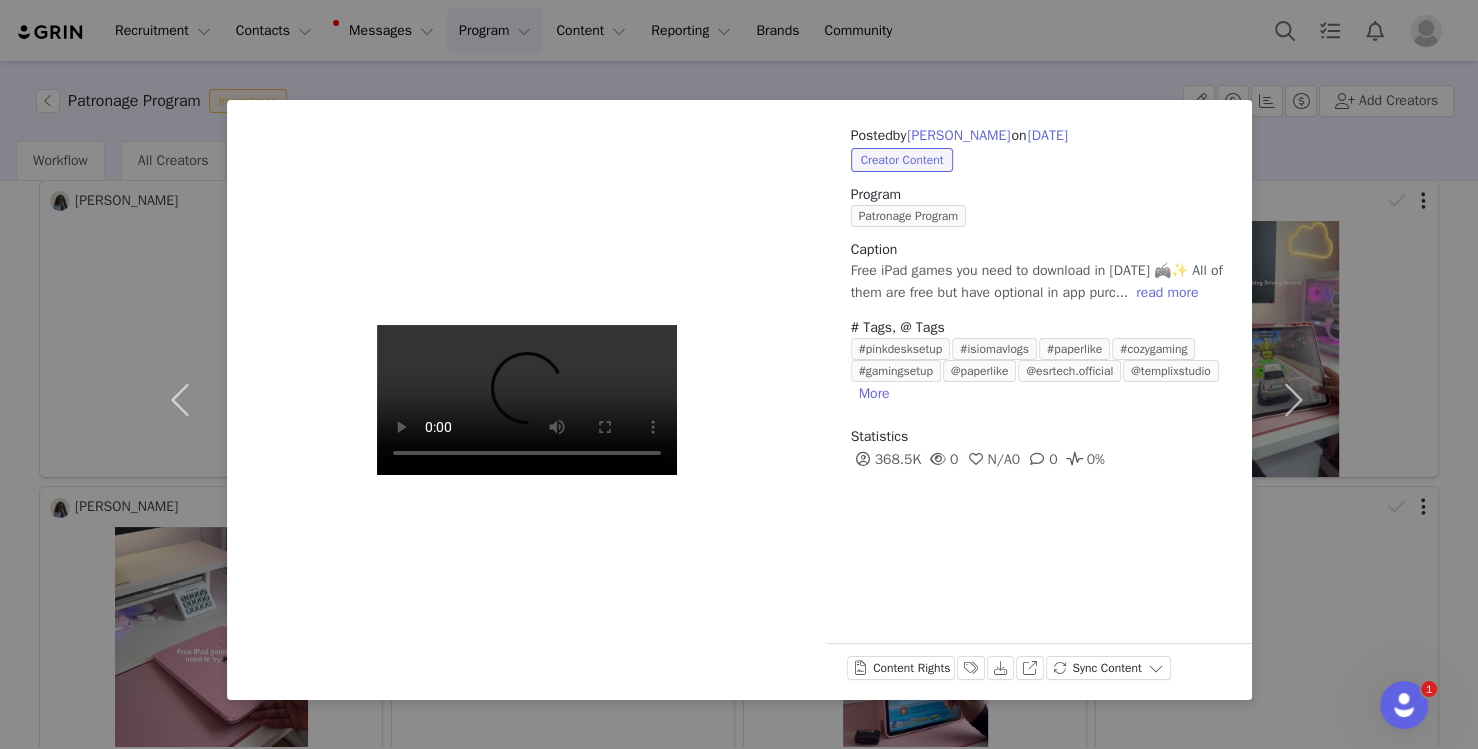 click on "Posted  by  Isioma Amaefule  on  Jun 12, 2025  Creator Content  Program Patronage Program Caption Free iPad games you need to download in 2025 🎮✨
All of them are free but have optional in app purc... read more # Tags, @ Tags  #pinkdesksetup   #isiomavlogs   #paperlike   #cozygaming   #gamingsetup   @paperlike   @esrtech.official   @templixstudio  More     Statistics 368.5K  0   N/A  0  0  0%  Content Rights Labels & Tags Download View on Pinterest Sync Content" at bounding box center (739, 374) 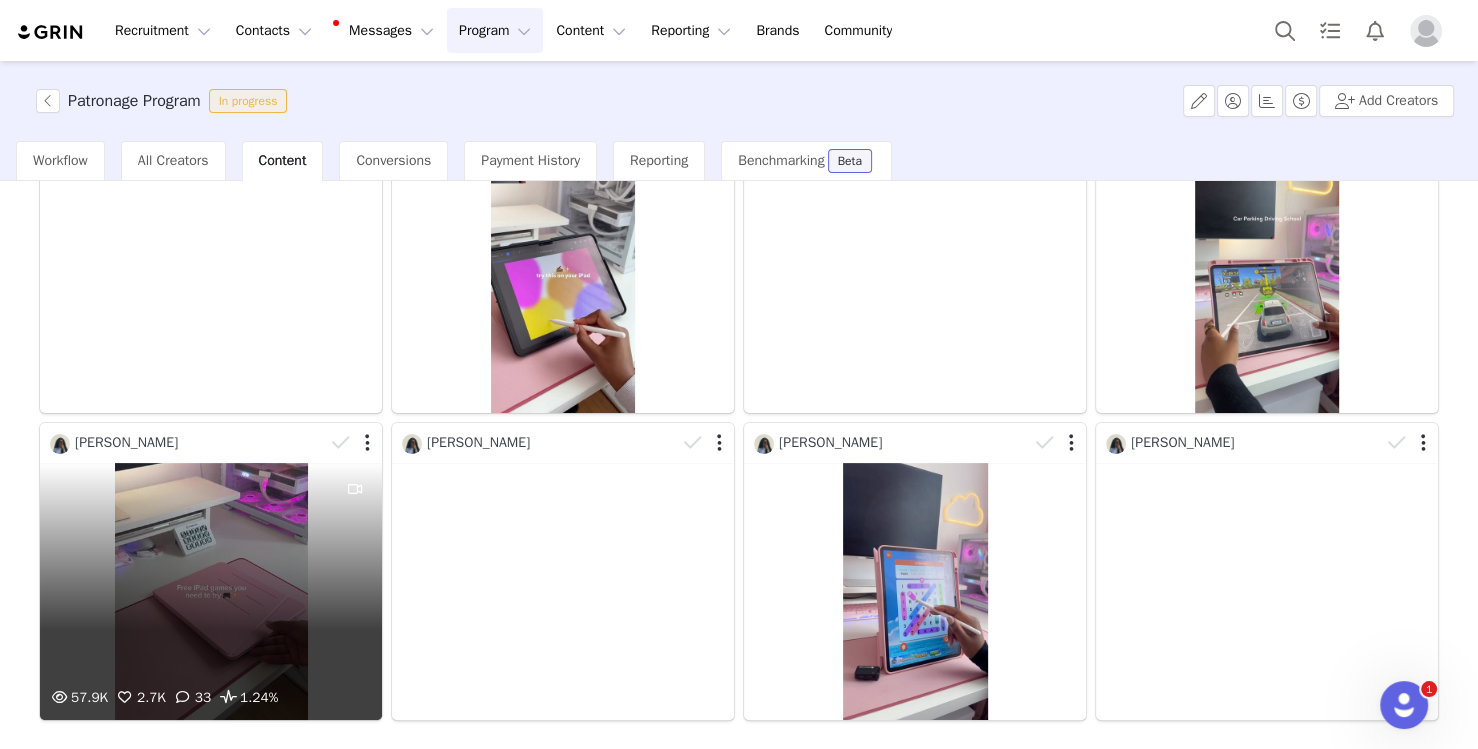 scroll, scrollTop: 591, scrollLeft: 0, axis: vertical 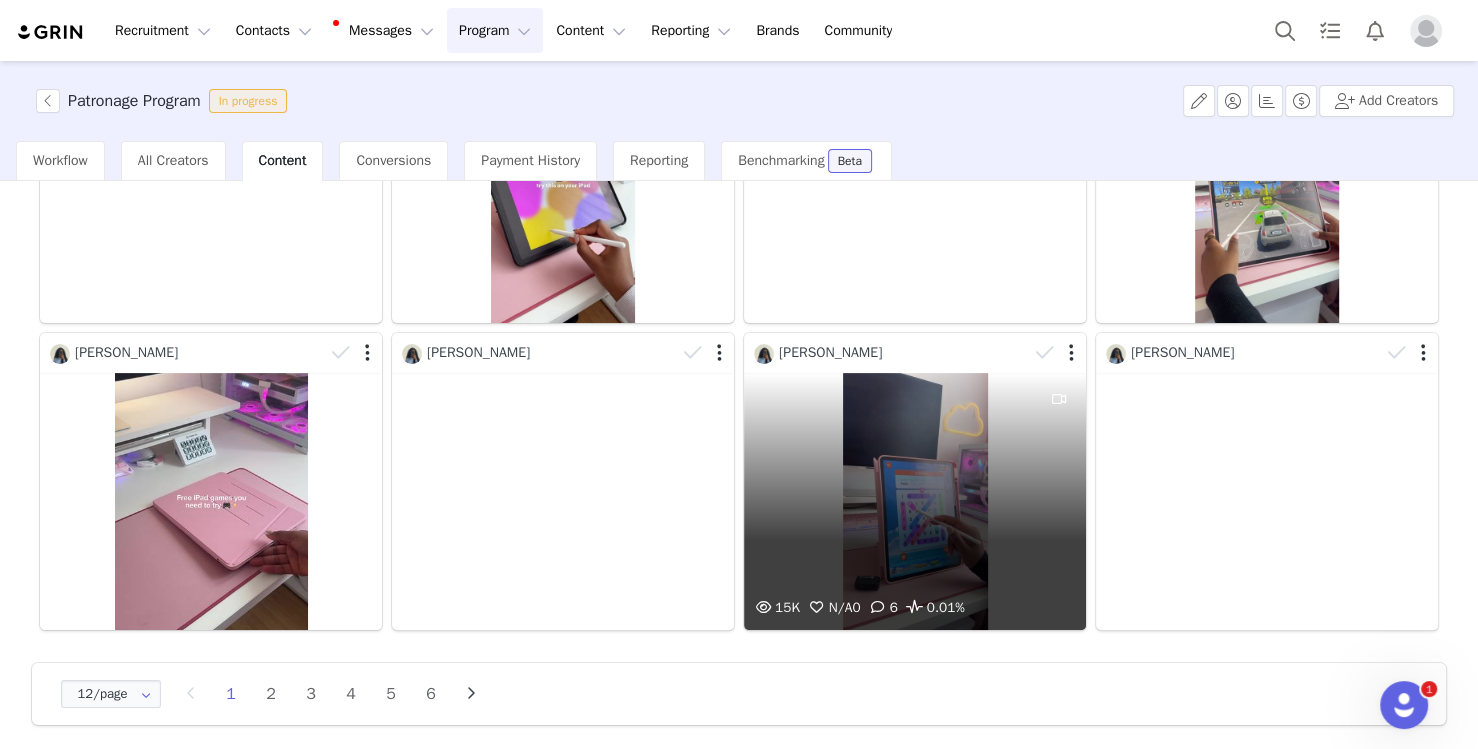 click on "15K   N/A  0  6  0.01%" at bounding box center [915, 501] 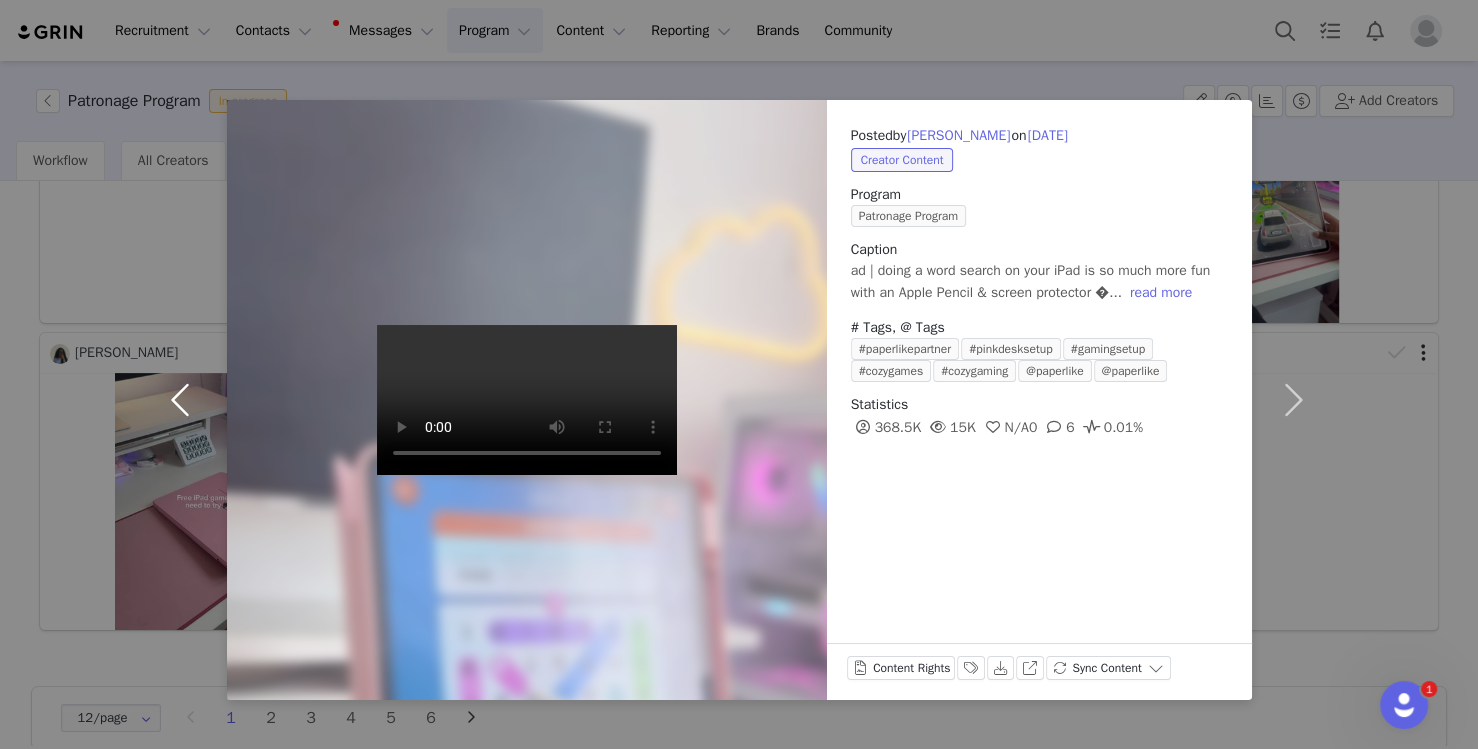 click at bounding box center [185, 400] 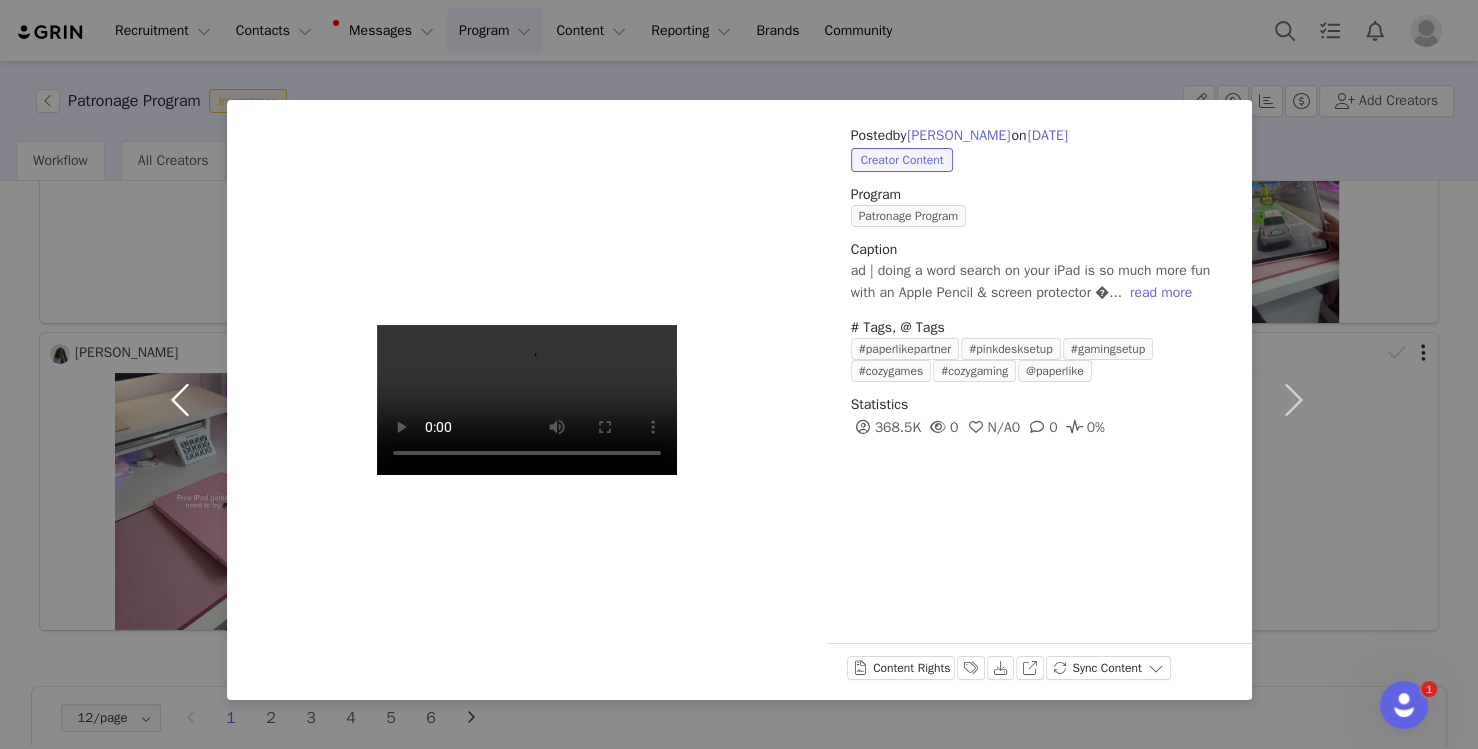 click at bounding box center (185, 400) 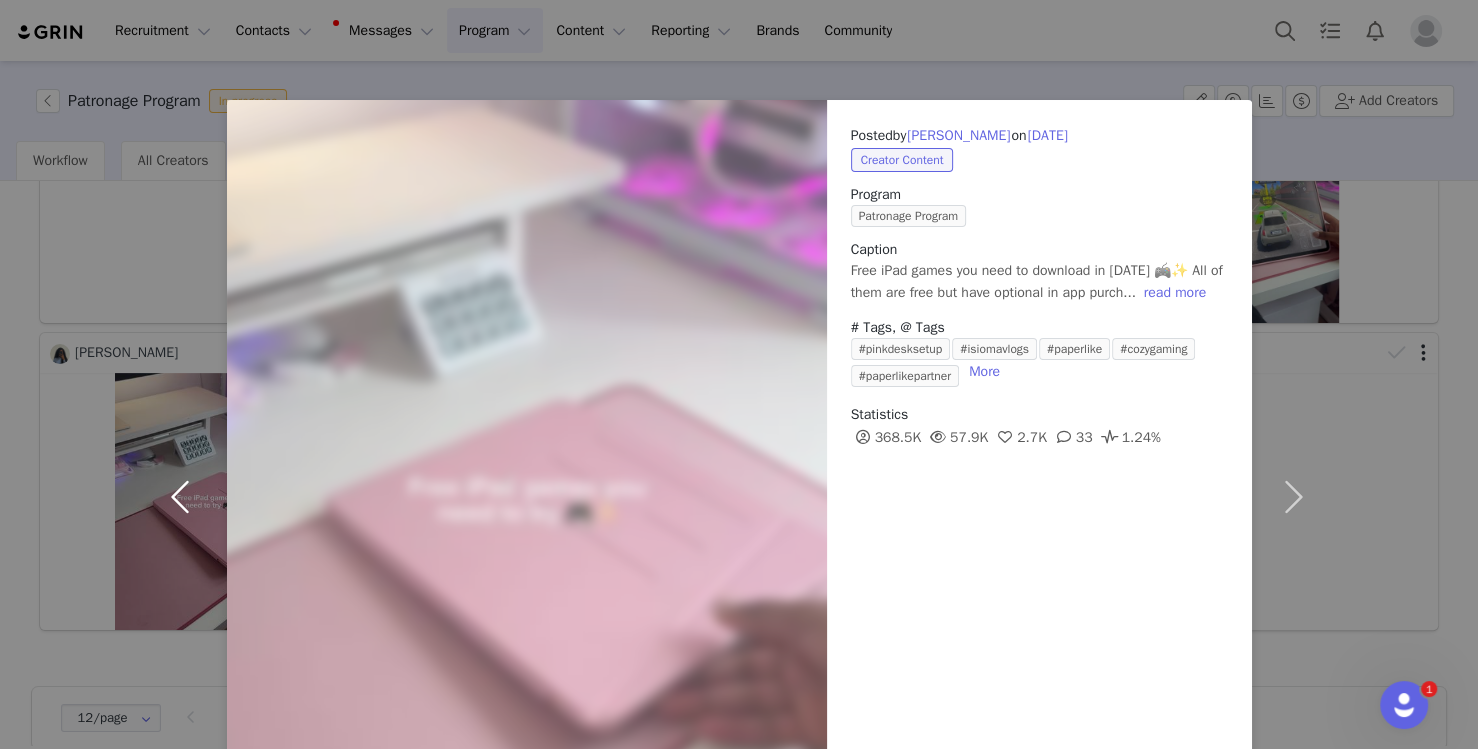 click at bounding box center [185, 497] 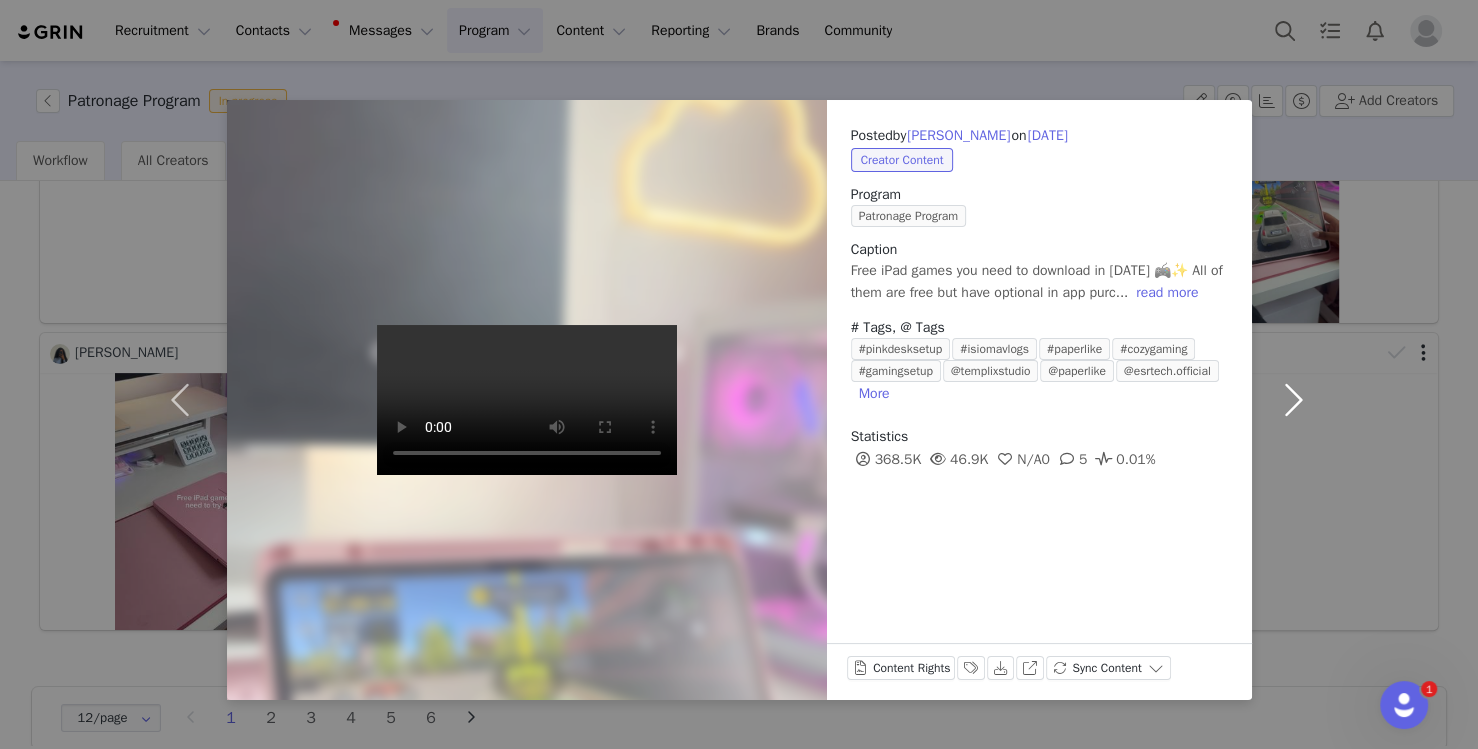 click at bounding box center [1294, 400] 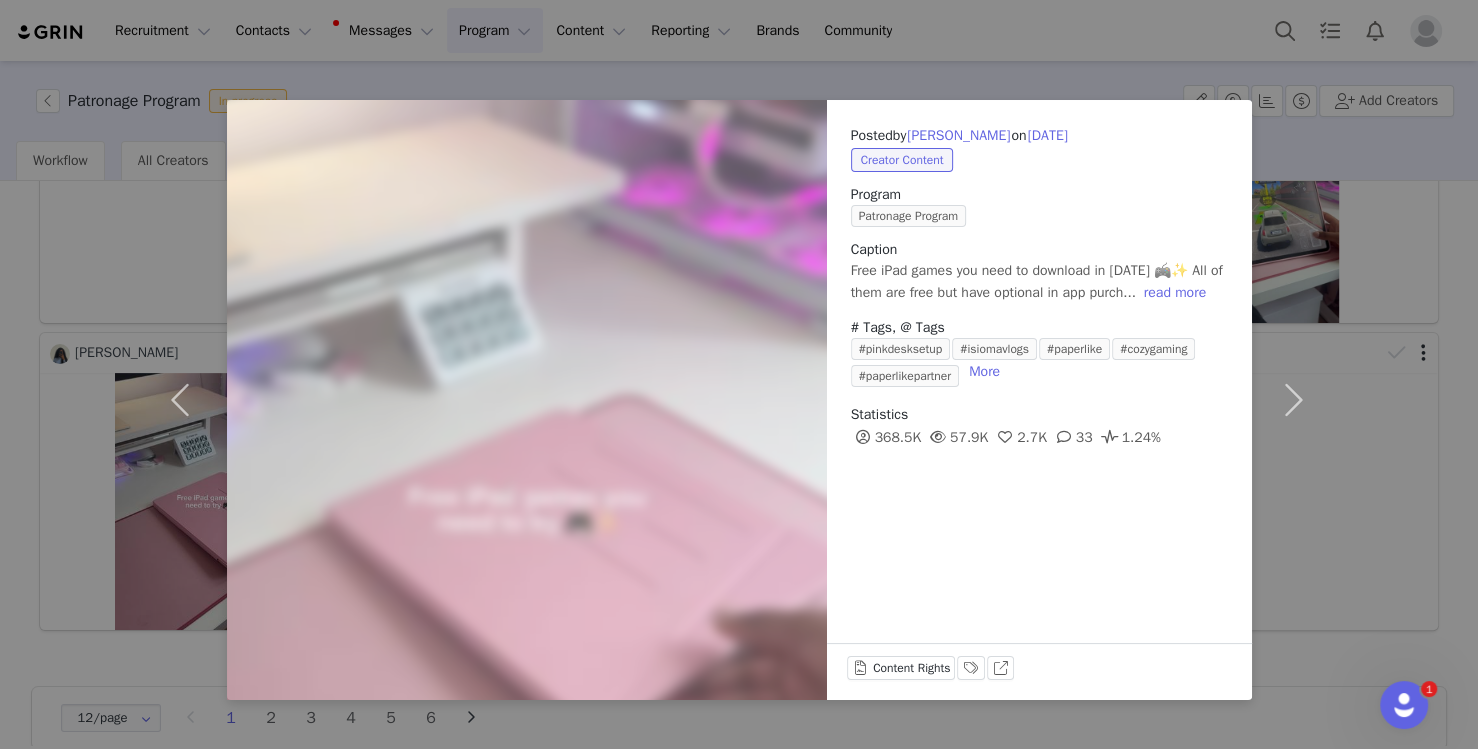 click on "Posted  by  Isioma Amaefule  on  Jun 11, 2025  Creator Content  Program Patronage Program Caption Free iPad games you need to download in 2025 🎮✨ All of them are free but have optional in app purch... read more # Tags, @ Tags  #pinkdesksetup   #isiomavlogs   #paperlike   #cozygaming   #paperlikepartner  More     Statistics 368.5K  57.9K  2.7K  33  1.24%  Content Rights Labels & Tags View on TikTok" at bounding box center (739, 374) 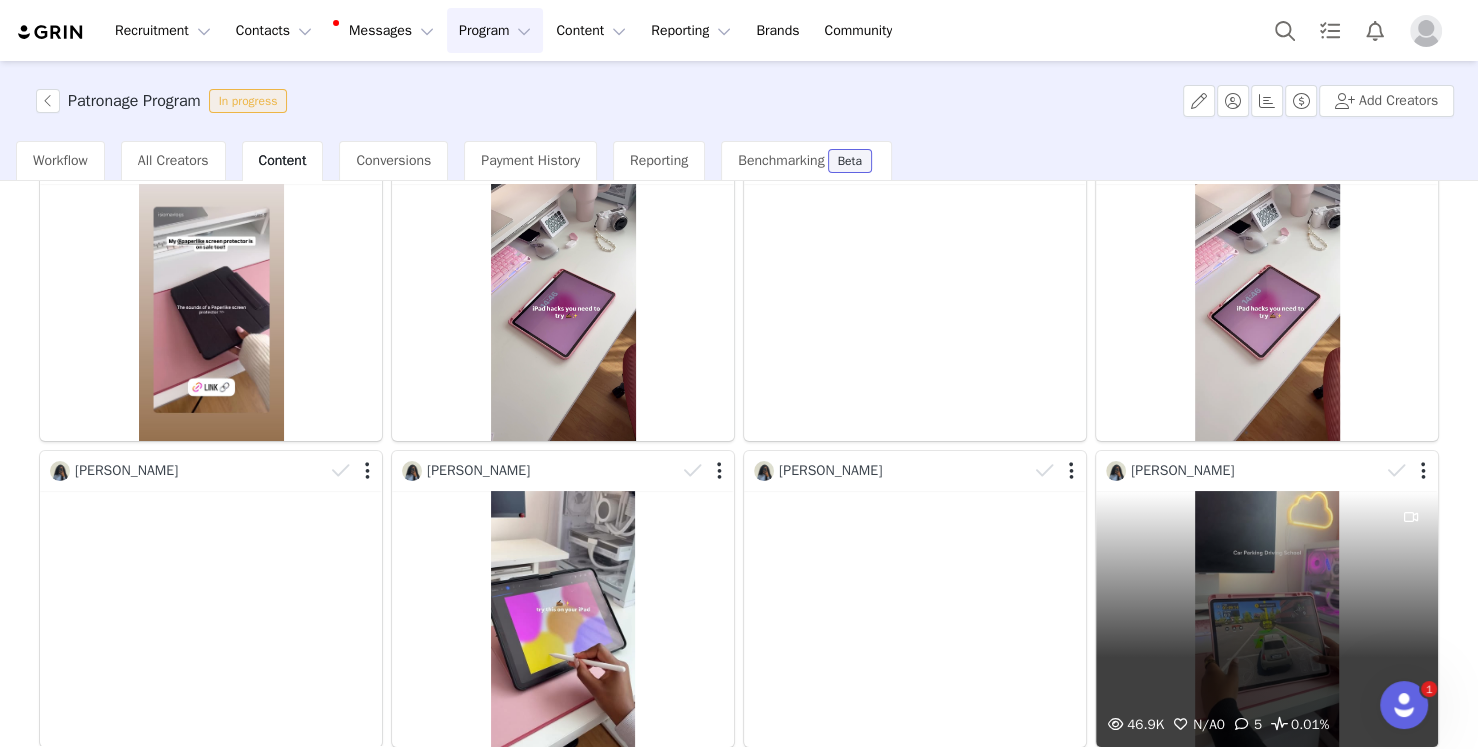scroll, scrollTop: 170, scrollLeft: 0, axis: vertical 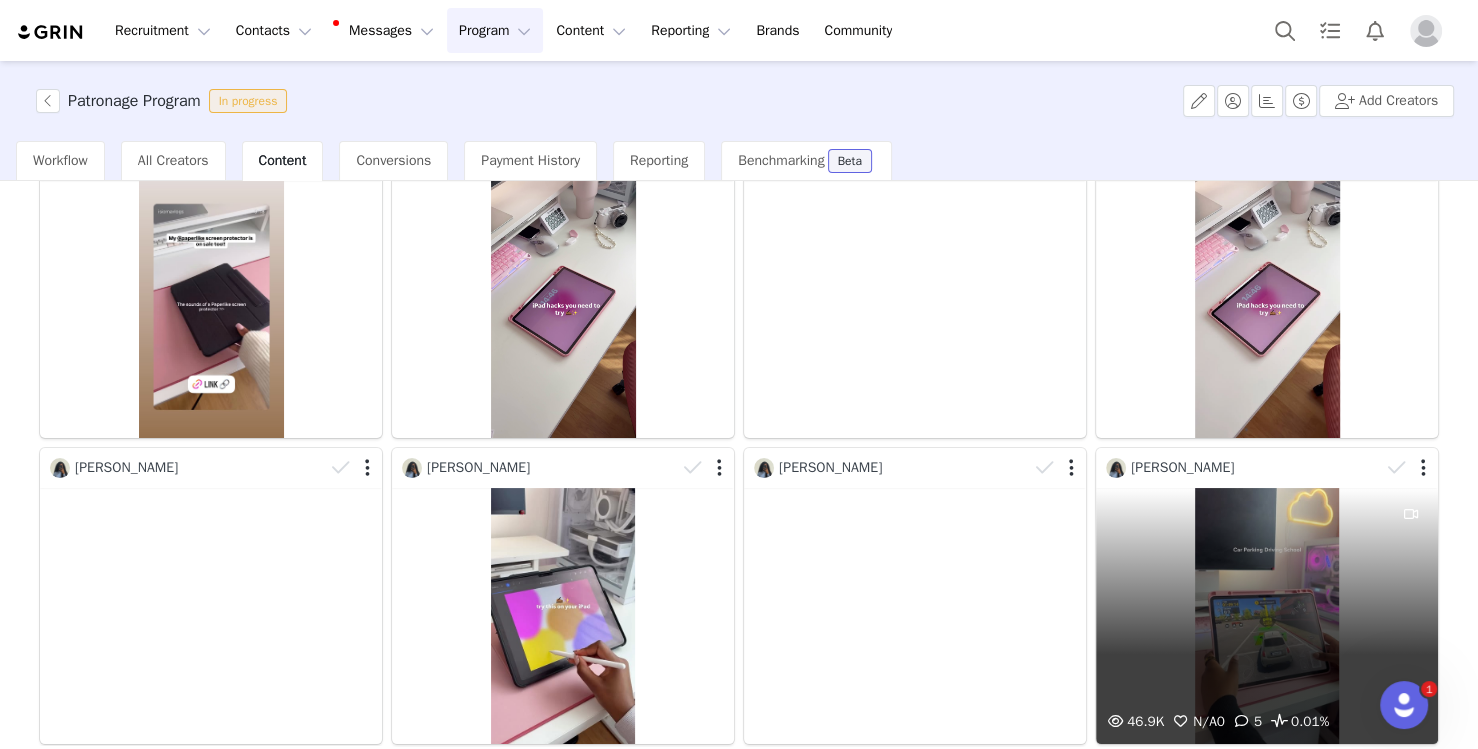click on "46.9K   N/A  0  5  0.01%" at bounding box center [1267, 616] 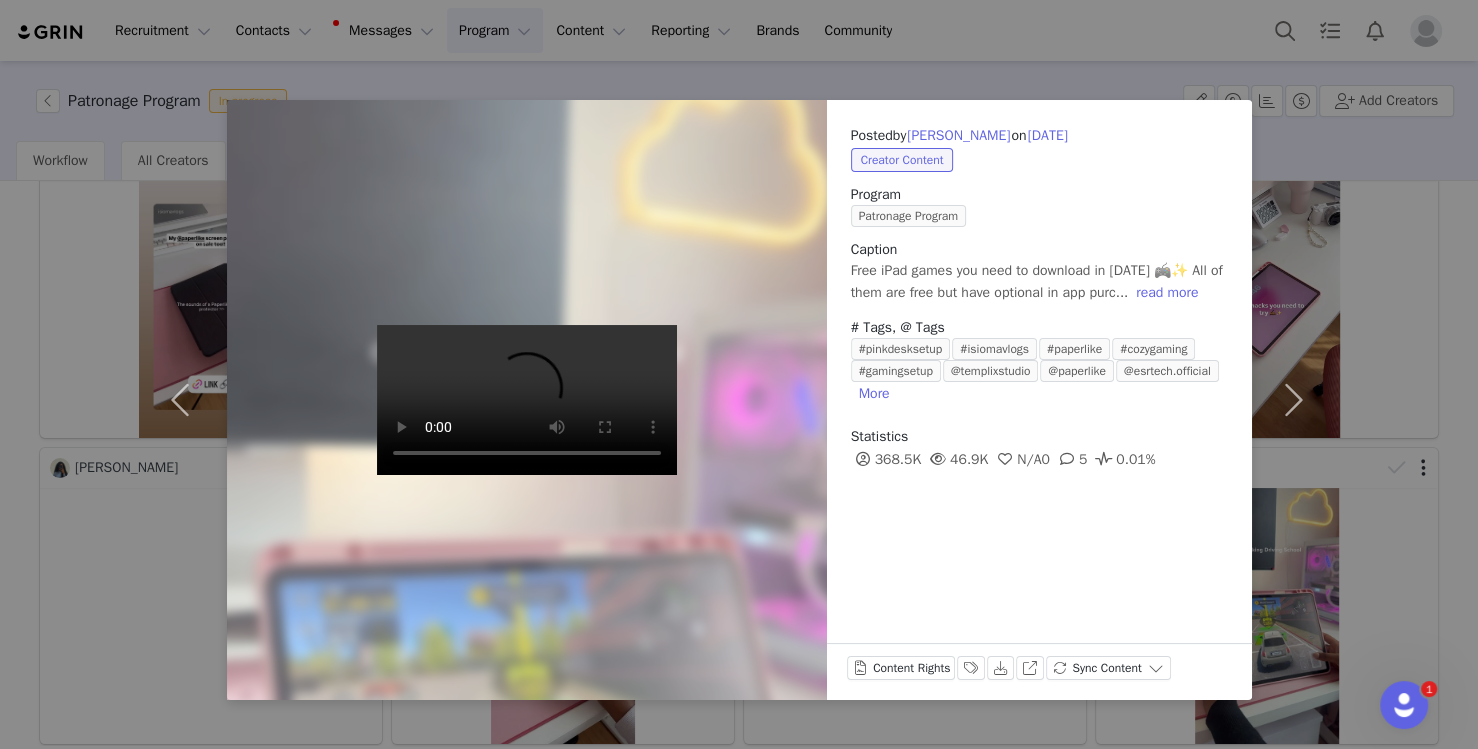 click on "Posted  by  Isioma Amaefule  on  Jun 11, 2025  Creator Content  Program Patronage Program Caption Free iPad games you need to download in 2025 🎮✨
All of them are free but have optional in app purc... read more # Tags, @ Tags  #pinkdesksetup   #isiomavlogs   #paperlike   #cozygaming   #gamingsetup   @templixstudio   @paperlike   @esrtech.official  More     Statistics 368.5K  46.9K   N/A  0  5  0.01%  Content Rights Labels & Tags Download View on Instagram Sync Content" at bounding box center [739, 374] 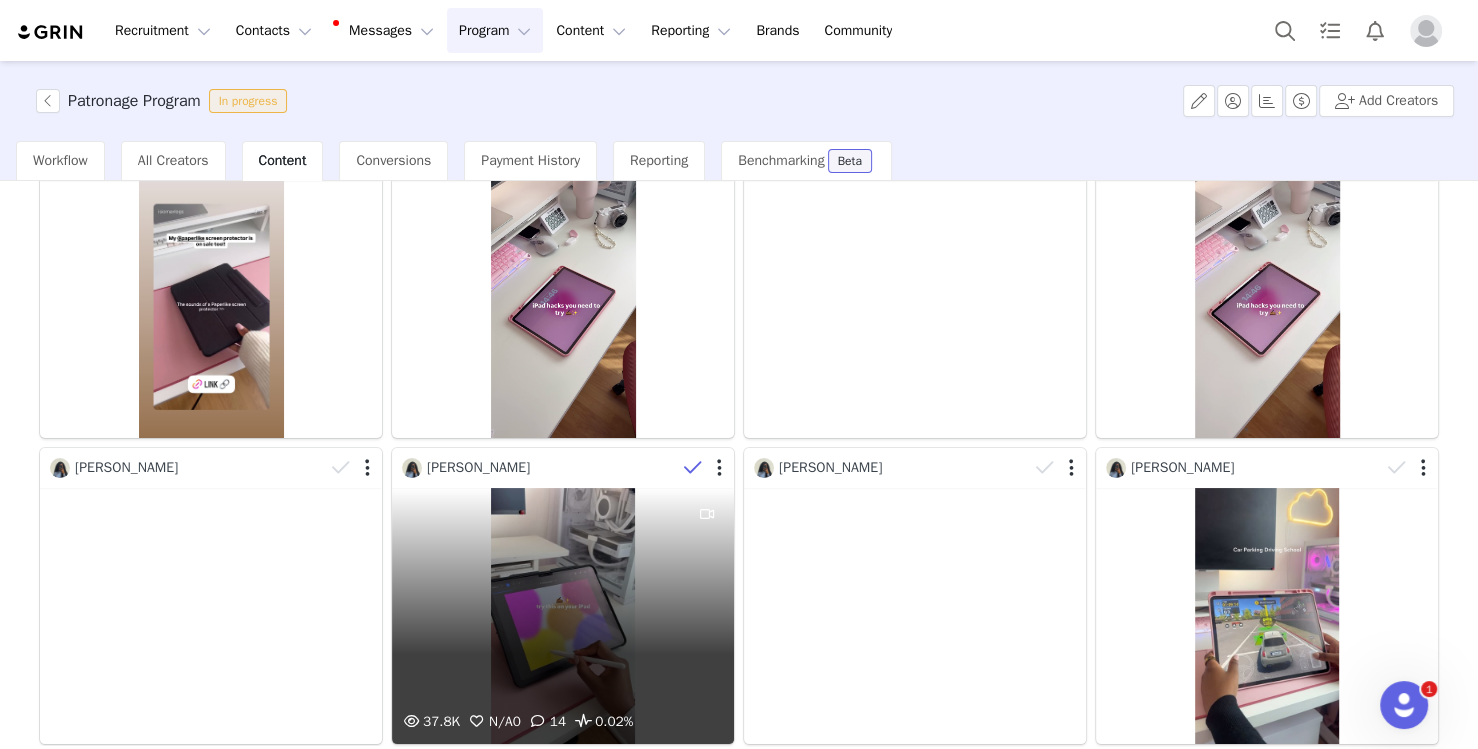 click at bounding box center (693, 468) 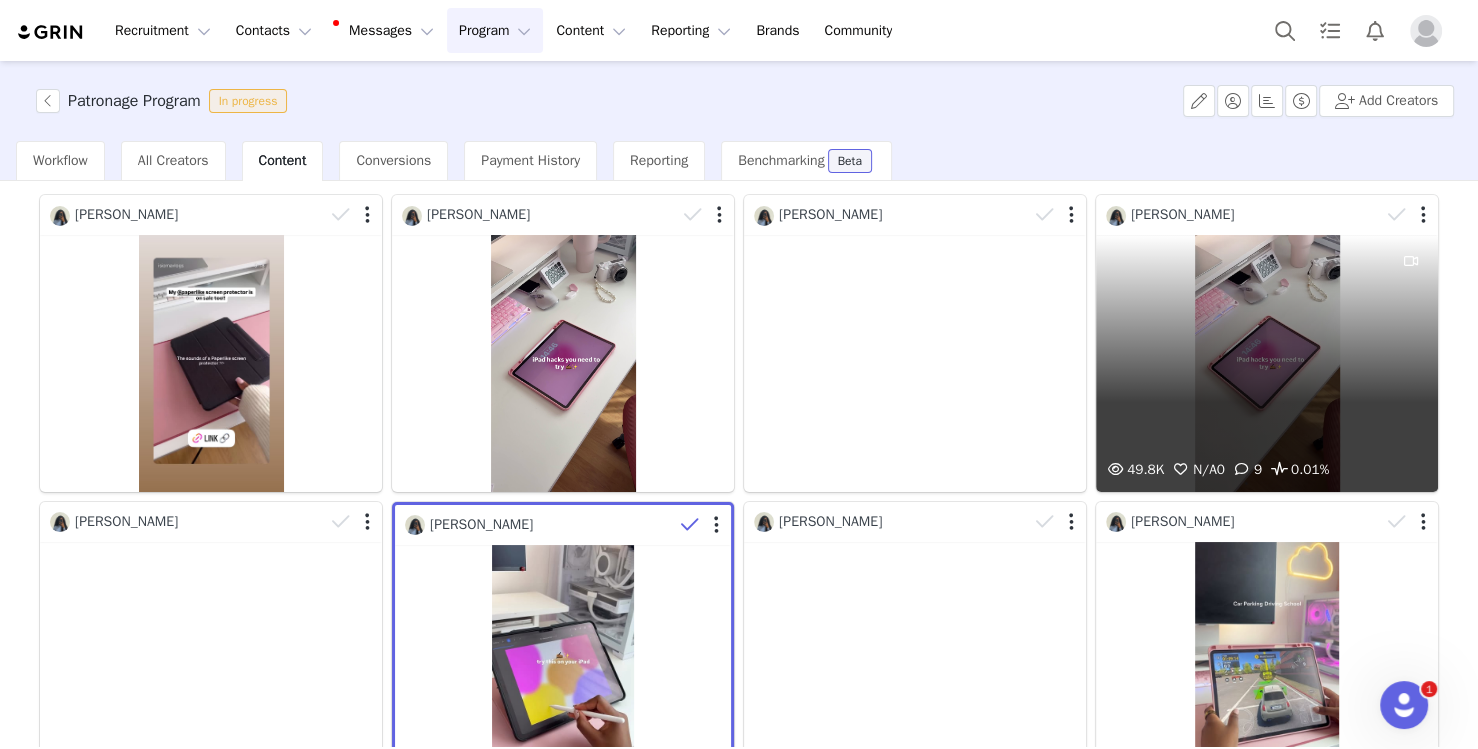 scroll, scrollTop: 85, scrollLeft: 0, axis: vertical 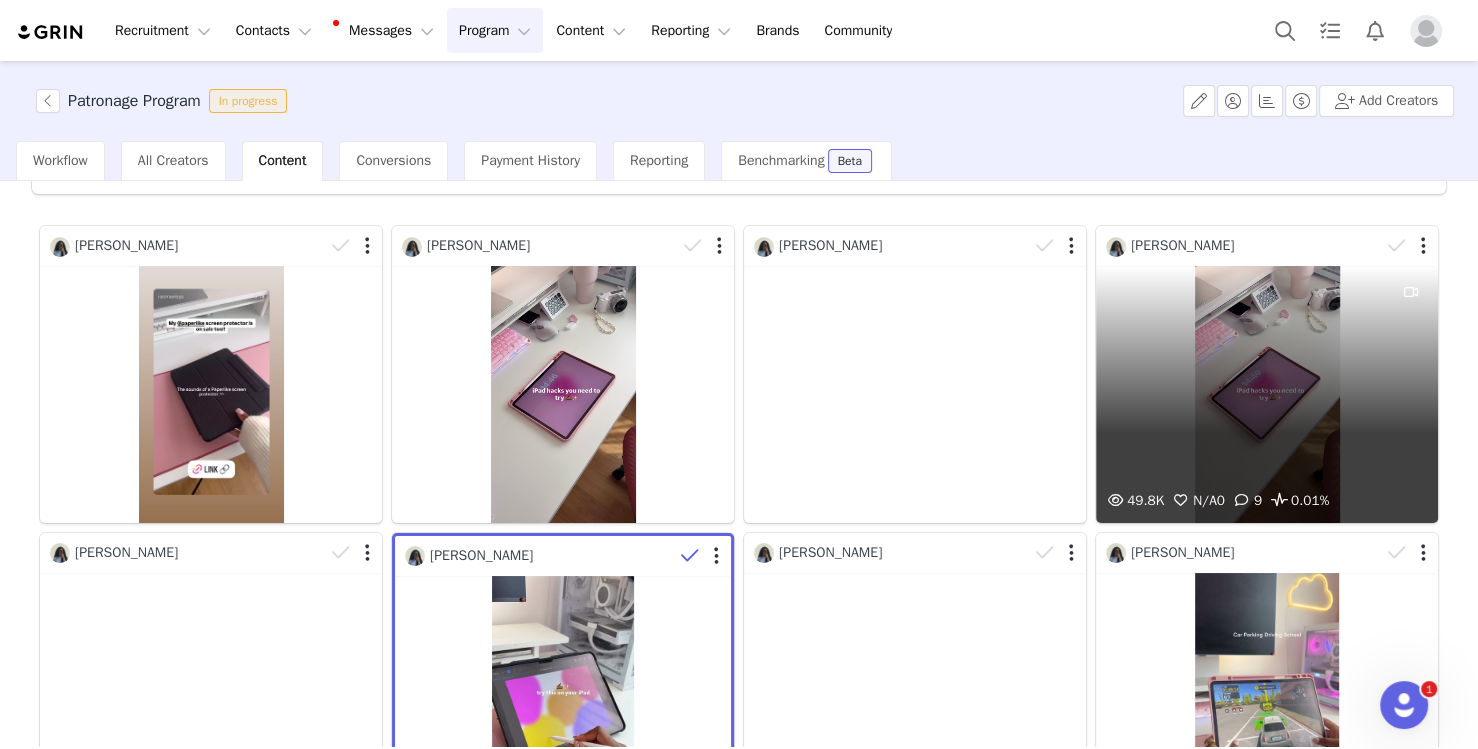 drag, startPoint x: 1368, startPoint y: 240, endPoint x: 1310, endPoint y: 240, distance: 58 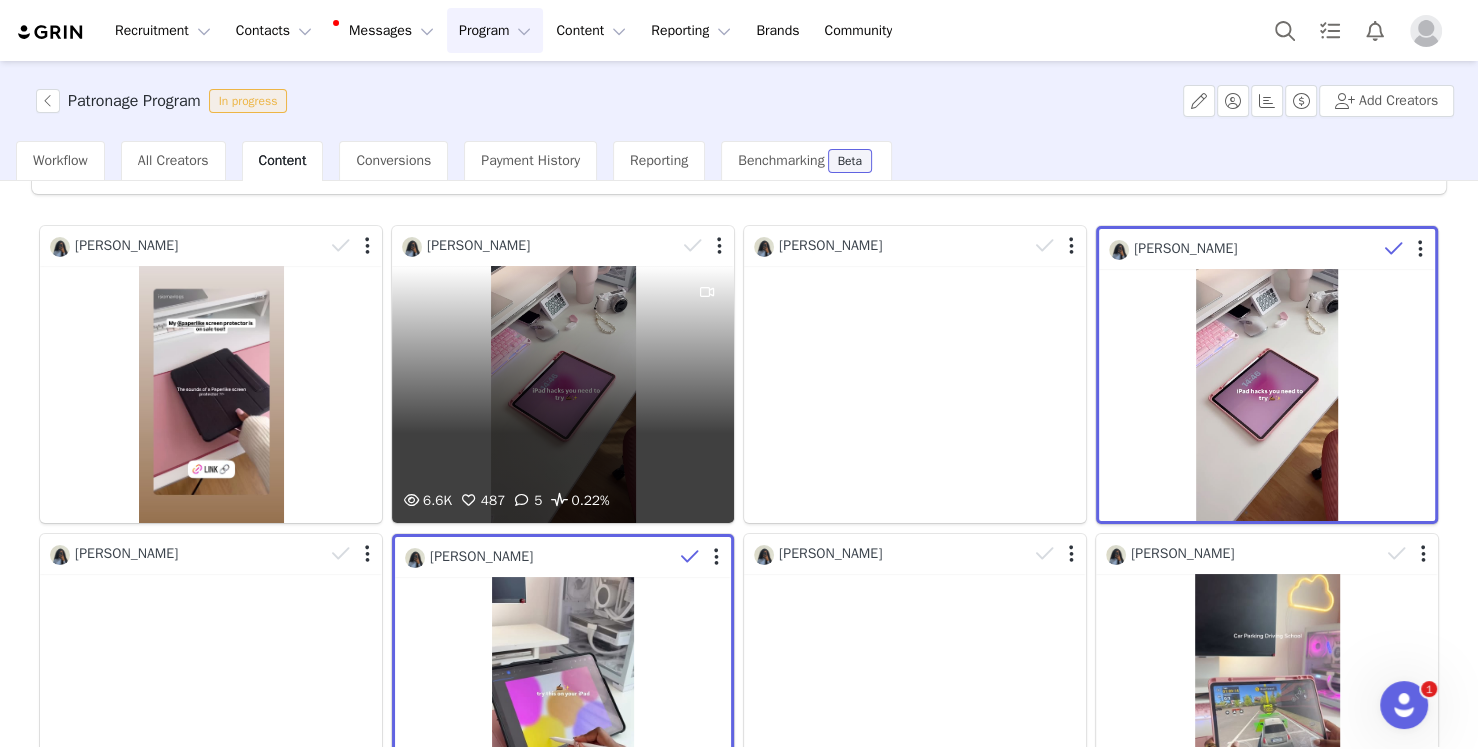 click on "Isioma Amaefule" at bounding box center (539, 246) 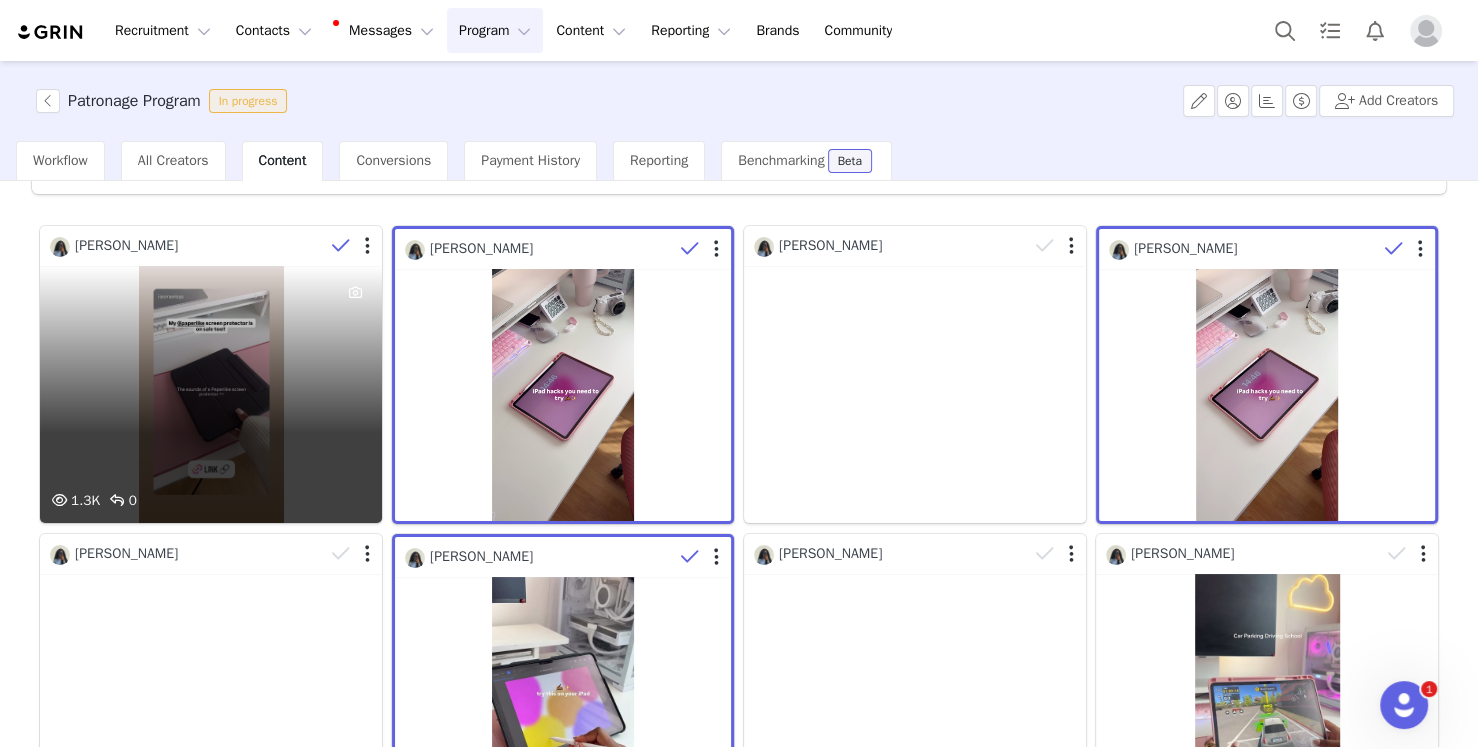 click at bounding box center (341, 246) 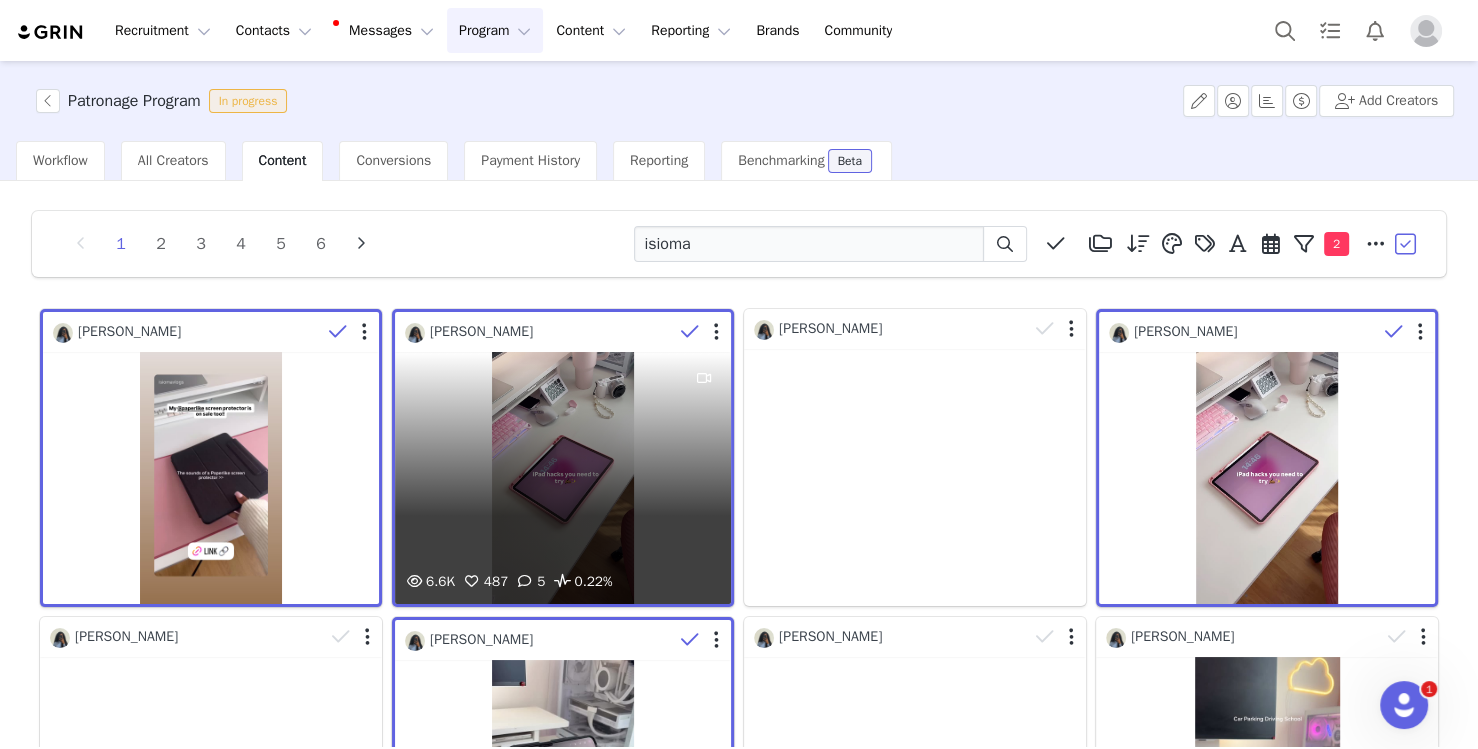scroll, scrollTop: 0, scrollLeft: 0, axis: both 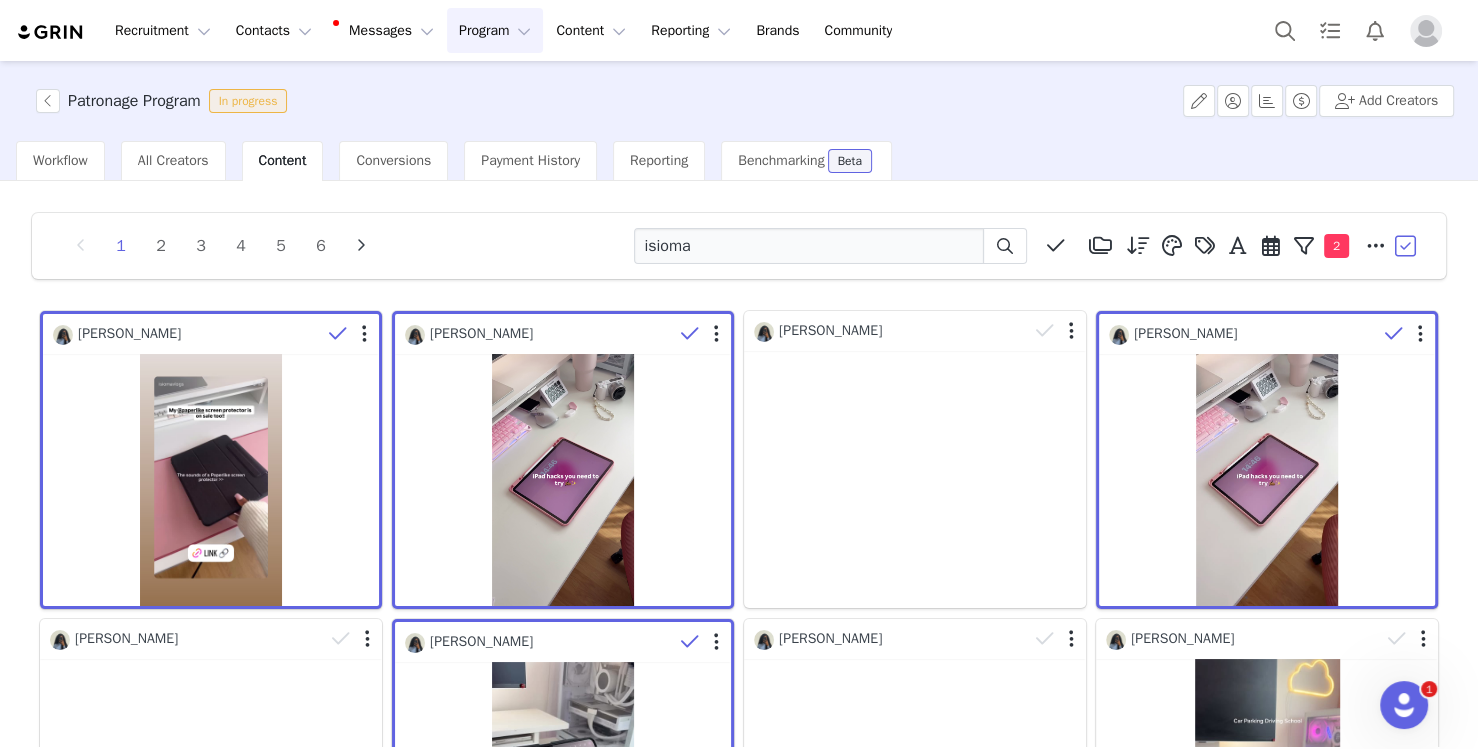 click at bounding box center [1407, 246] 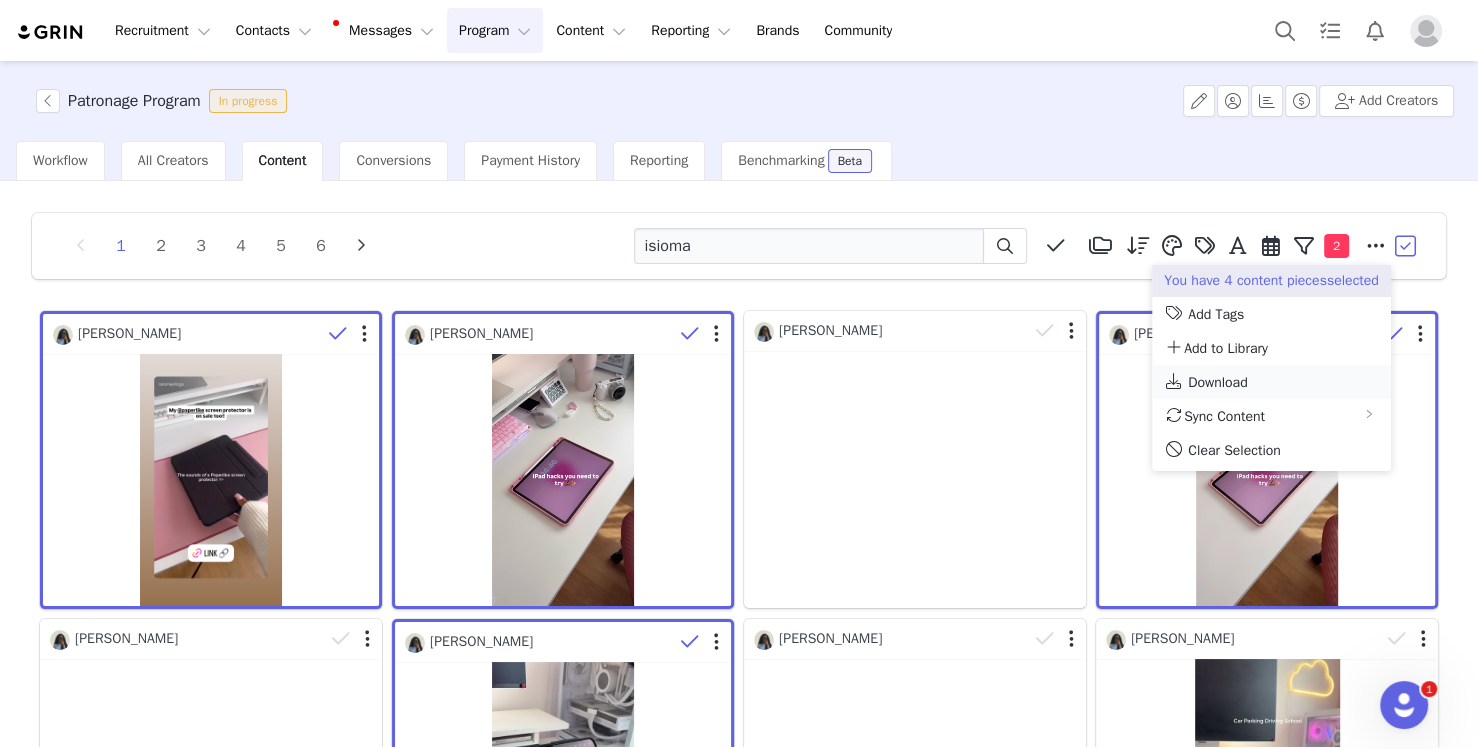 click on "Download" at bounding box center (1271, 382) 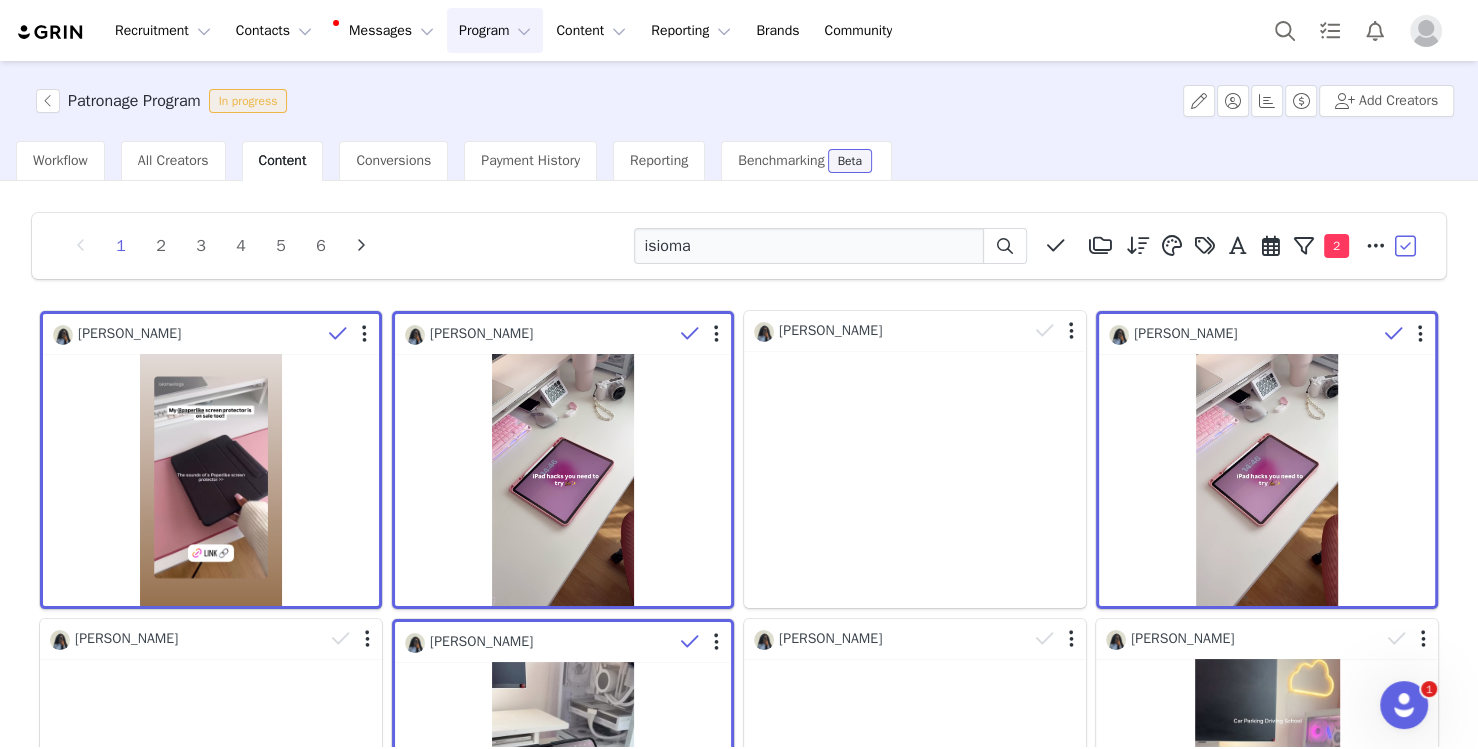 click at bounding box center (1407, 246) 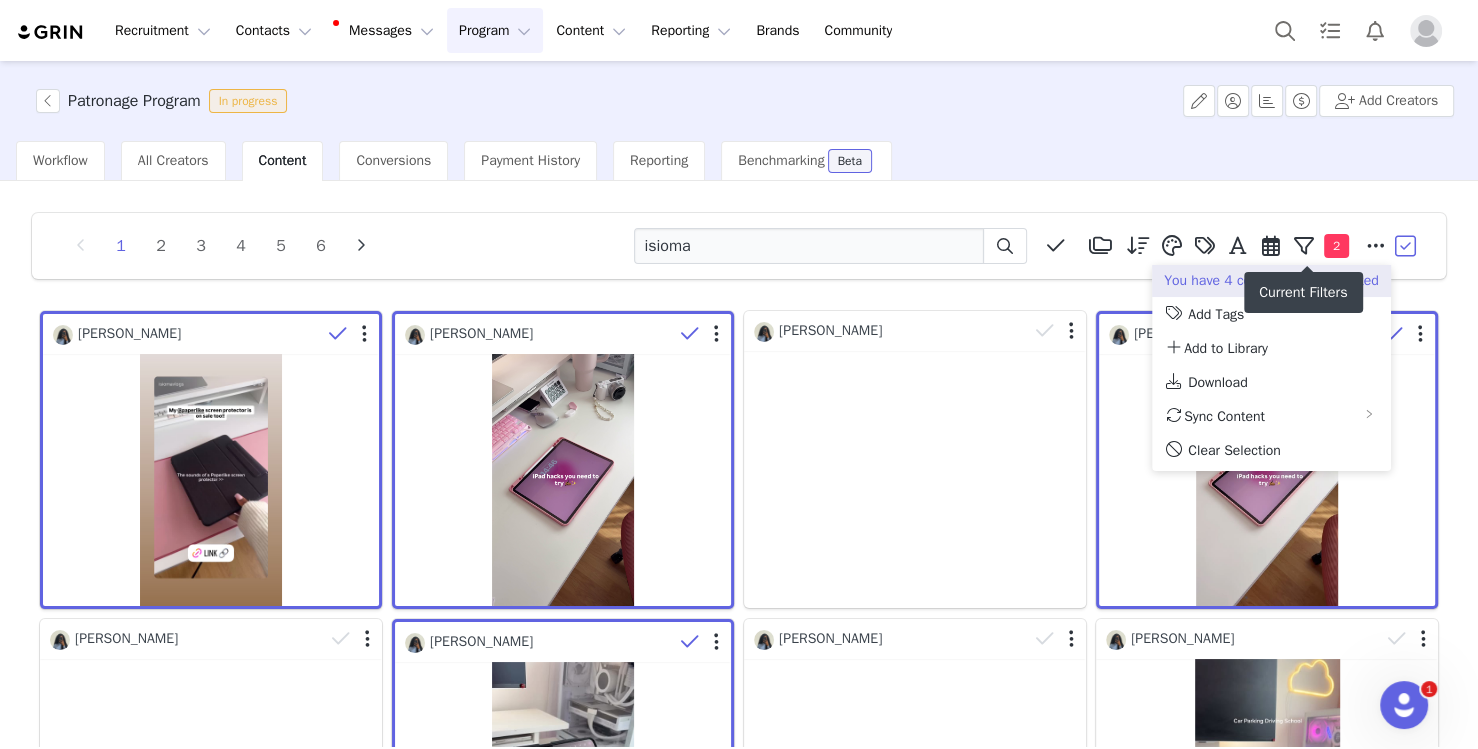 click on "Patronage Program In progress     Add Creators" at bounding box center [739, 101] 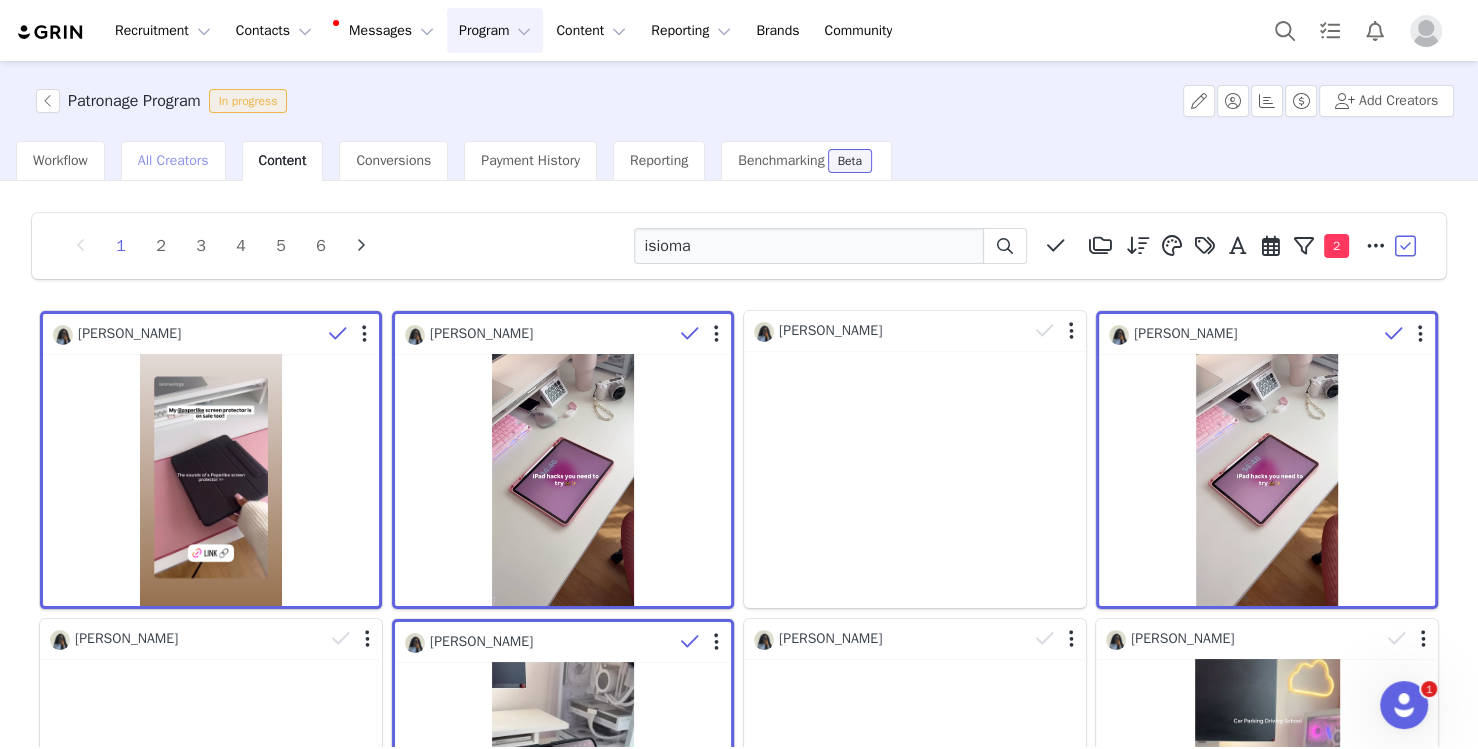 click on "All Creators" at bounding box center (173, 161) 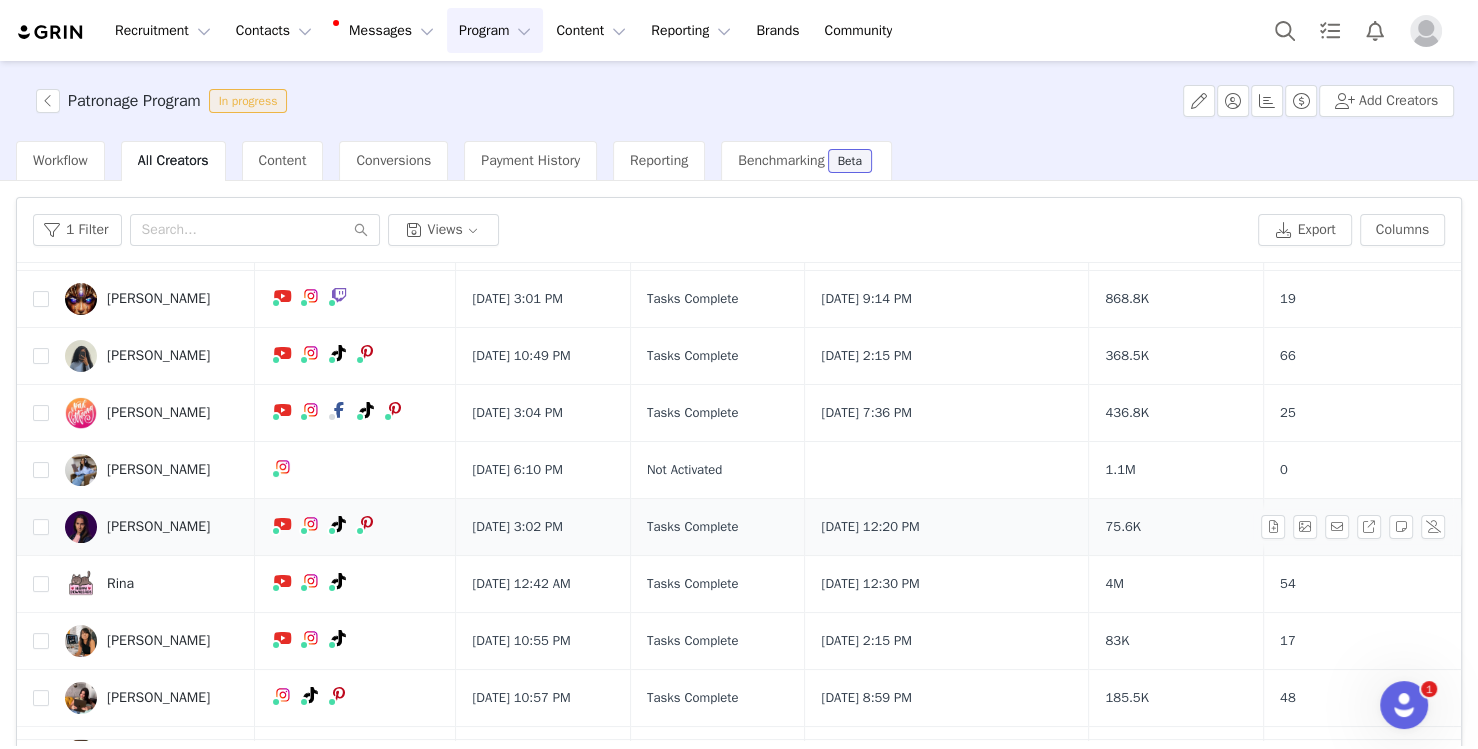 scroll, scrollTop: 248, scrollLeft: 0, axis: vertical 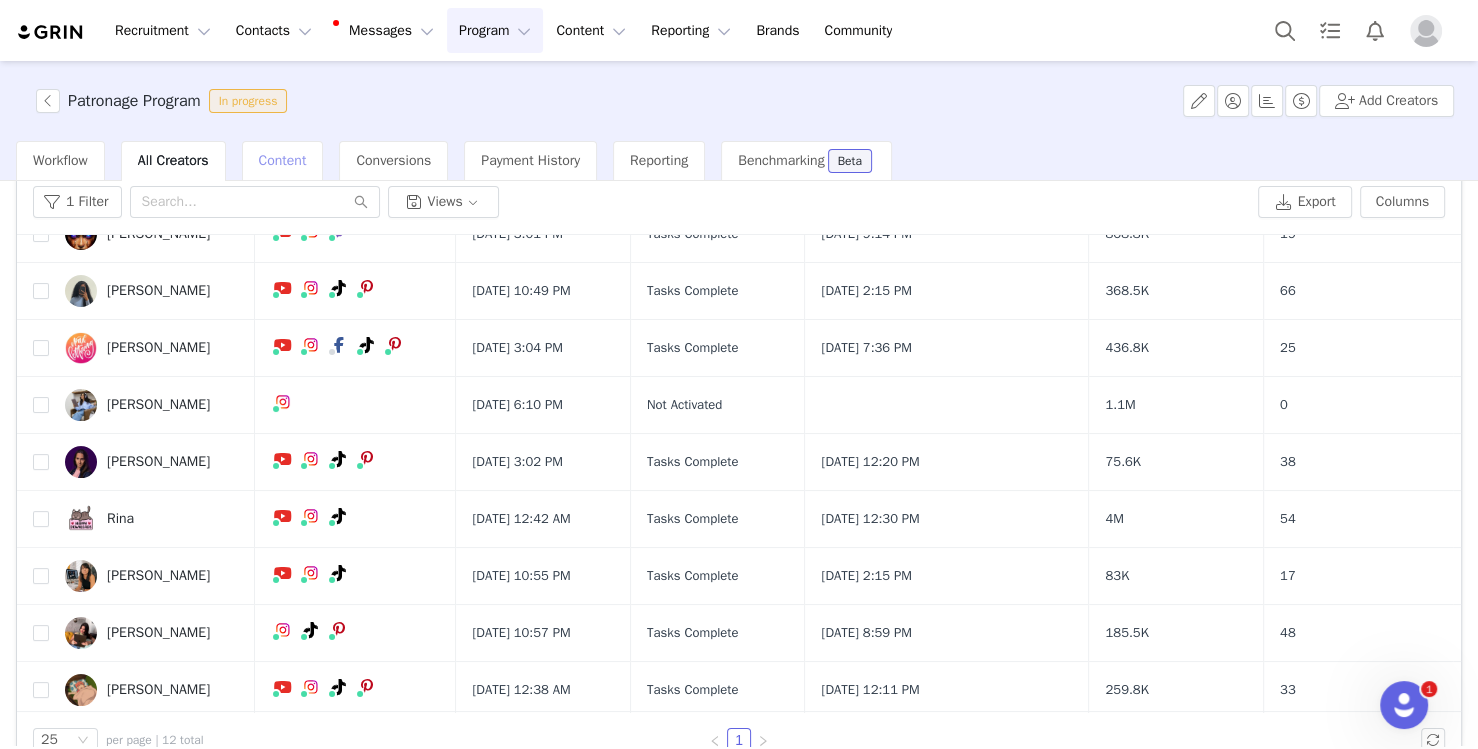 click on "Content" at bounding box center (283, 160) 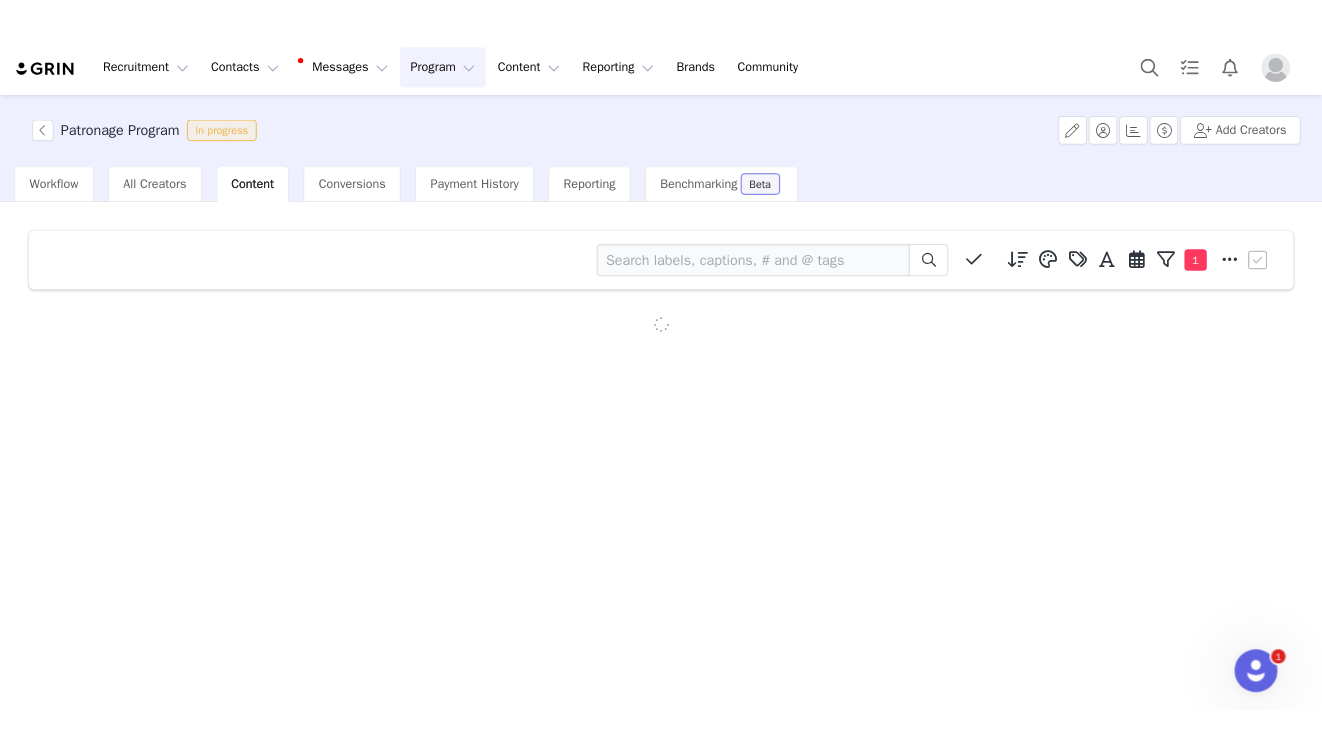 scroll, scrollTop: 0, scrollLeft: 0, axis: both 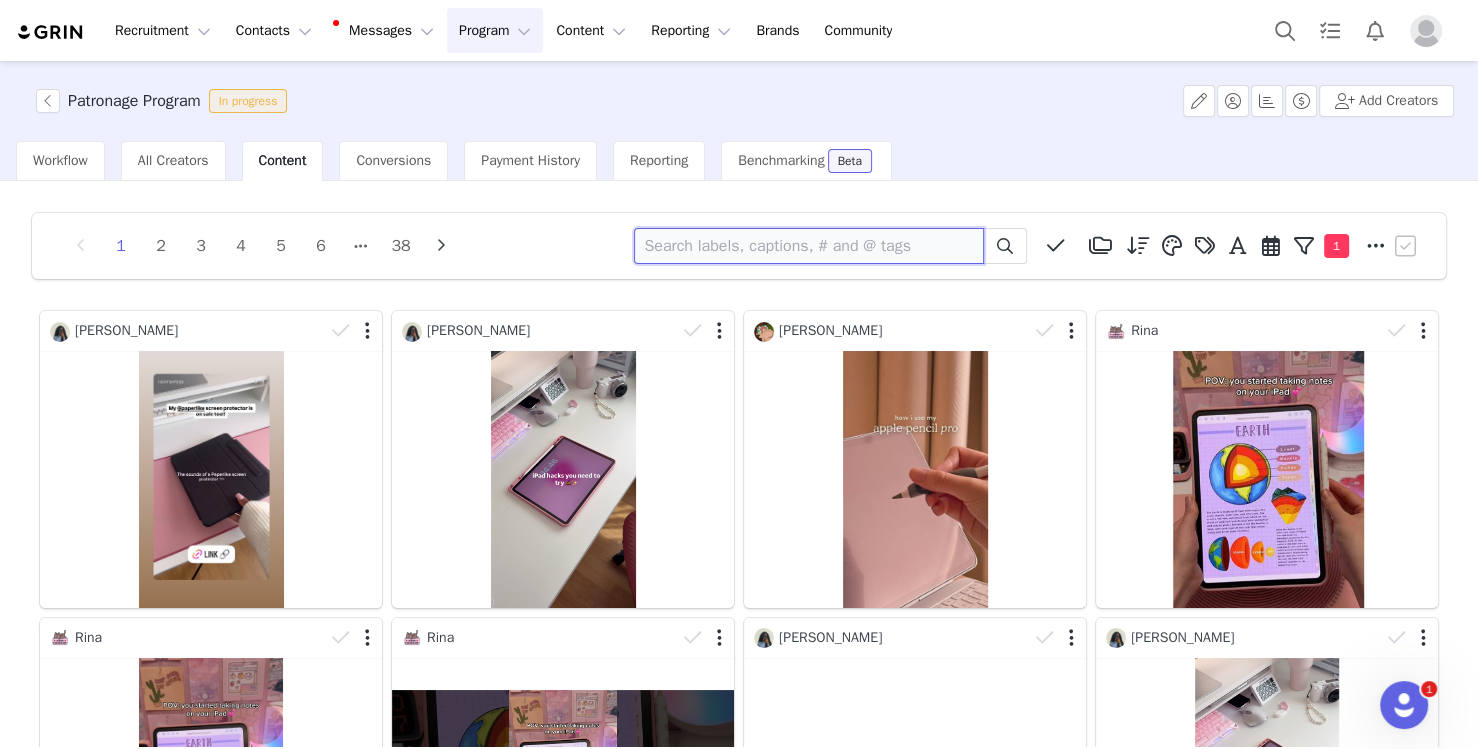click at bounding box center [809, 246] 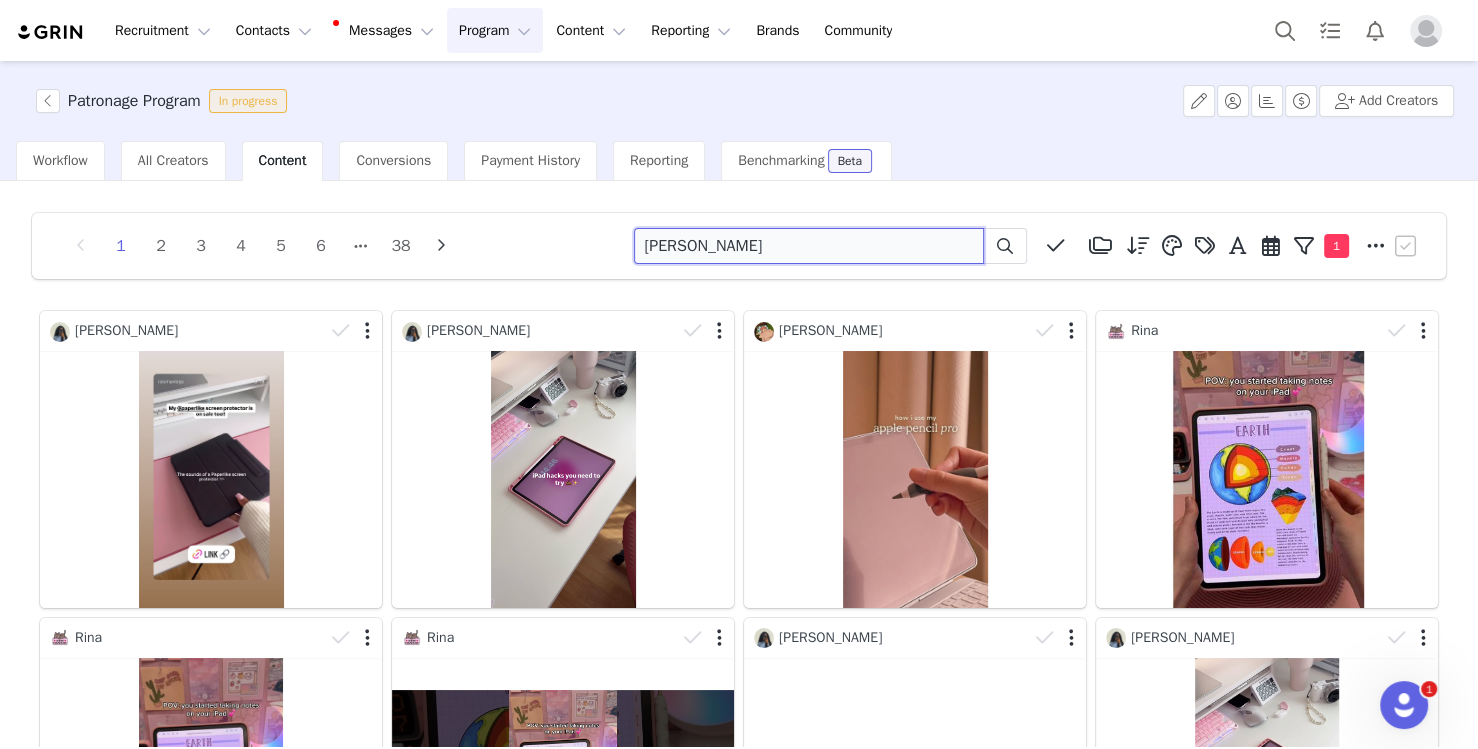 type on "karin" 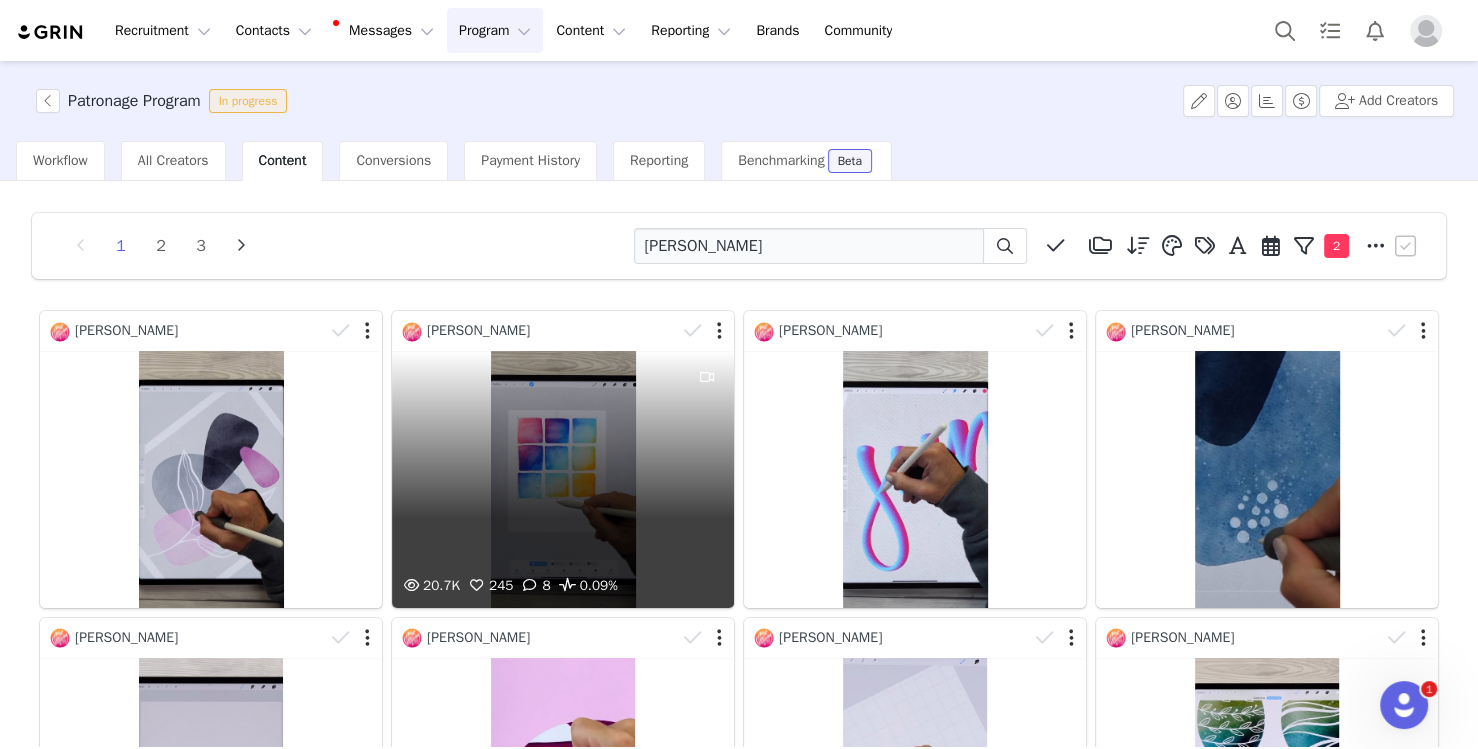 click on "20.7K  245  8  0.09%" at bounding box center (563, 479) 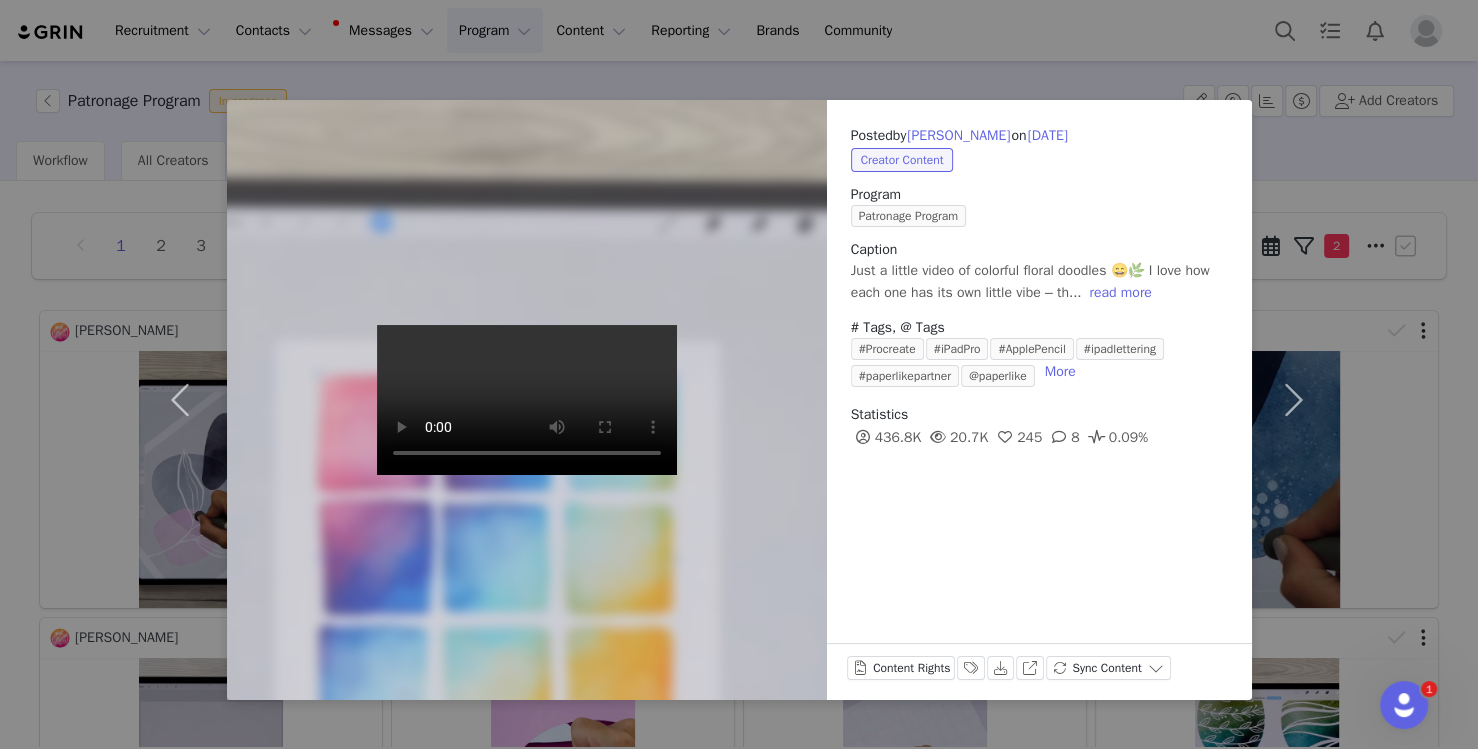 click on "Posted  by  Karin Newport  on  Jun 16, 2025  Creator Content  Program Patronage Program Caption Just a little video of colorful floral doodles 😄🌿
I love how each one has its own little vibe – th... read more # Tags, @ Tags  #Procreate   #iPadPro   #ApplePencil   #ipadlettering   #paperlikepartner   @paperlike  More     Statistics 436.8K  20.7K  245  8  0.09%  Content Rights Labels & Tags Download View on Instagram Sync Content" at bounding box center (739, 374) 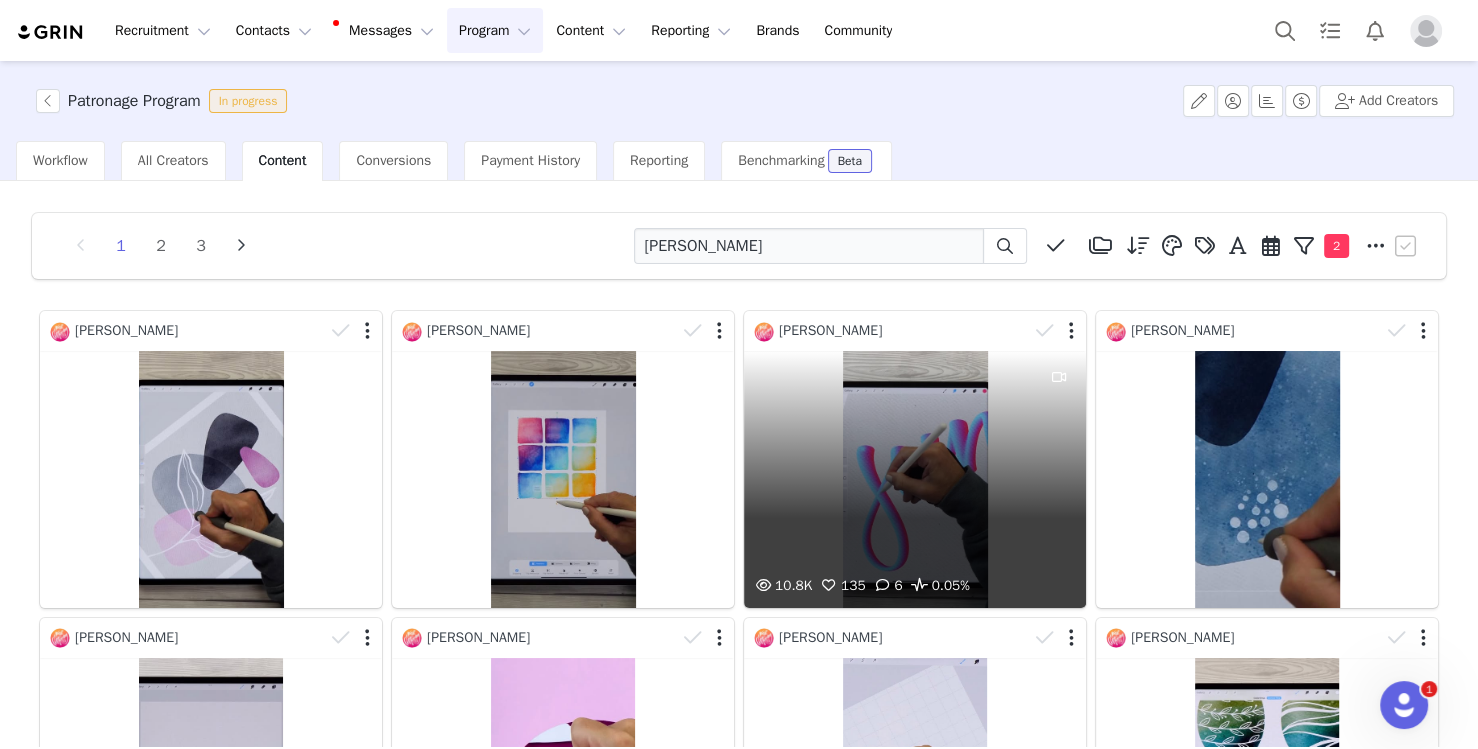 click on "10.8K  135  6  0.05%" at bounding box center (915, 479) 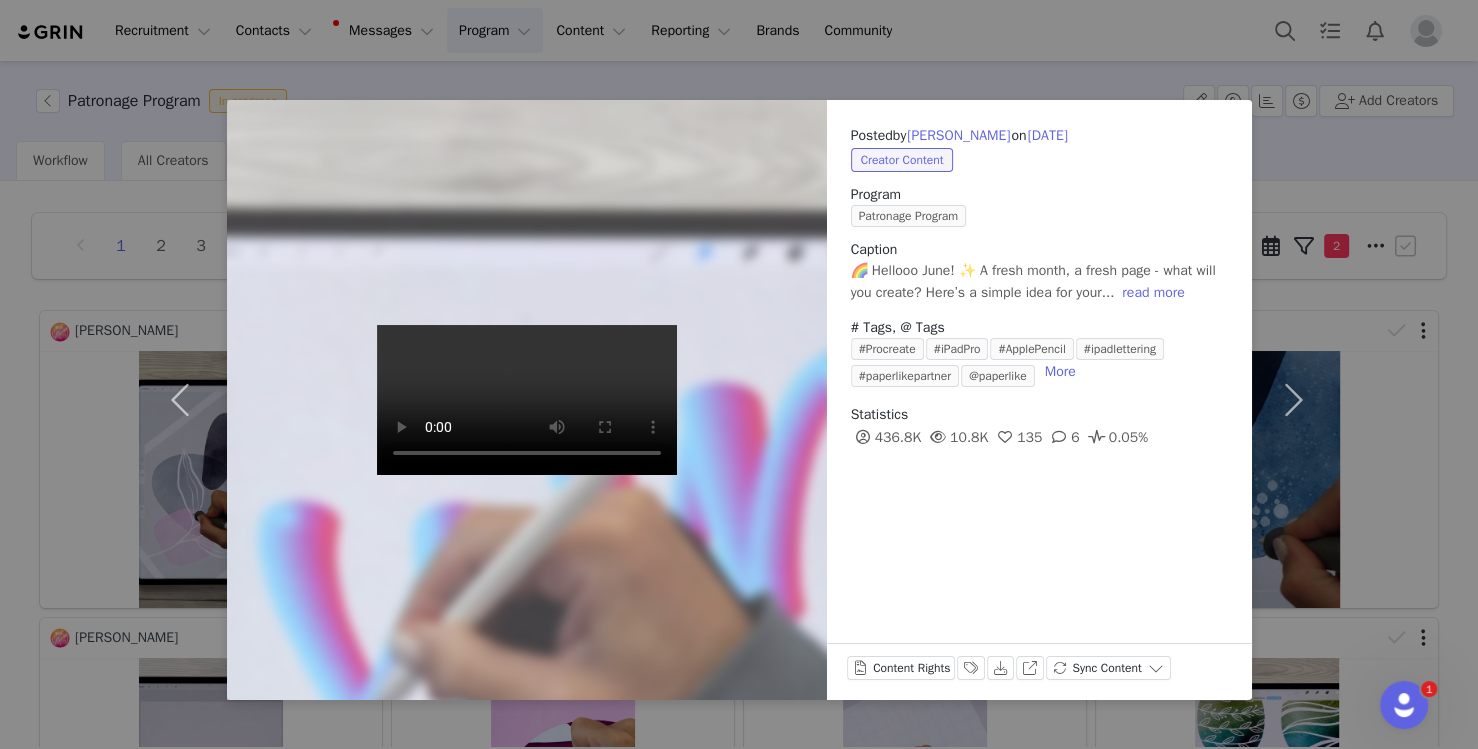 click on "Posted  by  Karin Newport  on  Jun 2, 2025  Creator Content  Program Patronage Program Caption 🌈 Hellooo June! ✨
A fresh month, a fresh page - what will you create?
Here’s a simple idea for your... read more # Tags, @ Tags  #Procreate   #iPadPro   #ApplePencil   #ipadlettering   #paperlikepartner   @paperlike  More     Statistics 436.8K  10.8K  135  6  0.05%  Content Rights Labels & Tags Download View on Instagram Sync Content" at bounding box center (739, 374) 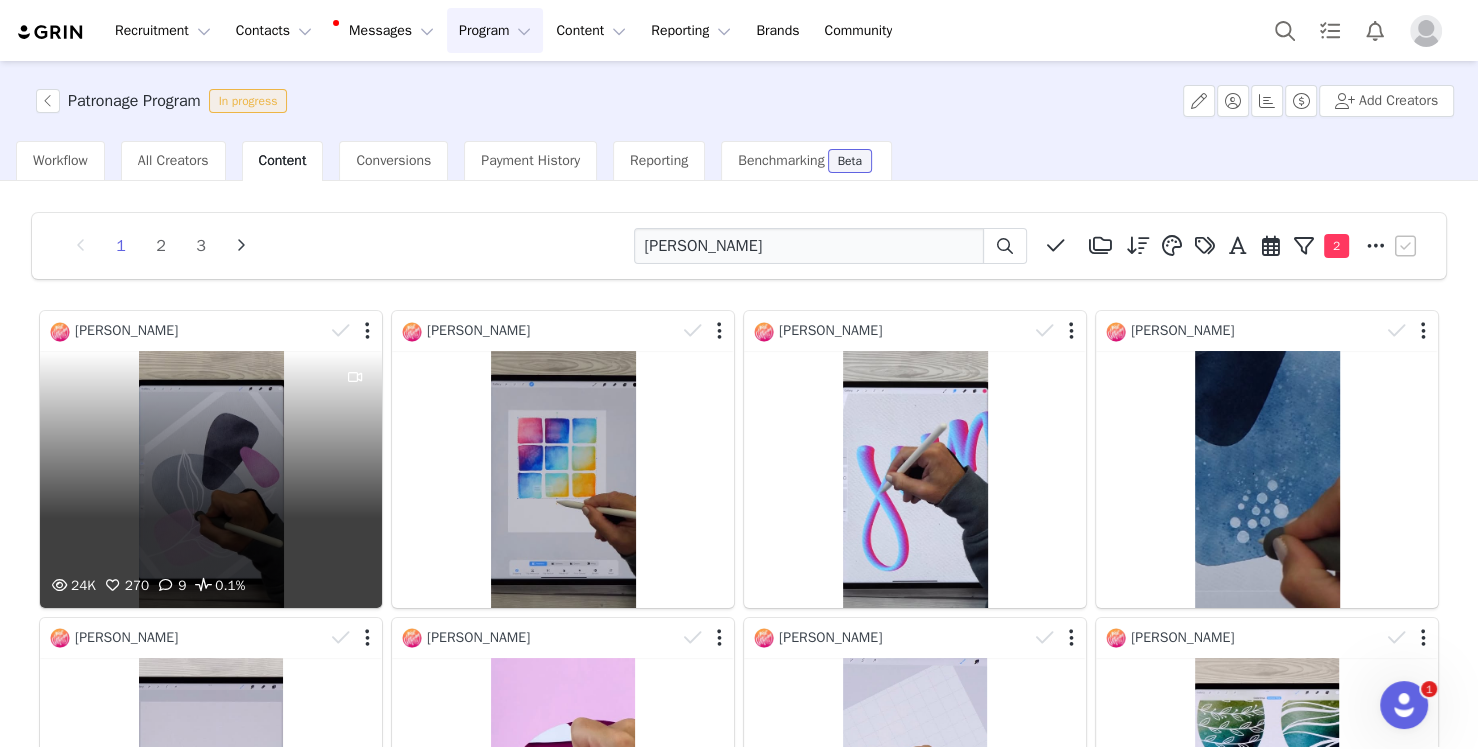 click on "24K  270  9  0.1%" at bounding box center (211, 479) 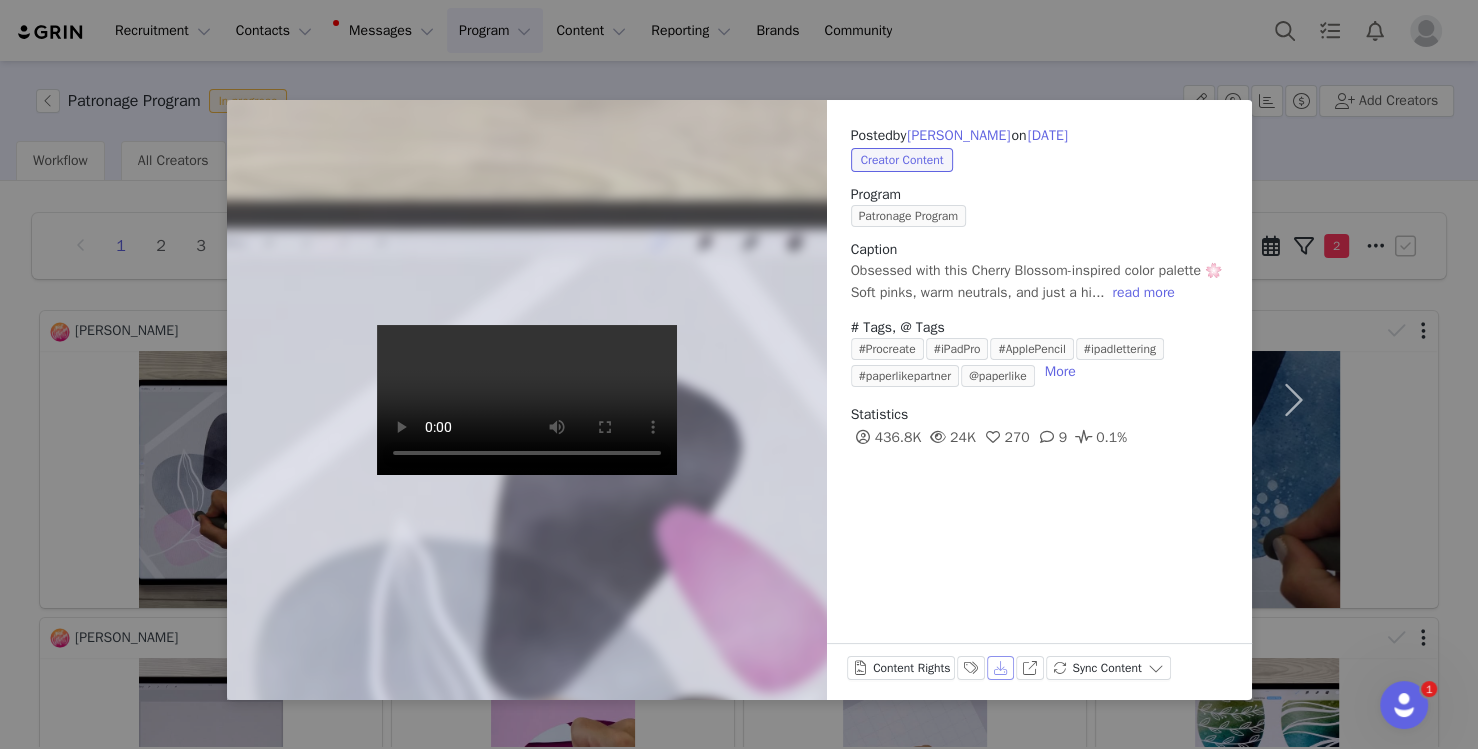 click on "Download" at bounding box center [1001, 668] 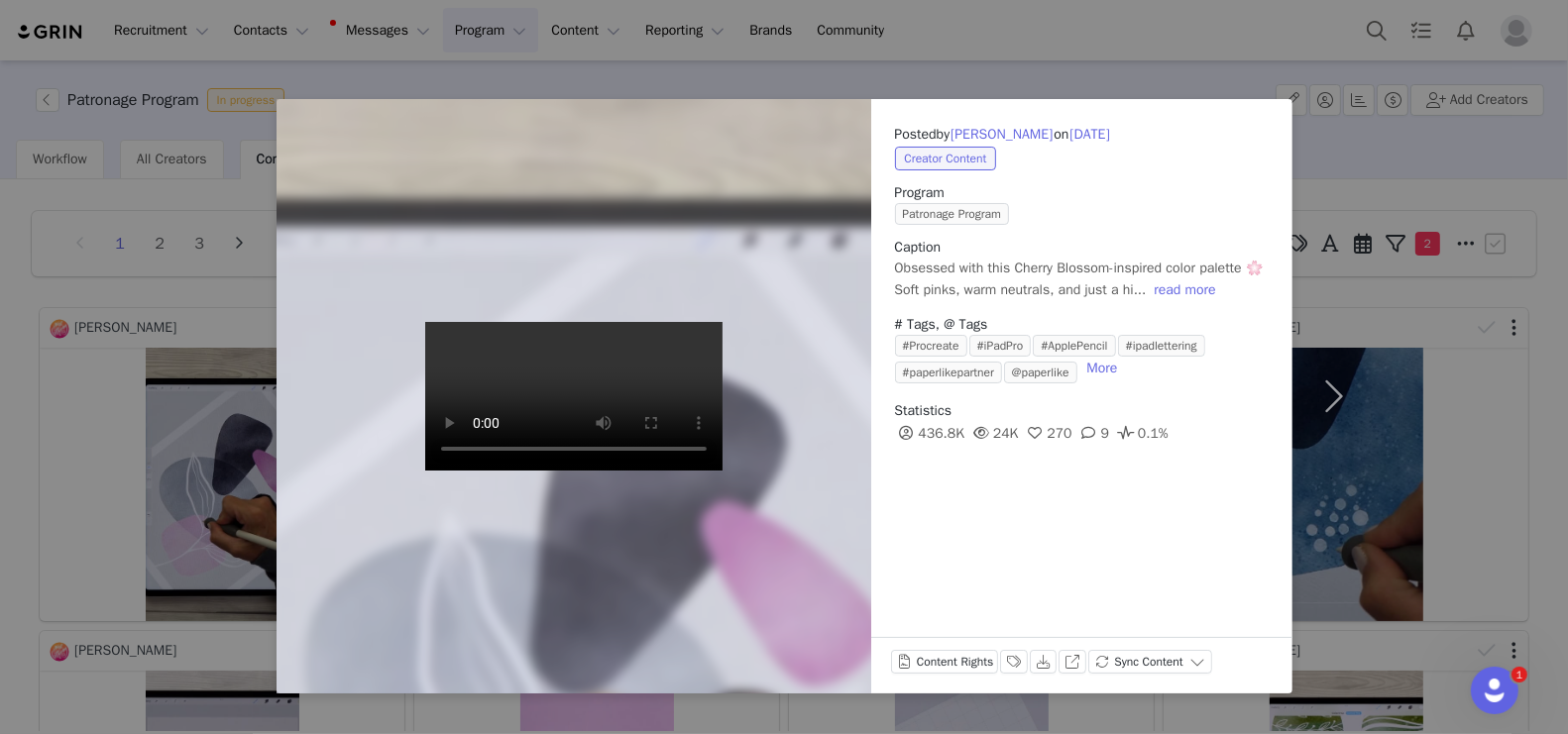 click on "Posted  by  Karin Newport  on  Jun 29, 2025  Creator Content  Program Patronage Program Caption Obsessed with this Cherry Blossom-inspired color palette 🌸 Soft pinks, warm neutrals, and just a hi... read more # Tags, @ Tags  #Procreate   #iPadPro   #ApplePencil   #ipadlettering   #paperlikepartner   @paperlike  More     Statistics 436.8K  24K  270  9  0.1%  Content Rights Labels & Tags Download View on Instagram Sync Content" at bounding box center [784, 367] 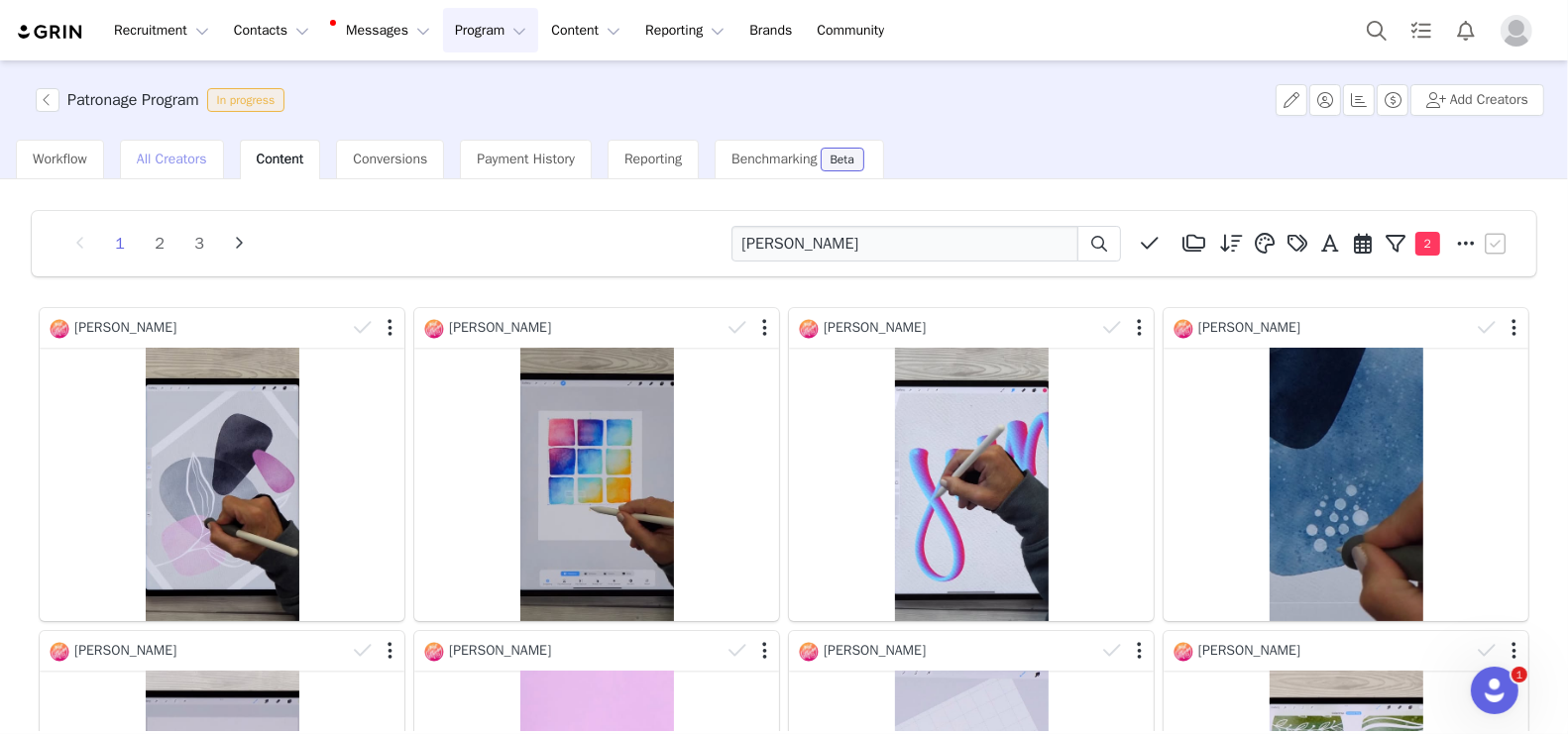 click on "All Creators" at bounding box center (171, 159) 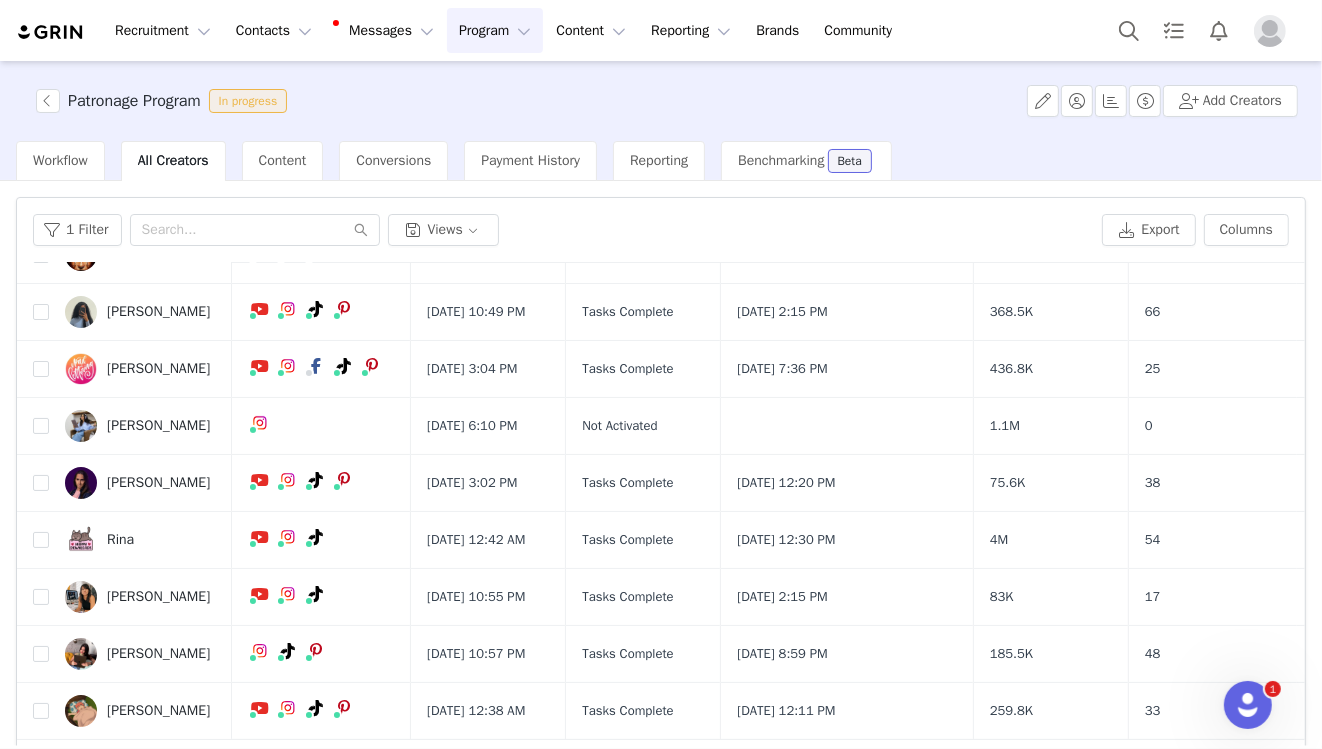 scroll, scrollTop: 368, scrollLeft: 0, axis: vertical 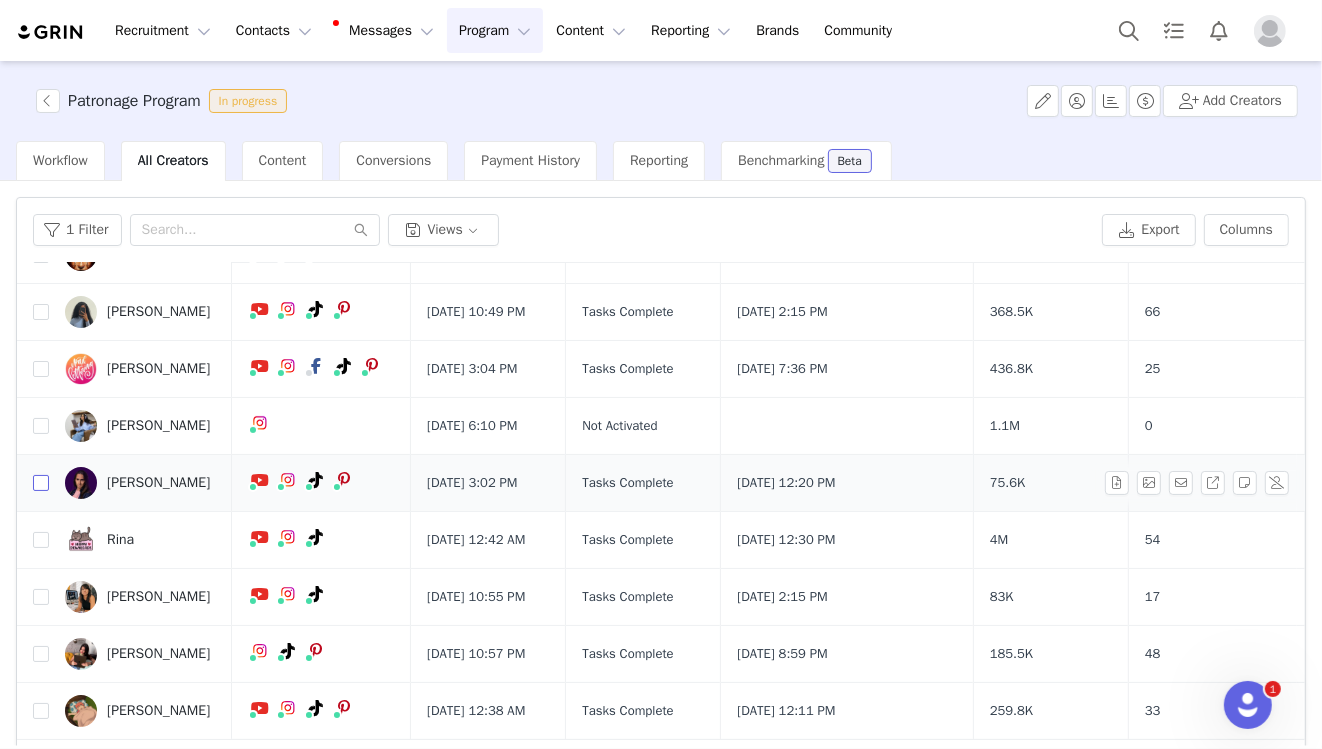 click at bounding box center (41, 483) 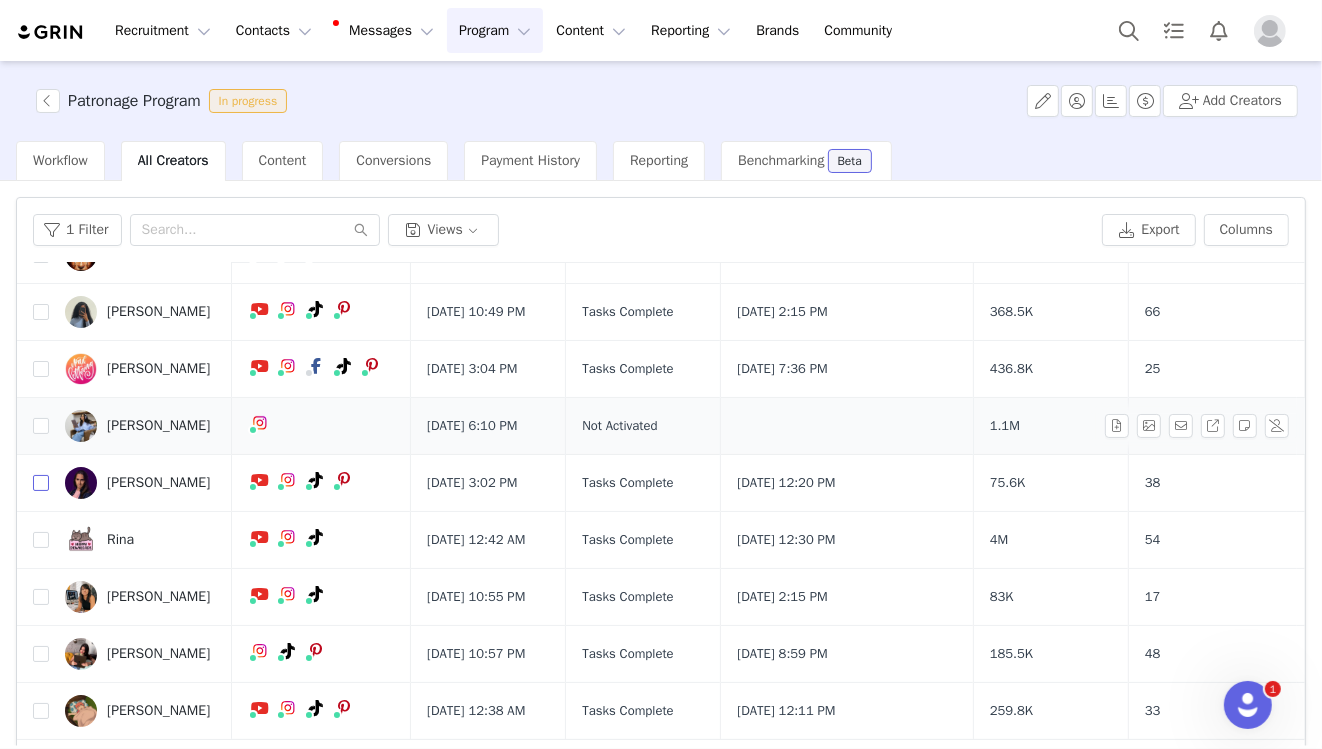 checkbox on "true" 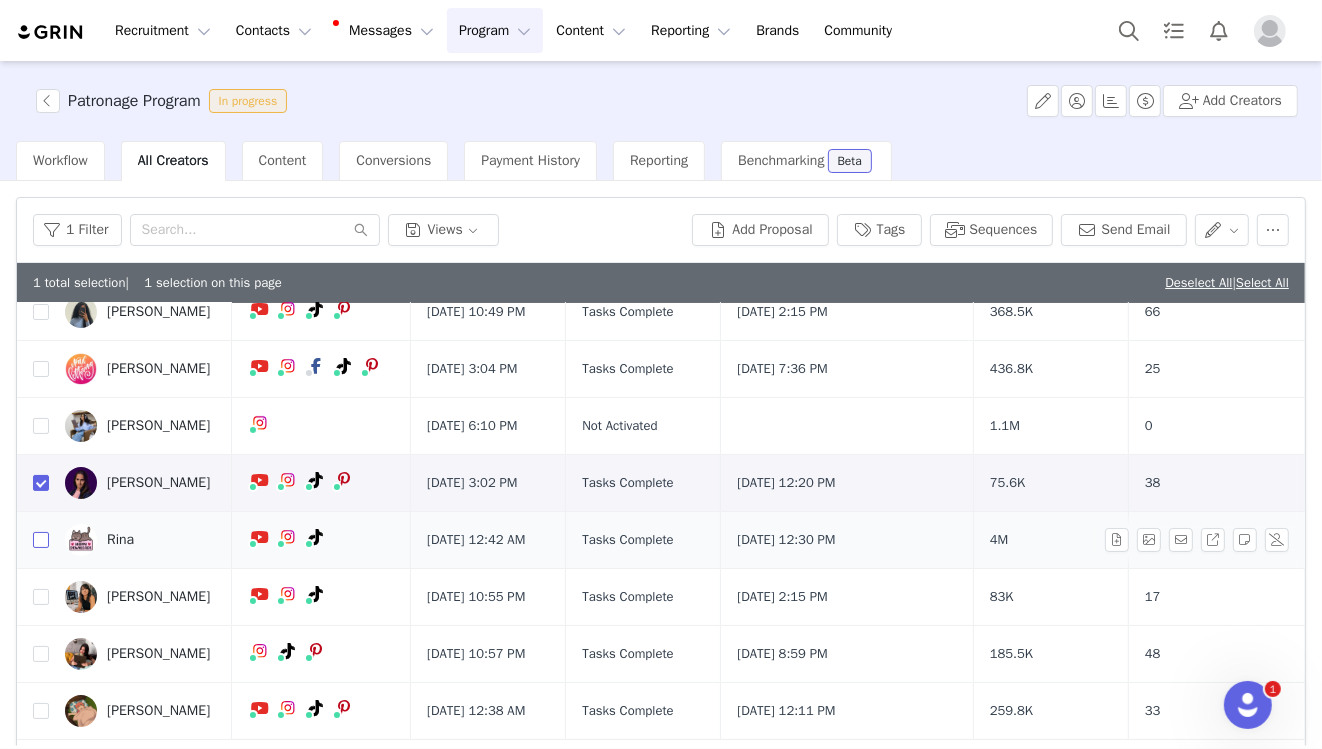 click at bounding box center [41, 540] 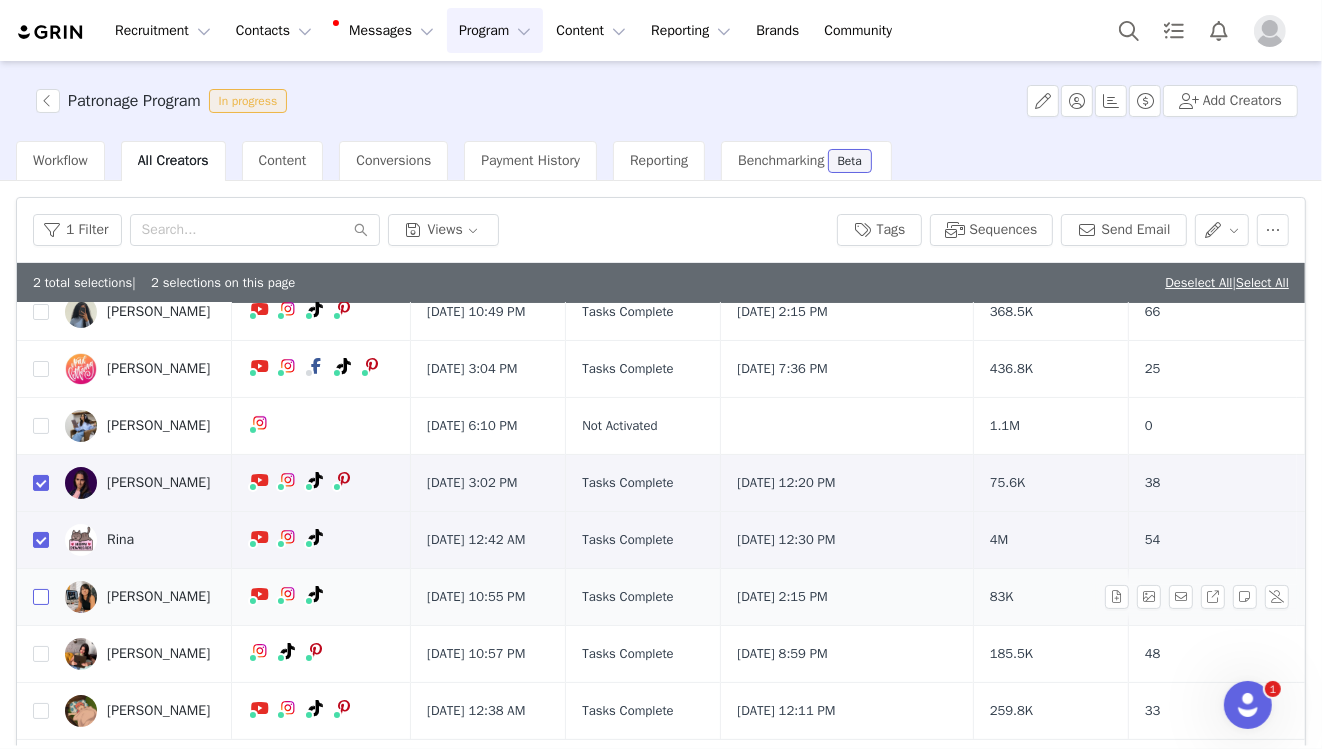 click at bounding box center [41, 597] 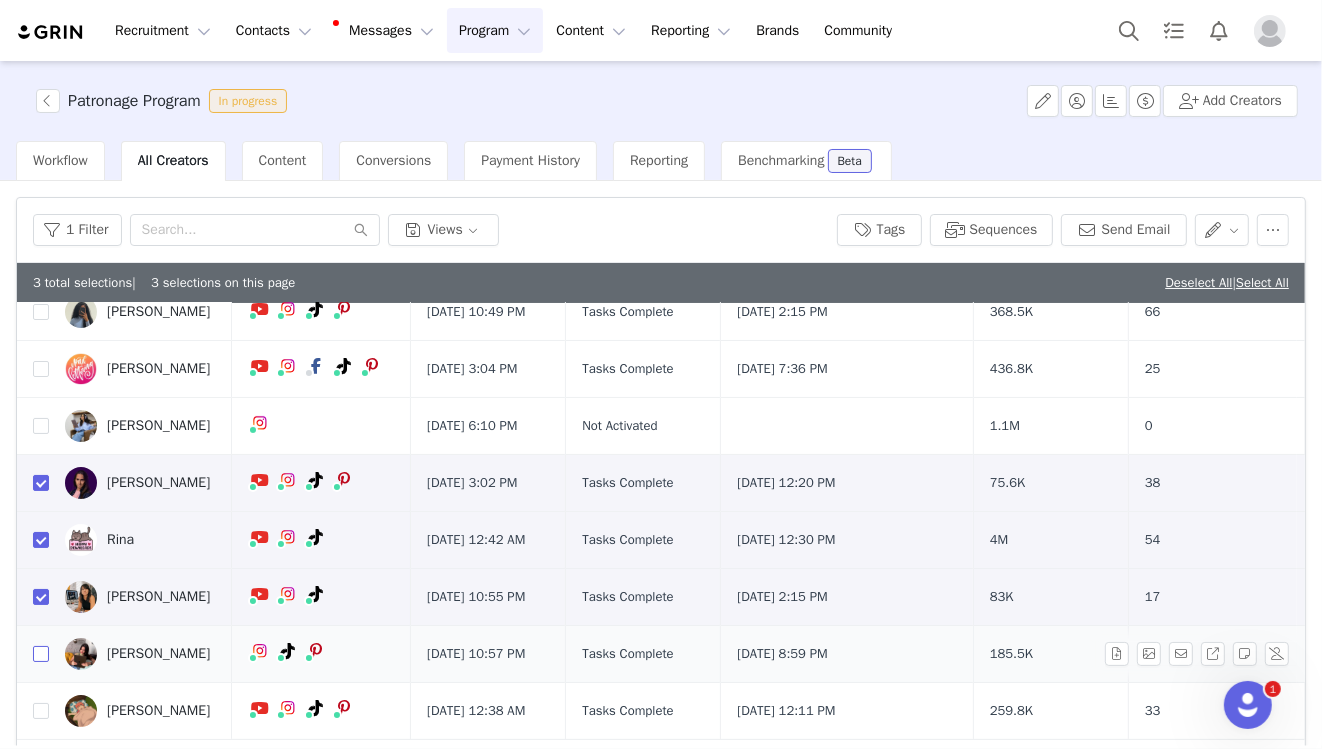 click at bounding box center (41, 654) 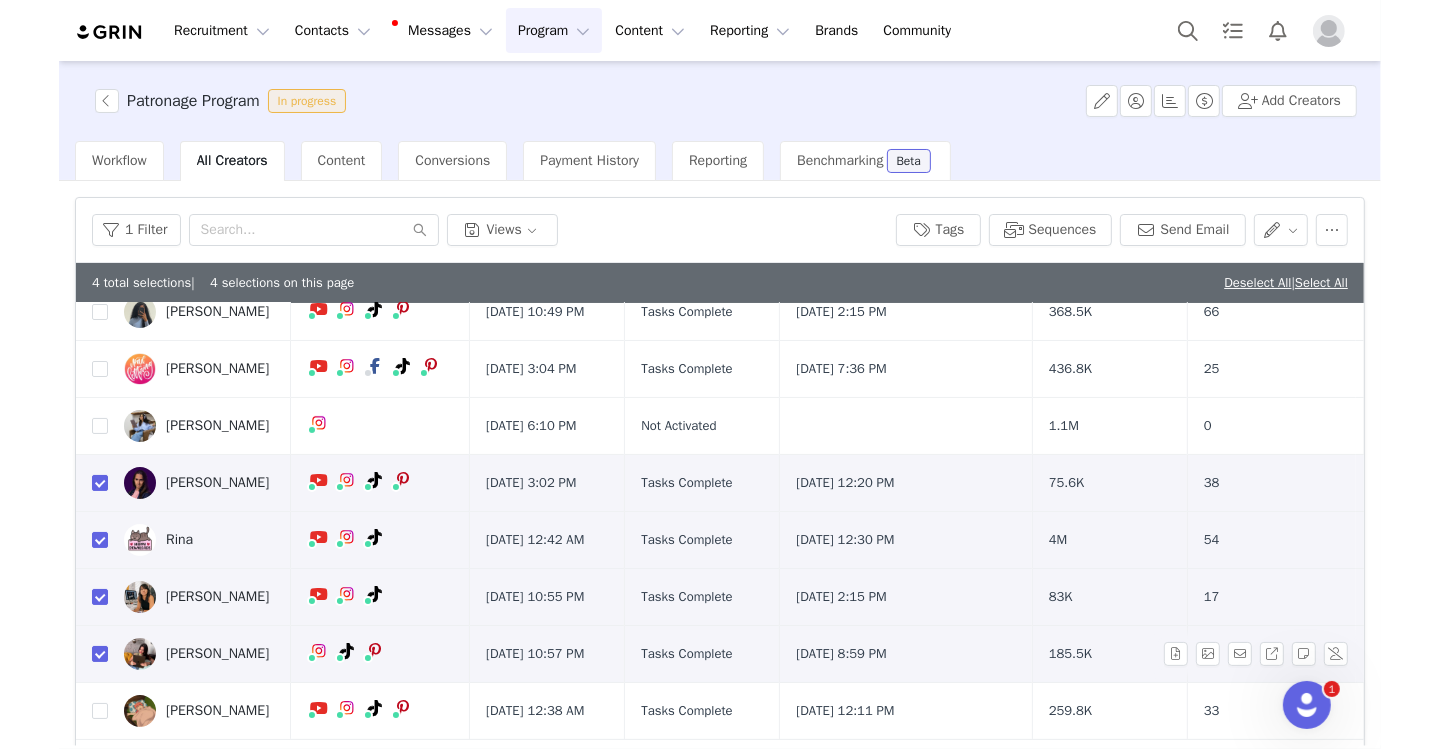 scroll, scrollTop: 408, scrollLeft: 0, axis: vertical 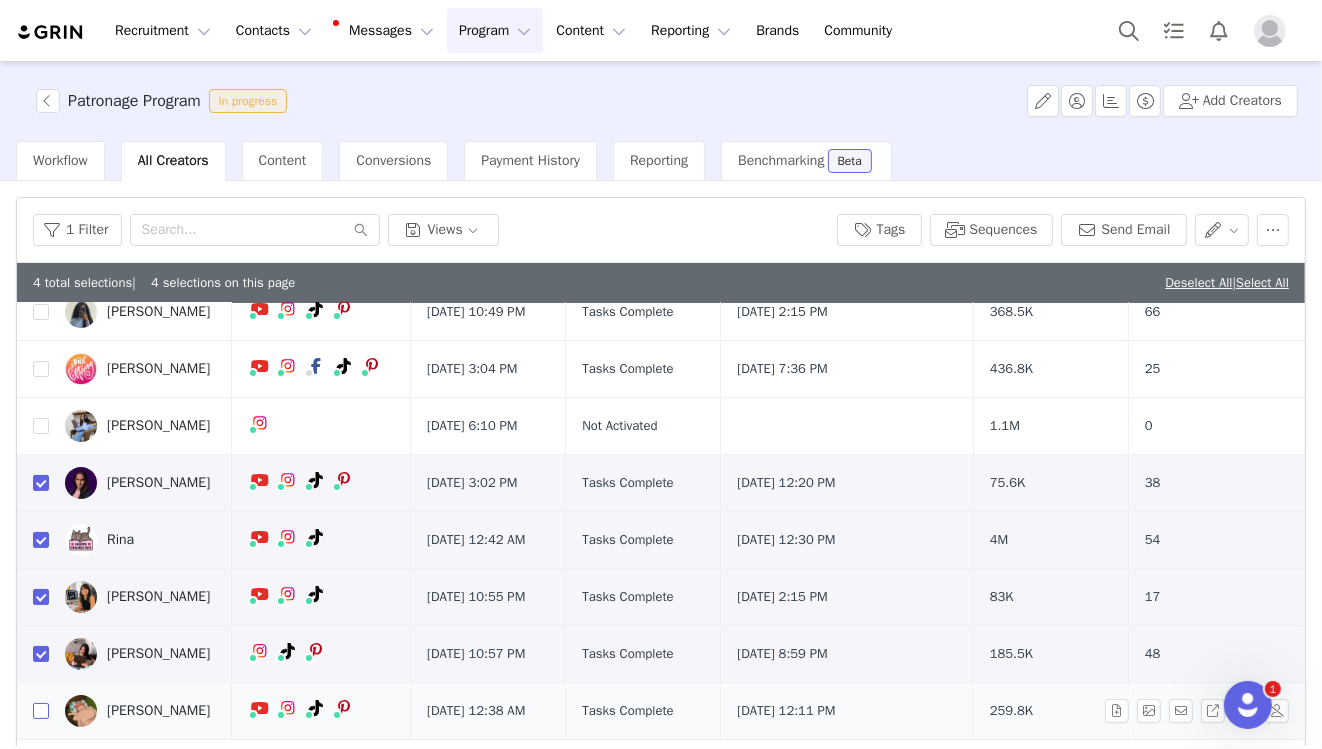 click at bounding box center (41, 711) 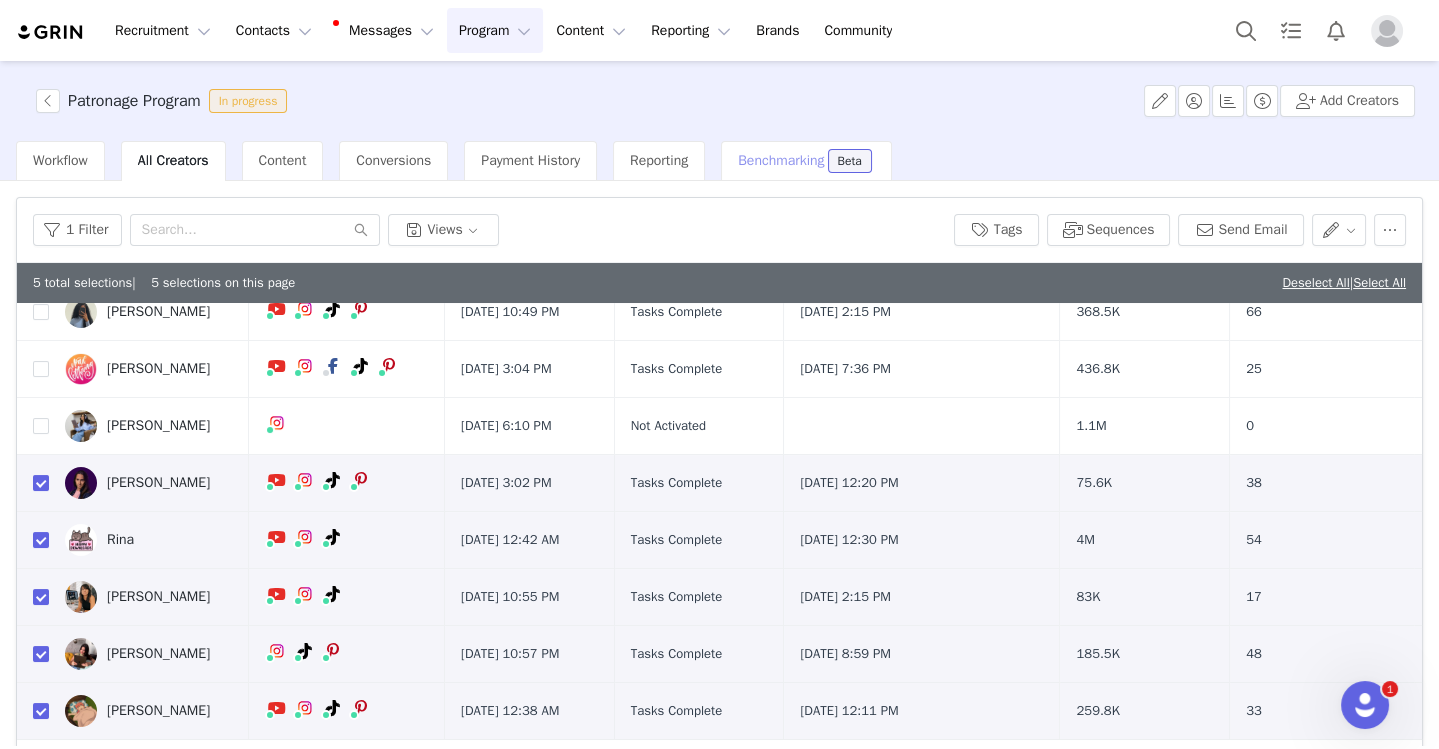 scroll, scrollTop: 288, scrollLeft: 0, axis: vertical 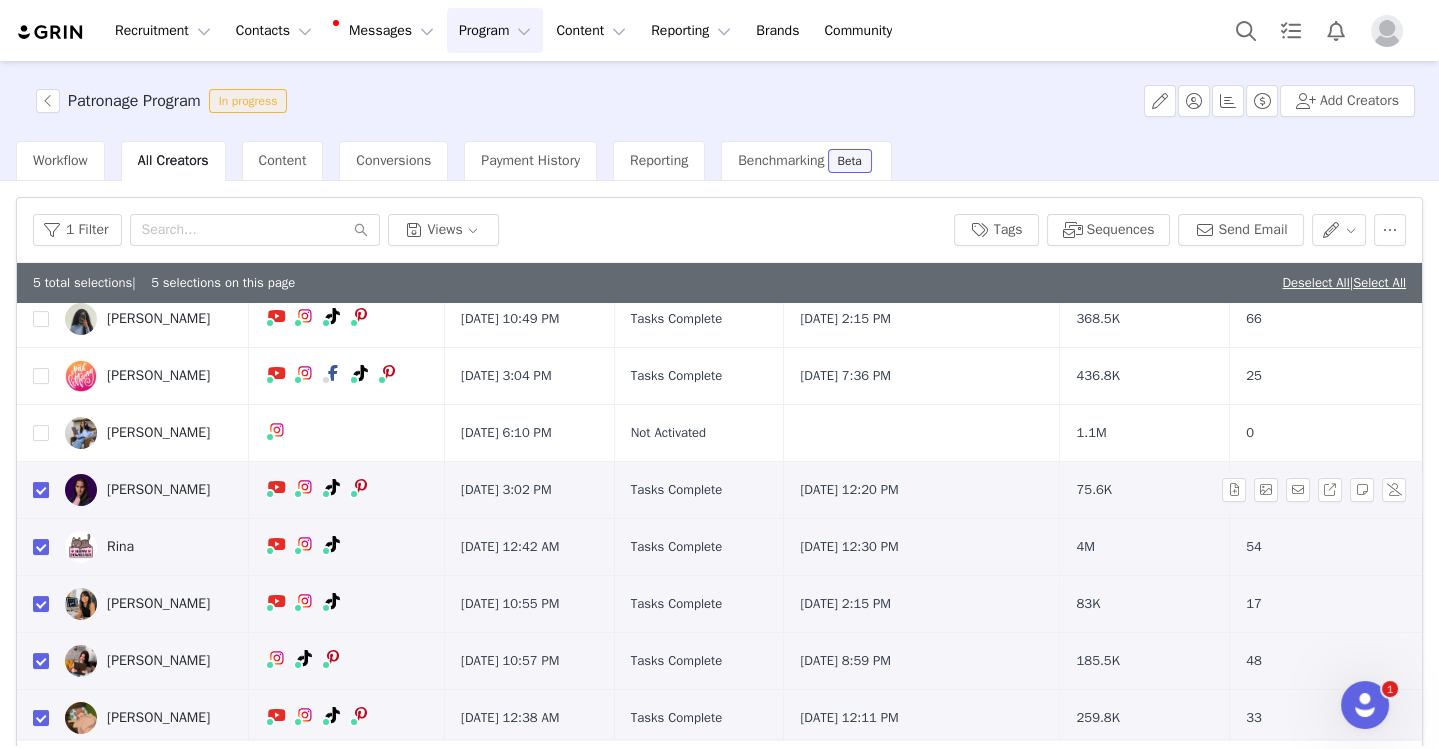 click at bounding box center (41, 490) 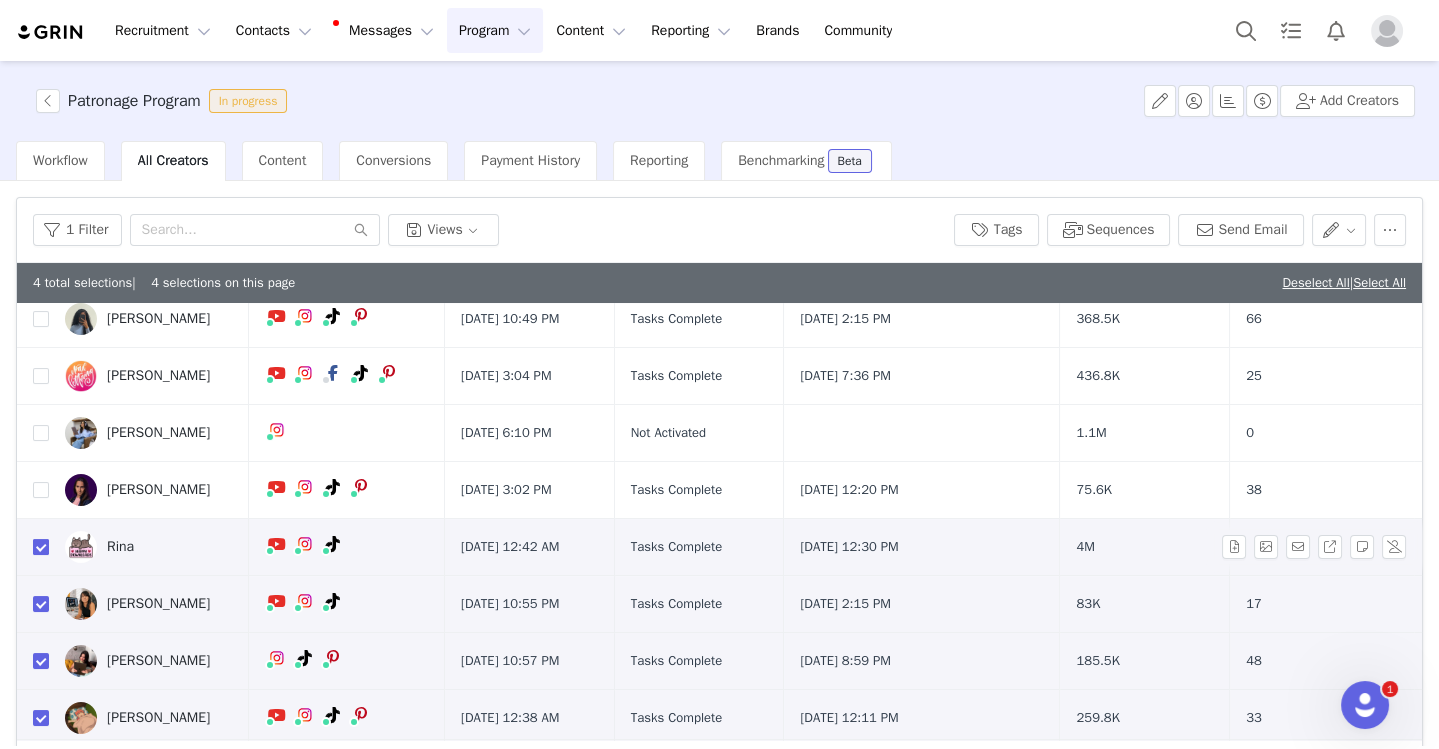 click at bounding box center [41, 547] 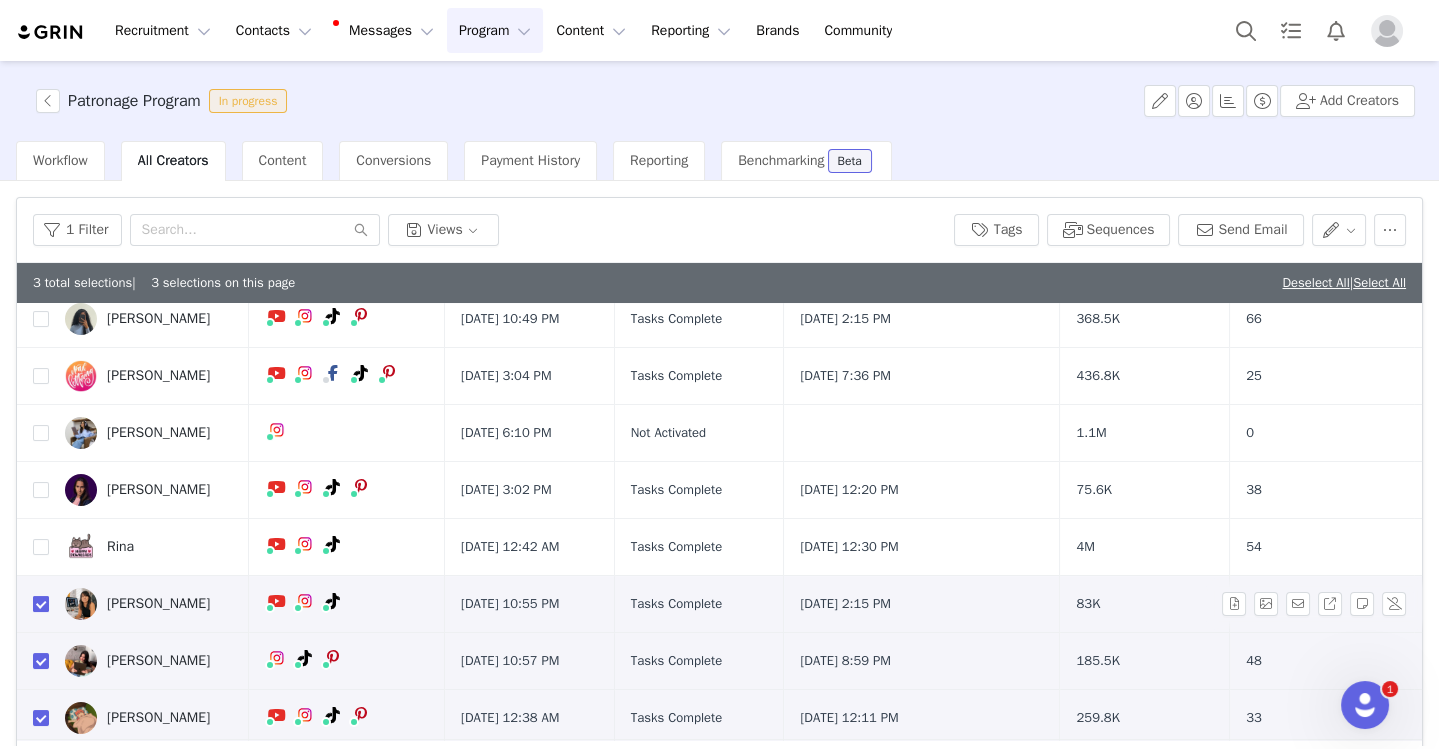 click at bounding box center (41, 604) 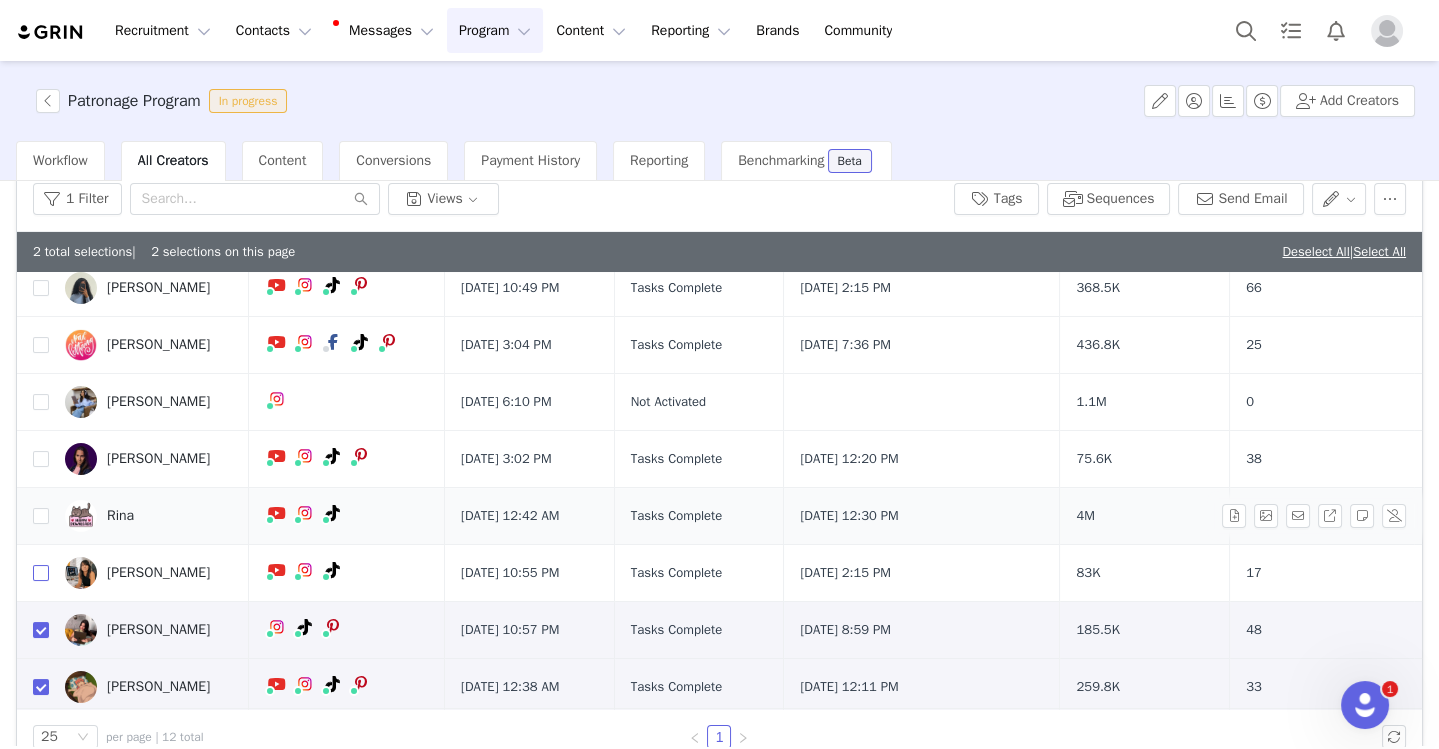 scroll, scrollTop: 66, scrollLeft: 0, axis: vertical 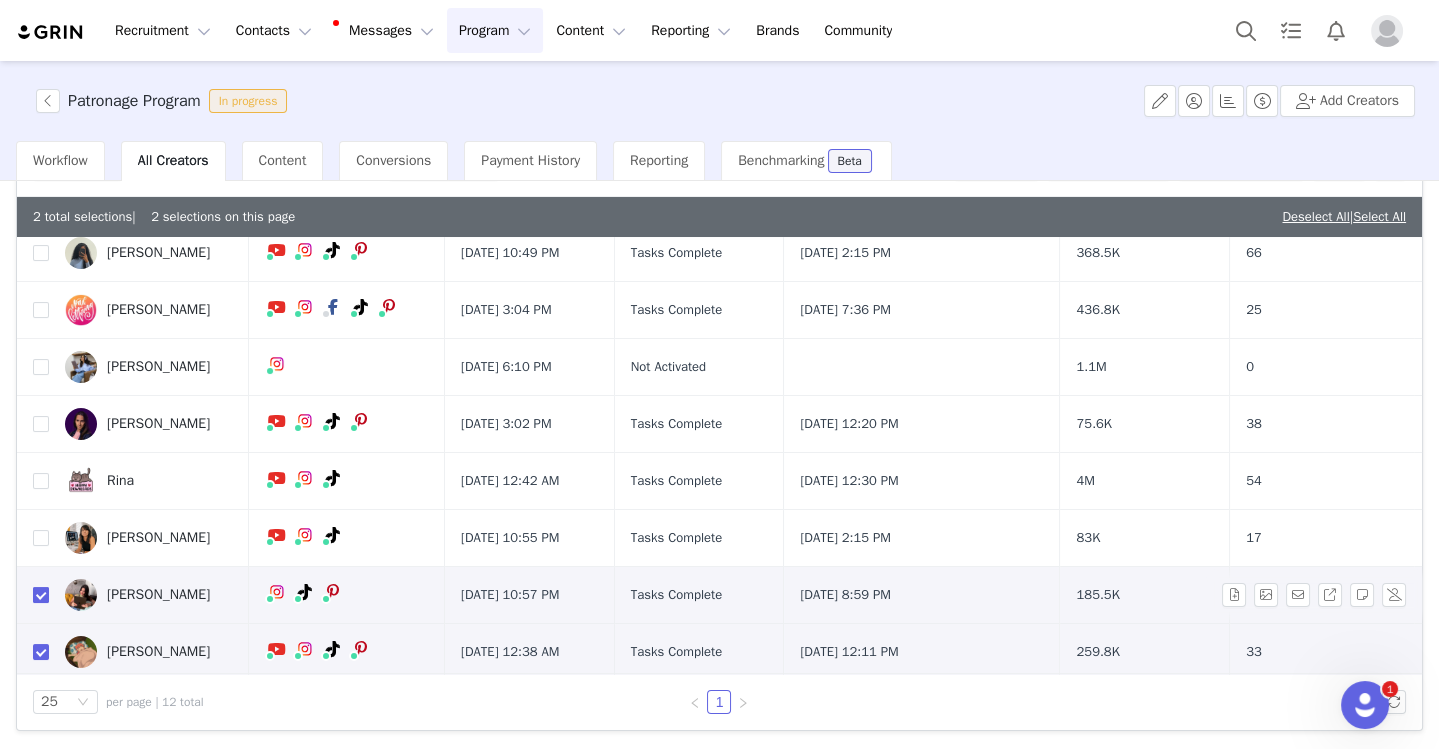 click at bounding box center [41, 595] 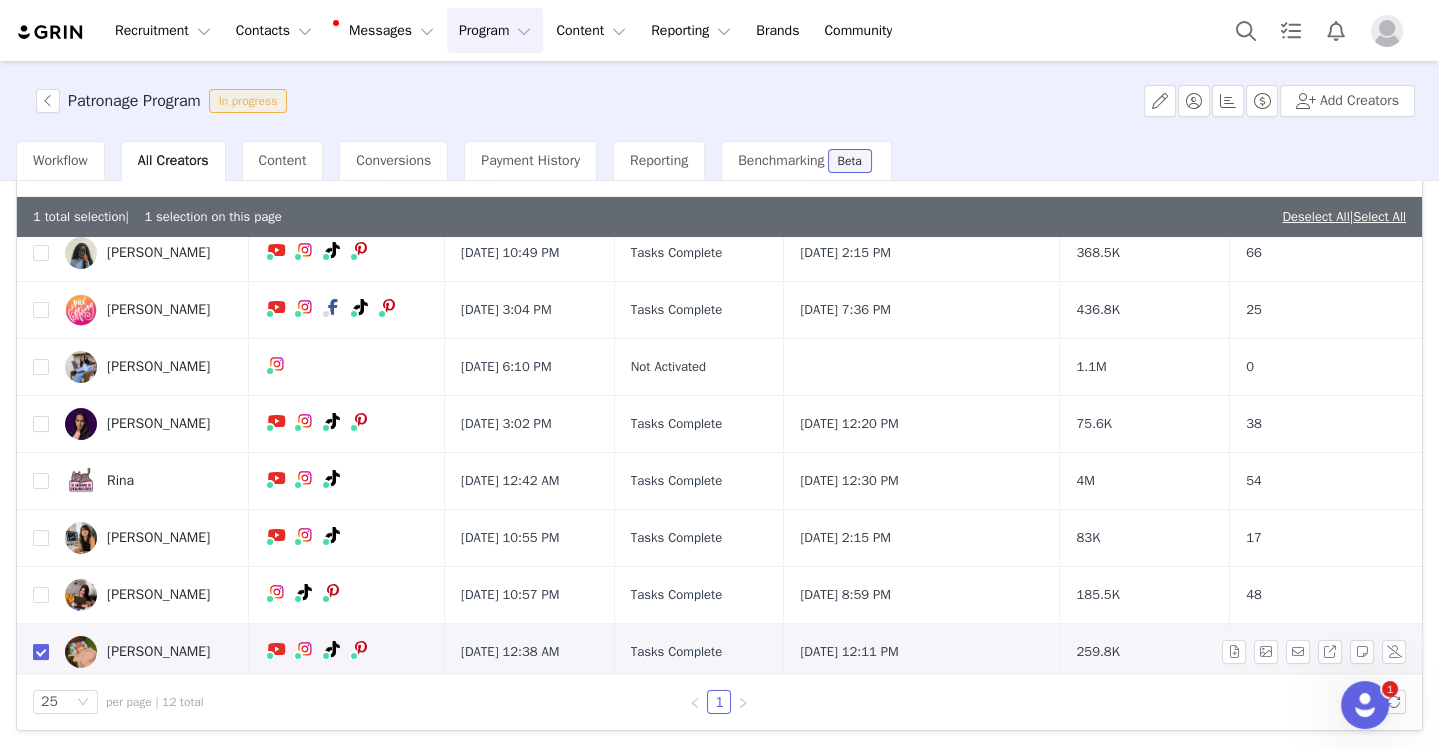 click at bounding box center (41, 652) 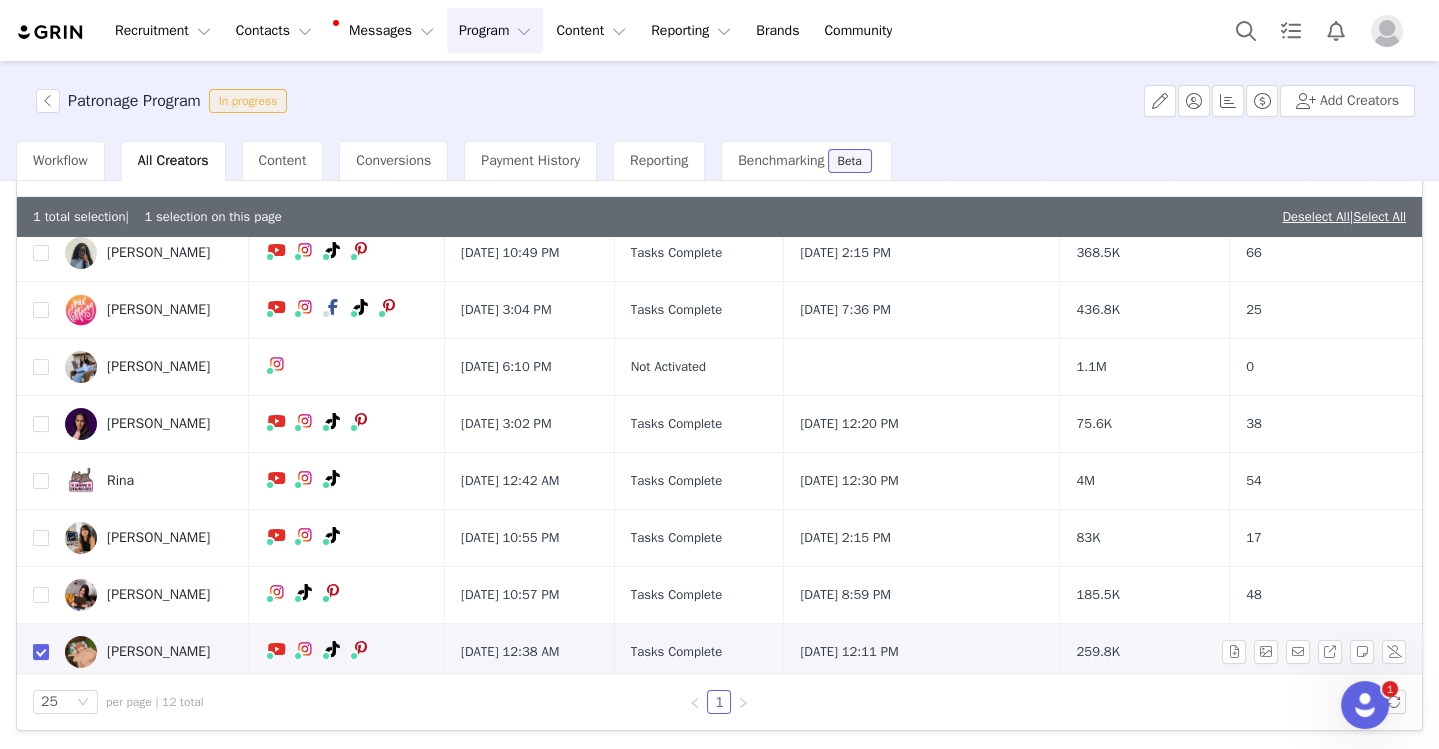 checkbox on "false" 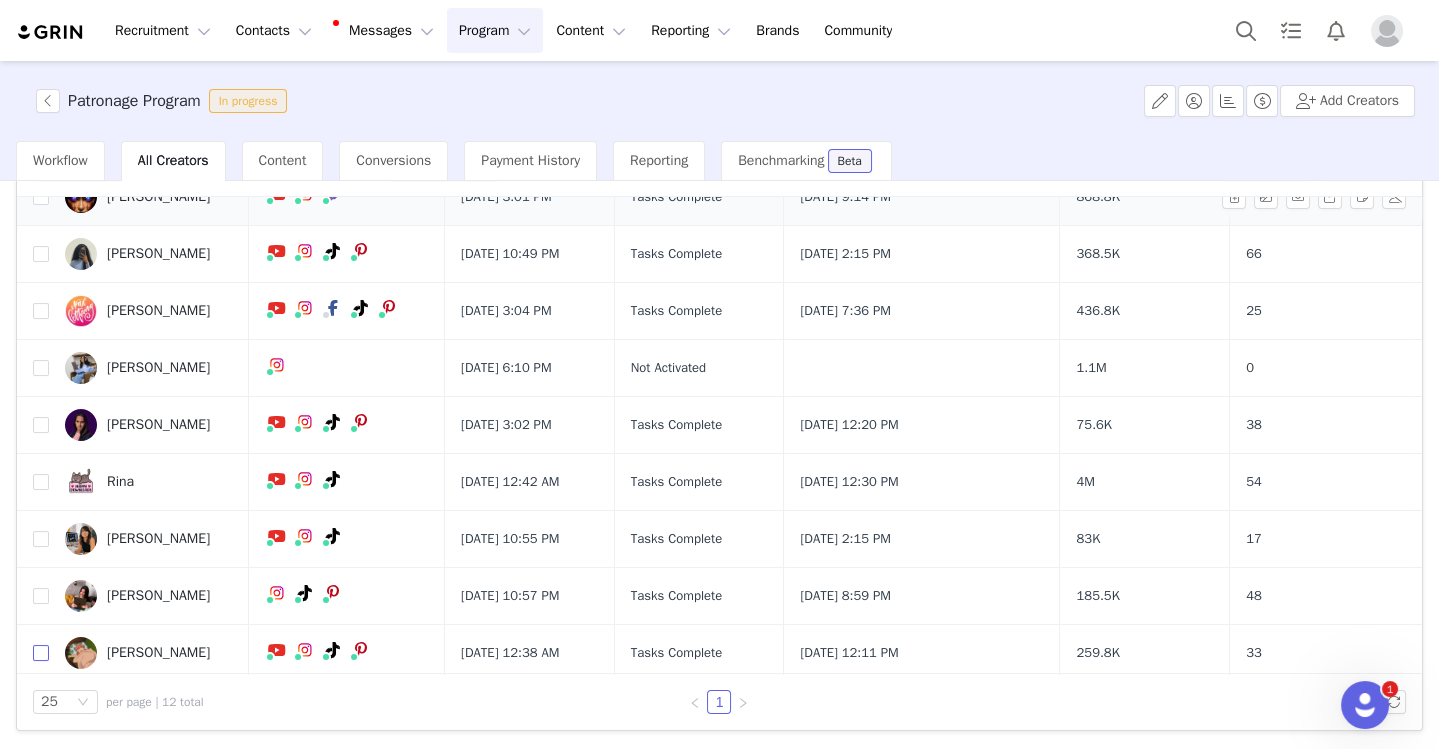 scroll, scrollTop: 0, scrollLeft: 0, axis: both 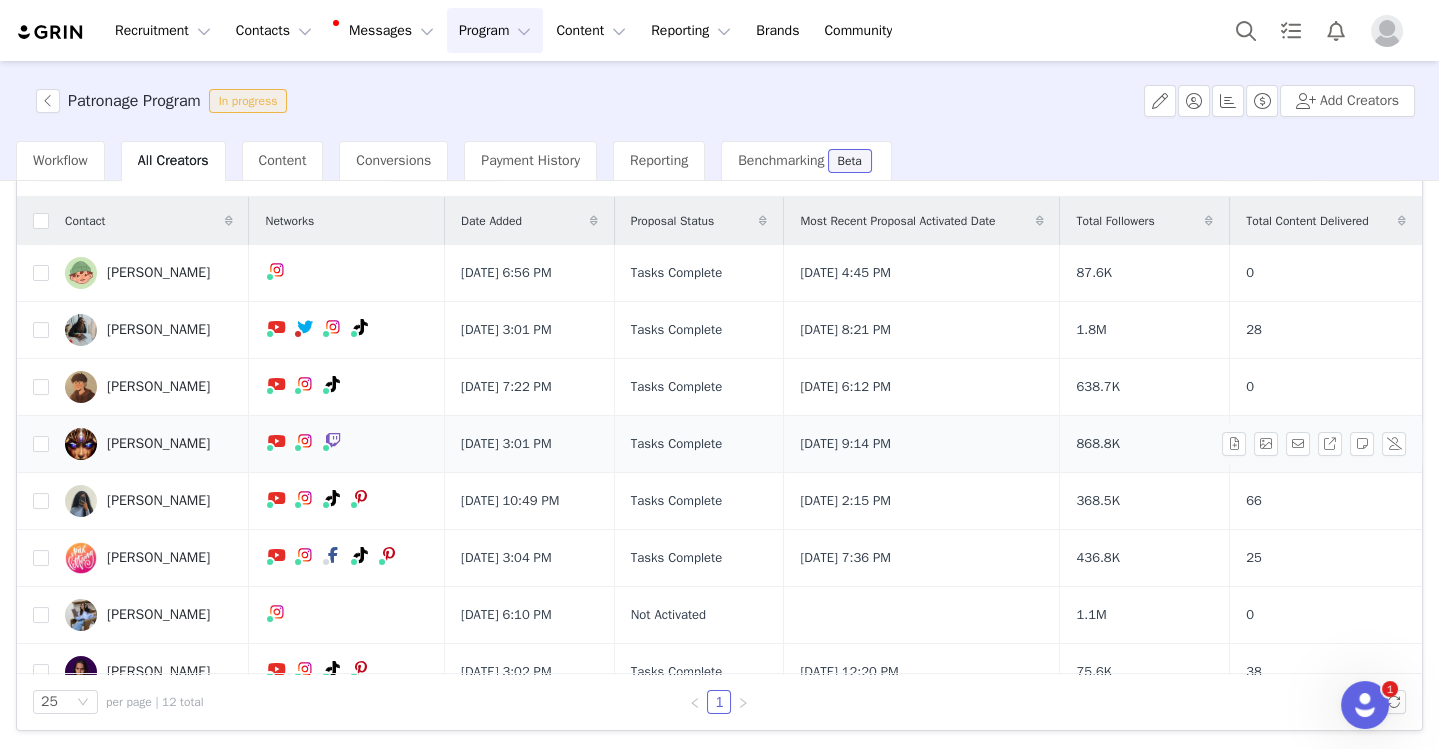 click on "[PERSON_NAME]" at bounding box center [158, 444] 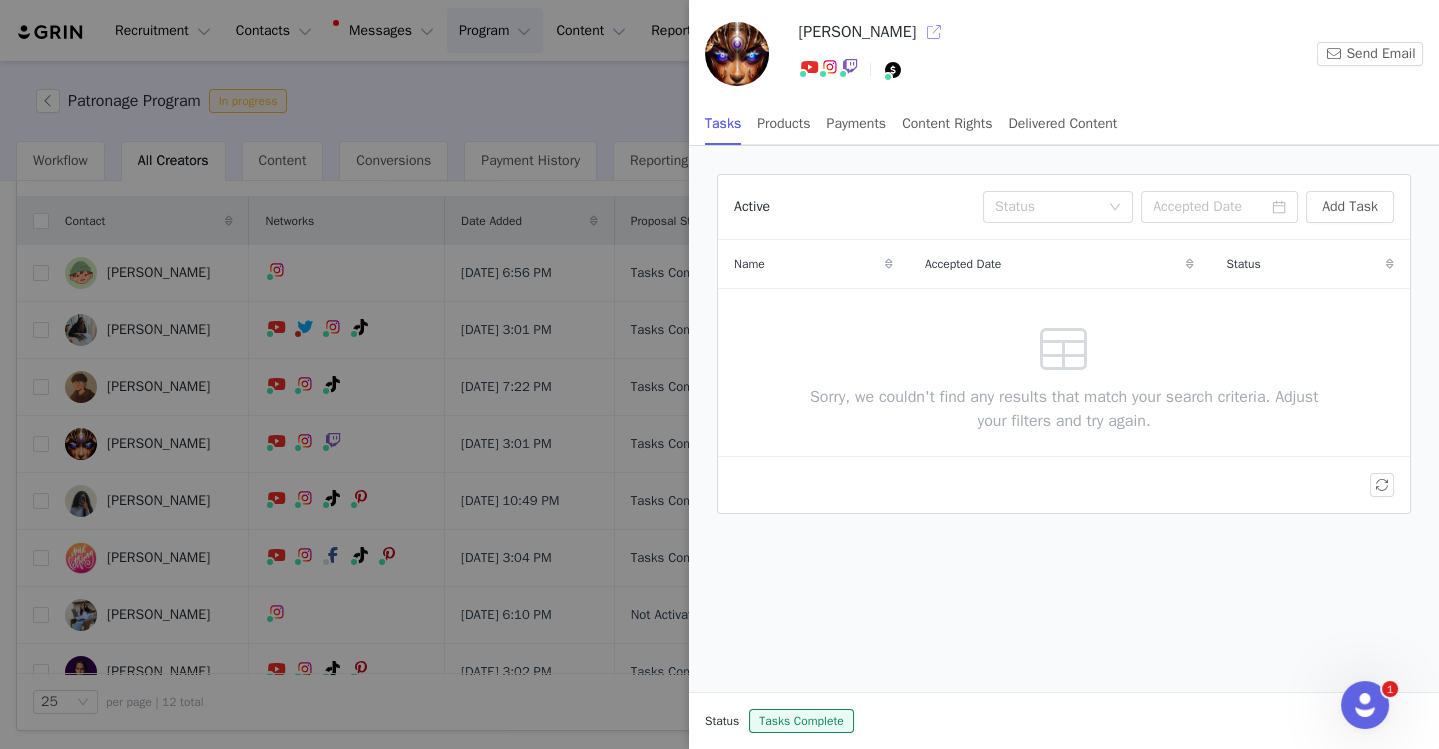 click at bounding box center (934, 32) 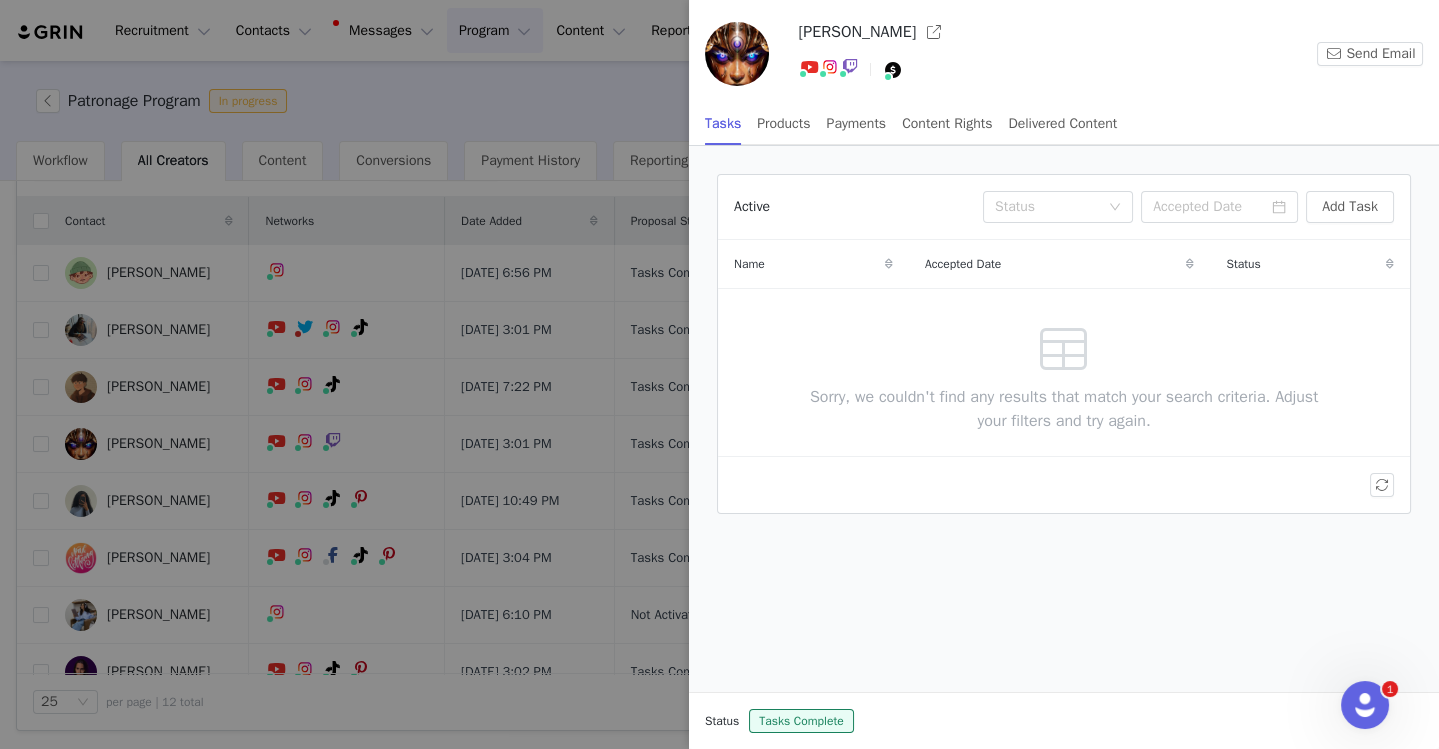 click at bounding box center [719, 374] 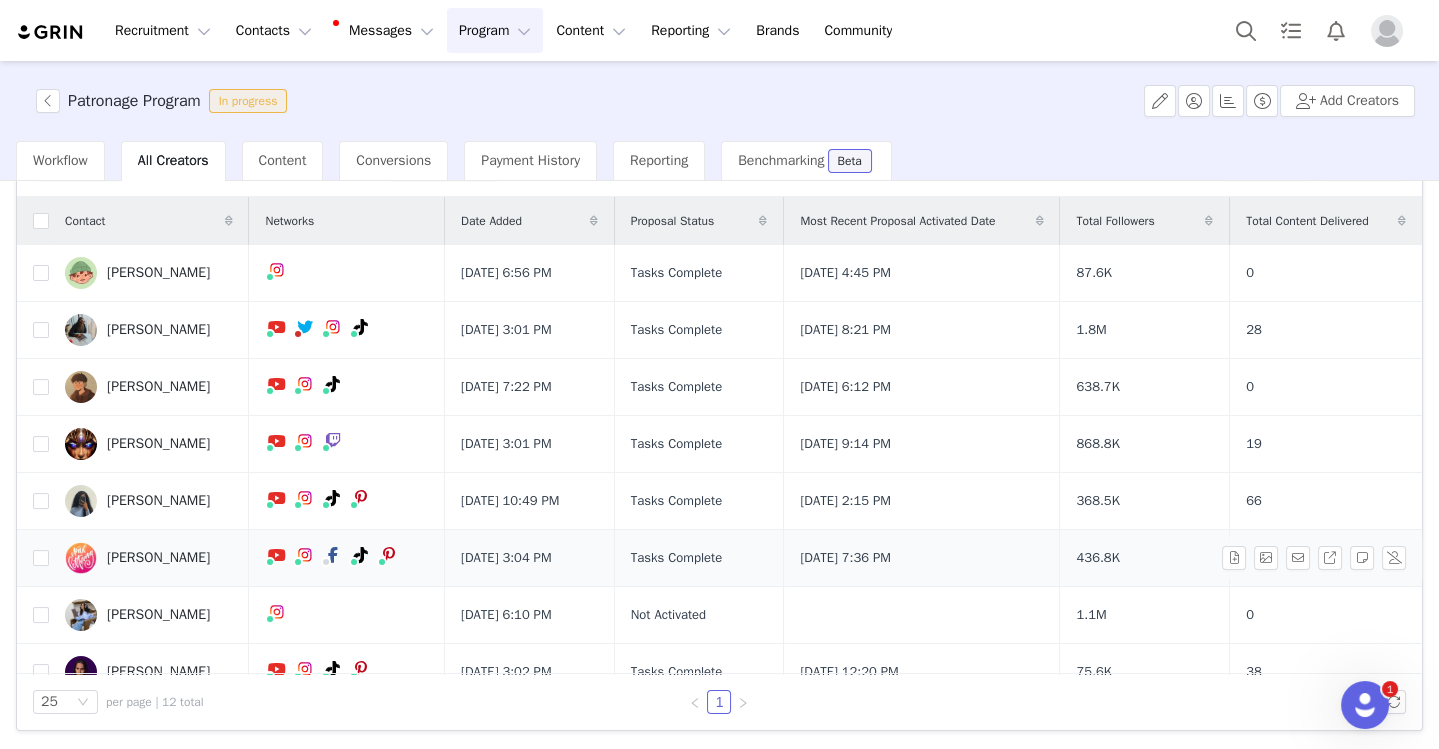 click on "Karin Newport" at bounding box center [158, 558] 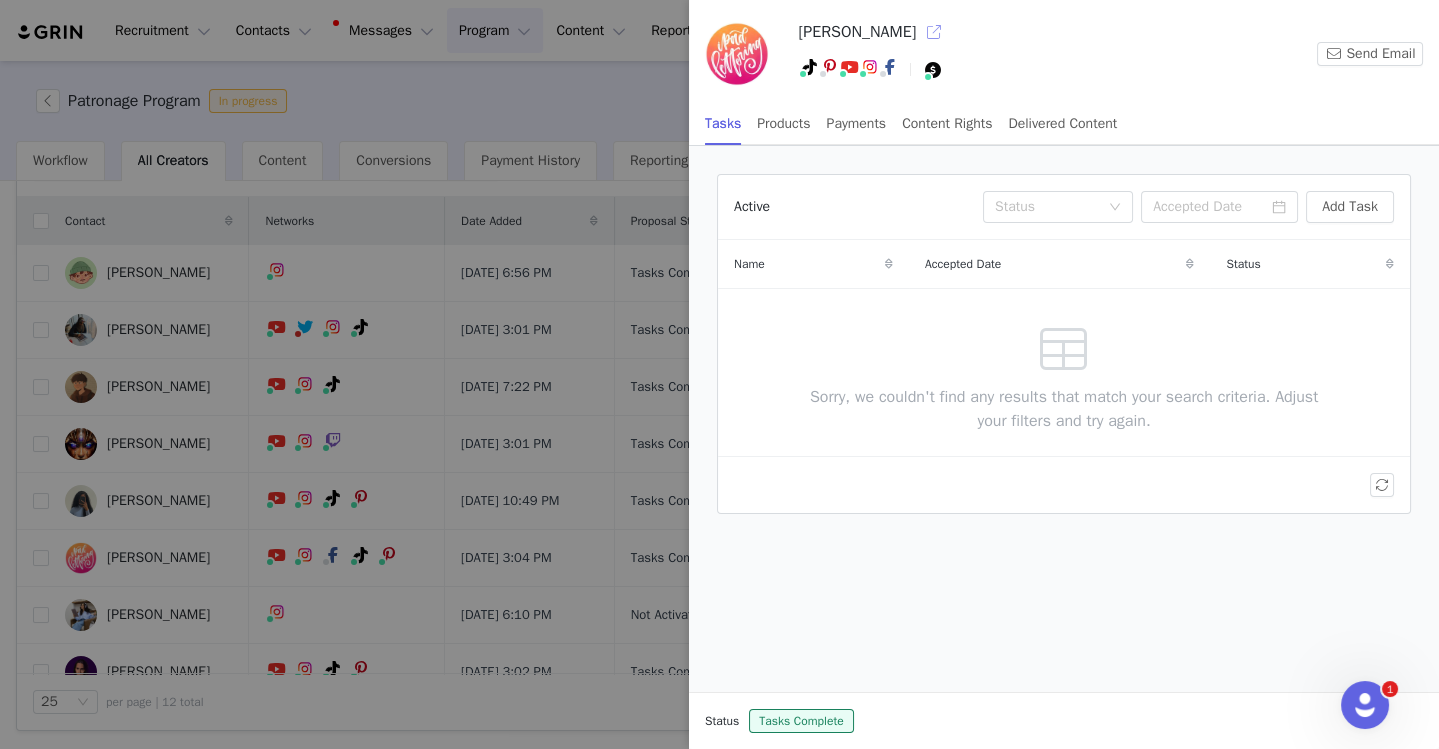 click at bounding box center (934, 32) 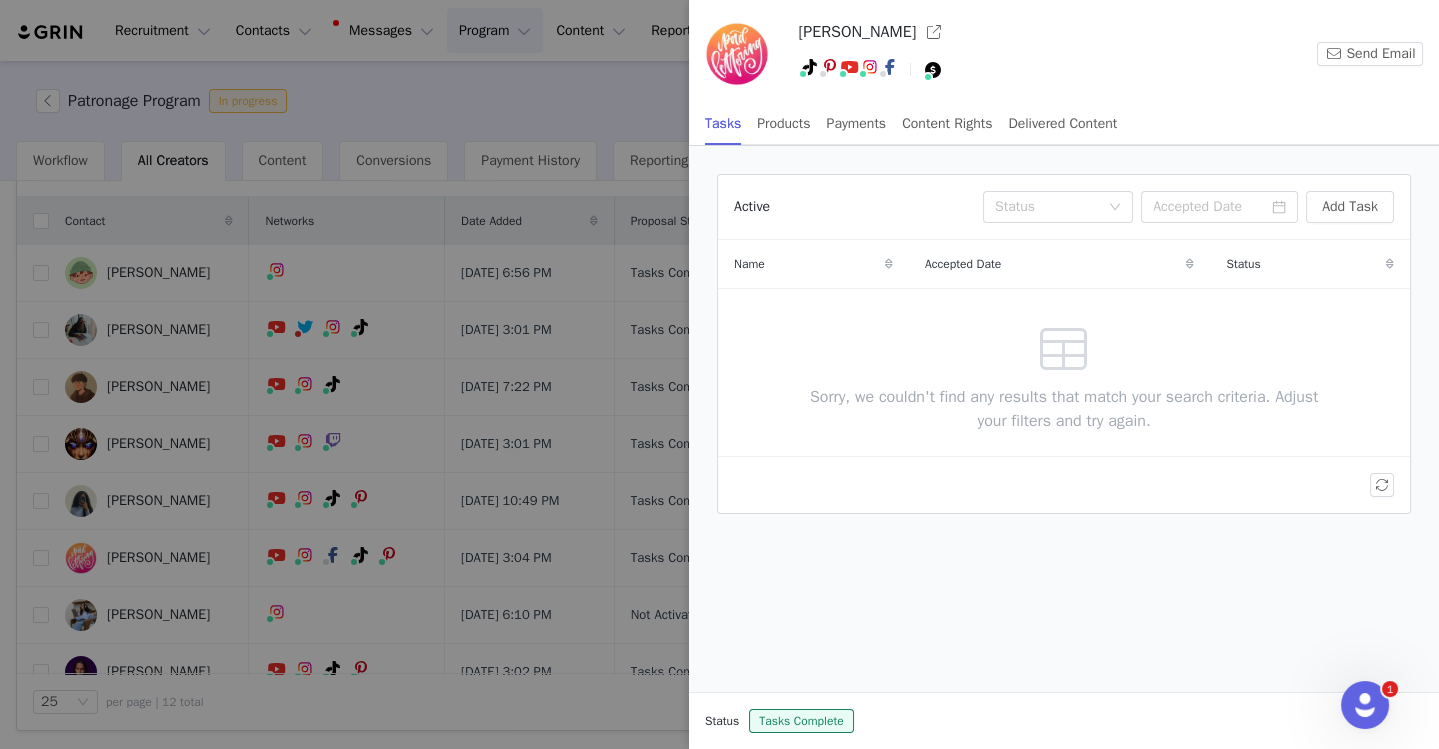 click at bounding box center [719, 374] 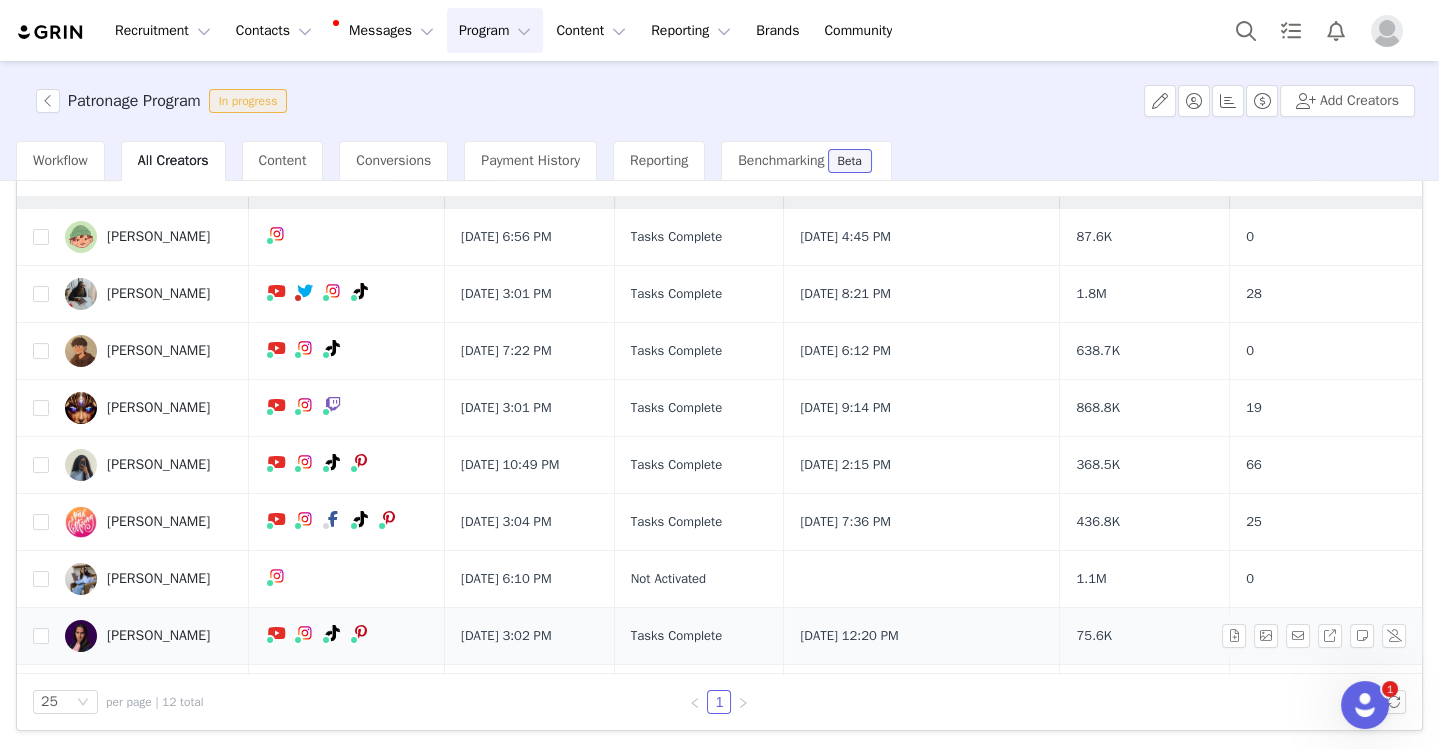 scroll, scrollTop: 37, scrollLeft: 0, axis: vertical 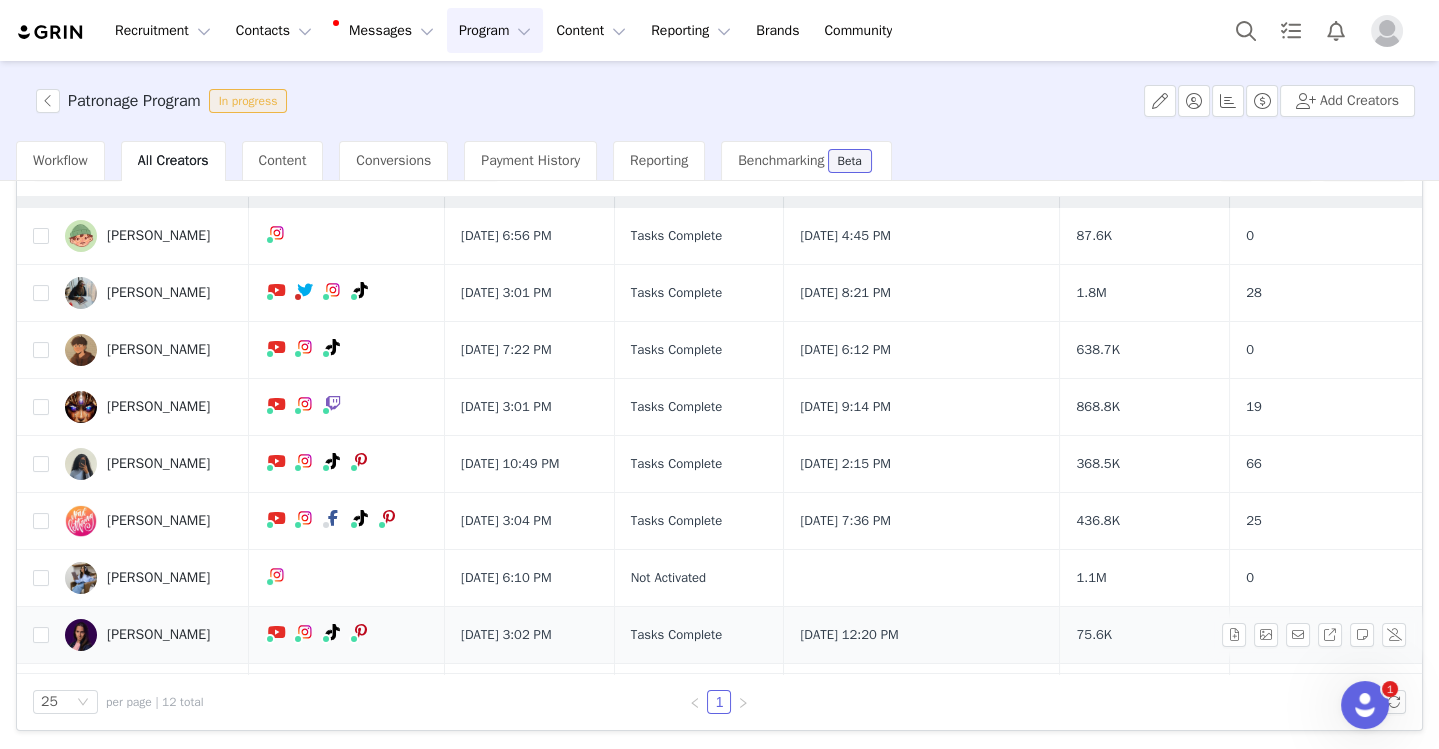 click on "Jaume Bernaus" at bounding box center (158, 635) 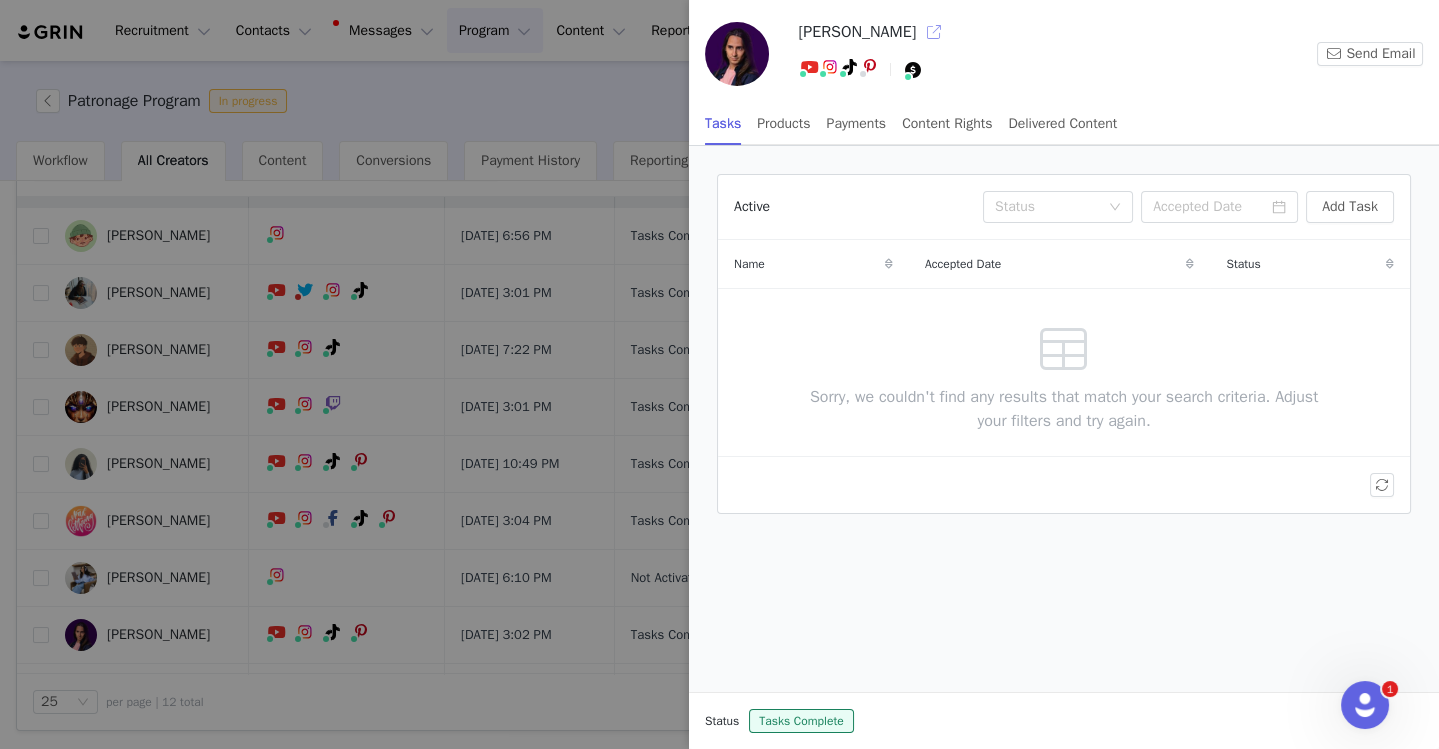 click at bounding box center (934, 32) 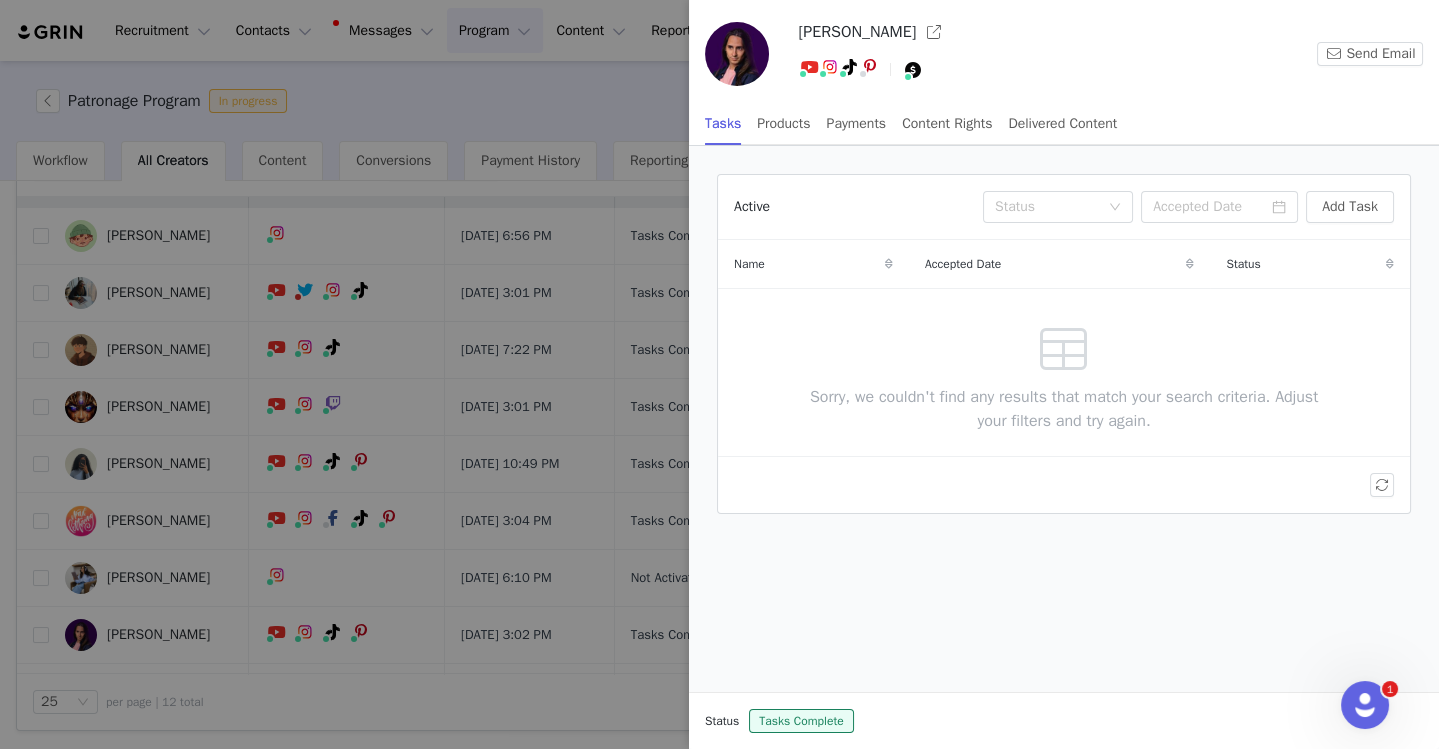 click at bounding box center [719, 374] 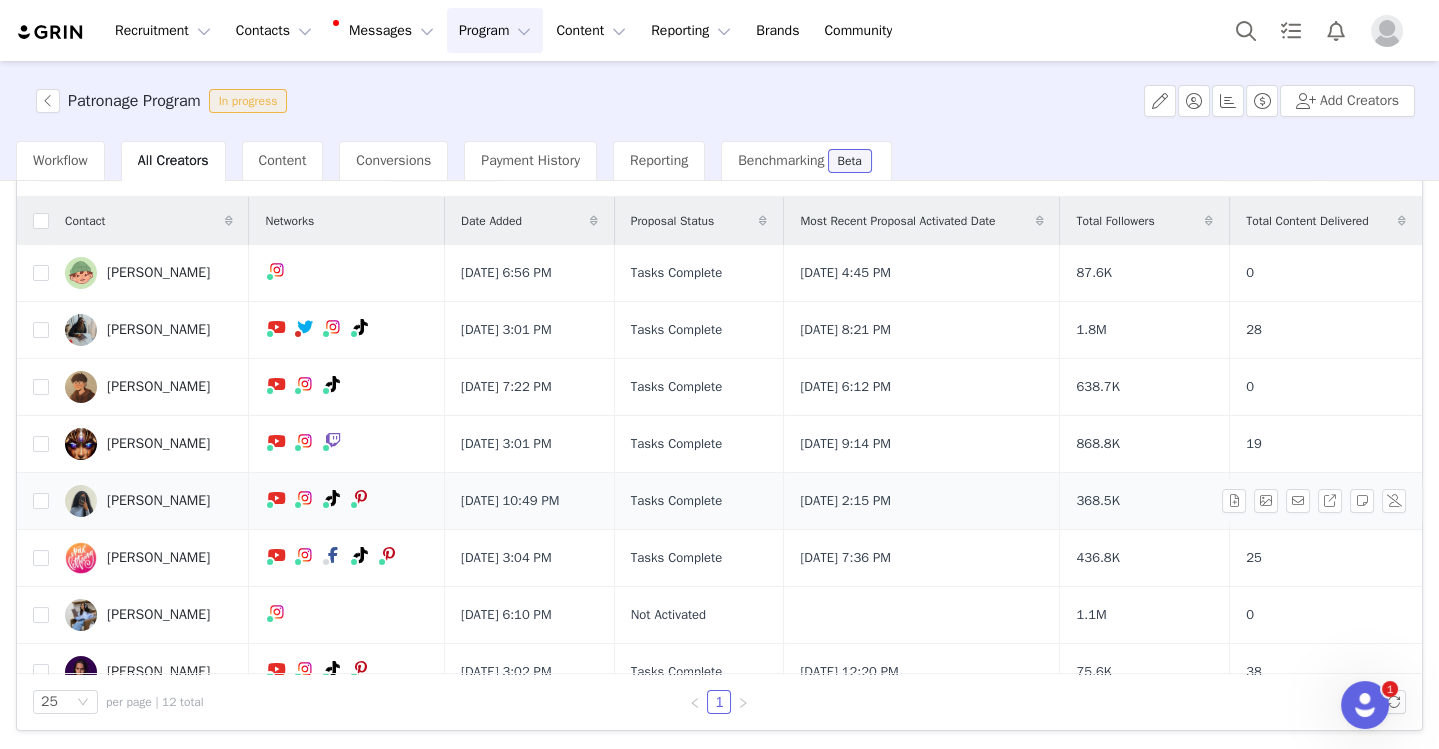 scroll, scrollTop: 248, scrollLeft: 0, axis: vertical 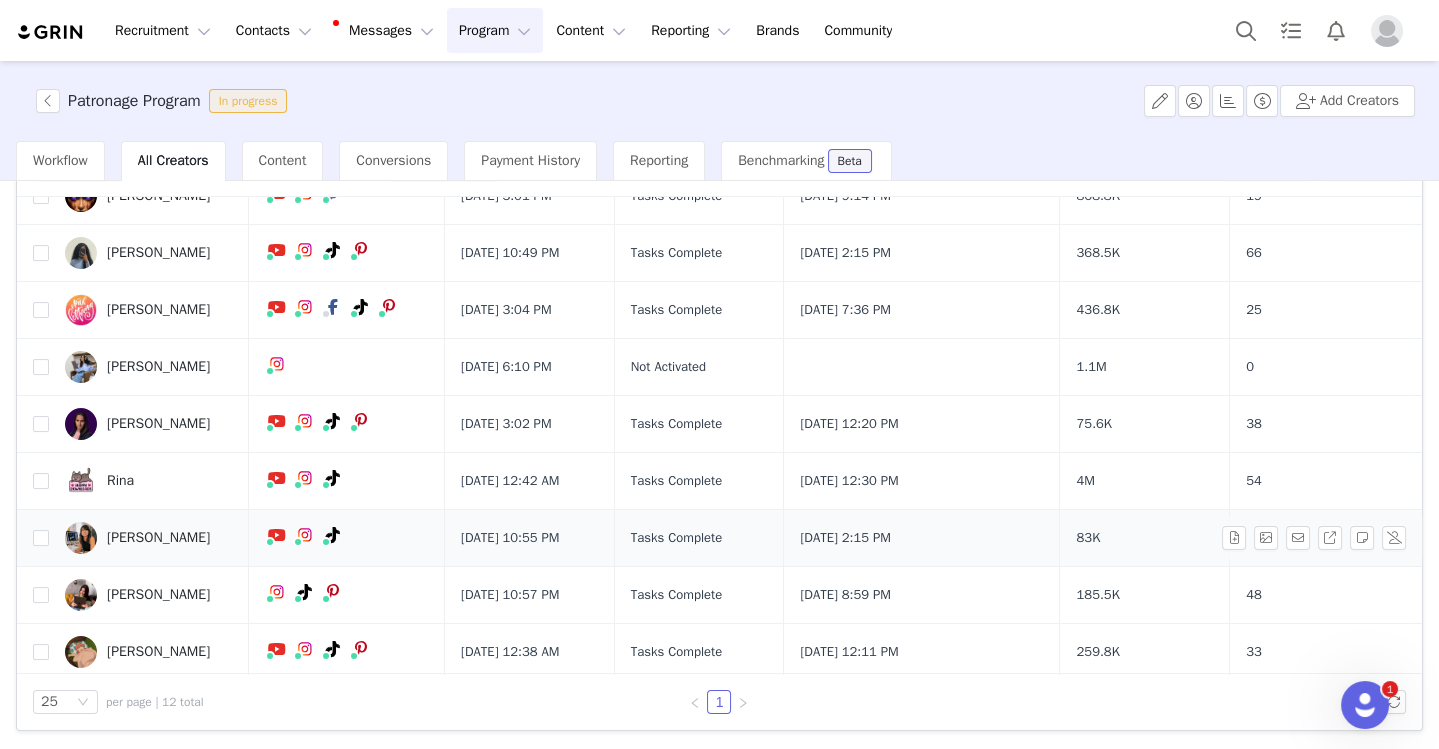 click on "Joanna Muñoz" at bounding box center [158, 538] 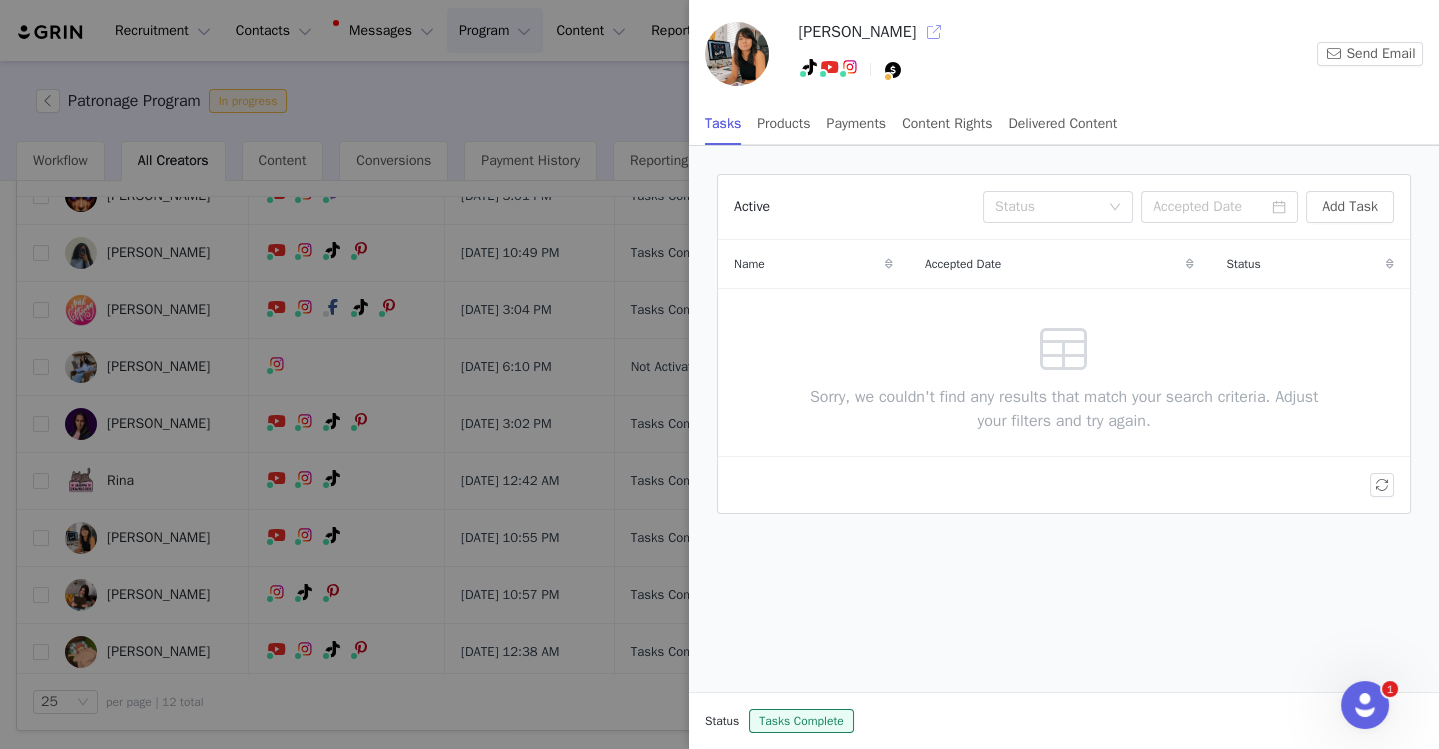 click at bounding box center (934, 32) 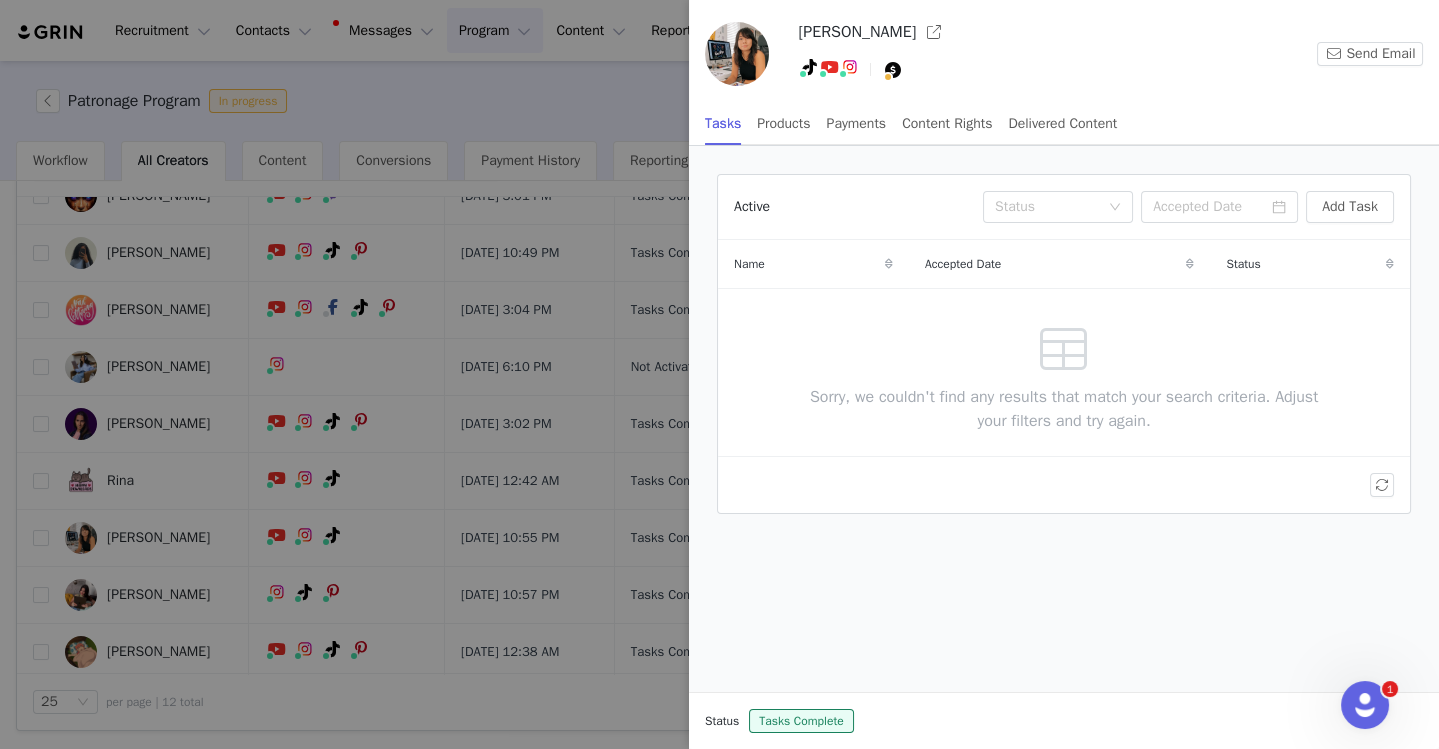 click at bounding box center (719, 374) 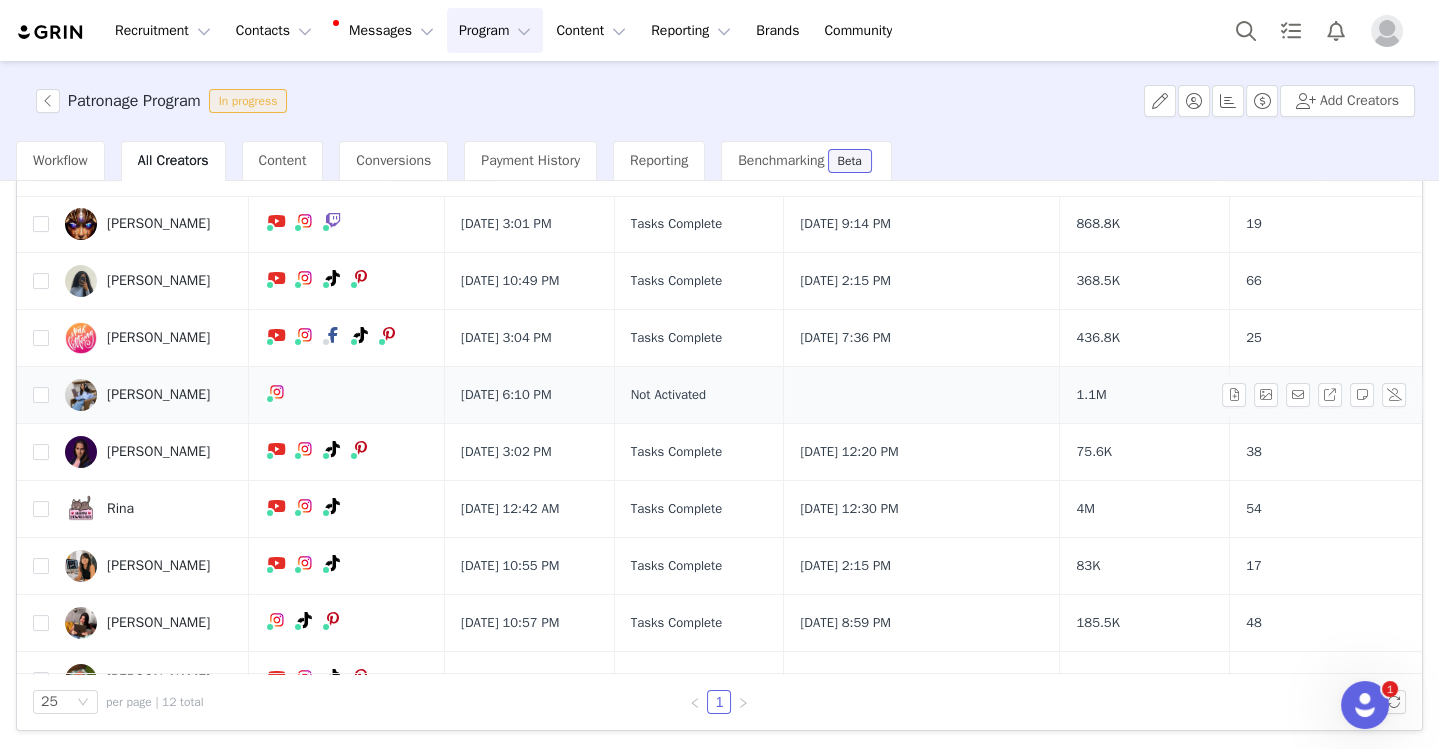 scroll, scrollTop: 248, scrollLeft: 0, axis: vertical 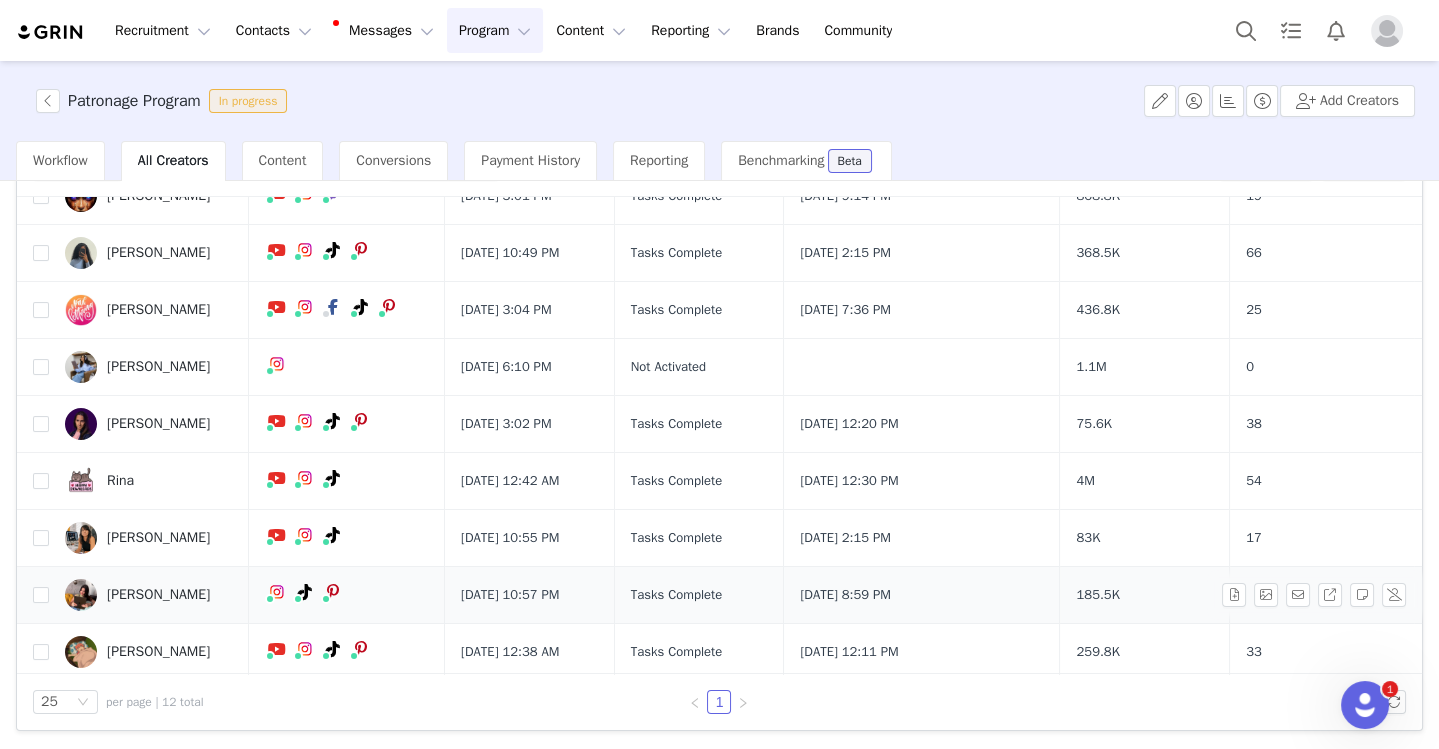 click on "Neda Mrvaljevic" at bounding box center [158, 595] 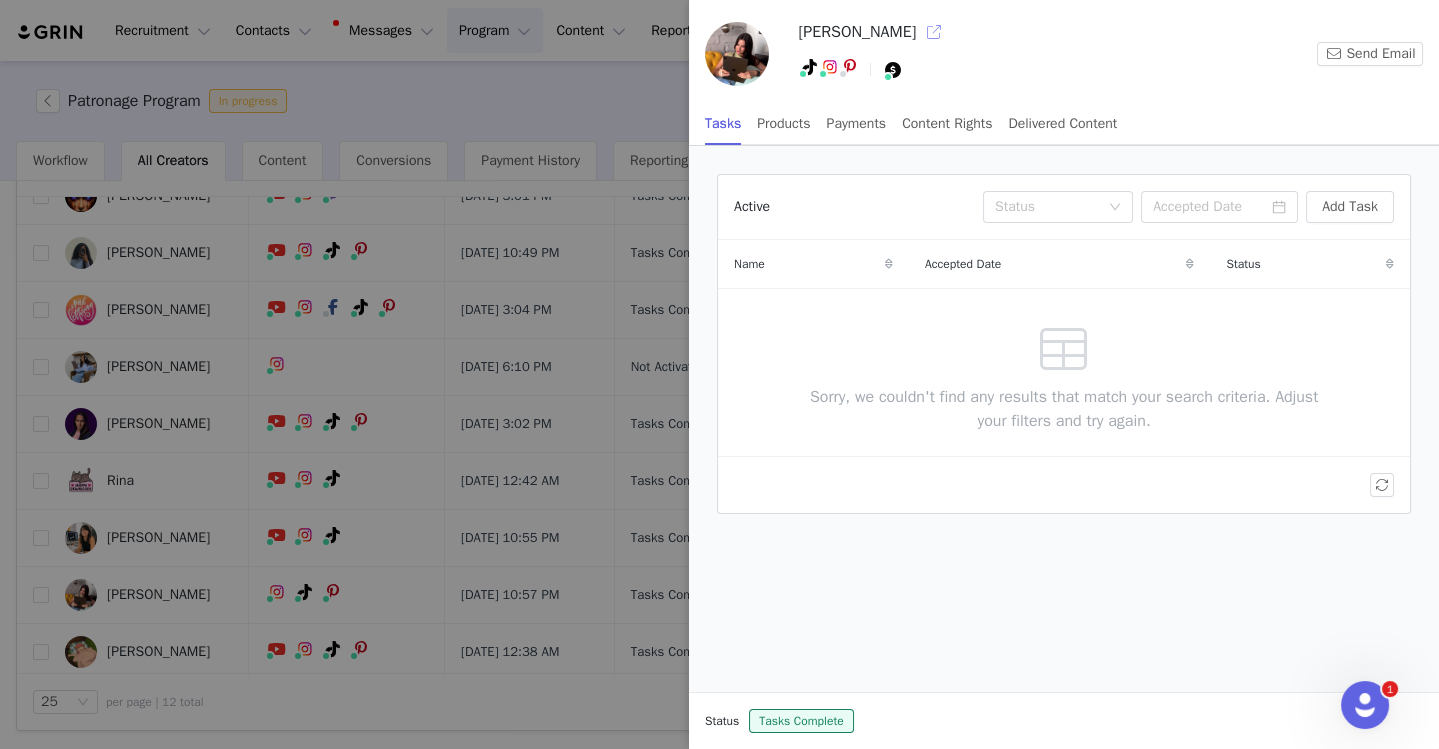 click at bounding box center (934, 32) 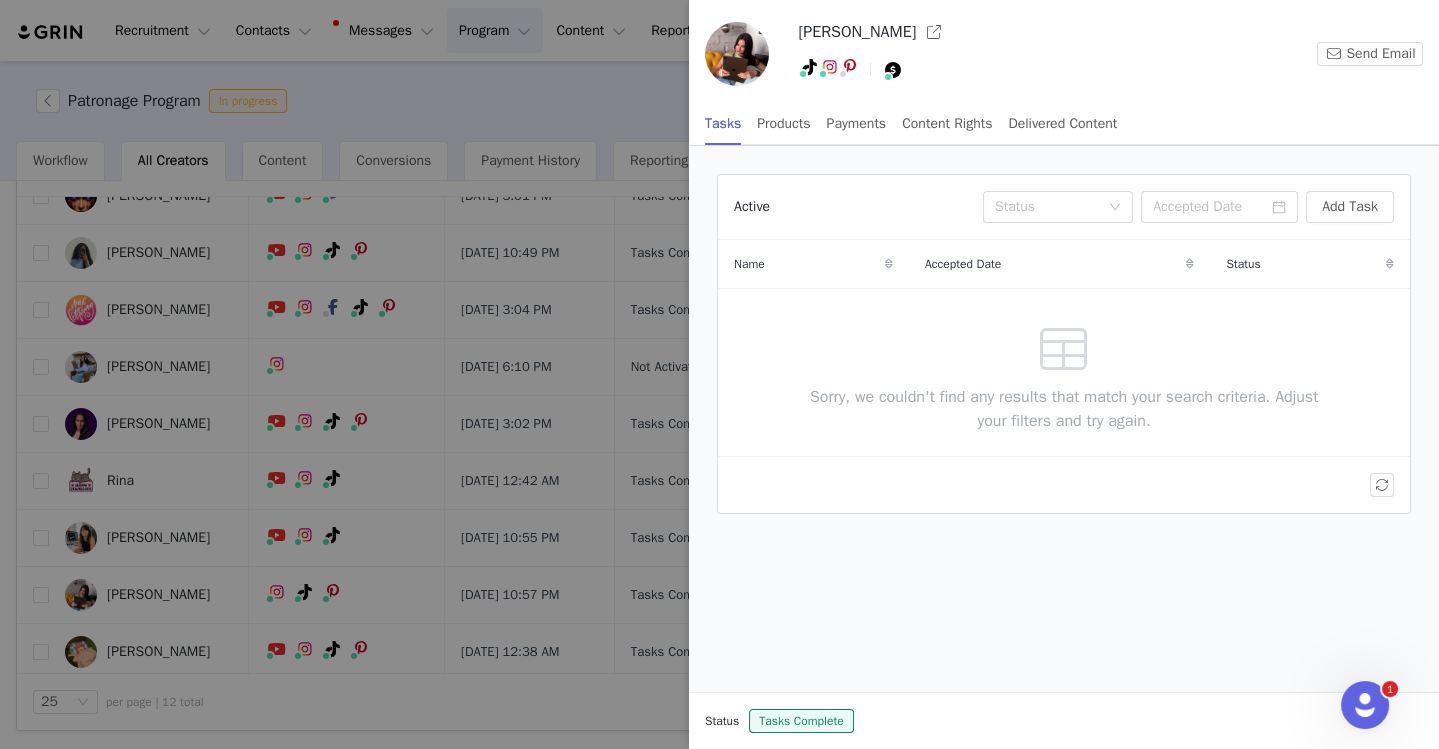 click at bounding box center (719, 374) 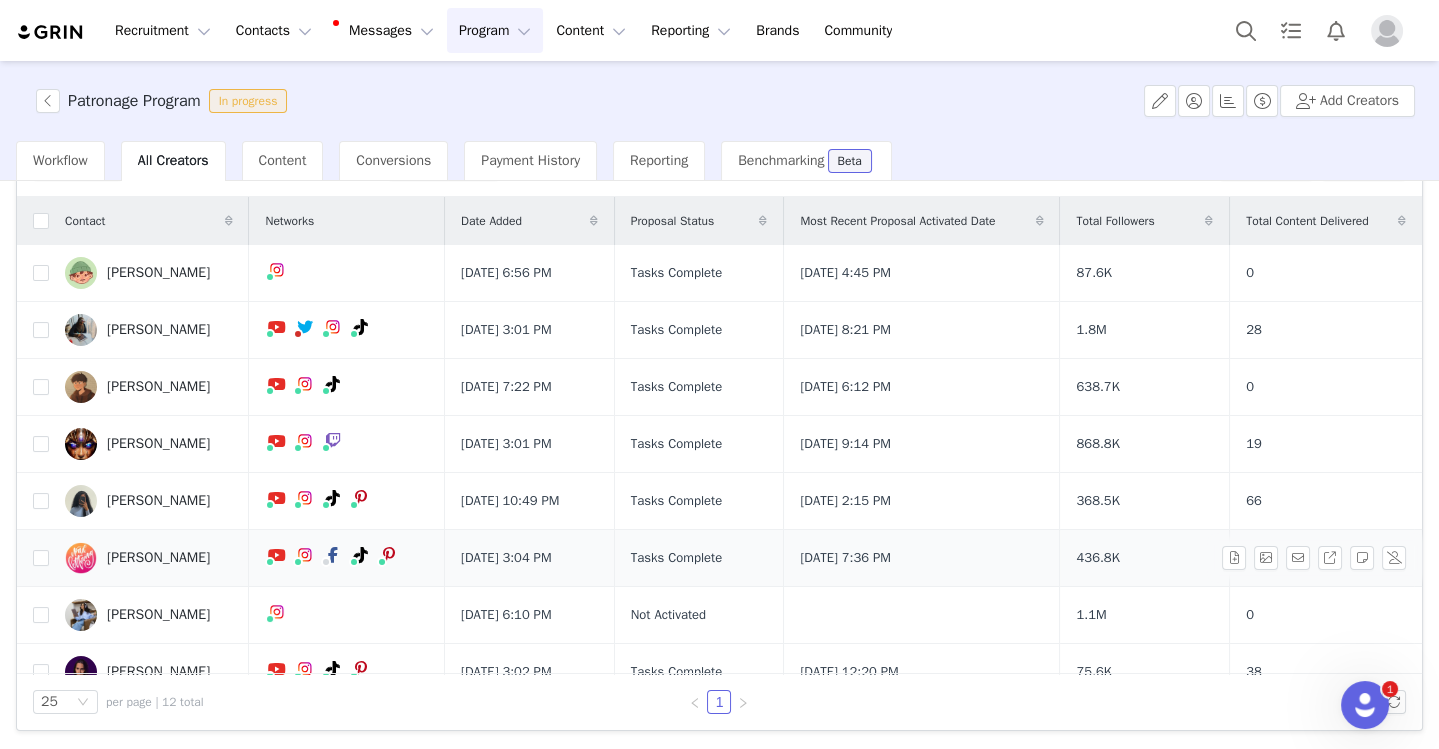 scroll, scrollTop: 248, scrollLeft: 0, axis: vertical 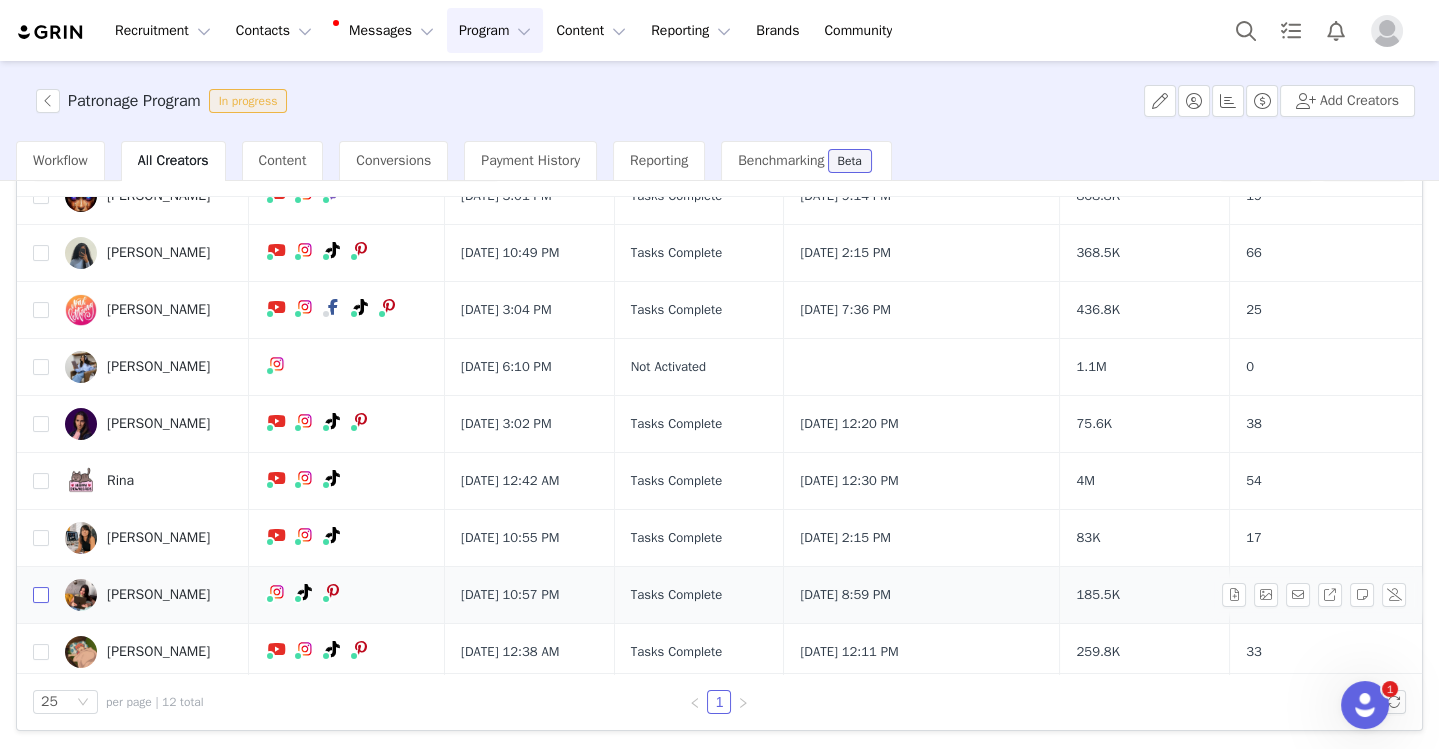 click at bounding box center (41, 595) 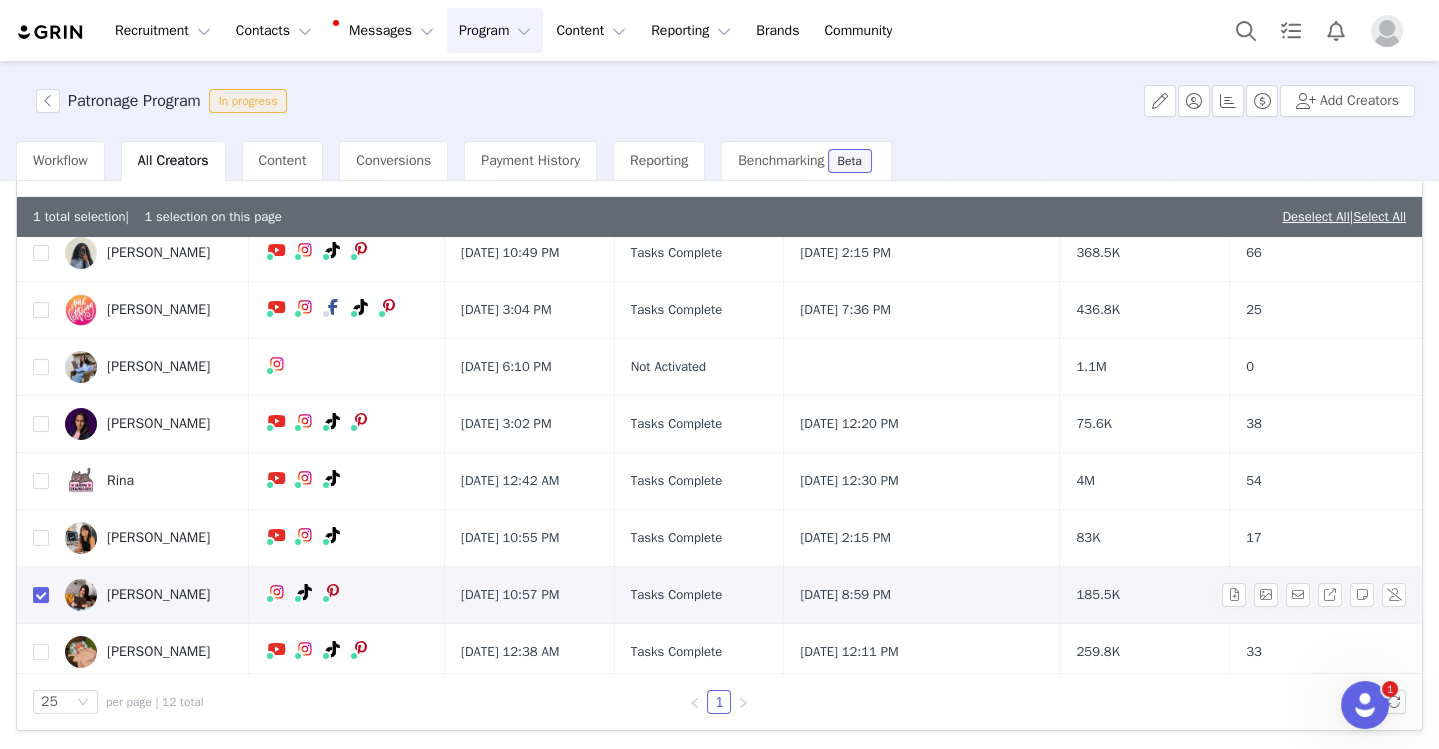 click at bounding box center [41, 595] 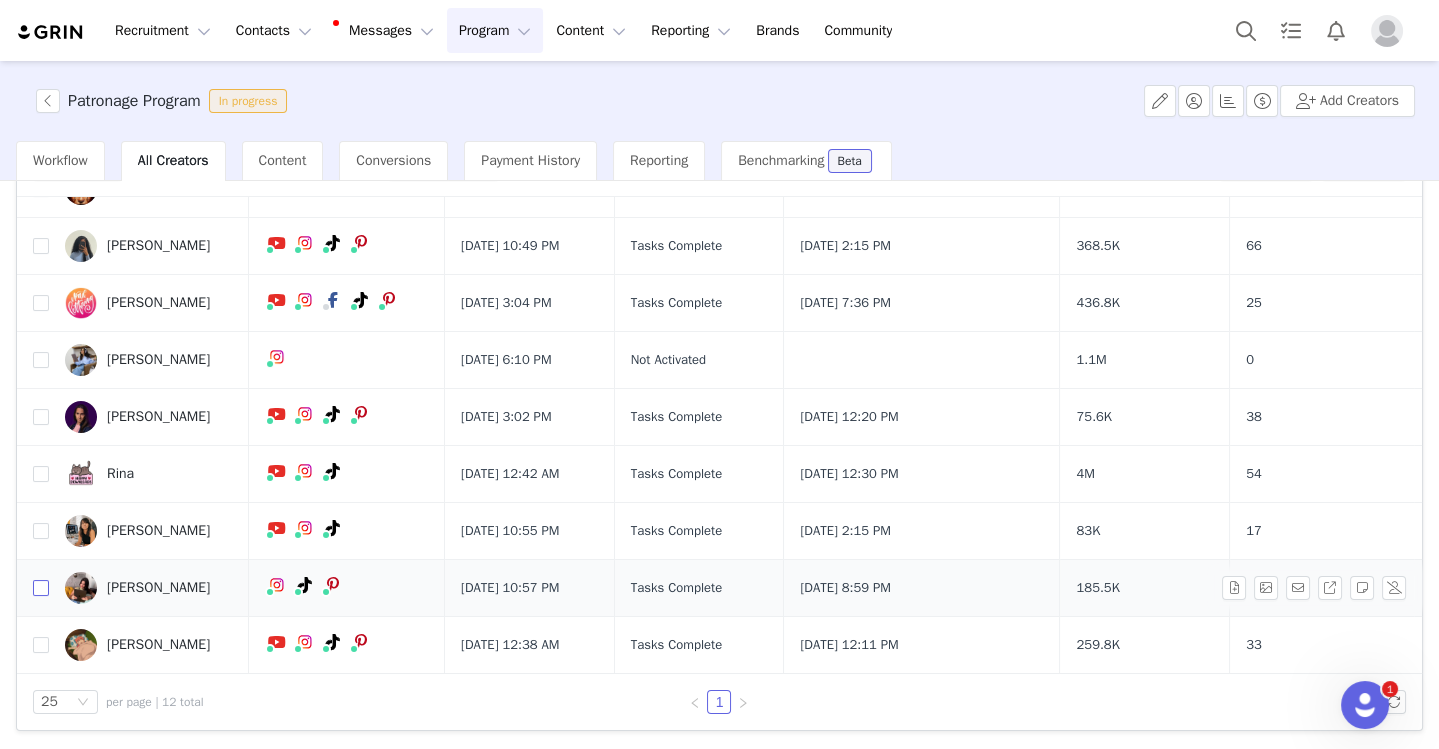 scroll, scrollTop: 248, scrollLeft: 0, axis: vertical 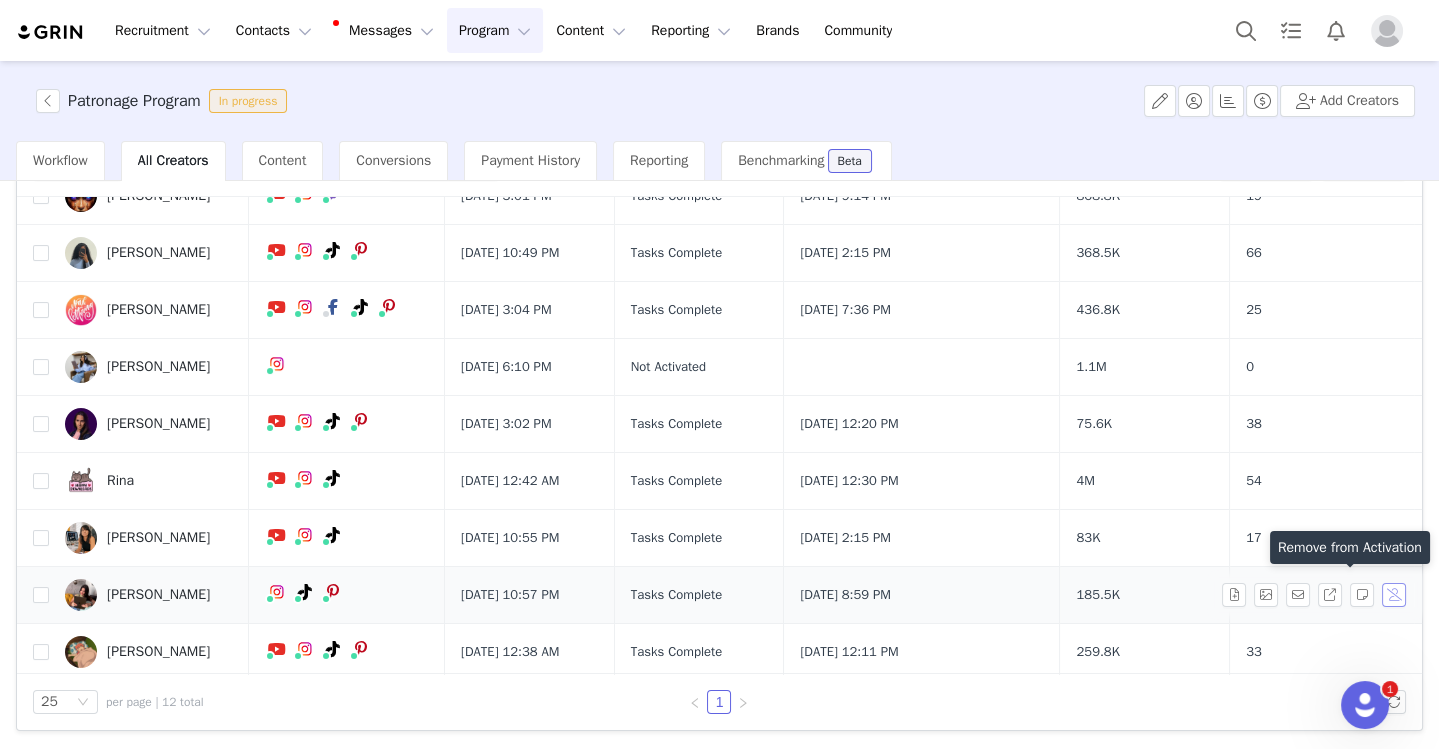 click at bounding box center (1349, 570) 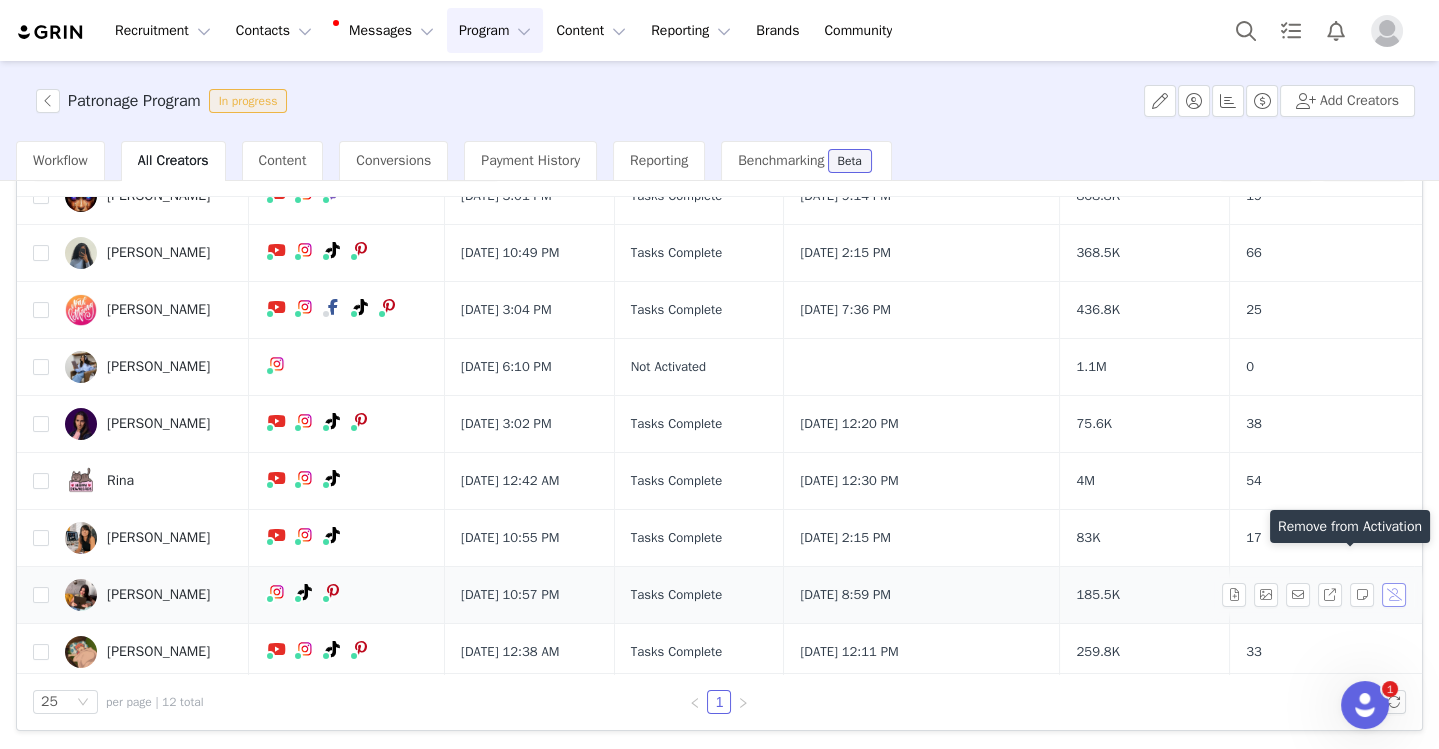 click at bounding box center [1394, 595] 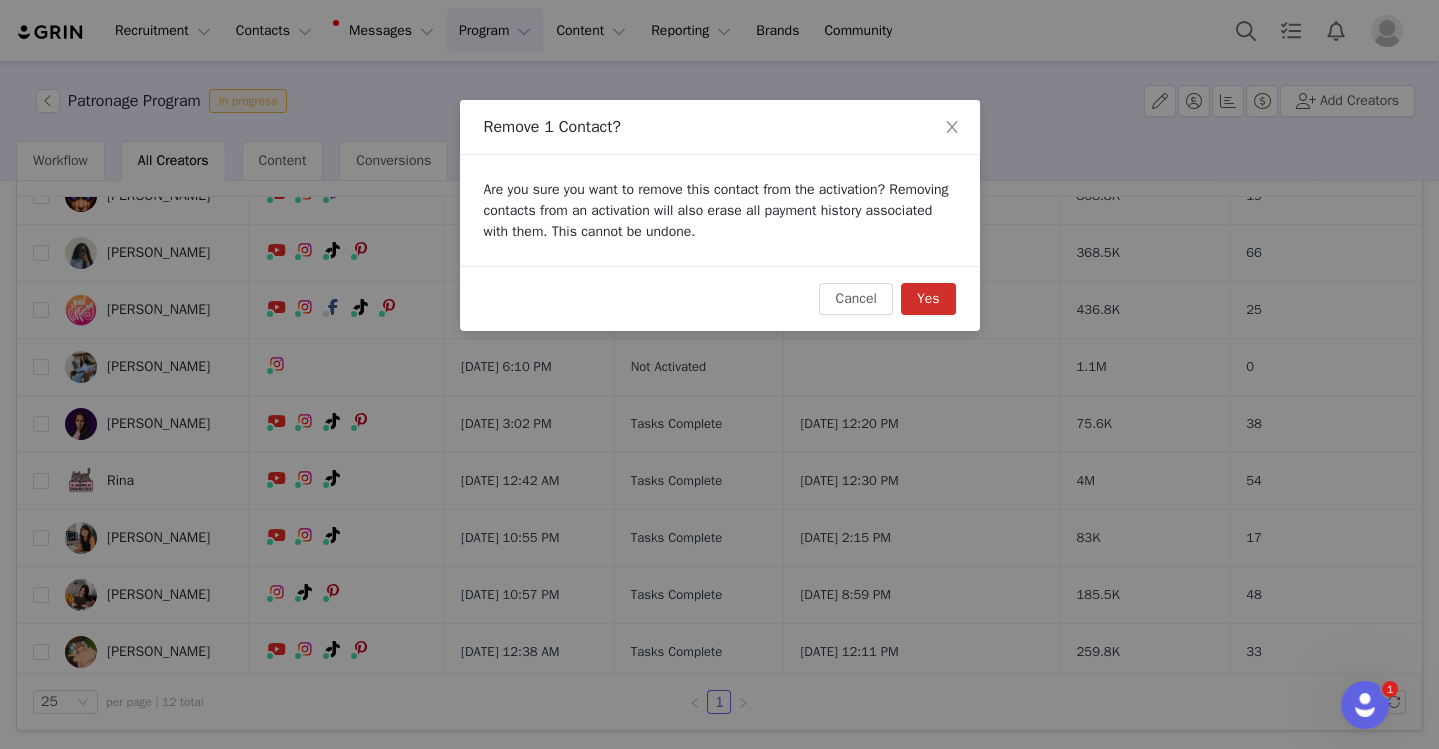 click on "Yes" at bounding box center [928, 299] 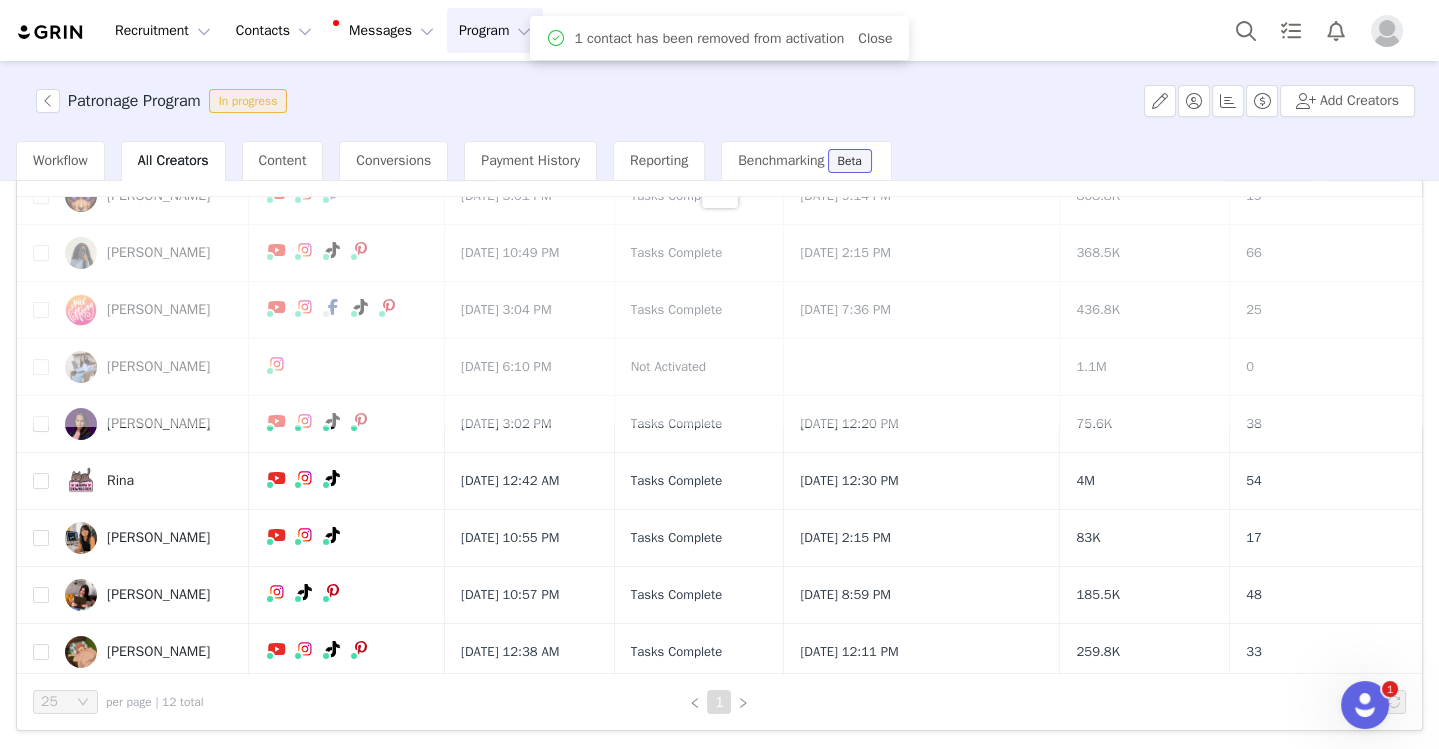 scroll, scrollTop: 0, scrollLeft: 0, axis: both 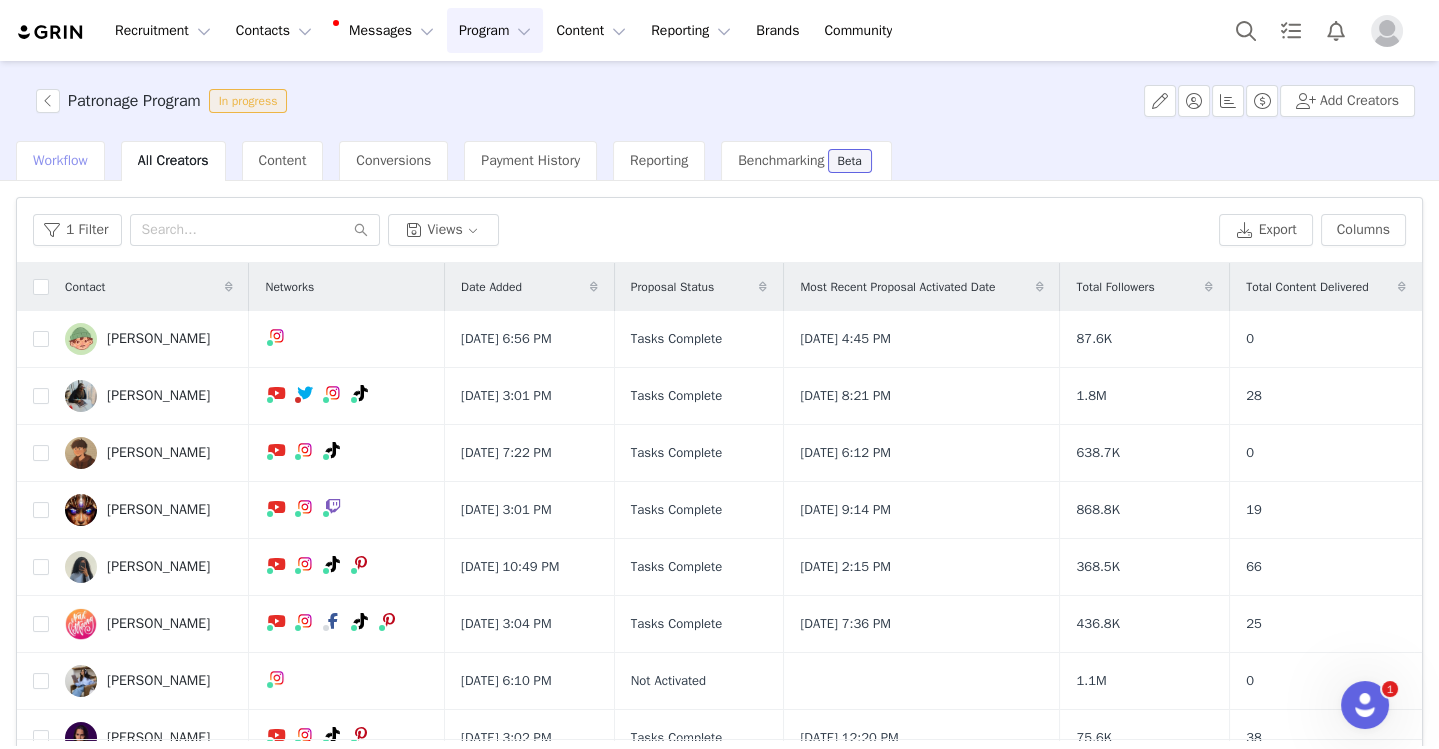 click on "Workflow" at bounding box center (60, 161) 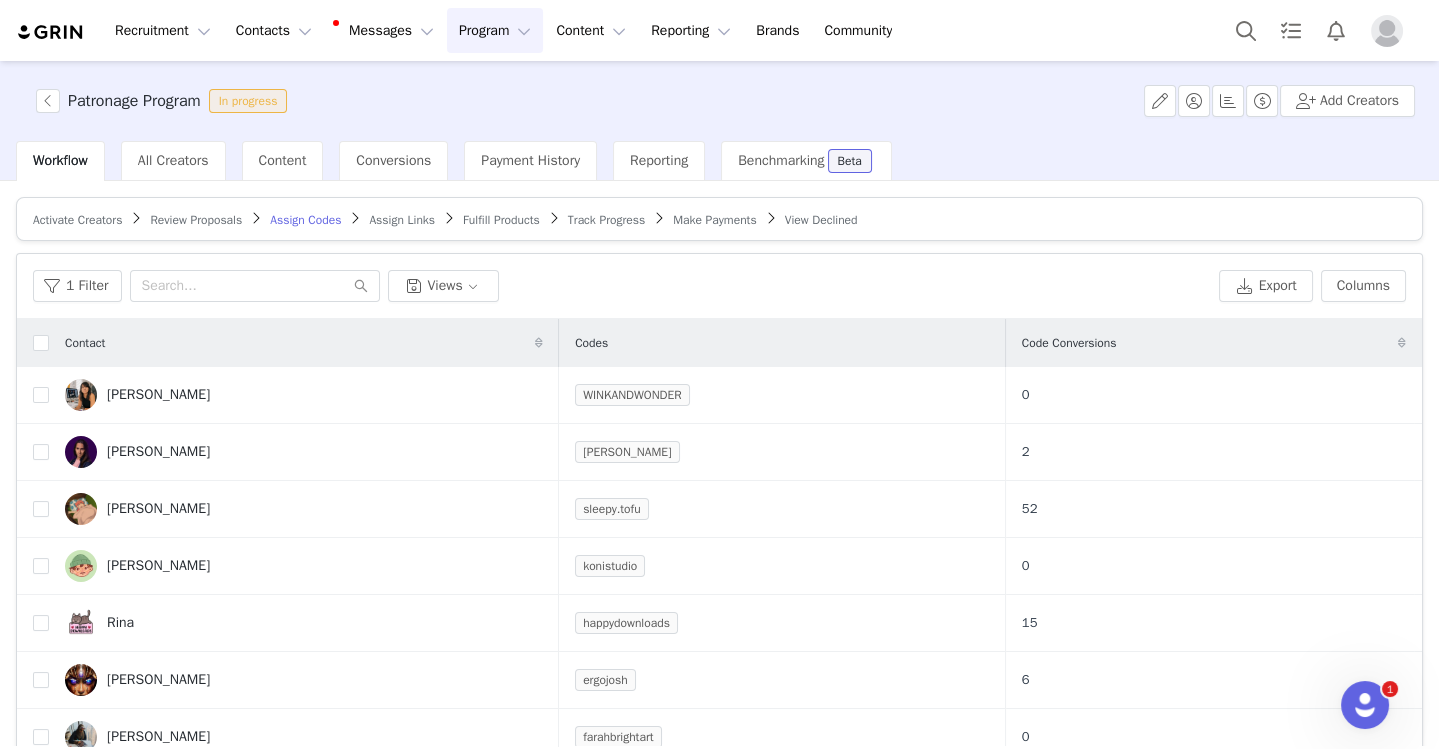 click on "Assign Links" at bounding box center (402, 220) 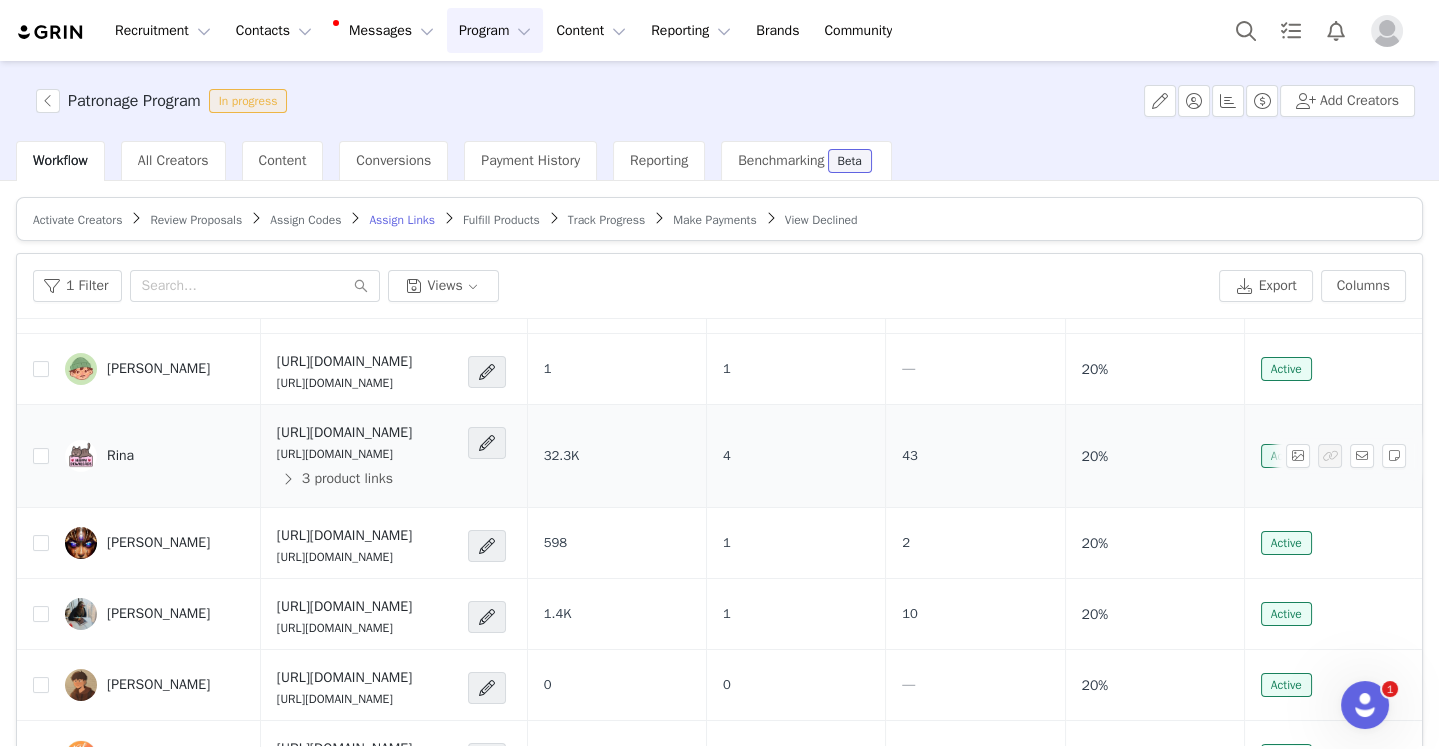 scroll, scrollTop: 419, scrollLeft: 0, axis: vertical 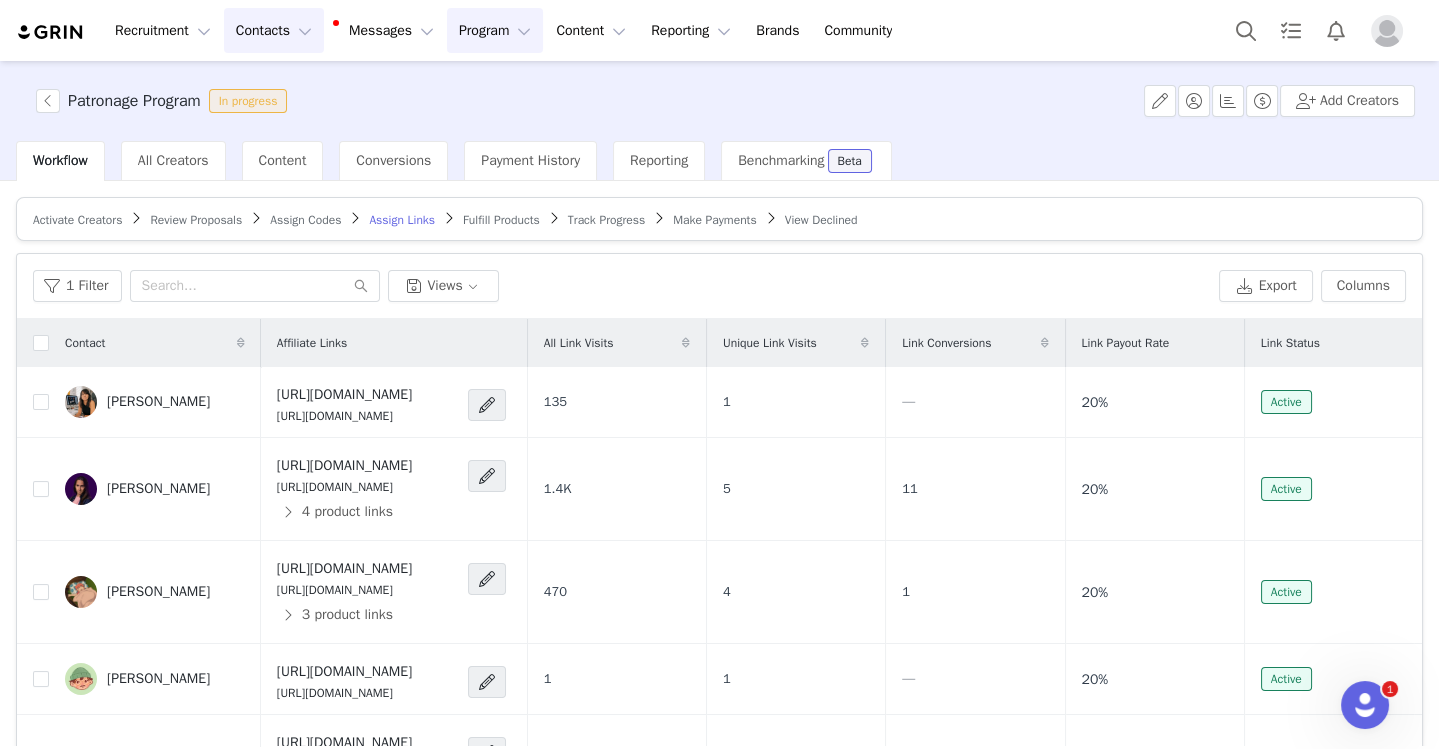 click on "Contacts Contacts" at bounding box center [274, 30] 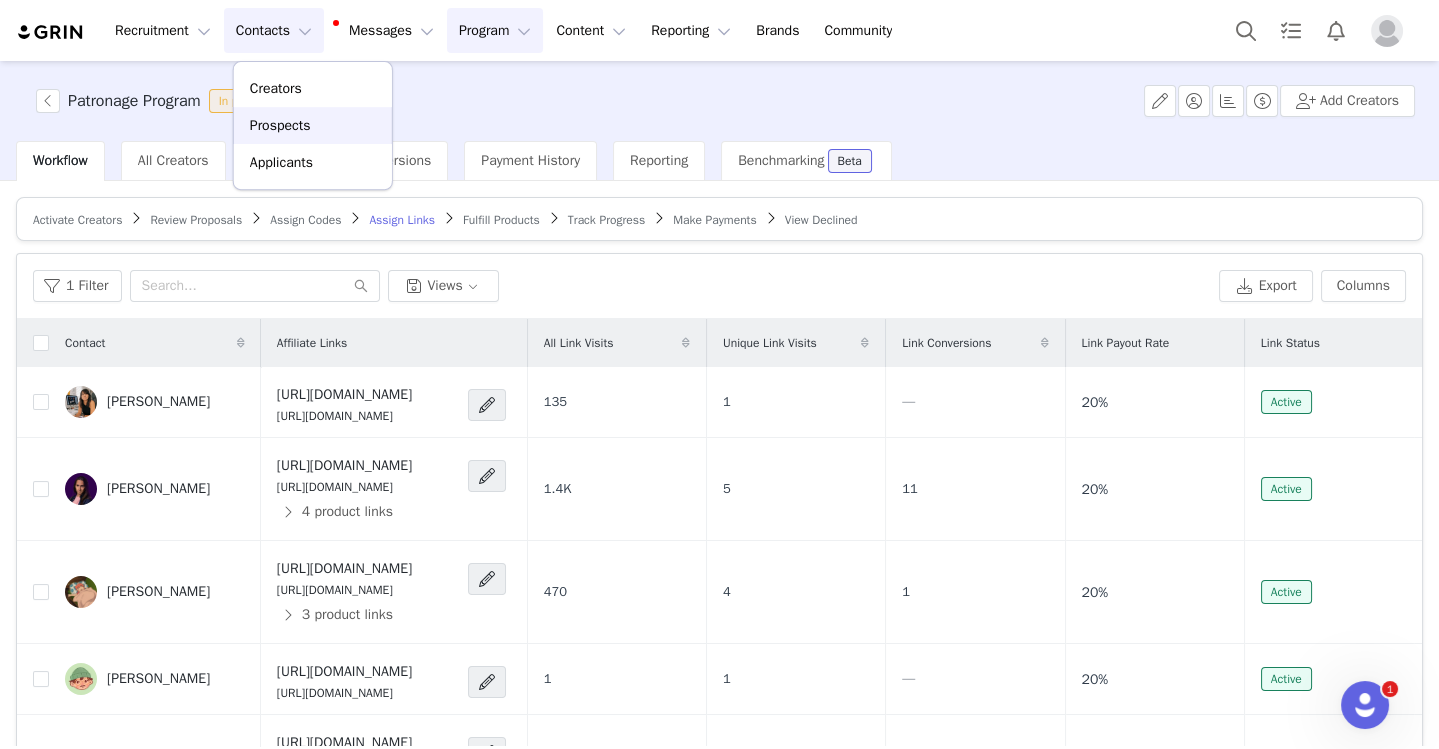 click on "Prospects" at bounding box center (280, 125) 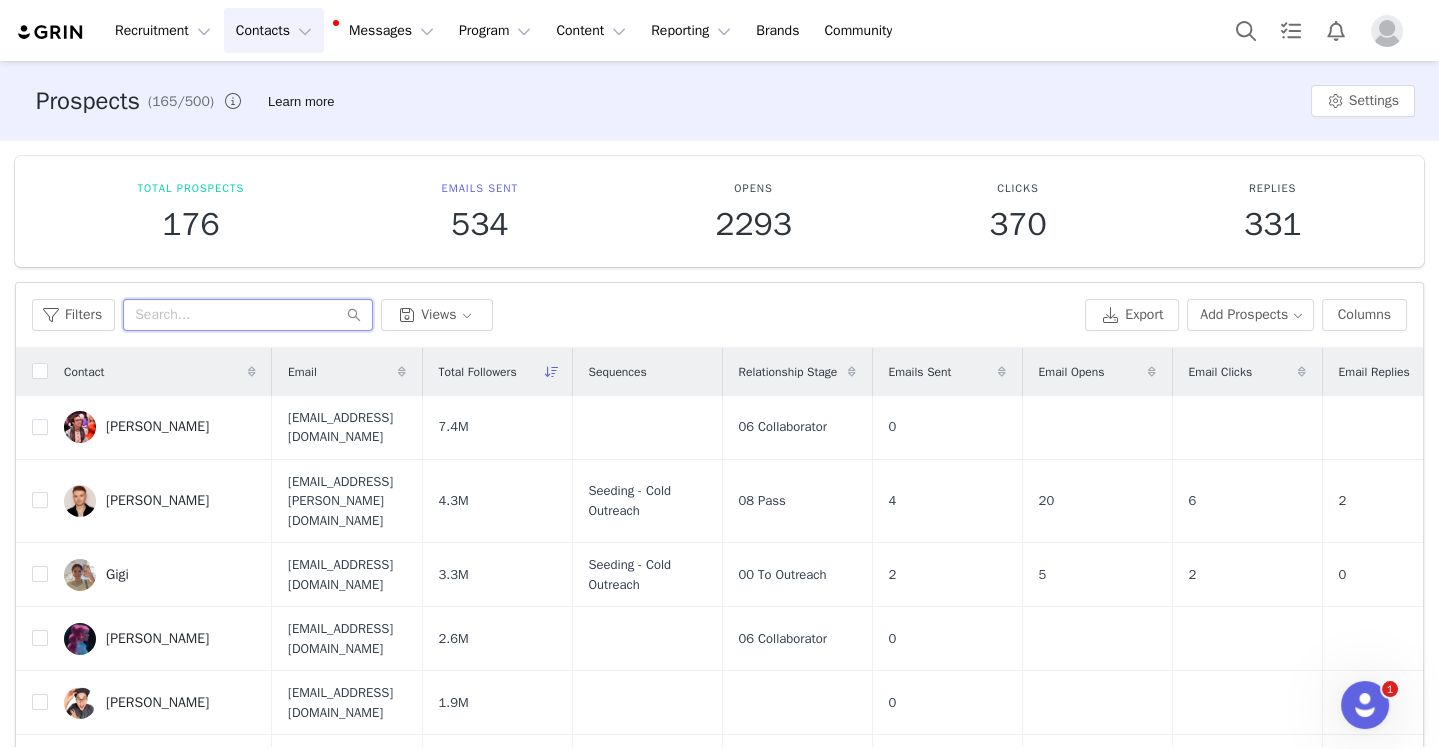 click at bounding box center (248, 315) 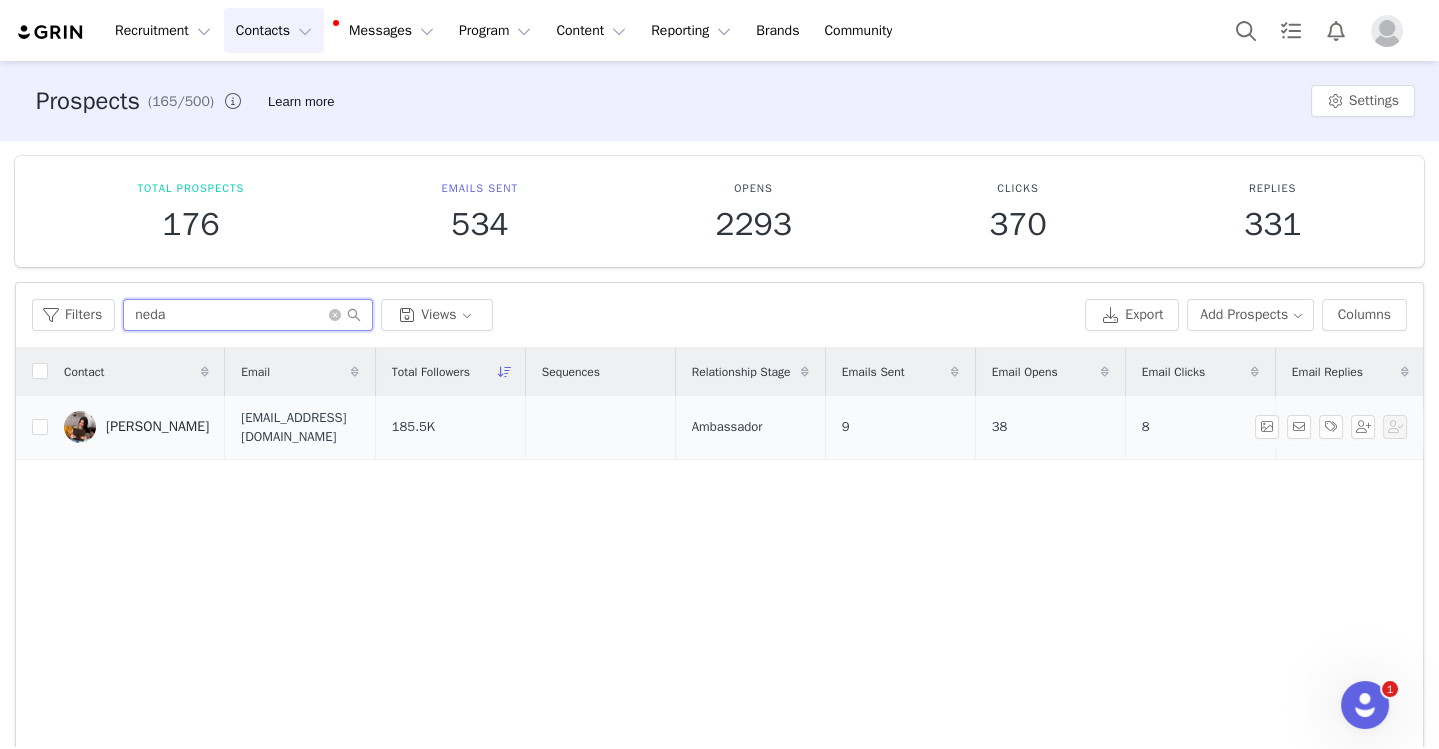 type on "neda" 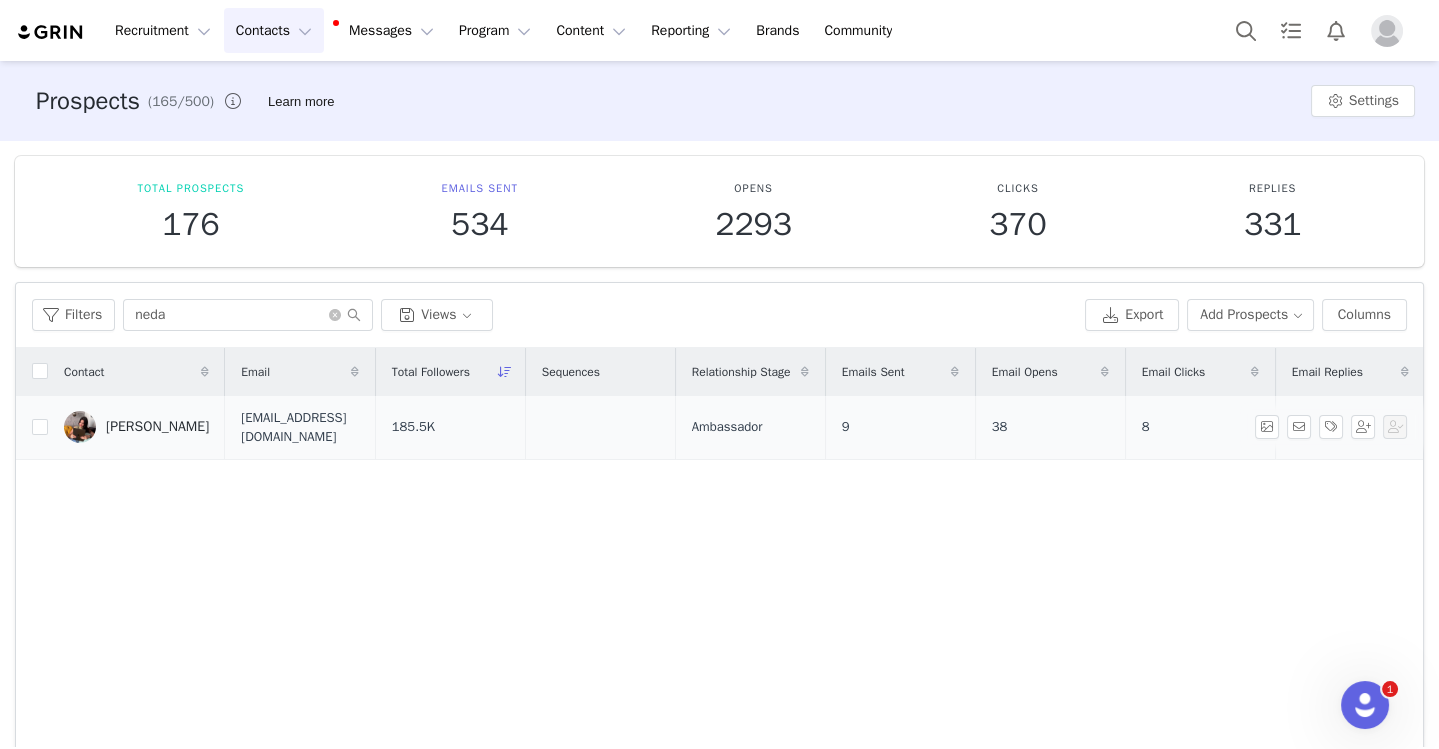 click on "Neda Mrvaljevic" at bounding box center (157, 427) 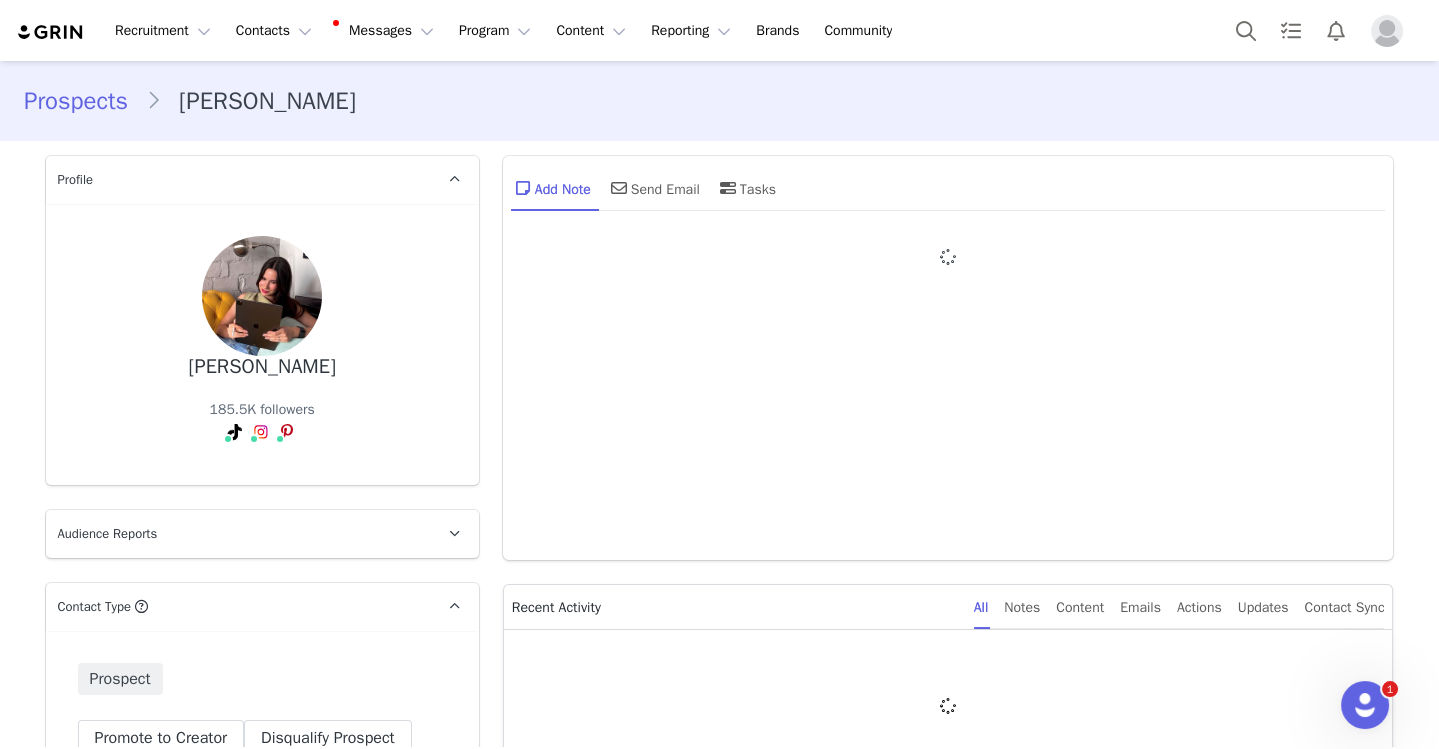 type on "+381 ([GEOGRAPHIC_DATA])" 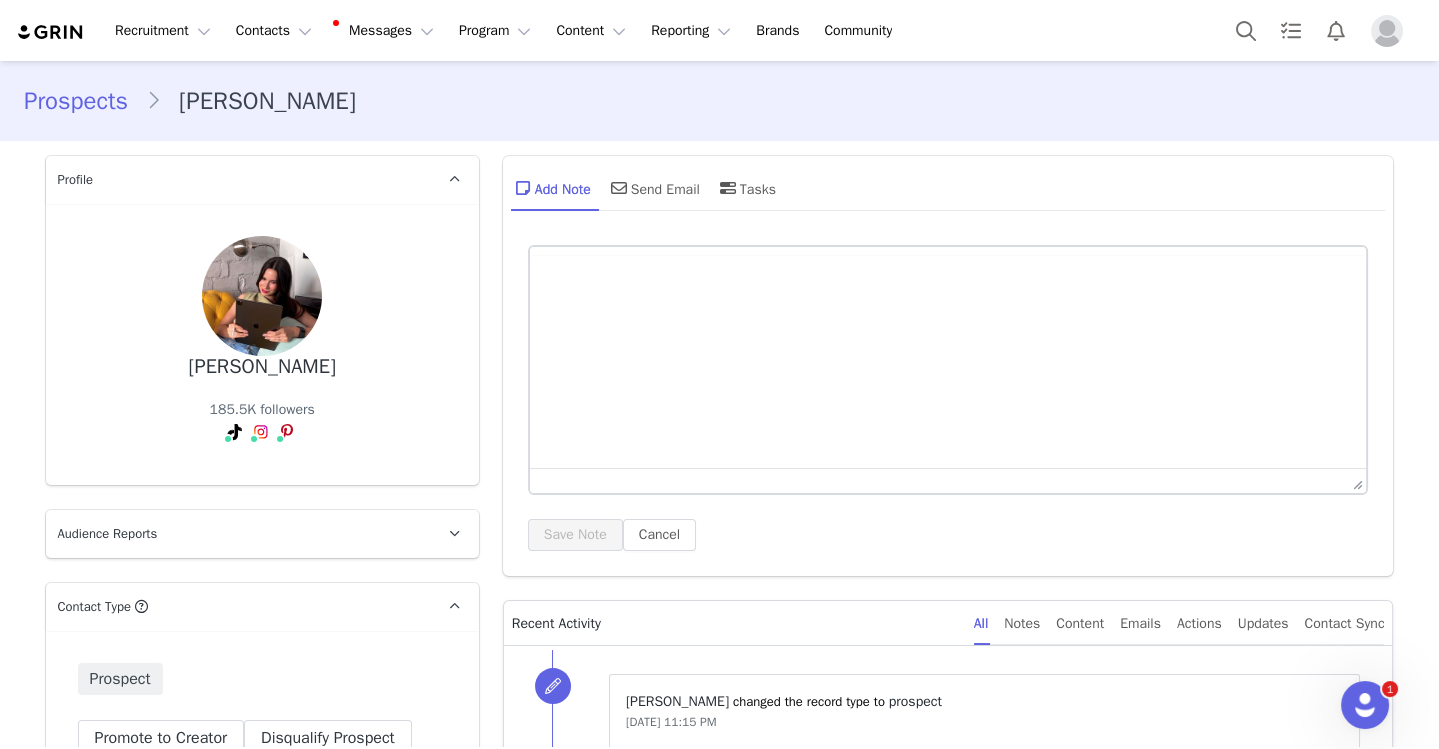 scroll, scrollTop: 393, scrollLeft: 0, axis: vertical 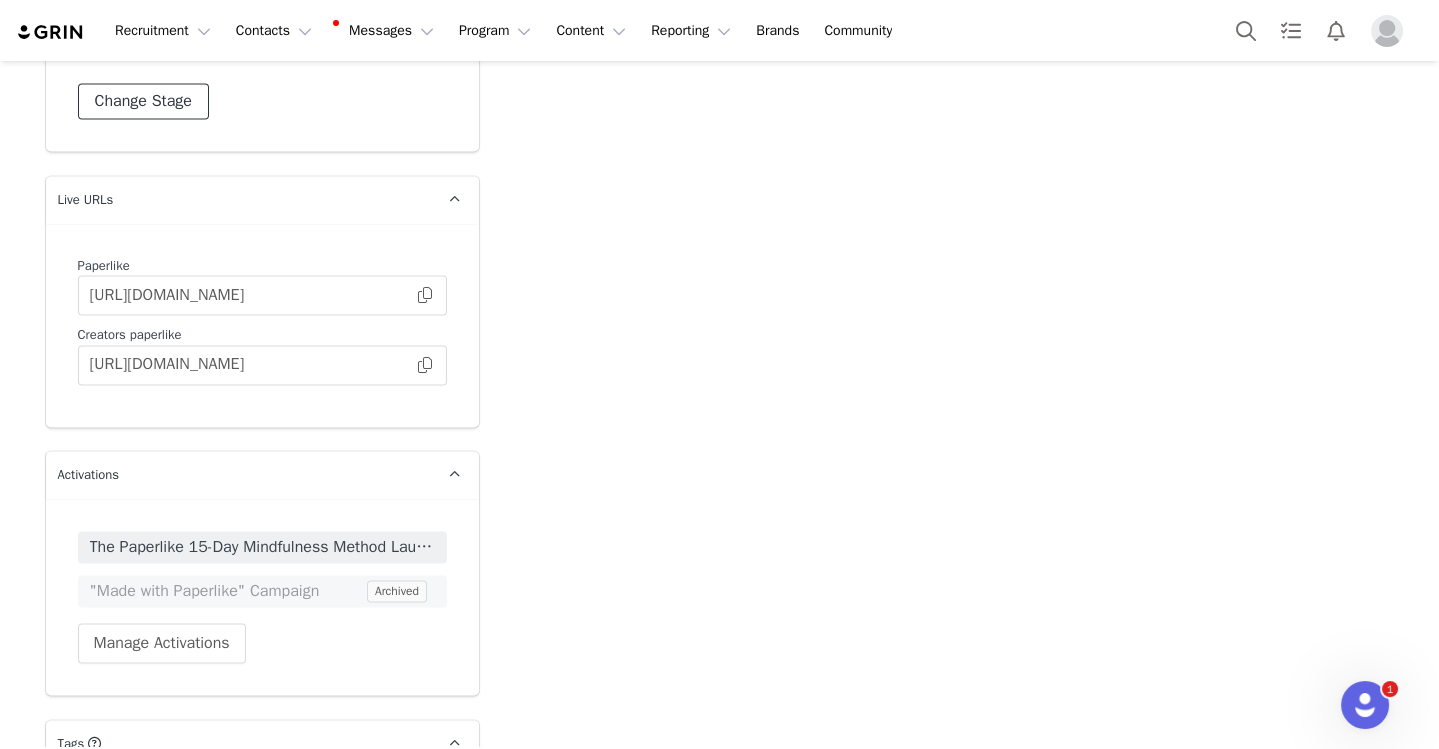 click on "Change Stage" at bounding box center (143, 101) 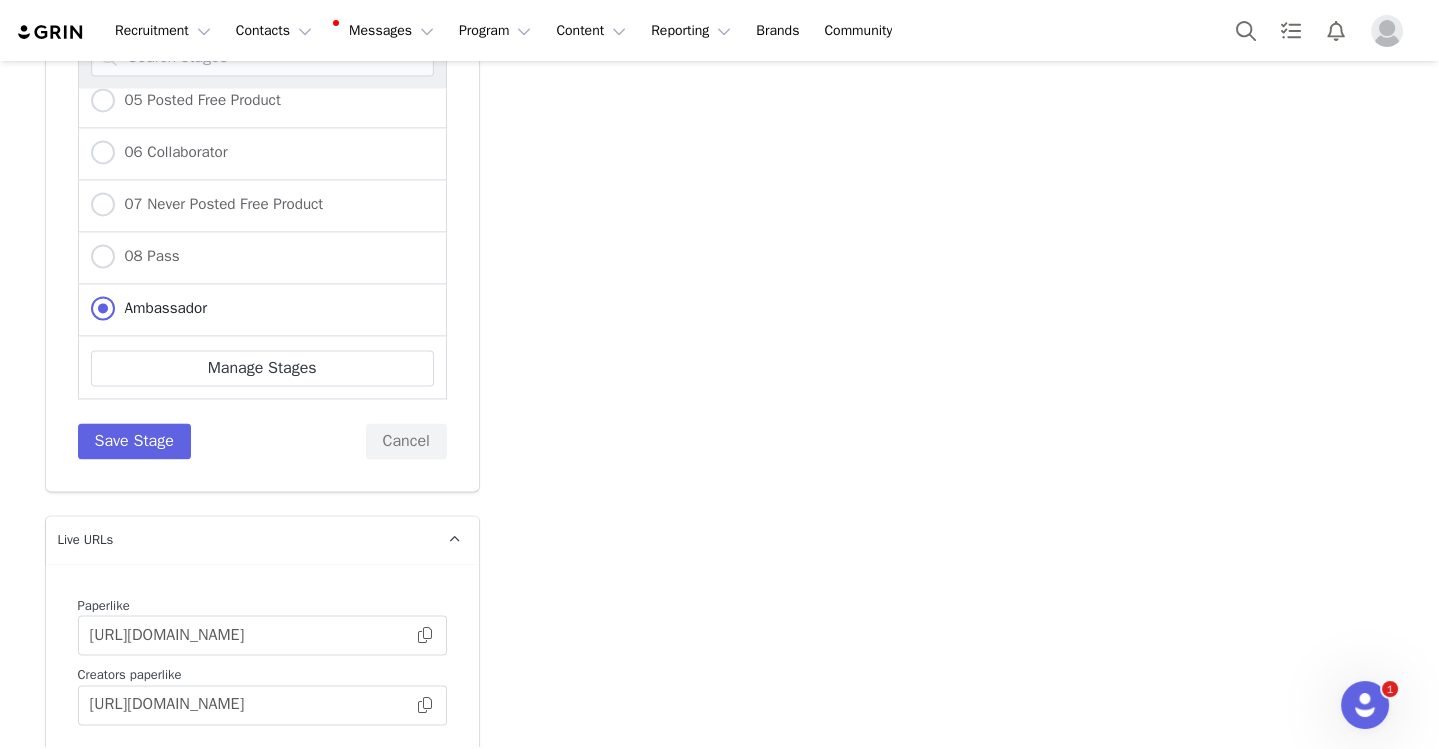 scroll, scrollTop: 303, scrollLeft: 0, axis: vertical 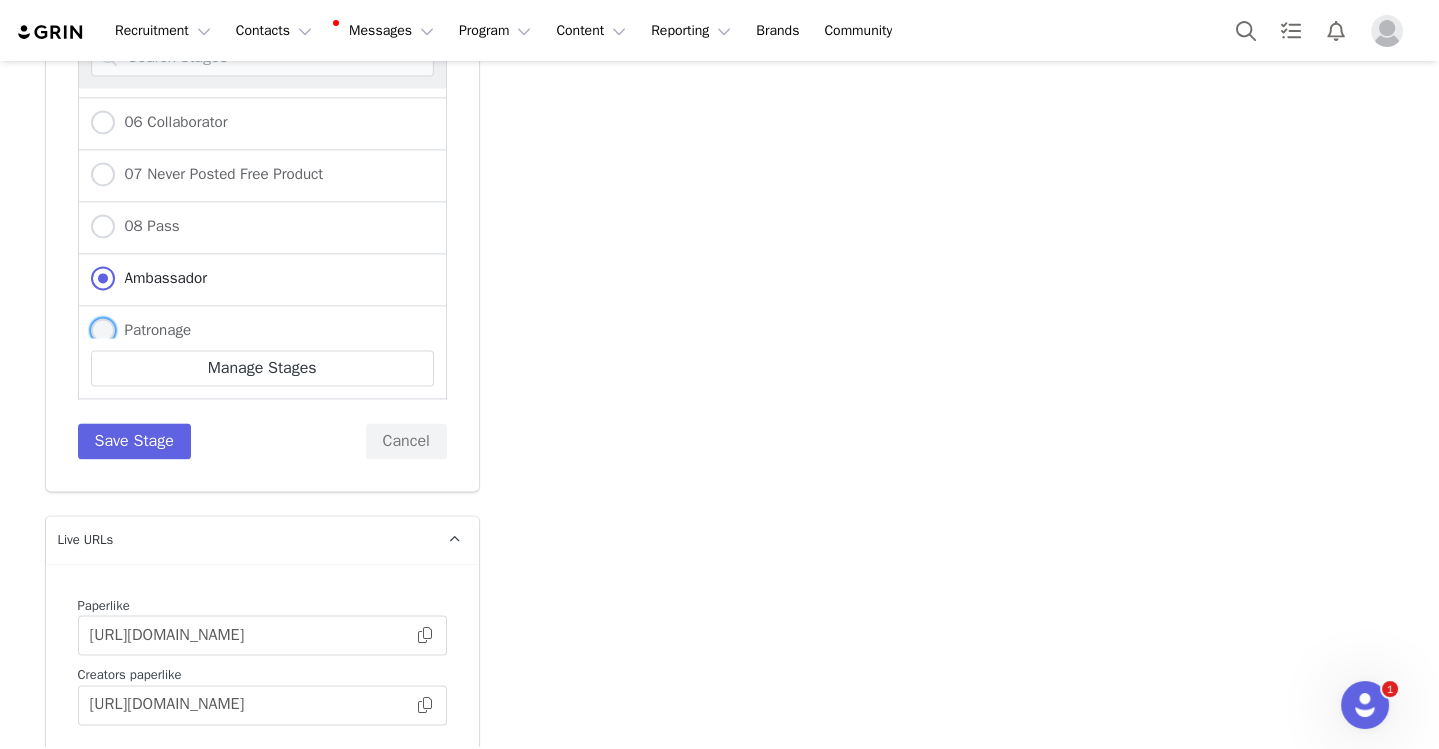 click on "Patronage" at bounding box center [153, 330] 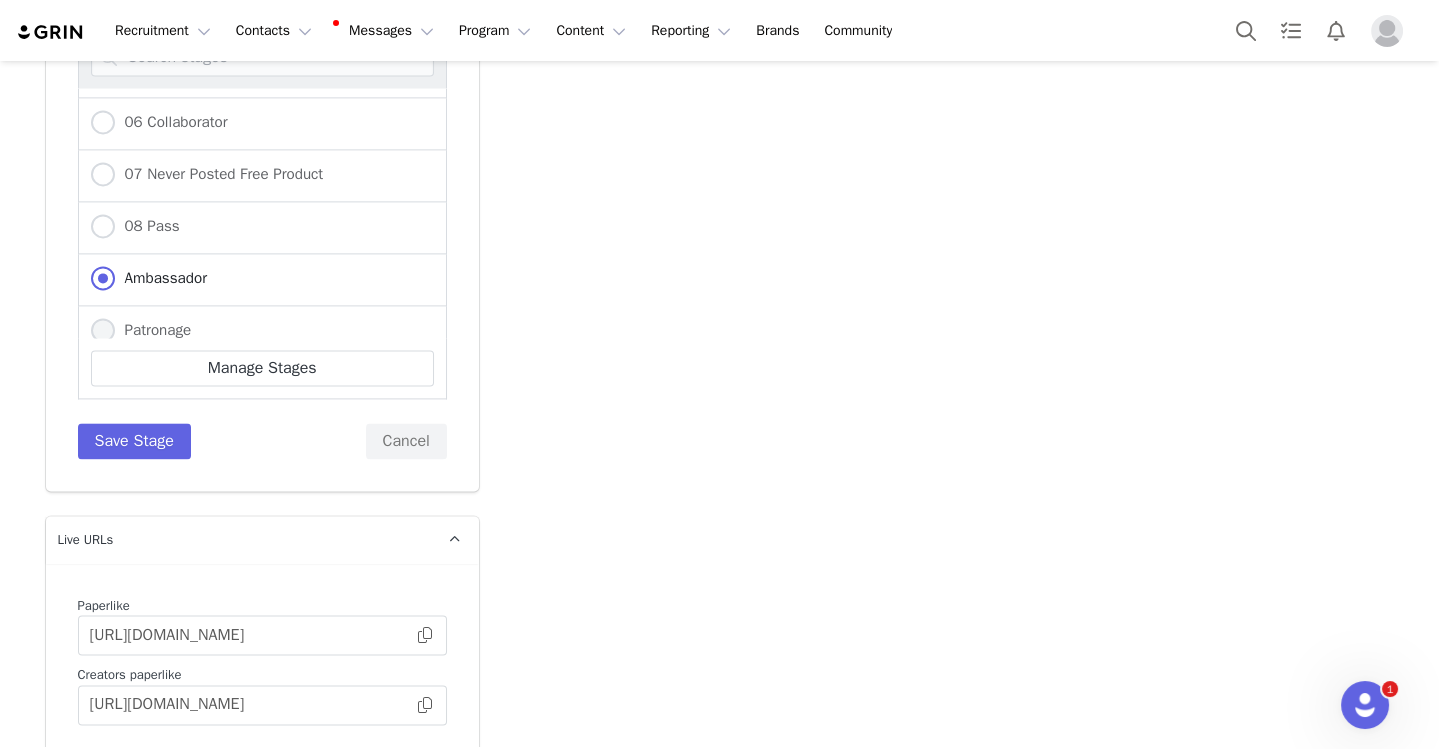 click on "Patronage" at bounding box center (103, 331) 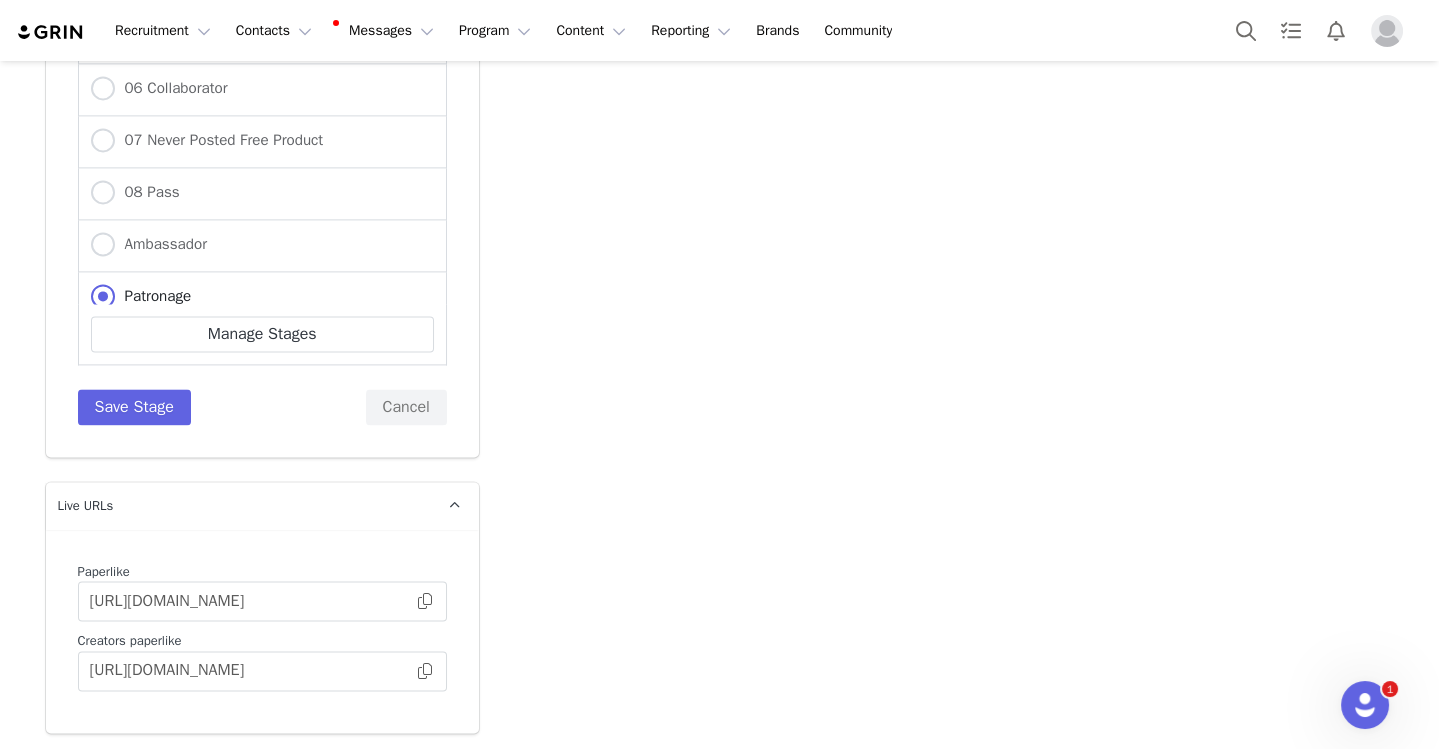 scroll, scrollTop: 4890, scrollLeft: 0, axis: vertical 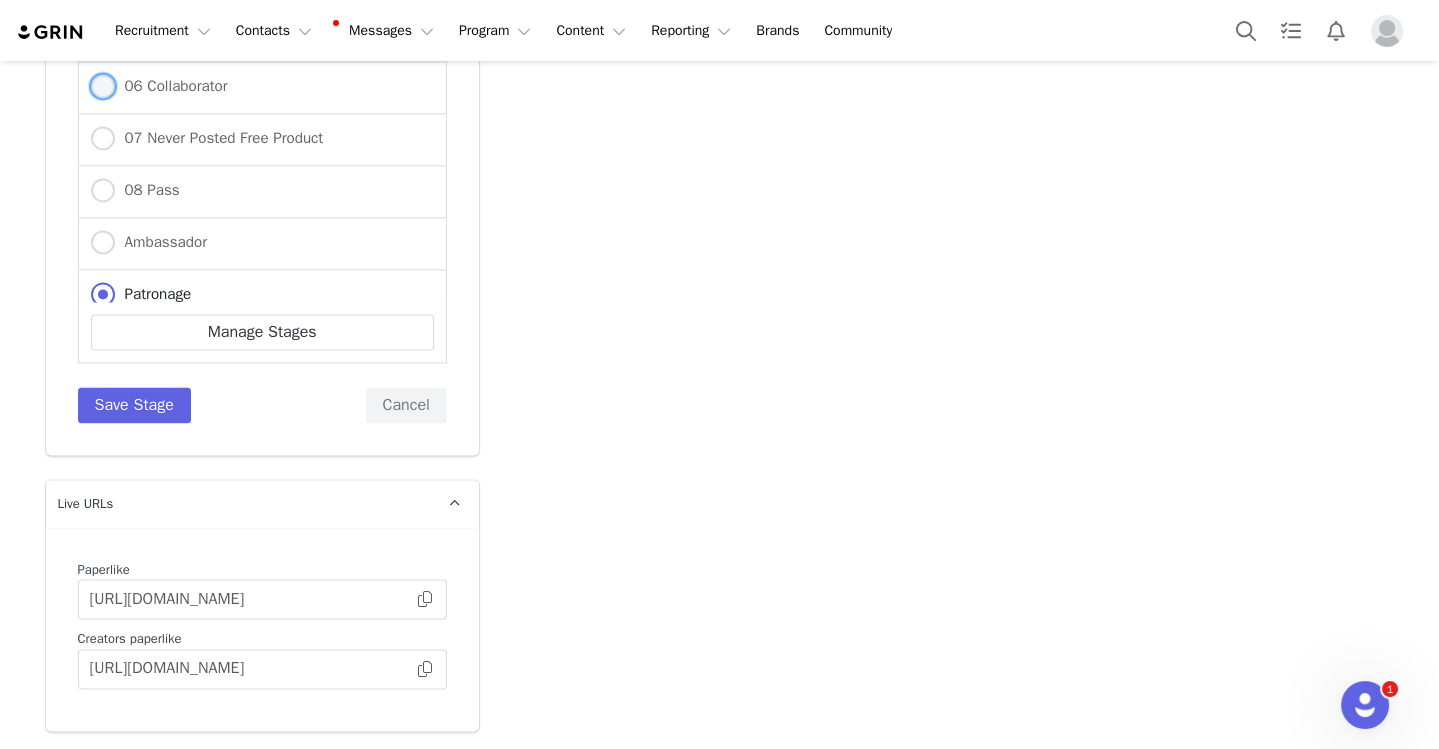 click on "06 Collaborator" at bounding box center (171, 86) 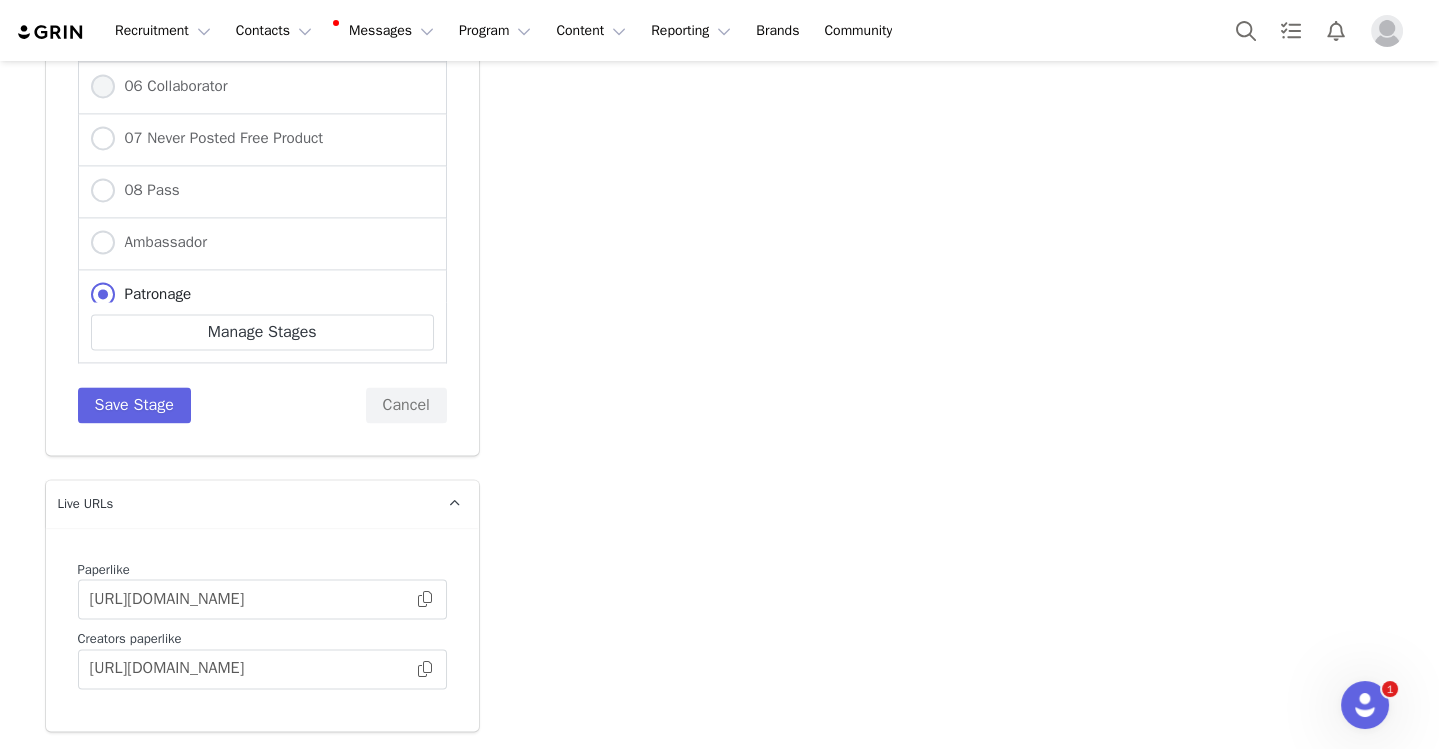 click on "06 Collaborator" at bounding box center (103, 87) 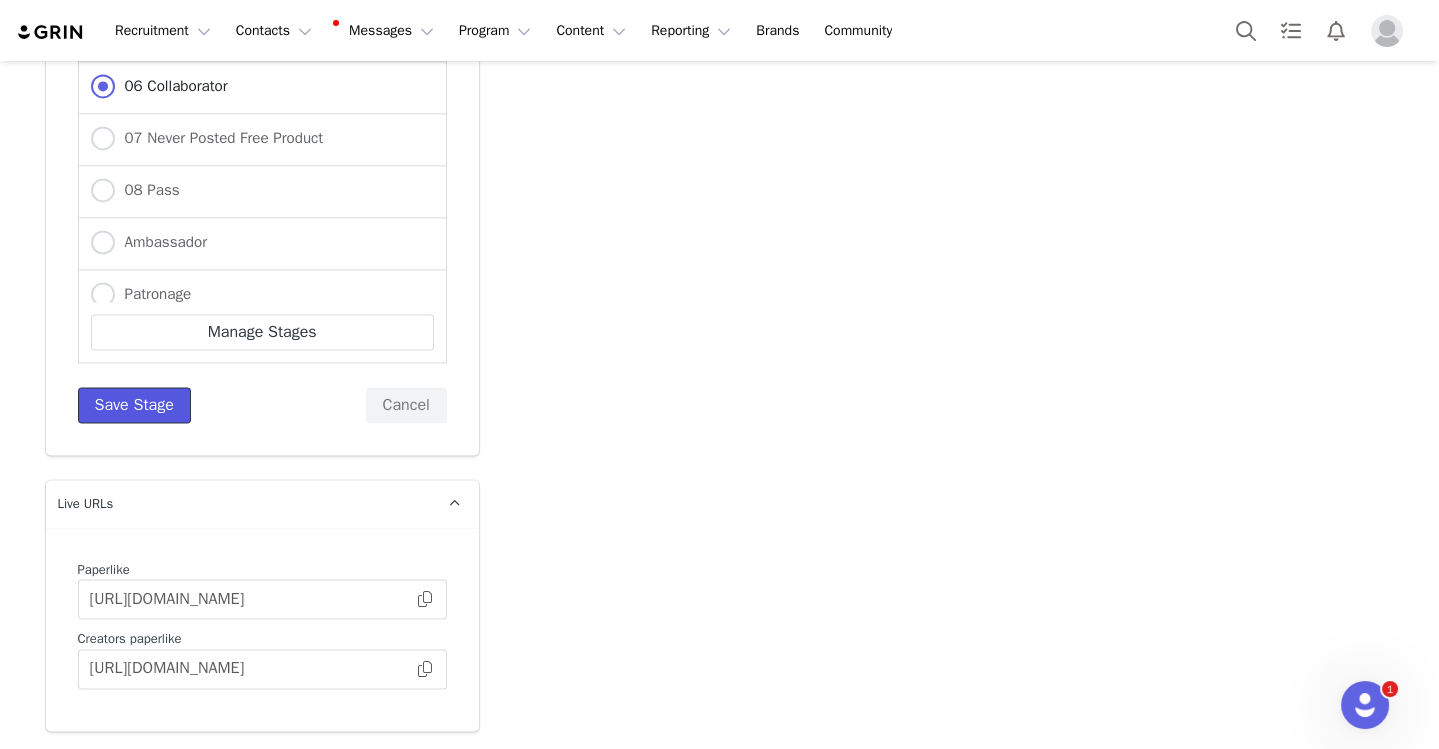 click on "Save Stage" at bounding box center [134, 405] 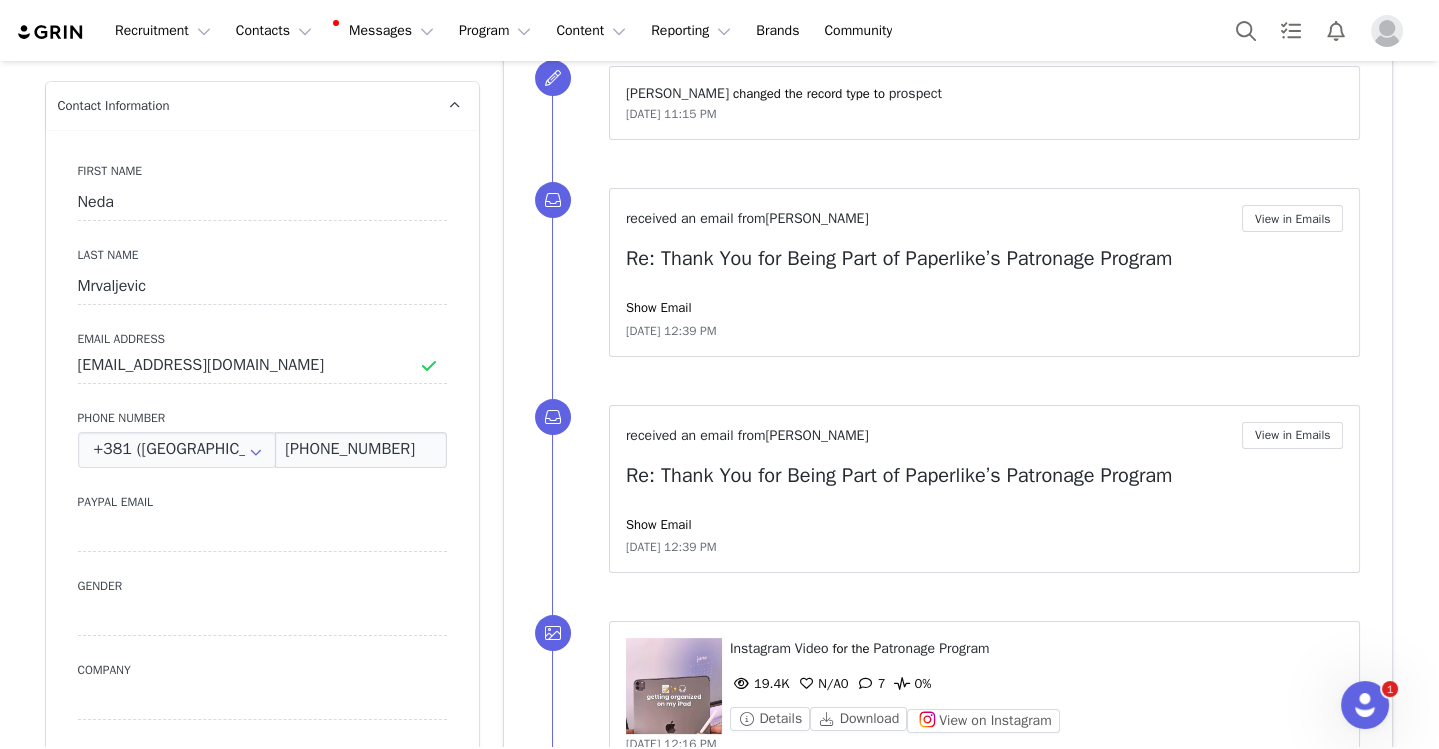 scroll, scrollTop: 732, scrollLeft: 0, axis: vertical 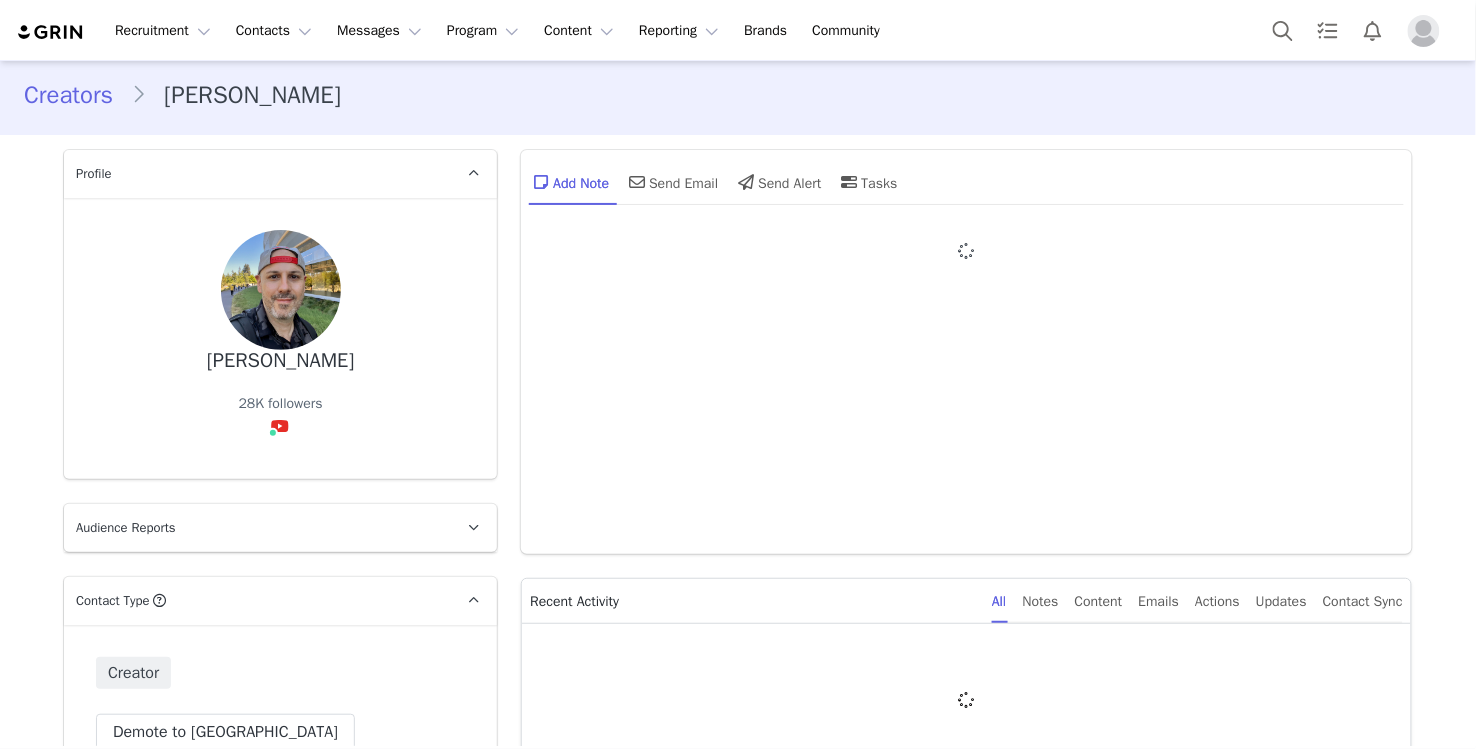 type on "+1 ([GEOGRAPHIC_DATA])" 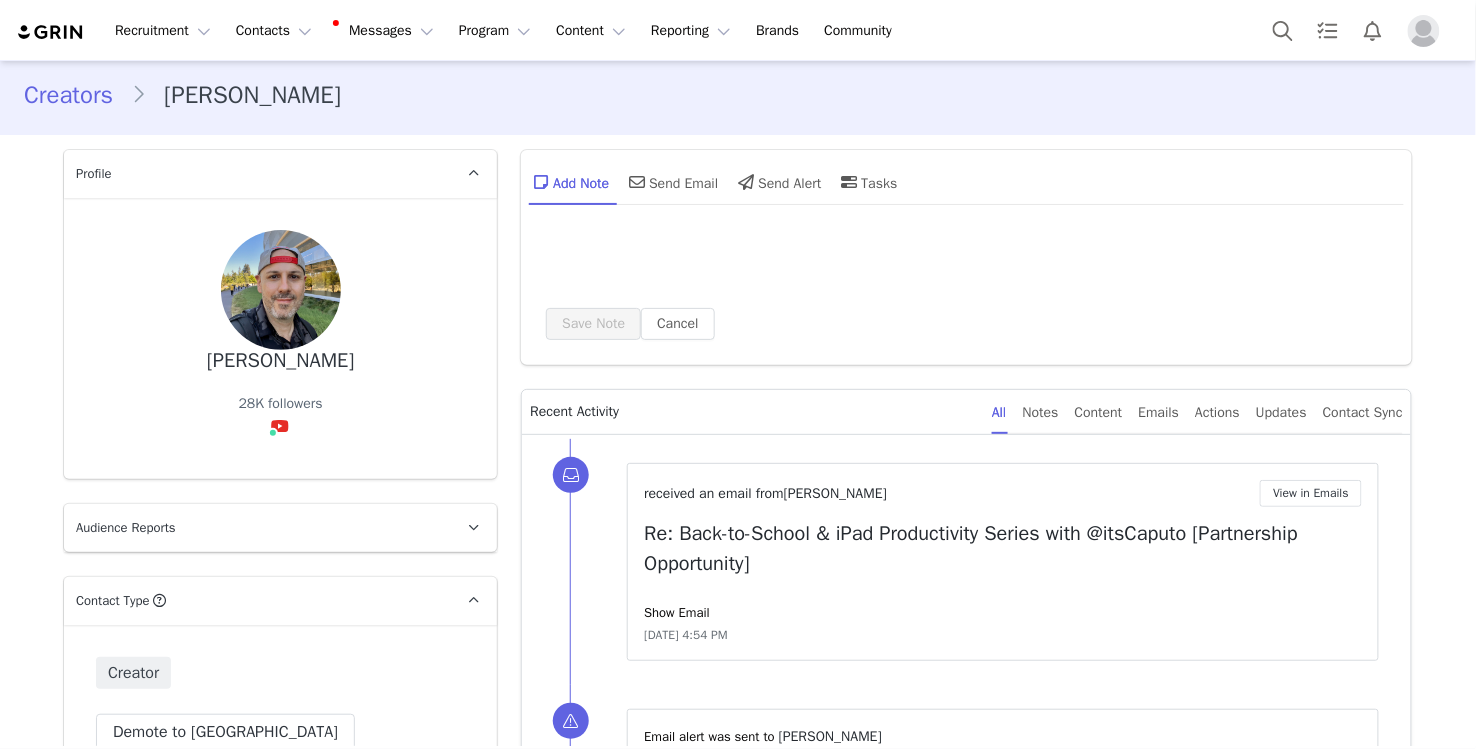 scroll, scrollTop: 8, scrollLeft: 0, axis: vertical 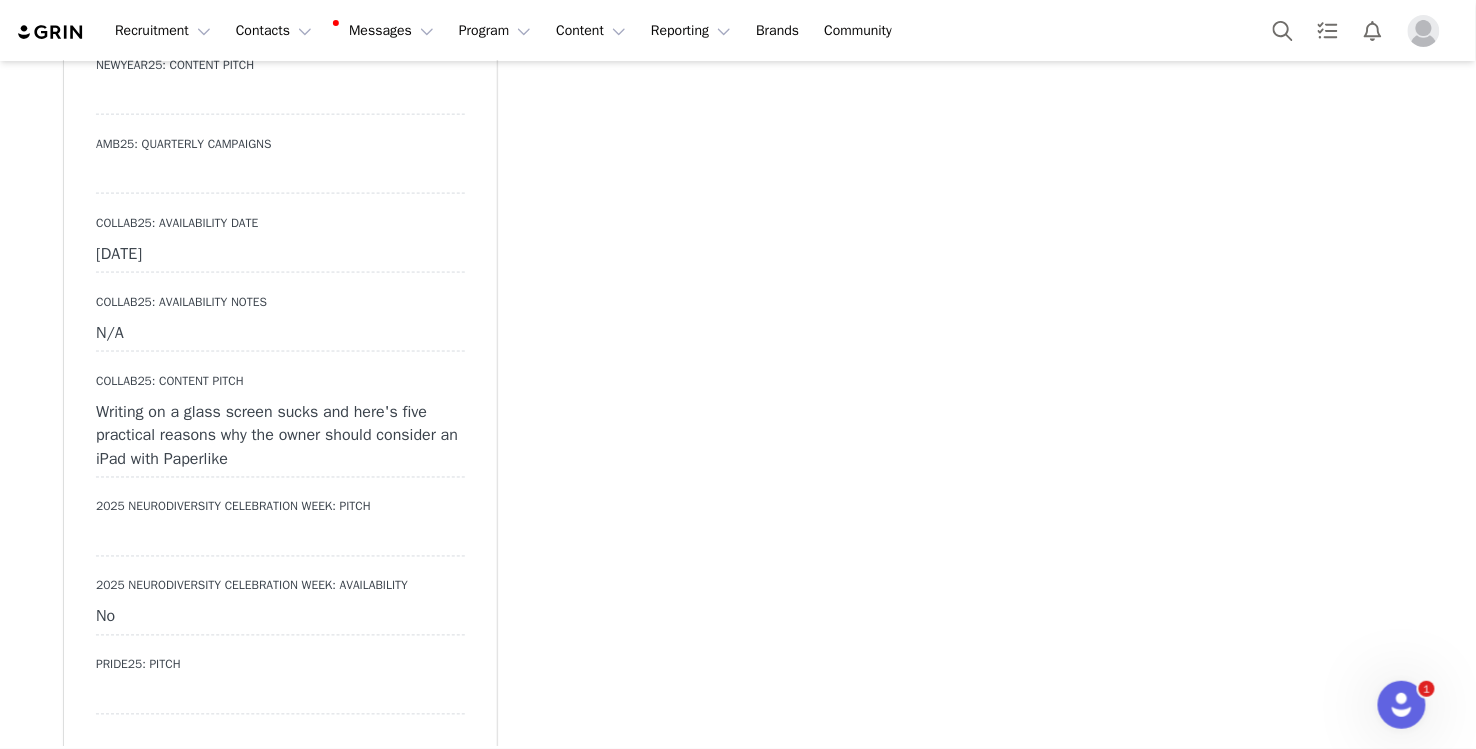 click on "Writing on a glass screen sucks and here's five practical reasons why the owner should consider an iPad with Paperlike" at bounding box center (280, 436) 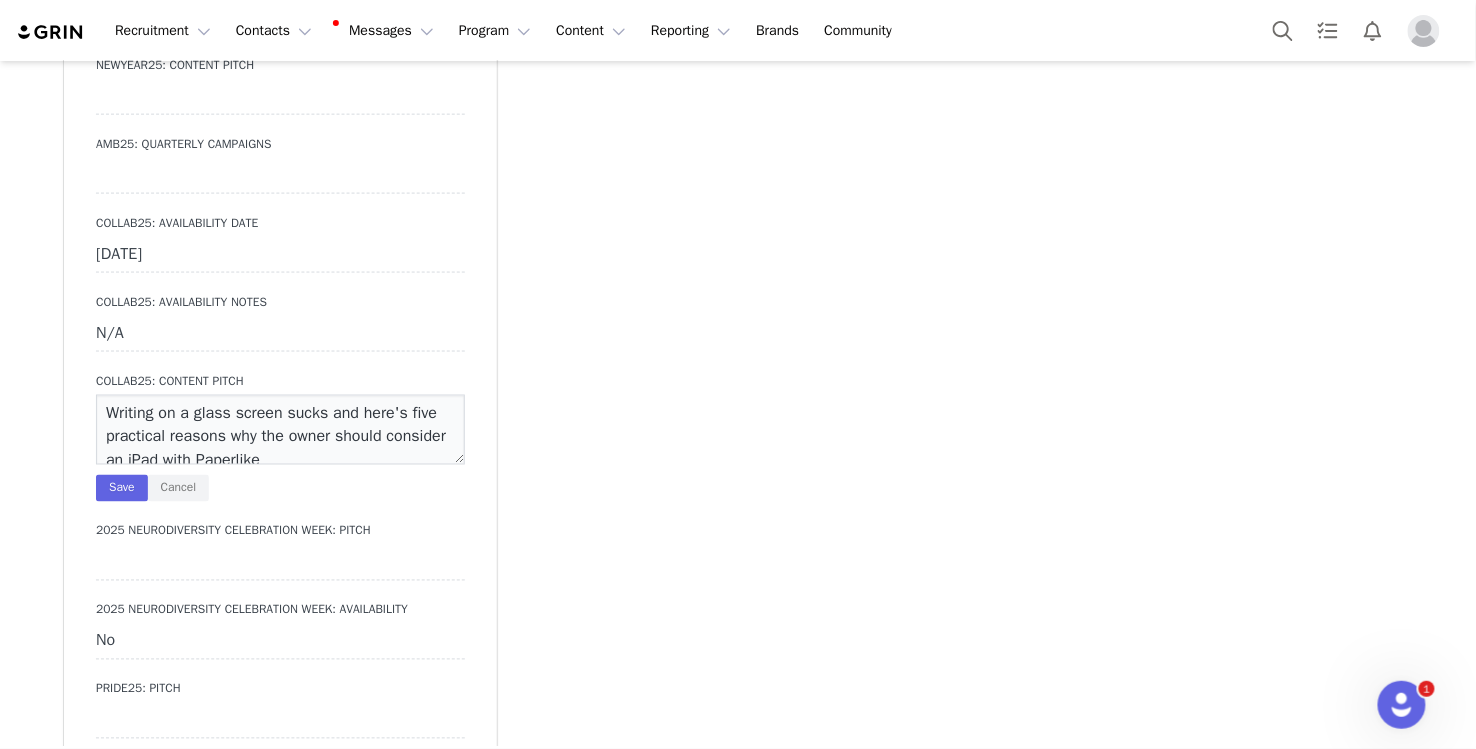 click on "Add Note   Send Email   Send Alert   Tasks  System Font 12pt To open the popup, press Shift+Enter To open the popup, press Shift+Enter To open the popup, press Shift+Enter To open the popup, press Shift+Enter Save Note Cancel Recent Activity All Notes Content Emails Actions Updates Contact Sync received an email from  Michael Caputo      View in Emails   Re: Back-to-School & iPad Productivity Series with @itsCaputo [Partnership Opportunity]   Show Email  Jul 3, 2025, 4:54 PM     ⁨Email⁩ alert was sent to ⁨ Michael Caputo ⁩ Jul 3, 2025, 2:23 AM Paperlike Partnerships sent a tracked email to  Michael Caputo      View in Emails   Re: Back-to-School & iPad Productivity Series with @itsCaputo [Partnership Opportunity]   Show Email  Jun 20, 2025, 7:02 PM      Opens  0  Clicks  0  Replies  0 Paperlike Partnerships sent a tracked email to  Michael Caputo      View in Emails   Re: Back-to-School & iPad Productivity Series with @itsCaputo [Partnership Opportunity]   Show Email  Jun 20, 2025, 7:01 PM     0 0 0" at bounding box center (966, 210) 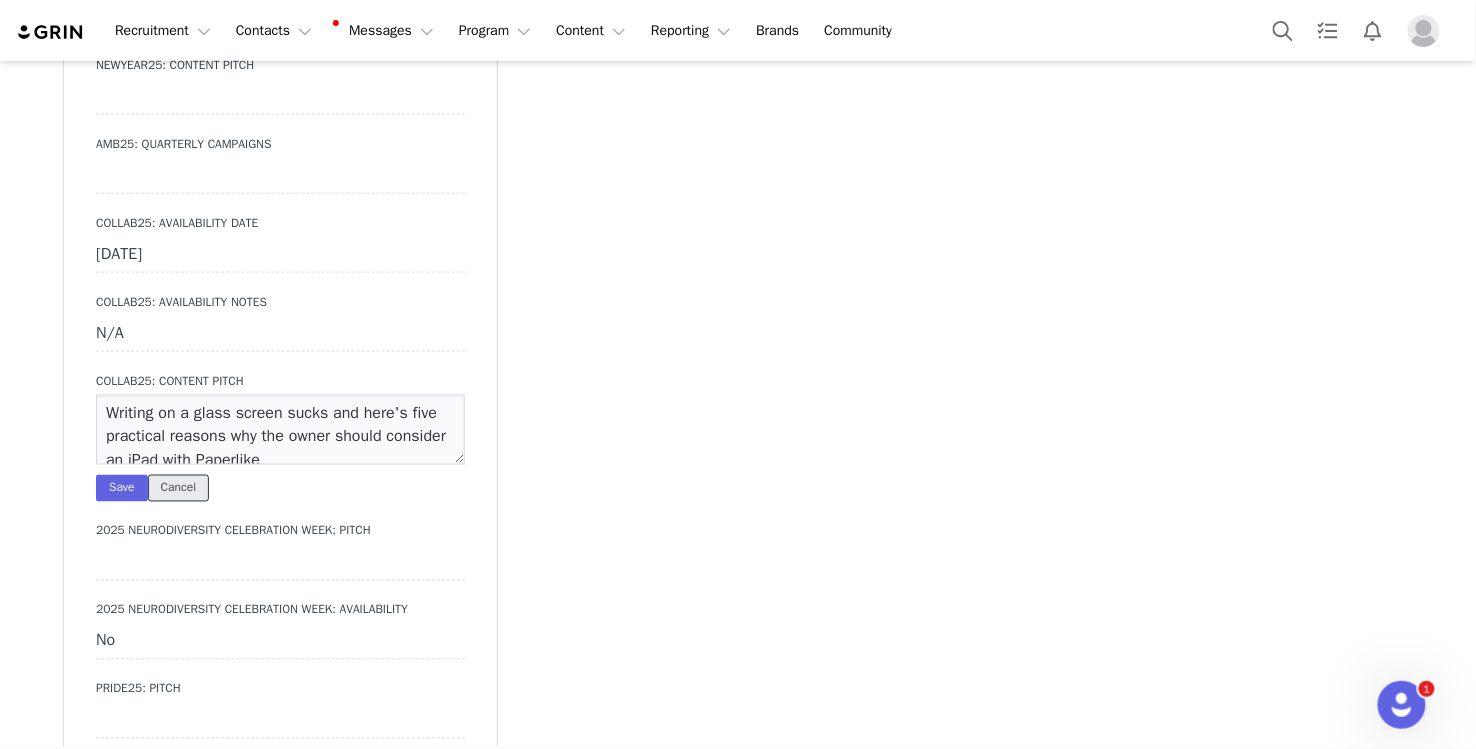 click on "Cancel" at bounding box center (178, 488) 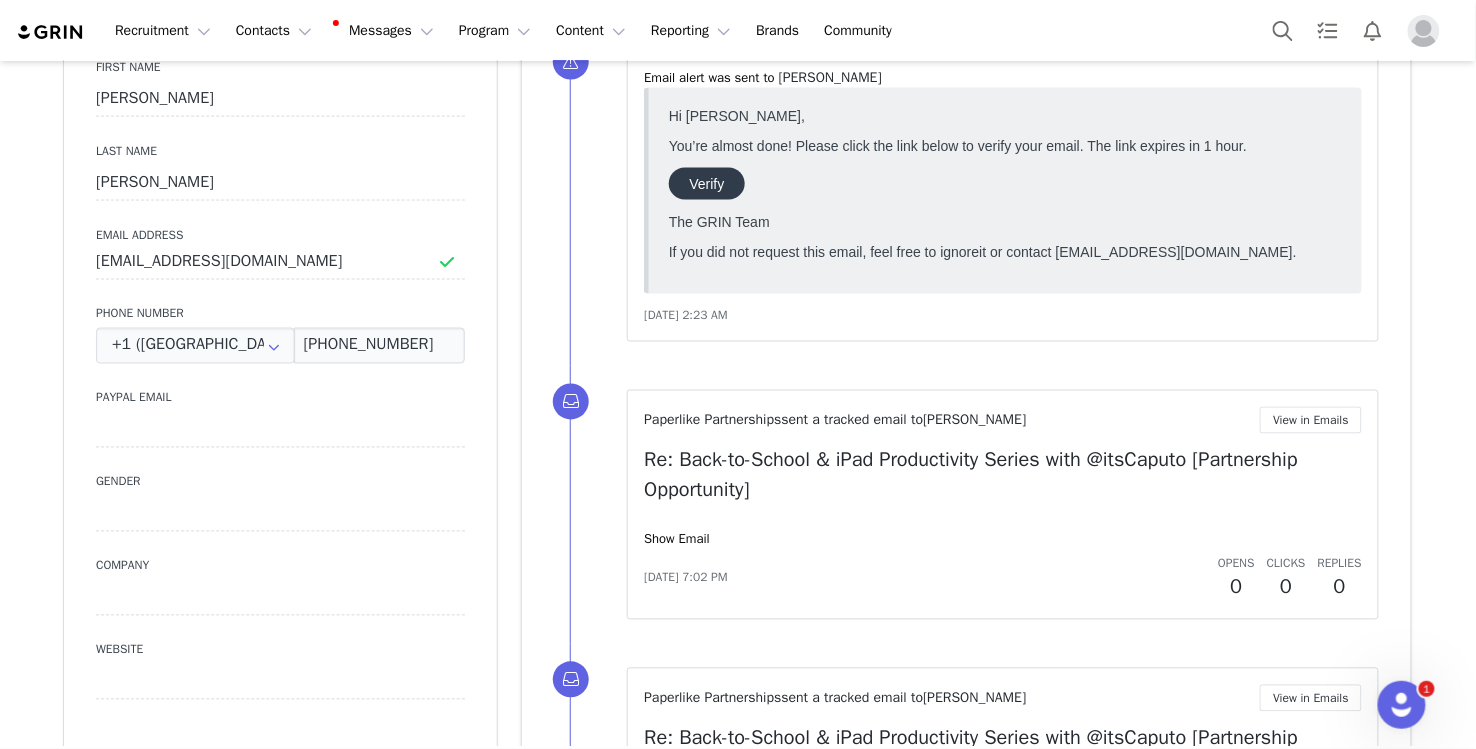 scroll, scrollTop: 0, scrollLeft: 0, axis: both 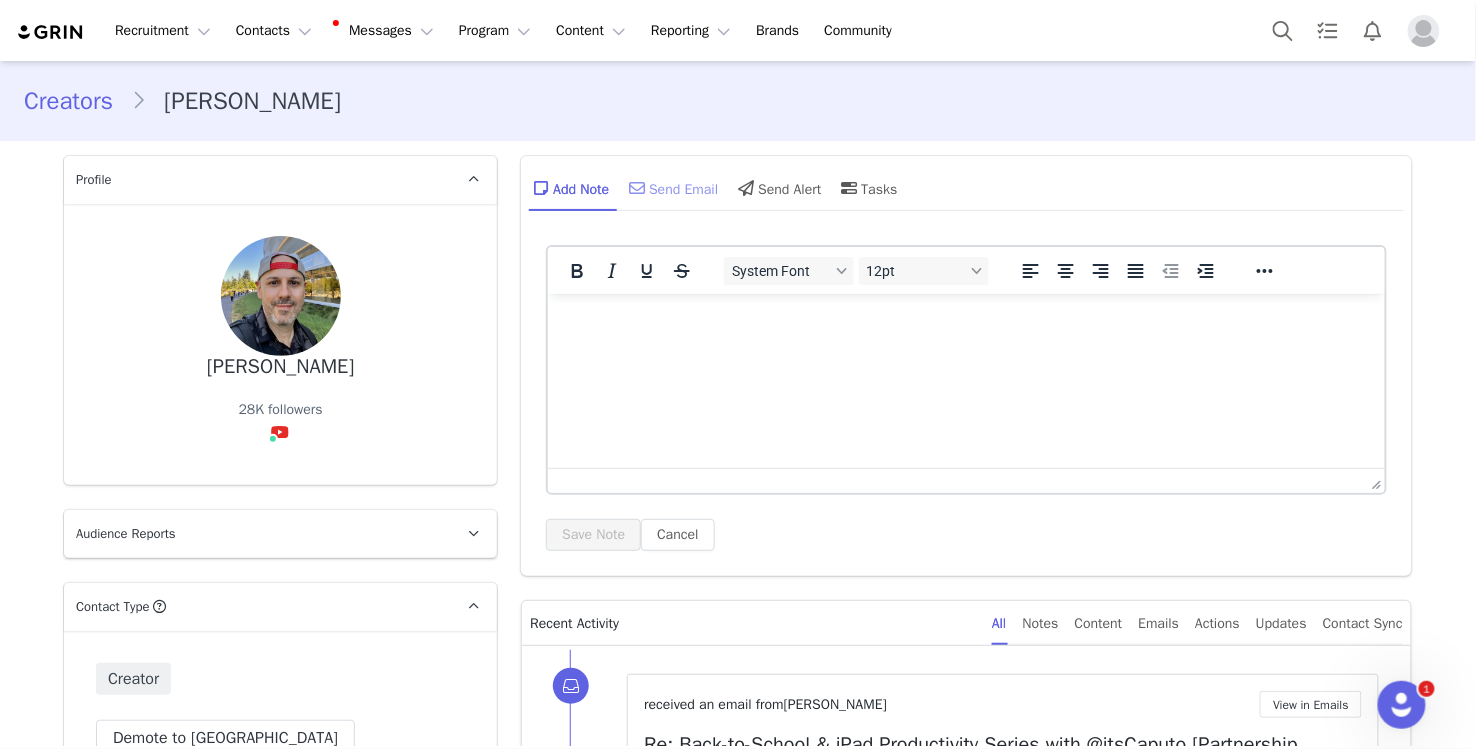 click on "Send Email" at bounding box center (671, 188) 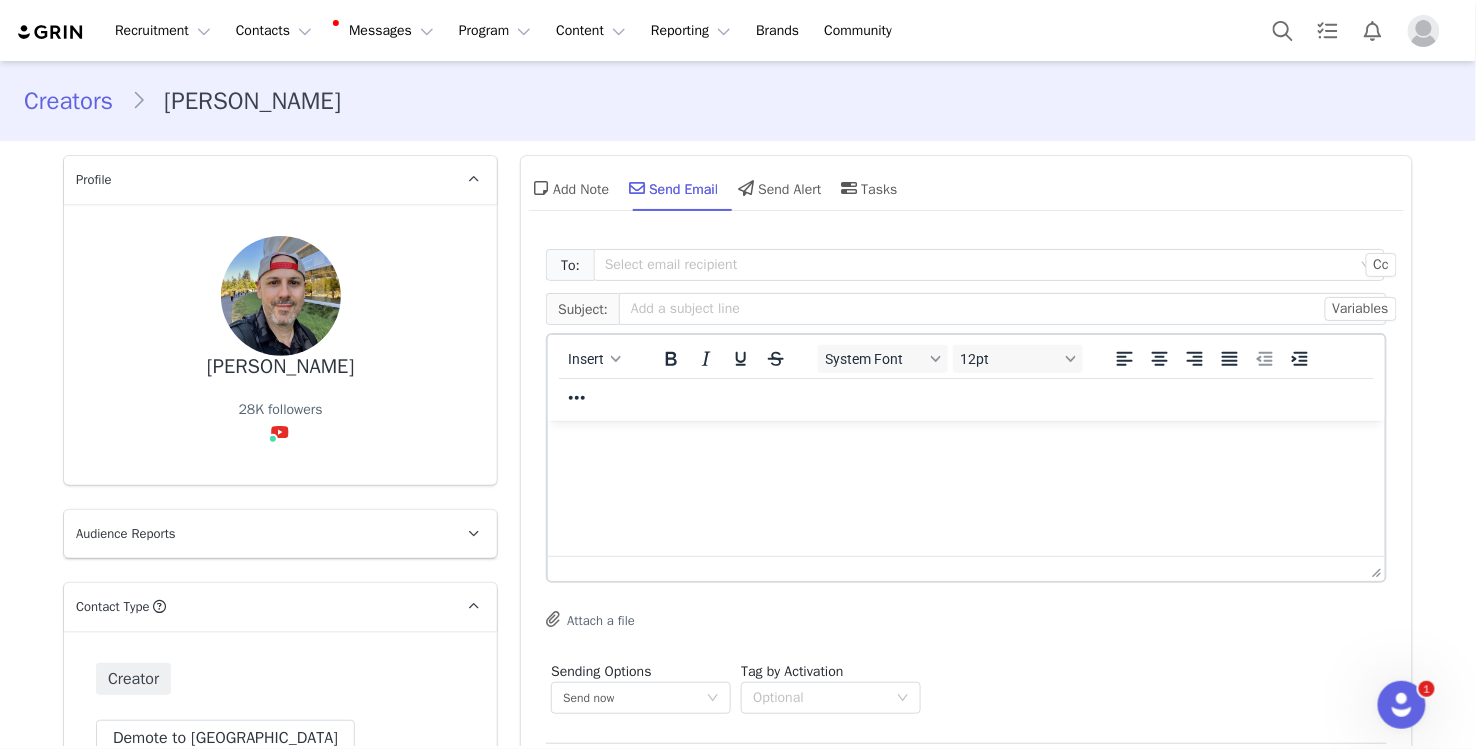 scroll, scrollTop: 0, scrollLeft: 0, axis: both 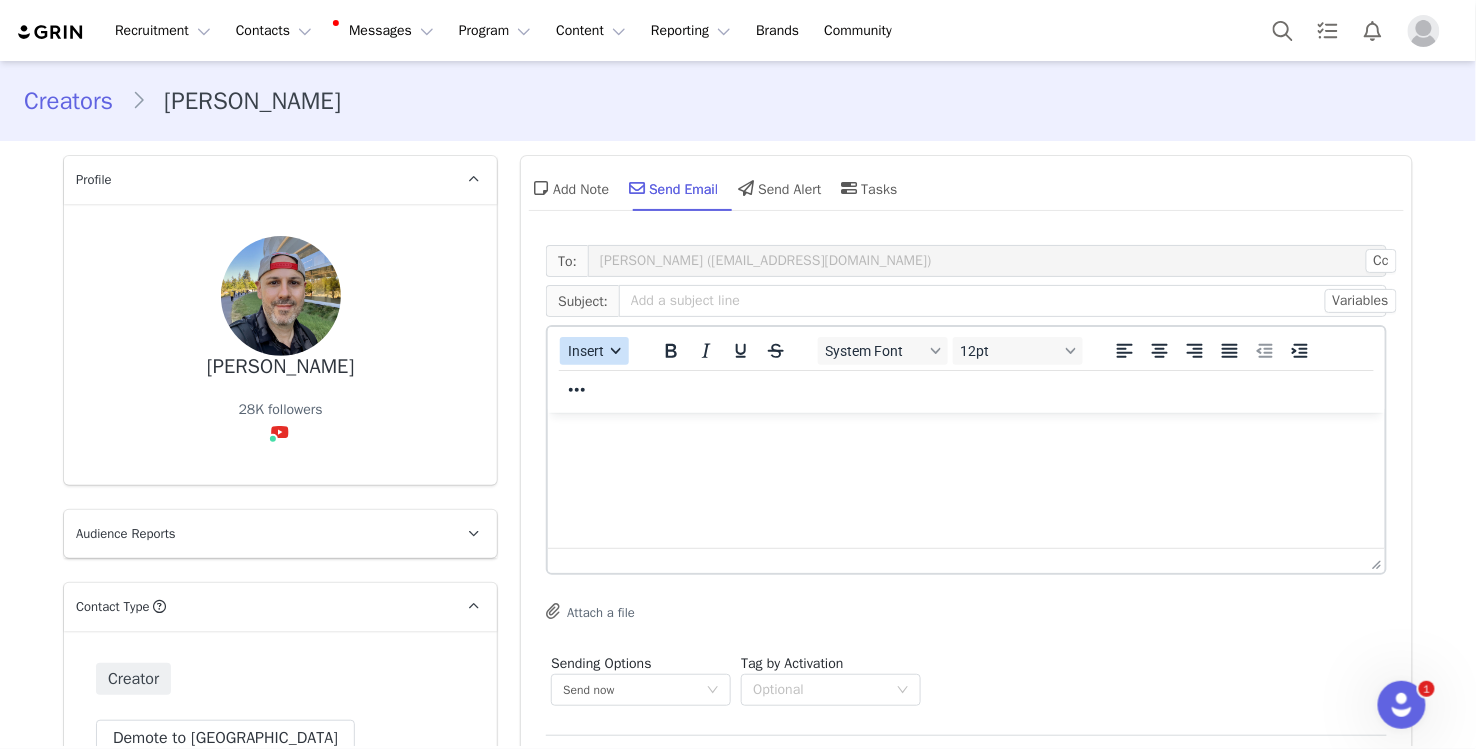click on "Insert" at bounding box center [587, 351] 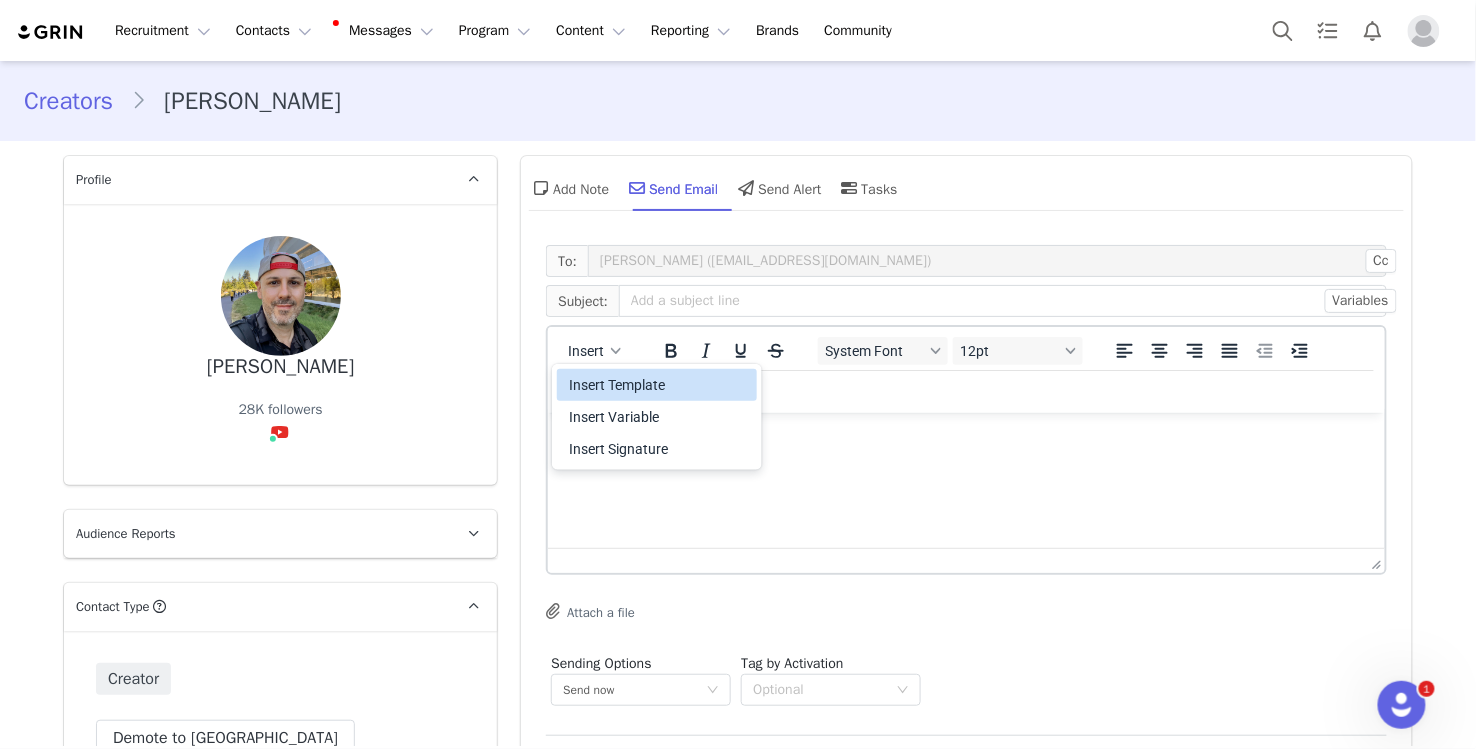 click on "Insert Template" at bounding box center (659, 385) 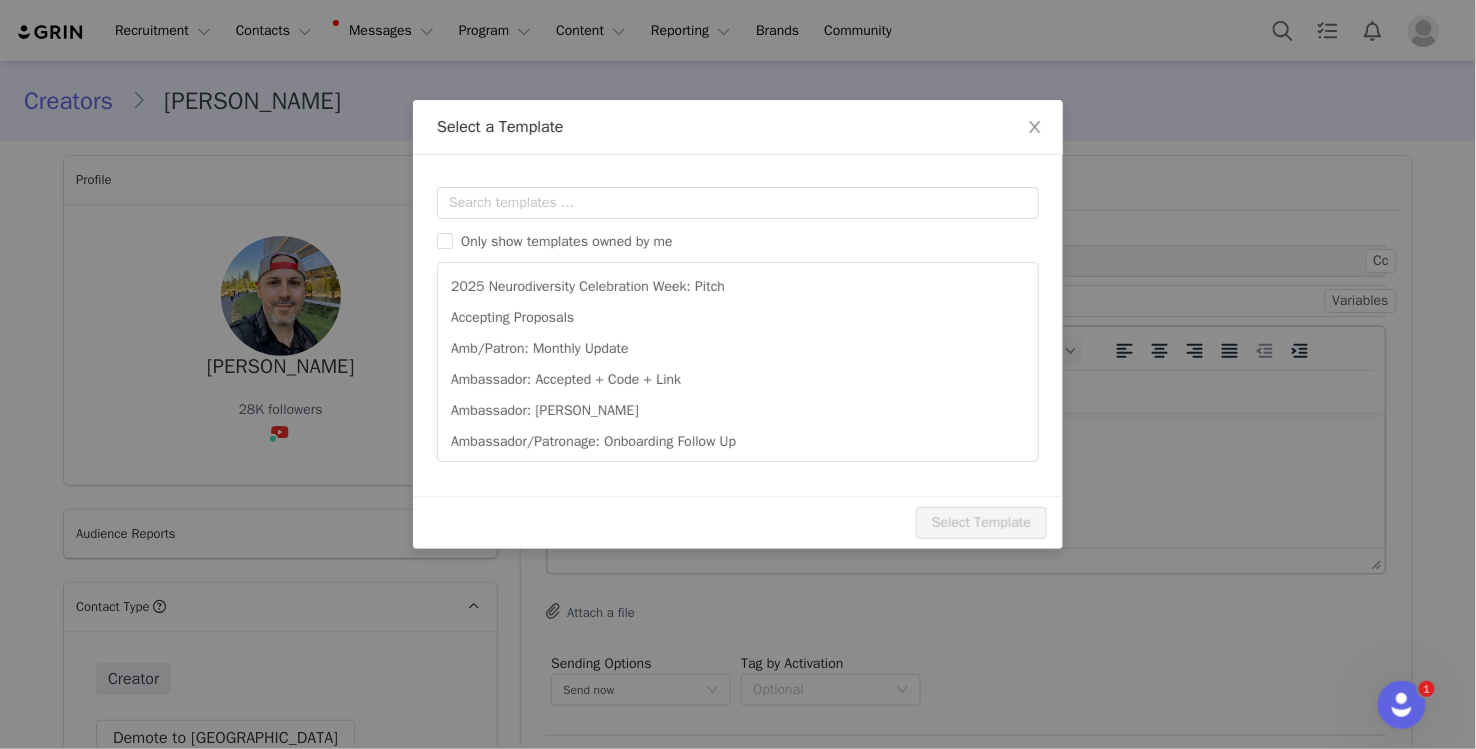 scroll, scrollTop: 0, scrollLeft: 0, axis: both 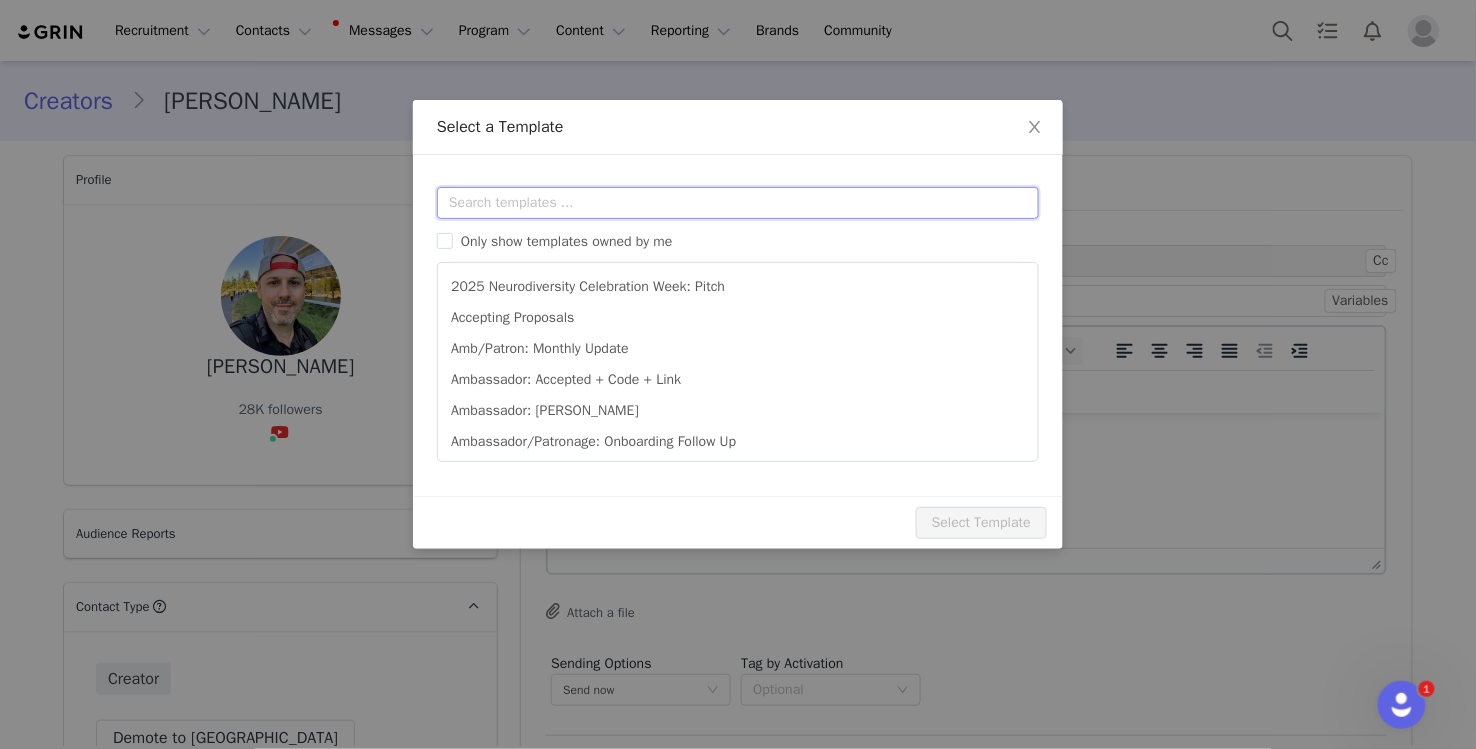 click at bounding box center [738, 203] 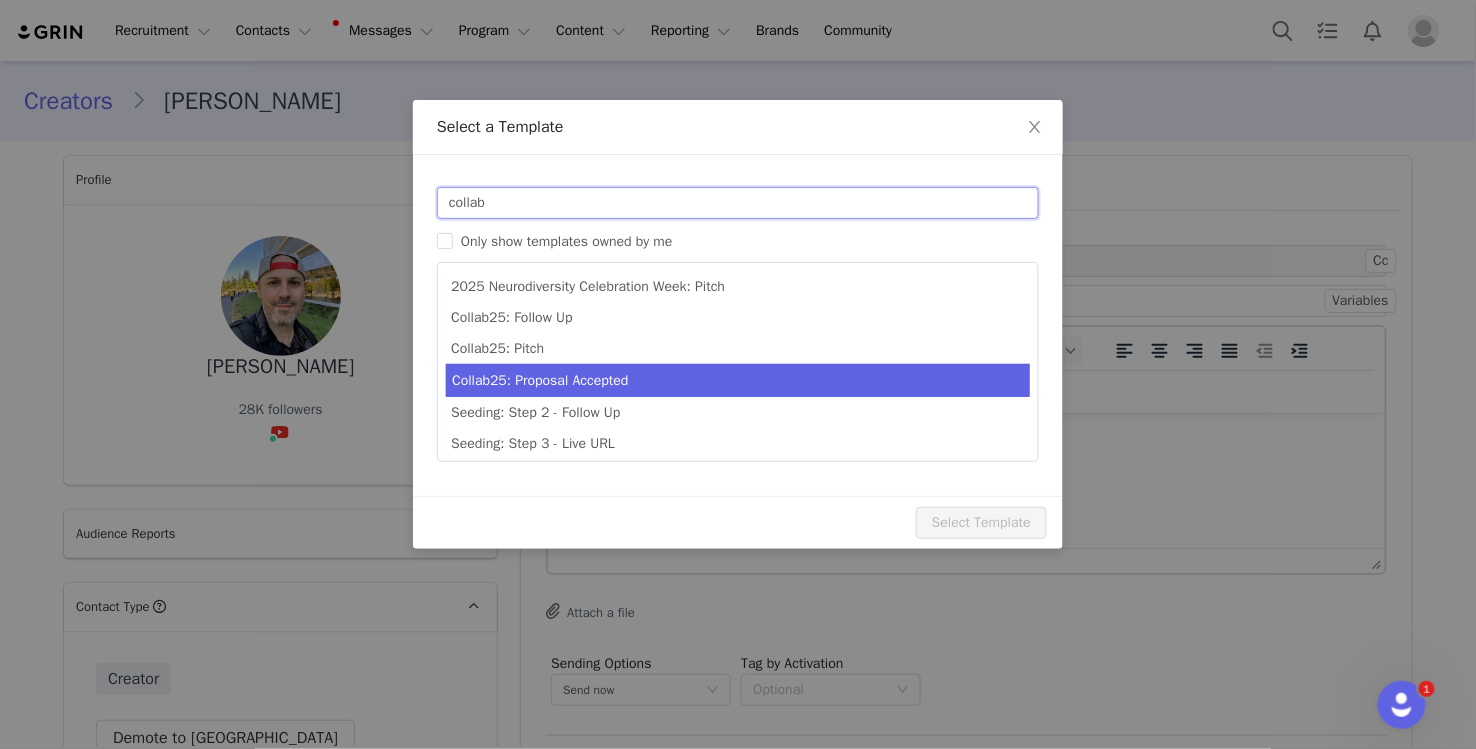 type on "collab" 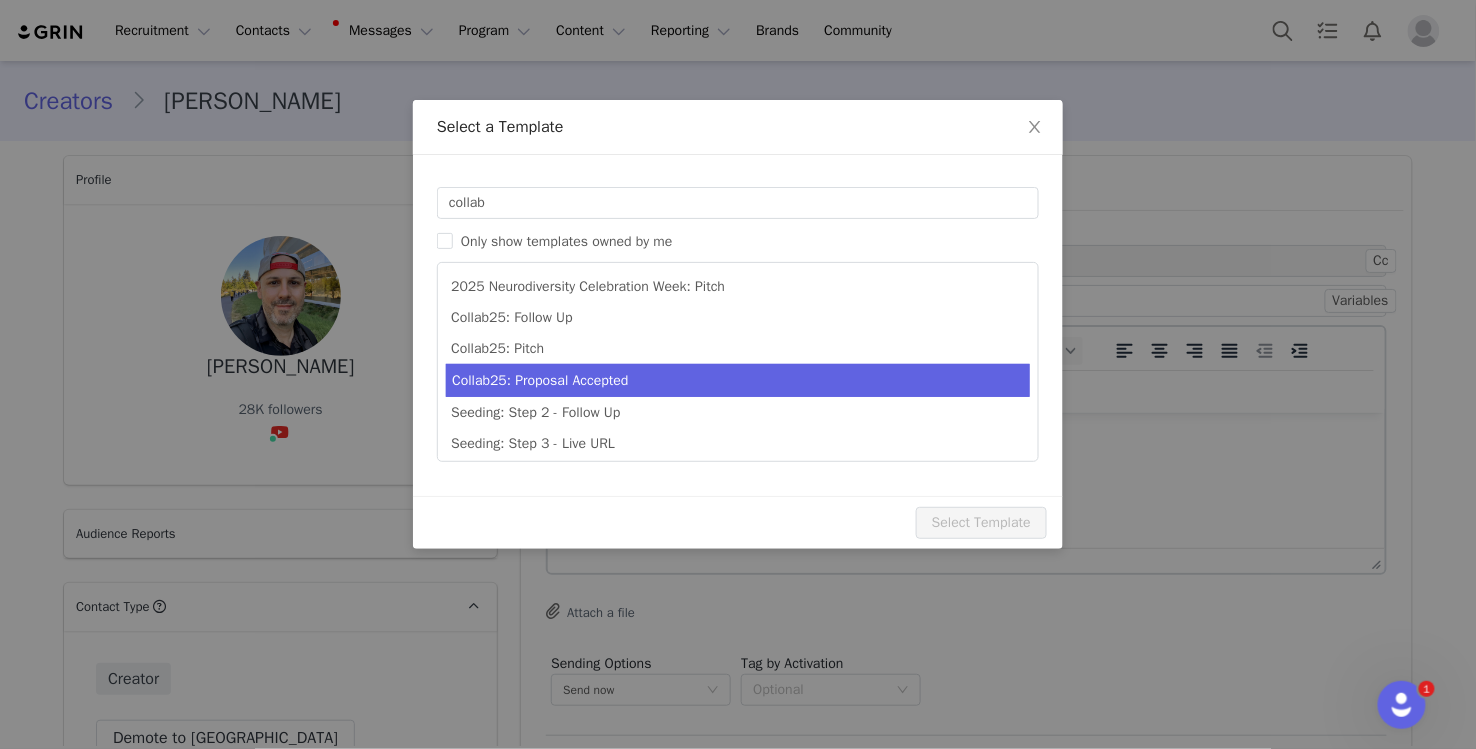 click on "Collab25: Proposal Accepted" at bounding box center [738, 380] 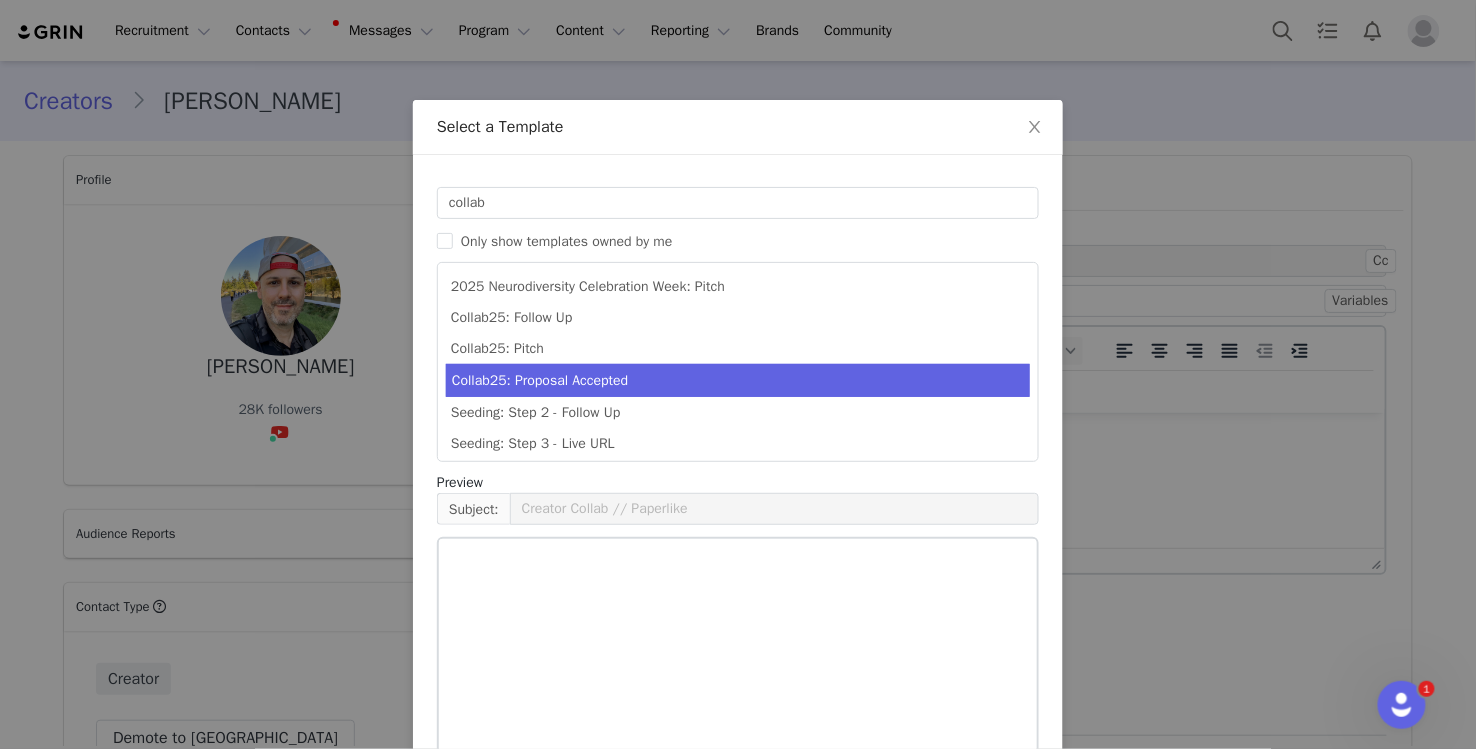 type on "[instagram_username] // Paperlike Collab" 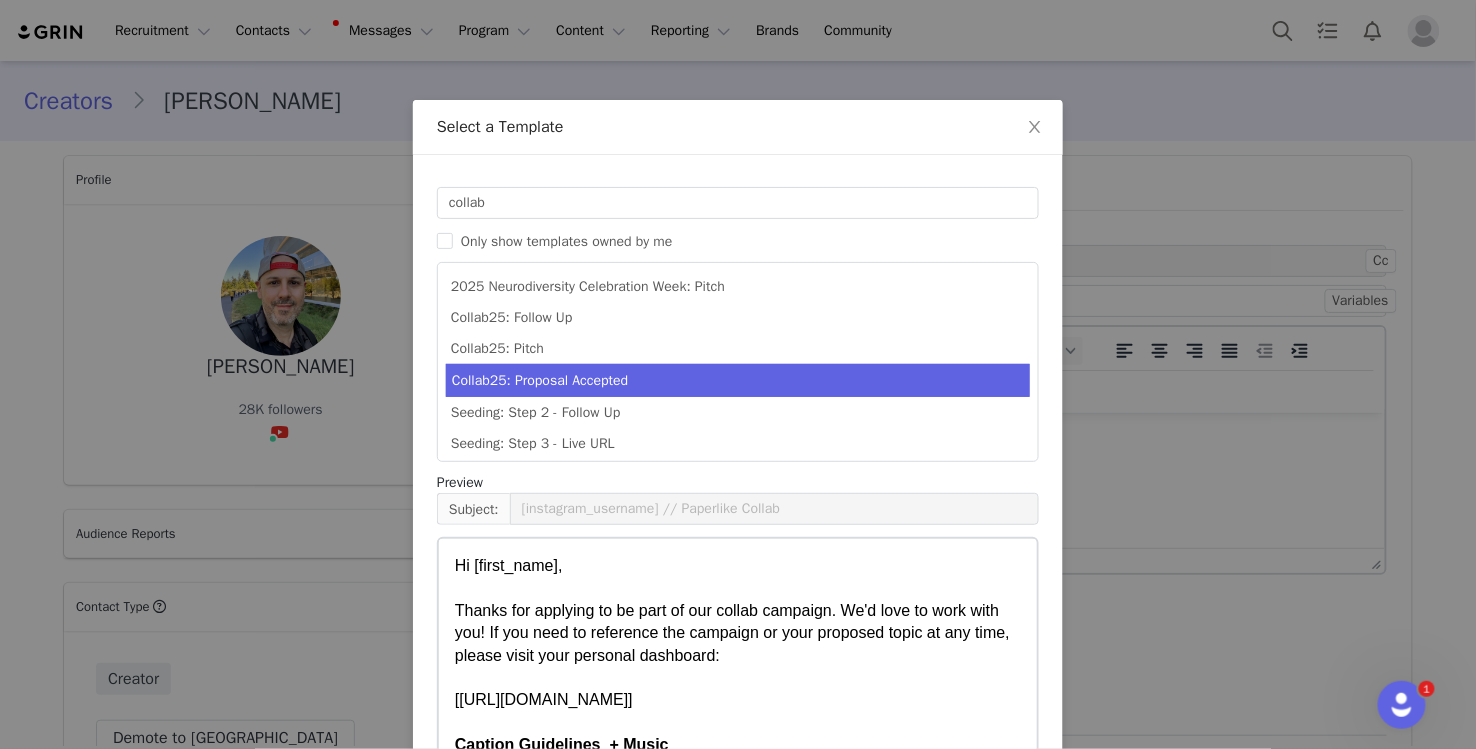 click on "Hi [first_name],  Thanks for applying to be part of our collab campaign. We'd love to work with you! If you need to reference the campaign or your proposed topic at any time, please visit your personal dashboard:  [live_url_creators.paperlike.com]   Caption Guidelines  + Music" at bounding box center (737, 655) 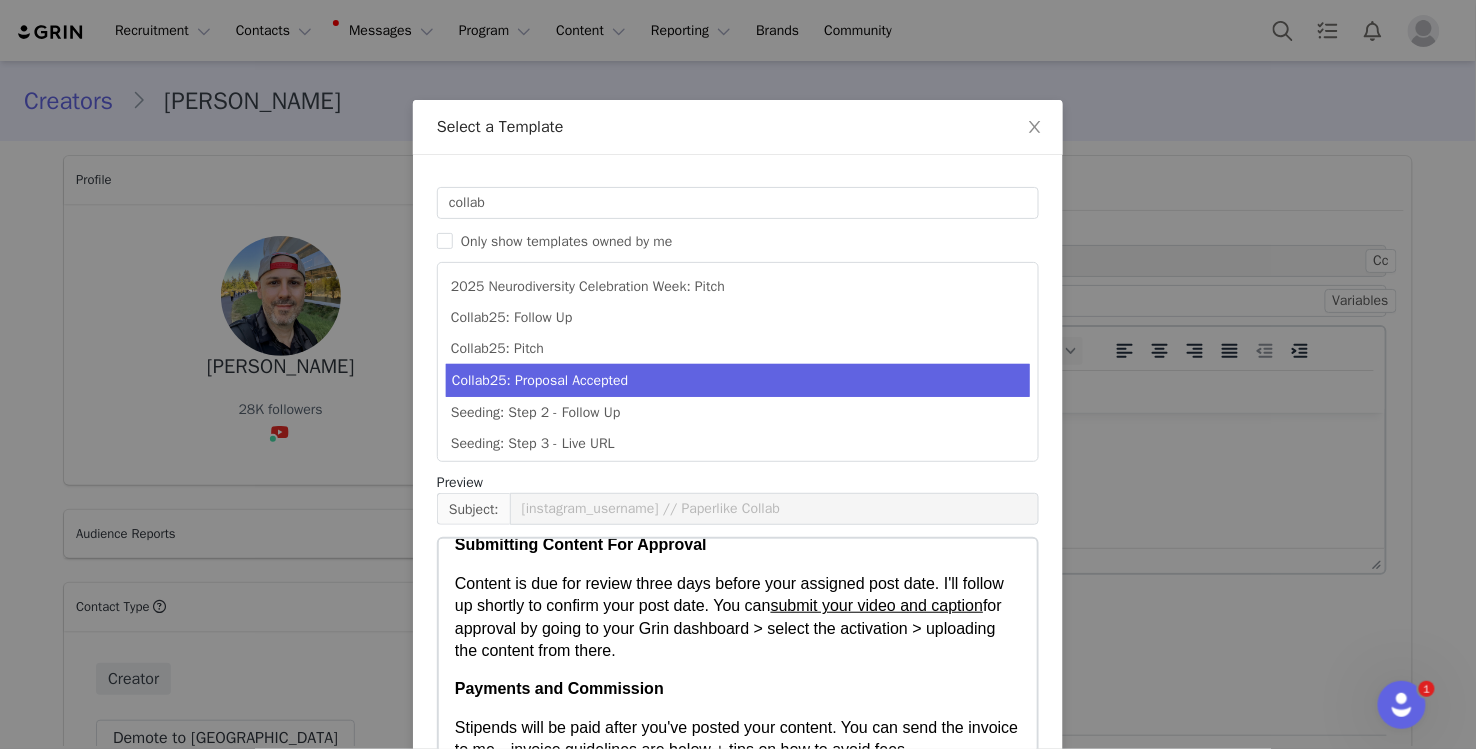 scroll, scrollTop: 0, scrollLeft: 0, axis: both 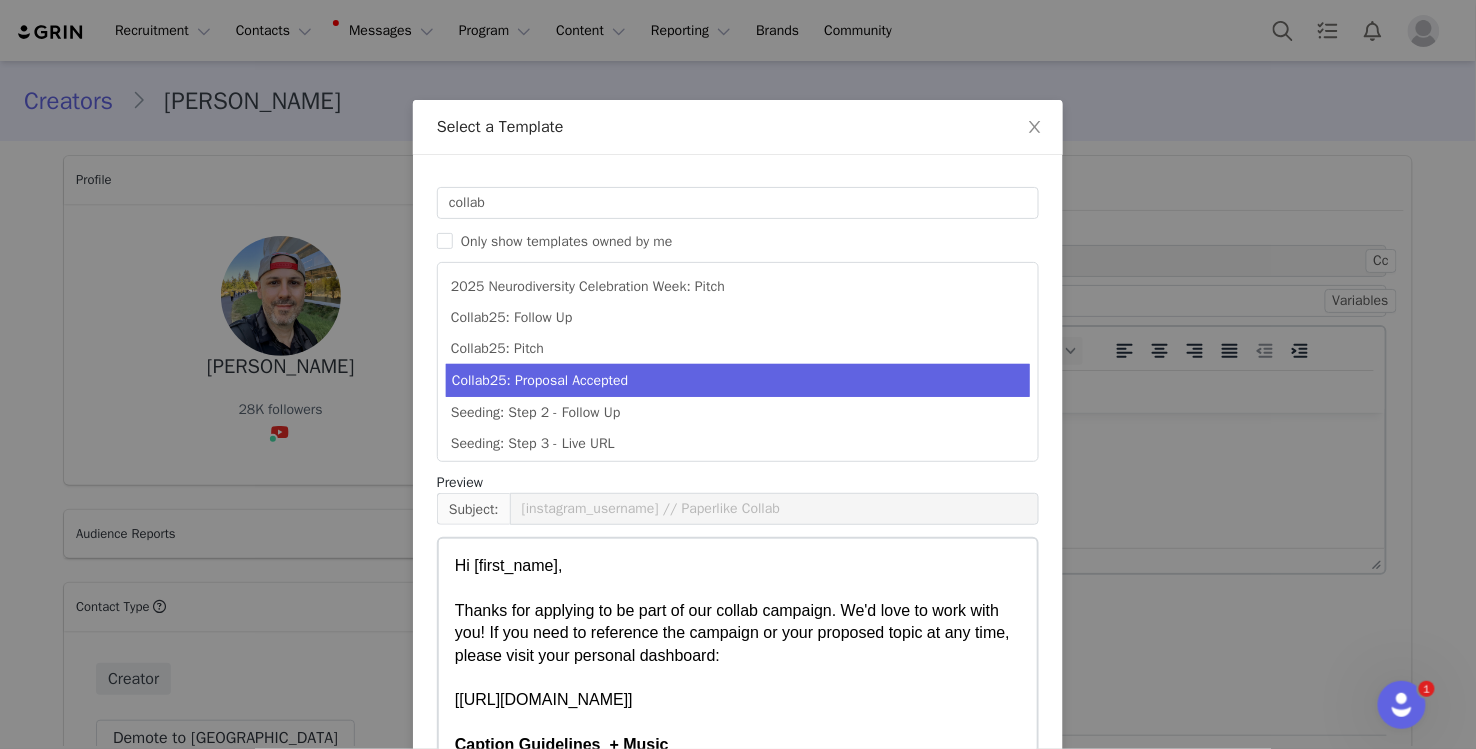 click on "Select a Template  Templates  collab Only show templates owned by me      2025 Neurodiversity Celebration Week: Pitch   Collab25: Follow Up   Collab25: Pitch   Collab25: Proposal Accepted   Seeding: Step 2 - Follow Up   Seeding: Step 3 - Live URL   Simple Initial Outreach 2  Preview     Subject: [instagram_username] // Paperlike Collab           Select Template" at bounding box center [738, 374] 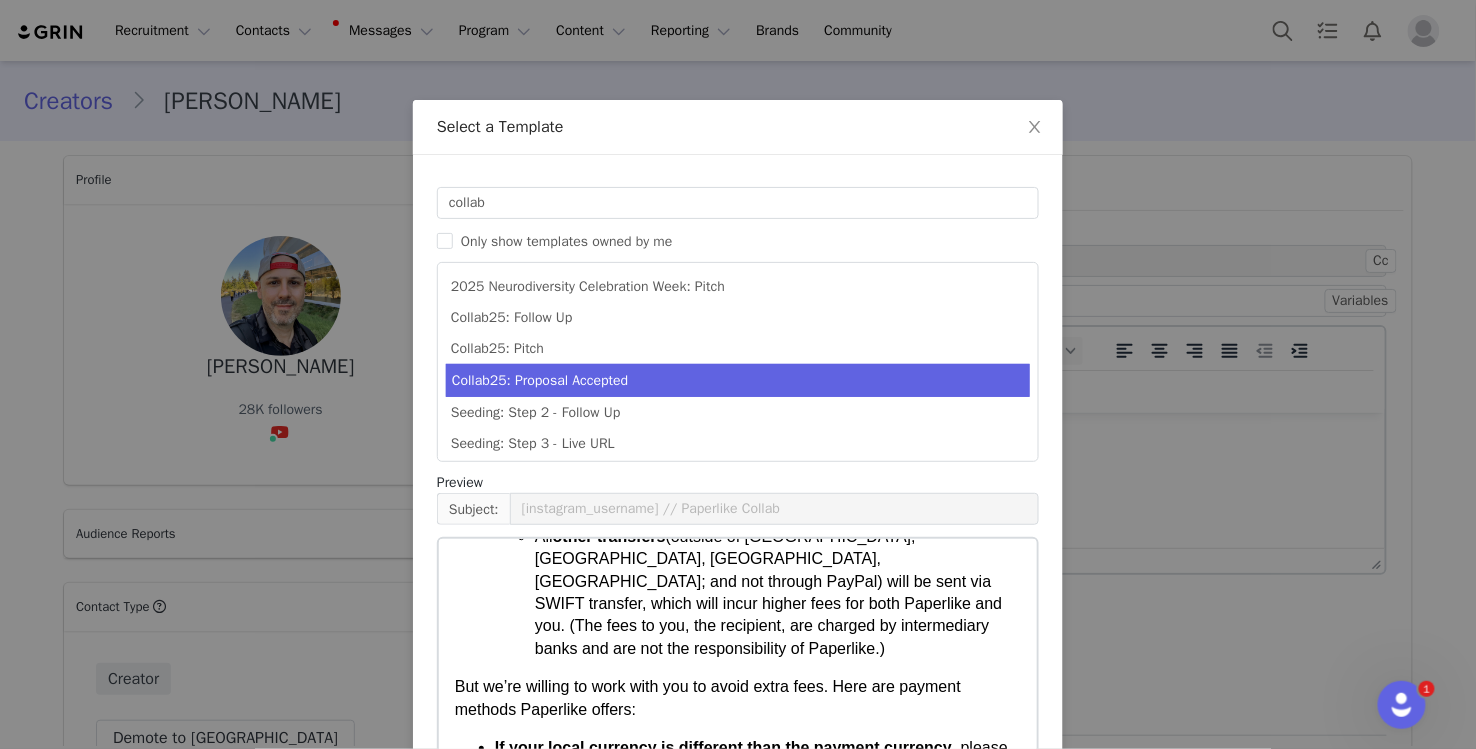 scroll, scrollTop: 1583, scrollLeft: 0, axis: vertical 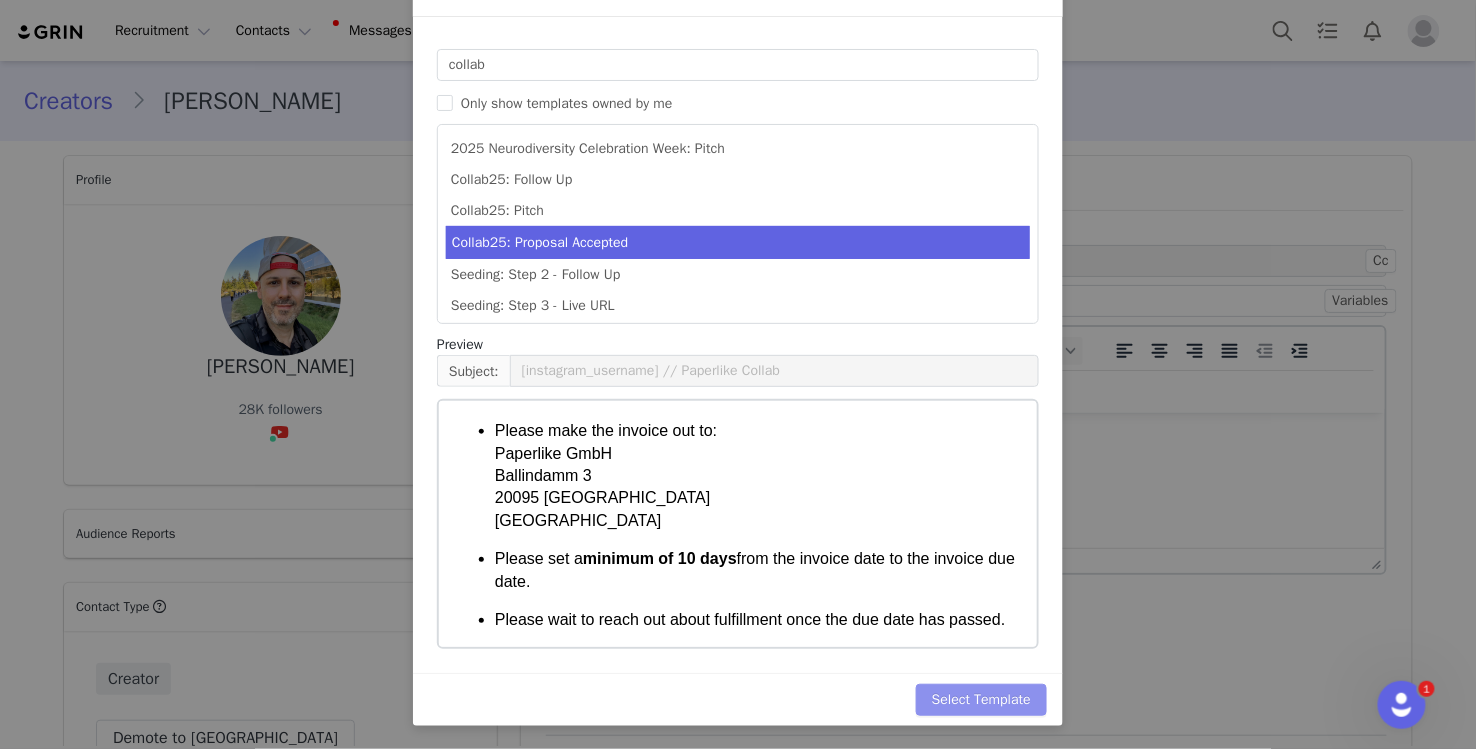 click on "Select Template" at bounding box center (981, 700) 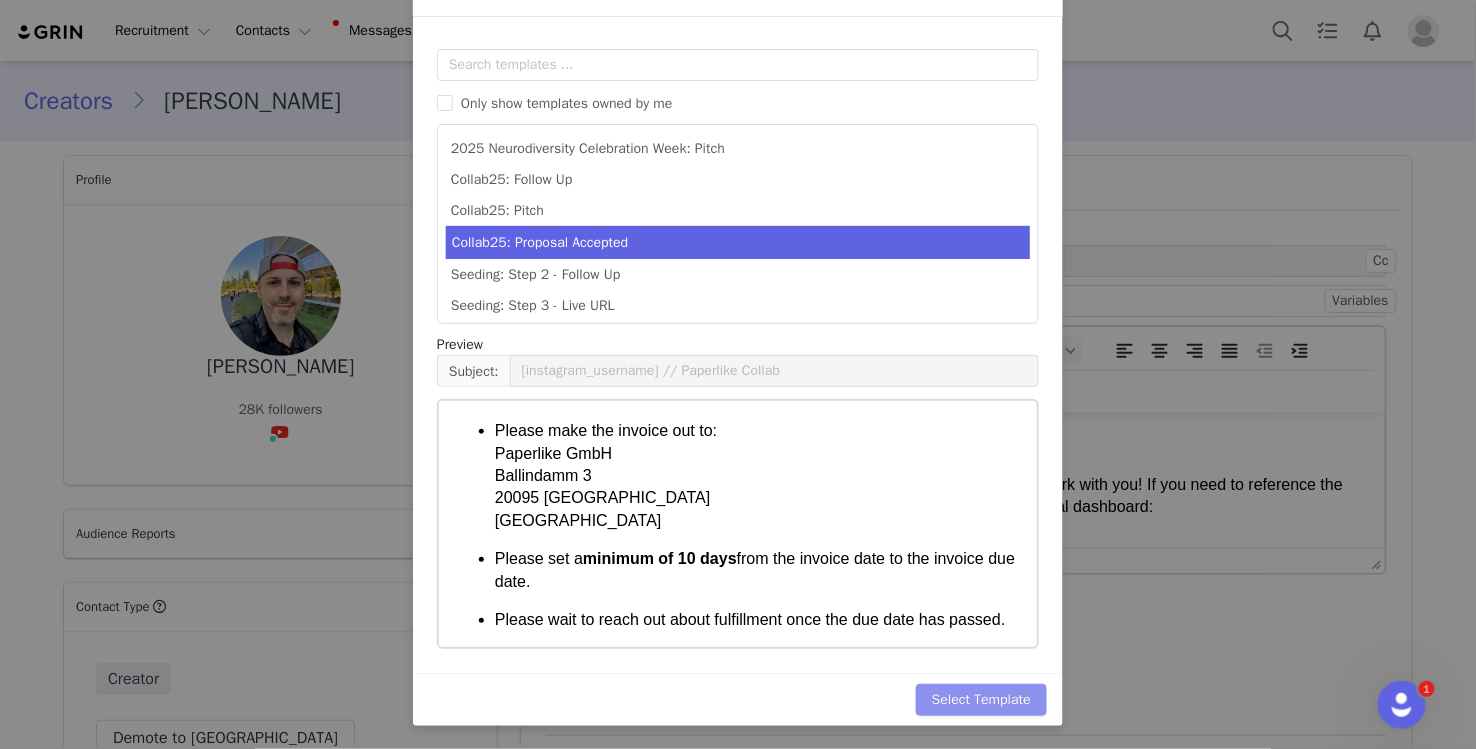 scroll, scrollTop: 0, scrollLeft: 0, axis: both 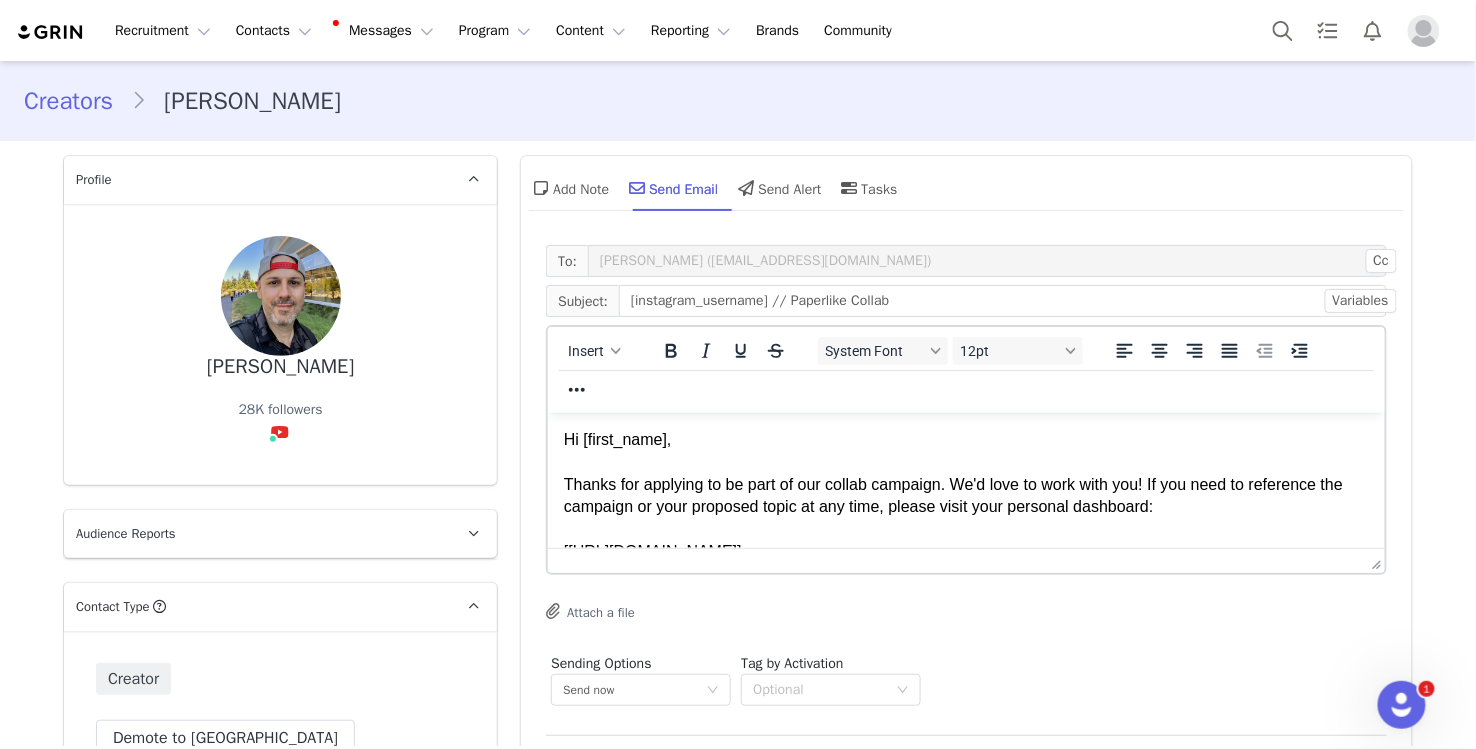 click on "Hi [first_name],  Thanks for applying to be part of our collab campaign. We'd love to work with you! If you need to reference the campaign or your proposed topic at any time, please visit your personal dashboard:  [live_url_creators.paperlike.com]   Caption Guidelines  + Music" at bounding box center [966, 517] 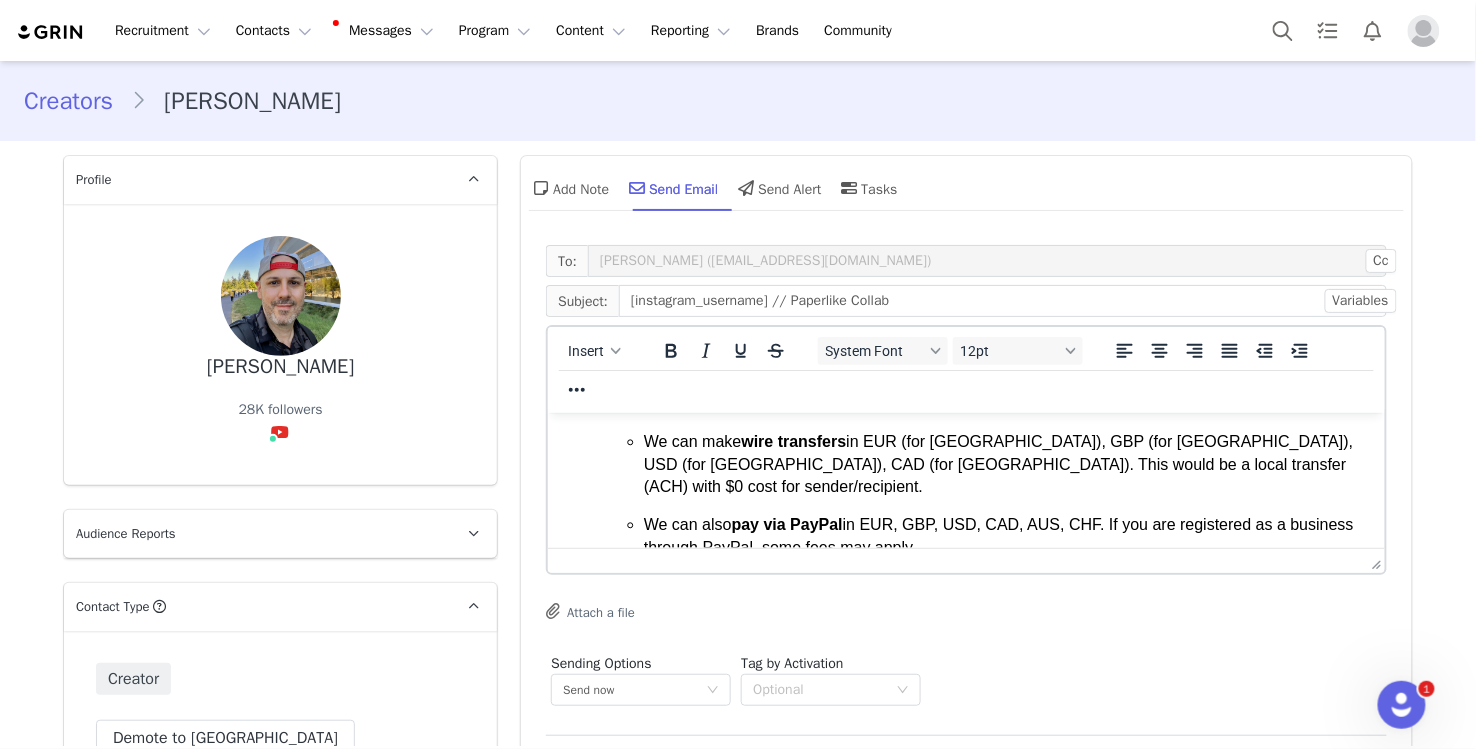 scroll, scrollTop: 988, scrollLeft: 0, axis: vertical 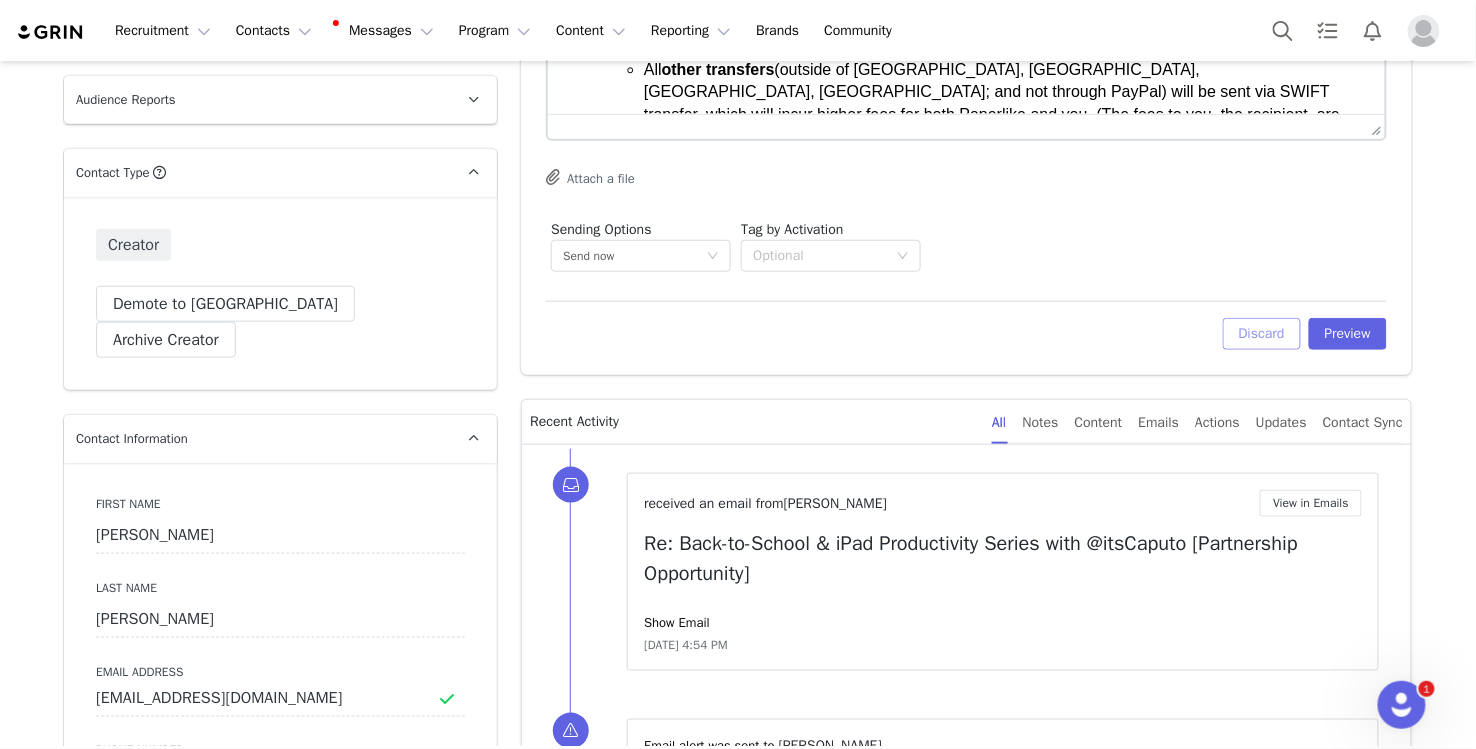 click on "Discard" at bounding box center (1262, 334) 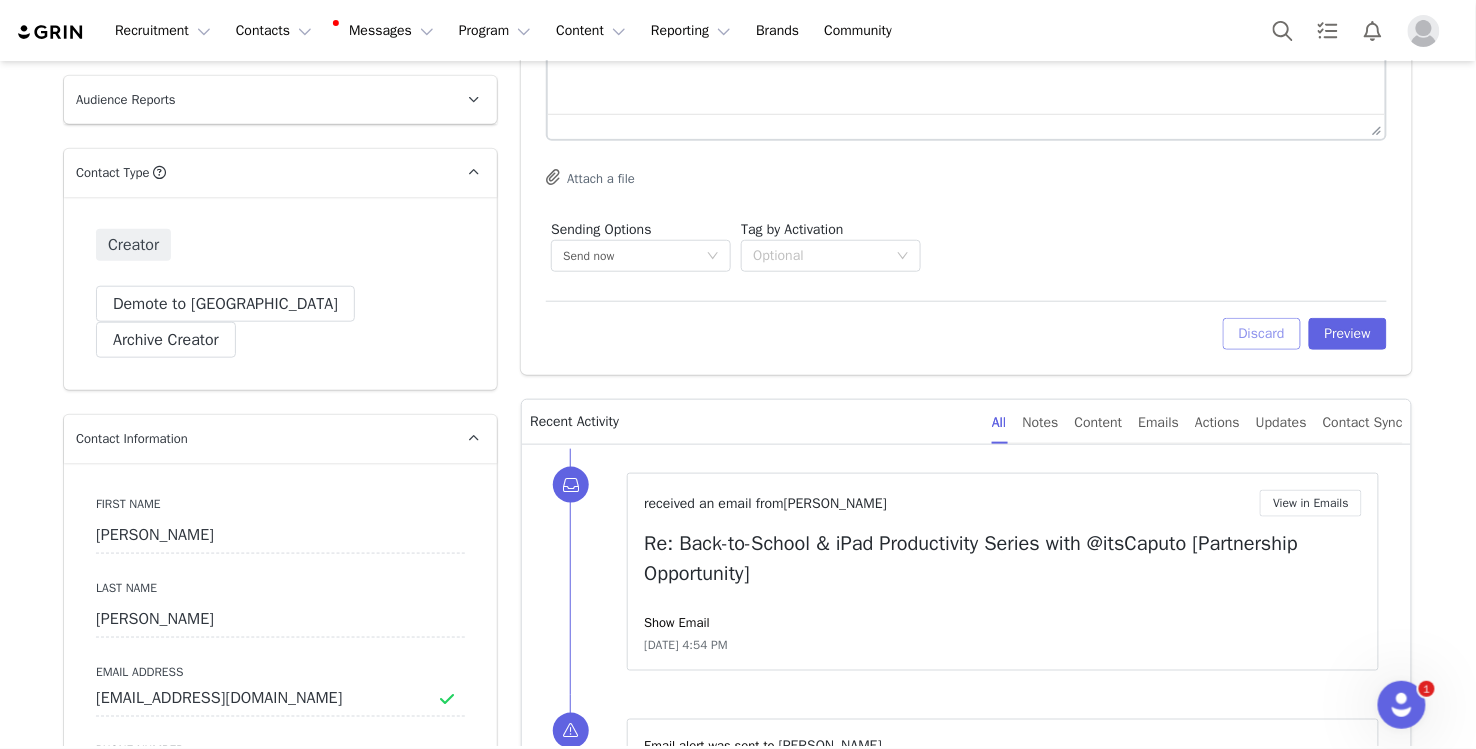 scroll, scrollTop: 0, scrollLeft: 0, axis: both 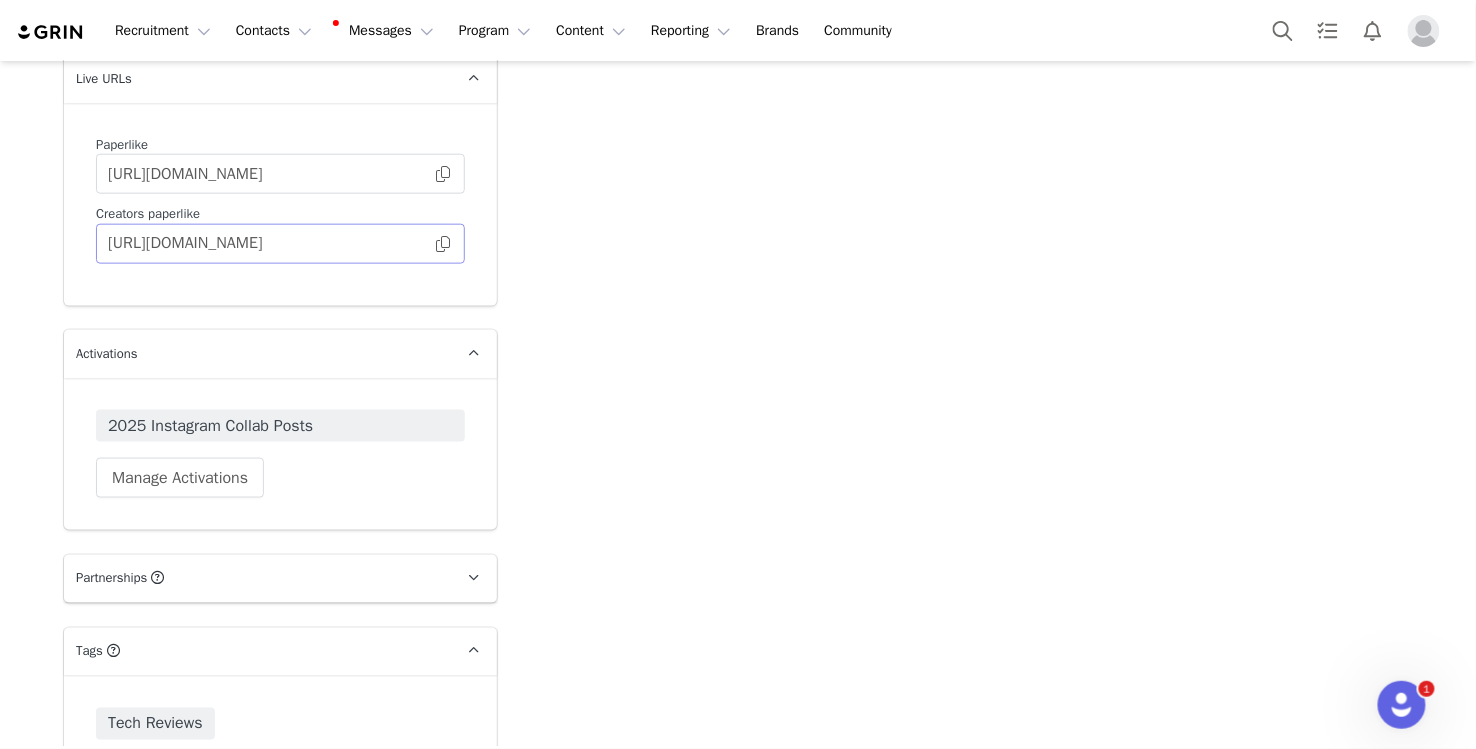 click at bounding box center (443, 244) 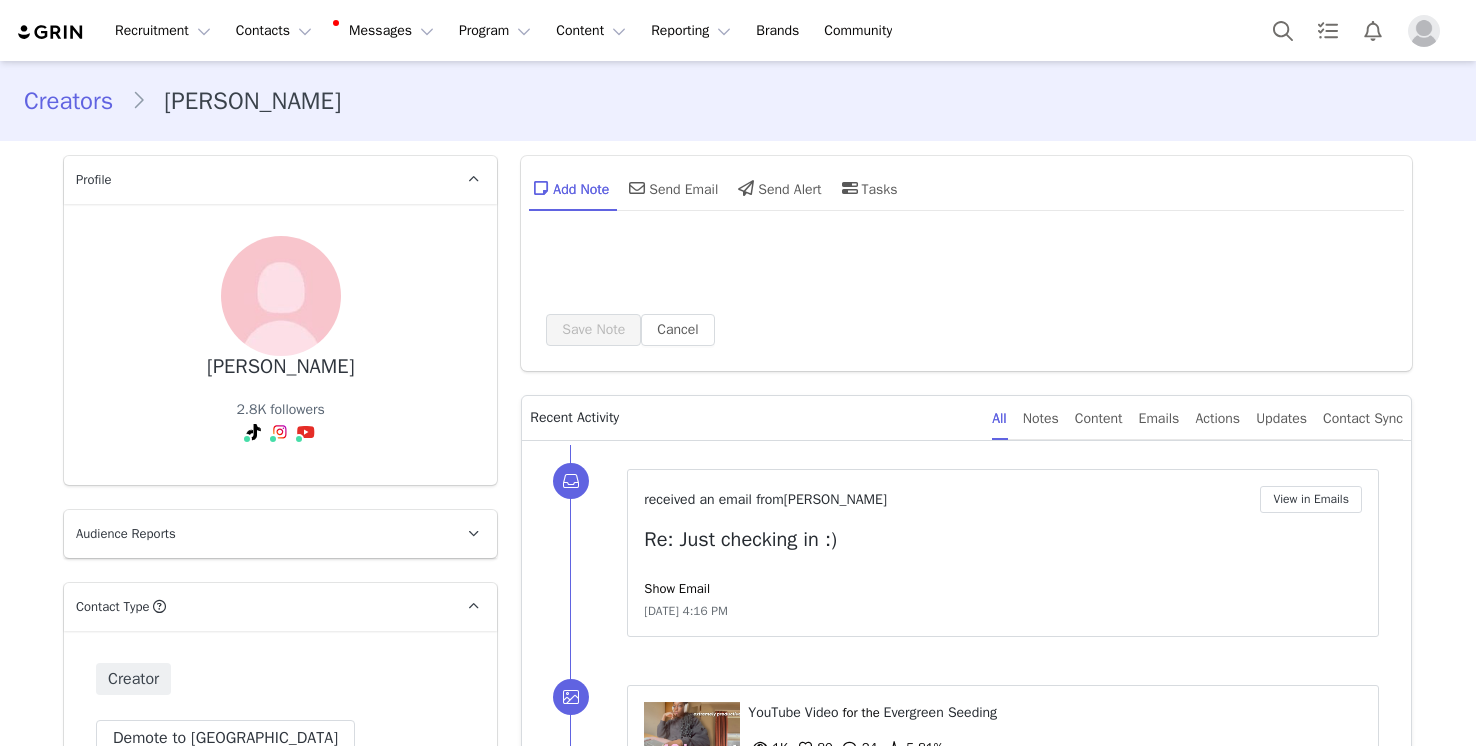 scroll, scrollTop: 0, scrollLeft: 0, axis: both 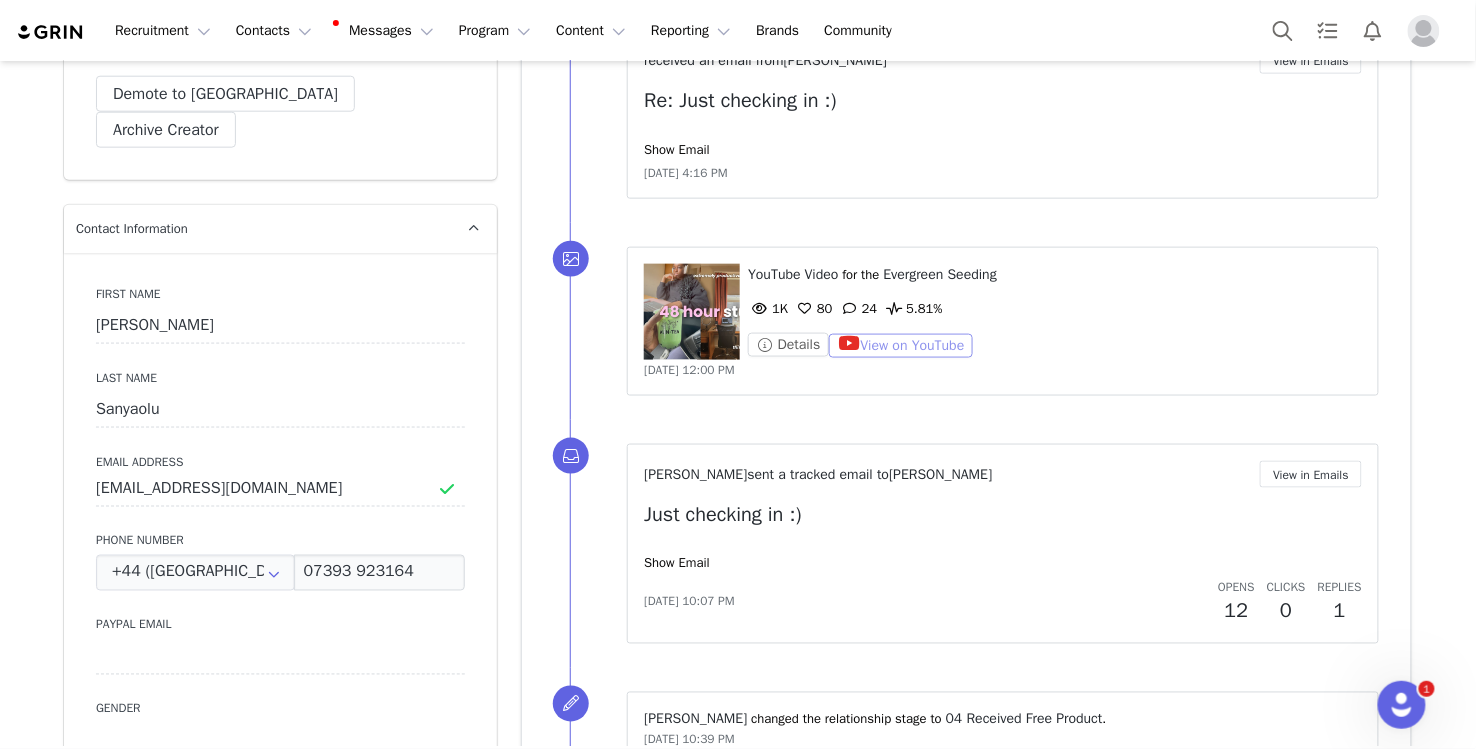 click on "View on YouTube" at bounding box center (901, 346) 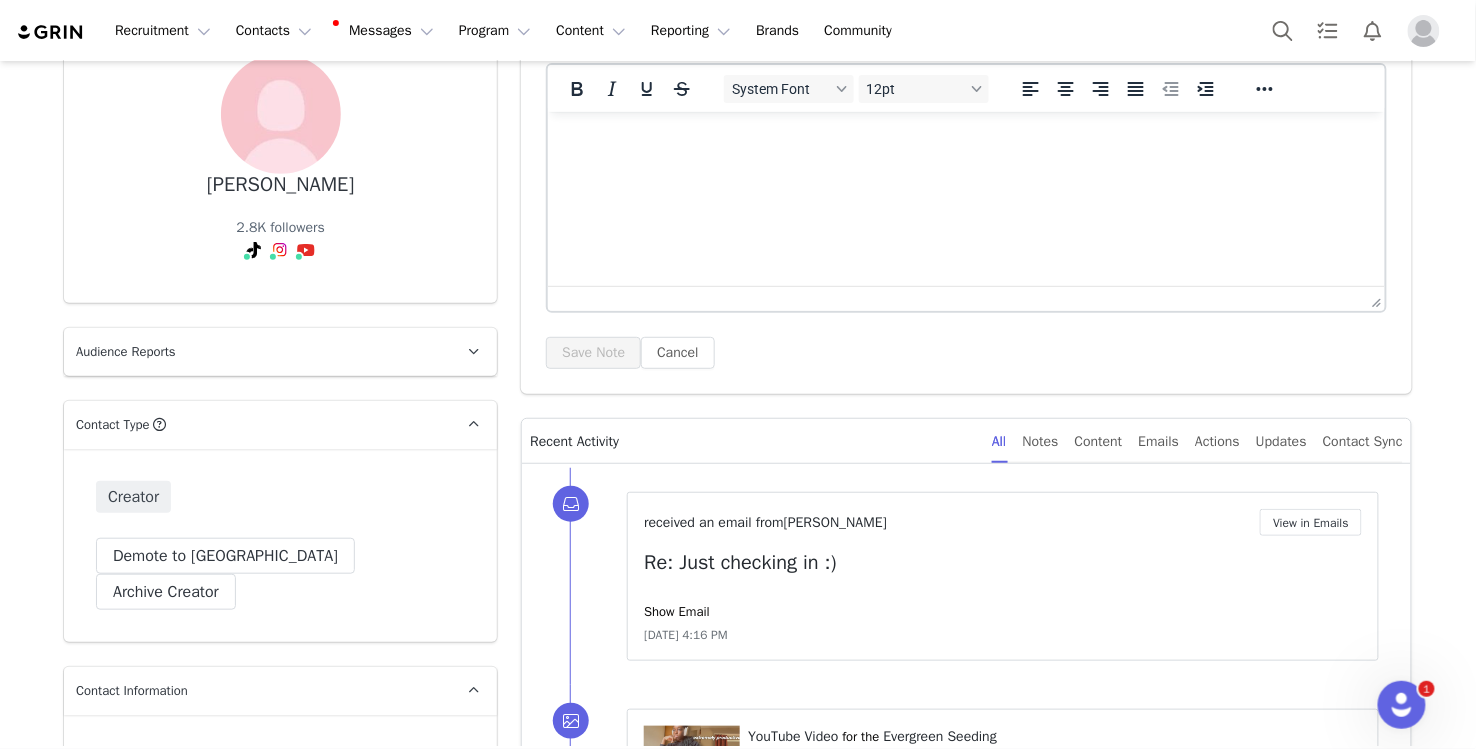 scroll, scrollTop: 181, scrollLeft: 0, axis: vertical 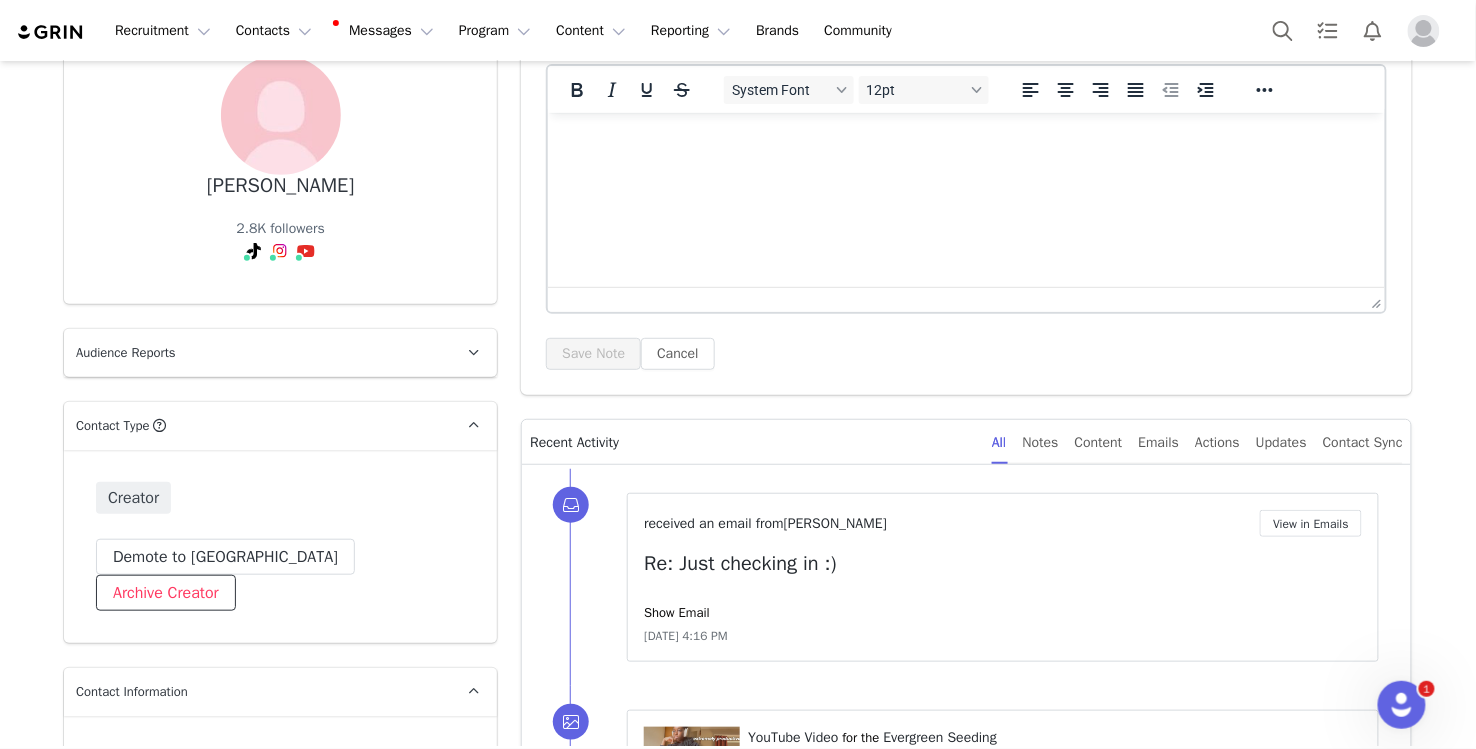 click on "Archive Creator" at bounding box center (166, 593) 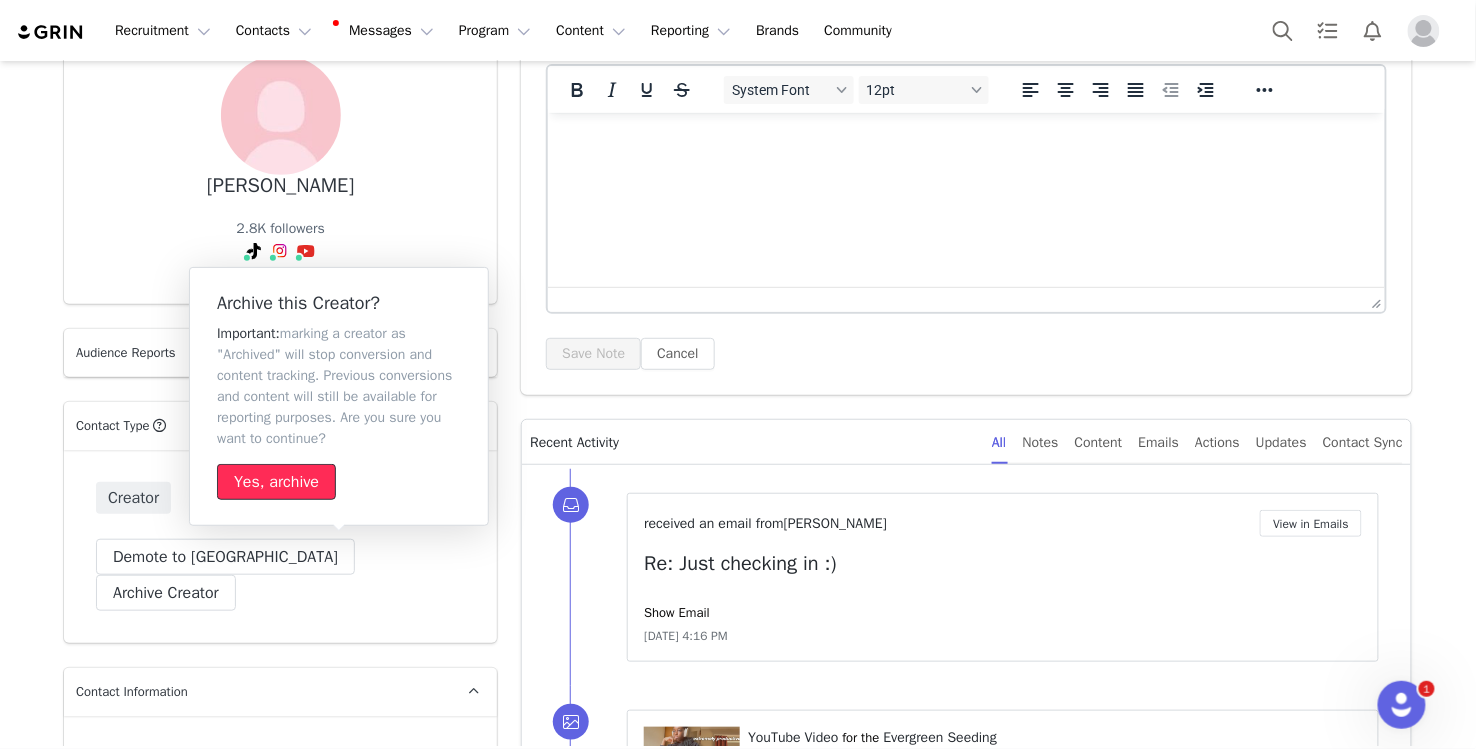 click on "Yes, archive" at bounding box center [276, 482] 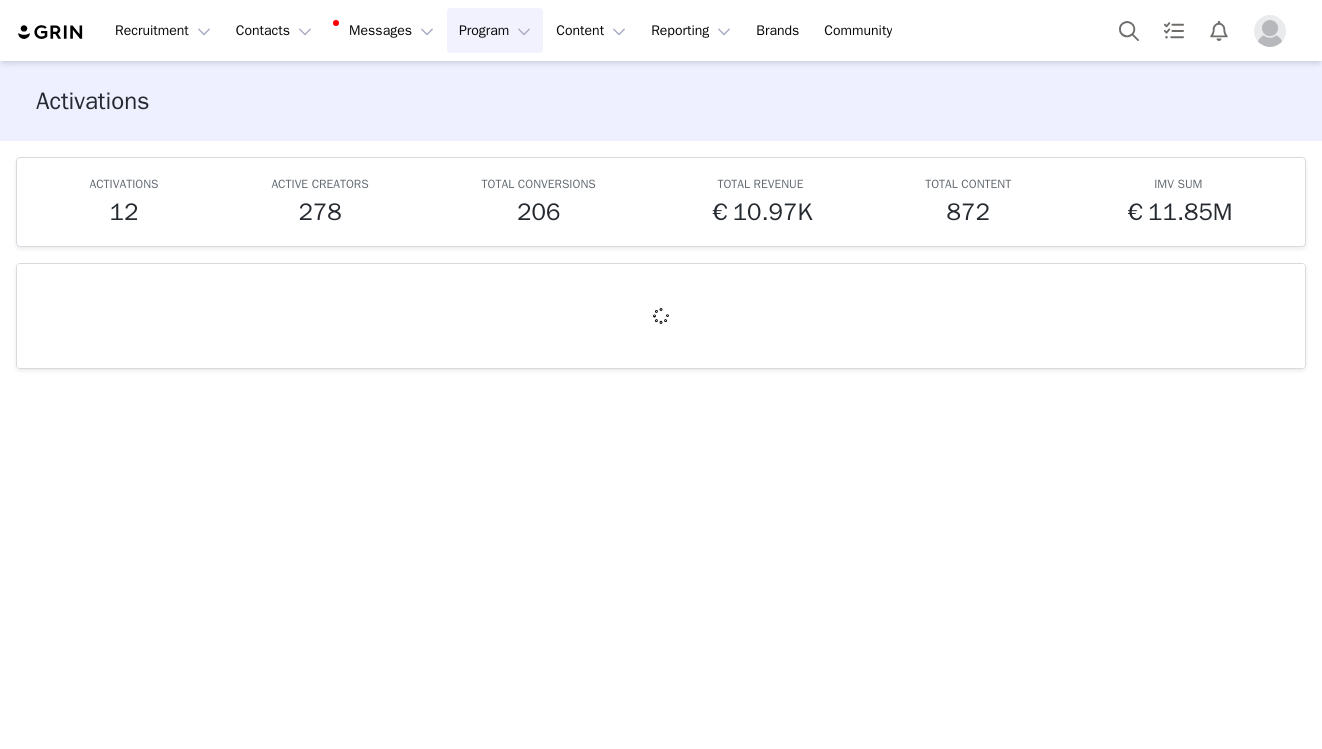 scroll, scrollTop: 0, scrollLeft: 0, axis: both 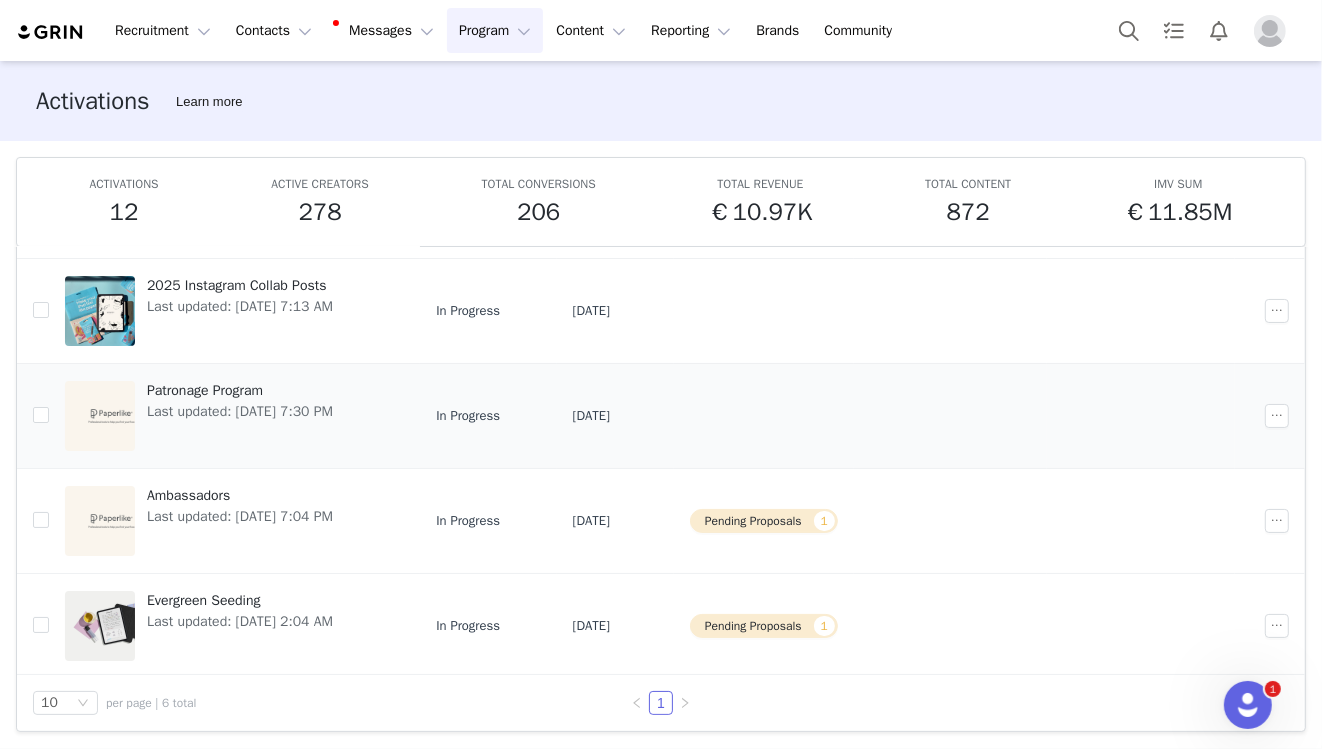 click on "Patronage Program" at bounding box center (240, 390) 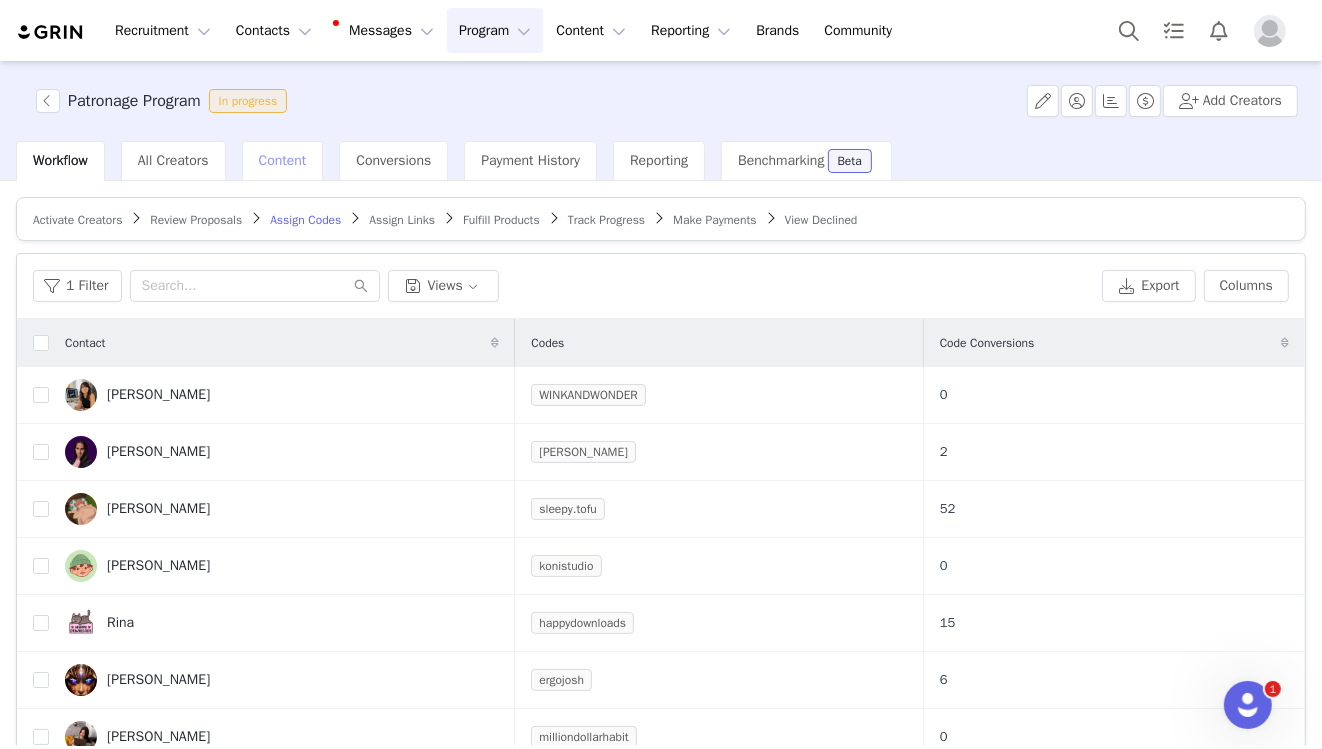 click on "Content" at bounding box center [283, 160] 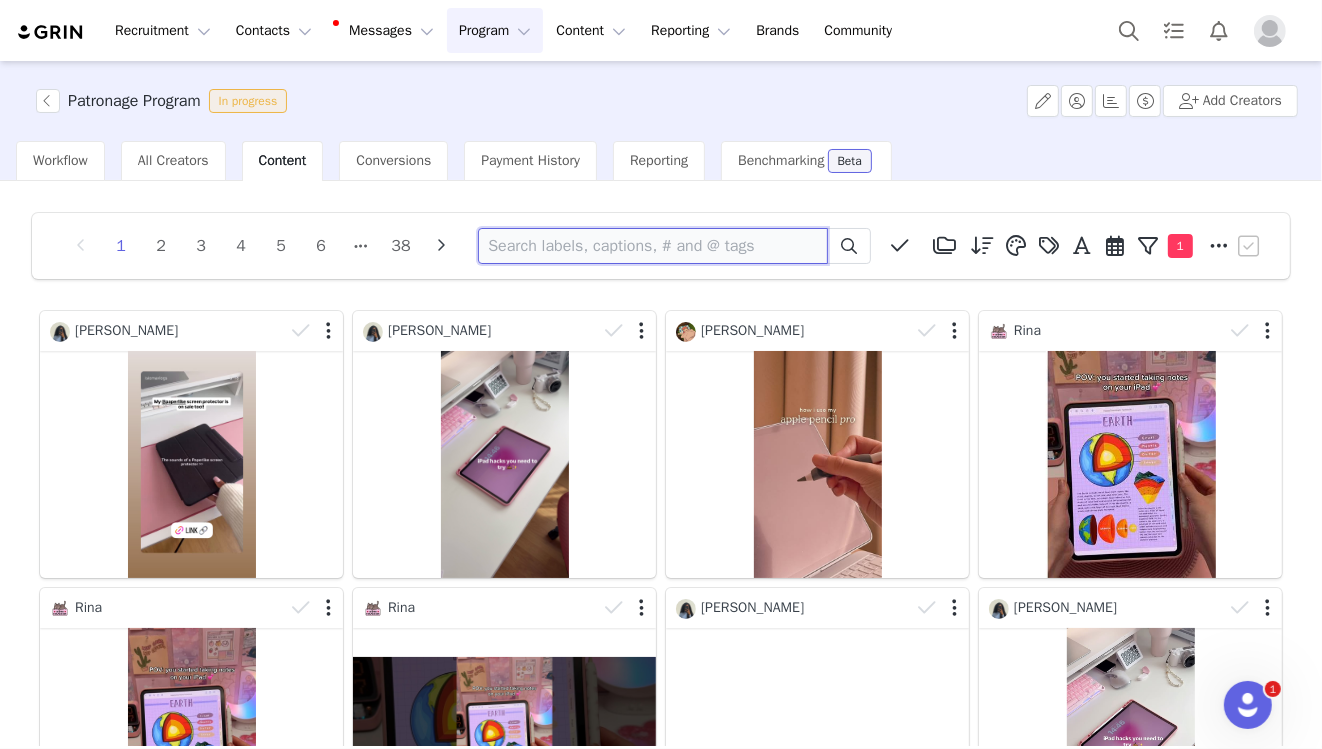 click at bounding box center [653, 246] 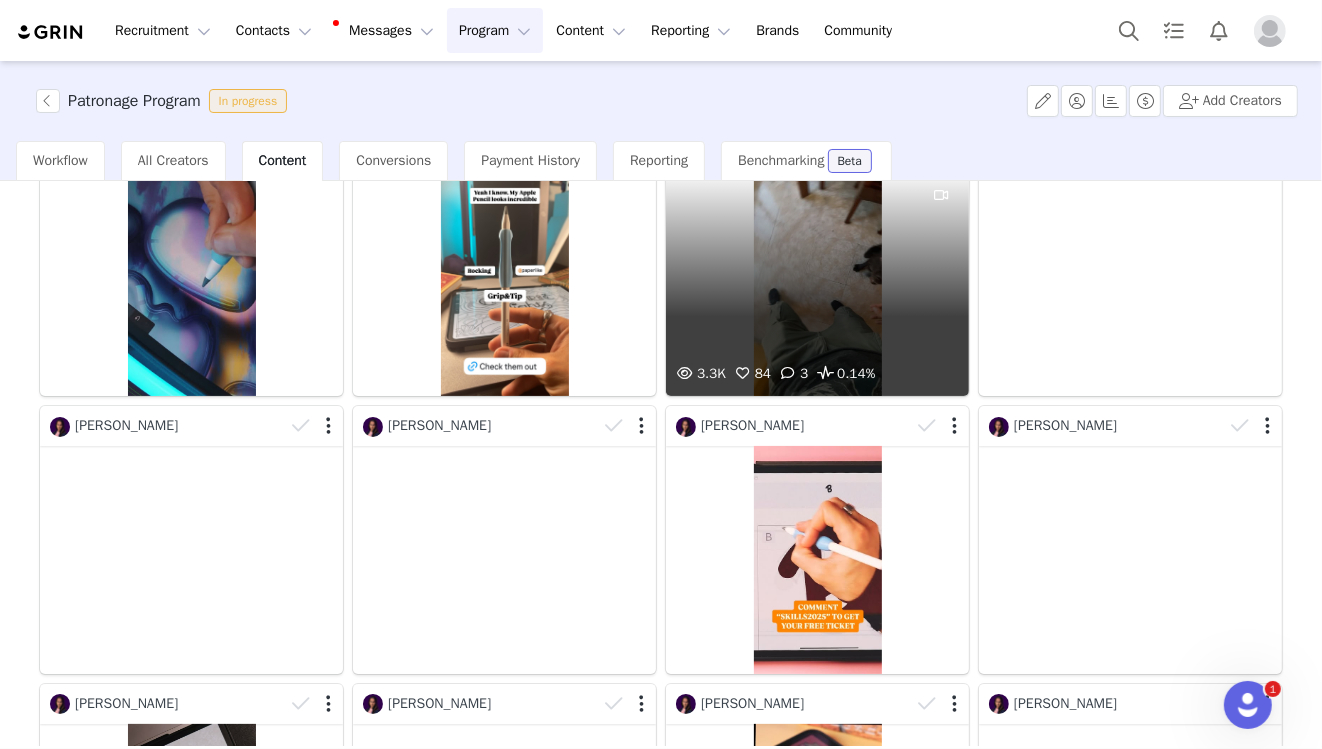 scroll, scrollTop: 220, scrollLeft: 0, axis: vertical 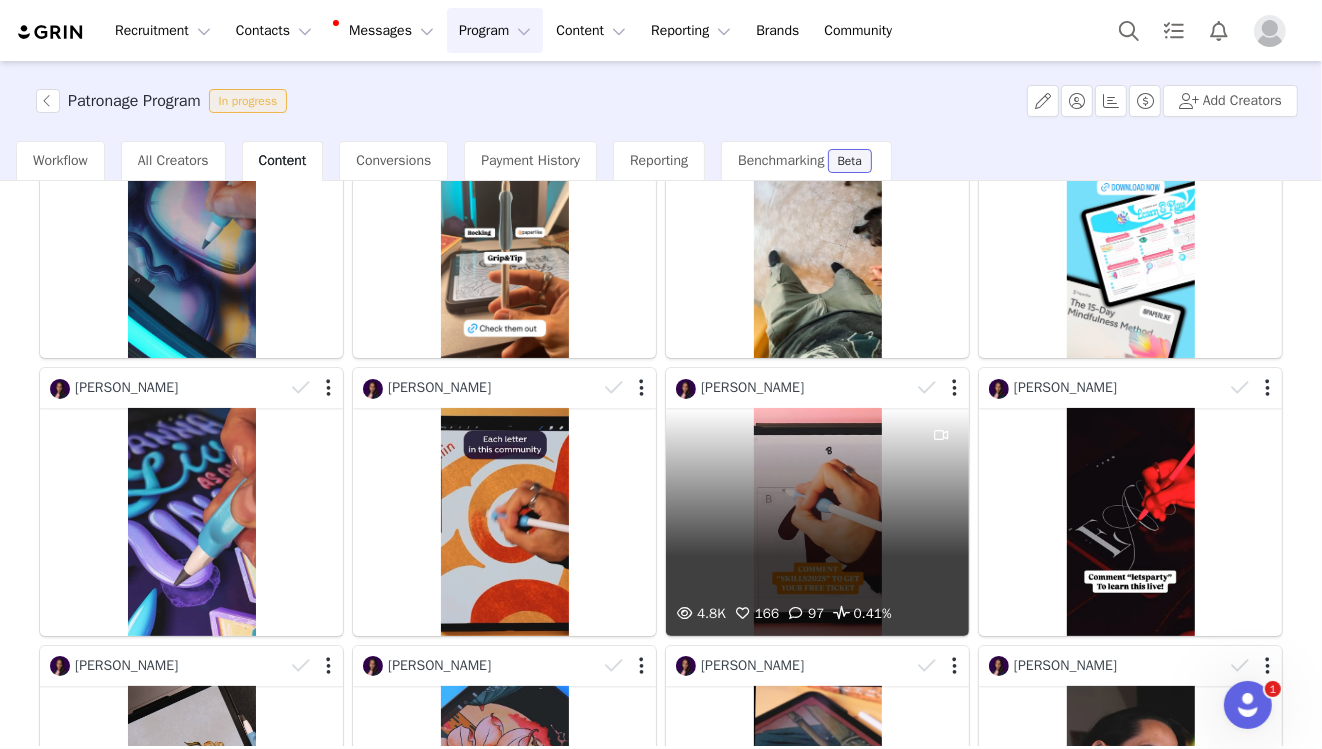 click on "4.8K  166  97  0.41%" at bounding box center [817, 521] 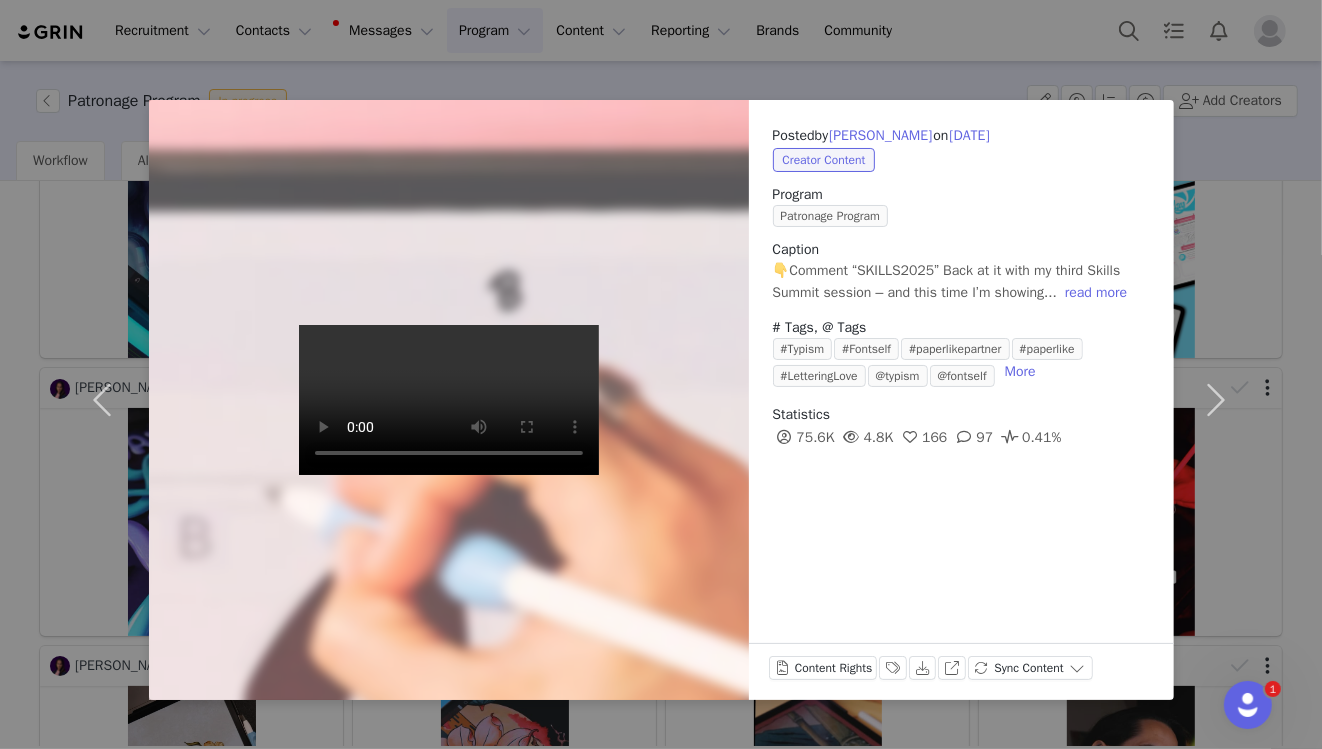click on "Posted  by  [PERSON_NAME]  on  [DATE]  Creator Content  Program Patronage Program Caption 👇Comment “SKILLS2025”
Back at it with my third  Skills Summit session – and this time I’m showing... read more # Tags, @ Tags  #Typism   #Fontself   #paperlikepartner   #paperlike   #LetteringLove   @typism   @fontself  More     Statistics 75.6K  4.8K  166  97  0.41%  Content Rights Labels & Tags Download View on Instagram Sync Content" at bounding box center (661, 374) 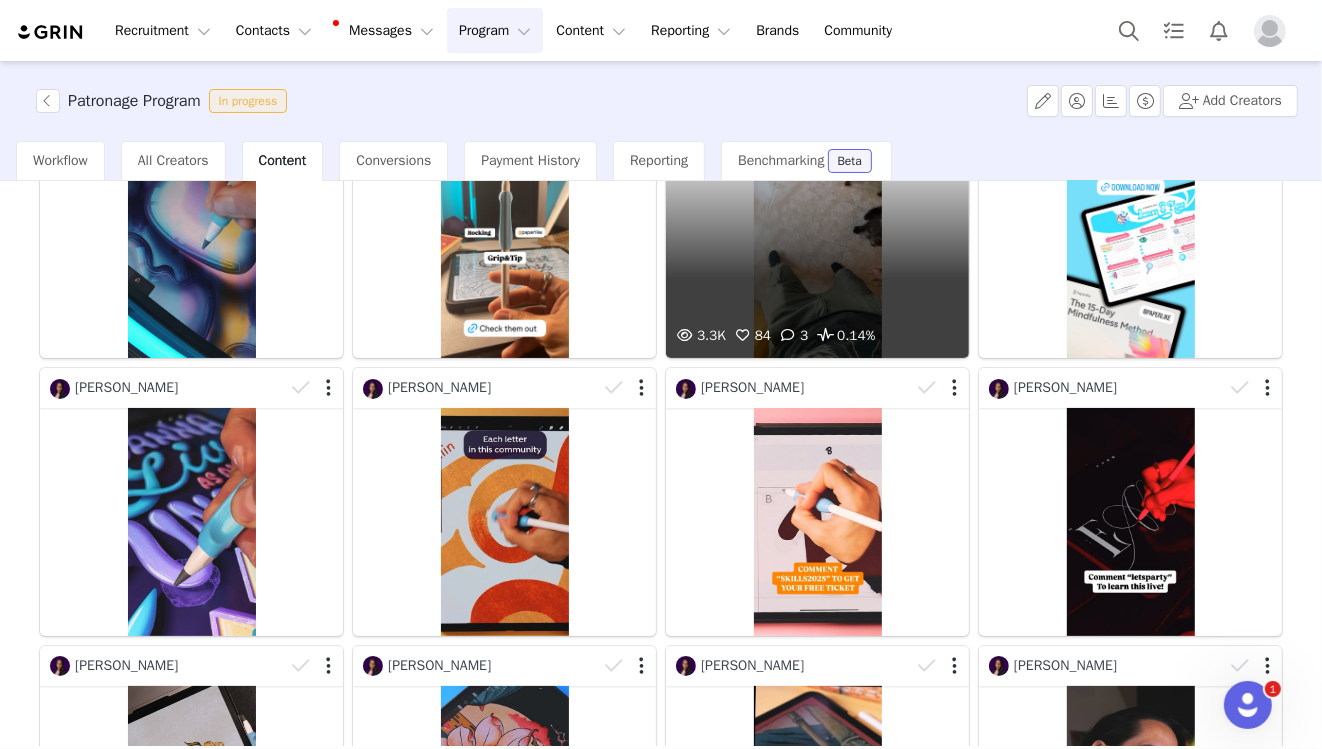 click on "3.3K  84  3  0.14%" at bounding box center (817, 244) 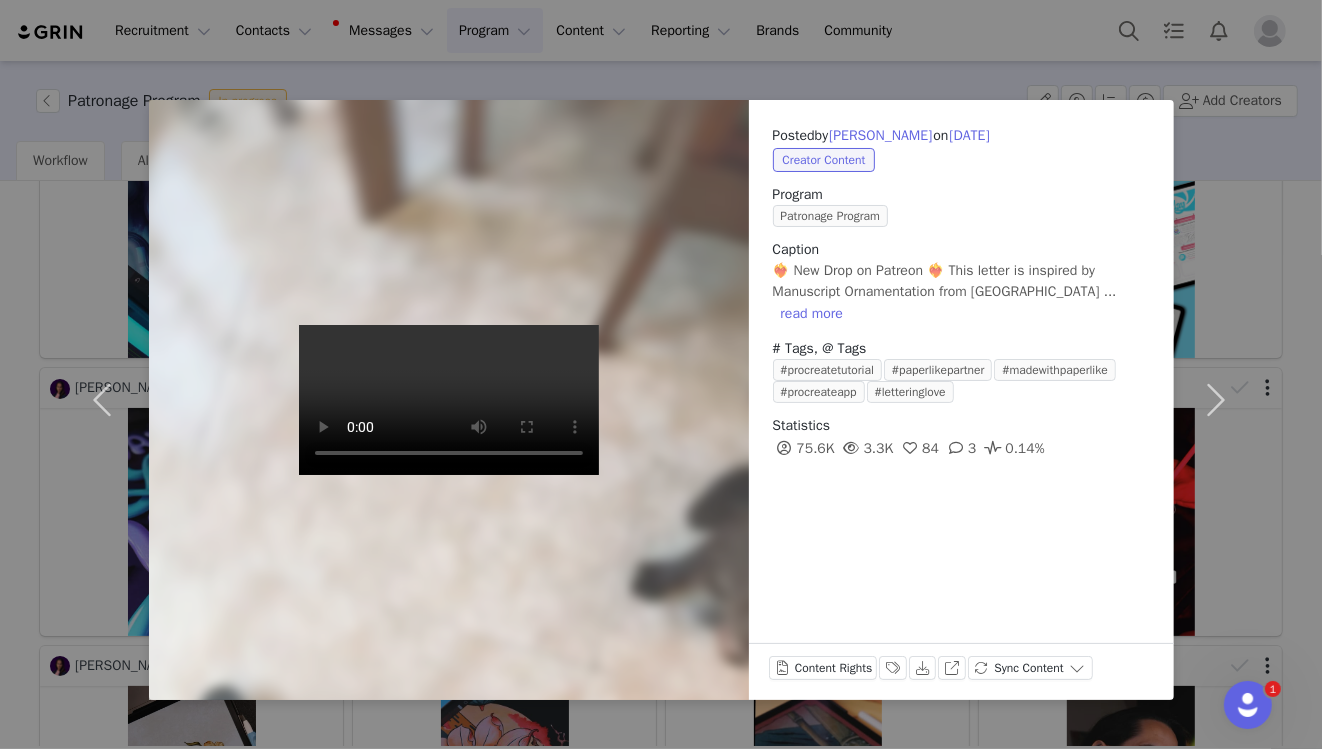 click on "Posted  by  [PERSON_NAME]  on  [DATE]  Creator Content  Program Patronage Program Caption ❤️‍🔥 New Drop on Patreon ❤️‍🔥
This letter is inspired by Manuscript Ornamentation from [GEOGRAPHIC_DATA] ... read more # Tags, @ Tags  #procreatetutorial   #paperlikepartner   #madewithpaperlike   #procreateapp   #letteringlove      Statistics 75.6K  3.3K  84  3  0.14%  Content Rights Labels & Tags Download View on Instagram Sync Content" at bounding box center [661, 374] 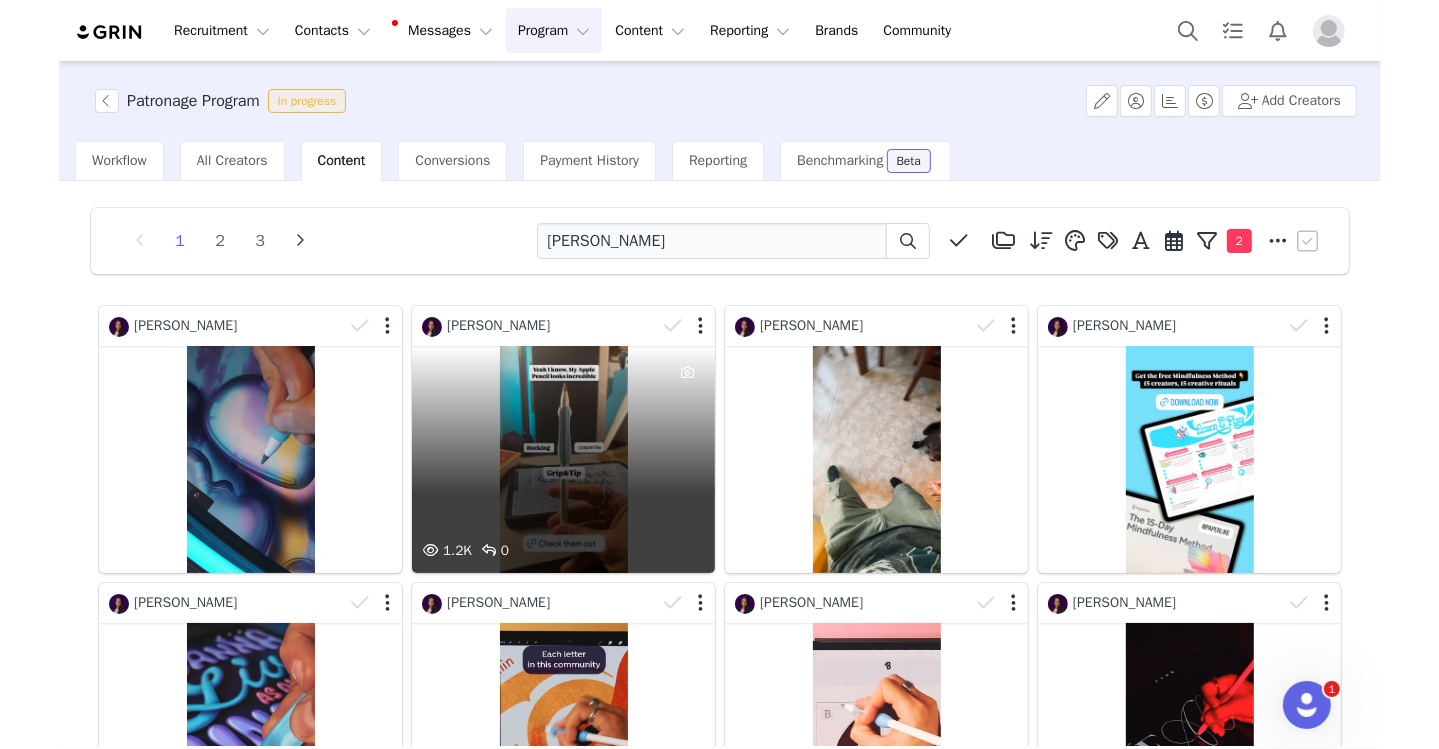 scroll, scrollTop: 0, scrollLeft: 0, axis: both 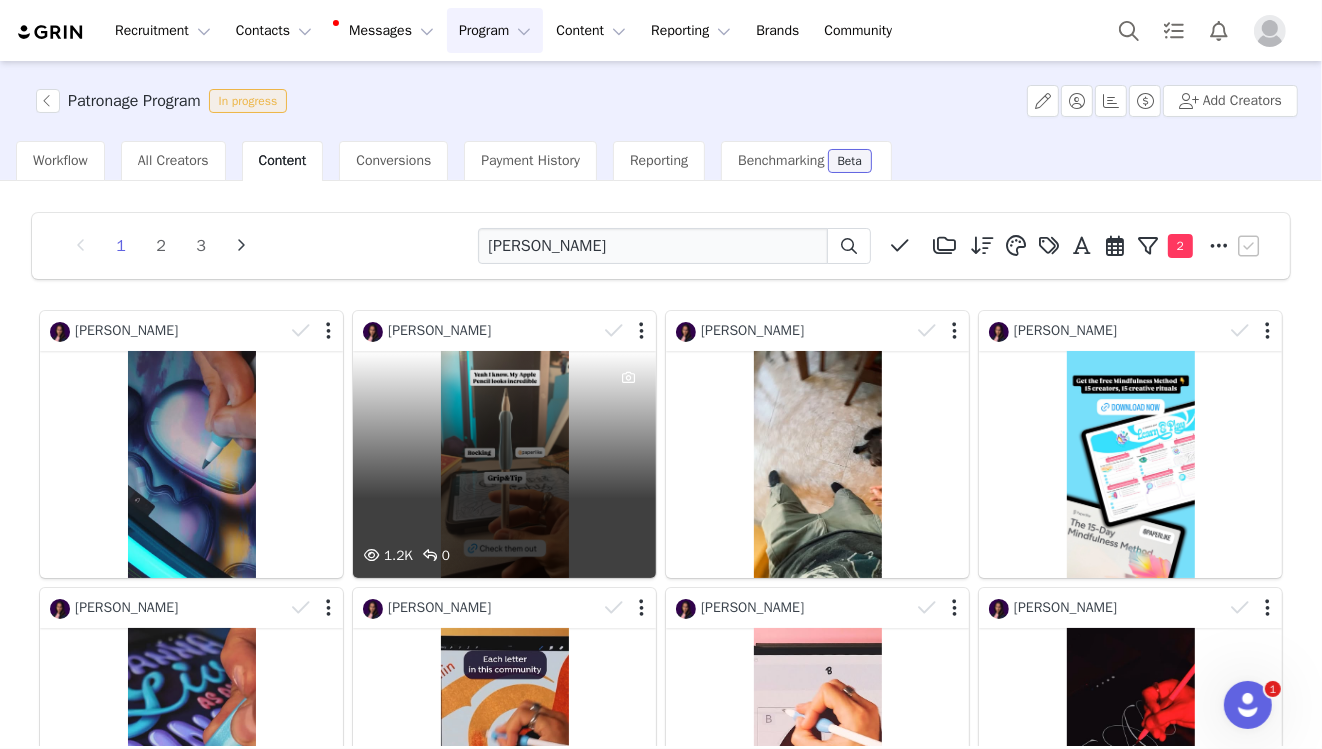 click on "1.2K  0" at bounding box center [504, 464] 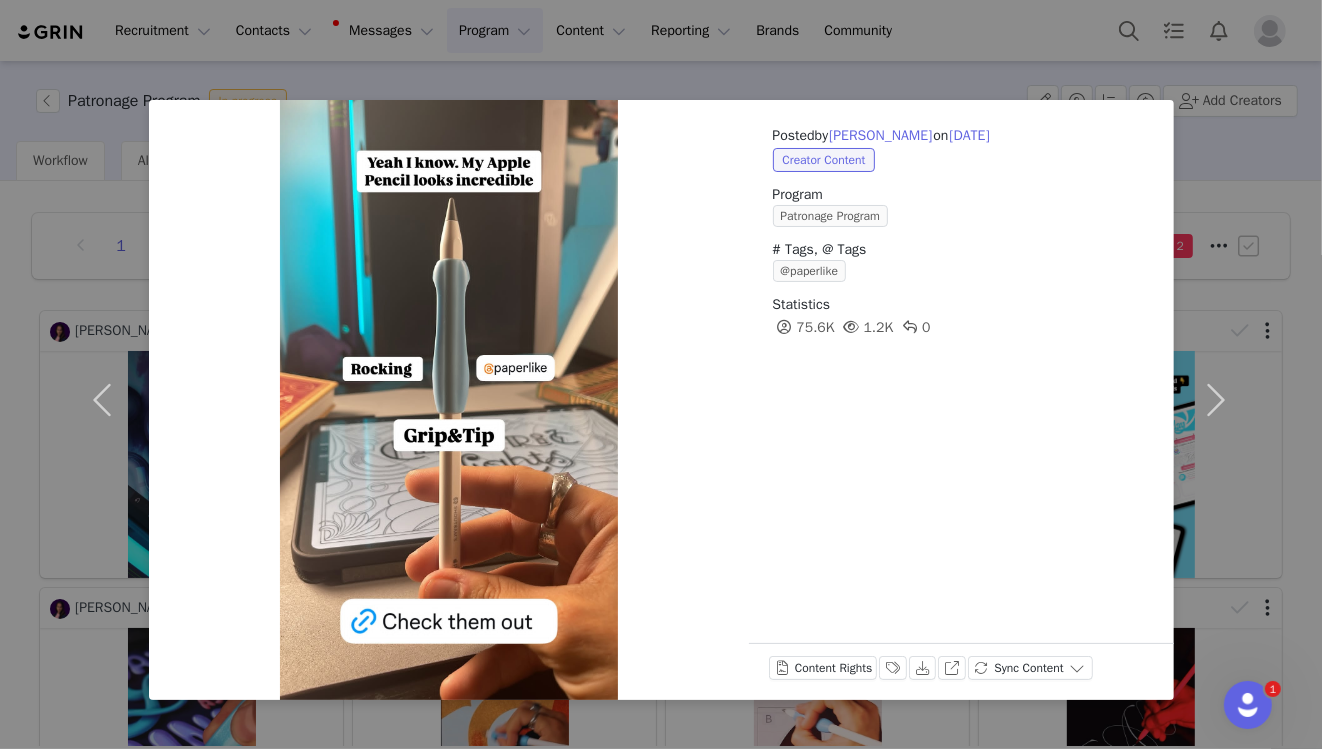 click on "Posted  by  Jaume Bernaus  on  Jun 11, 2025  Creator Content  Program Patronage Program # Tags, @ Tags  @paperlike      Statistics 75.6K  1.2K  0  Content Rights Labels & Tags Download View on Instagram Sync Content" at bounding box center (661, 374) 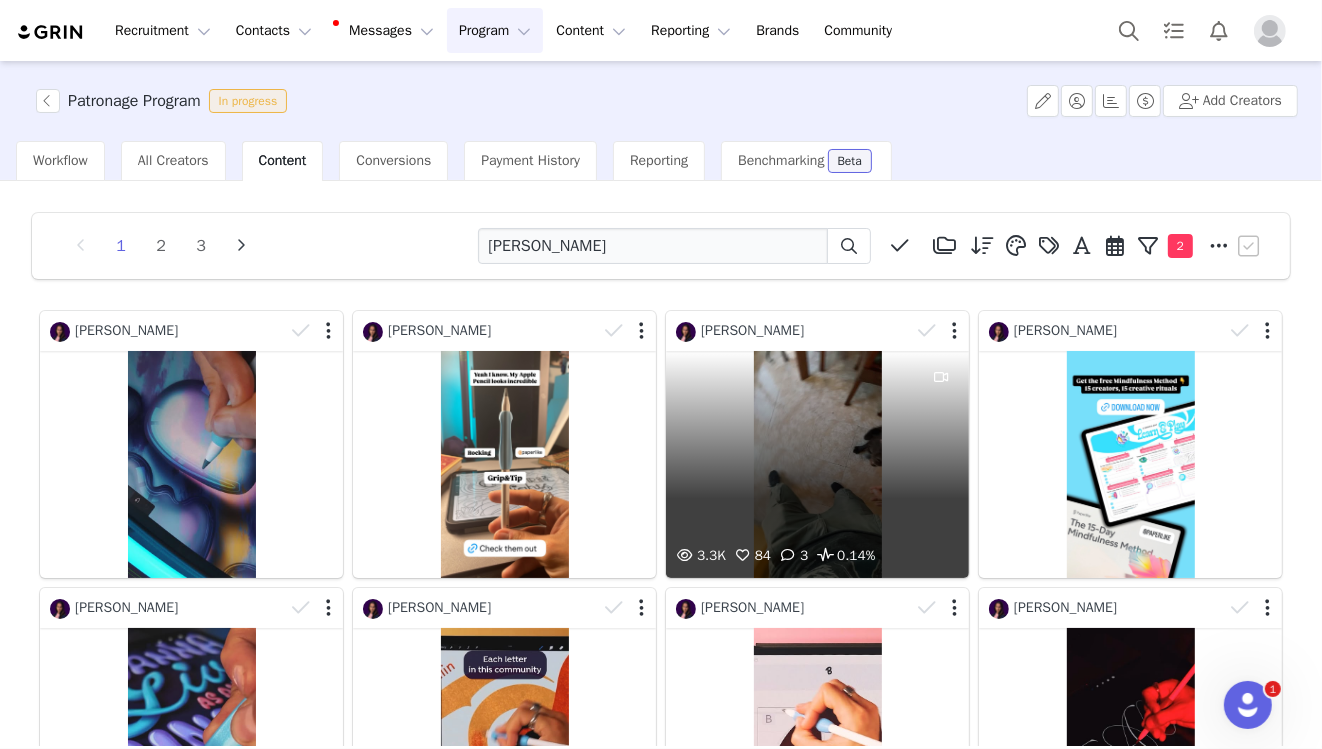 click on "3.3K  84  3  0.14%" at bounding box center [817, 464] 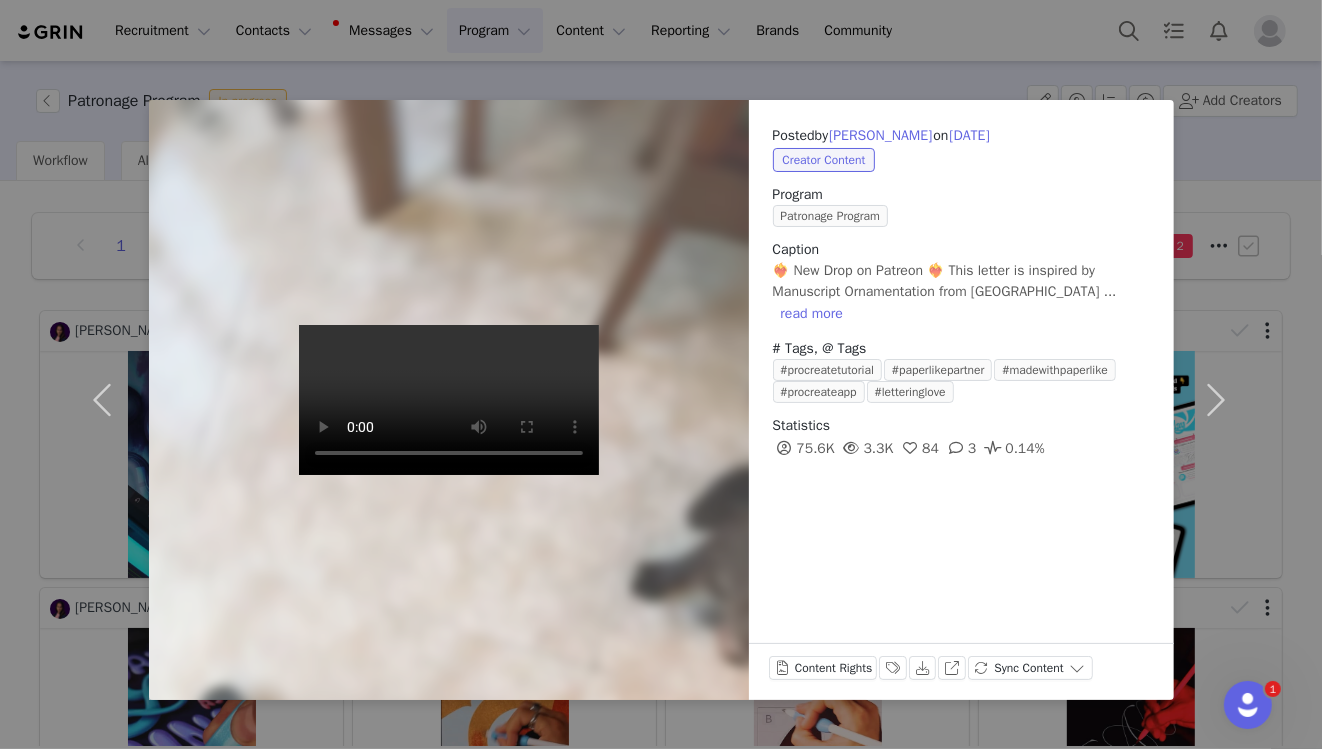 click on "Posted  by  Jaume Bernaus  on  May 23, 2025  Creator Content  Program Patronage Program Caption ❤️‍🔥 New Drop on Patreon ❤️‍🔥
This letter is inspired by Manuscript Ornamentation from the Middle ... read more # Tags, @ Tags  #procreatetutorial   #paperlikepartner   #madewithpaperlike   #procreateapp   #letteringlove      Statistics 75.6K  3.3K  84  3  0.14%  Content Rights Labels & Tags Download View on Instagram Sync Content" at bounding box center (661, 374) 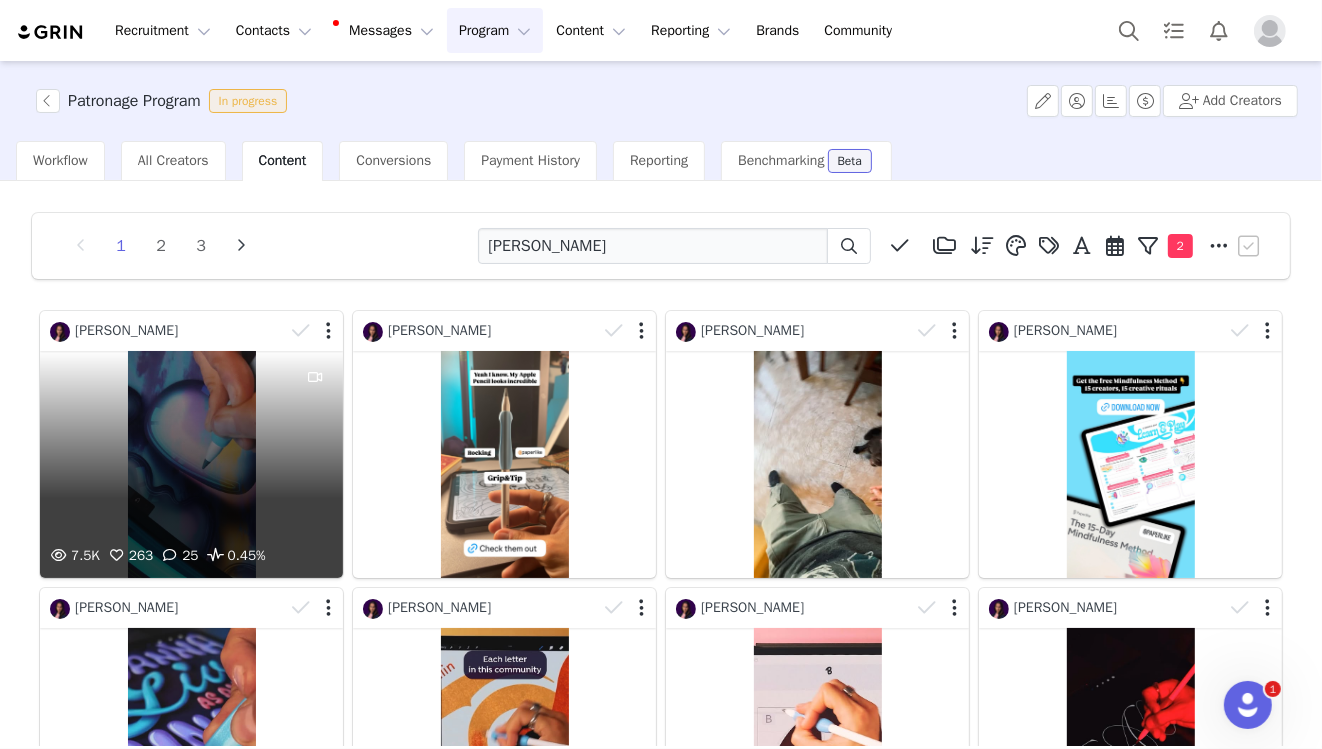 click on "7.5K  263  25  0.45%" at bounding box center [191, 464] 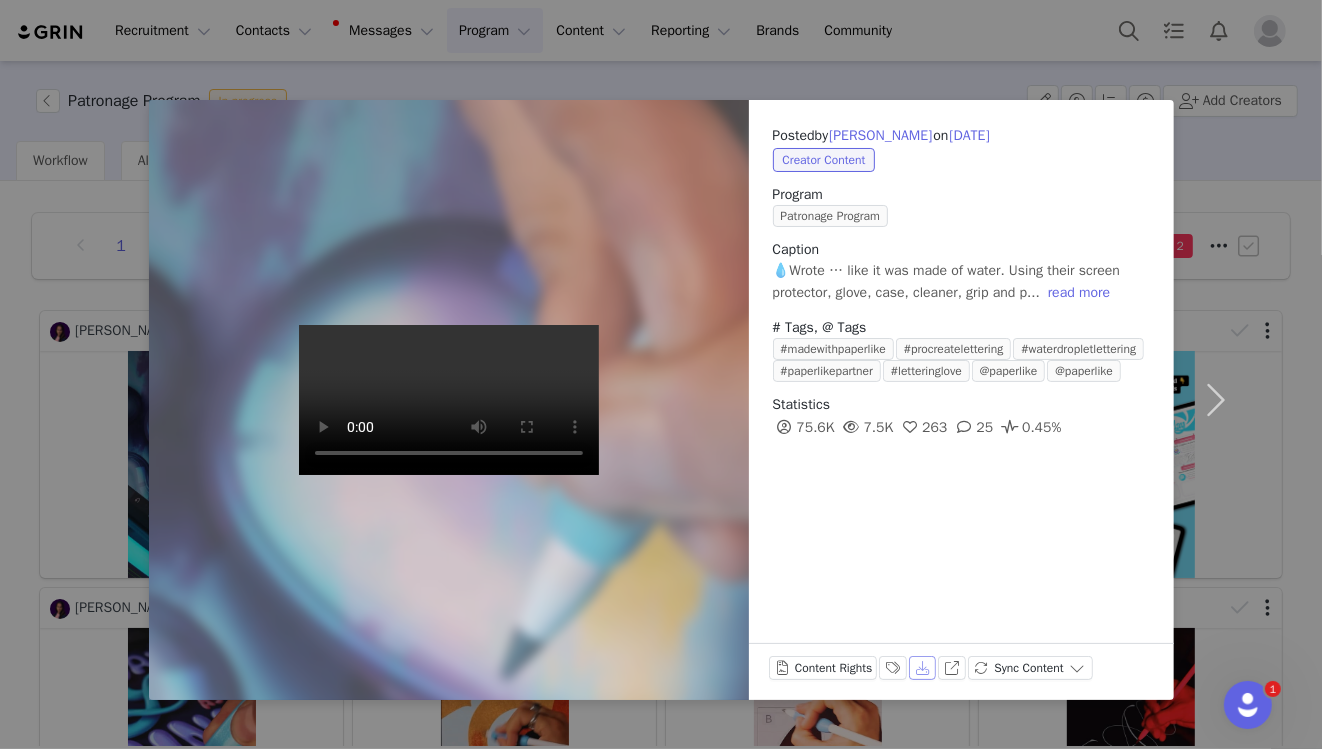 click on "Download" at bounding box center [923, 668] 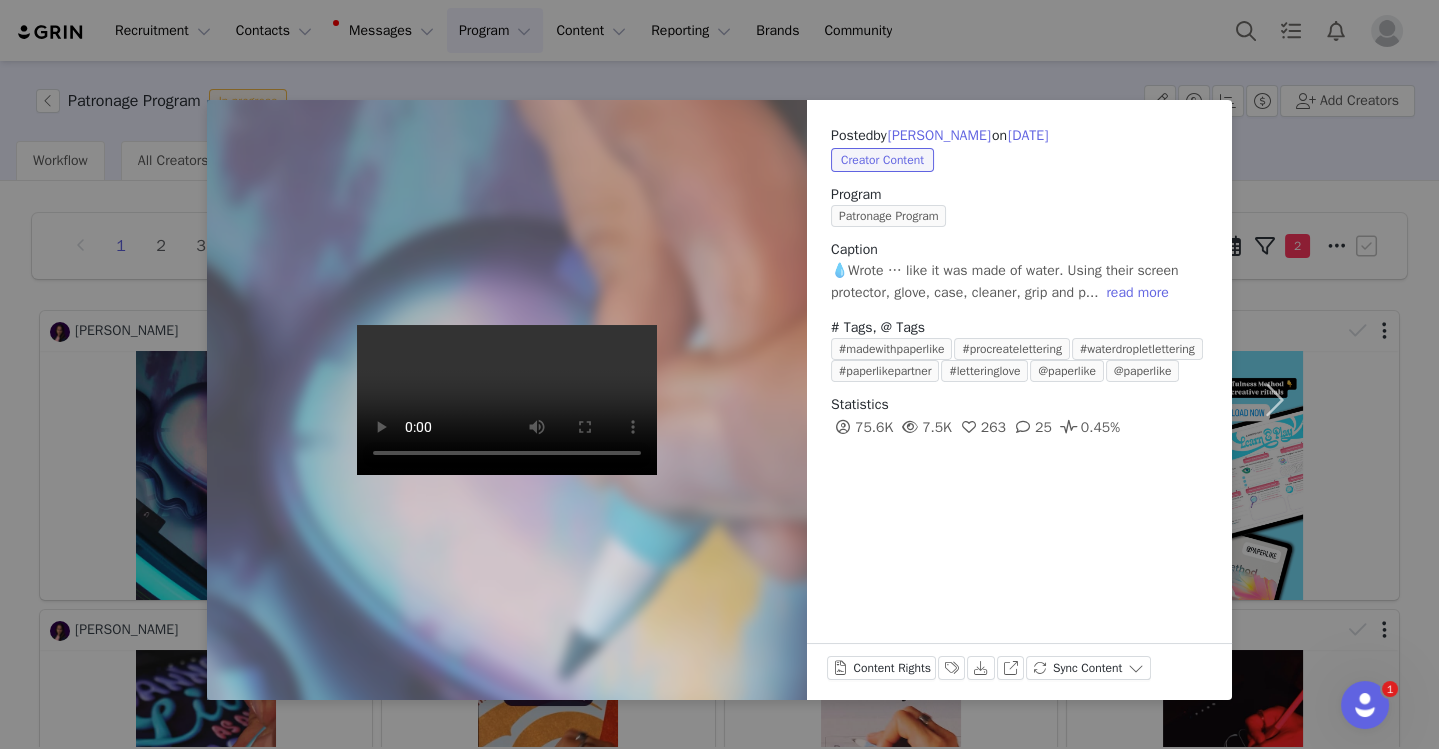 click on "Posted  by  Jaume Bernaus  on  Jun 23, 2025  Creator Content  Program Patronage Program Caption 💧Wrote  … like it was made of water.
Using their screen protector, glove, case, cleaner, grip and p... read more # Tags, @ Tags  #madewithpaperlike   #procreatelettering   #waterdropletlettering   #paperlikepartner   #letteringlove   @paperlike   @paperlike      Statistics 75.6K  7.5K  263  25  0.45%  Content Rights Labels & Tags Download View on Instagram Sync Content" at bounding box center [719, 374] 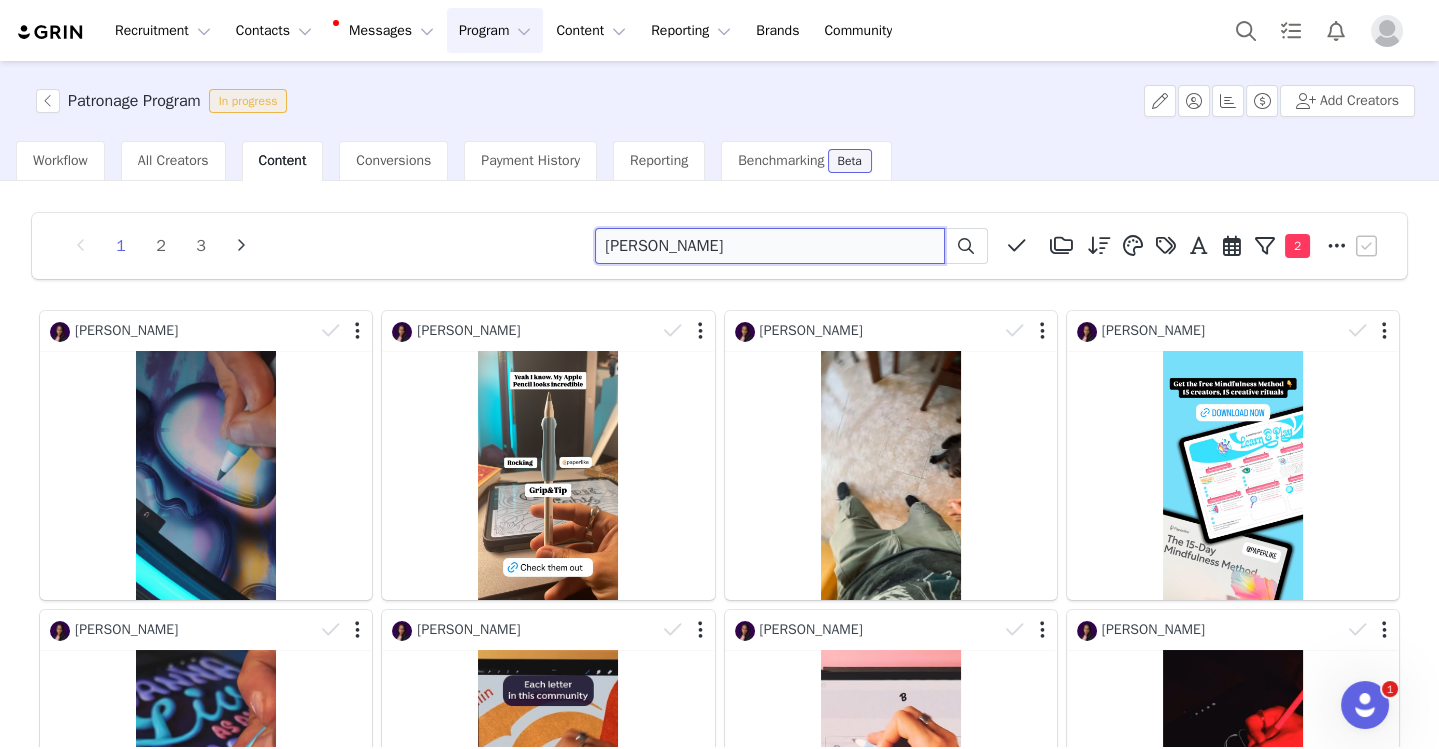click on "jimbo" at bounding box center [770, 246] 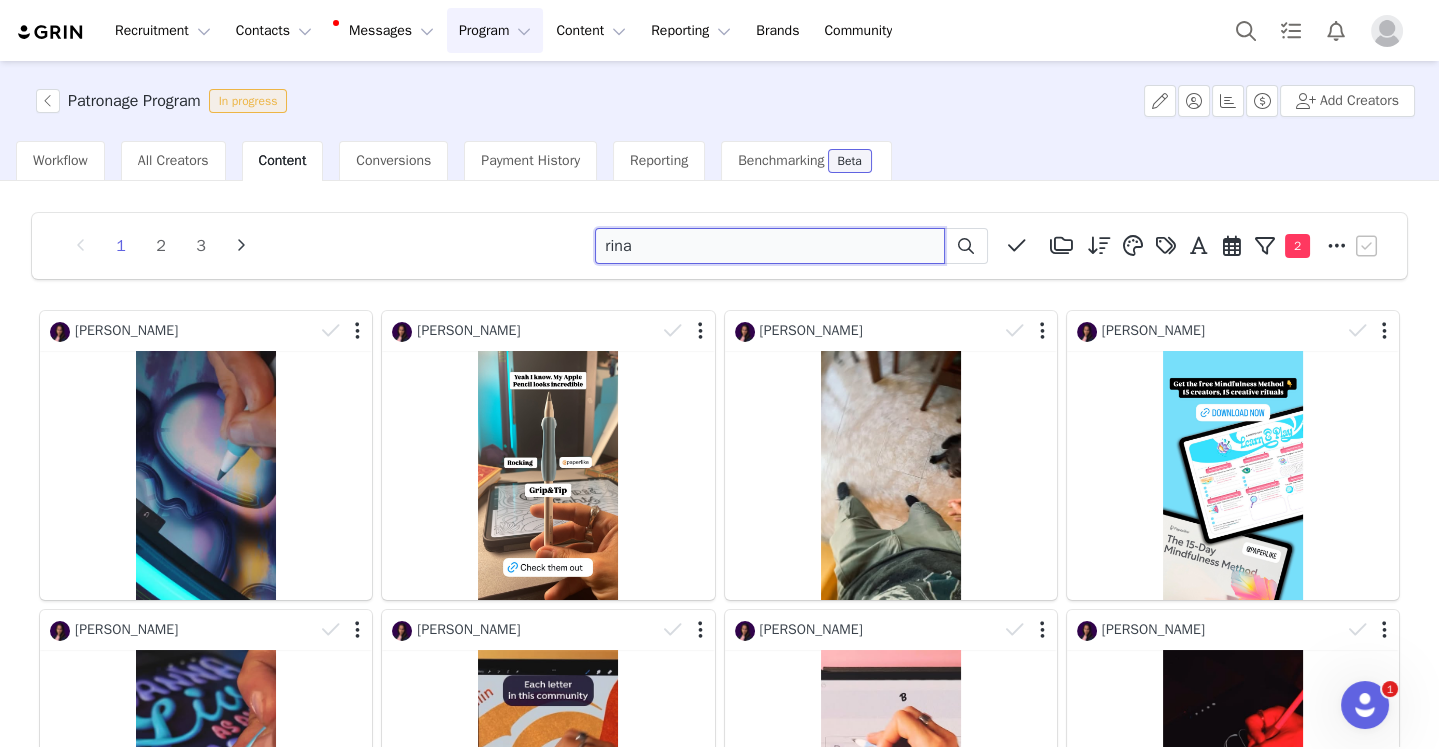 type on "rina" 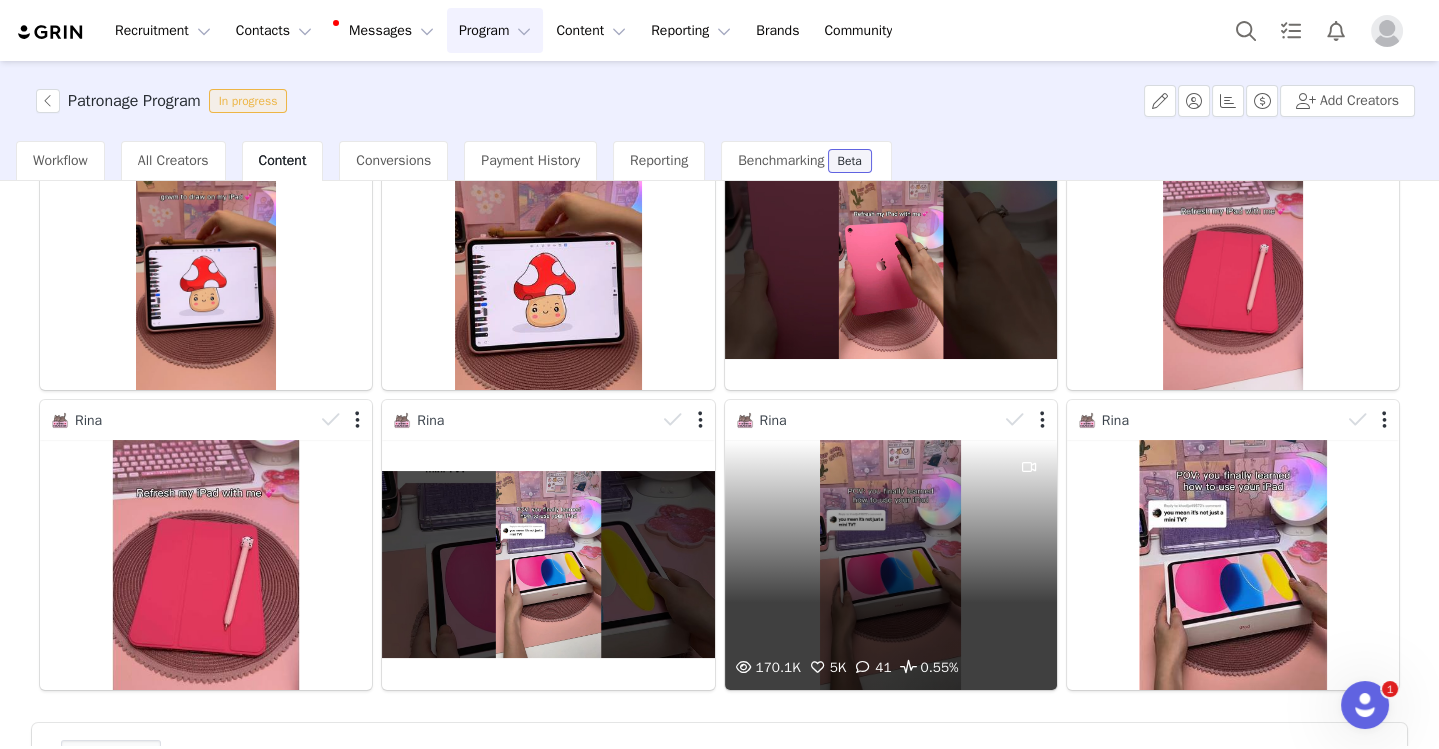 scroll, scrollTop: 569, scrollLeft: 0, axis: vertical 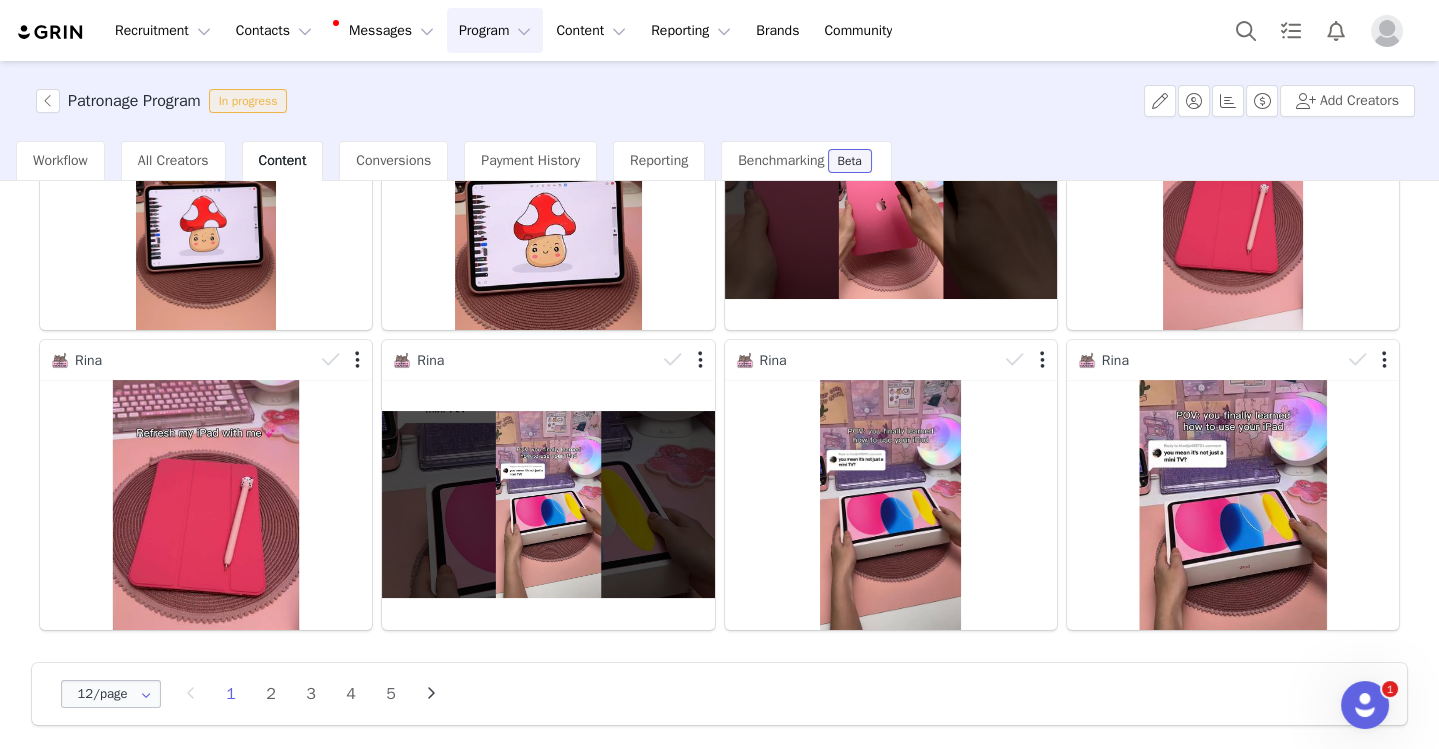 click at bounding box center (145, 693) 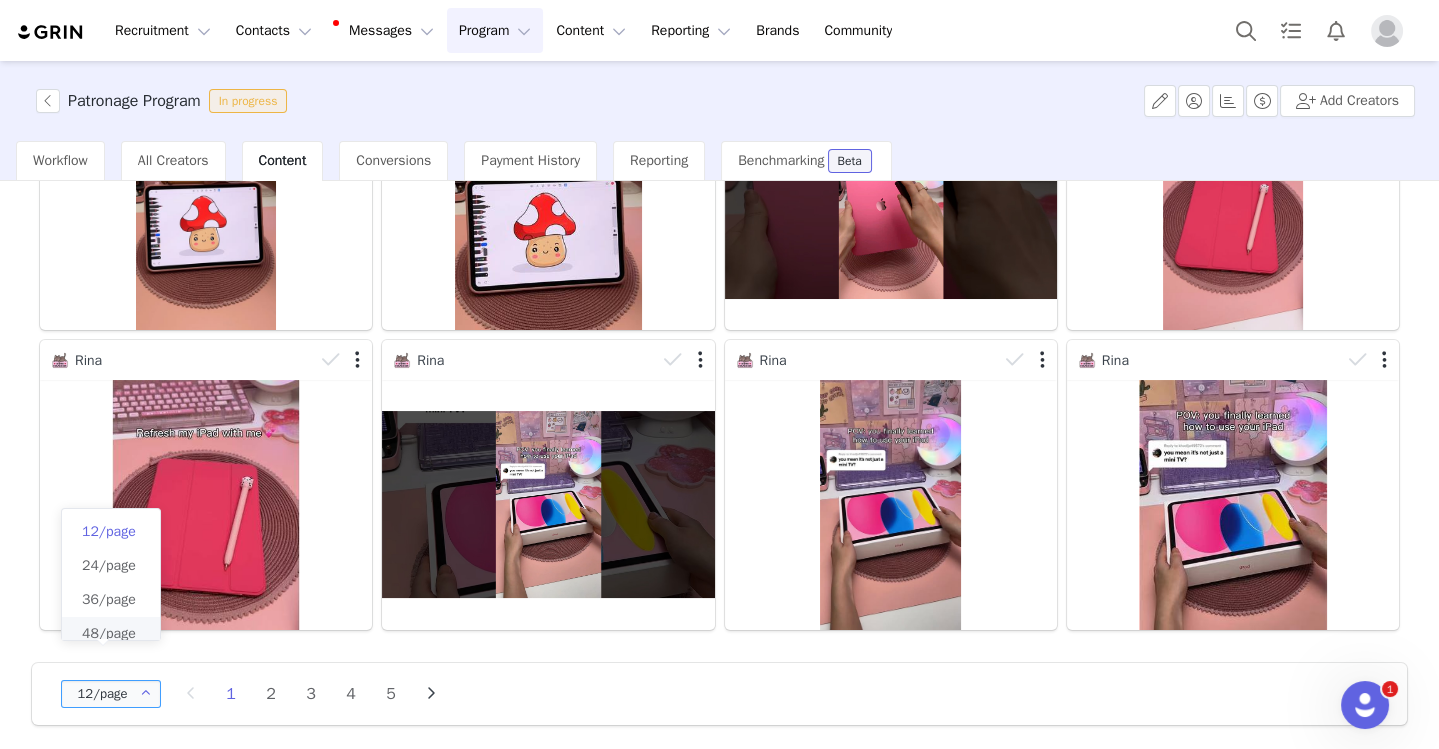 click on "48/page" at bounding box center (109, 633) 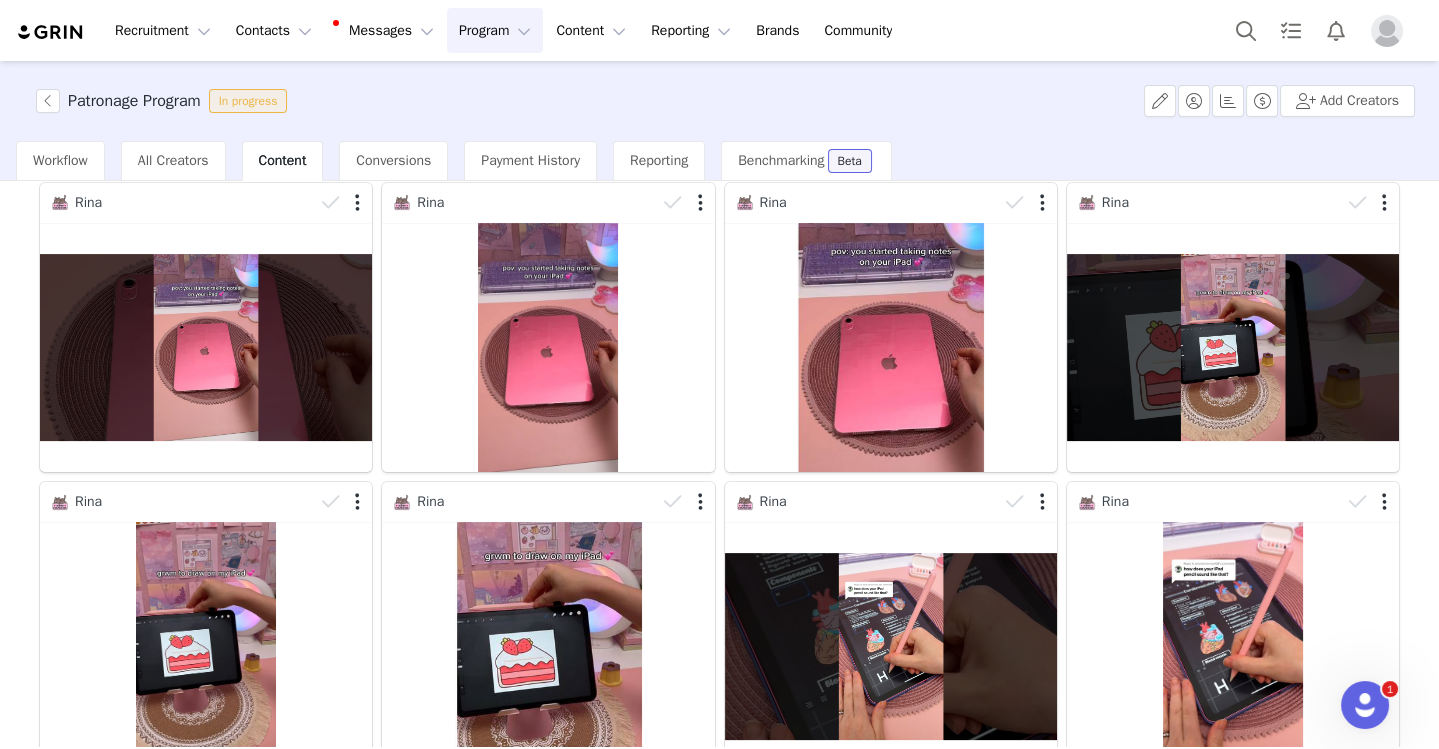 scroll, scrollTop: 1244, scrollLeft: 0, axis: vertical 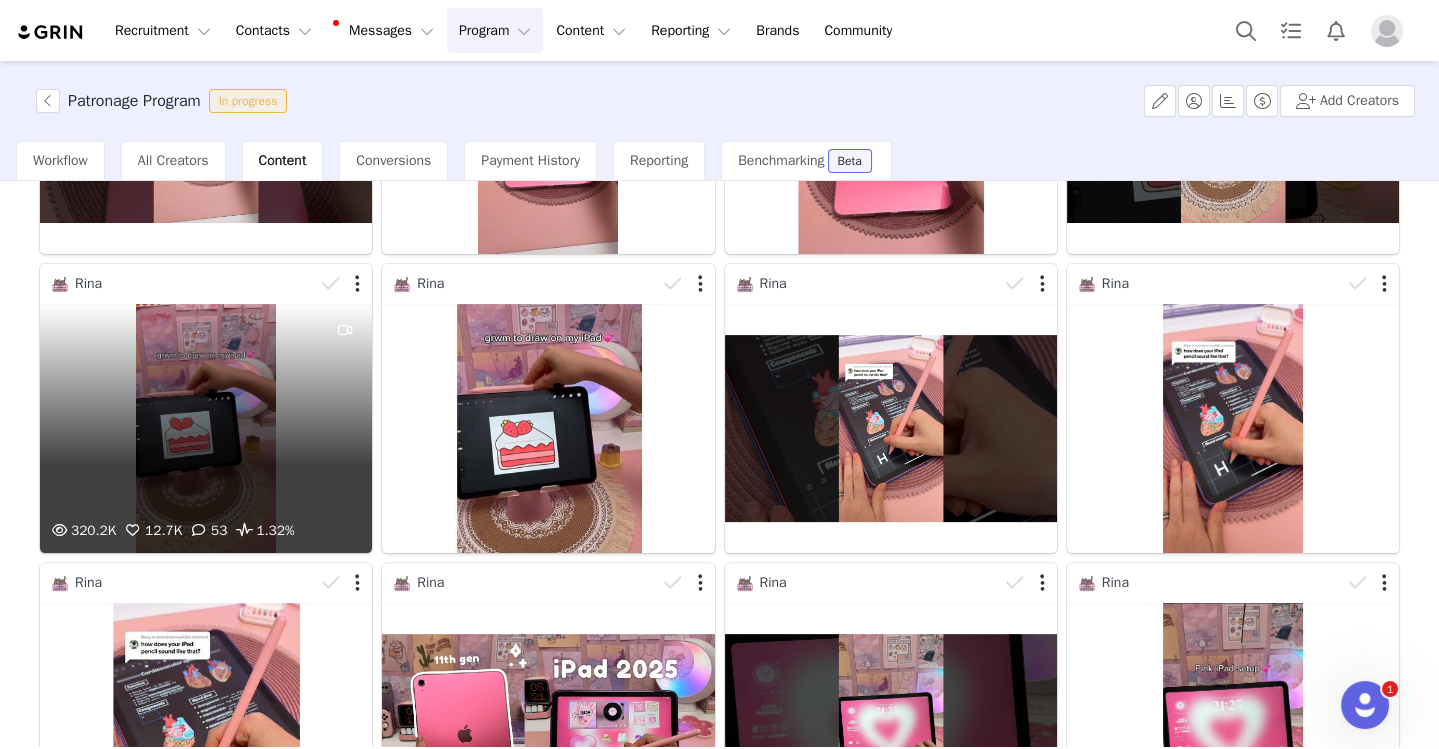 click at bounding box center [345, 411] 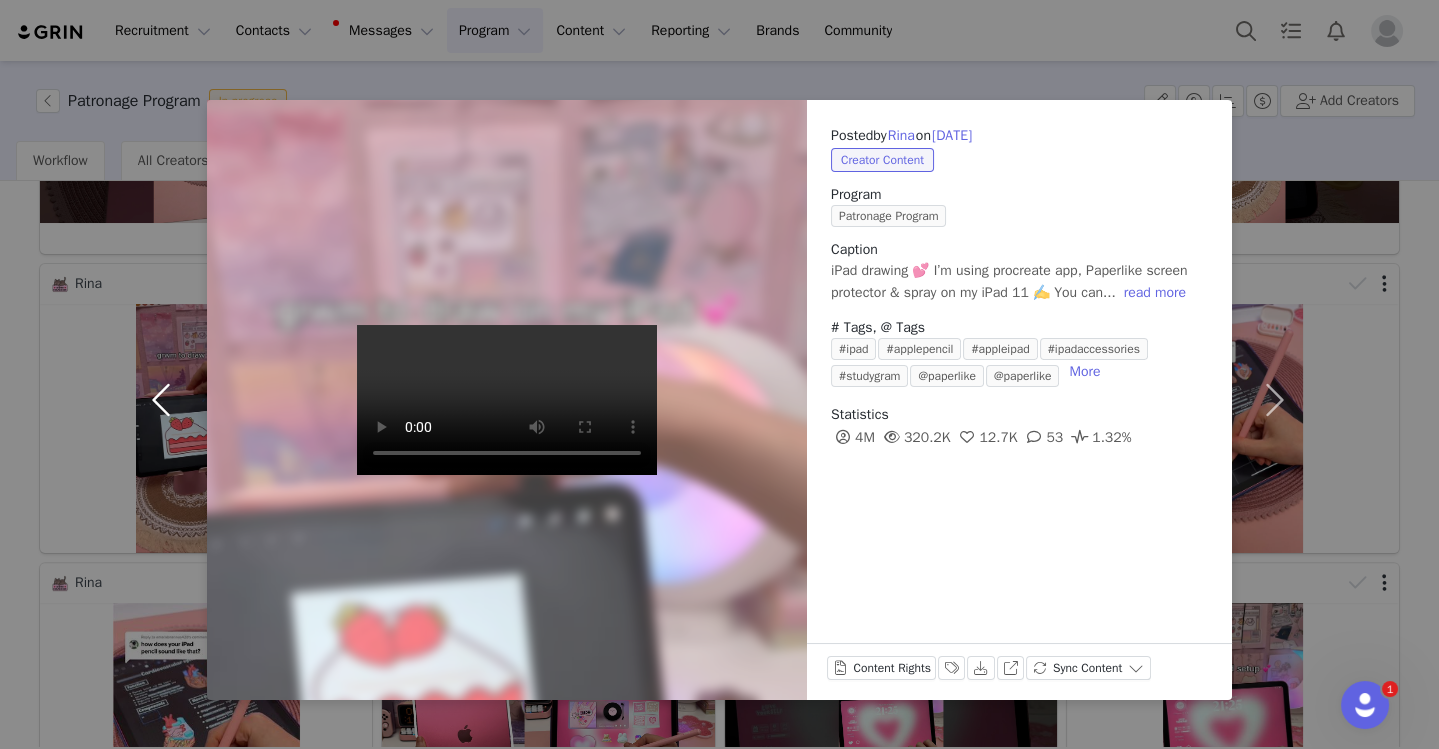 click at bounding box center [165, 400] 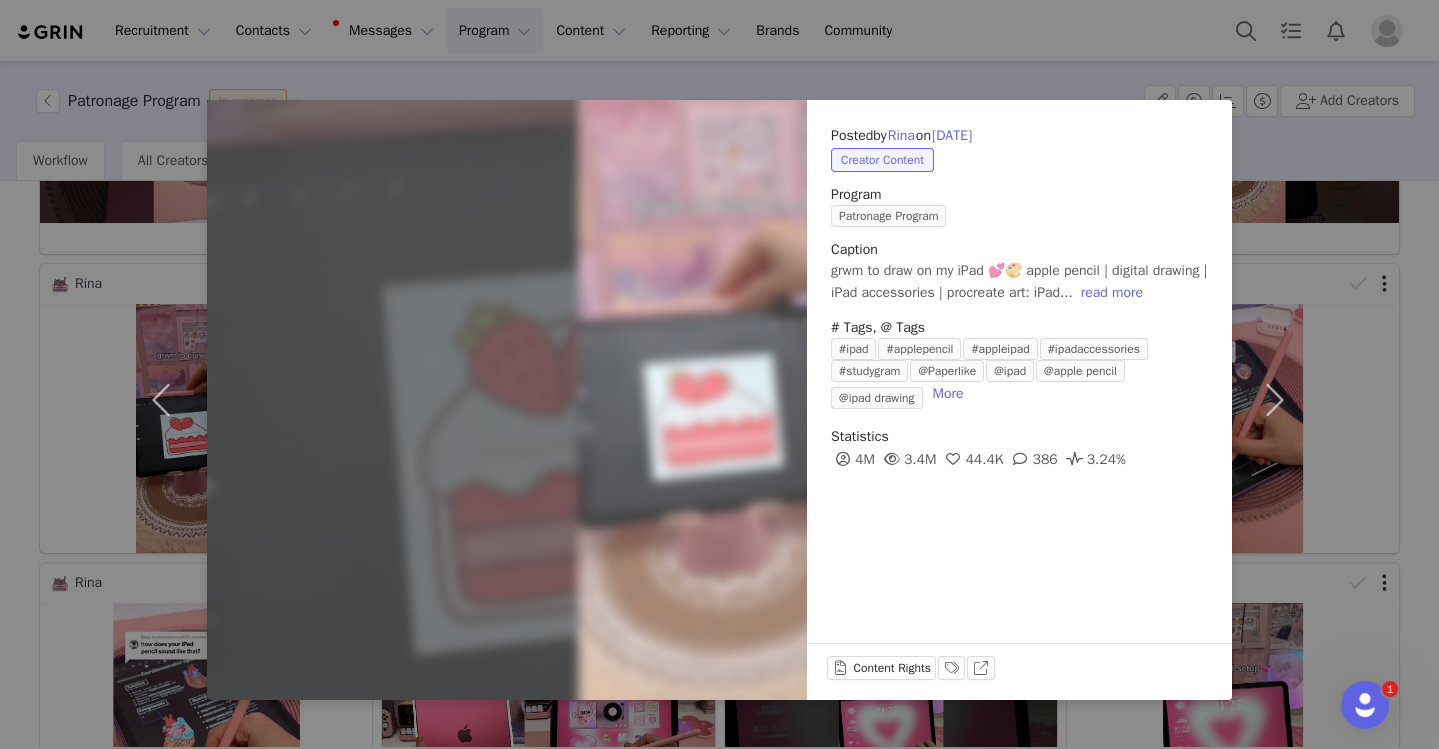 click on "Posted  by  Rina  on  Apr 16, 2025  Creator Content  Program Patronage Program Caption grwm to draw on my iPad 💕🎨 apple pencil | digital drawing | iPad accessories | procreate art: iPad... read more # Tags, @ Tags  #ipad   #applepencil   #appleipad   #ipadaccessories   #studygram   @Paperlike   @ipad   @apple pencil   @ipad drawing  More     Statistics 4M  3.4M  44.4K  386  3.24%  Content Rights Labels & Tags View on YouTube" at bounding box center [719, 374] 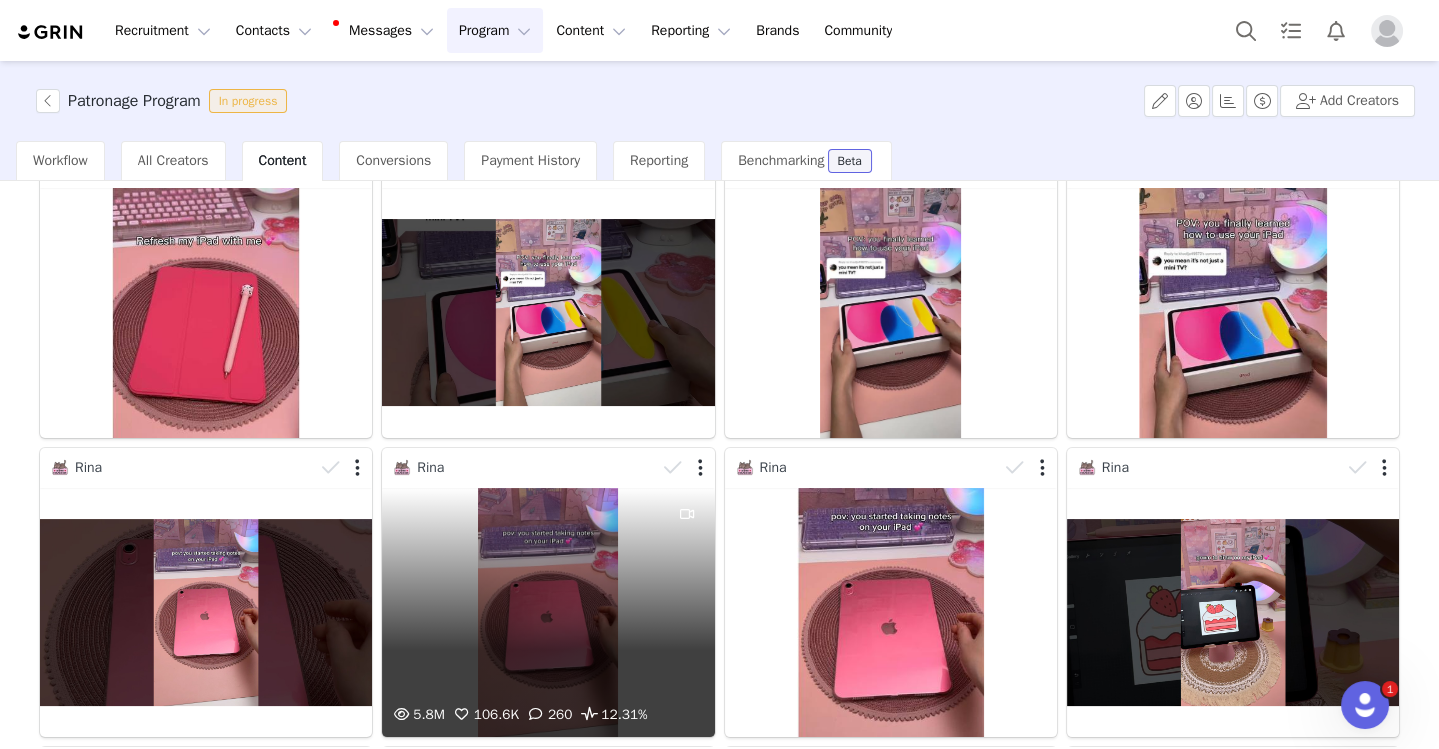 scroll, scrollTop: 658, scrollLeft: 0, axis: vertical 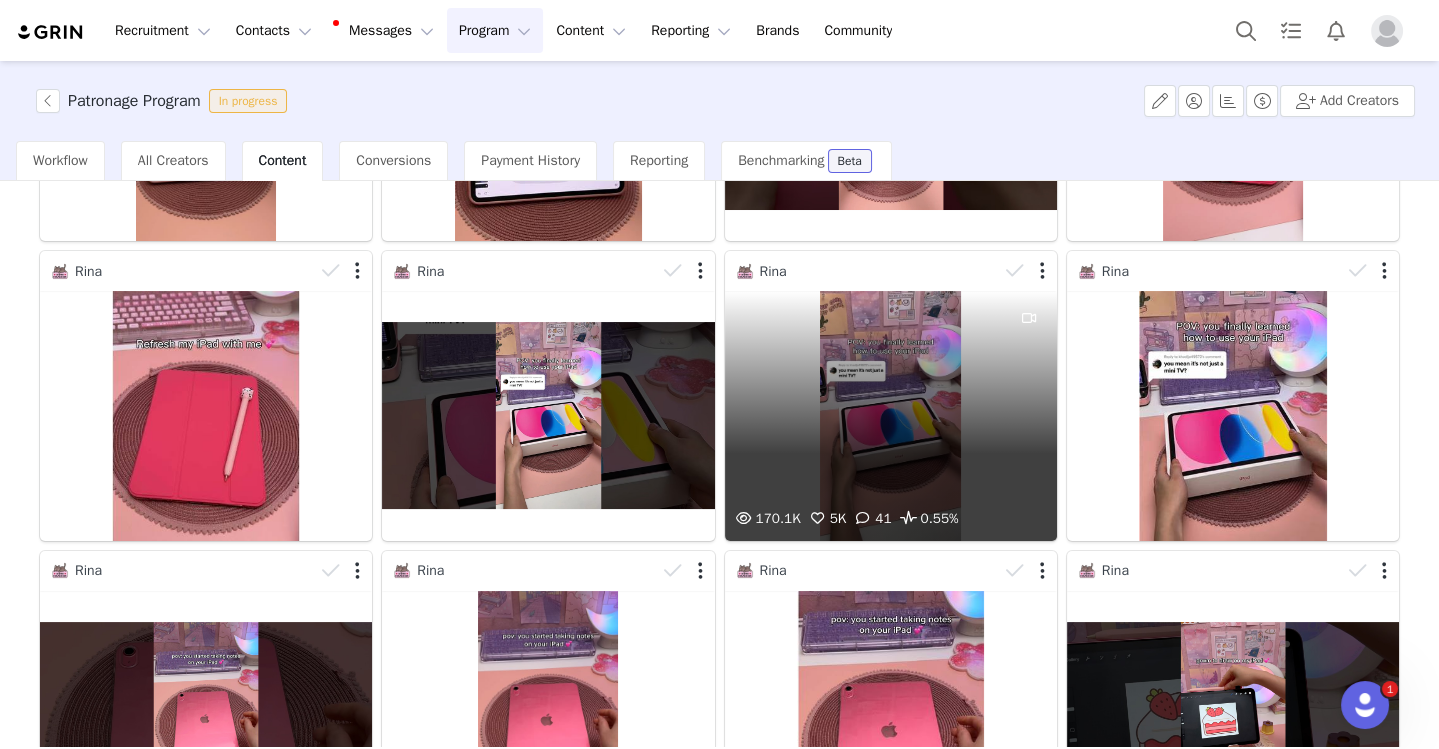 click on "170.1K  5K  41  0.55%" at bounding box center [891, 415] 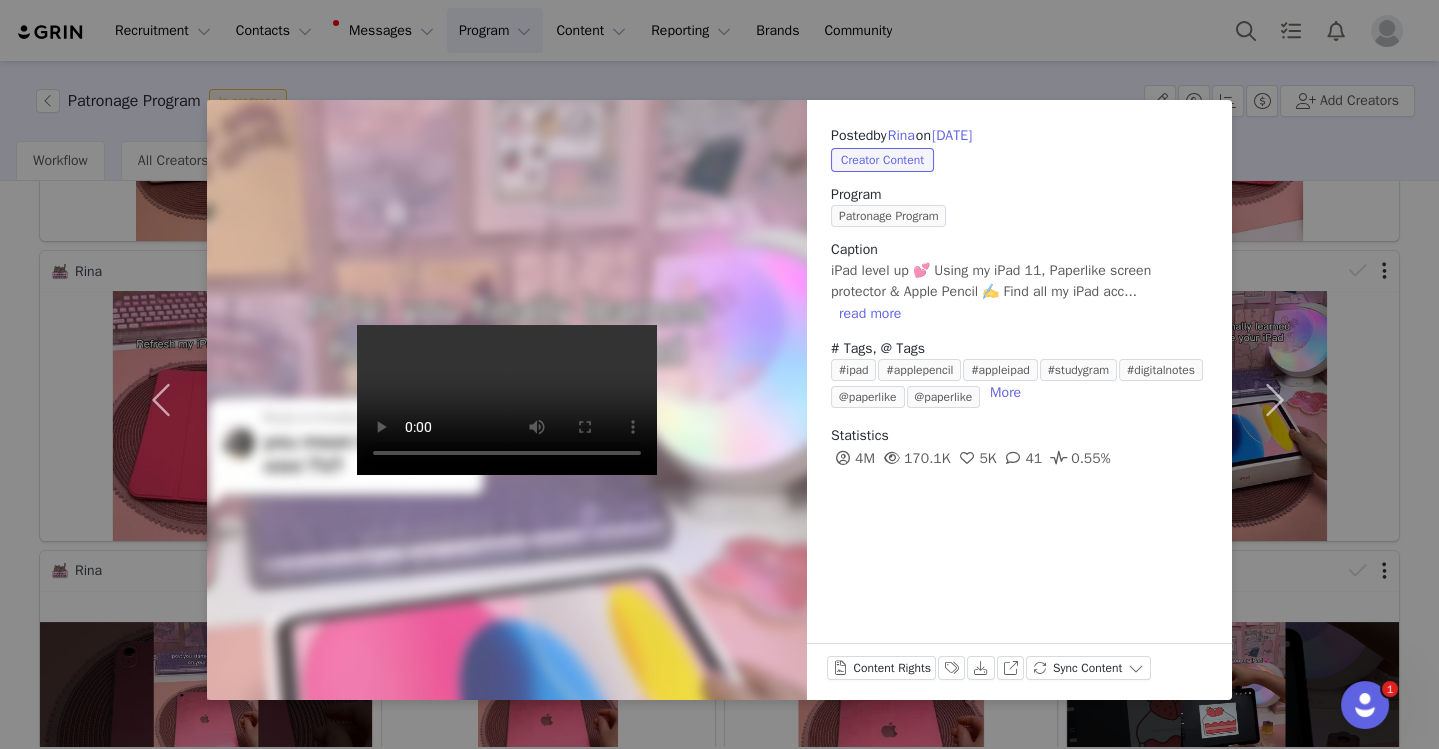 click on "Posted  by  Rina  on  May 18, 2025  Creator Content  Program Patronage Program Caption iPad level up 💕 Using my iPad 11, Paperlike screen protector & Apple Pencil ✍️ Find all my iPad acc... read more # Tags, @ Tags  #ipad   #applepencil   #appleipad   #studygram   #digitalnotes   @paperlike   @paperlike  More     Statistics 4M  170.1K  5K  41  0.55%  Content Rights Labels & Tags Download View on Instagram Sync Content" at bounding box center (719, 374) 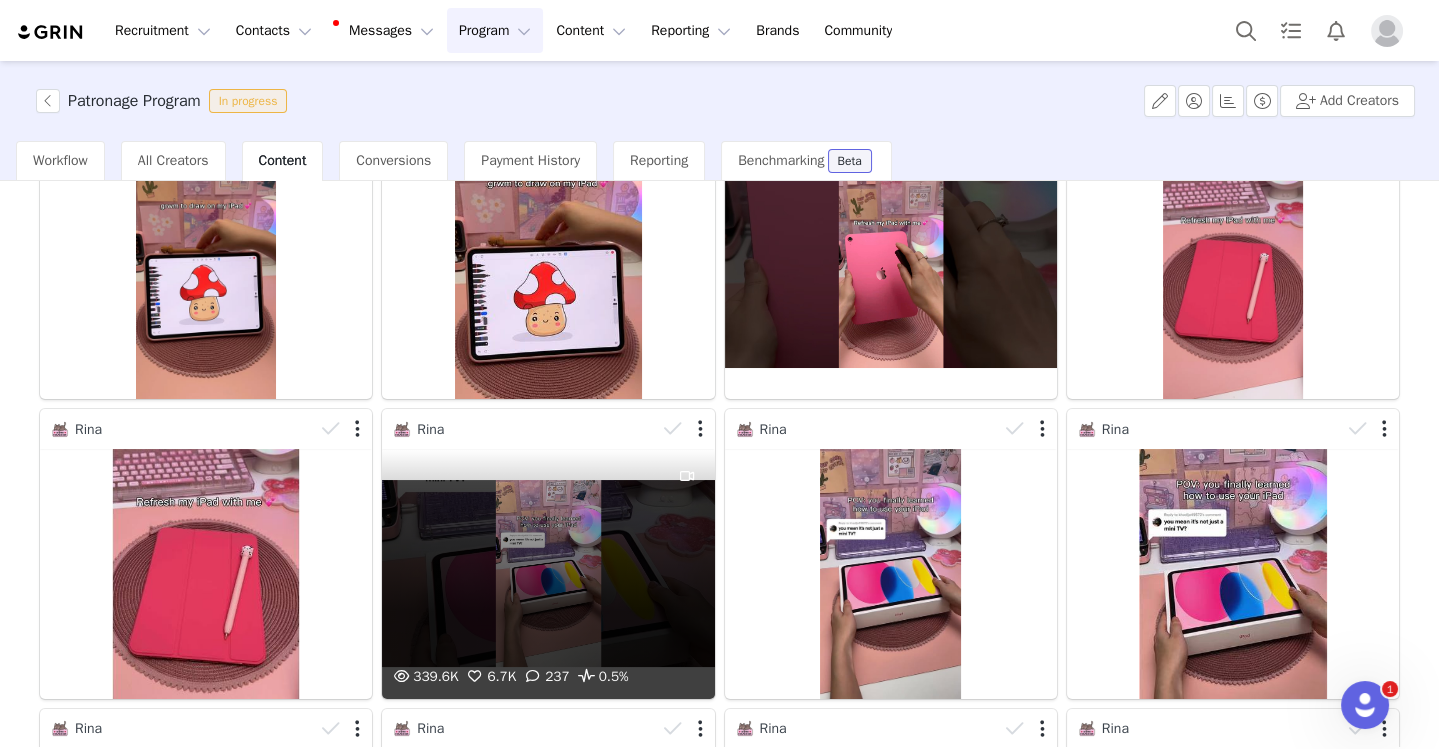 scroll, scrollTop: 450, scrollLeft: 0, axis: vertical 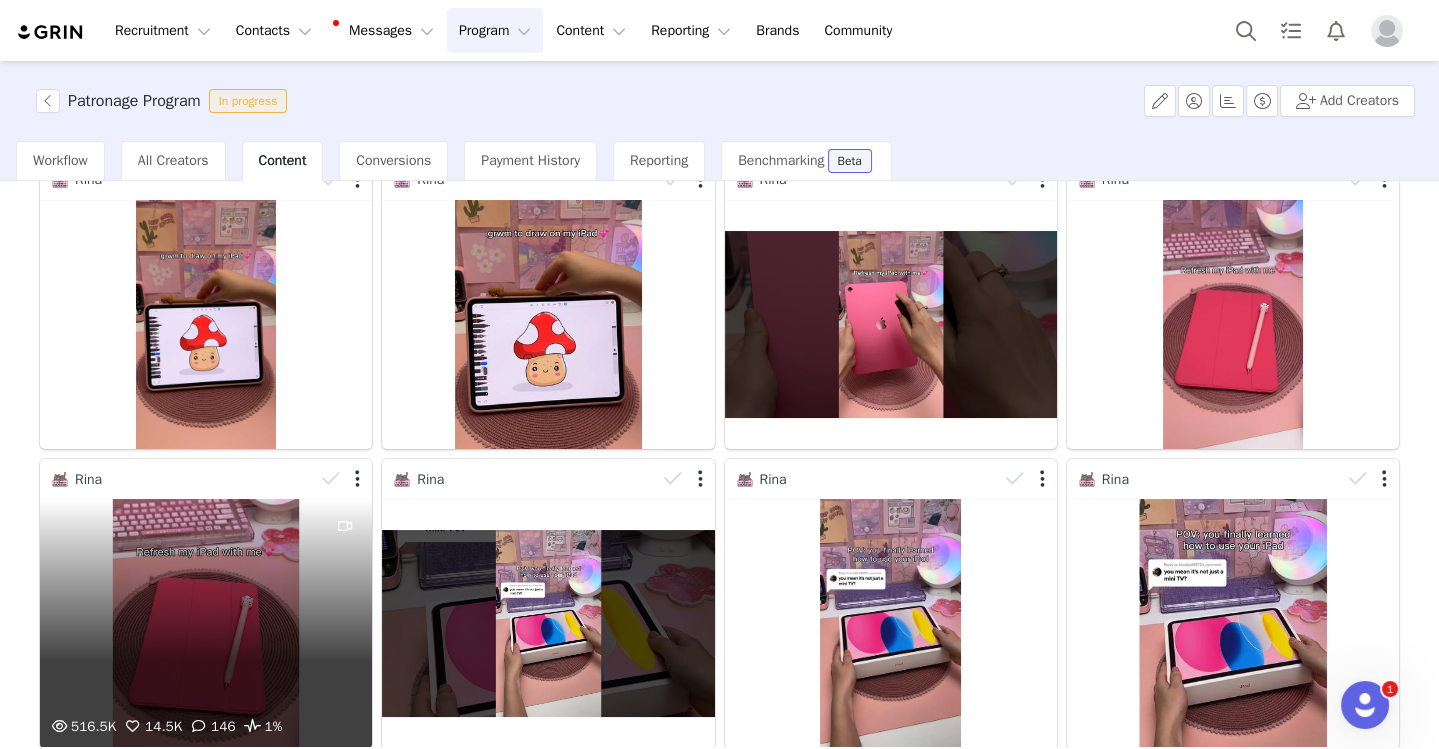 click on "516.5K  14.5K  146  1%" at bounding box center (206, 623) 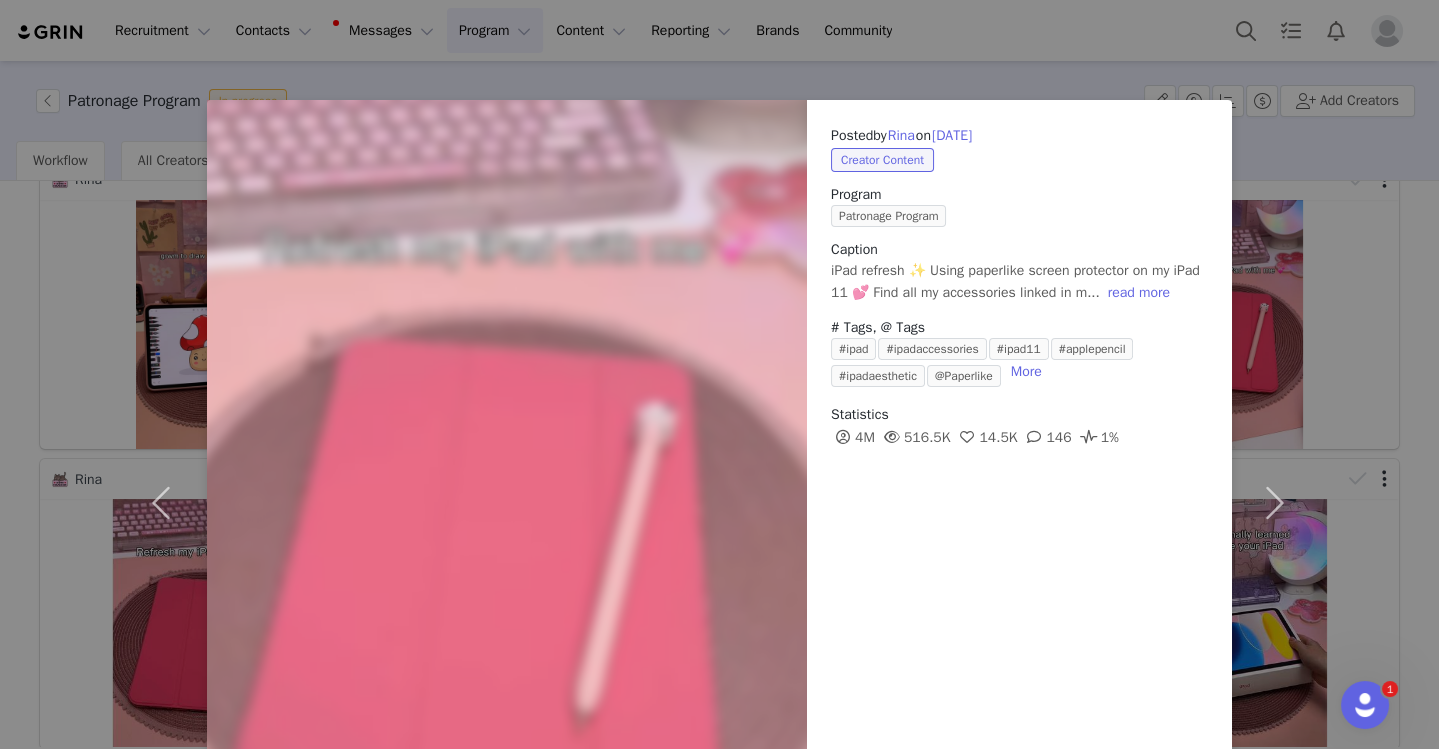 click on "Posted  by  Rina  on  May 31, 2025  Creator Content  Program Patronage Program Caption iPad refresh ✨ Using paperlike screen protector on my iPad 11 💕 Find all my accessories linked in m... read more # Tags, @ Tags  #ipad   #ipadaccessories   #ipad11   #applepencil   #ipadaesthetic   @Paperlike  More     Statistics 4M  516.5K  14.5K  146  1%  Content Rights Labels & Tags View on TikTok" at bounding box center [719, 374] 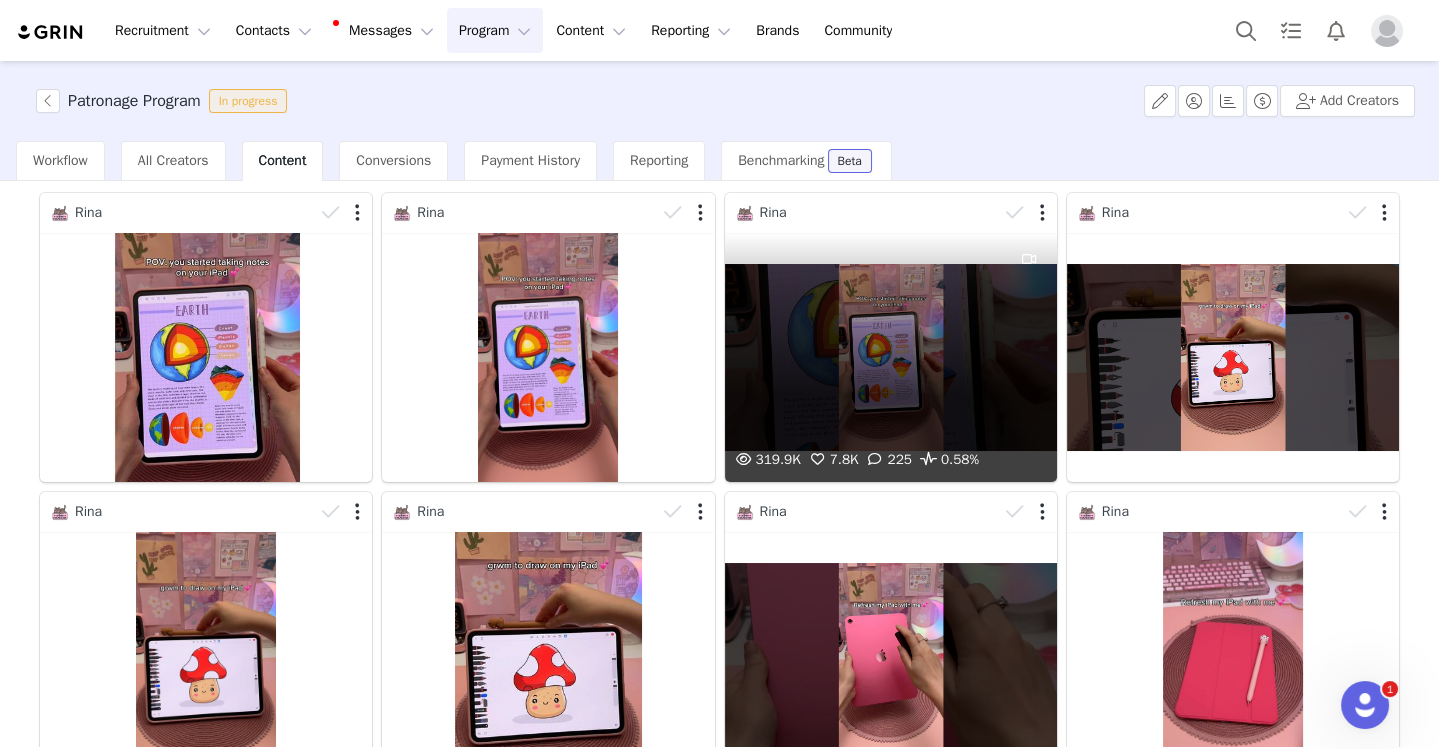scroll, scrollTop: 13, scrollLeft: 0, axis: vertical 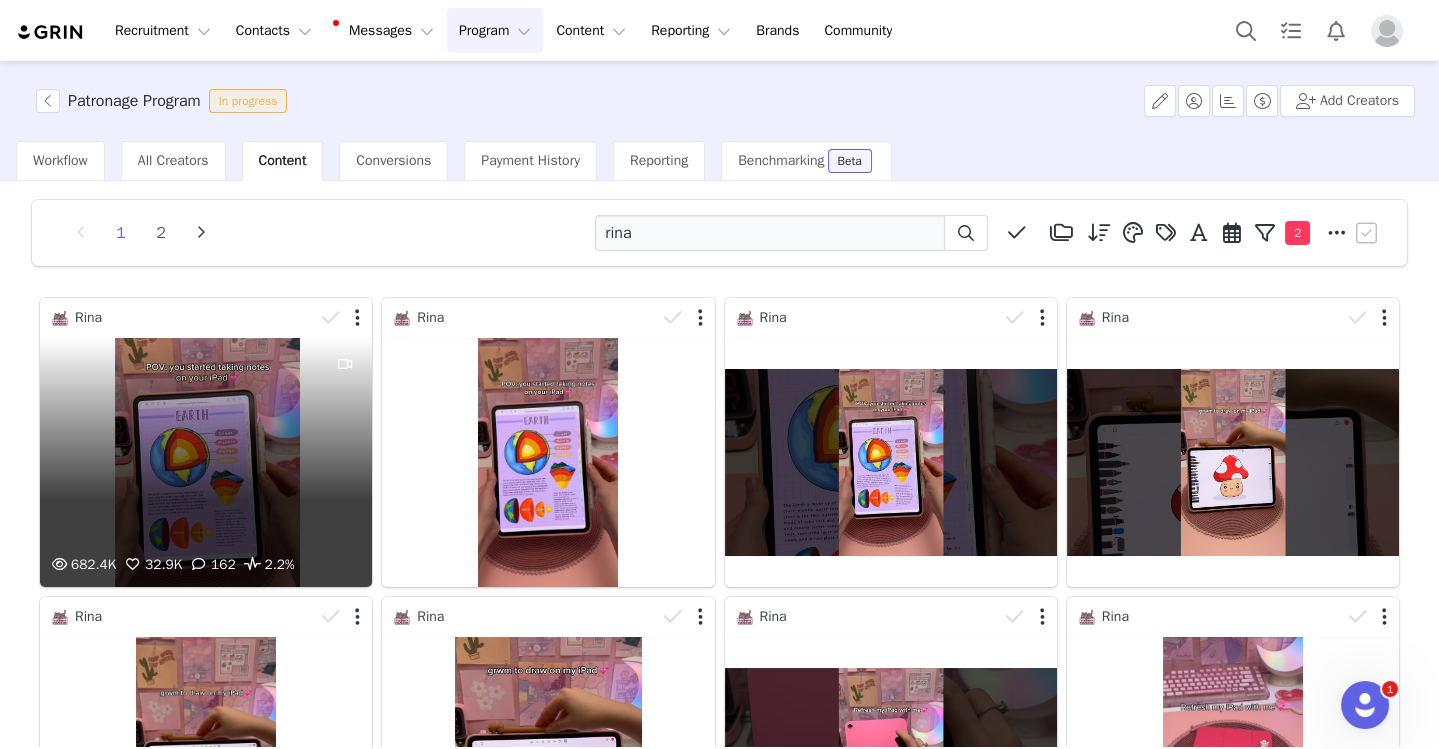 click on "682.4K  32.9K  162  2.2%" at bounding box center (206, 462) 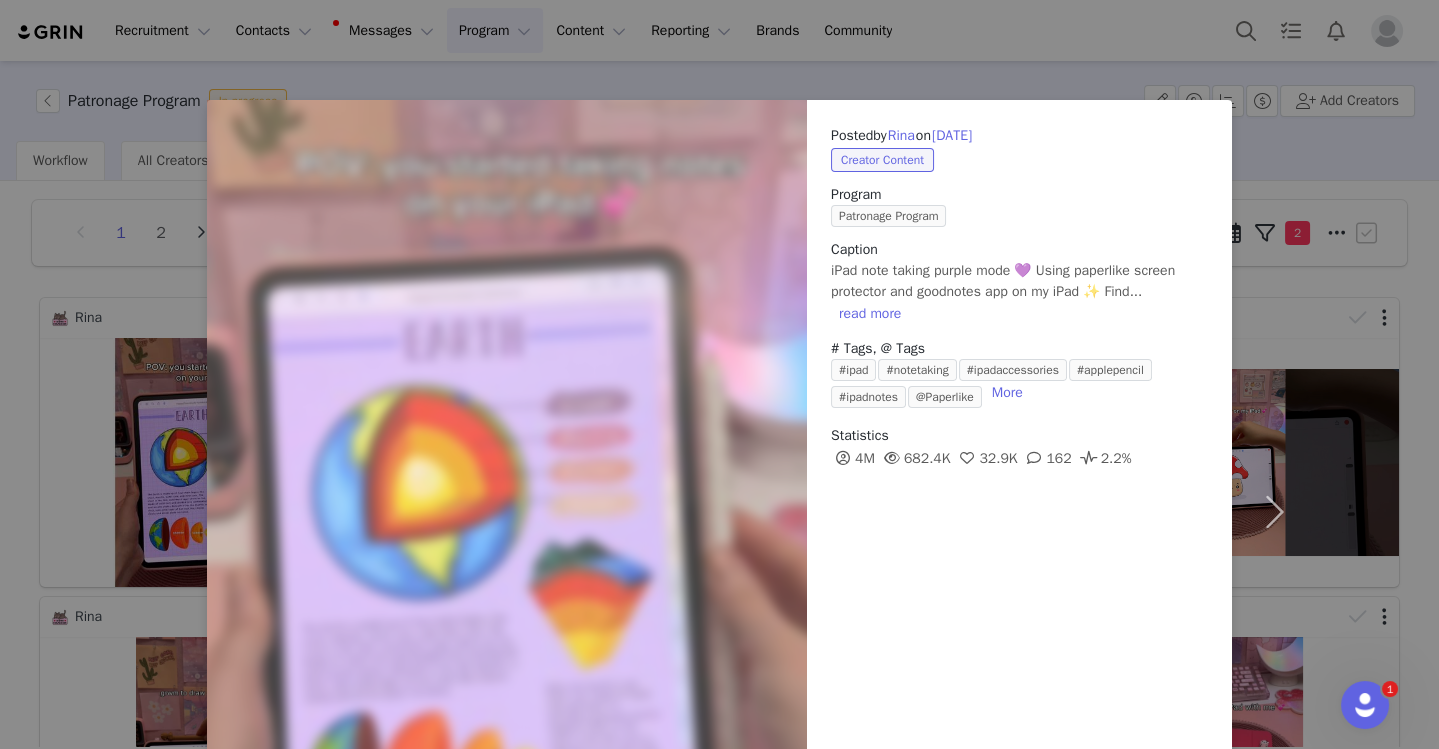 click on "Posted  by  Rina  on  Jul 1, 2025  Creator Content  Program Patronage Program Caption iPad note taking purple mode 💜 Using paperlike screen protector and goodnotes app on my iPad ✨ Find... read more # Tags, @ Tags  #ipad   #notetaking   #ipadaccessories   #applepencil   #ipadnotes   @Paperlike  More     Statistics 4M  682.4K  32.9K  162  2.2%  Content Rights Labels & Tags View on TikTok" at bounding box center (719, 374) 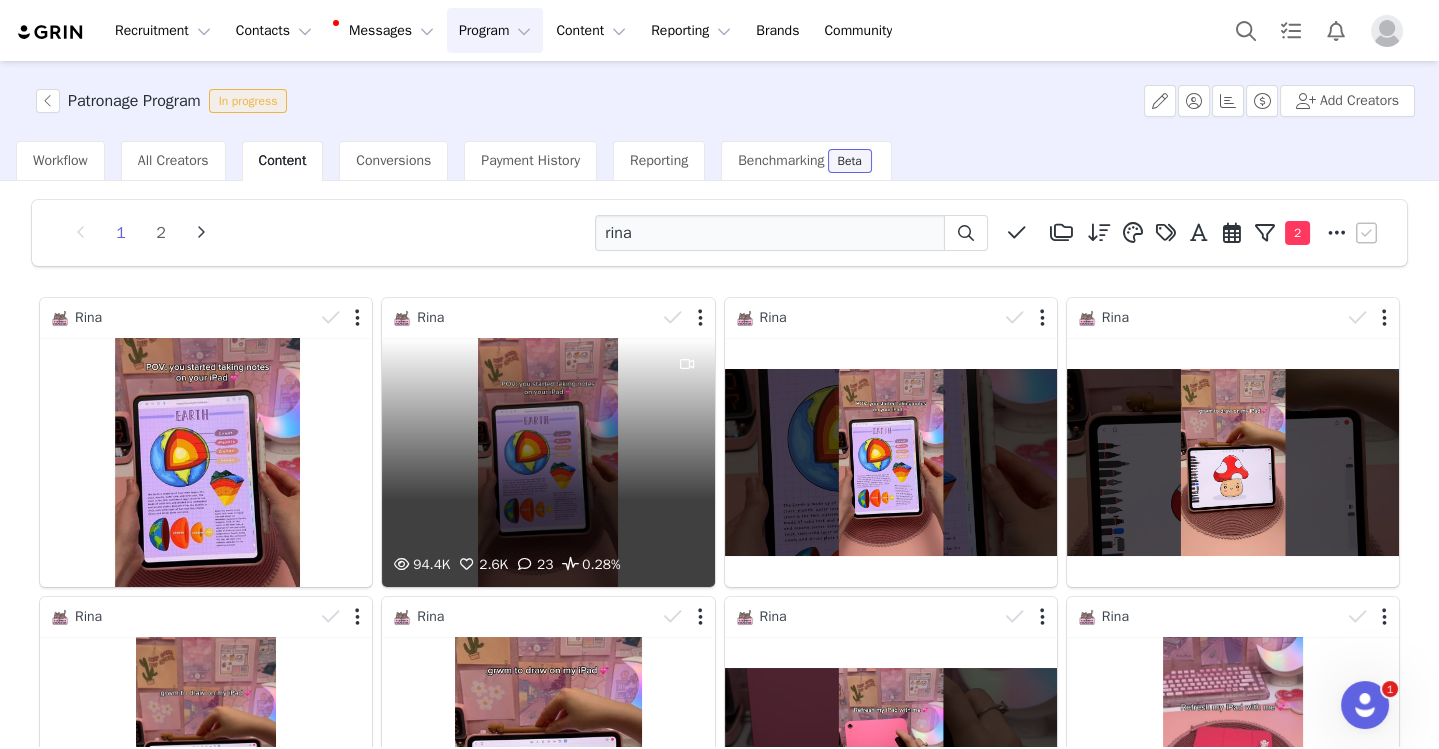 click on "94.4K  2.6K  23  0.28%" at bounding box center [548, 462] 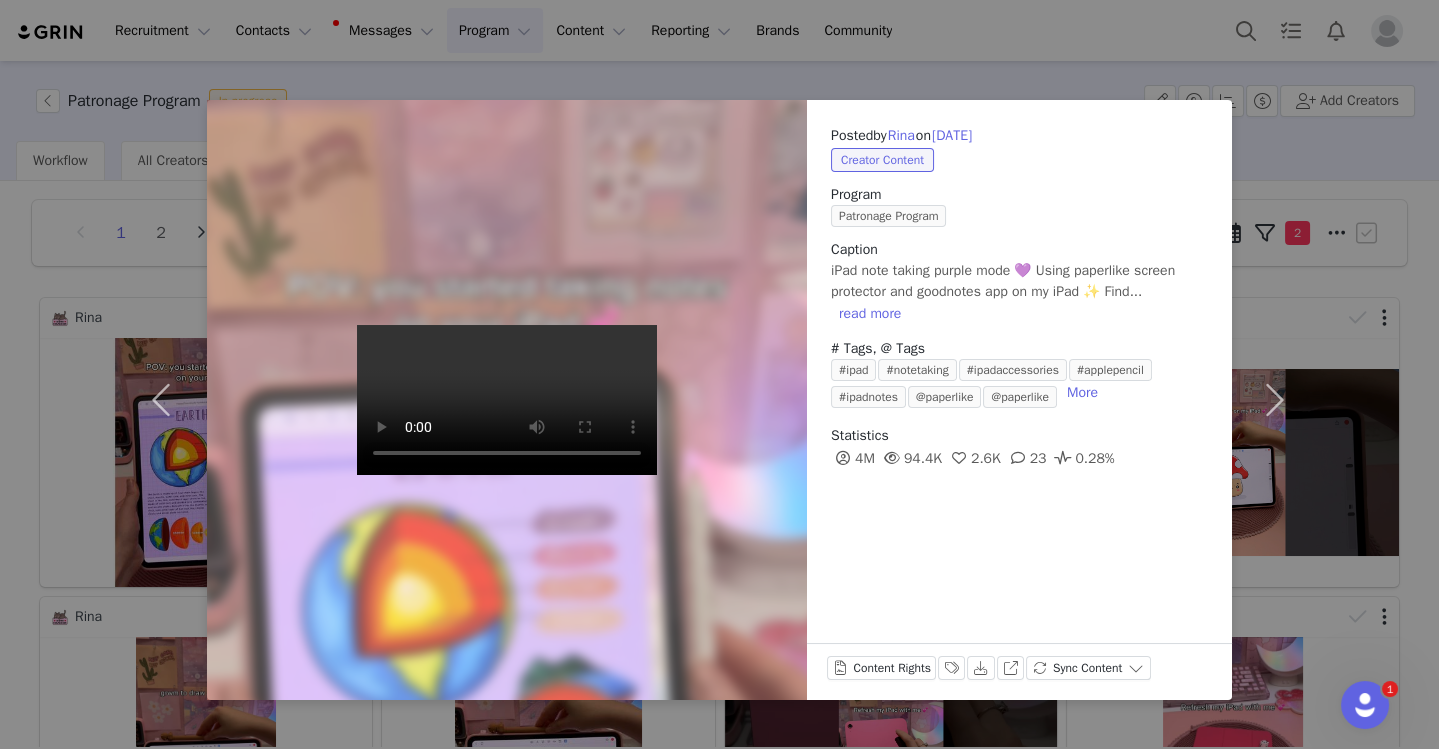 click on "Posted  by  Rina  on  Jul 1, 2025  Creator Content  Program Patronage Program Caption iPad note taking purple mode 💜 Using paperlike screen protector and goodnotes app on my iPad ✨ Find... read more # Tags, @ Tags  #ipad   #notetaking   #ipadaccessories   #applepencil   #ipadnotes   @paperlike   @paperlike  More     Statistics 4M  94.4K  2.6K  23  0.28%  Content Rights Labels & Tags Download View on Instagram Sync Content" at bounding box center (719, 374) 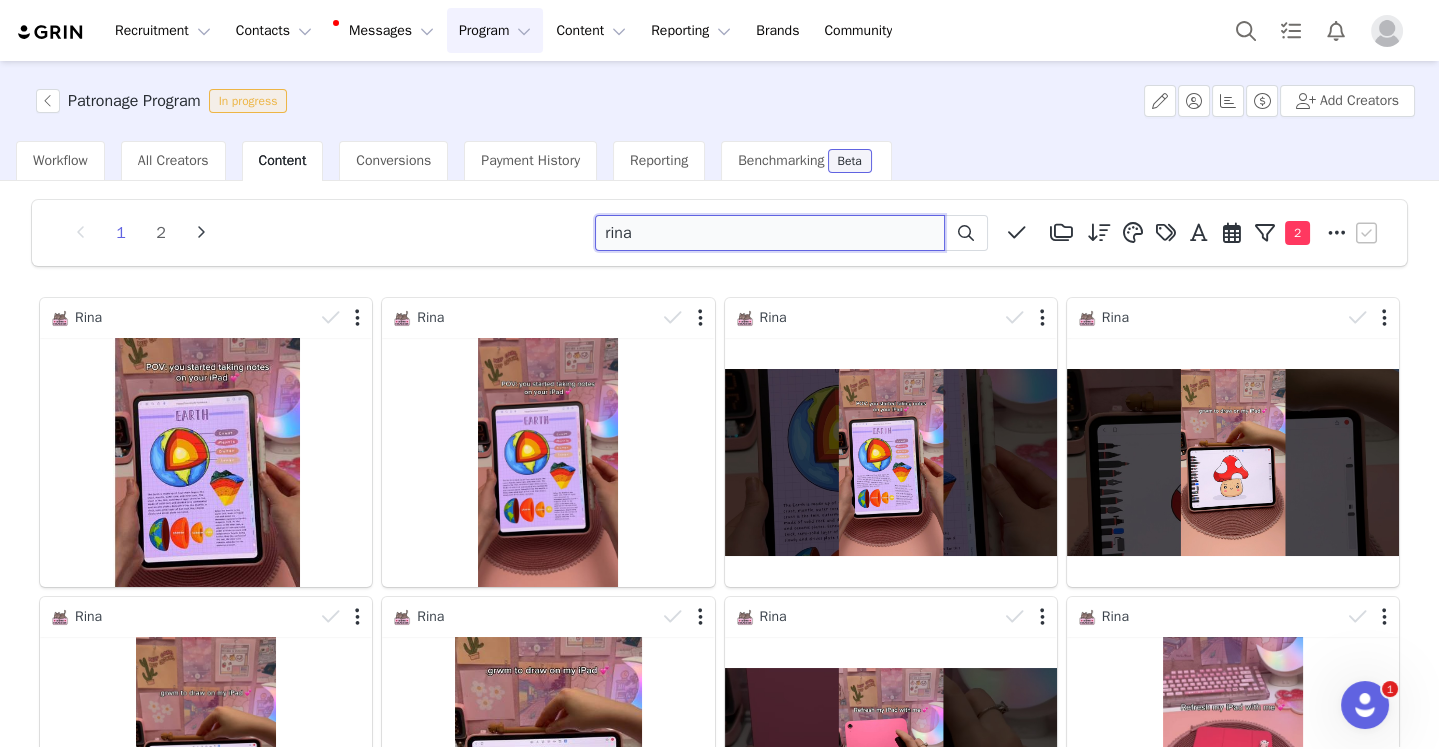 click on "rina" at bounding box center [770, 233] 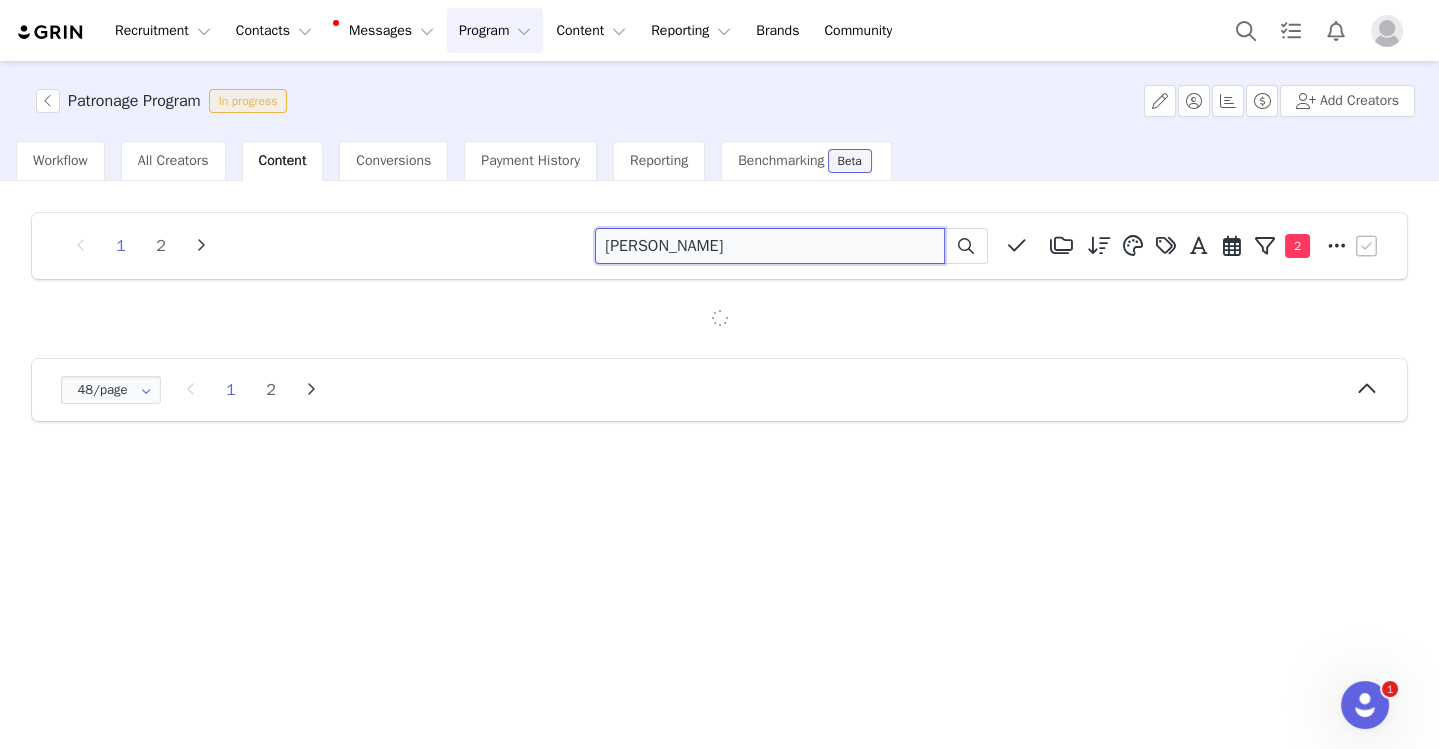 scroll, scrollTop: 0, scrollLeft: 0, axis: both 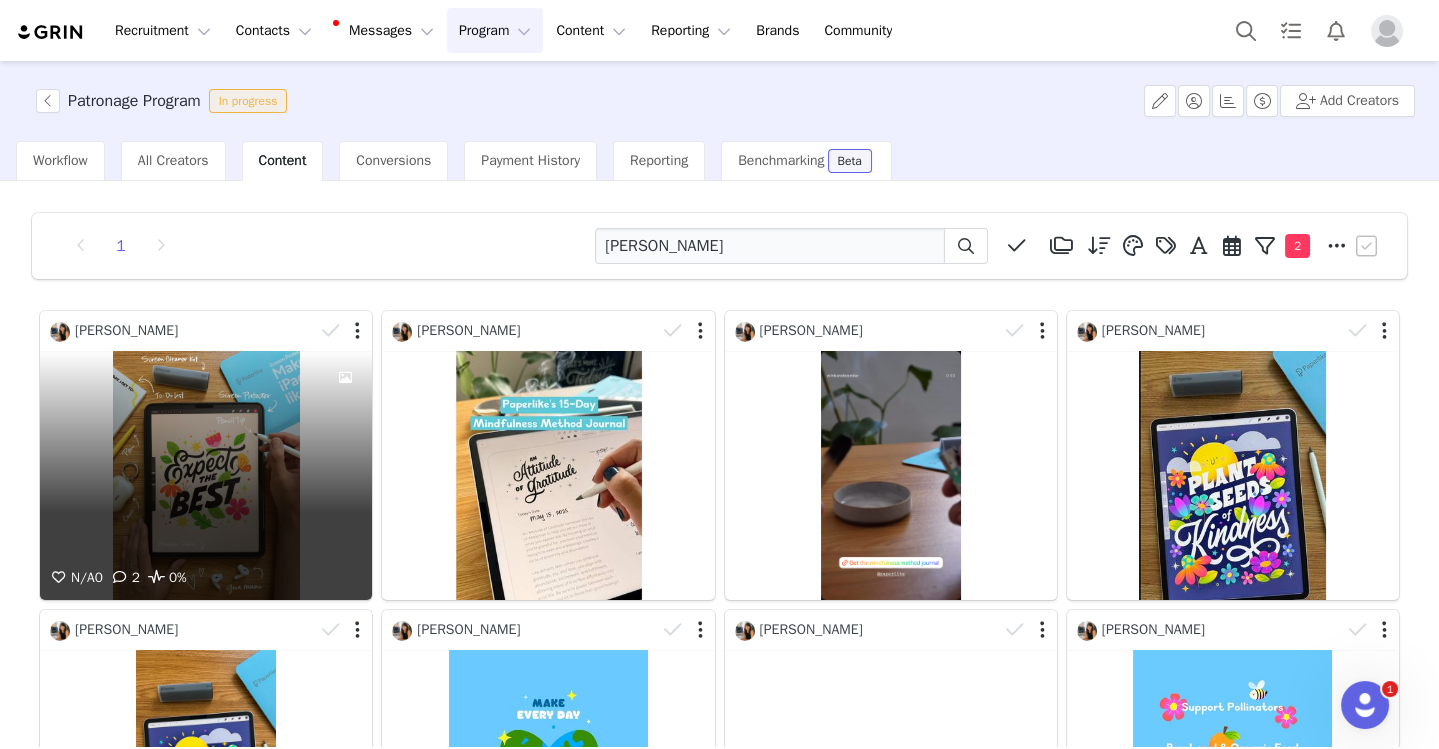 click on "N/A  0  2  0%" at bounding box center [206, 475] 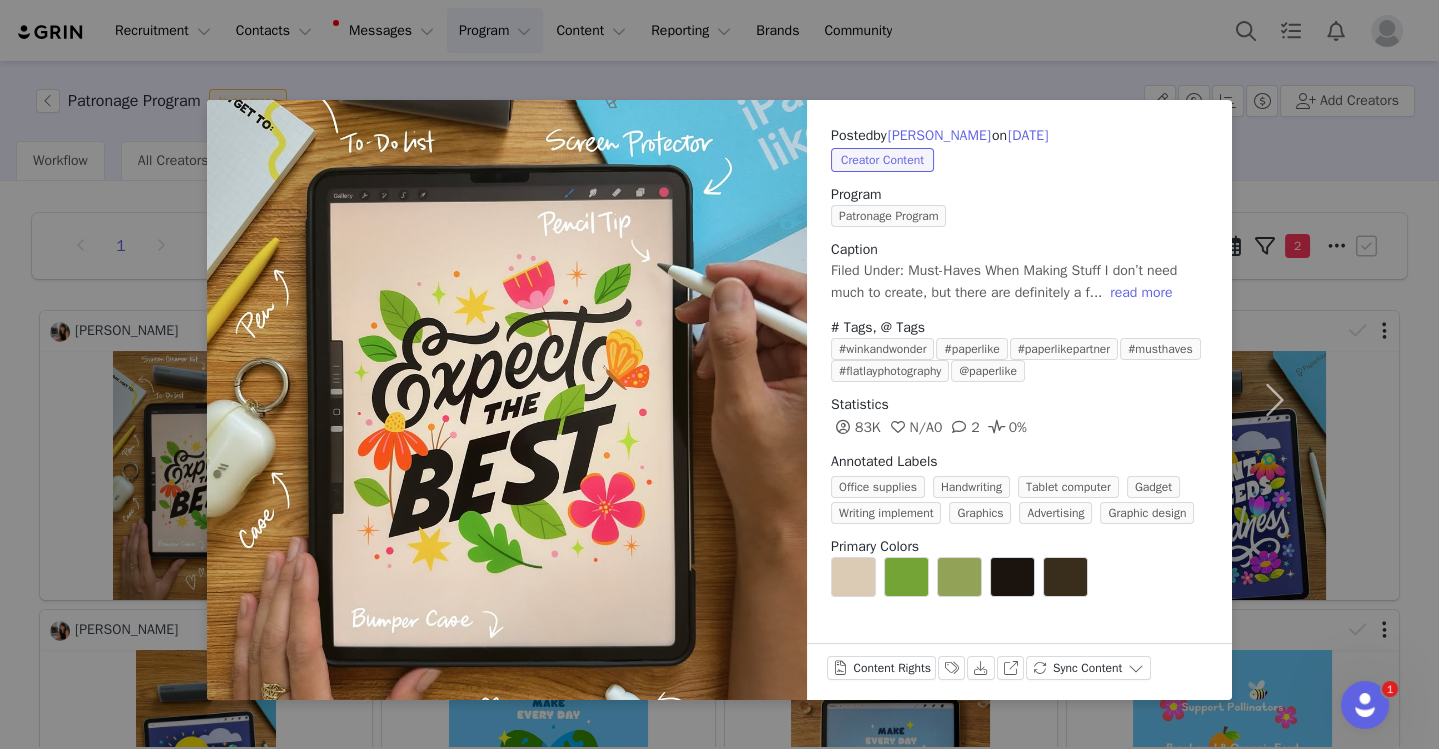 click on "Posted  by  Joanna Muñoz  on  Jun 28, 2025  Creator Content  Program Patronage Program Caption Filed Under: Must-Haves When Making Stuff
I don’t need much to create, but there are definitely a f... read more # Tags, @ Tags  #winkandwonder   #paperlike   #paperlikepartner   #musthaves   #flatlayphotography   @paperlike      Statistics 83K   N/A  0  2  0%  Annotated Labels  Office supplies   Handwriting   Tablet computer   Gadget   Writing implement   Graphics   Advertising   Graphic design  Primary Colors Content Rights Labels & Tags Download View on Instagram Sync Content" at bounding box center [719, 374] 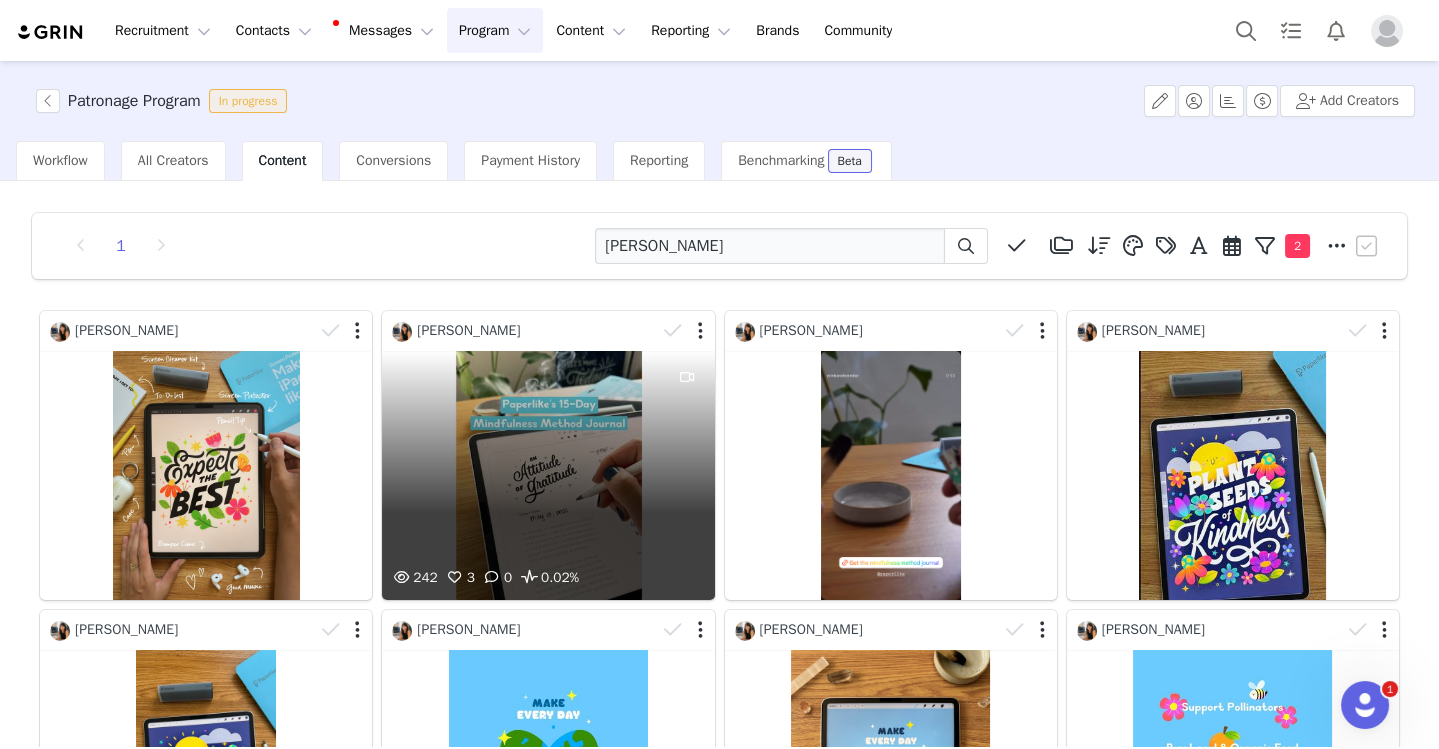 click on "242  3  0  0.02%" at bounding box center (548, 475) 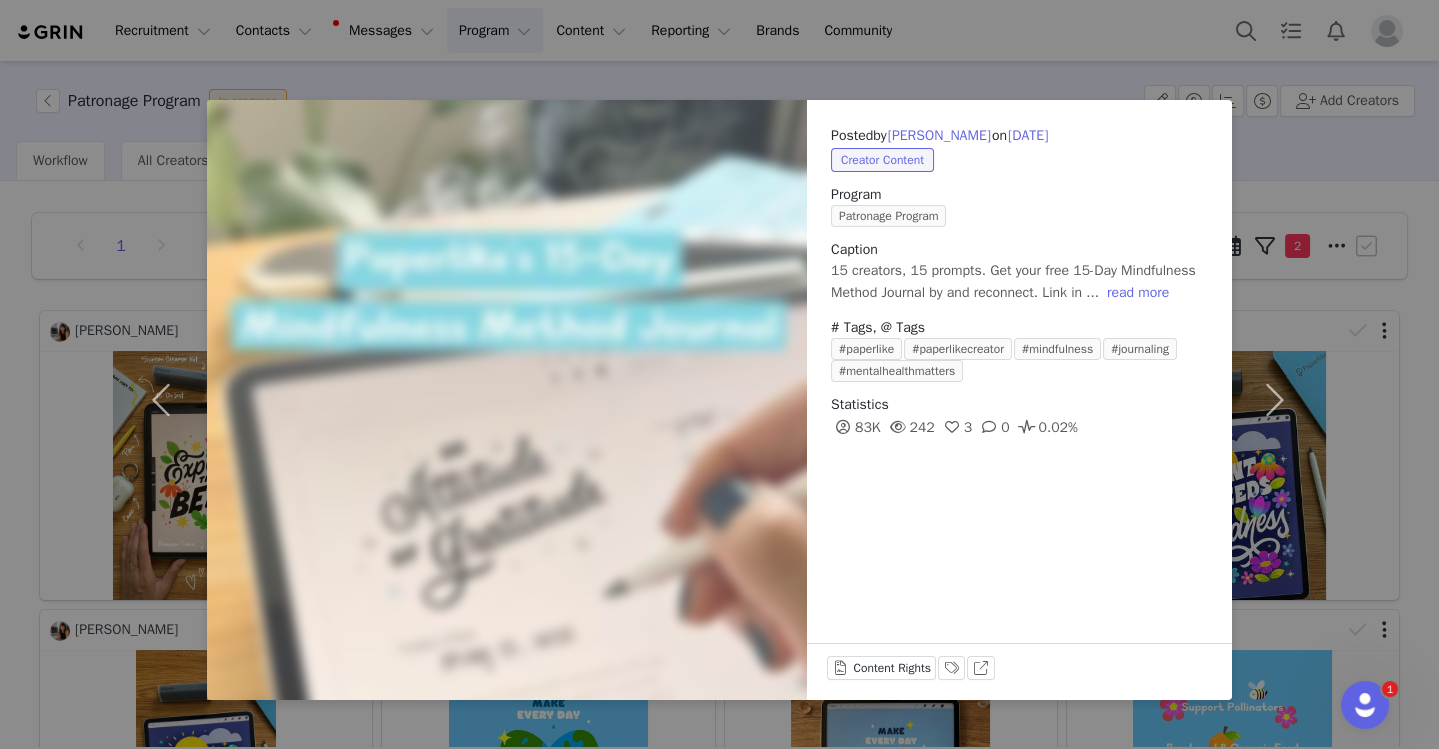 click on "Posted  by  Joanna Muñoz  on  May 20, 2025  Creator Content  Program Patronage Program Caption 15 creators, 15 prompts. Get your free 15-Day Mindfulness Method Journal by  and reconnect. Link in ... read more # Tags, @ Tags  #paperlike   #paperlikecreator   #mindfulness   #journaling   #mentalhealthmatters      Statistics 83K  242  3  0  0.02%  Content Rights Labels & Tags View on TikTok" at bounding box center [719, 374] 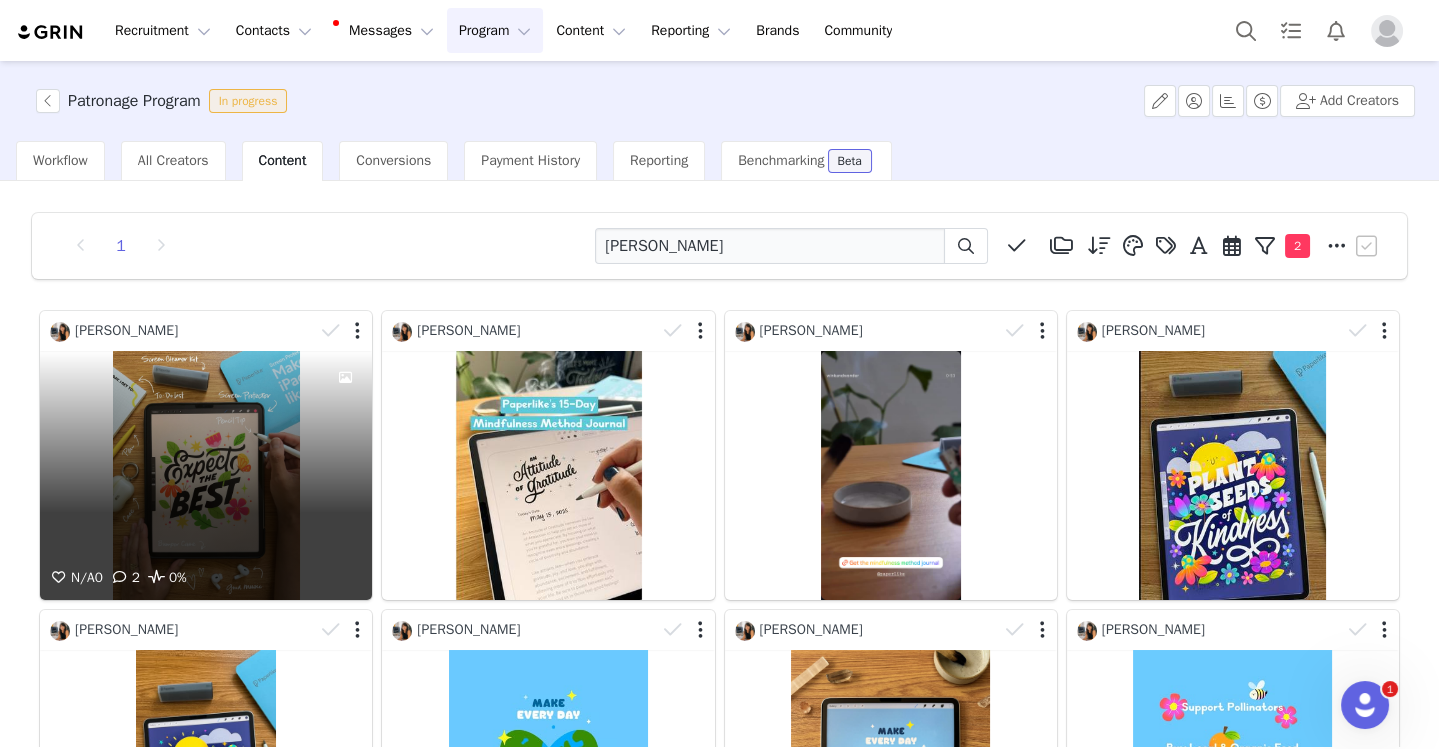 click at bounding box center (343, 331) 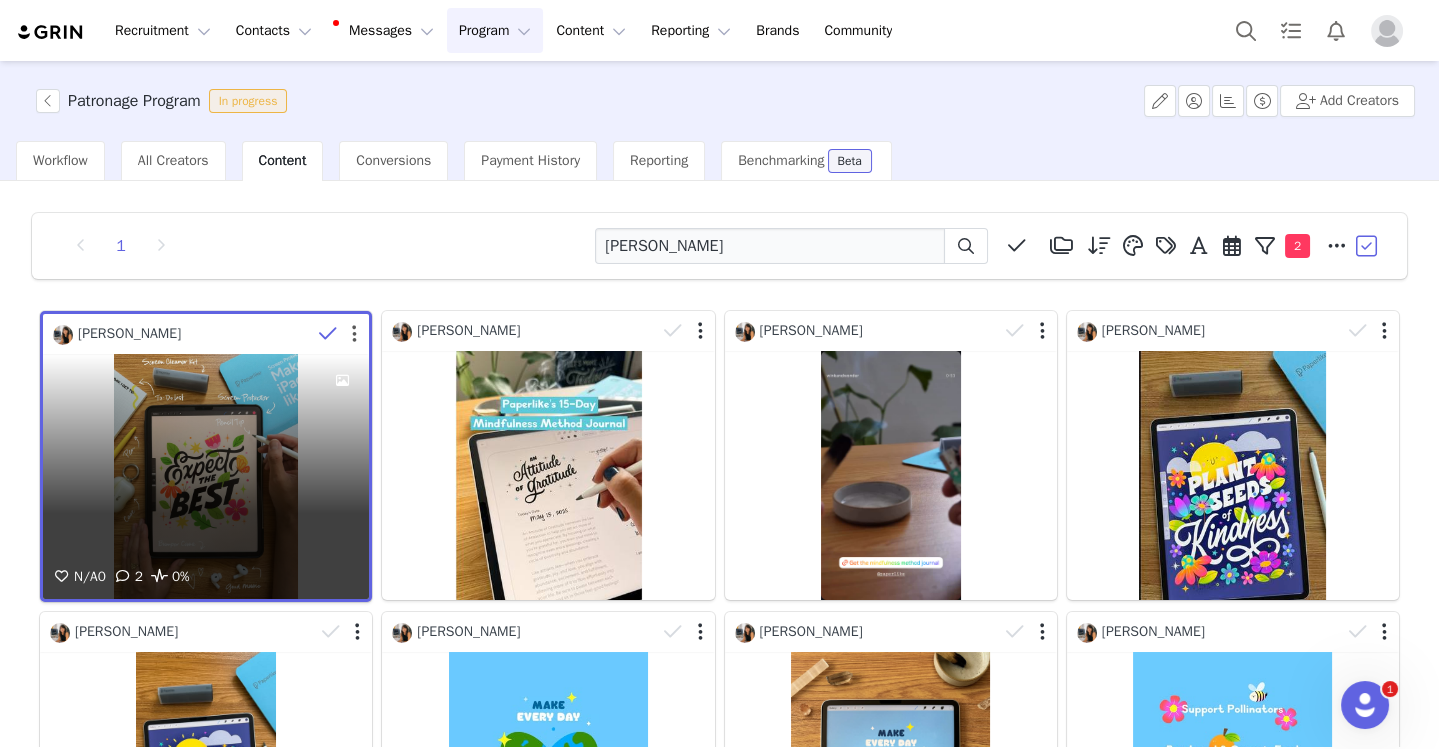 click at bounding box center (354, 334) 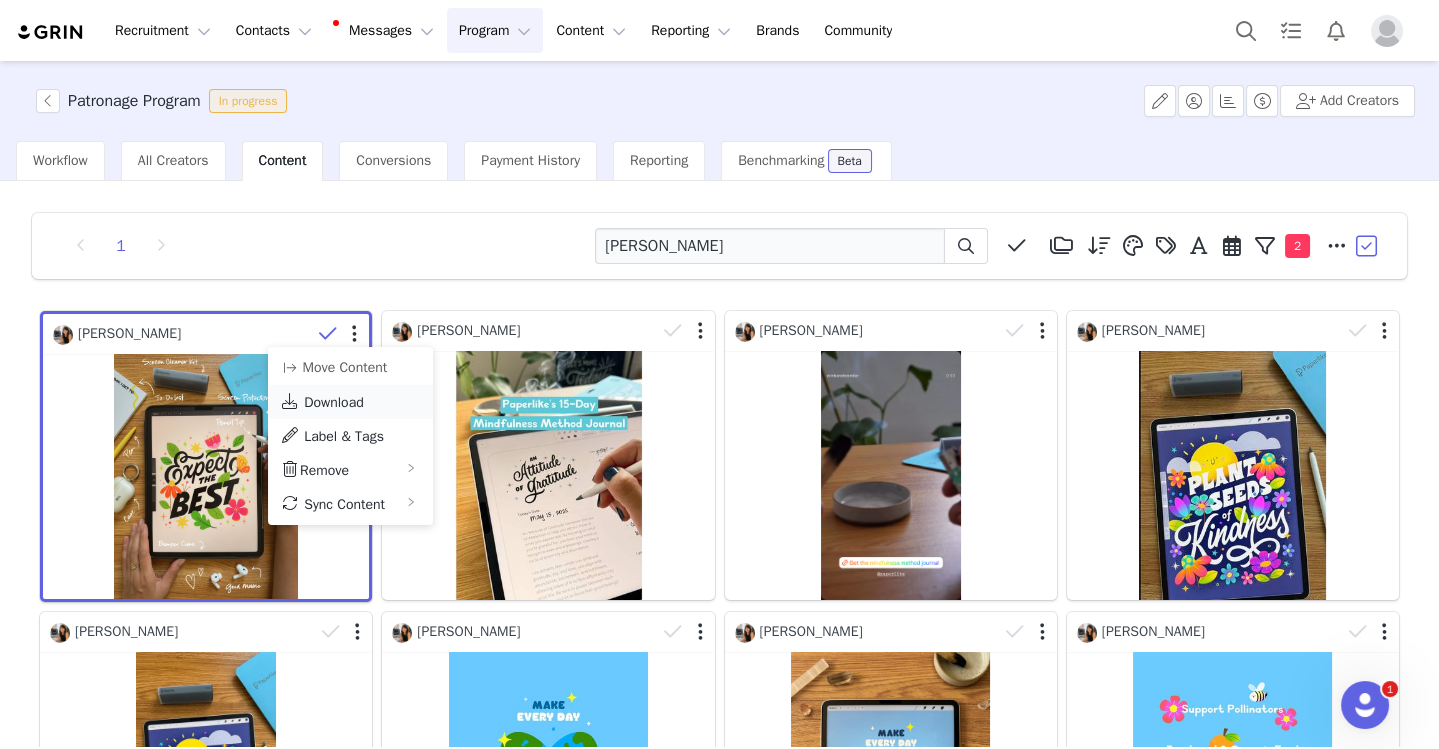 click on "Download" at bounding box center (334, 402) 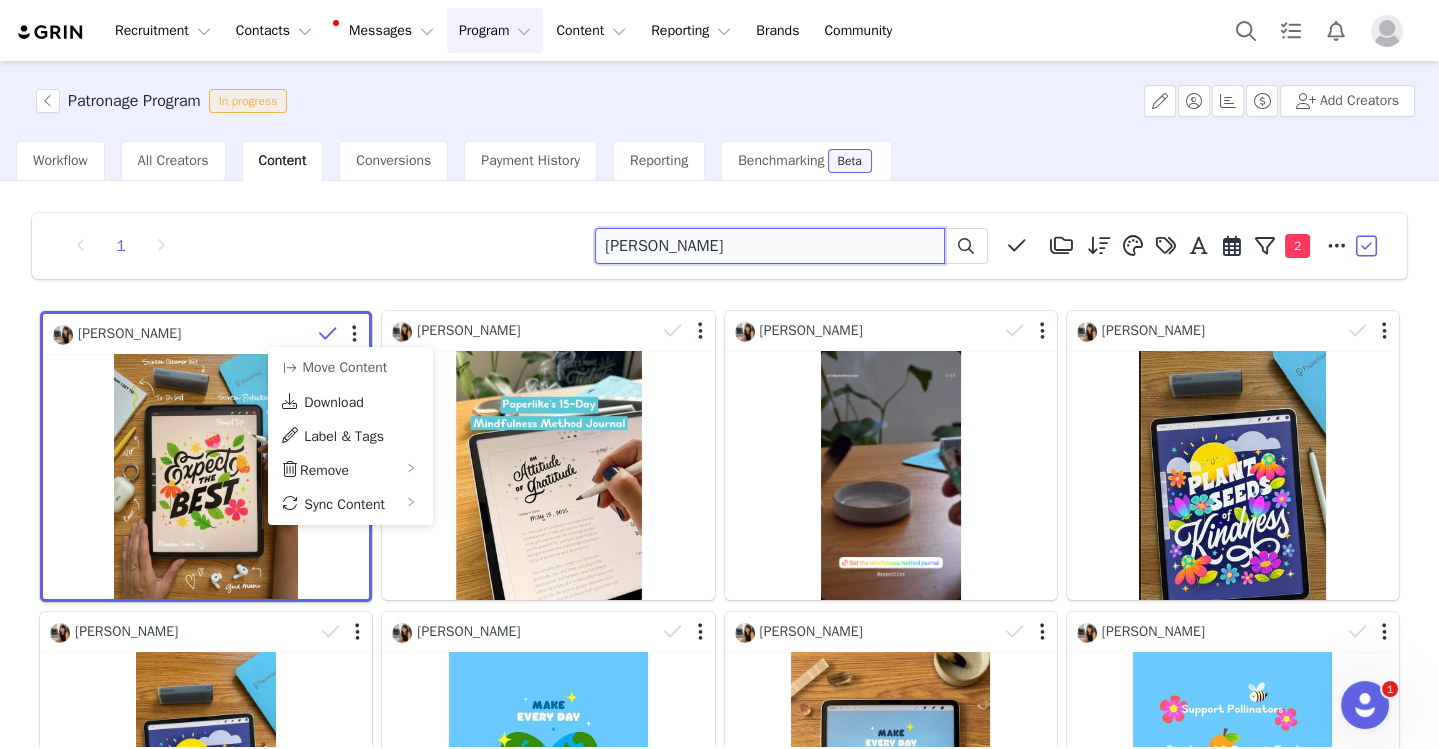 click on "joanna" at bounding box center (770, 246) 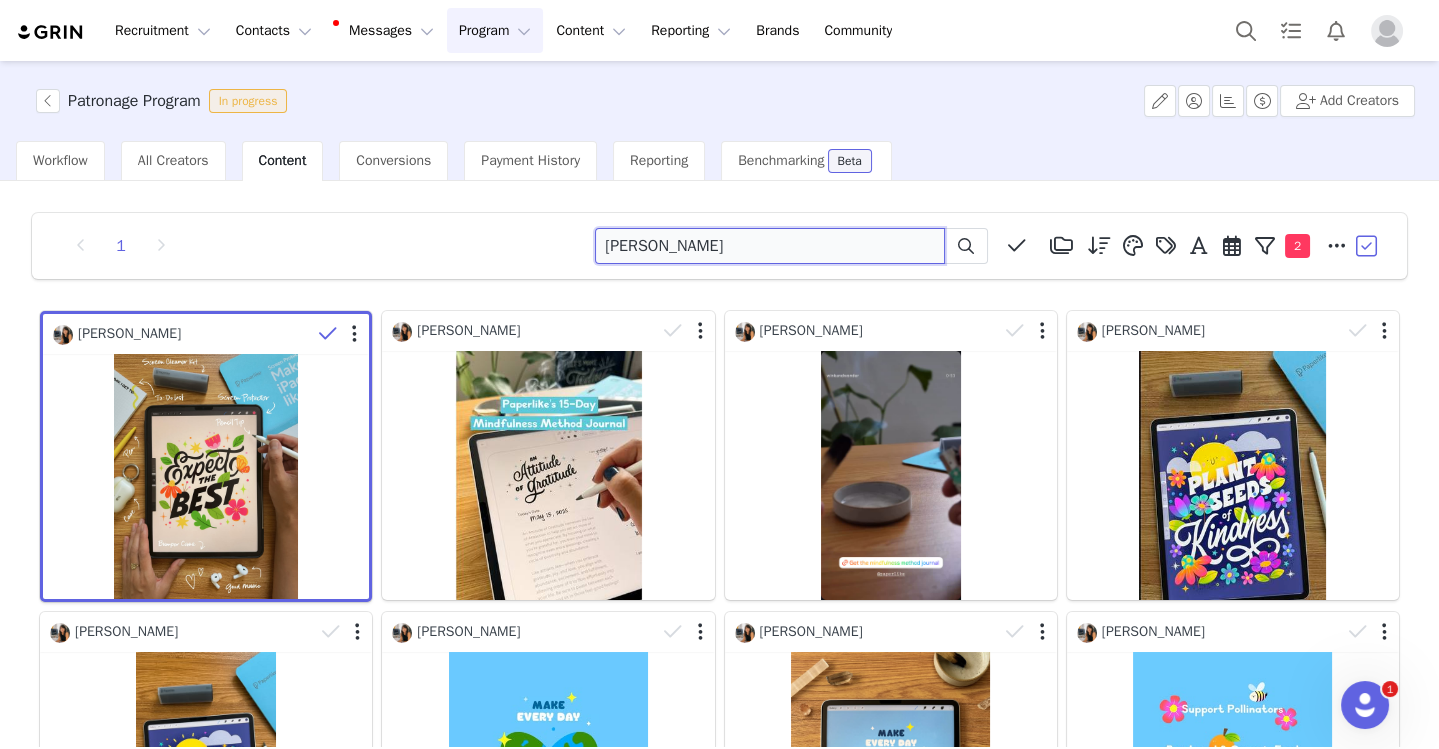 click on "joanna" at bounding box center (770, 246) 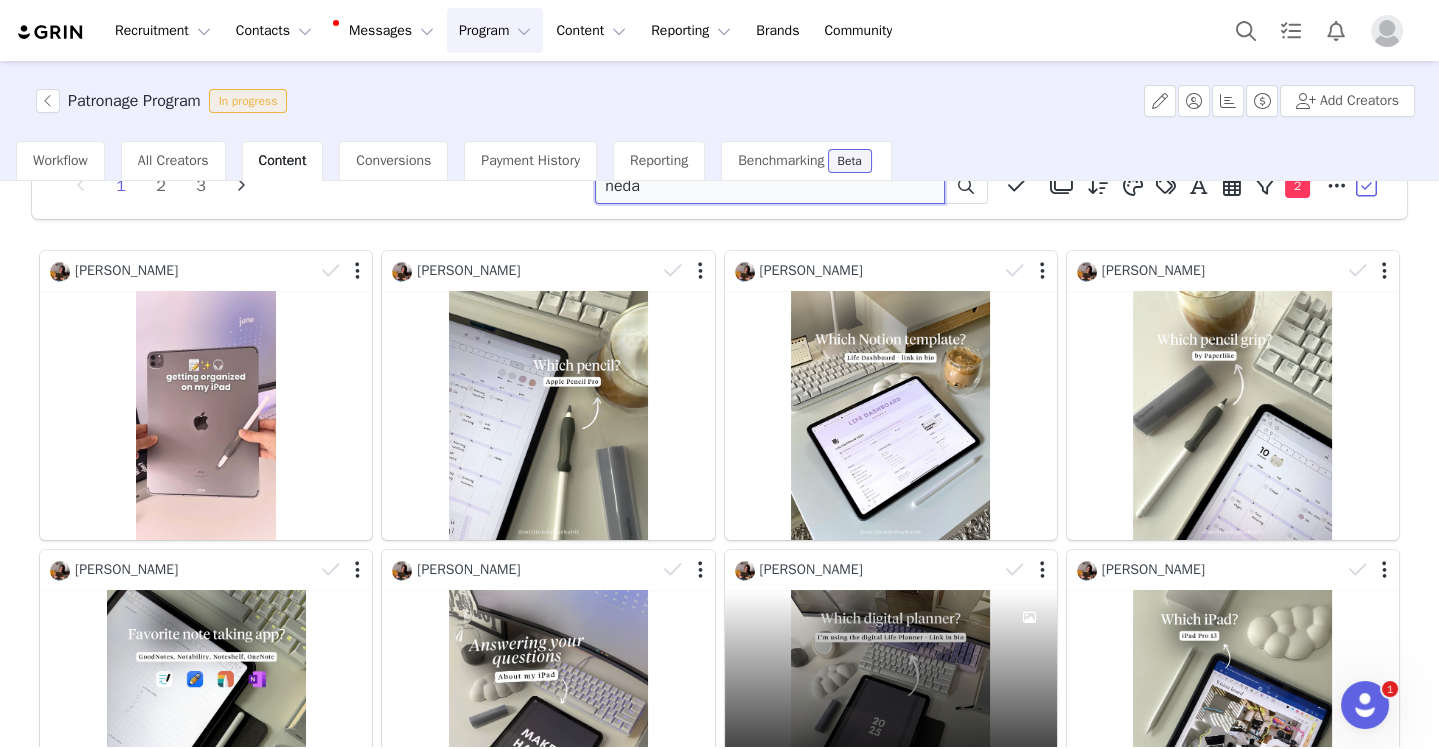 scroll, scrollTop: 345, scrollLeft: 0, axis: vertical 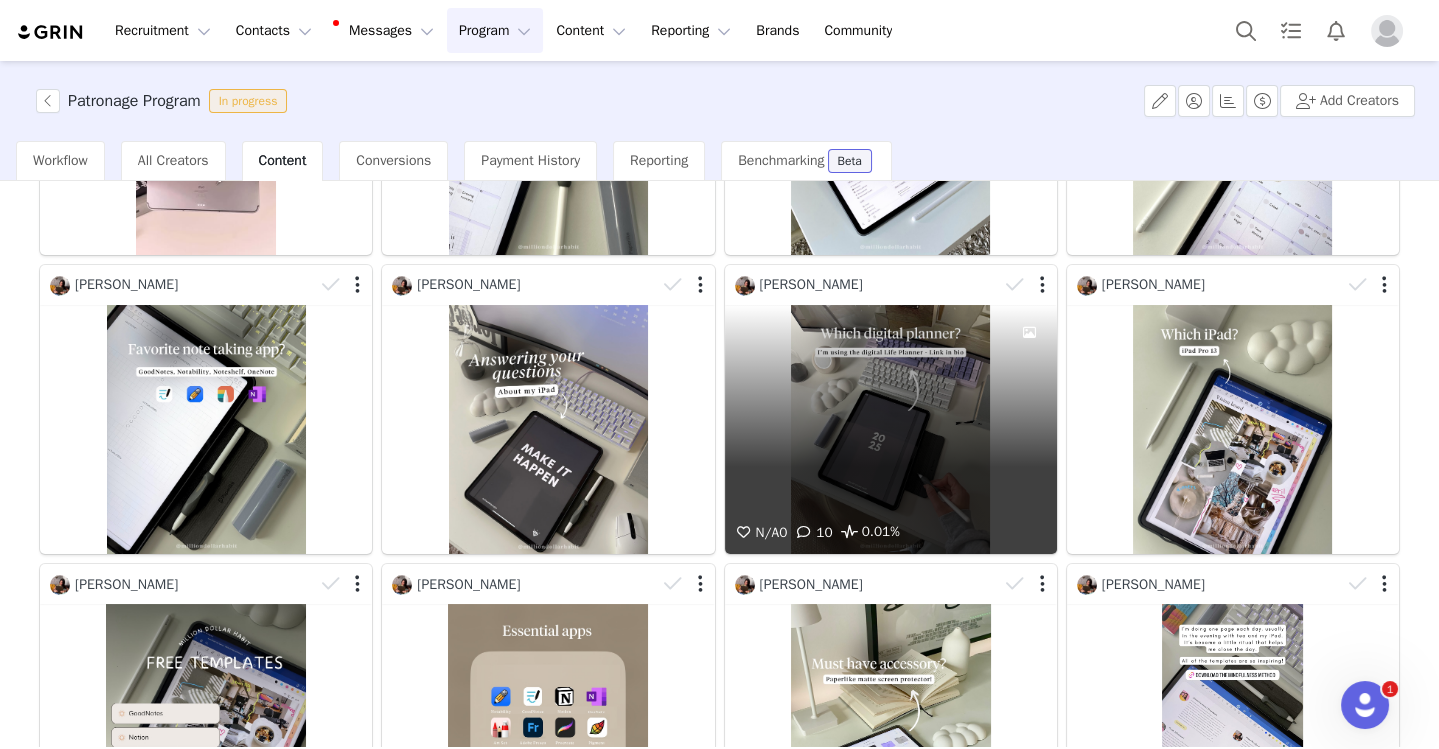 click on "N/A  0  10  0.01%" at bounding box center [891, 429] 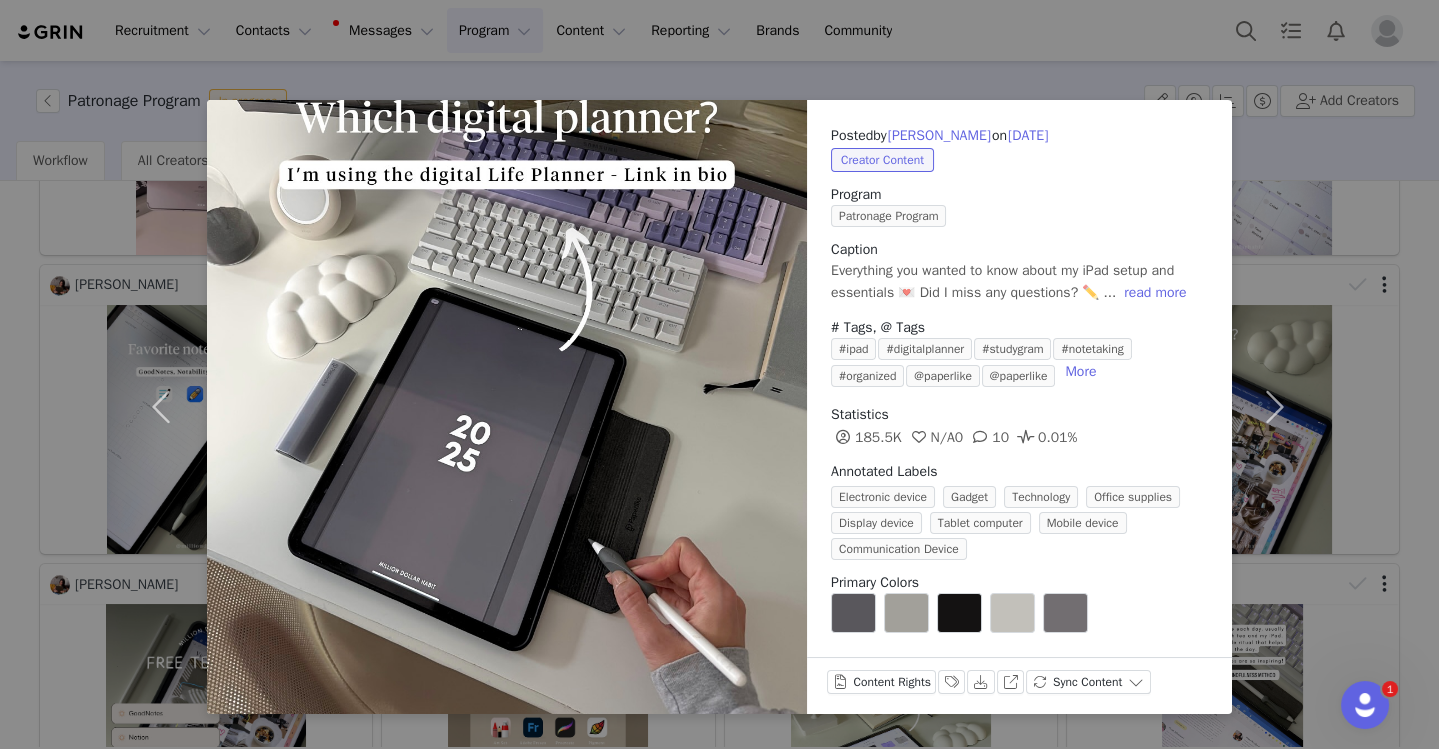 click on "Posted  by  Neda Mrvaljevic  on  May 29, 2025  Creator Content  Program Patronage Program Caption Everything you wanted to know about my iPad setup and essentials 💌
Did I miss any questions? ✏️
... read more # Tags, @ Tags  #ipad   #digitalplanner   #studygram   #notetaking   #organized   @paperlike   @paperlike  More     Statistics 185.5K   N/A  0  10  0.01%  Annotated Labels  Electronic device   Gadget   Technology   Office supplies   Display device   Tablet computer   Mobile device   Communication Device  Primary Colors Content Rights Labels & Tags Download View on Instagram Sync Content" at bounding box center (719, 374) 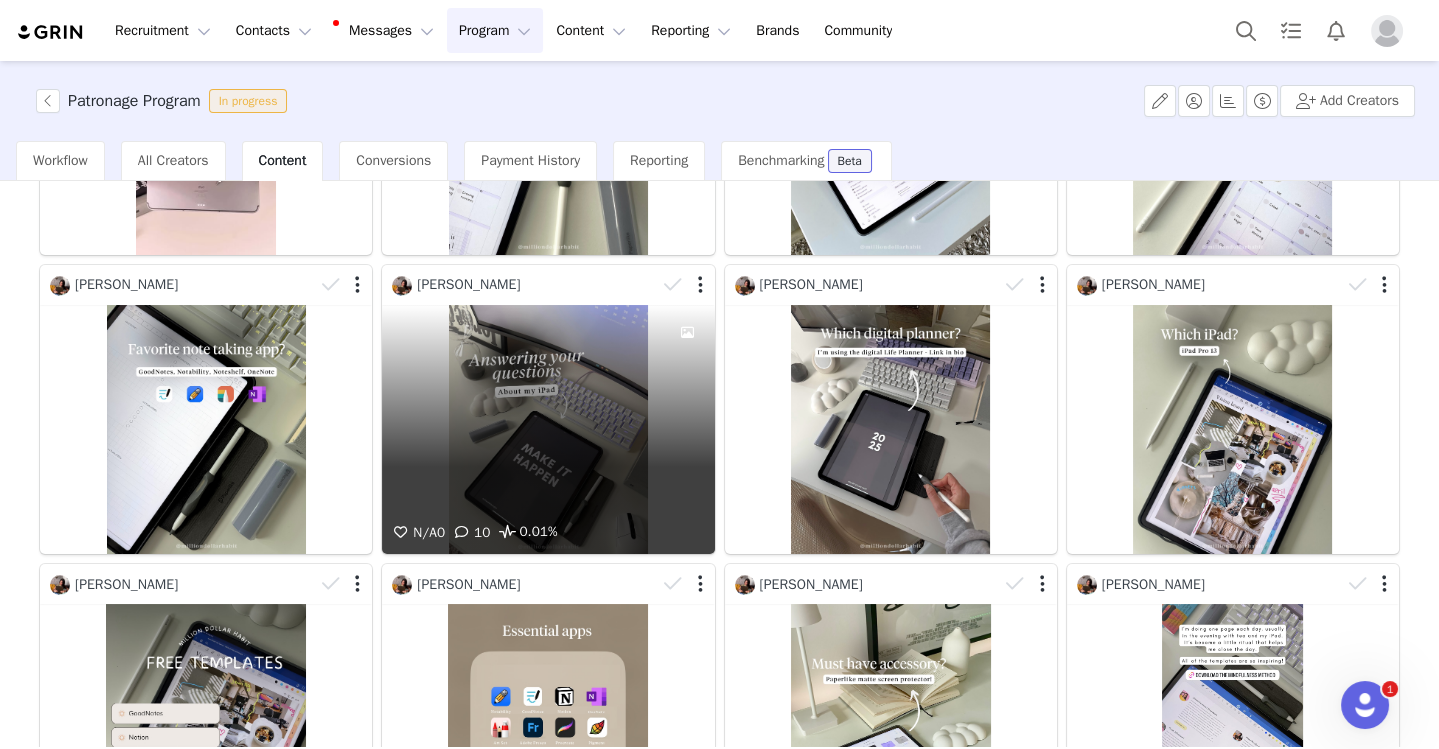 click on "N/A  0  10  0.01%" at bounding box center [548, 429] 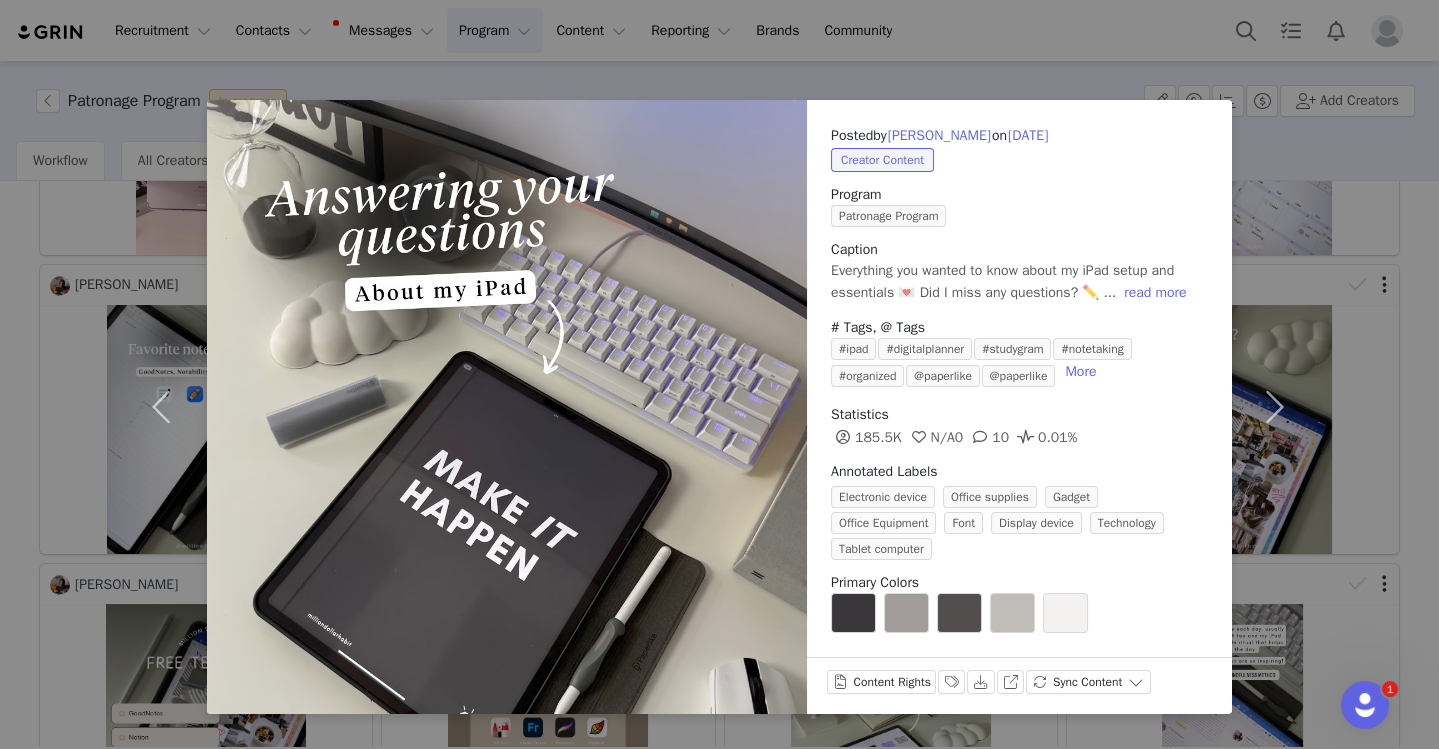 click on "Posted  by  Neda Mrvaljevic  on  May 29, 2025  Creator Content  Program Patronage Program Caption Everything you wanted to know about my iPad setup and essentials 💌
Did I miss any questions? ✏️
... read more # Tags, @ Tags  #ipad   #digitalplanner   #studygram   #notetaking   #organized   @paperlike   @paperlike  More     Statistics 185.5K   N/A  0  10  0.01%  Annotated Labels  Electronic device   Office supplies   Gadget   Office Equipment   Font   Display device   Technology   Tablet computer  Primary Colors Content Rights Labels & Tags Download View on Instagram Sync Content" at bounding box center (719, 374) 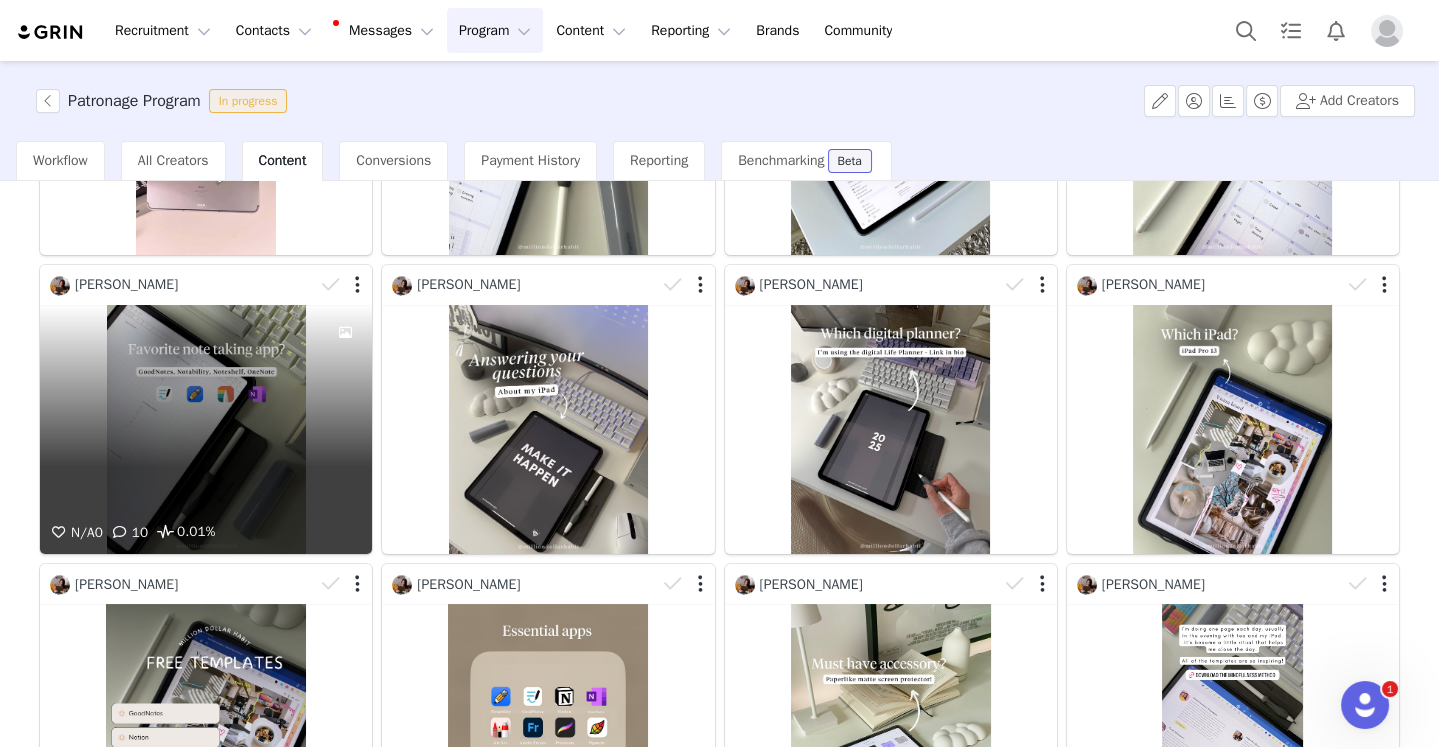 click on "N/A  0  10  0.01%" at bounding box center (206, 429) 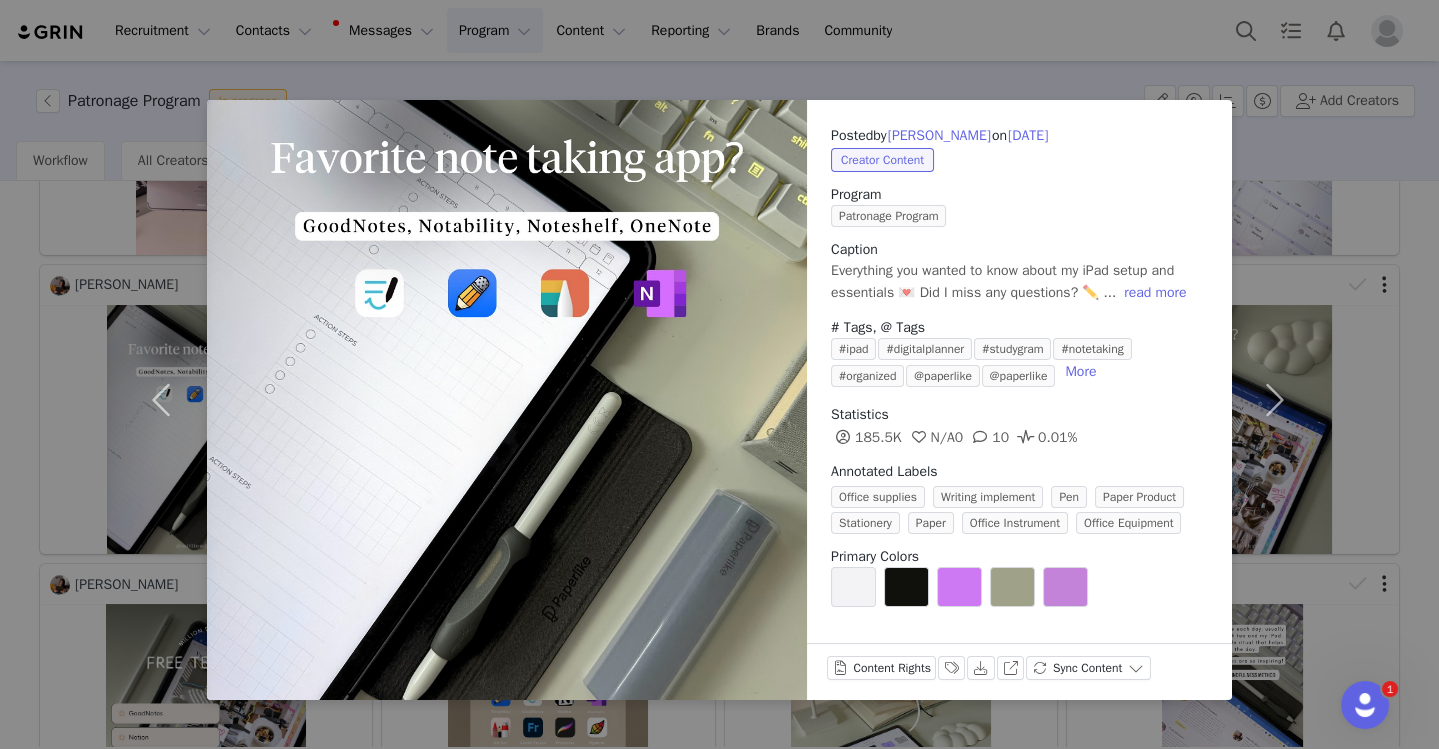 click on "Posted  by  Neda Mrvaljevic  on  May 29, 2025  Creator Content  Program Patronage Program Caption Everything you wanted to know about my iPad setup and essentials 💌
Did I miss any questions? ✏️
... read more # Tags, @ Tags  #ipad   #digitalplanner   #studygram   #notetaking   #organized   @paperlike   @paperlike  More     Statistics 185.5K   N/A  0  10  0.01%  Annotated Labels  Office supplies   Writing implement   Pen   Paper Product   Stationery   Paper   Office Instrument   Office Equipment  Primary Colors Content Rights Labels & Tags Download View on Instagram Sync Content" at bounding box center (719, 374) 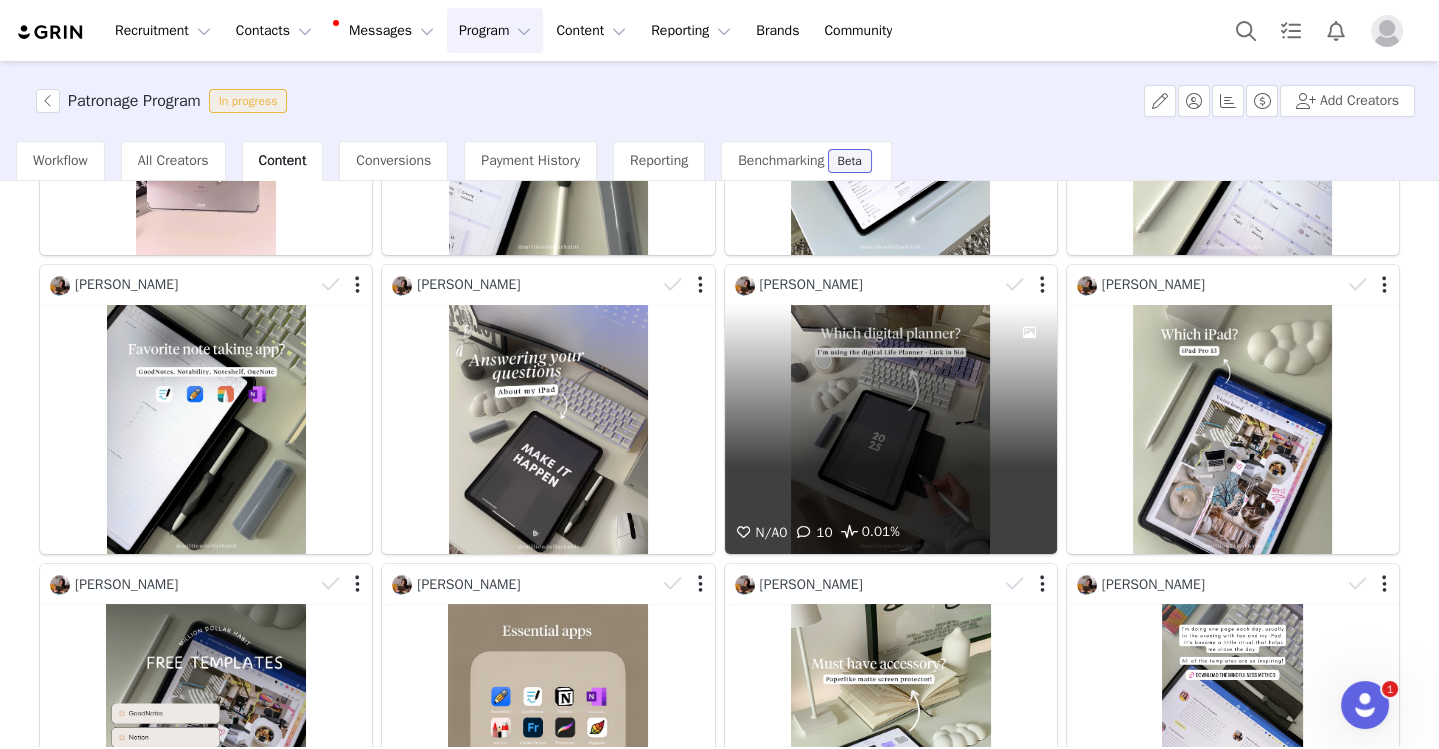 scroll, scrollTop: 0, scrollLeft: 0, axis: both 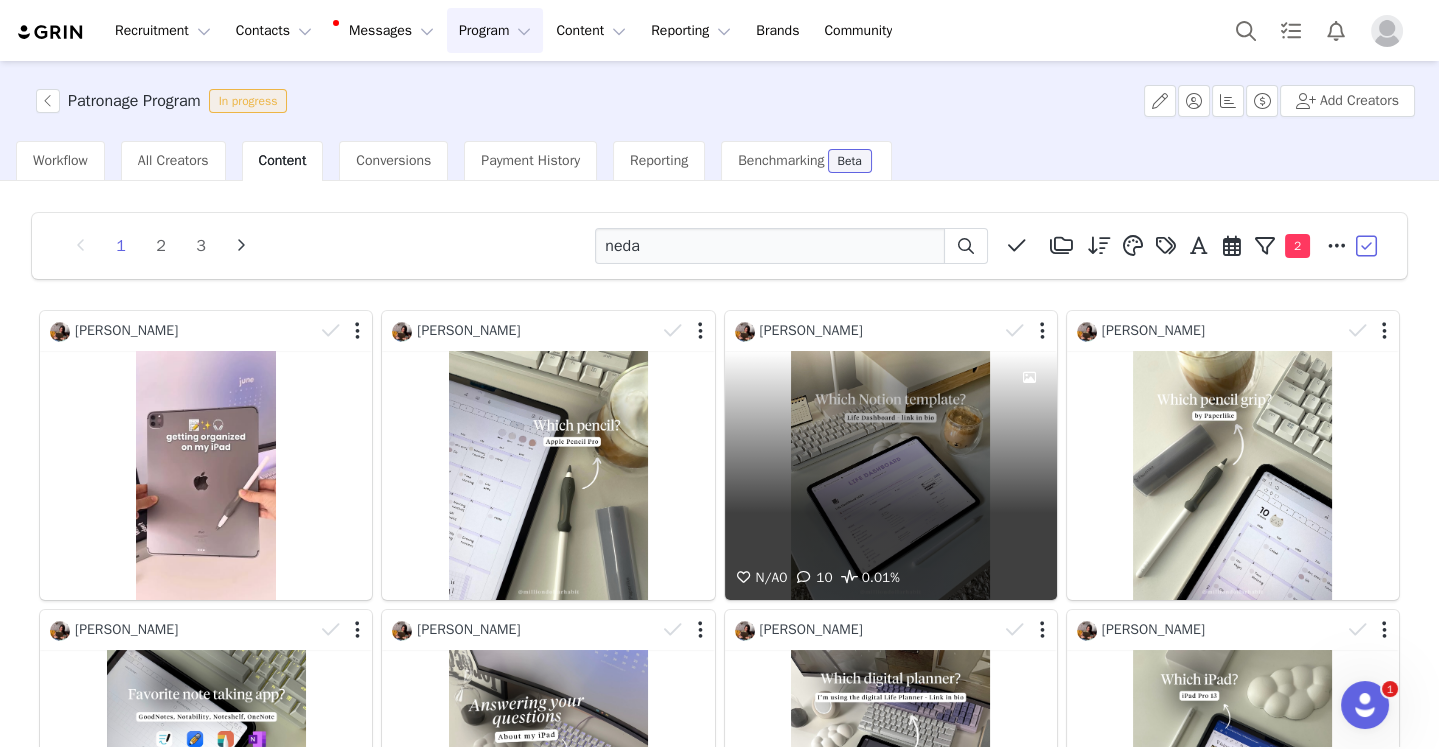 click on "N/A  0  10  0.01%" at bounding box center (891, 475) 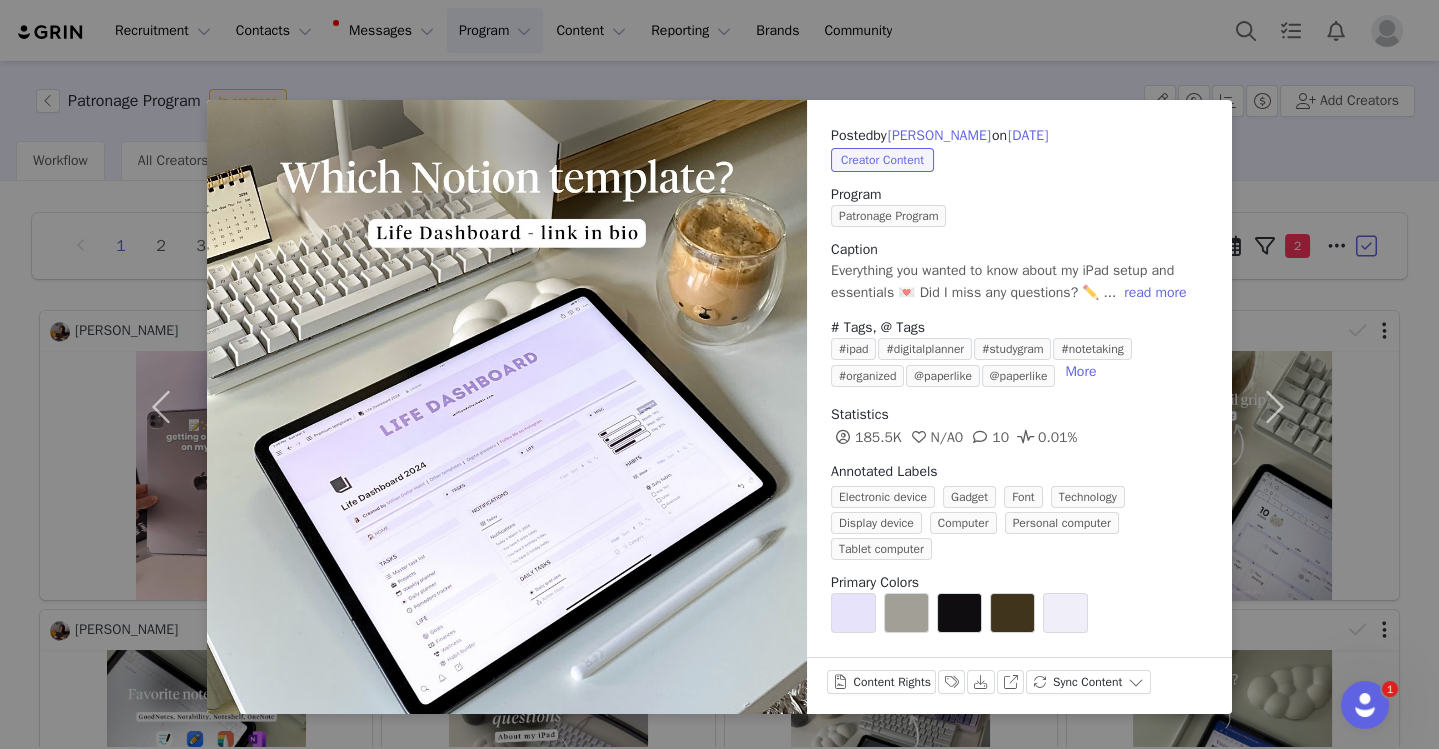 click on "Posted  by  Neda Mrvaljevic  on  May 29, 2025  Creator Content  Program Patronage Program Caption Everything you wanted to know about my iPad setup and essentials 💌
Did I miss any questions? ✏️
... read more # Tags, @ Tags  #ipad   #digitalplanner   #studygram   #notetaking   #organized   @paperlike   @paperlike  More     Statistics 185.5K   N/A  0  10  0.01%  Annotated Labels  Electronic device   Gadget   Font   Technology   Display device   Computer   Personal computer   Tablet computer  Primary Colors Content Rights Labels & Tags Download View on Instagram Sync Content" at bounding box center (719, 374) 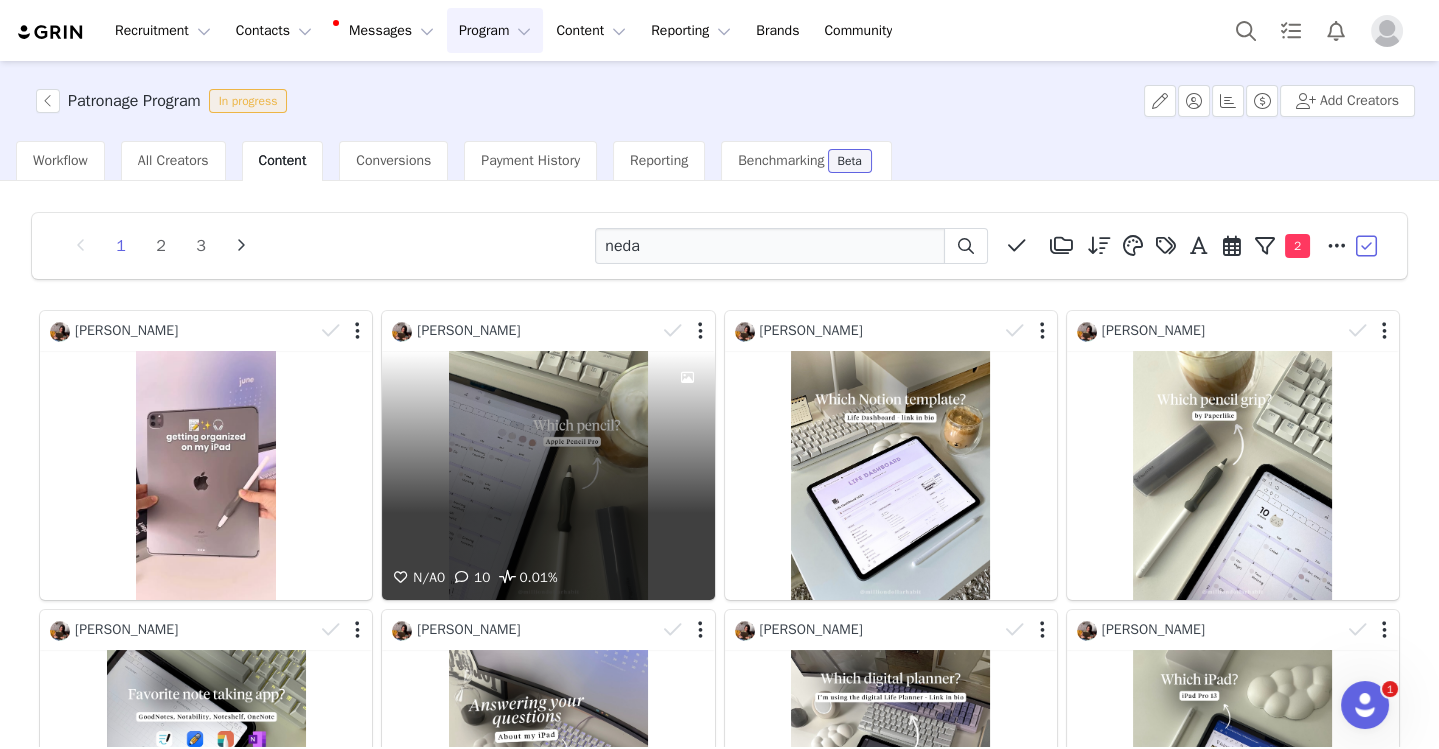 click on "N/A  0  10  0.01%" at bounding box center (548, 475) 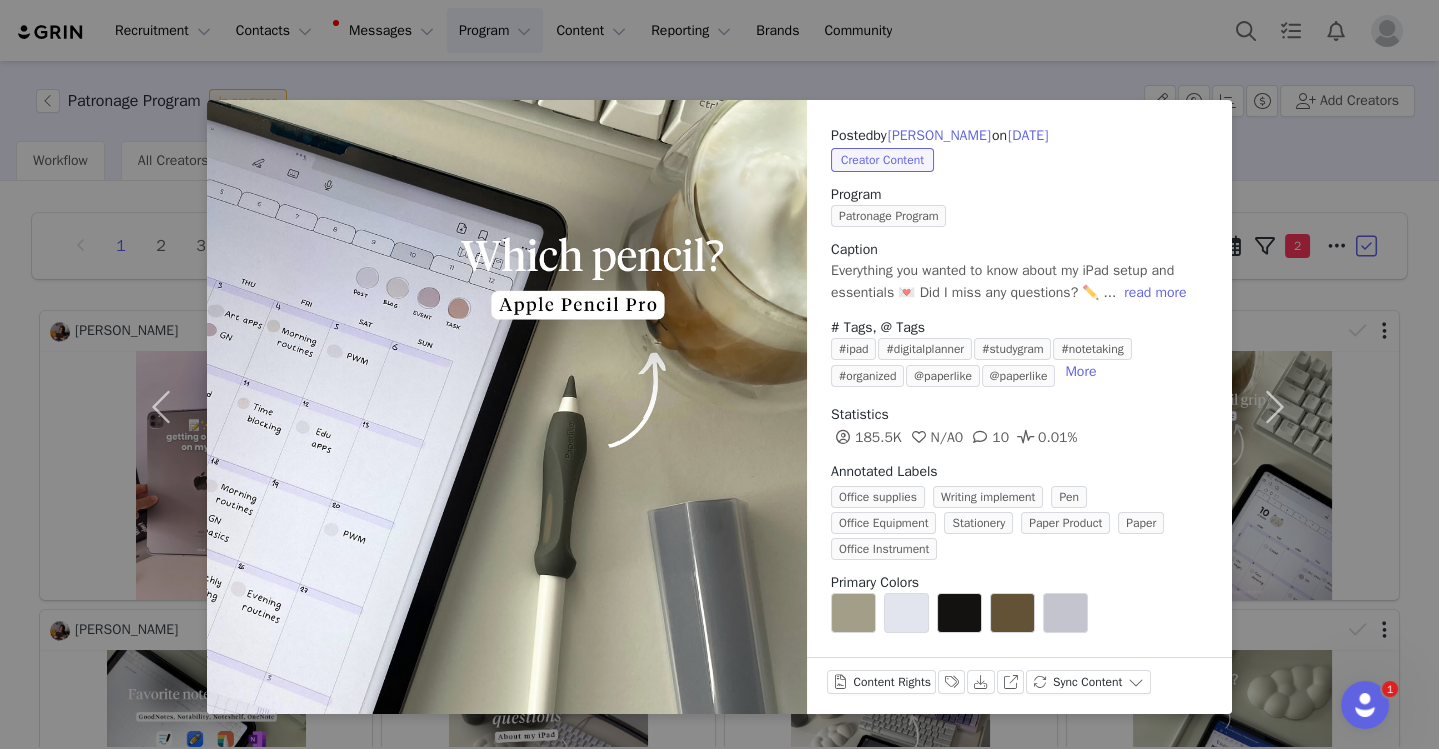 click on "Posted  by  Neda Mrvaljevic  on  May 29, 2025  Creator Content  Program Patronage Program Caption Everything you wanted to know about my iPad setup and essentials 💌
Did I miss any questions? ✏️
... read more # Tags, @ Tags  #ipad   #digitalplanner   #studygram   #notetaking   #organized   @paperlike   @paperlike  More     Statistics 185.5K   N/A  0  10  0.01%  Annotated Labels  Office supplies   Writing implement   Pen   Office Equipment   Stationery   Paper Product   Paper   Office Instrument  Primary Colors Content Rights Labels & Tags Download View on Instagram Sync Content" at bounding box center (719, 374) 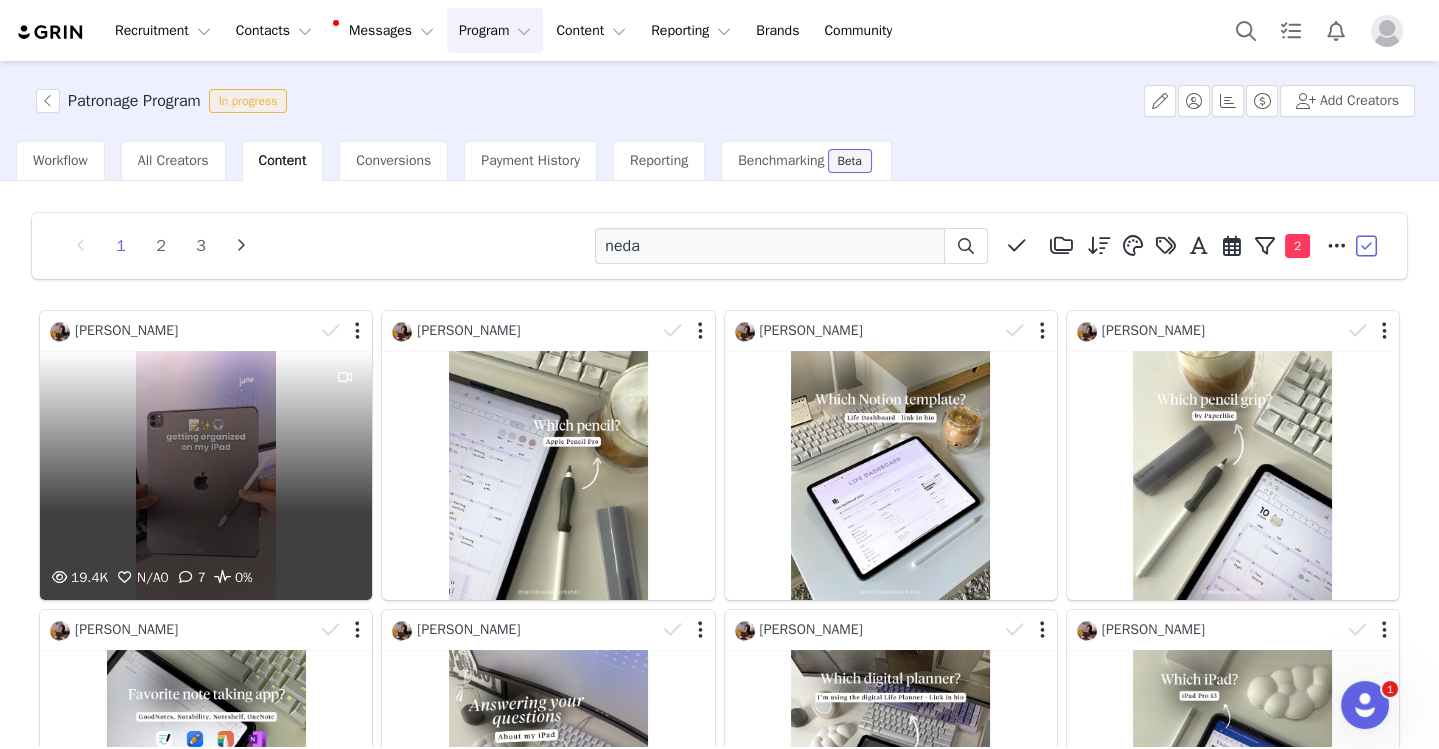 click on "19.4K   N/A  0  7  0%" at bounding box center (206, 475) 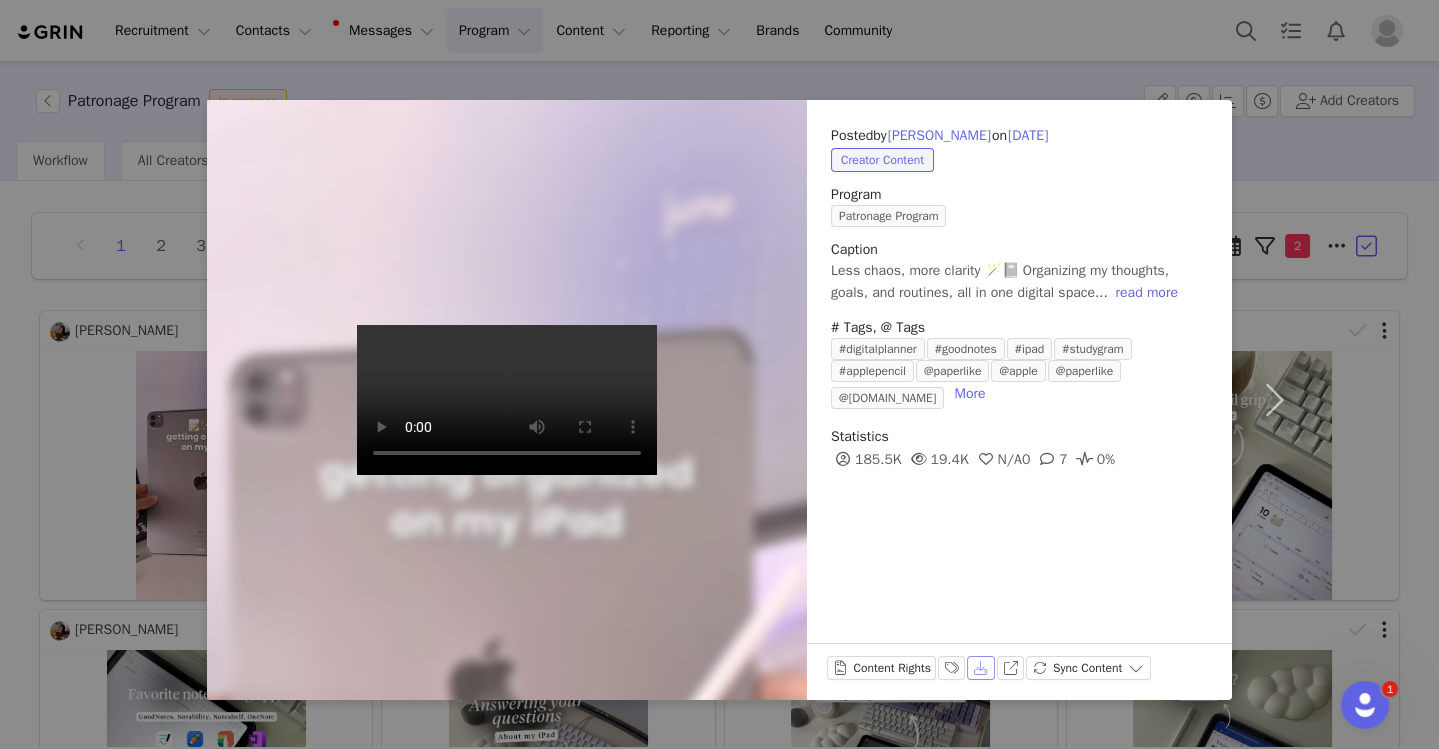 click on "Download" at bounding box center (981, 668) 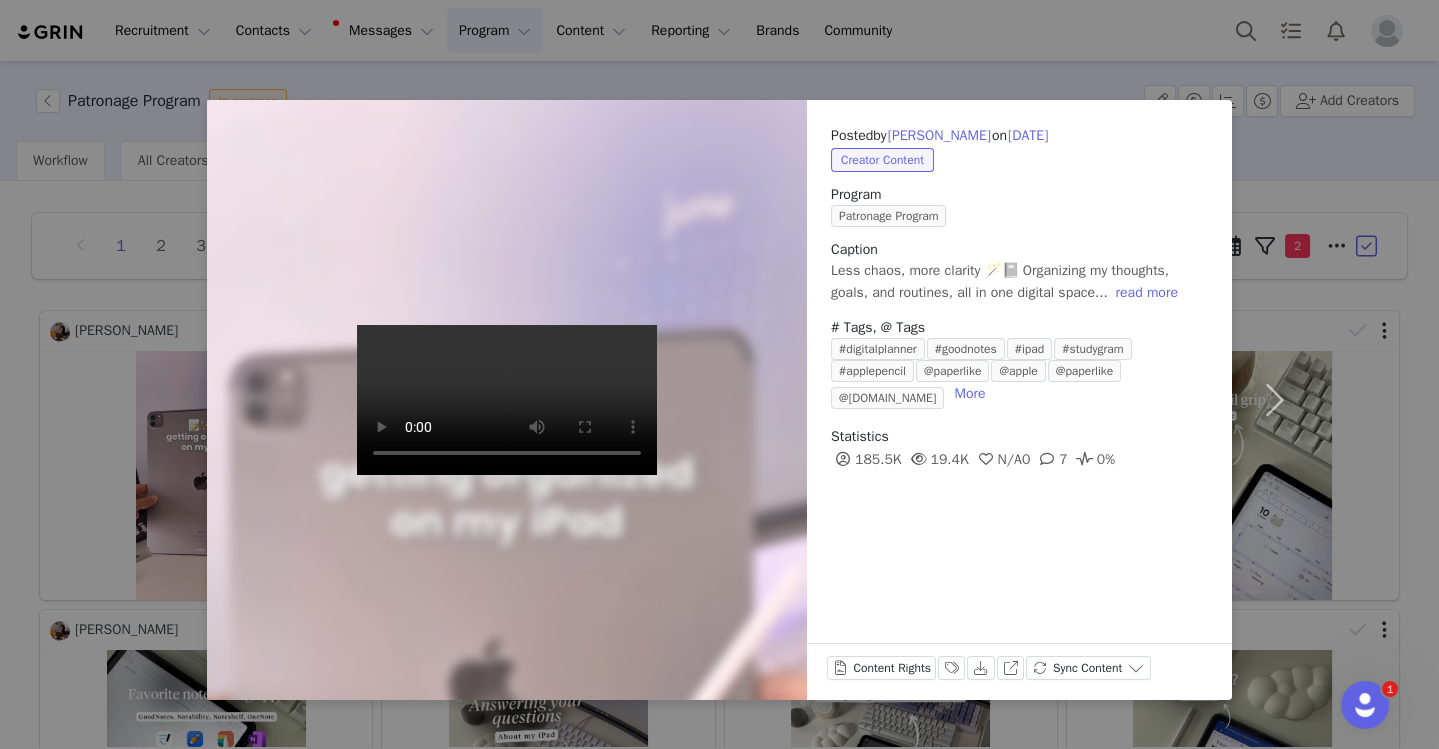 click on "Posted  by  Neda Mrvaljevic  on  Jun 24, 2025  Creator Content  Program Patronage Program Caption Less chaos, more clarity 🪄📓
Organizing my thoughts, goals, and routines, all in one digital space... read more # Tags, @ Tags  #digitalplanner   #goodnotes   #ipad   #studygram   #applepencil   @paperlike   @apple   @paperlike   @goodnotes.app  More     Statistics 185.5K  19.4K   N/A  0  7  0%  Content Rights Labels & Tags Download View on Instagram Sync Content" at bounding box center [719, 374] 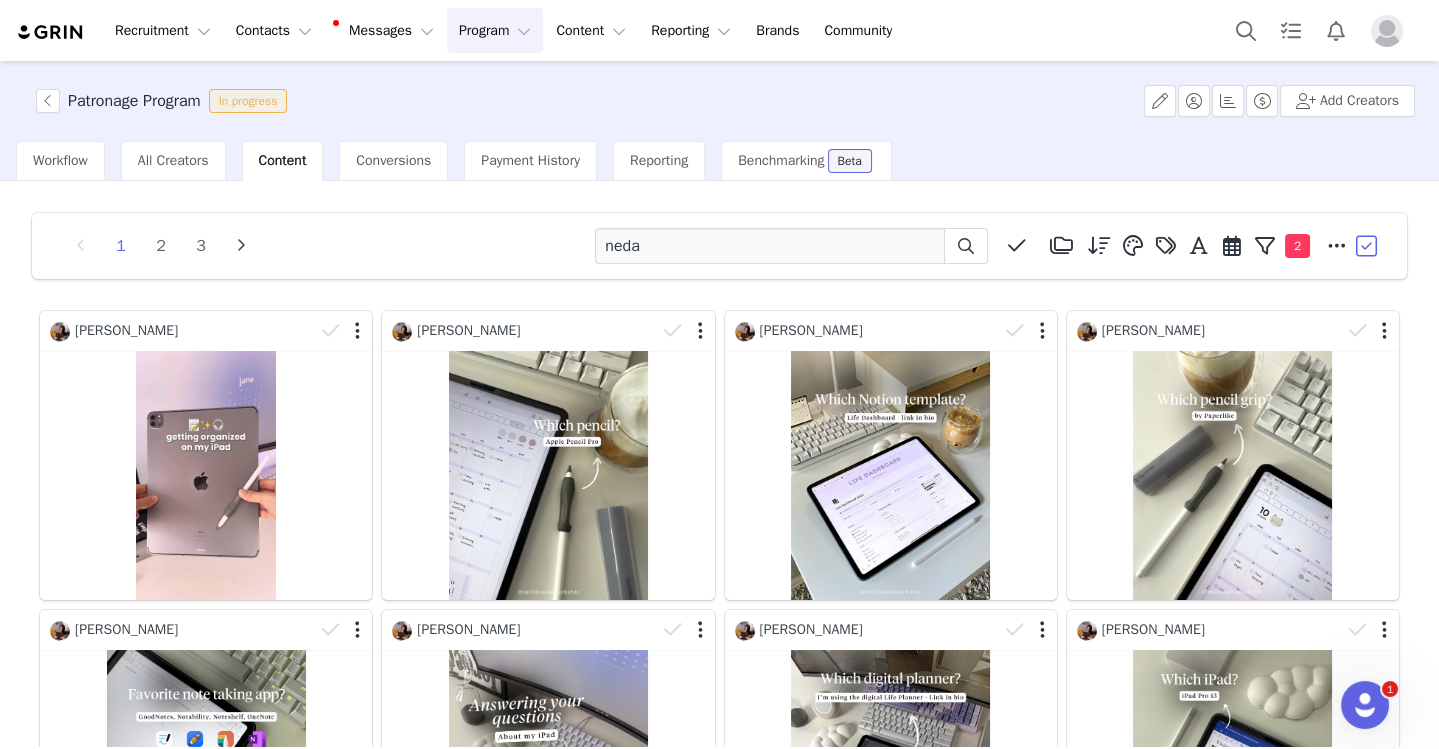 click on "Content" at bounding box center (283, 161) 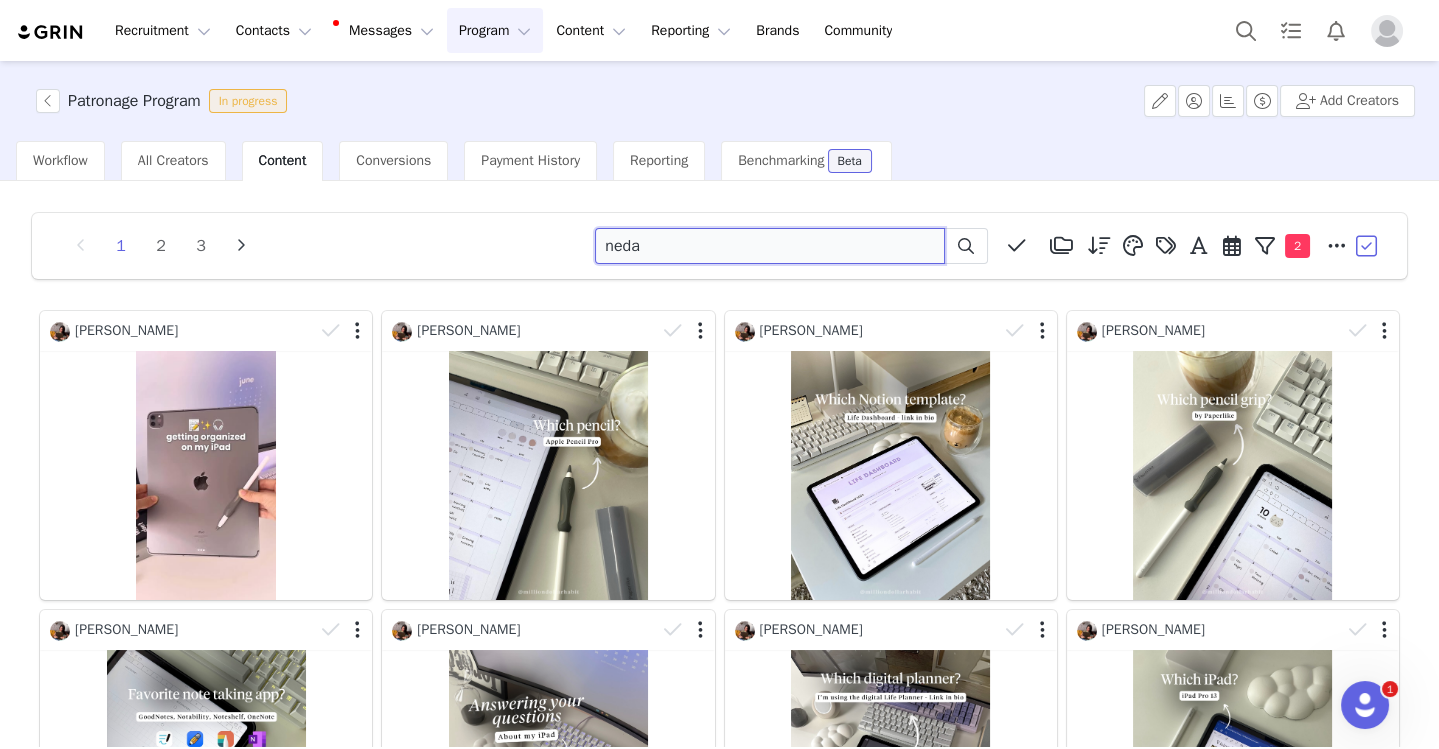 click on "neda" at bounding box center [770, 246] 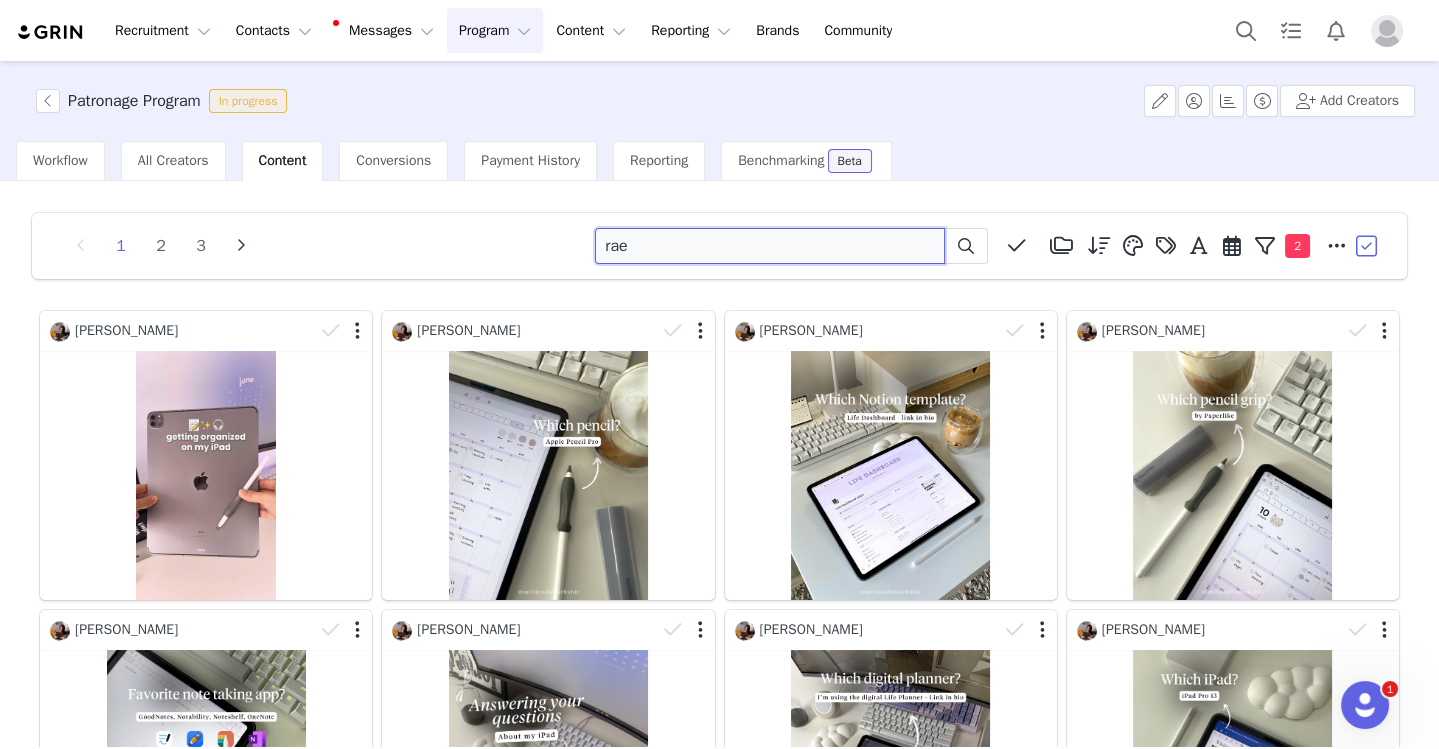 type on "rae" 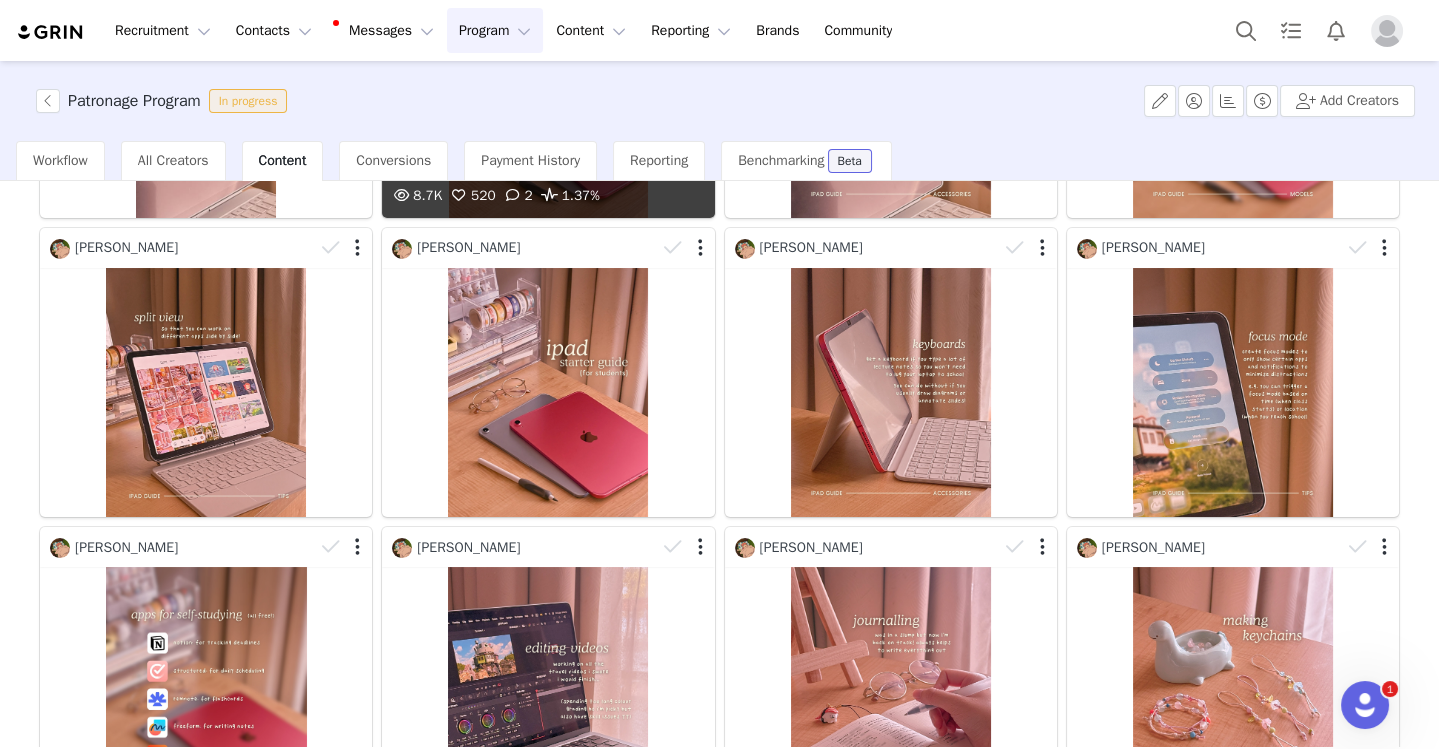 scroll, scrollTop: 472, scrollLeft: 0, axis: vertical 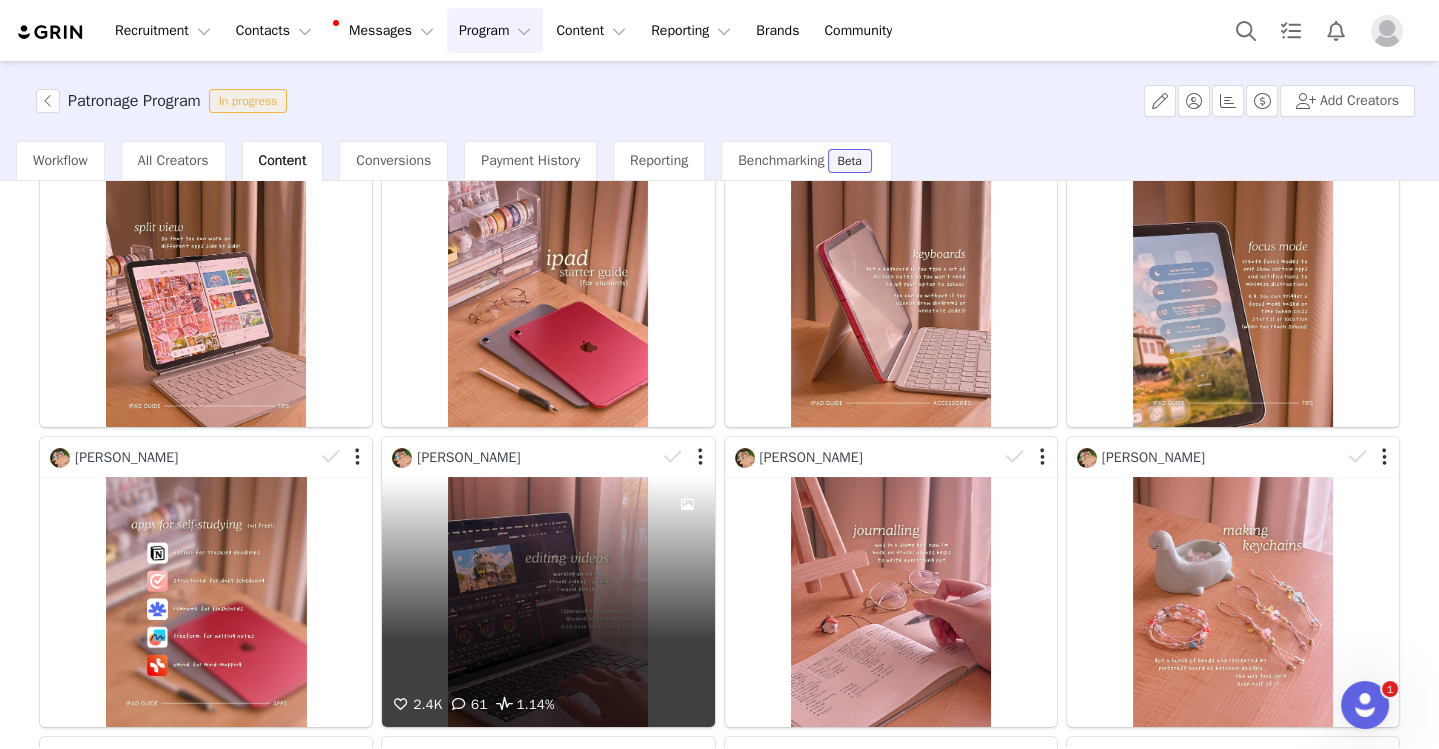 click on "2.4K  61  1.14%" at bounding box center [548, 601] 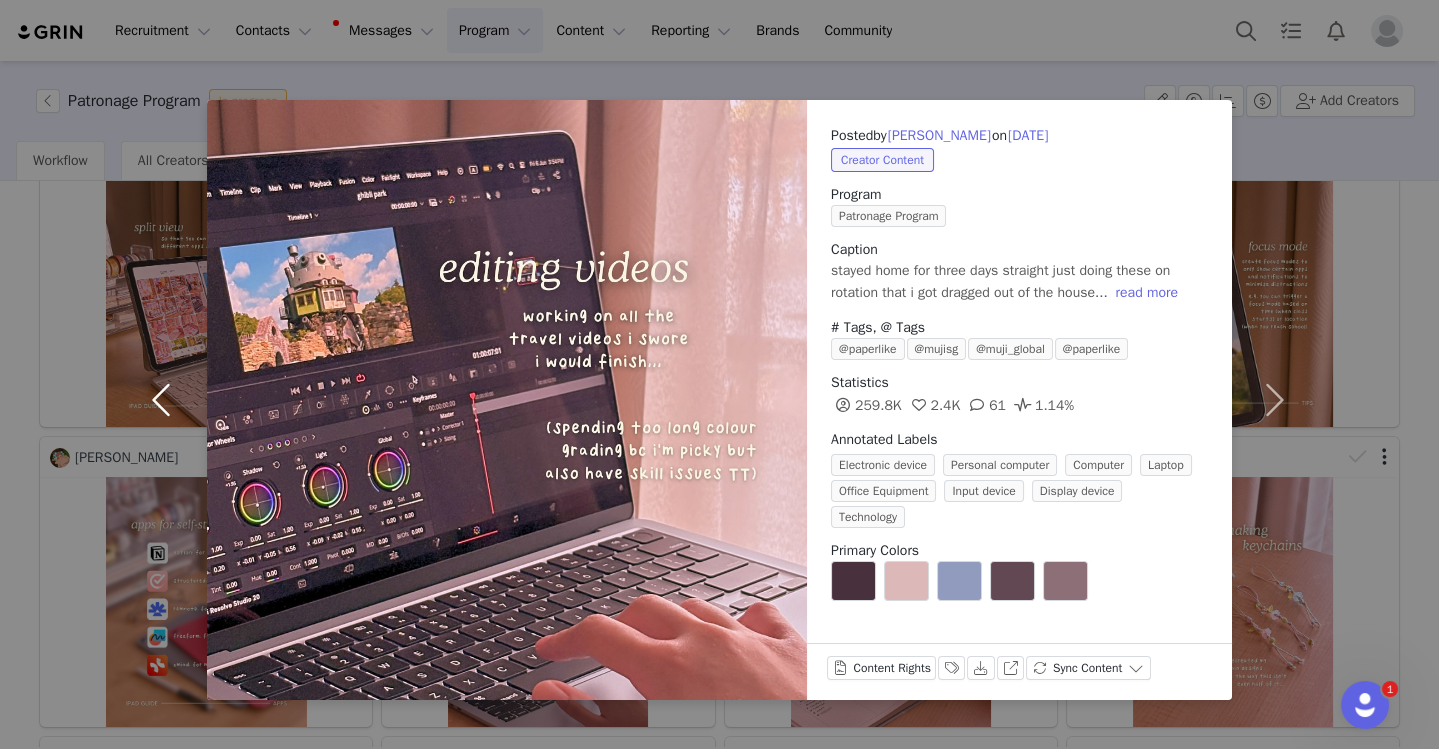 click at bounding box center [165, 400] 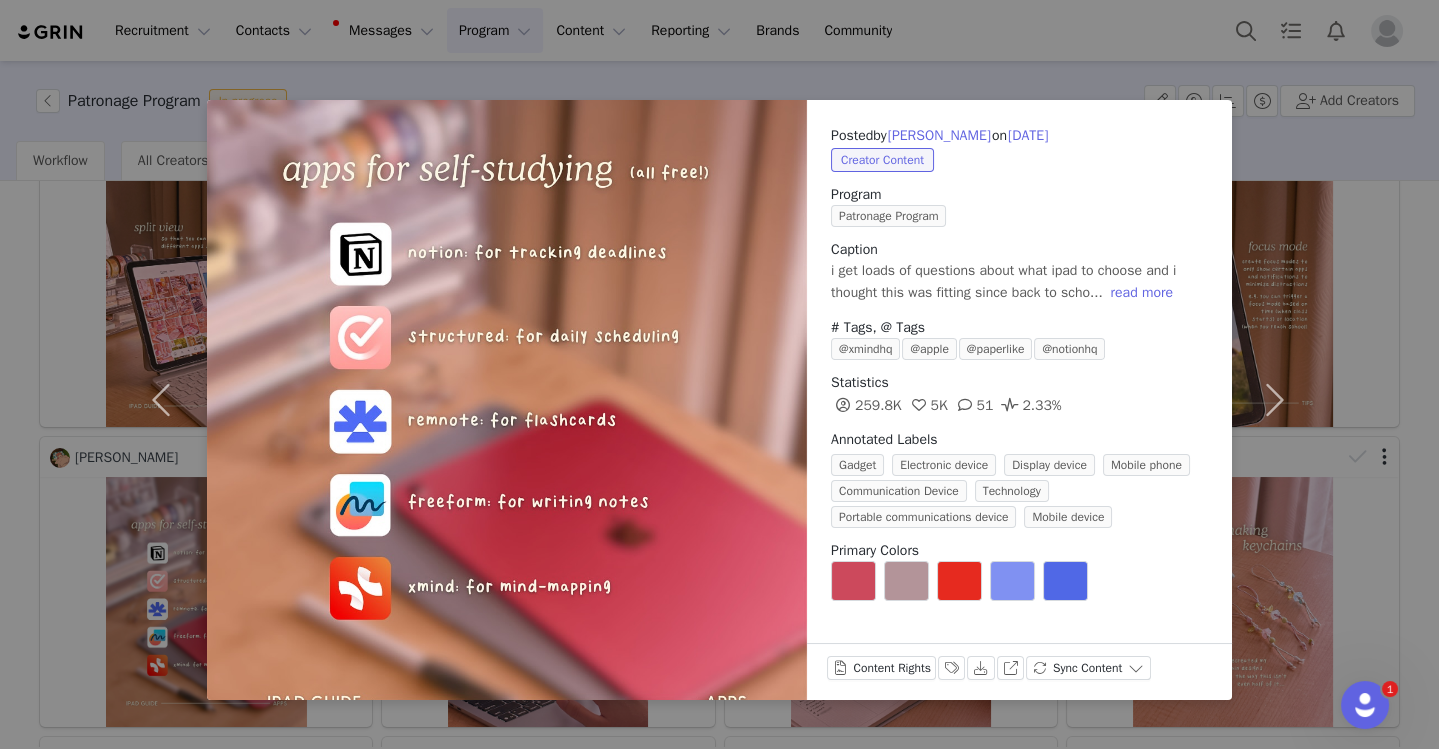 click on "Posted  by  Rae-anne Ho  on  Jun 20, 2025  Creator Content  Program Patronage Program Caption i get loads of questions about what ipad to choose and i thought this was fitting since back to scho... read more # Tags, @ Tags  @xmindhq   @apple   @paperlike   @notionhq      Statistics 259.8K  5K  51  2.33%  Annotated Labels  Gadget   Electronic device   Display device   Mobile phone   Communication Device   Technology   Portable communications device   Mobile device  Primary Colors Content Rights Labels & Tags Download View on Instagram Sync Content" at bounding box center (719, 374) 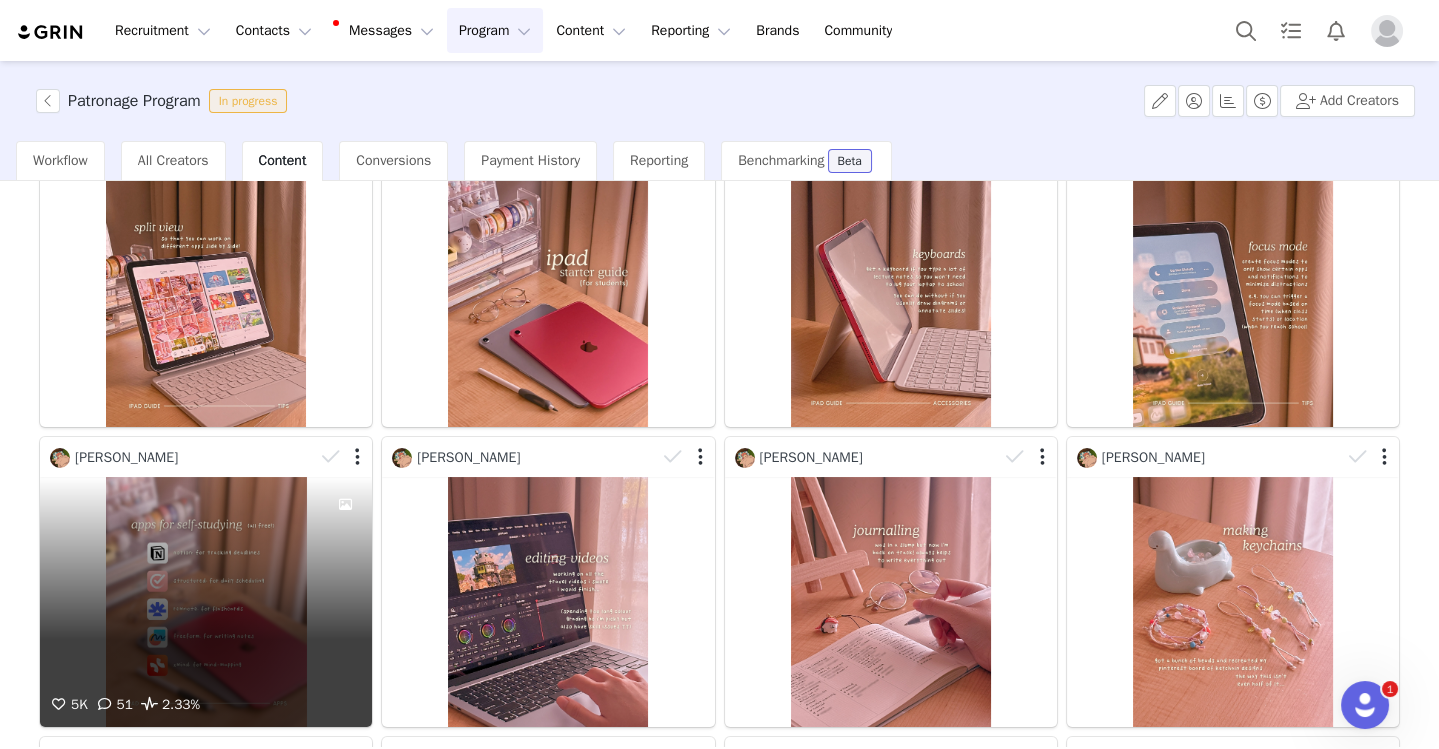 click at bounding box center [330, 457] 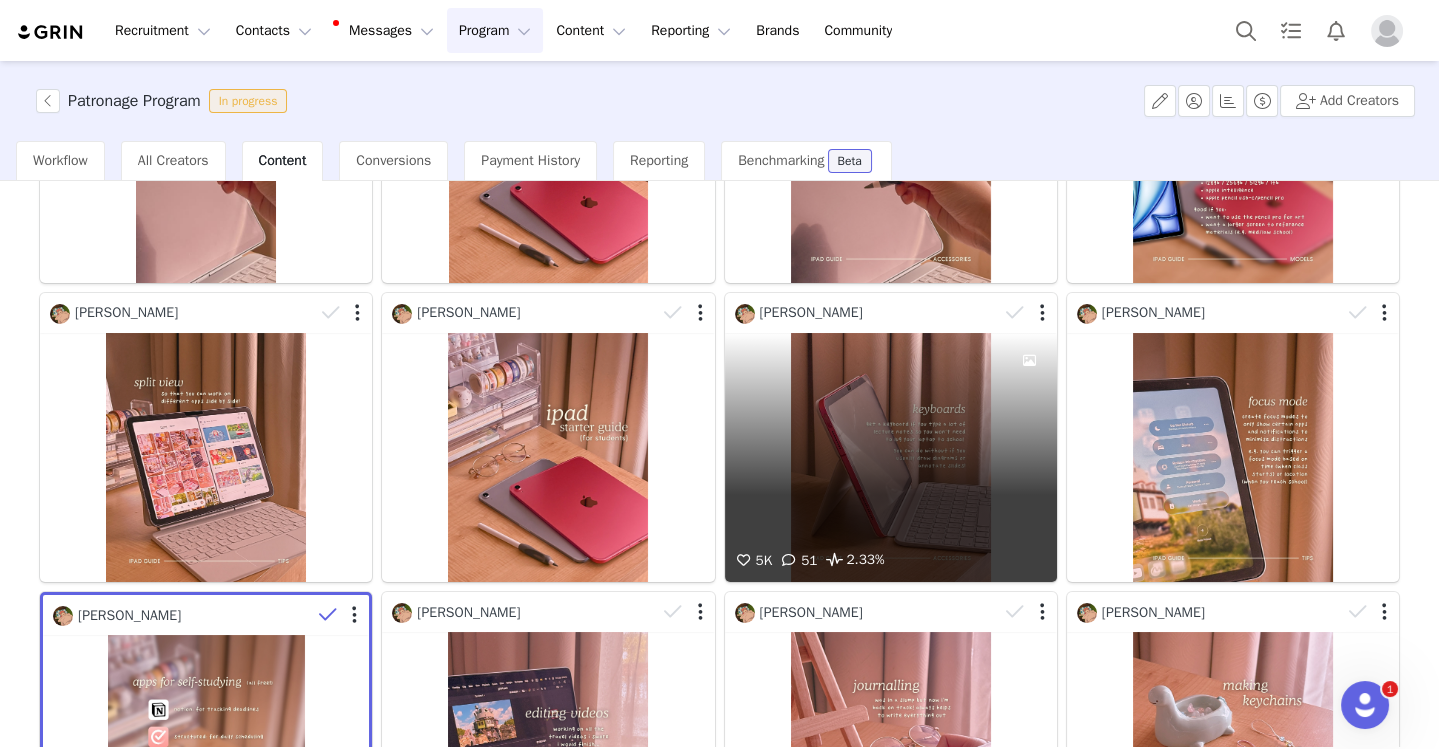 scroll, scrollTop: 317, scrollLeft: 0, axis: vertical 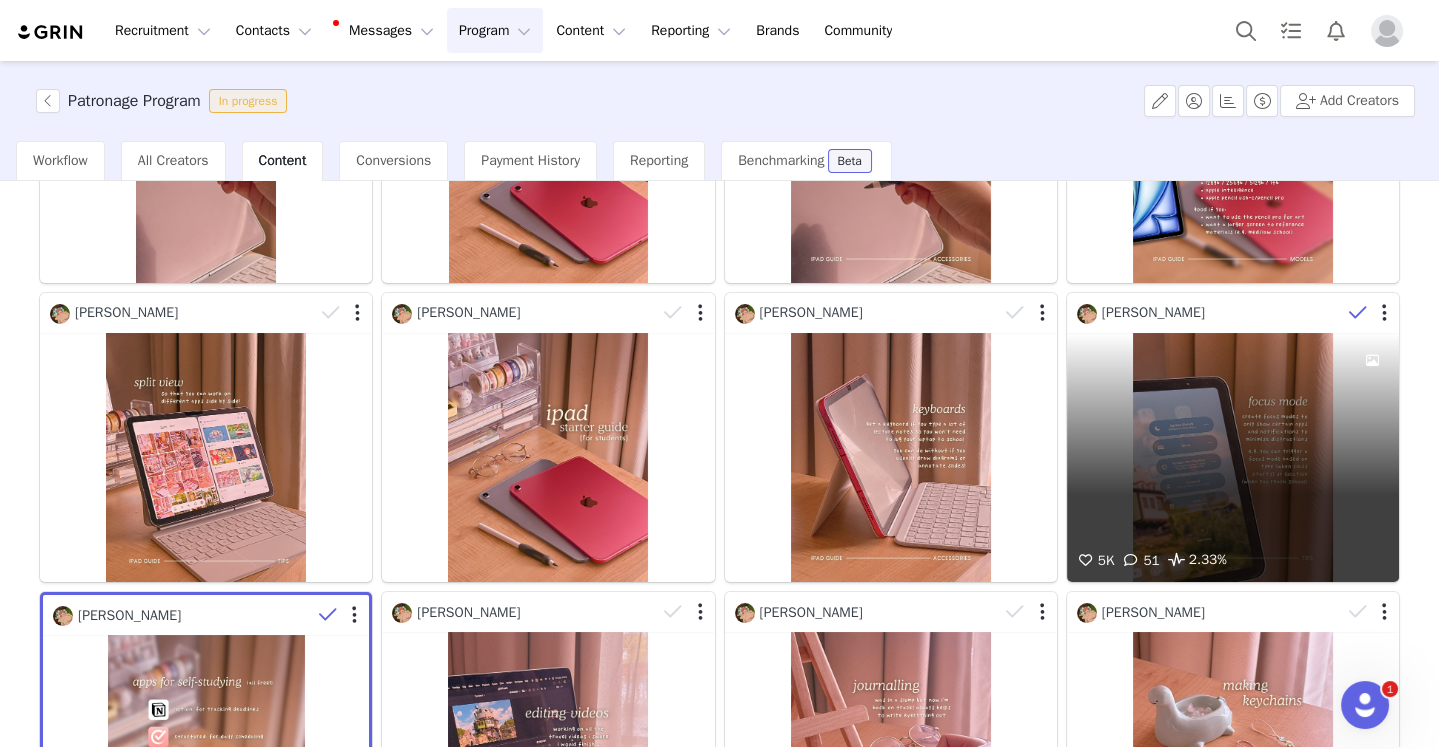 click at bounding box center (1358, 313) 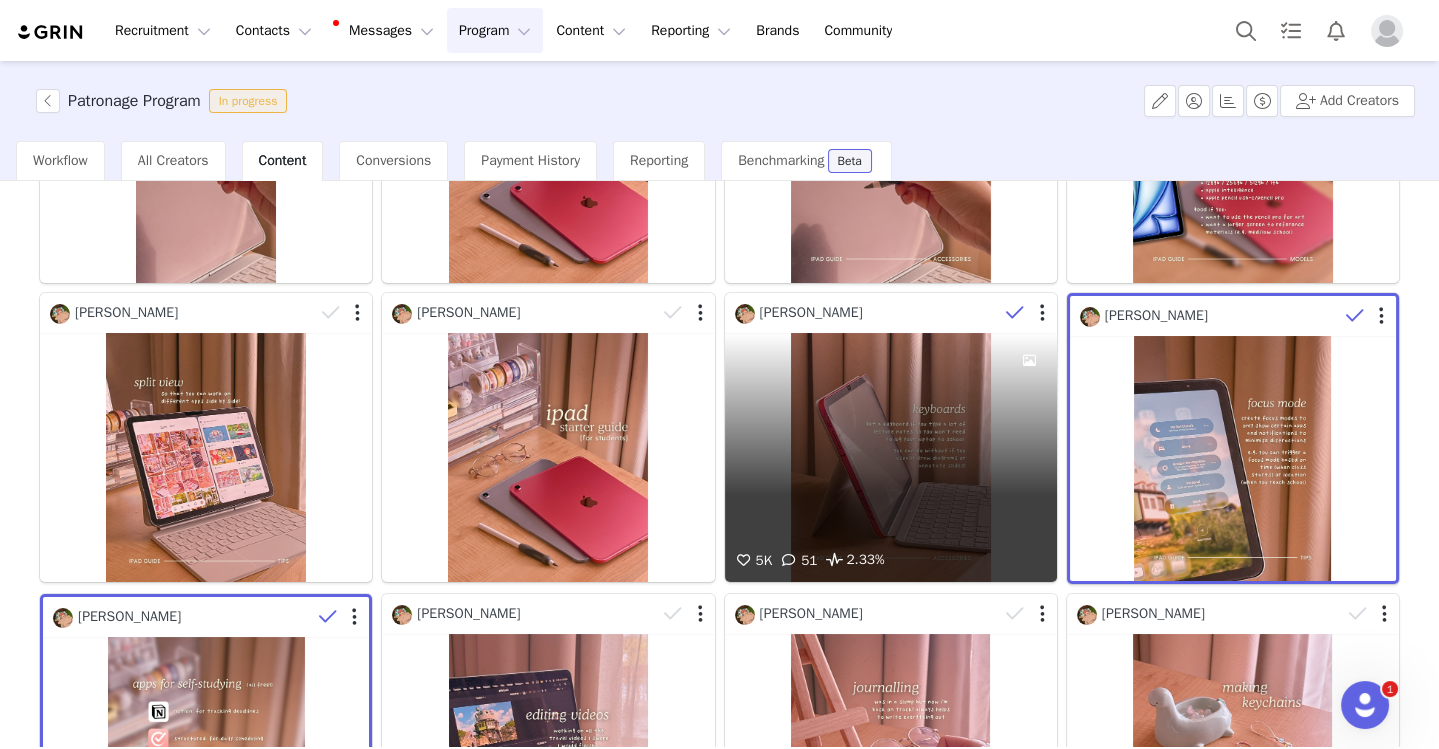 click at bounding box center [1015, 313] 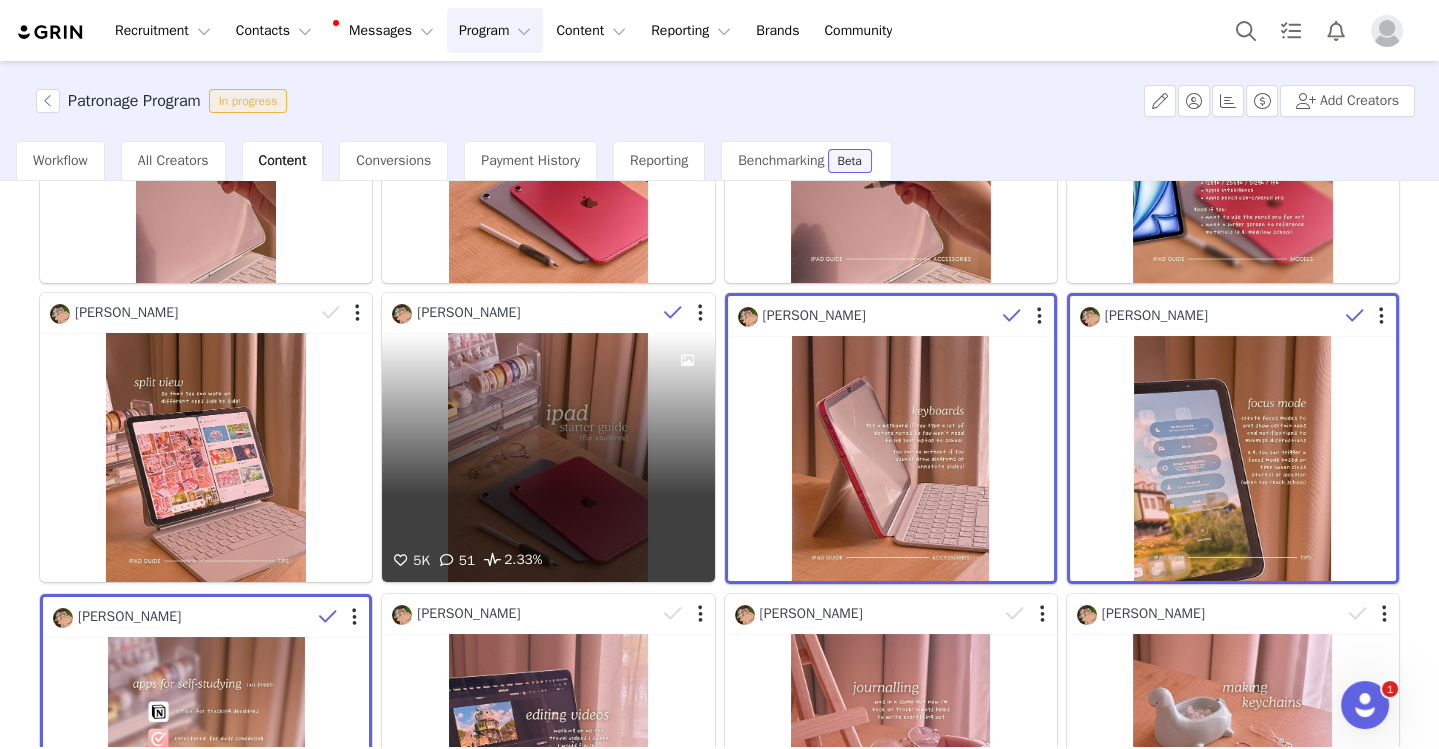 click at bounding box center (673, 313) 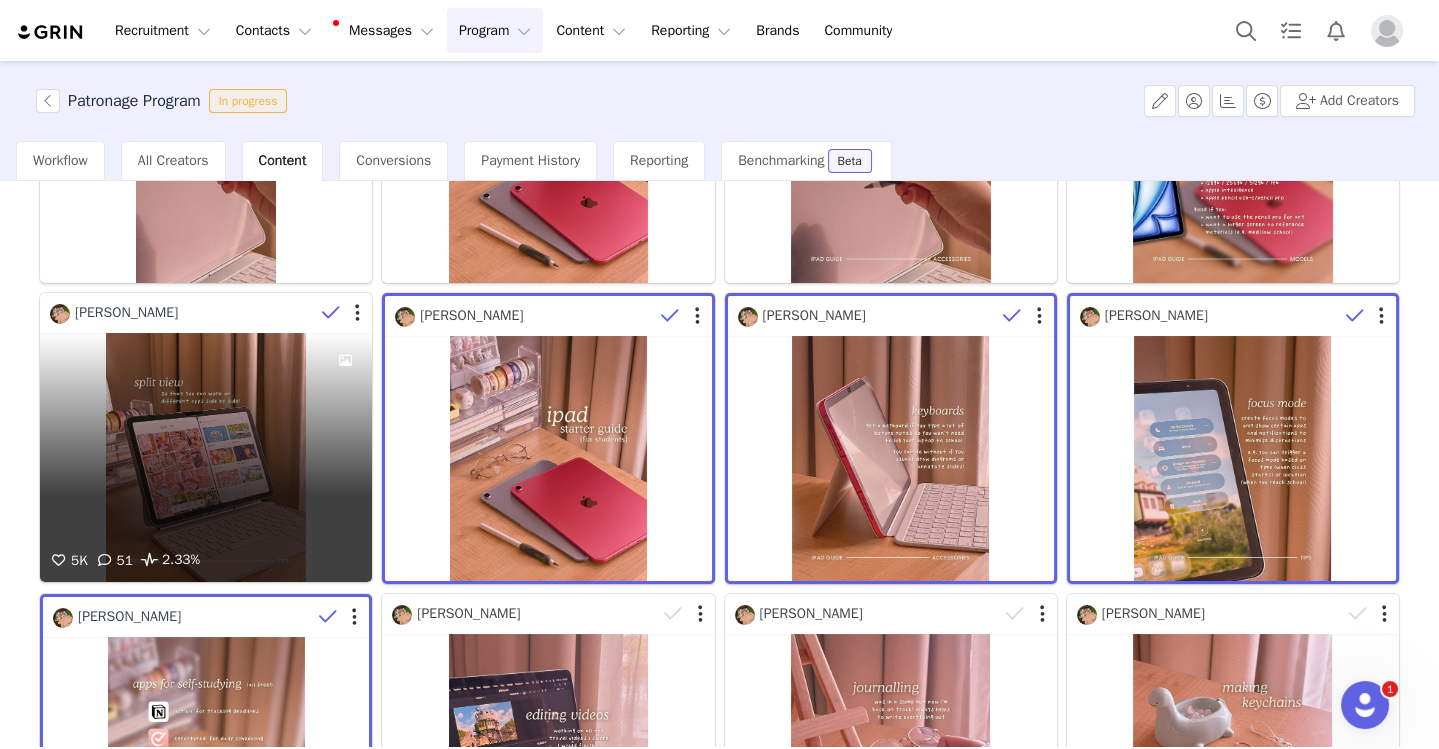 click at bounding box center (331, 313) 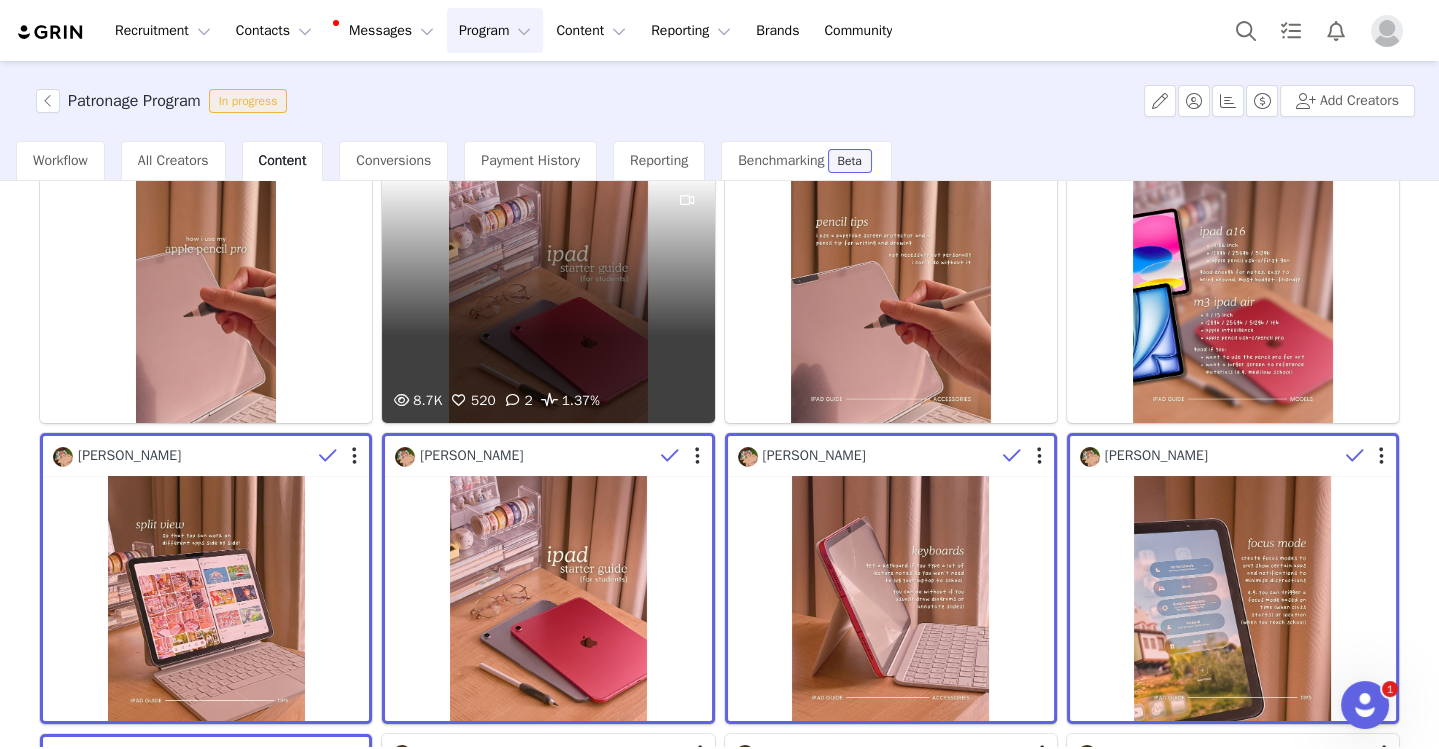 scroll, scrollTop: 0, scrollLeft: 0, axis: both 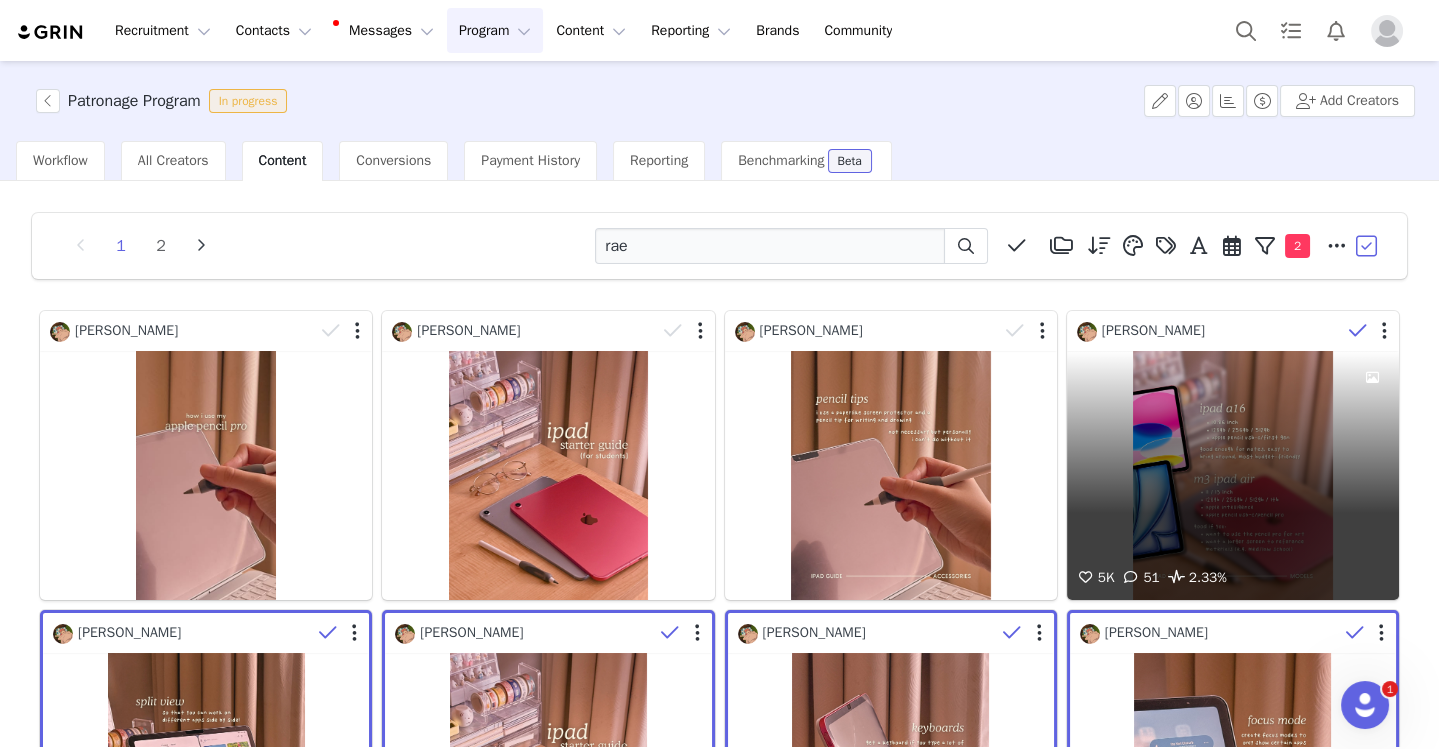 click at bounding box center [1358, 331] 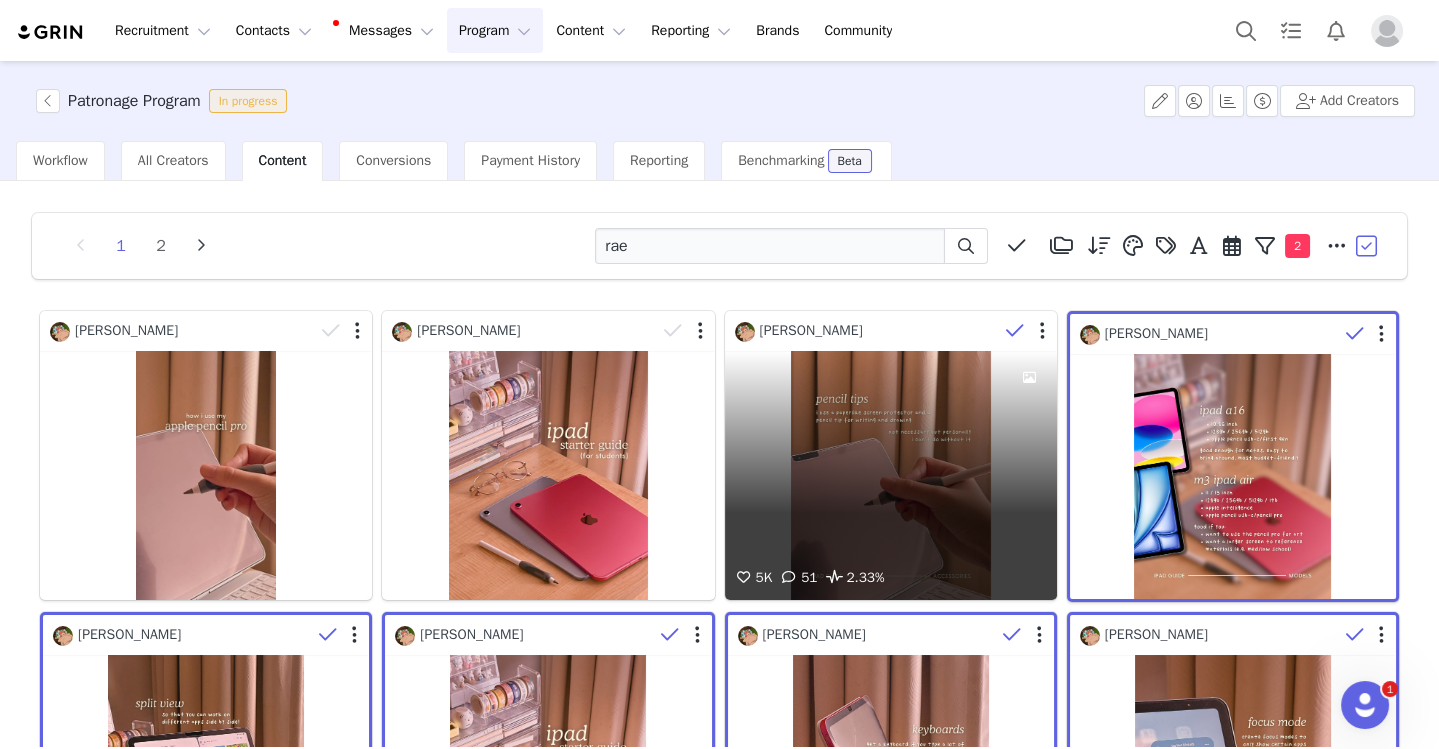 click at bounding box center [1015, 331] 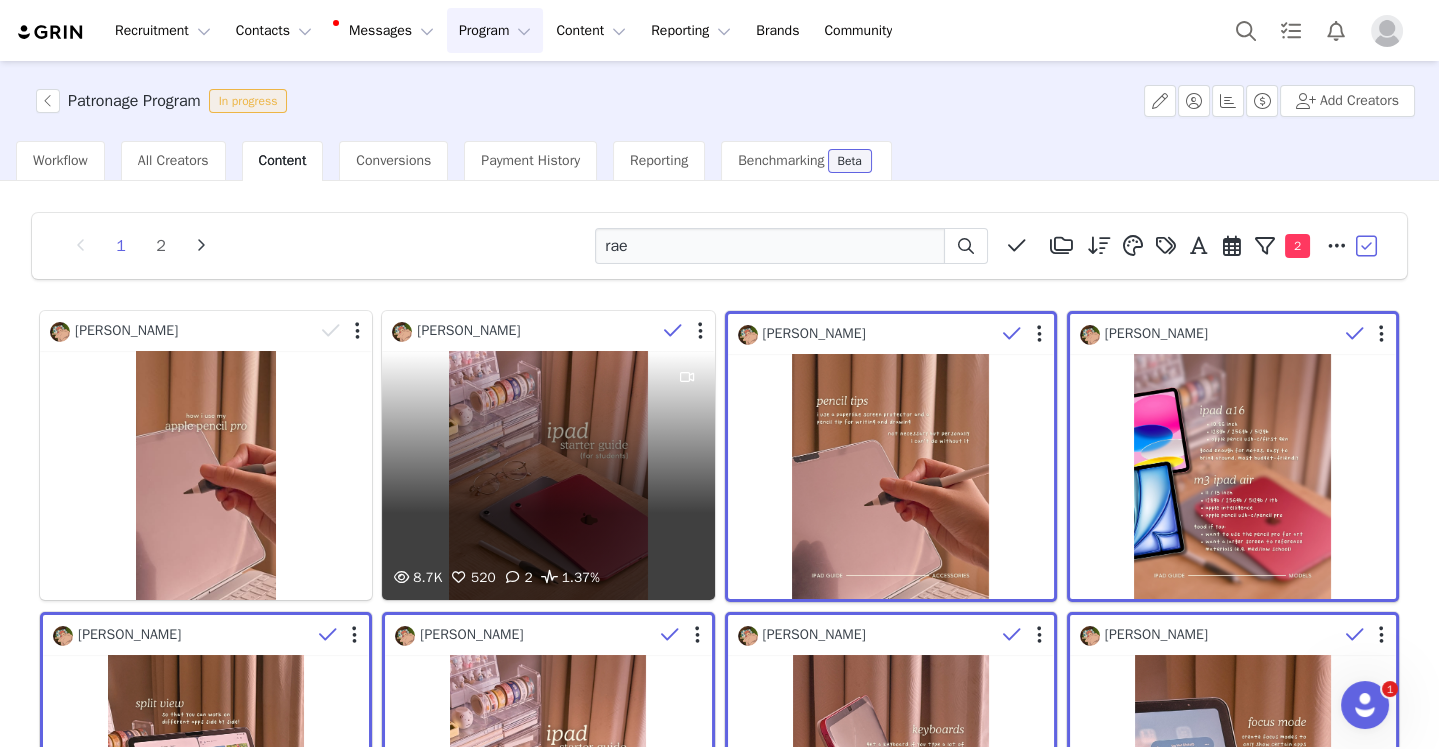 click at bounding box center (673, 331) 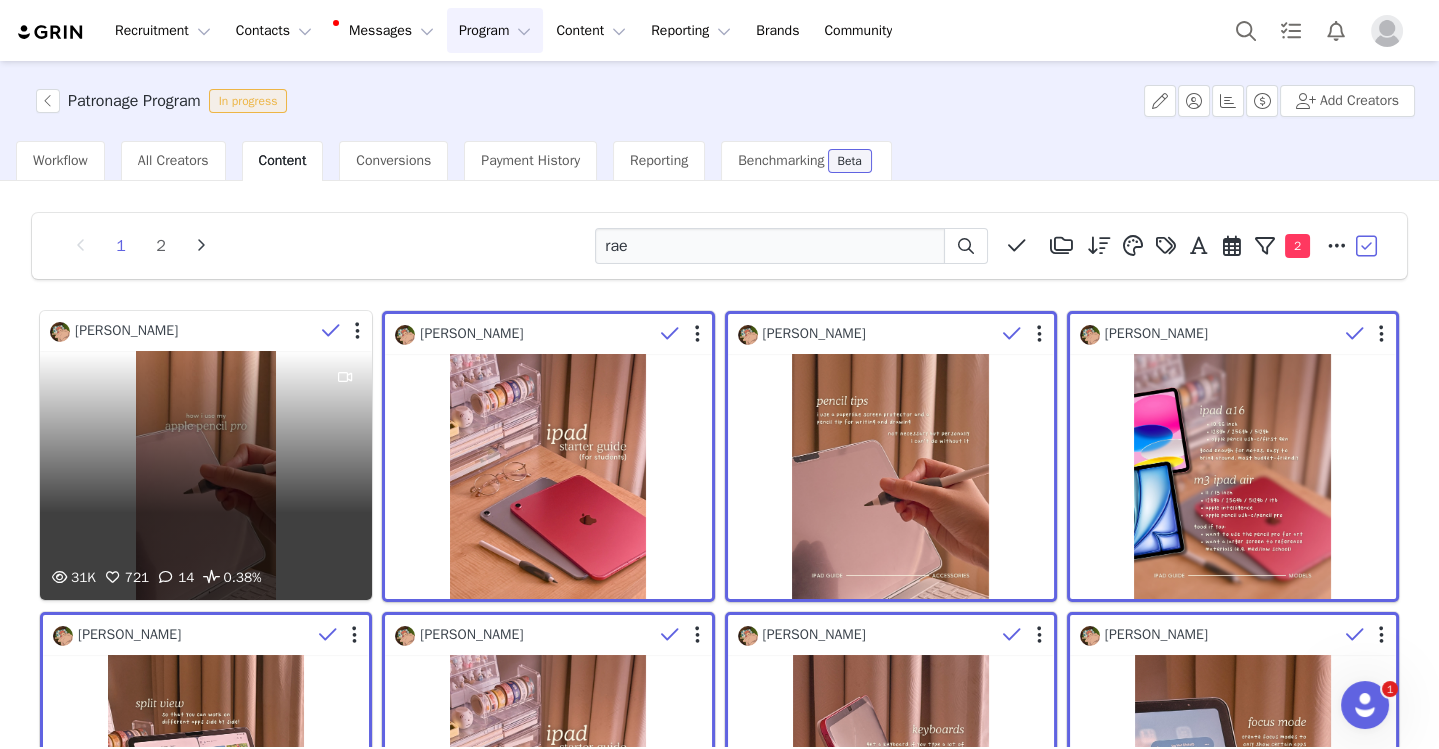 click at bounding box center (331, 331) 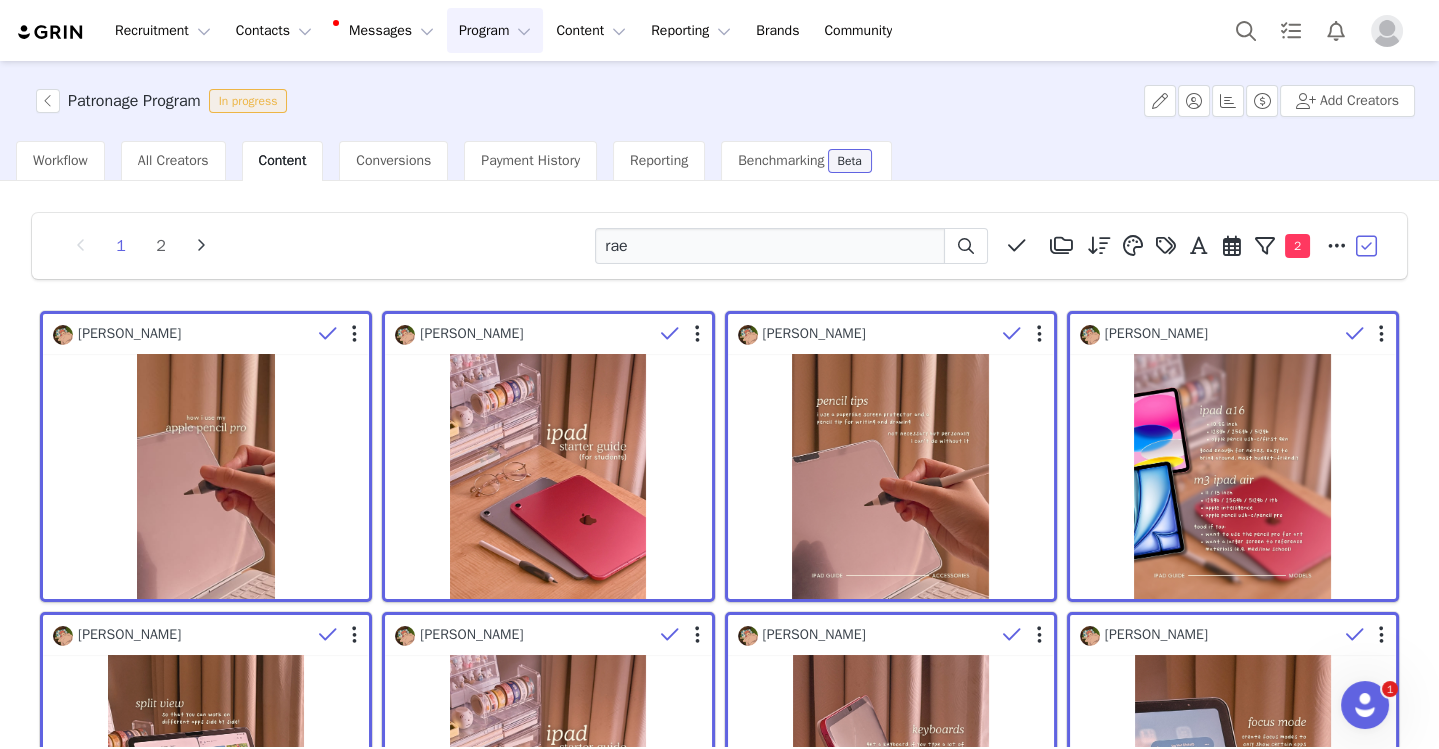 click at bounding box center [1368, 246] 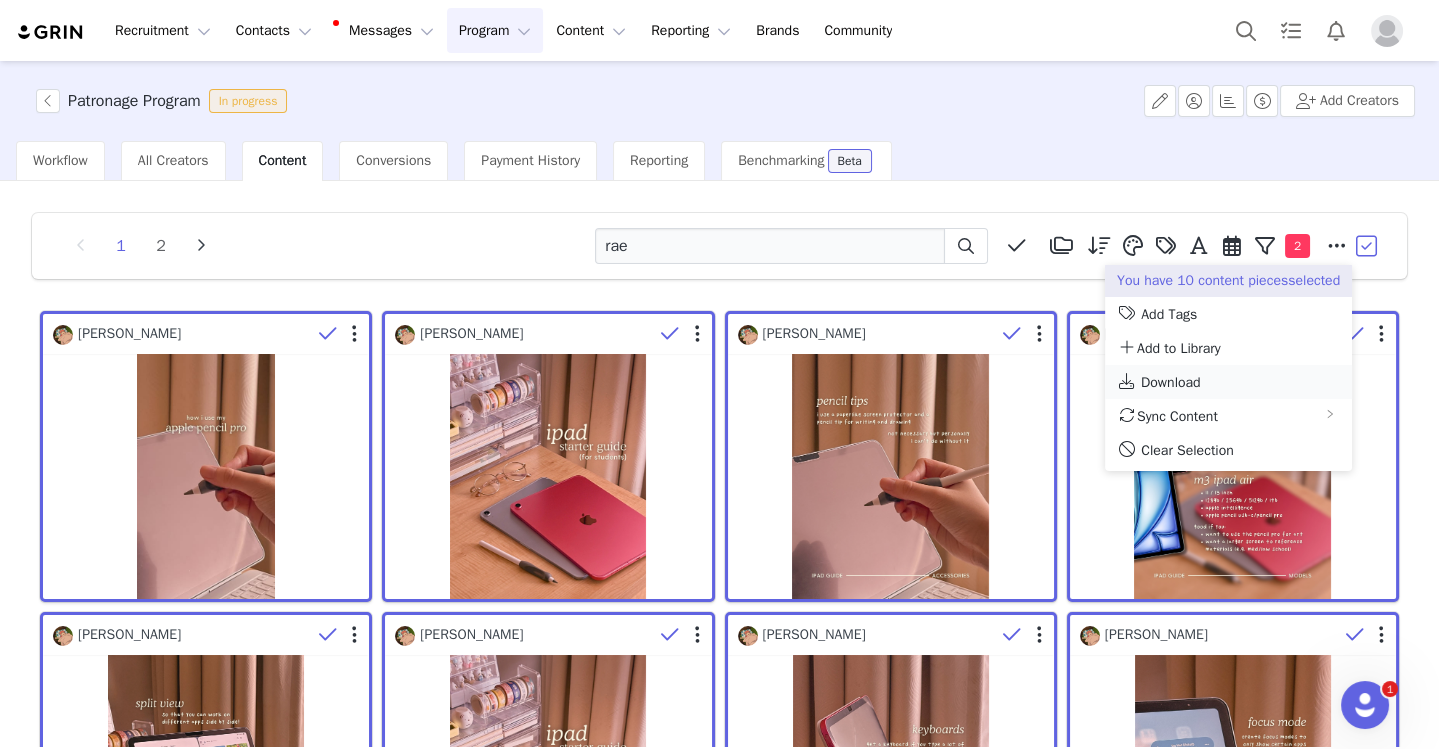click on "Download" at bounding box center (1171, 382) 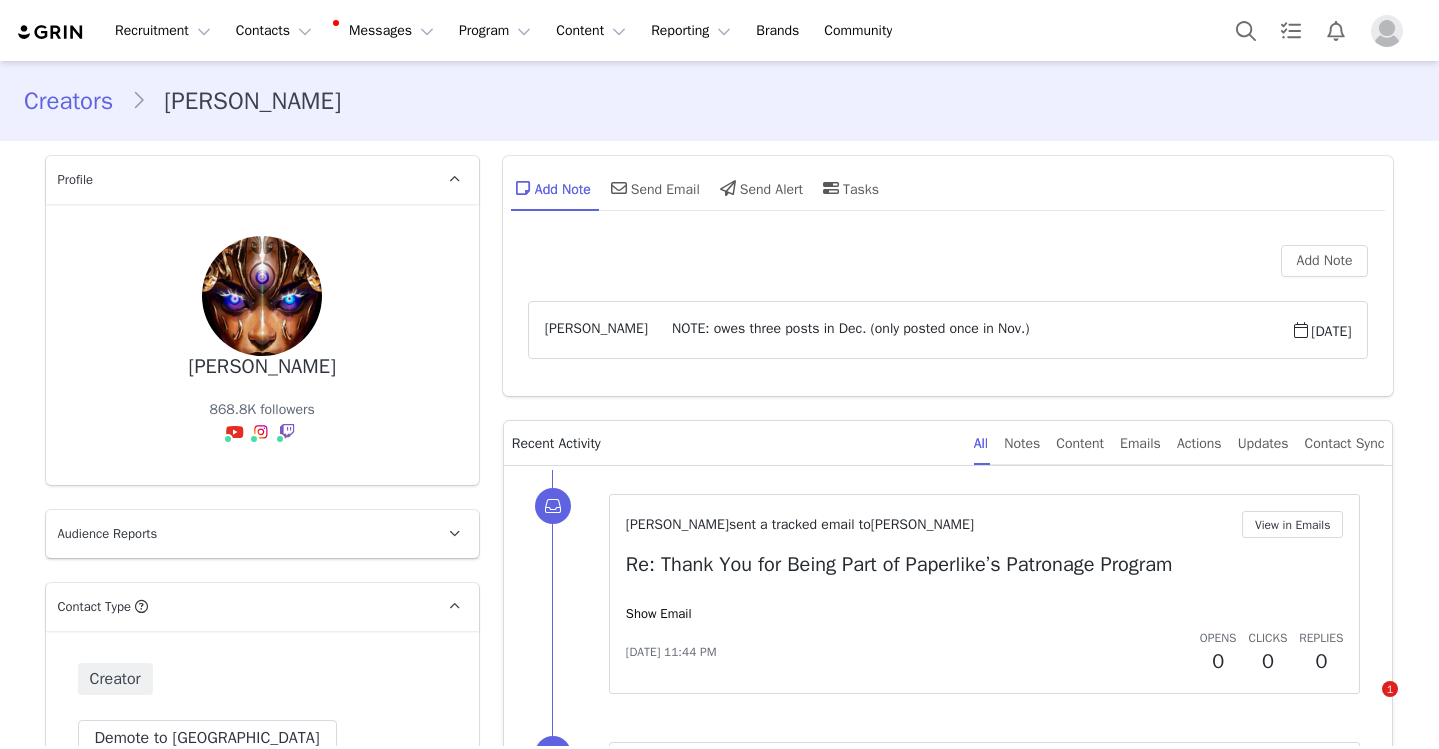 scroll, scrollTop: 0, scrollLeft: 0, axis: both 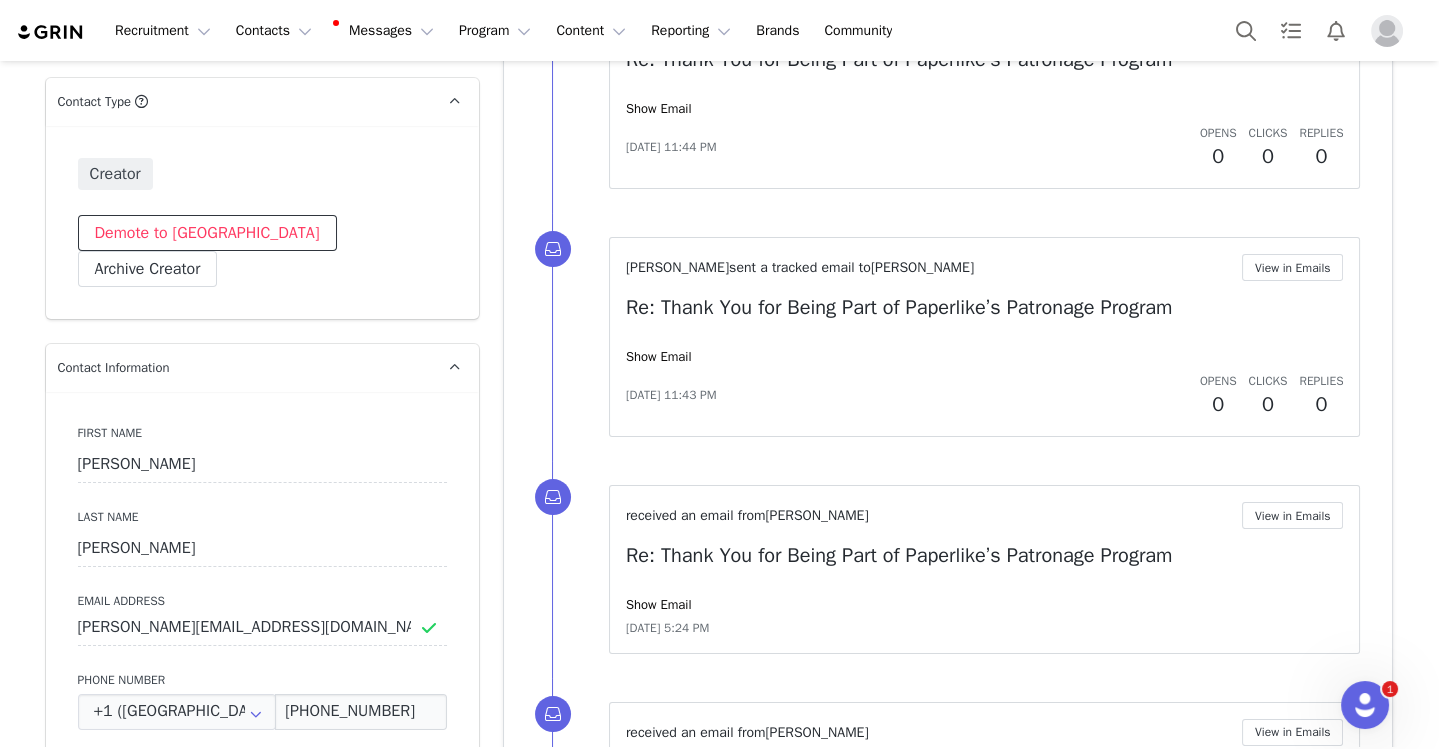 click on "Demote to [GEOGRAPHIC_DATA]" at bounding box center [207, 233] 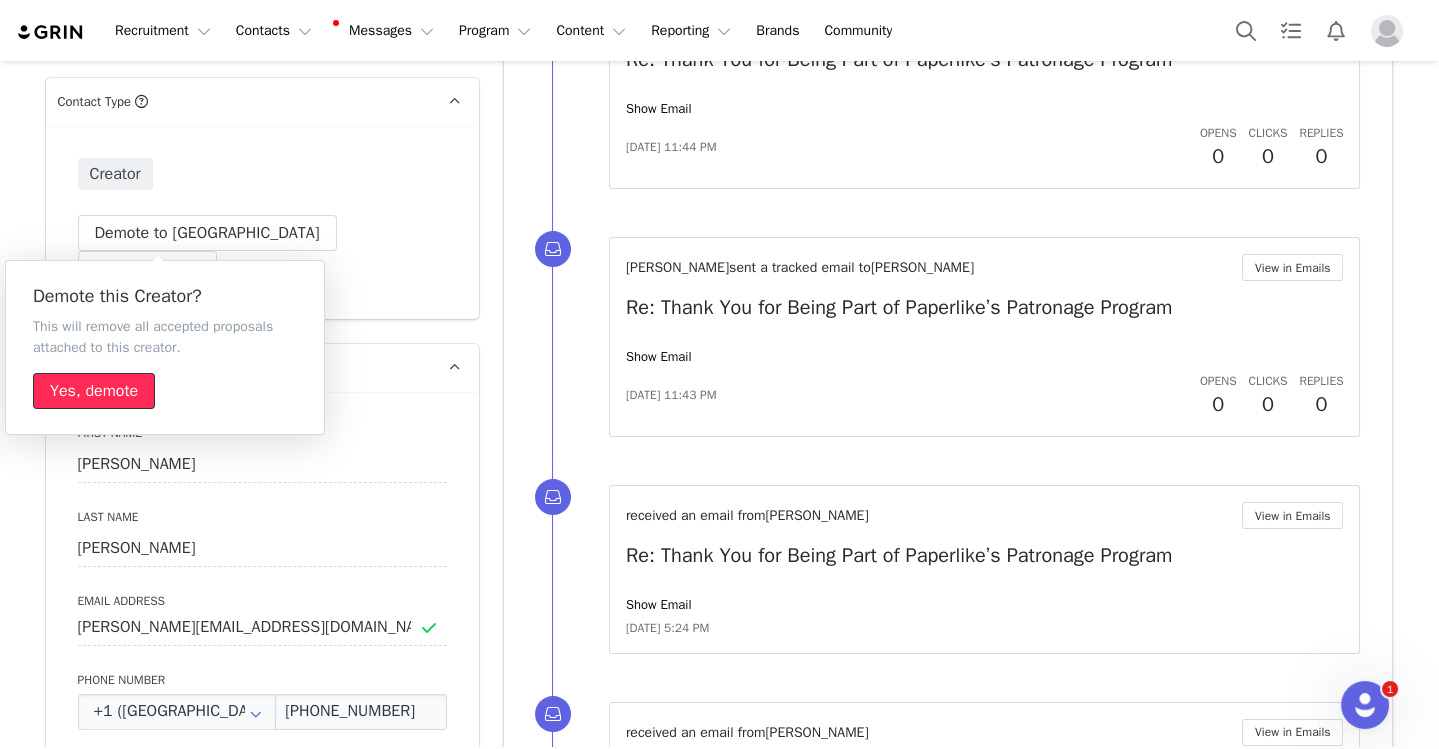 click on "Yes, demote" at bounding box center (94, 391) 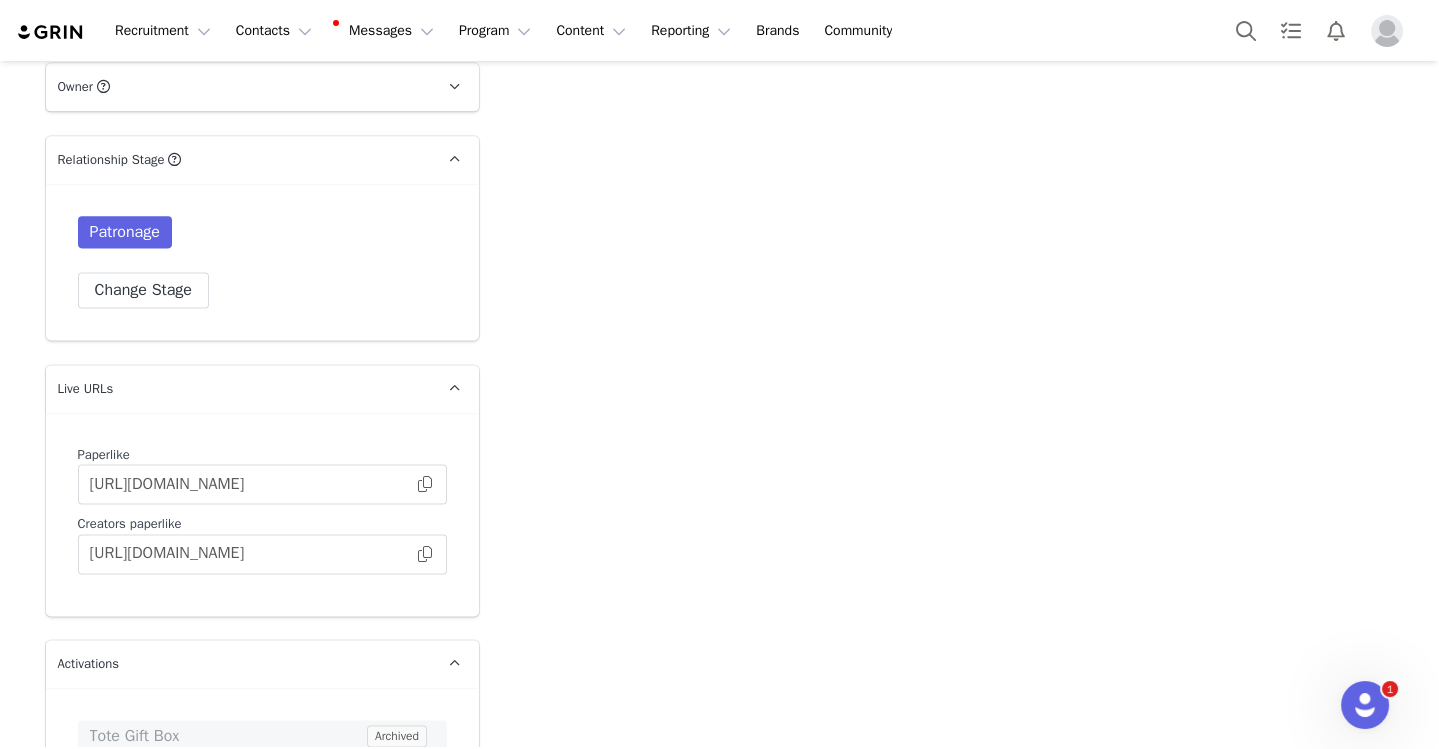 scroll, scrollTop: 4631, scrollLeft: 0, axis: vertical 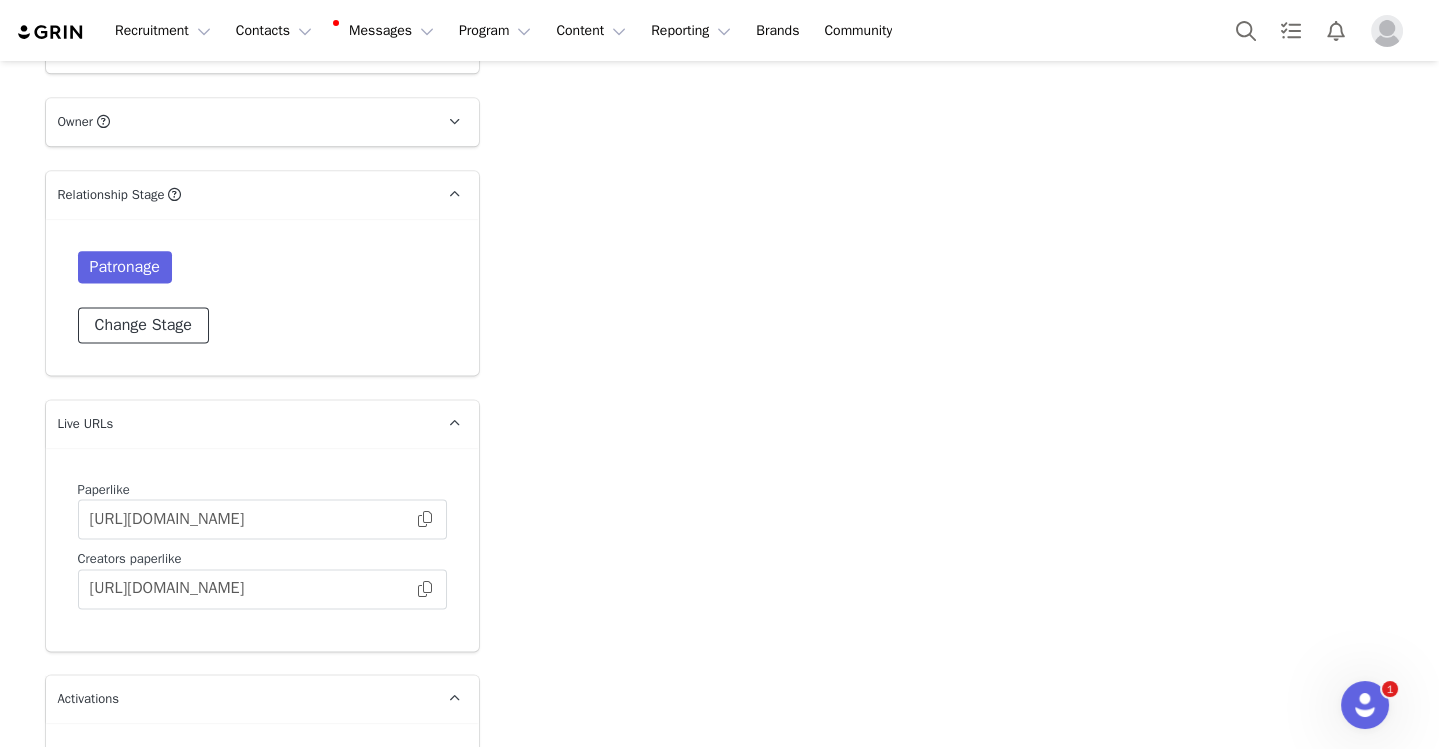 click on "Change Stage" at bounding box center (143, 325) 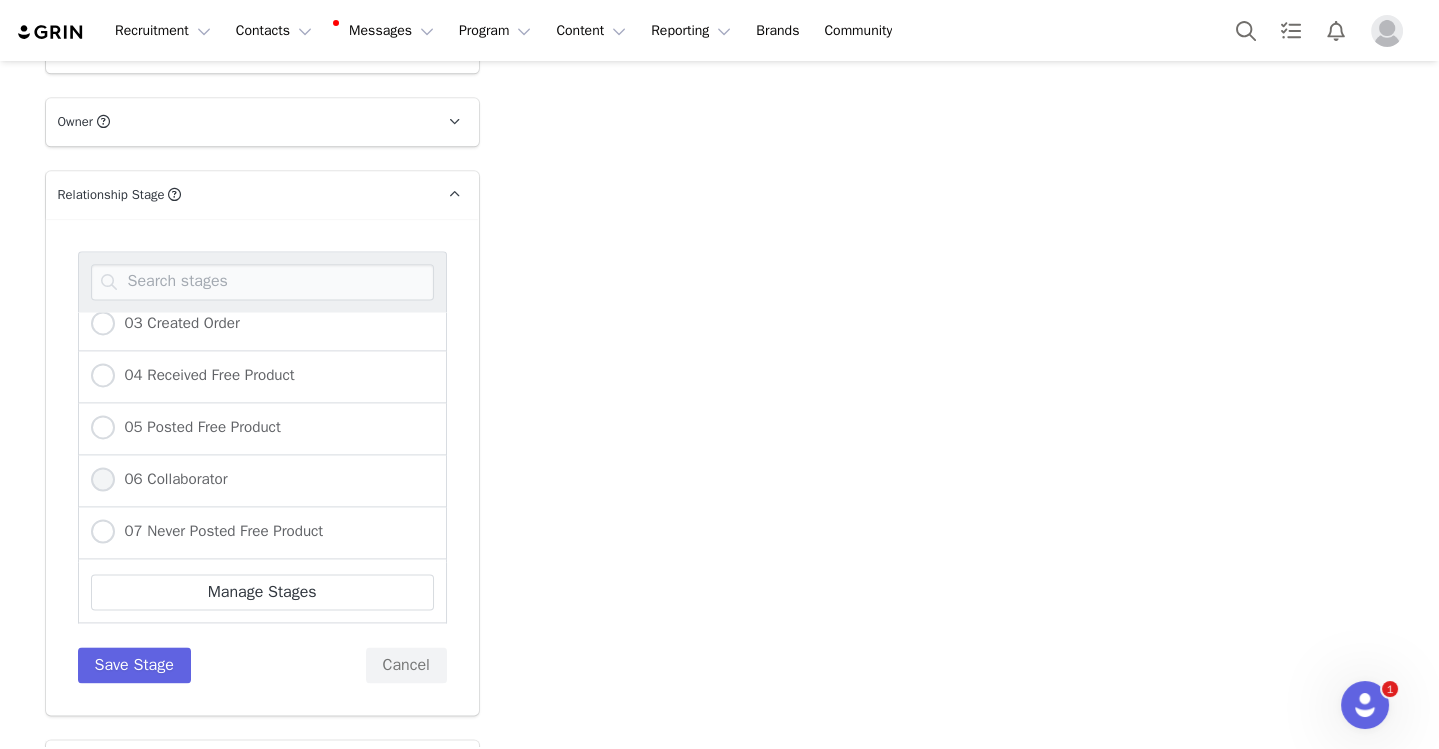 scroll, scrollTop: 171, scrollLeft: 0, axis: vertical 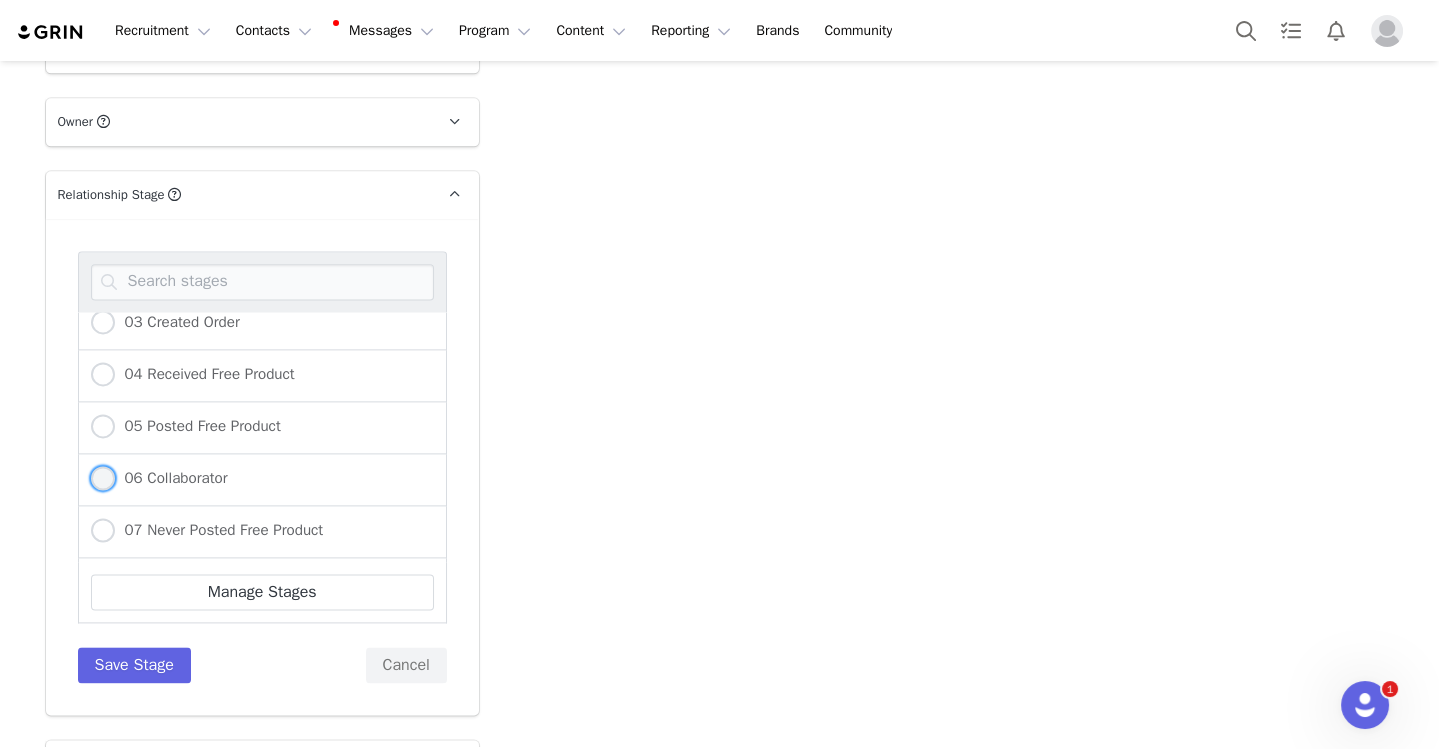 click on "06 Collaborator" at bounding box center [171, 478] 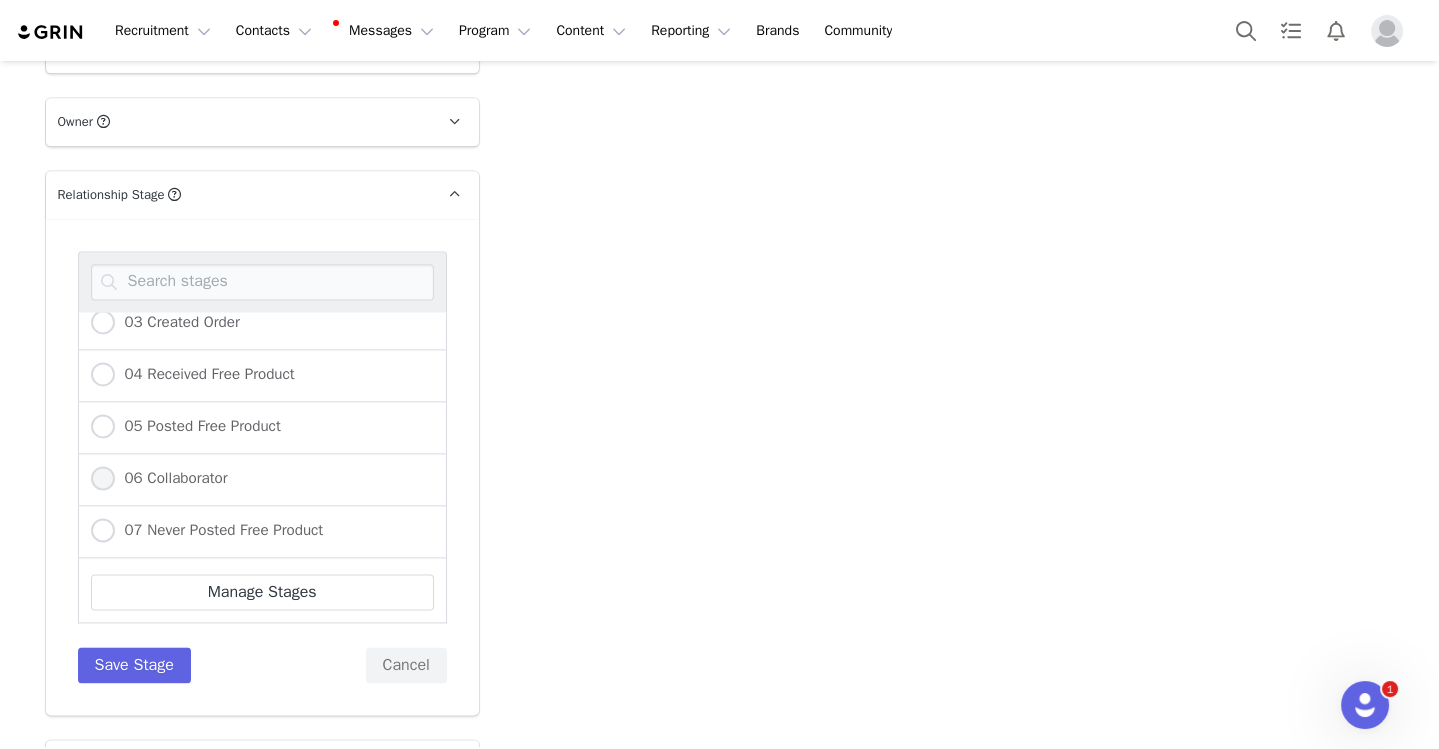 click on "06 Collaborator" at bounding box center [103, 479] 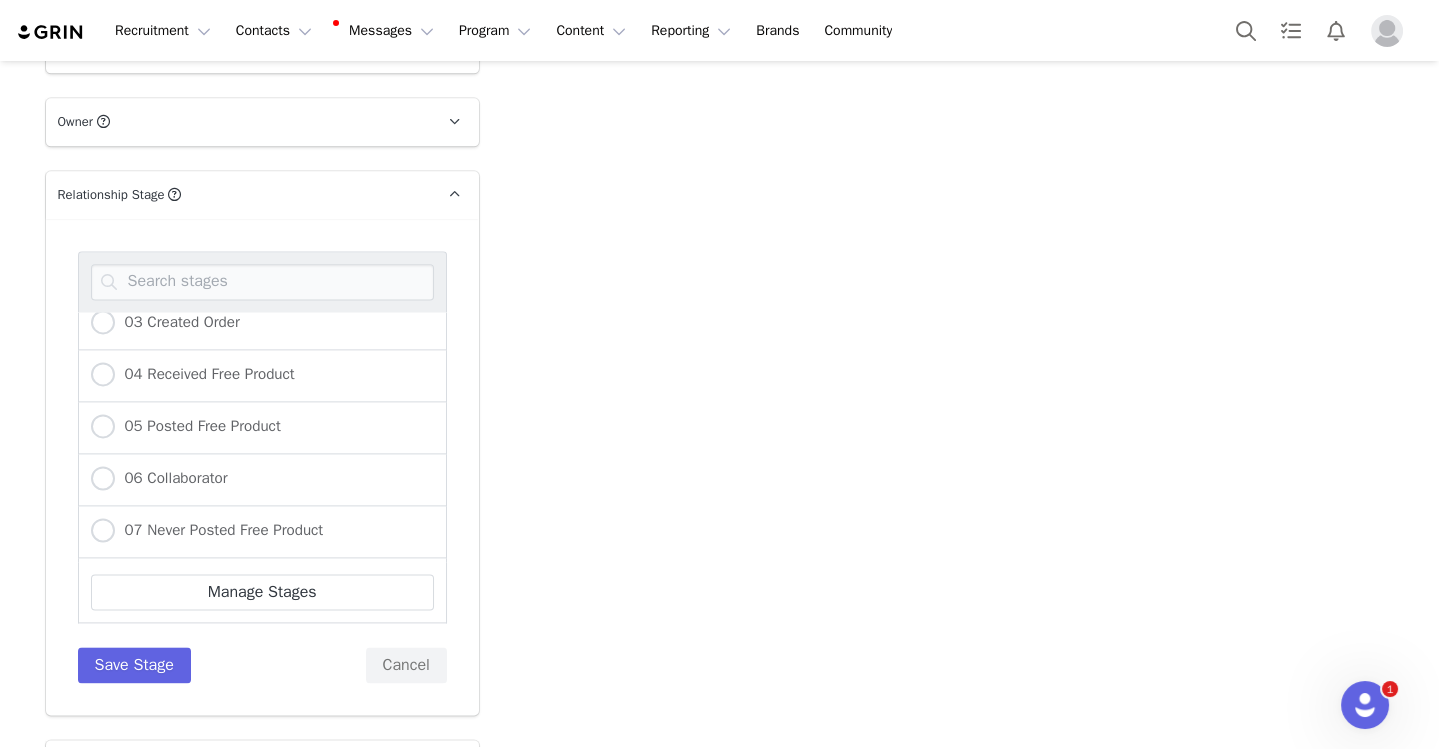 radio on "true" 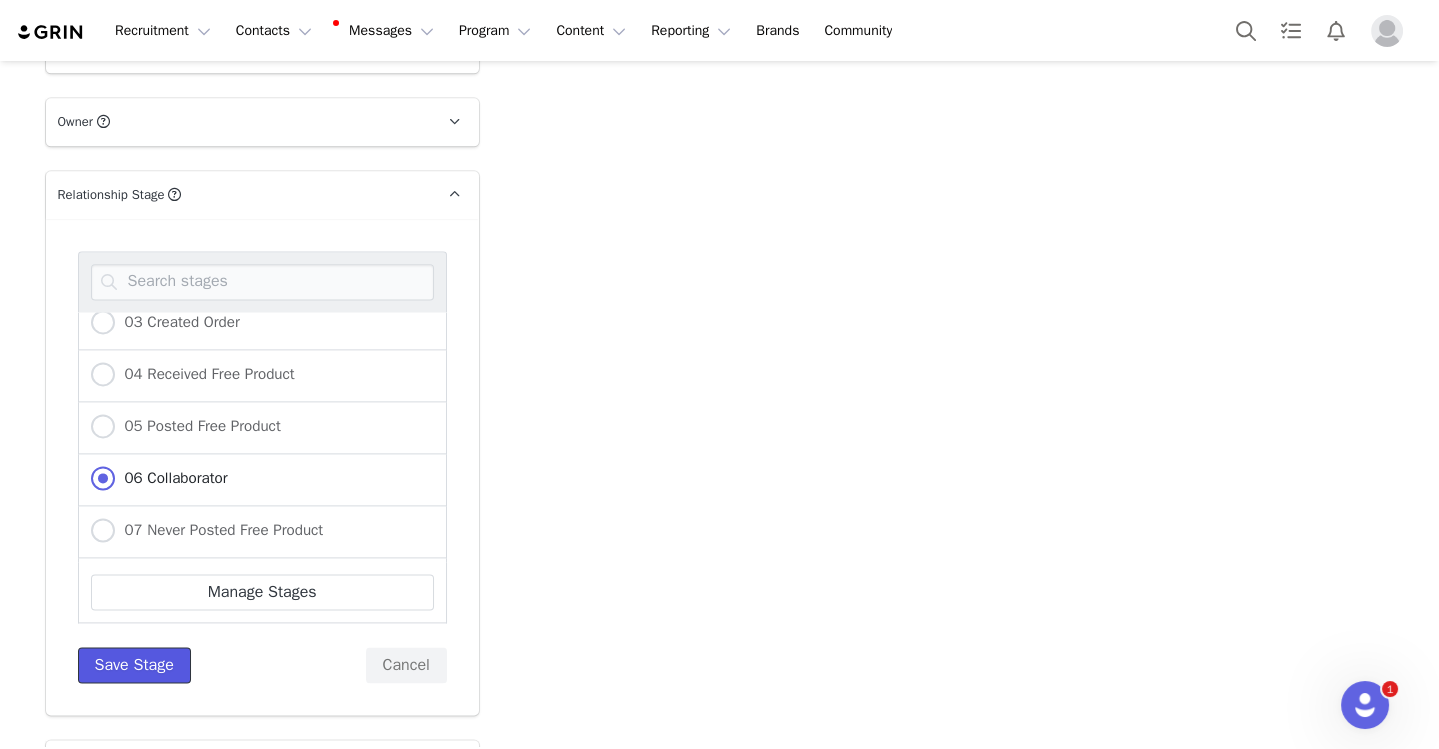 click on "Save Stage" at bounding box center (134, 665) 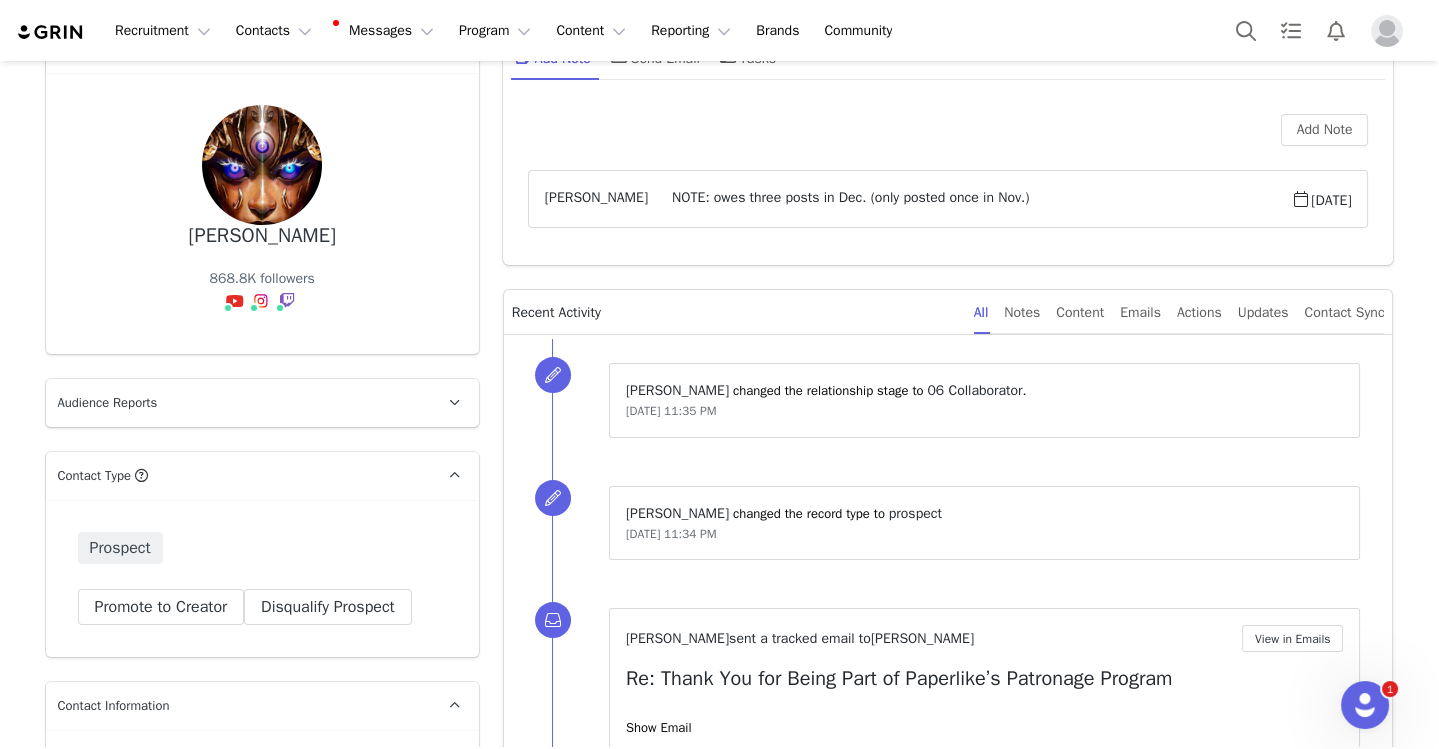 scroll, scrollTop: 905, scrollLeft: 0, axis: vertical 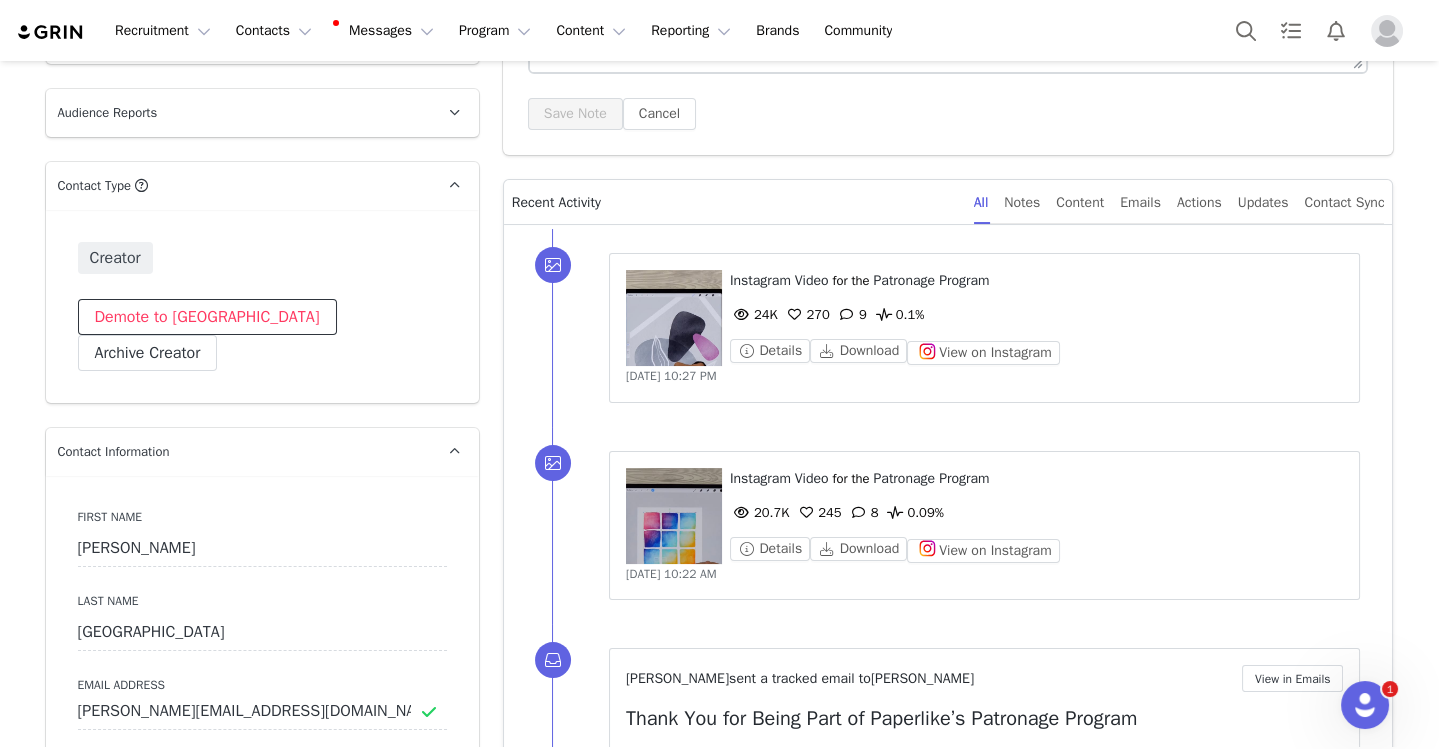click on "Demote to [GEOGRAPHIC_DATA]" at bounding box center (207, 317) 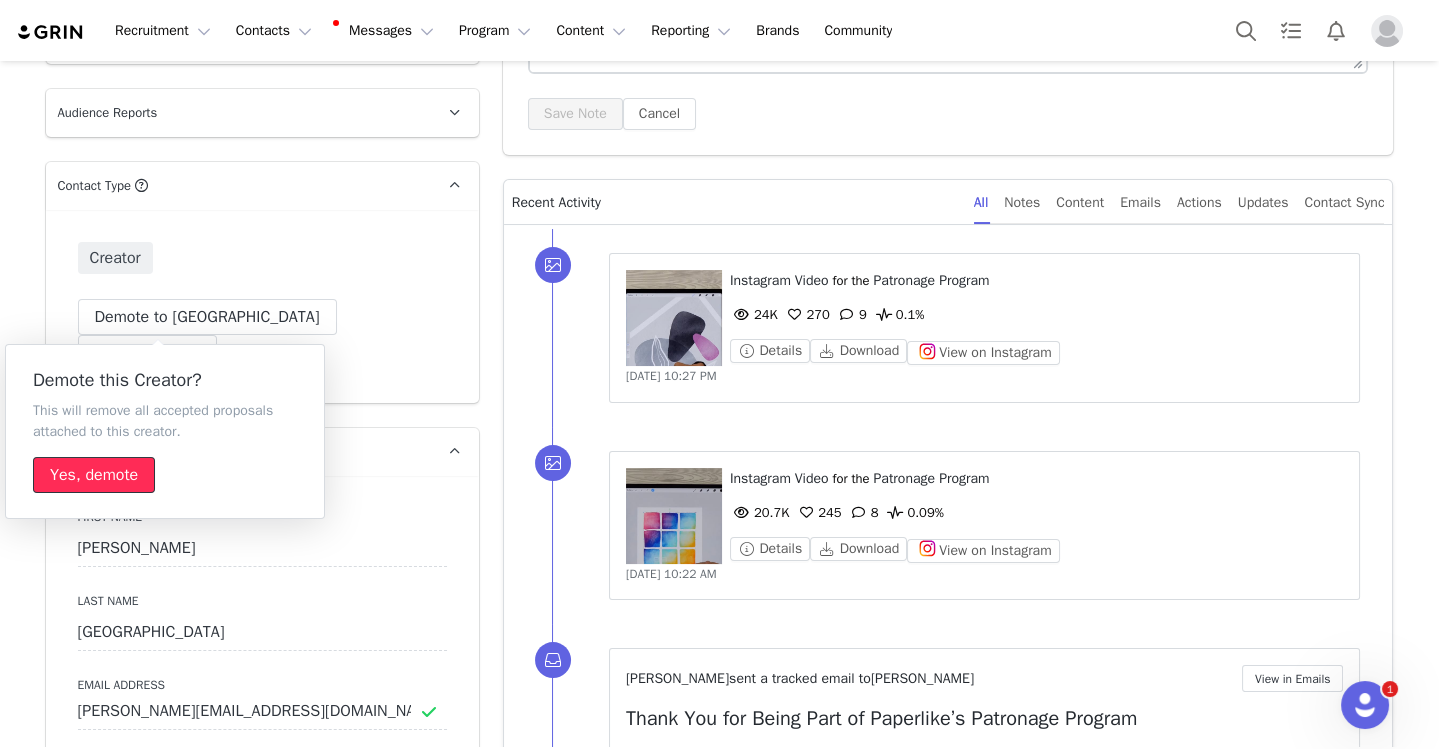 click on "Yes, demote" at bounding box center (94, 475) 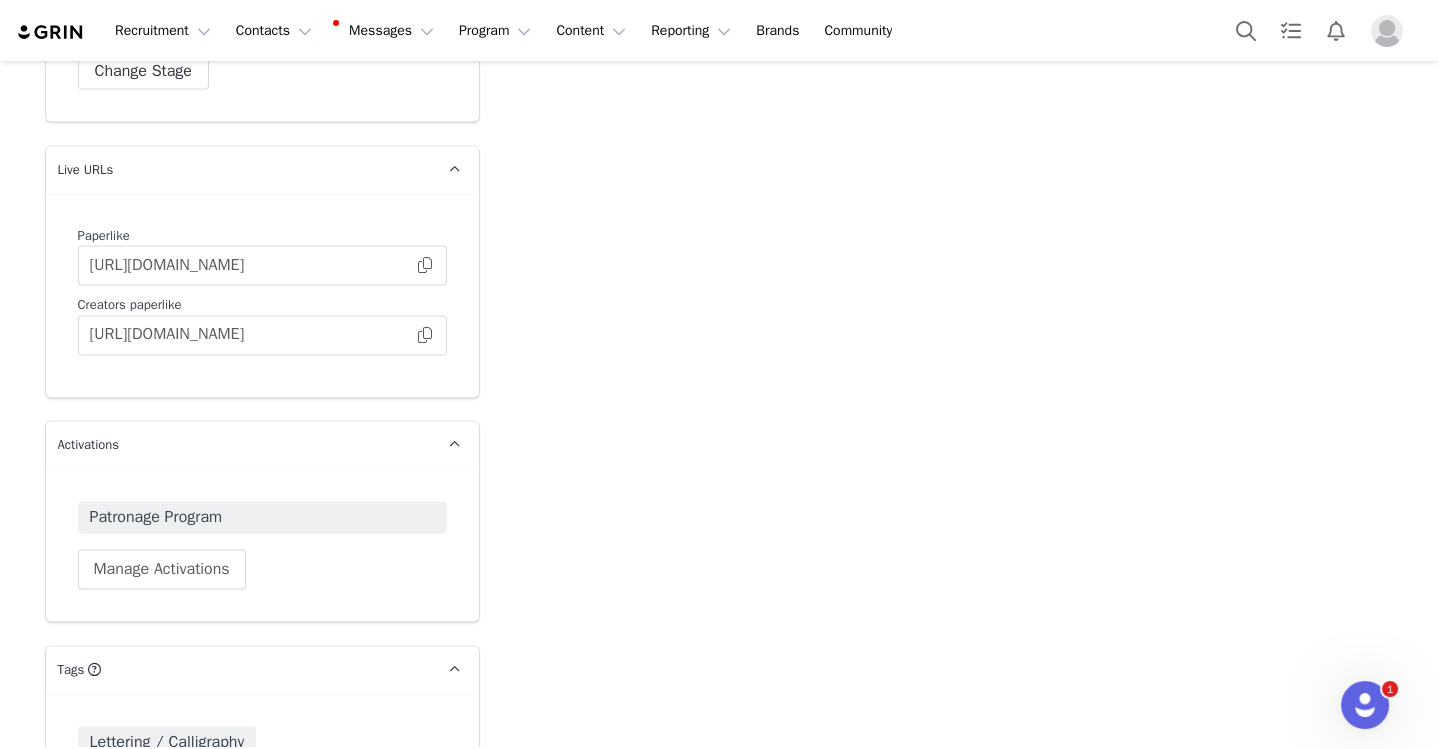 scroll, scrollTop: 4645, scrollLeft: 0, axis: vertical 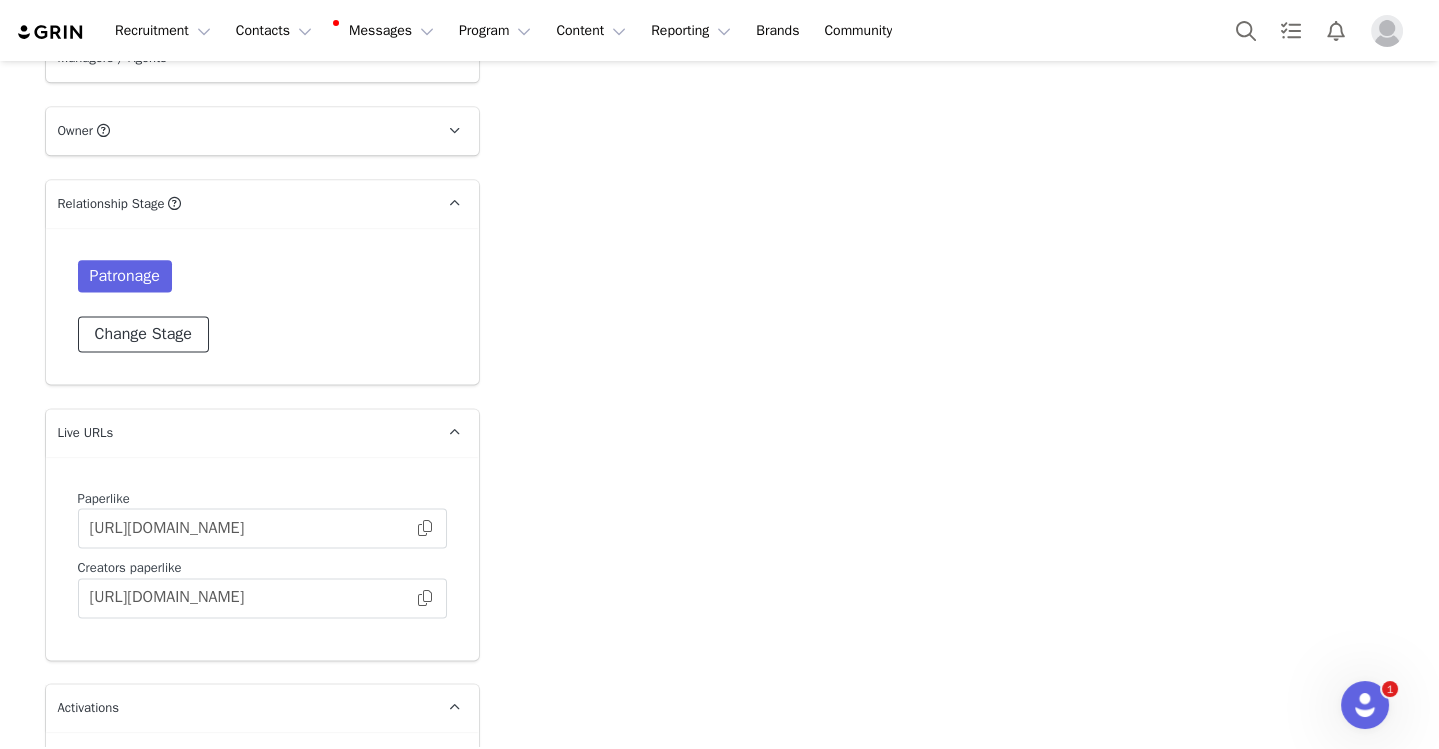 click on "Change Stage" at bounding box center [143, 334] 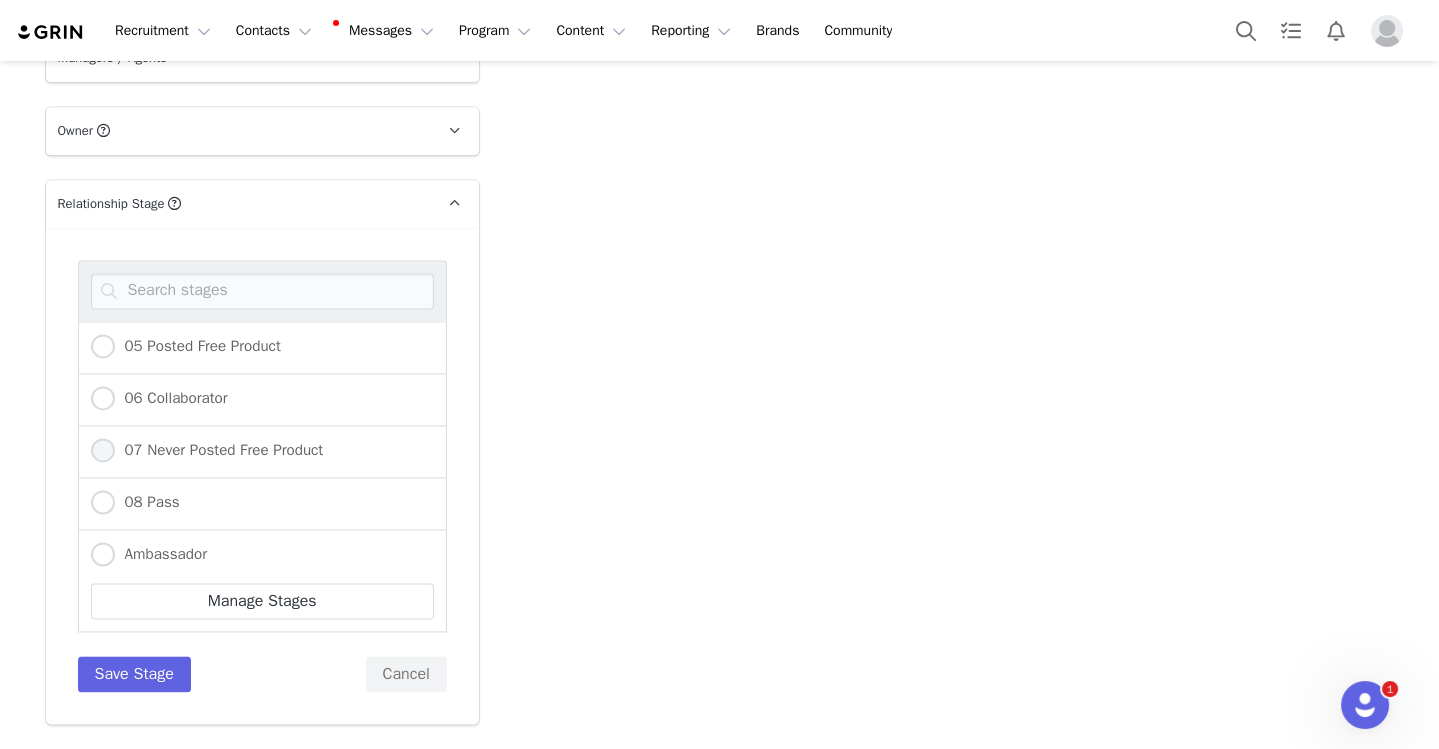 scroll, scrollTop: 261, scrollLeft: 0, axis: vertical 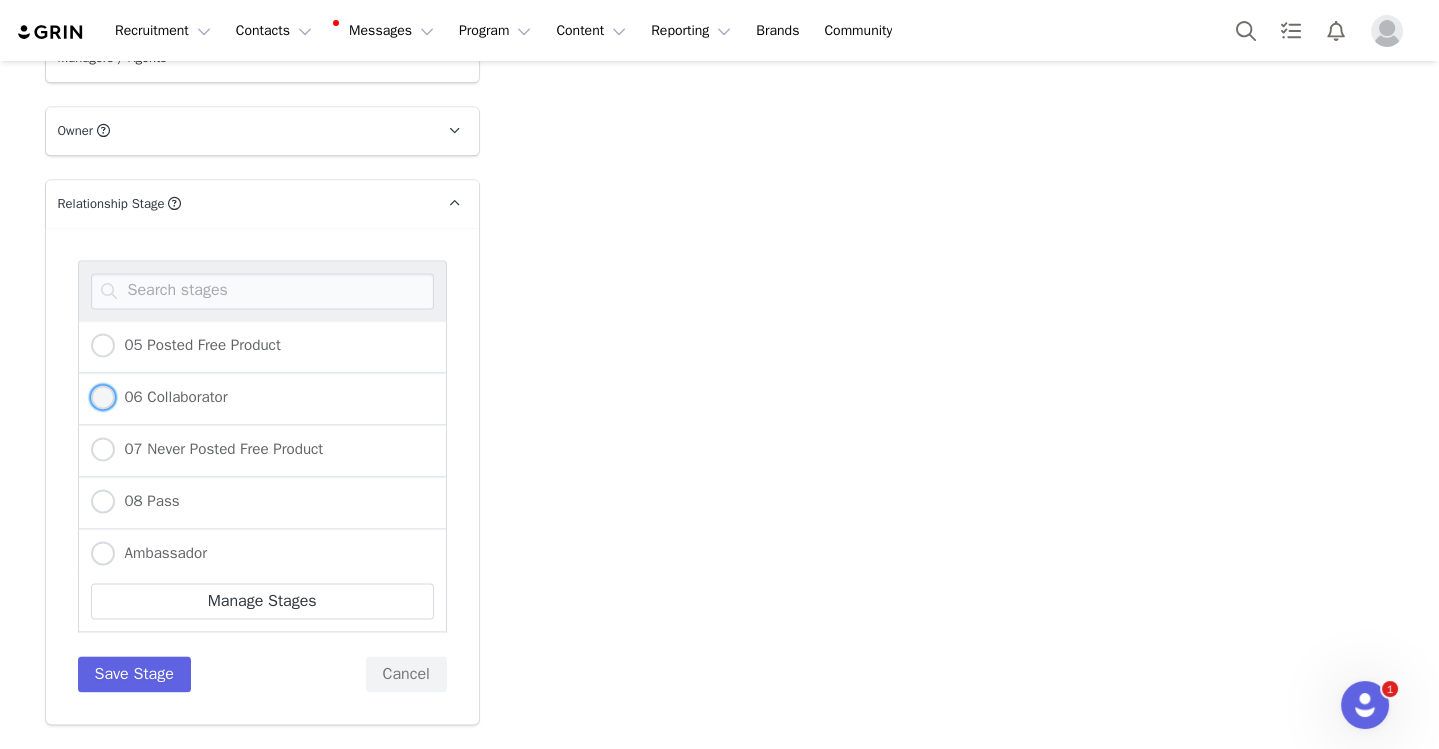 click on "06 Collaborator" at bounding box center [171, 397] 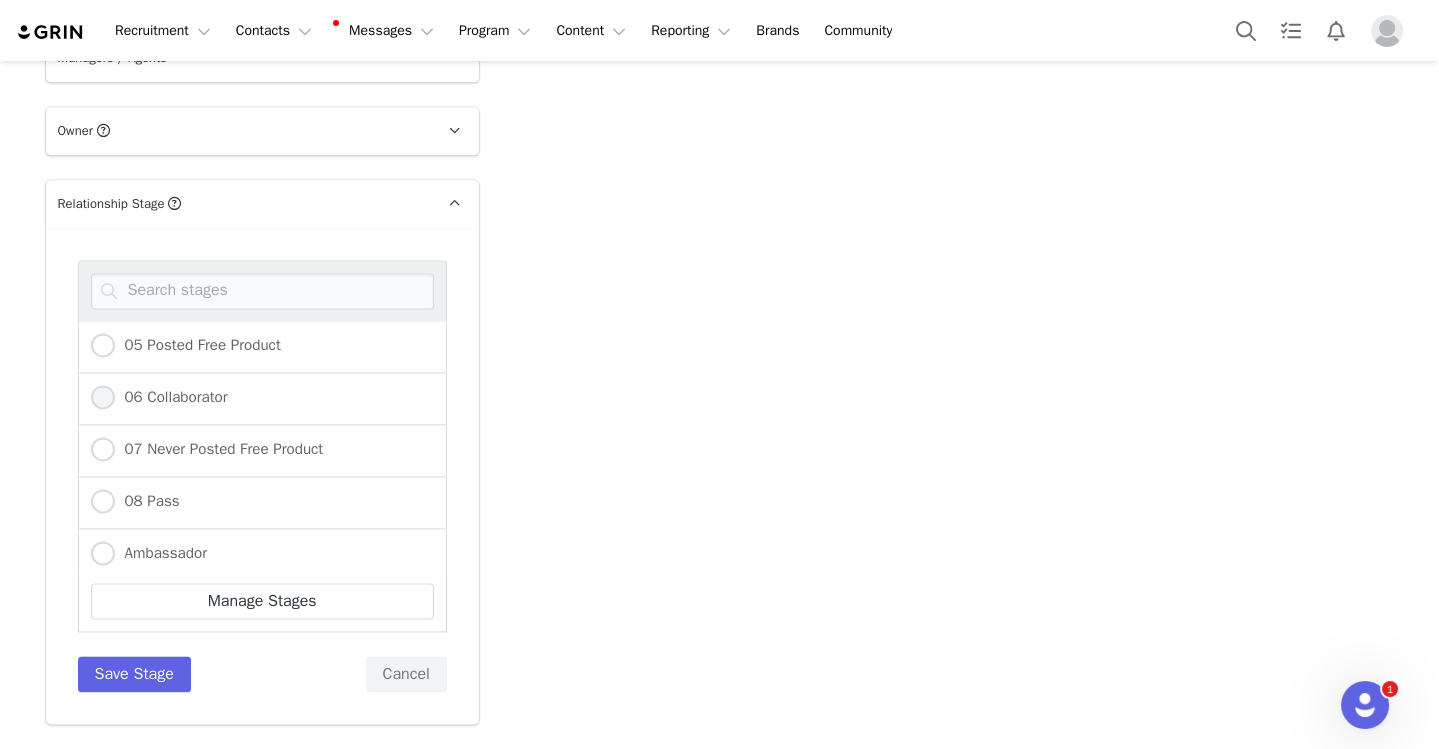 click on "06 Collaborator" at bounding box center (103, 398) 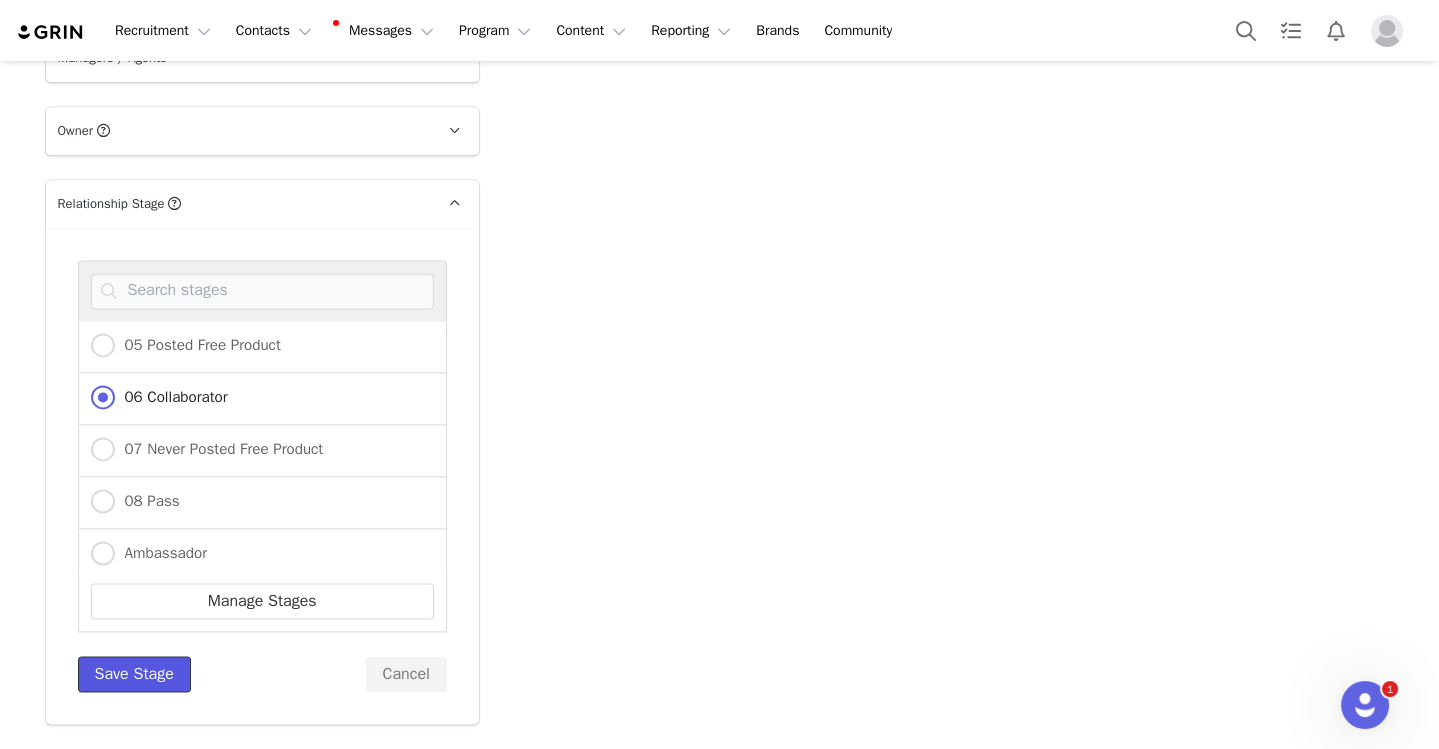 click on "Save Stage" at bounding box center (134, 674) 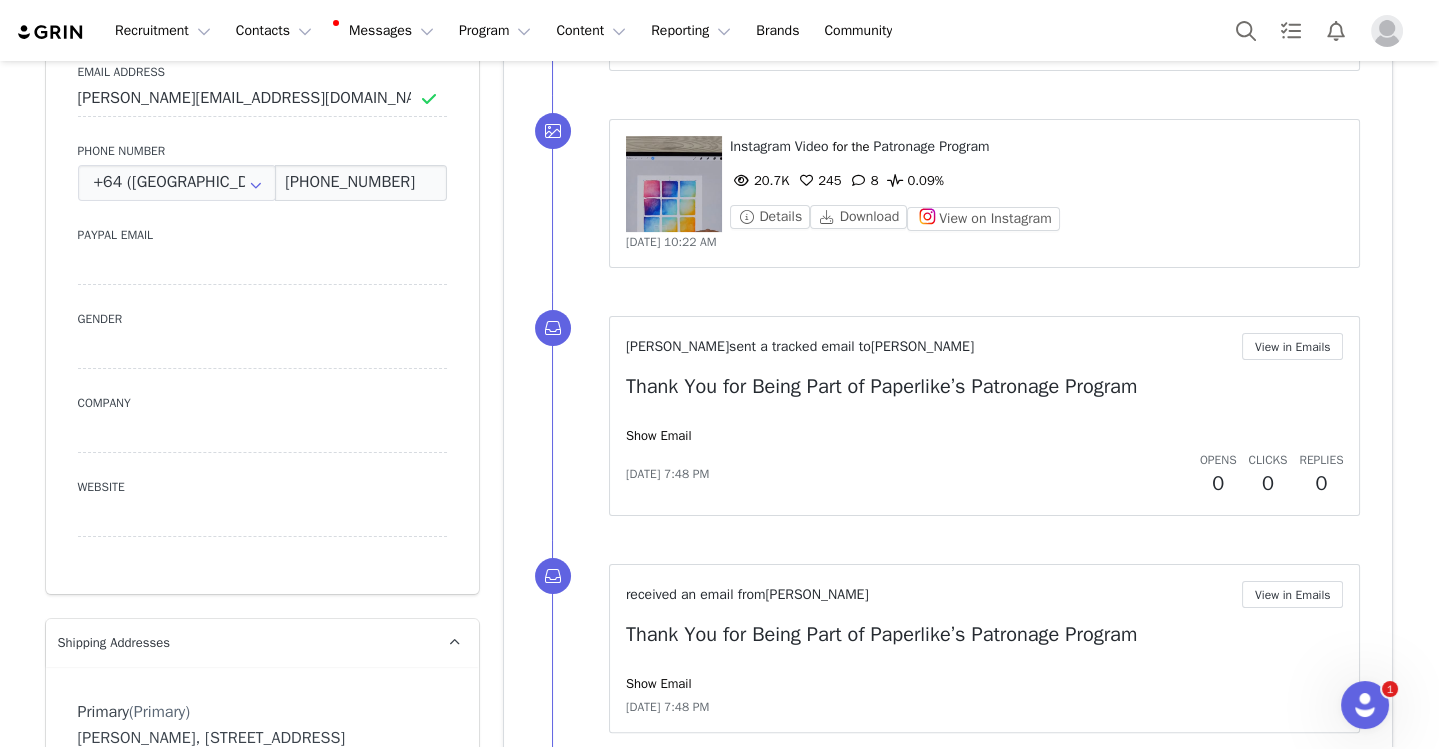scroll, scrollTop: 1040, scrollLeft: 0, axis: vertical 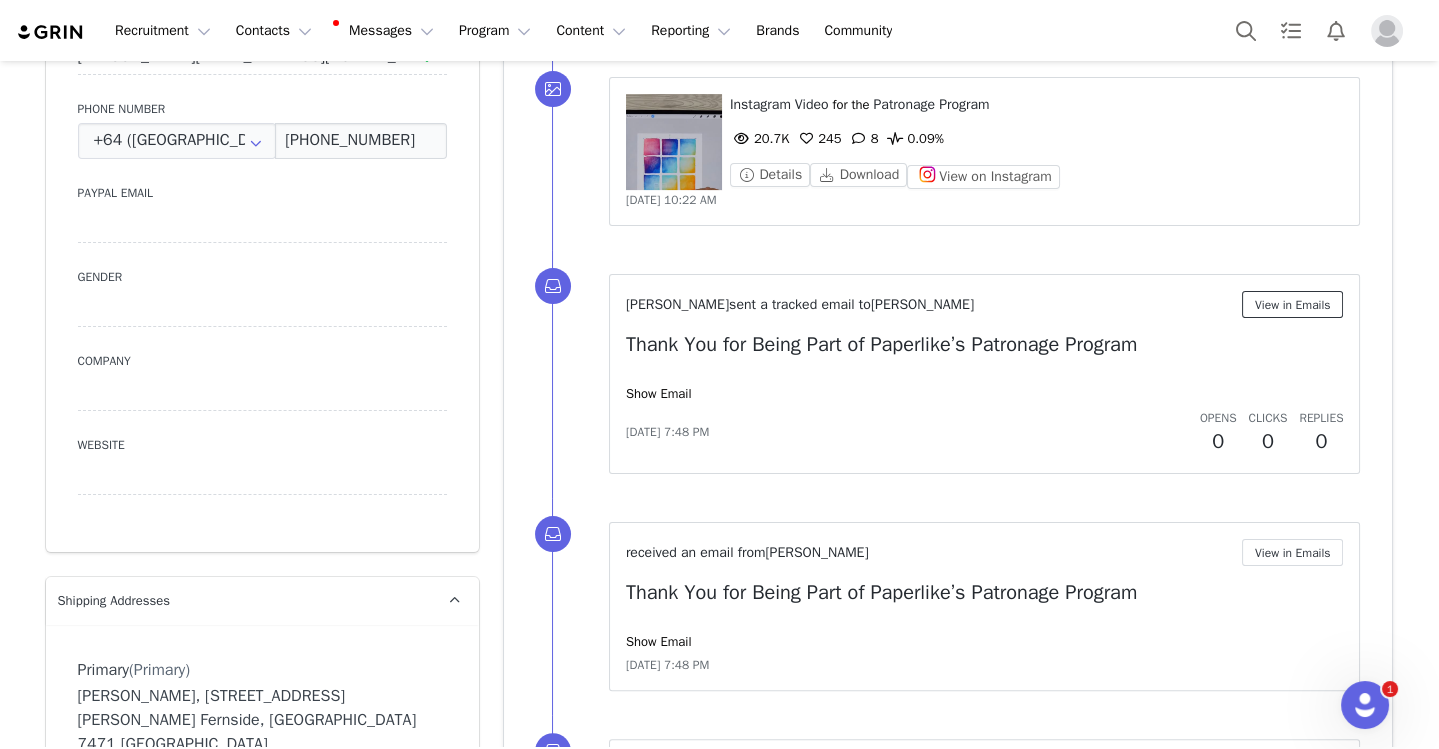 click on "View in Emails" at bounding box center [1293, 304] 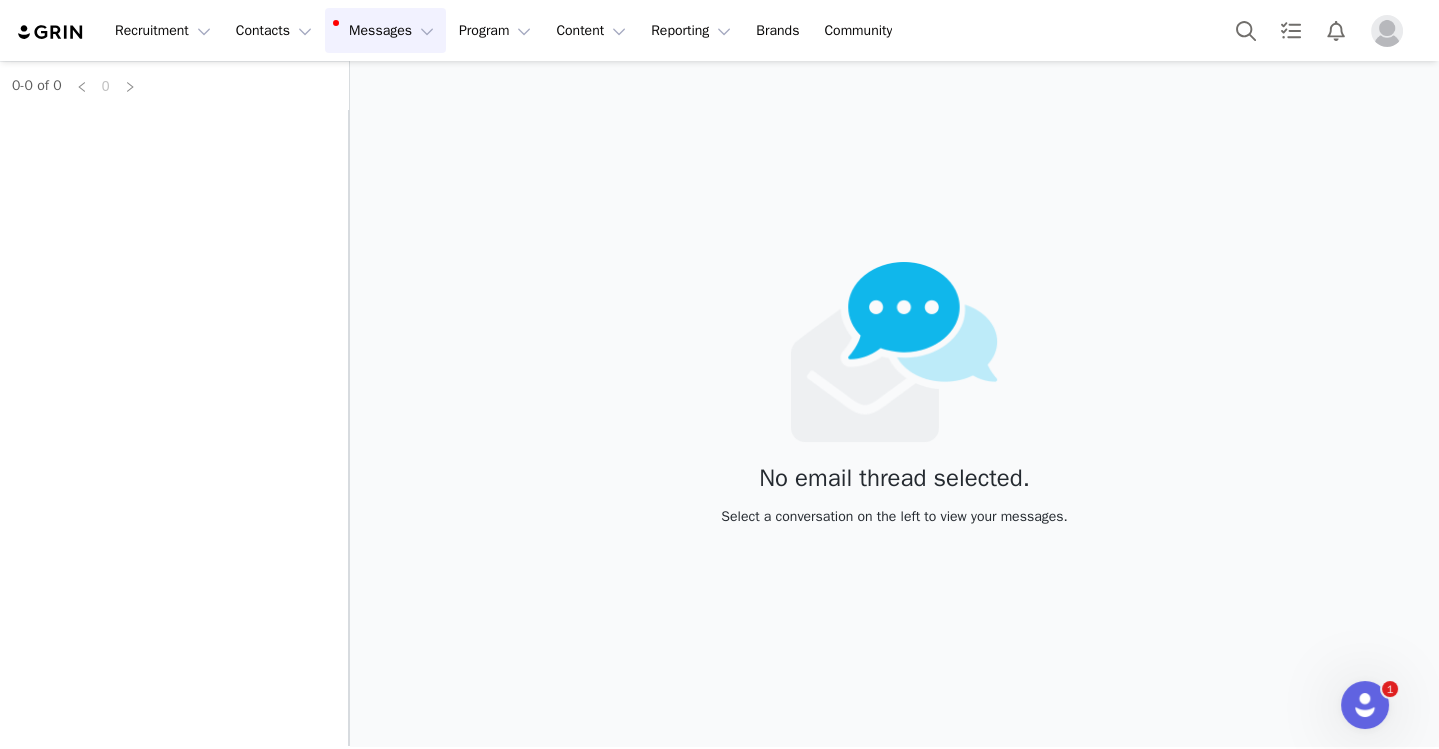 scroll, scrollTop: 0, scrollLeft: 0, axis: both 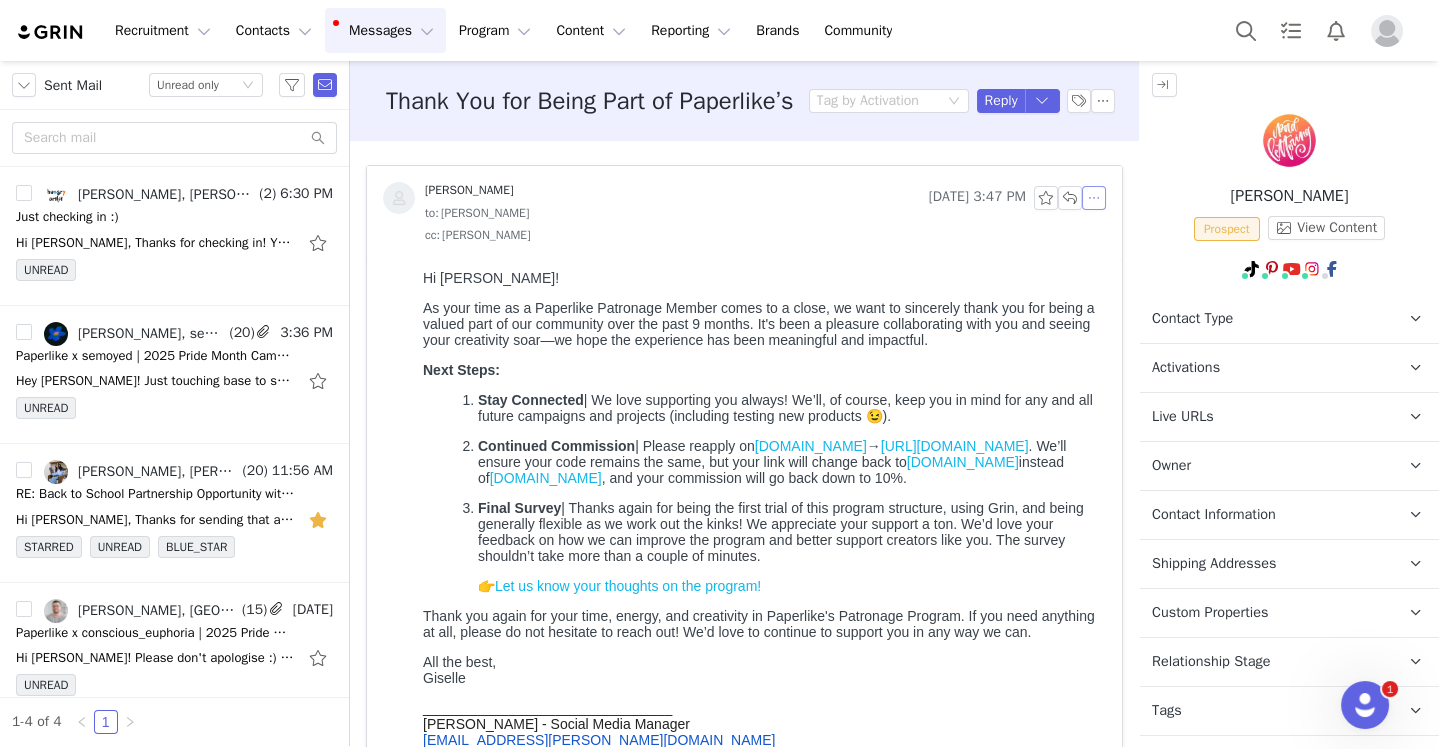click at bounding box center [1094, 198] 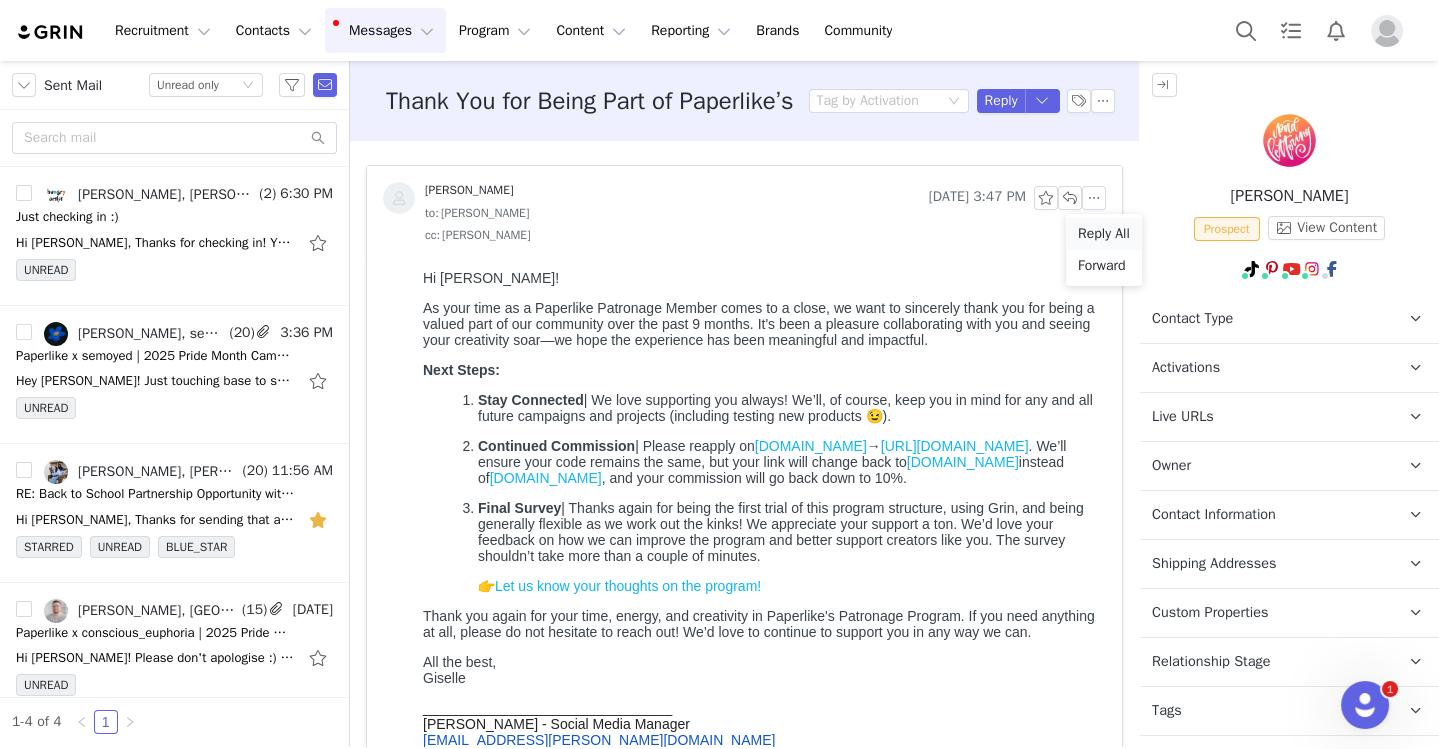 click on "Reply All" at bounding box center [1104, 234] 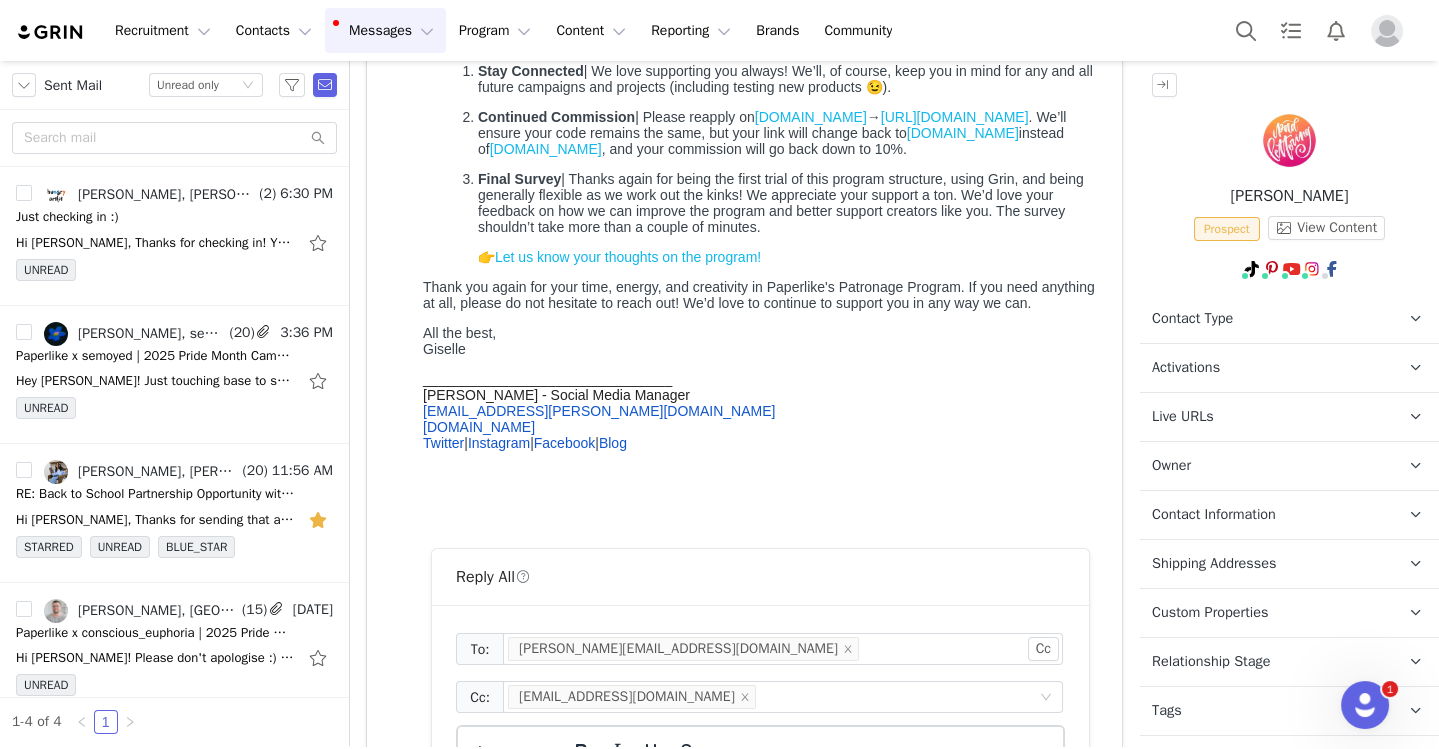 scroll, scrollTop: 823, scrollLeft: 0, axis: vertical 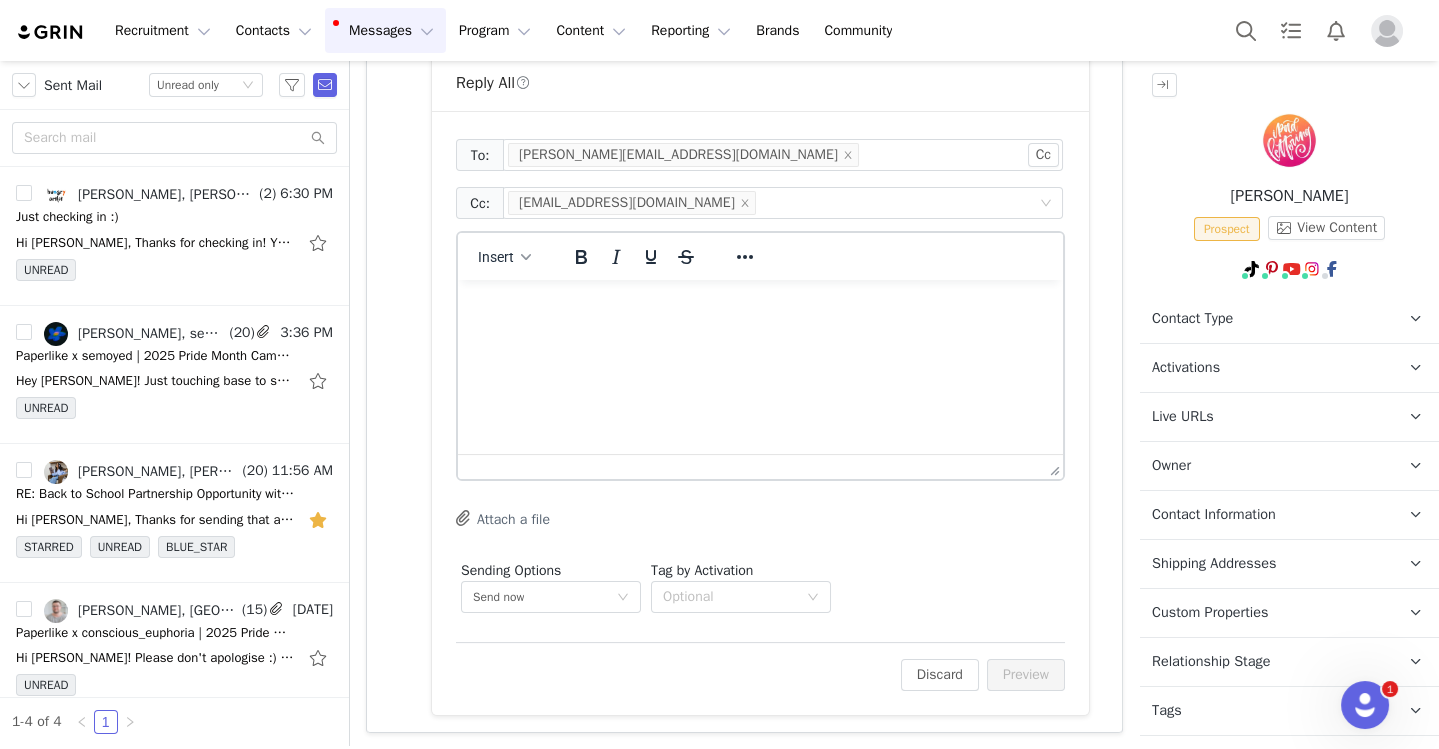click at bounding box center (760, 307) 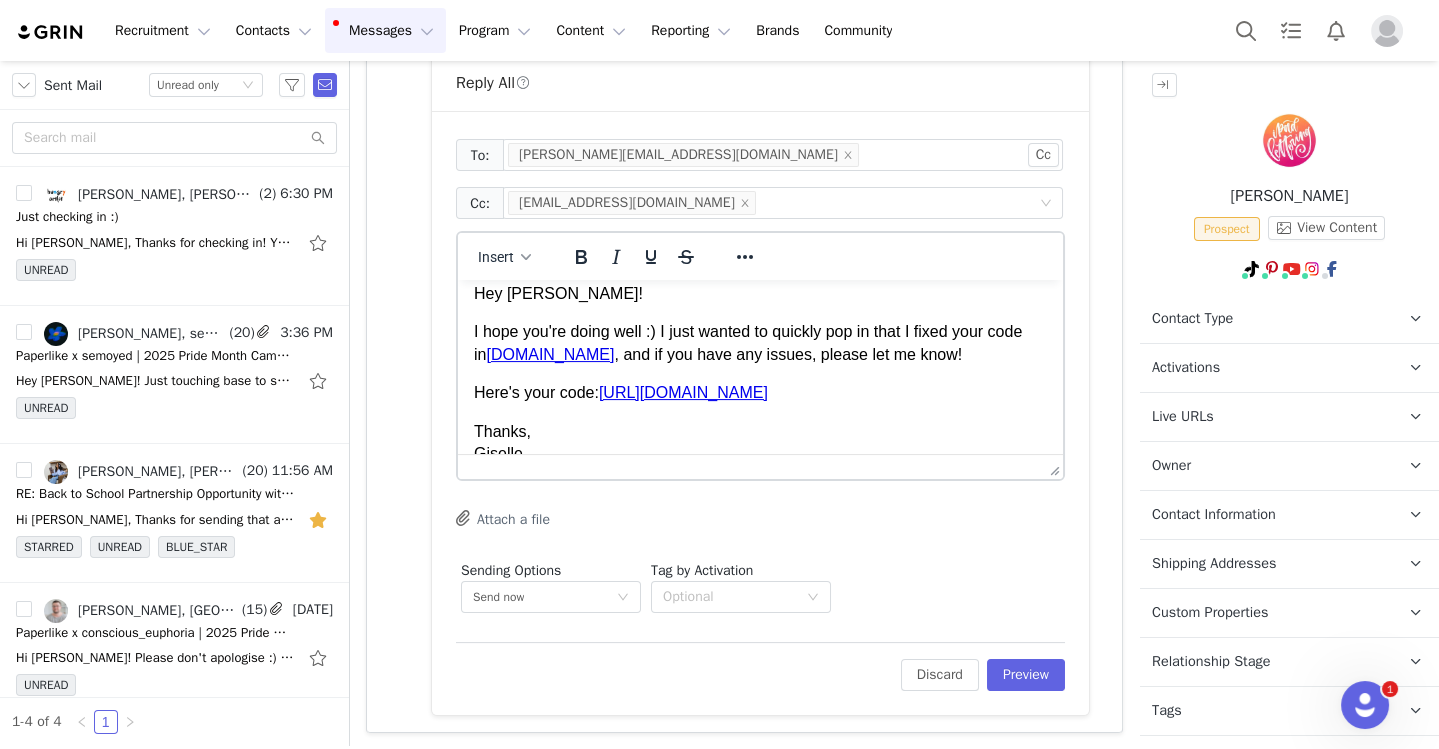 scroll, scrollTop: 0, scrollLeft: 0, axis: both 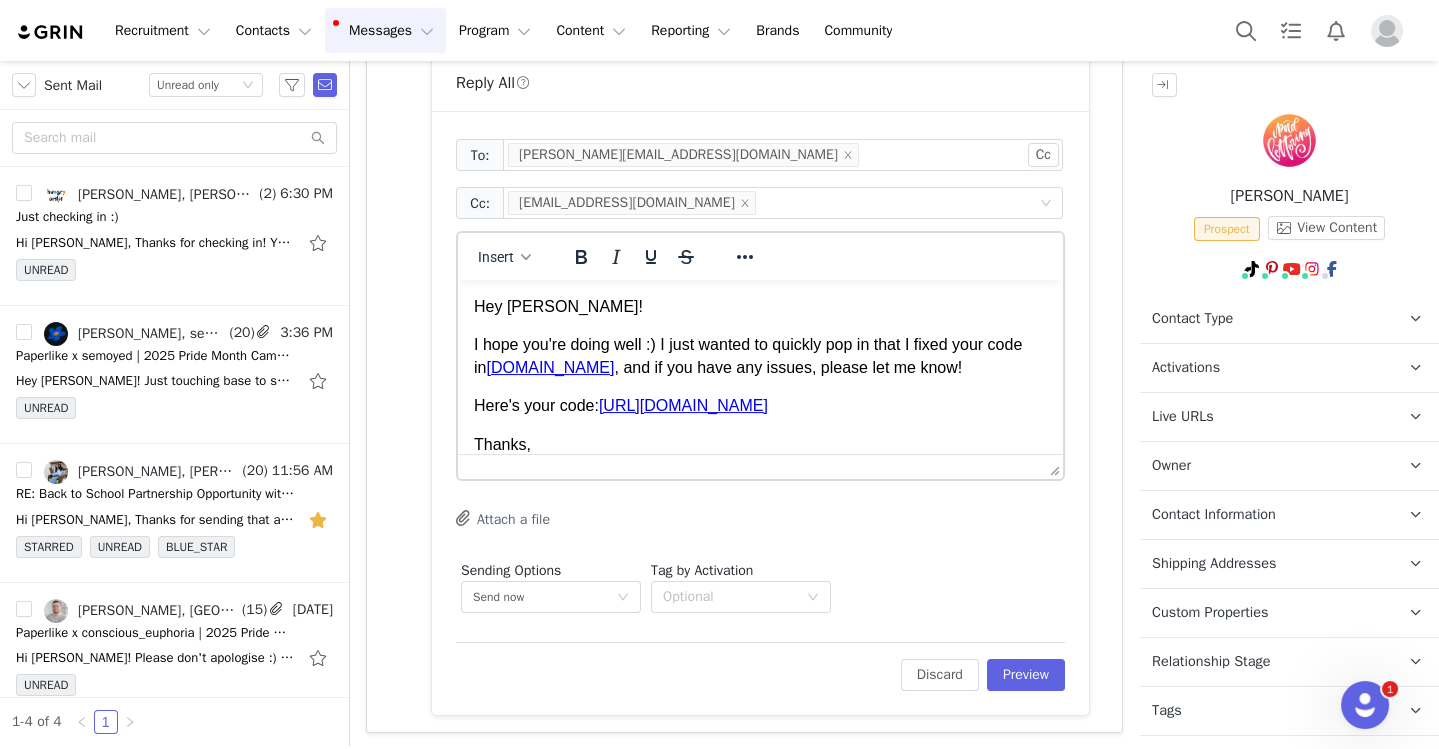 click on "Hey Jimbo!" at bounding box center (760, 307) 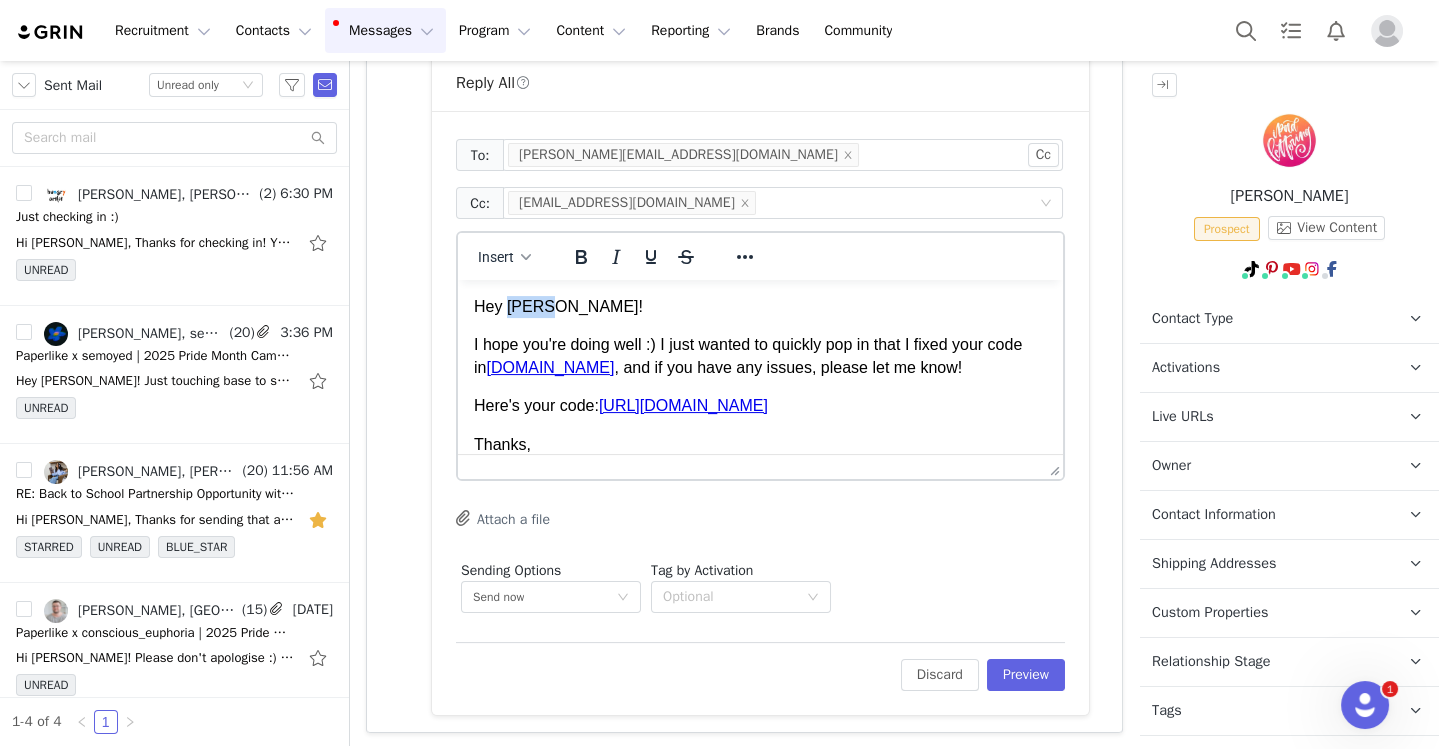 click on "Hey Jimbo!" at bounding box center [760, 307] 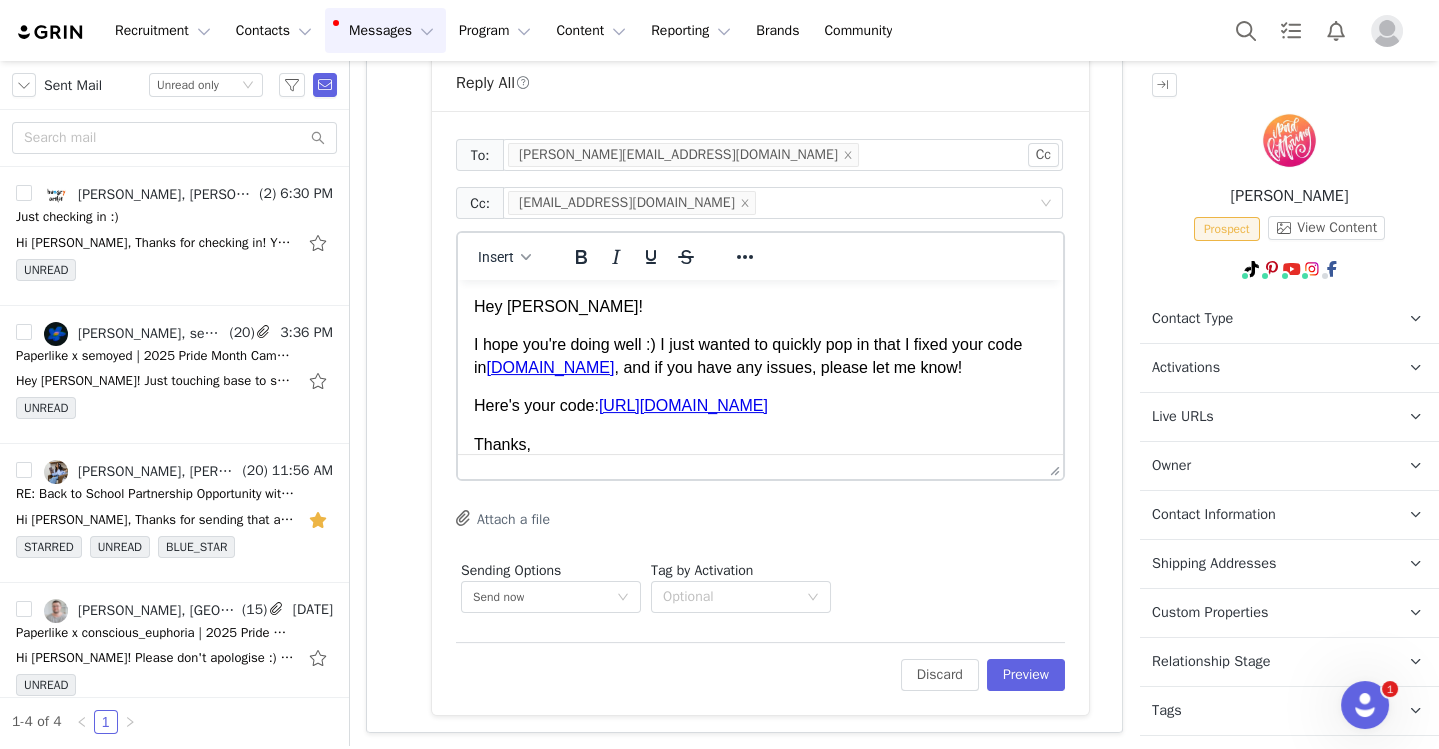 click on "I️ hope you're doing well :) I️ just wanted to quickly pop in that I️ fixed your code in  vwa.la , and if you have any issues, please let me know!" at bounding box center (760, 356) 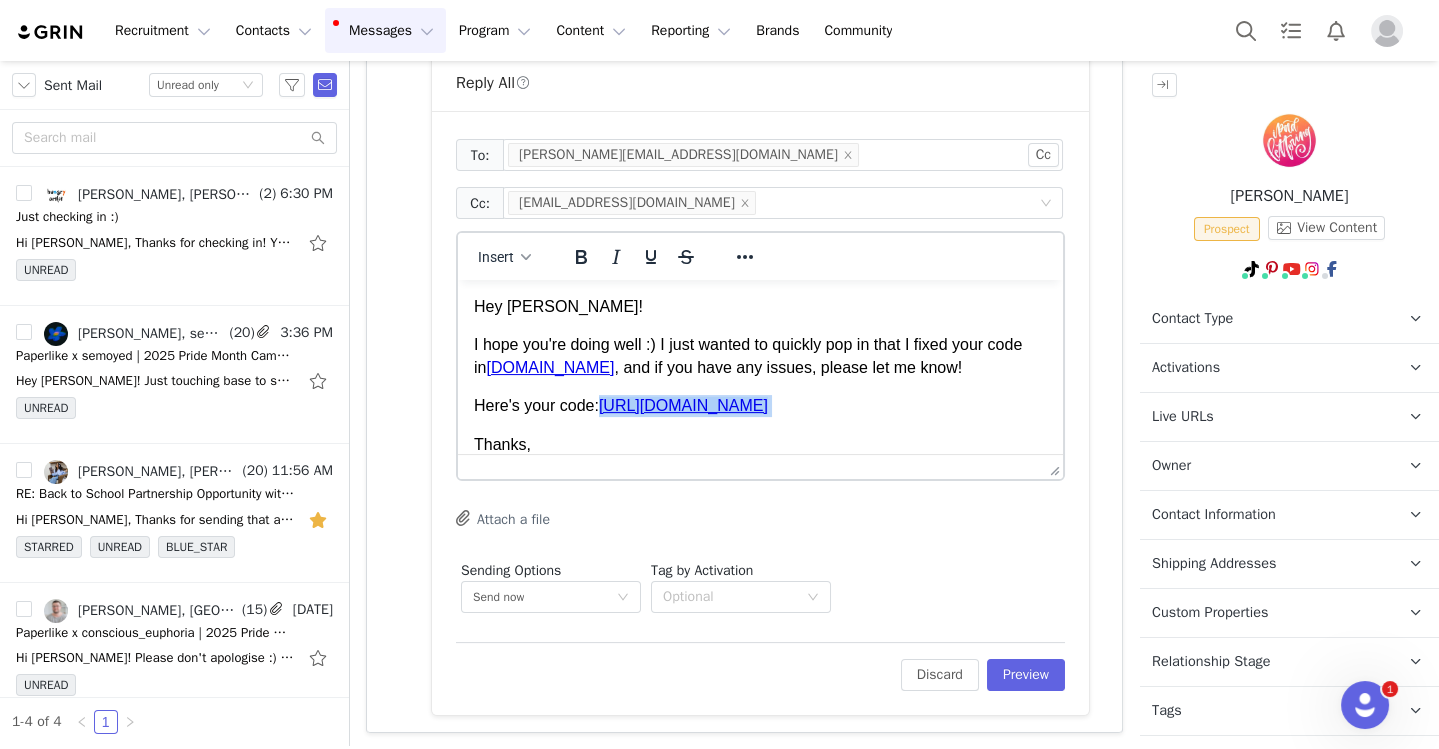 drag, startPoint x: 846, startPoint y: 396, endPoint x: 609, endPoint y: 405, distance: 237.17082 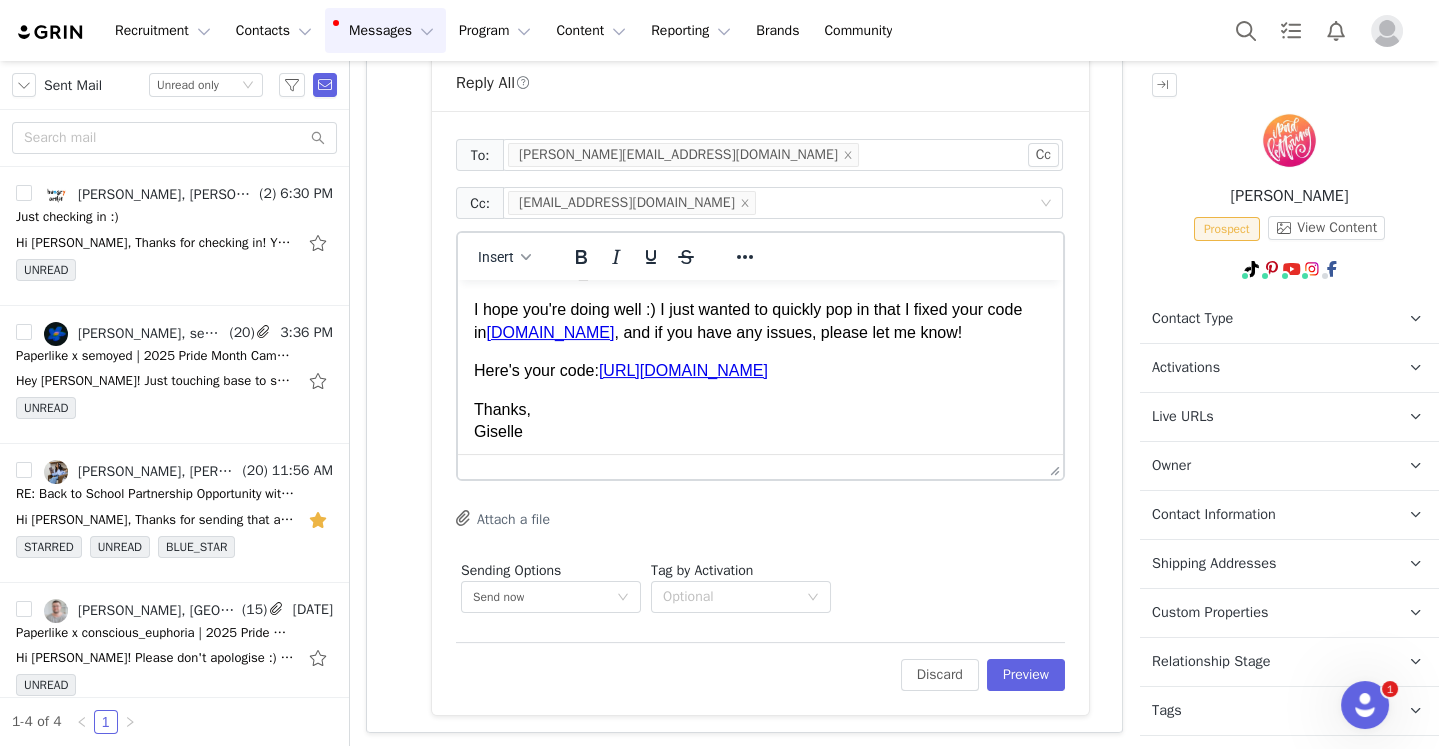 scroll, scrollTop: 40, scrollLeft: 0, axis: vertical 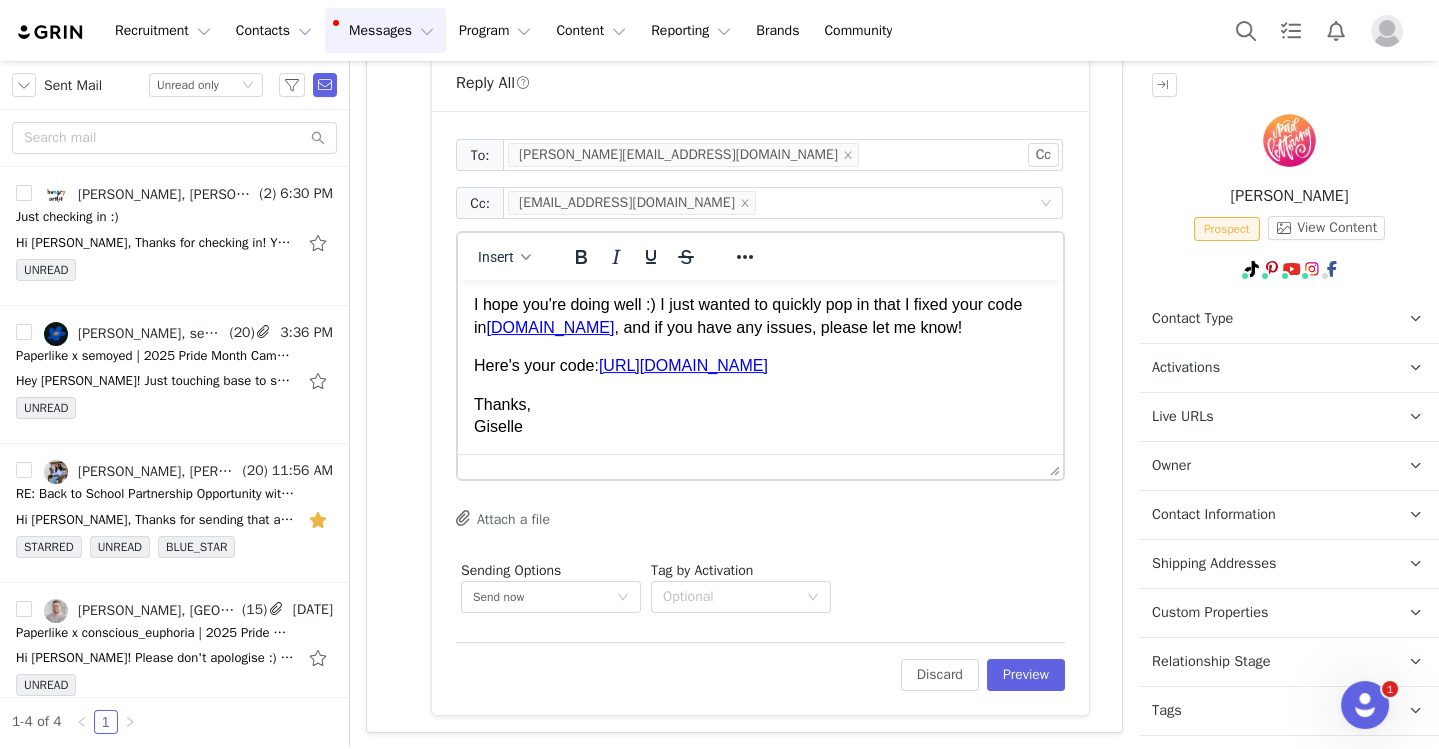 click on "Thanks, Giselle" at bounding box center [760, 416] 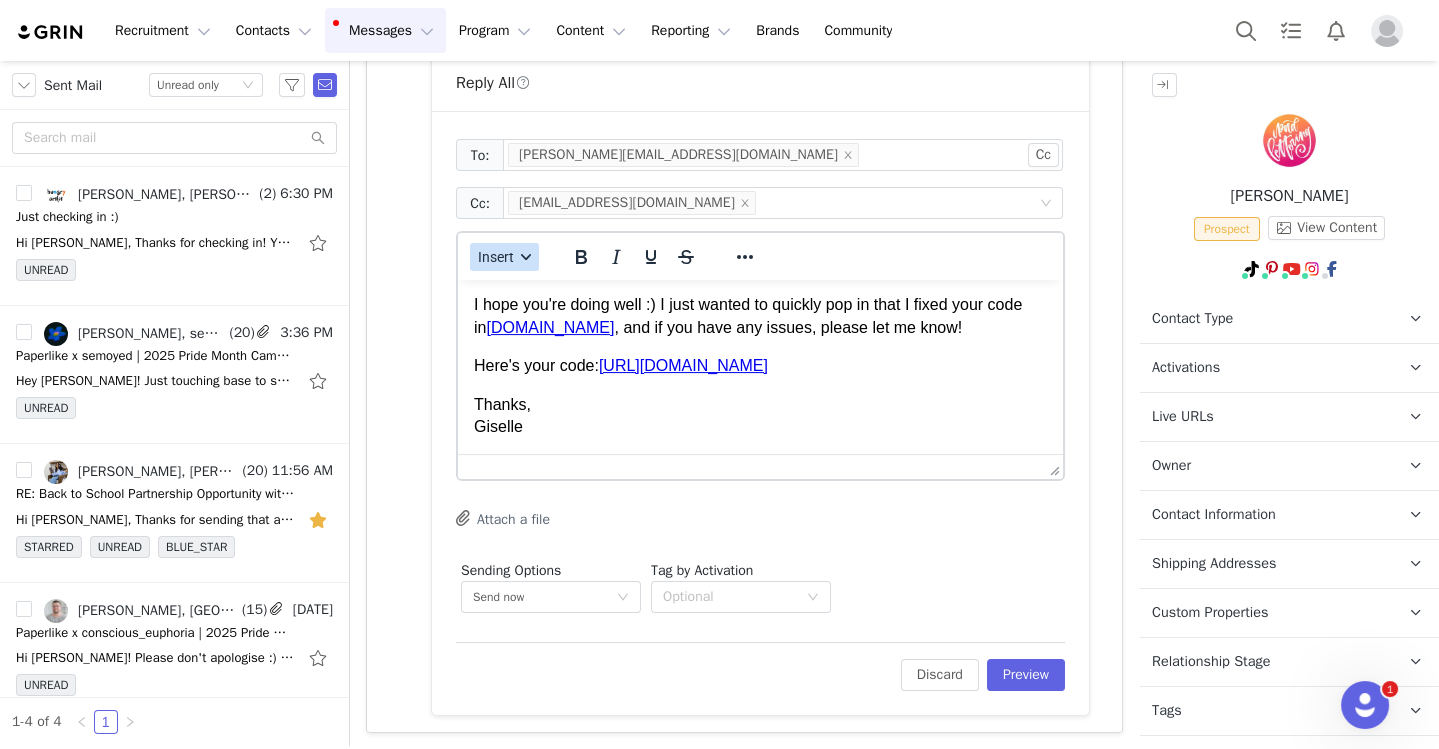 click on "Insert" at bounding box center (504, 257) 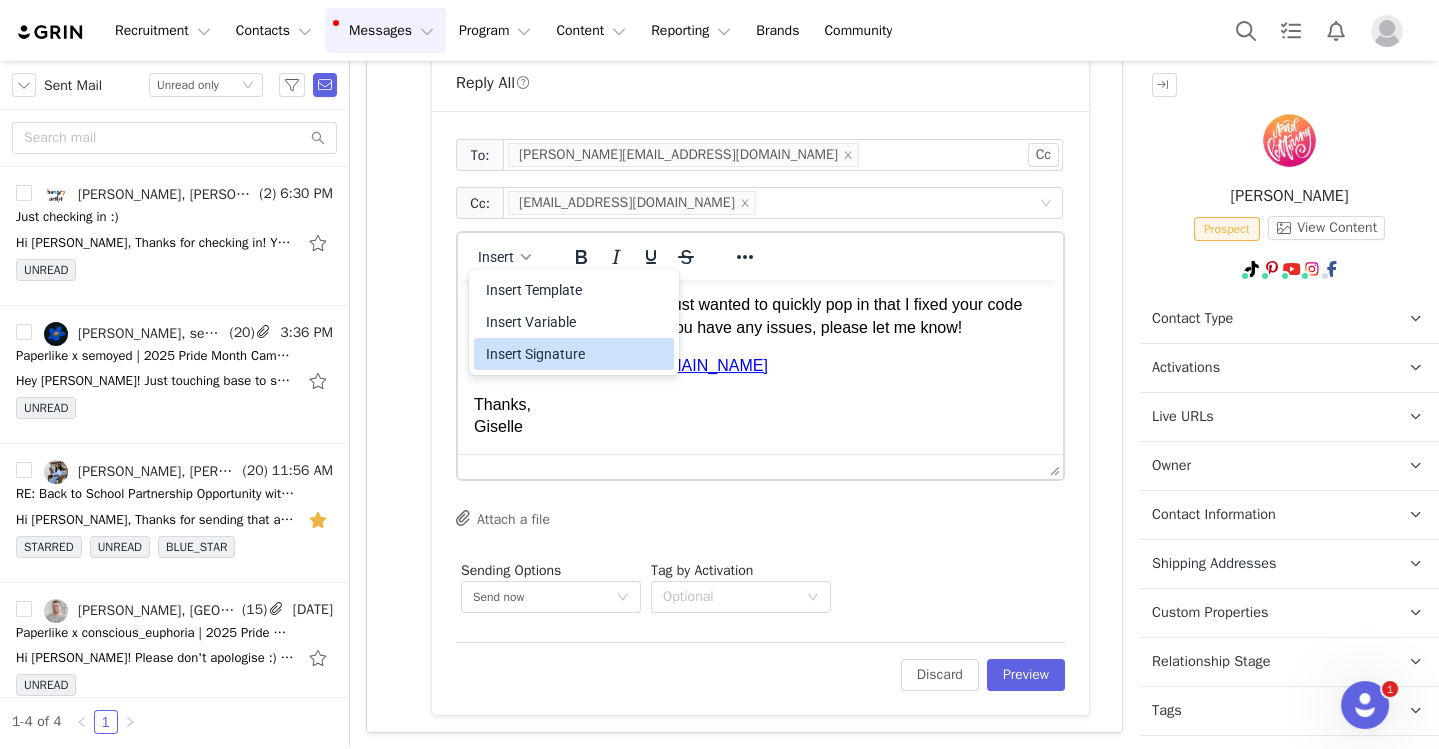 click on "Insert Signature" at bounding box center (576, 354) 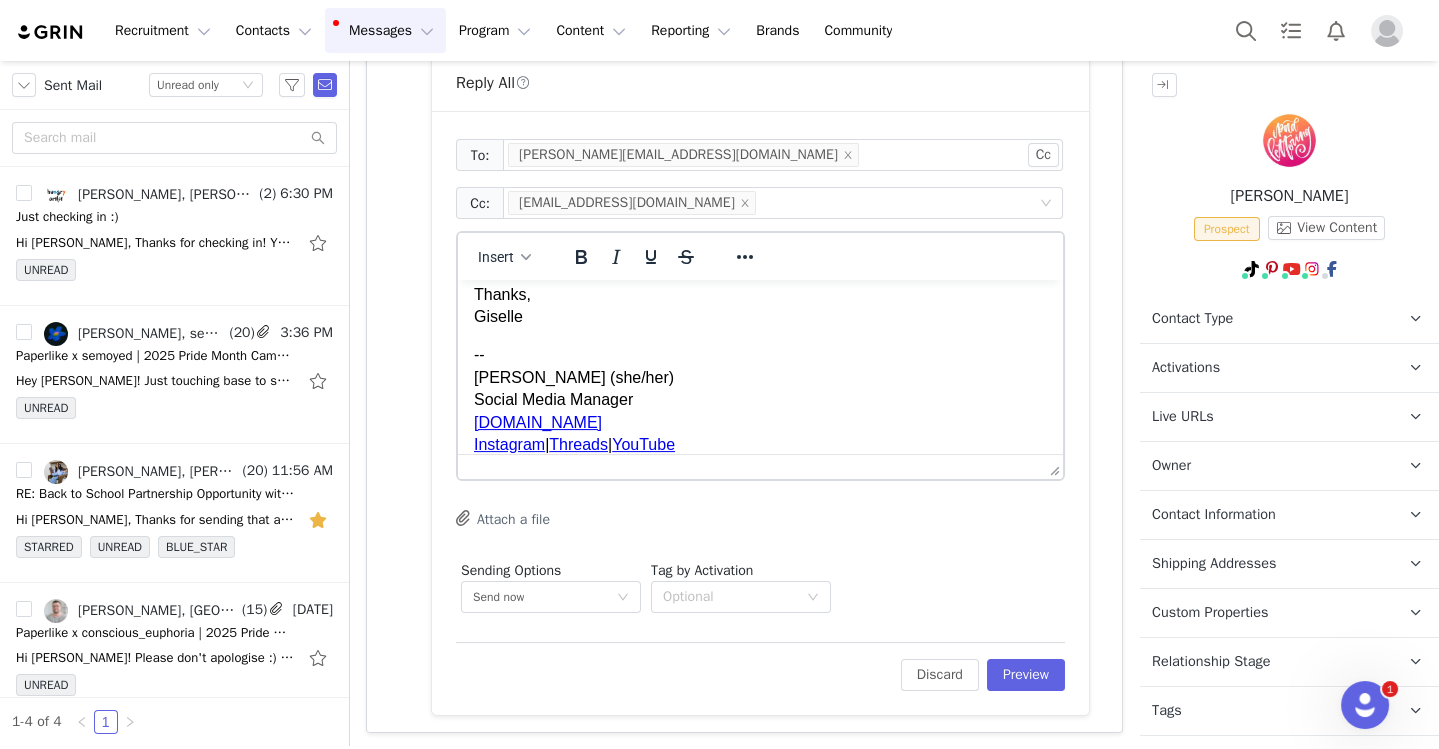 click on "Hey Karin!  I️ hope you're doing well :) I️ just wanted to quickly pop in that I️ fixed your code in  vwa.la , and if you have any issues, please let me know! Here's your code:  https://paperlike.com/ipadlettering   Thanks, Giselle -- Giselle Medina (she/her) Social Media Manager paperlike.com Instagram  |  Threads  |  YouTube" at bounding box center (760, 301) 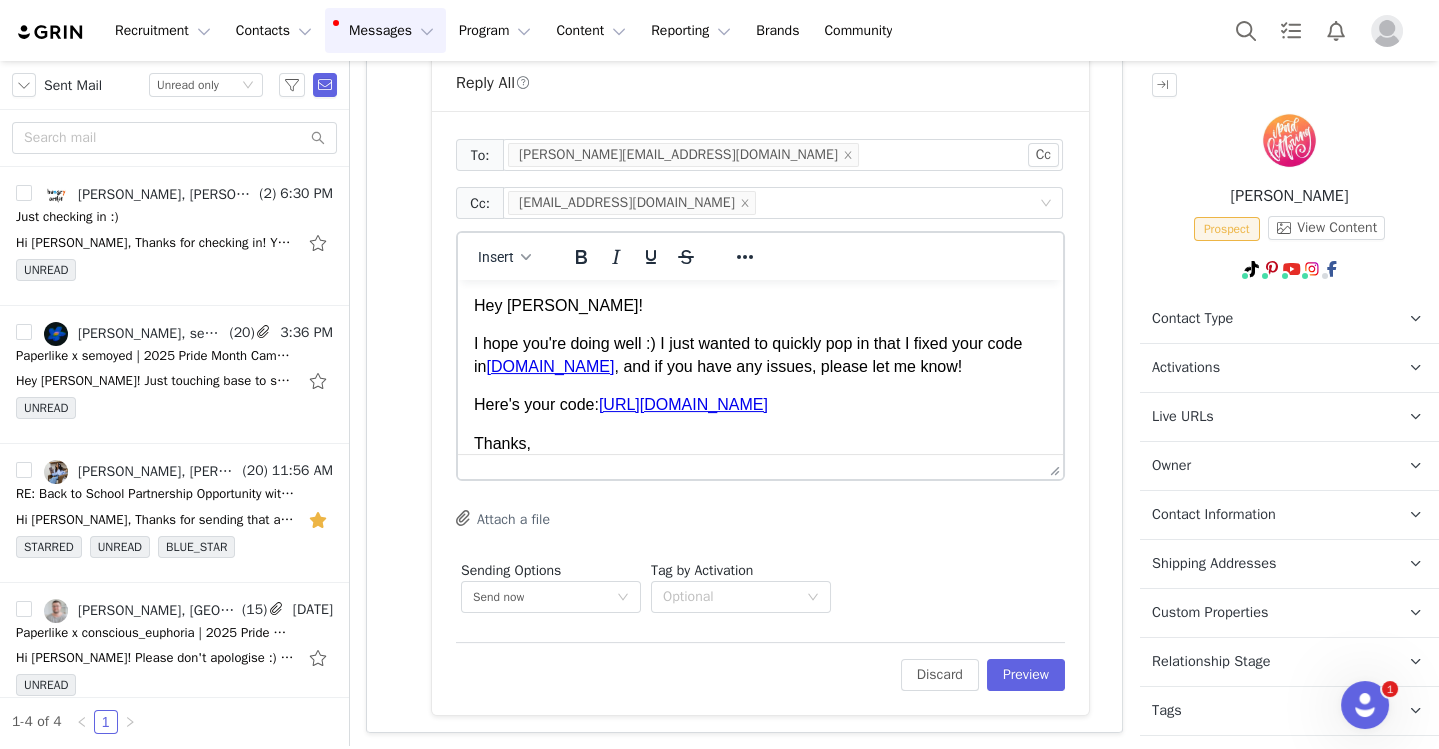scroll, scrollTop: 0, scrollLeft: 0, axis: both 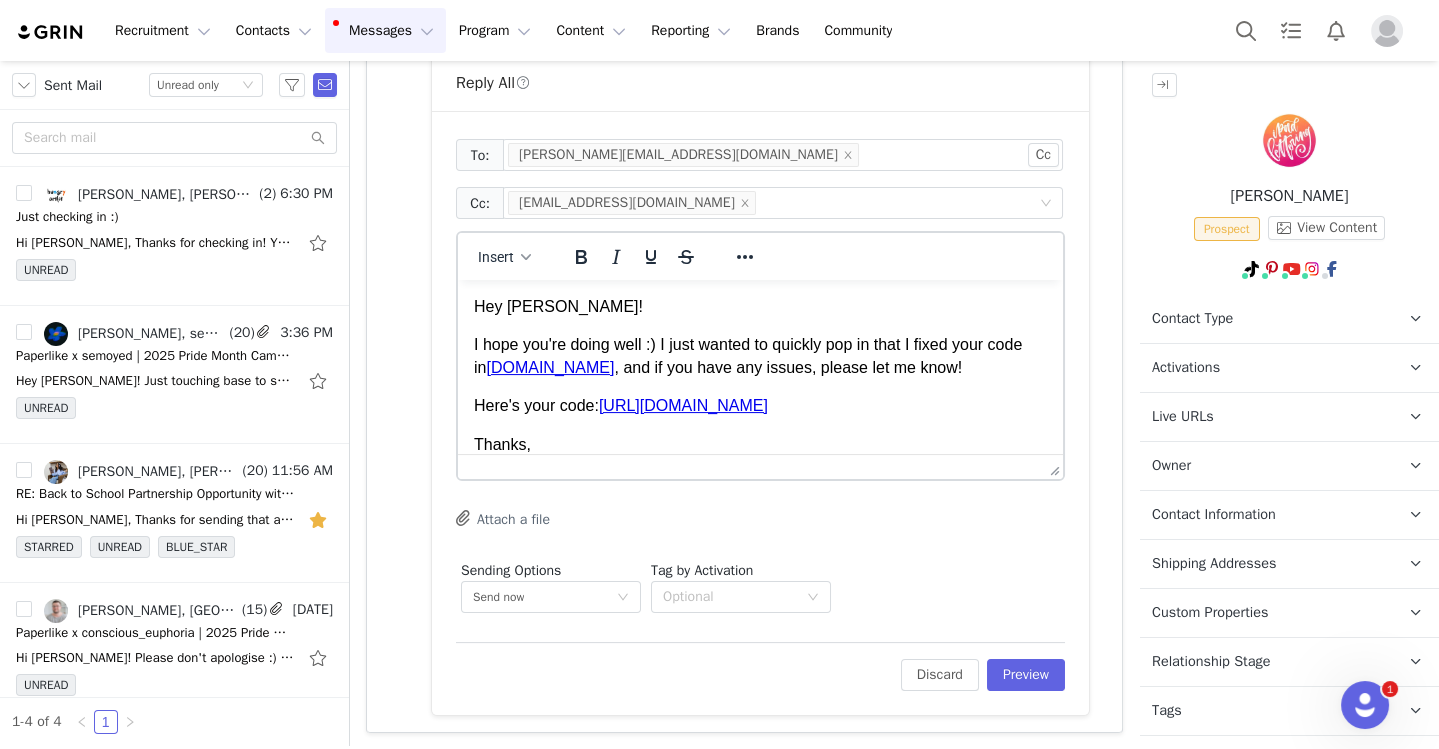 click on "I️ hope you're doing well :) I️ just wanted to quickly pop in that I️ fixed your code in  vwa.la , and if you have any issues, please let me know!" at bounding box center [760, 356] 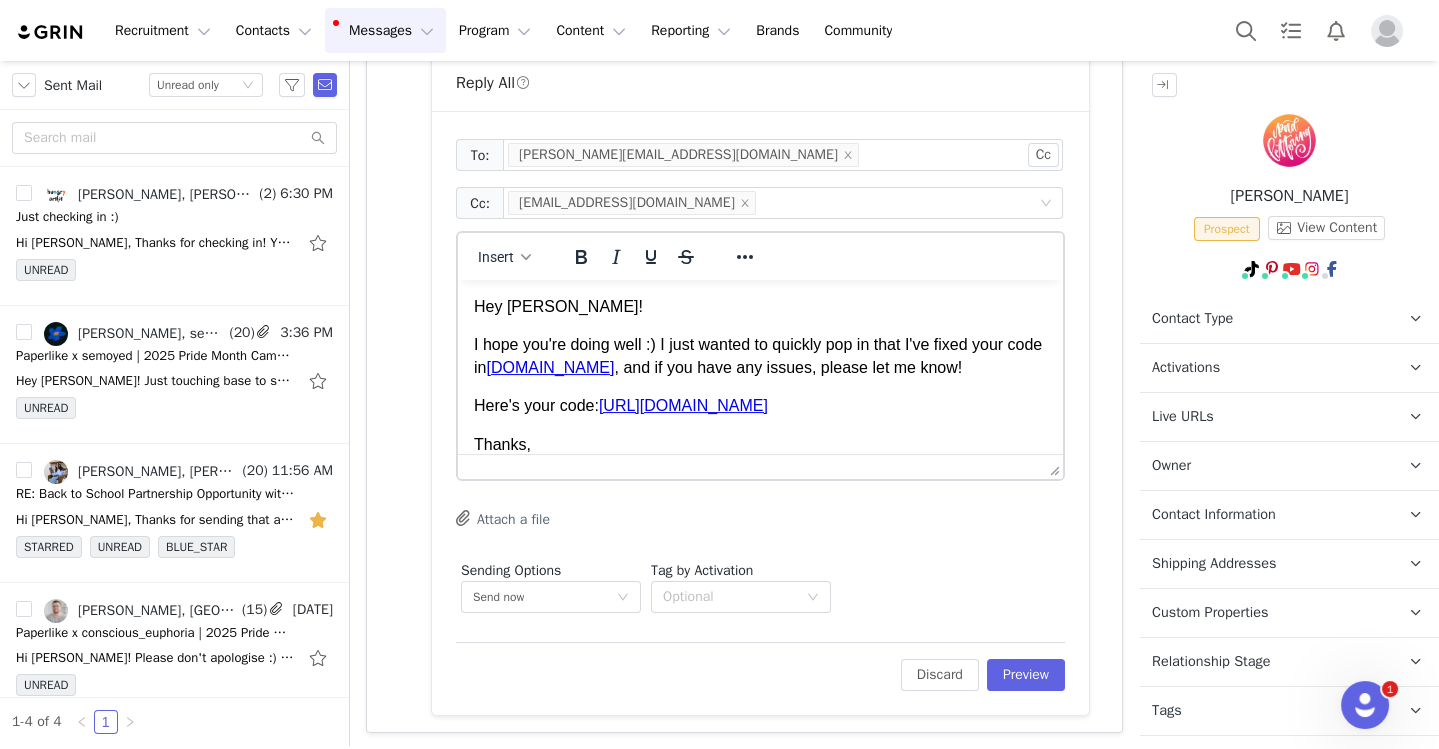 click on "I️ hope you're doing well :) I️ just wanted to quickly pop in that I️'ve fixed your code in  vwa.la , and if you have any issues, please let me know!" at bounding box center (760, 356) 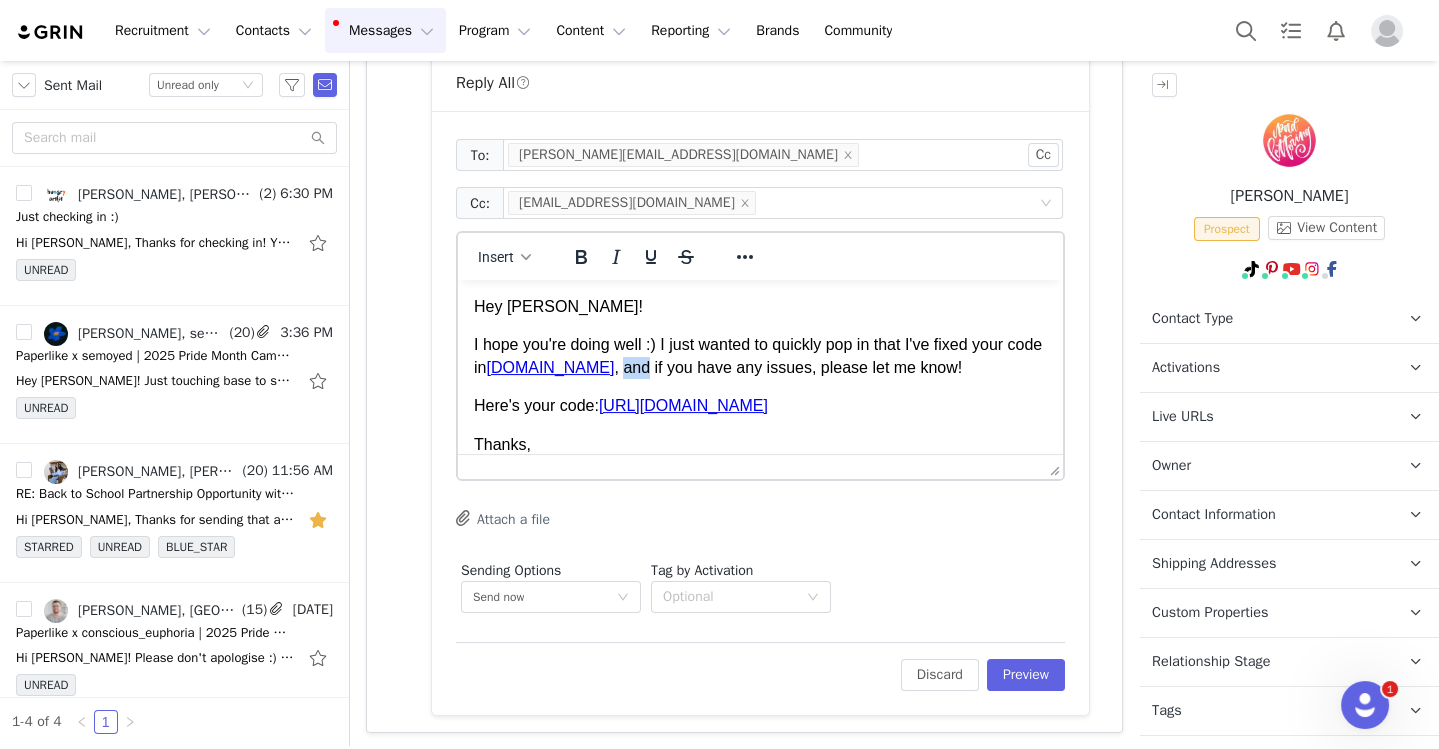 click on "I️ hope you're doing well :) I️ just wanted to quickly pop in that I️'ve fixed your code in  vwa.la , and if you have any issues, please let me know!" at bounding box center (760, 356) 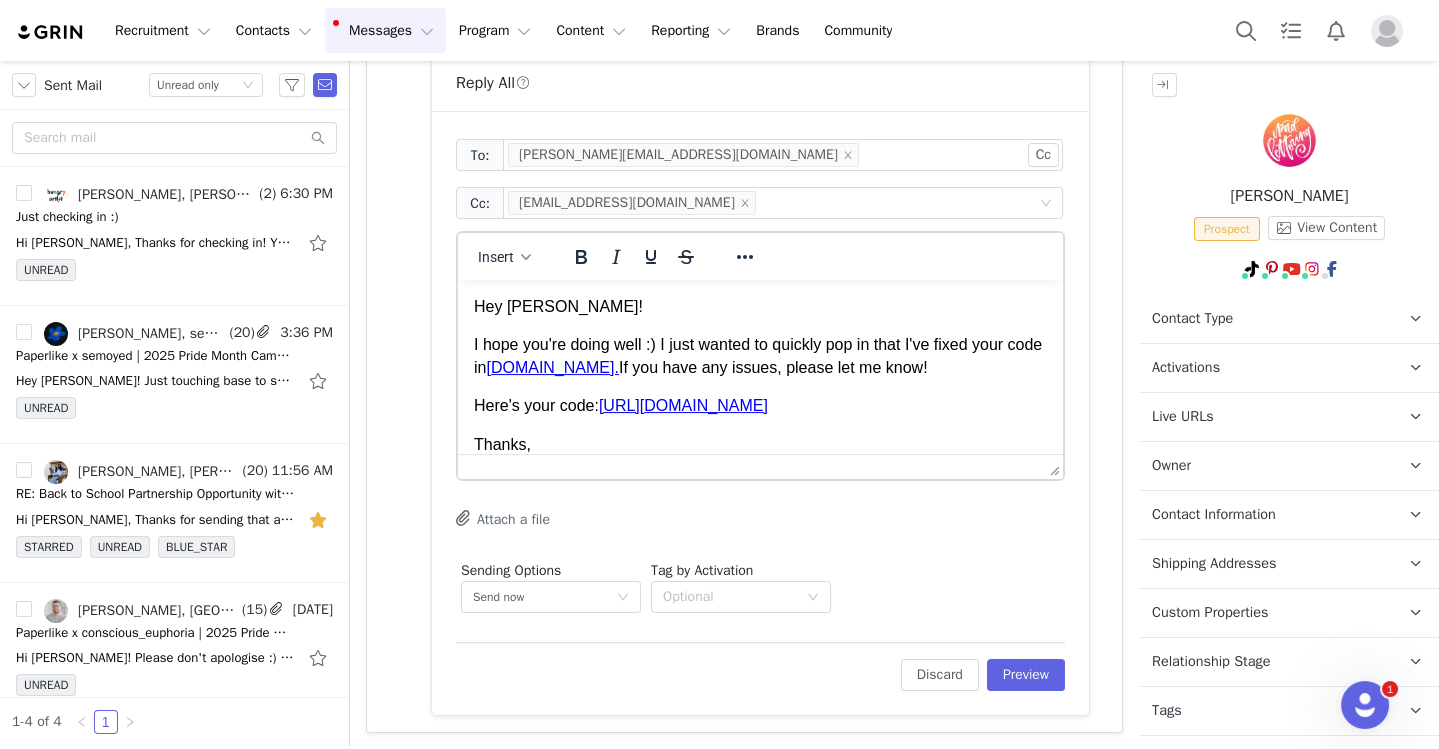 click on "Hey Karin!  I️ hope you're doing well :) I️ just wanted to quickly pop in that I️'ve fixed your code in  vwa.la.  If you have any issues, please let me know! Here's your code:  https://paperlike.com/ipadlettering   Thanks, Giselle -- Giselle Medina (she/her) Social Media Manager paperlike.com Instagram  |  Threads  |  YouTube" at bounding box center [760, 451] 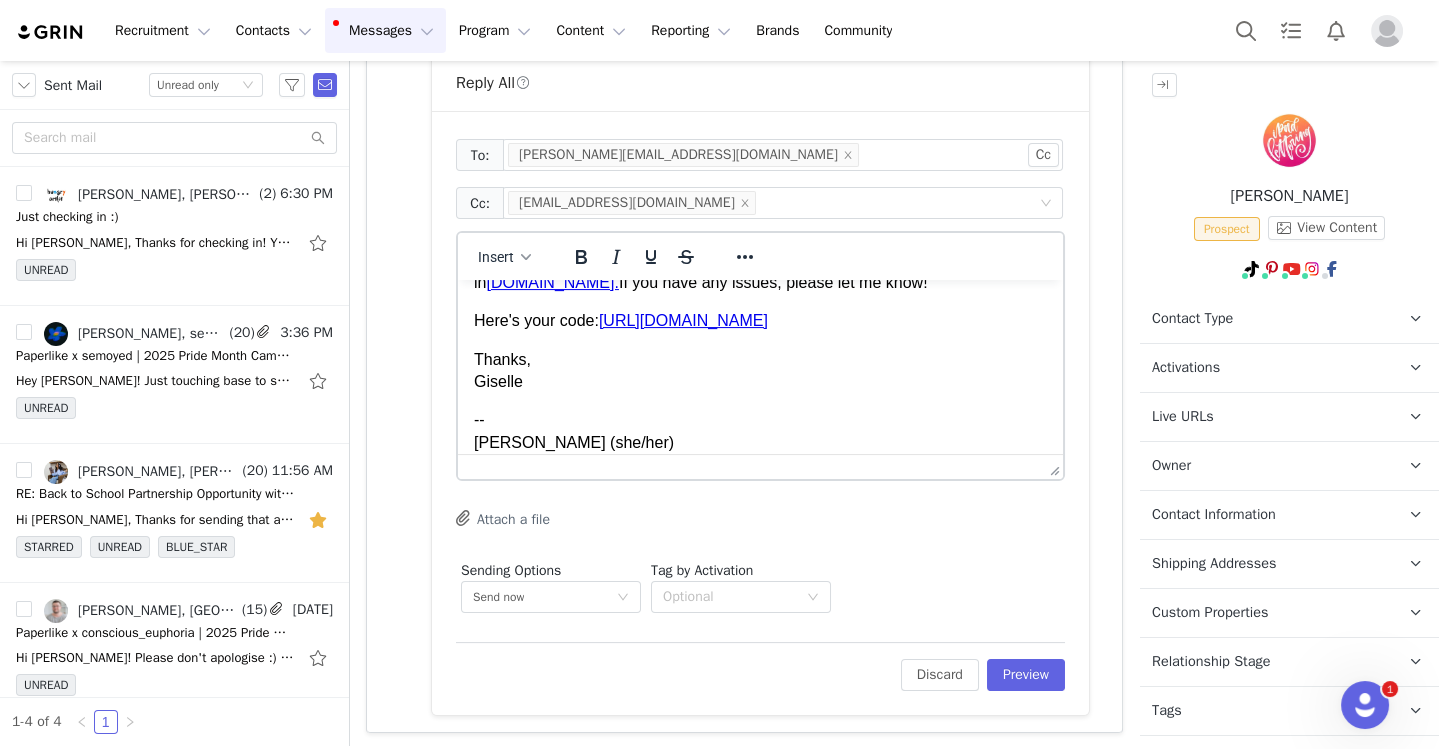 scroll, scrollTop: 98, scrollLeft: 0, axis: vertical 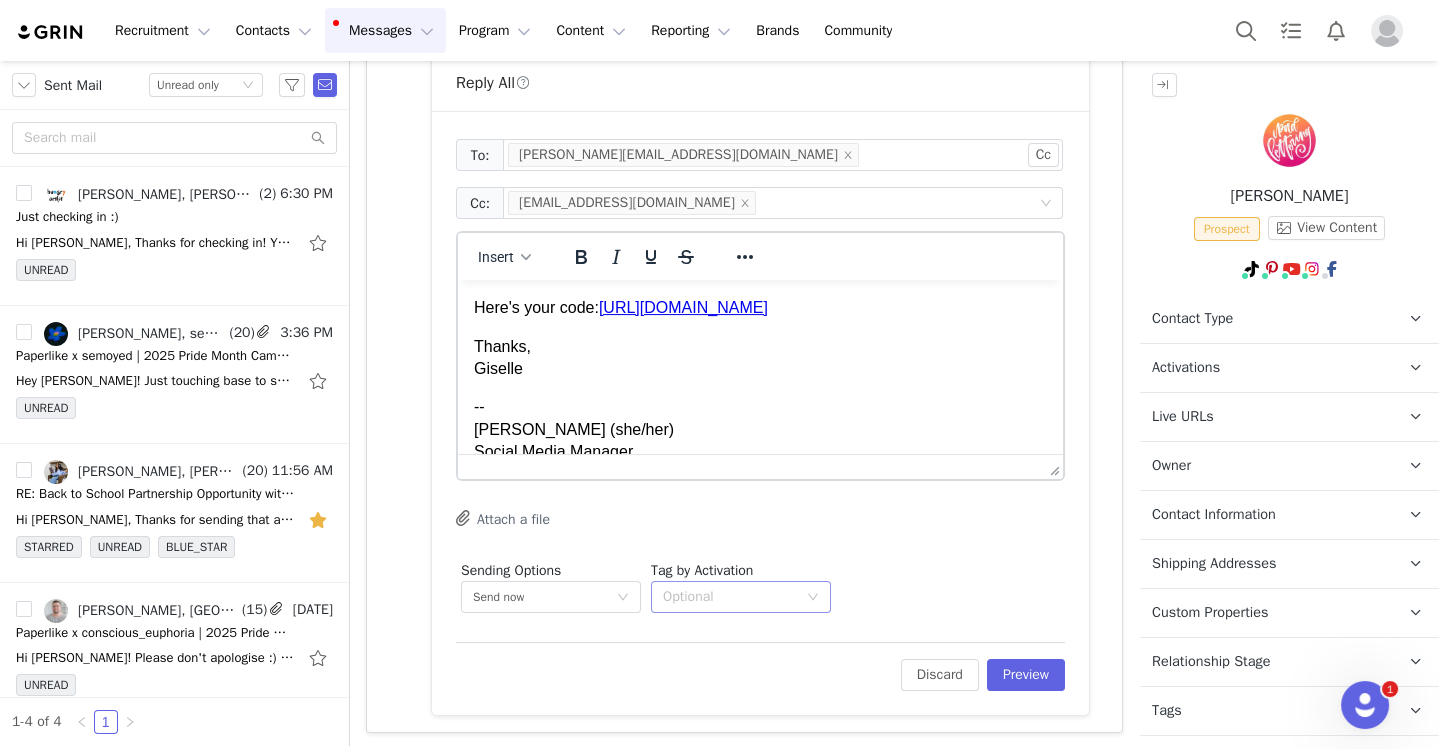 click on "Optional" at bounding box center [734, 597] 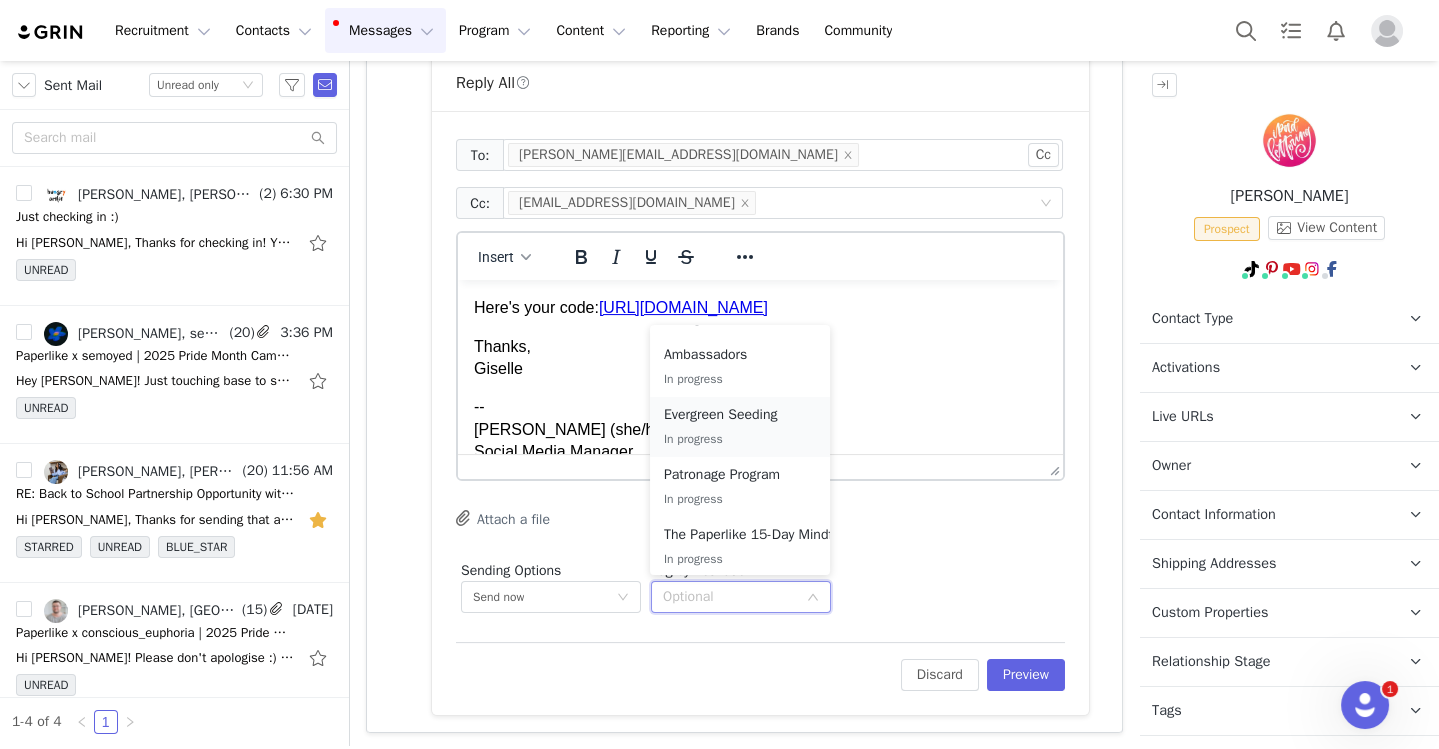 scroll, scrollTop: 117, scrollLeft: 0, axis: vertical 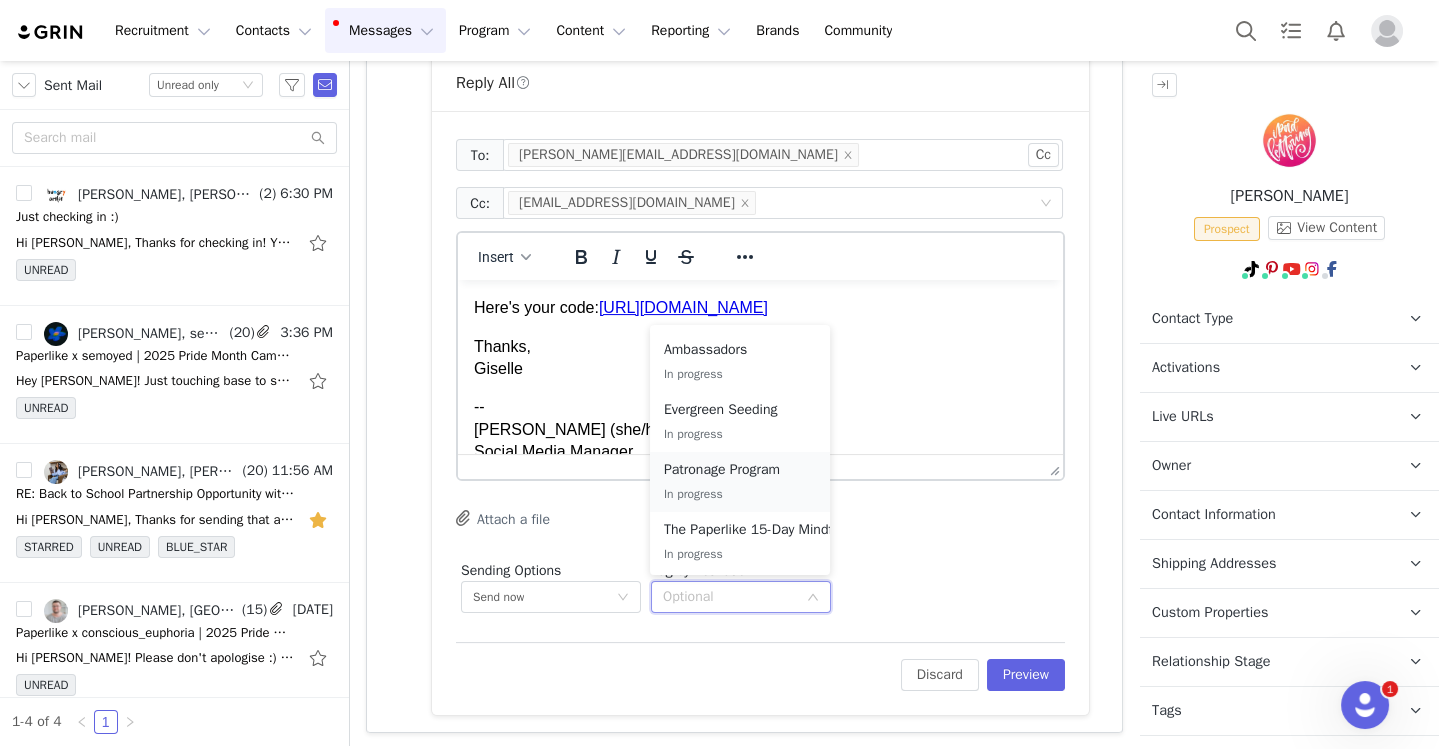 click on "In progress" at bounding box center [740, 494] 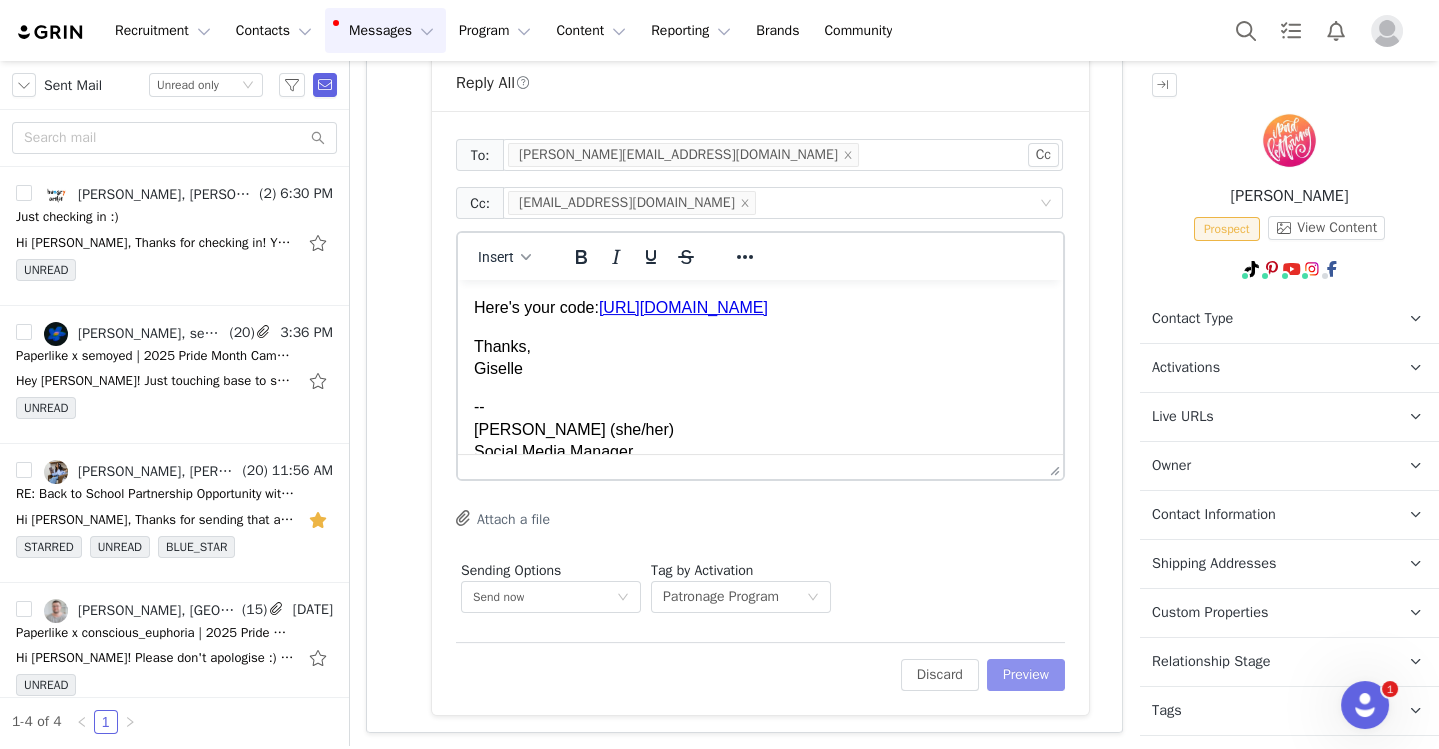 click on "Preview" at bounding box center (1026, 675) 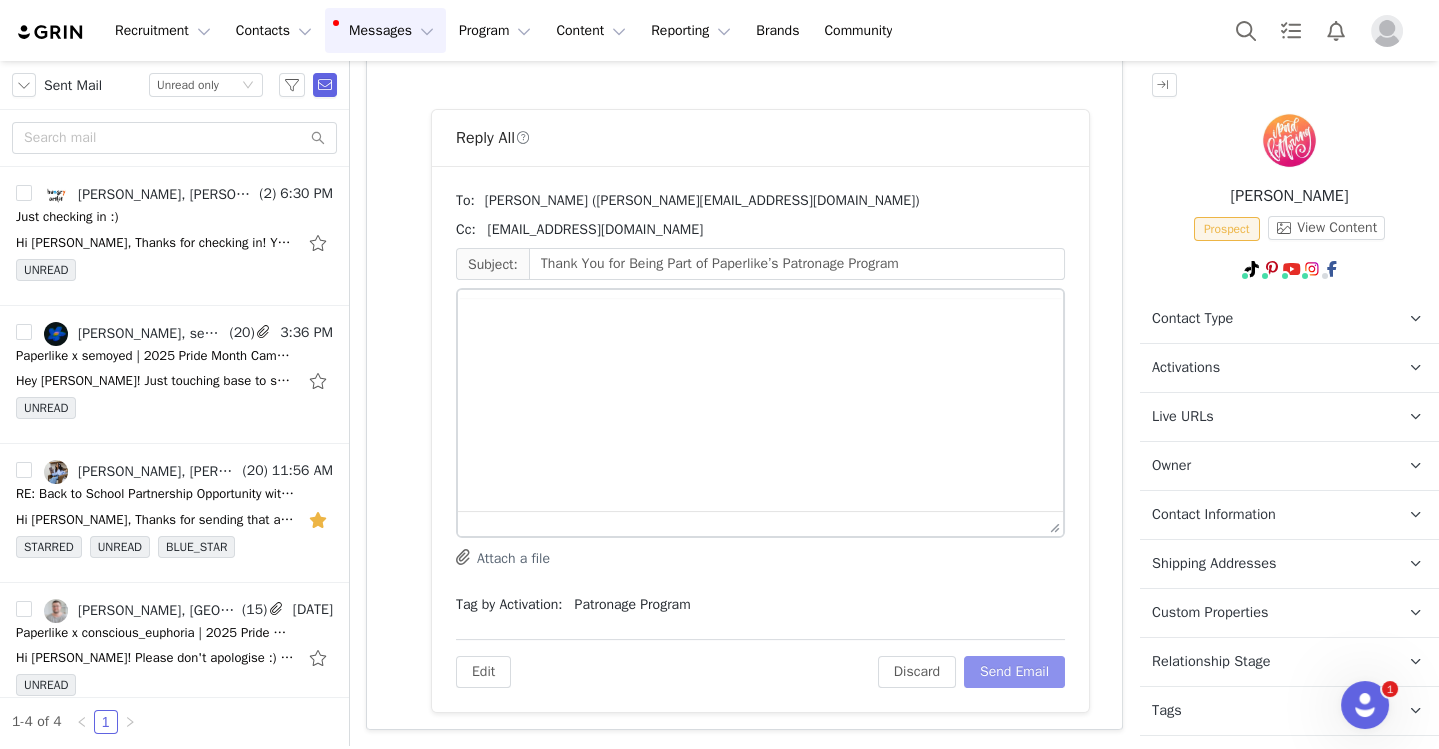 scroll, scrollTop: 765, scrollLeft: 0, axis: vertical 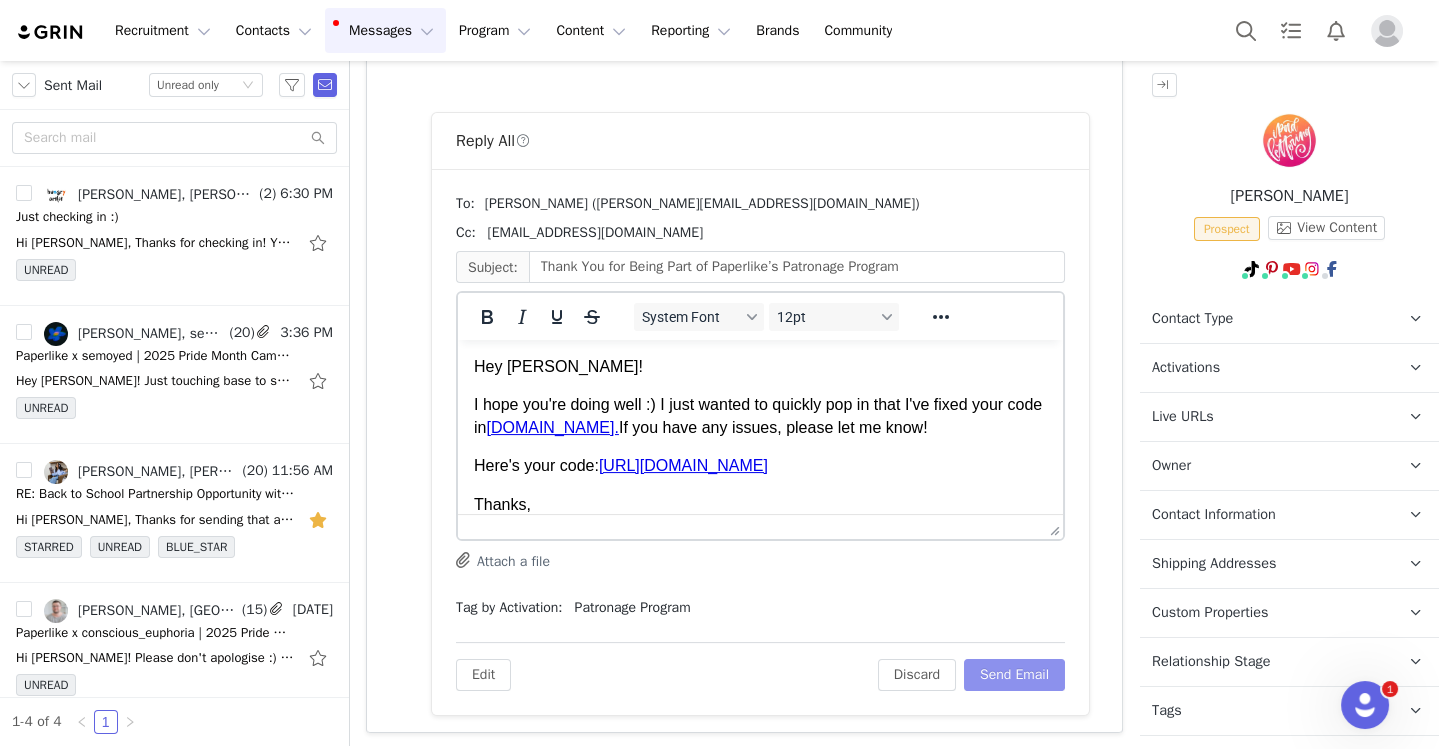 click on "Send Email" at bounding box center [1014, 675] 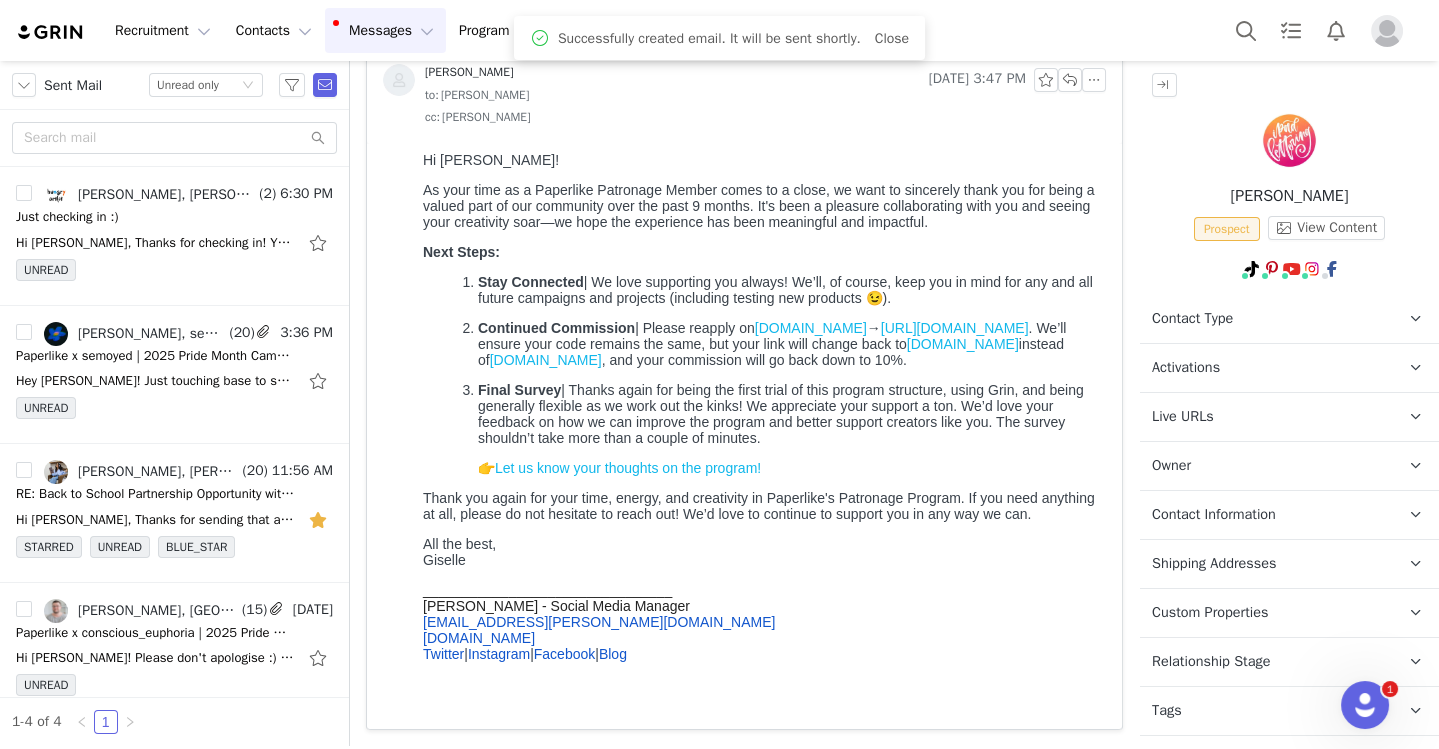 scroll, scrollTop: 117, scrollLeft: 0, axis: vertical 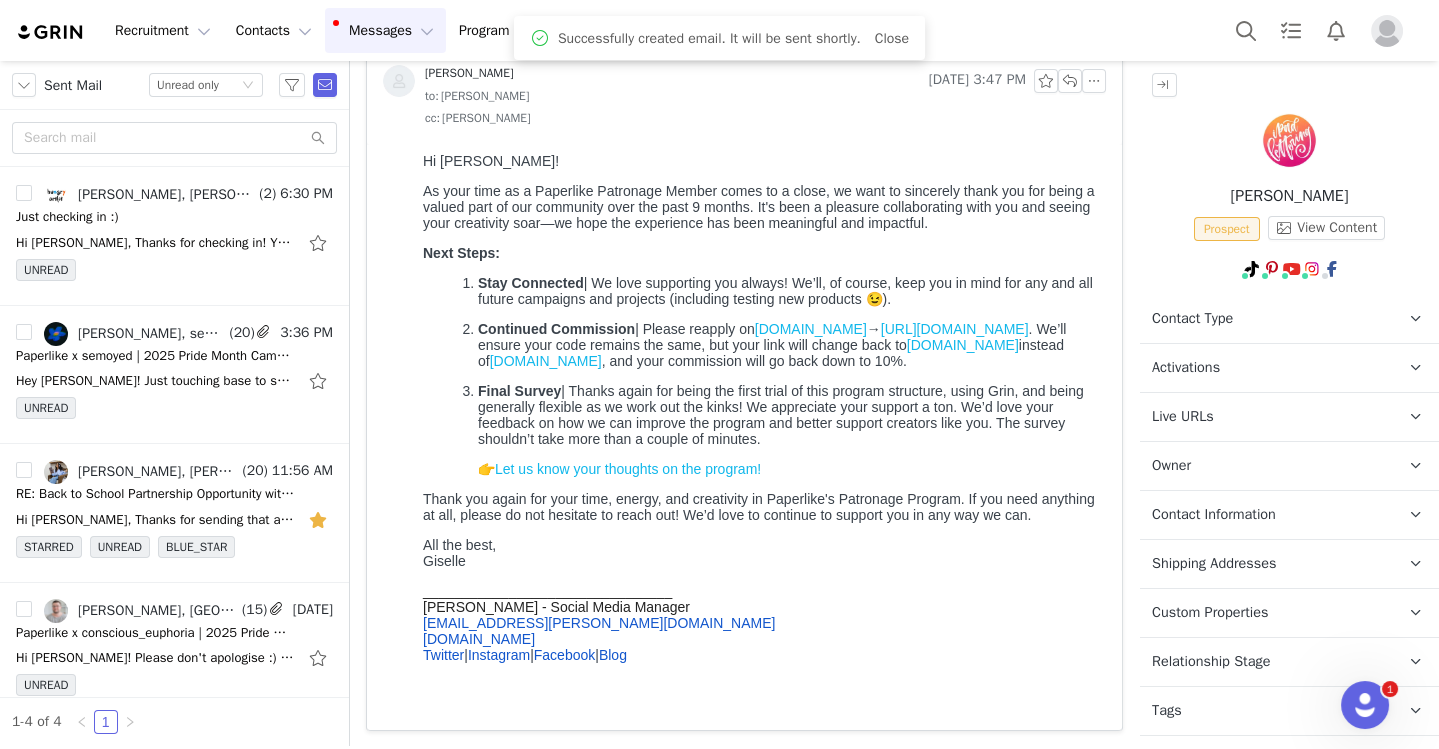 click on "Activations" at bounding box center (1265, 368) 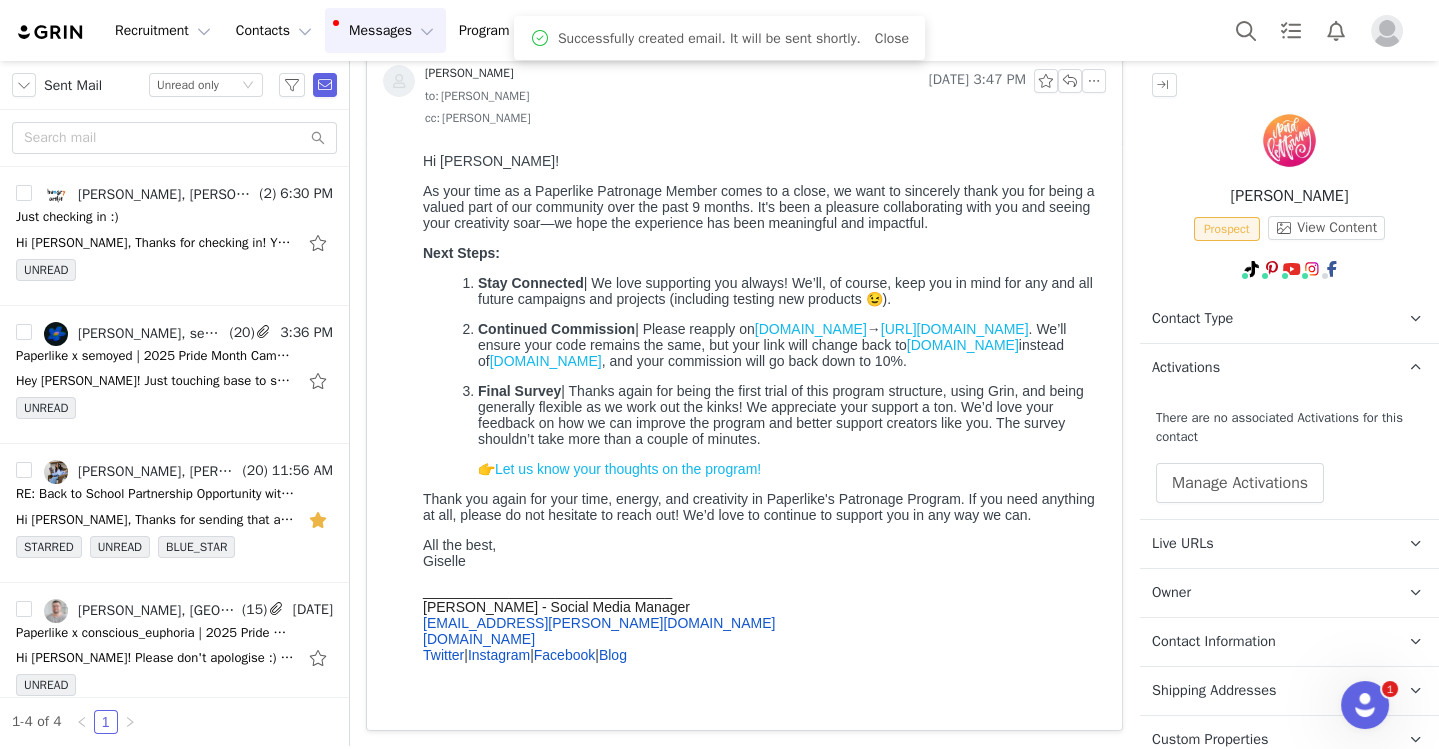 click on "Activations" at bounding box center (1265, 368) 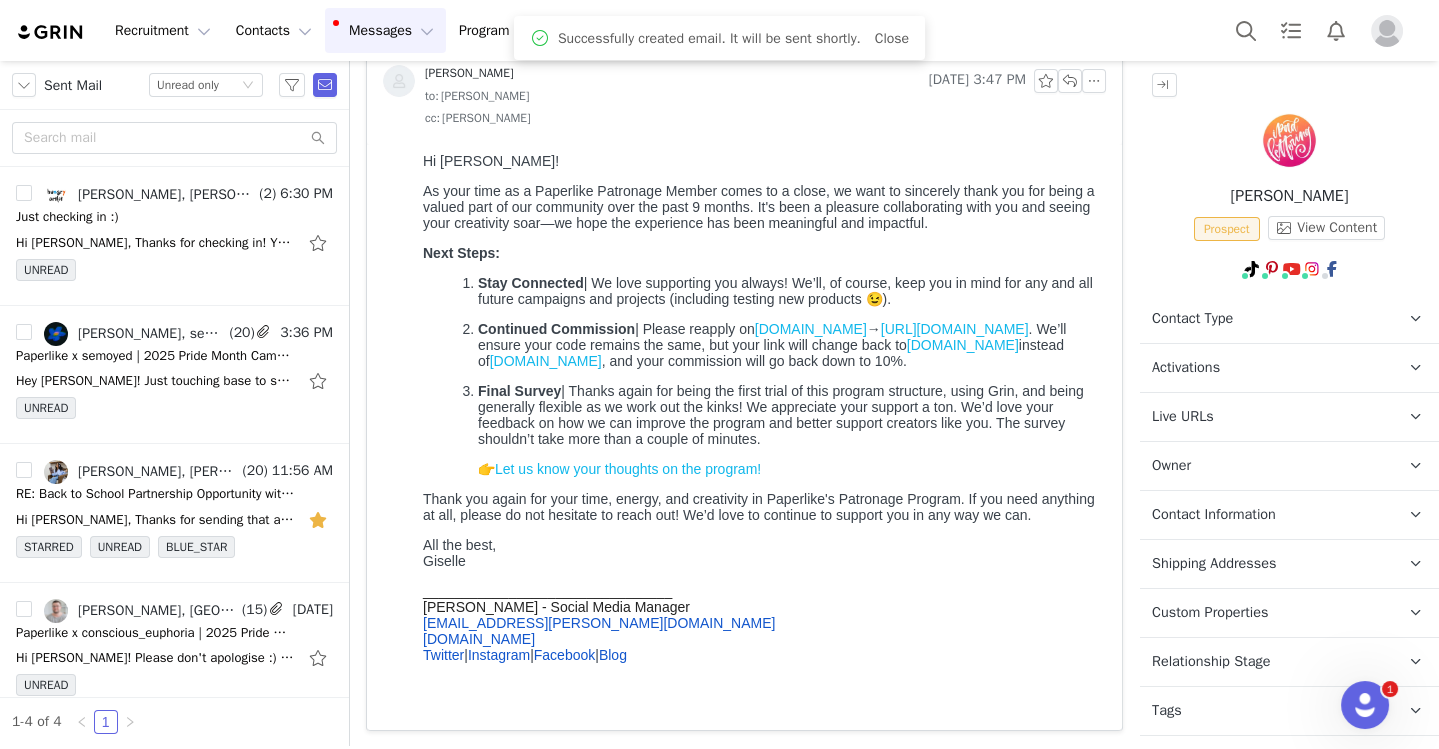 click on "Contact Type  Contact type can be Creator, Prospect, Application, or Manager." at bounding box center (1265, 319) 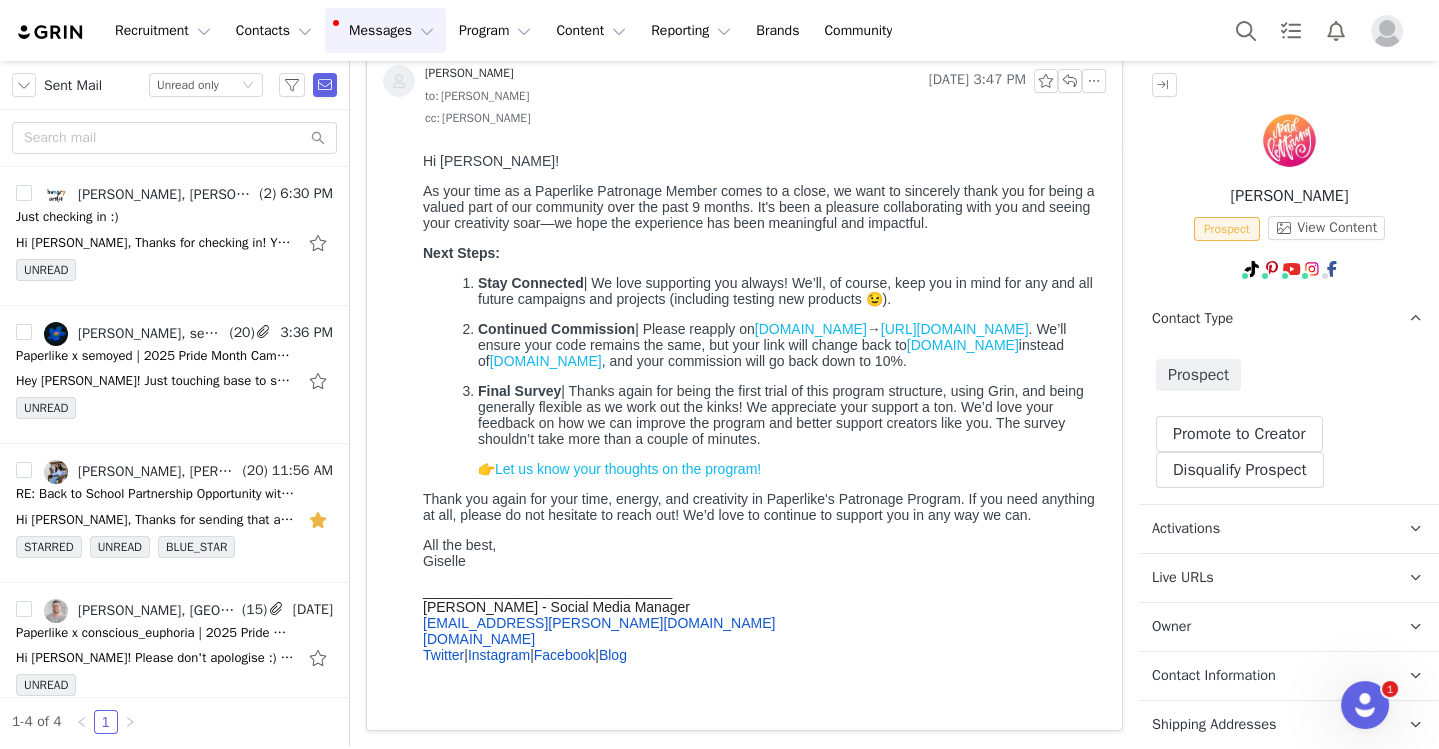 click on "Contact Type  Contact type can be Creator, Prospect, Application, or Manager." at bounding box center [1265, 319] 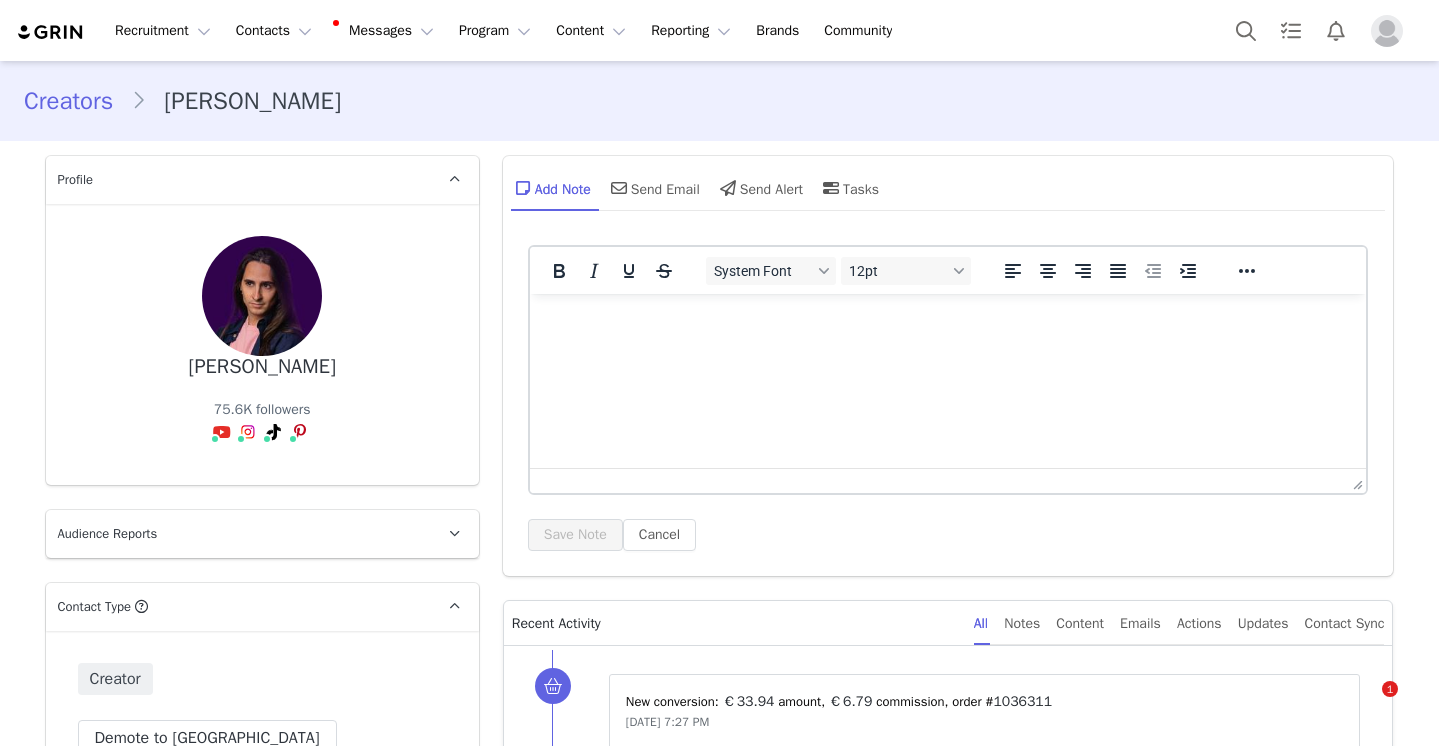 scroll, scrollTop: 0, scrollLeft: 0, axis: both 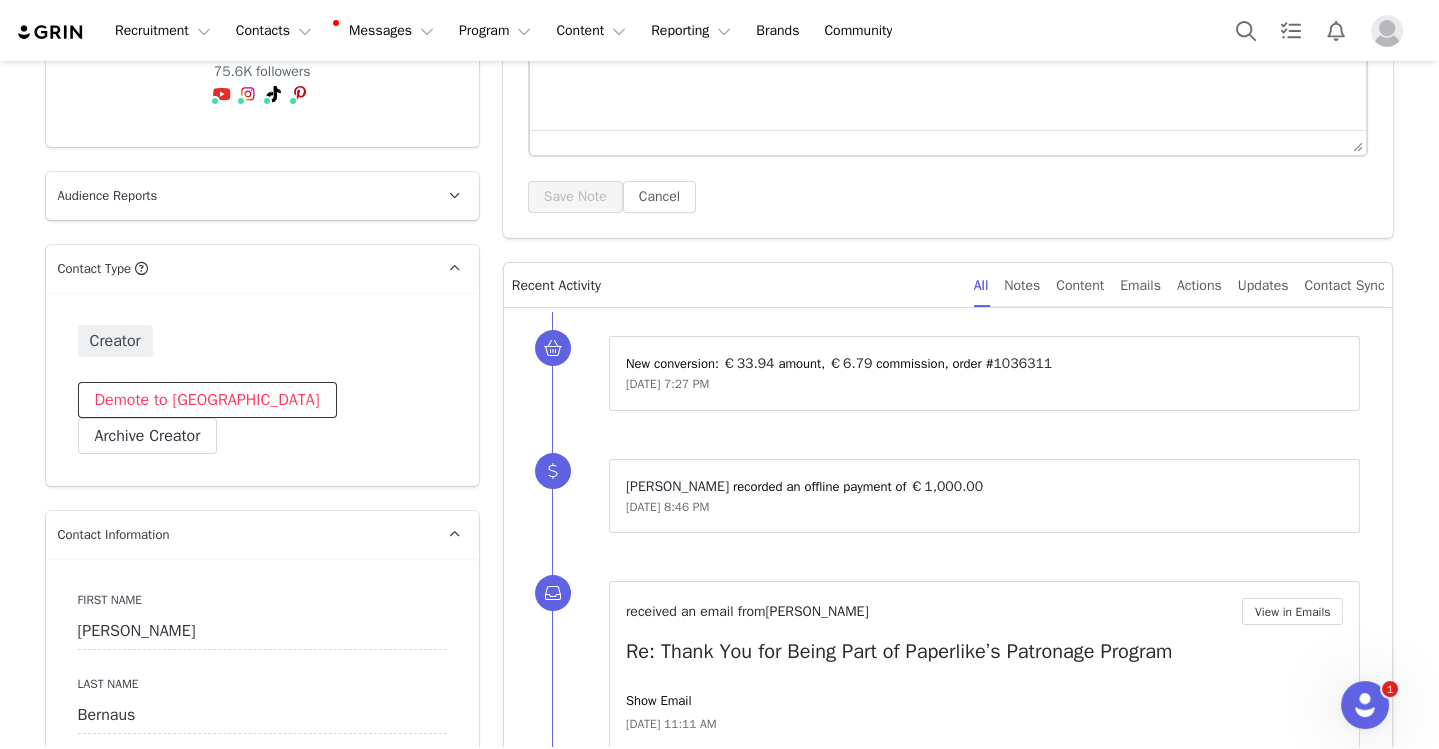 click on "Demote to [GEOGRAPHIC_DATA]" at bounding box center (207, 400) 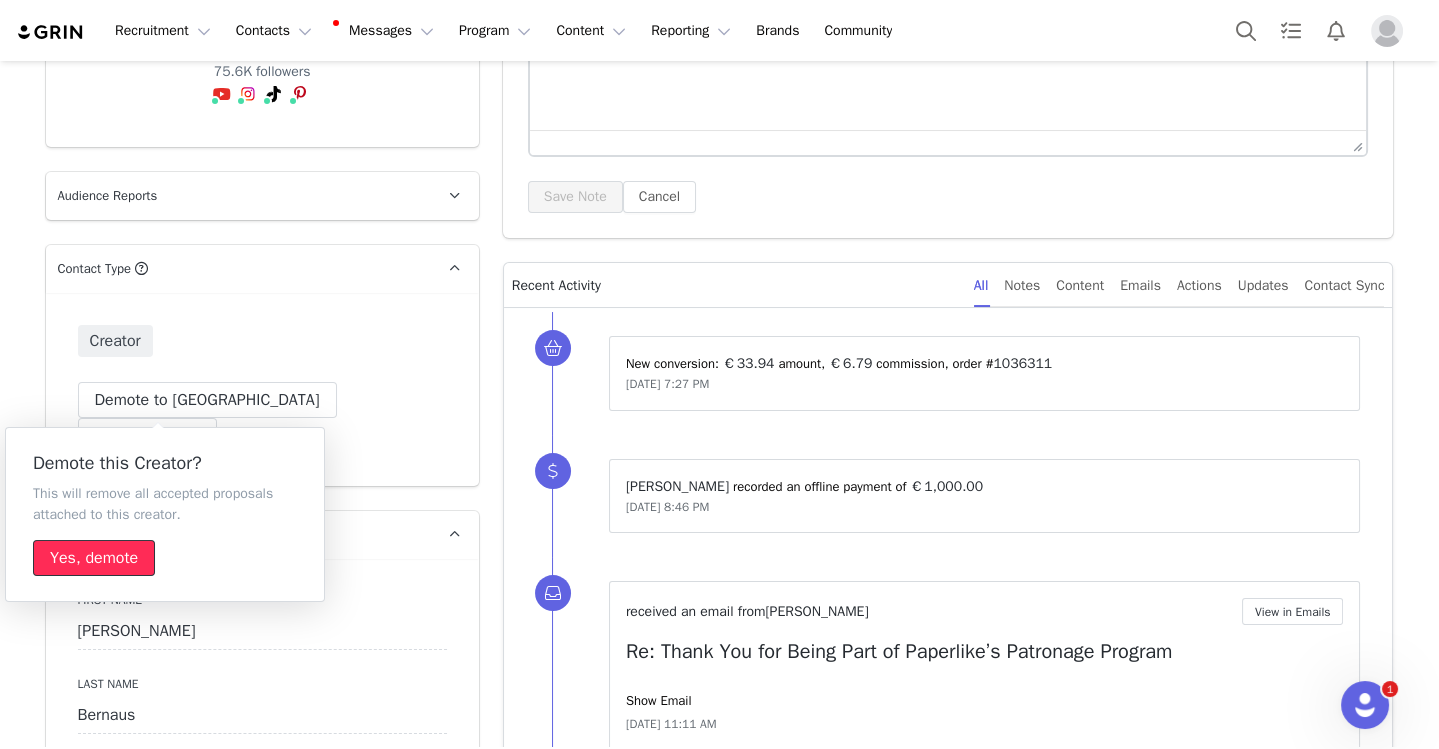 click on "Yes, demote" at bounding box center (94, 558) 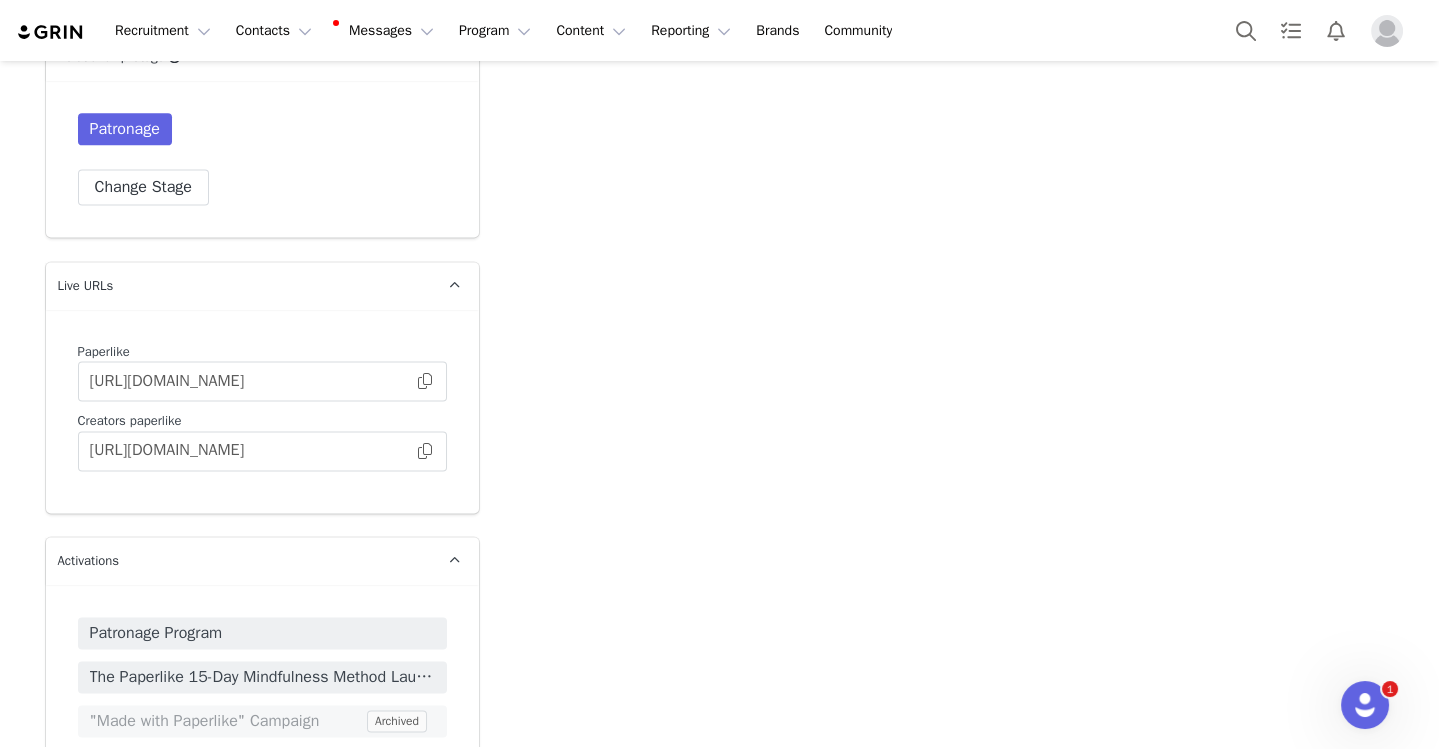 scroll, scrollTop: 4468, scrollLeft: 0, axis: vertical 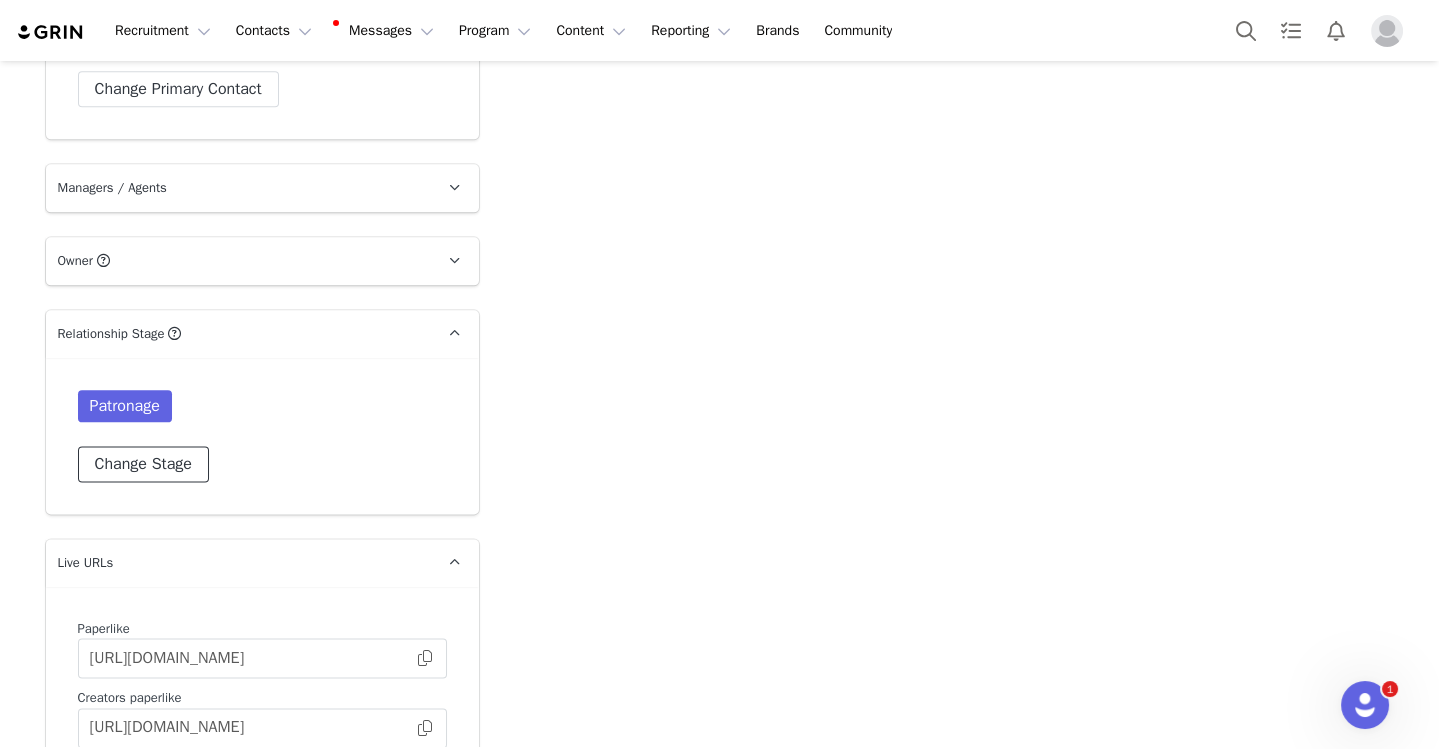 click on "Change Stage" at bounding box center [143, 464] 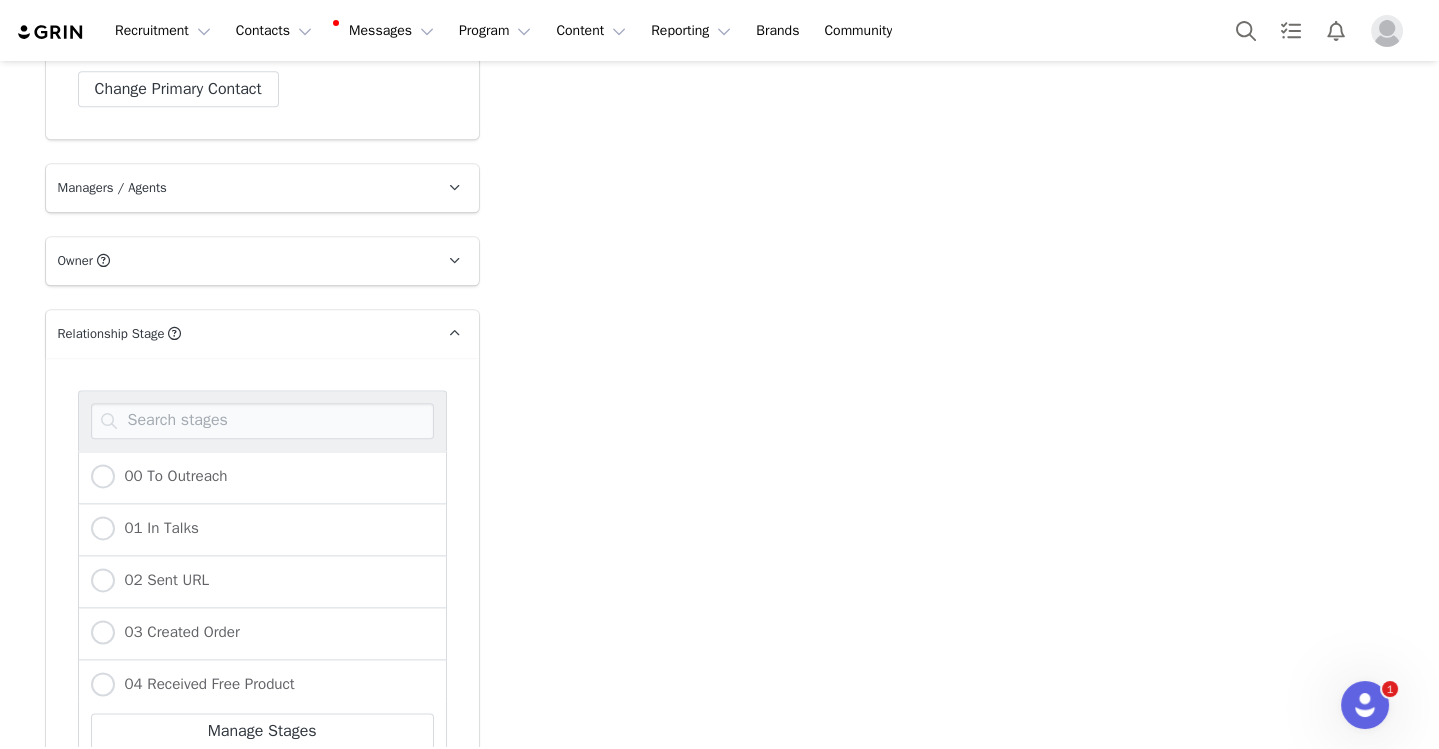 scroll, scrollTop: 303, scrollLeft: 0, axis: vertical 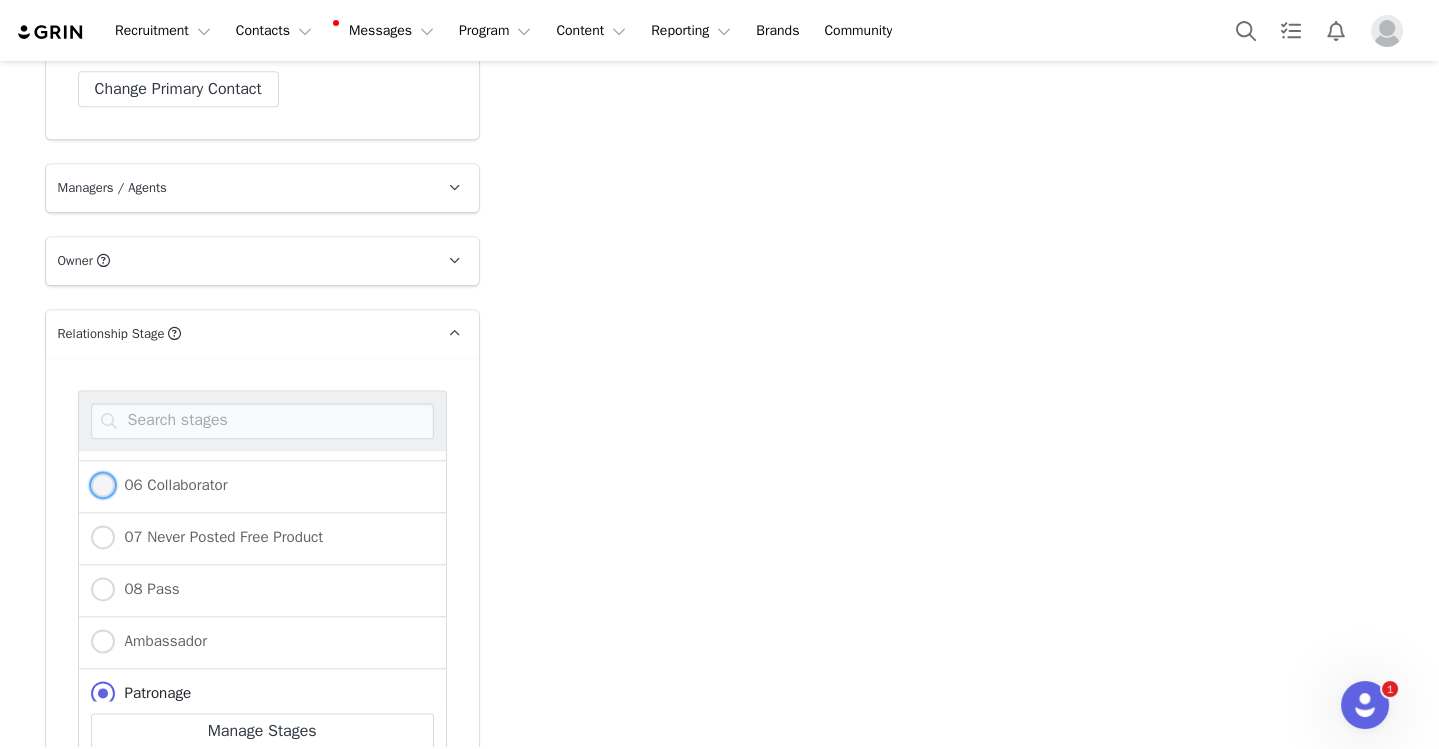 click on "06 Collaborator" at bounding box center [171, 485] 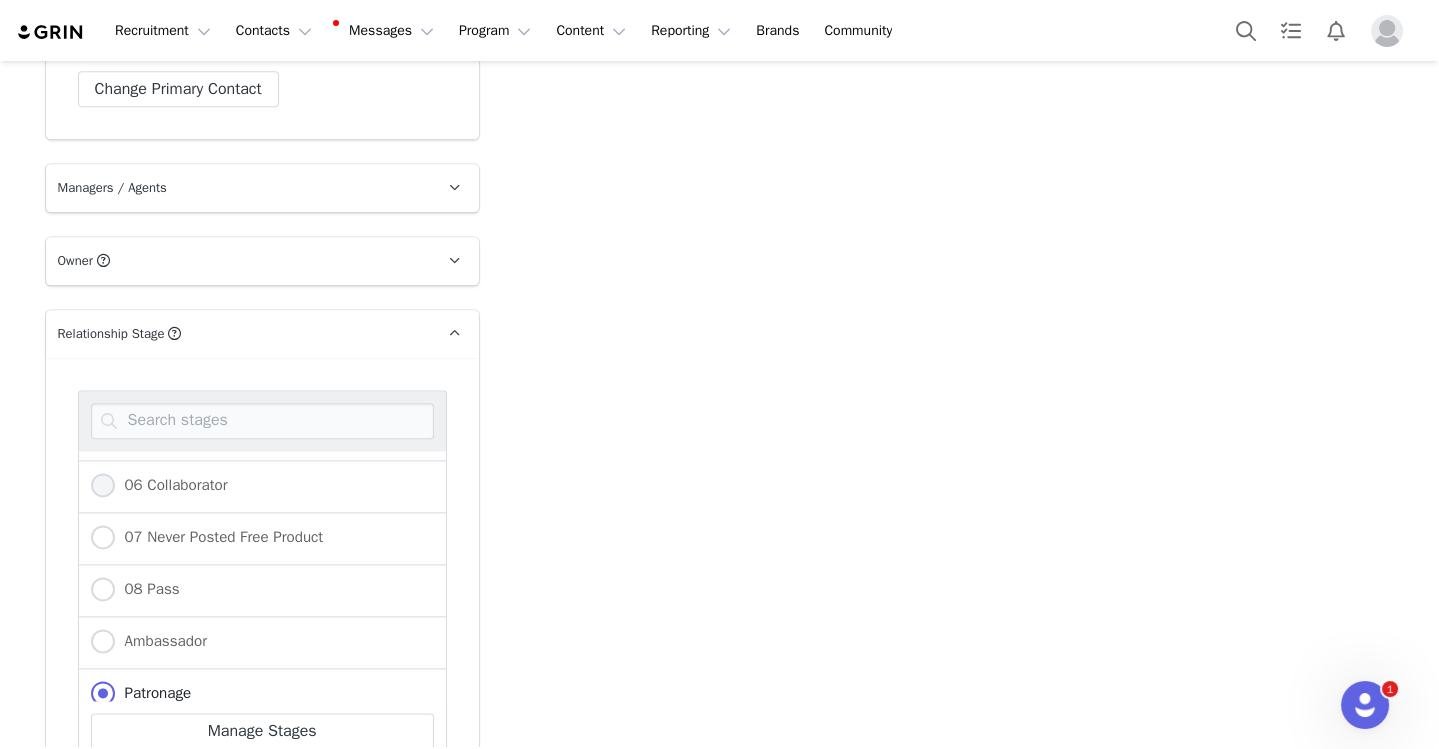 click on "06 Collaborator" at bounding box center (103, 486) 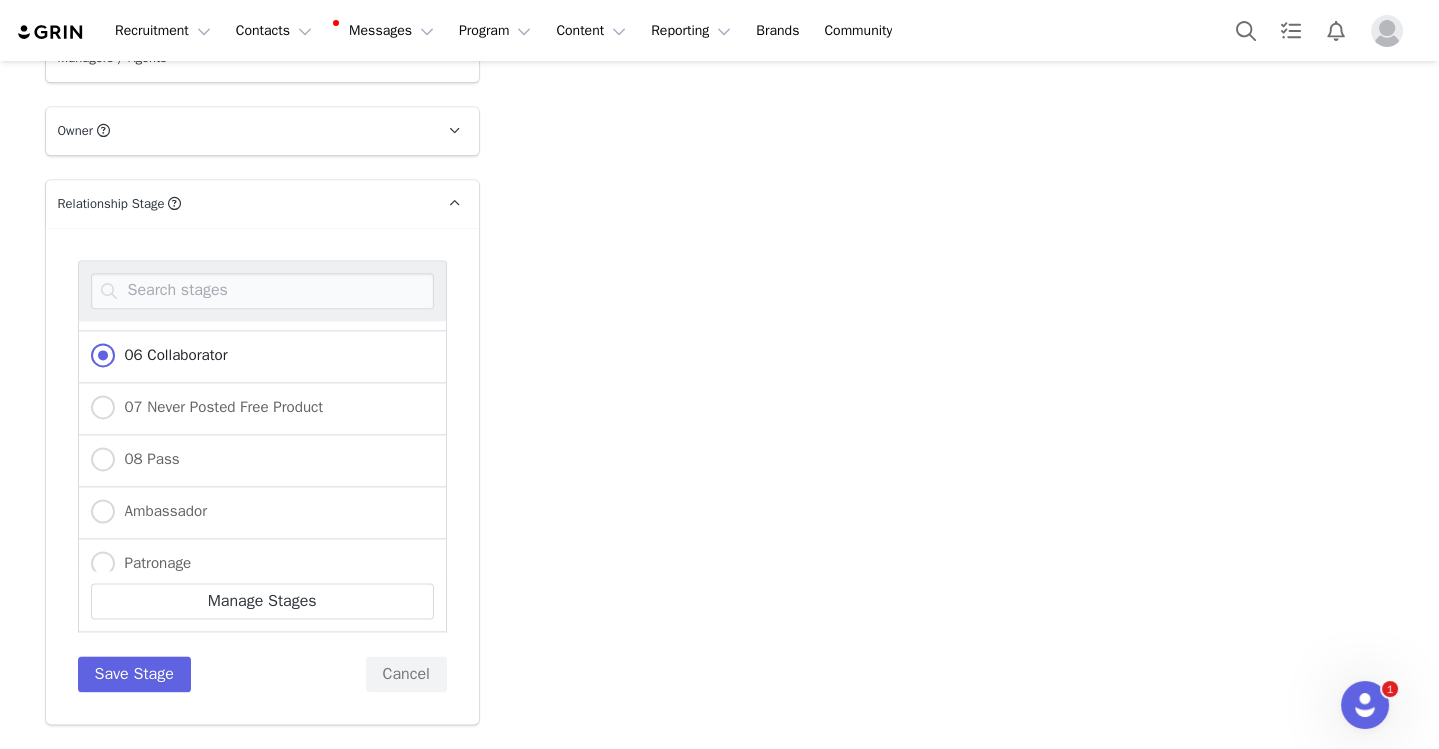 scroll, scrollTop: 4861, scrollLeft: 0, axis: vertical 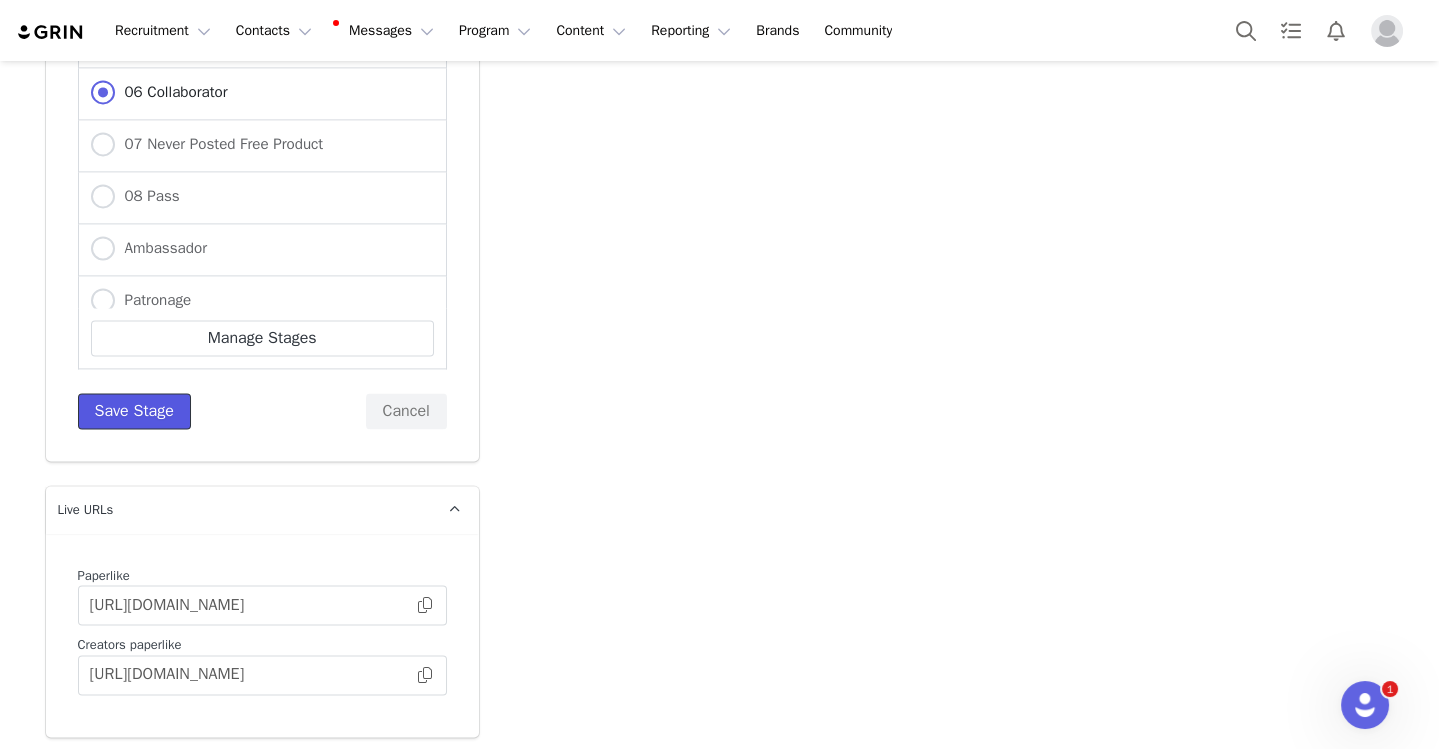 click on "Save Stage" at bounding box center (134, 411) 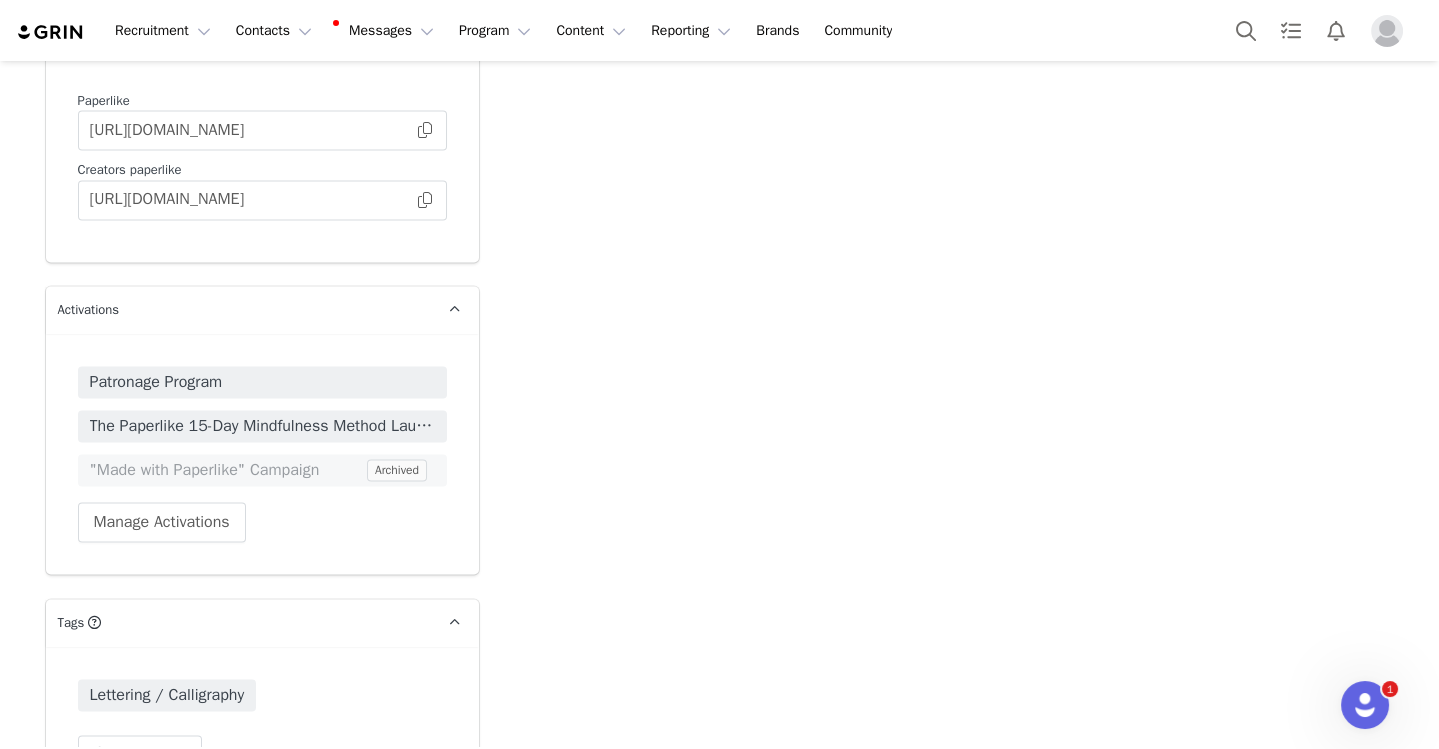 scroll, scrollTop: 5087, scrollLeft: 0, axis: vertical 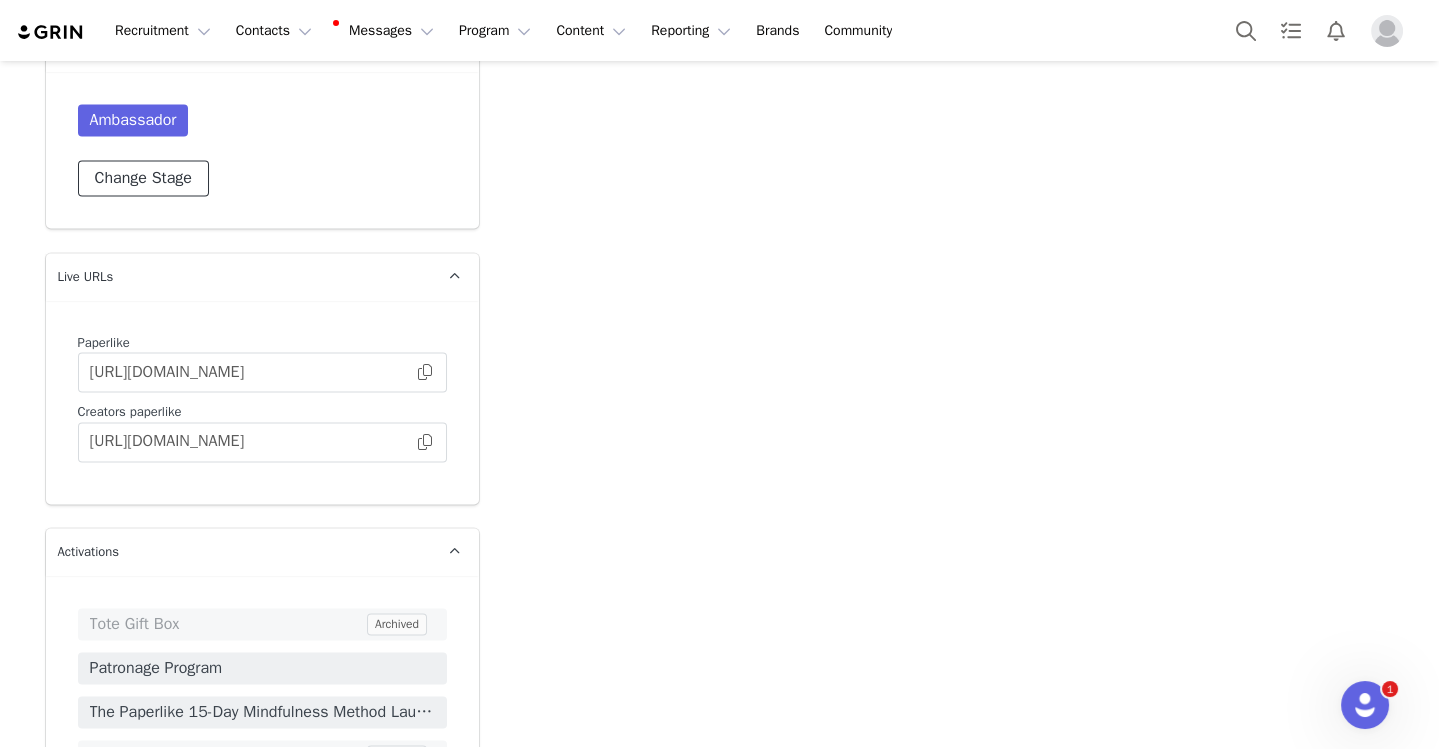 click on "Change Stage" at bounding box center (143, 178) 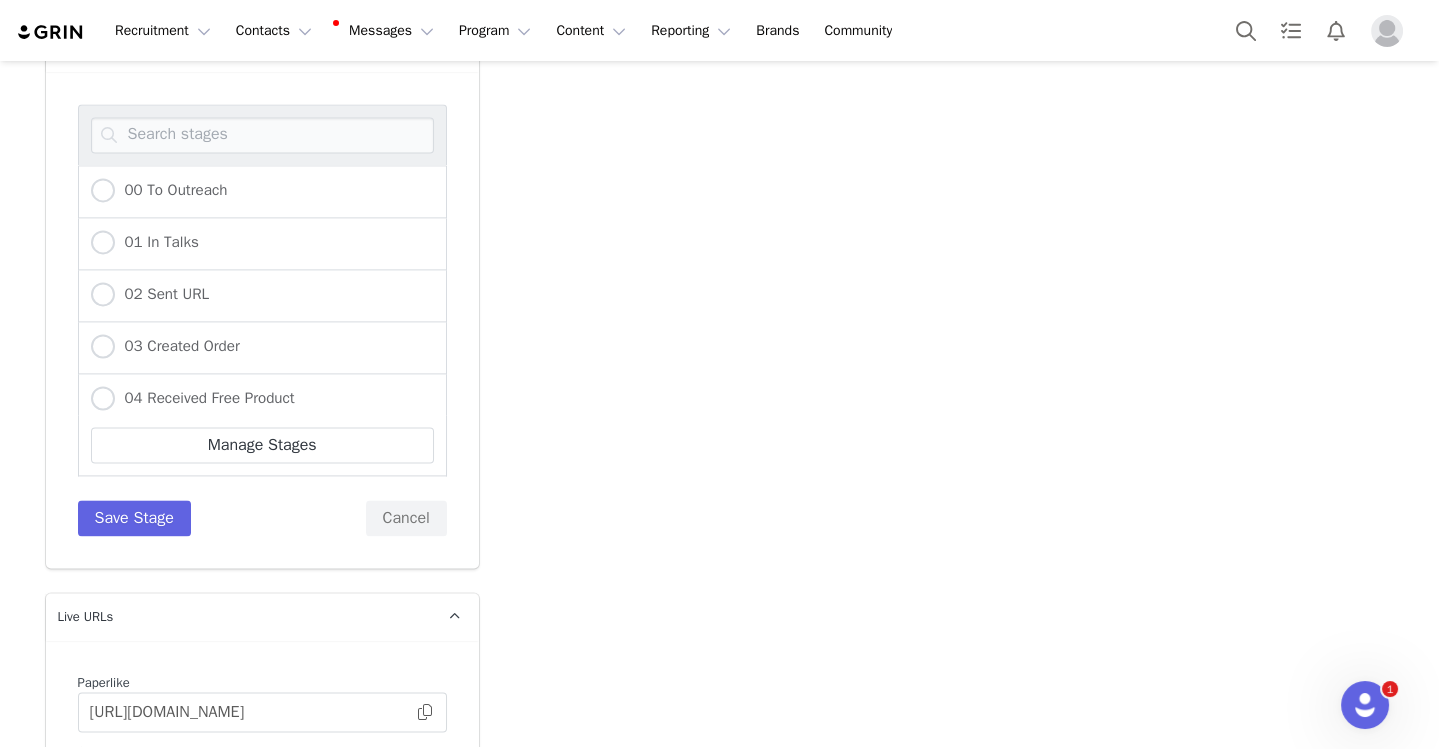 click on "Add Note   Send Email   Send Alert   Tasks  System Font 12pt To open the popup, press Shift+Enter To open the popup, press Shift+Enter To open the popup, press Shift+Enter To open the popup, press Shift+Enter Save Note Cancel Recent Activity All Notes Content Emails Actions Updates Contact Sync received an email from  [PERSON_NAME]      View in Emails   Re: Design Project   Show Email  [DATE] 10:58 PM     [PERSON_NAME] sent a tracked email to  [PERSON_NAME]      View in Emails   Re: Design Project   Show Email  [DATE] 4:00 PM      Opens  0  Clicks  0  Replies  0 received an email from  [PERSON_NAME]      View in Emails   Re: Design Project   Show Email  [DATE] 2:21 AM     [PERSON_NAME] sent a tracked email to  [PERSON_NAME]      View in Emails   Re: Design Project   Show Email  [DATE] 12:41 AM      Opens  0  Clicks  0  Replies  0 received an email from  [PERSON_NAME]      View in Emails   Re: Design Project   Show Email  [DATE] 11:28 PM     [PERSON_NAME]  [PERSON_NAME]" at bounding box center [948, -1444] 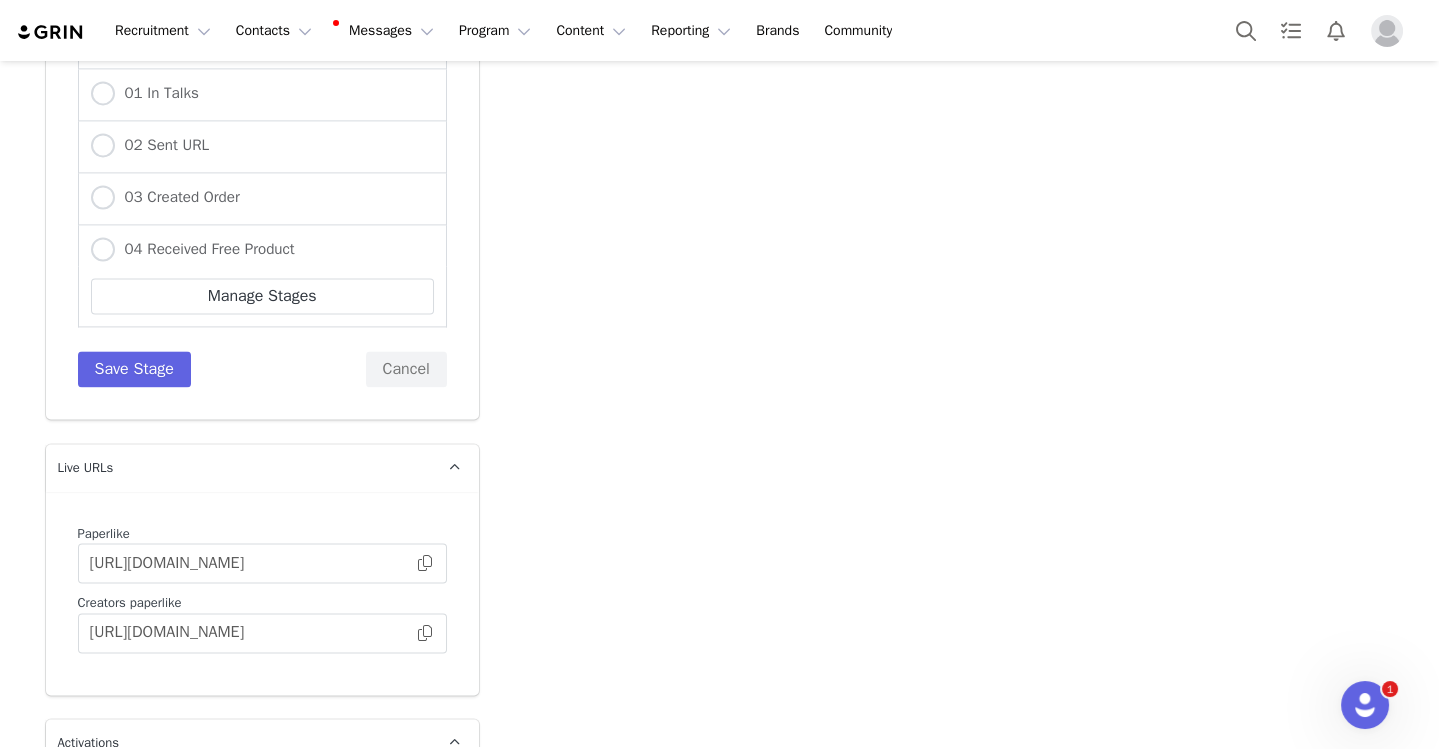 scroll, scrollTop: 4858, scrollLeft: 0, axis: vertical 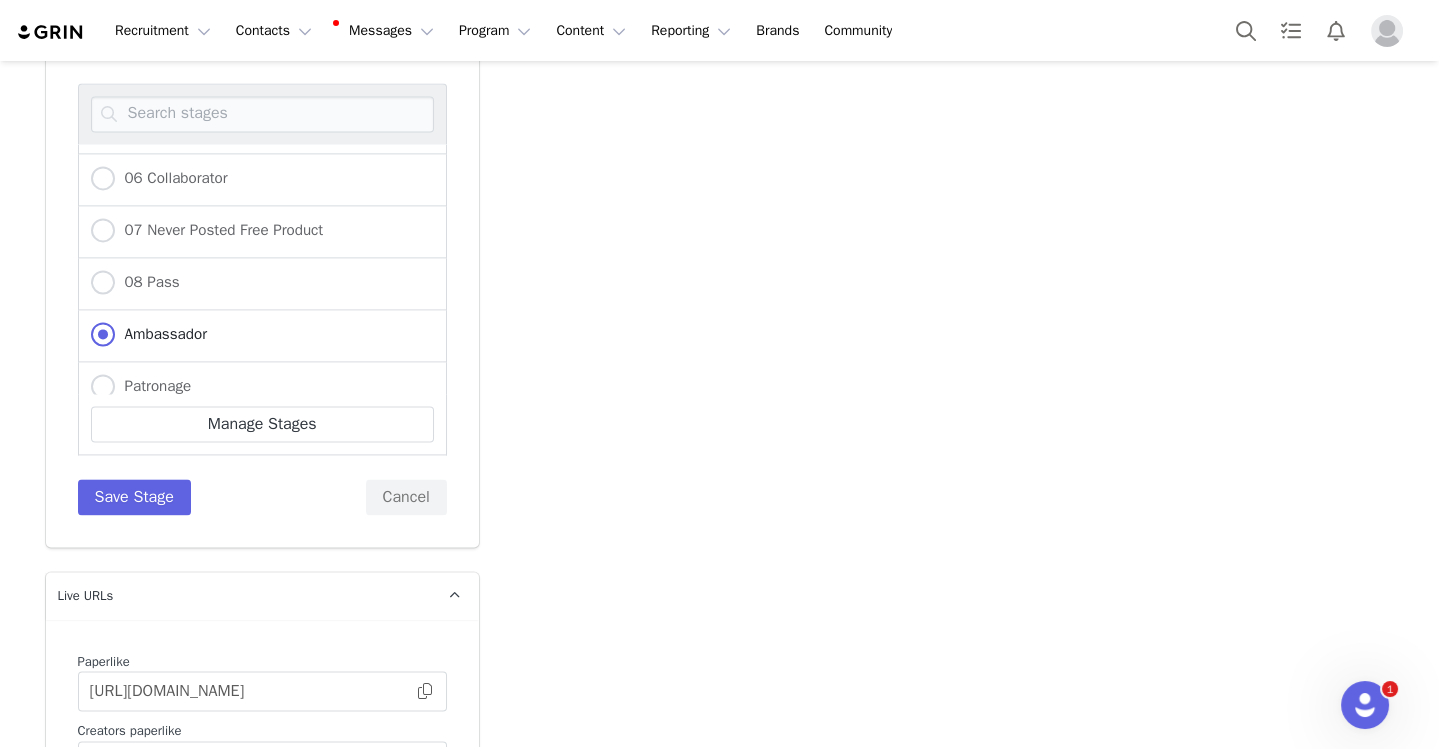 click on "06 Collaborator" at bounding box center (262, 180) 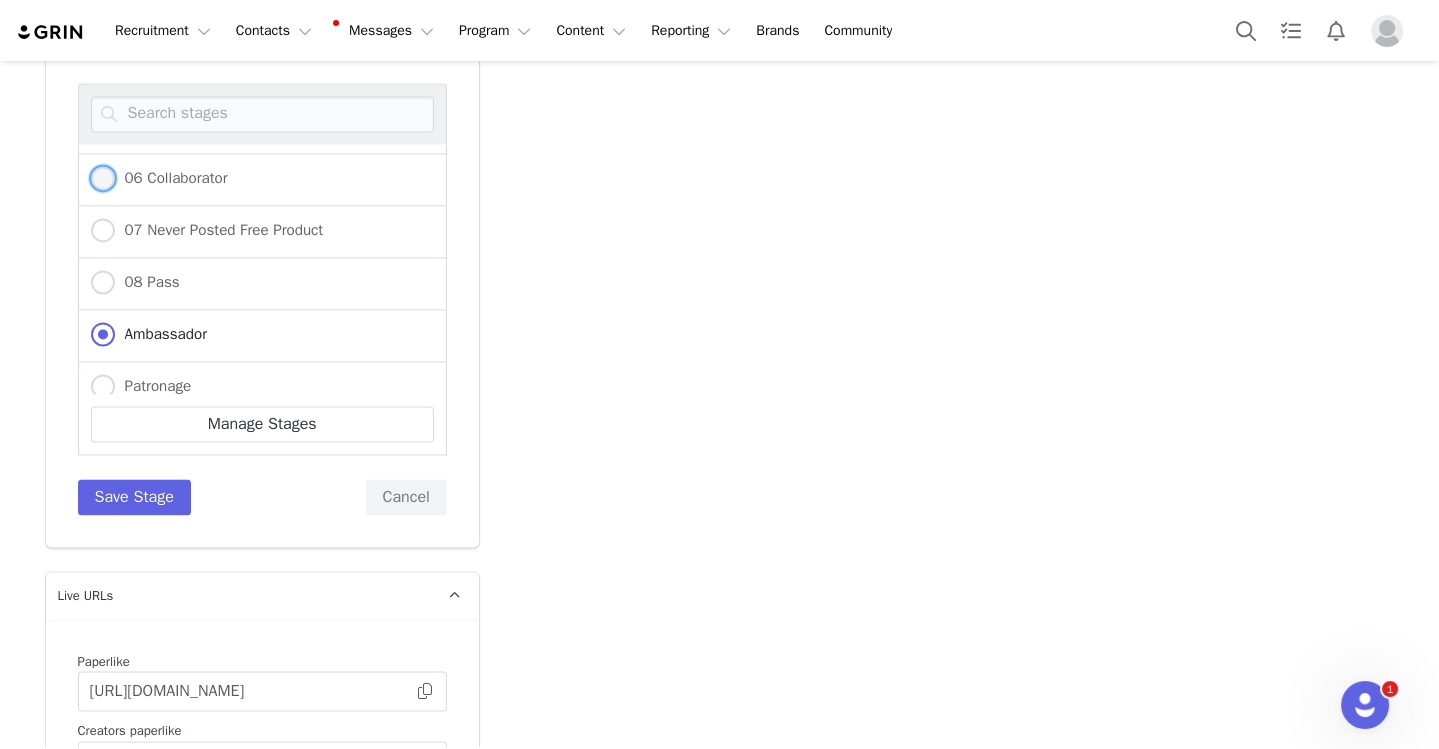 click on "06 Collaborator" at bounding box center (171, 178) 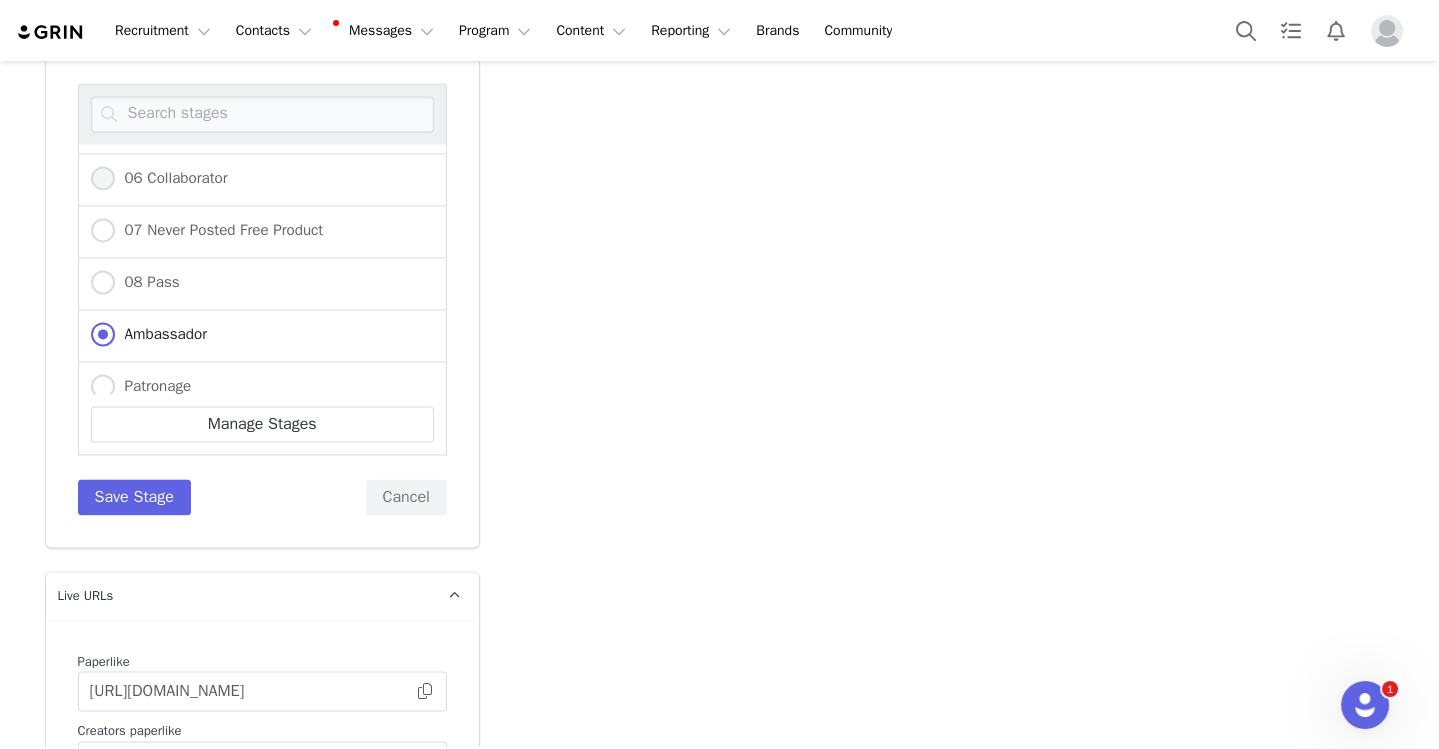 click on "06 Collaborator" at bounding box center (103, 179) 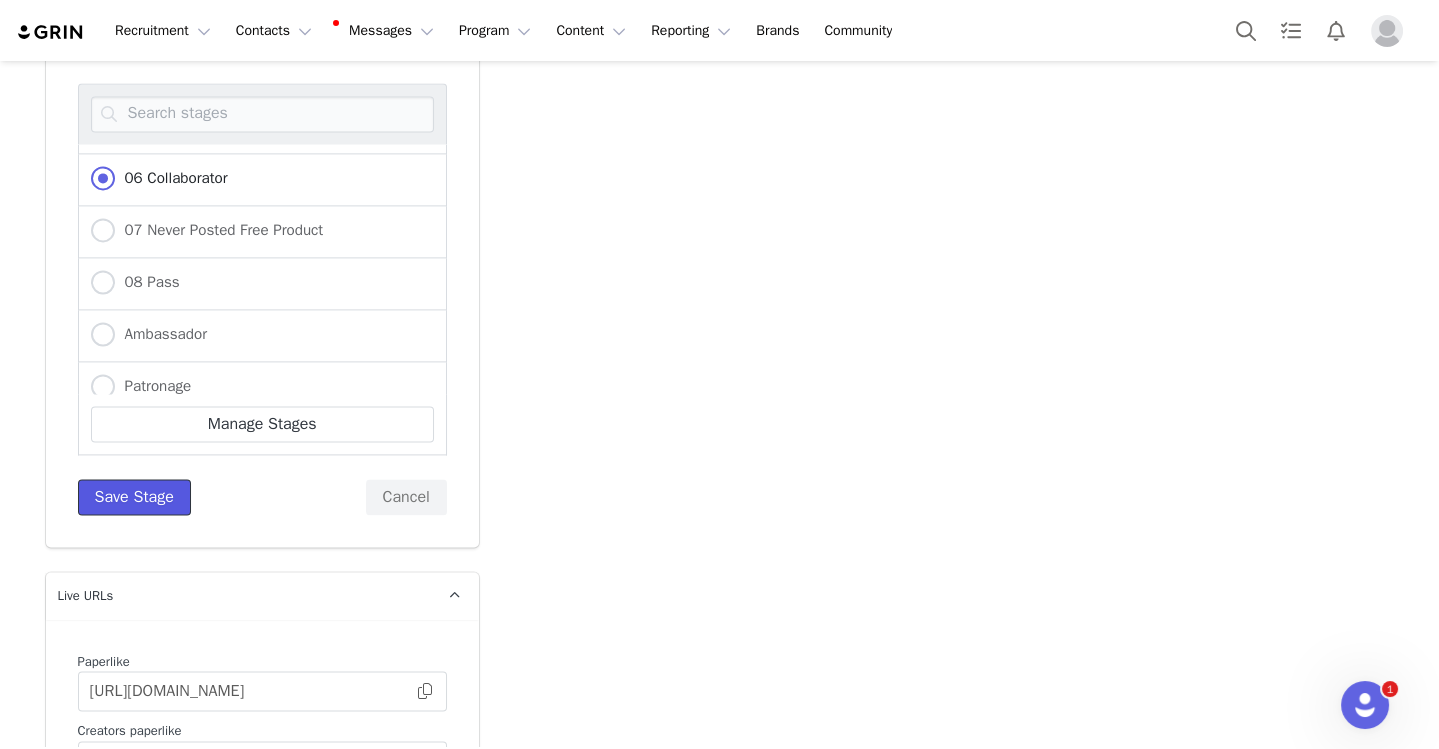 click on "Save Stage" at bounding box center (134, 497) 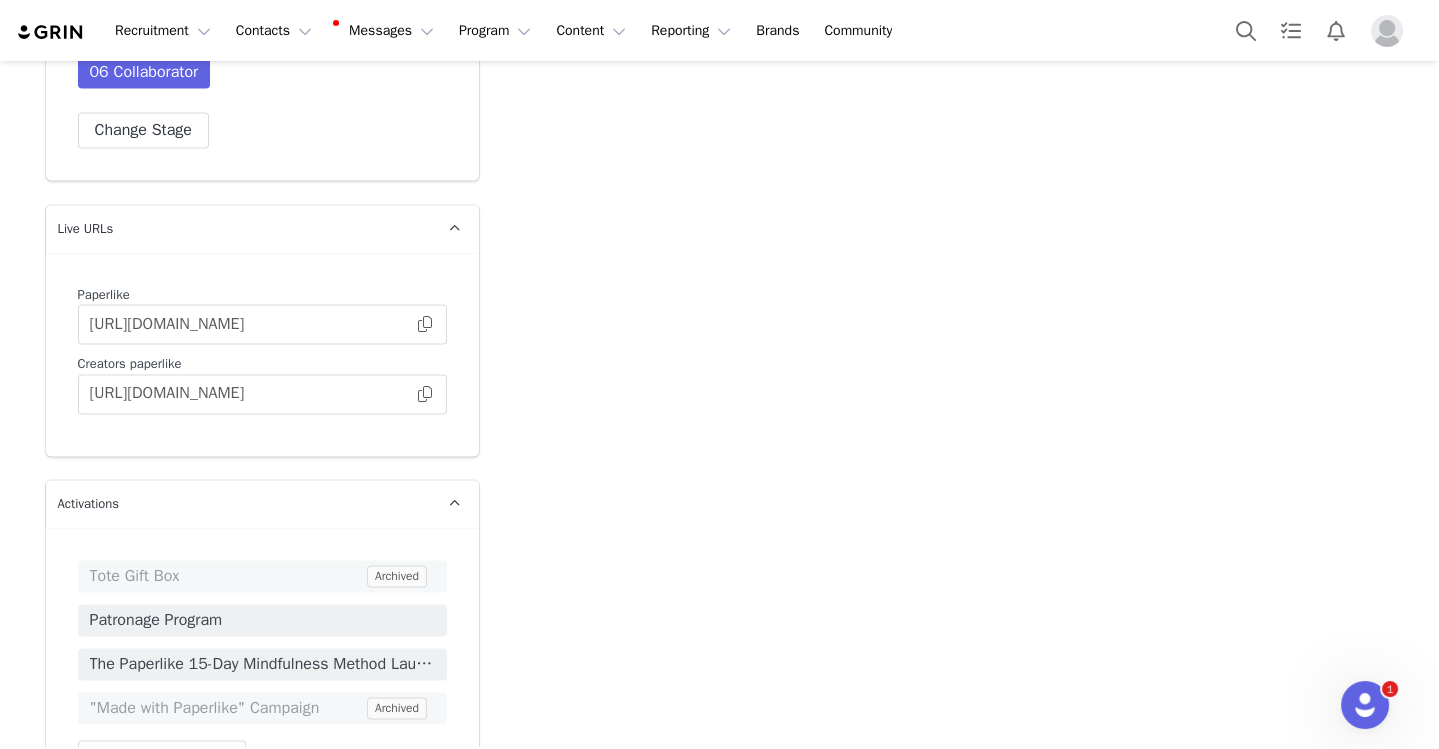 scroll, scrollTop: 5156, scrollLeft: 0, axis: vertical 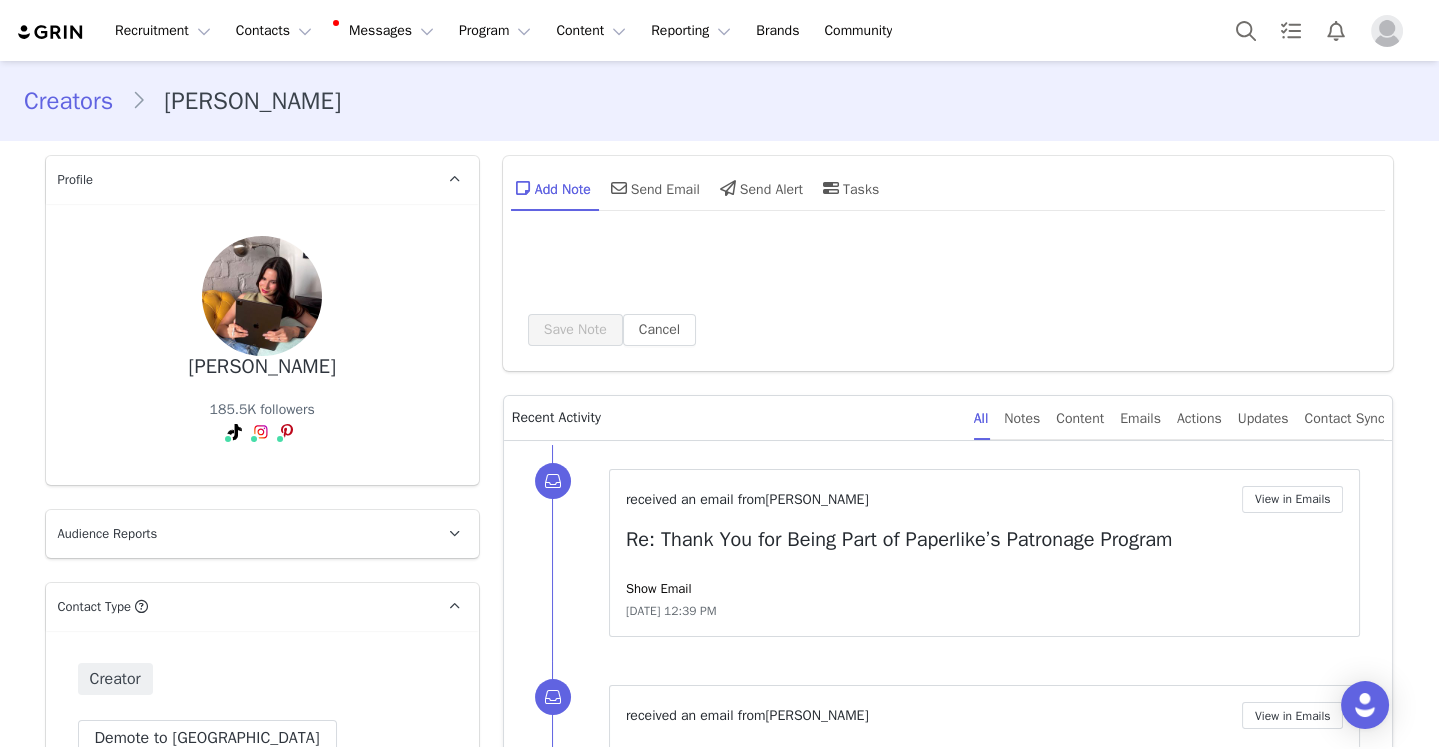 type on "+381 ([GEOGRAPHIC_DATA])" 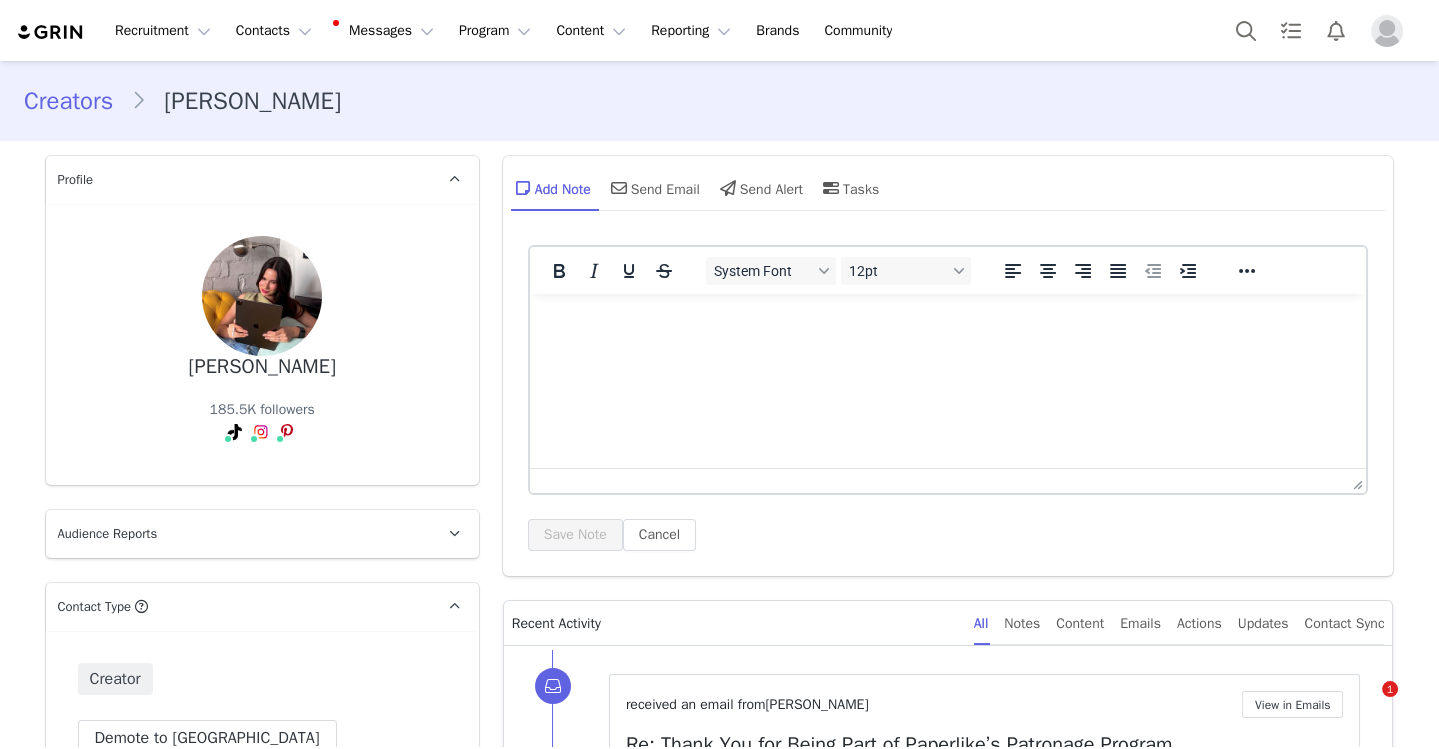 scroll, scrollTop: 0, scrollLeft: 0, axis: both 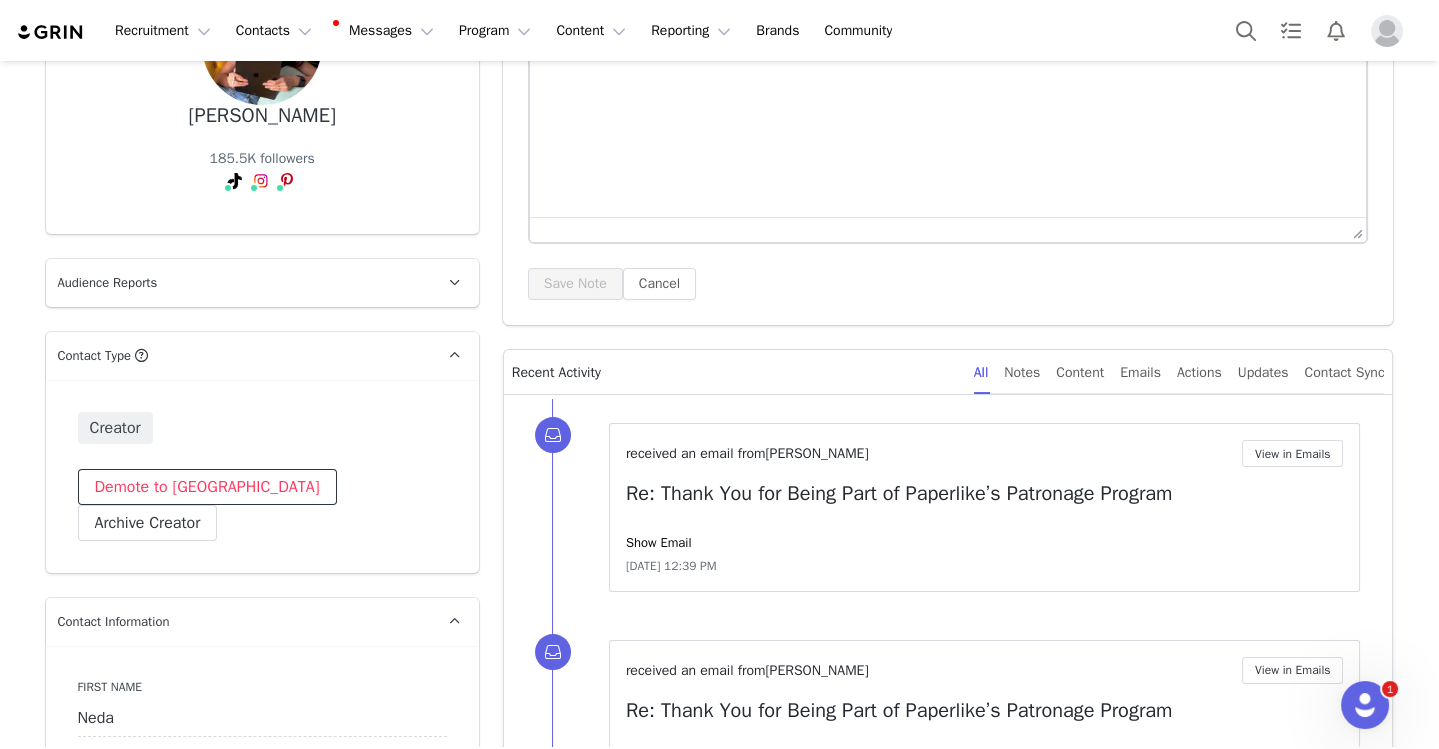 click on "Demote to [GEOGRAPHIC_DATA]" at bounding box center [207, 487] 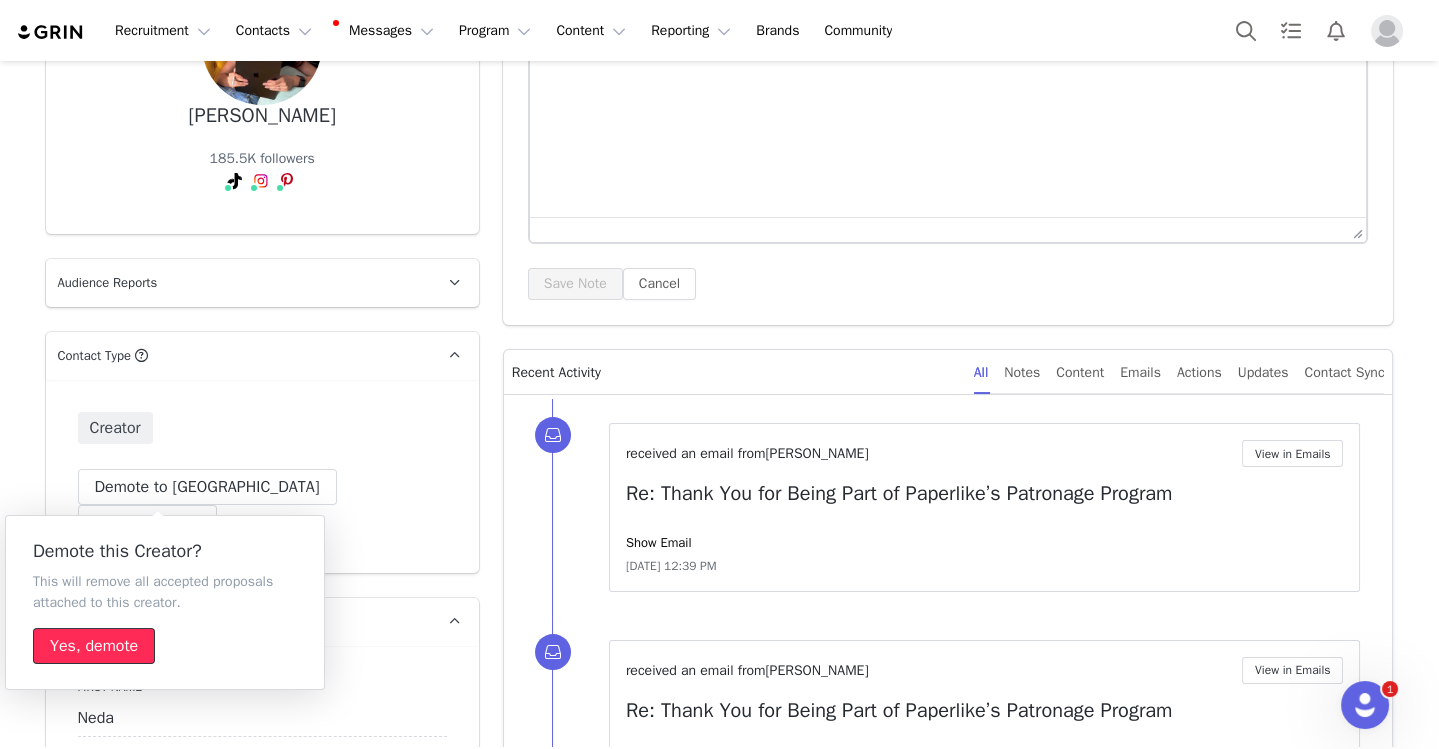 click on "Yes, demote" at bounding box center (94, 646) 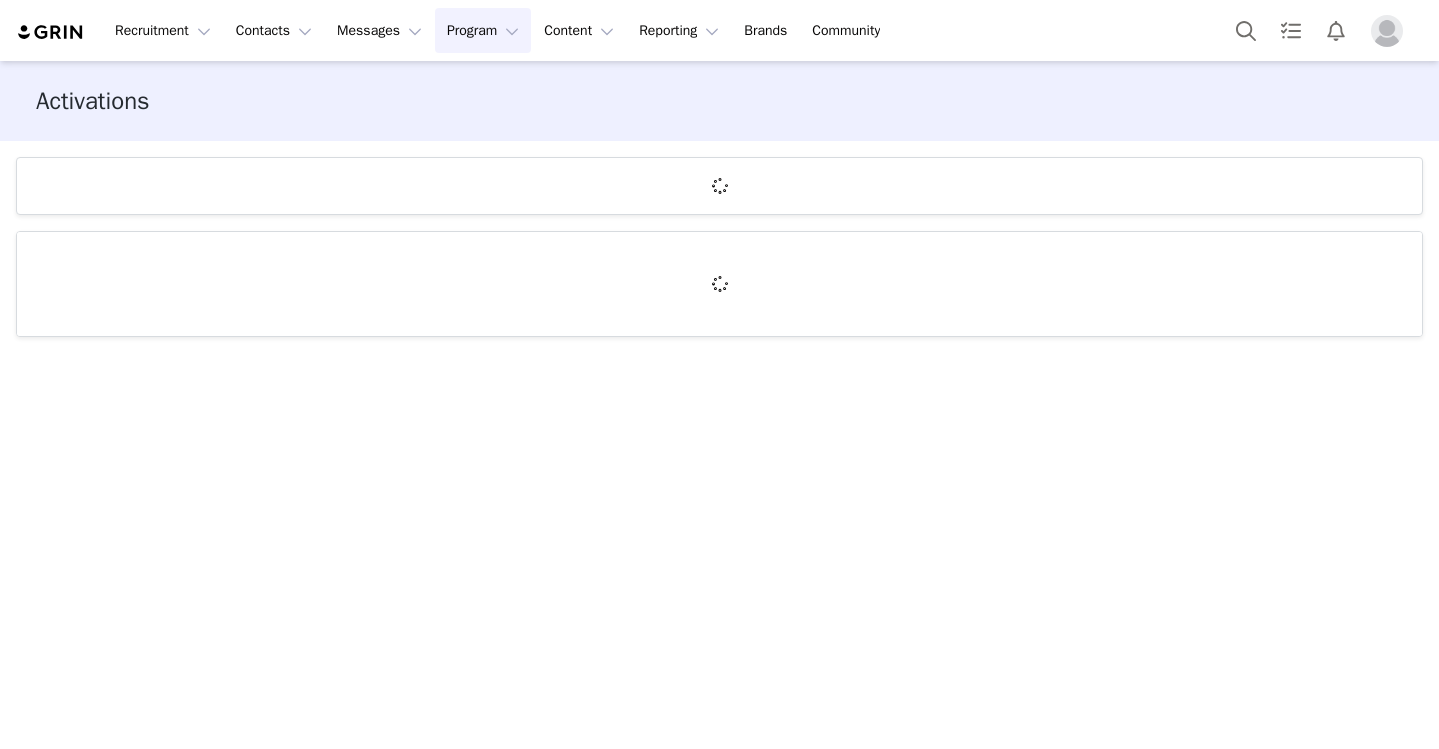 scroll, scrollTop: 0, scrollLeft: 0, axis: both 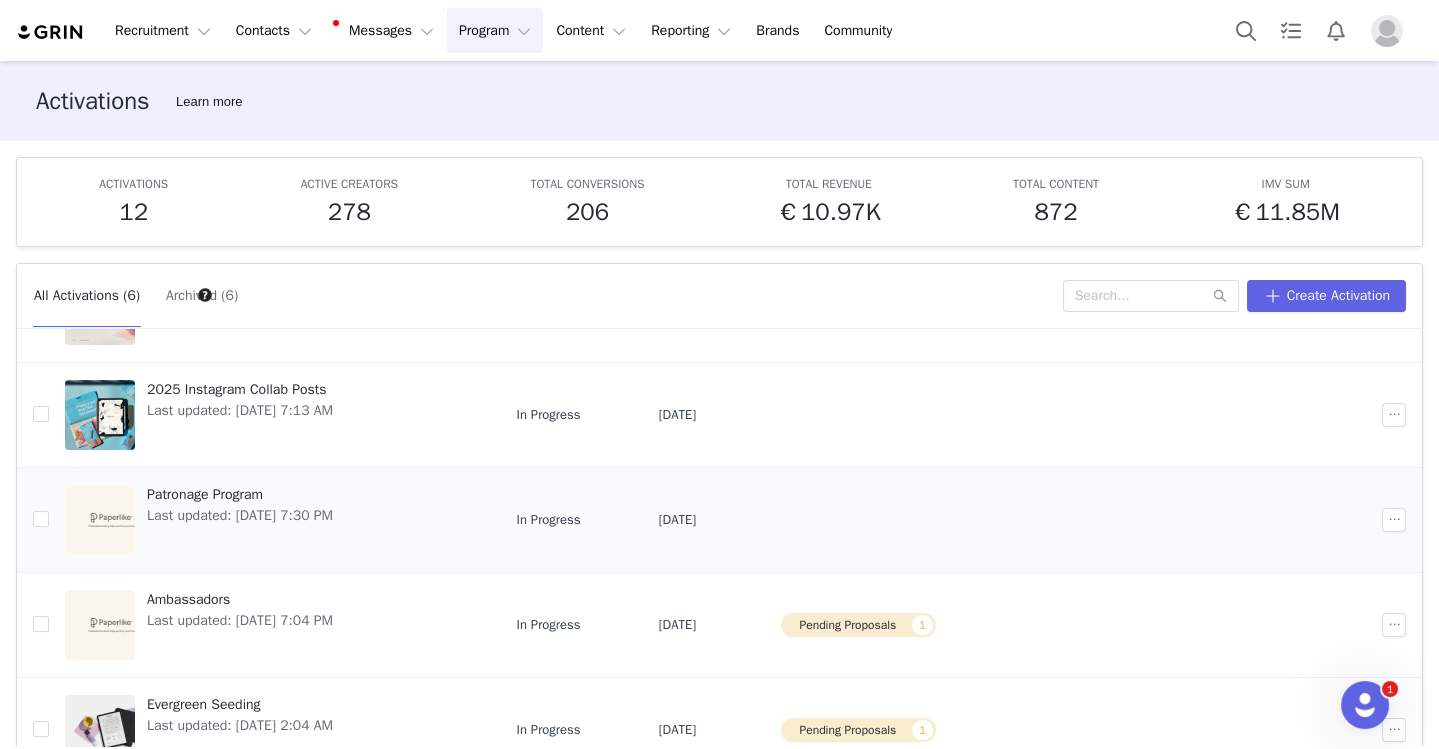 click on "Patronage Program" at bounding box center [240, 494] 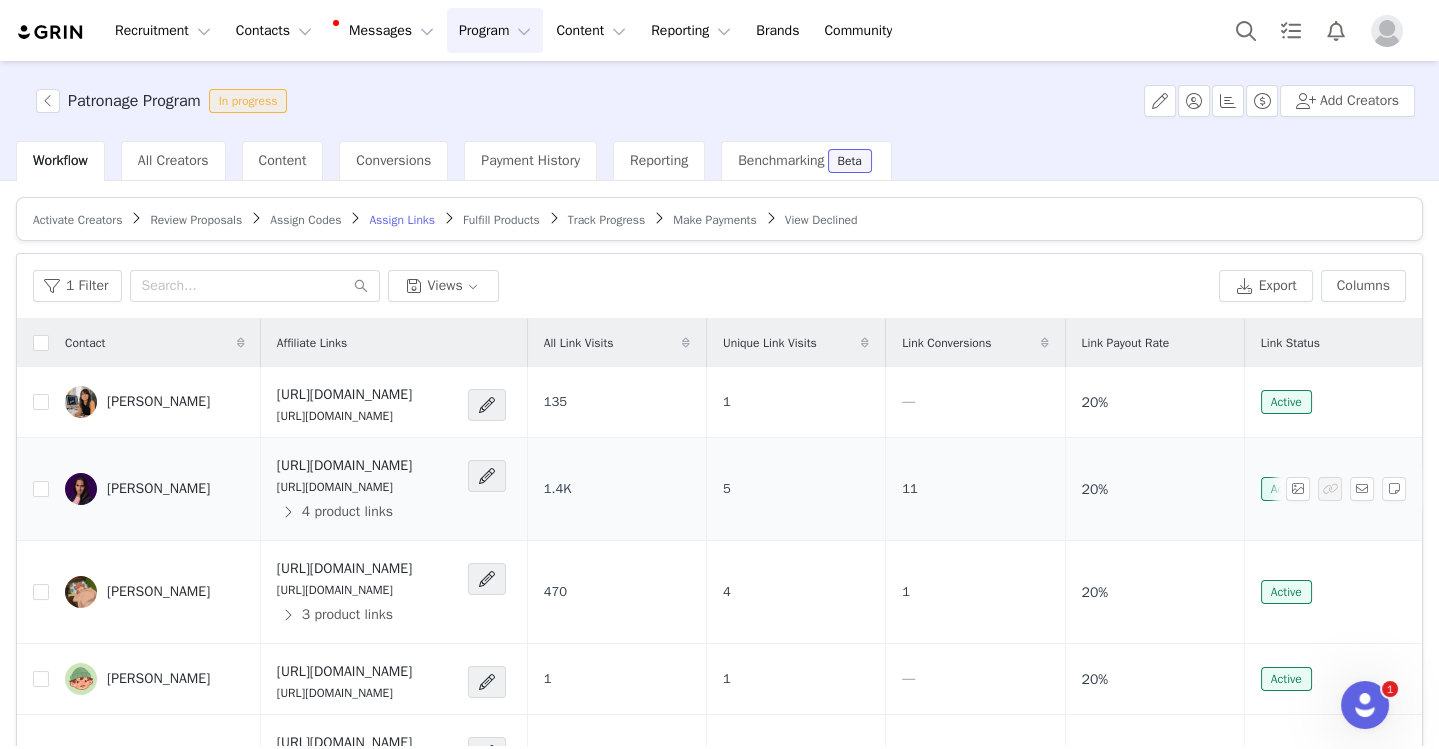 scroll, scrollTop: 0, scrollLeft: 0, axis: both 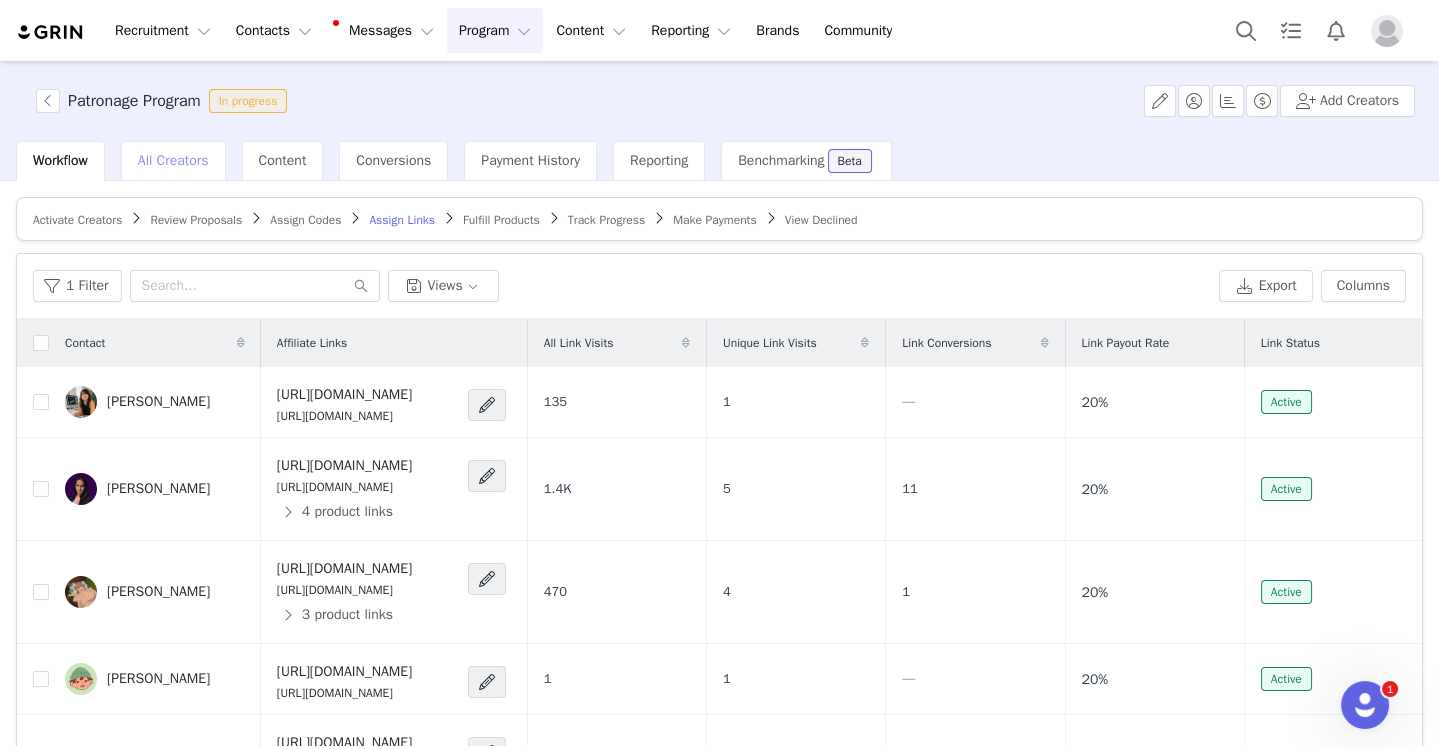 click on "All Creators" at bounding box center [173, 160] 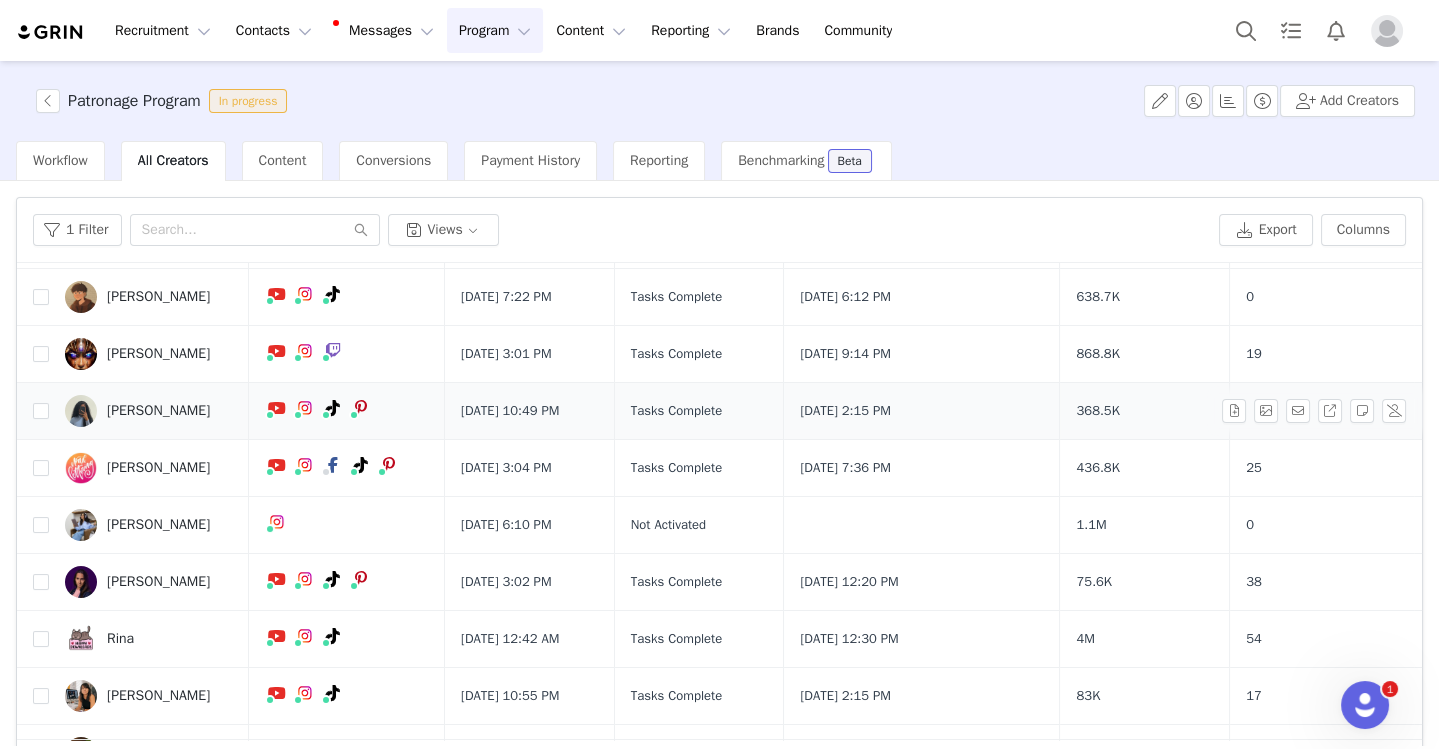 scroll, scrollTop: 191, scrollLeft: 0, axis: vertical 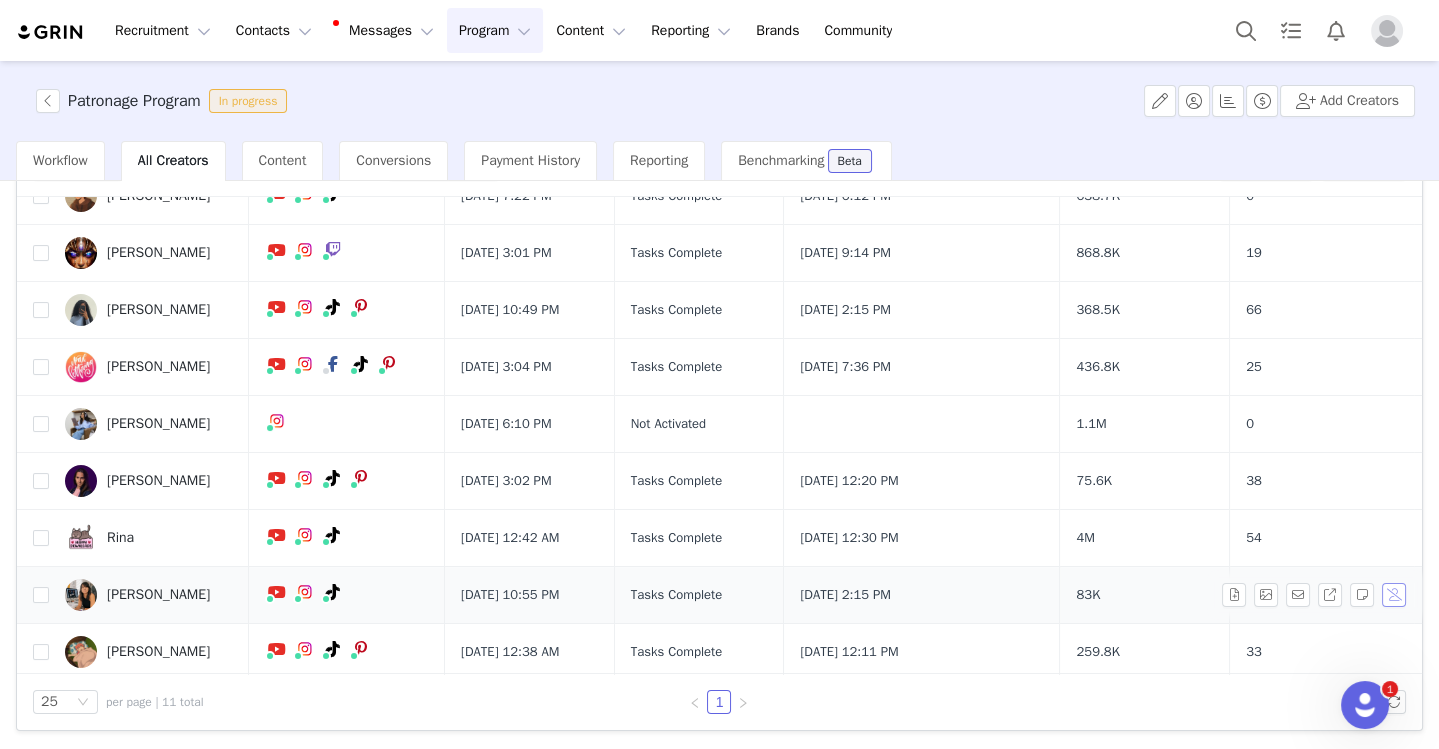 click at bounding box center [1394, 595] 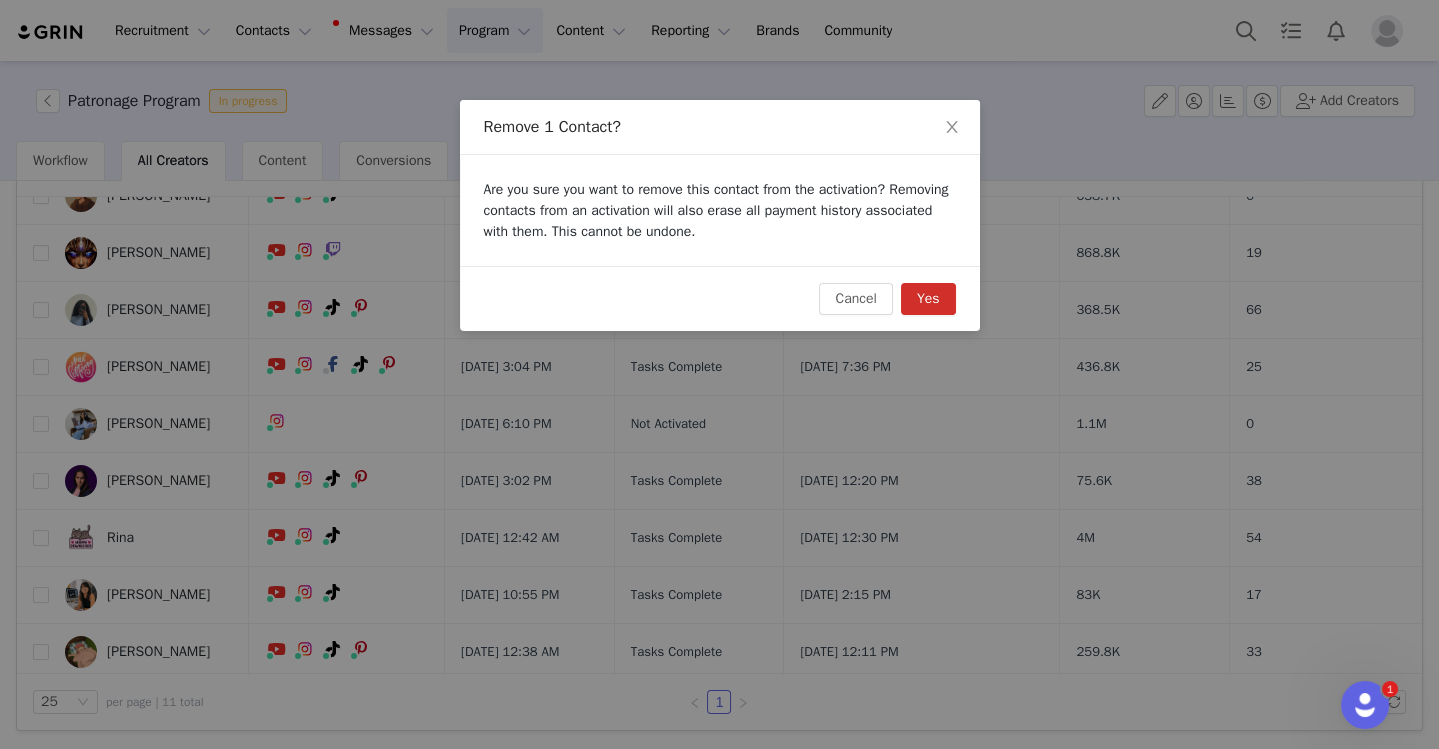 click on "Yes" at bounding box center (928, 299) 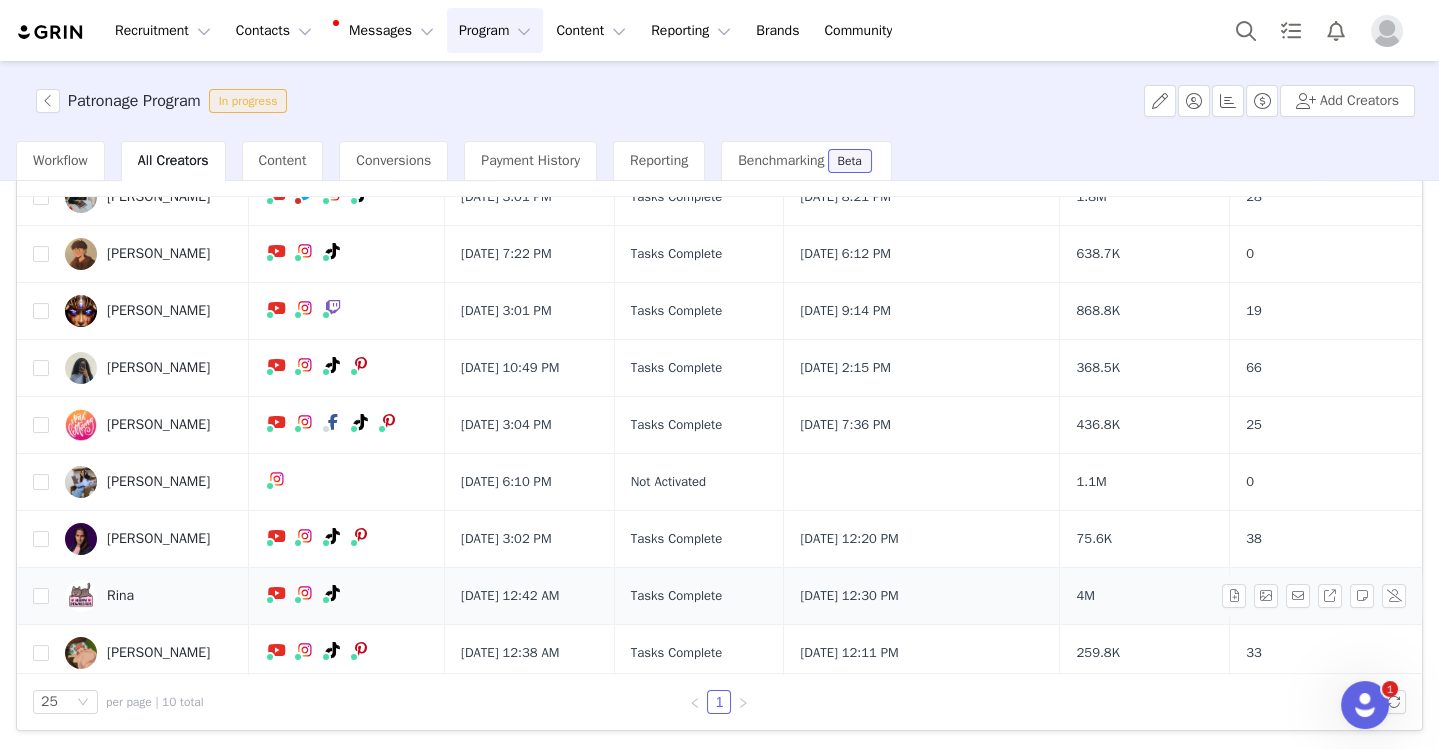 scroll, scrollTop: 135, scrollLeft: 0, axis: vertical 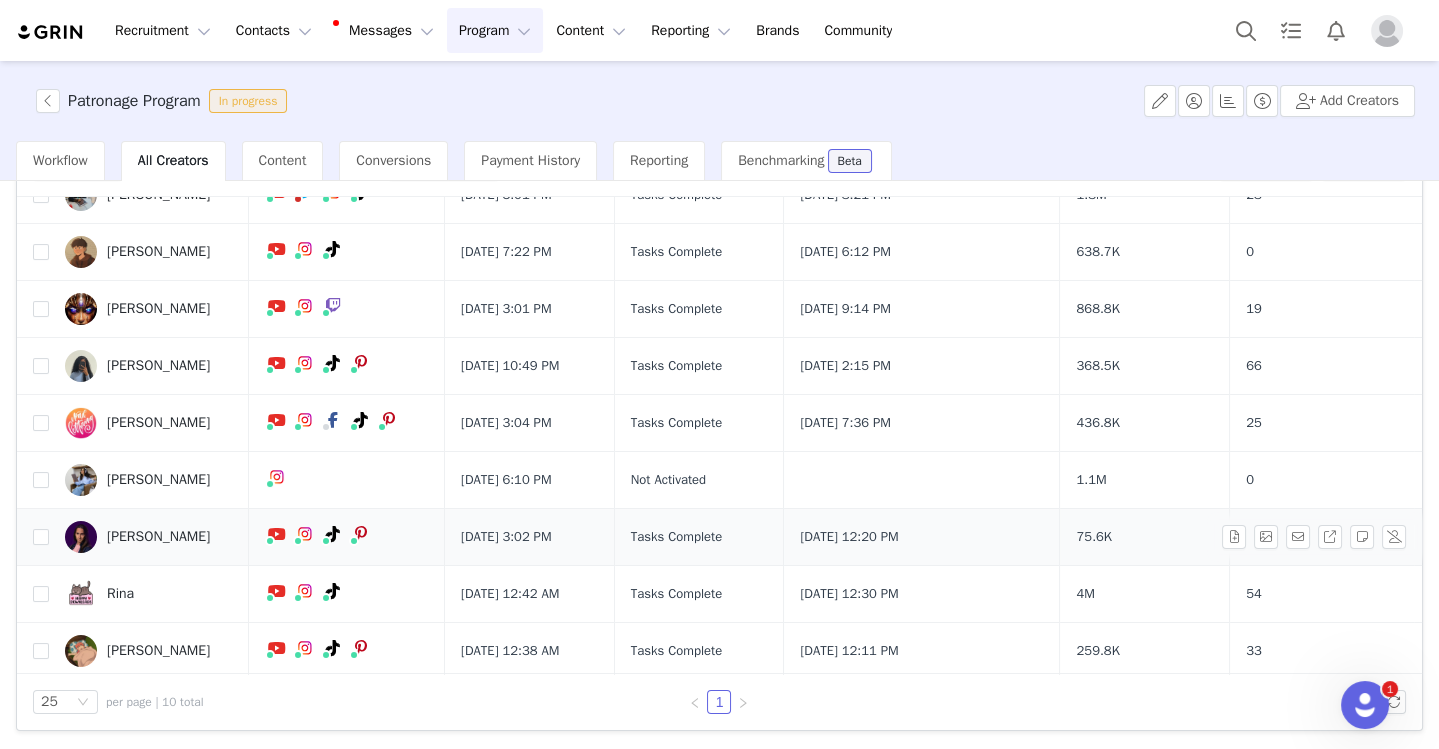 click on "[PERSON_NAME]" at bounding box center [158, 537] 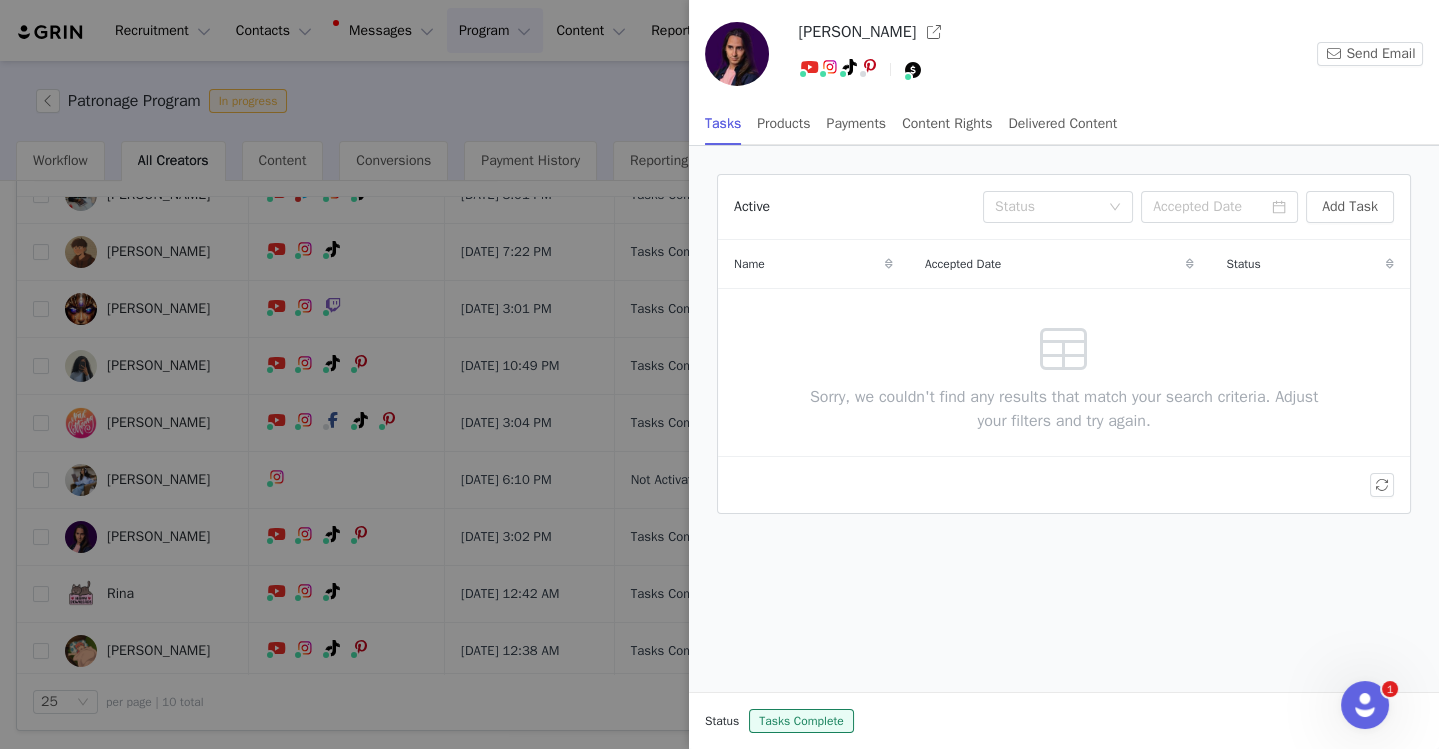 click at bounding box center [719, 374] 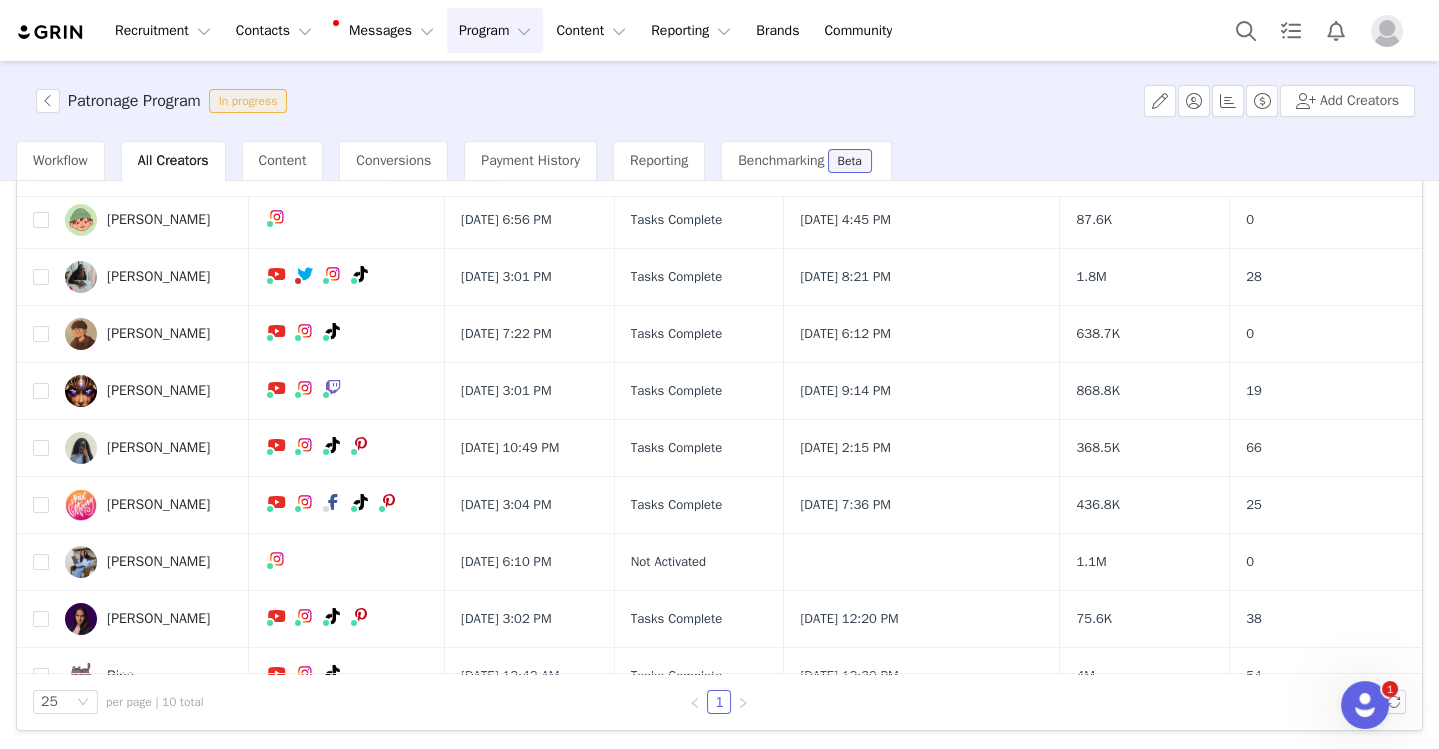 scroll, scrollTop: 0, scrollLeft: 0, axis: both 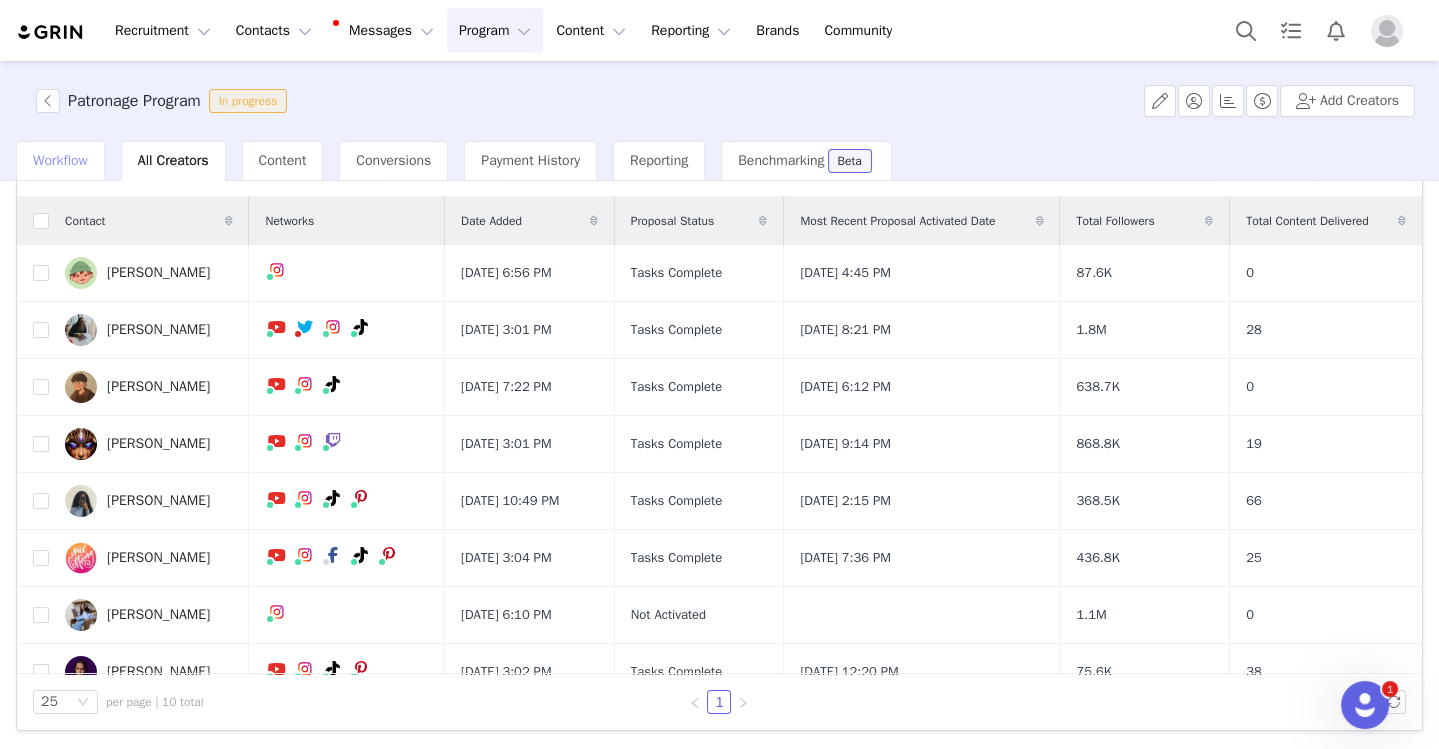 click on "Workflow" at bounding box center (60, 161) 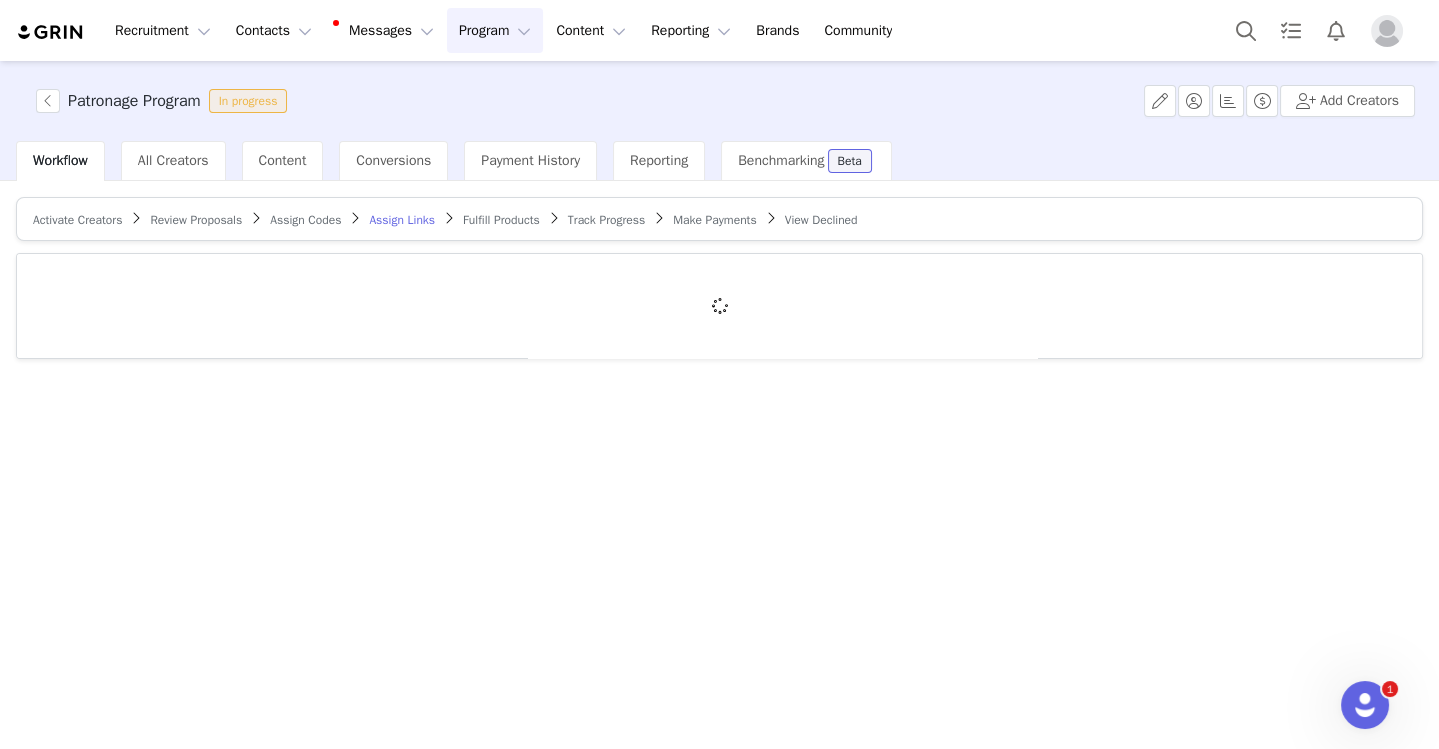 scroll, scrollTop: 0, scrollLeft: 0, axis: both 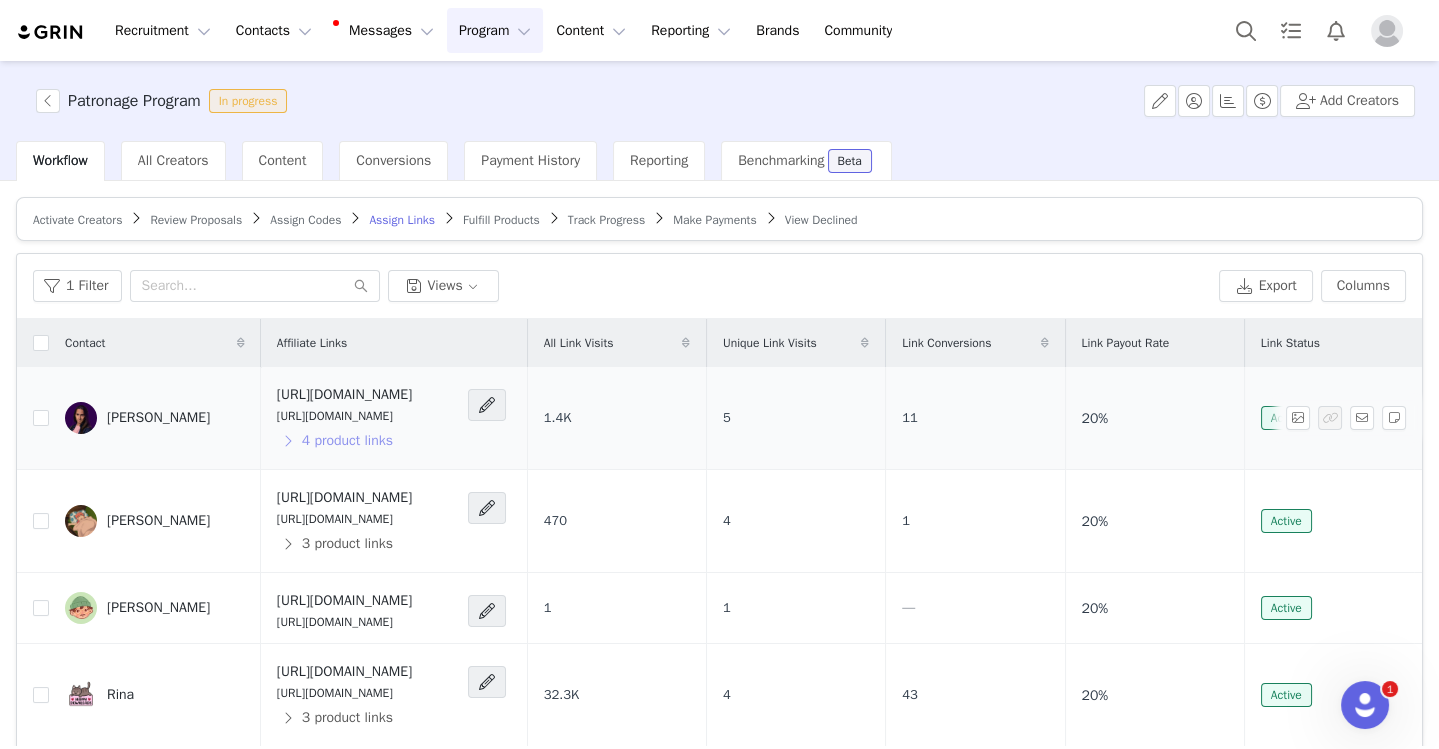 click on "4 product links" at bounding box center (335, 441) 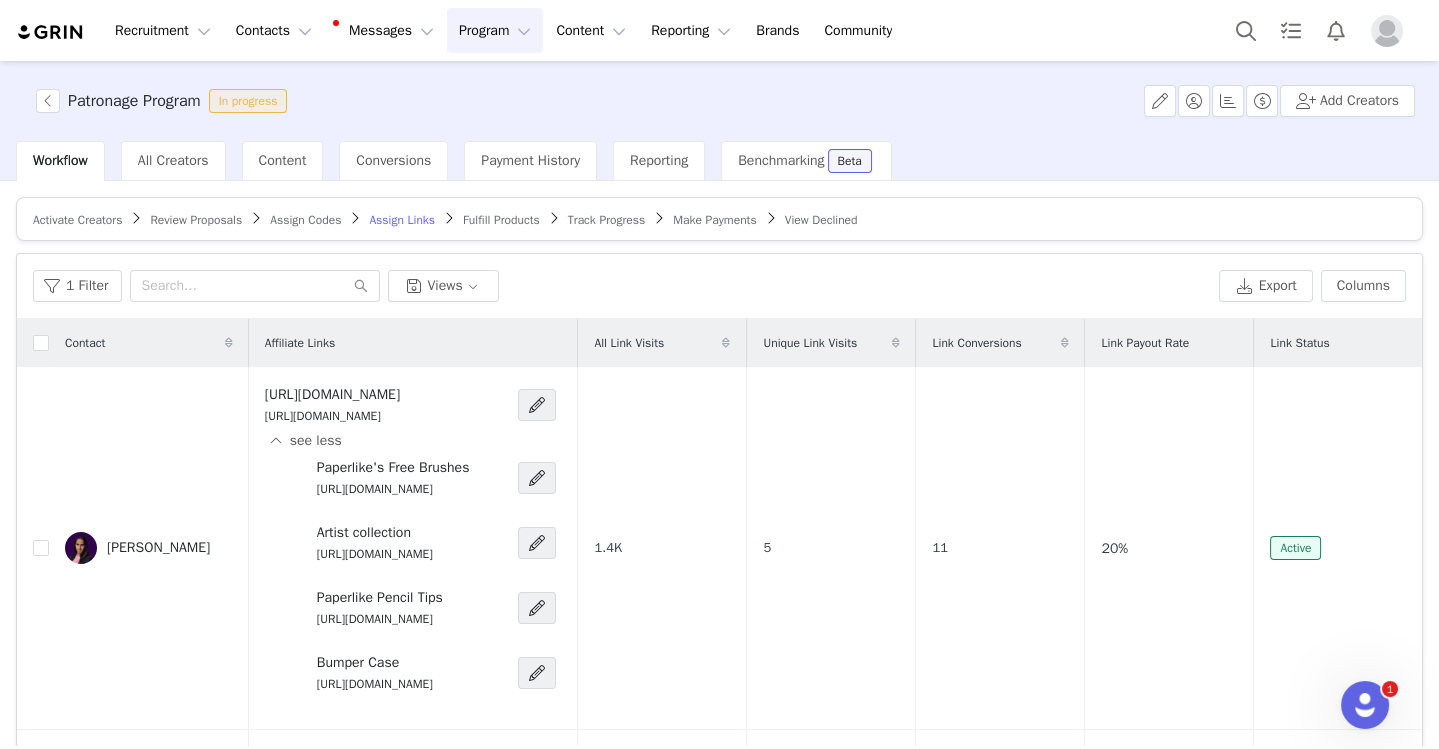 click on "Assign Codes" at bounding box center [305, 220] 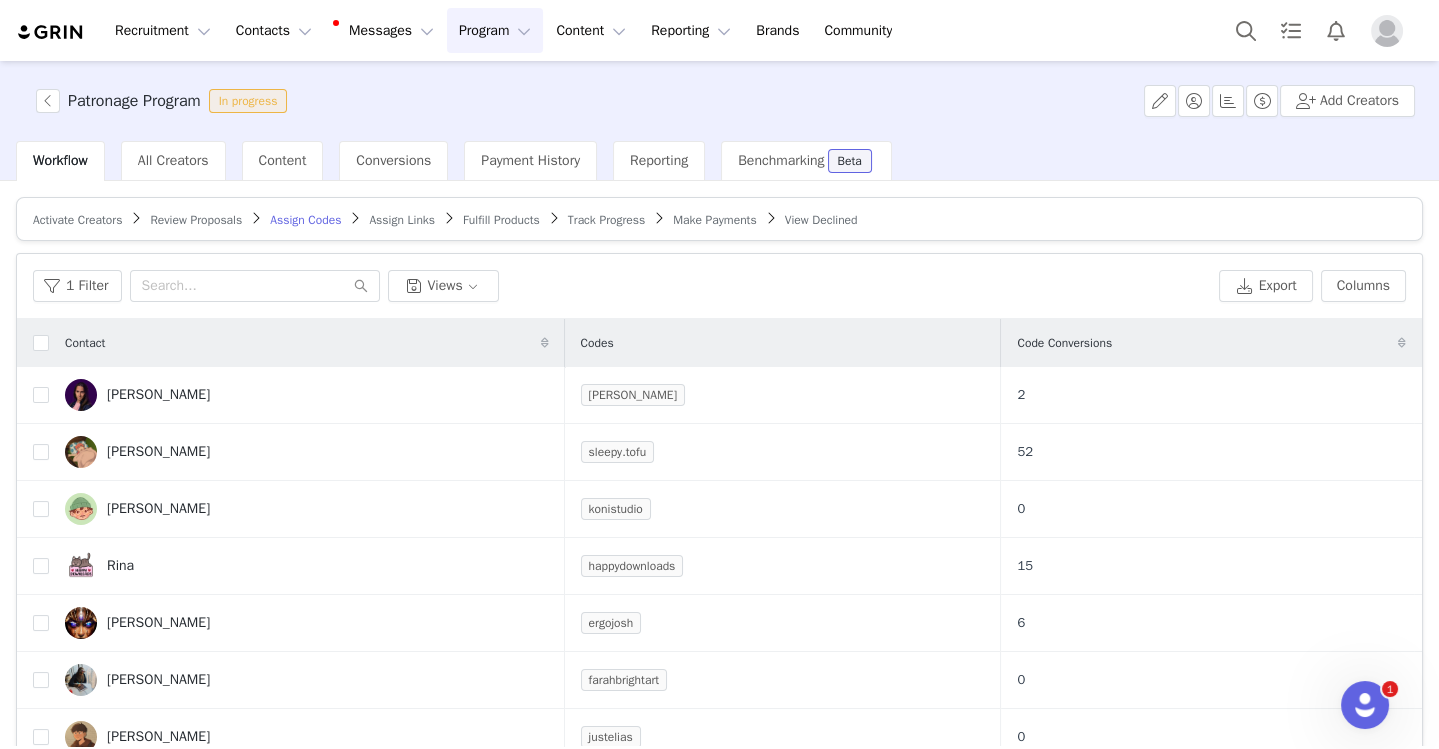 scroll, scrollTop: 0, scrollLeft: 0, axis: both 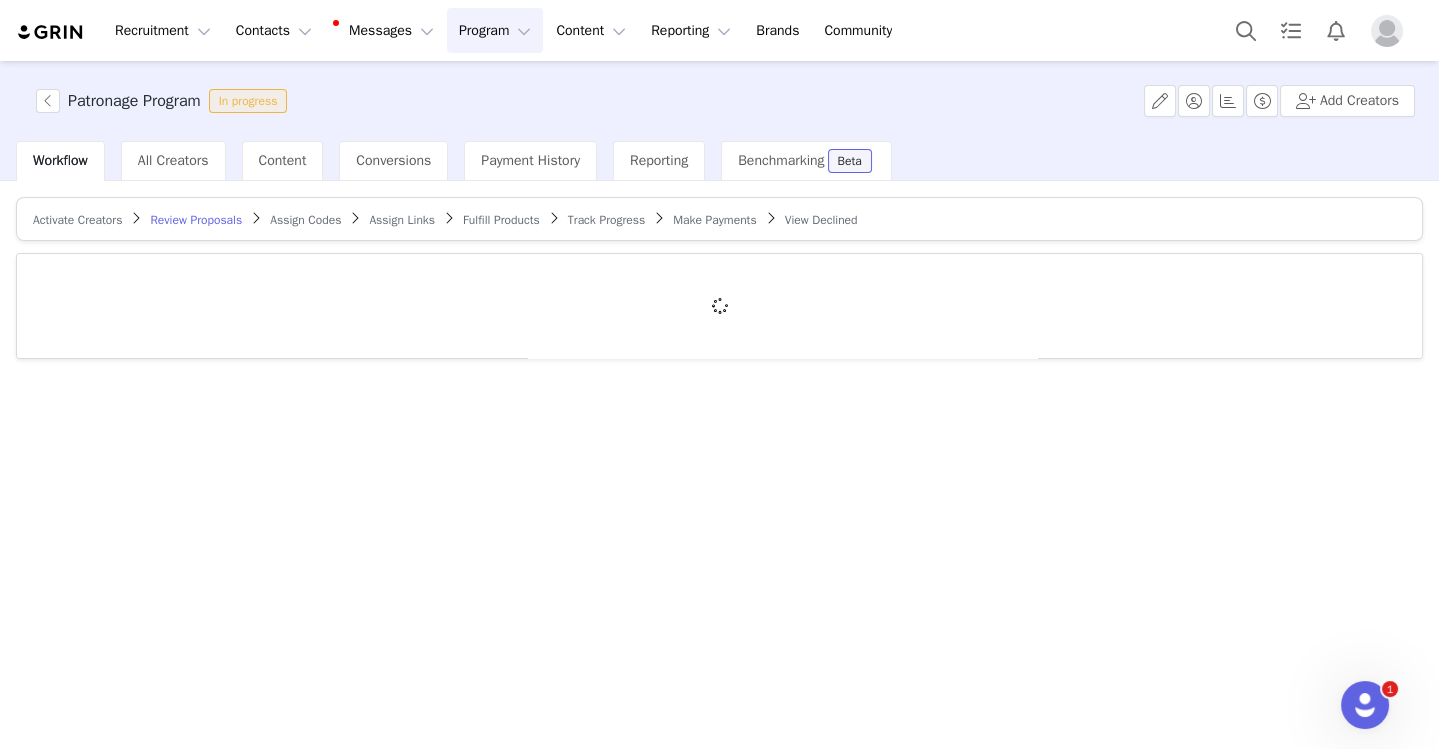 click on "Activate Creators" at bounding box center [77, 220] 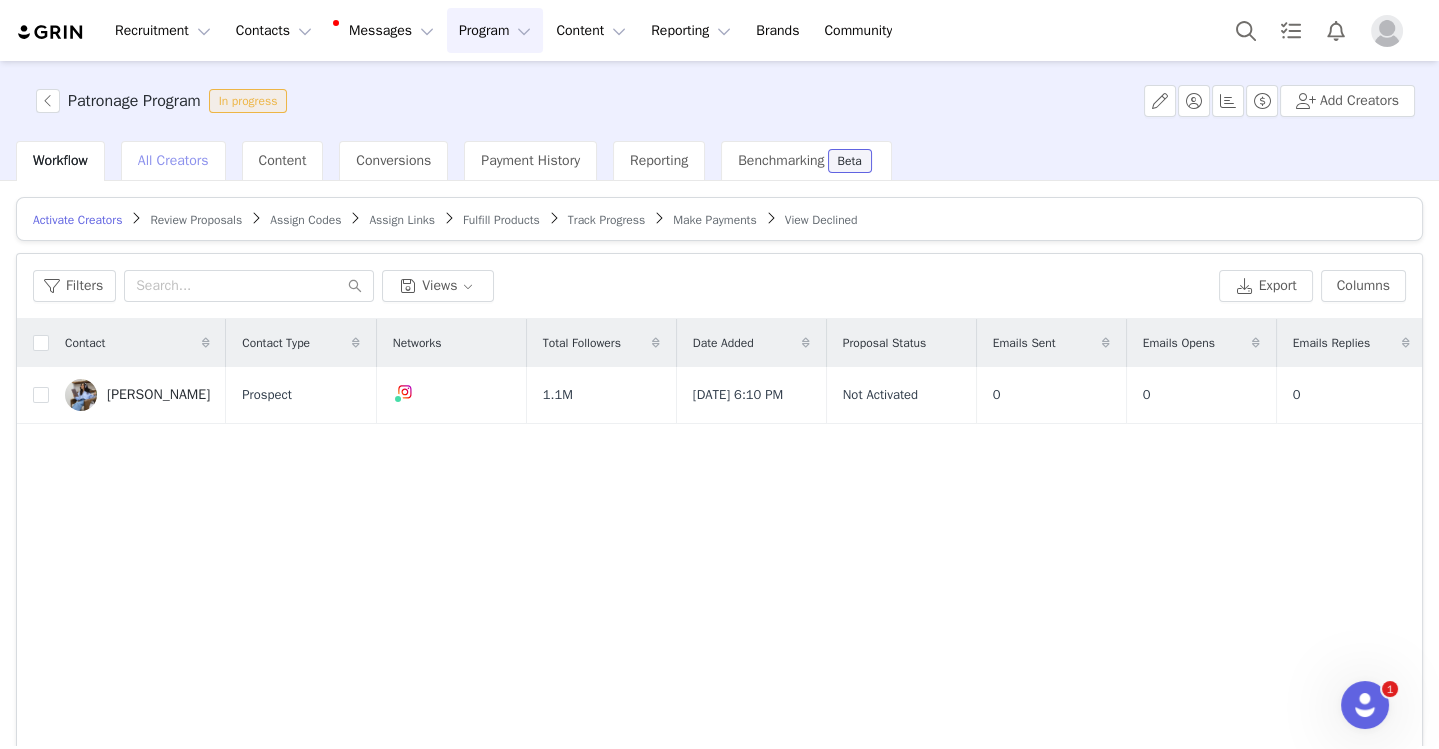 click on "All Creators" at bounding box center [173, 161] 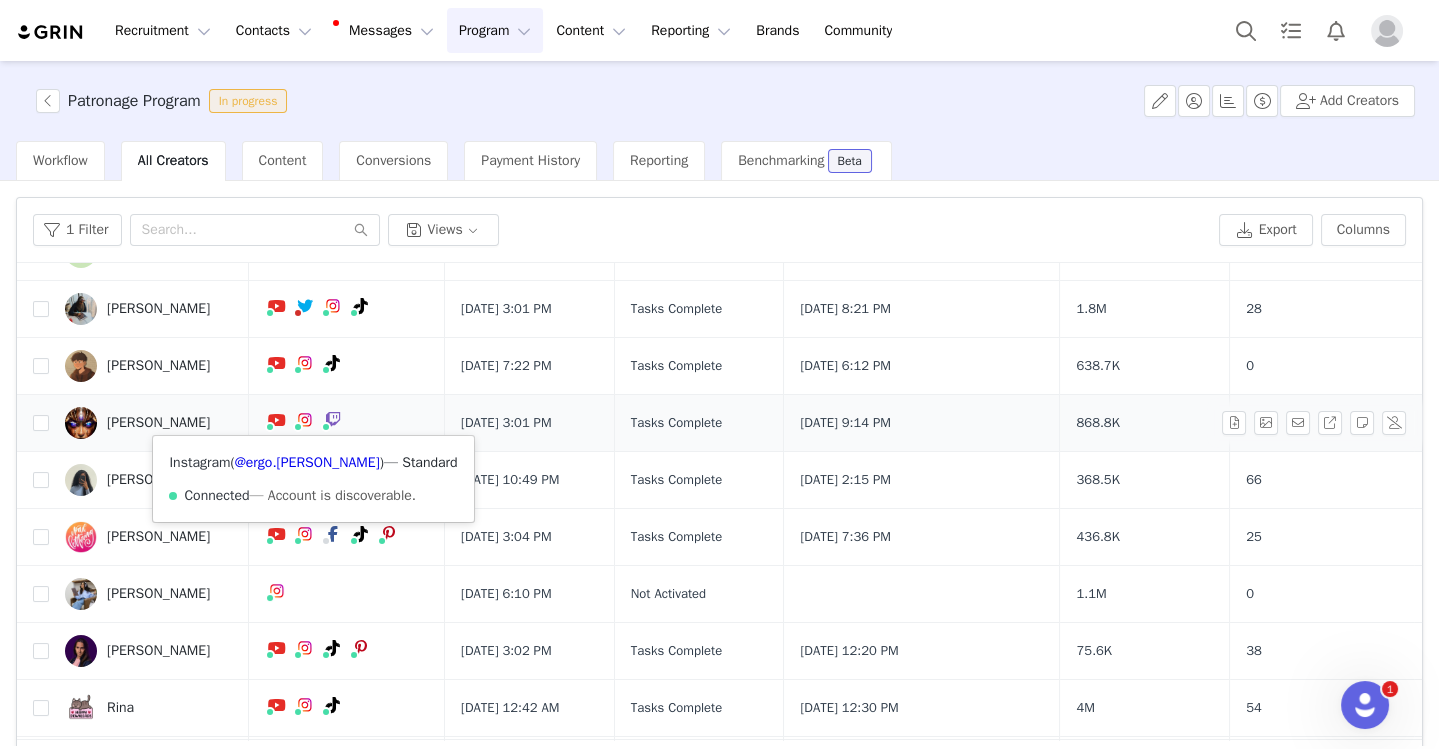scroll, scrollTop: 135, scrollLeft: 0, axis: vertical 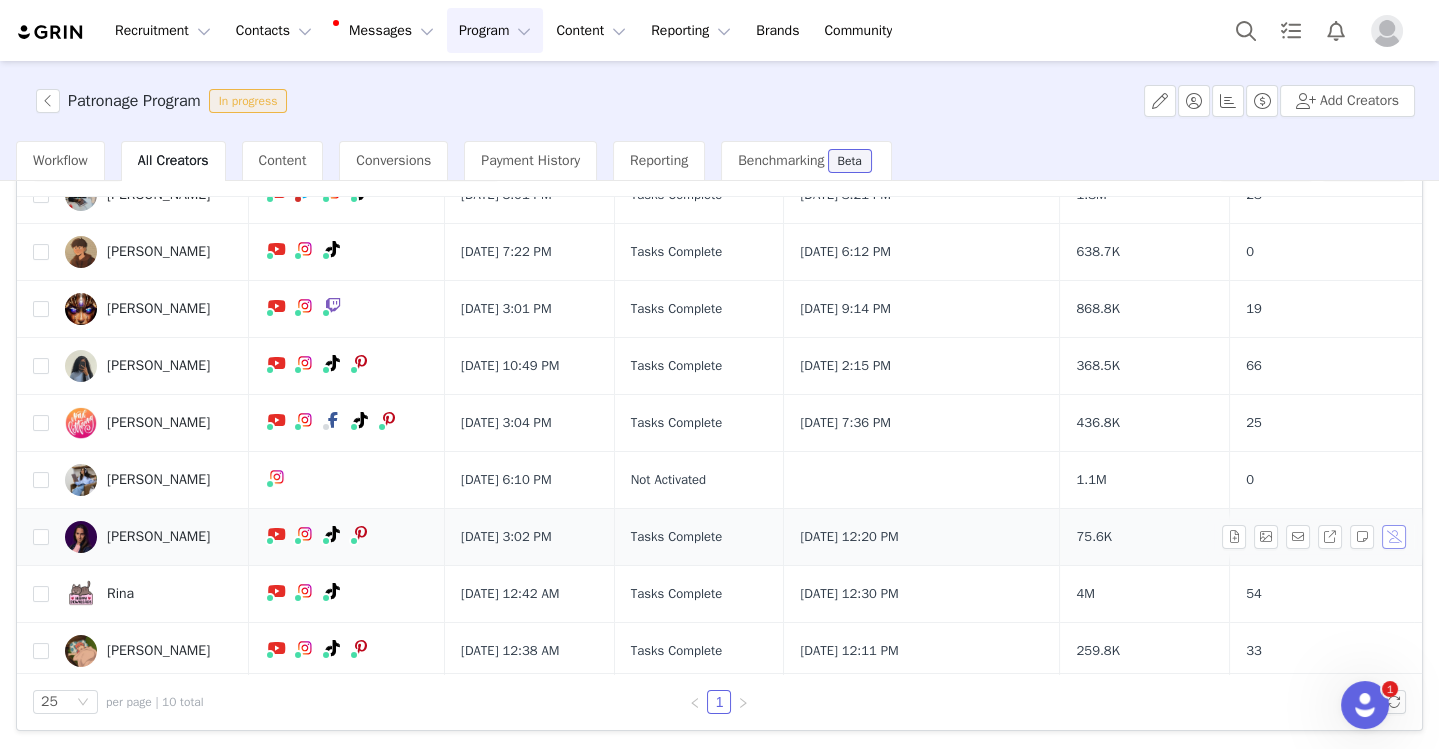 click at bounding box center [1394, 537] 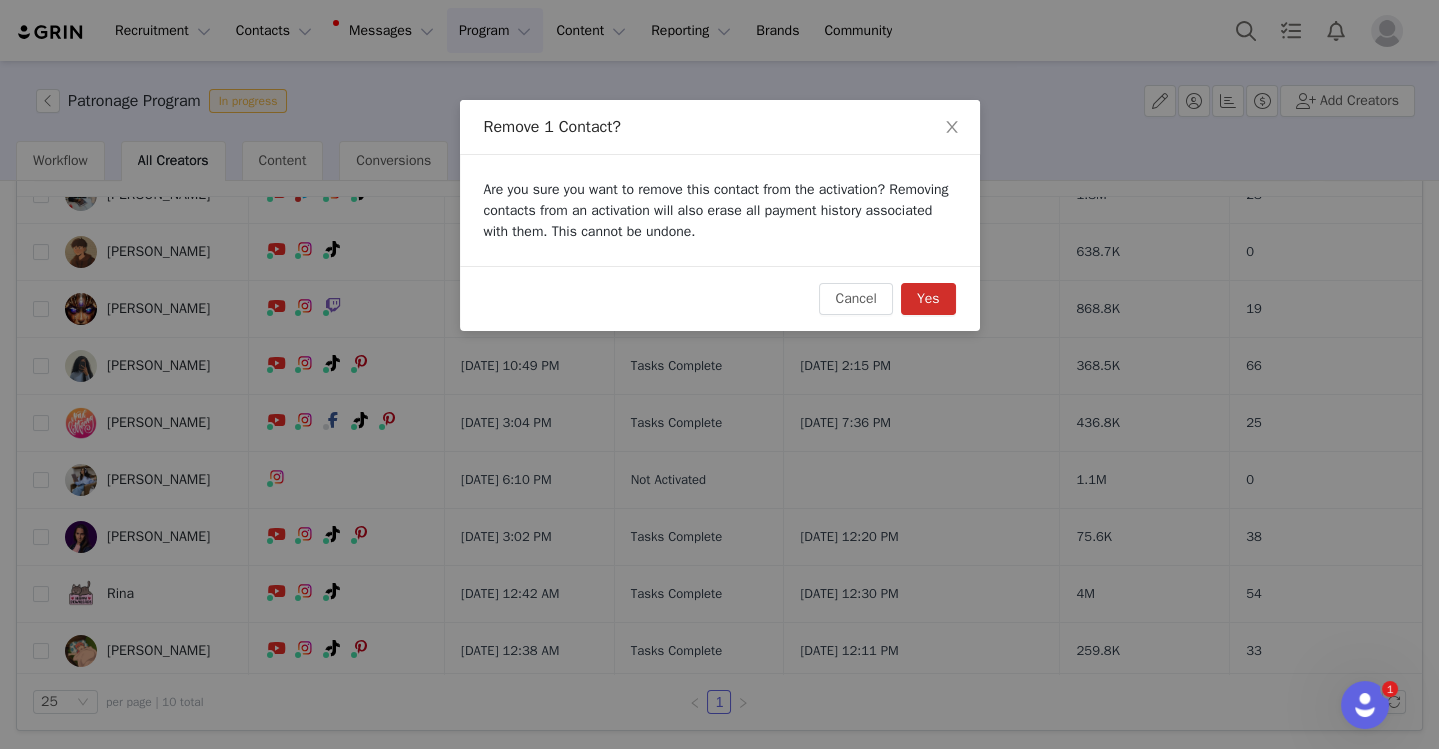 click on "Yes" at bounding box center (928, 299) 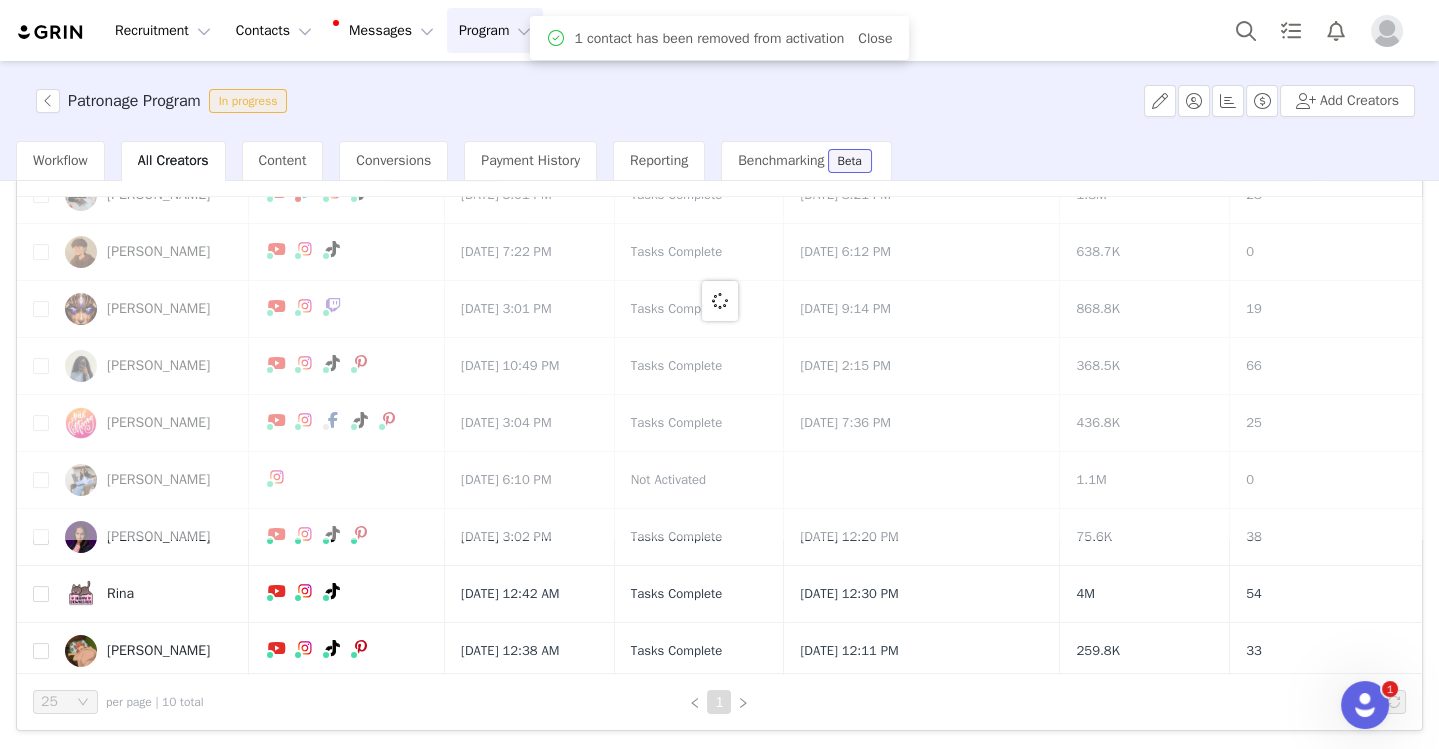 scroll, scrollTop: 0, scrollLeft: 0, axis: both 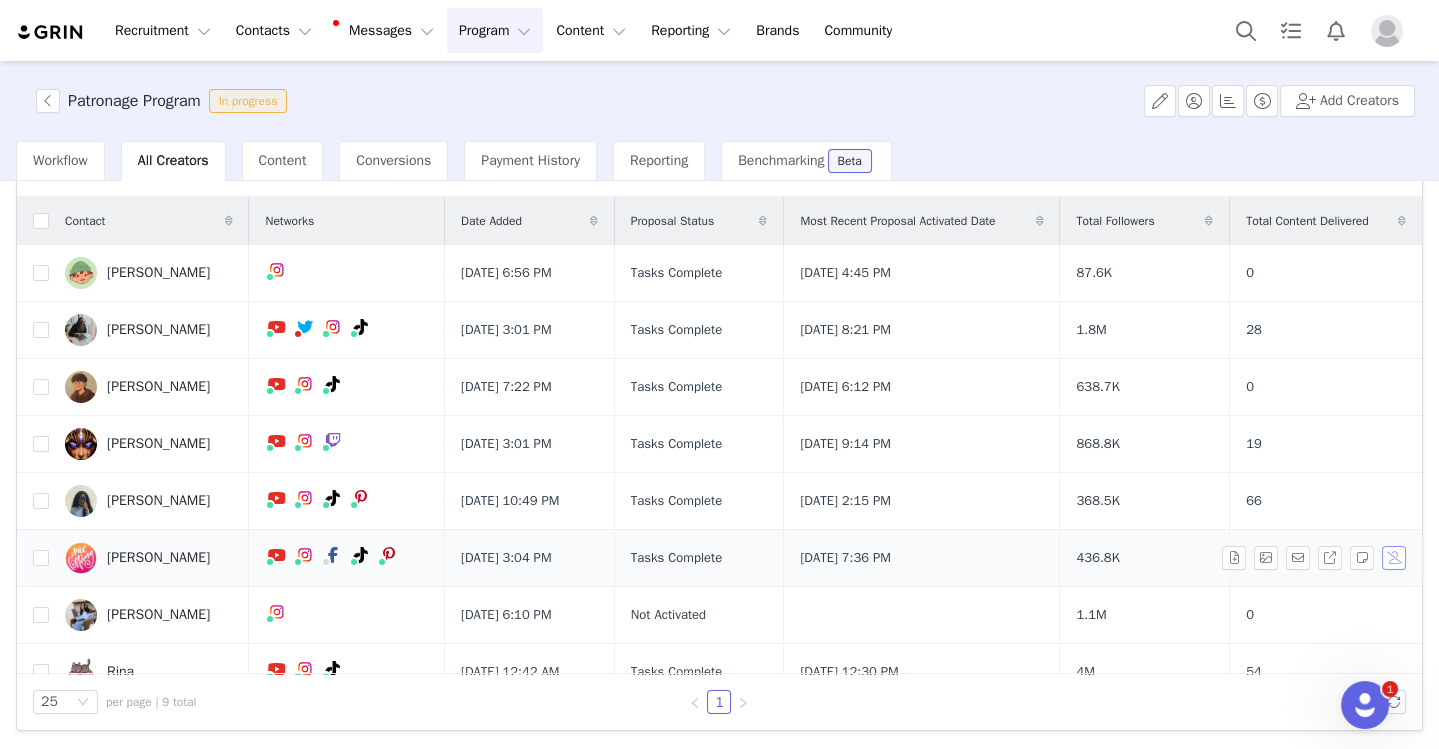 click at bounding box center [1394, 558] 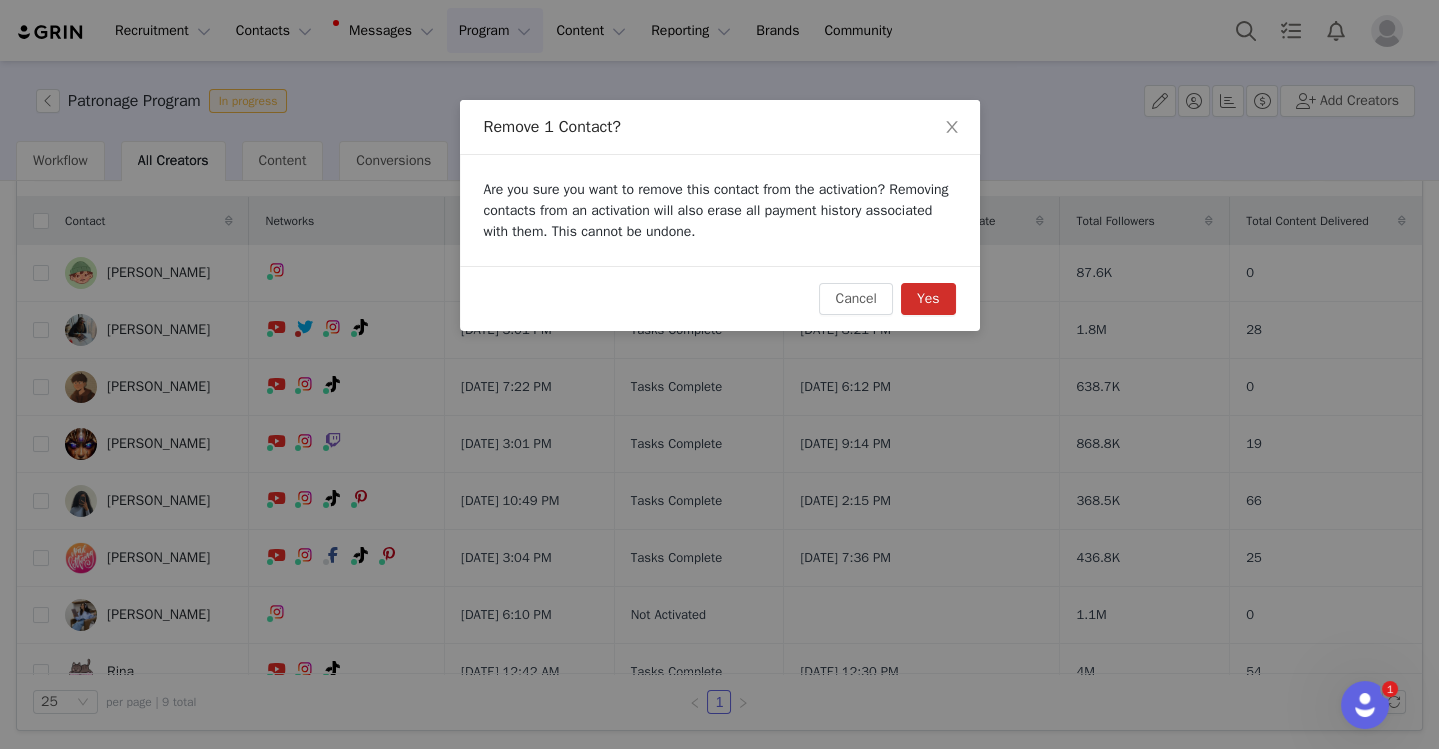 click on "Yes" at bounding box center [928, 299] 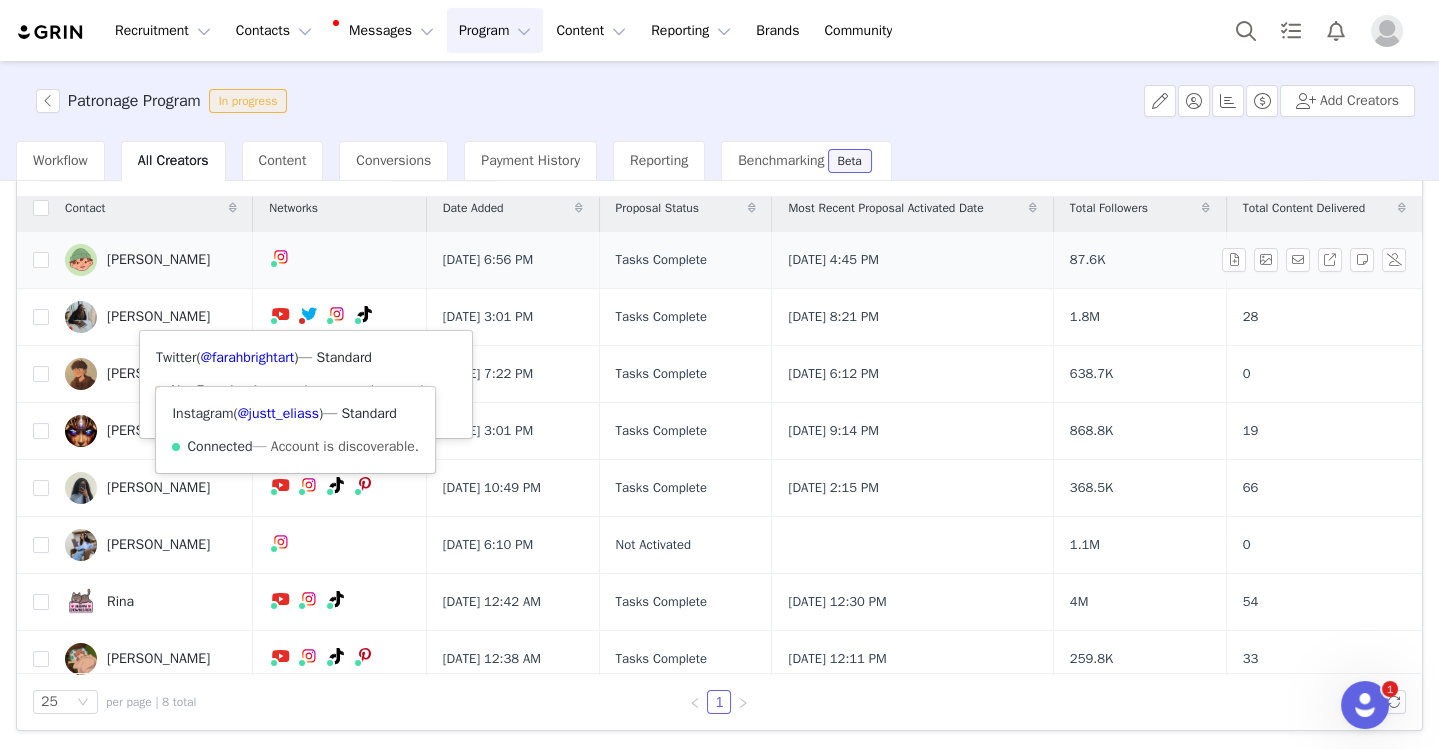 scroll, scrollTop: 0, scrollLeft: 0, axis: both 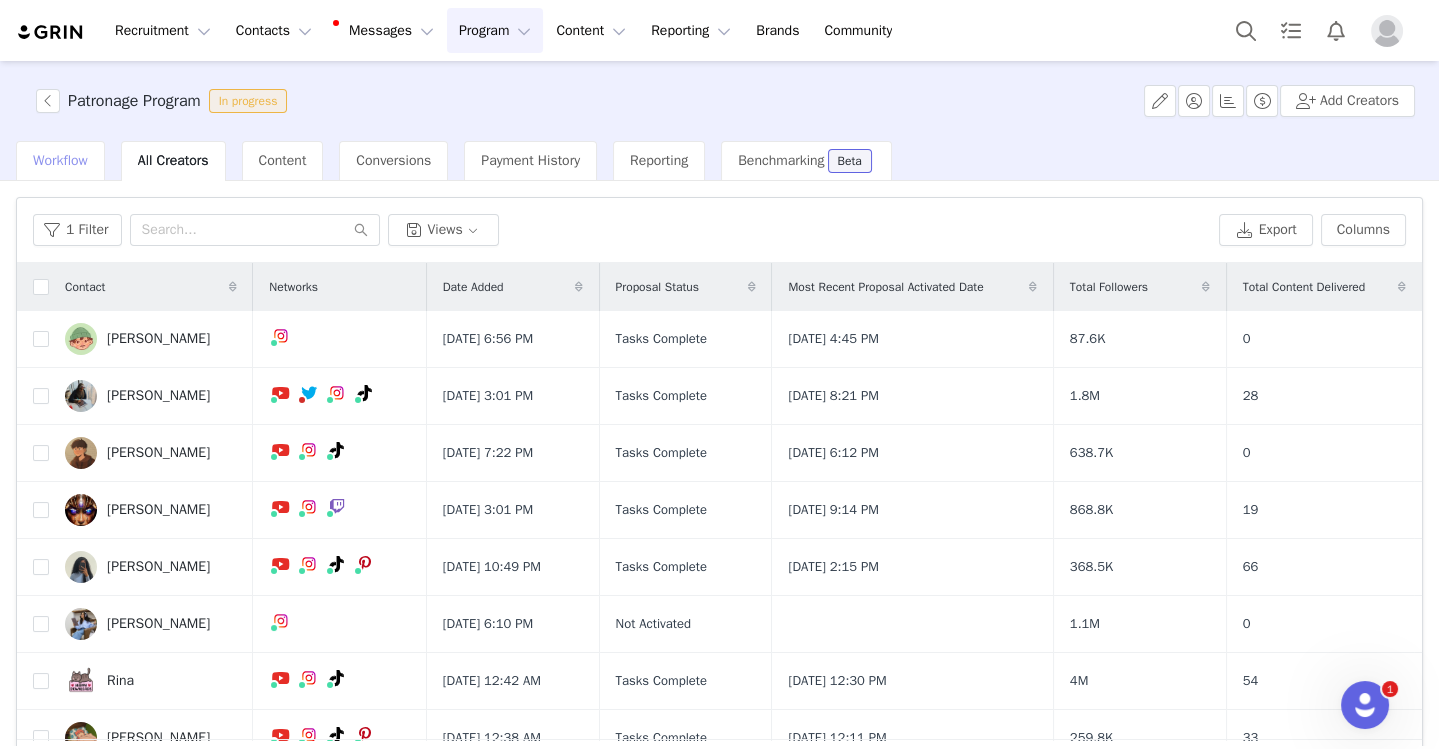 click on "Workflow" at bounding box center [60, 160] 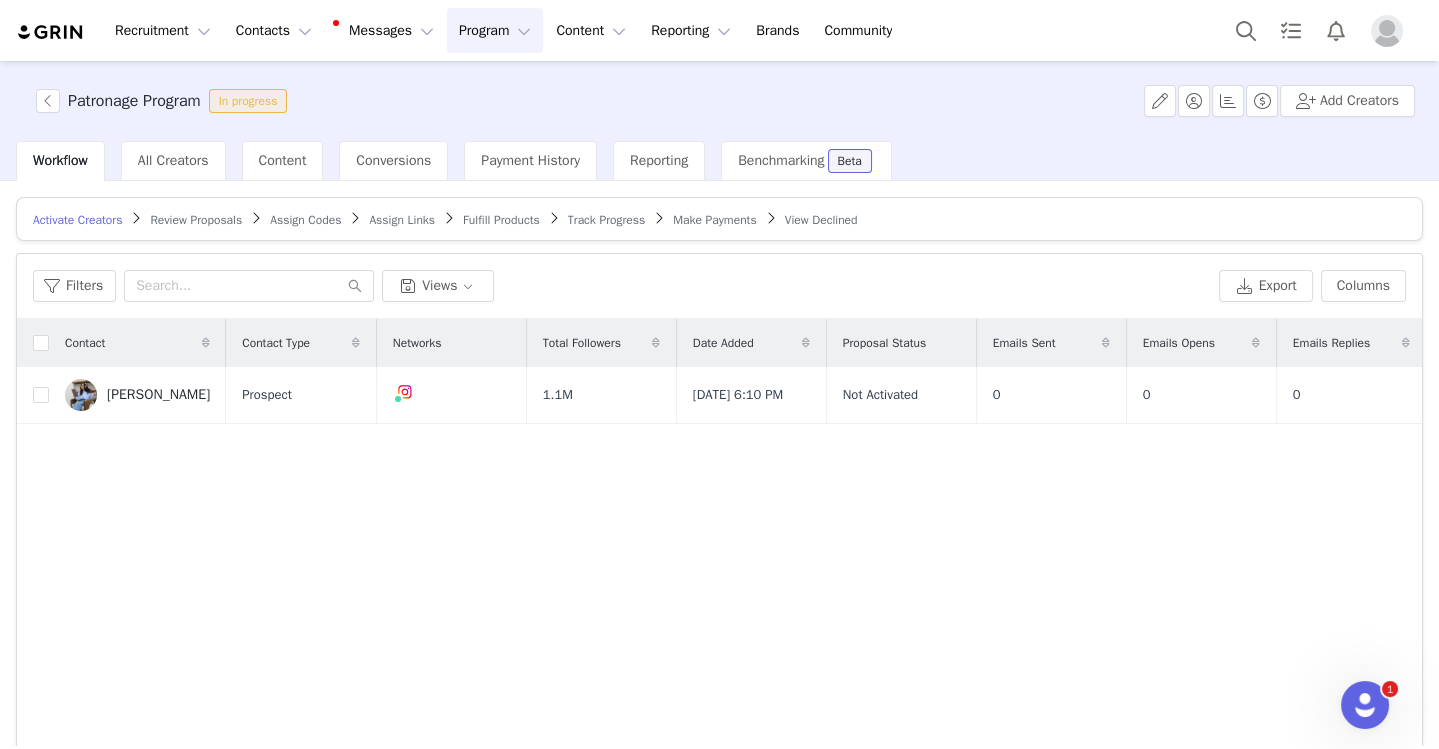 click on "Assign Codes" at bounding box center (305, 220) 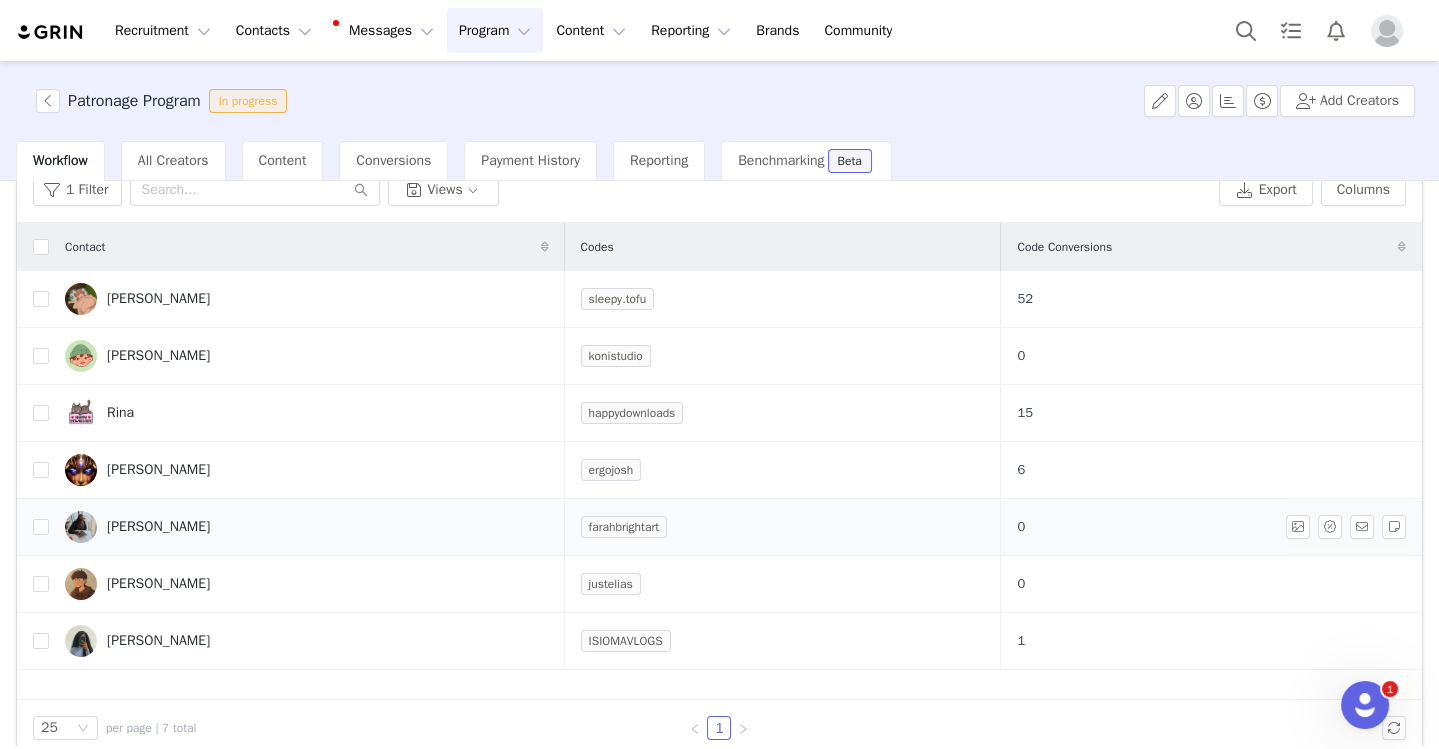 scroll, scrollTop: 121, scrollLeft: 0, axis: vertical 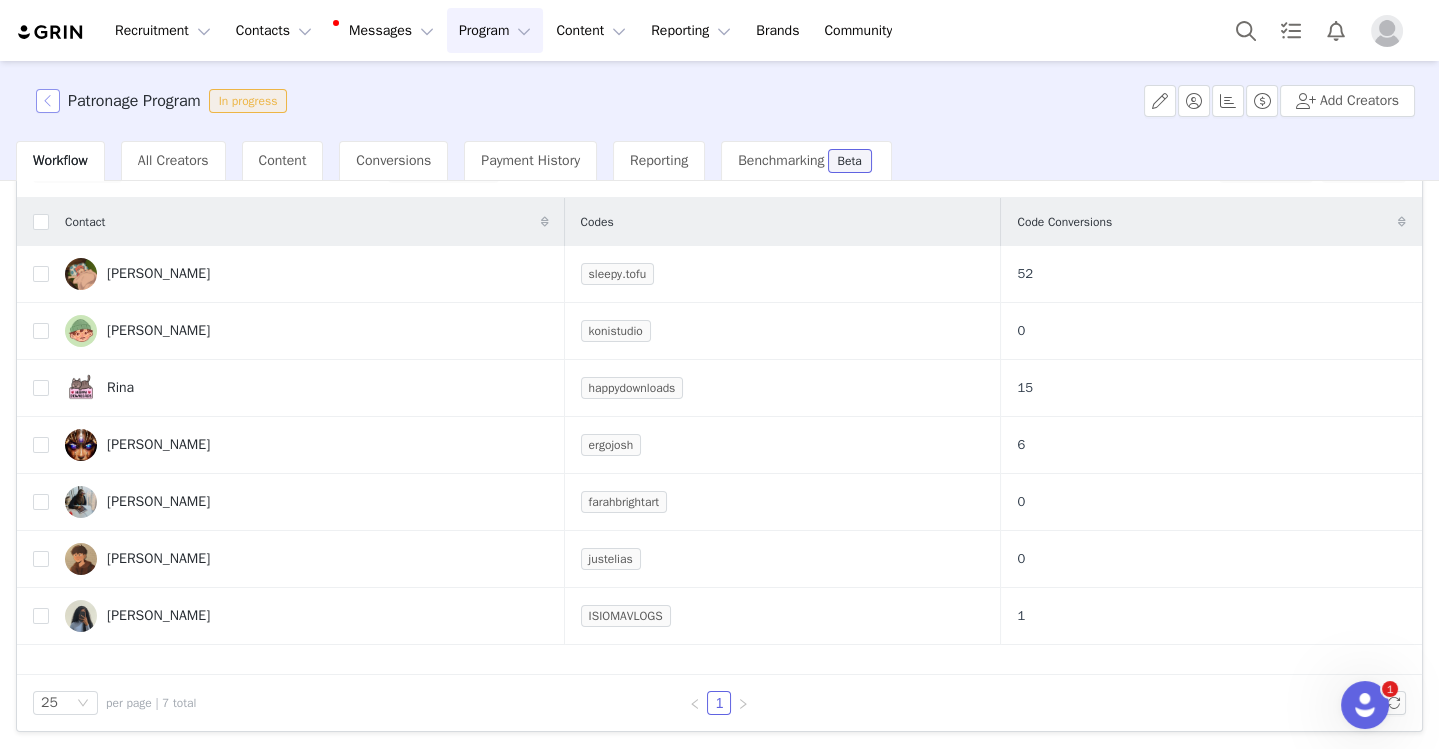 click at bounding box center [48, 101] 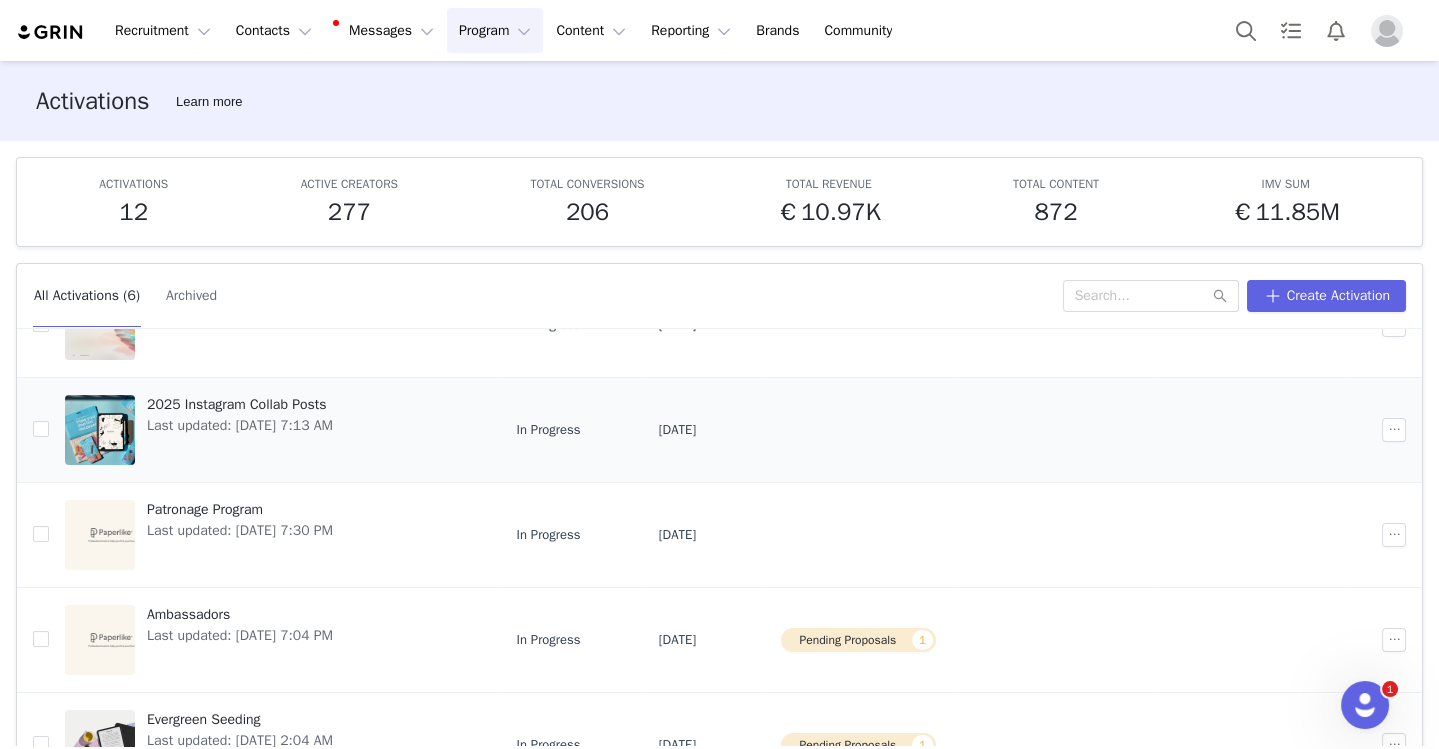 scroll, scrollTop: 225, scrollLeft: 0, axis: vertical 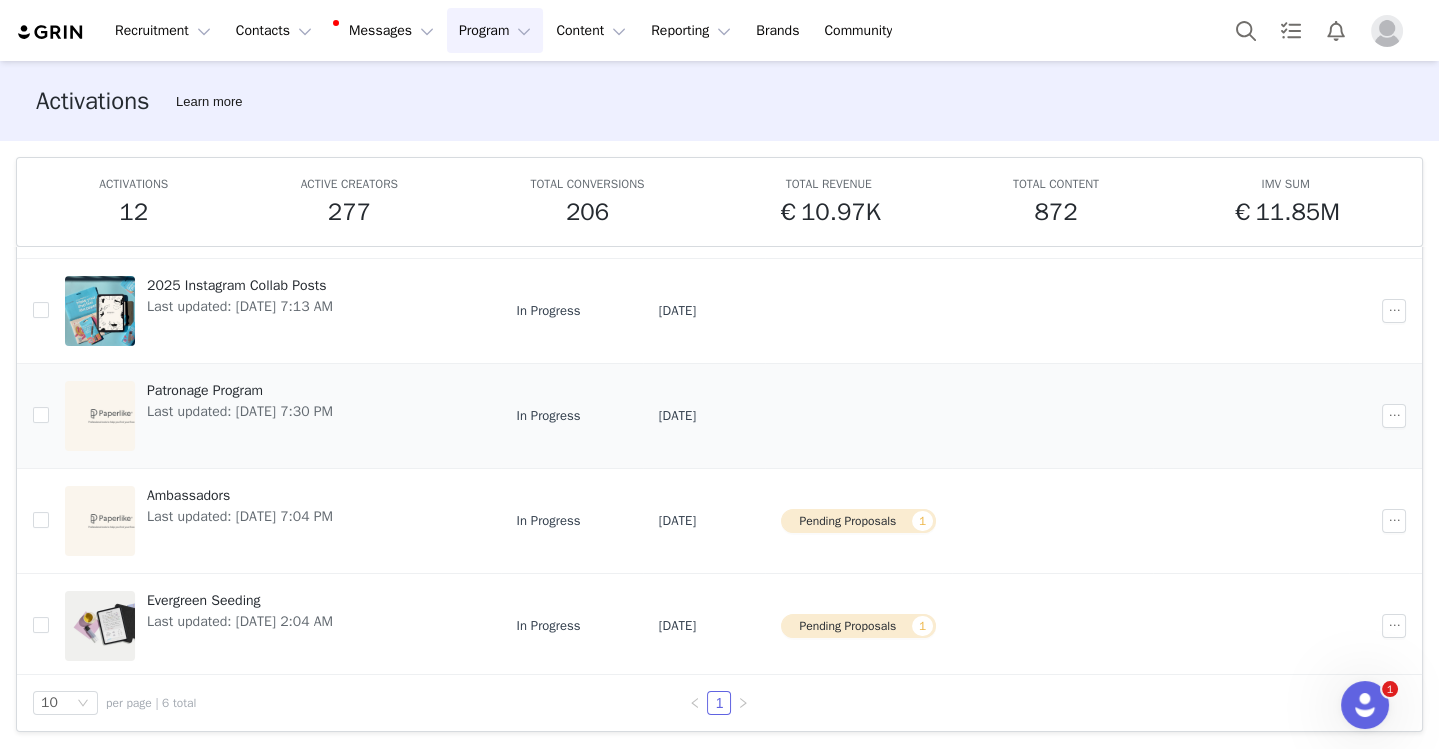 click on "Patronage Program" at bounding box center (240, 390) 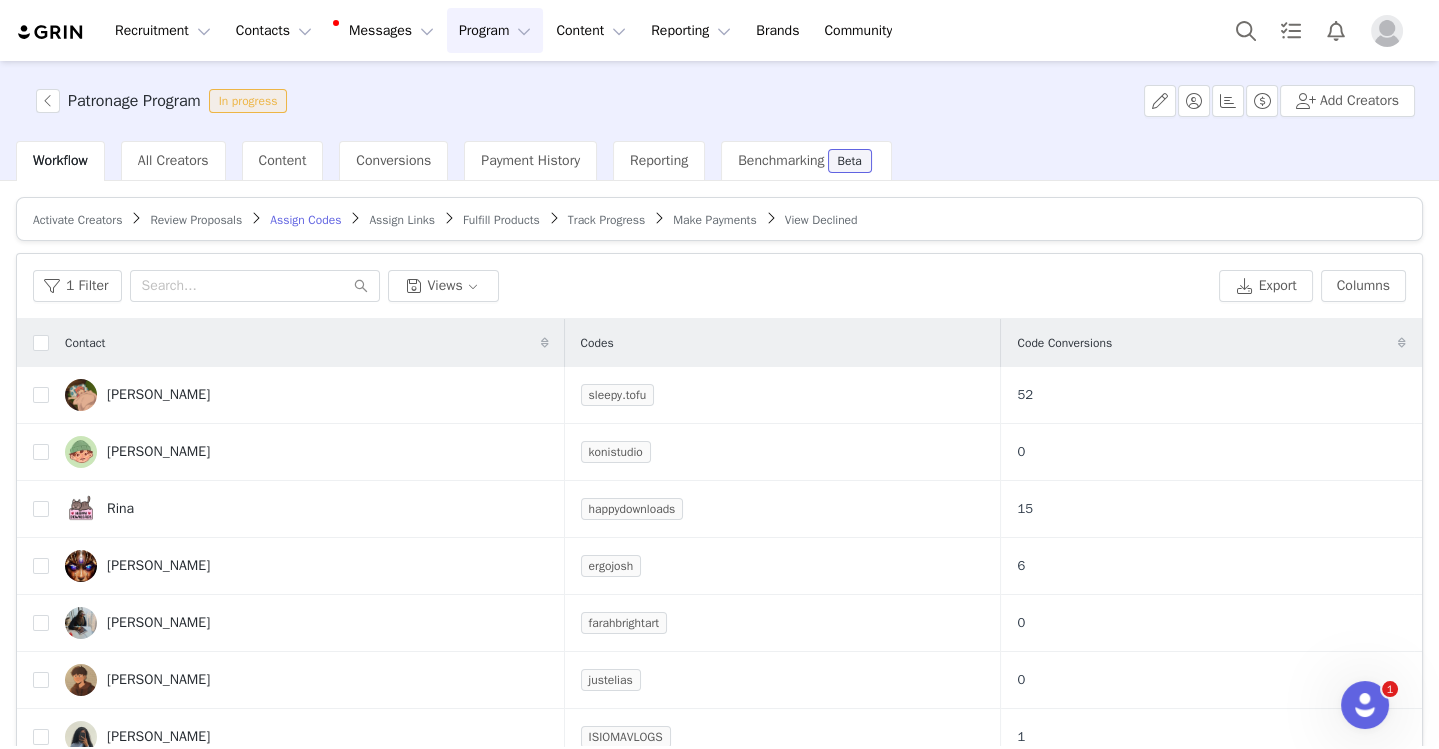 click on "Activate Creators" at bounding box center [77, 220] 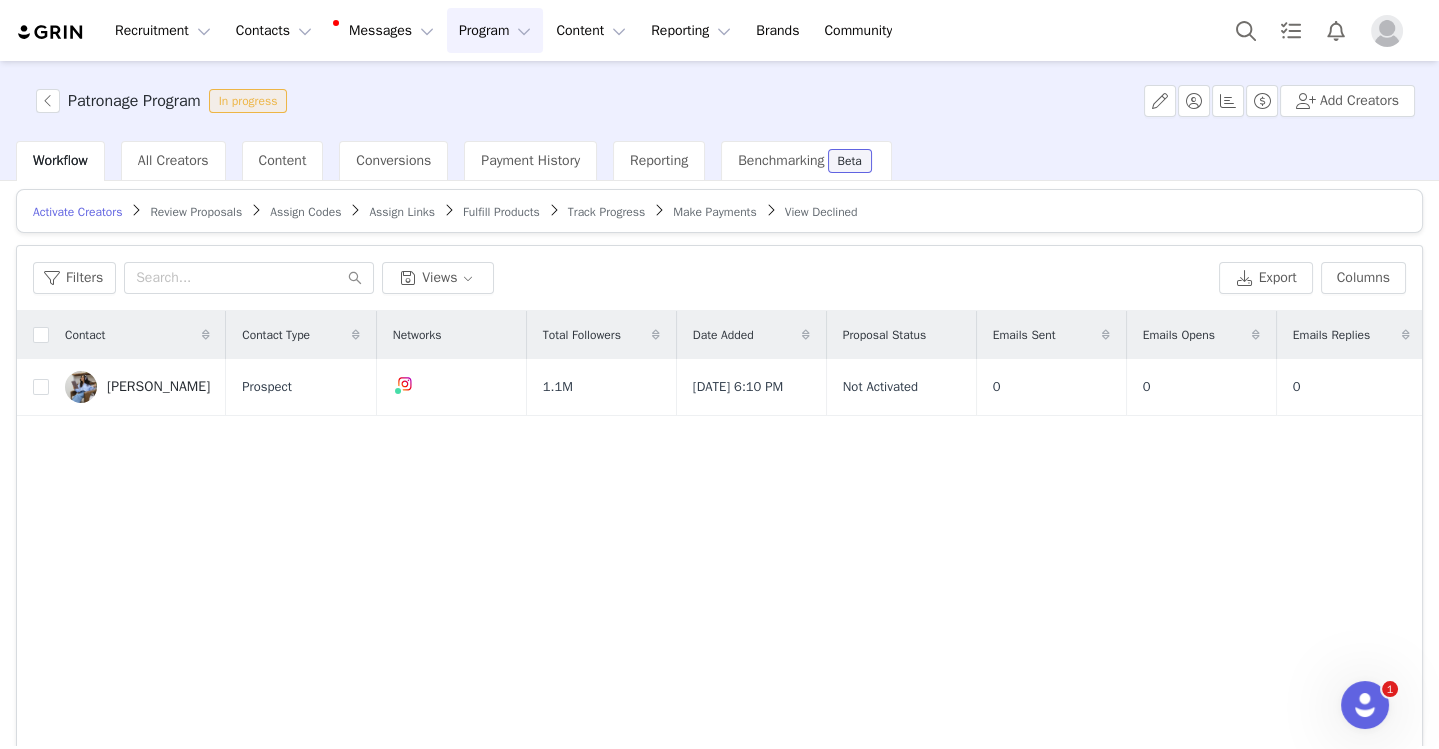 scroll, scrollTop: 8, scrollLeft: 0, axis: vertical 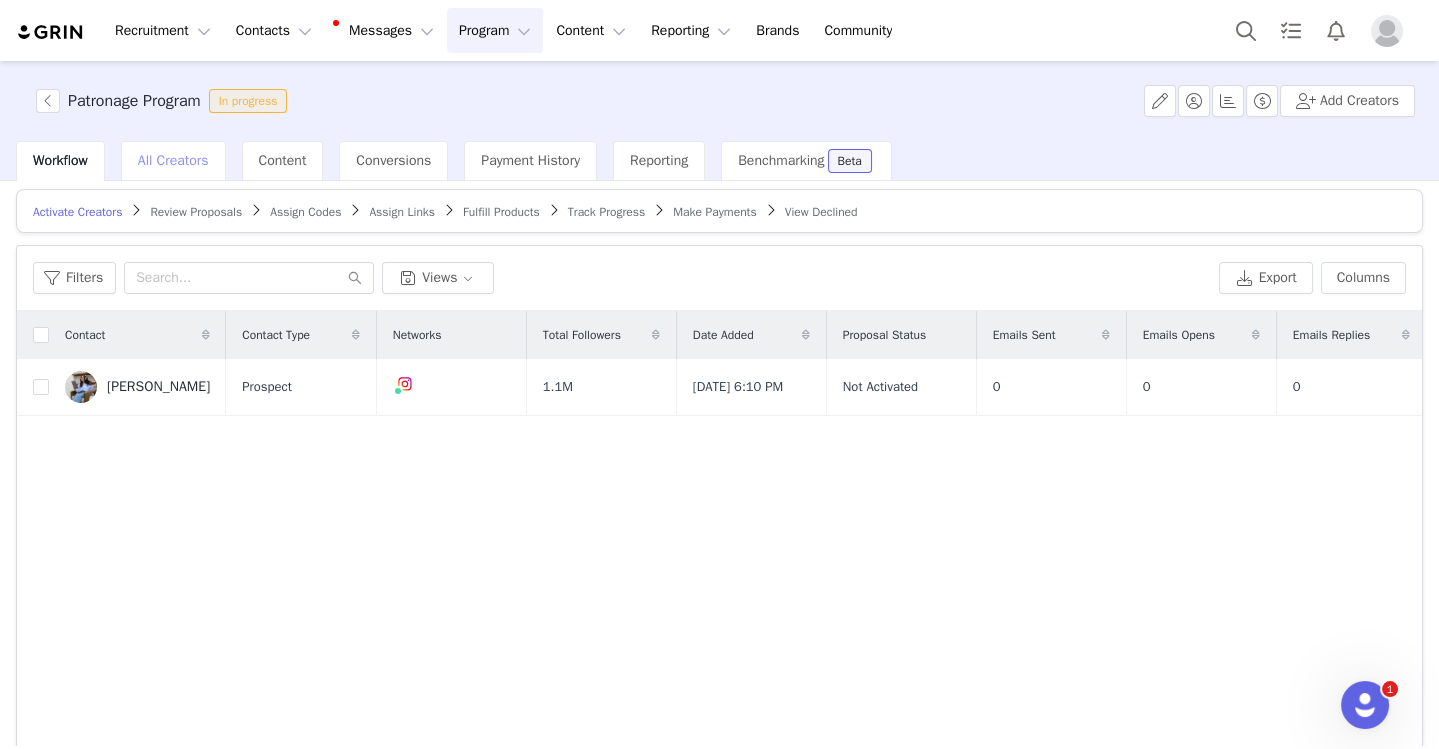 click on "All Creators" at bounding box center [173, 161] 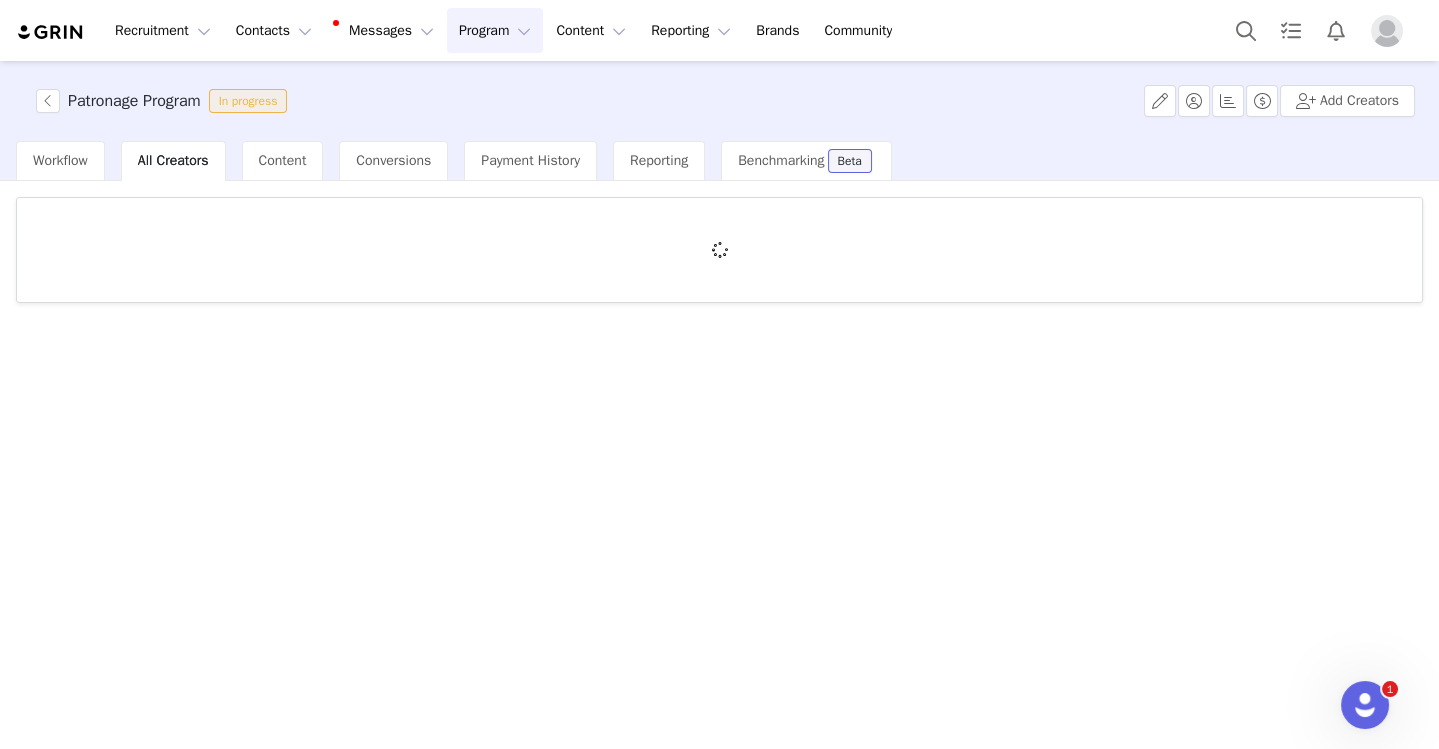 scroll, scrollTop: 0, scrollLeft: 0, axis: both 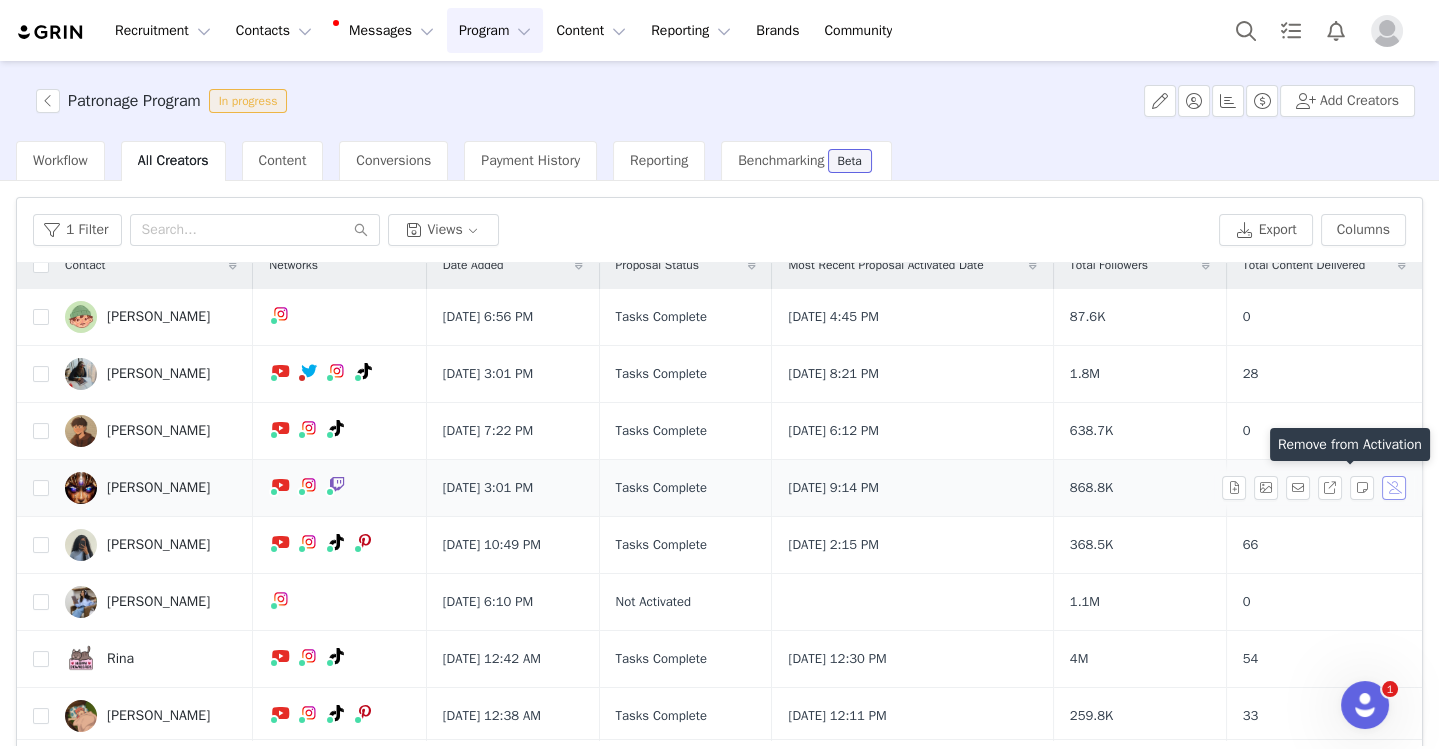 click on "Remove from Activation" at bounding box center (1350, 444) 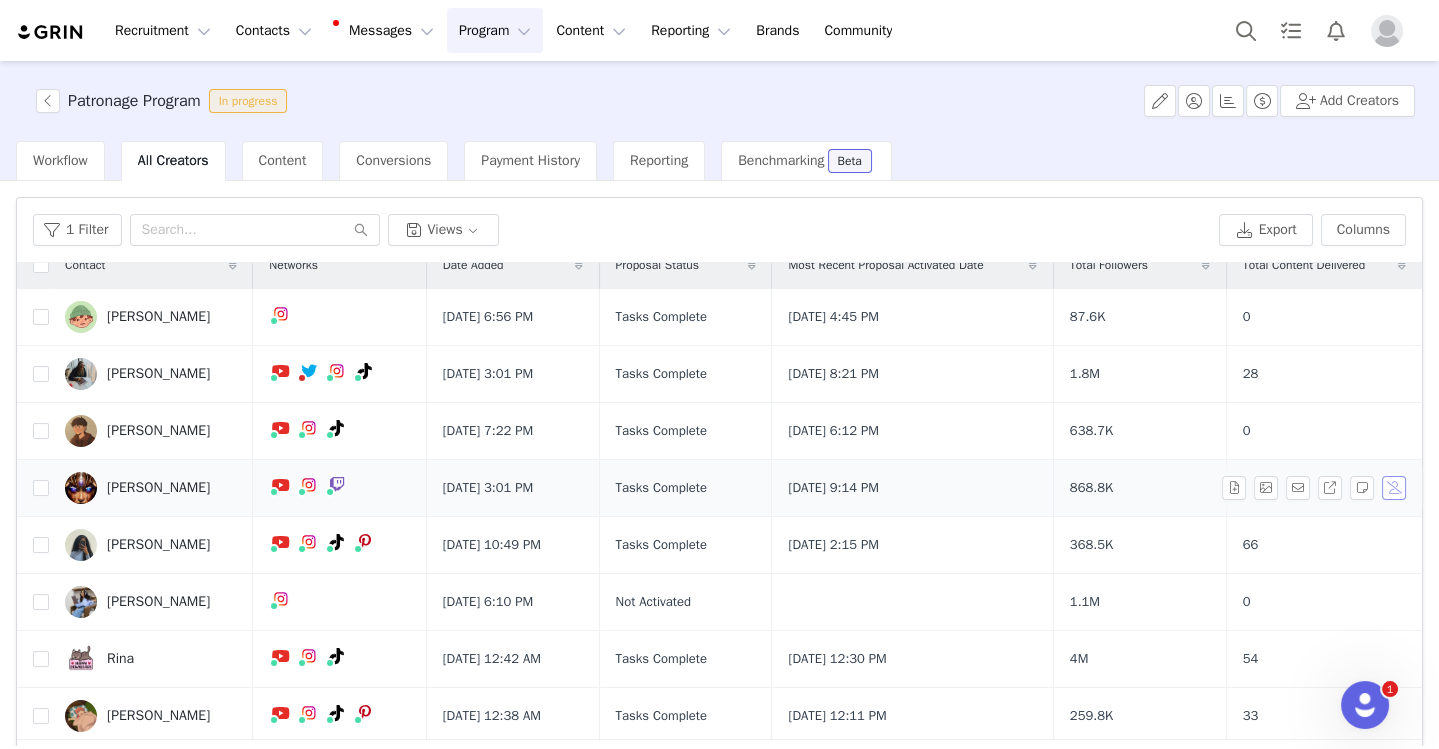click at bounding box center (1394, 488) 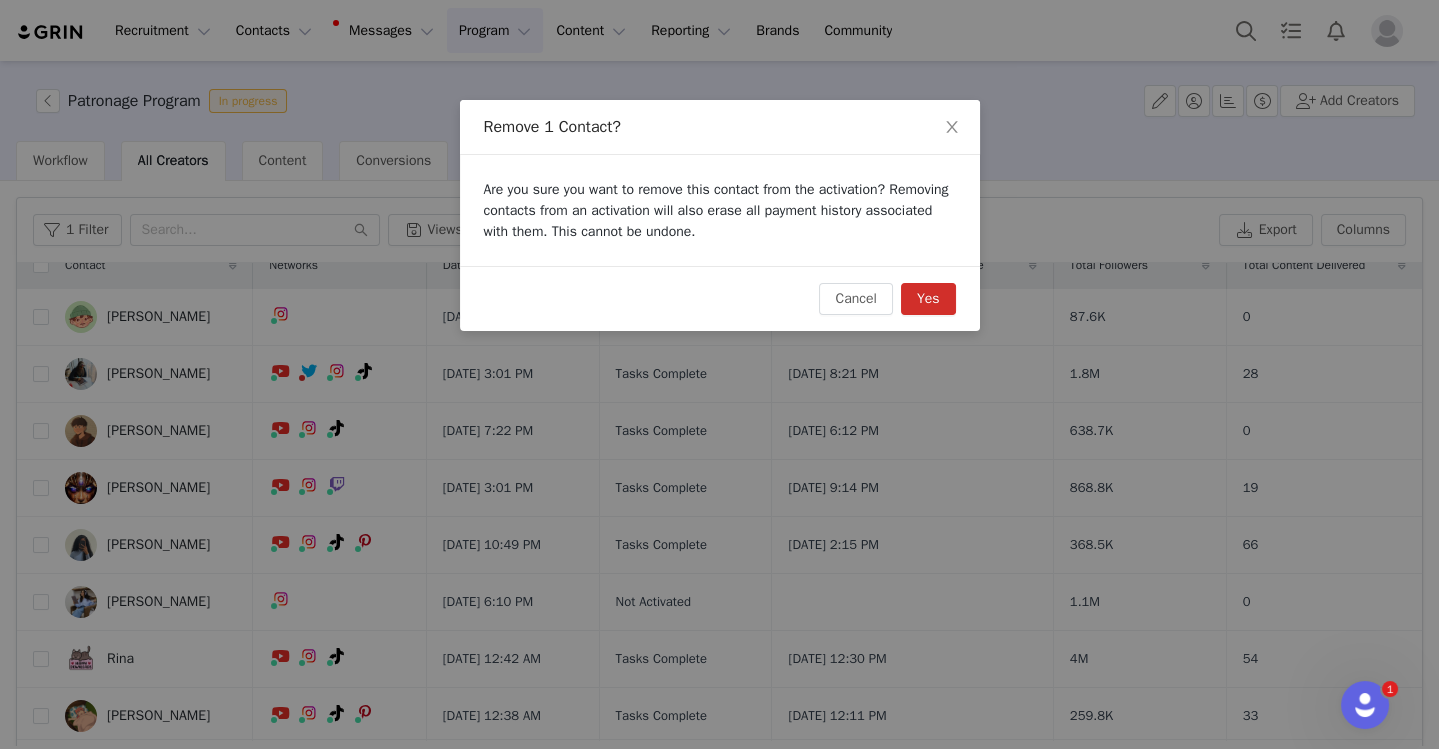 click on "Yes" at bounding box center (928, 299) 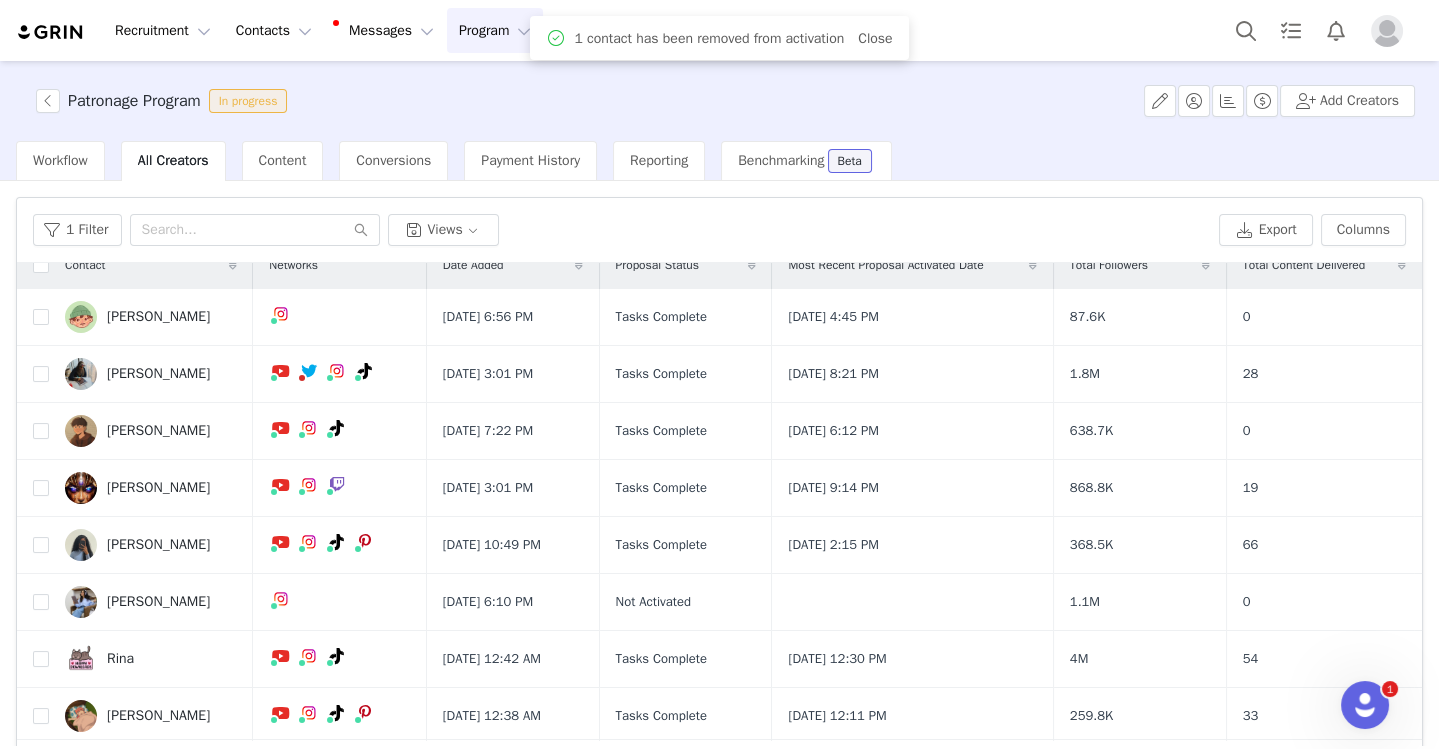 scroll, scrollTop: 0, scrollLeft: 0, axis: both 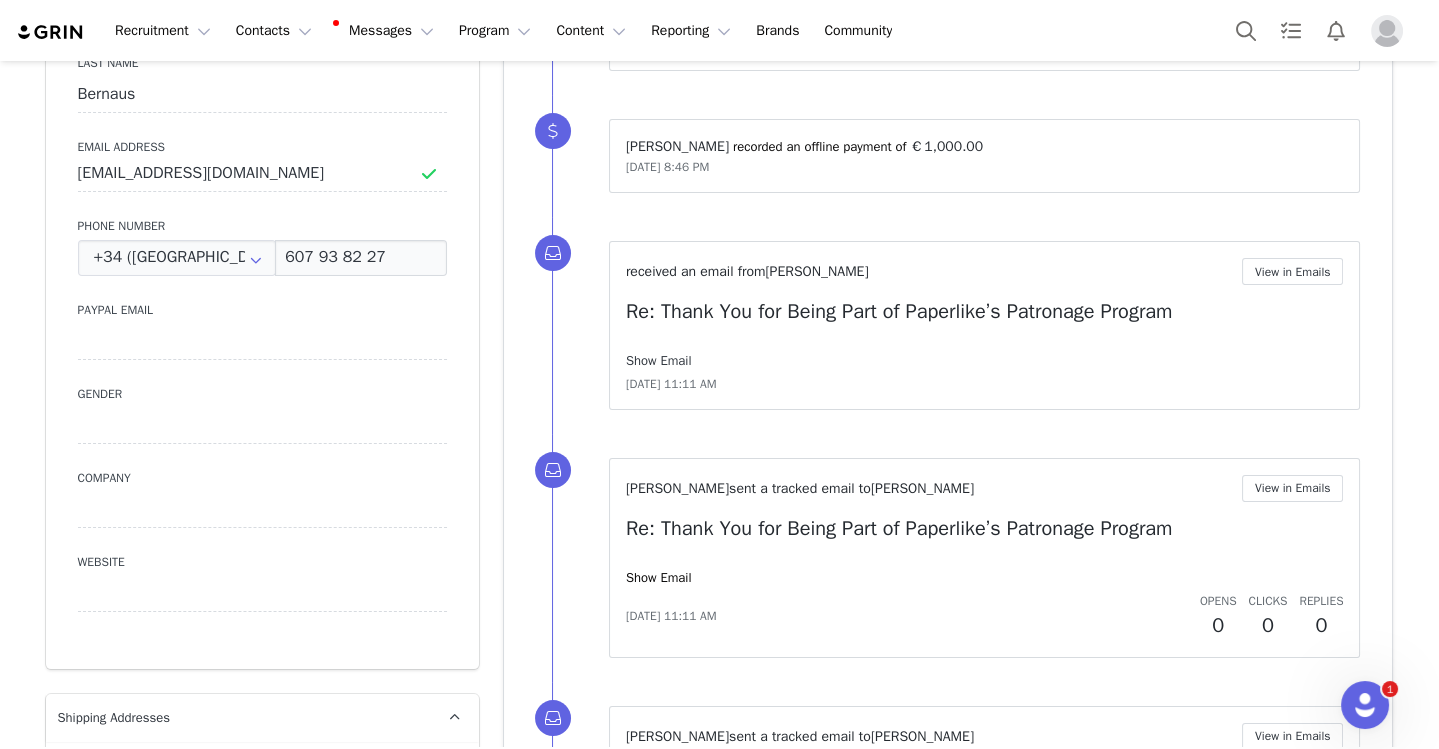 click on "Show Email" at bounding box center [659, 360] 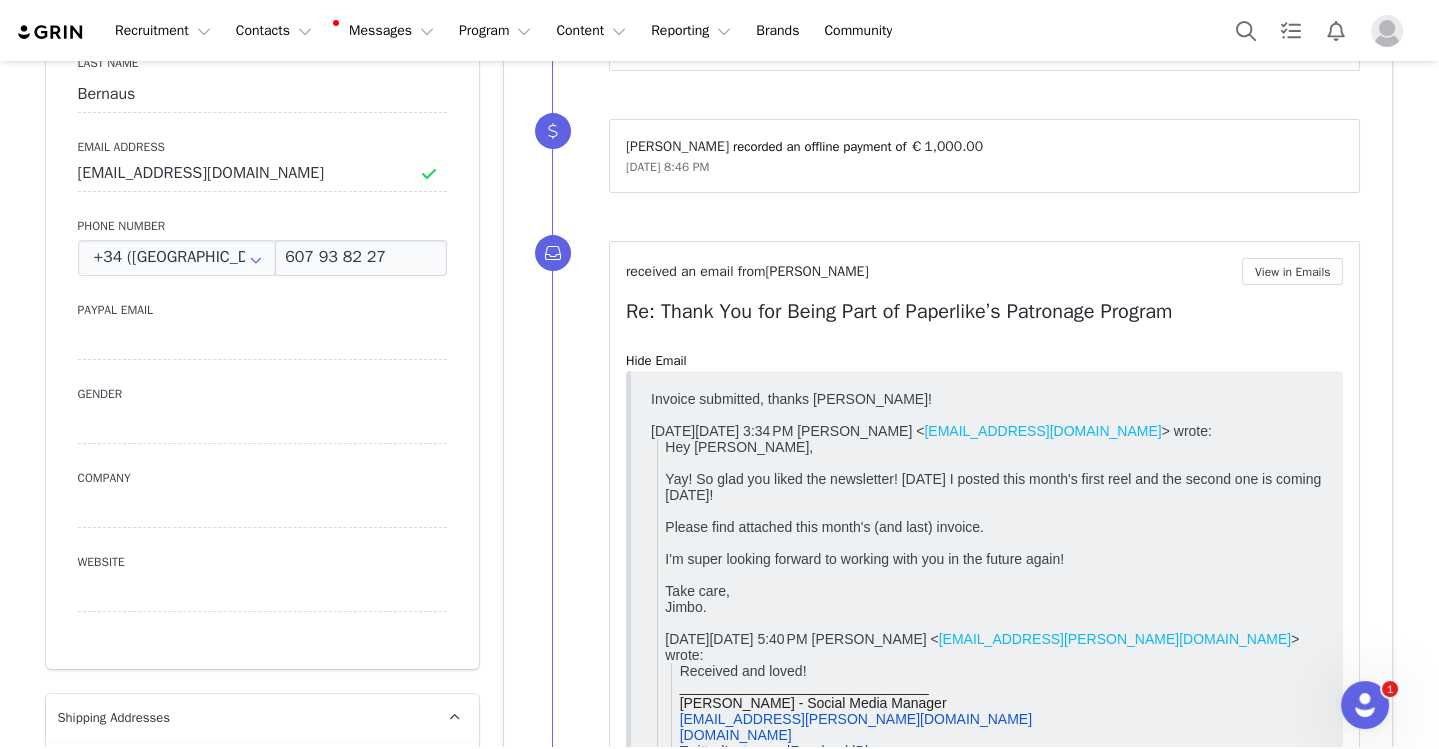 scroll, scrollTop: 0, scrollLeft: 0, axis: both 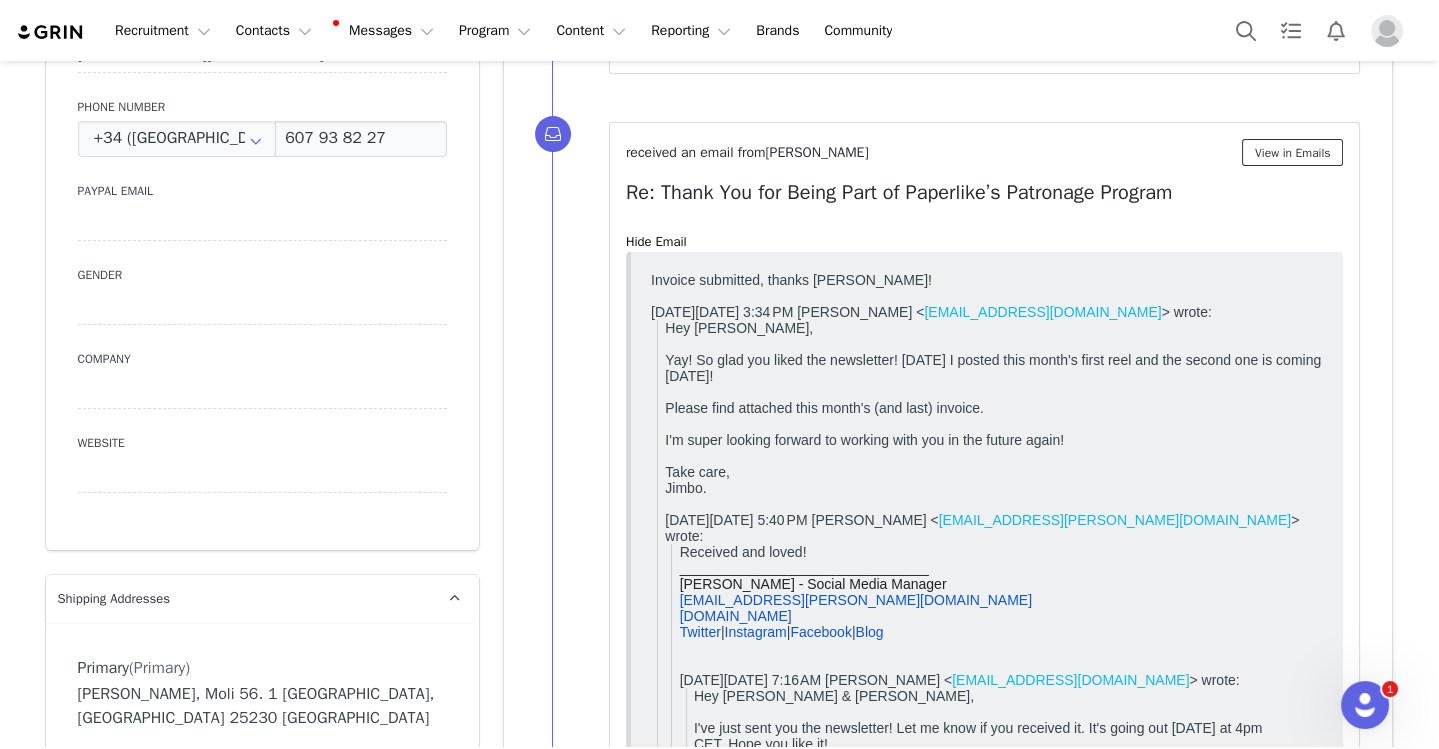 click on "View in Emails" at bounding box center [1293, 152] 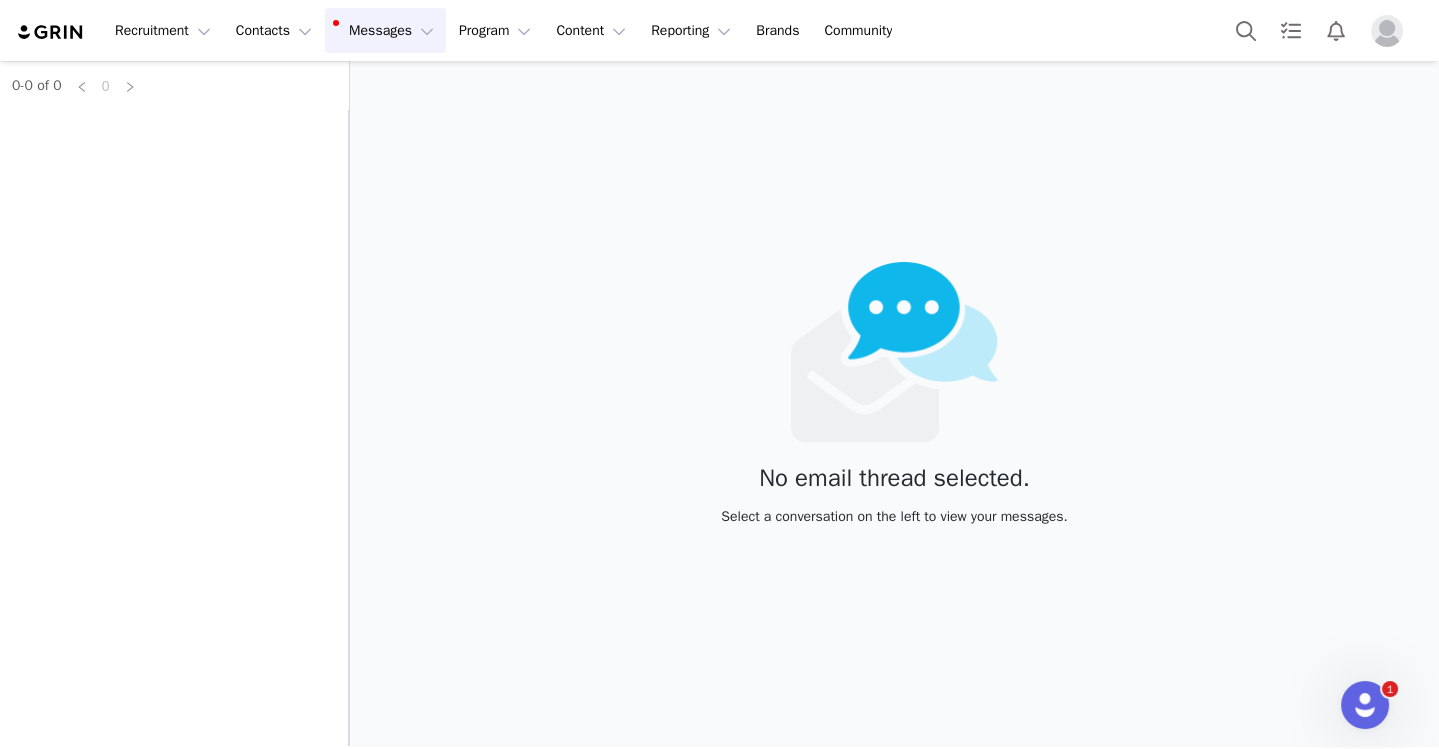 scroll, scrollTop: 0, scrollLeft: 0, axis: both 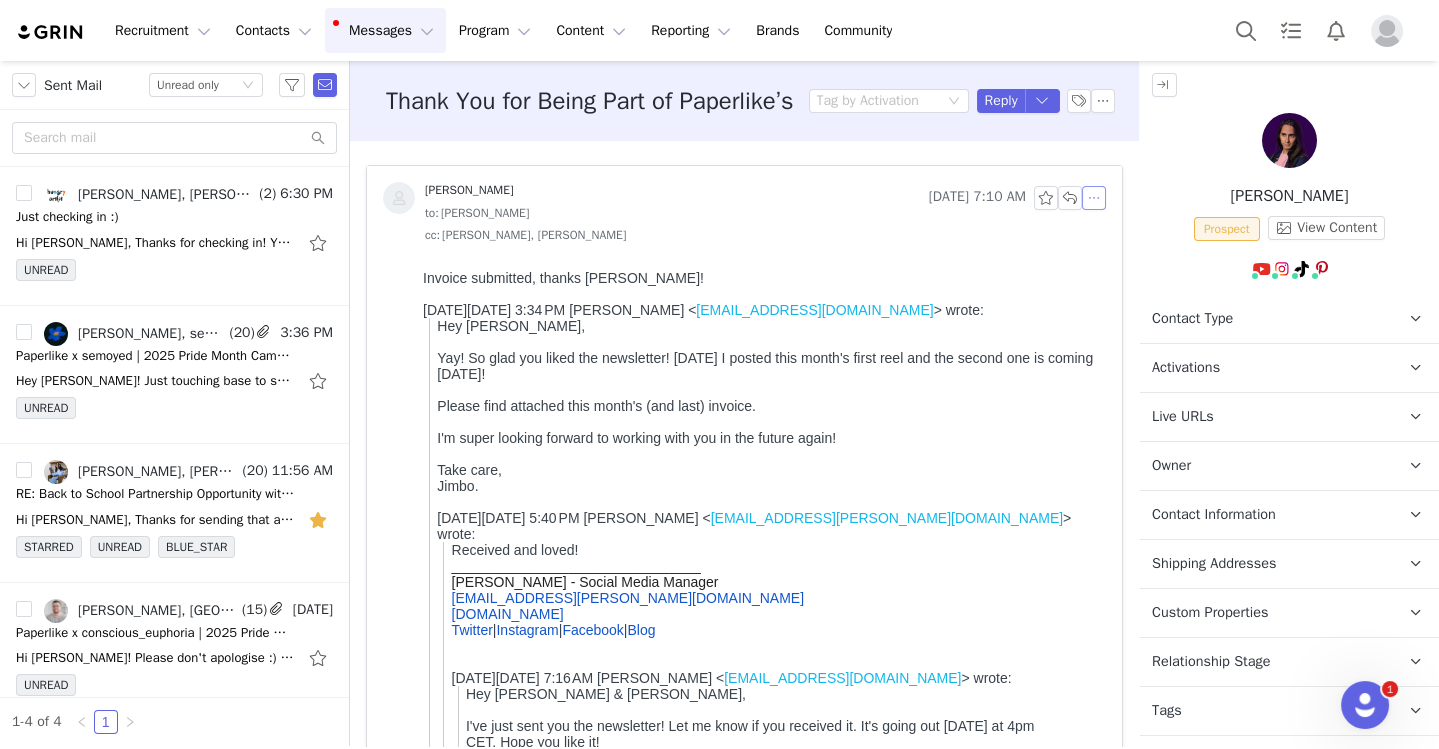 click at bounding box center (1094, 198) 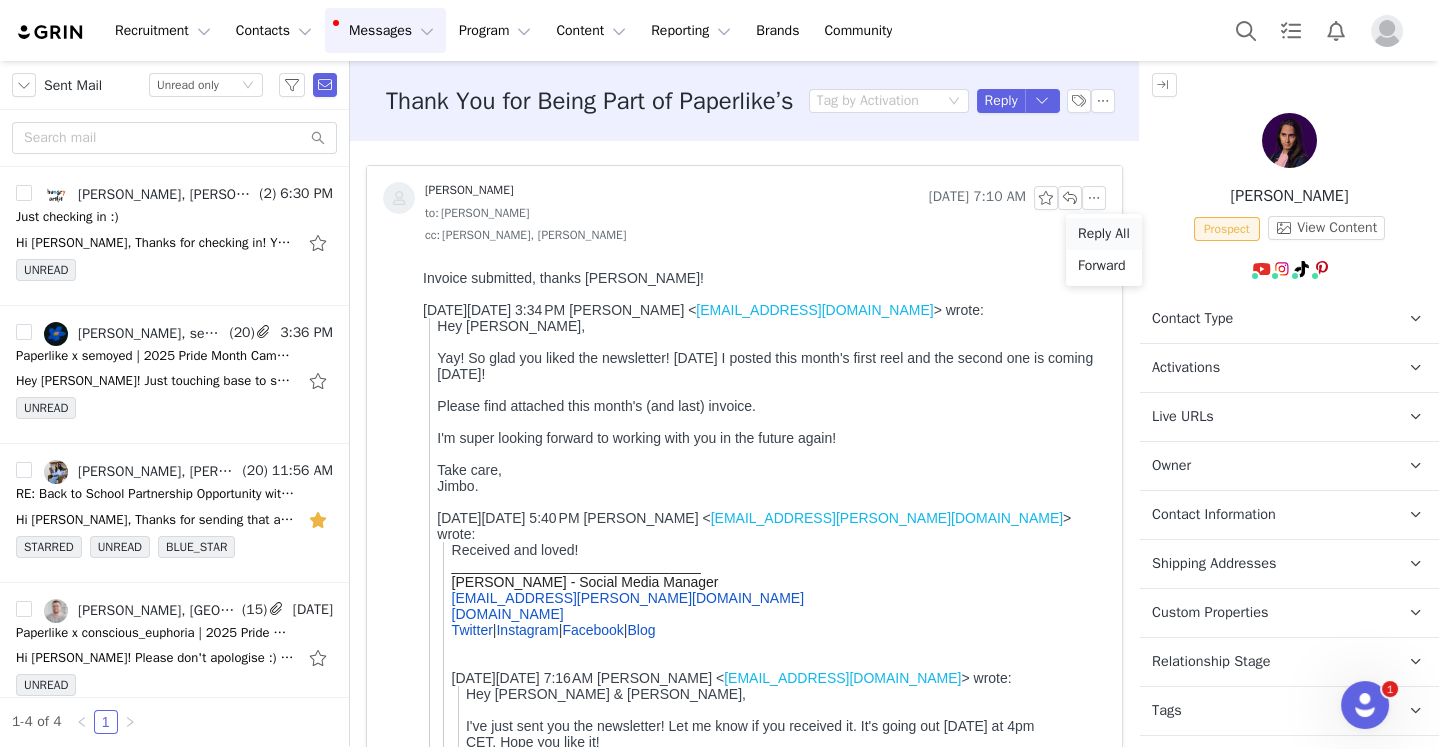 click on "Reply All" at bounding box center [1104, 234] 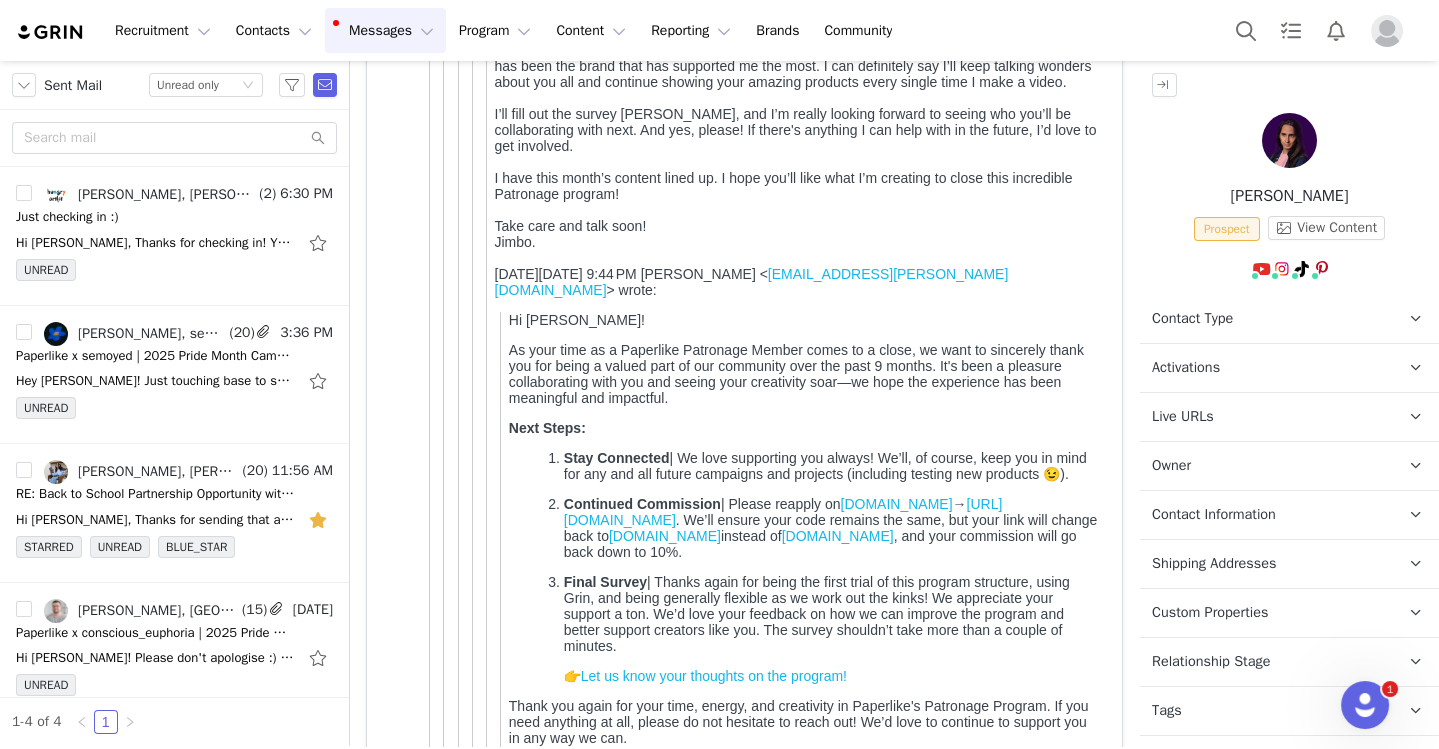 scroll, scrollTop: 2046, scrollLeft: 0, axis: vertical 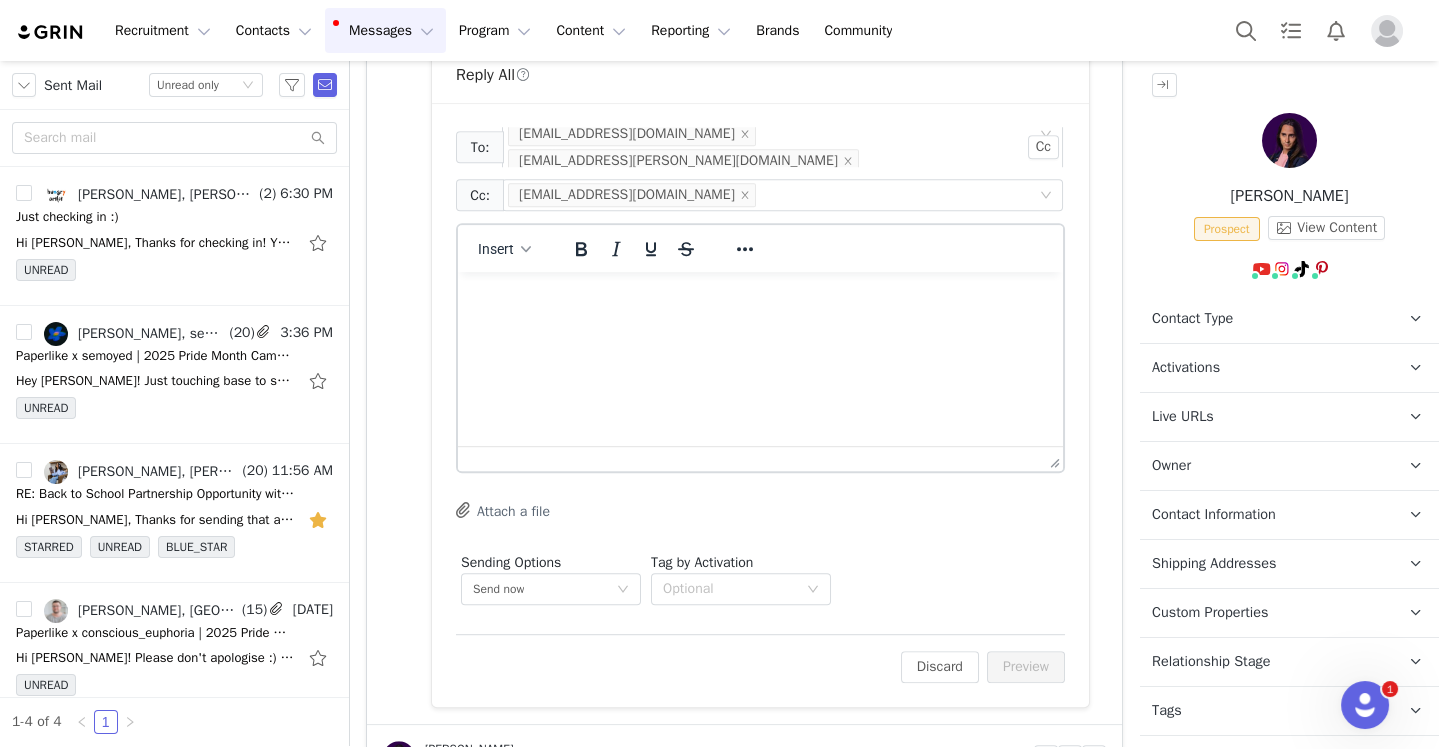 click at bounding box center (760, 299) 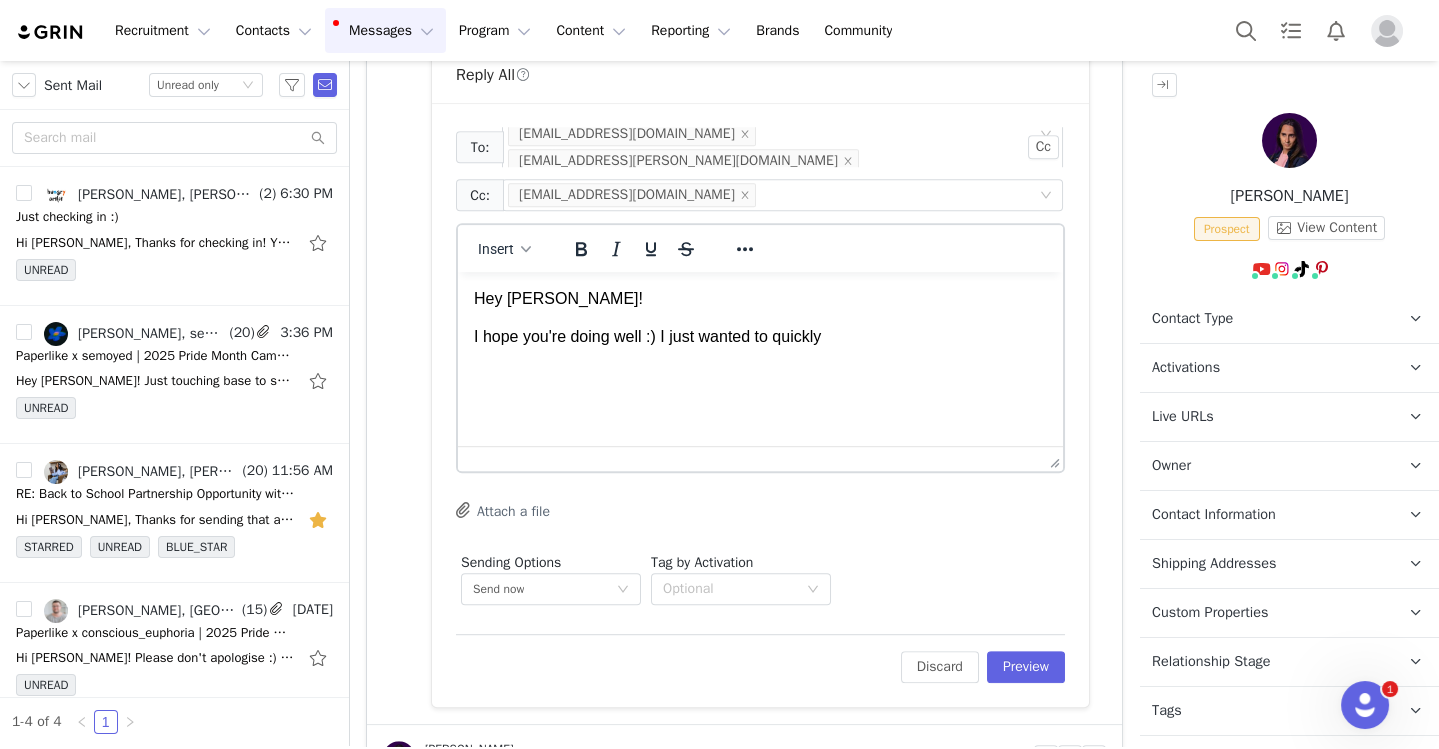 drag, startPoint x: 755, startPoint y: 147, endPoint x: 779, endPoint y: 169, distance: 32.55764 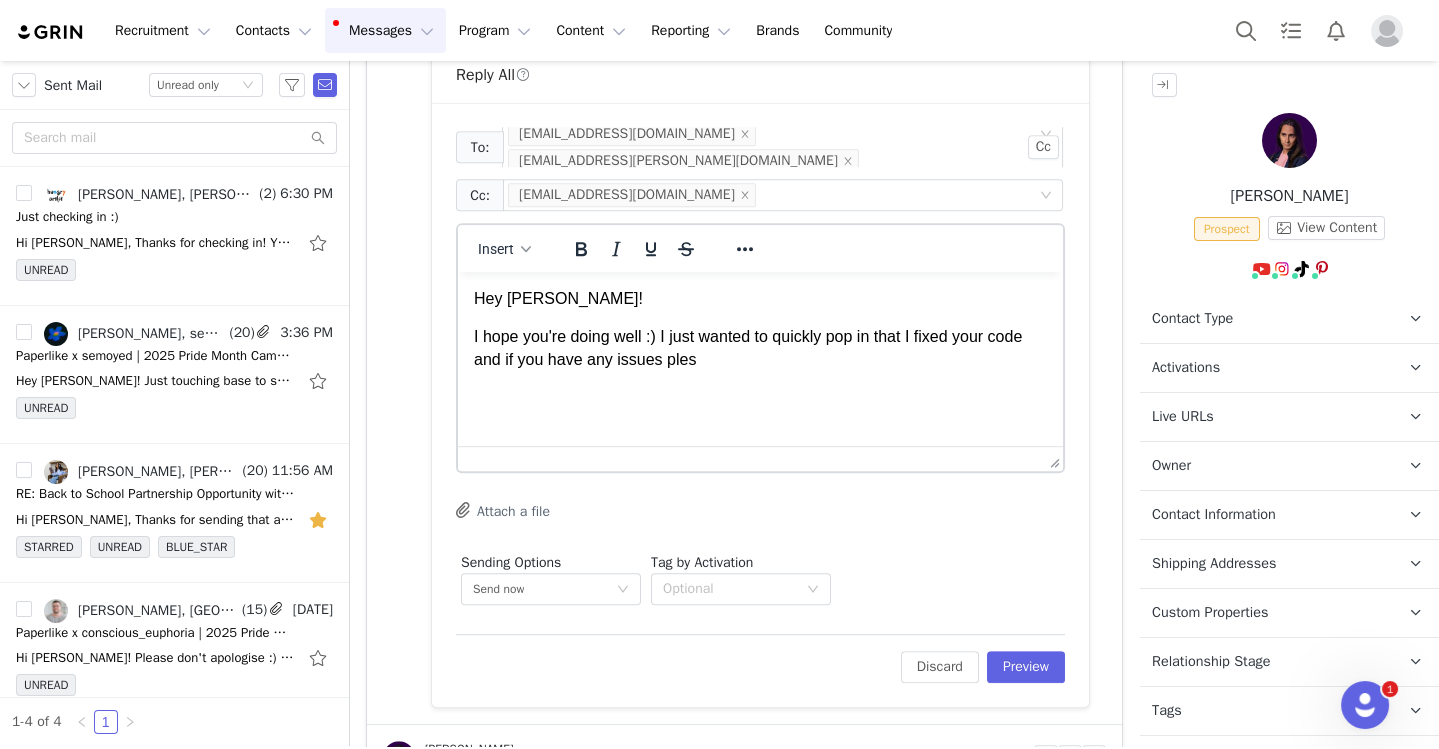 click on "I️ hope you're doing well :) I️ just wanted to quickly pop in that I️ fixed your code and if you have any issues ples" at bounding box center [760, 348] 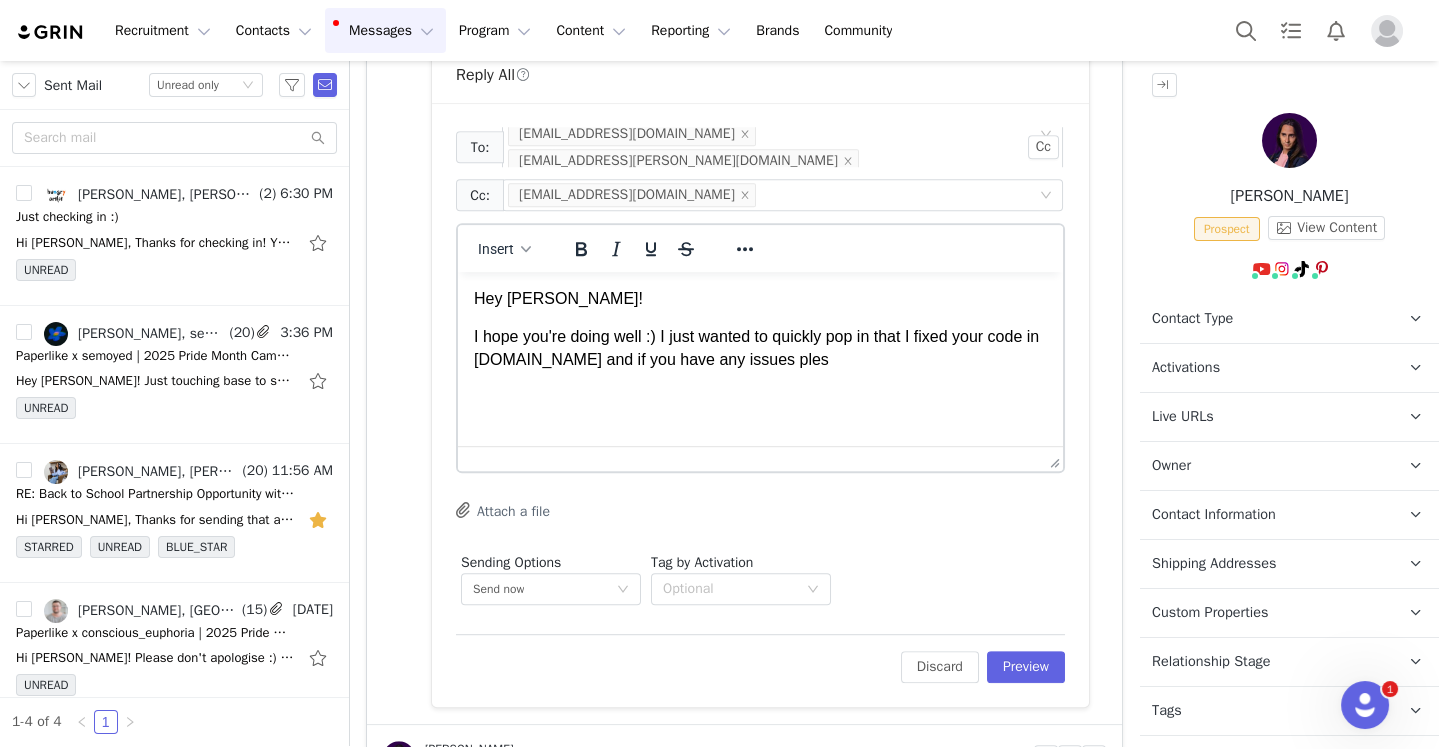 click on "I️ hope you're doing well :) I️ just wanted to quickly pop in that I️ fixed your code in vwa.la and if you have any issues ples" at bounding box center [760, 348] 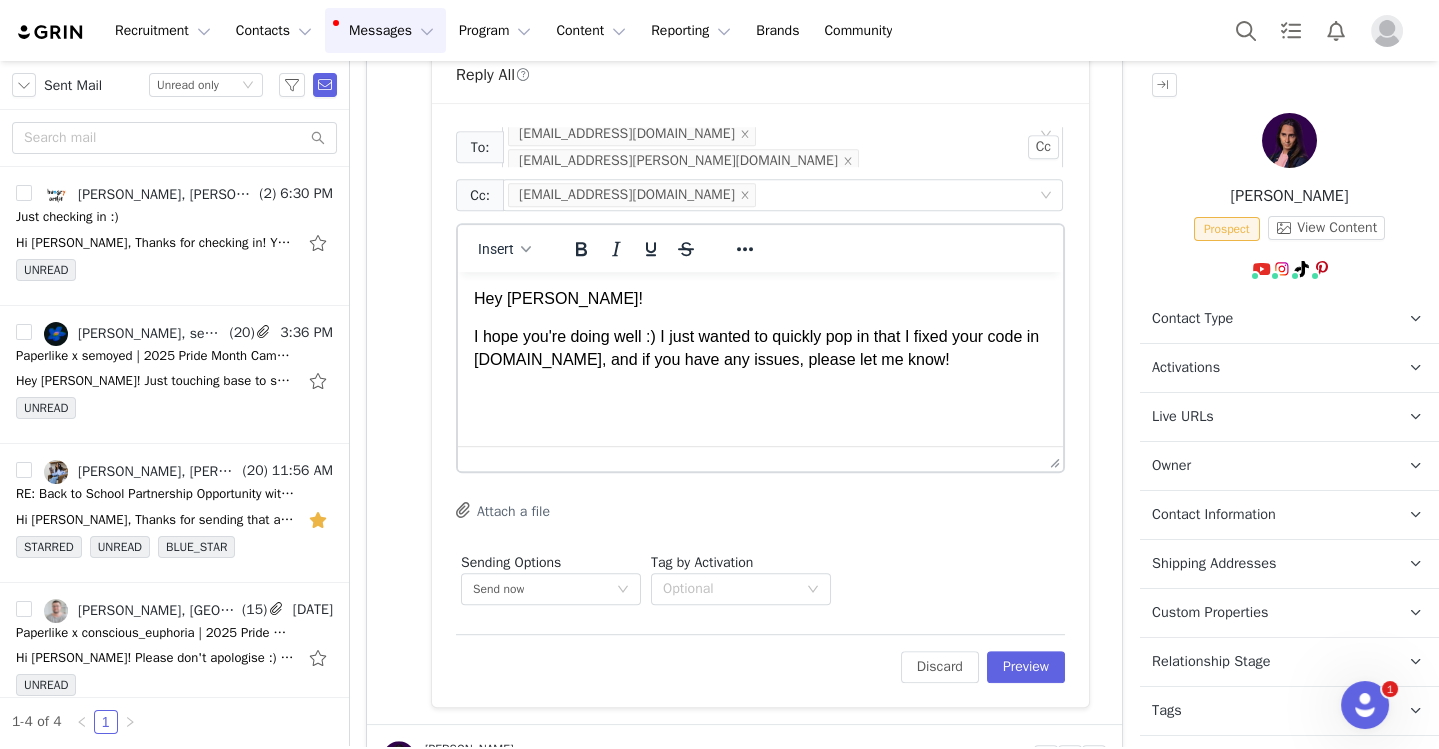 click on "I️ hope you're doing well :) I️ just wanted to quickly pop in that I️ fixed your code in vwa.la, and if you have any issues, please let me know!" at bounding box center [760, 348] 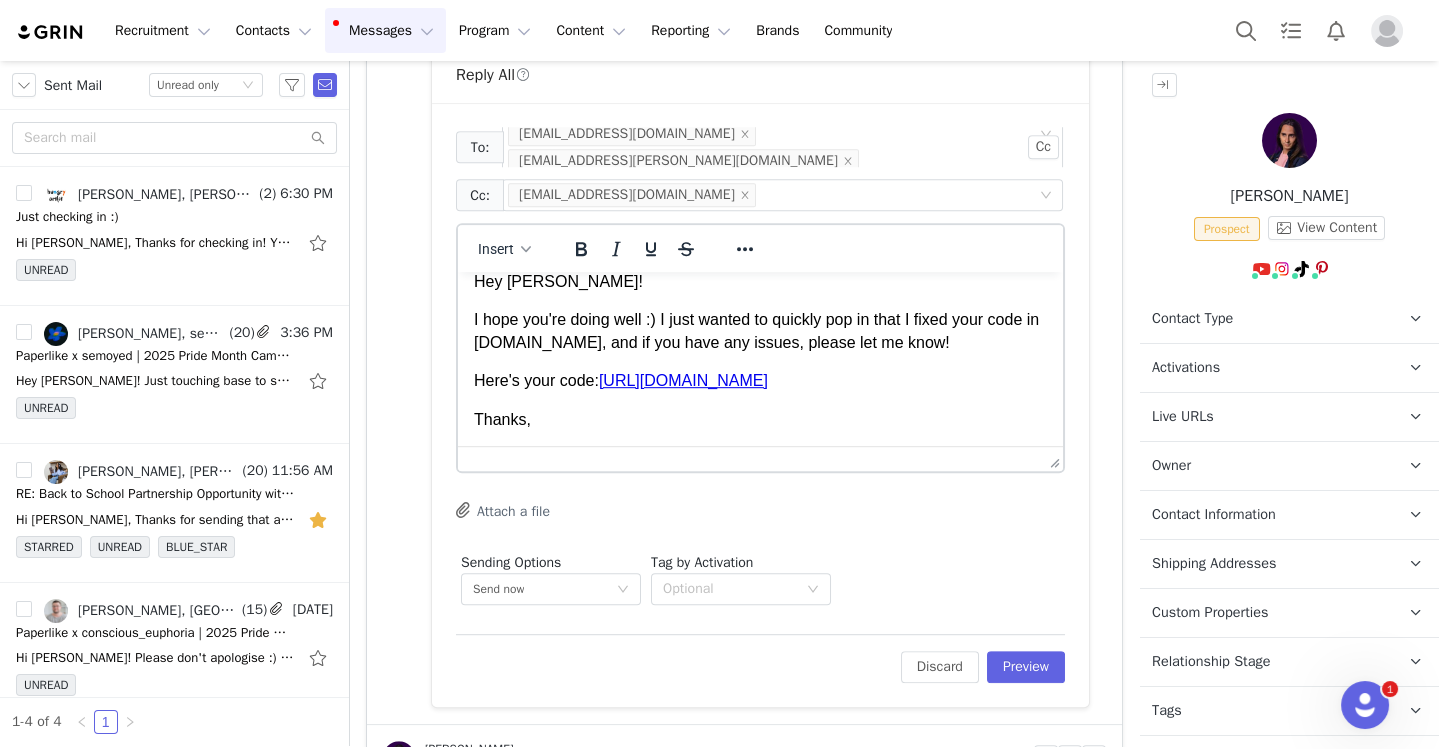 scroll, scrollTop: 40, scrollLeft: 0, axis: vertical 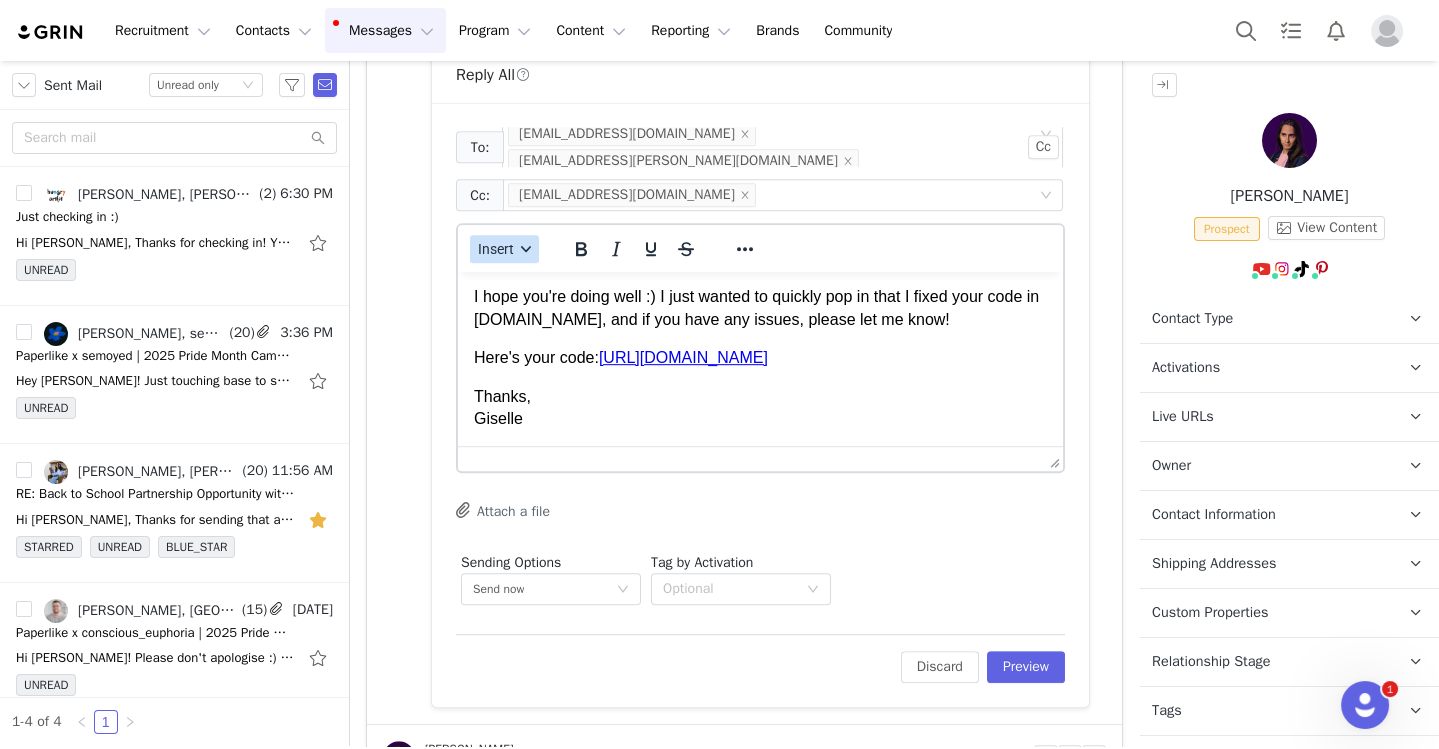 click on "Insert" at bounding box center [504, 249] 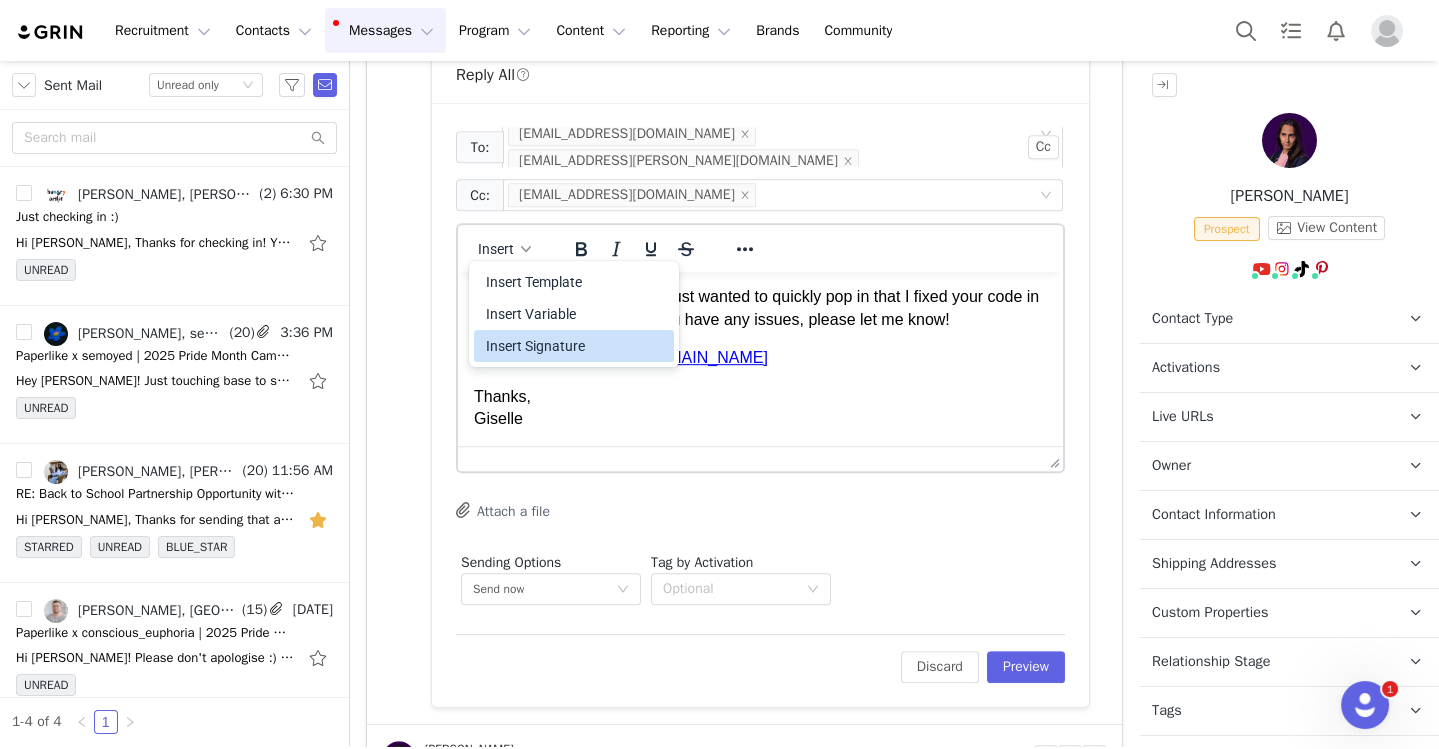 click on "Insert Signature" at bounding box center (574, 346) 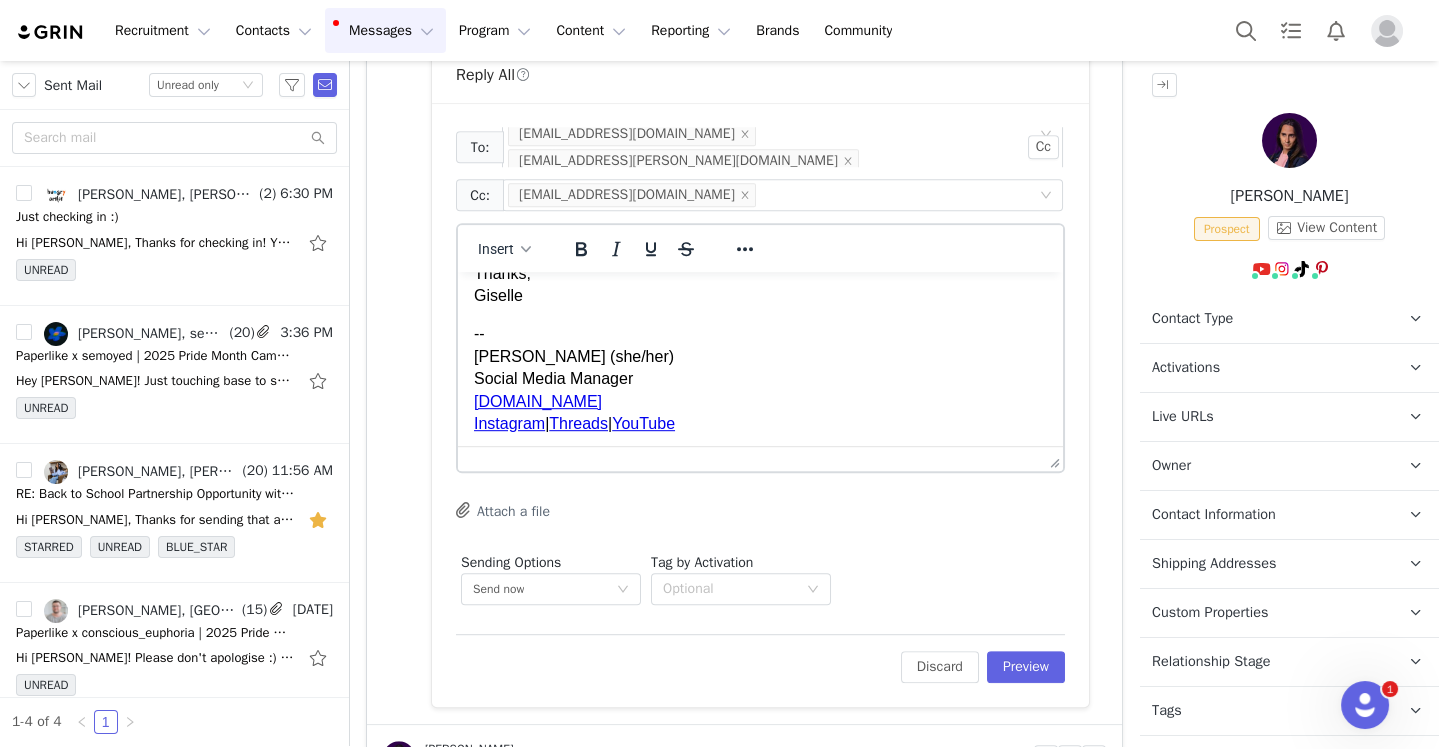scroll, scrollTop: 167, scrollLeft: 0, axis: vertical 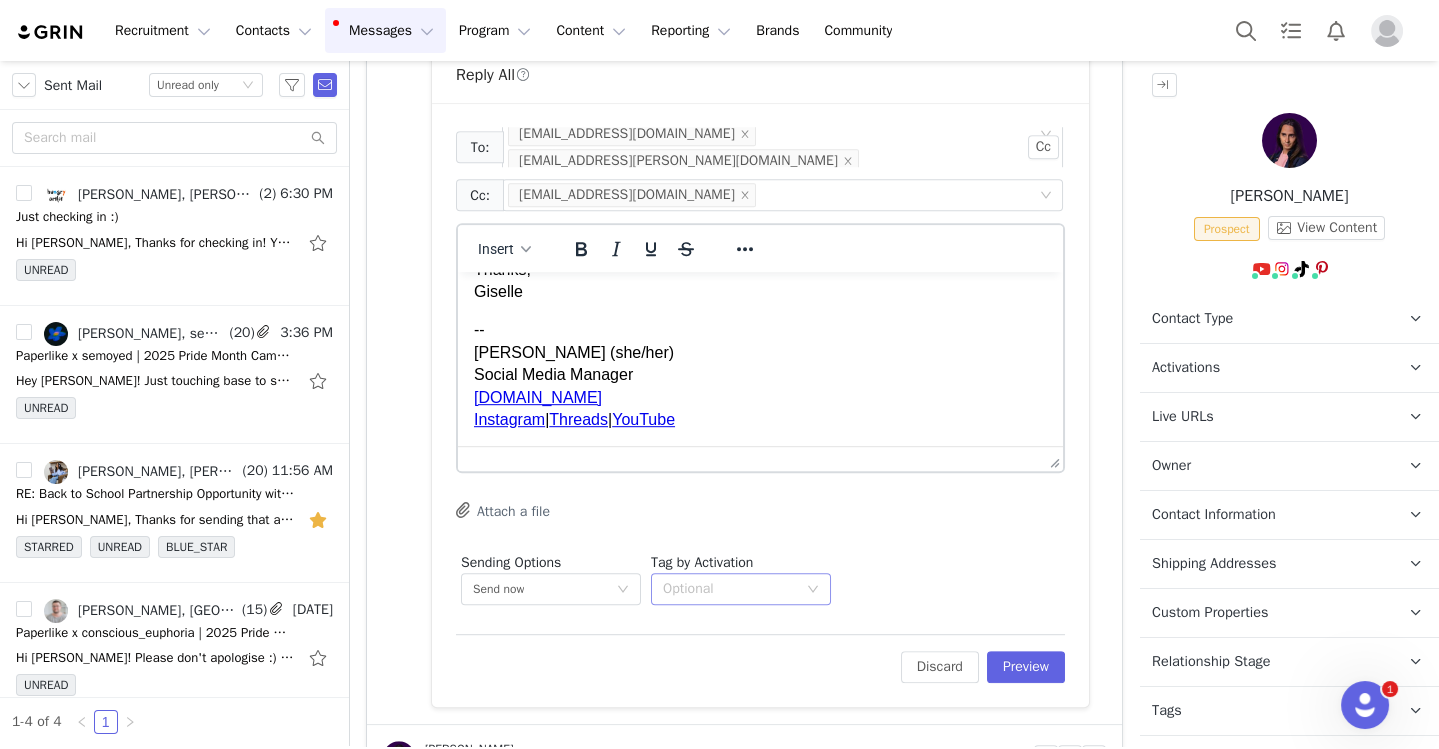 click on "Optional" at bounding box center (741, 589) 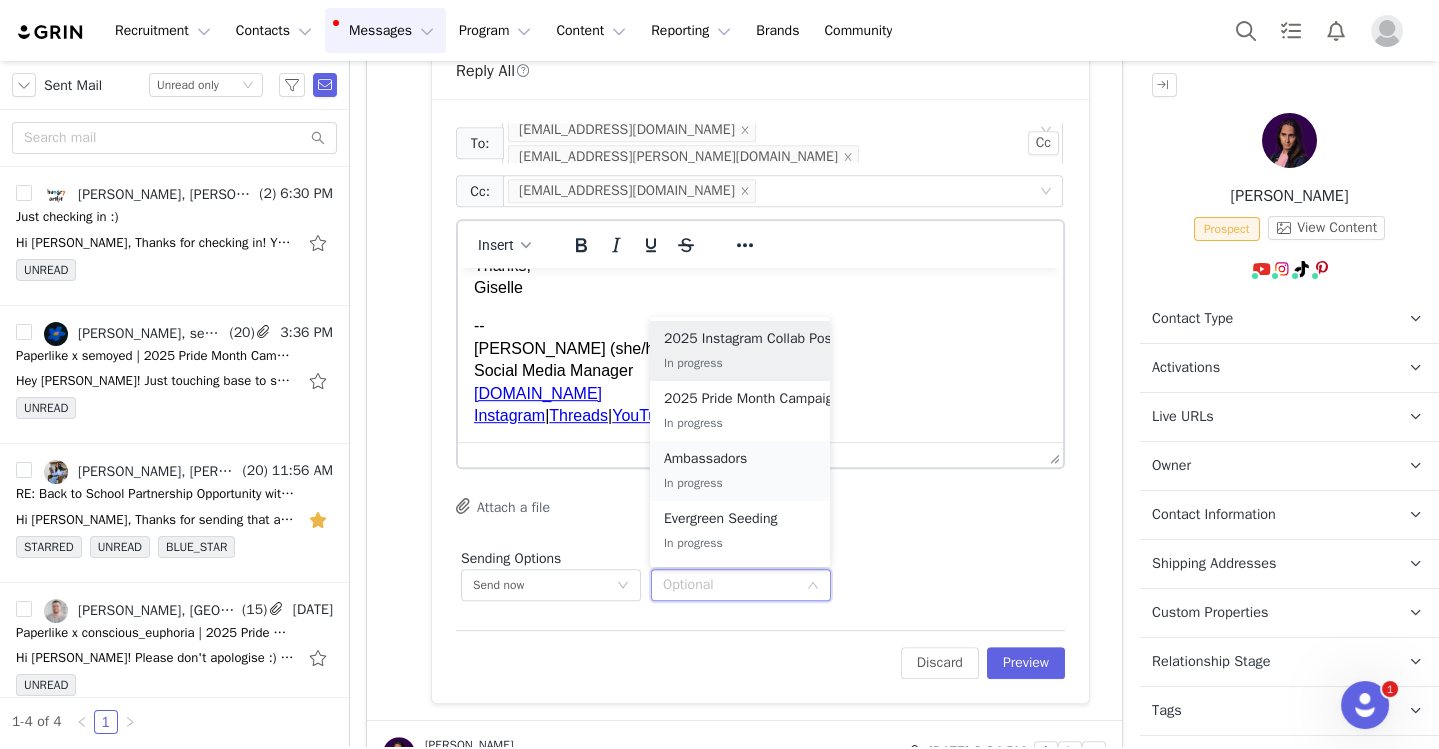 scroll, scrollTop: 2050, scrollLeft: 0, axis: vertical 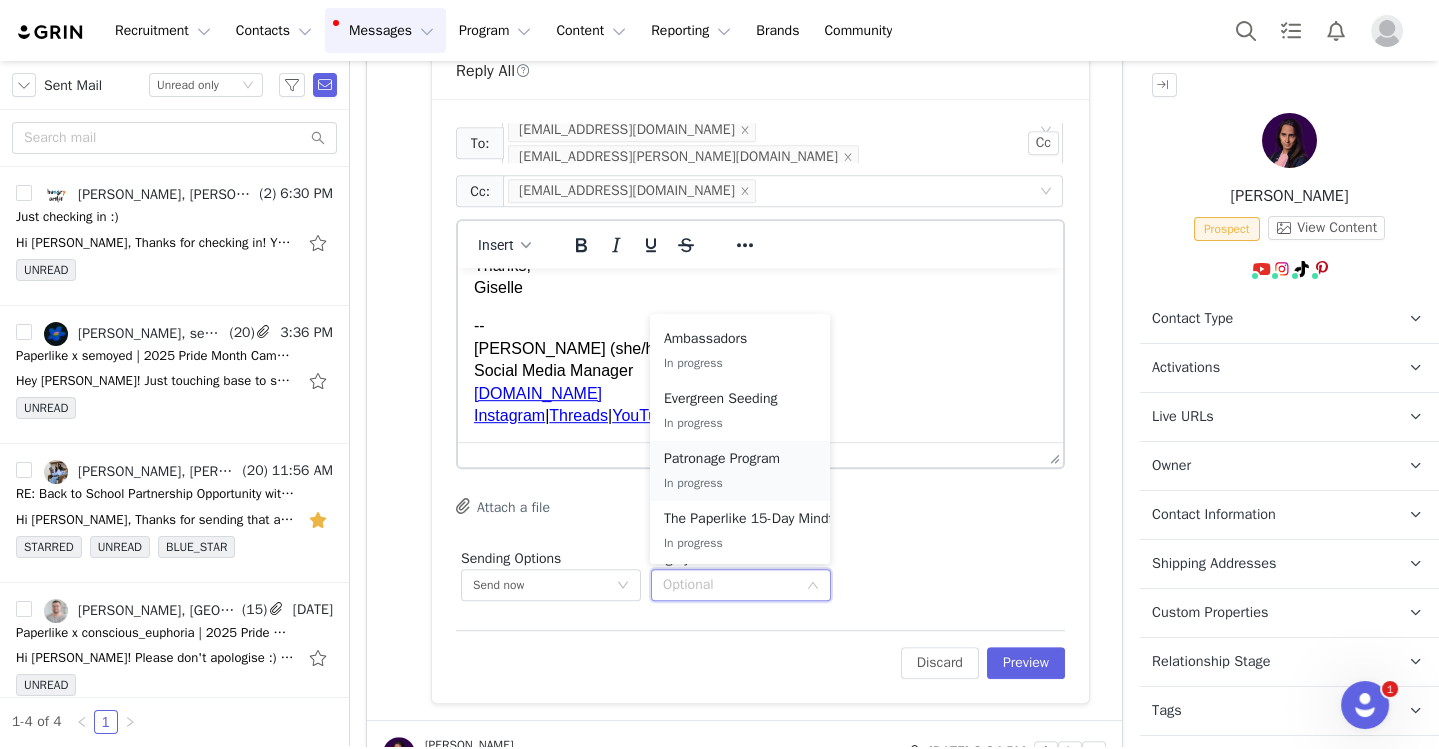 click on "Patronage Program In progress" at bounding box center (740, 471) 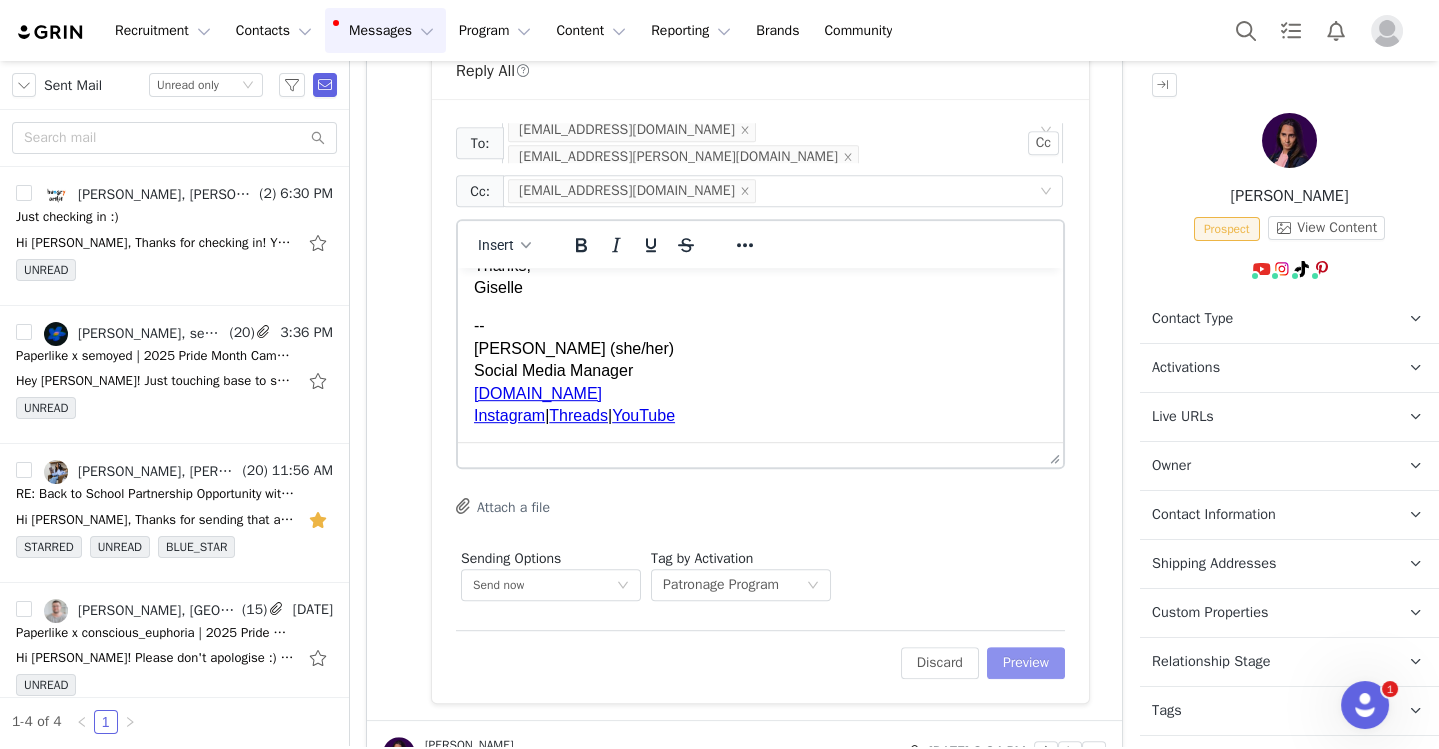 click on "Preview" at bounding box center [1026, 663] 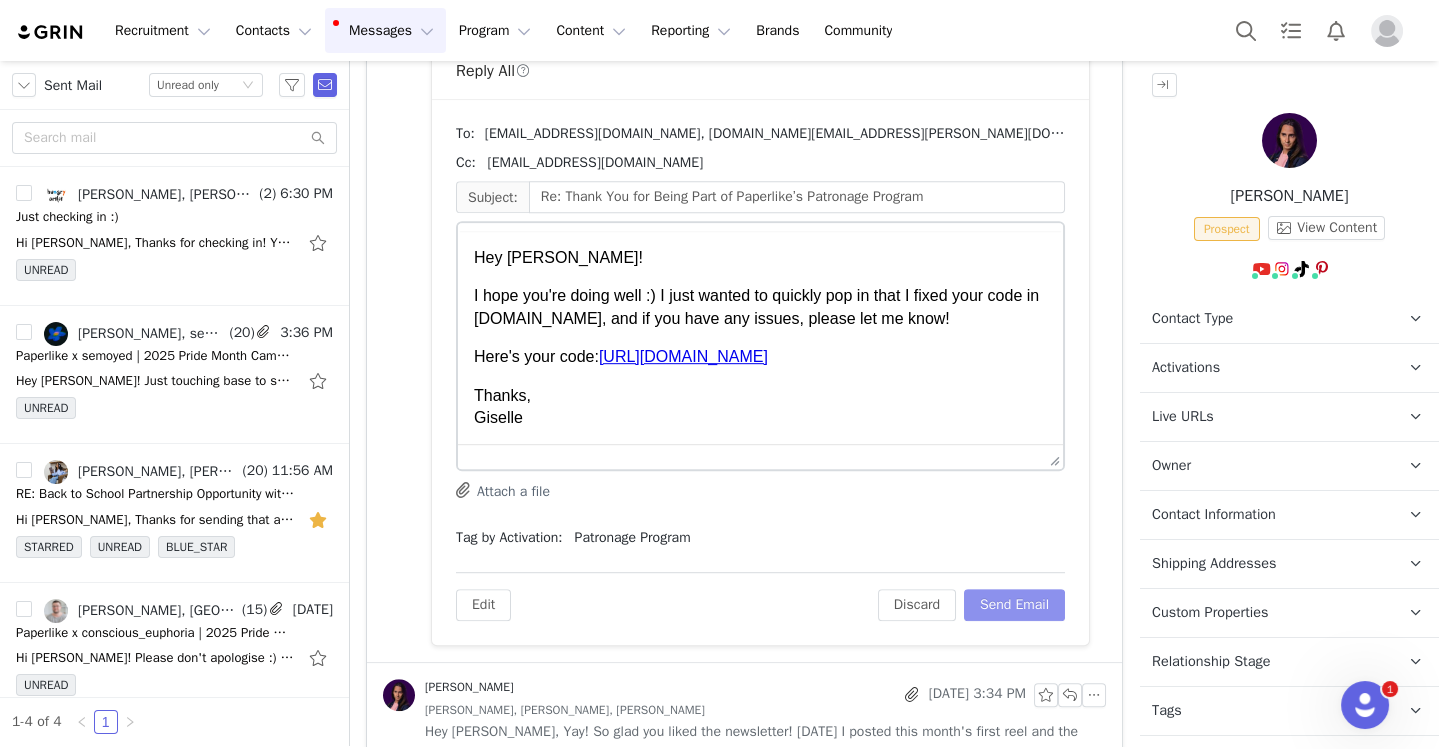 scroll, scrollTop: 0, scrollLeft: 0, axis: both 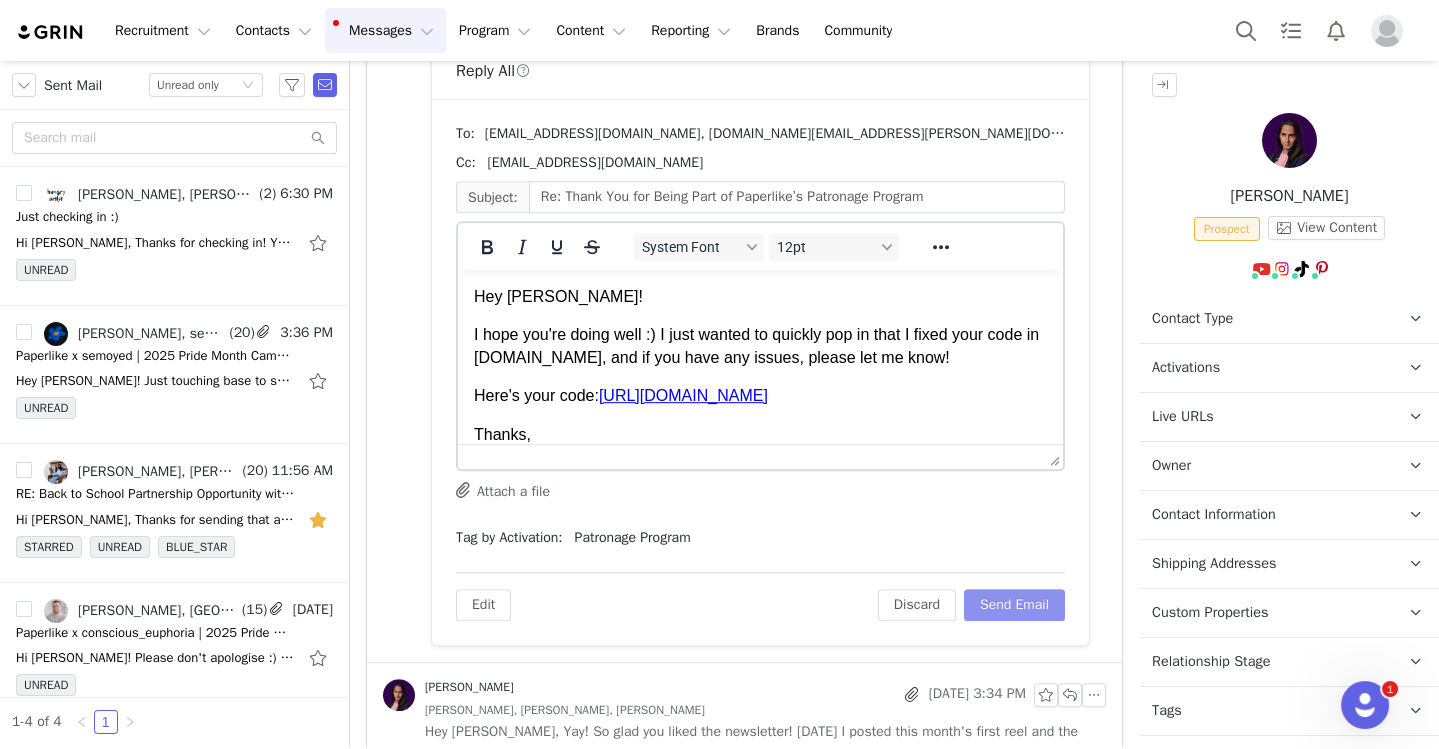 click on "Send Email" at bounding box center [1014, 605] 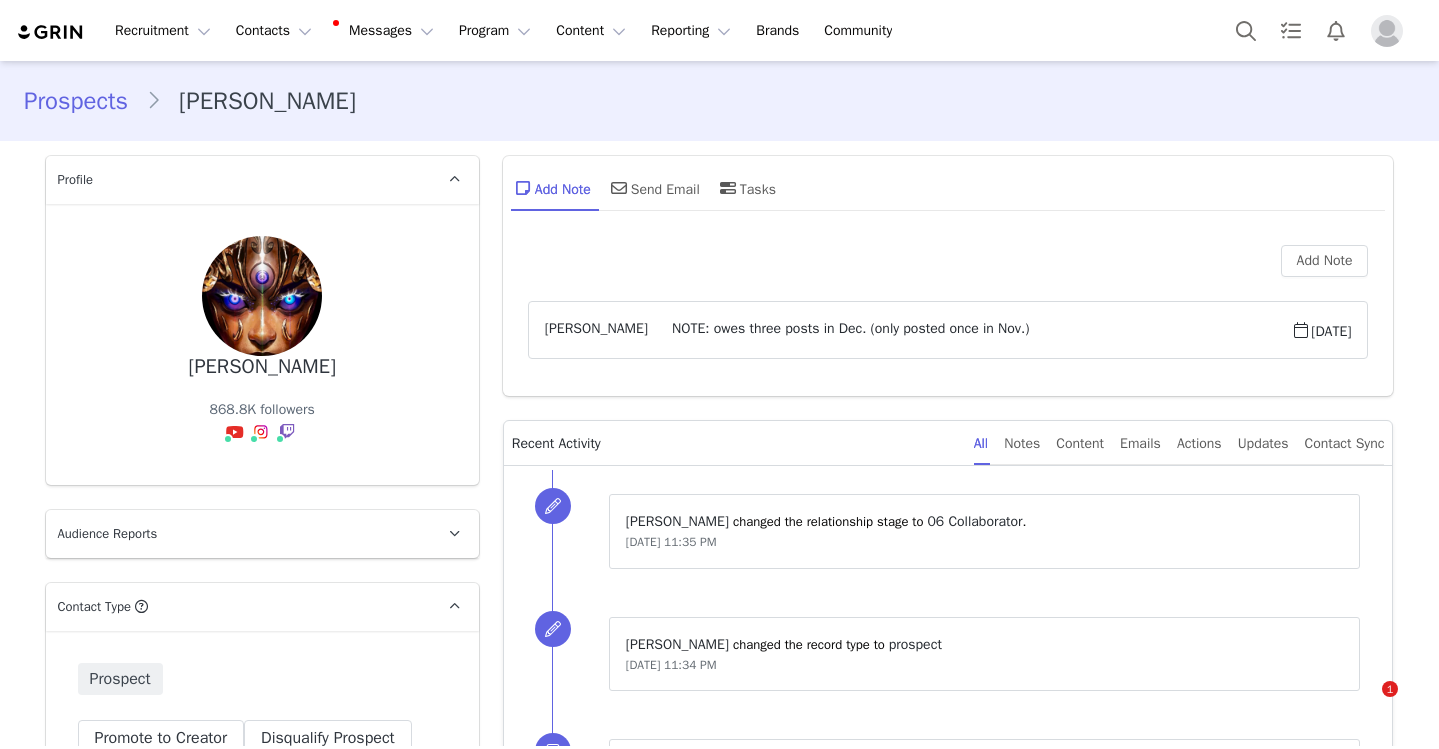 scroll, scrollTop: 0, scrollLeft: 0, axis: both 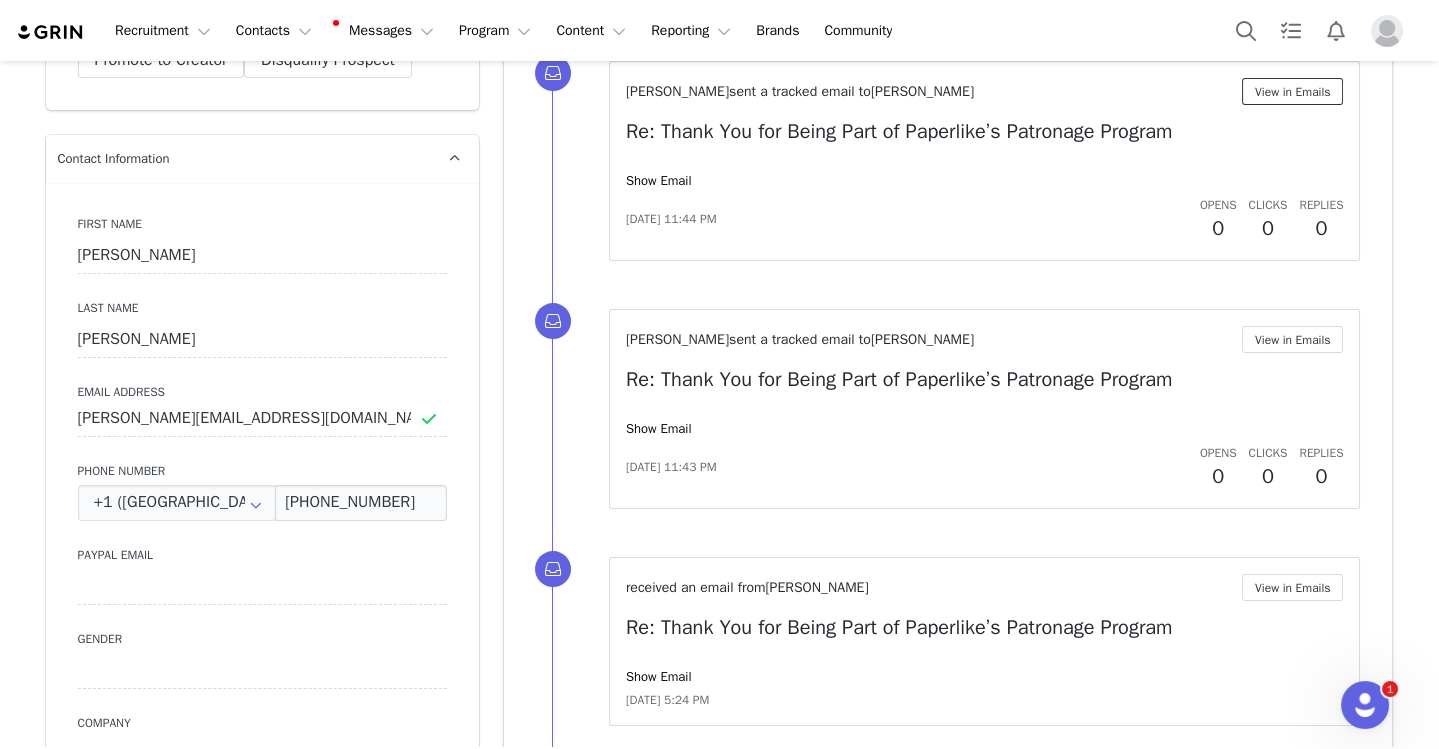 click on "View in Emails" at bounding box center [1293, 91] 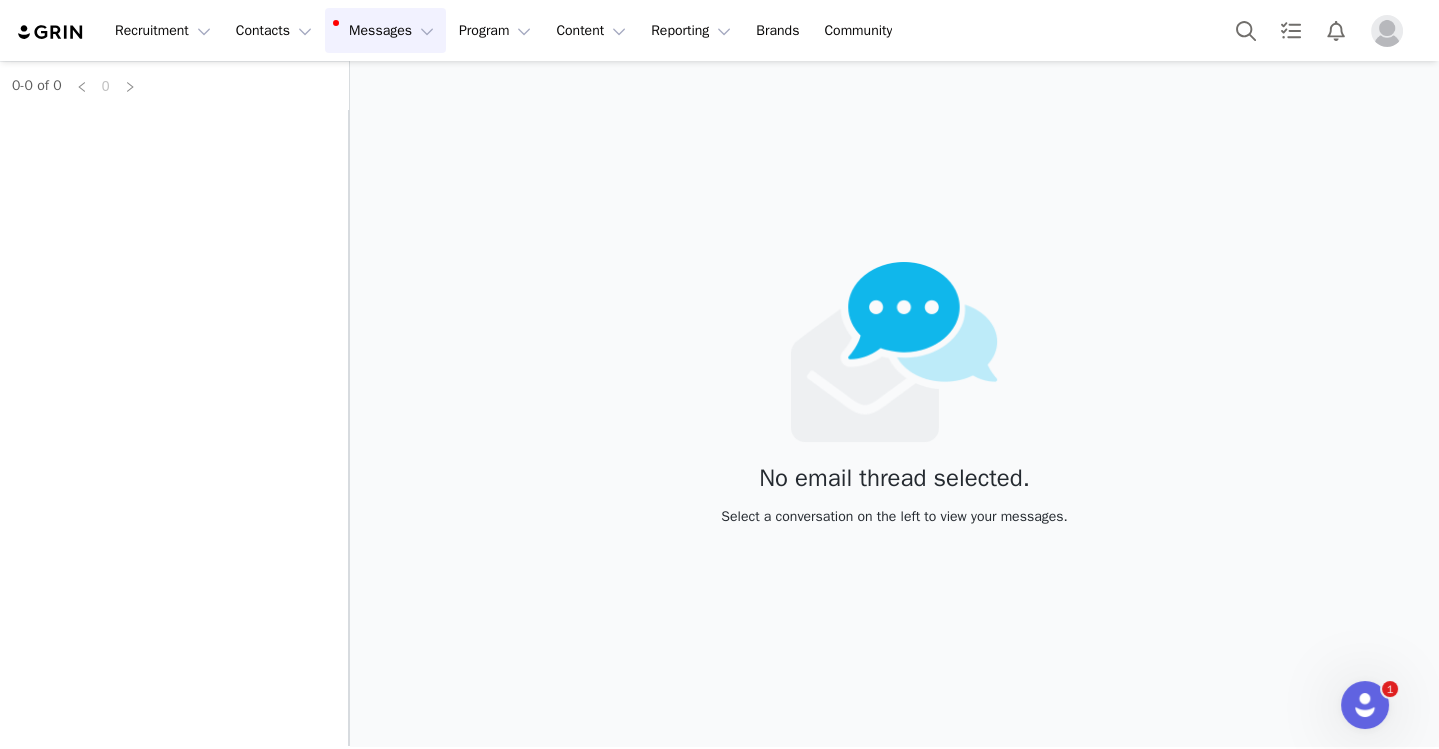 scroll, scrollTop: 0, scrollLeft: 0, axis: both 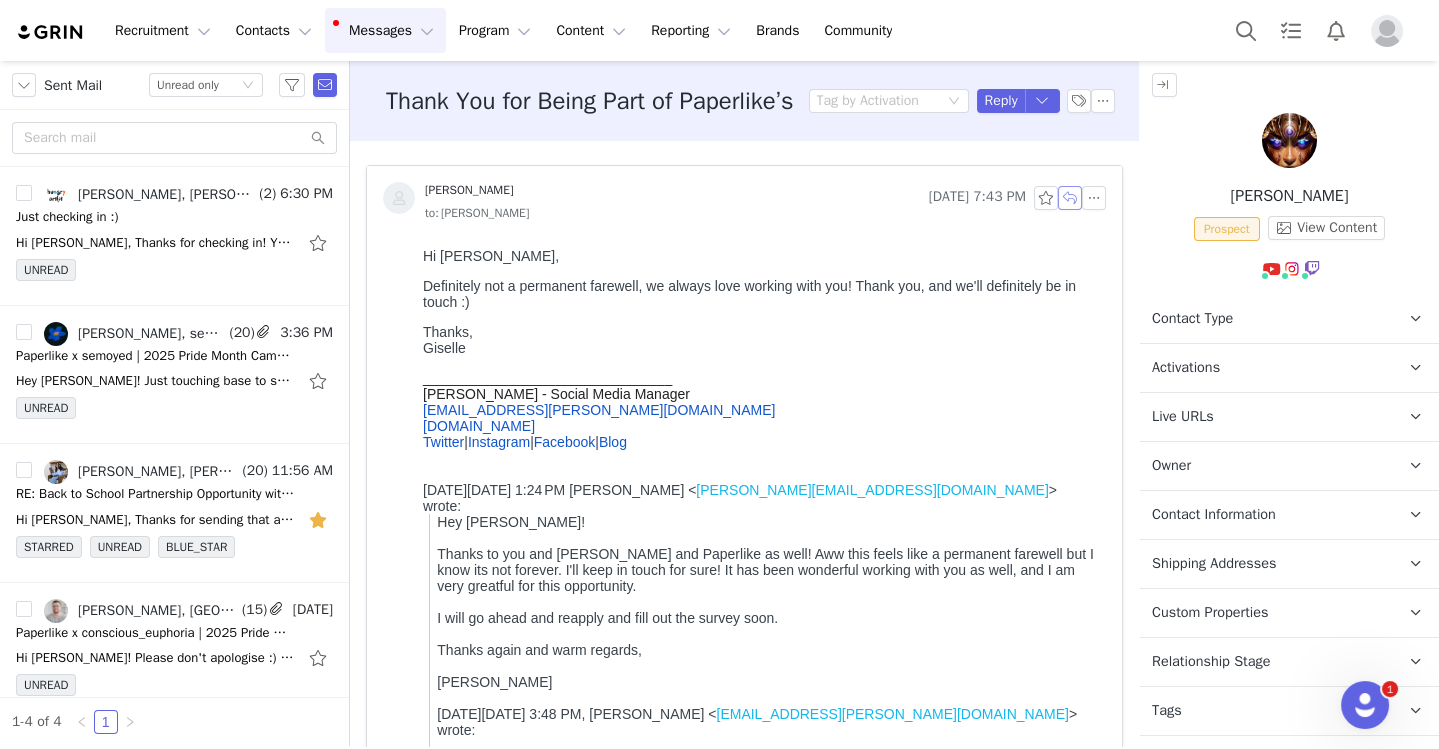 click at bounding box center (1070, 198) 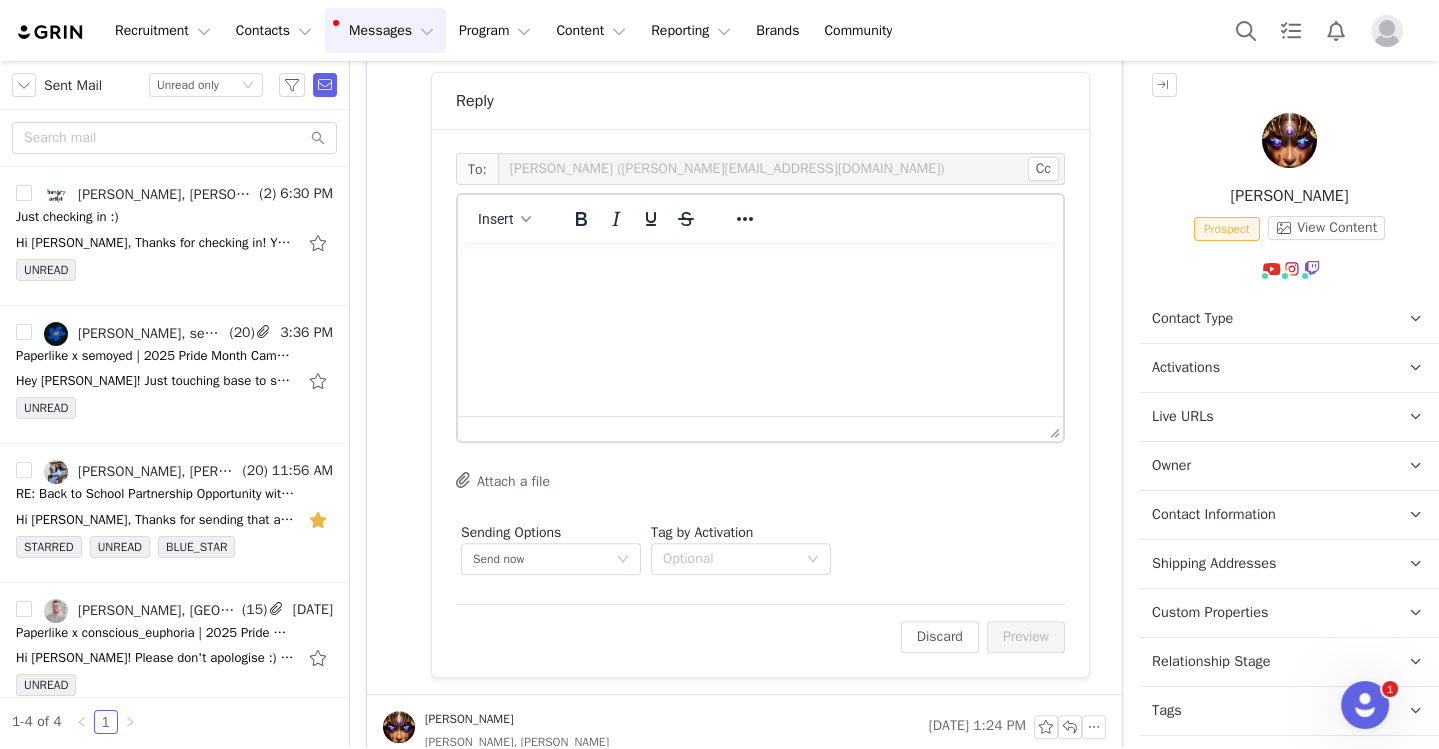 scroll, scrollTop: 1348, scrollLeft: 0, axis: vertical 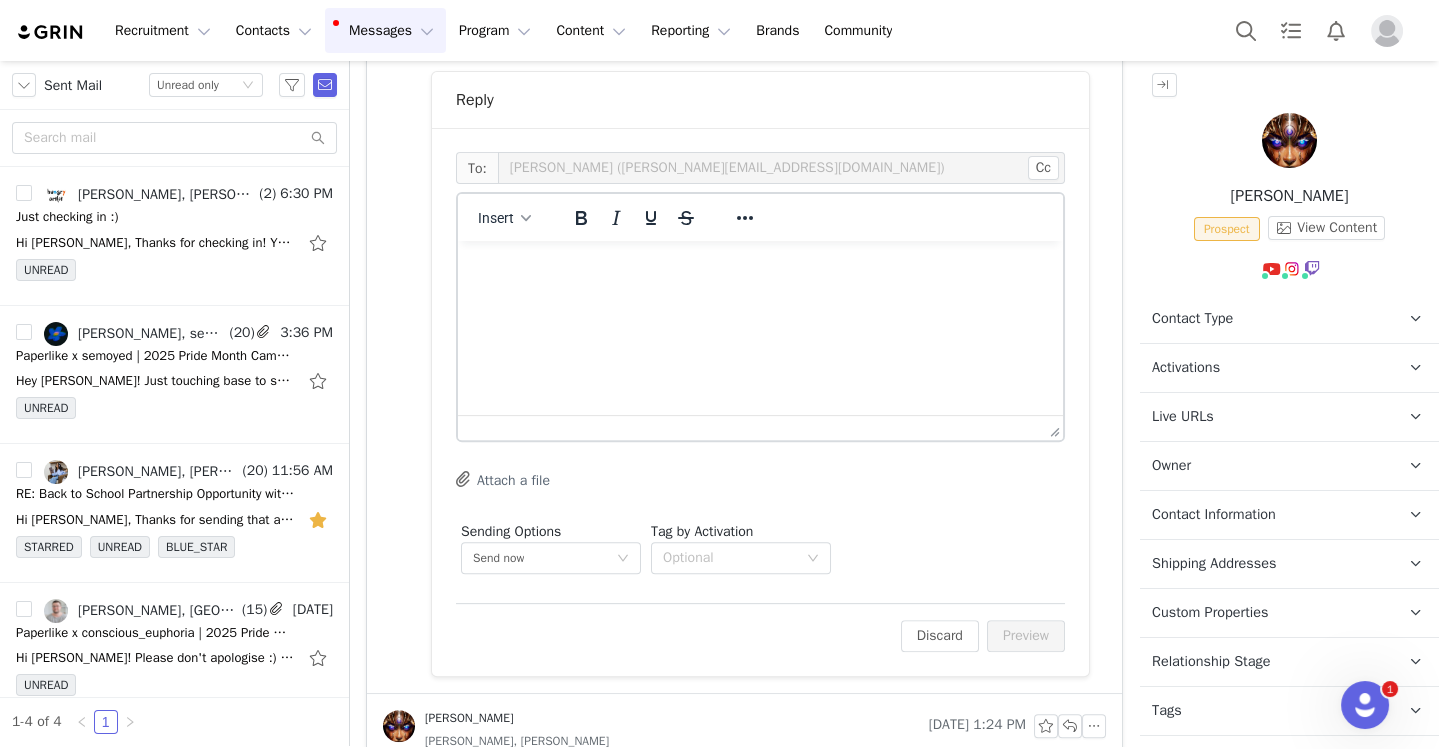 click at bounding box center [760, 268] 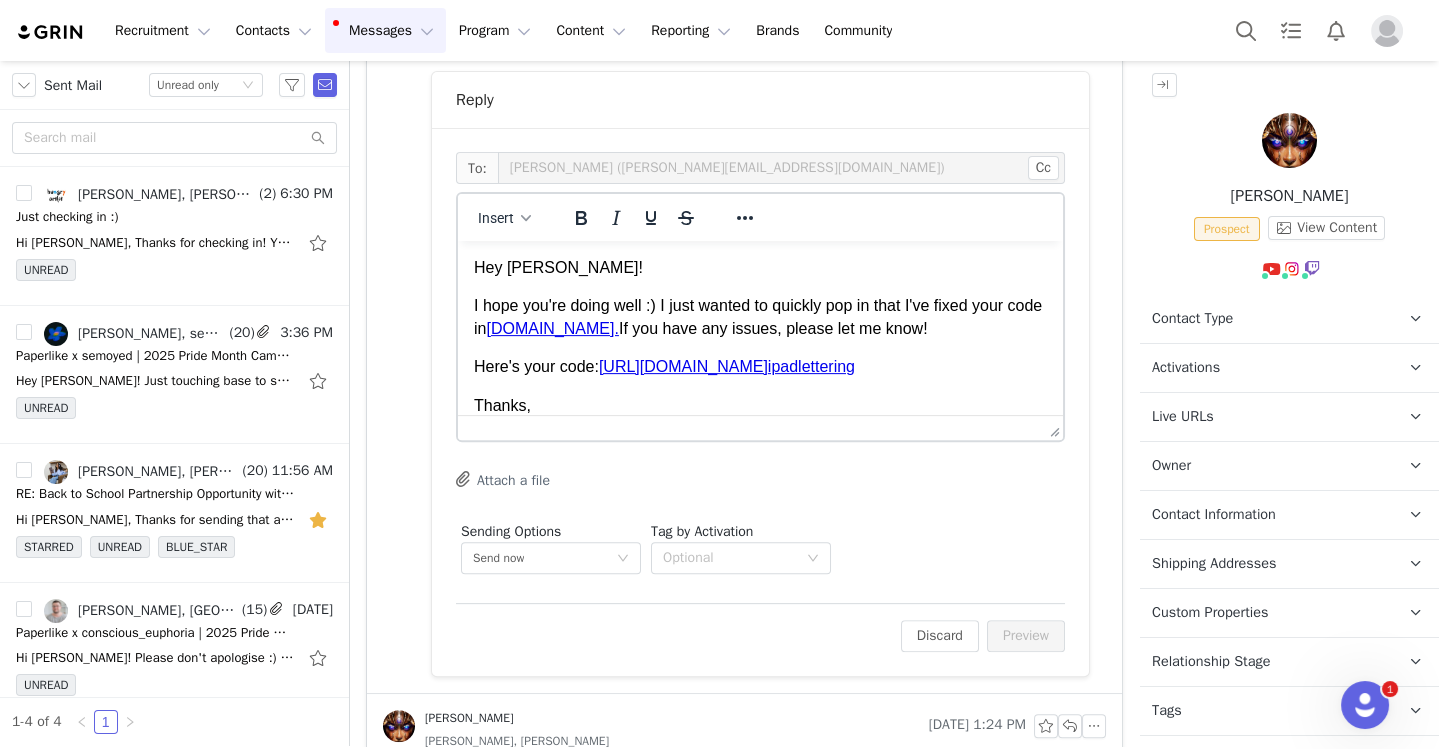 scroll, scrollTop: 22, scrollLeft: 0, axis: vertical 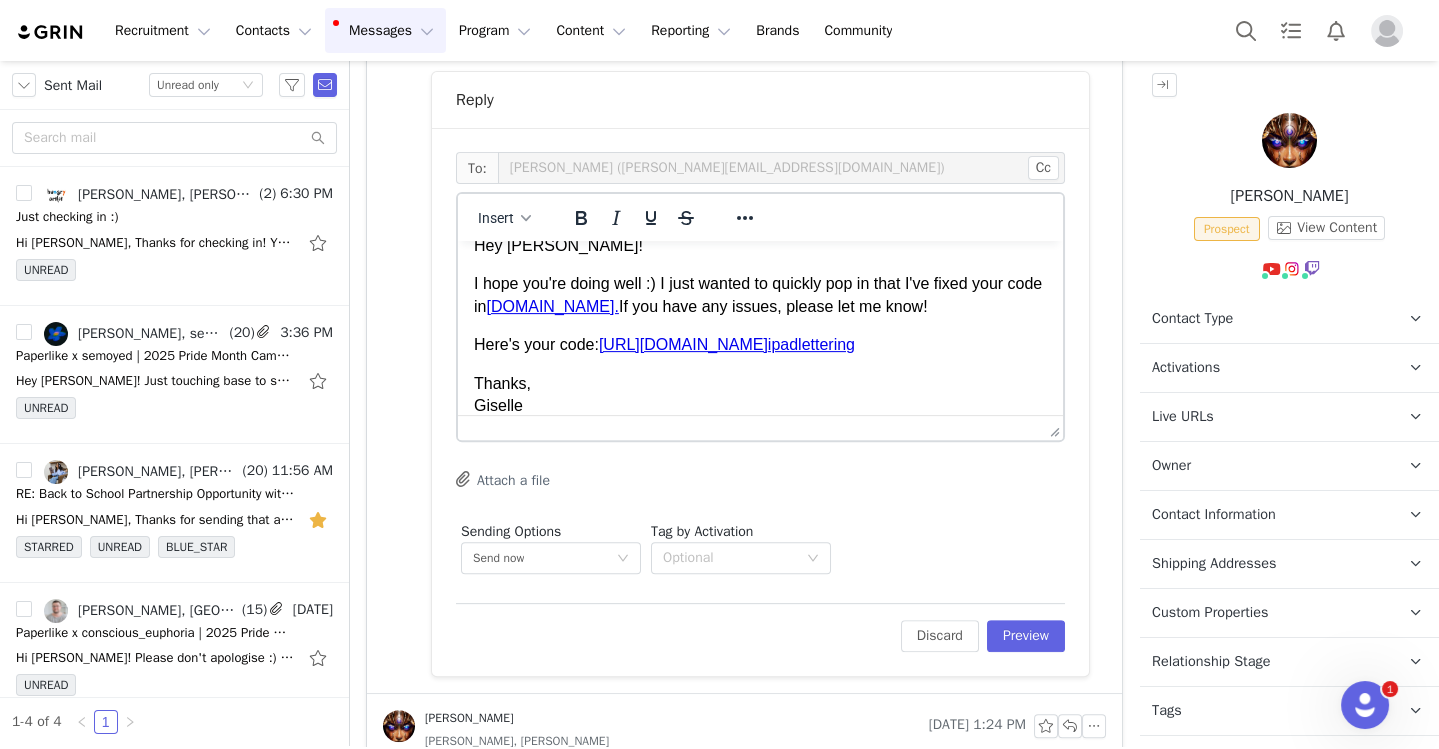 click on "Hey [PERSON_NAME]!" at bounding box center [760, 246] 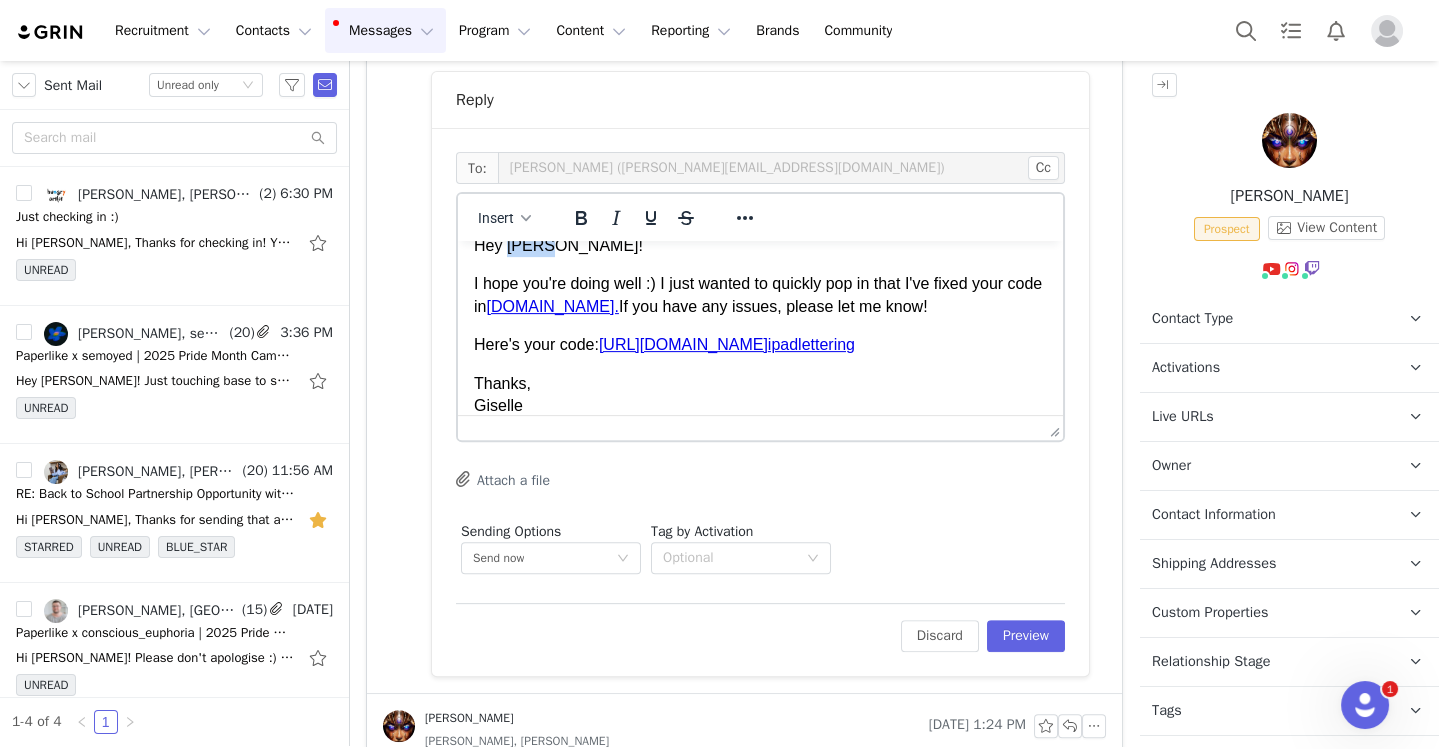 click on "Hey [PERSON_NAME]!" at bounding box center (760, 246) 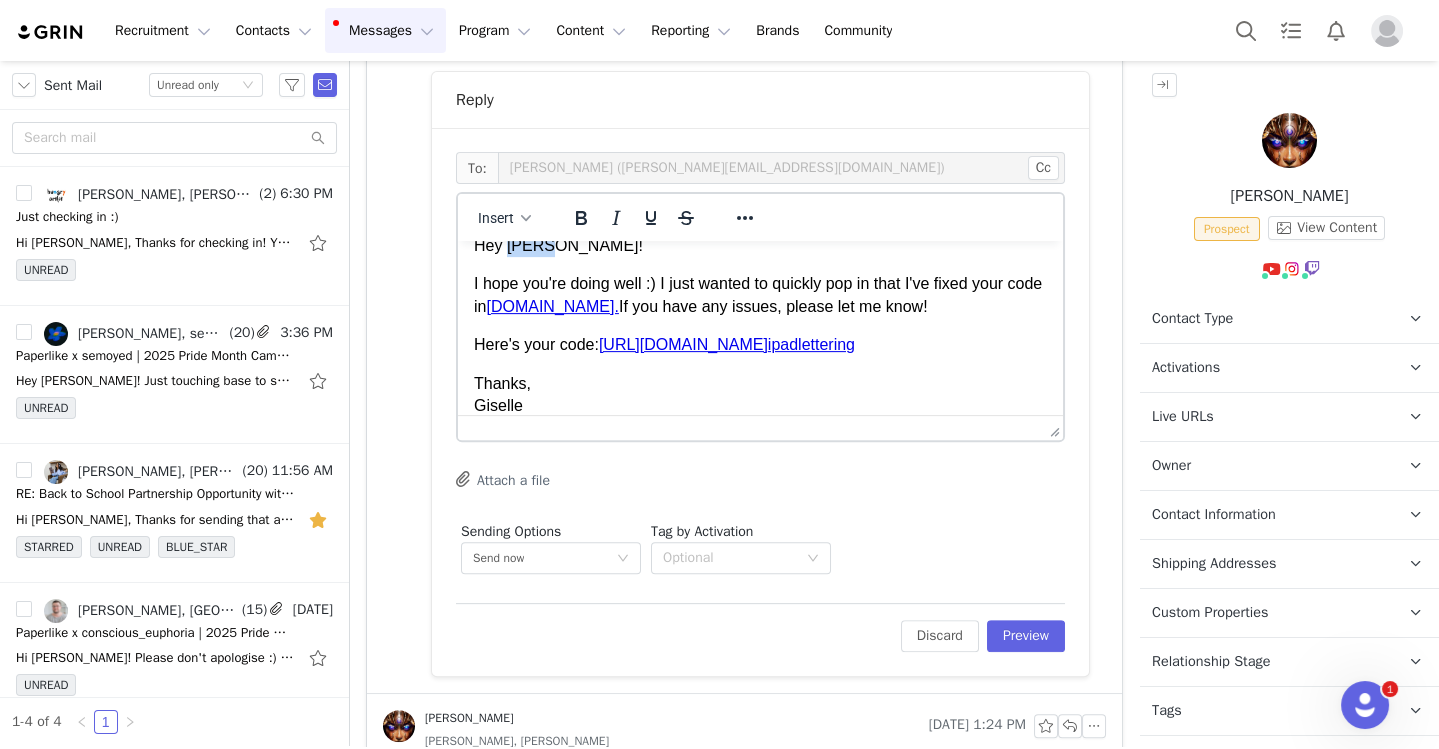type 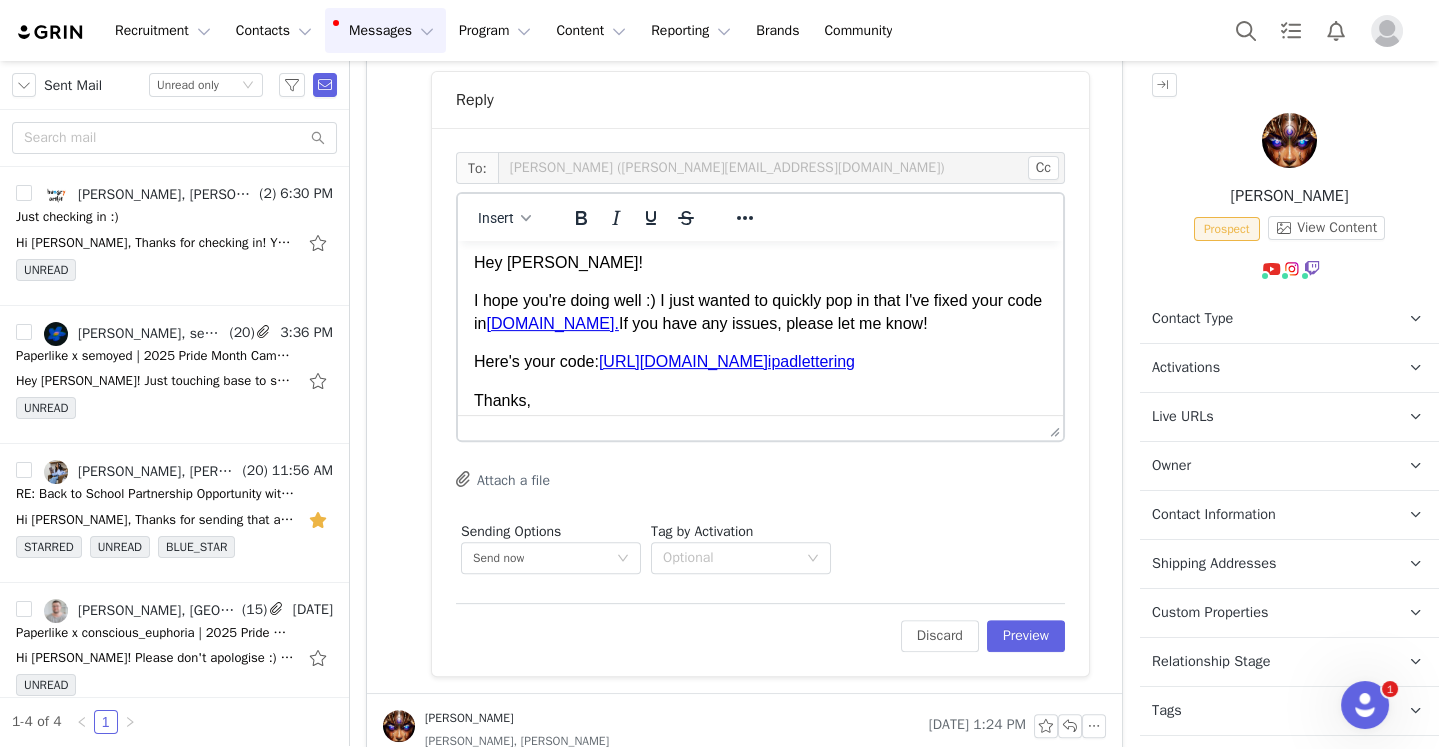 scroll, scrollTop: 0, scrollLeft: 0, axis: both 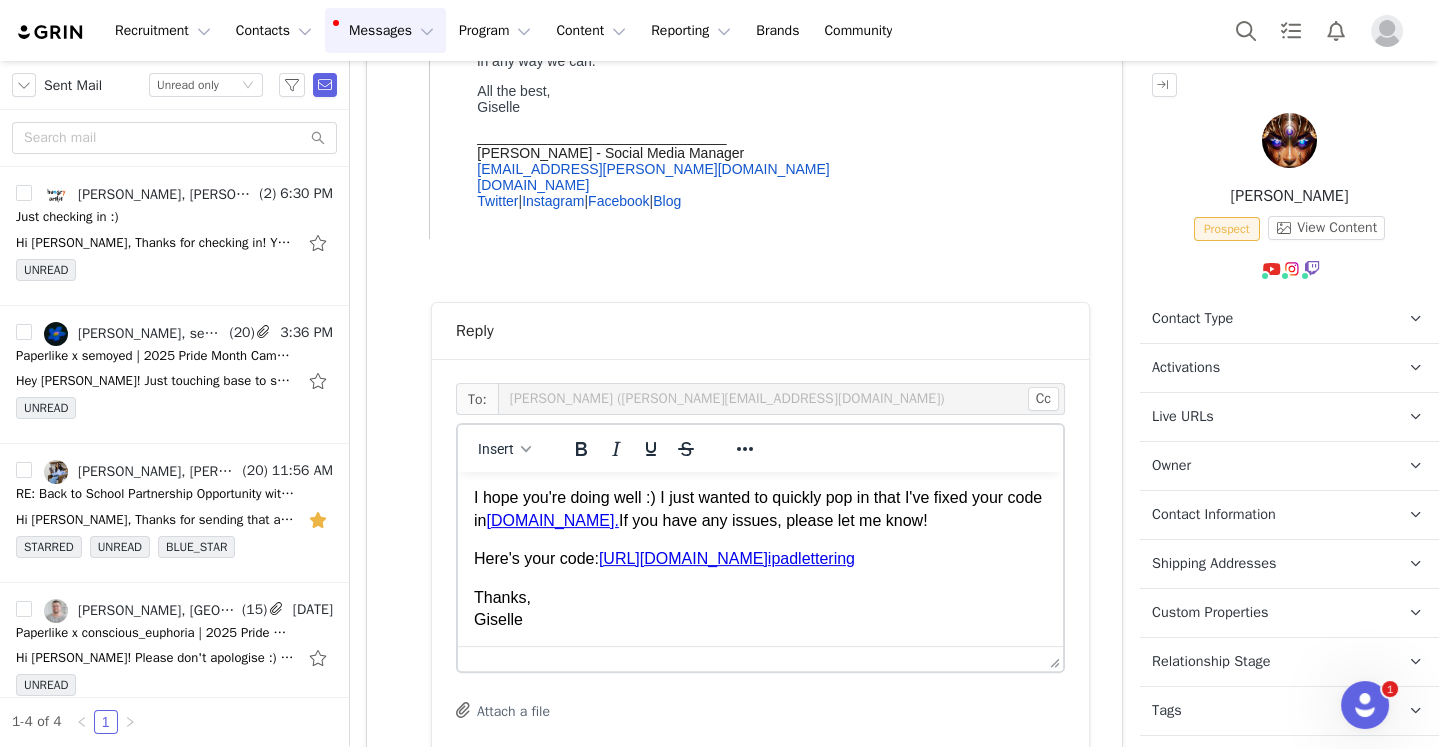 click on "Hey Joshua!  I️ hope you're doing well :) I️ just wanted to quickly pop in that I️'ve fixed your code in  vwa.la.  If you have any issues, please let me know! Here's your code:  https://paperlike.com/ ipadlettering   Thanks, Giselle" at bounding box center (760, 540) 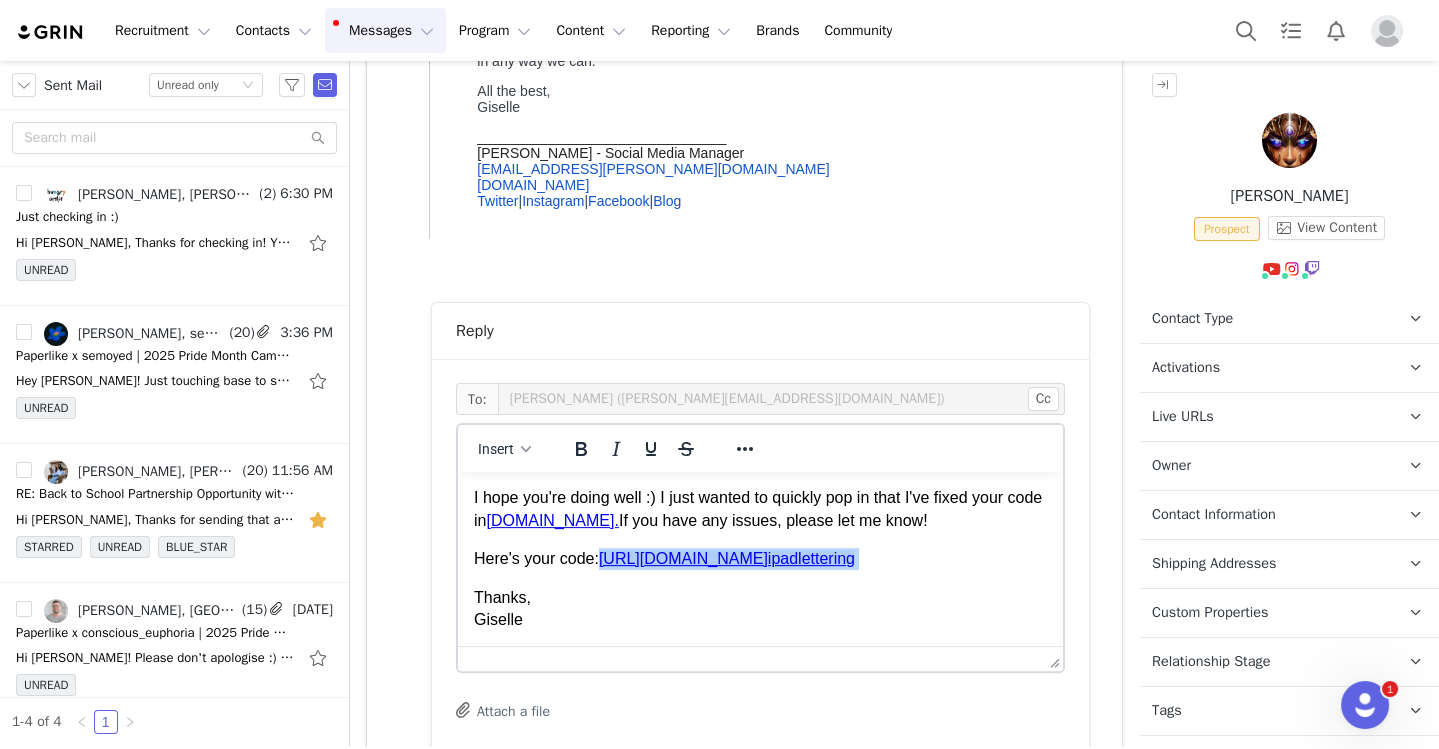 drag, startPoint x: 879, startPoint y: 553, endPoint x: 607, endPoint y: 563, distance: 272.18375 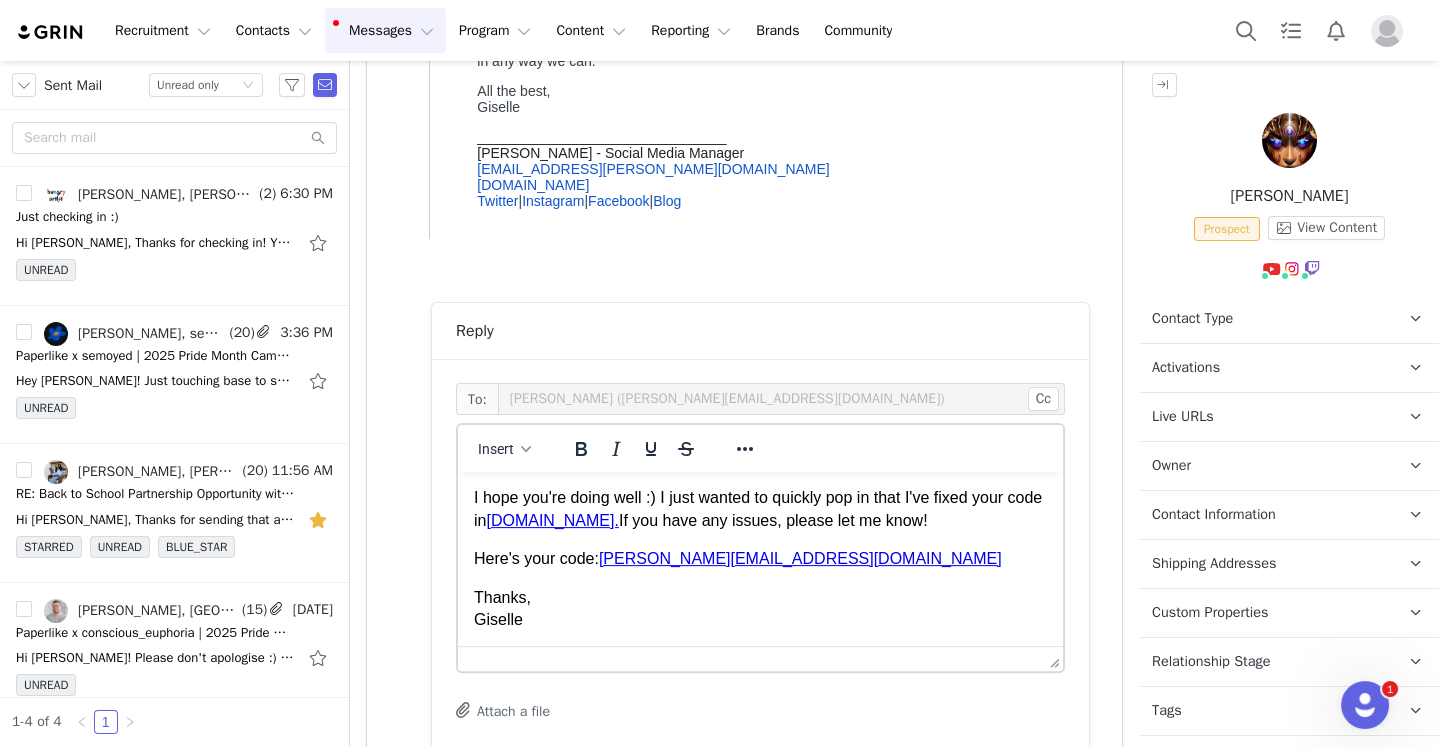 click on "Thanks, [PERSON_NAME]" at bounding box center (760, 609) 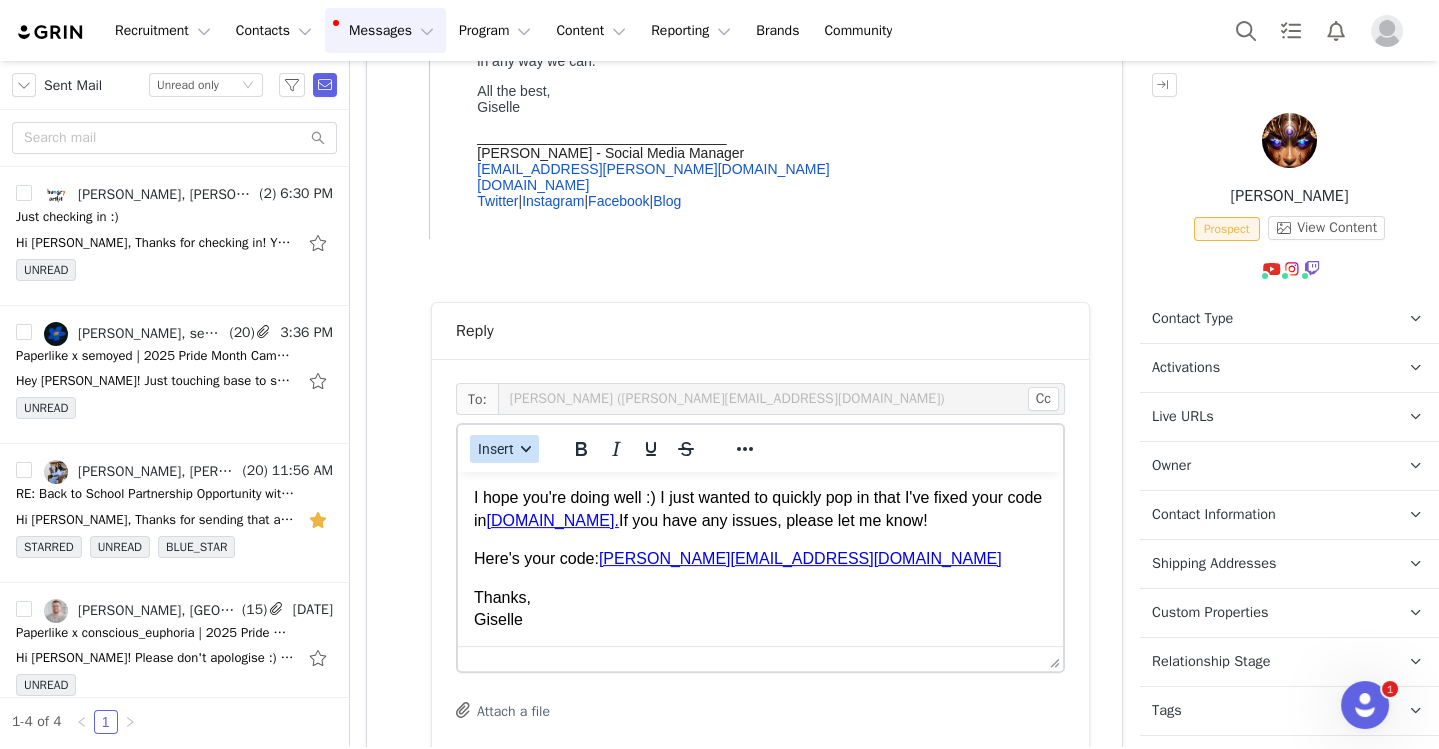 click on "Insert" at bounding box center [504, 449] 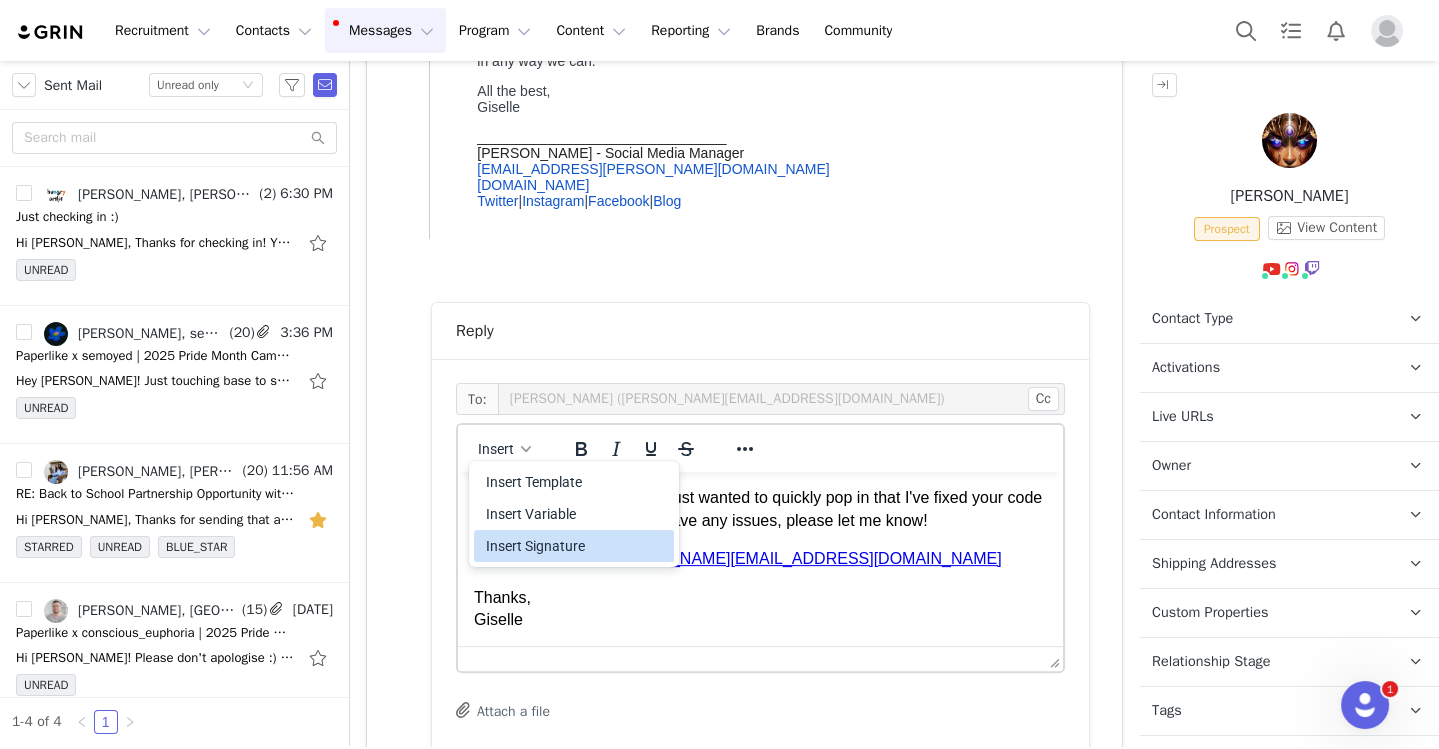 click on "Insert Signature" at bounding box center [576, 546] 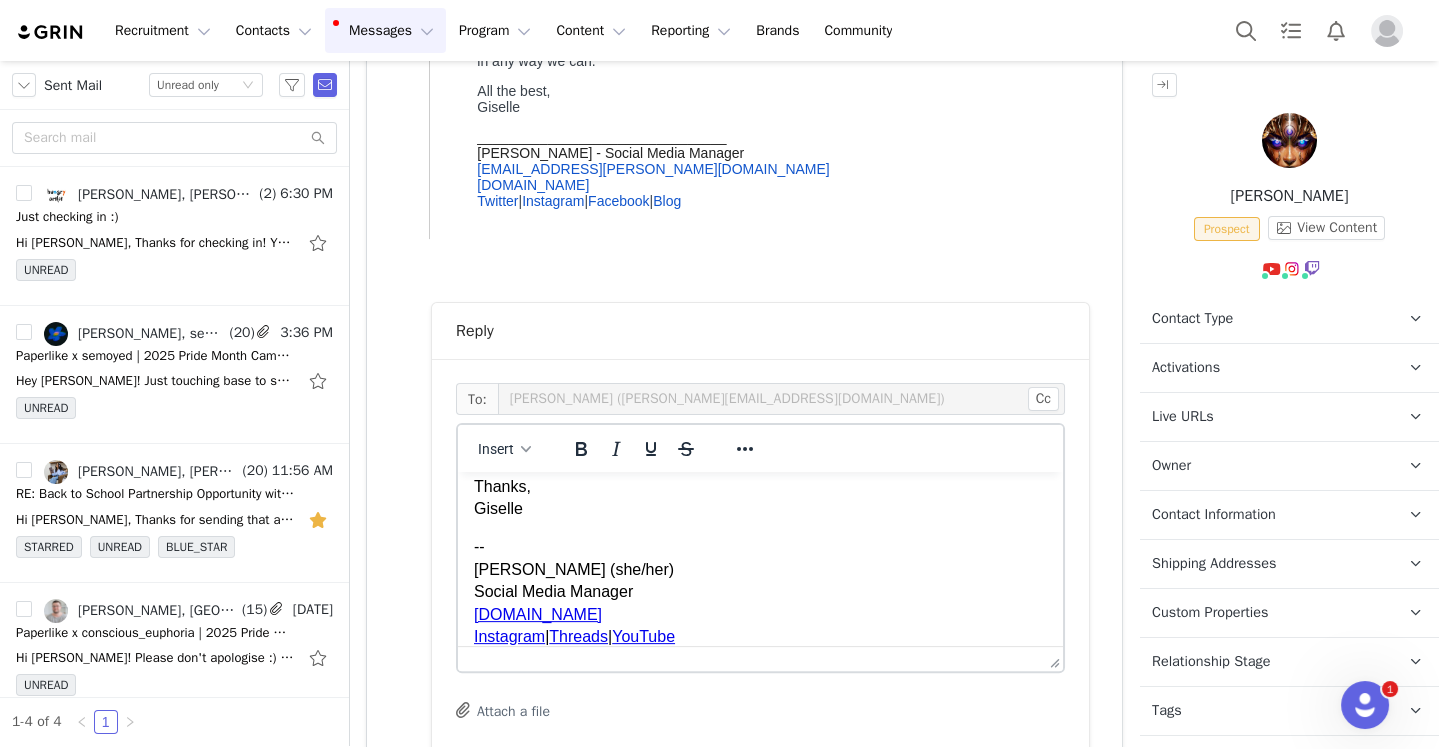 scroll, scrollTop: 167, scrollLeft: 0, axis: vertical 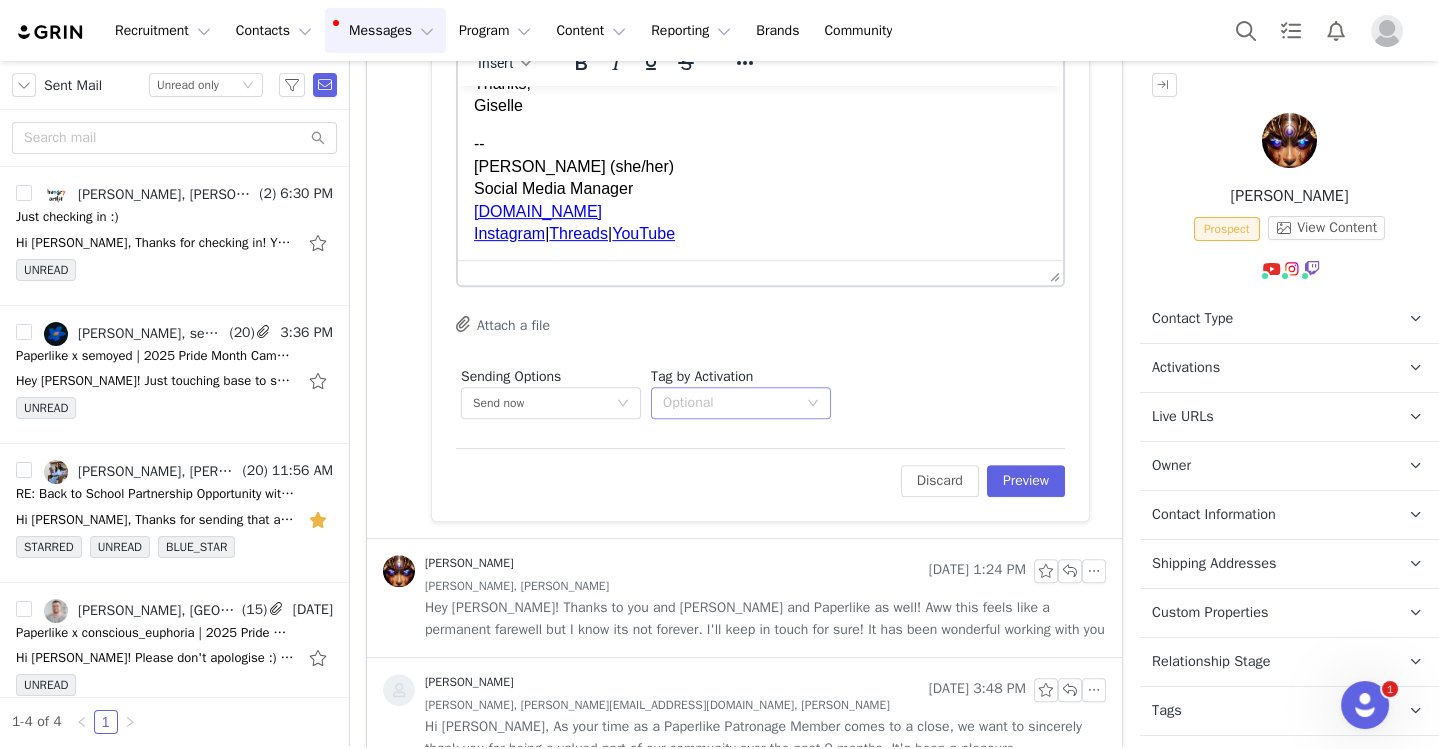 click on "Optional" at bounding box center [730, 403] 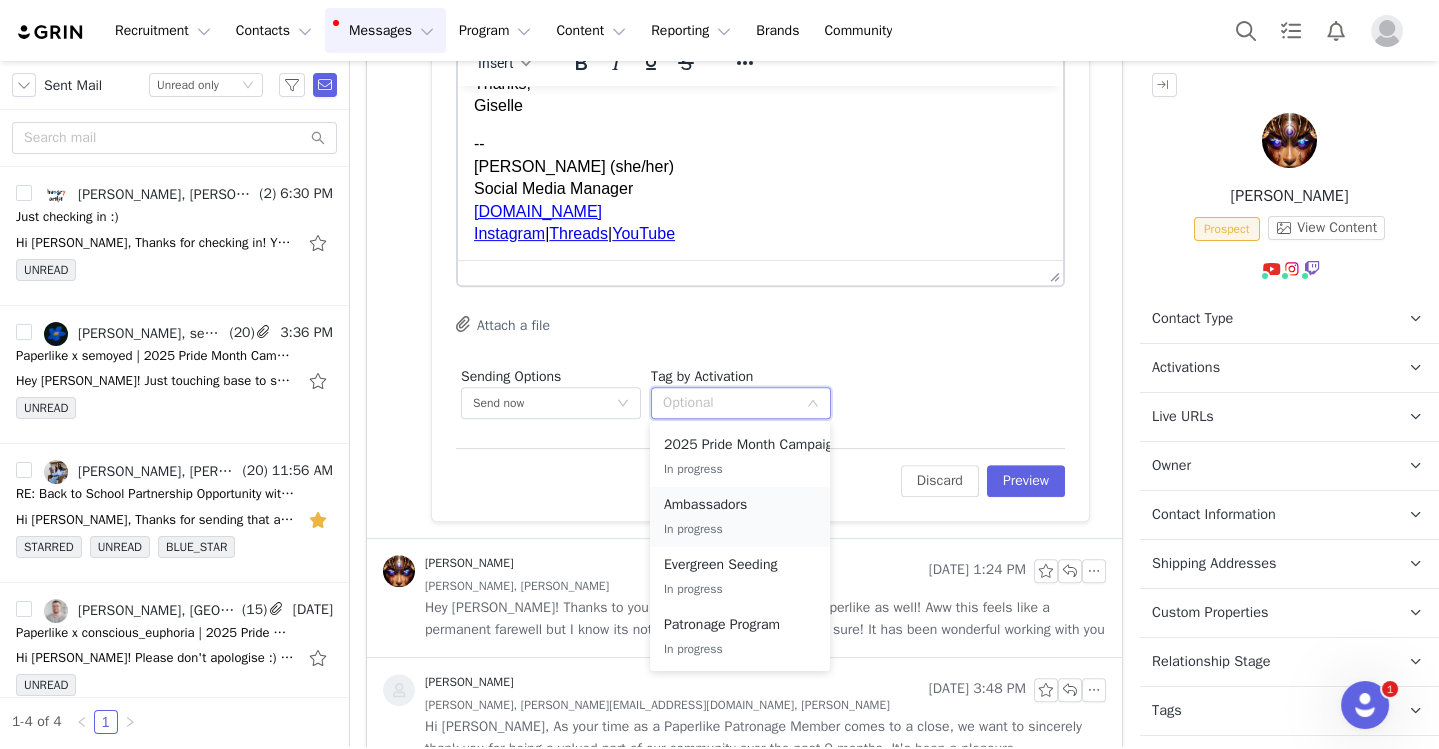 scroll, scrollTop: 117, scrollLeft: 0, axis: vertical 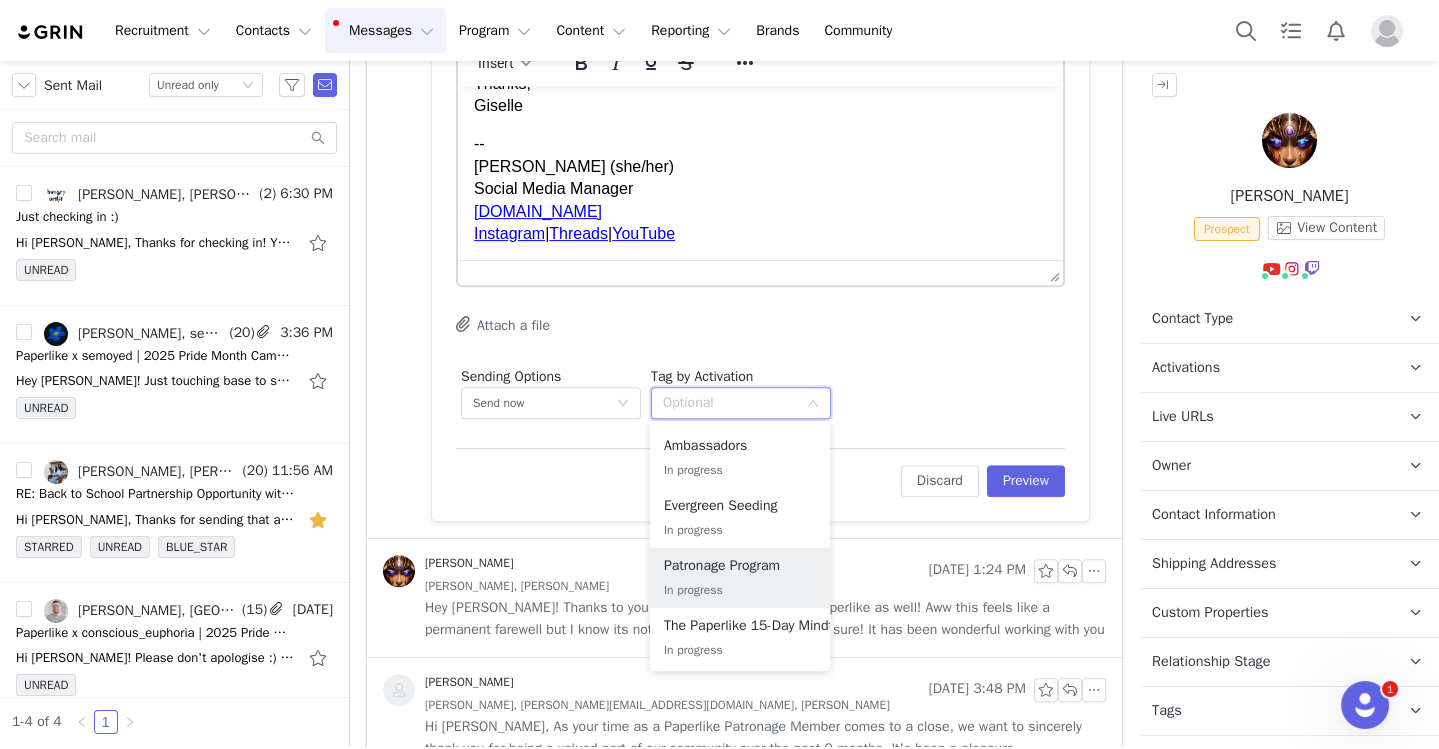 click on "Patronage Program" at bounding box center [740, 566] 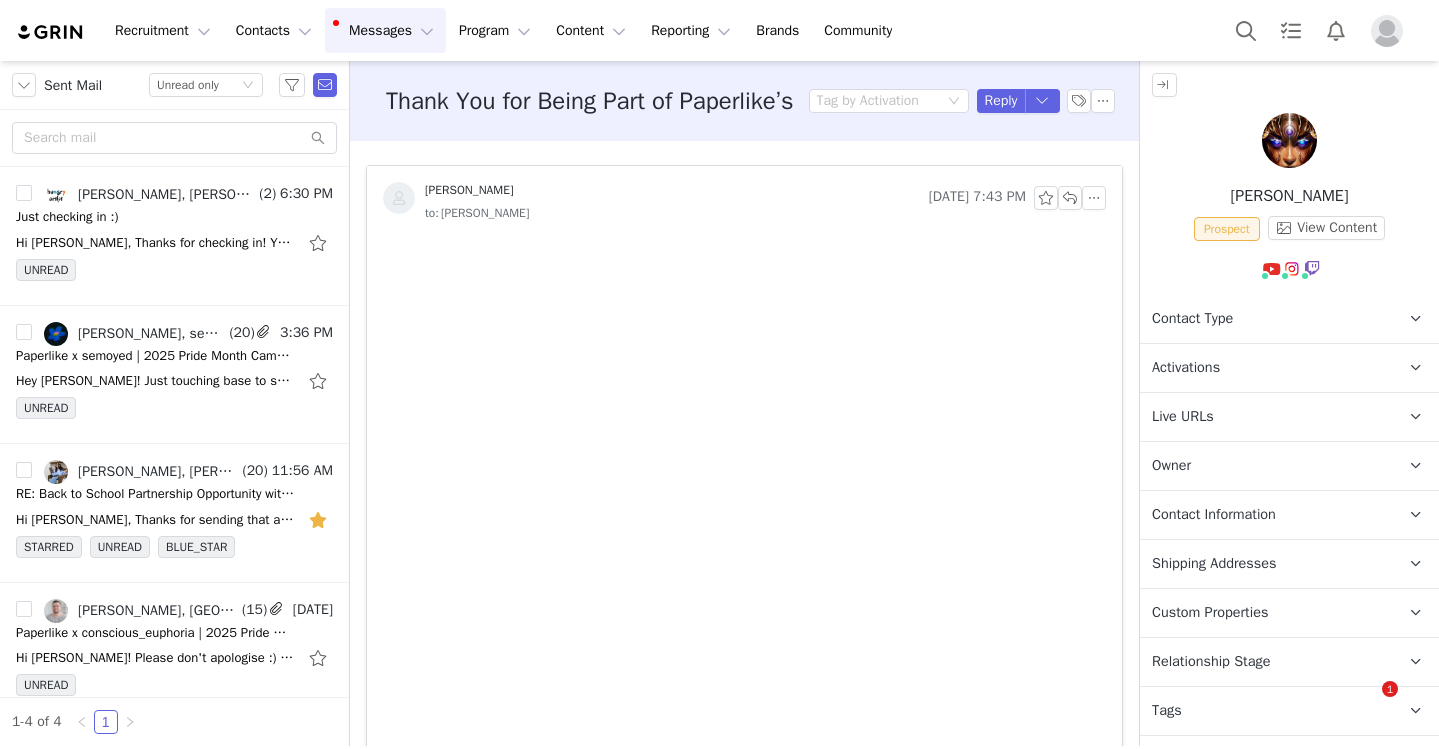 scroll, scrollTop: 0, scrollLeft: 0, axis: both 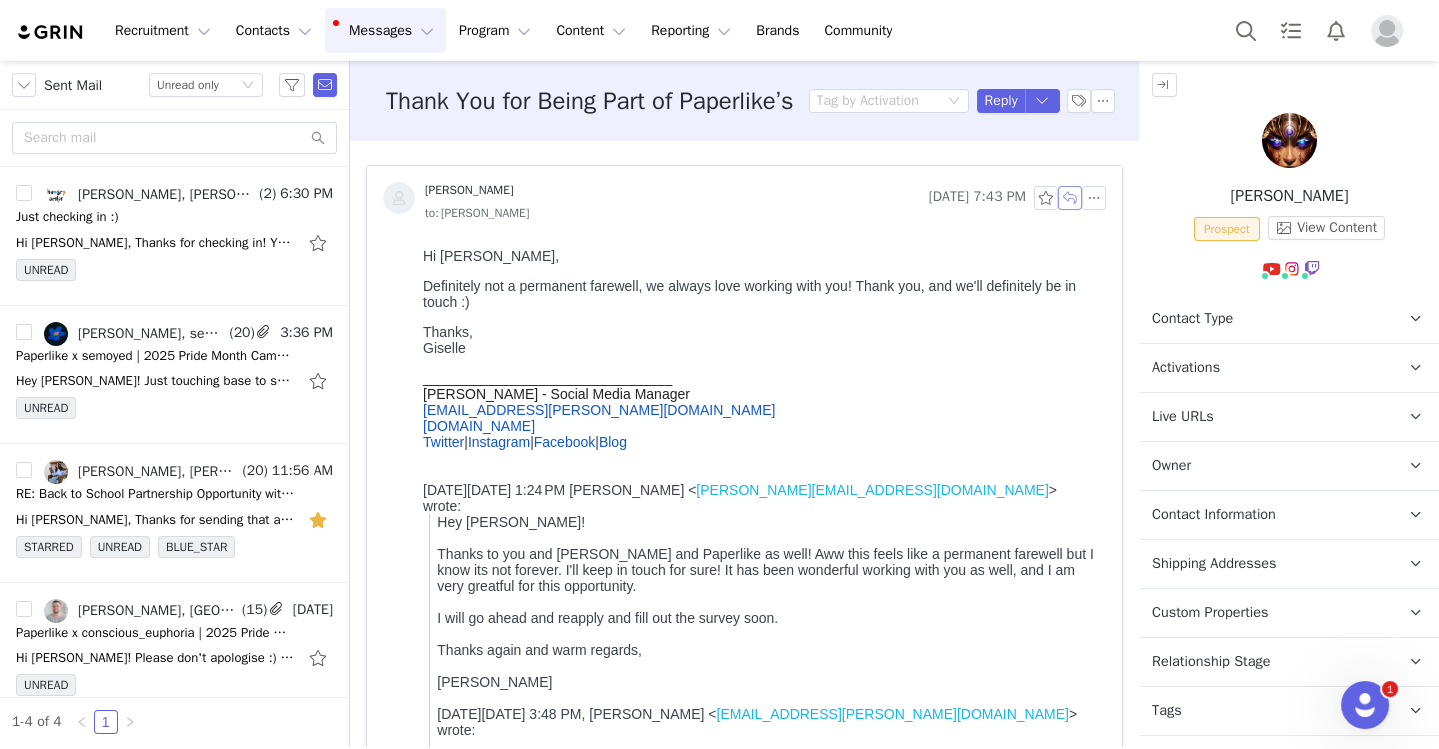 click at bounding box center (1070, 198) 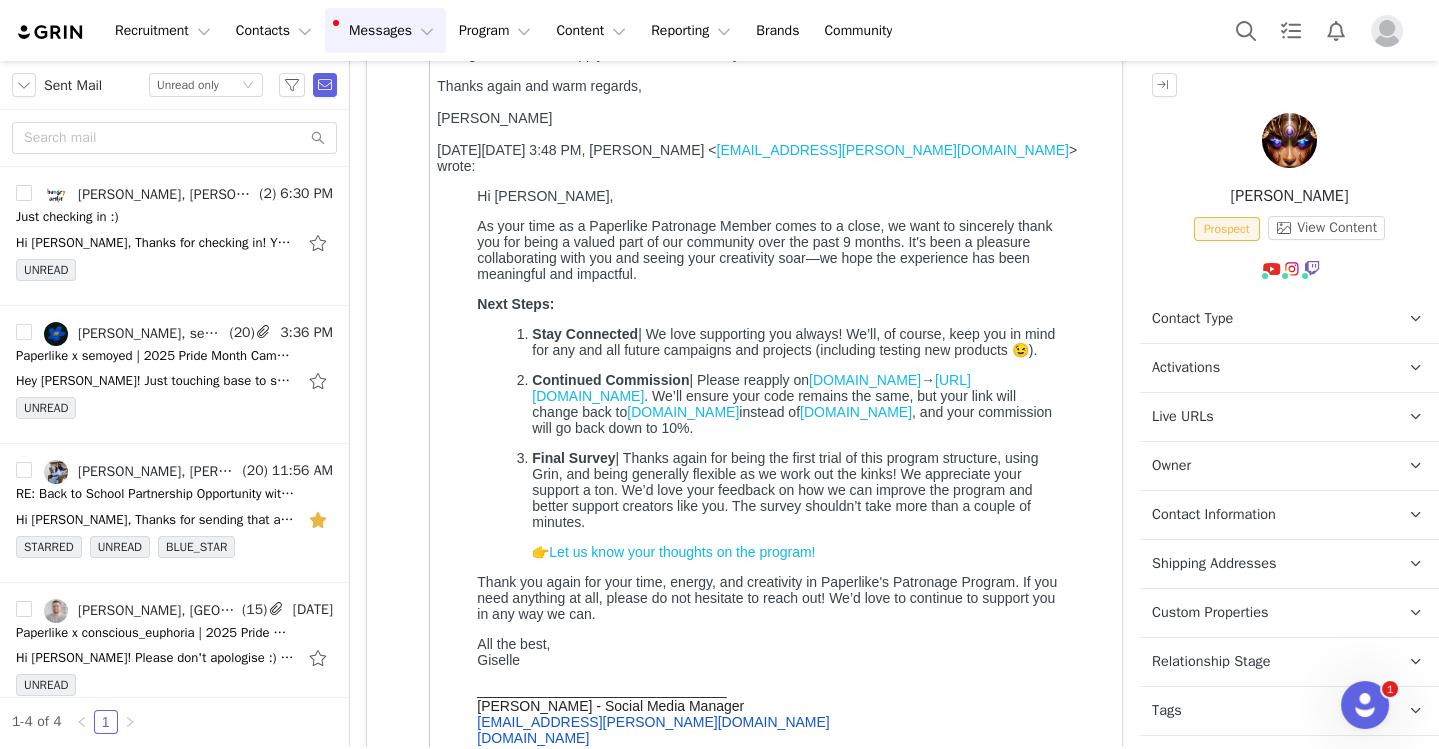 scroll, scrollTop: 1348, scrollLeft: 0, axis: vertical 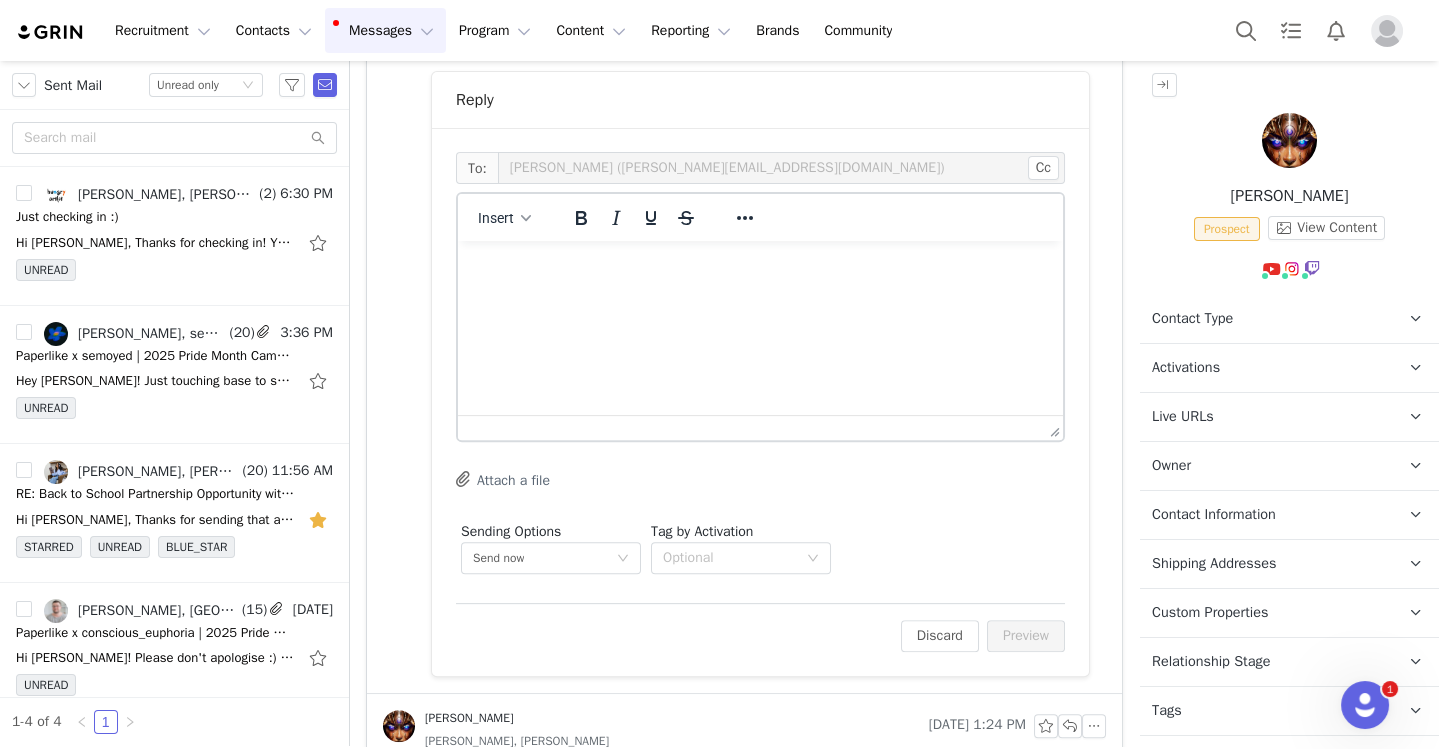 click at bounding box center (760, 268) 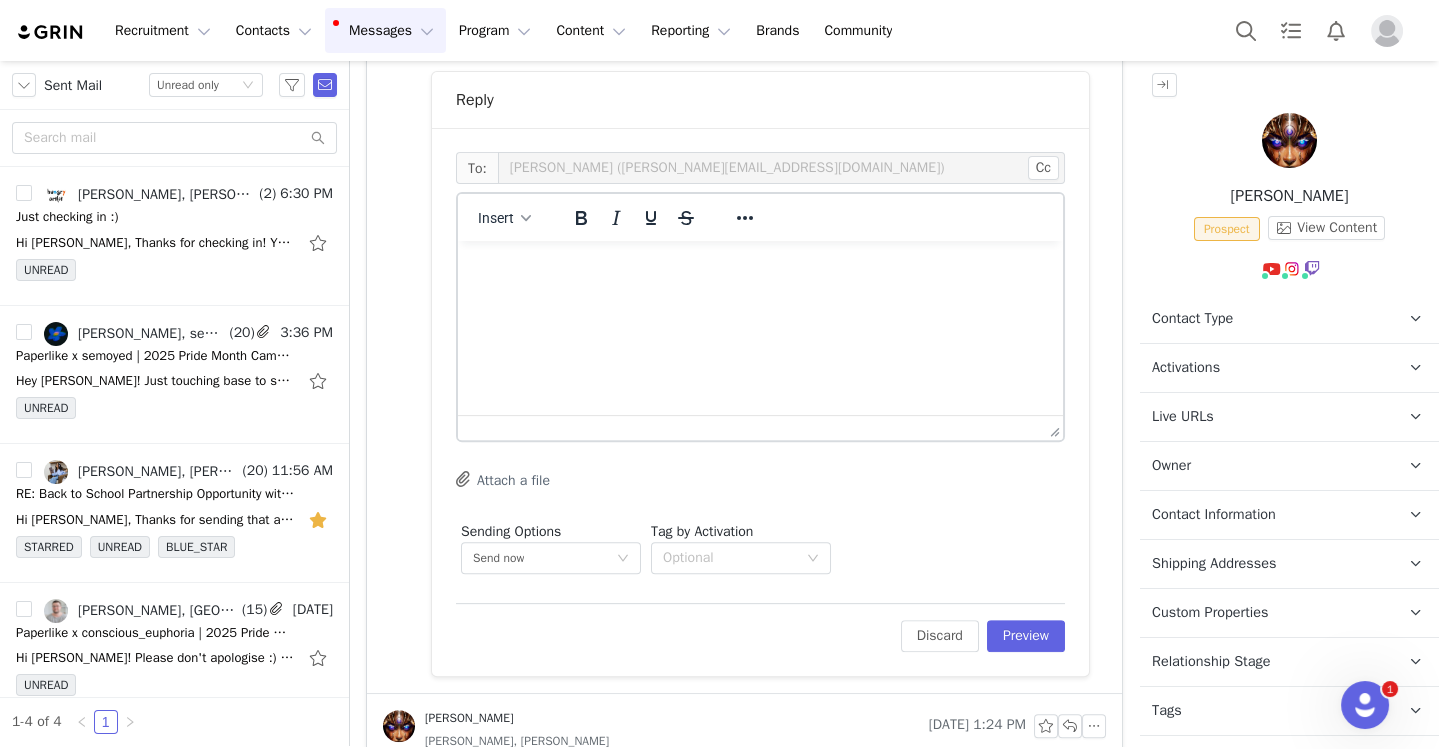 paste 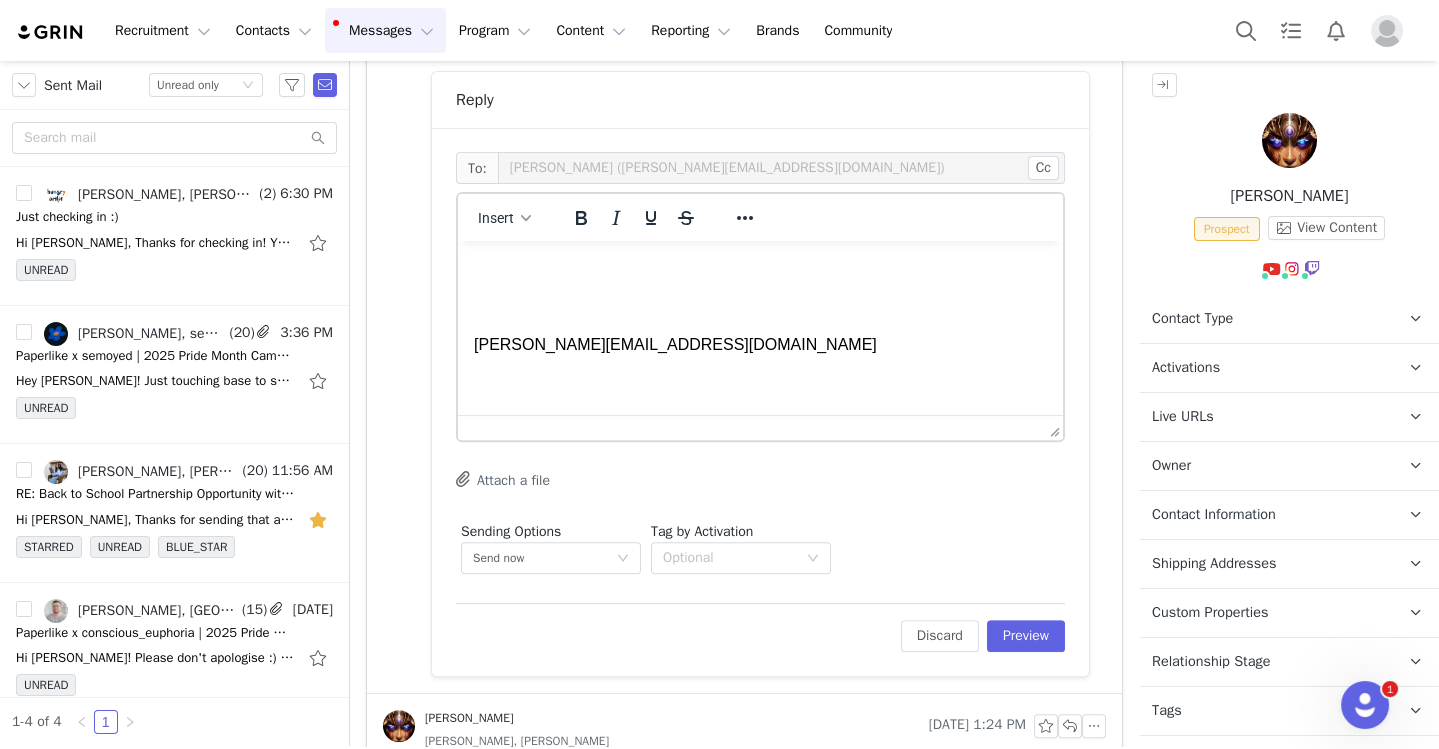 type 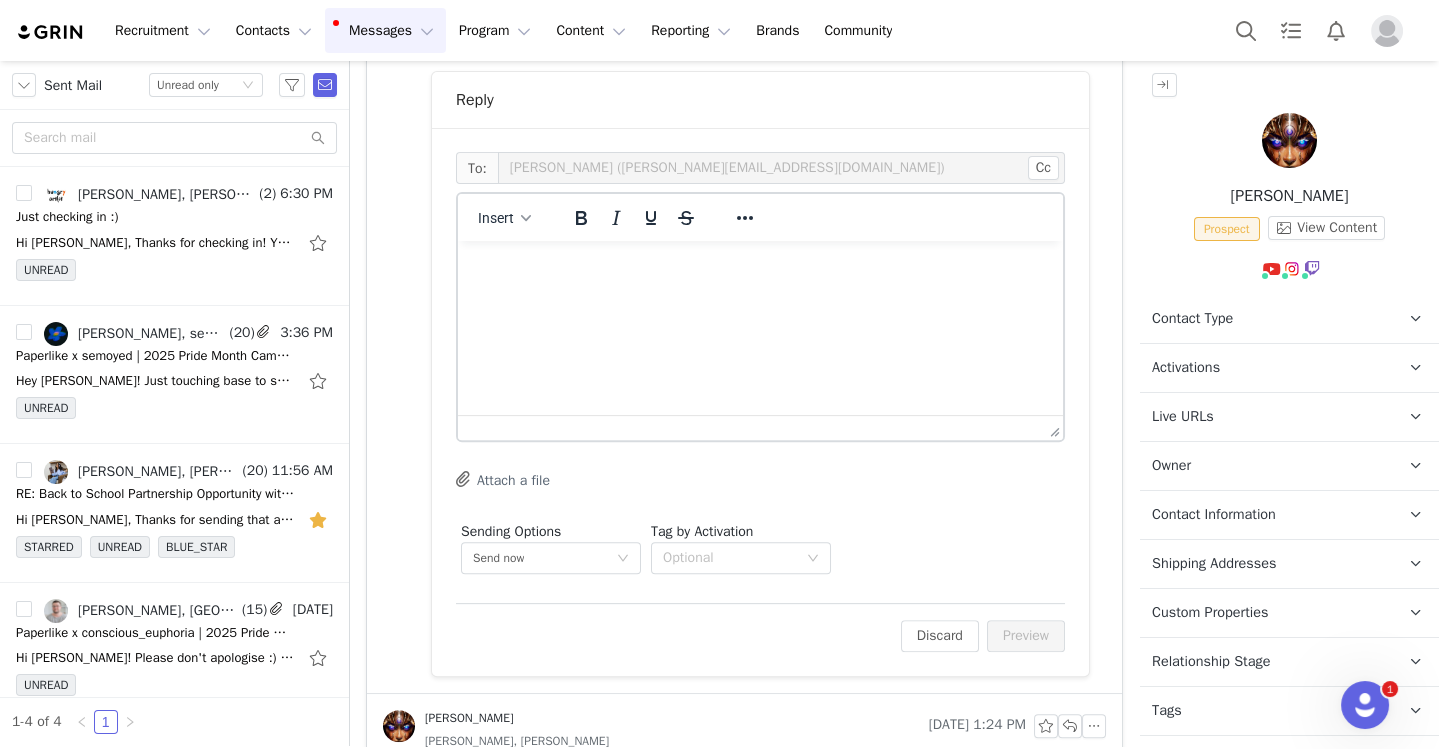 click at bounding box center [760, 268] 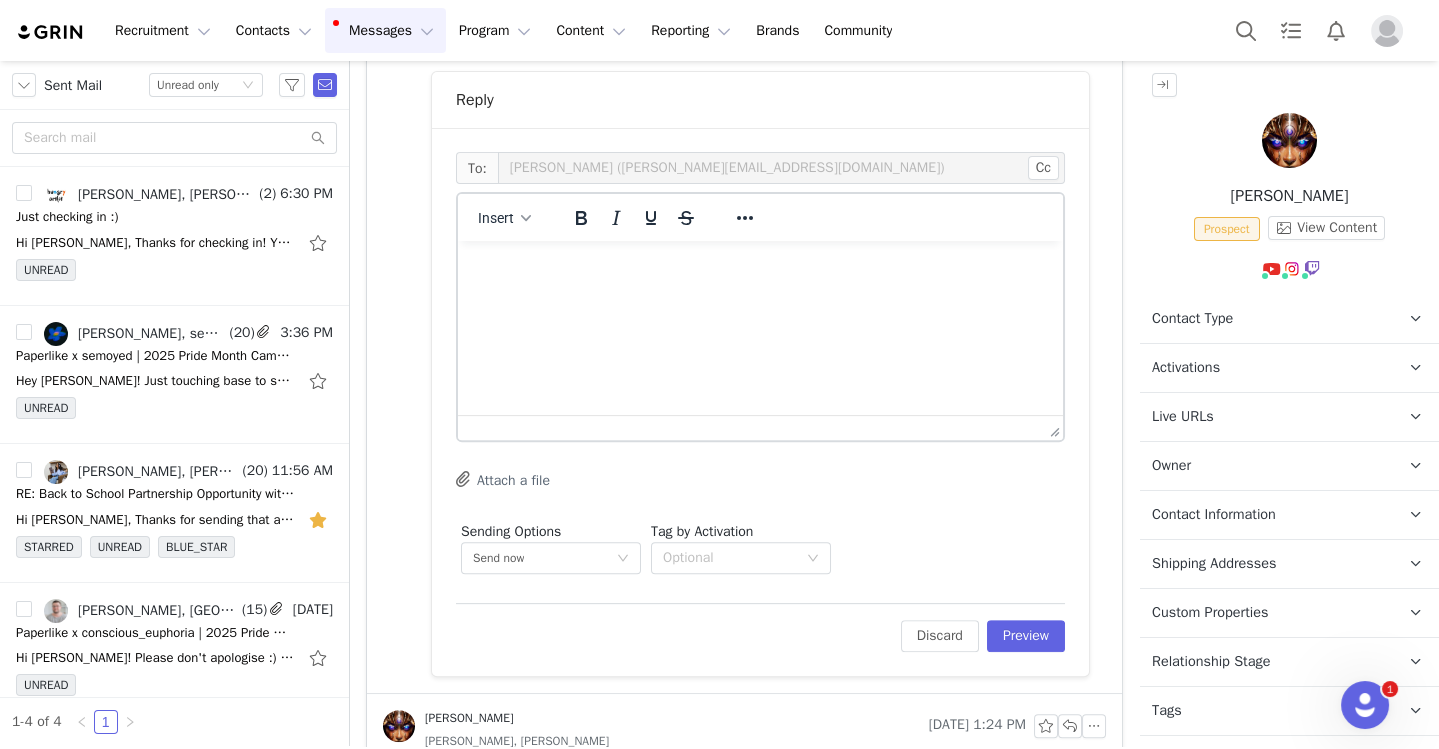 scroll, scrollTop: 22, scrollLeft: 0, axis: vertical 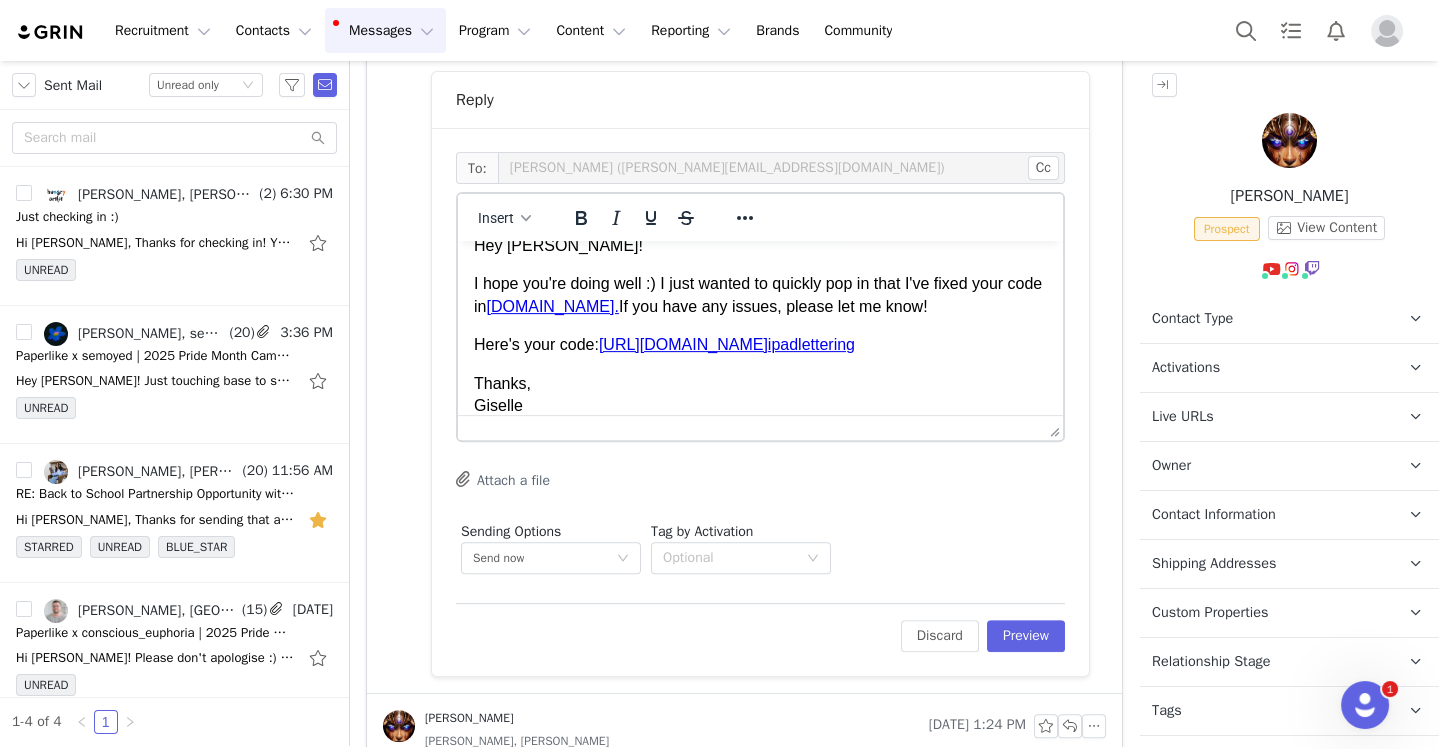 click on "Hey [PERSON_NAME]!" at bounding box center [760, 246] 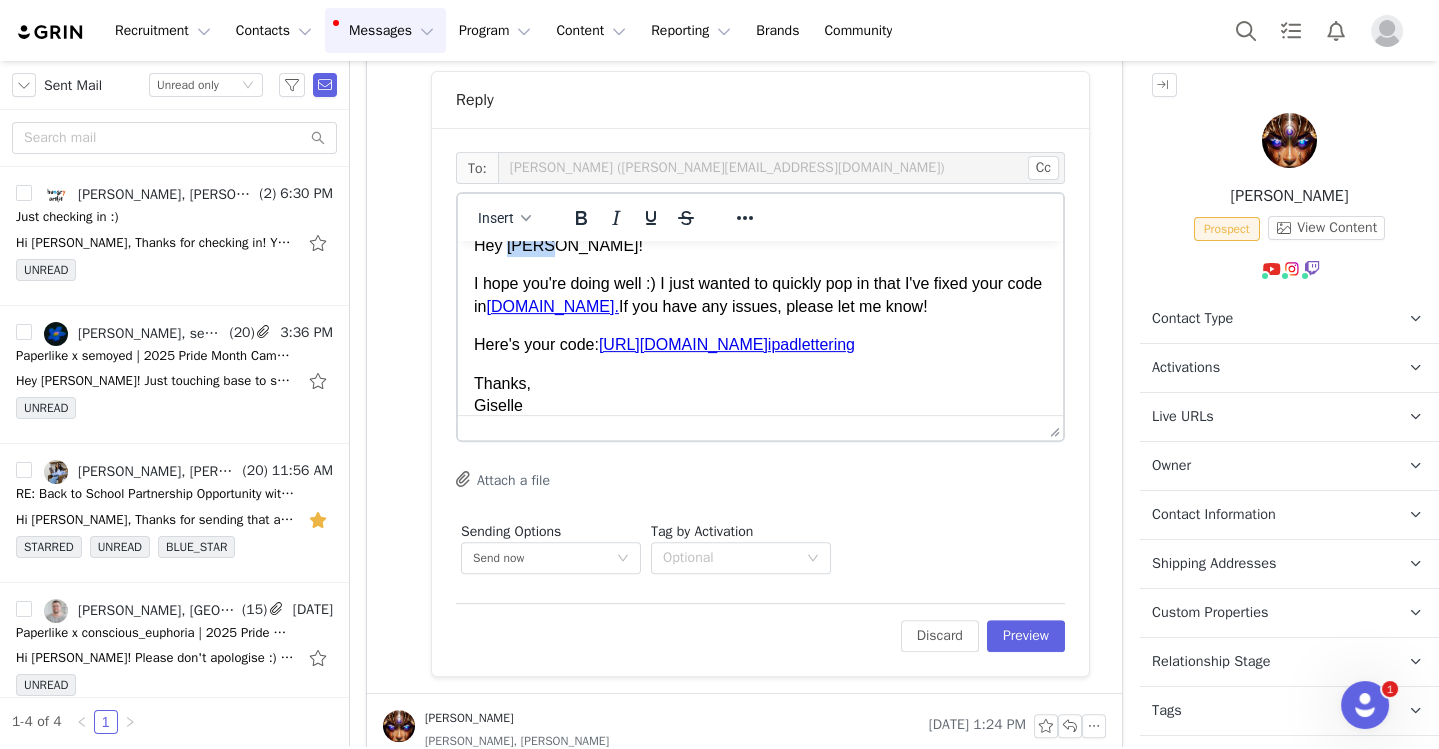 click on "Hey [PERSON_NAME]!" at bounding box center (760, 246) 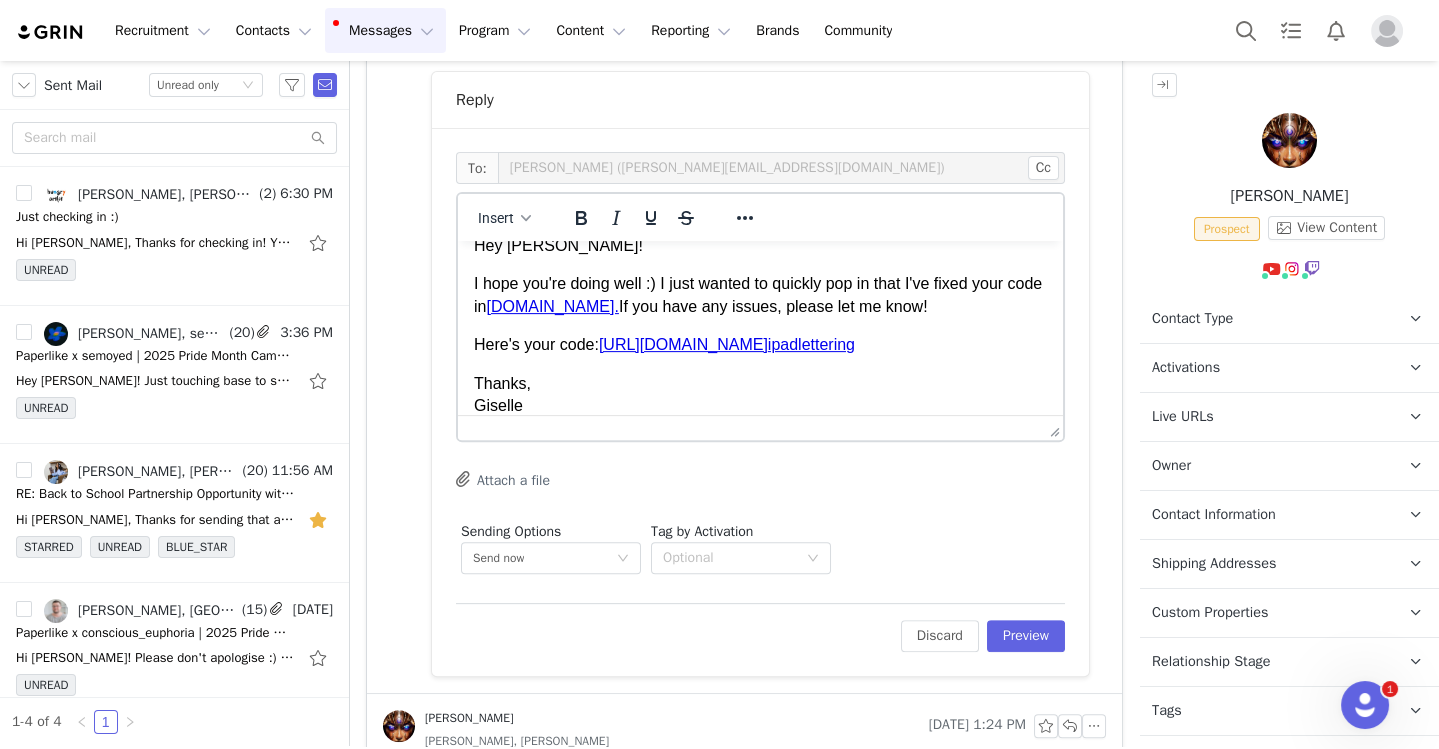 scroll, scrollTop: 17, scrollLeft: 0, axis: vertical 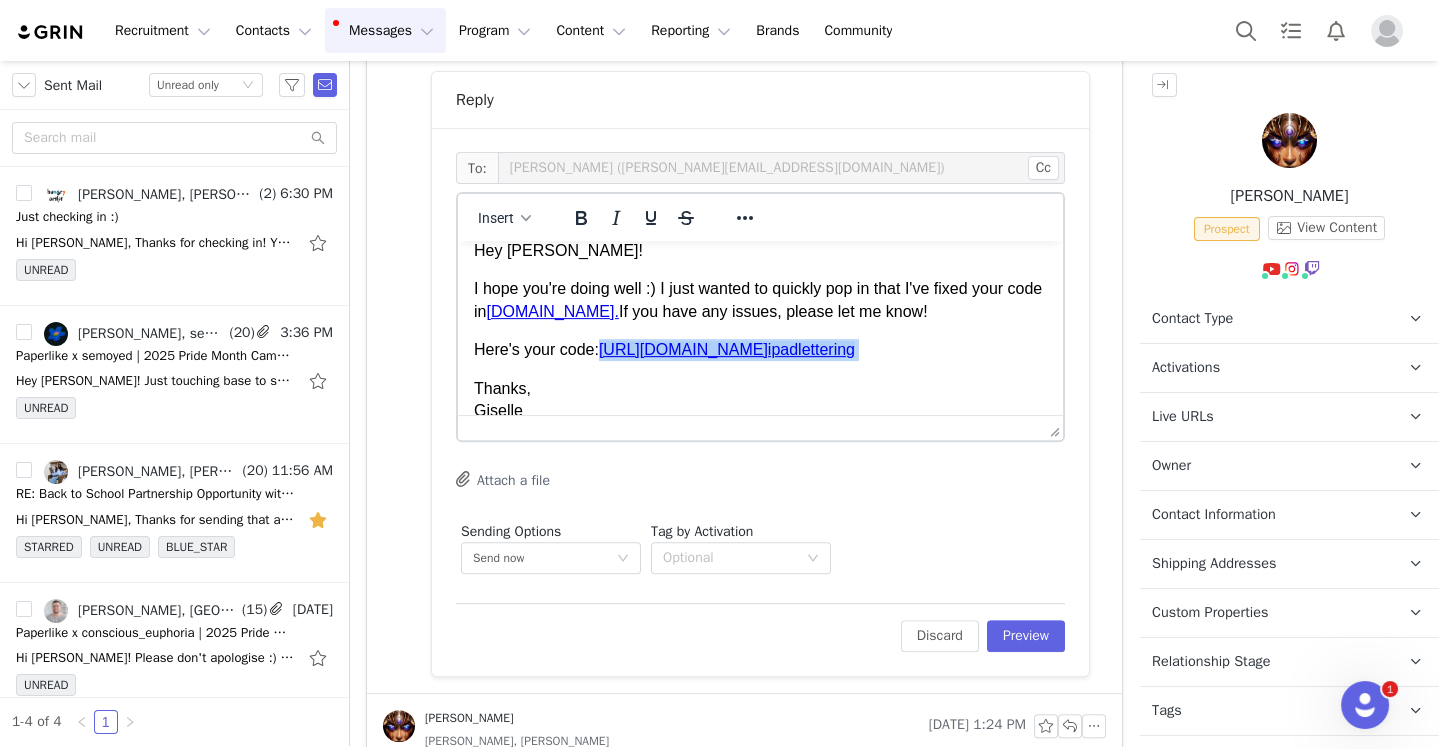 drag, startPoint x: 887, startPoint y: 348, endPoint x: 604, endPoint y: 349, distance: 283.00177 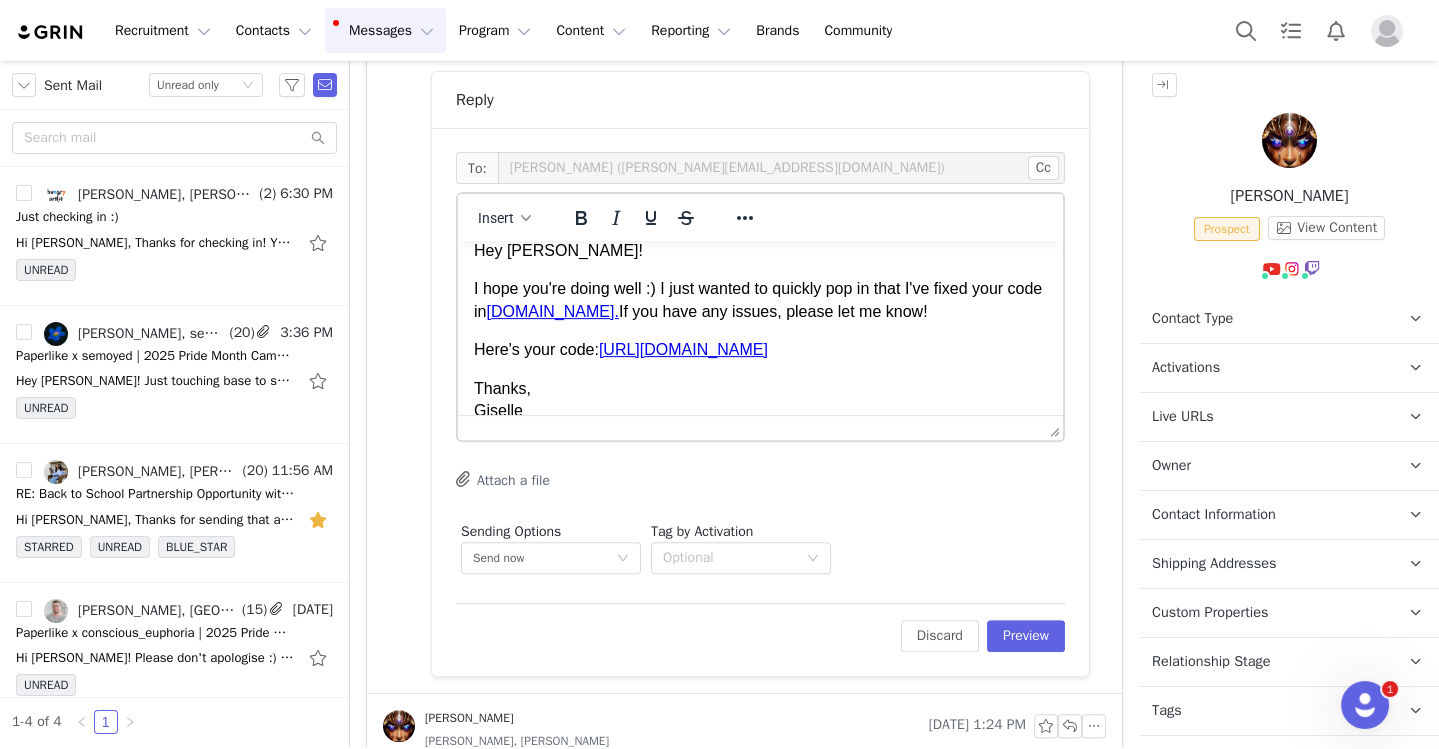 scroll, scrollTop: 40, scrollLeft: 0, axis: vertical 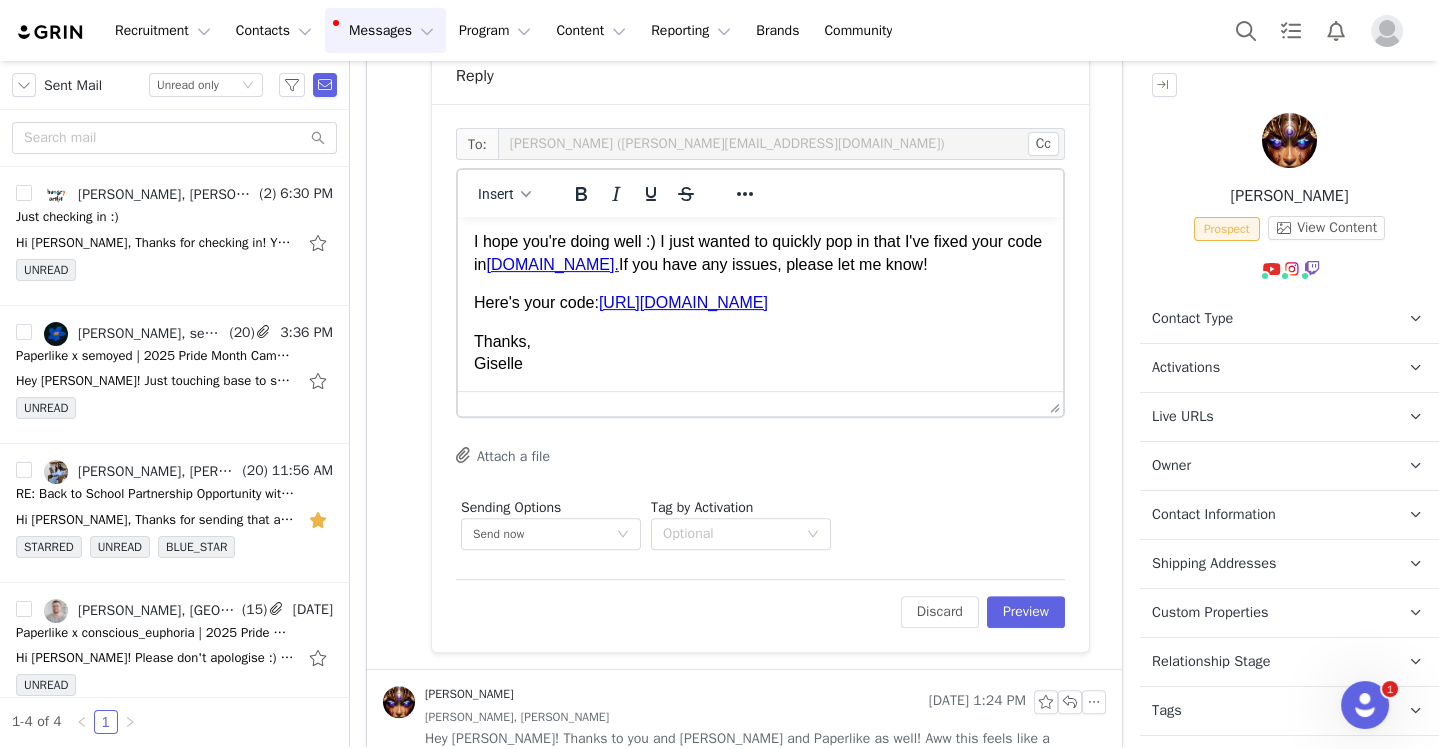 click on "Thanks, [PERSON_NAME]" at bounding box center (760, 353) 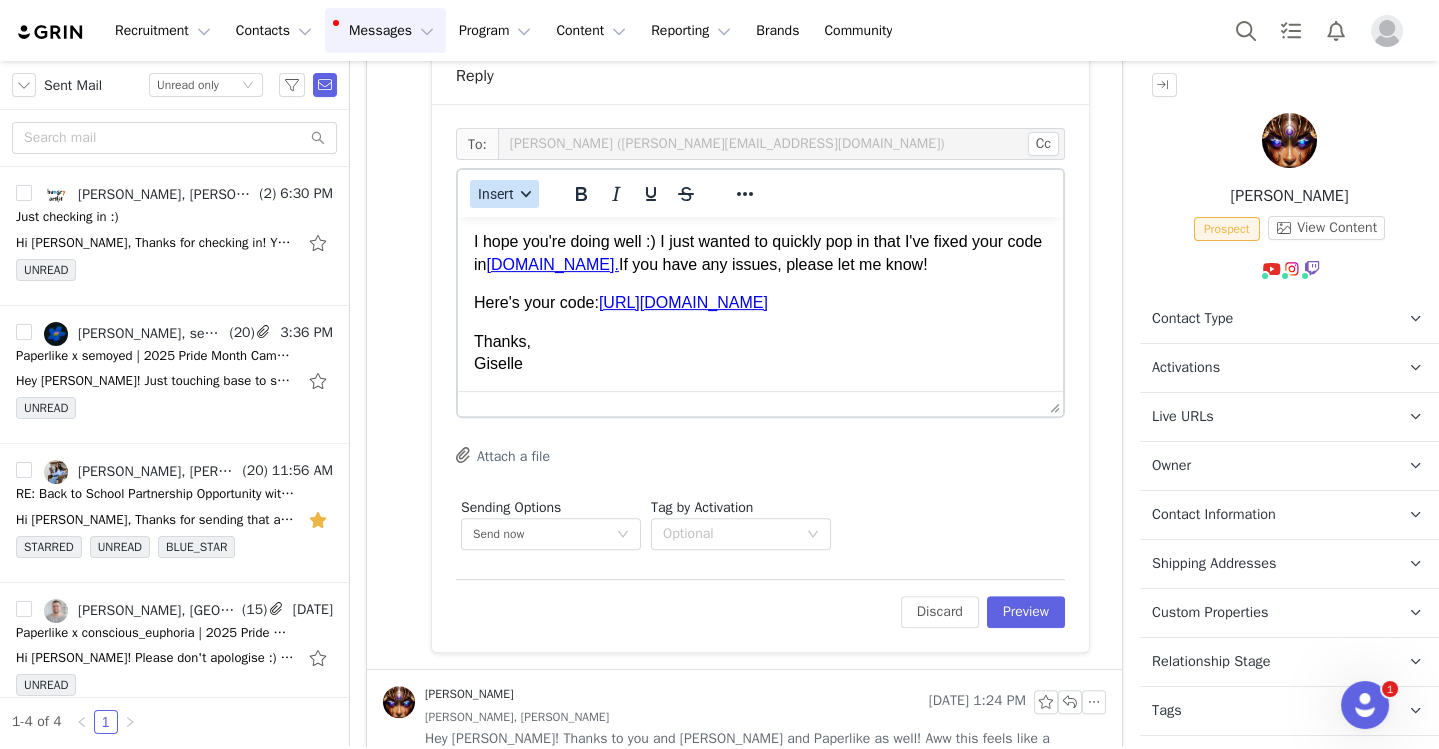 click on "Insert" at bounding box center [496, 194] 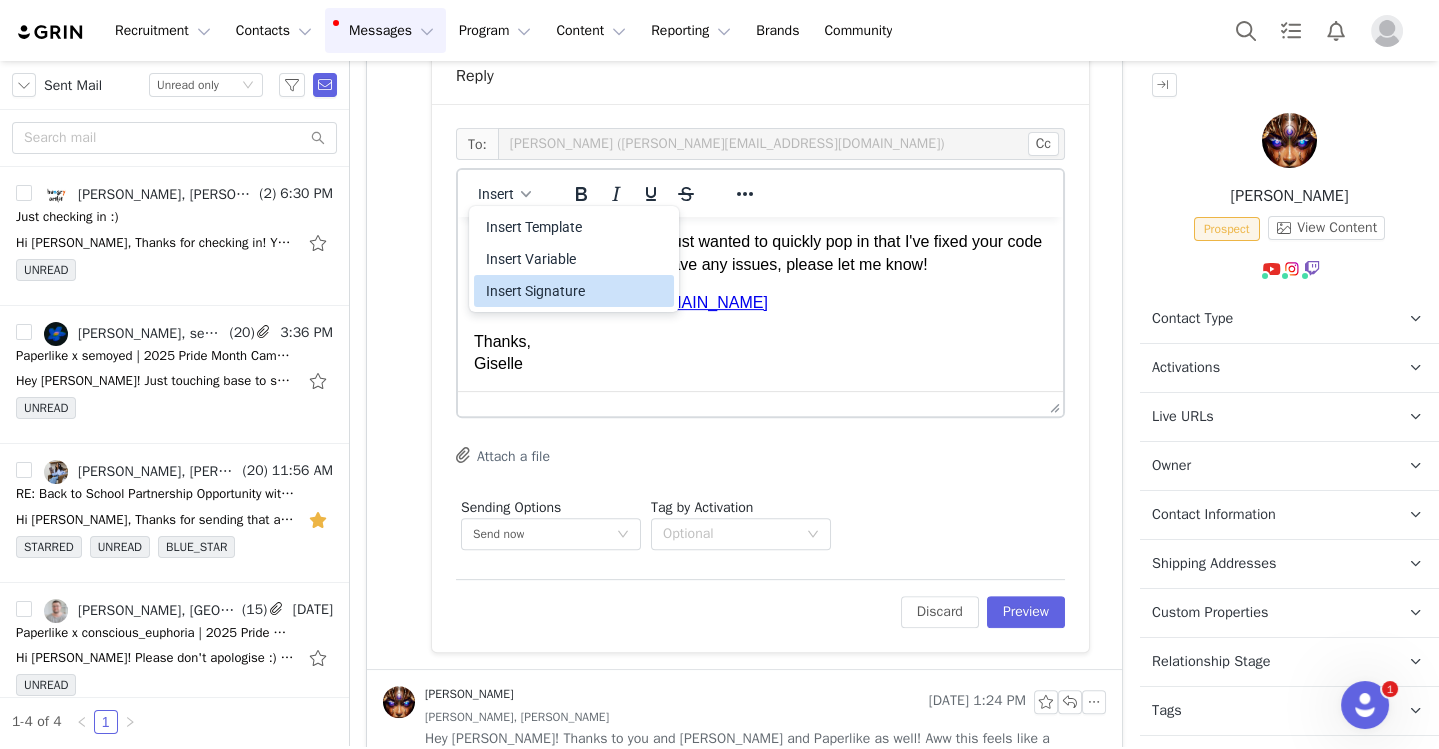 click on "Insert Signature" at bounding box center [576, 291] 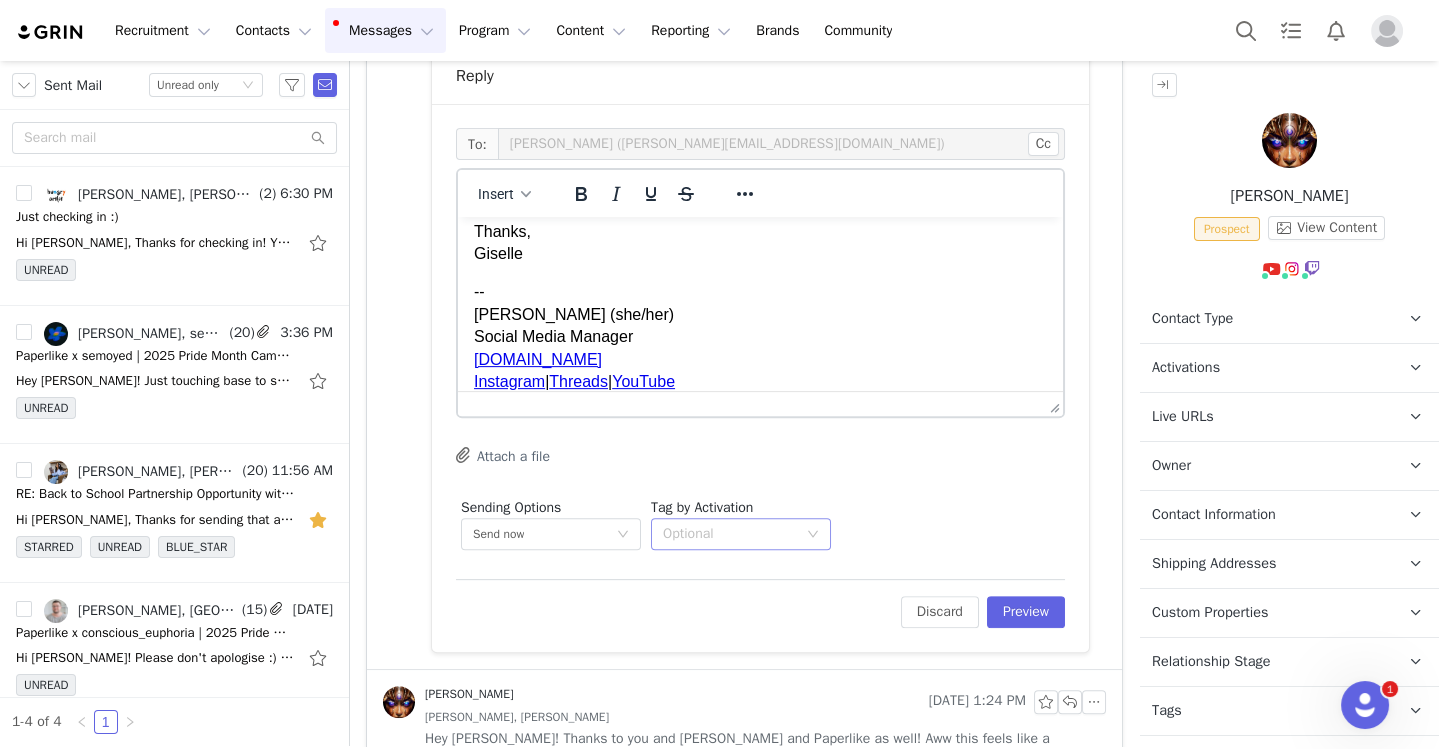 click on "Optional" at bounding box center [734, 534] 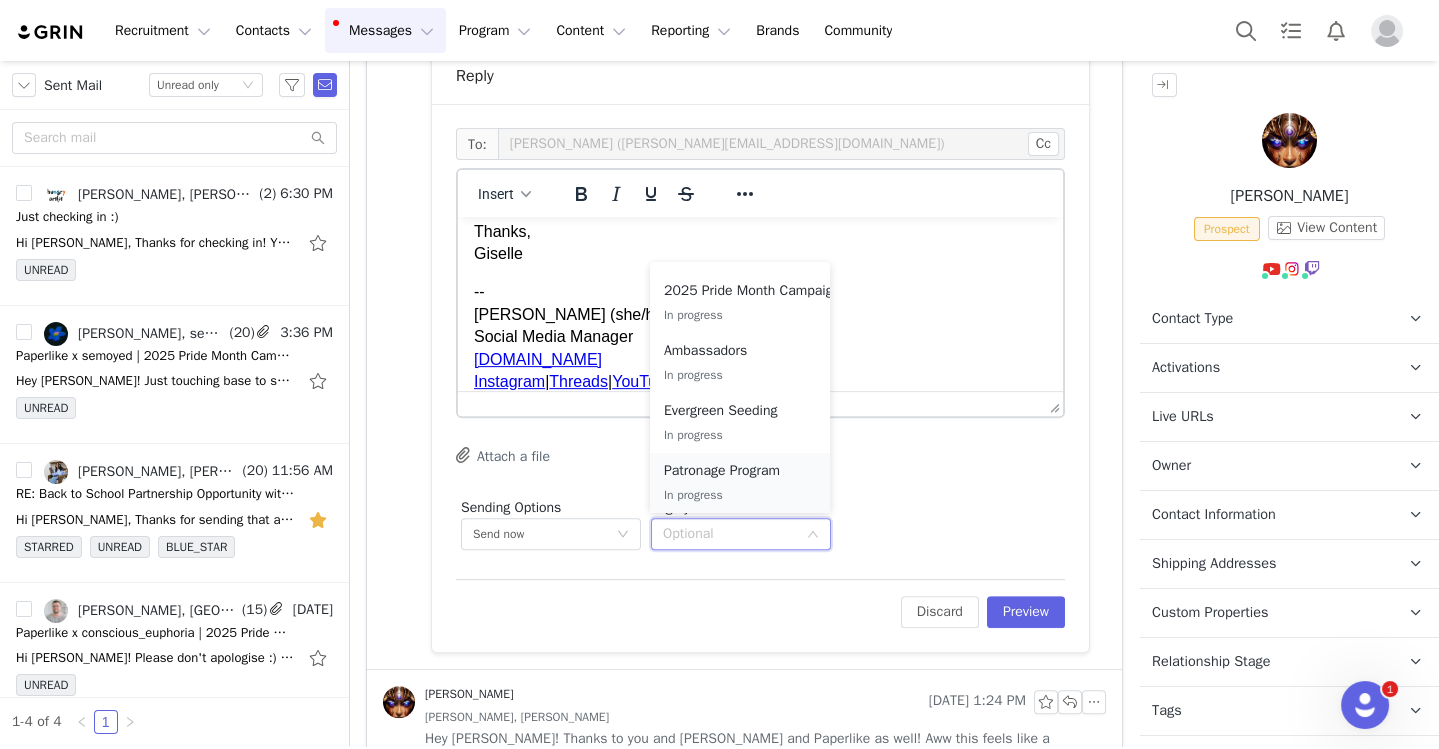 scroll, scrollTop: 58, scrollLeft: 0, axis: vertical 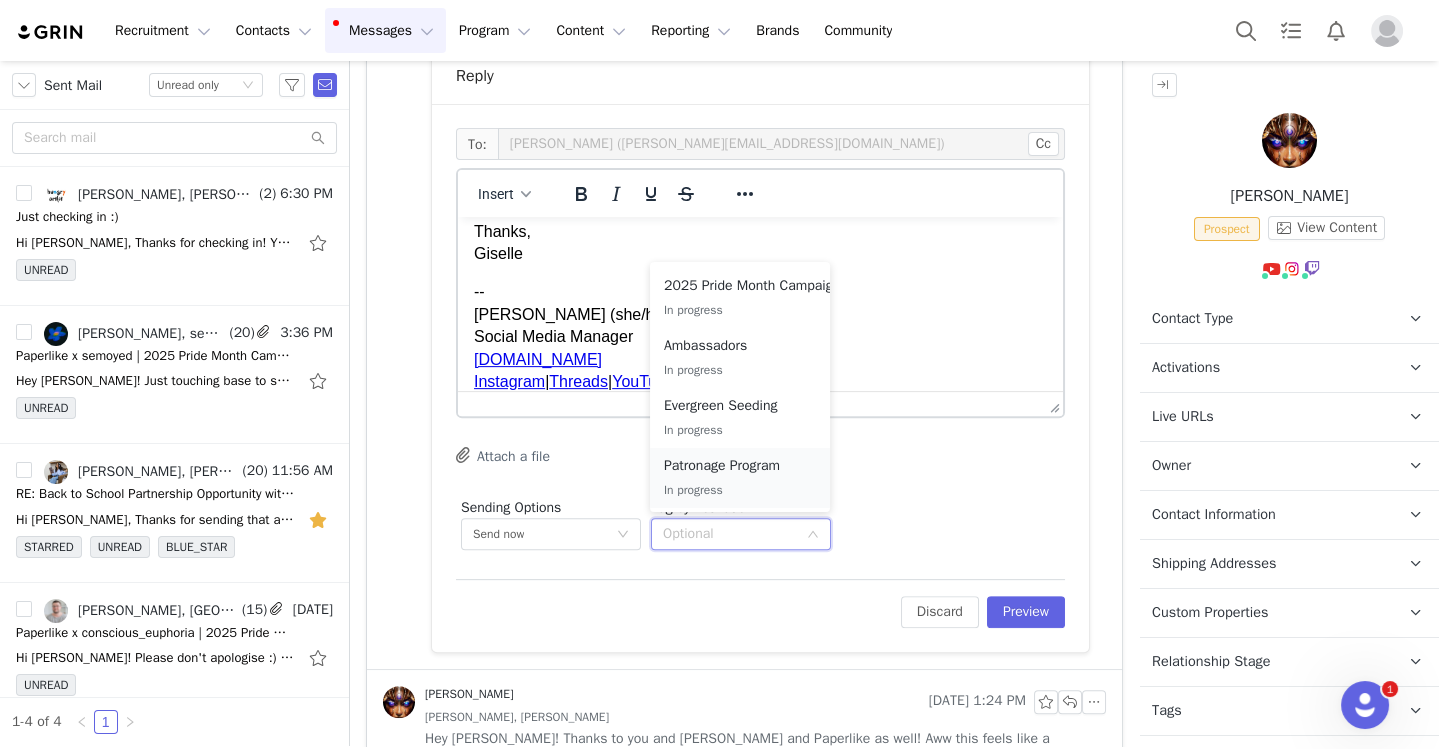 click on "In progress" at bounding box center [740, 490] 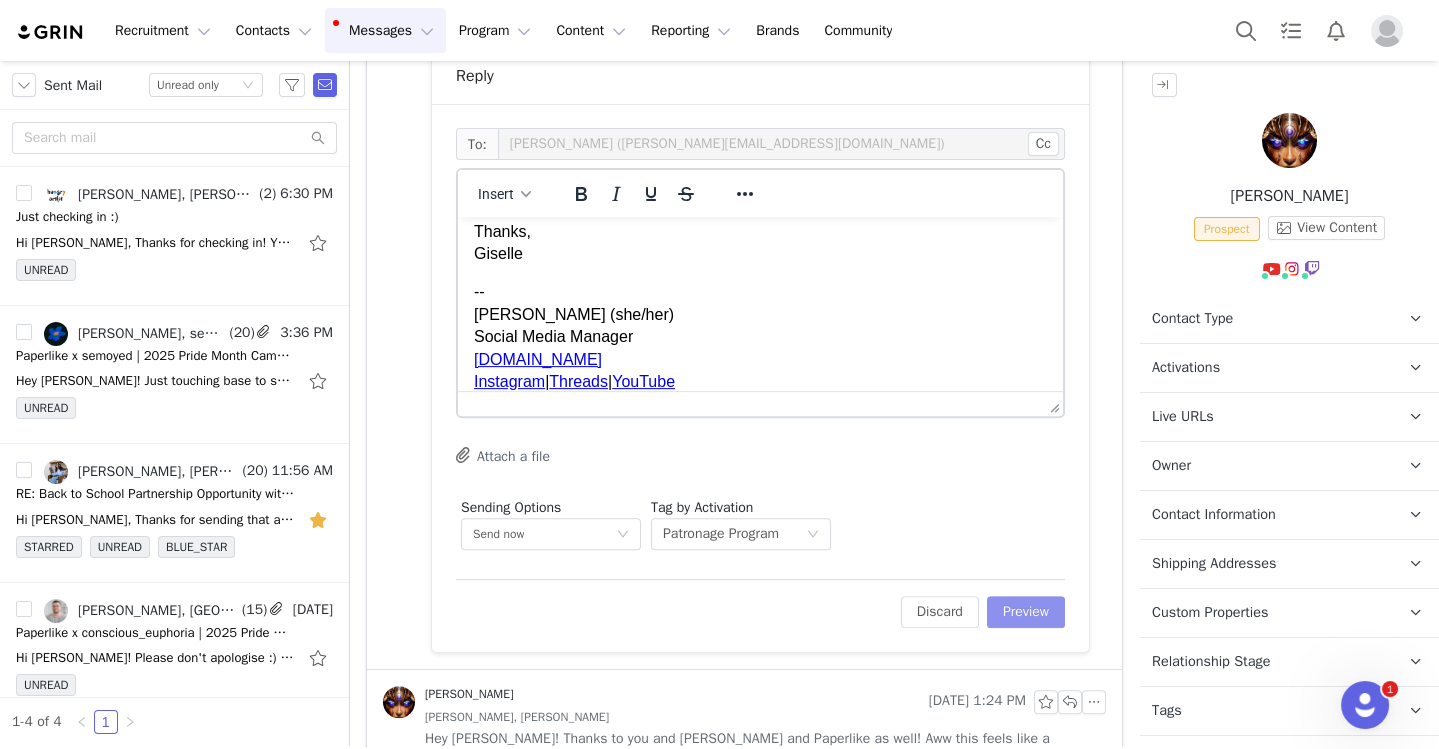 click on "Preview" at bounding box center (1026, 612) 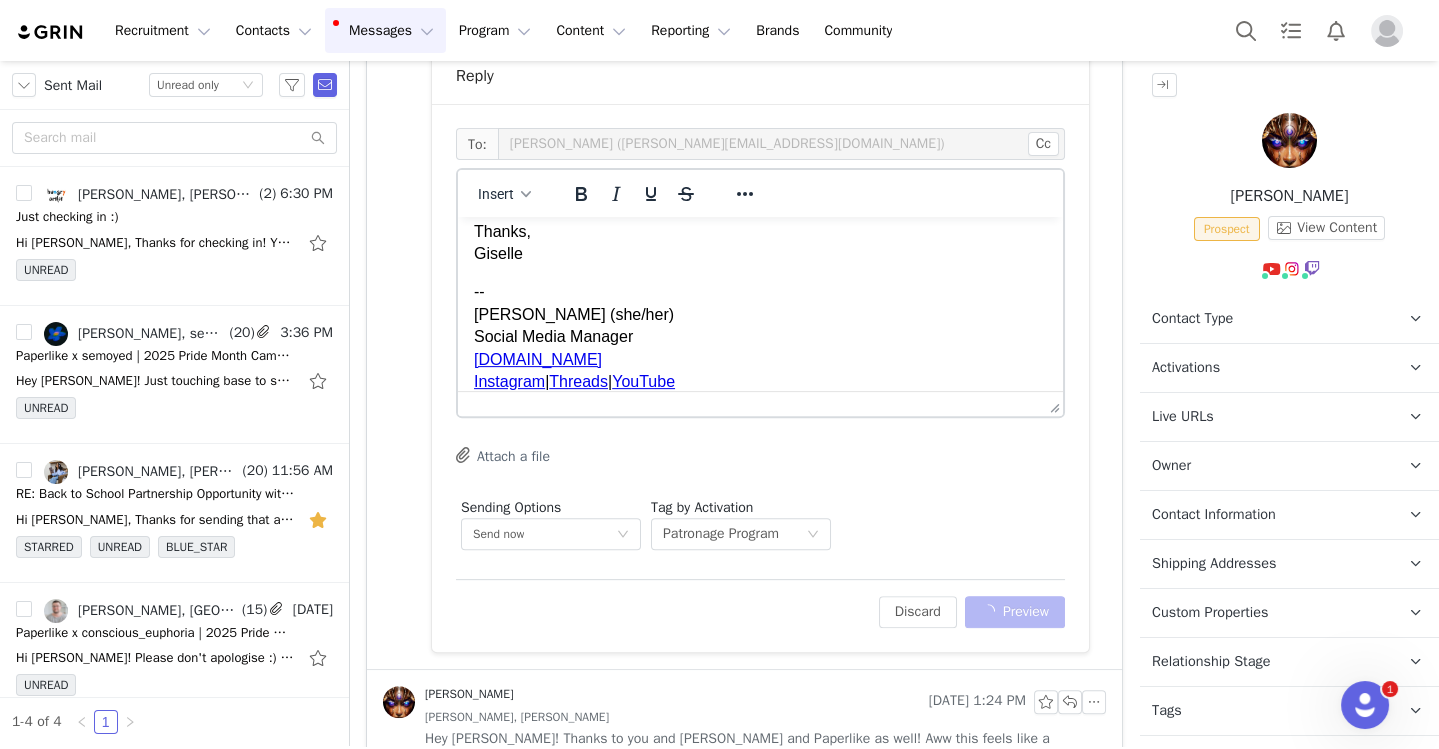 scroll, scrollTop: 1372, scrollLeft: 0, axis: vertical 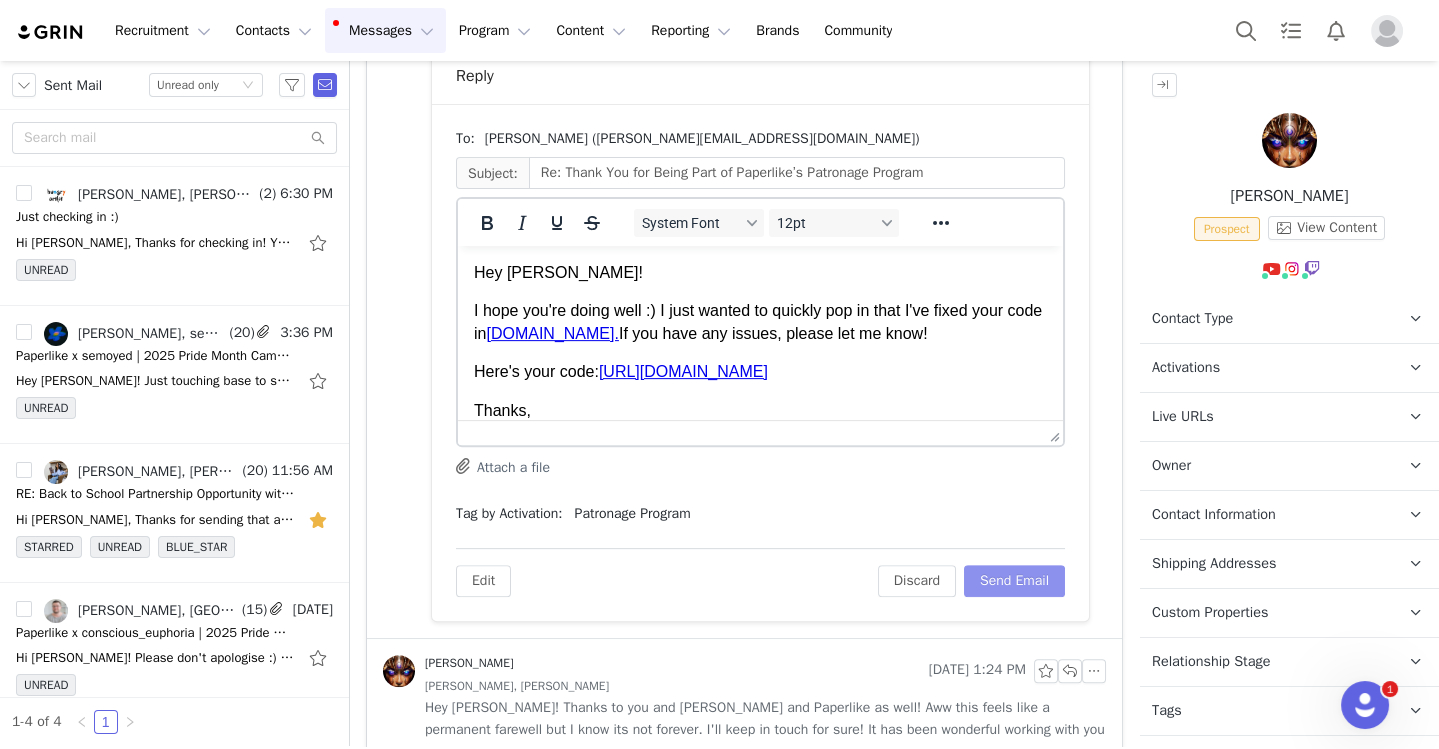 click on "Send Email" at bounding box center [1014, 581] 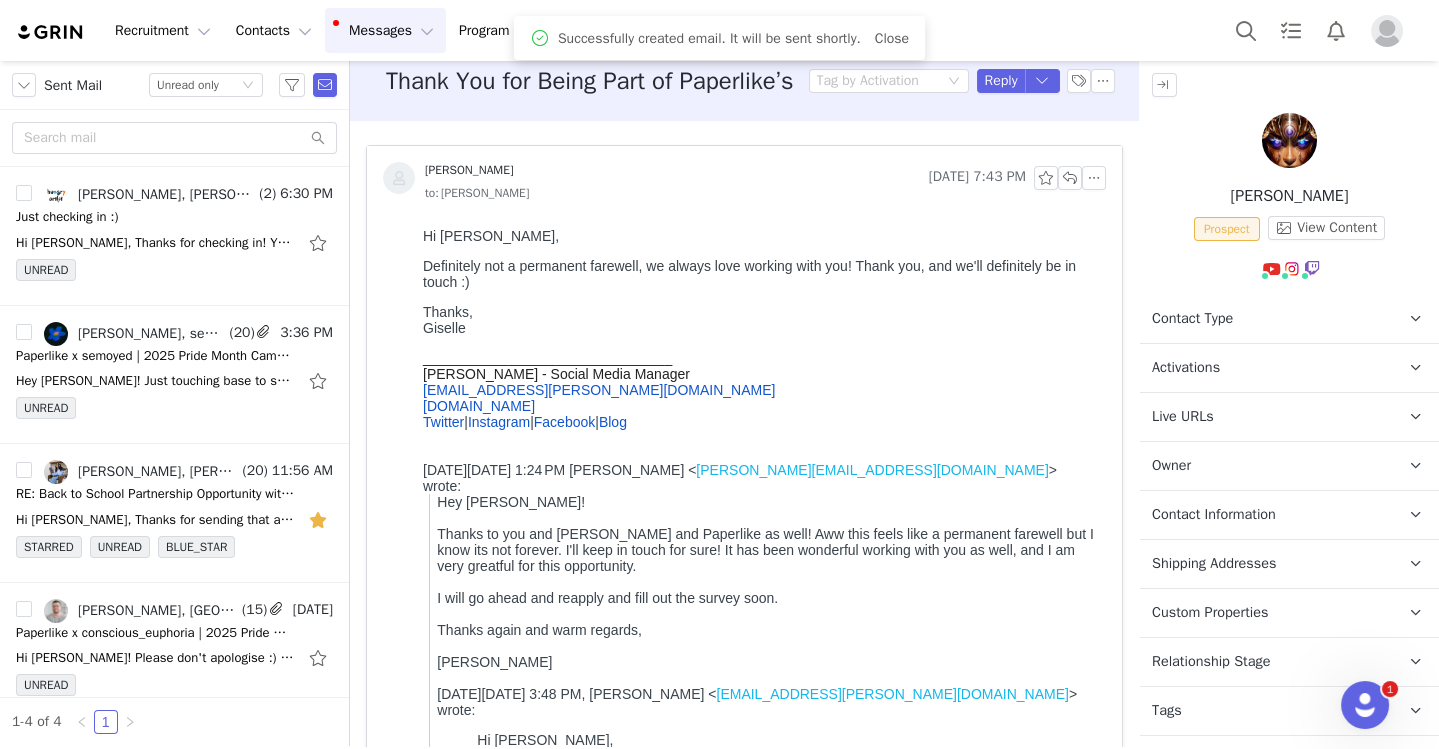 scroll, scrollTop: 0, scrollLeft: 0, axis: both 